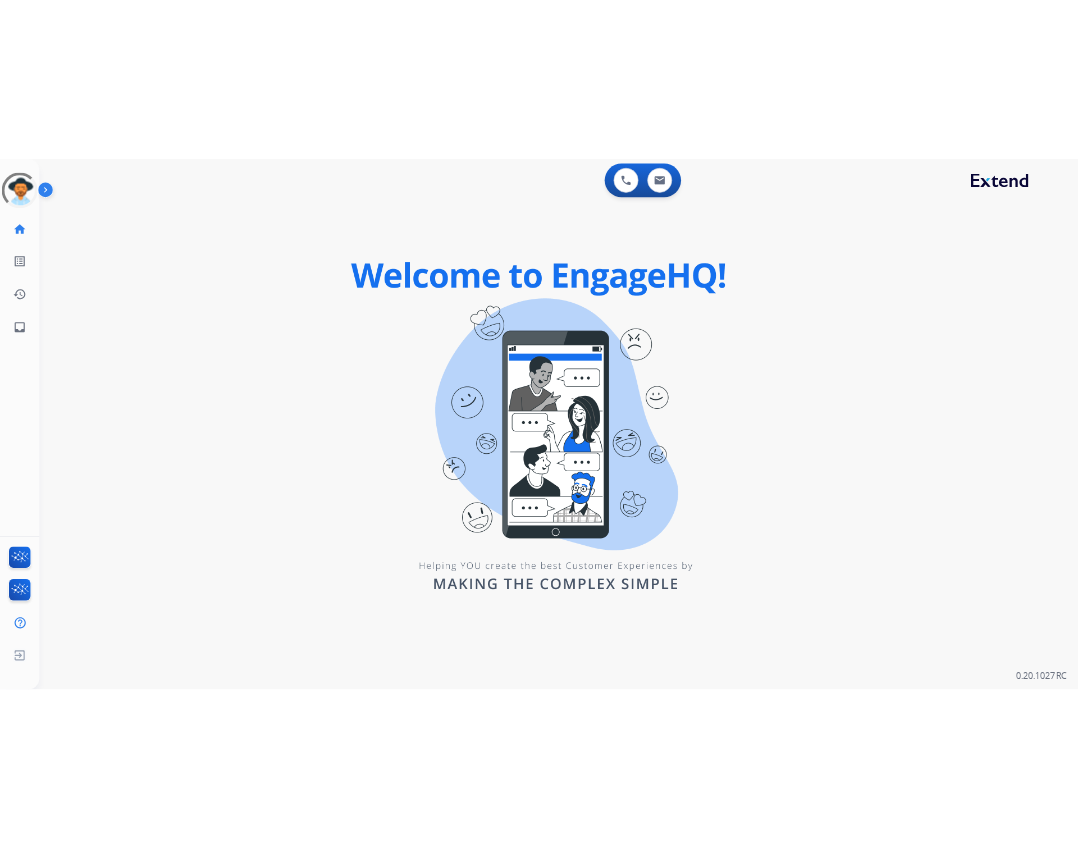 scroll, scrollTop: 0, scrollLeft: 0, axis: both 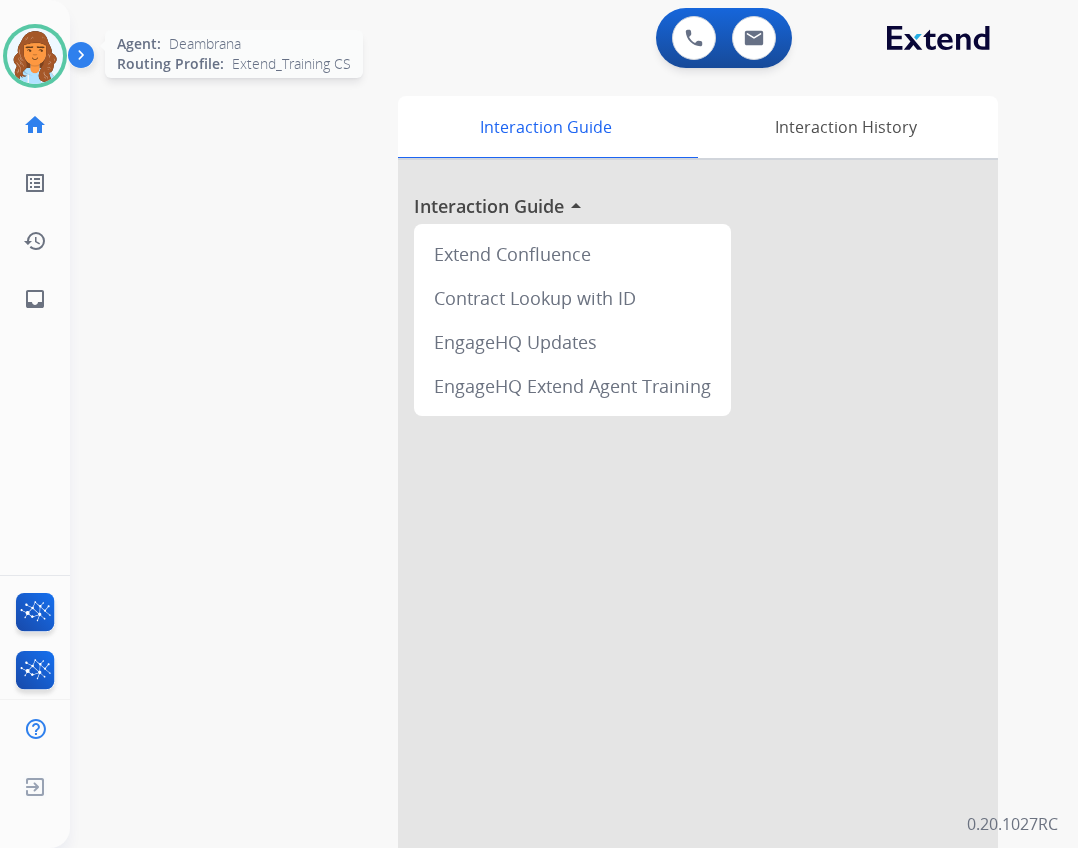 click at bounding box center (35, 56) 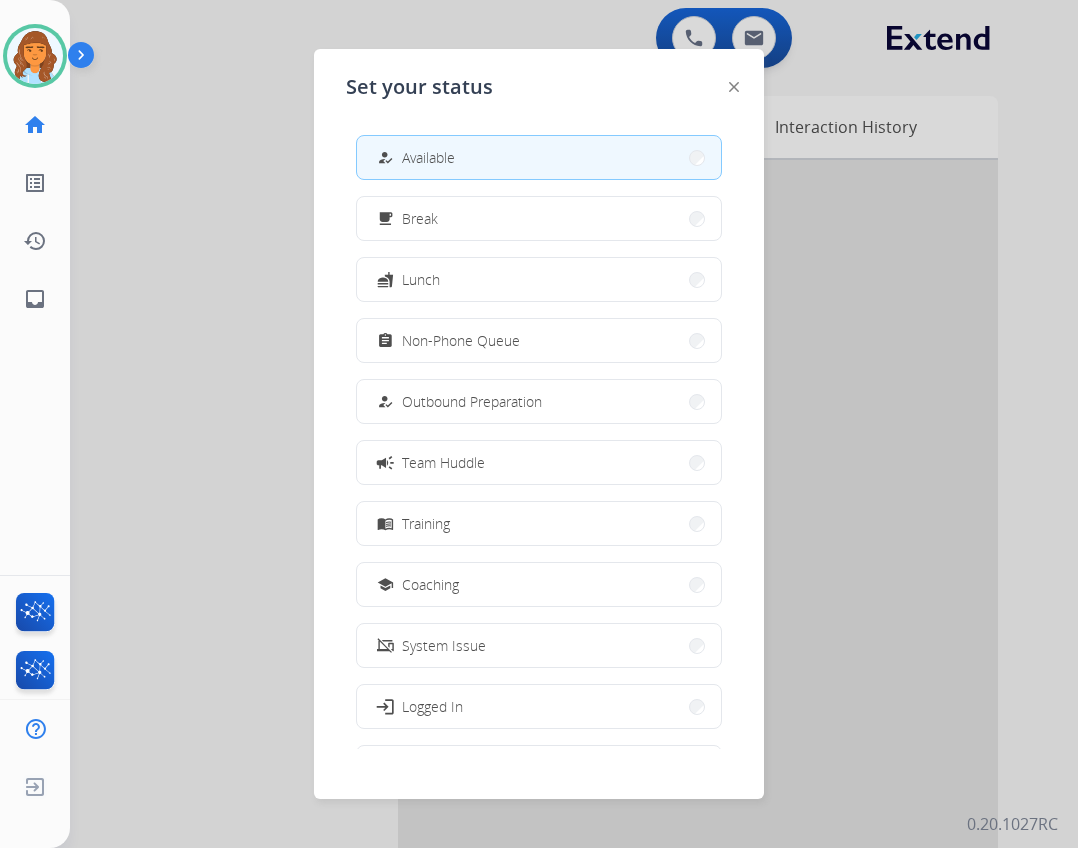 click at bounding box center [539, 424] 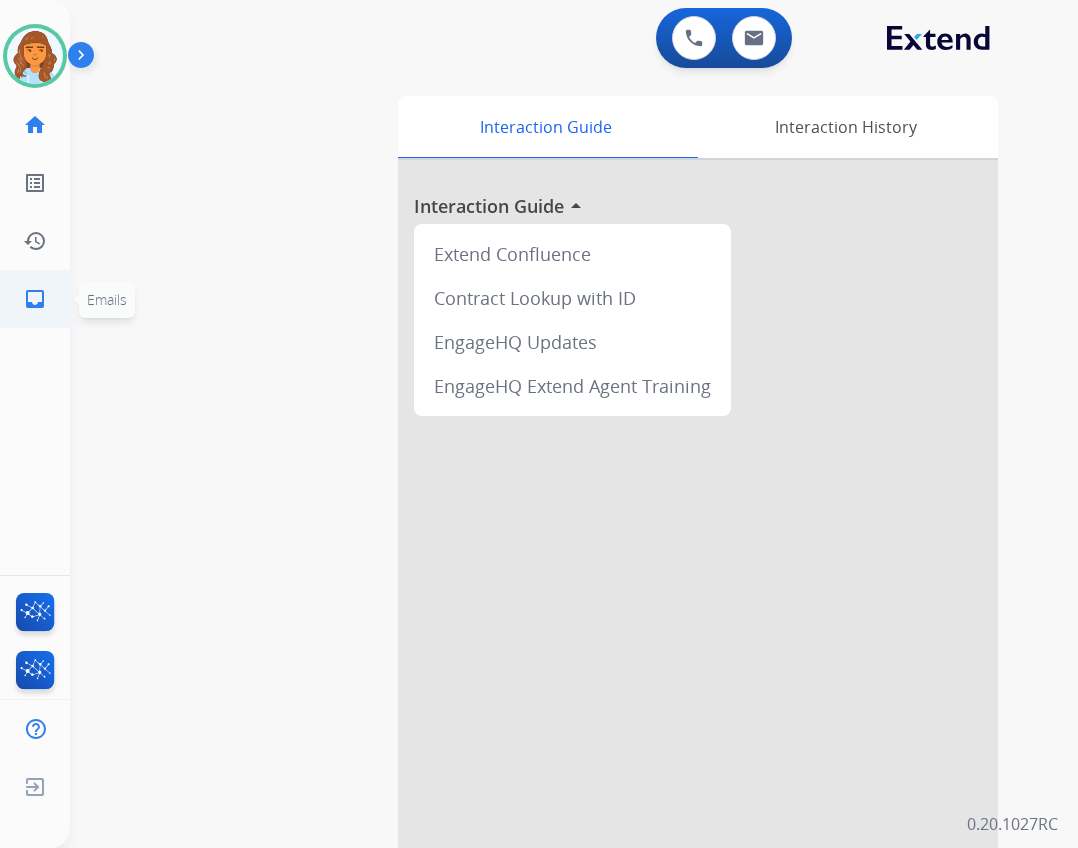 click on "inbox  Emails" 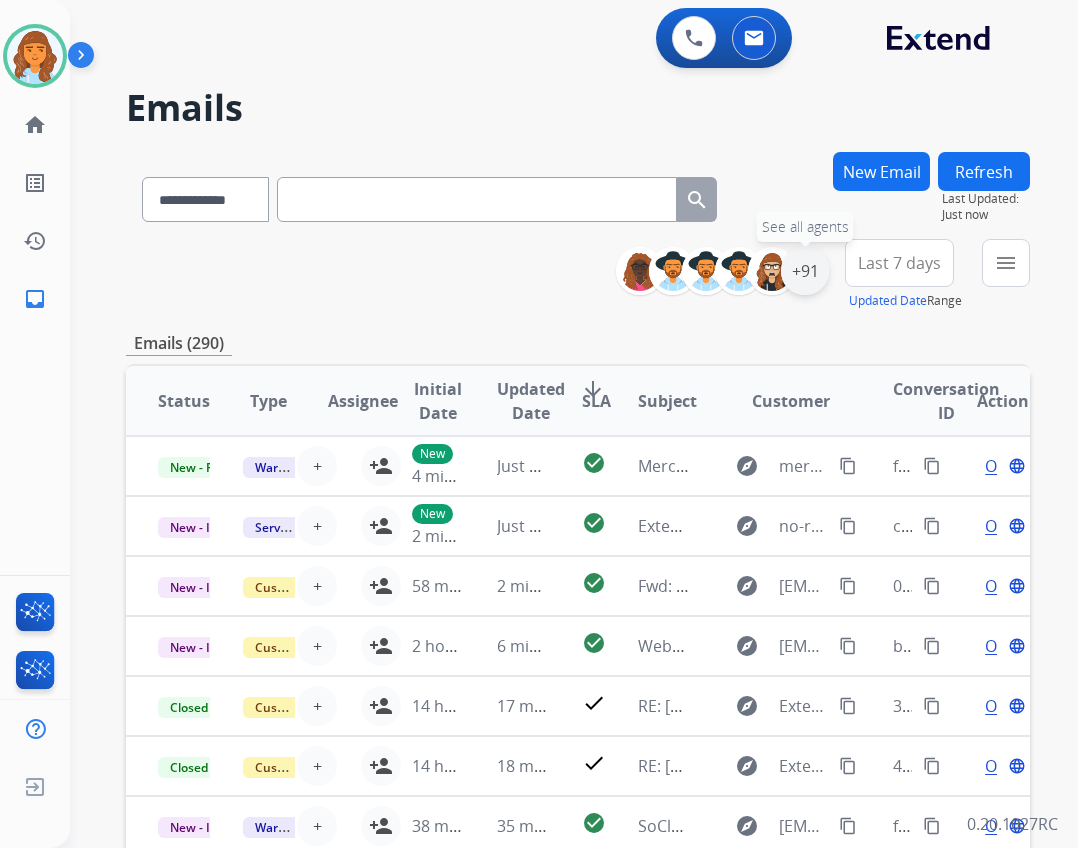 click on "+91" at bounding box center (805, 271) 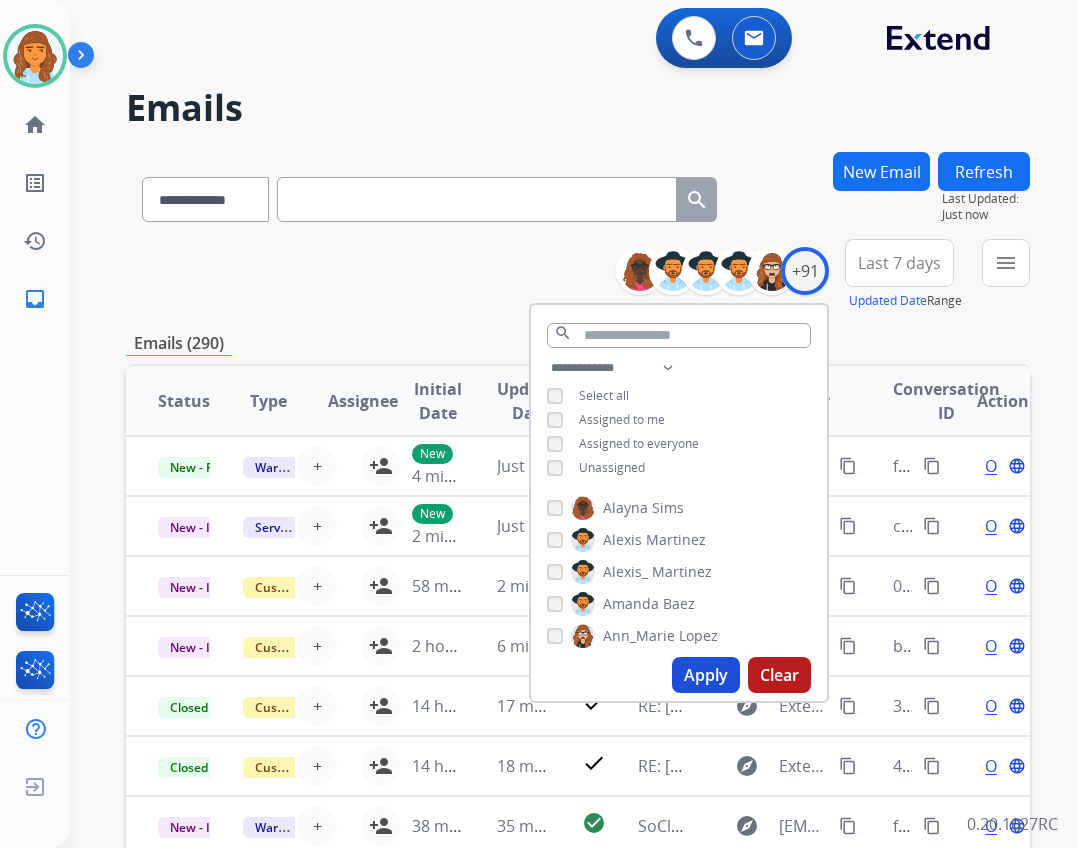 click on "Unassigned" at bounding box center [612, 467] 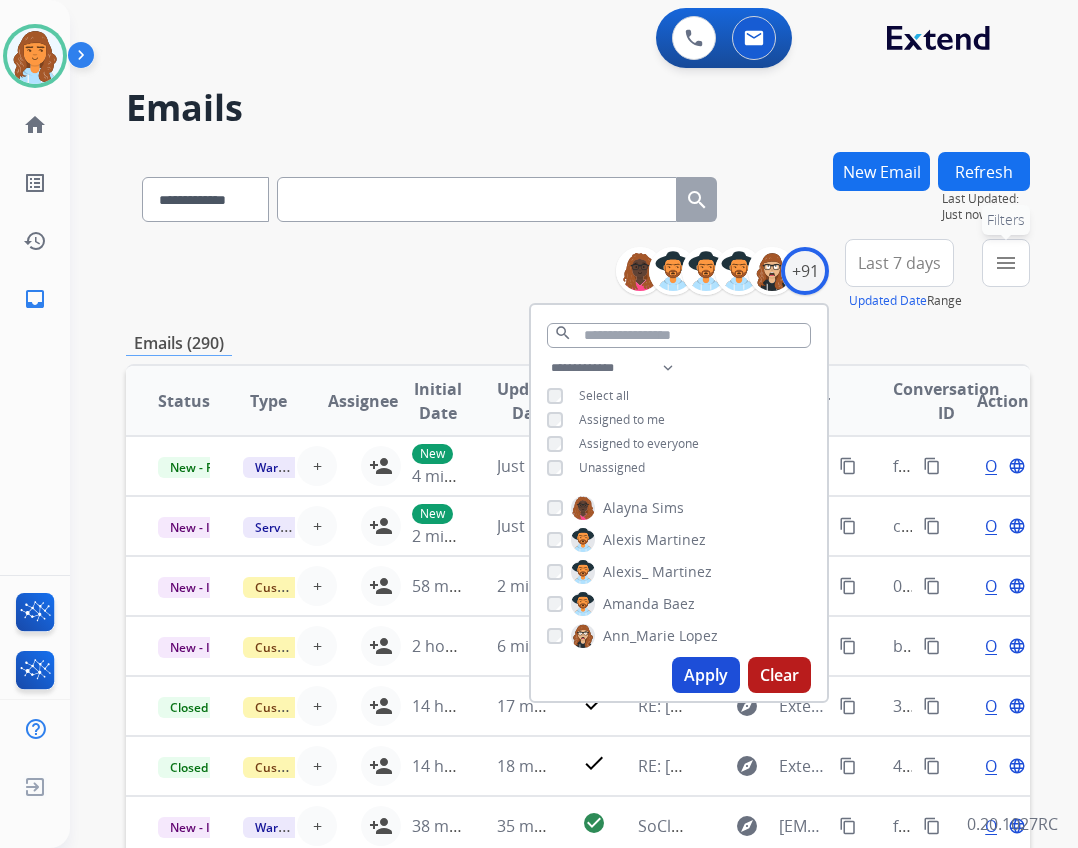 click on "menu" at bounding box center (1006, 263) 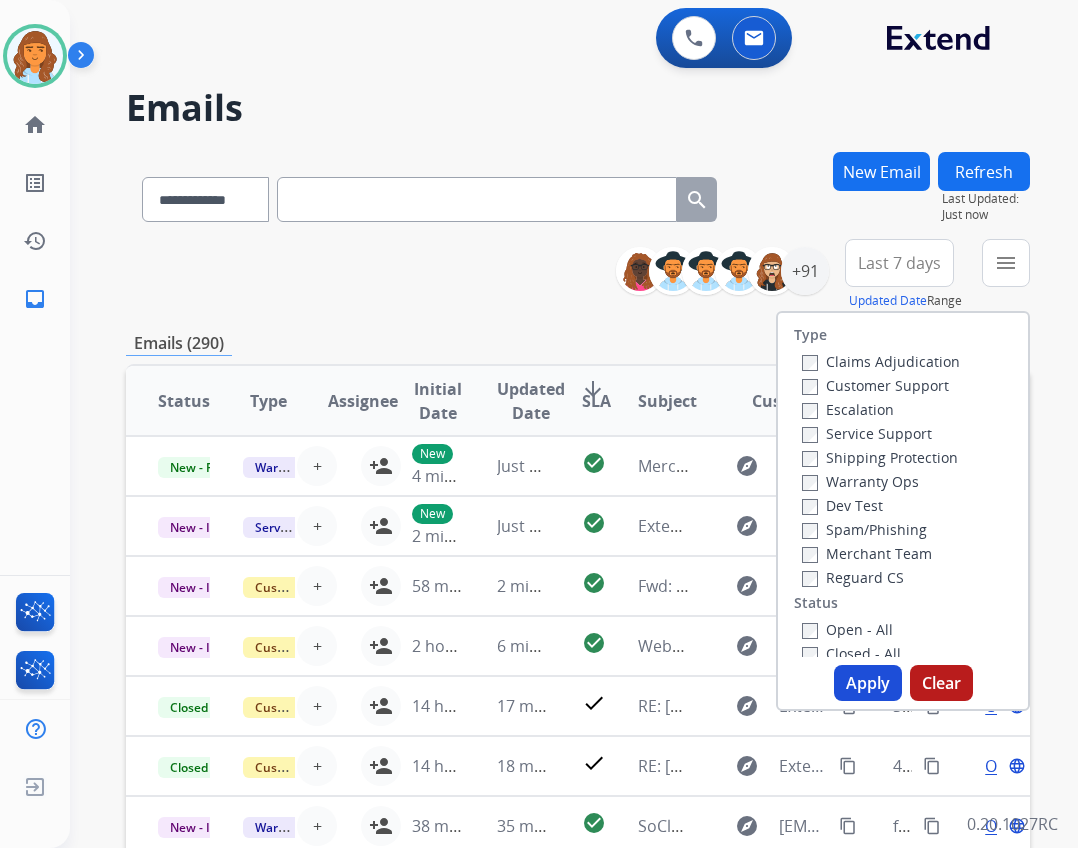 click on "Reguard CS" at bounding box center [853, 577] 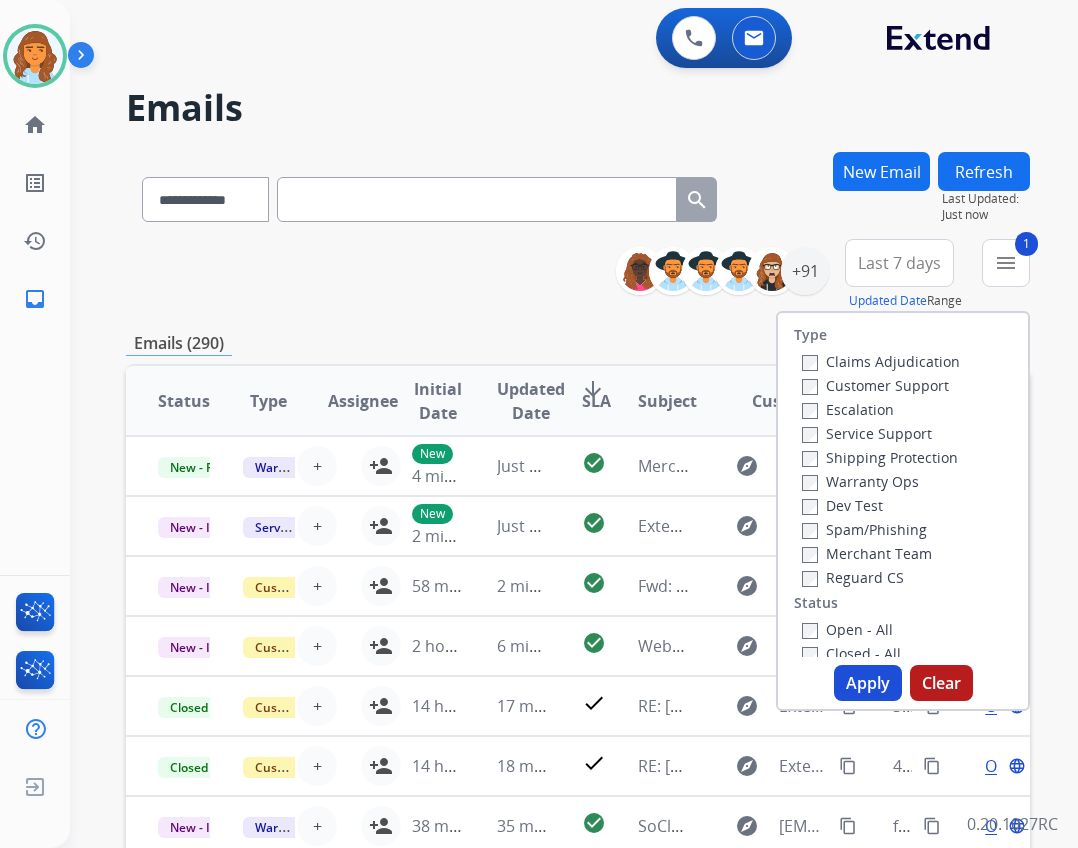 click on "Open - All" at bounding box center (847, 629) 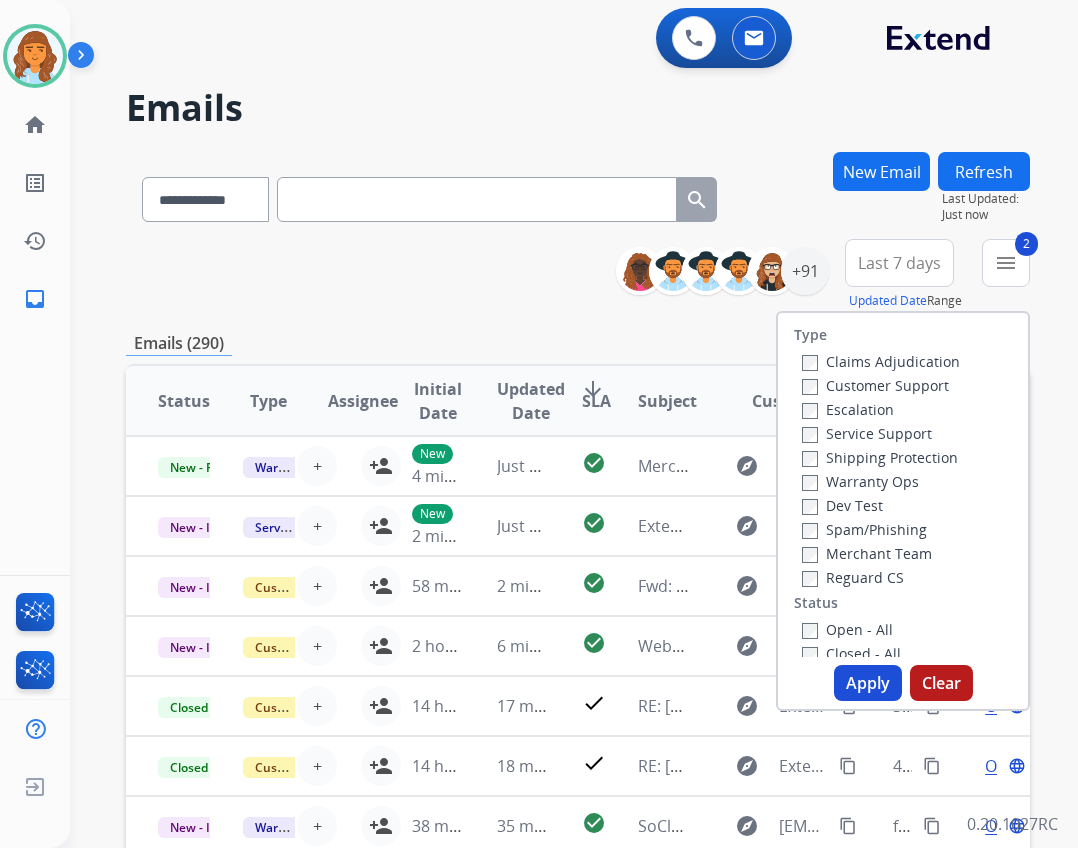 click on "Shipping Protection" at bounding box center [880, 457] 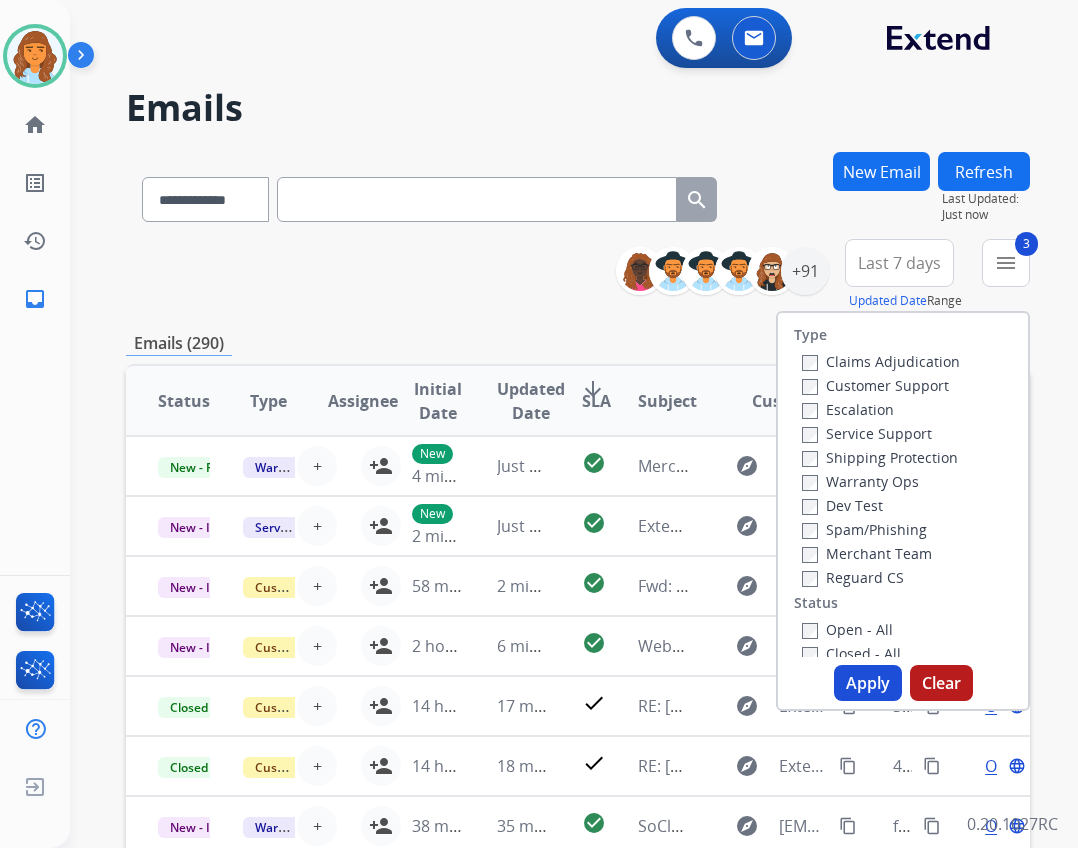 click on "Customer Support" at bounding box center [875, 385] 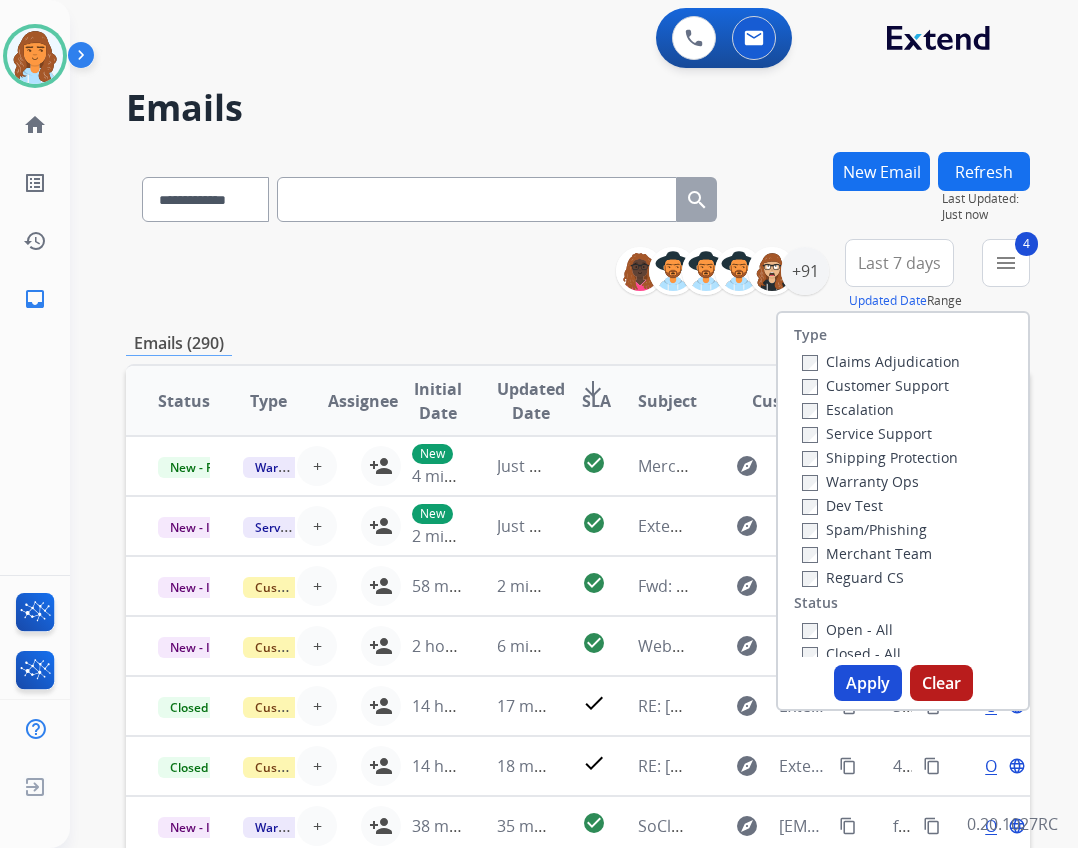 click on "Apply" at bounding box center [868, 683] 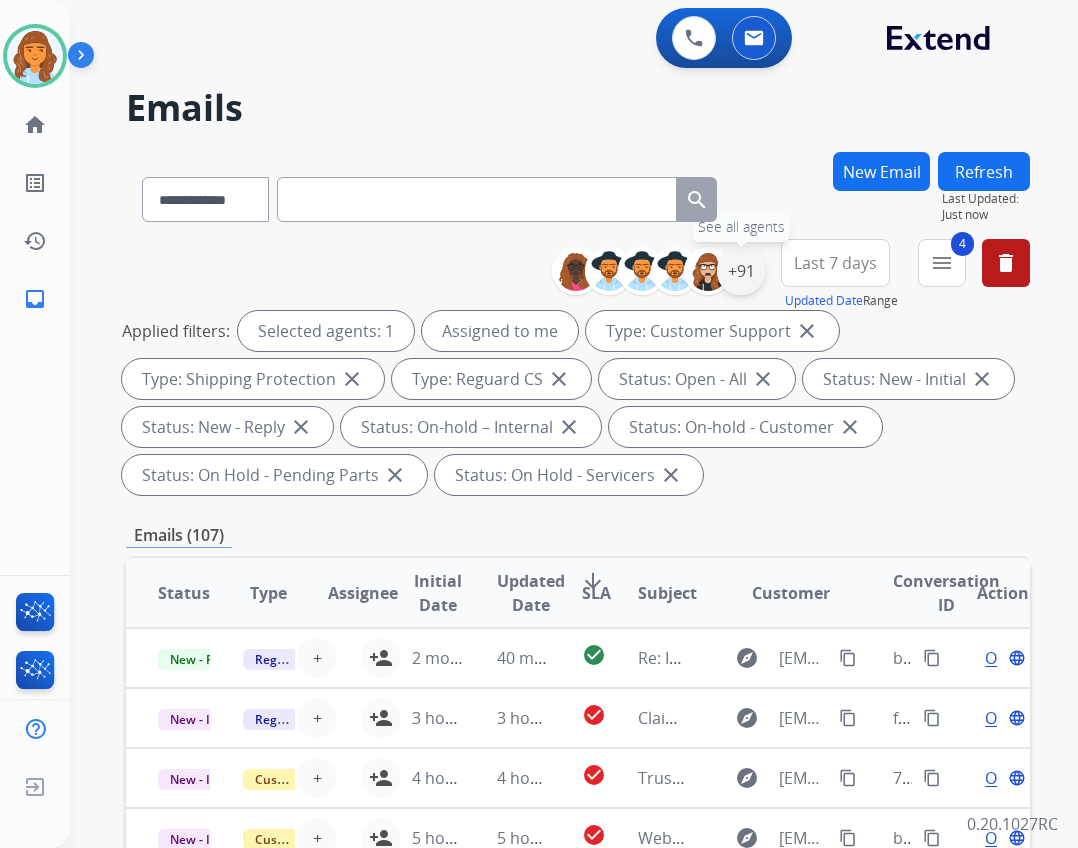 click on "+91" at bounding box center (741, 271) 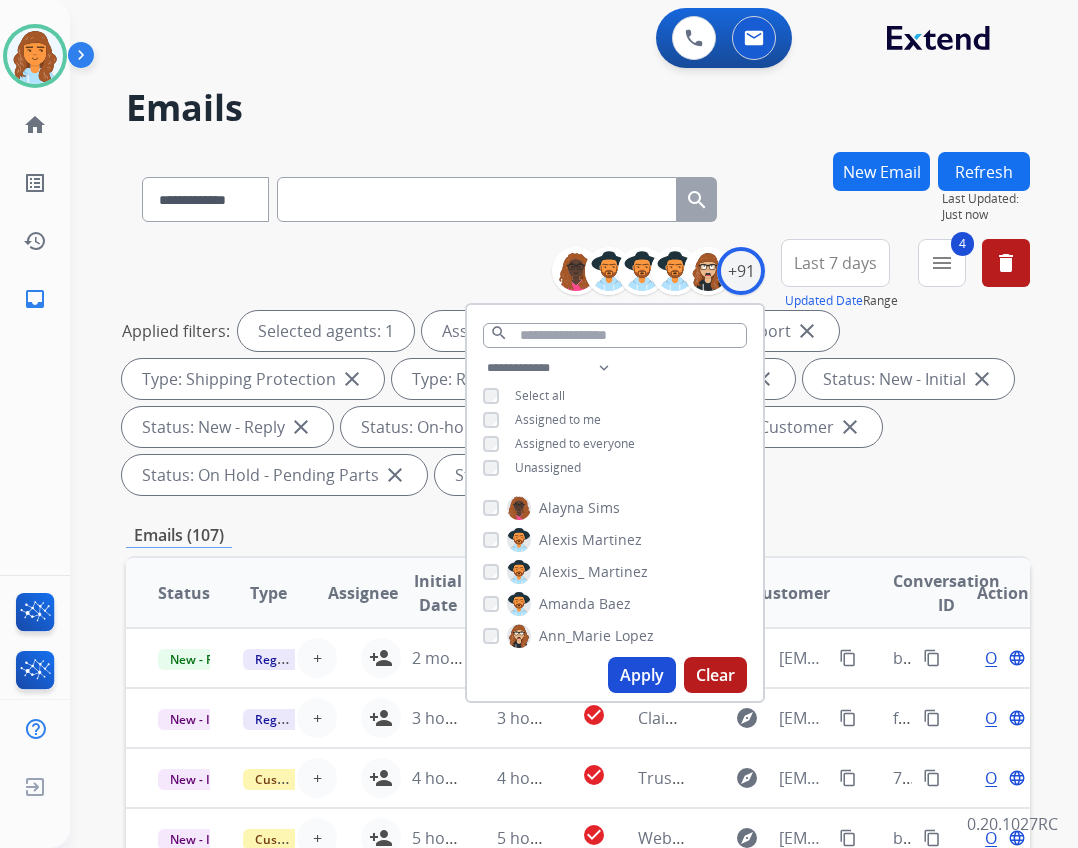 click on "Apply" at bounding box center [642, 675] 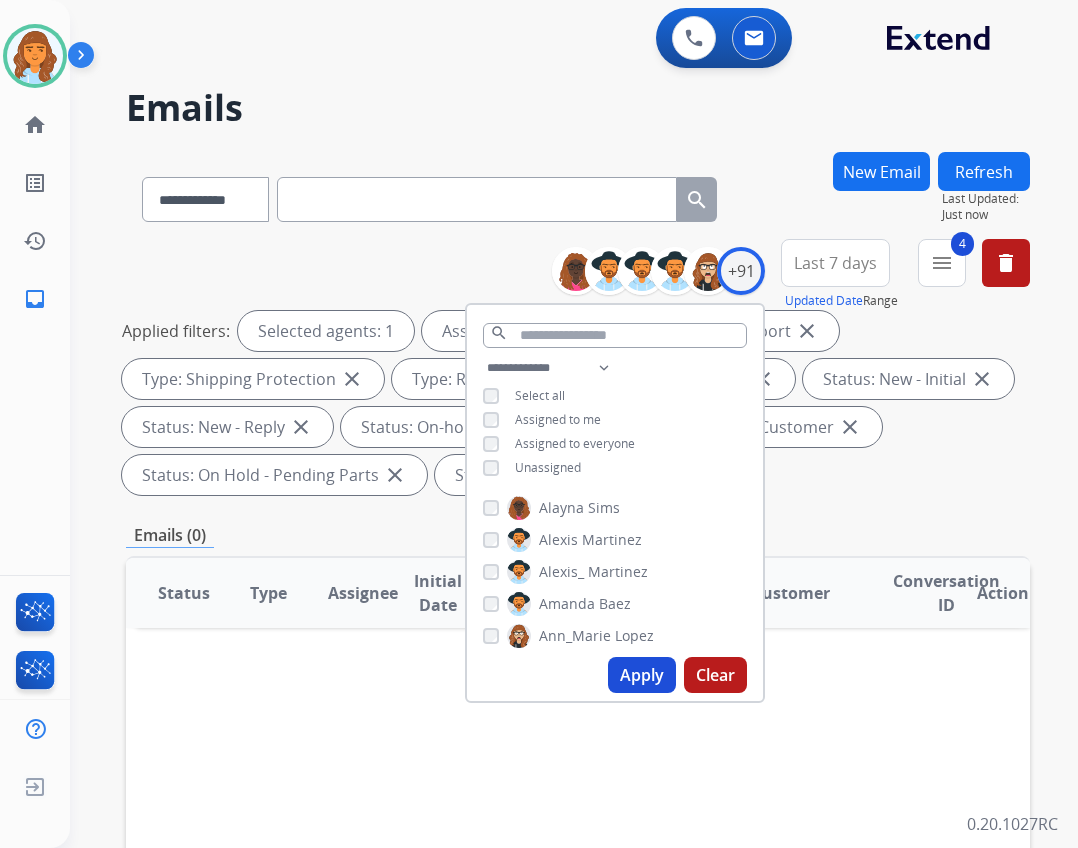 click on "**********" at bounding box center [578, 741] 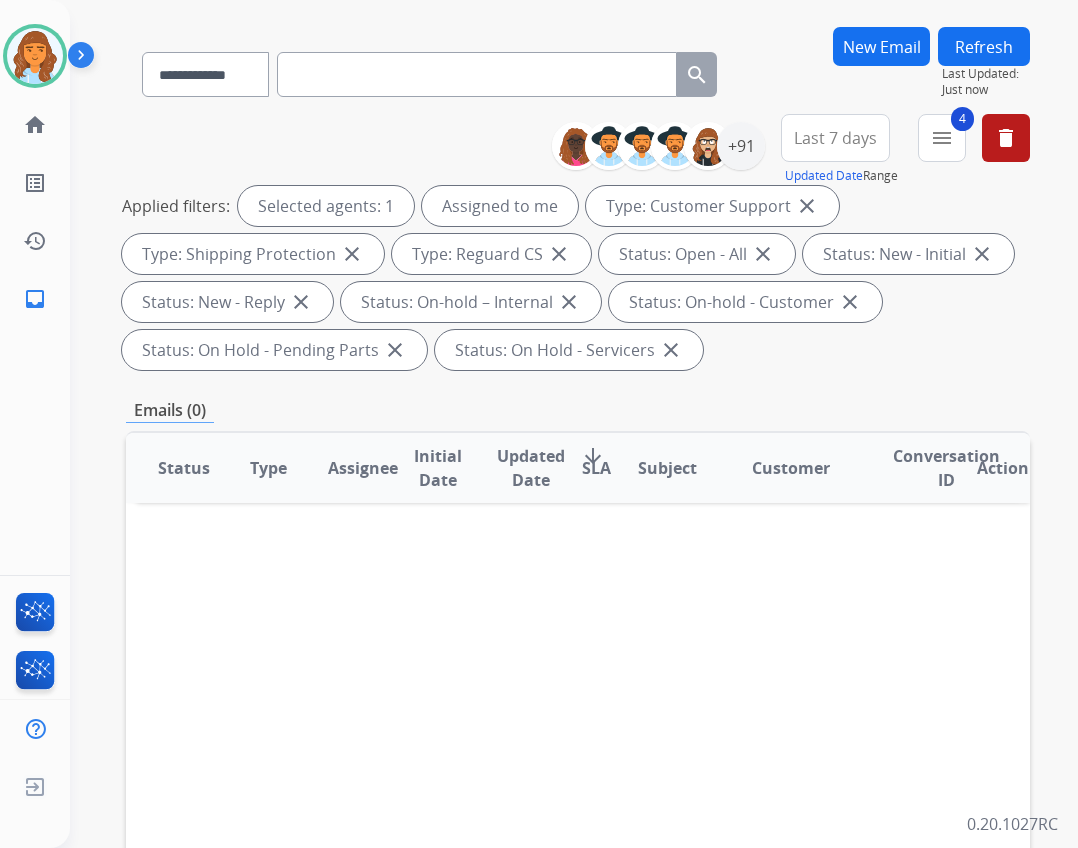 scroll, scrollTop: 100, scrollLeft: 0, axis: vertical 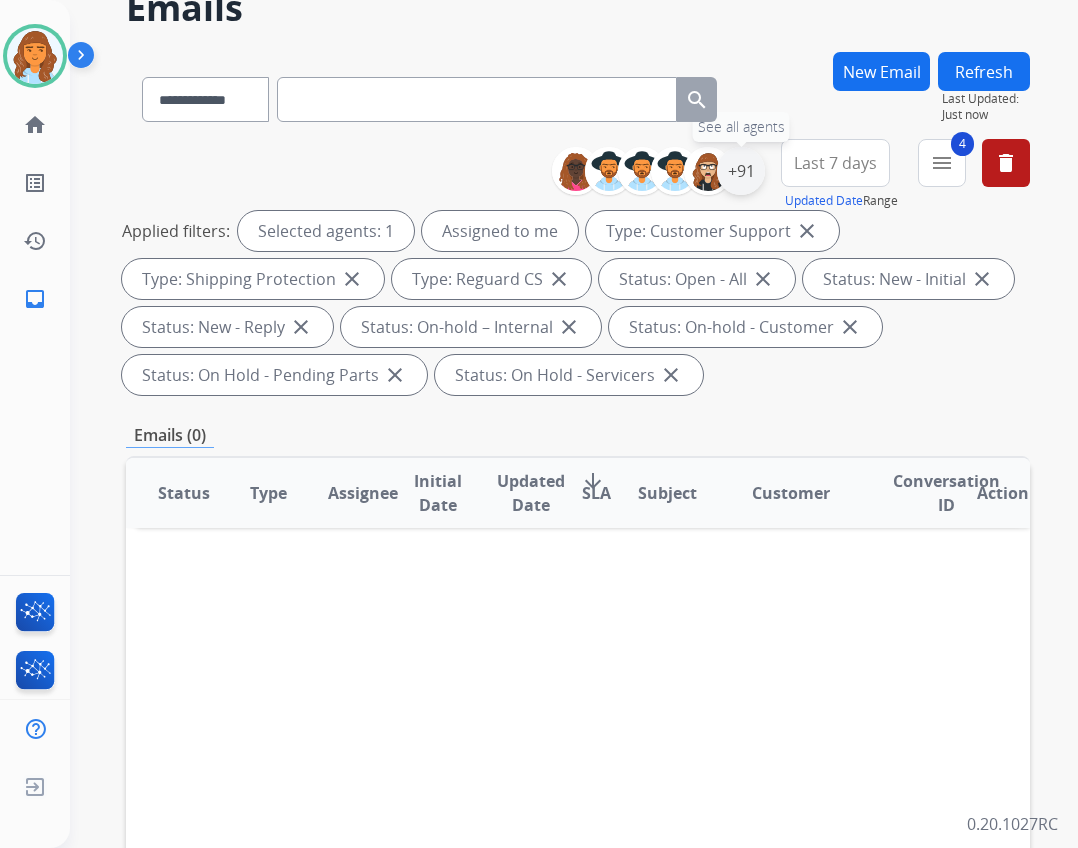 click on "+91" at bounding box center (741, 171) 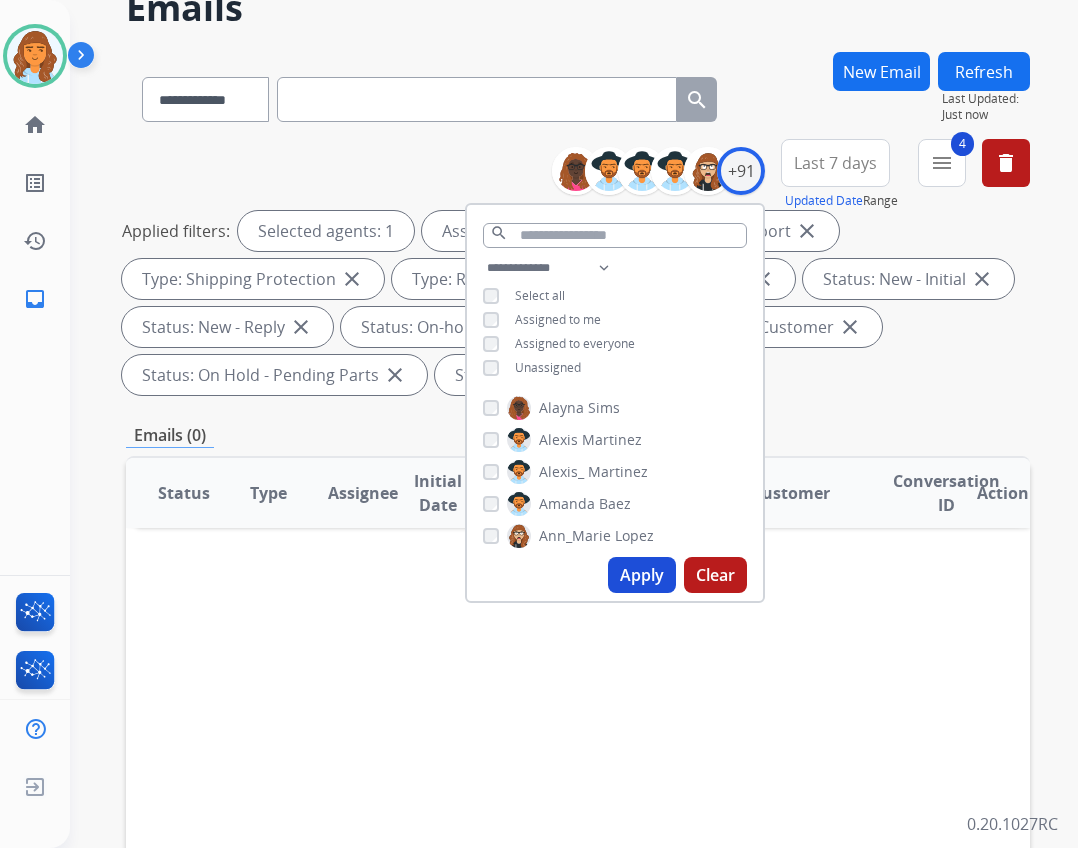 drag, startPoint x: 568, startPoint y: 365, endPoint x: 612, endPoint y: 462, distance: 106.51291 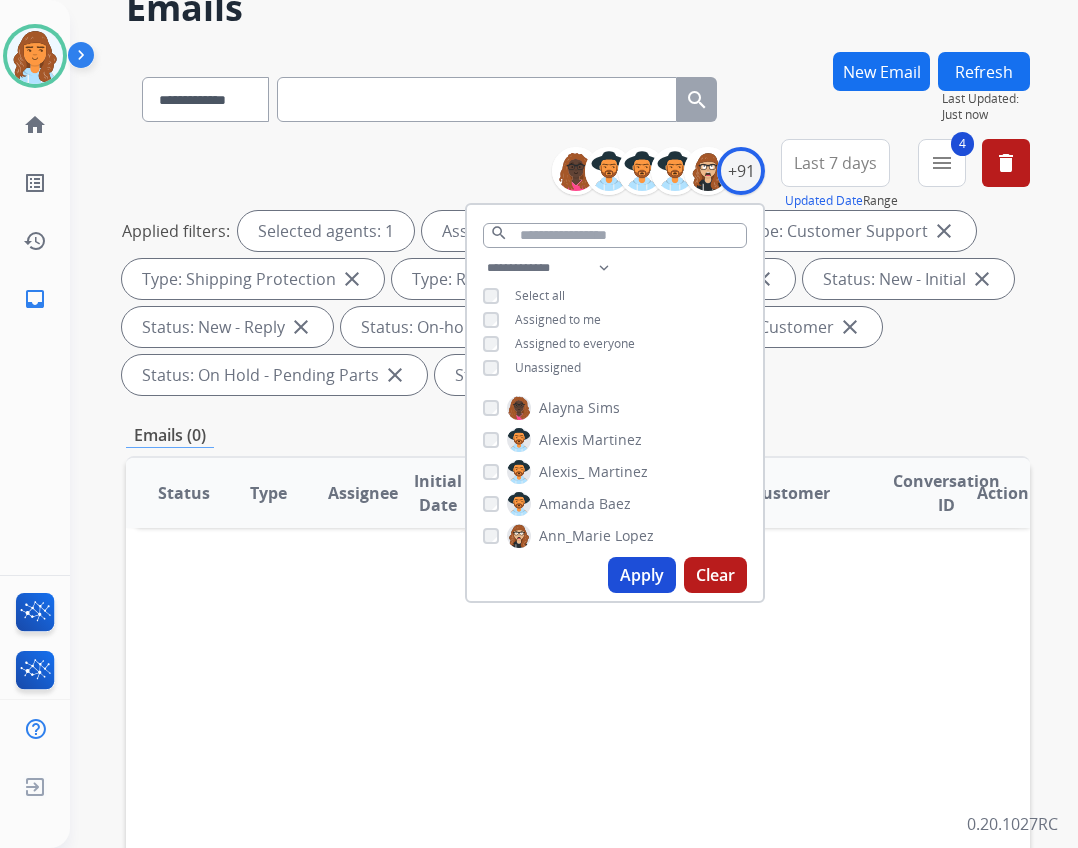 click on "Apply" at bounding box center [642, 575] 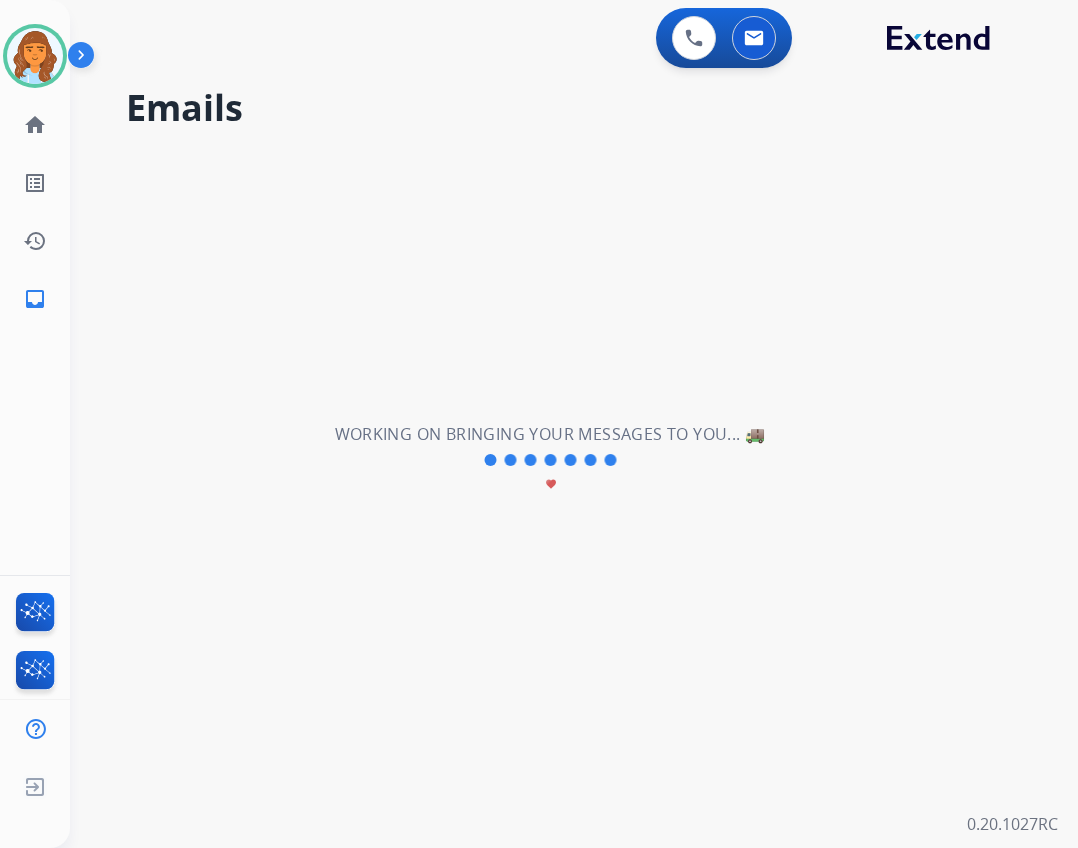 scroll, scrollTop: 0, scrollLeft: 0, axis: both 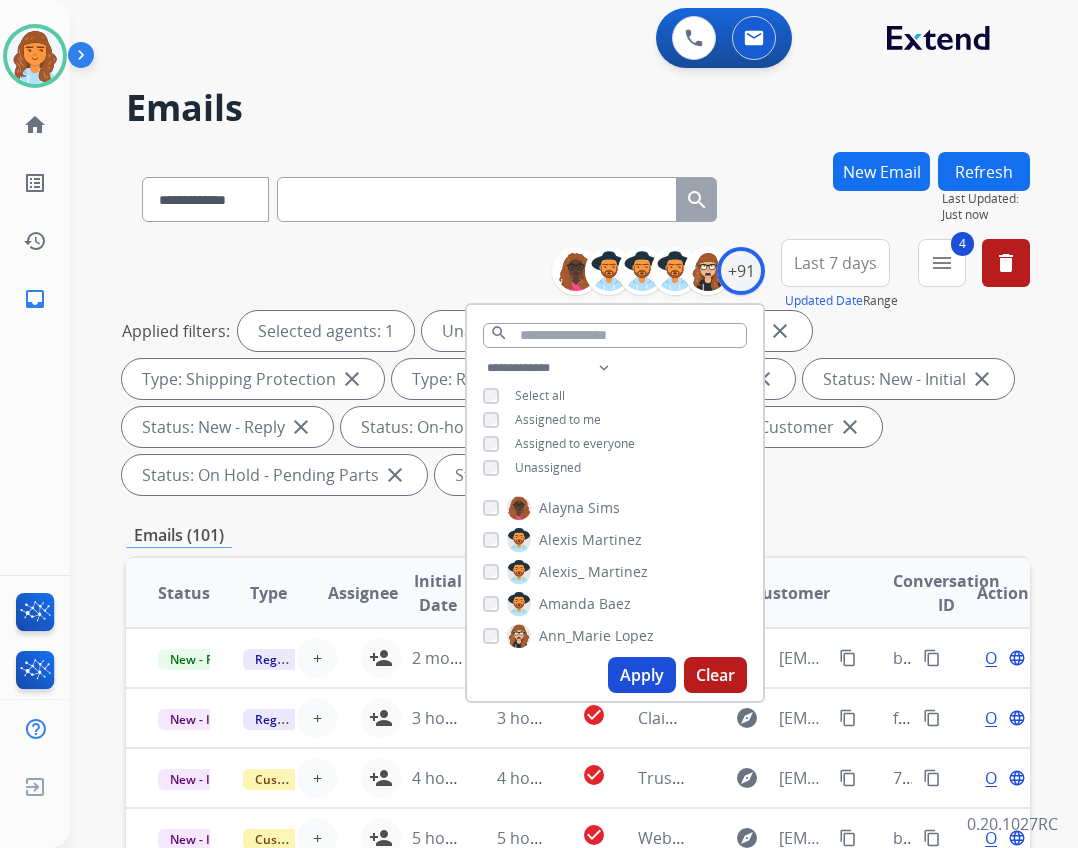 click on "Apply" at bounding box center [642, 675] 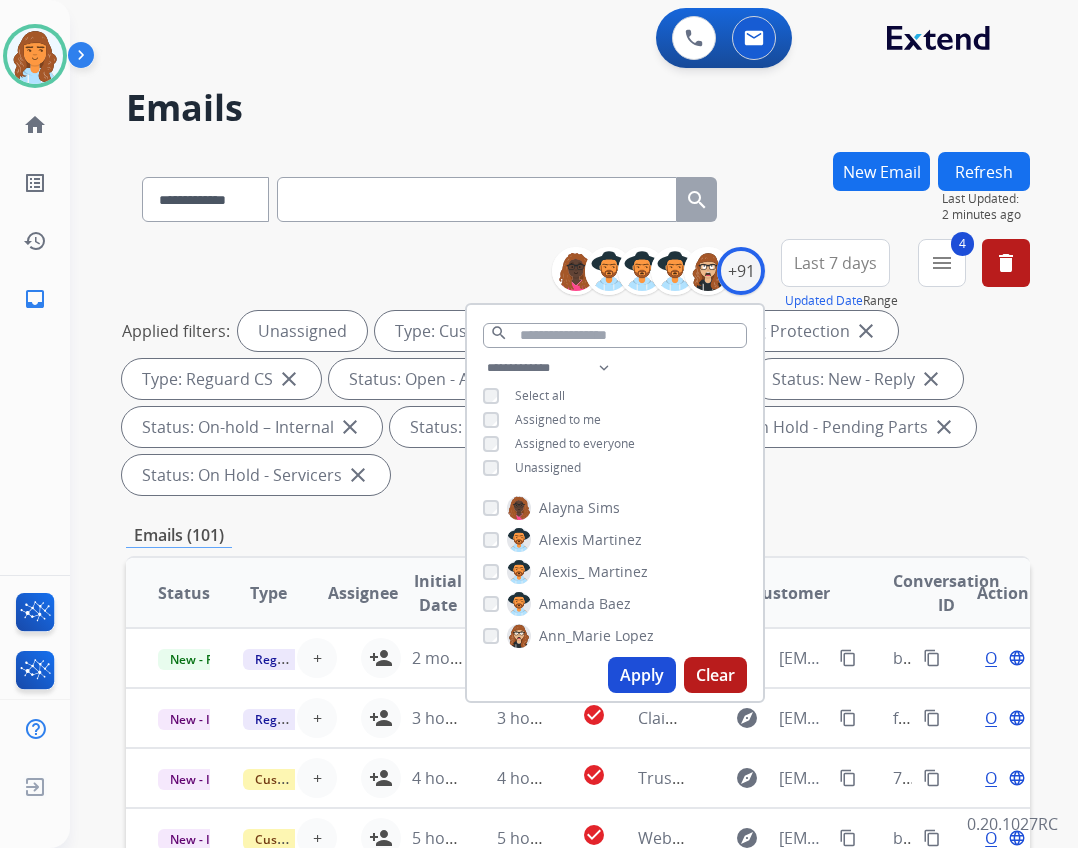 scroll, scrollTop: 2, scrollLeft: 0, axis: vertical 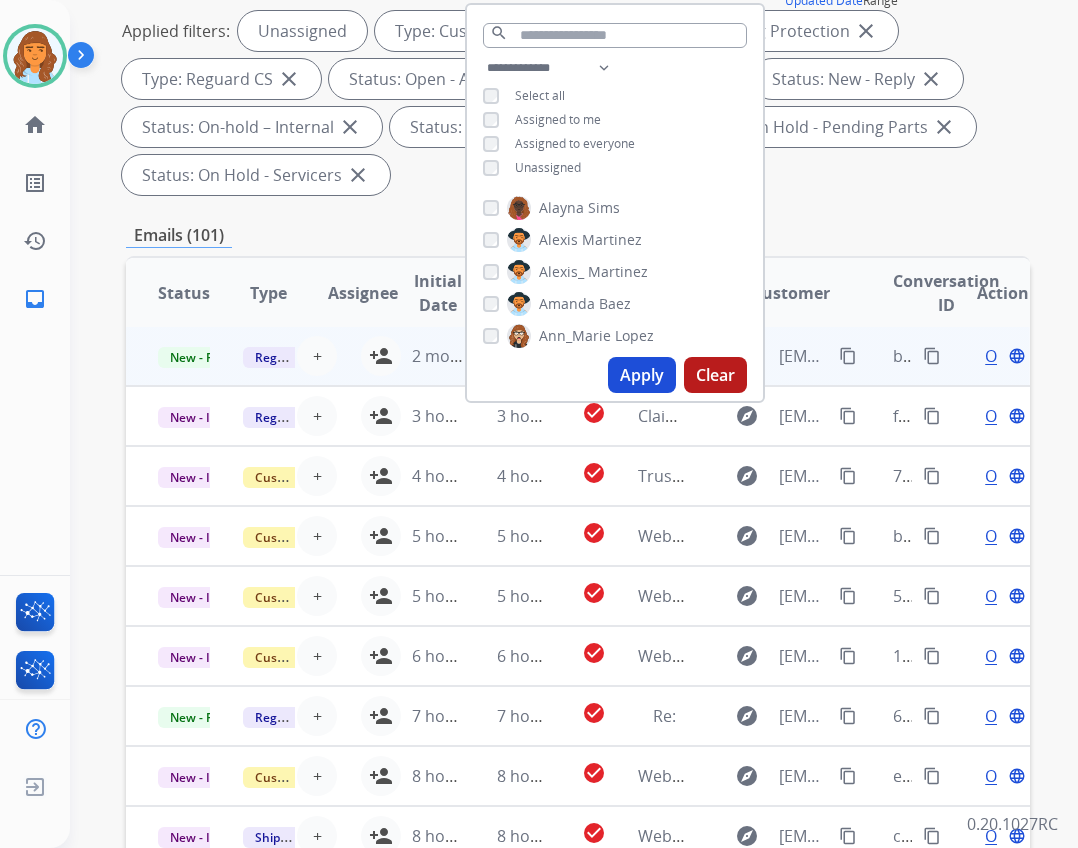 drag, startPoint x: 390, startPoint y: 351, endPoint x: 385, endPoint y: 378, distance: 27.45906 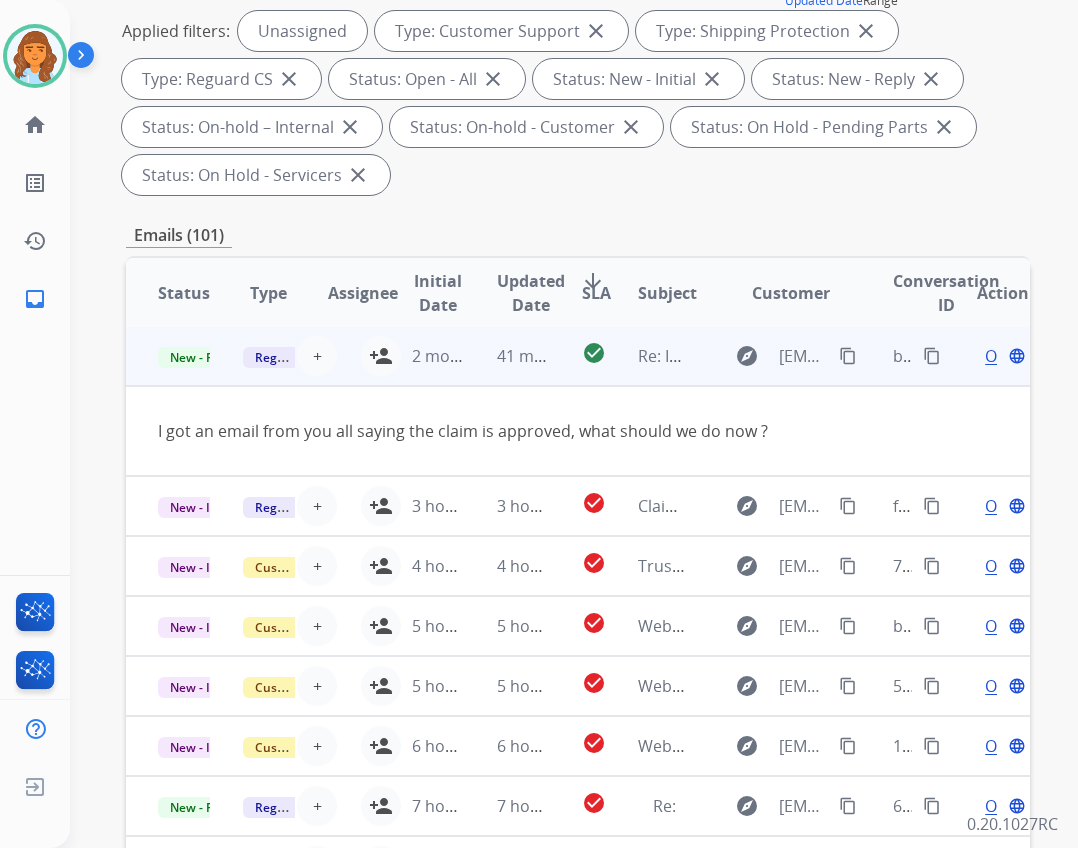 scroll, scrollTop: 0, scrollLeft: 0, axis: both 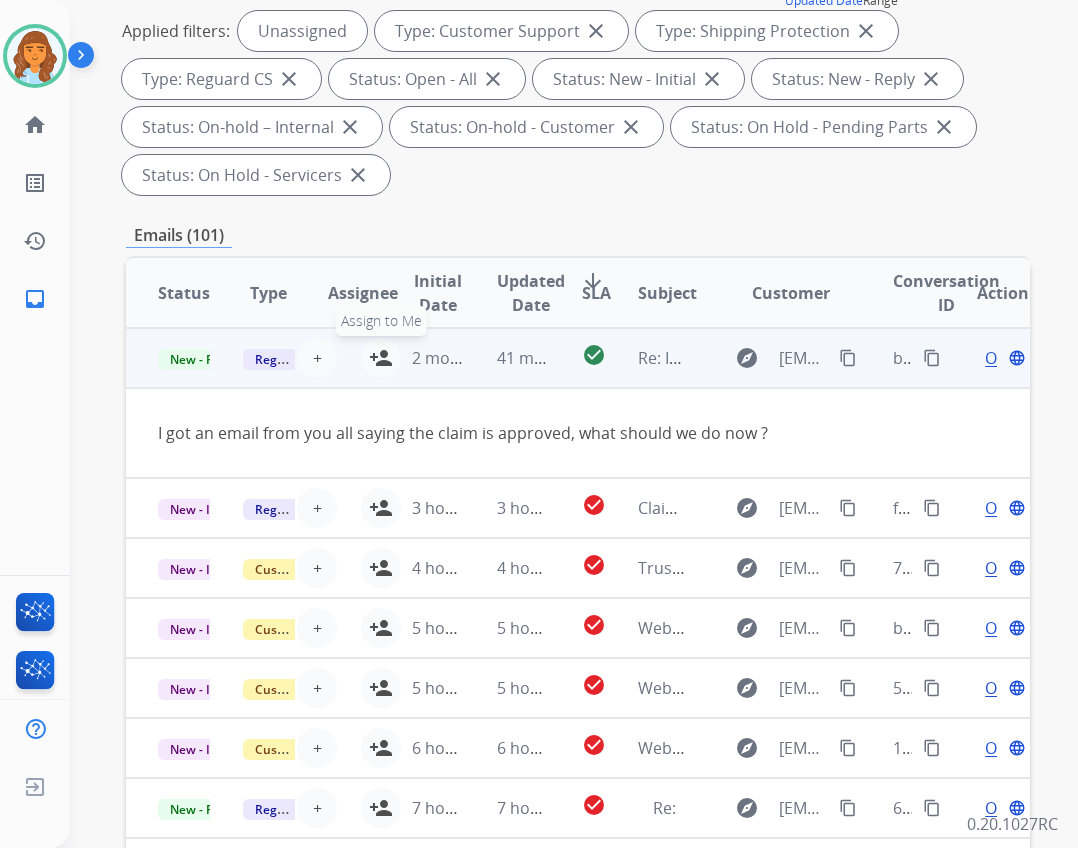 click on "person_add" at bounding box center (381, 358) 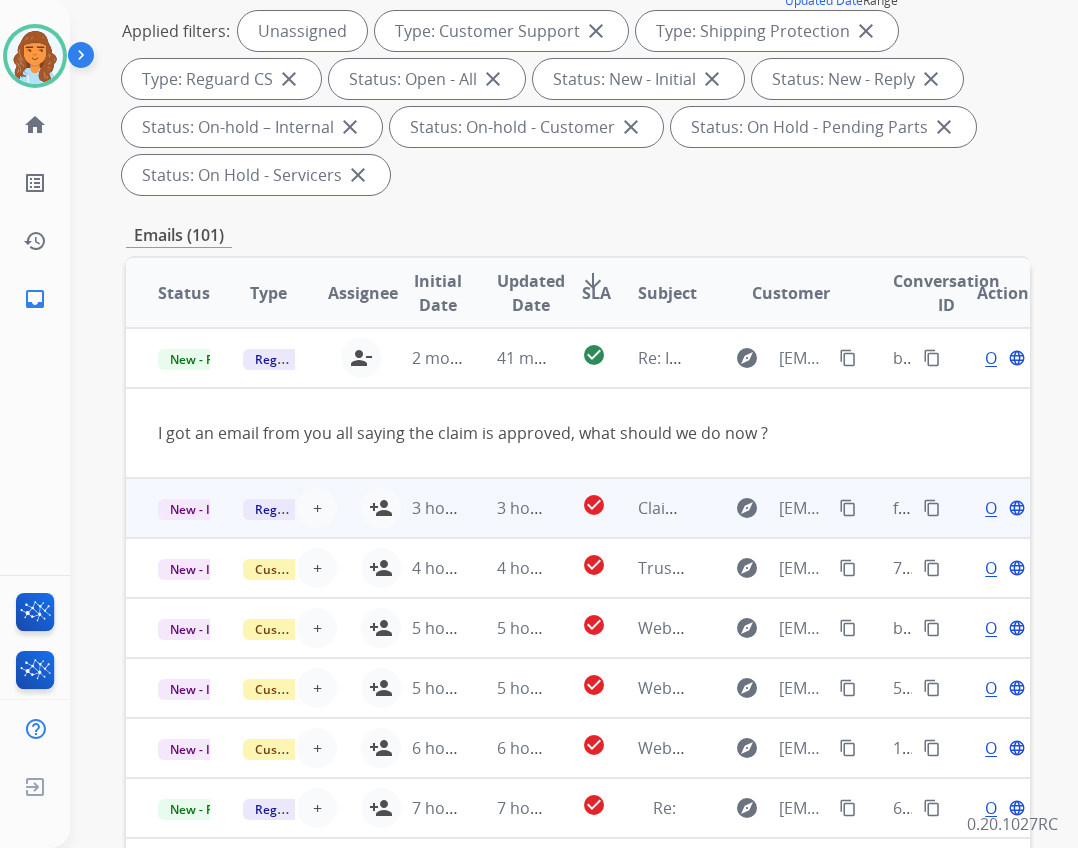 click on "3 hours ago" at bounding box center [422, 508] 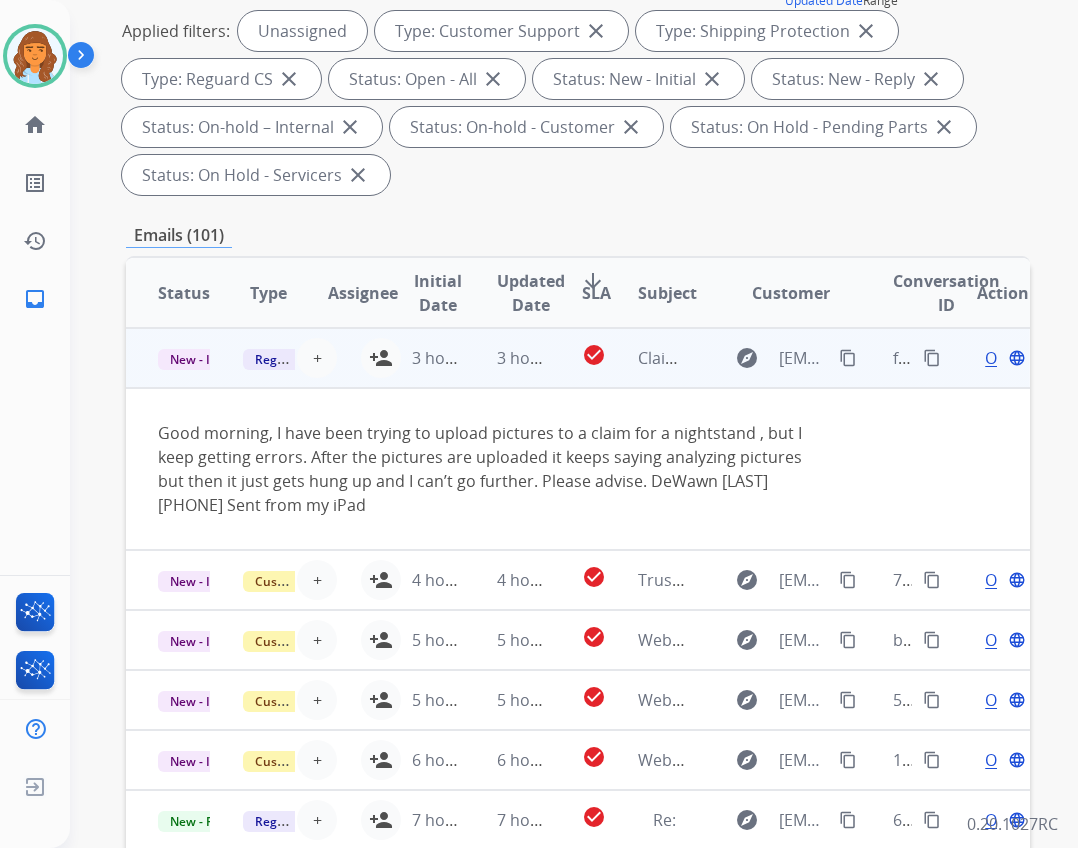 click on "3 hours ago" at bounding box center (422, 358) 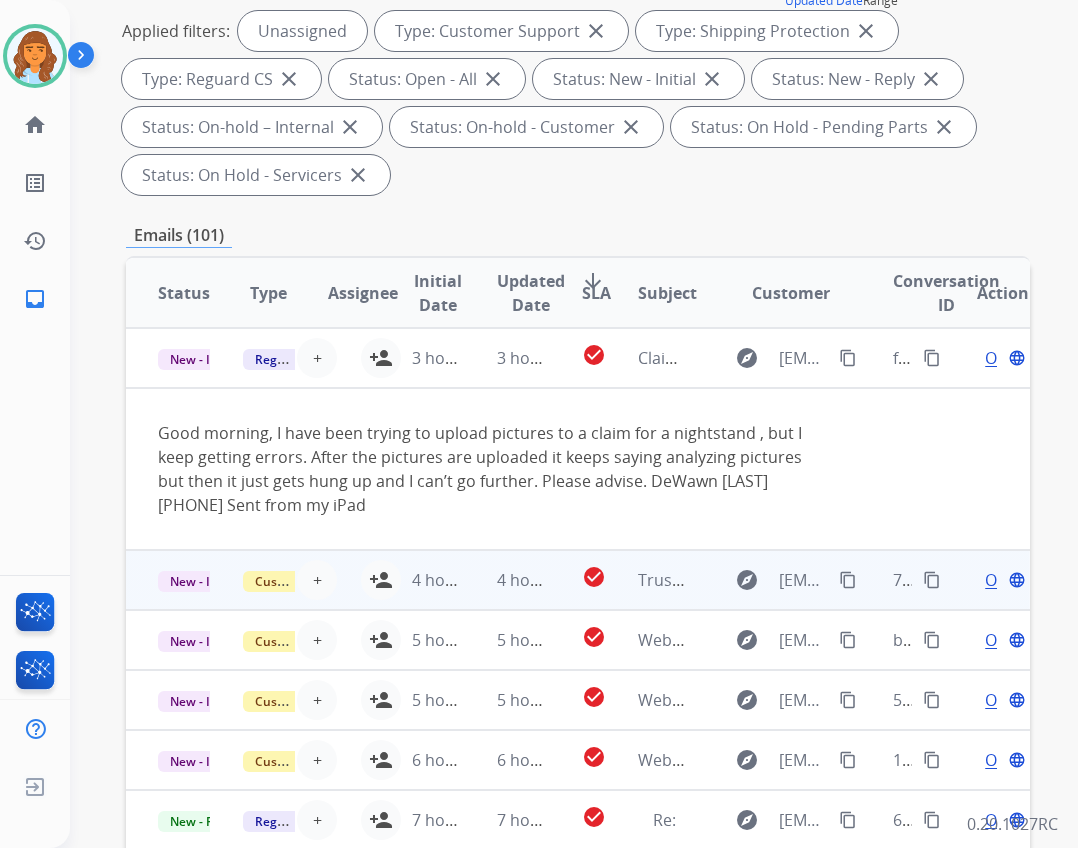 scroll, scrollTop: 2, scrollLeft: 0, axis: vertical 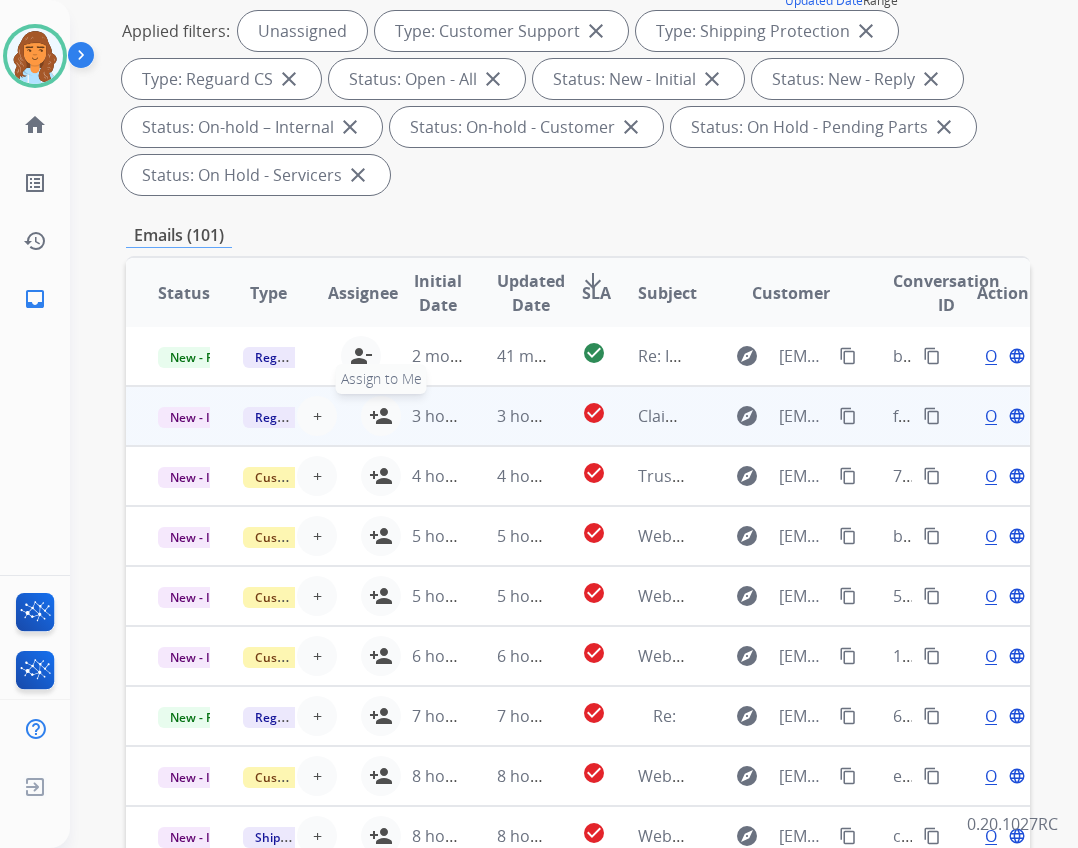click on "person_add Assign to Me" at bounding box center (381, 416) 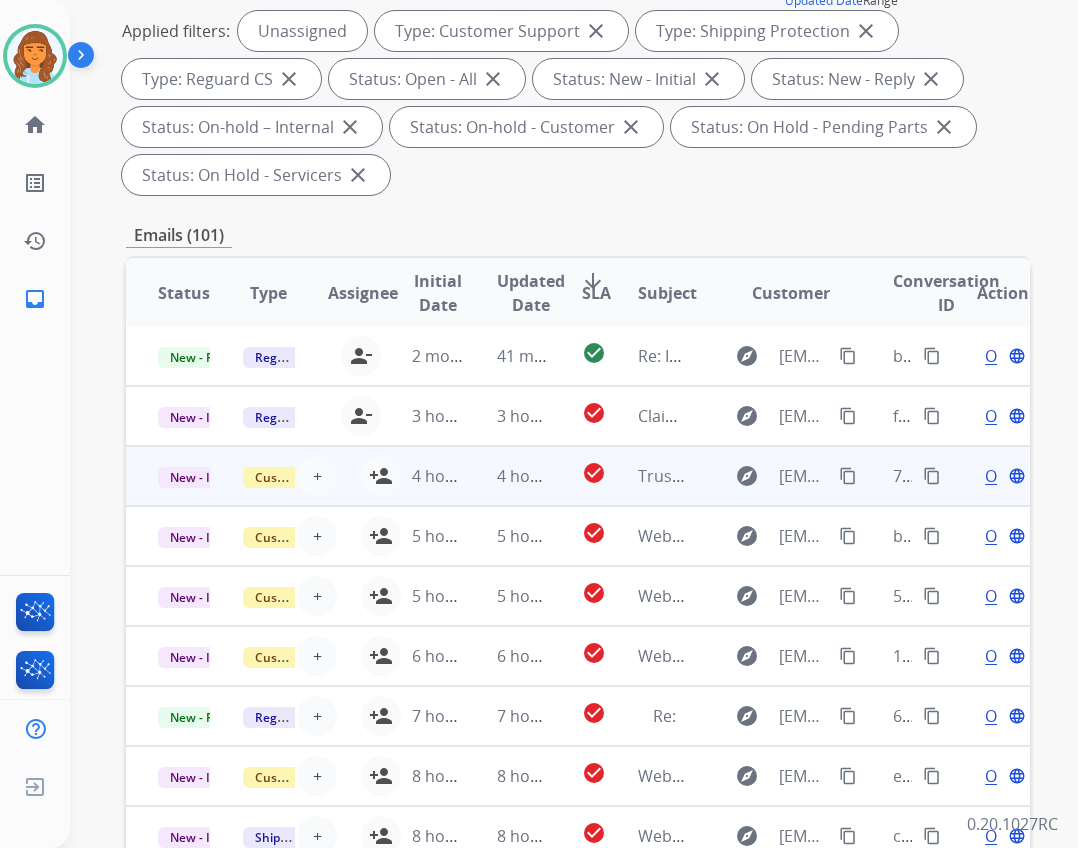 click on "4 hours ago" at bounding box center [422, 476] 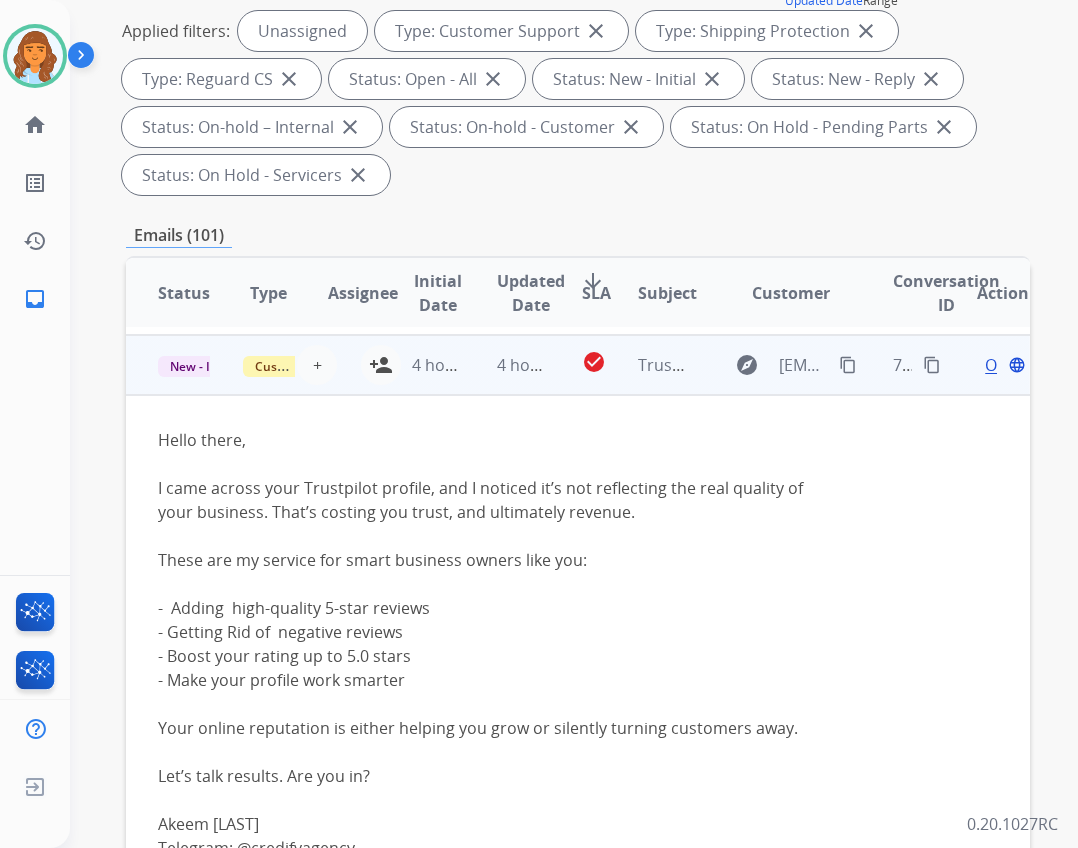 scroll, scrollTop: 120, scrollLeft: 0, axis: vertical 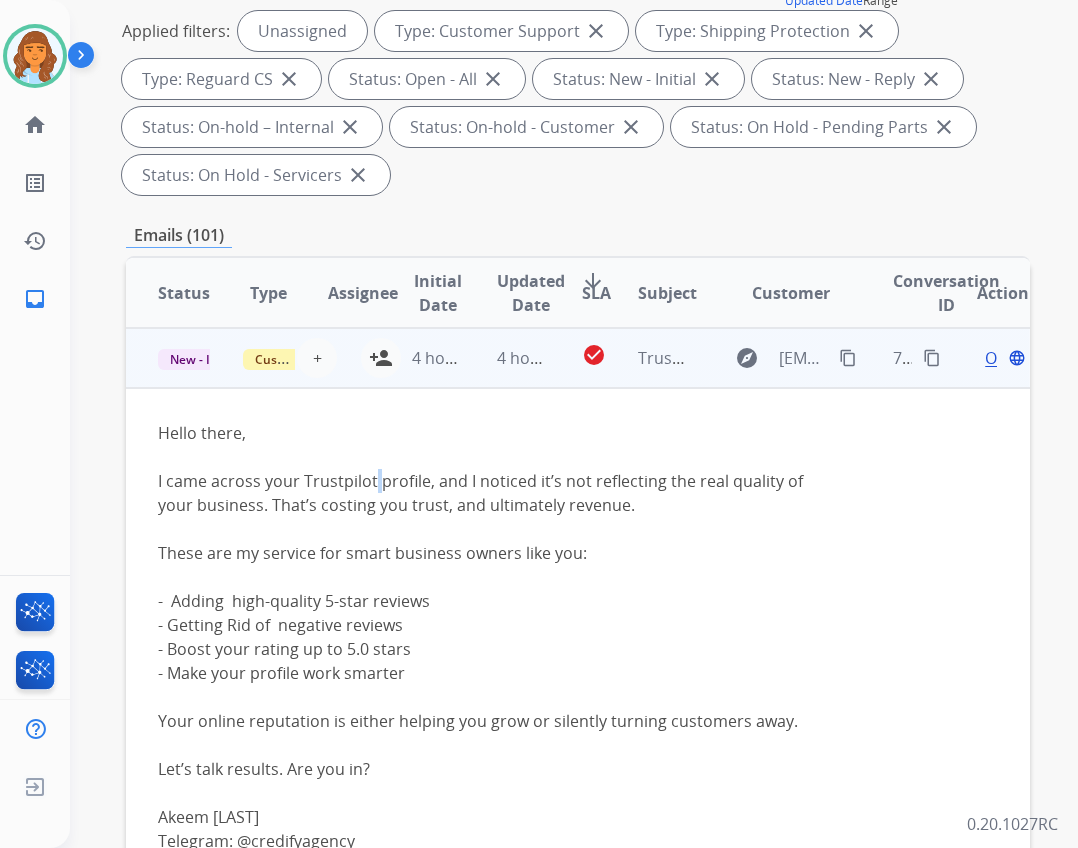 click on "Hello there, I came across your Trustpilot profile, and I noticed it’s not reflecting the real quality of your business. That’s costing you trust, and ultimately revenue. These are my service for smart business owners like you: -  Adding  high-quality 5-star reviews - Getting Rid of  negative reviews - Boost your rating up to 5.0 stars - Make your profile work smarter Your online reputation is either helping you grow or silently turning customers away. Let’s talk results. Are you in? Akeem Mustapha Telegram: @credifyagency" at bounding box center [493, 637] 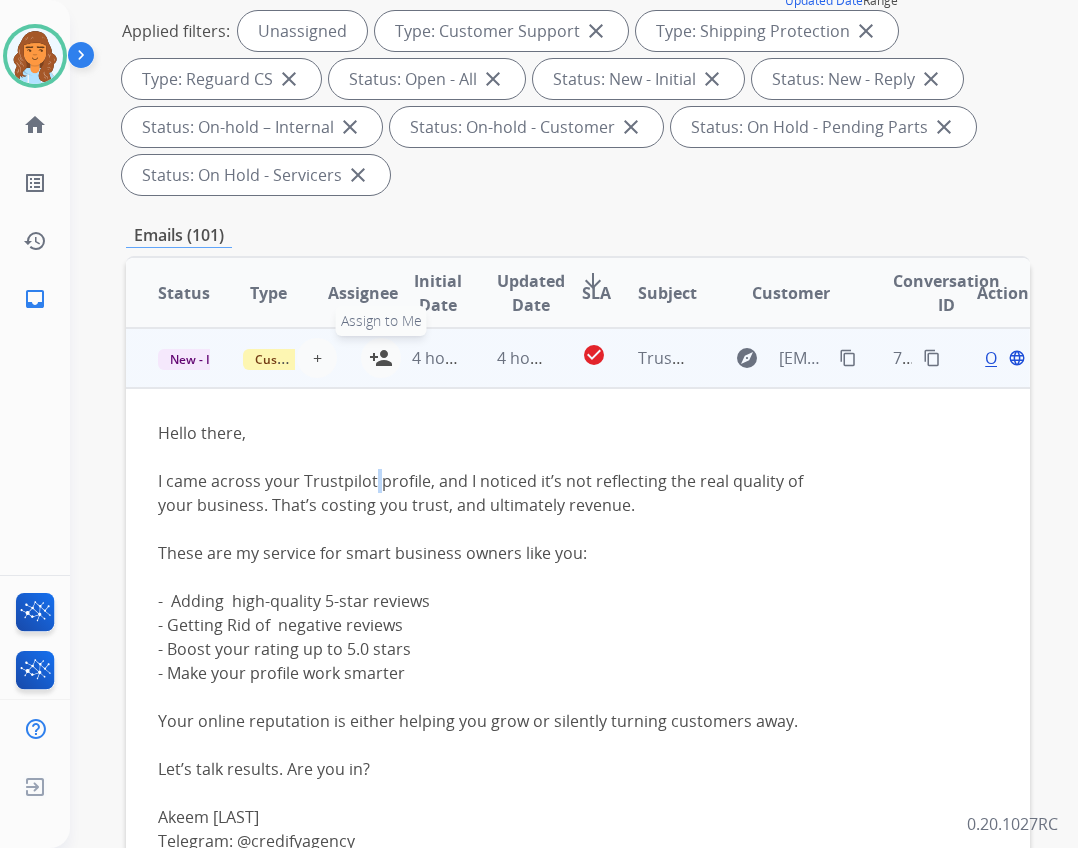 click on "person_add" at bounding box center [381, 358] 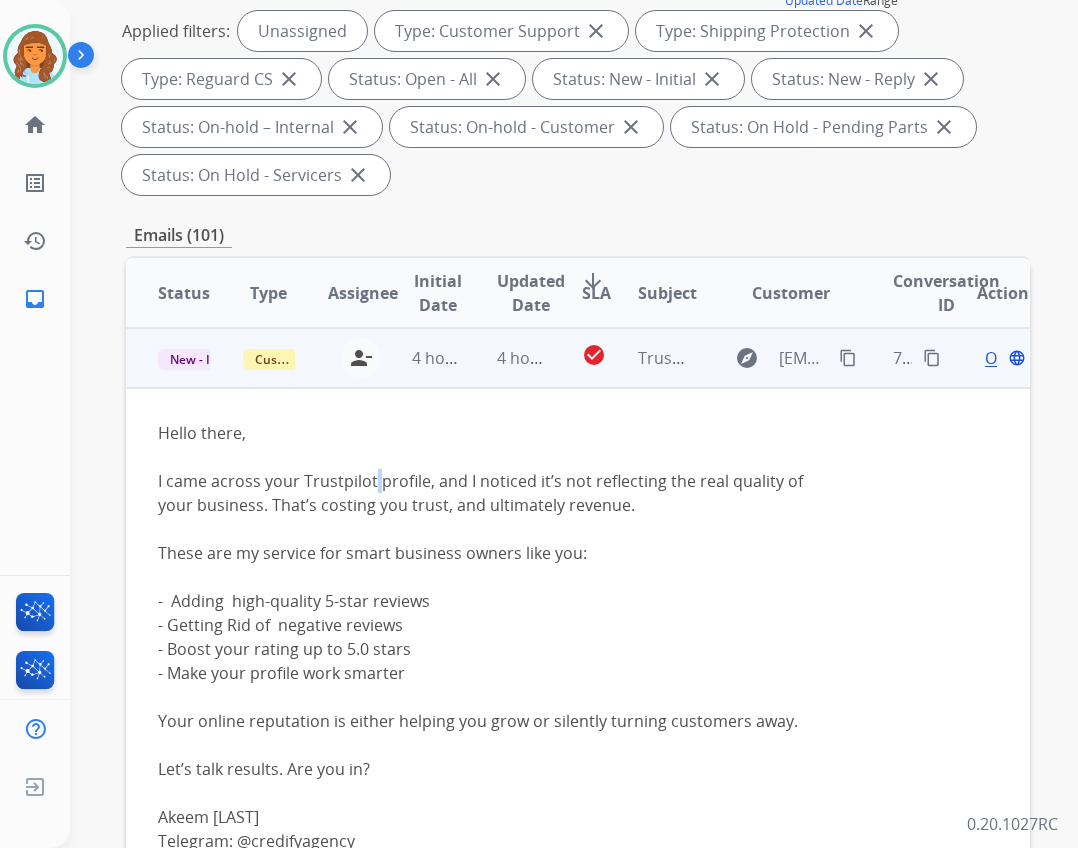 scroll, scrollTop: 500, scrollLeft: 0, axis: vertical 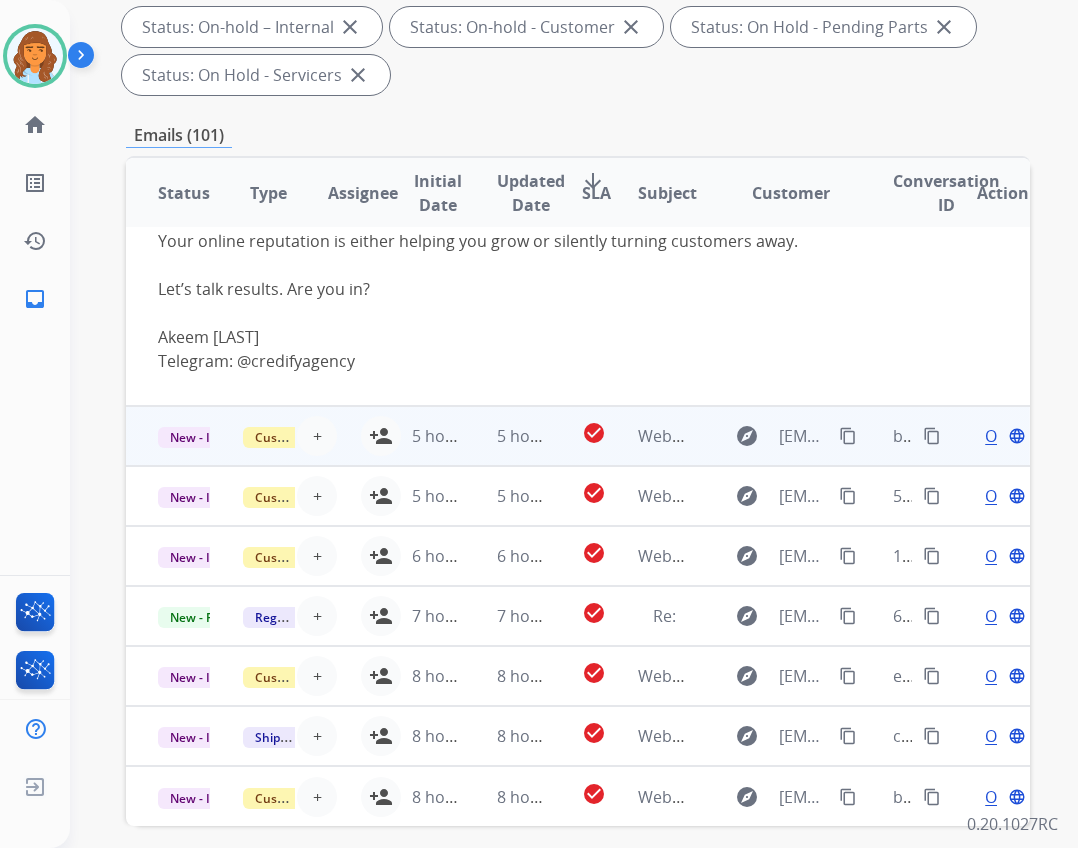 click on "New - Initial Customer Support + Select agent person_add Assign to Me 5 hours ago 5 hours ago check_circle  Webform from Nocturne.sam@proton.me on 08/05/2025  explore Nocturne.sam@proton.me content_copy  b5de470a-041f-4128-b408-63ed4c4ba485  content_copy Open language" at bounding box center [578, 436] 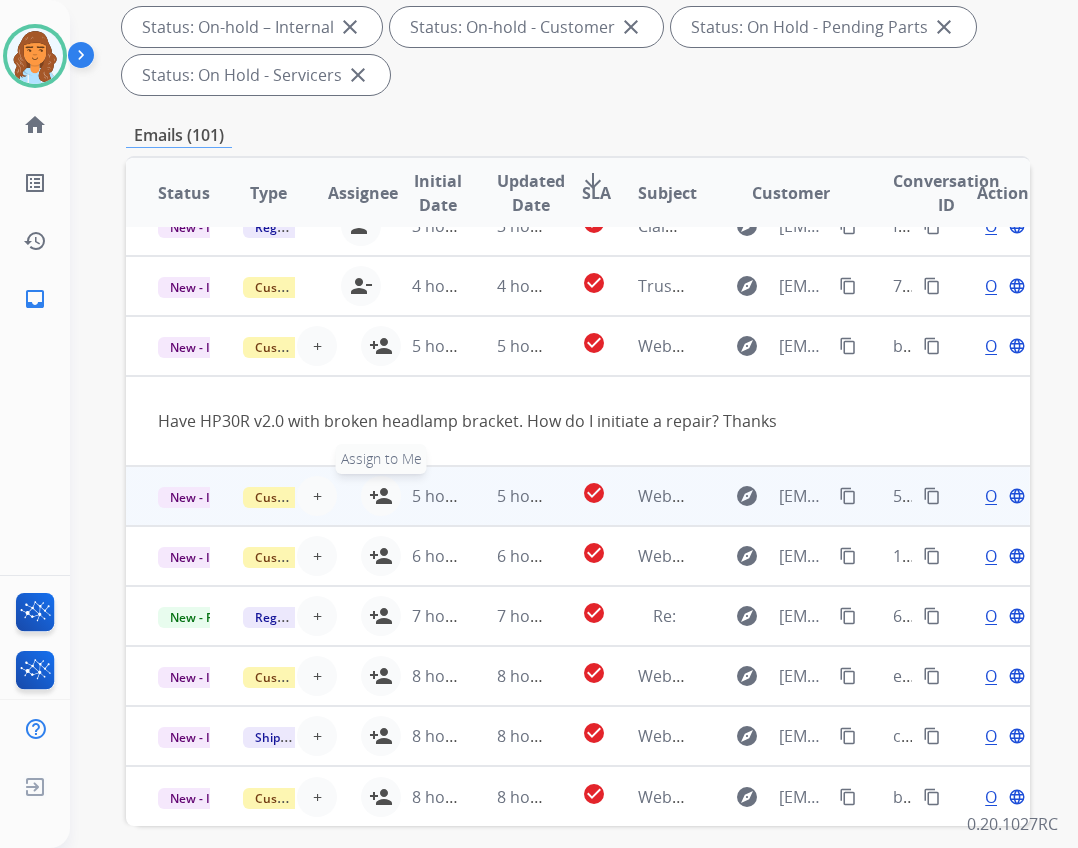 scroll, scrollTop: 92, scrollLeft: 0, axis: vertical 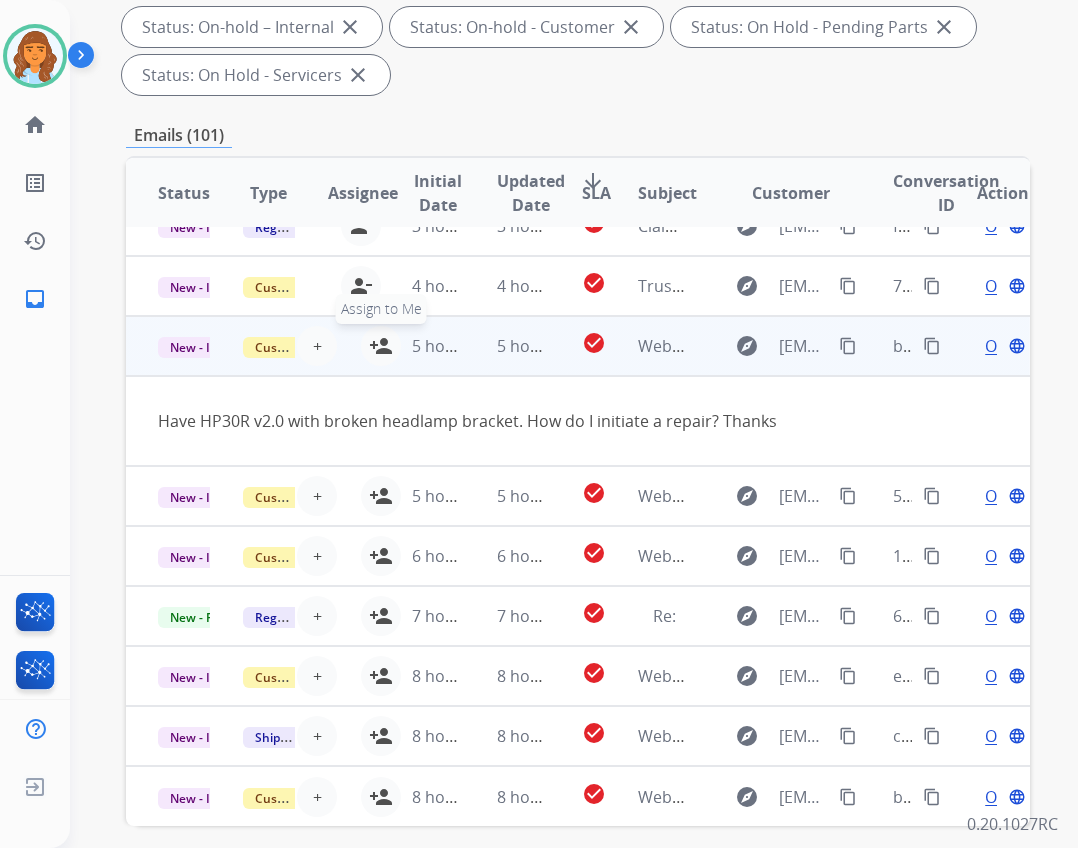 click on "person_add" at bounding box center (381, 346) 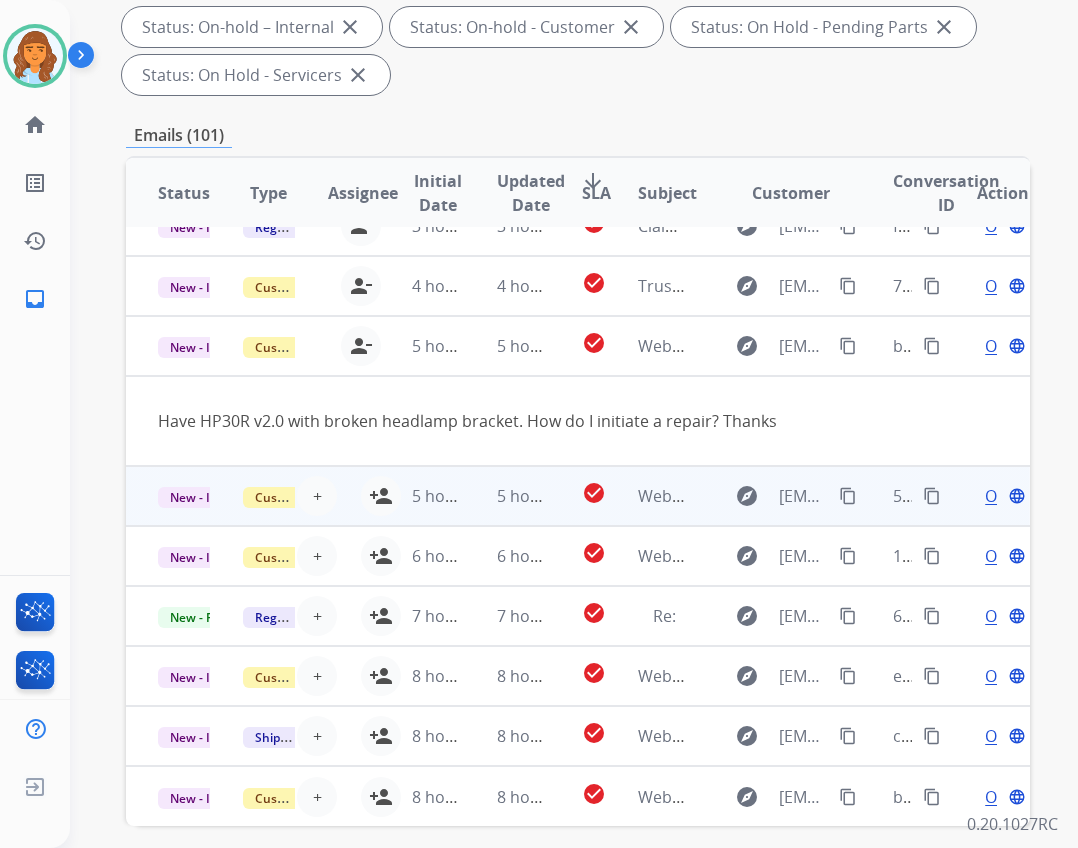 click on "5 hours ago" at bounding box center (422, 496) 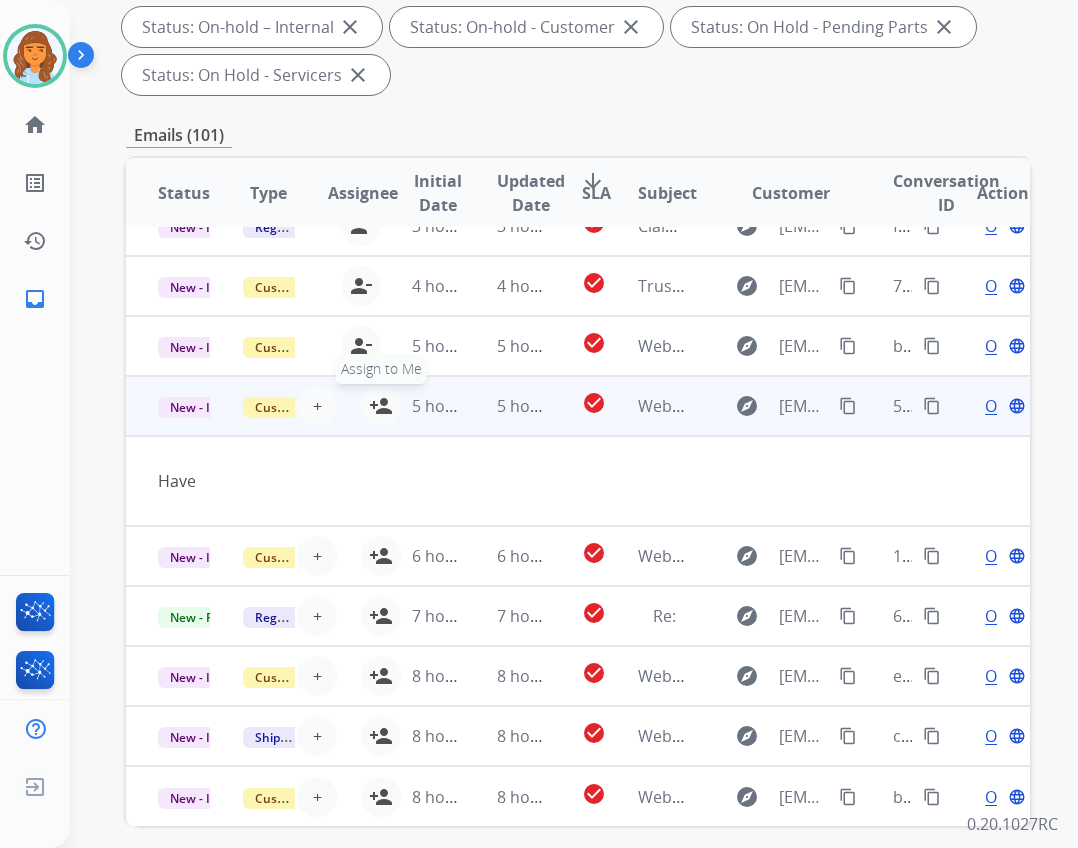 click on "person_add Assign to Me" at bounding box center [381, 406] 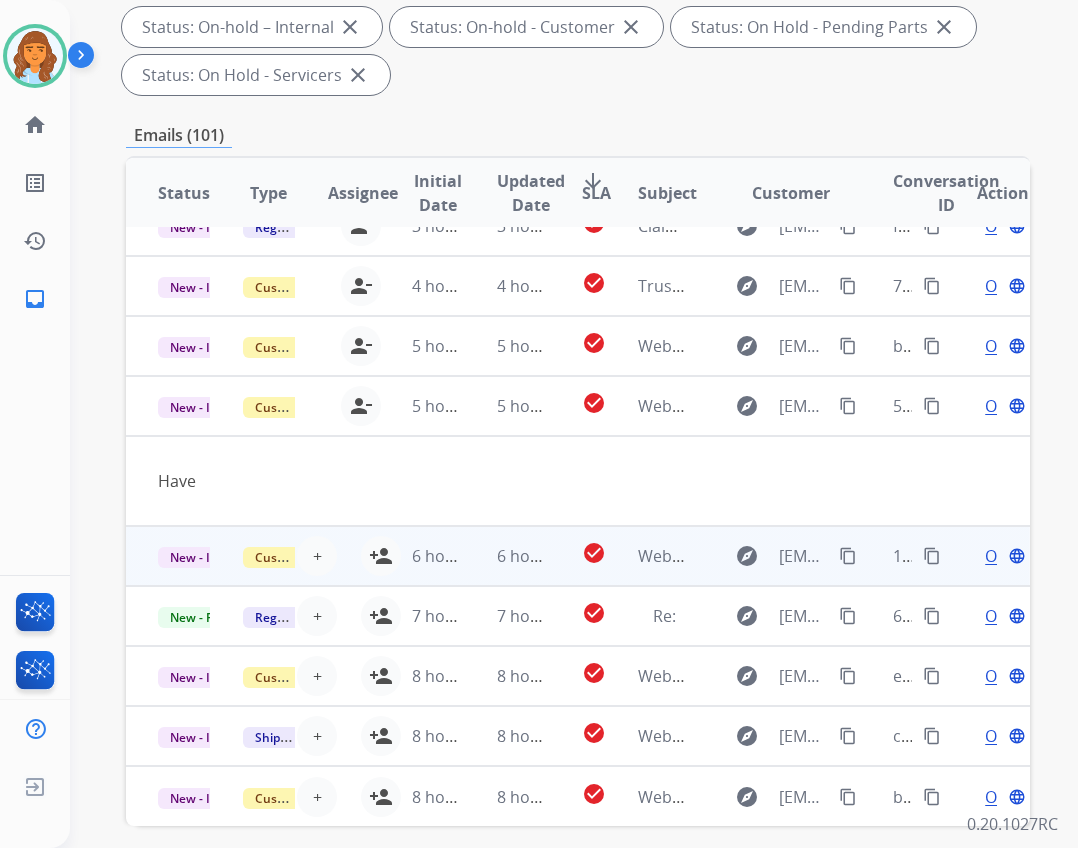 click on "6 hours ago" at bounding box center [422, 556] 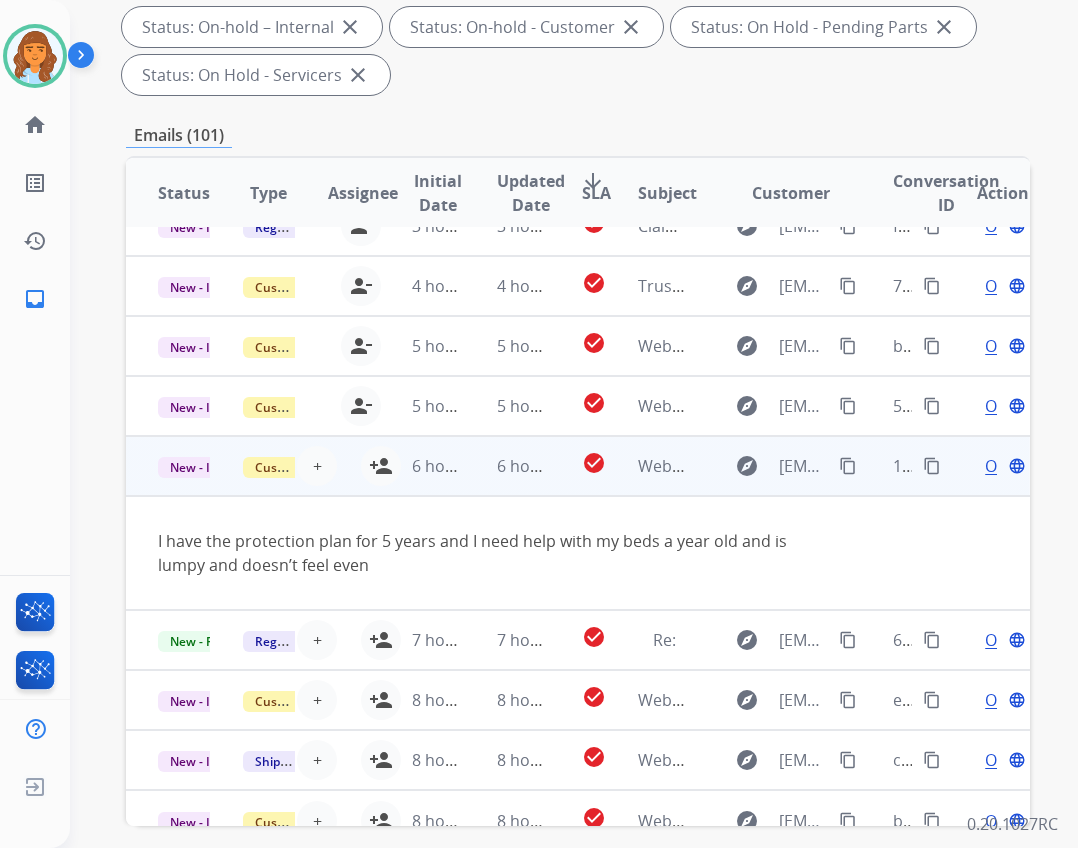 scroll, scrollTop: 116, scrollLeft: 0, axis: vertical 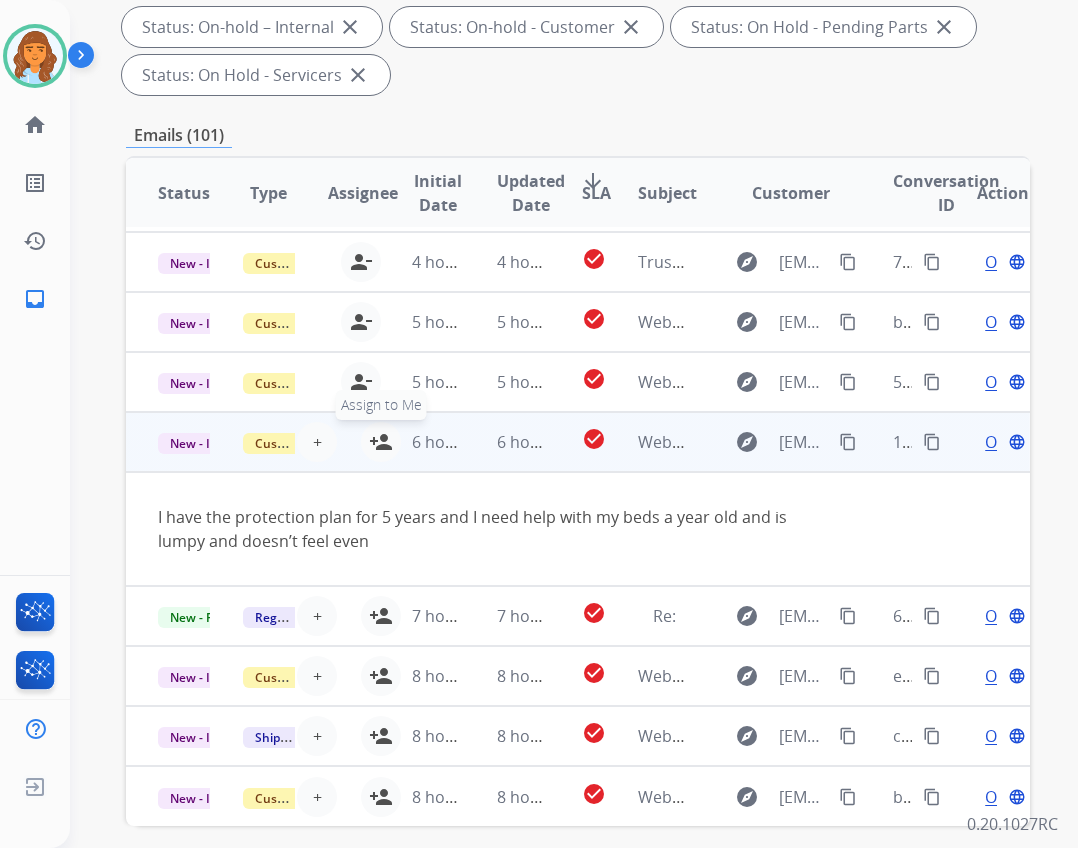 click on "person_add" at bounding box center [381, 442] 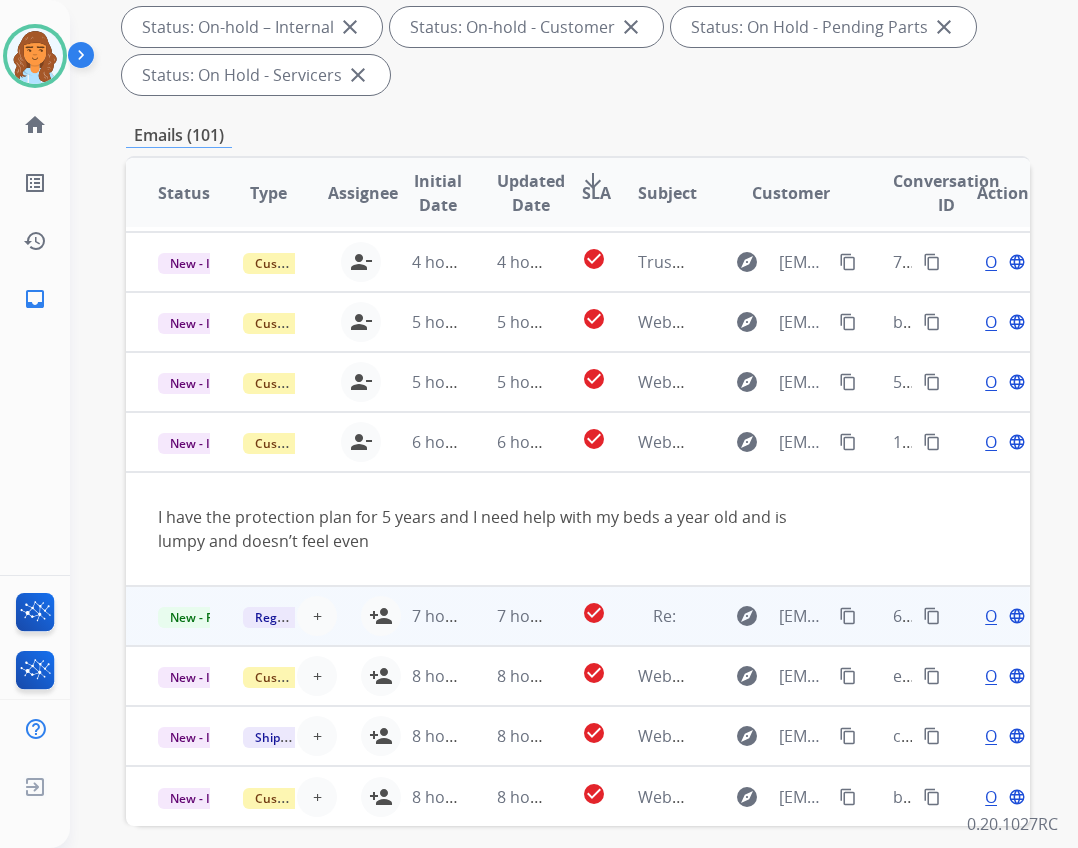 click on "7 hours ago" at bounding box center [422, 616] 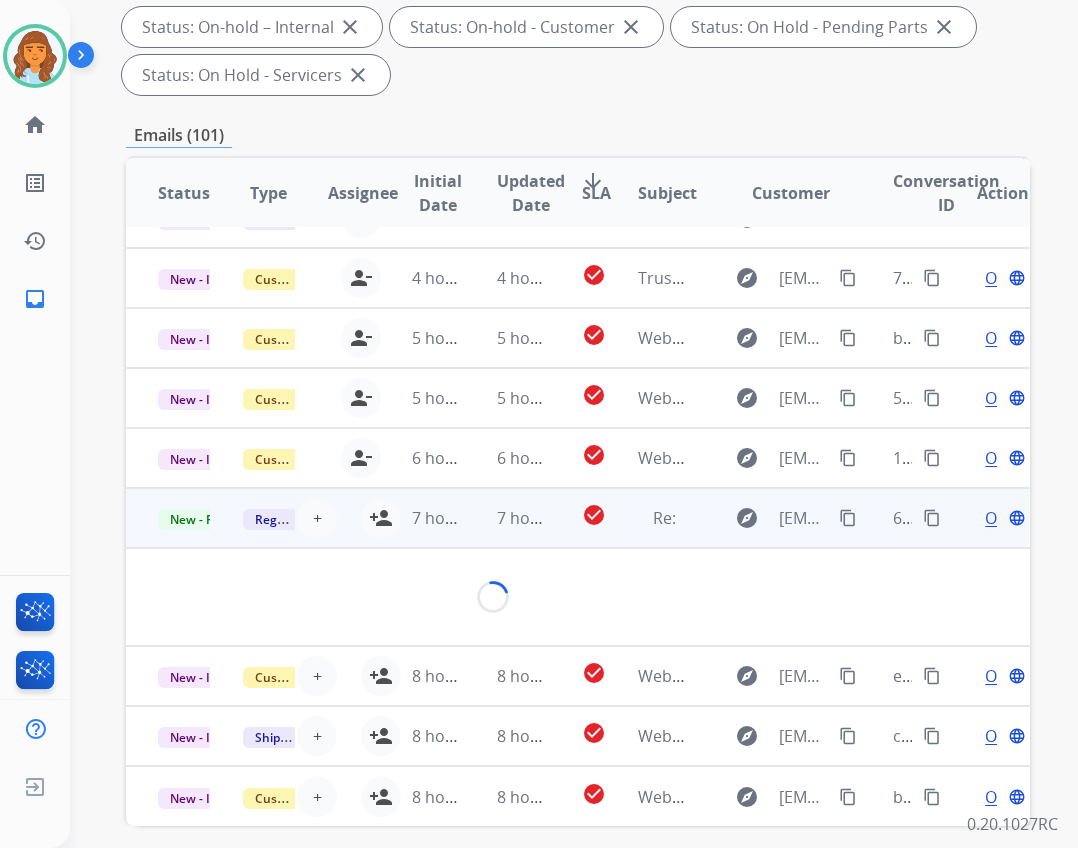 scroll, scrollTop: 116, scrollLeft: 0, axis: vertical 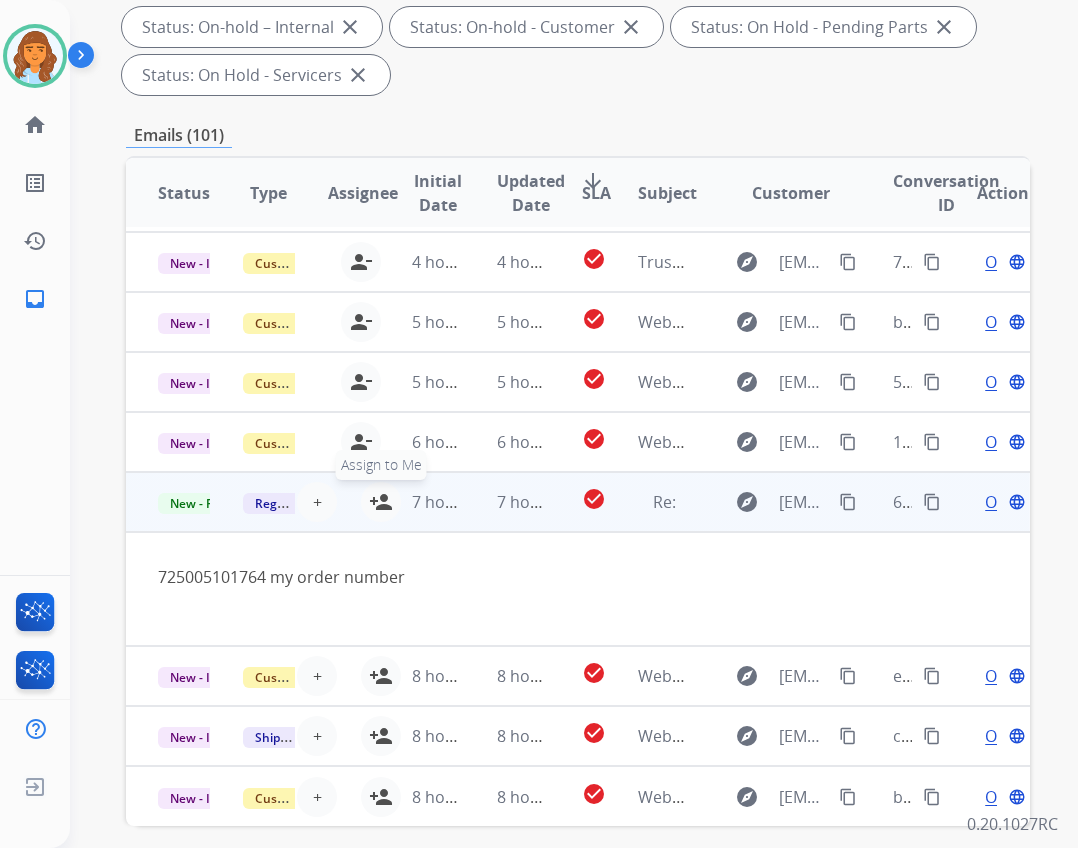 click on "person_add" at bounding box center (381, 502) 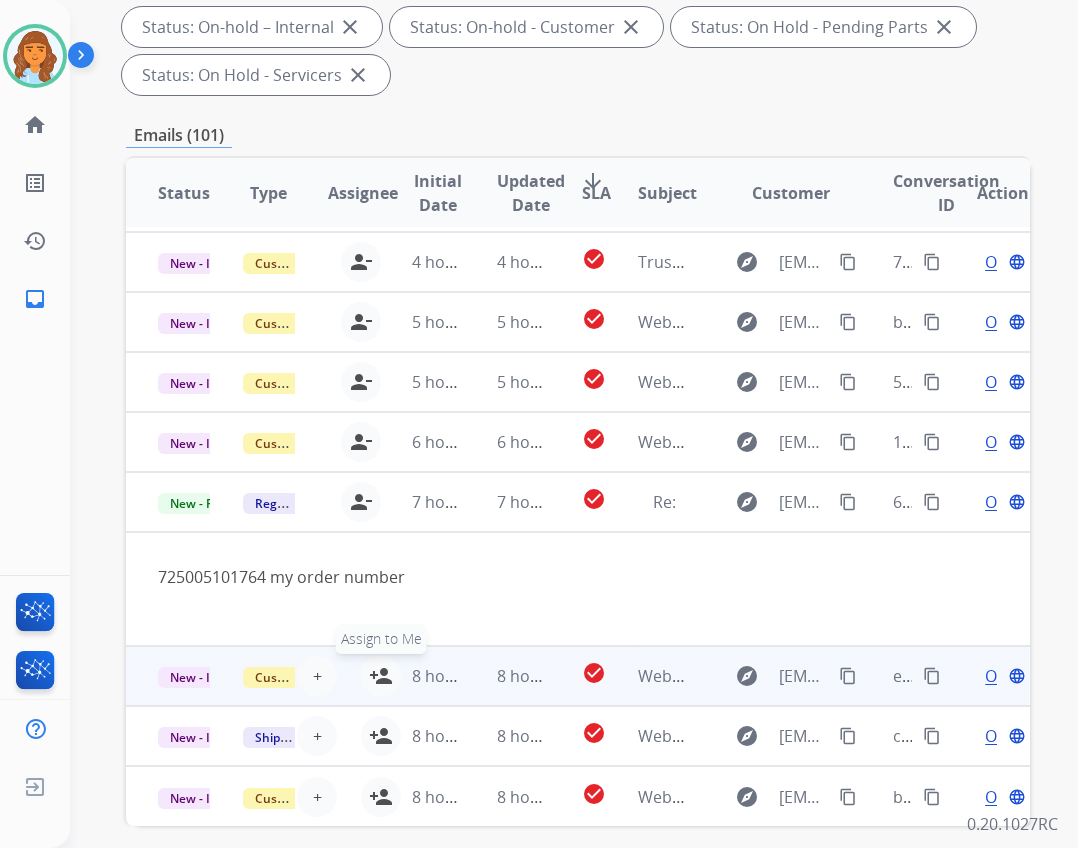 click on "person_add" at bounding box center [381, 676] 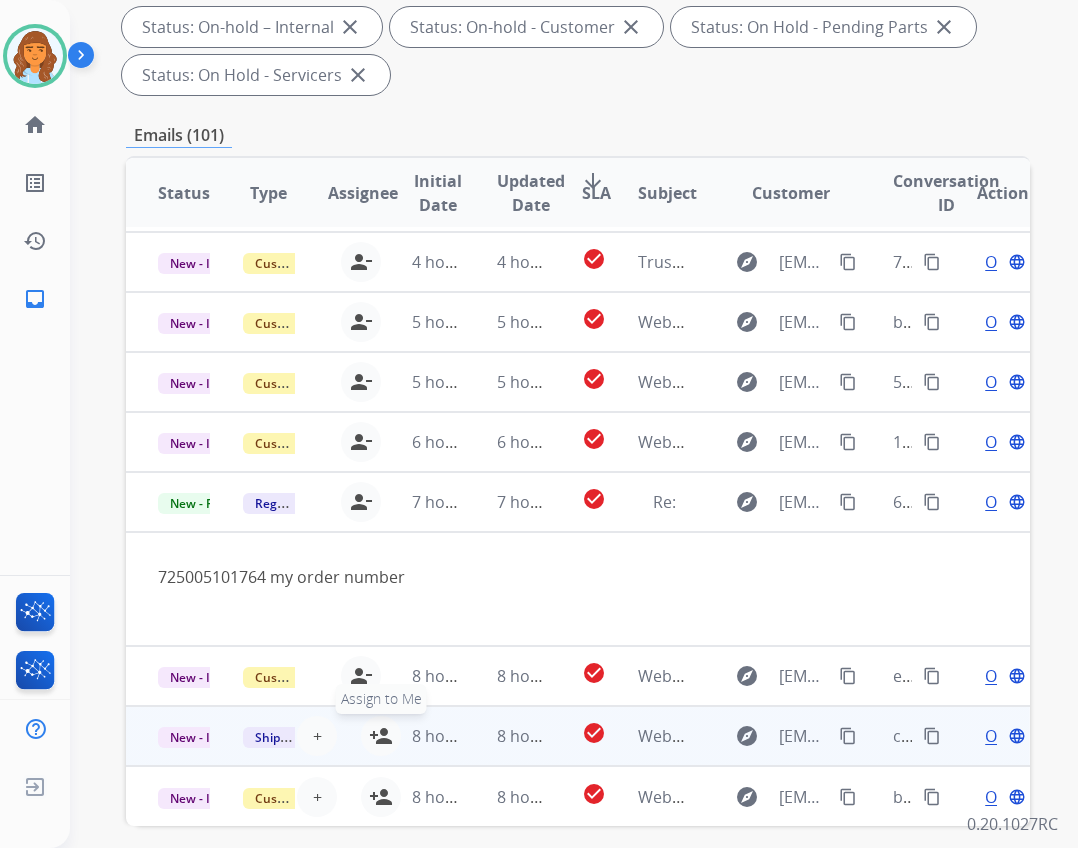 click on "person_add" at bounding box center [381, 736] 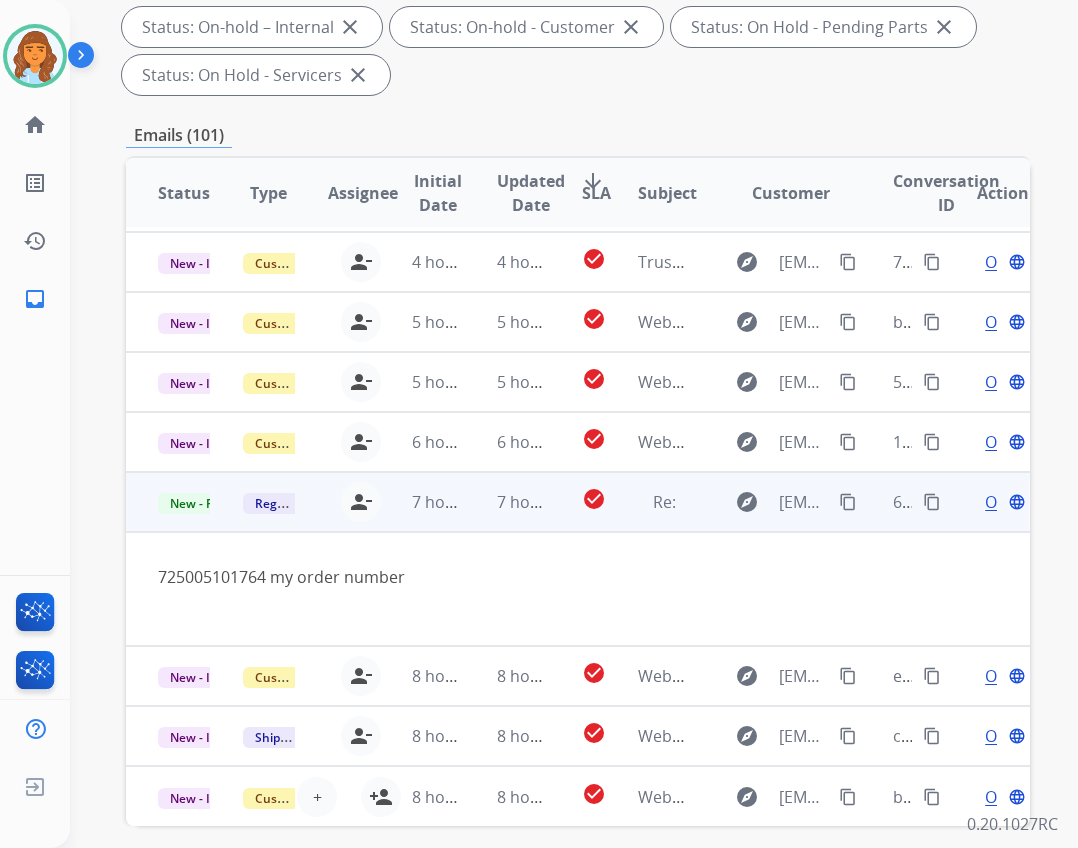 scroll, scrollTop: 0, scrollLeft: 0, axis: both 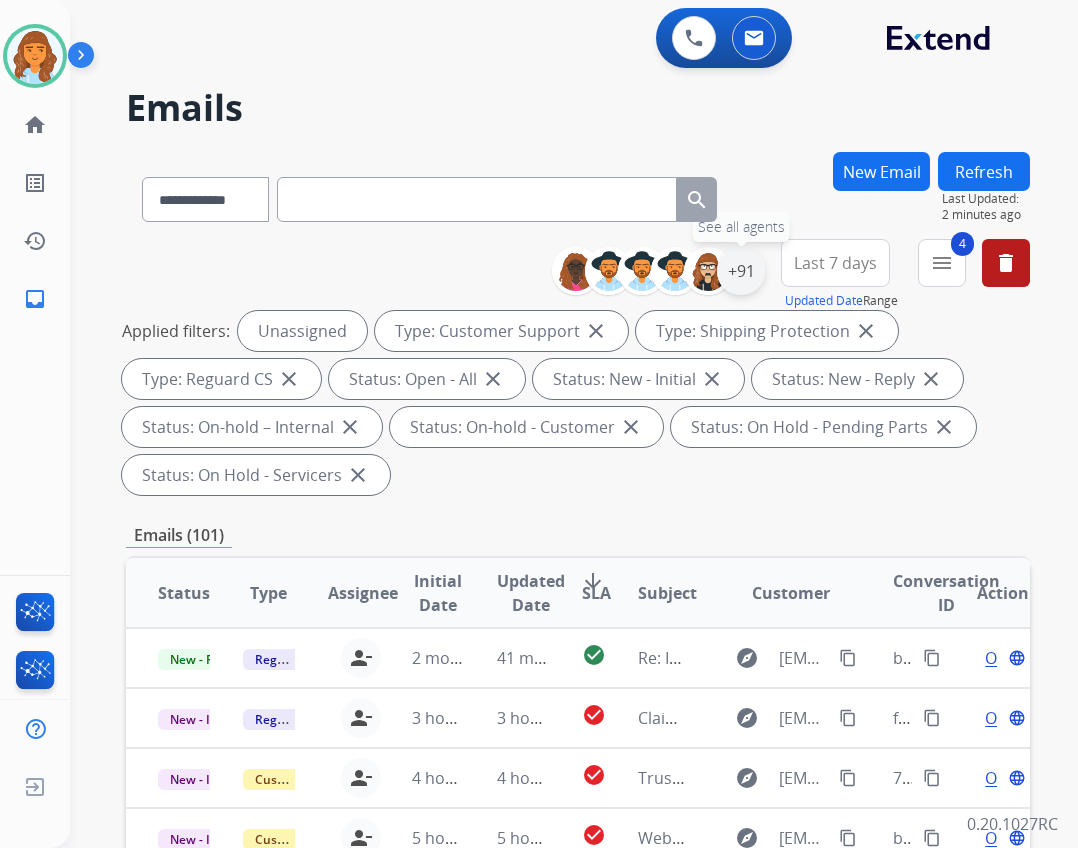 click on "+91" at bounding box center (741, 271) 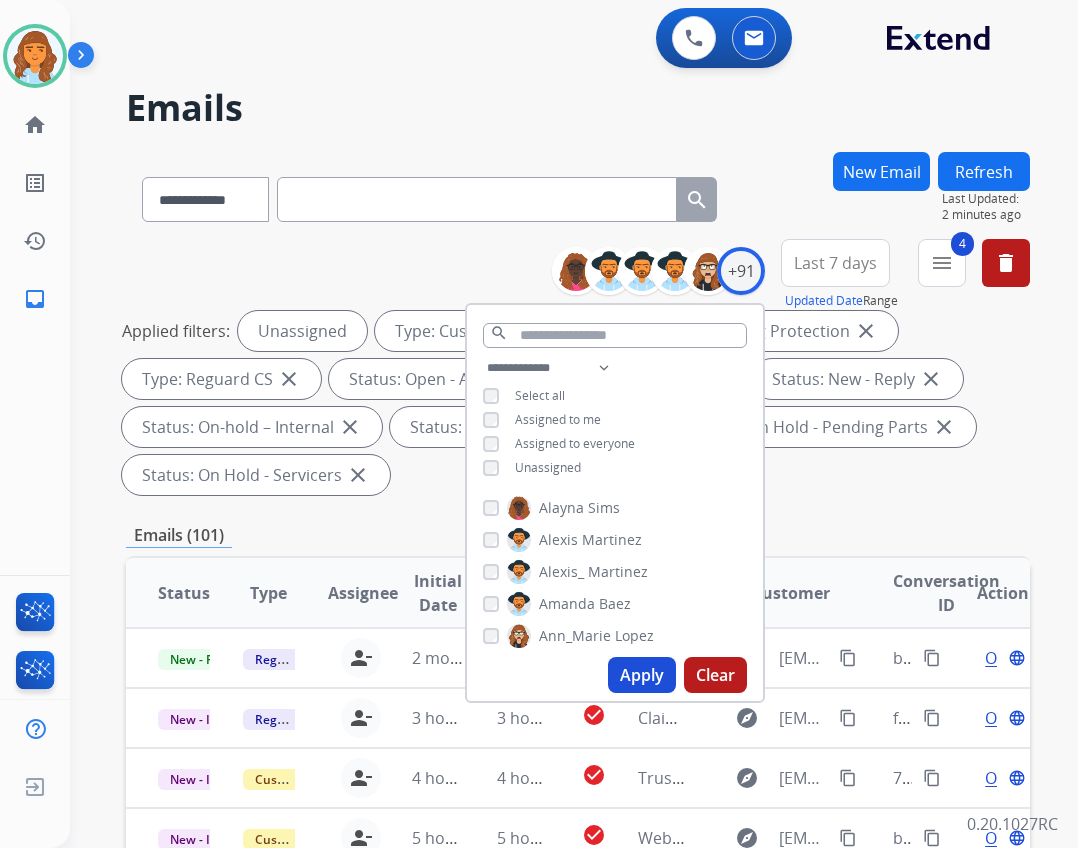 click on "Unassigned" at bounding box center (548, 467) 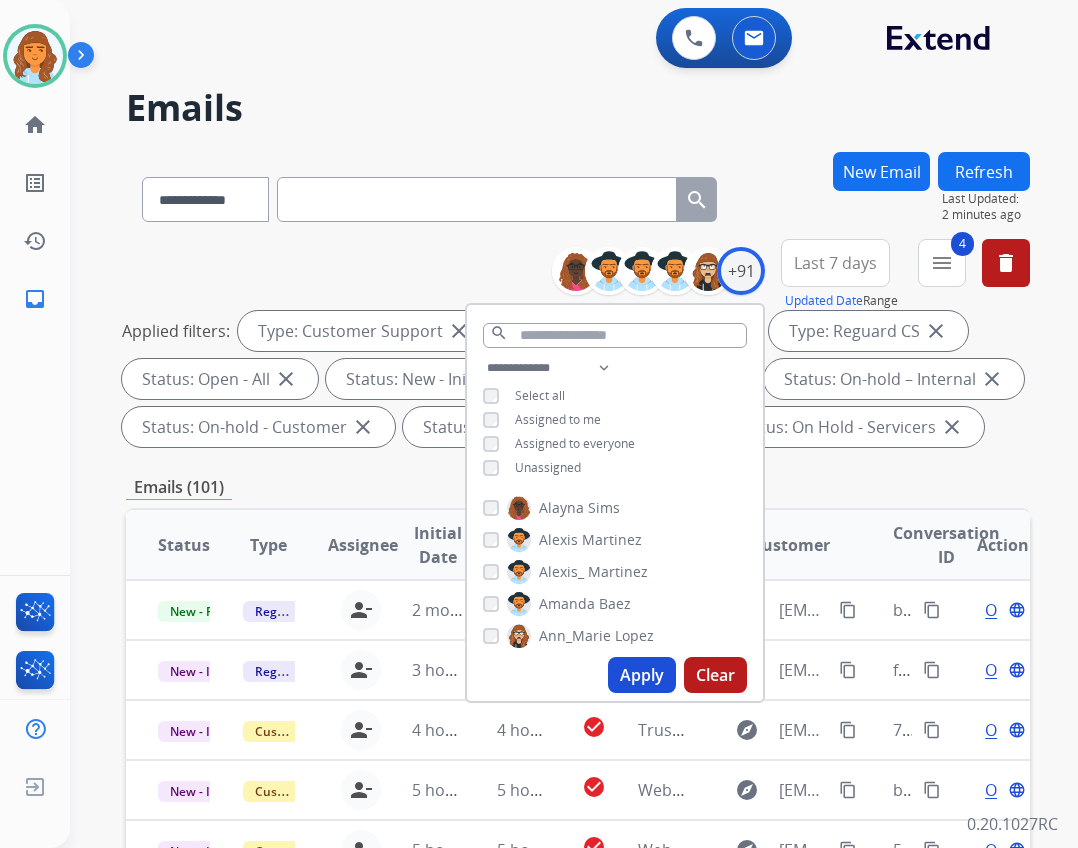 click on "**********" at bounding box center (615, 420) 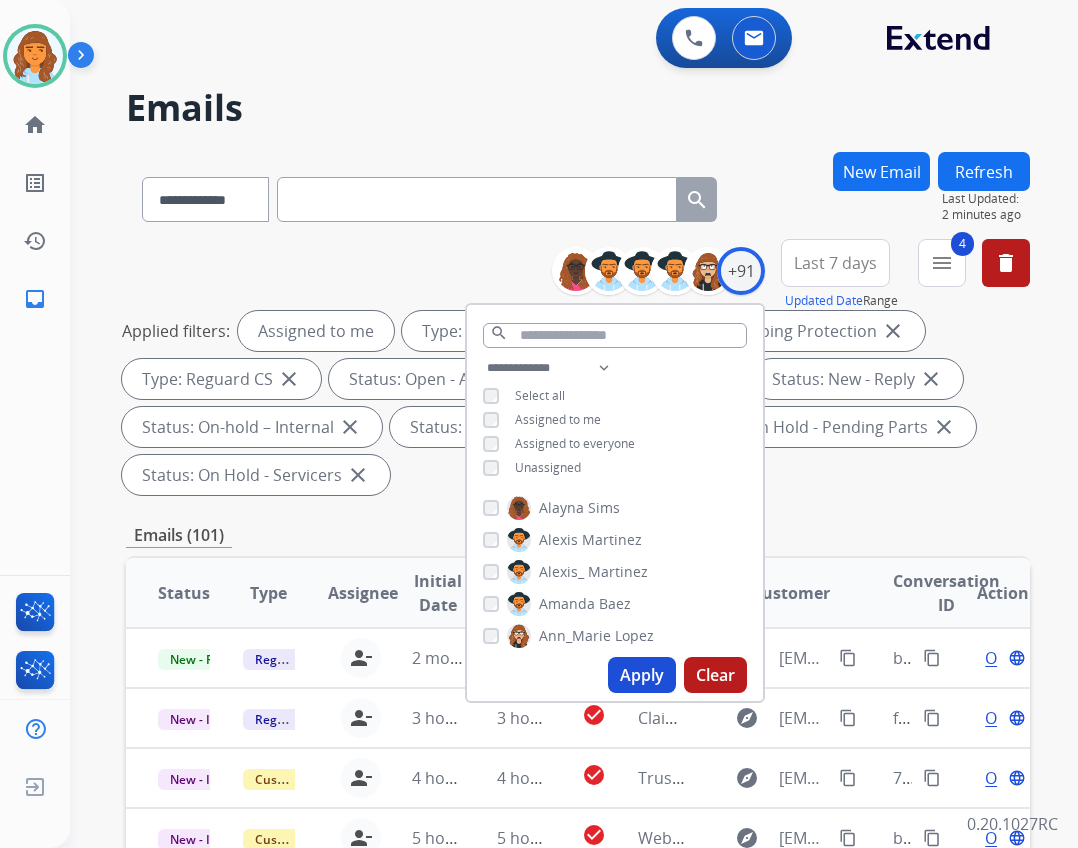 click on "Apply" at bounding box center [642, 675] 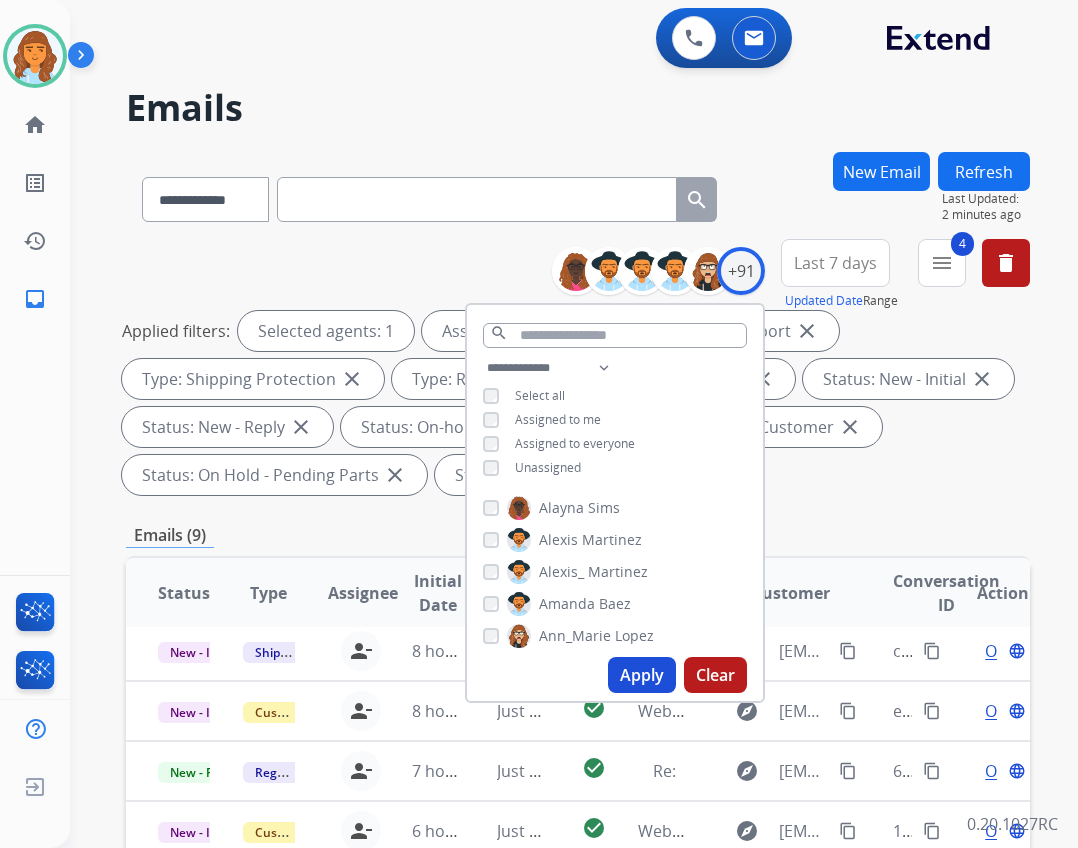 scroll, scrollTop: 8, scrollLeft: 0, axis: vertical 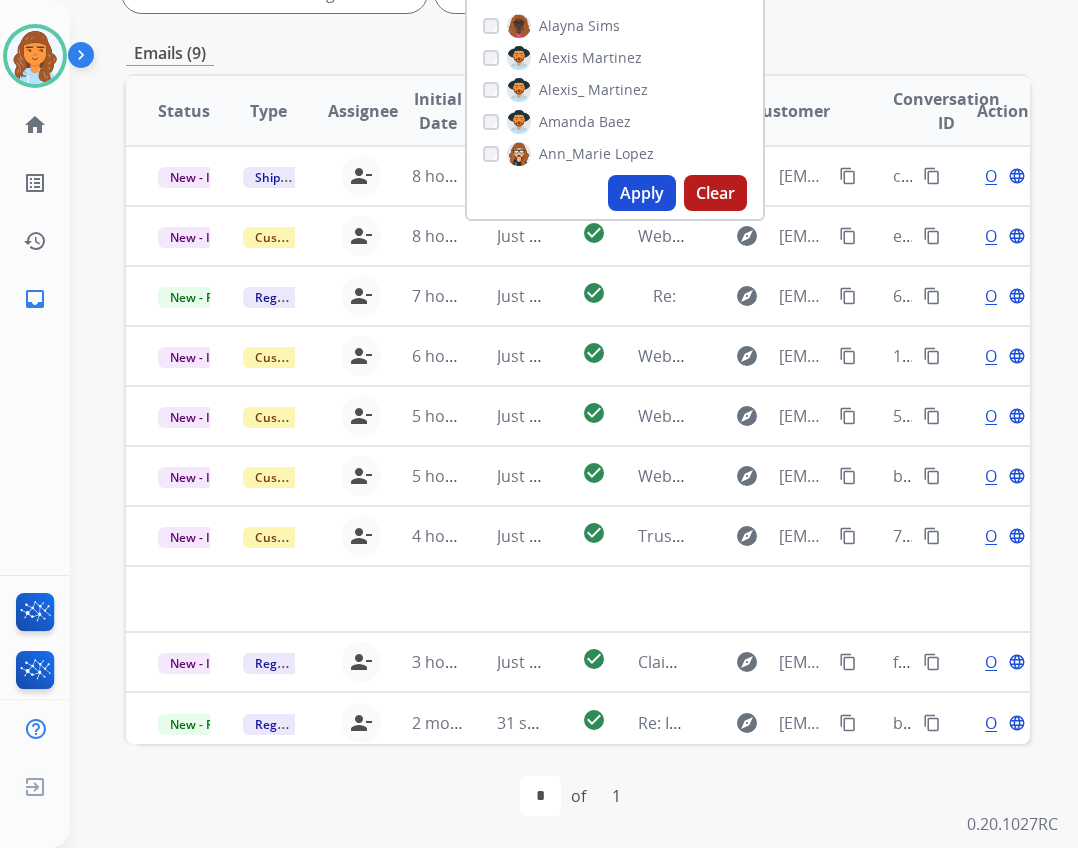 click on "Emails (9)" at bounding box center (578, 53) 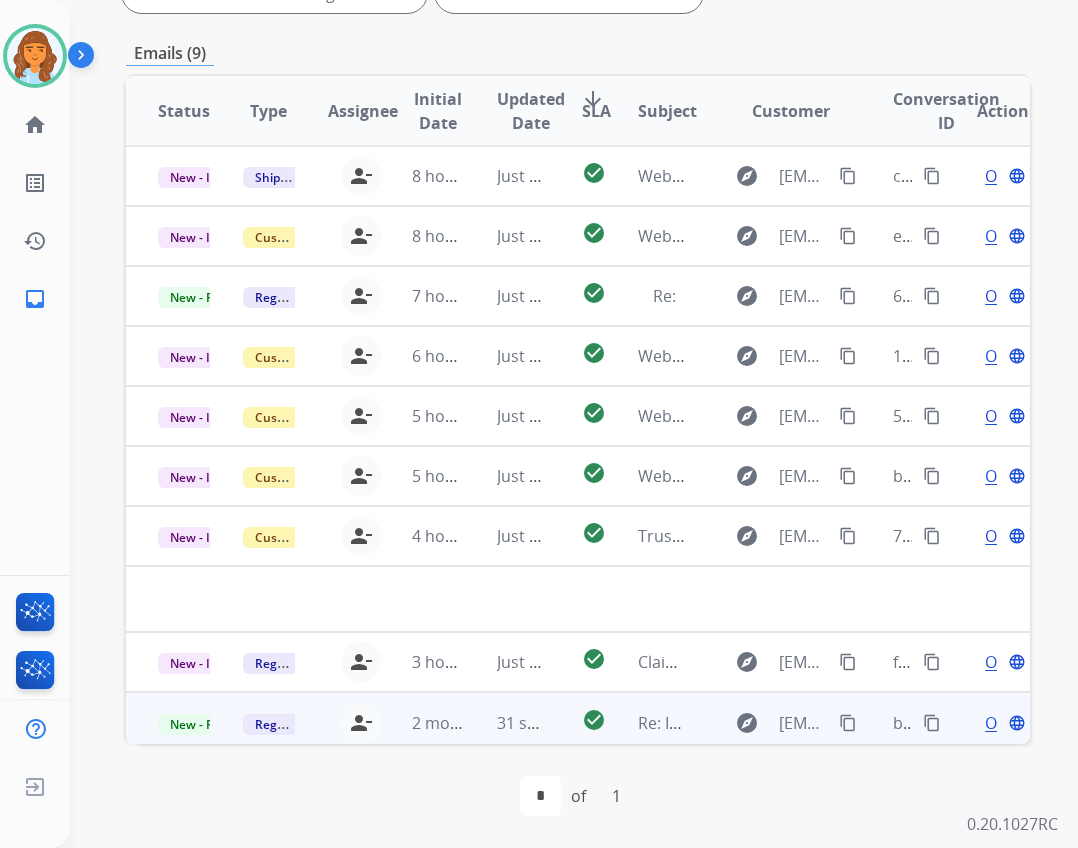 click on "31 seconds ago" at bounding box center (507, 722) 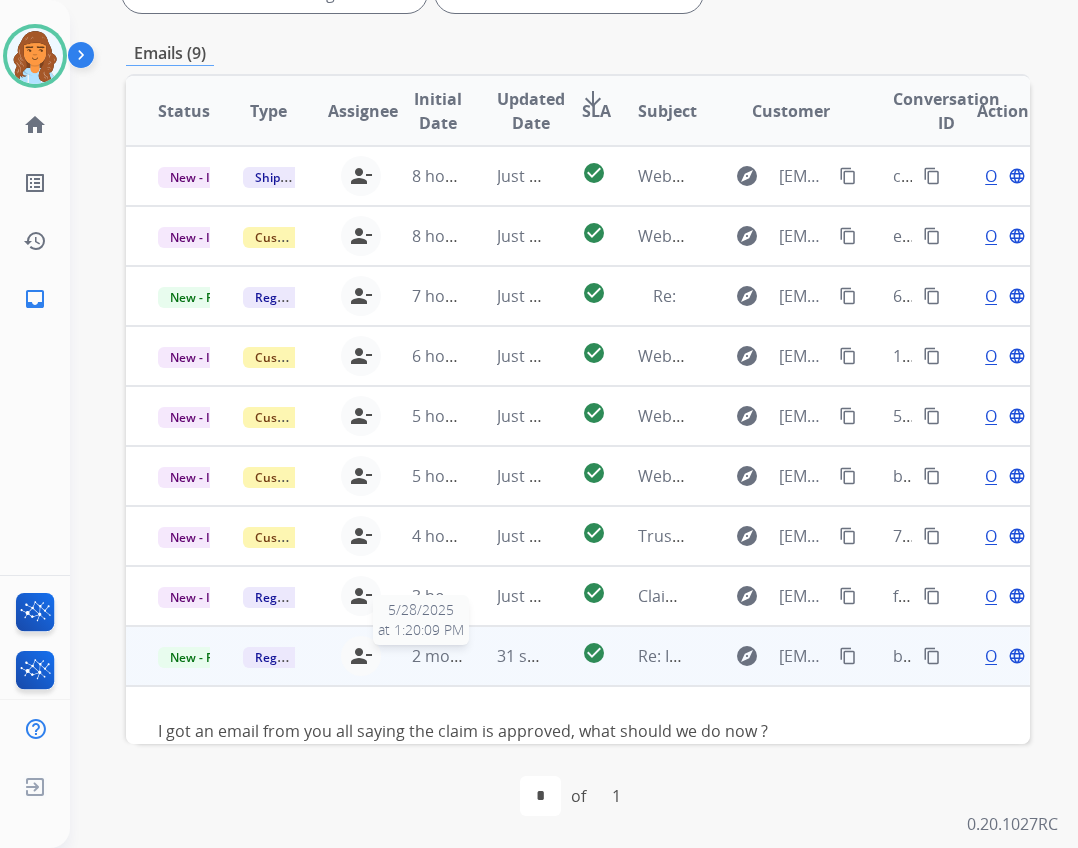 scroll, scrollTop: 31, scrollLeft: 0, axis: vertical 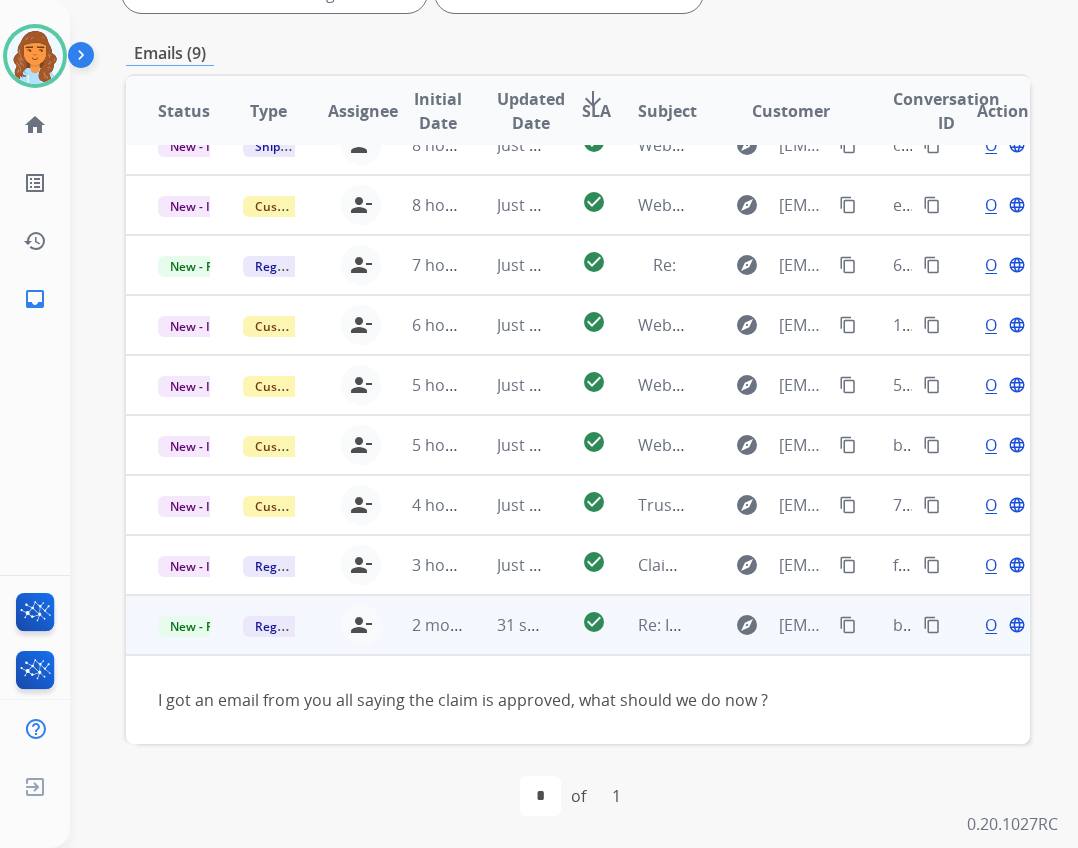 click on "Open language" at bounding box center (1003, 625) 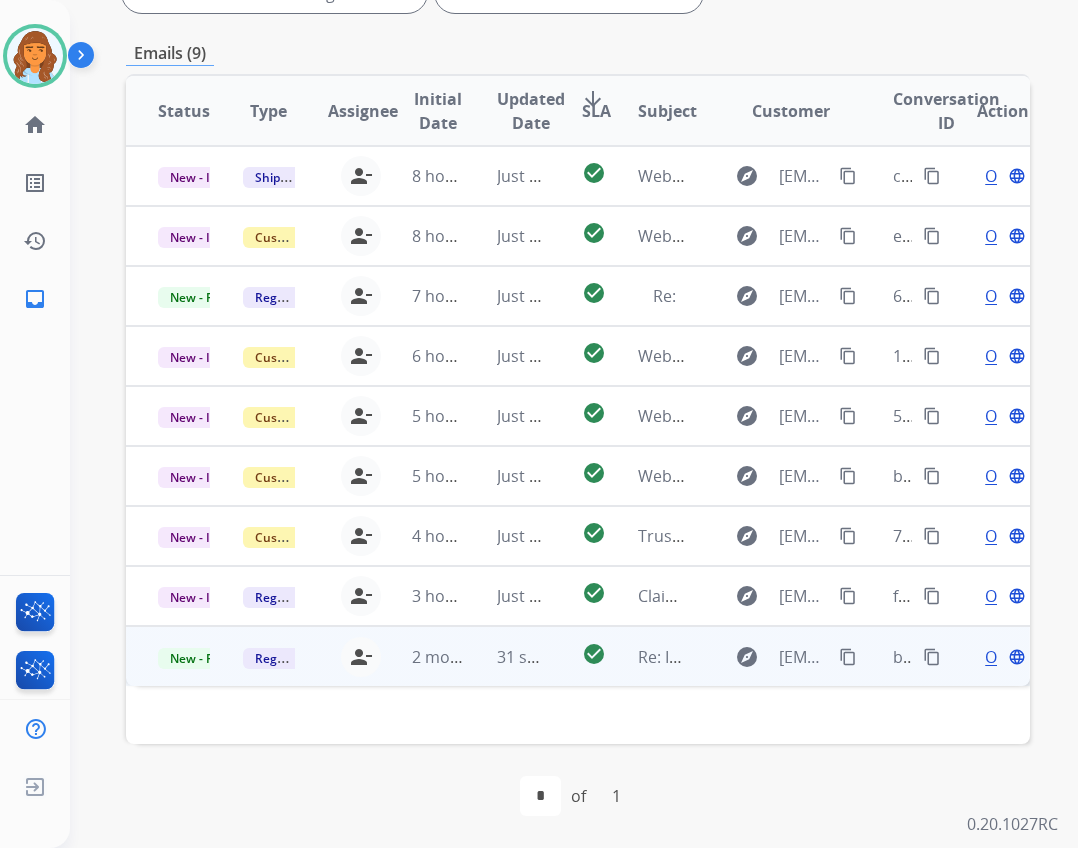 click on "Open" at bounding box center [1005, 657] 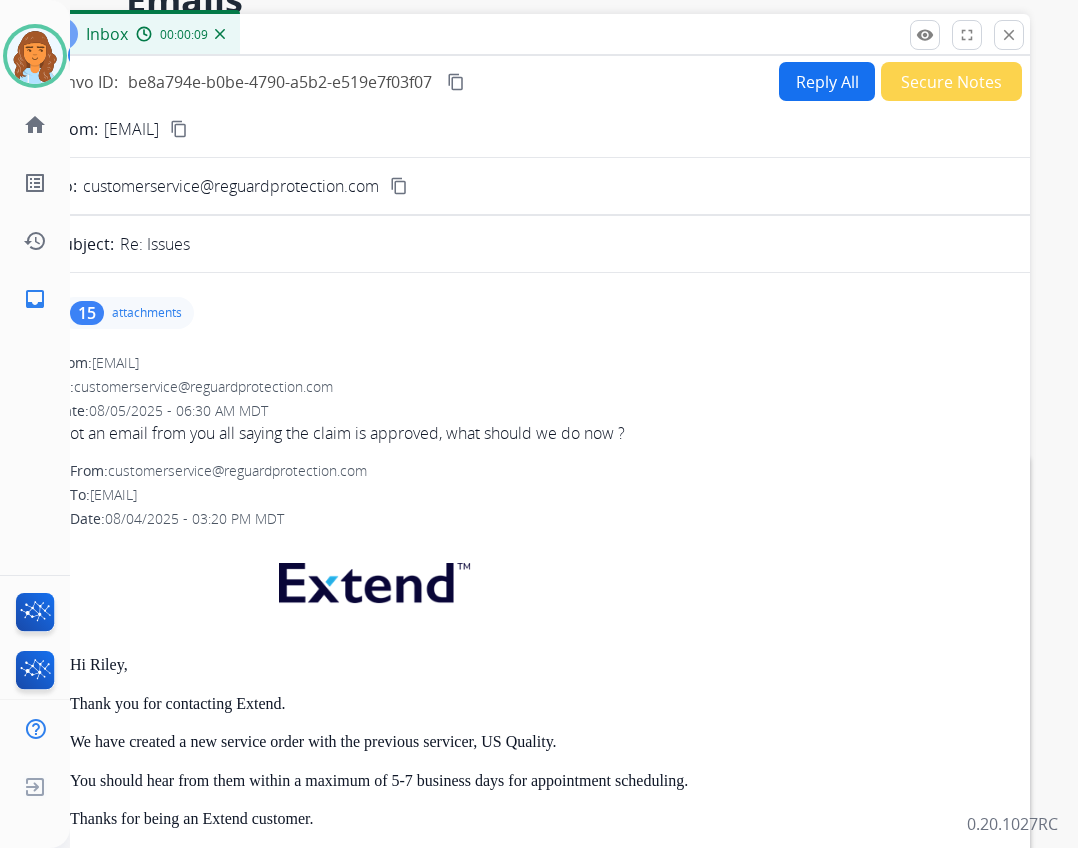 scroll, scrollTop: 0, scrollLeft: 0, axis: both 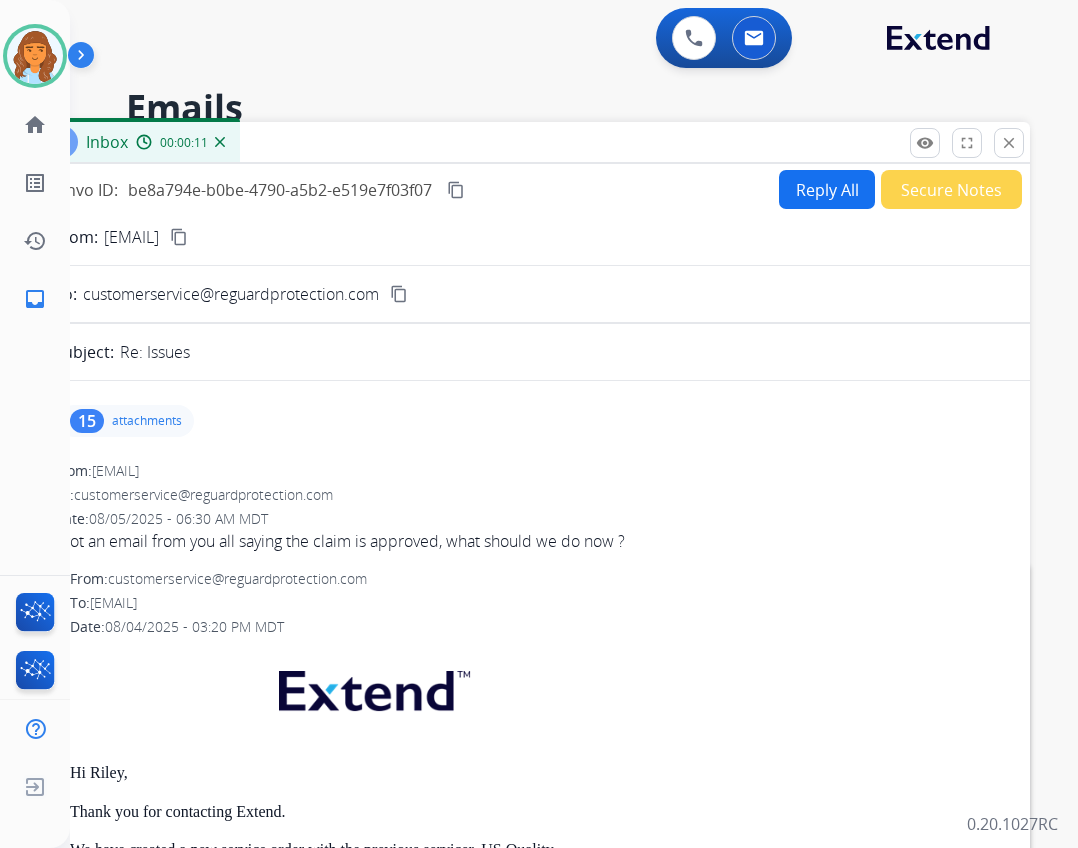 click on "Reply All" at bounding box center [827, 189] 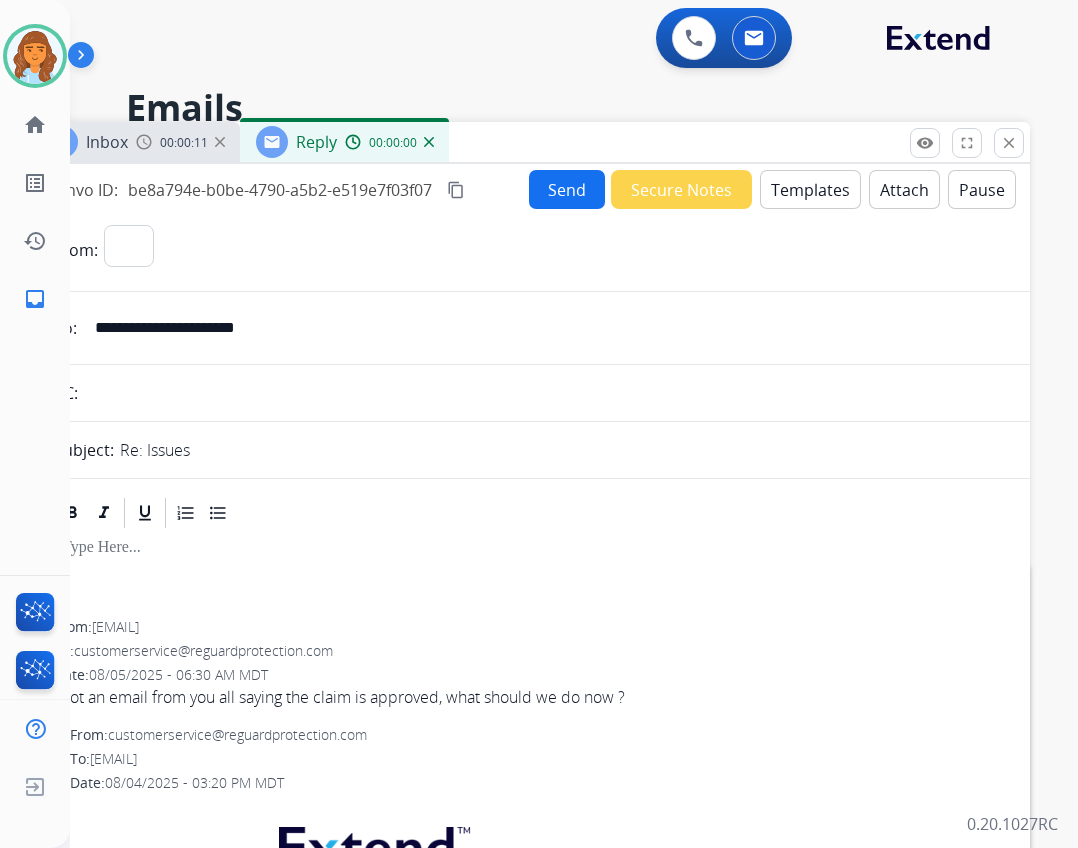 select on "**********" 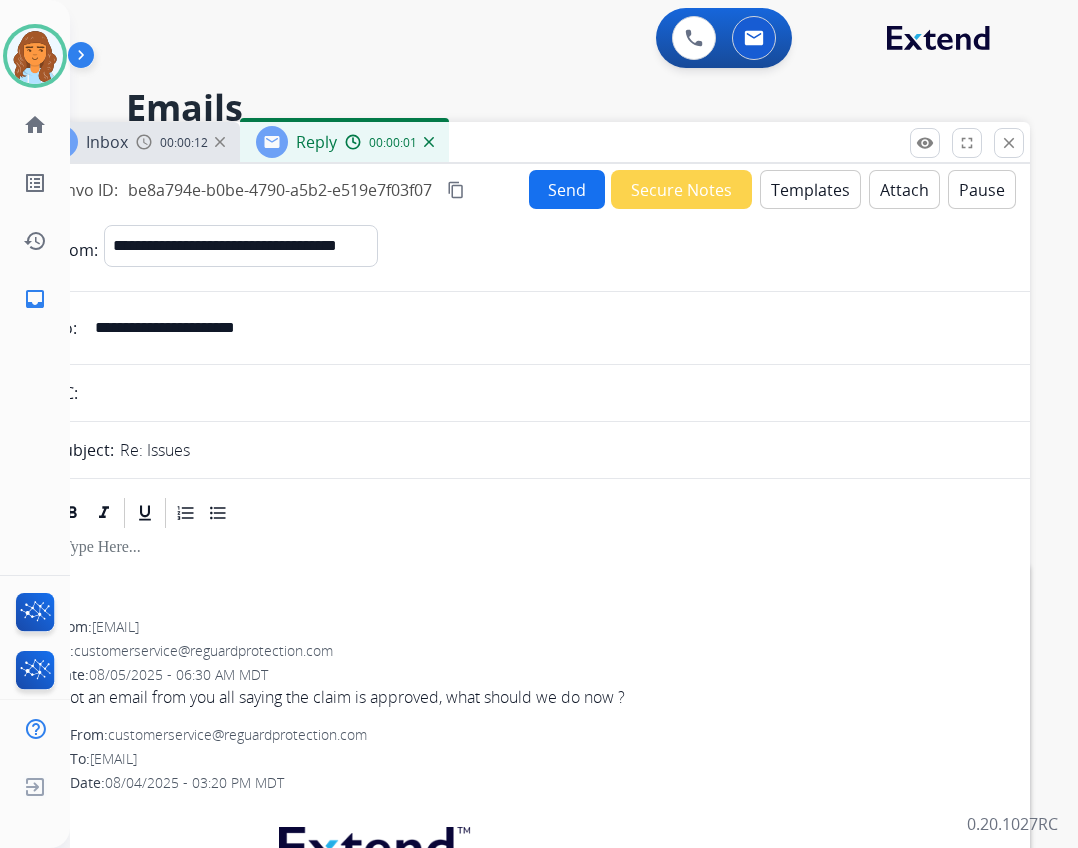 click on "Templates" at bounding box center (810, 189) 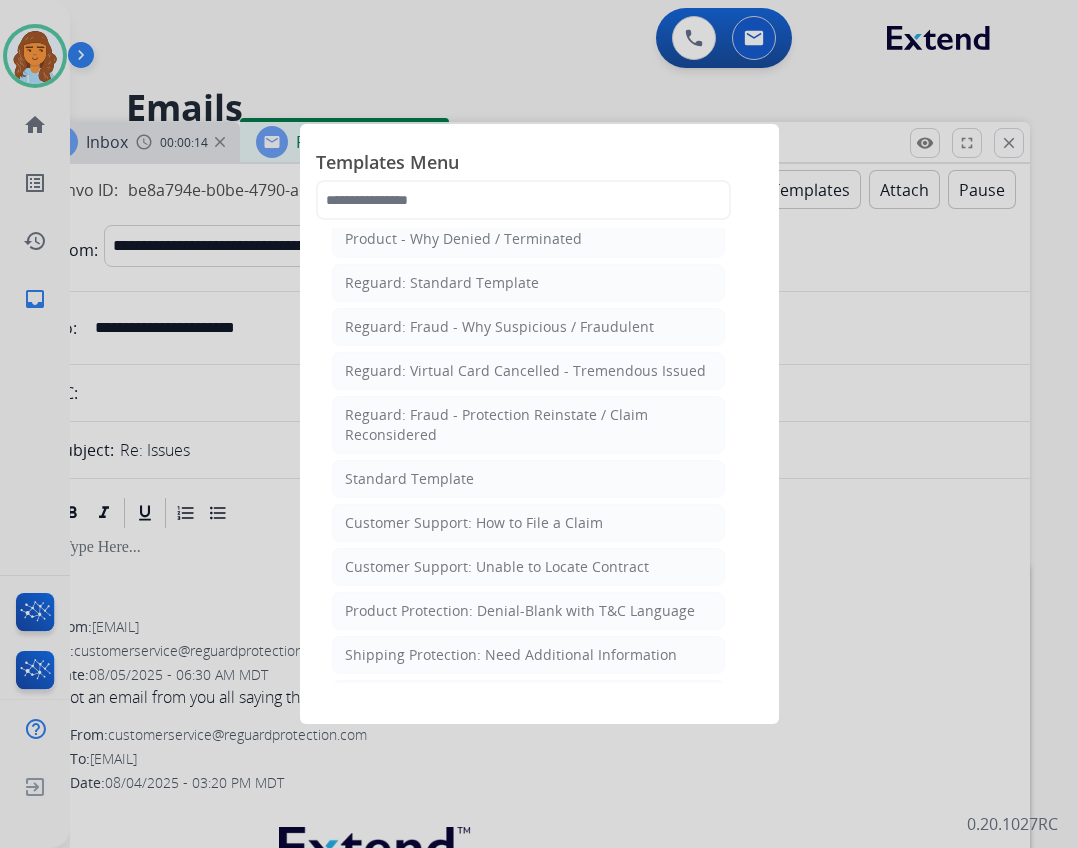 scroll, scrollTop: 100, scrollLeft: 0, axis: vertical 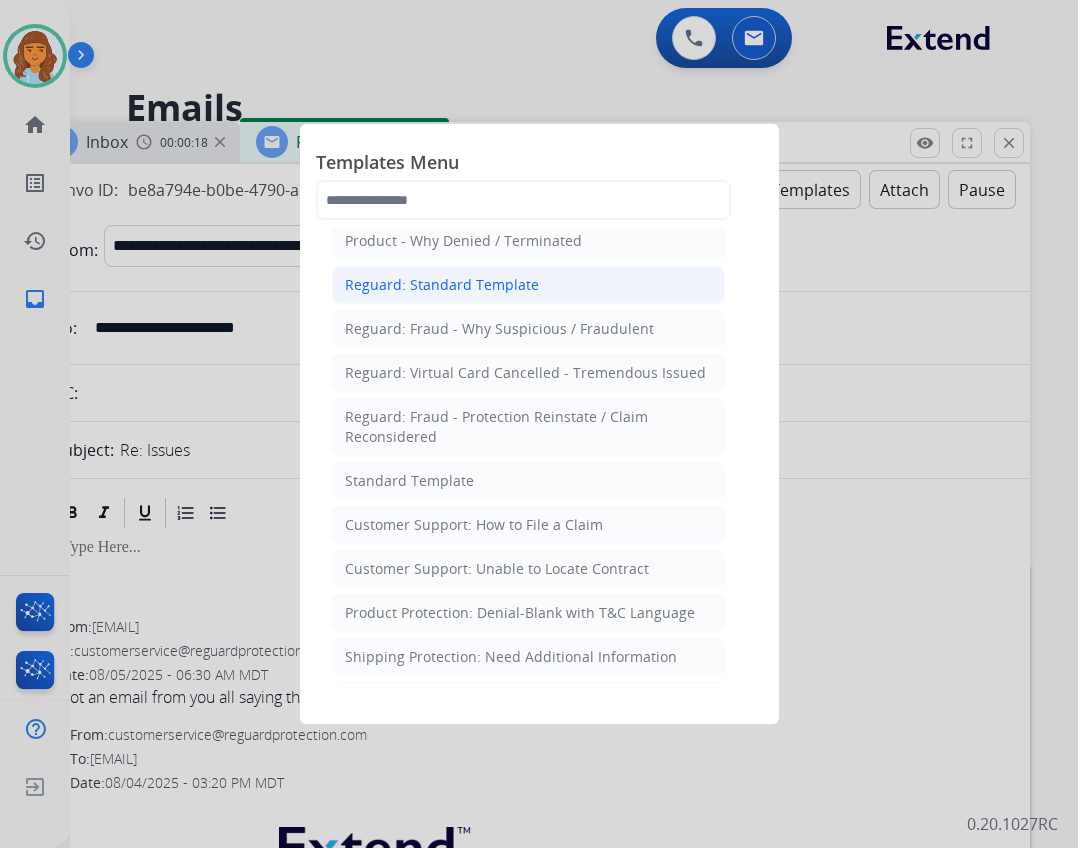 click on "Reguard: Standard Template" 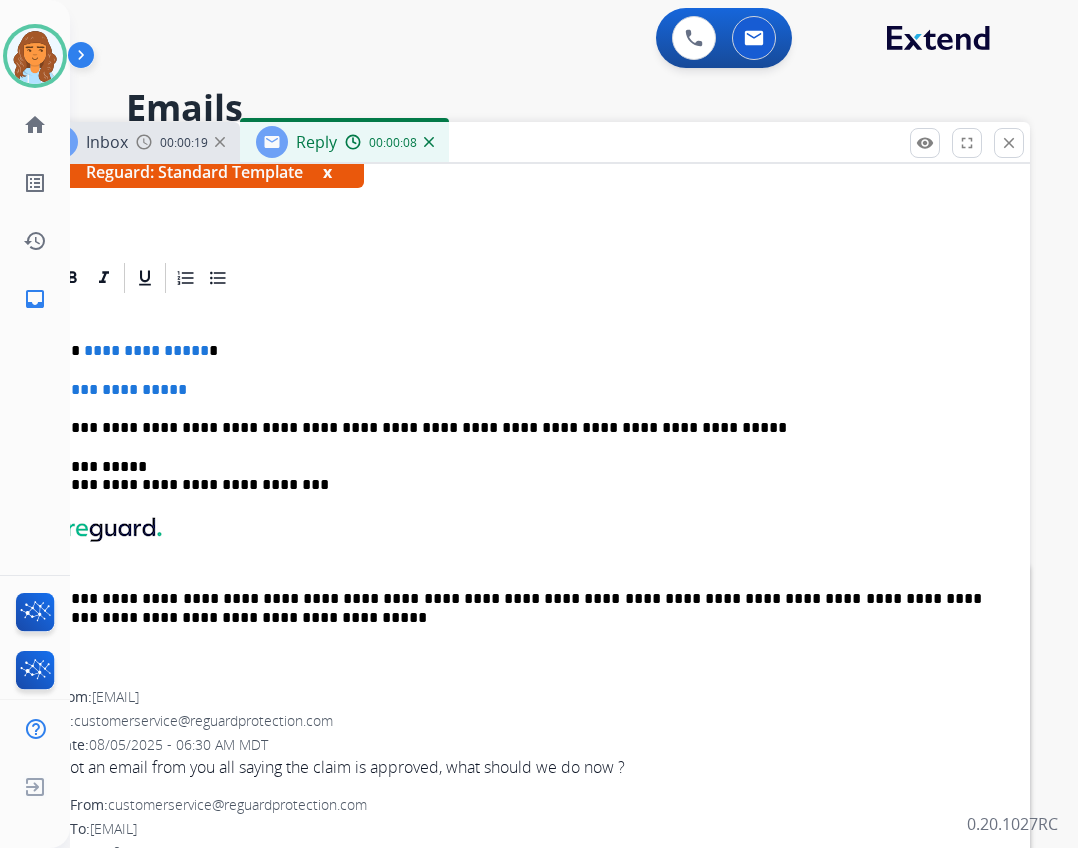 scroll, scrollTop: 300, scrollLeft: 0, axis: vertical 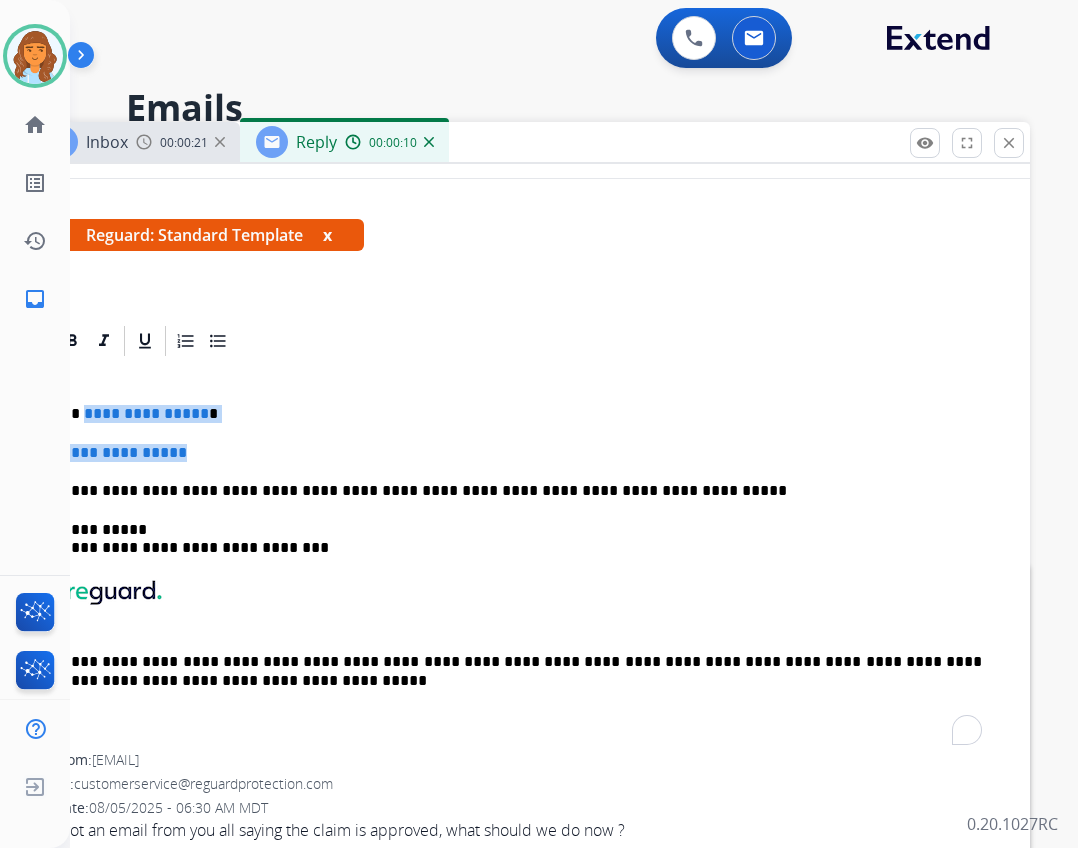 drag, startPoint x: 131, startPoint y: 427, endPoint x: 214, endPoint y: 457, distance: 88.25531 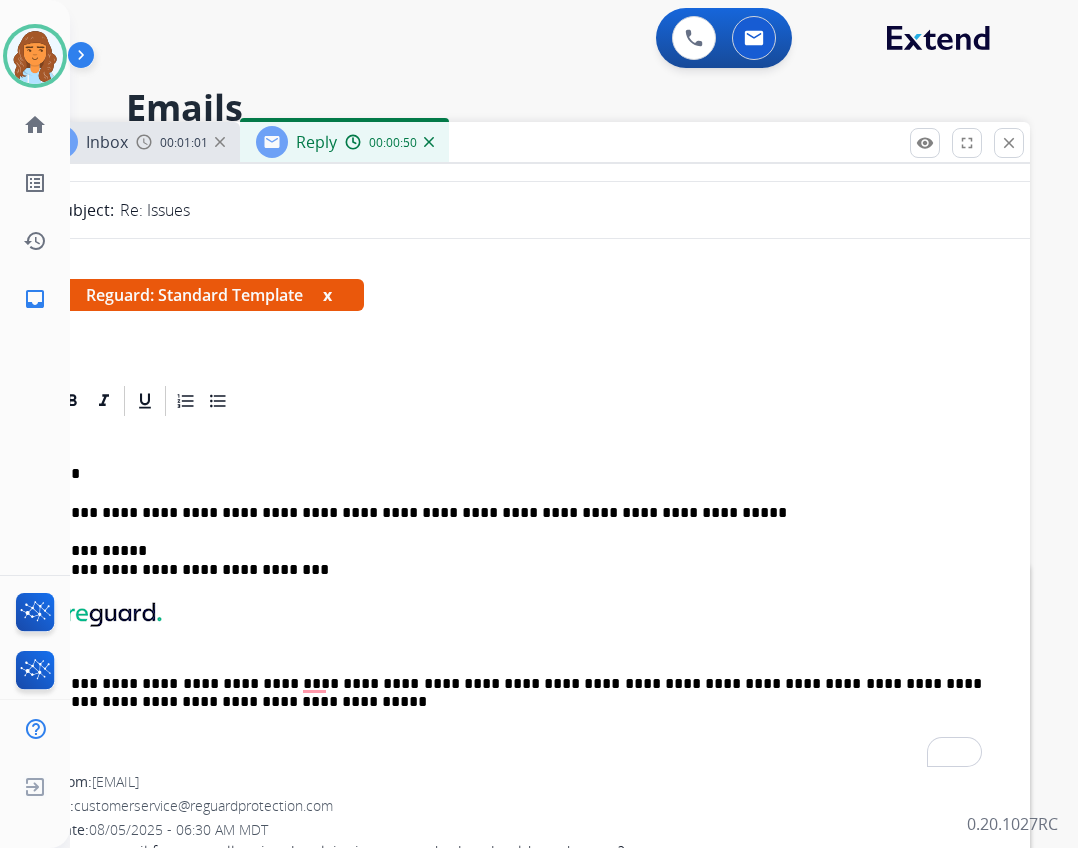 scroll, scrollTop: 200, scrollLeft: 0, axis: vertical 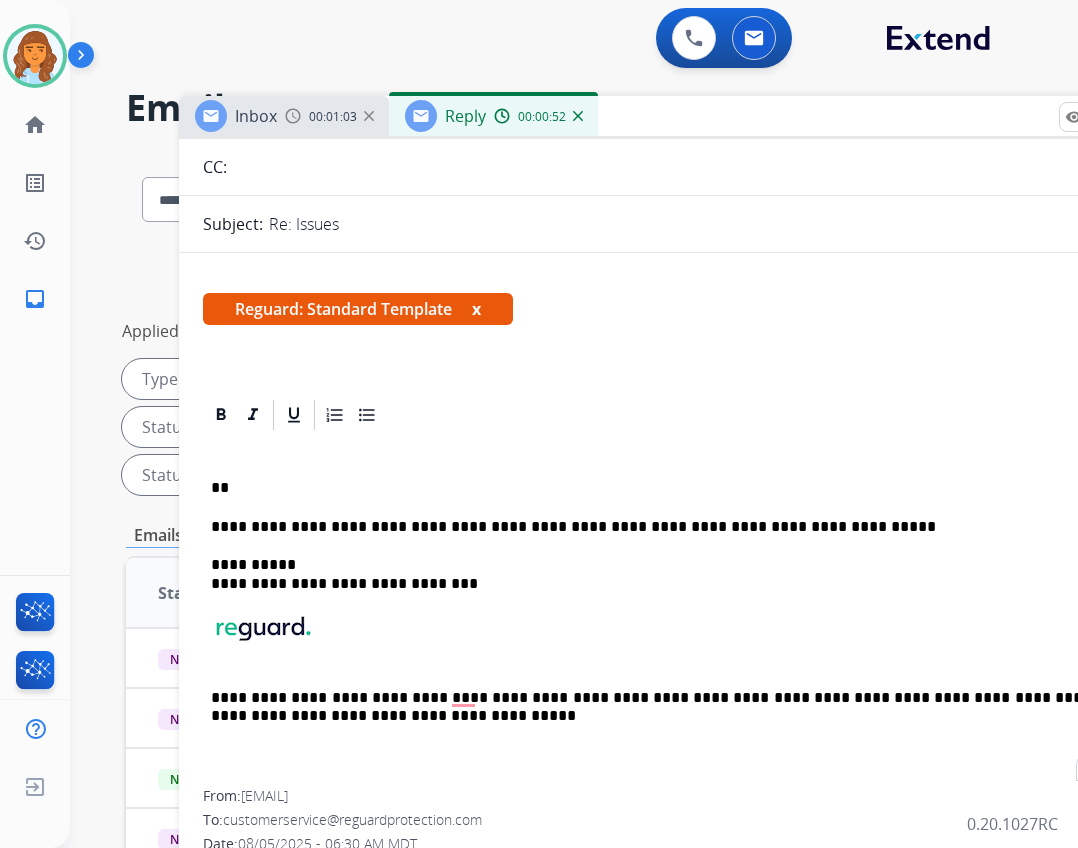 drag, startPoint x: 473, startPoint y: 146, endPoint x: 579, endPoint y: 167, distance: 108.060165 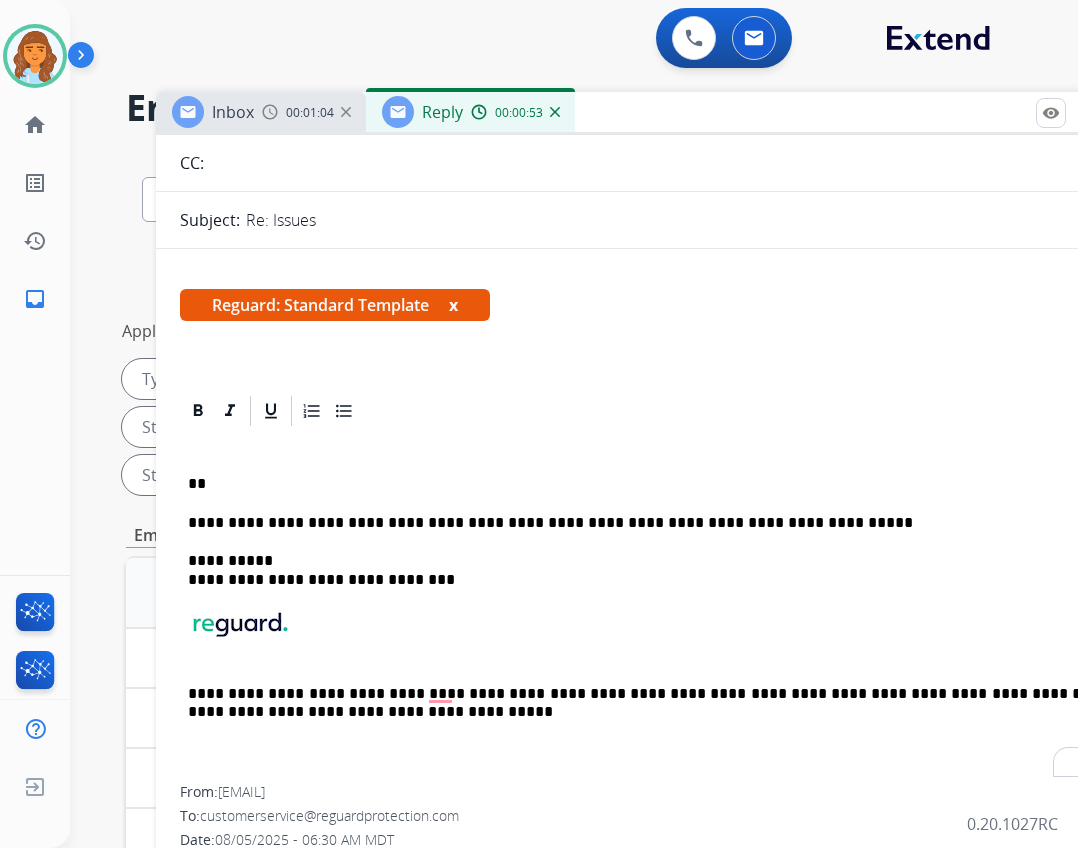 drag, startPoint x: 277, startPoint y: 496, endPoint x: 267, endPoint y: 486, distance: 14.142136 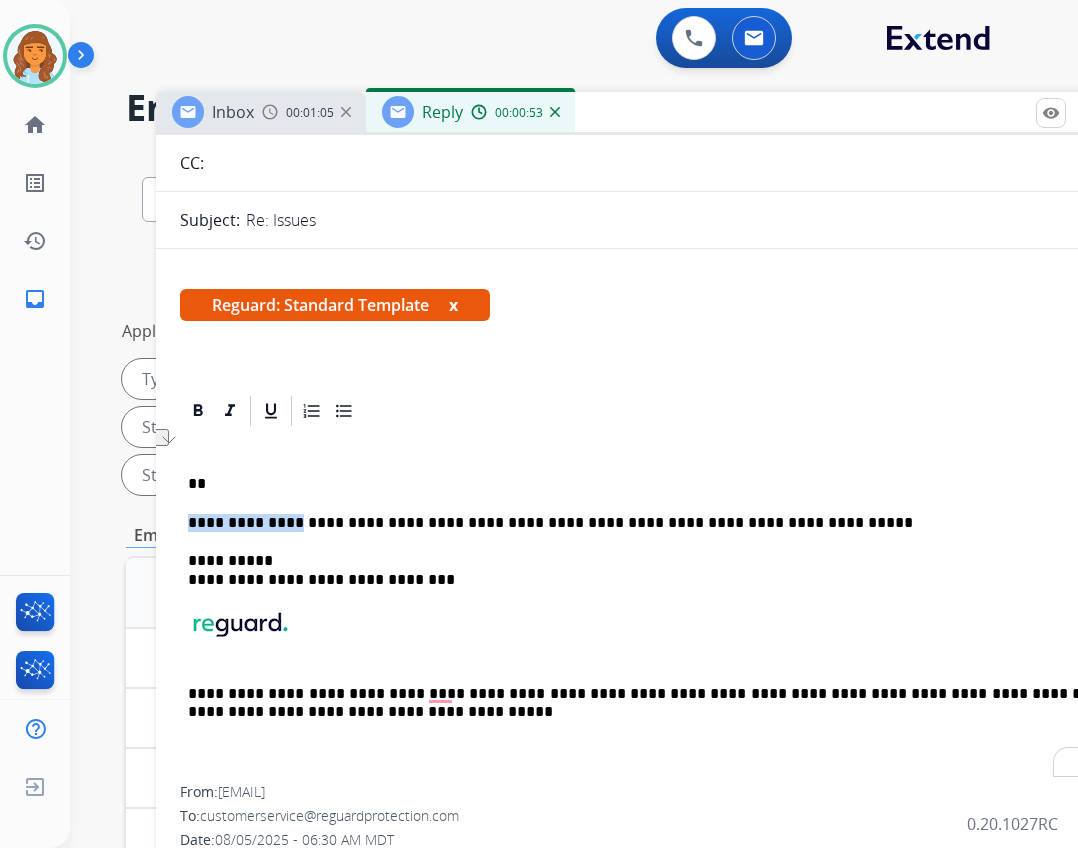 click on "**********" at bounding box center (656, 607) 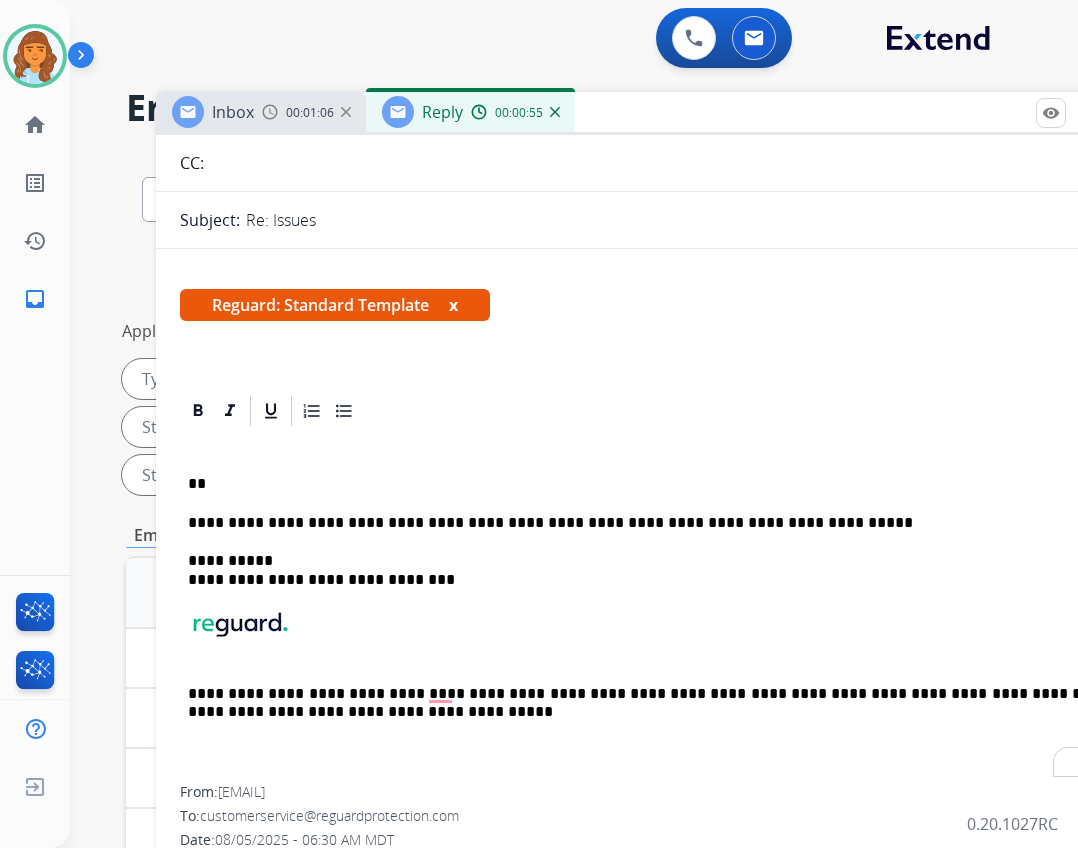 type 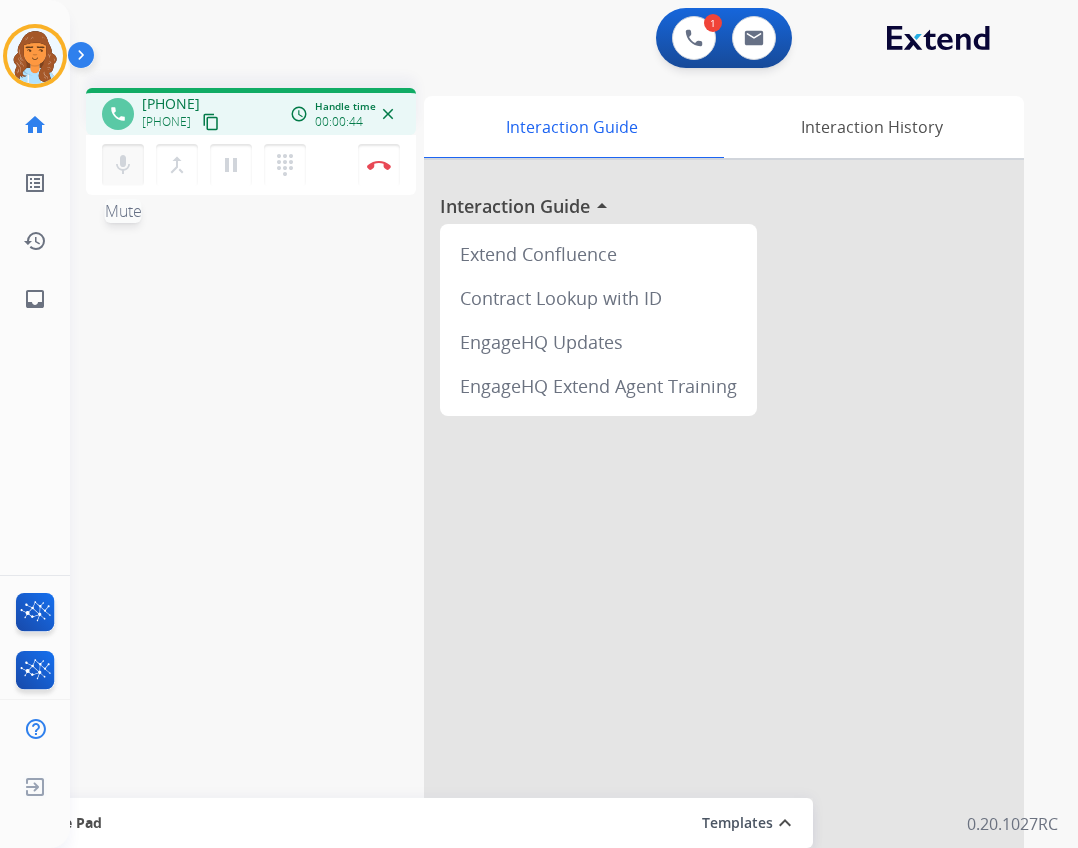 click on "mic Mute" at bounding box center [123, 165] 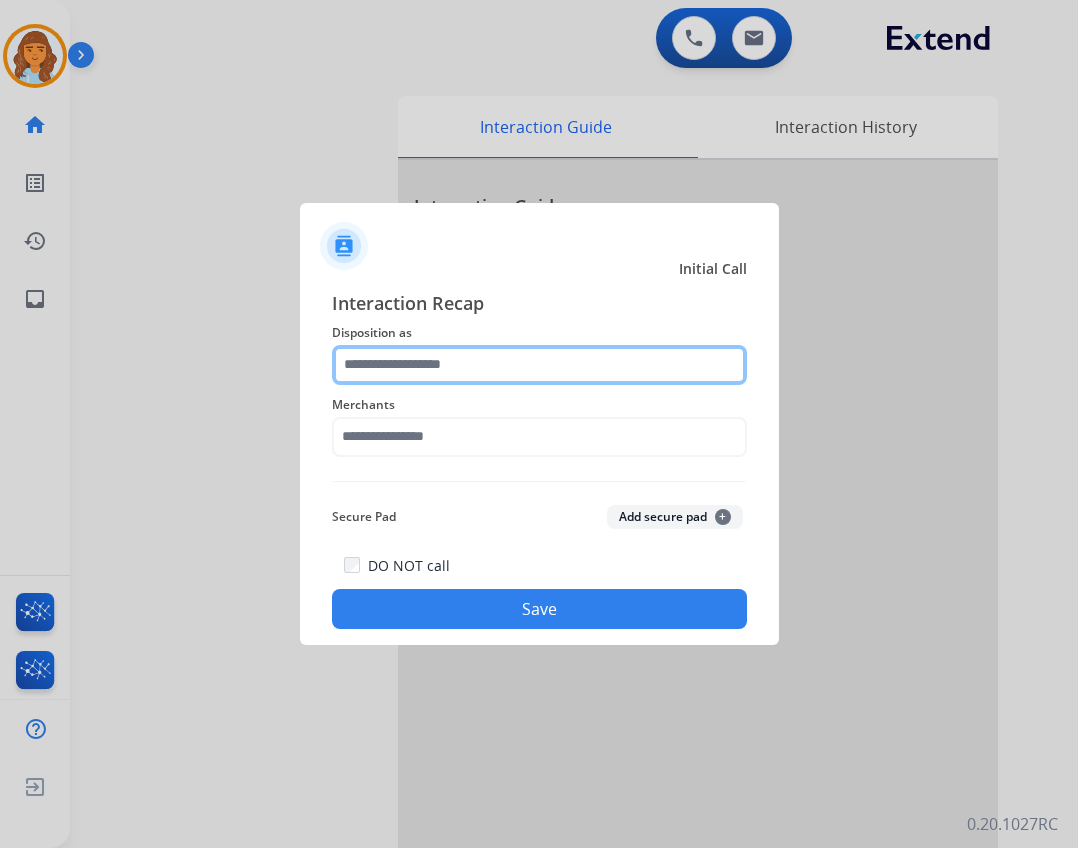 click 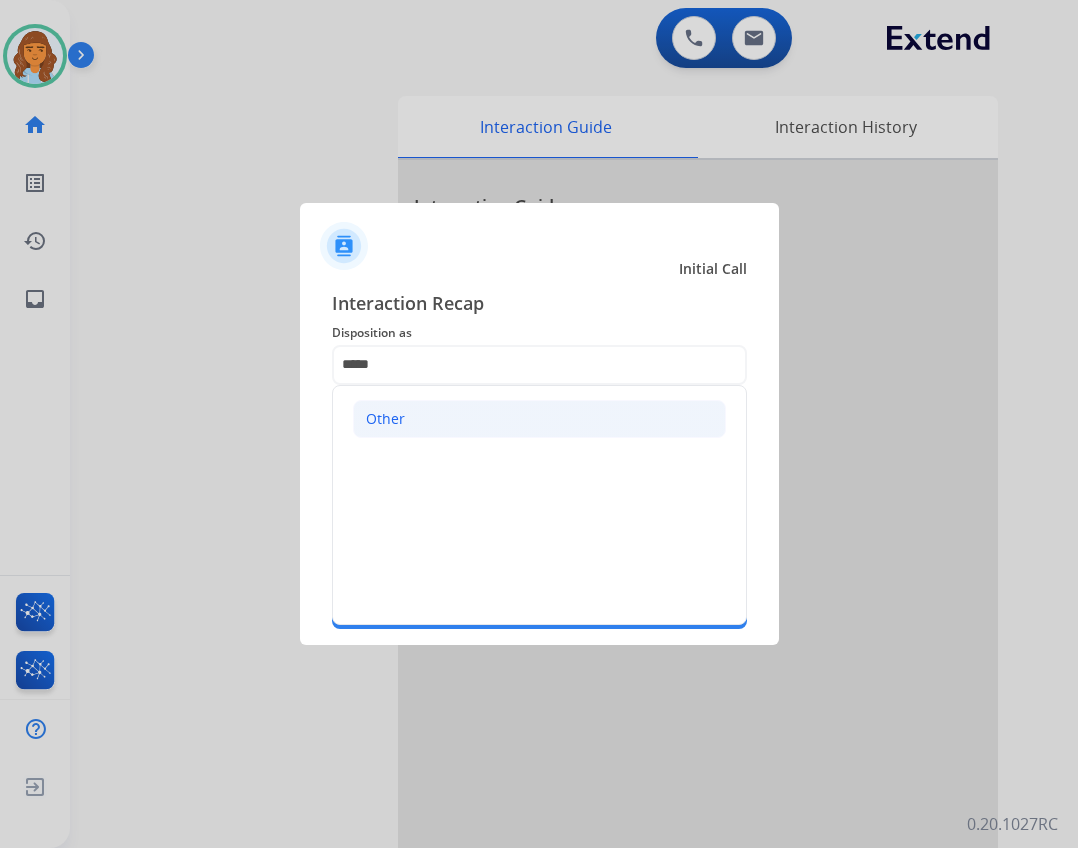 click on "Other" 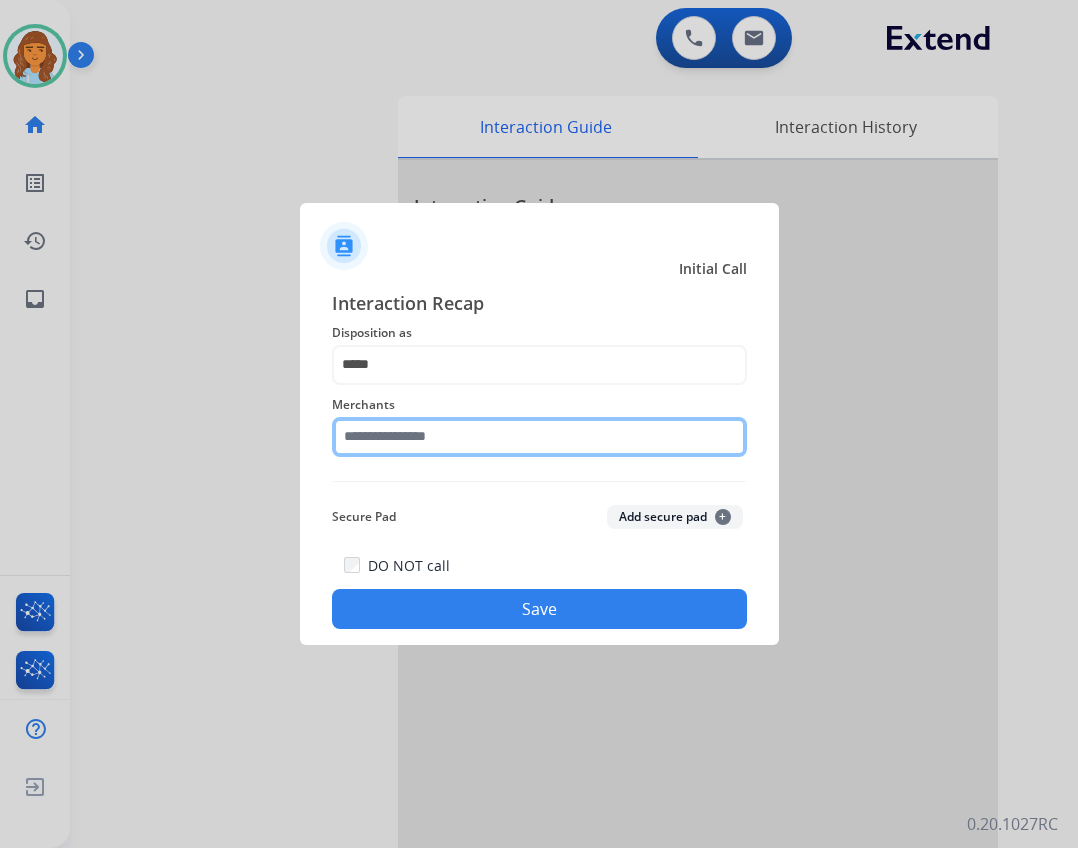click 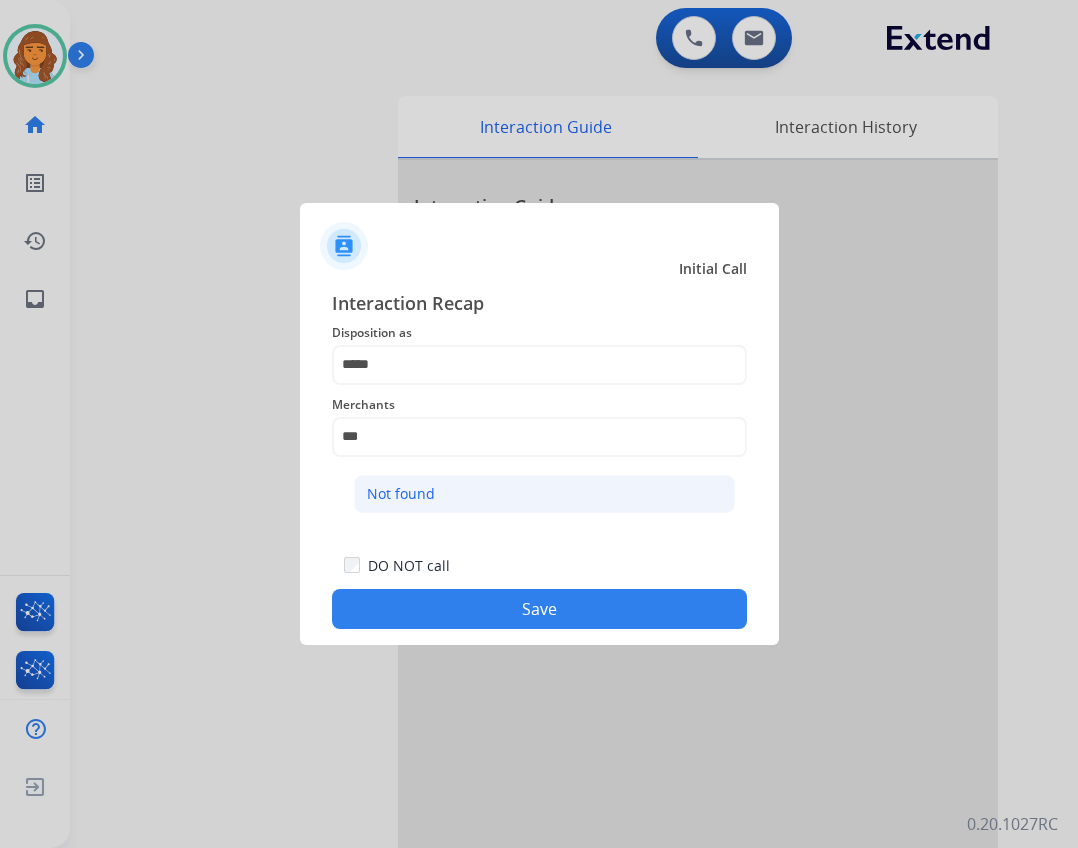 click on "Not found" 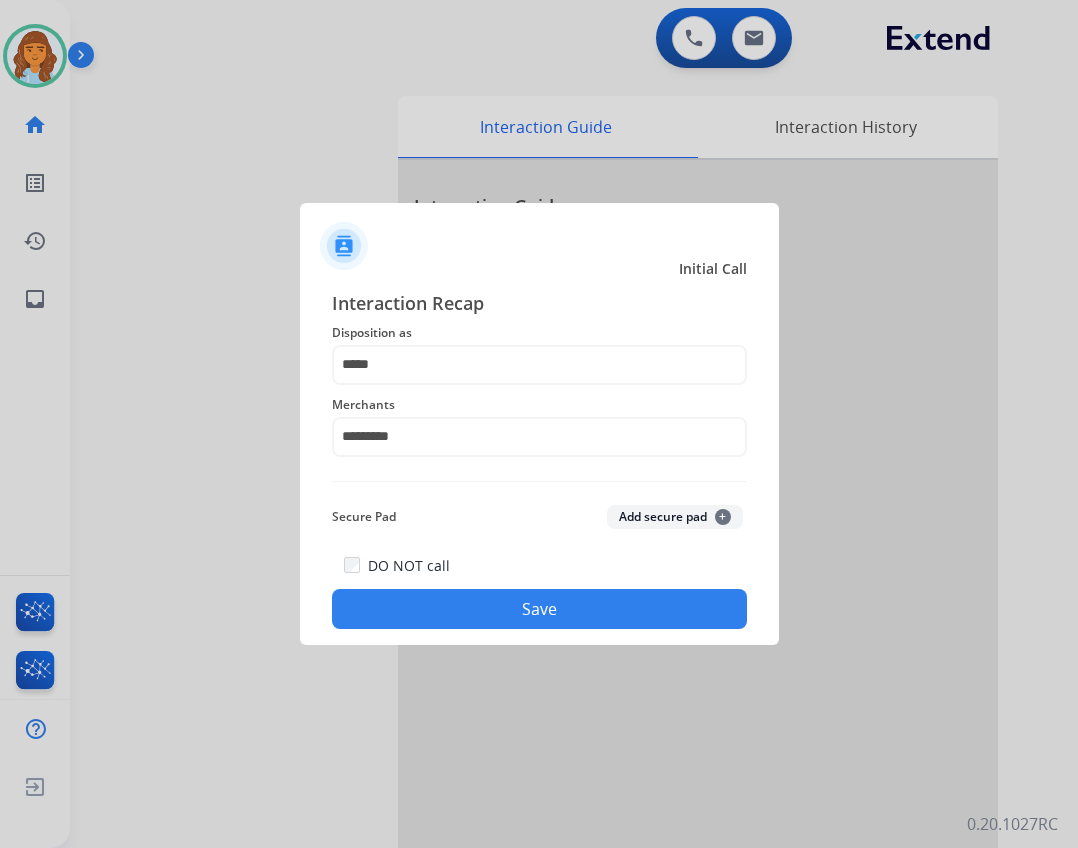 click on "Save" 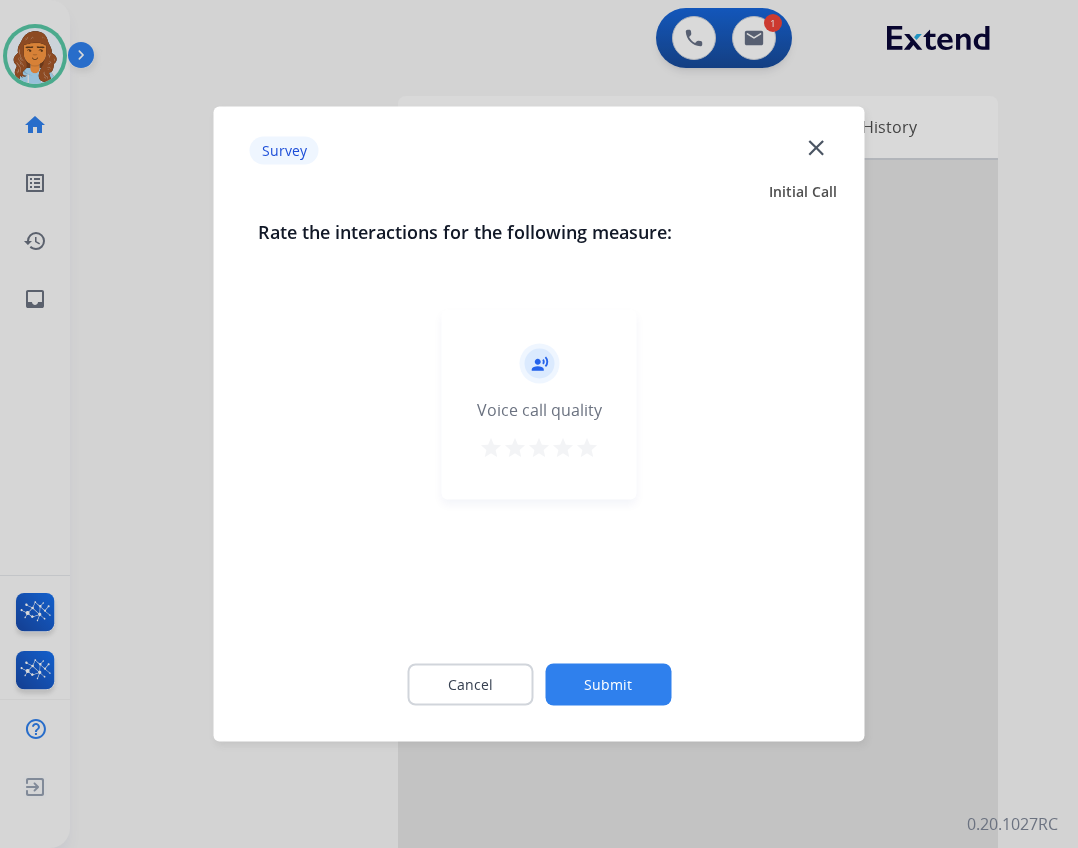 click on "close" 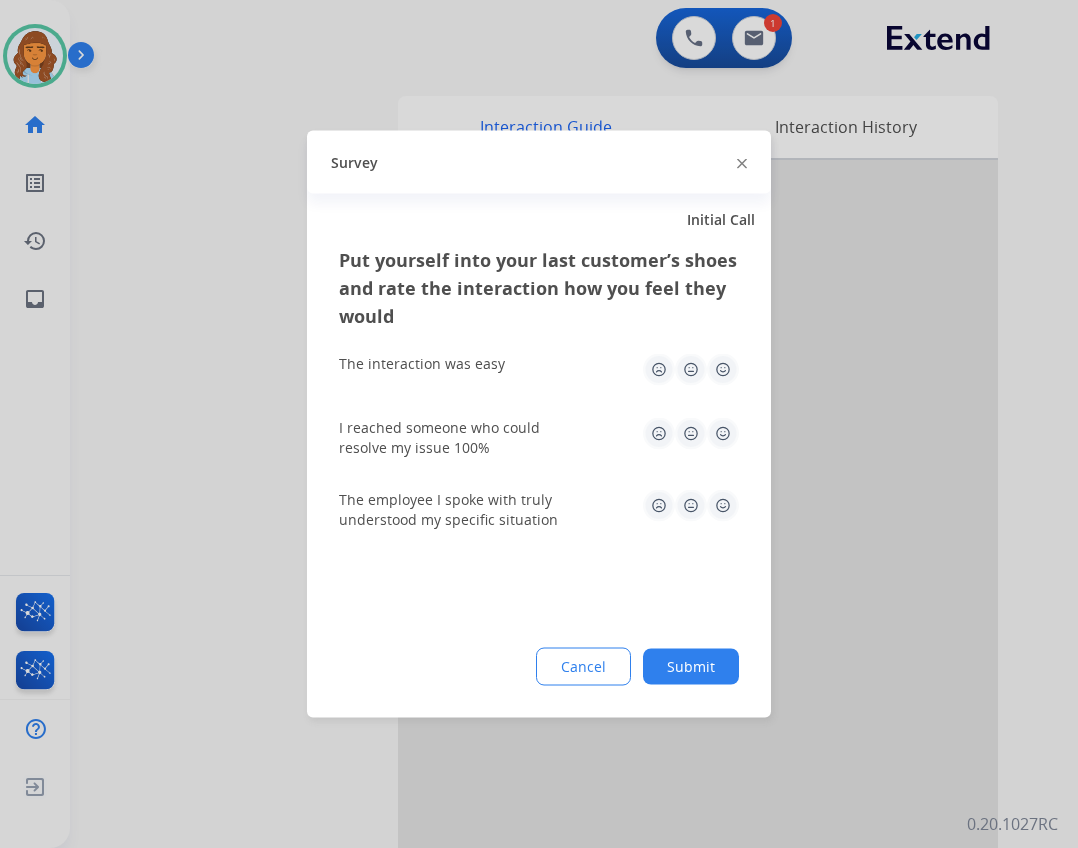 click 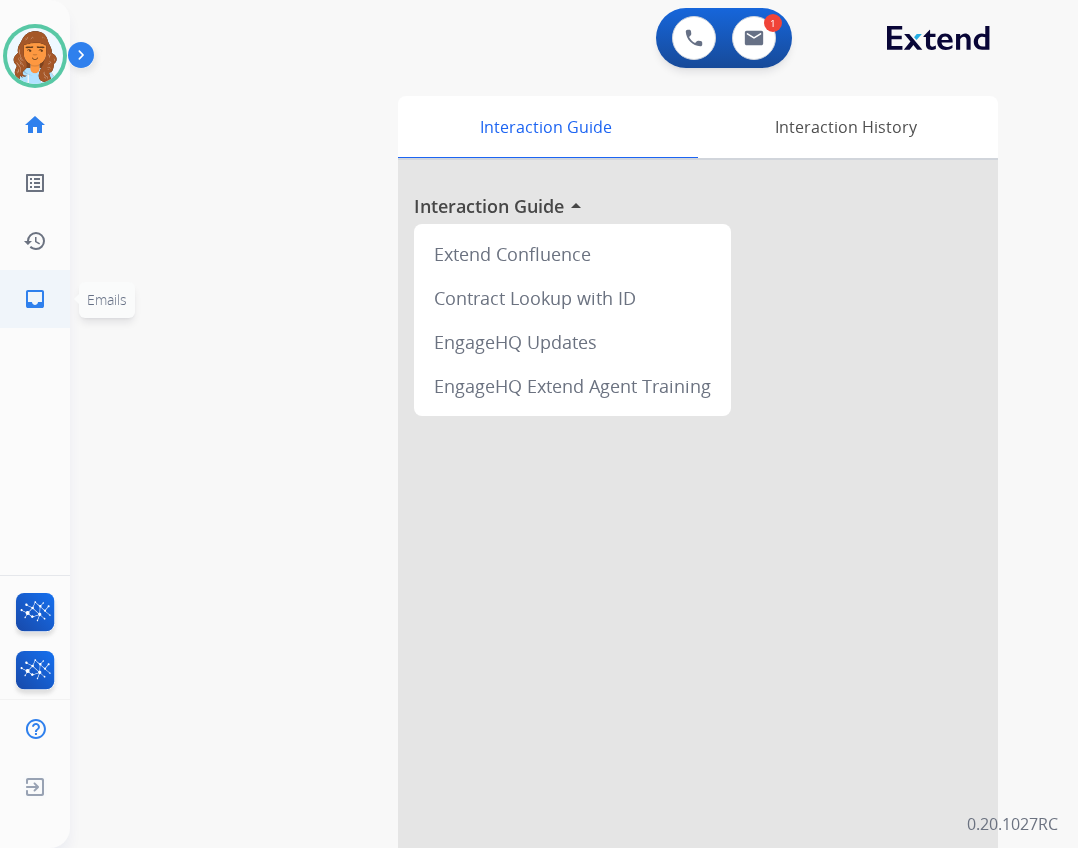 click on "inbox" 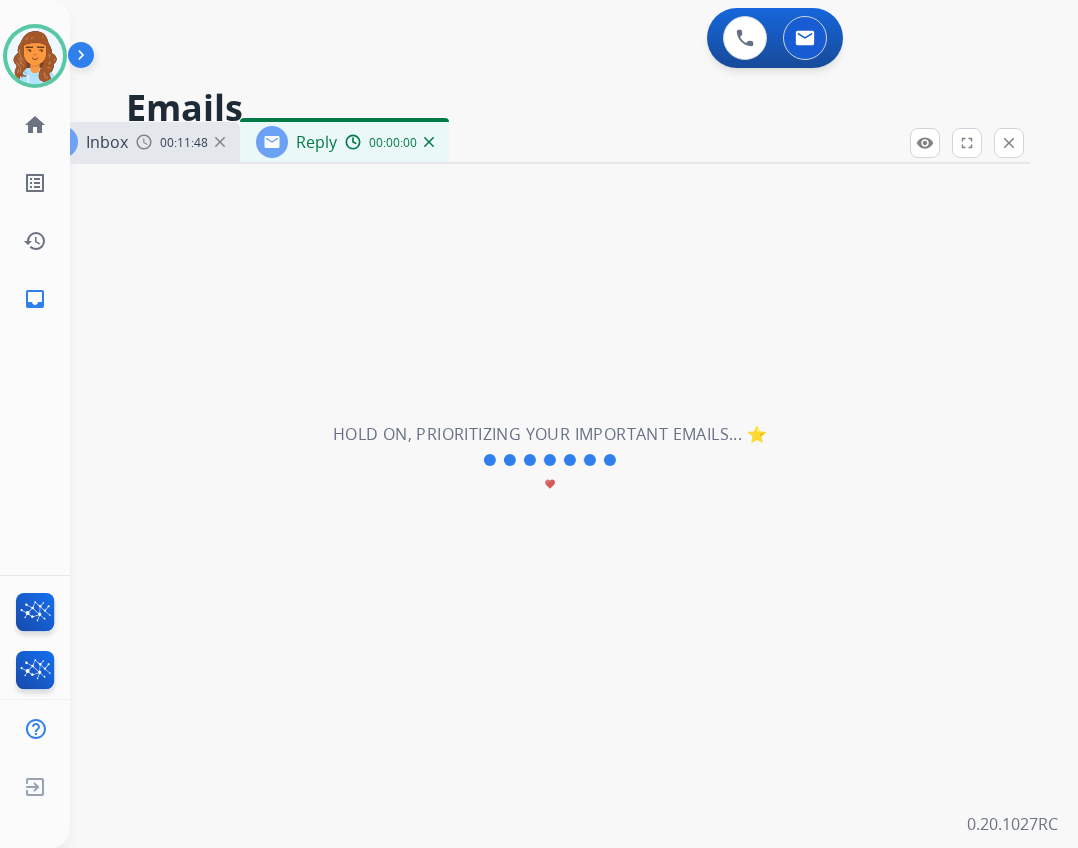 select on "**********" 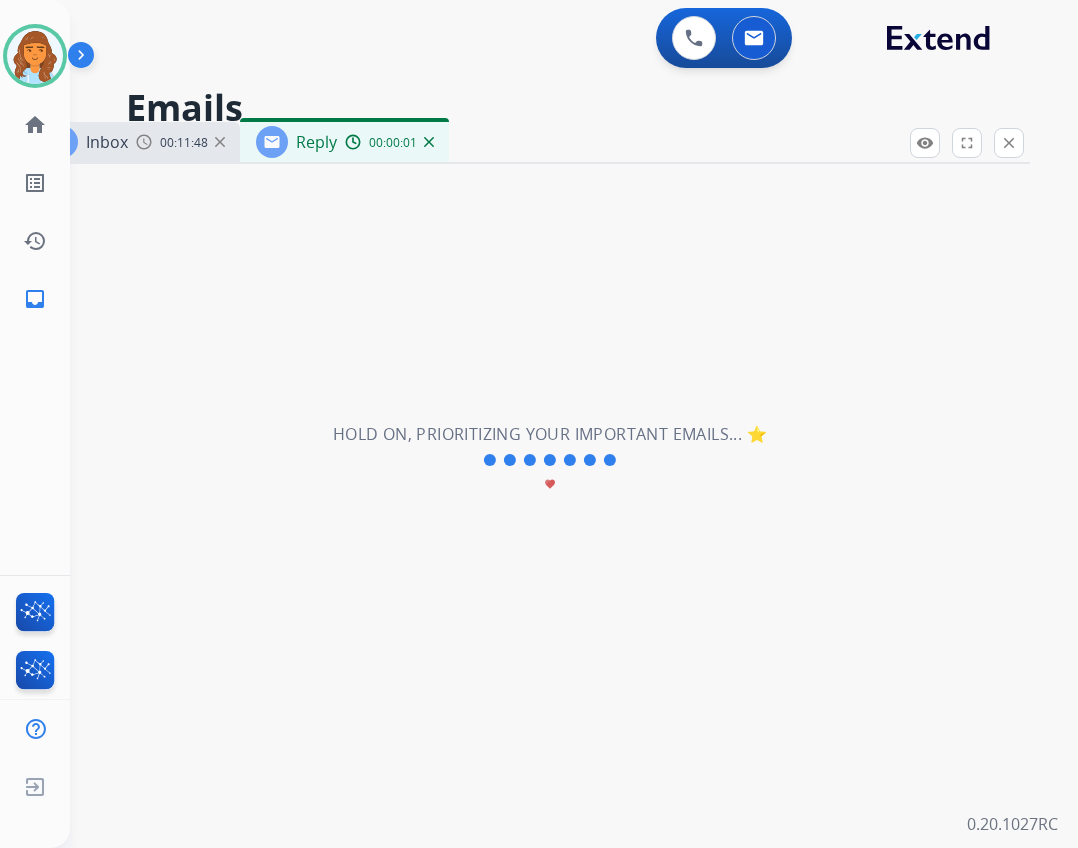 drag, startPoint x: 616, startPoint y: 122, endPoint x: 619, endPoint y: 136, distance: 14.3178215 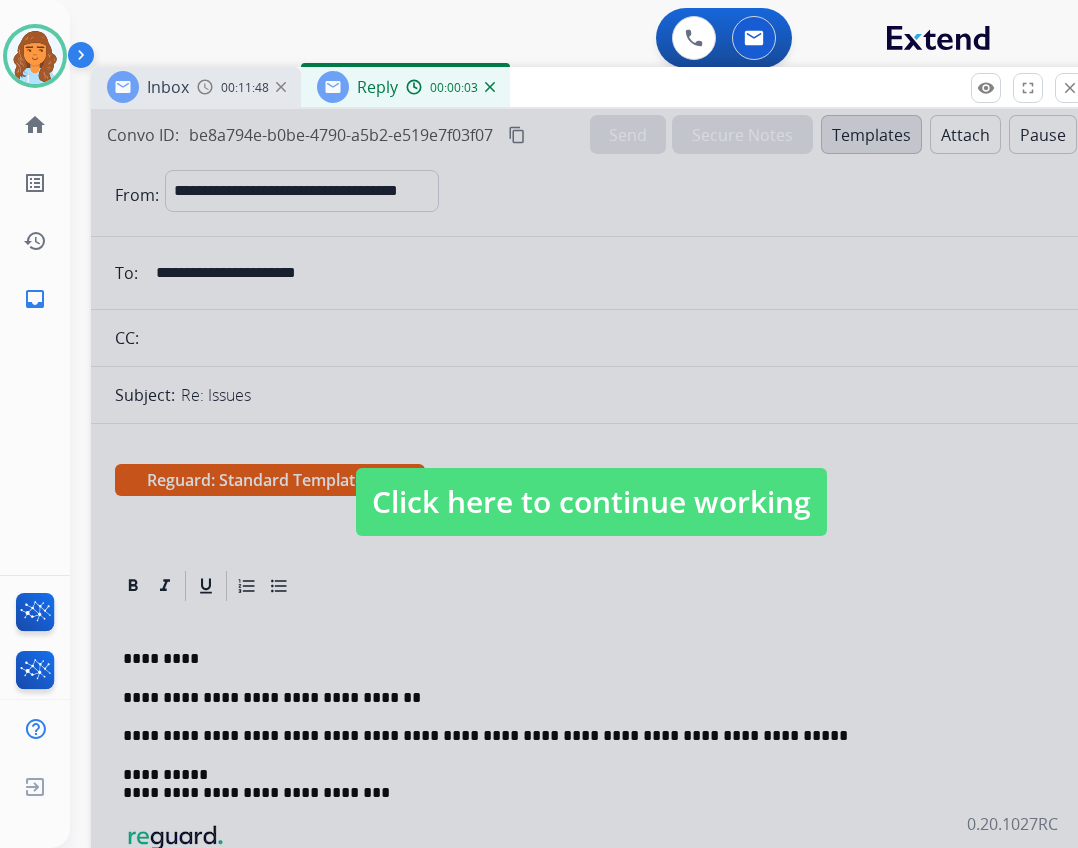 drag, startPoint x: 619, startPoint y: 136, endPoint x: 677, endPoint y: 67, distance: 90.13878 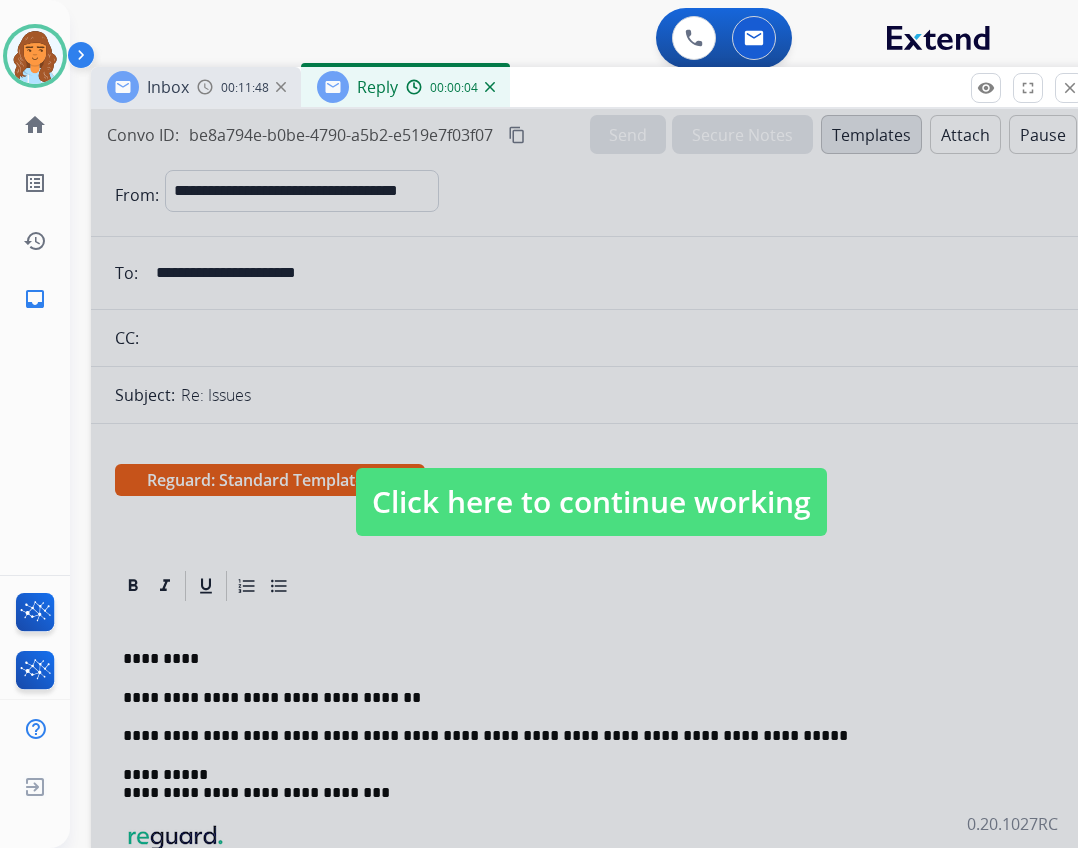 click on "Click here to continue working" at bounding box center [591, 502] 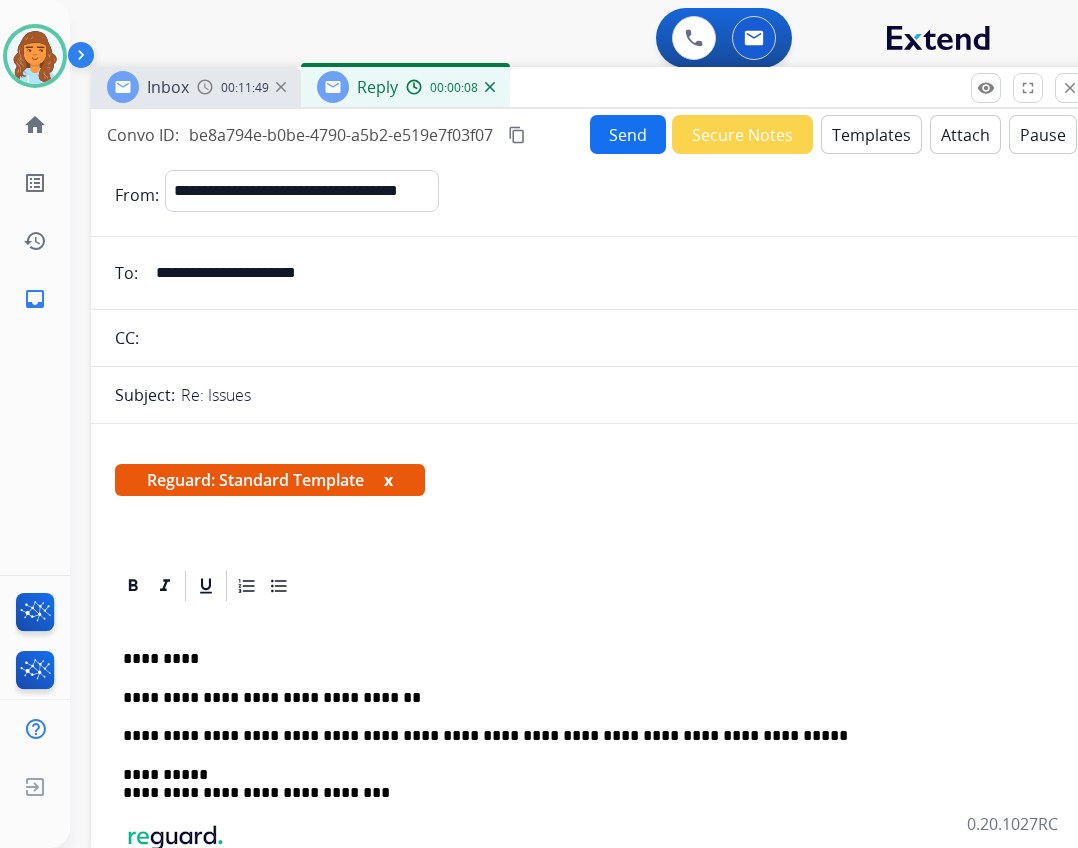 click on "**********" at bounding box center [583, 698] 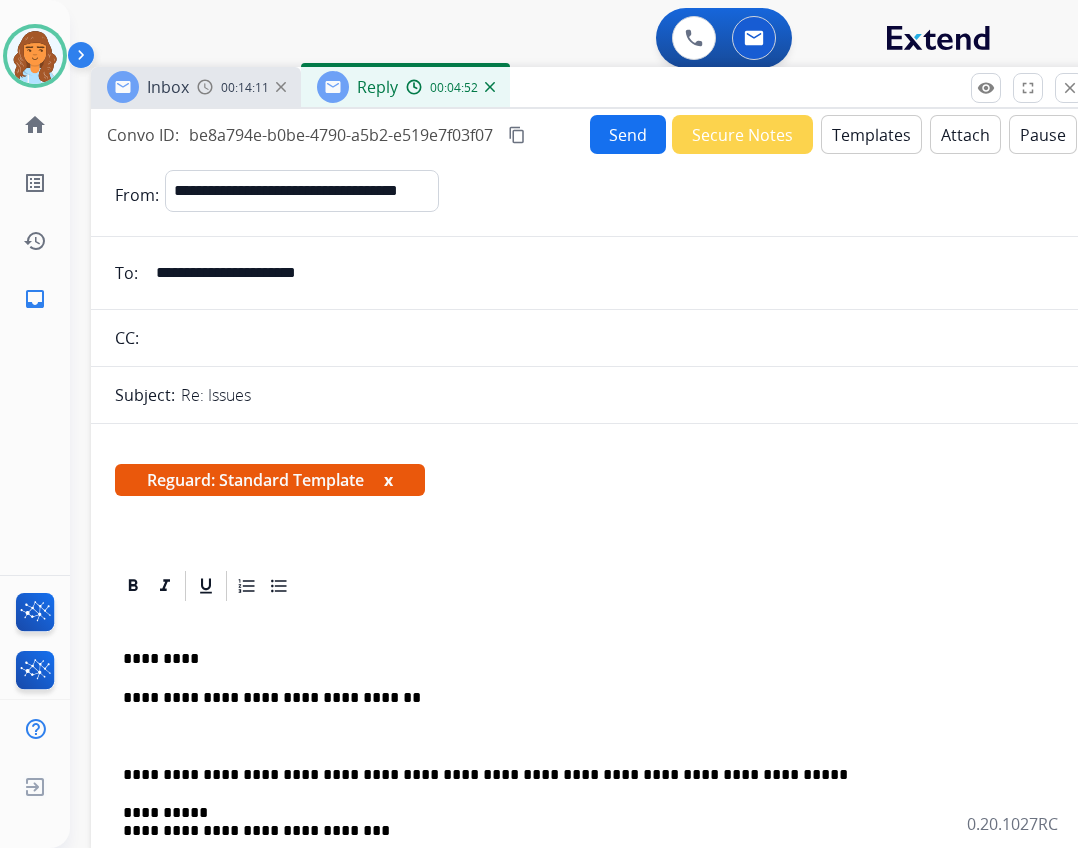 drag, startPoint x: 415, startPoint y: 735, endPoint x: 374, endPoint y: 699, distance: 54.56189 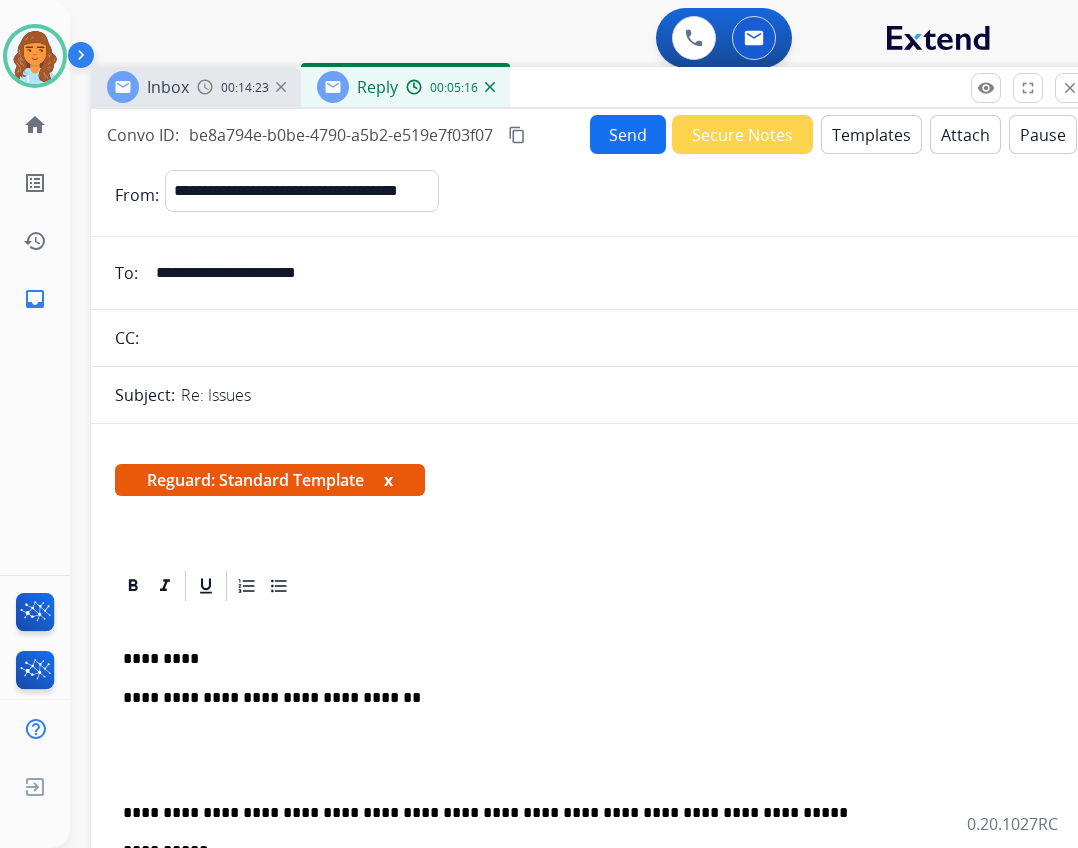 click on "**********" at bounding box center [583, 698] 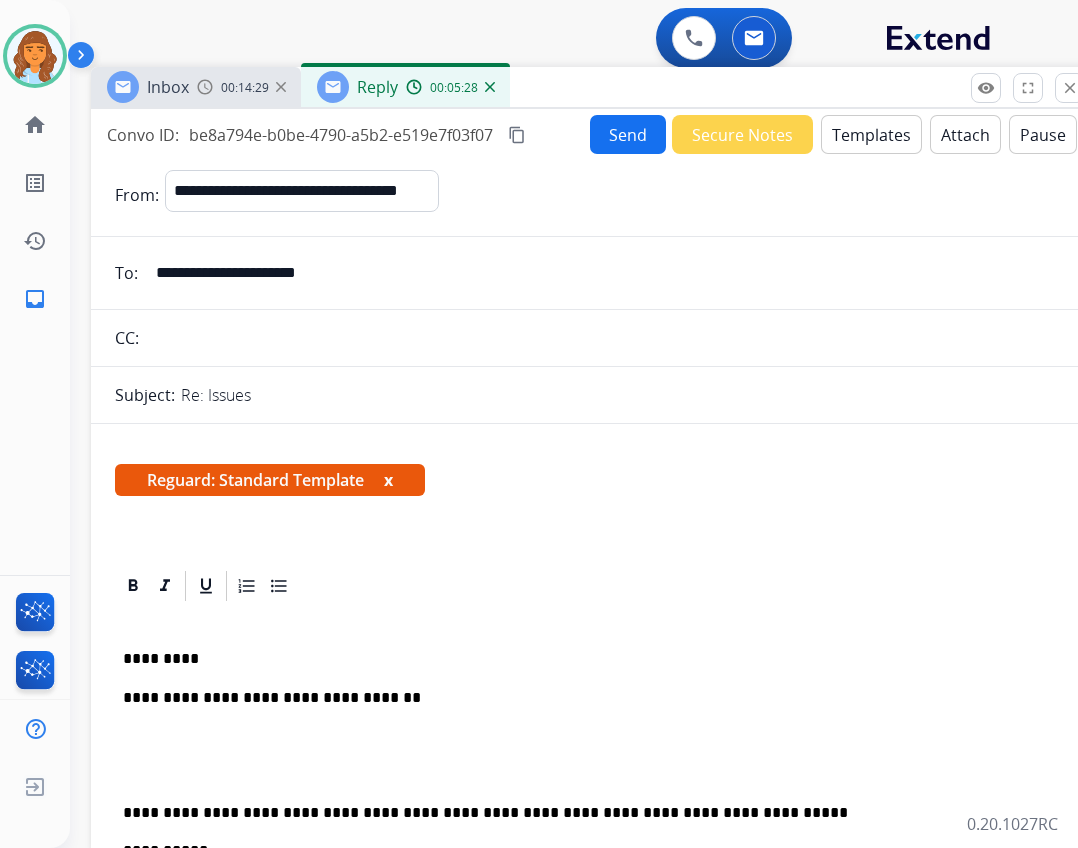 drag, startPoint x: 371, startPoint y: 278, endPoint x: 157, endPoint y: 254, distance: 215.34158 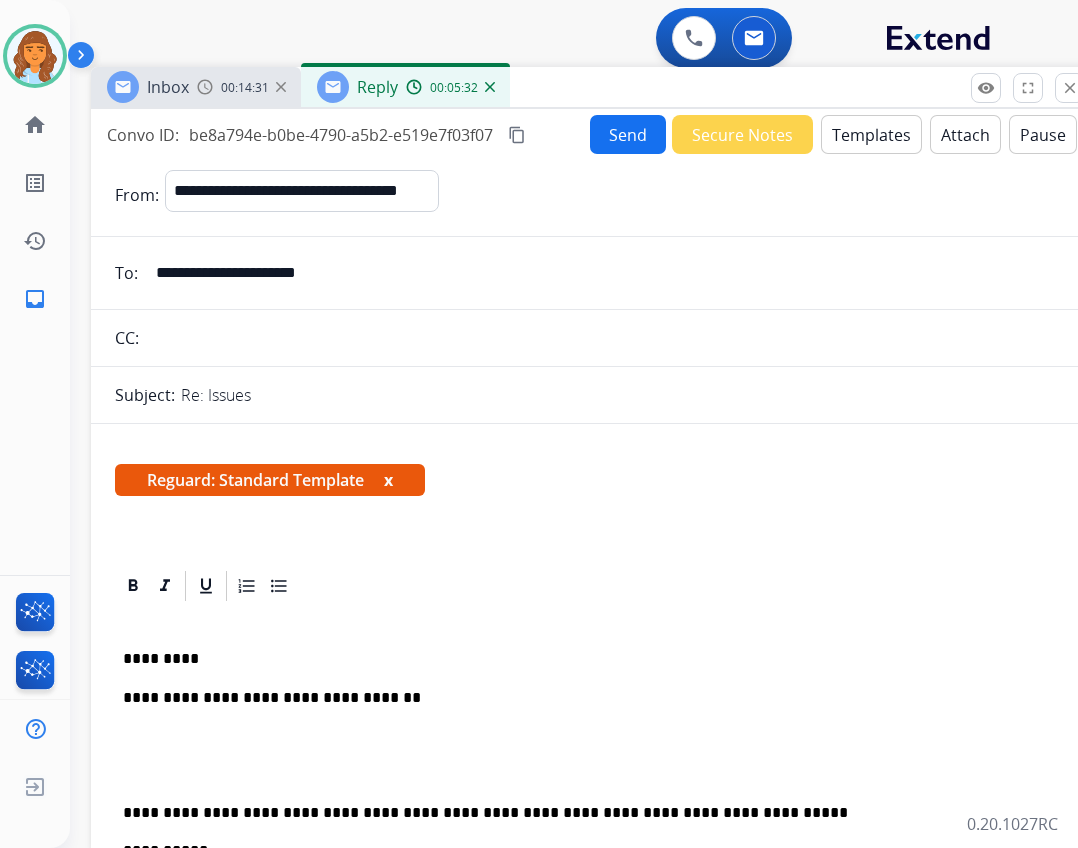 paste 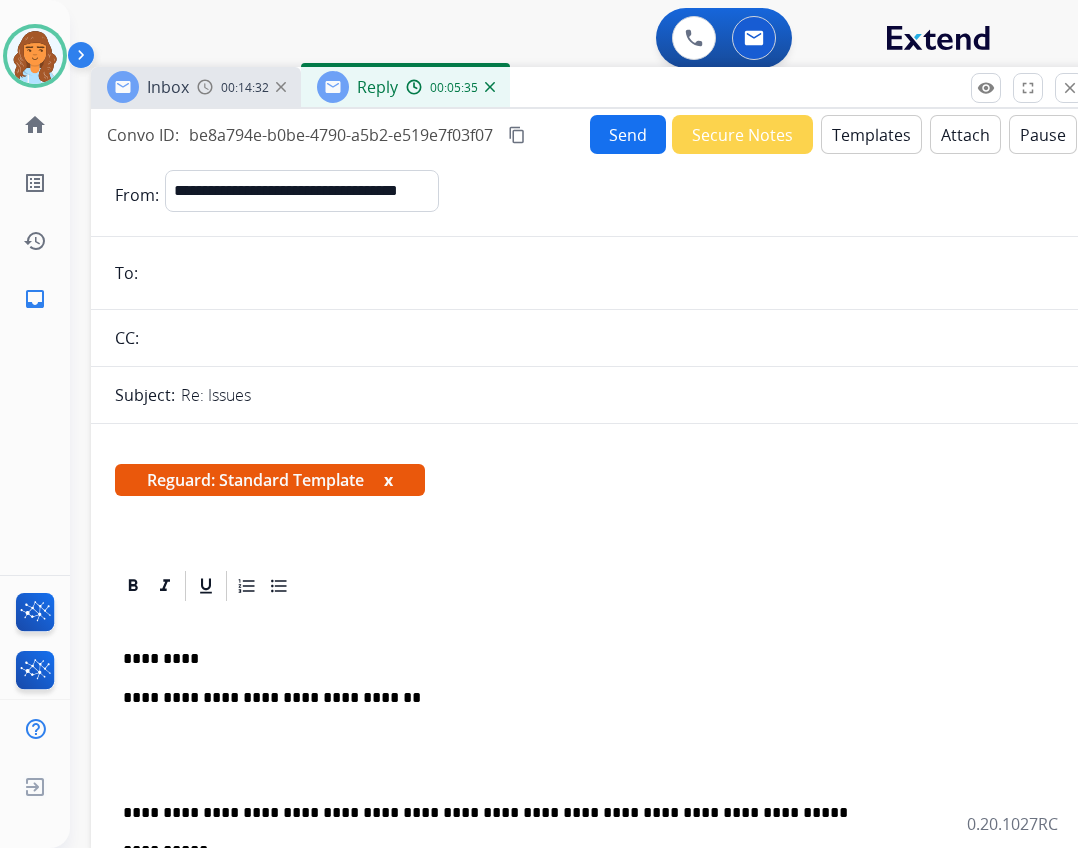 click at bounding box center (605, 273) 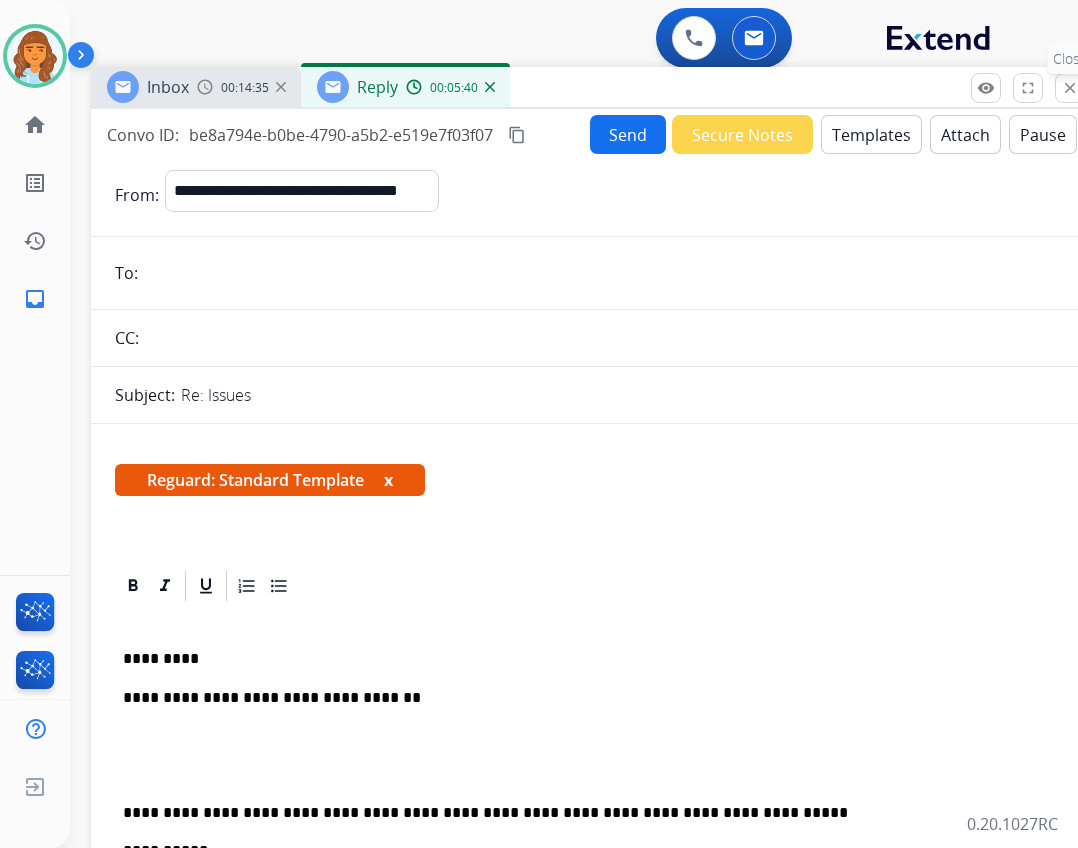 type 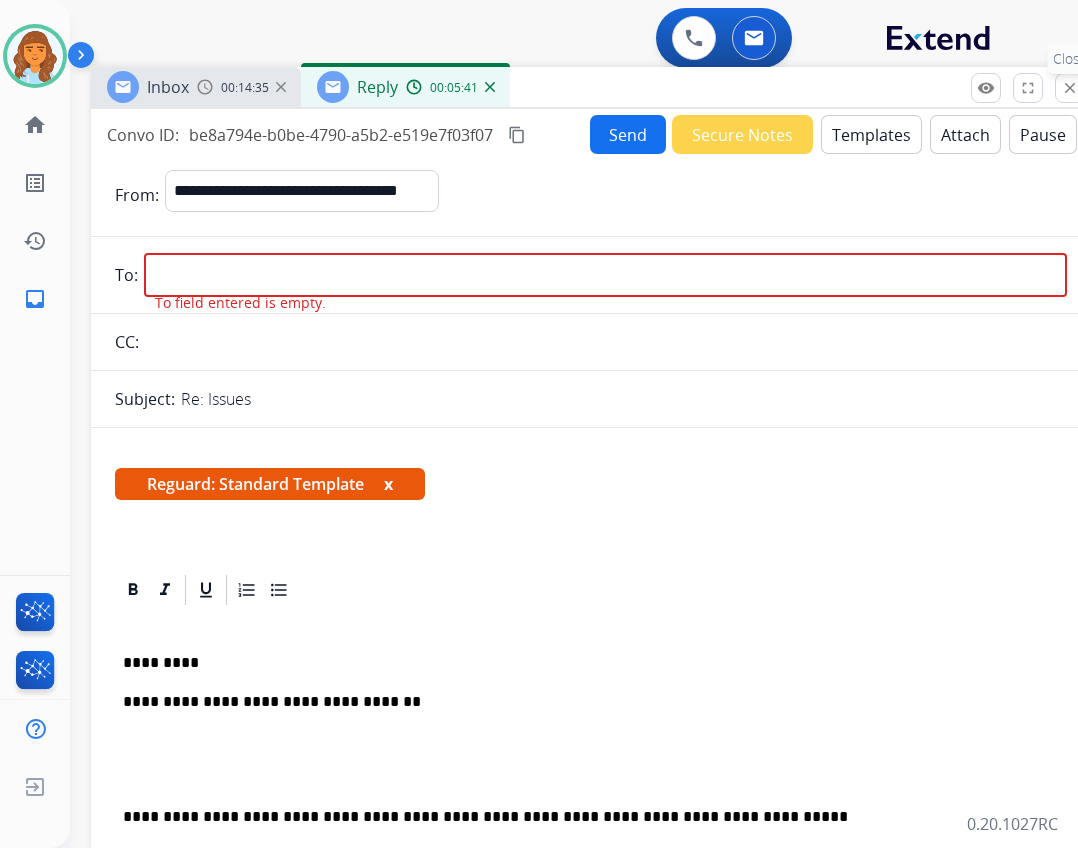 click on "close" at bounding box center (1070, 88) 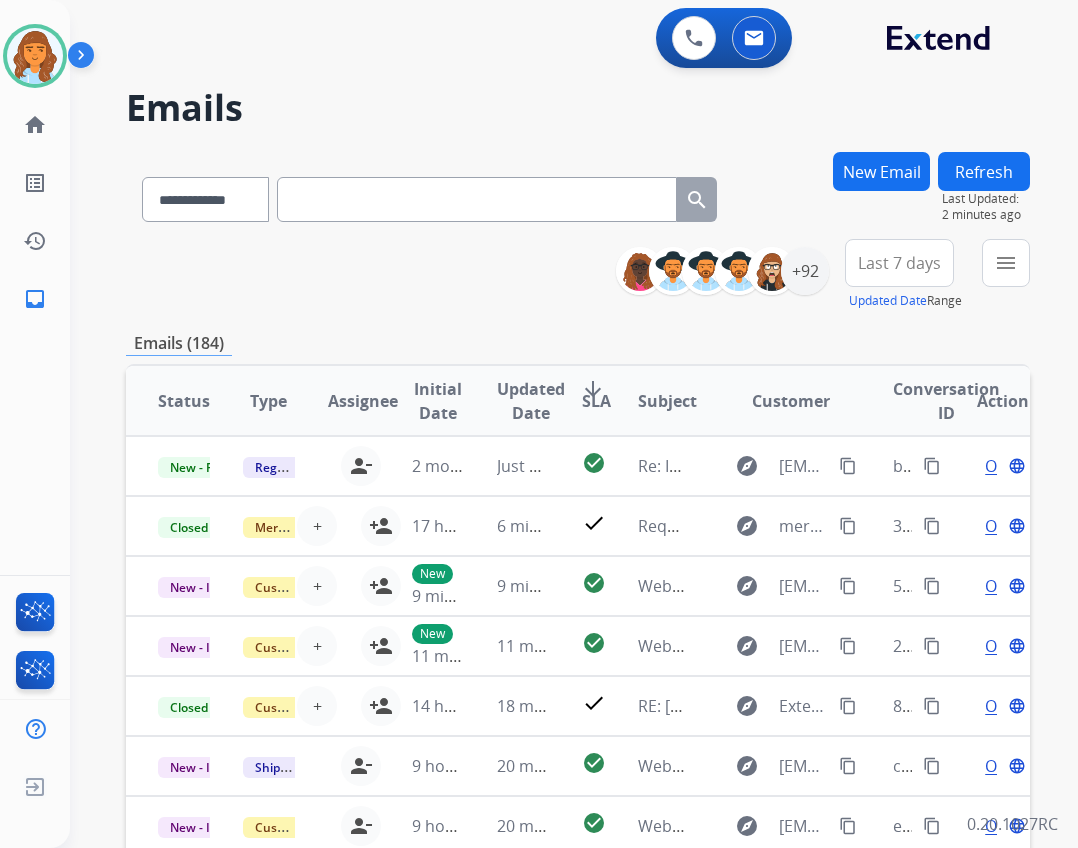 click on "menu Type  Claims Adjudication   Customer Support   Escalation   Service Support   Shipping Protection   Warranty Ops   Dev Test   Spam/Phishing   Merchant Team   Reguard CS  Status  Open - All   Closed - All   New - Initial   New - Reply   On-hold – Internal   On-hold - Customer   On Hold - Pending Parts   On Hold - Servicers   Closed - Unresolved   Closed – Solved   Closed – Merchant Transfer  SLA  Within SLA   Nearing SLA   Past SLA   Critical   On Hold   Closed  Processed  Migration   Webhook   Polling   Extend.com (API)  Apply Clear" at bounding box center (1006, 275) 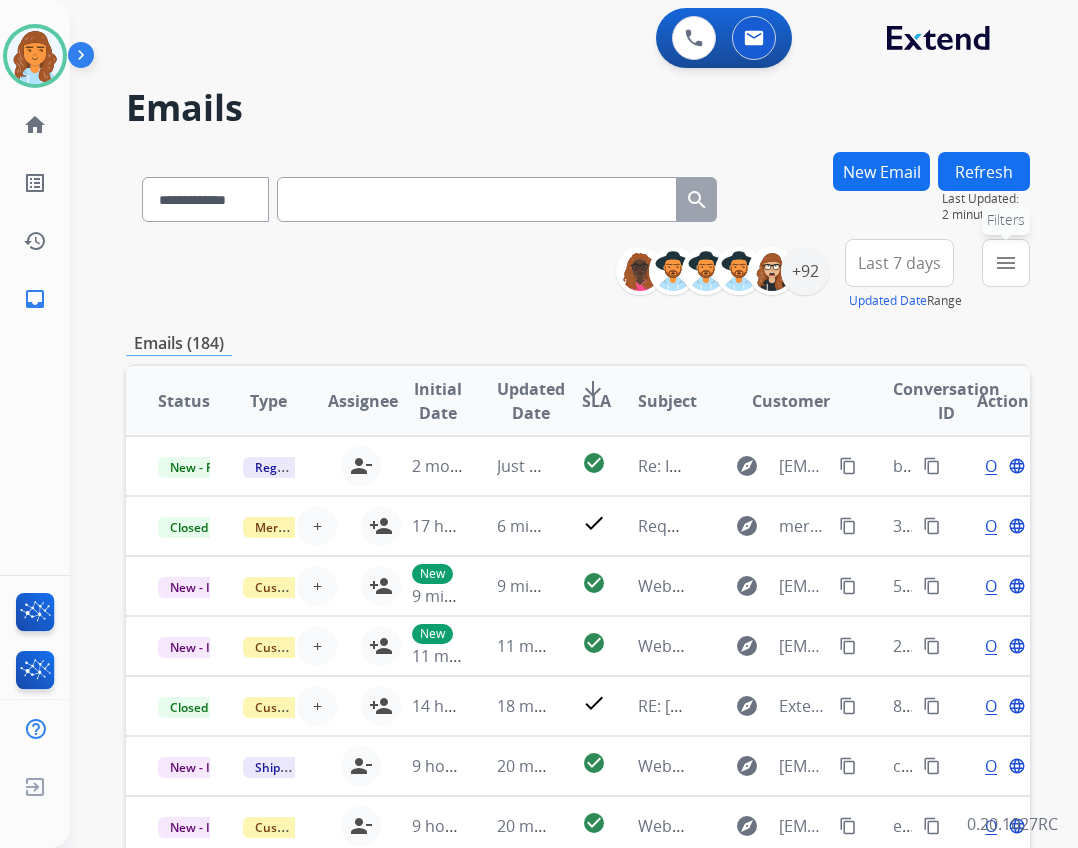 click on "menu" at bounding box center (1006, 263) 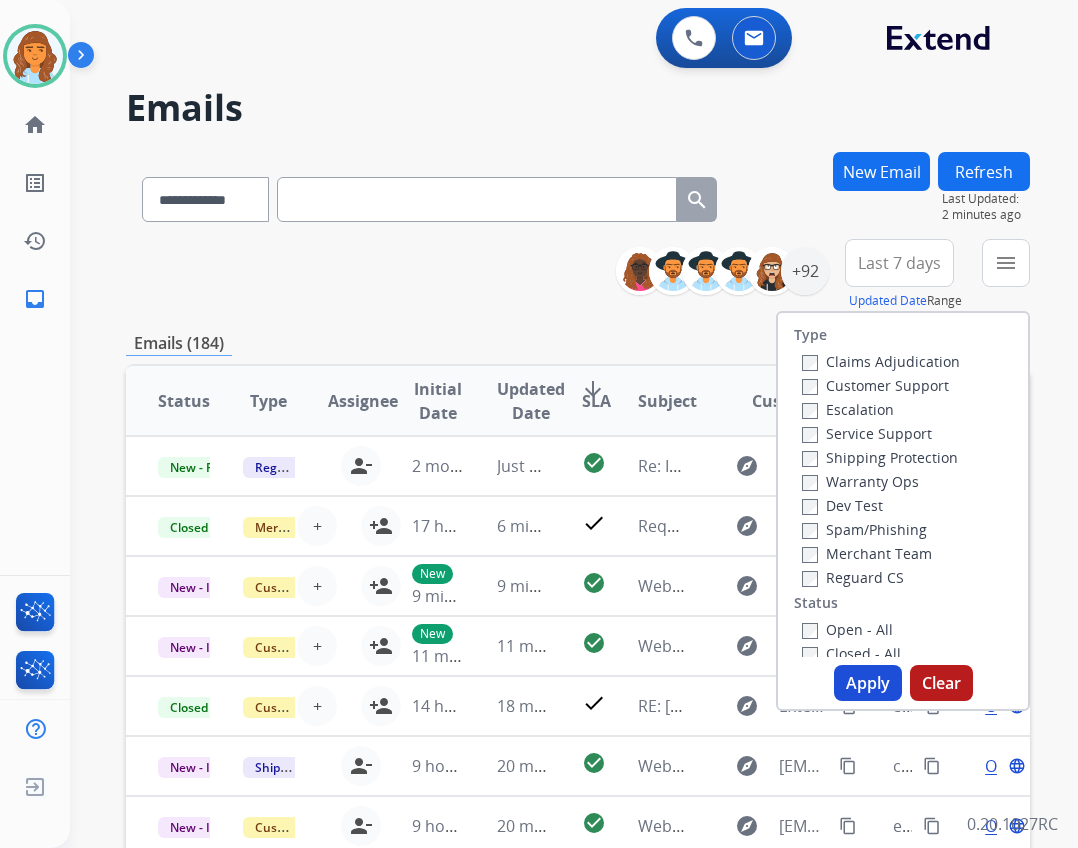 click on "Reguard CS" at bounding box center [853, 577] 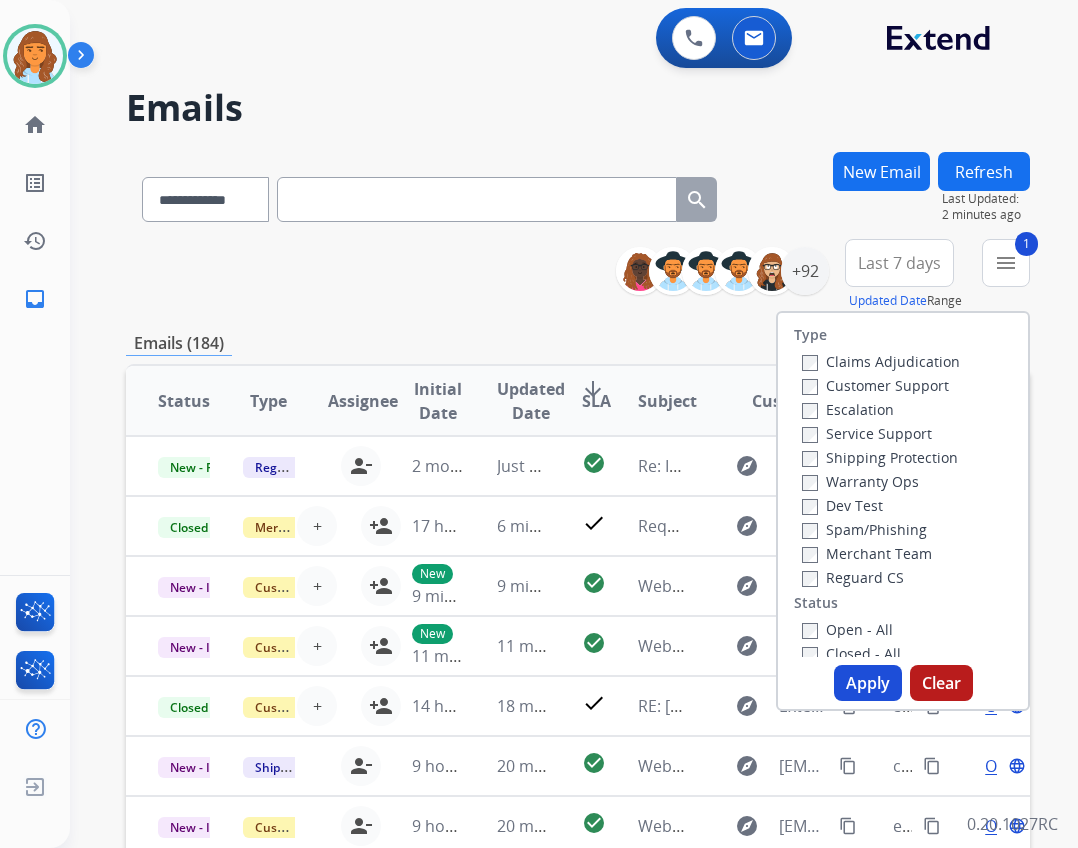 click on "Shipping Protection" at bounding box center [880, 457] 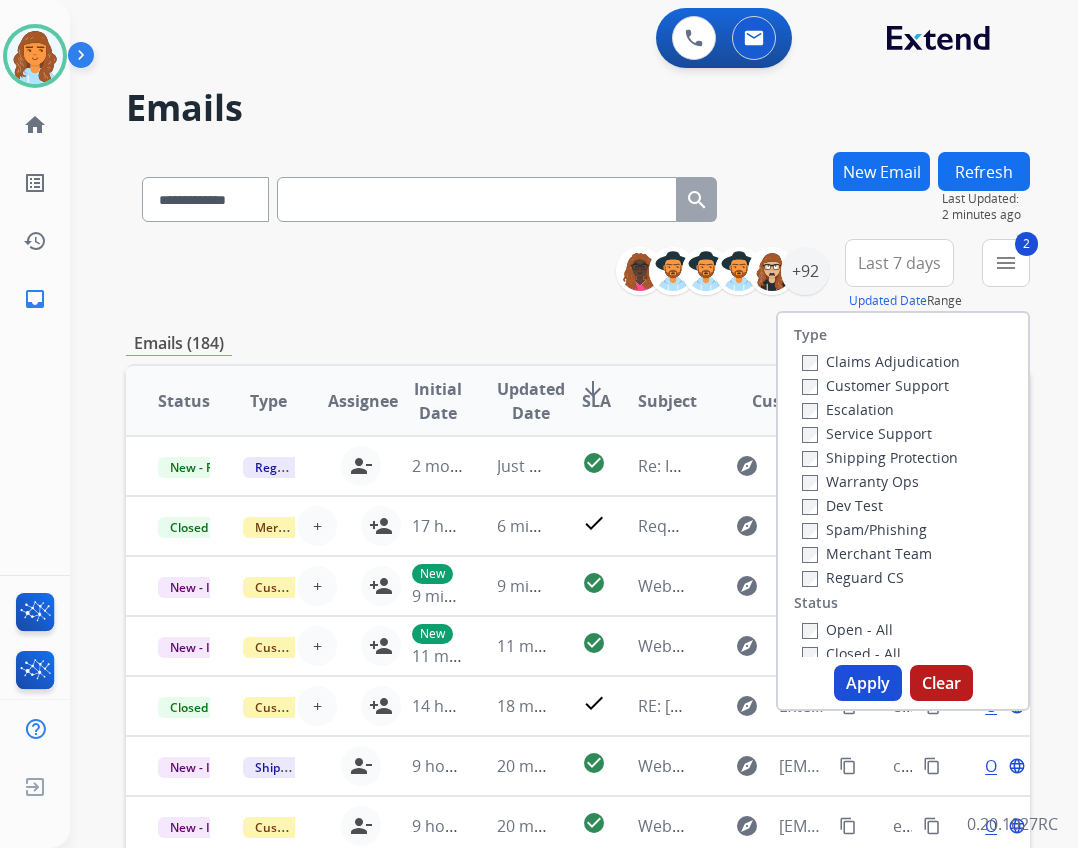 click on "Customer Support" at bounding box center (875, 385) 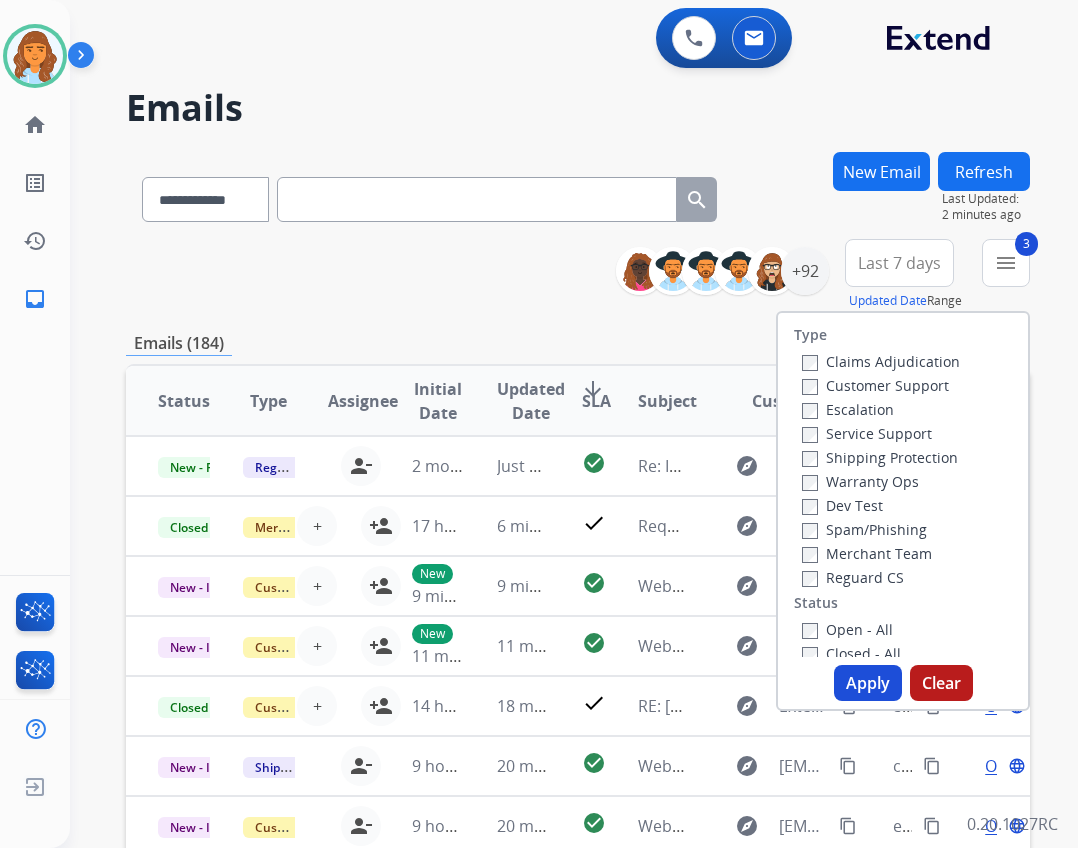 click on "Open - All" at bounding box center [847, 629] 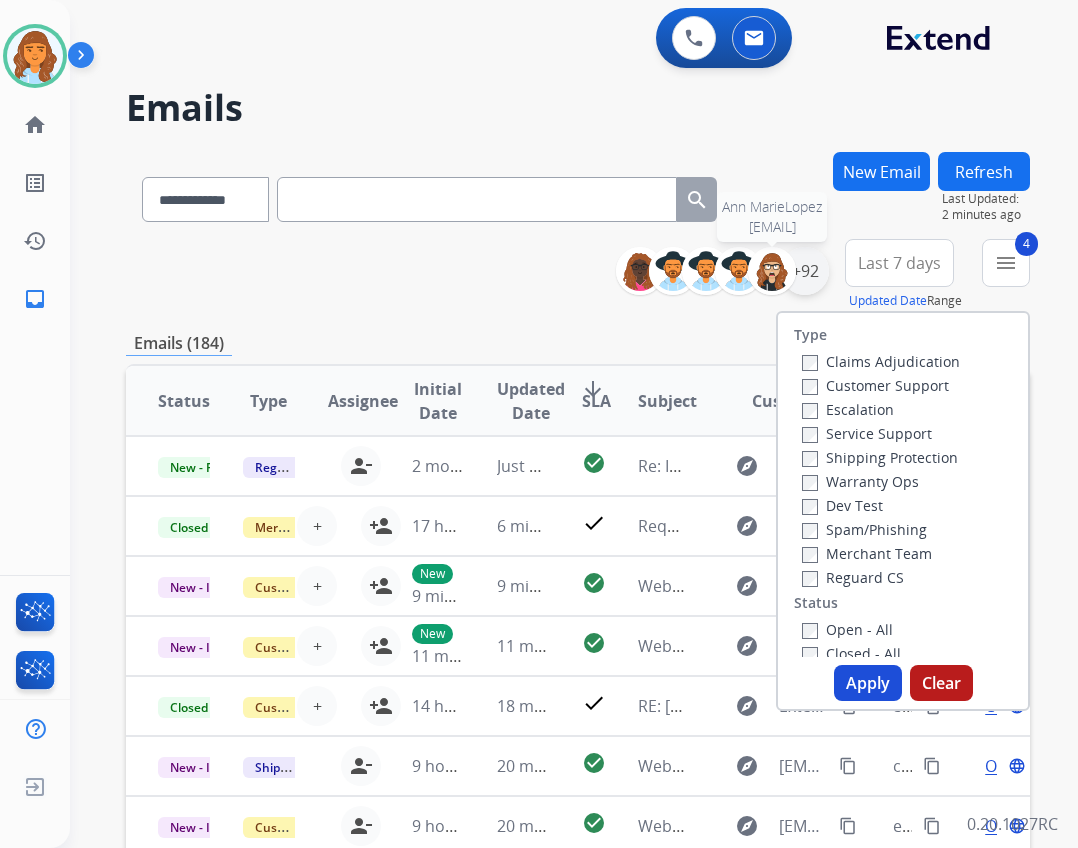 click on "+92" at bounding box center [805, 271] 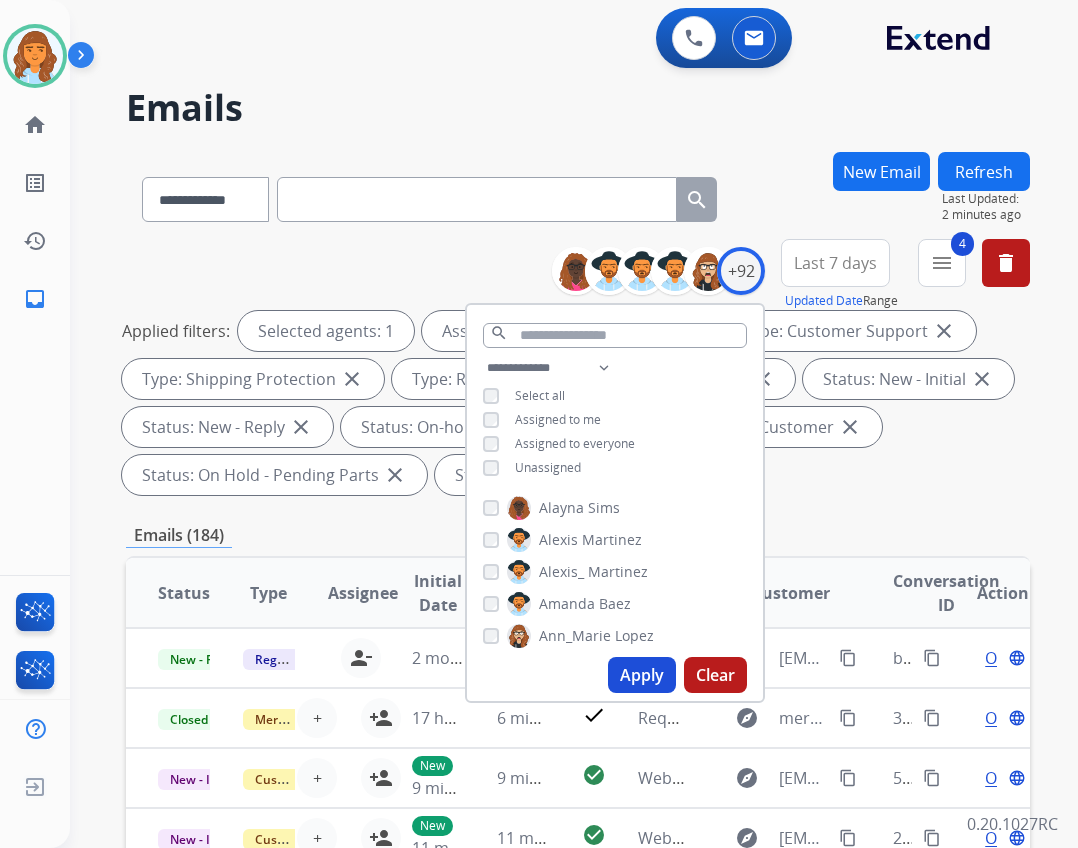 click on "**********" at bounding box center (615, 420) 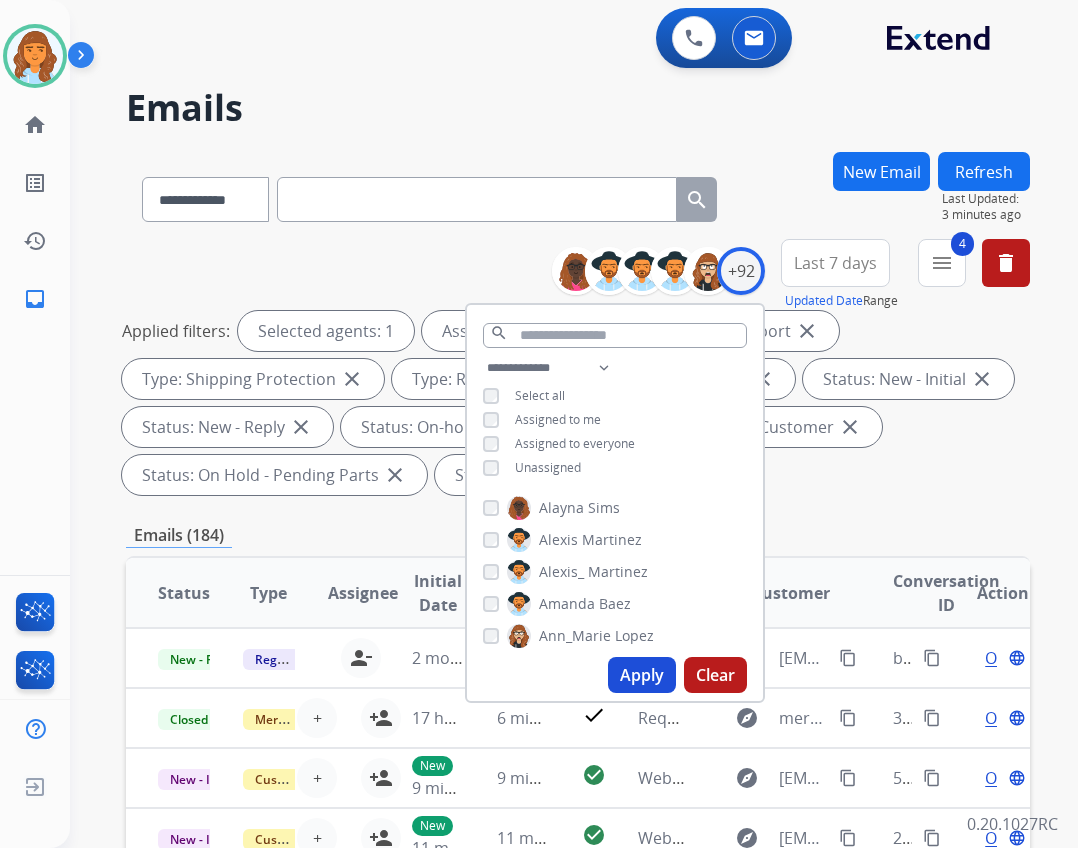 click on "Apply" at bounding box center (642, 675) 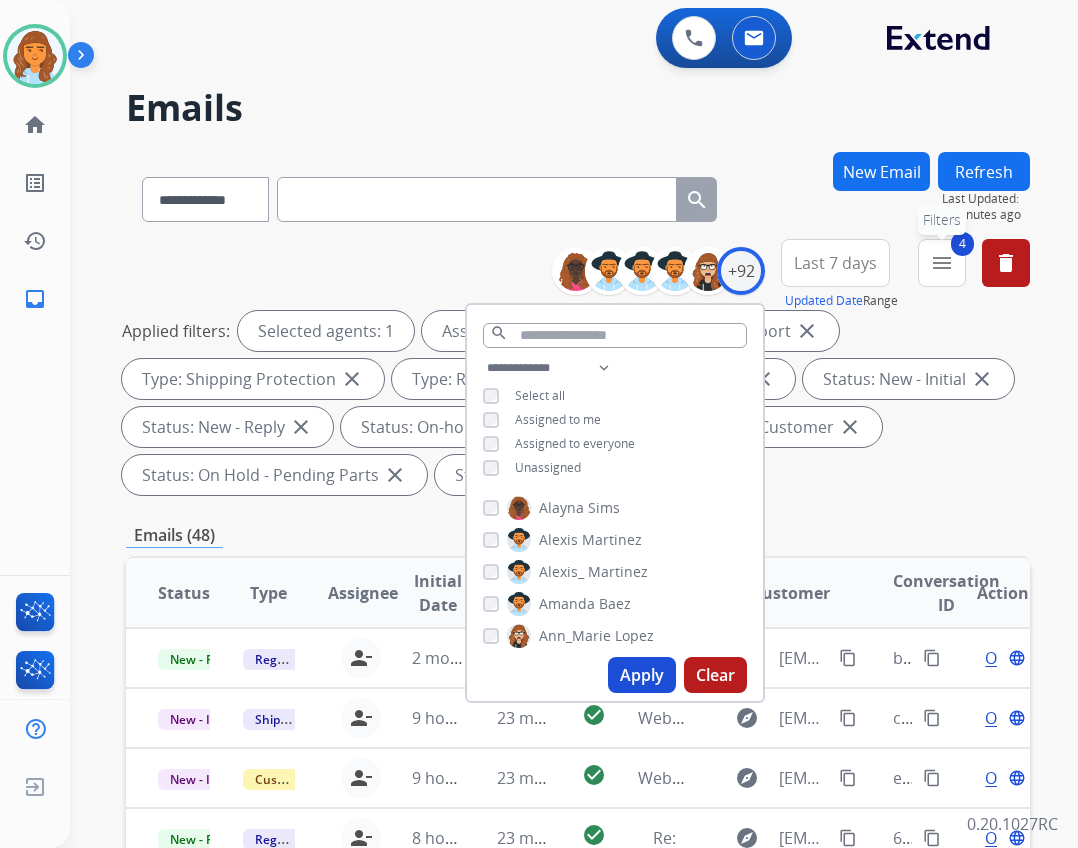 click on "4 menu  Filters" at bounding box center [942, 263] 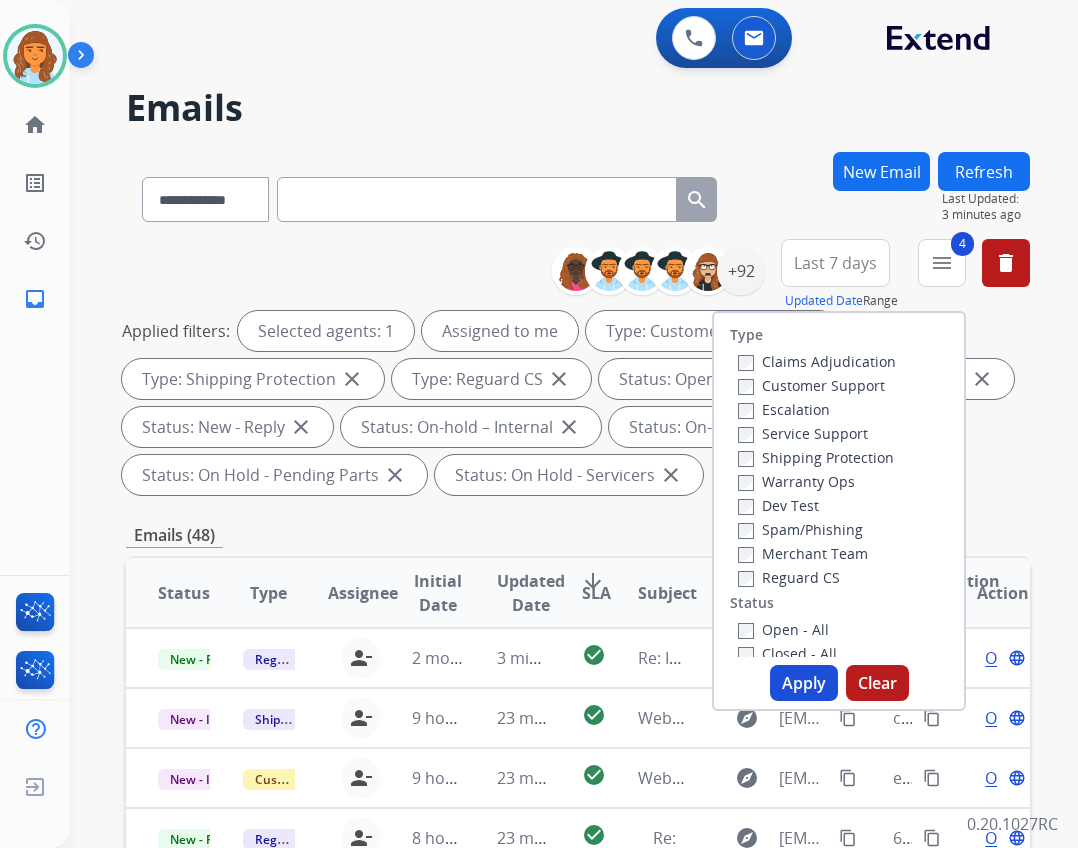 click on "Apply" at bounding box center (804, 683) 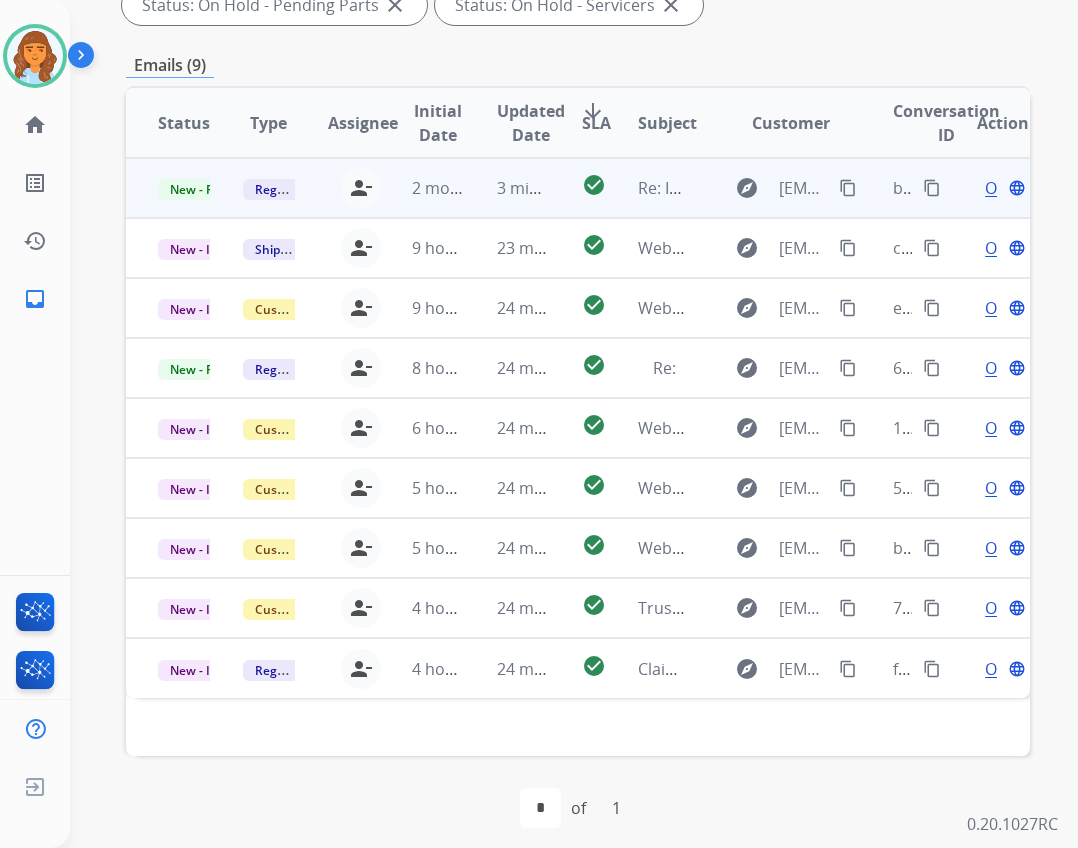 scroll, scrollTop: 482, scrollLeft: 0, axis: vertical 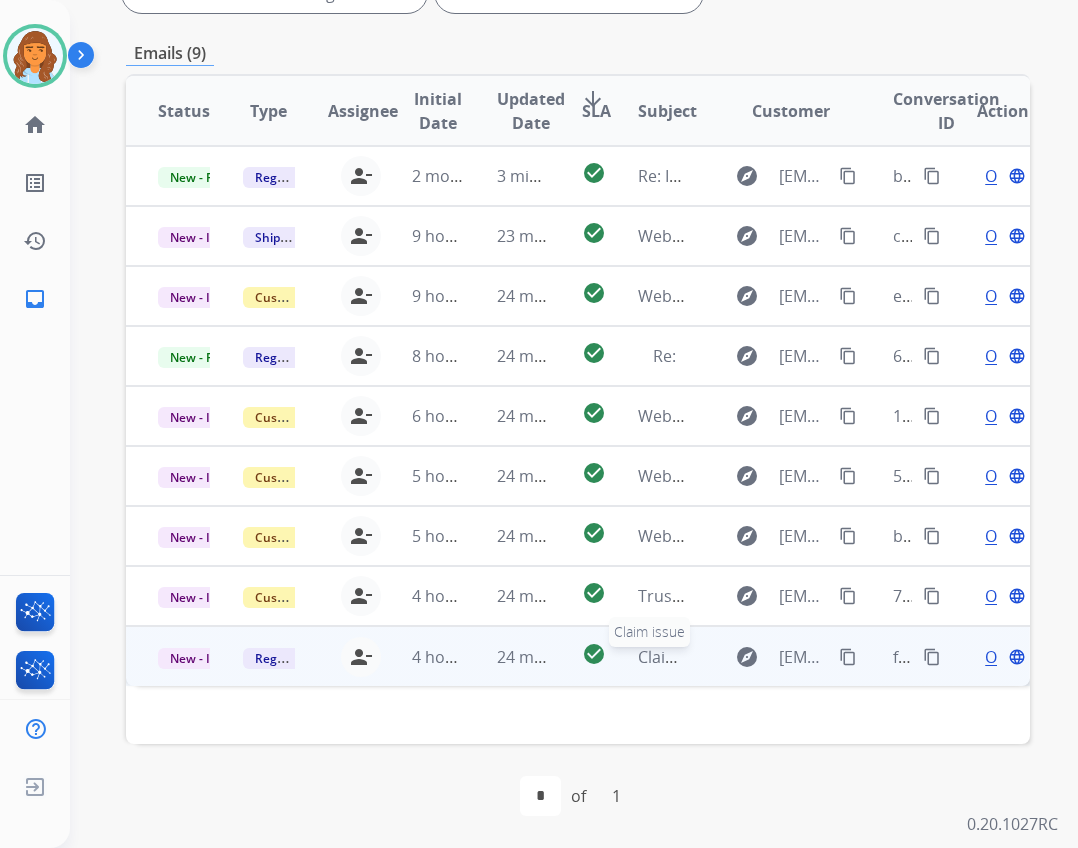 click on "Claim issue" at bounding box center [680, 657] 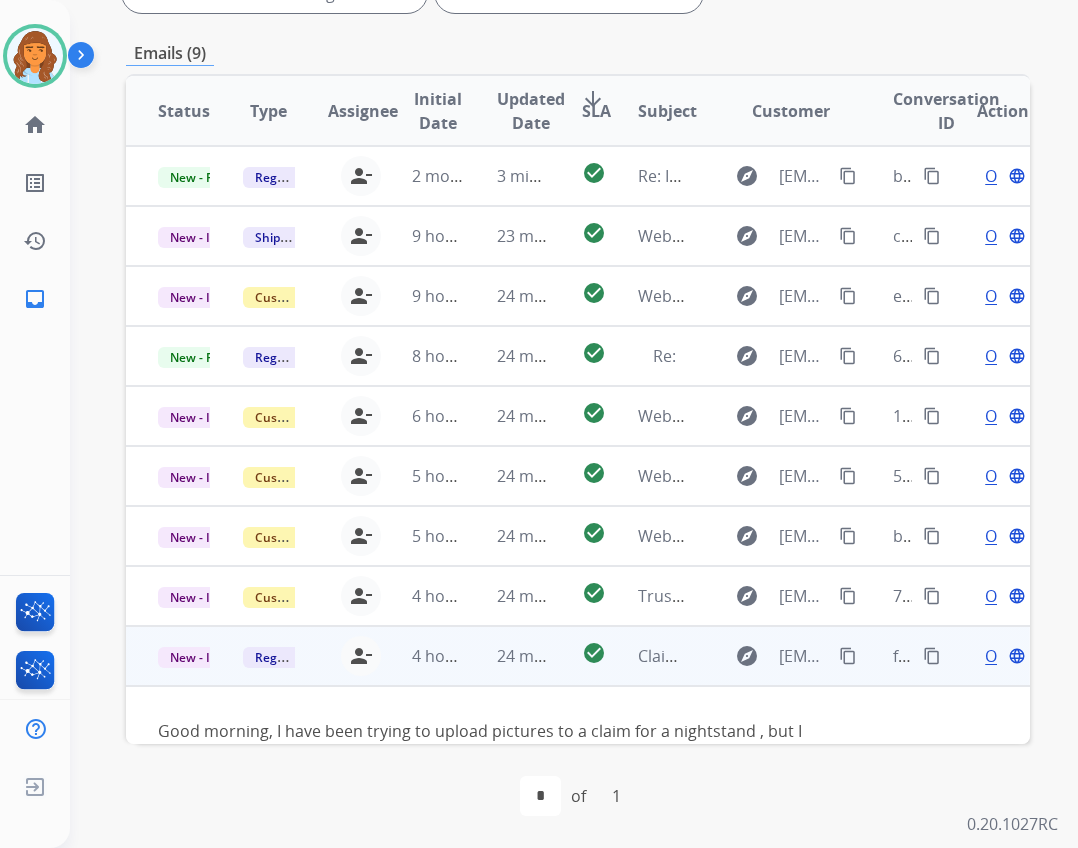 scroll, scrollTop: 103, scrollLeft: 0, axis: vertical 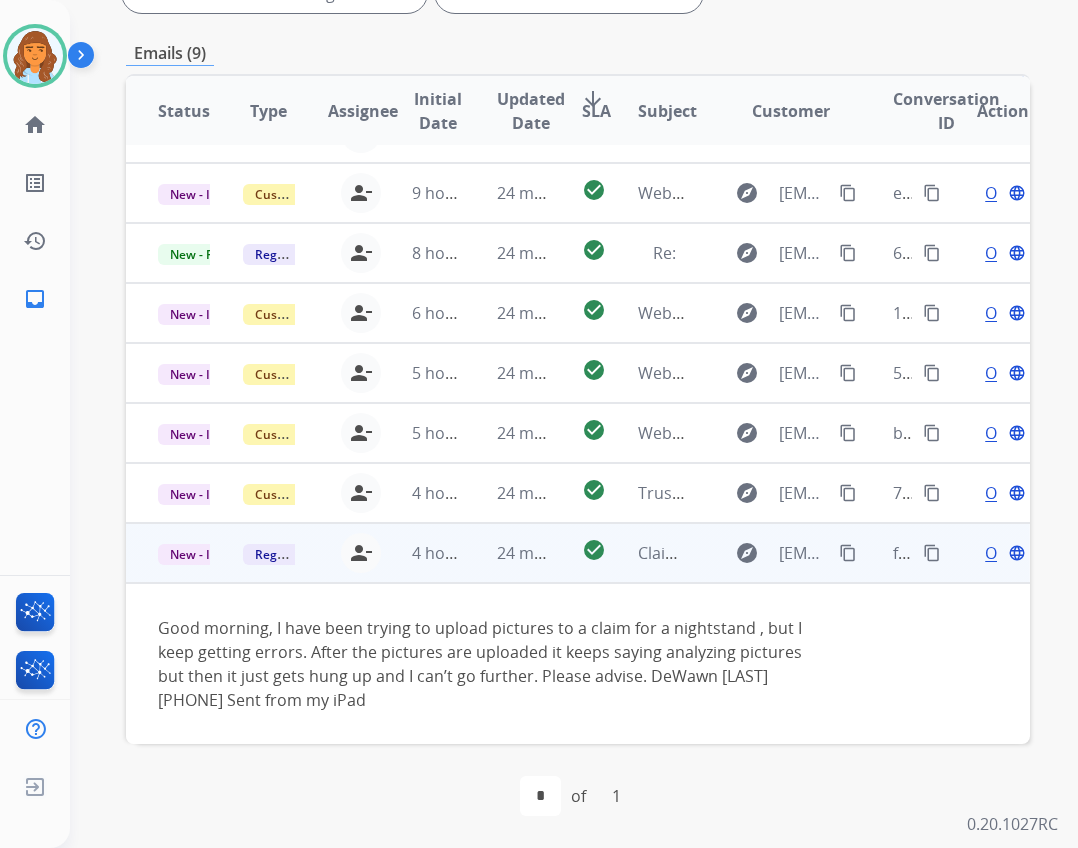 click on "content_copy" at bounding box center (848, 553) 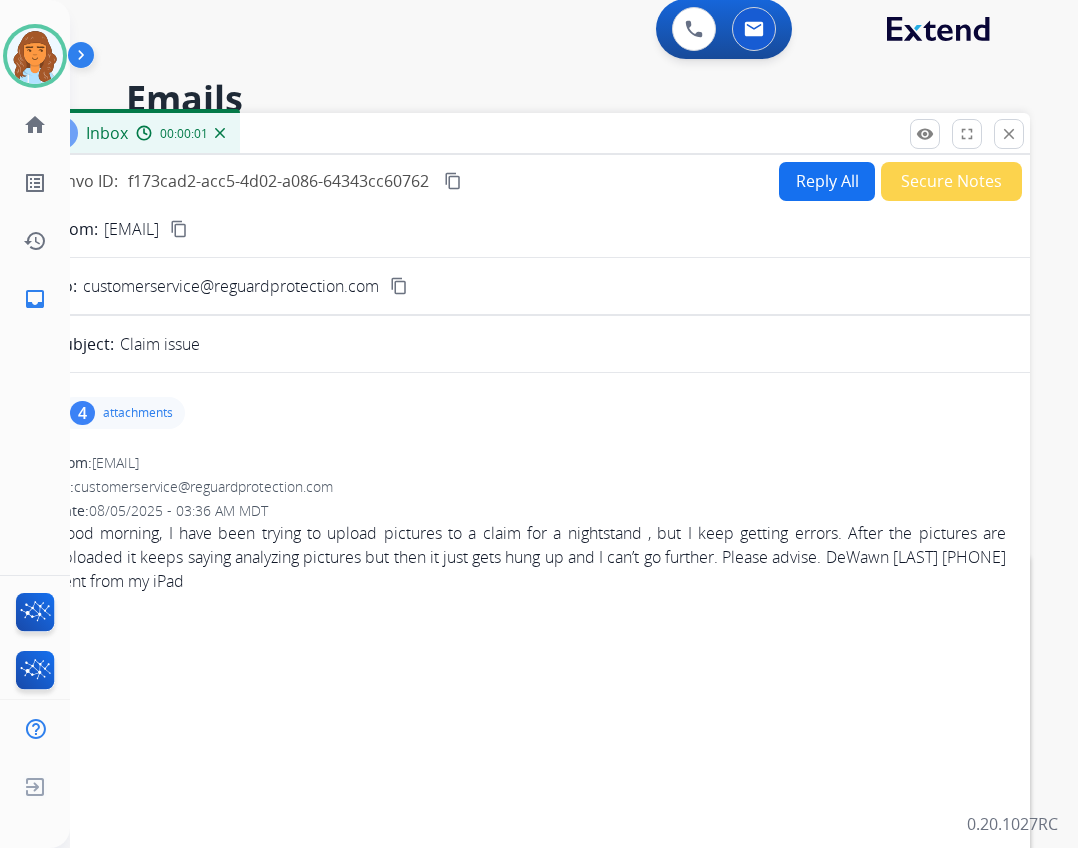 scroll, scrollTop: 0, scrollLeft: 0, axis: both 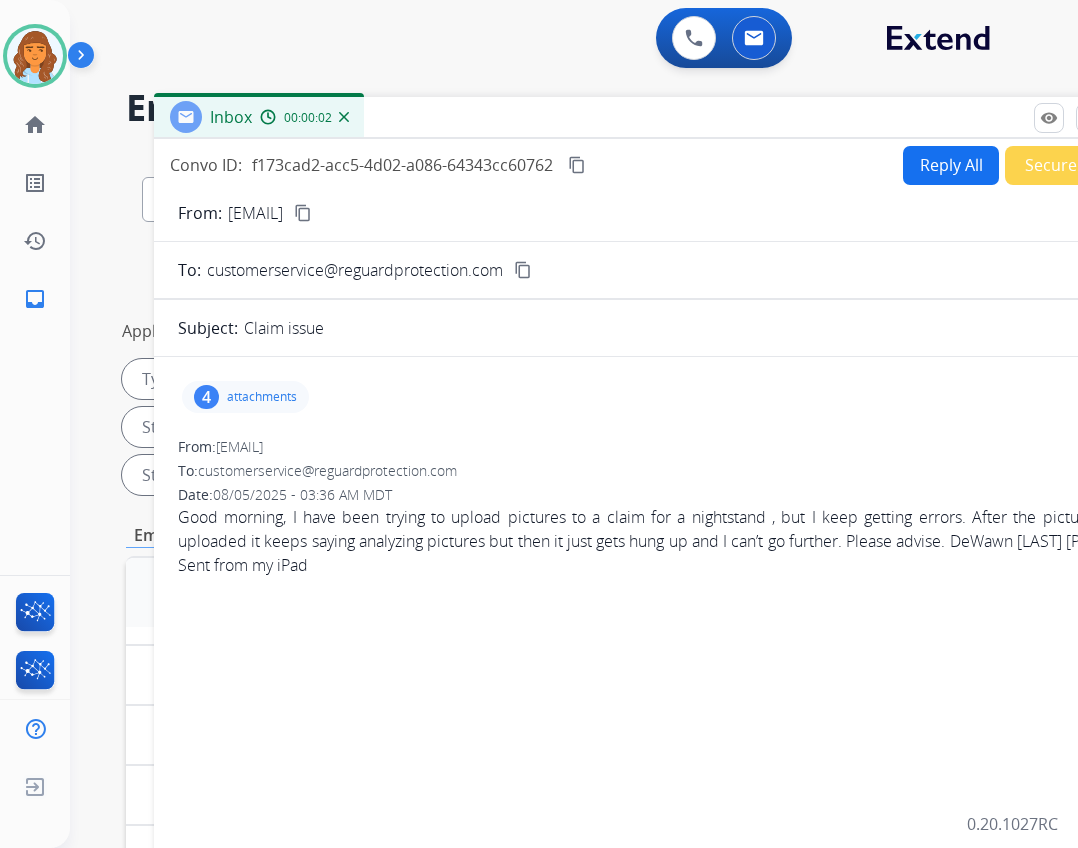 drag, startPoint x: 326, startPoint y: 146, endPoint x: 439, endPoint y: 125, distance: 114.93476 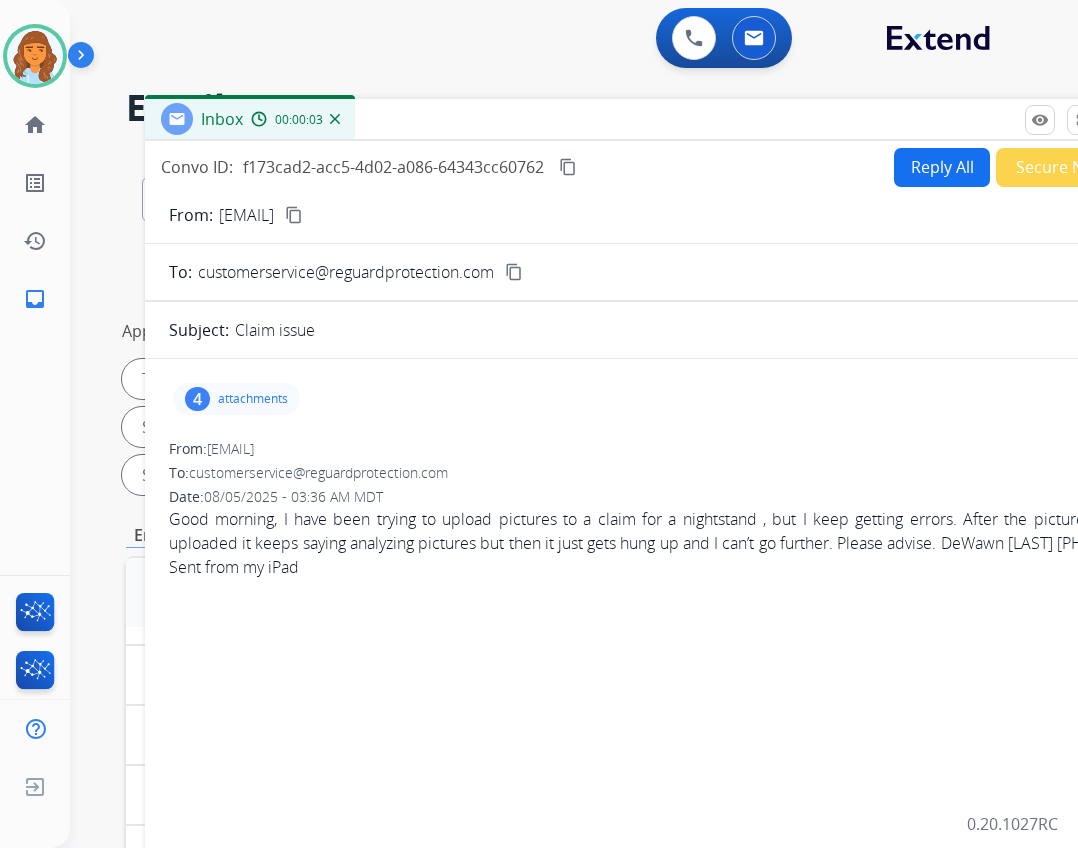 click on "Reply All" at bounding box center [942, 167] 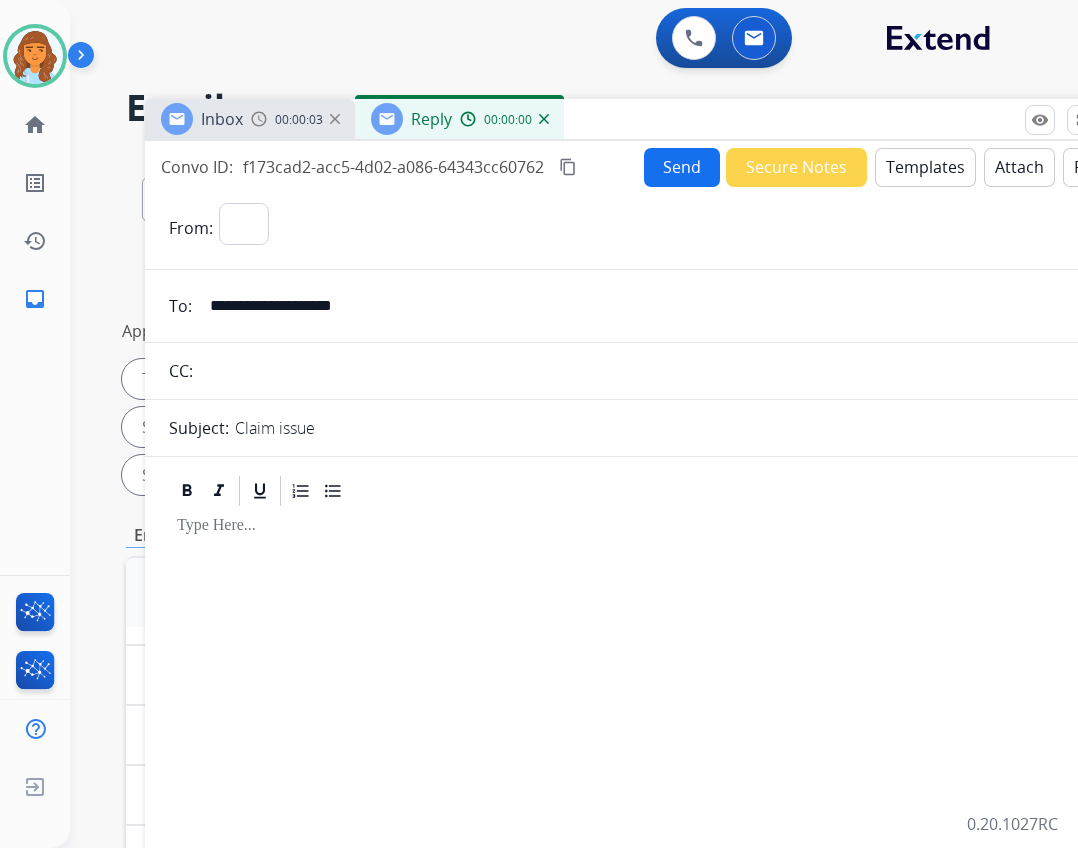 select on "**********" 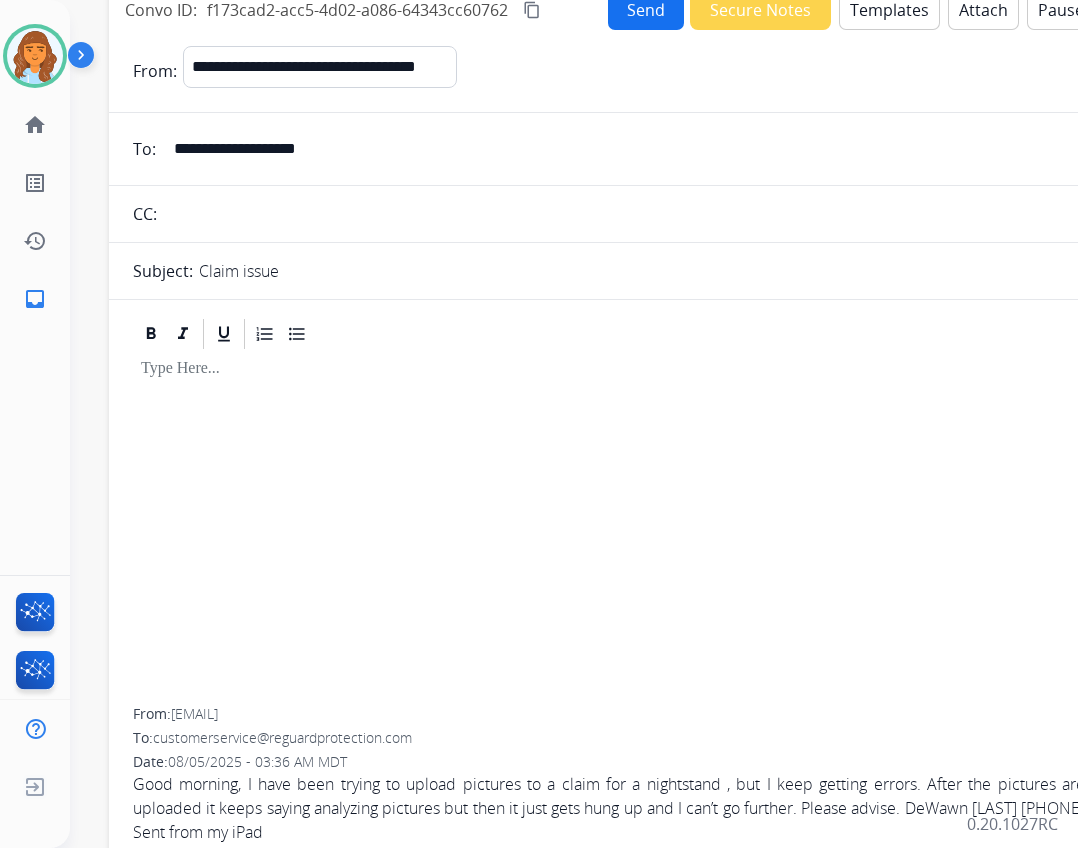 drag, startPoint x: 623, startPoint y: 124, endPoint x: 585, endPoint y: -32, distance: 160.56151 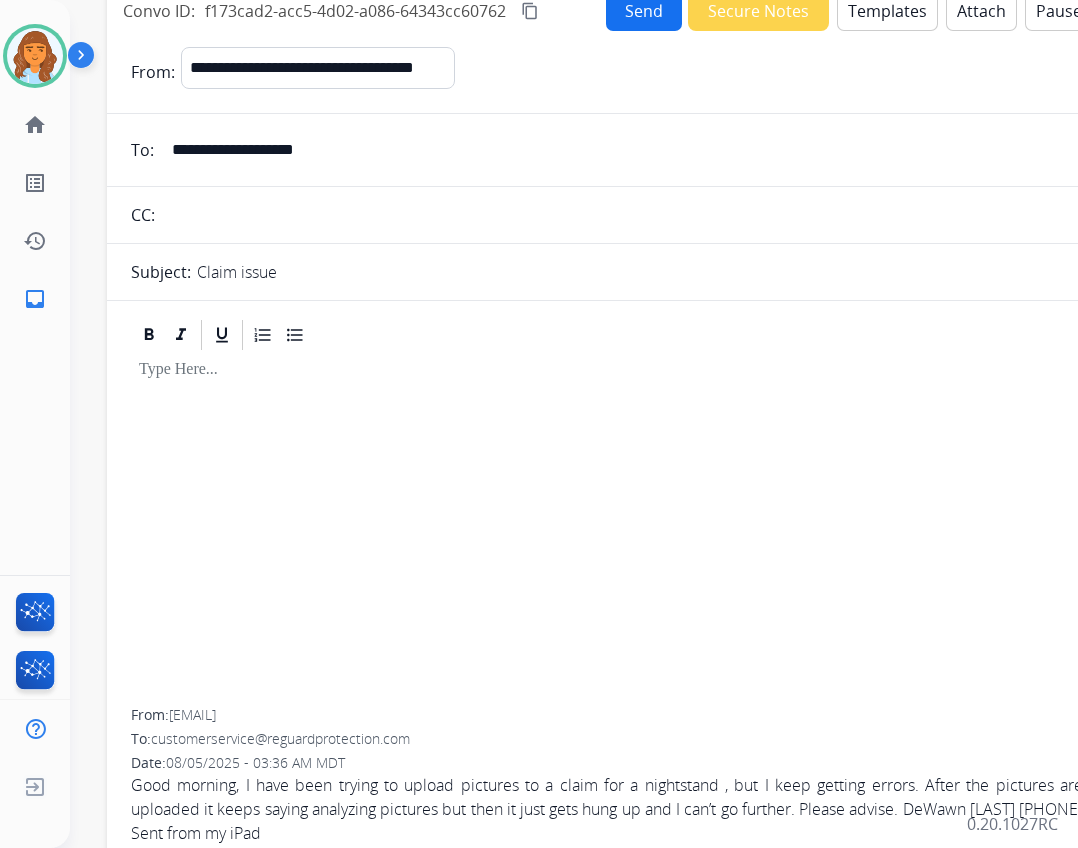 click on "Templates" at bounding box center [887, 11] 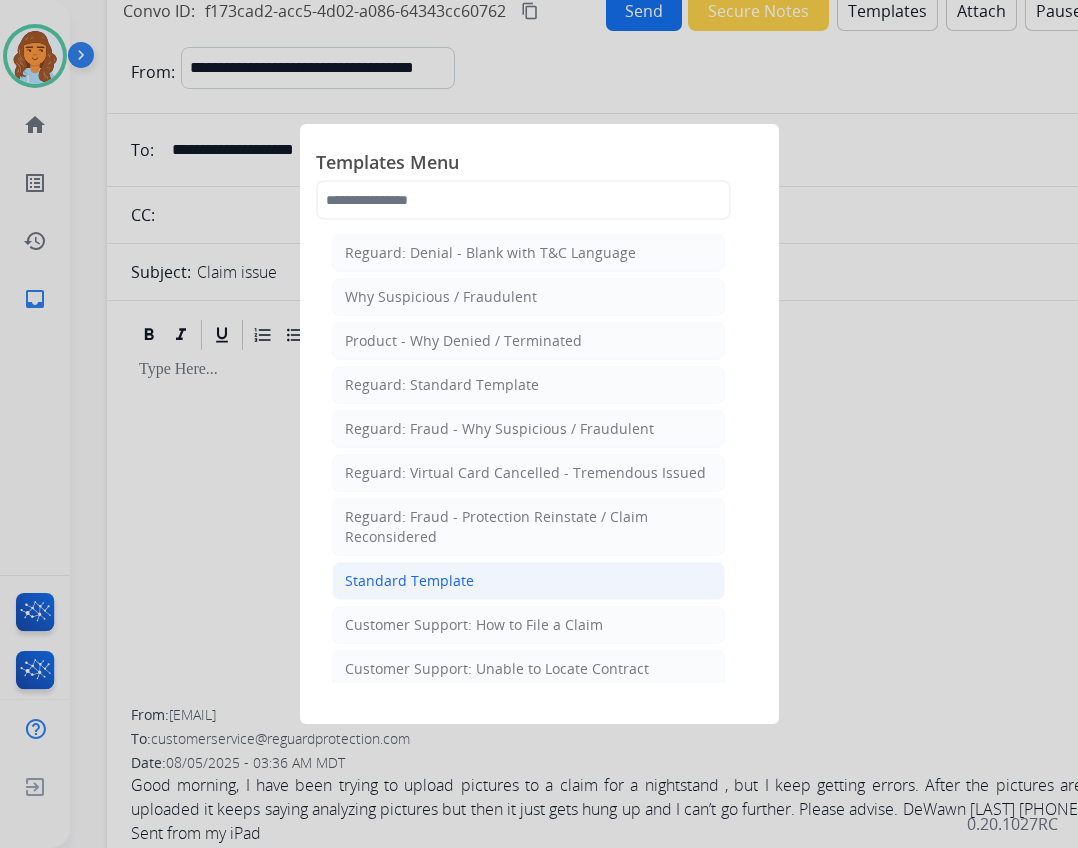 click on "Standard Template" 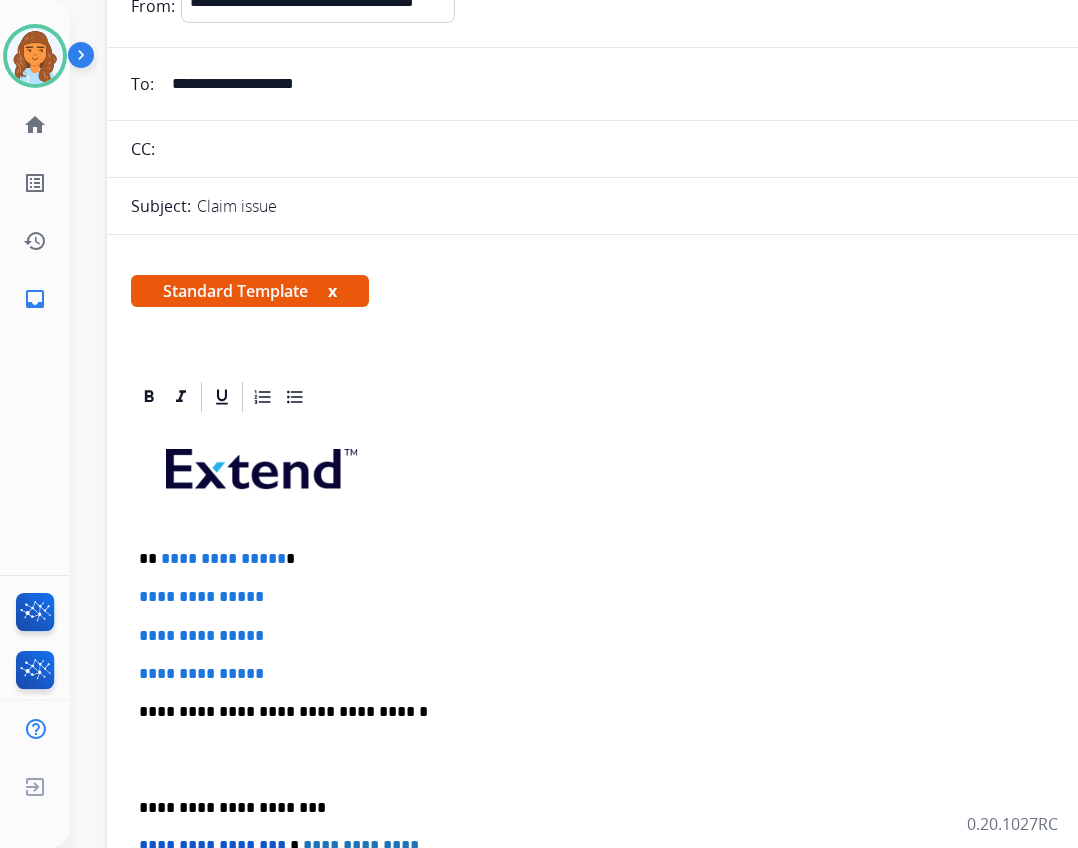 scroll, scrollTop: 100, scrollLeft: 0, axis: vertical 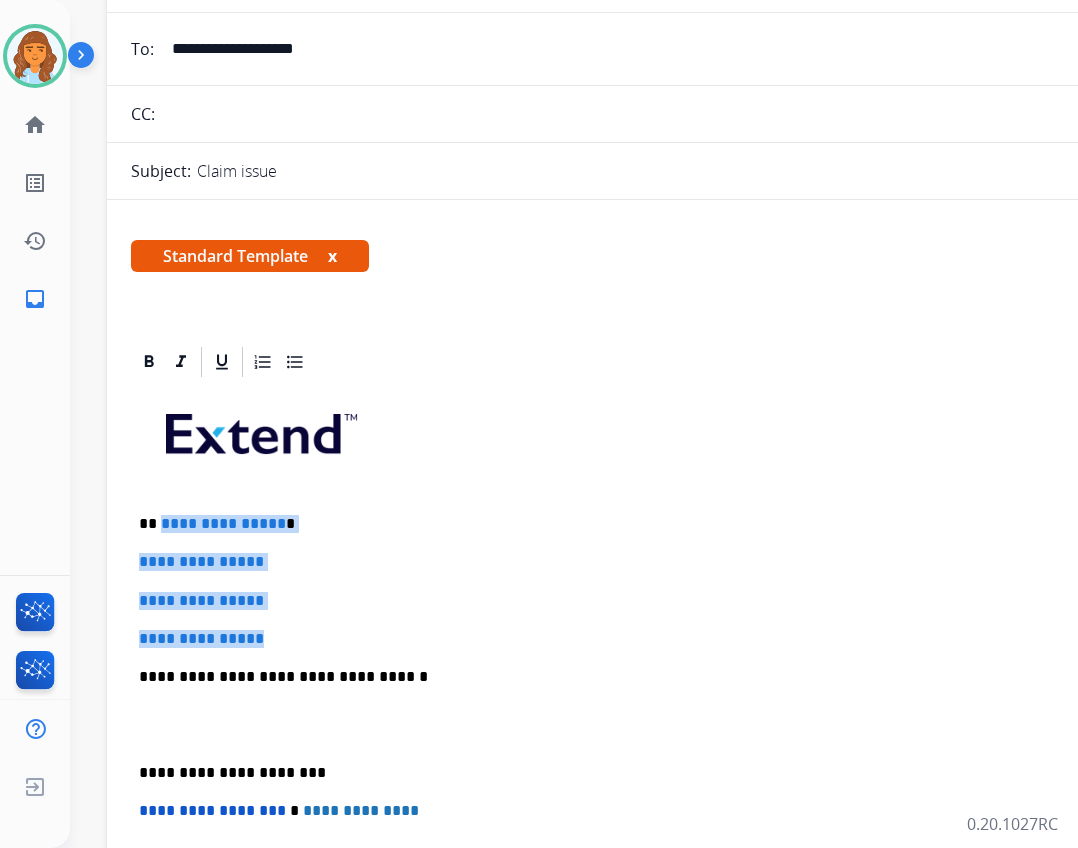 drag, startPoint x: 160, startPoint y: 520, endPoint x: 274, endPoint y: 632, distance: 159.8124 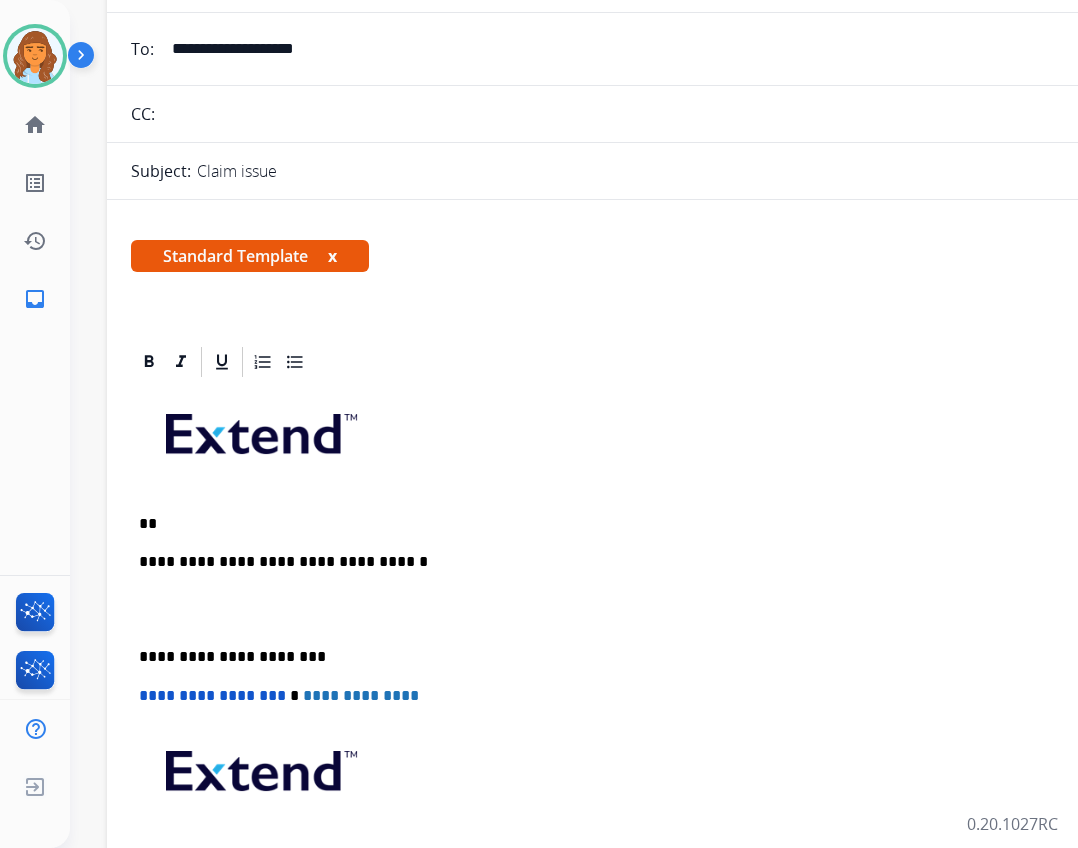 type 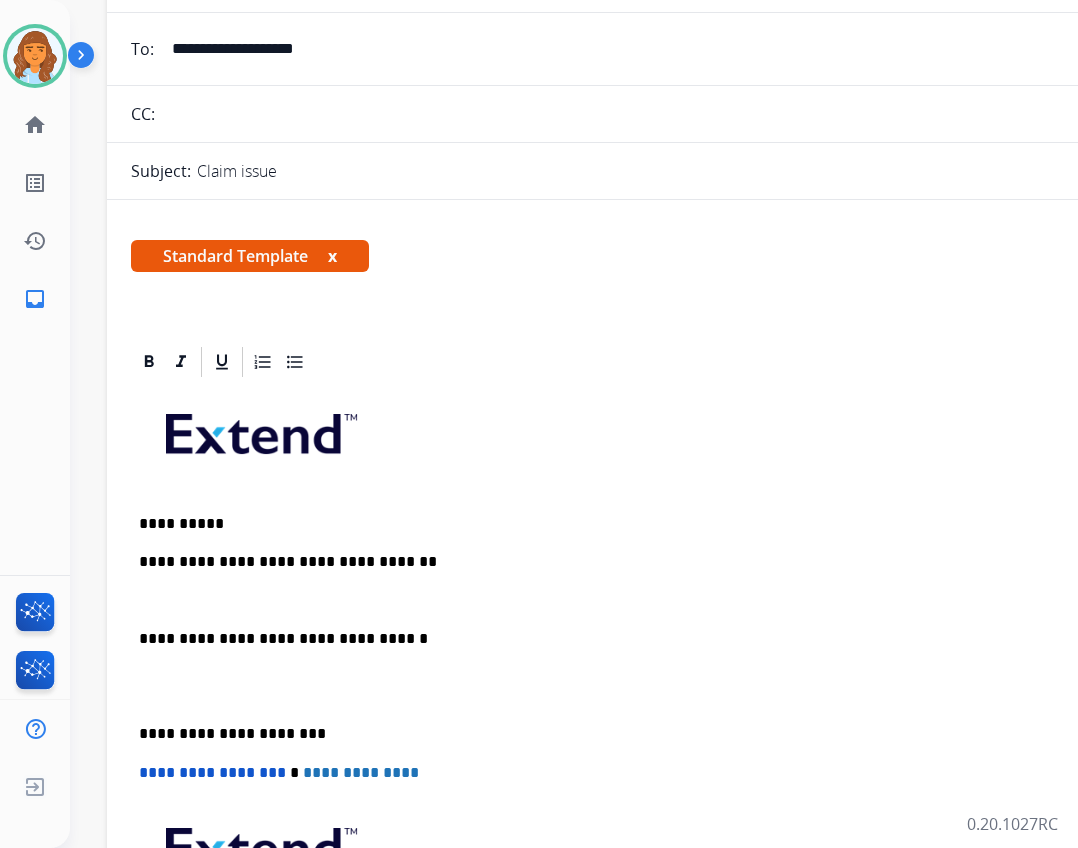 click on "**********" at bounding box center (599, 562) 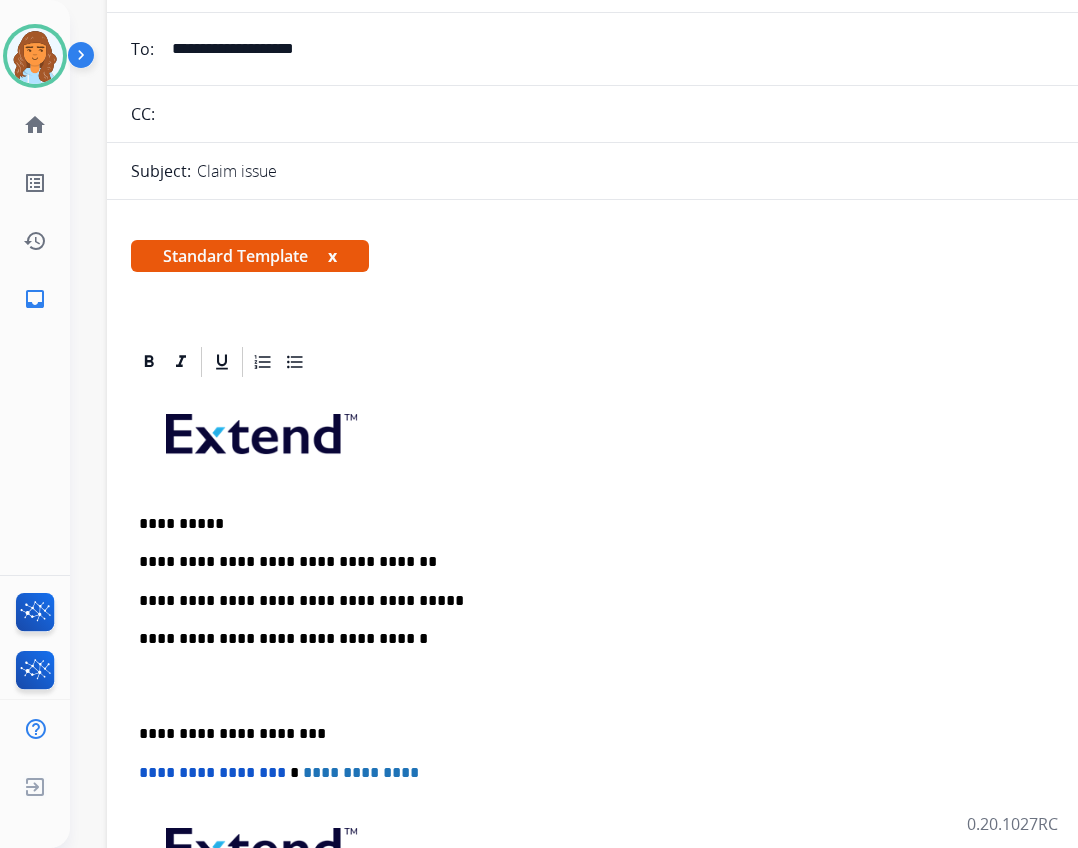 click on "**********" at bounding box center [599, 601] 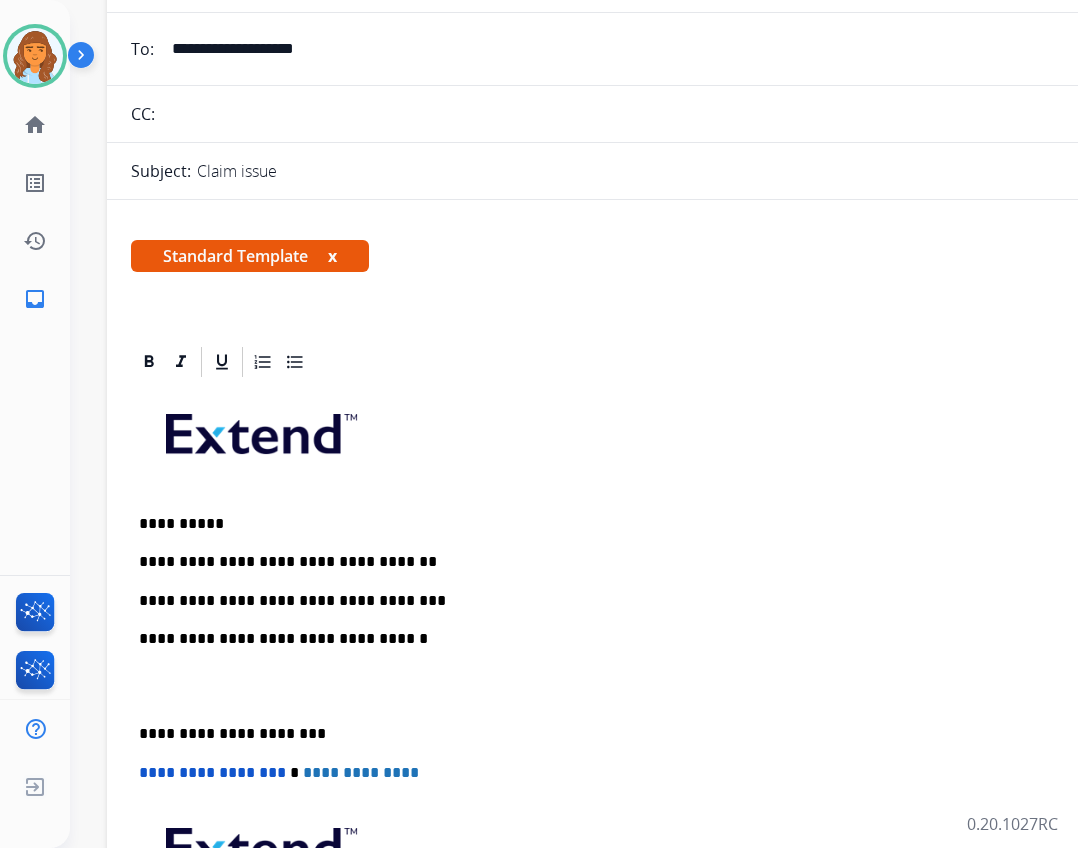 click on "**********" at bounding box center [599, 601] 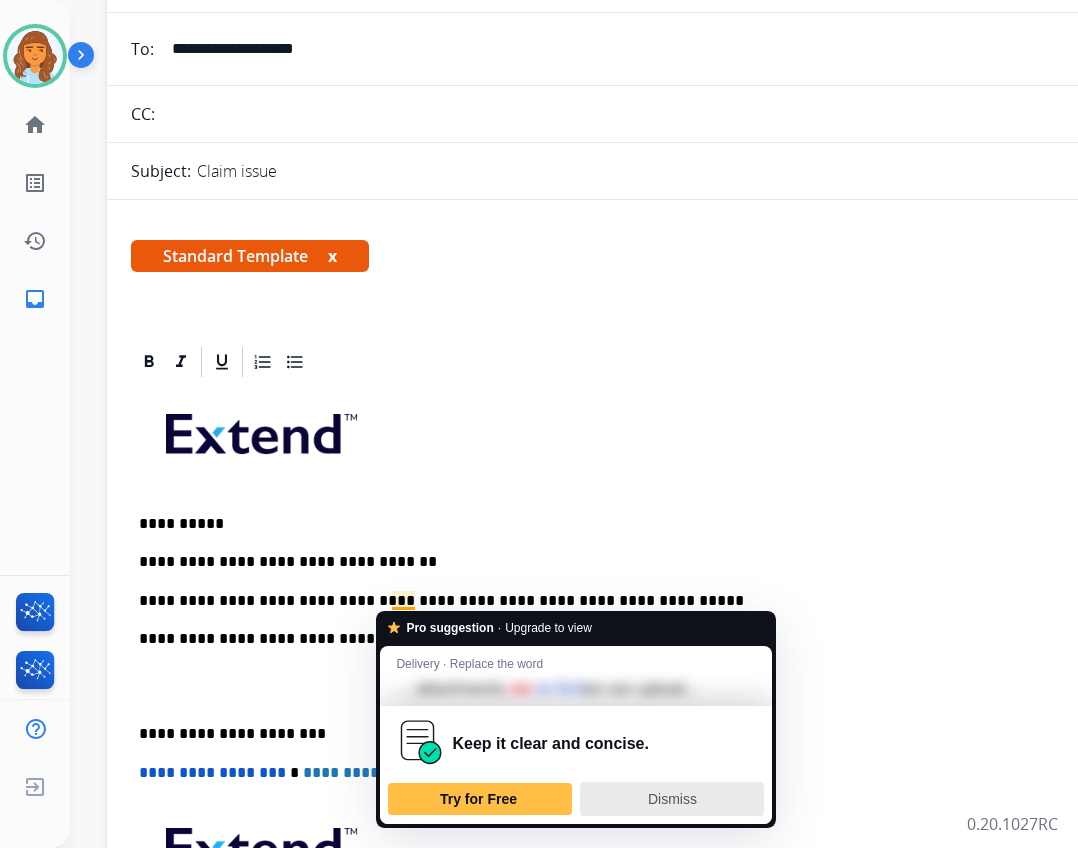 click on "Dismiss" at bounding box center [672, 799] 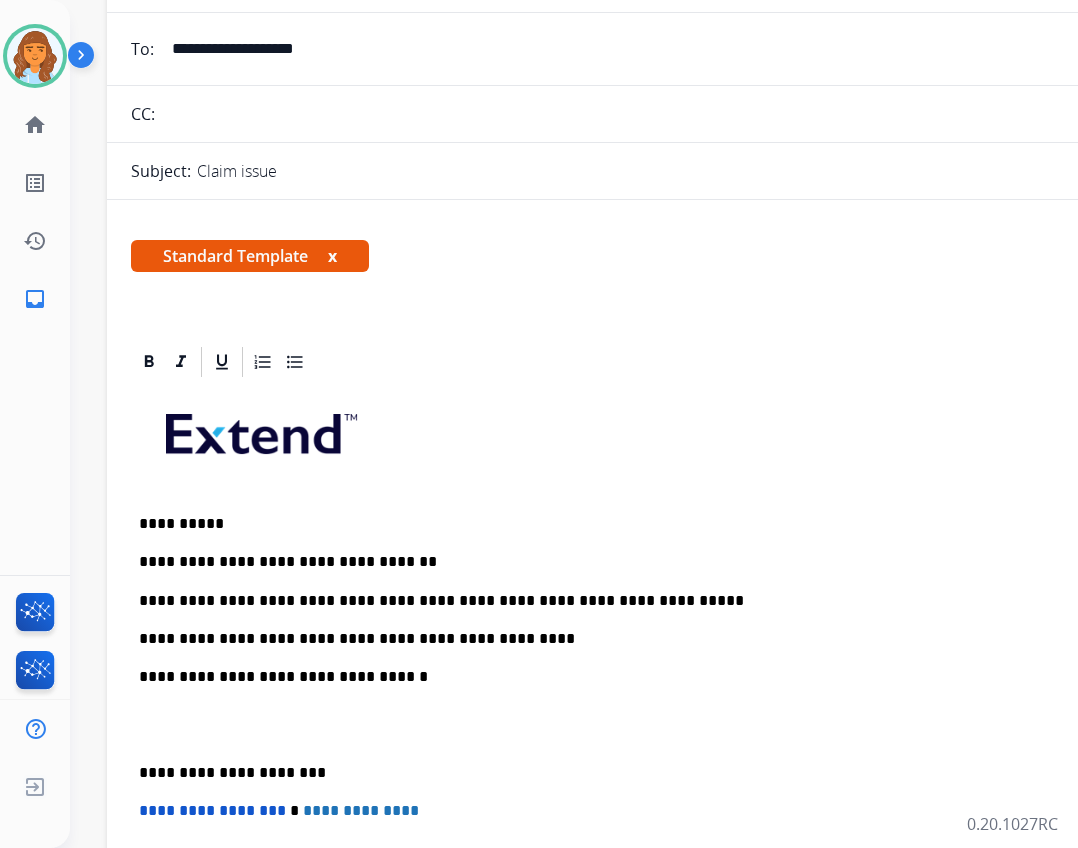 click on "**********" at bounding box center (599, 639) 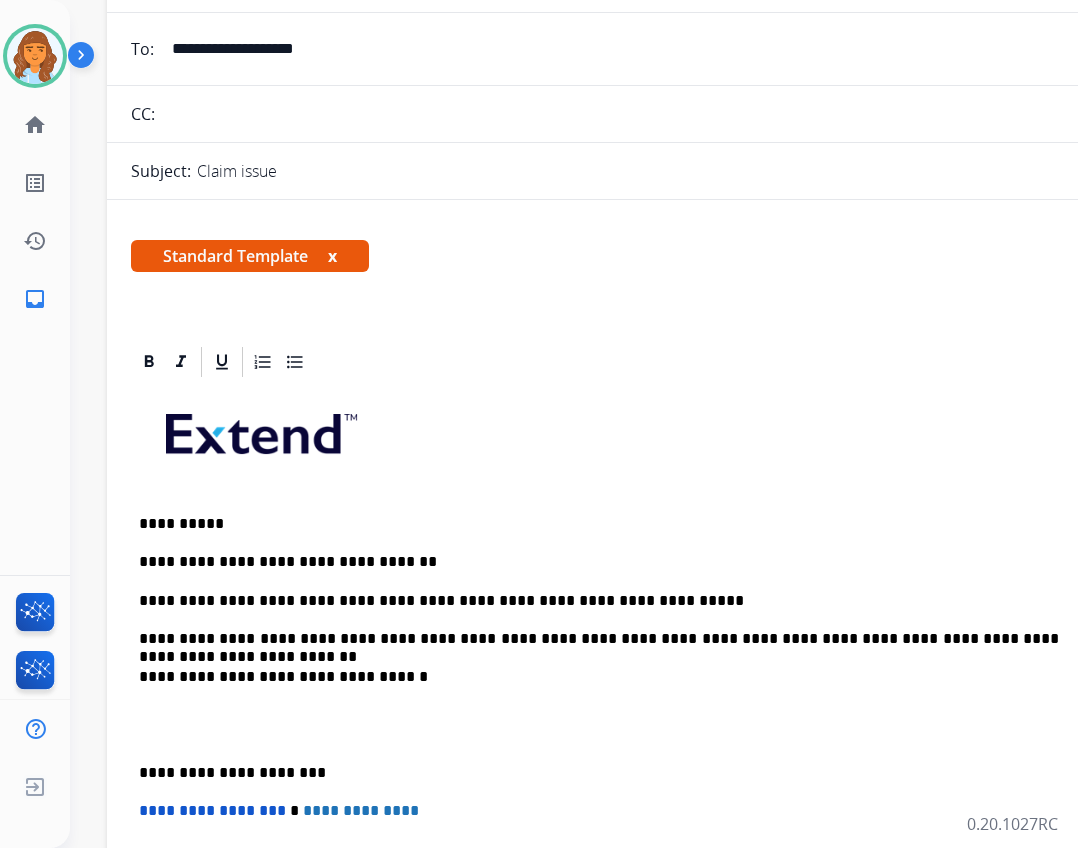 click on "**********" at bounding box center (599, 773) 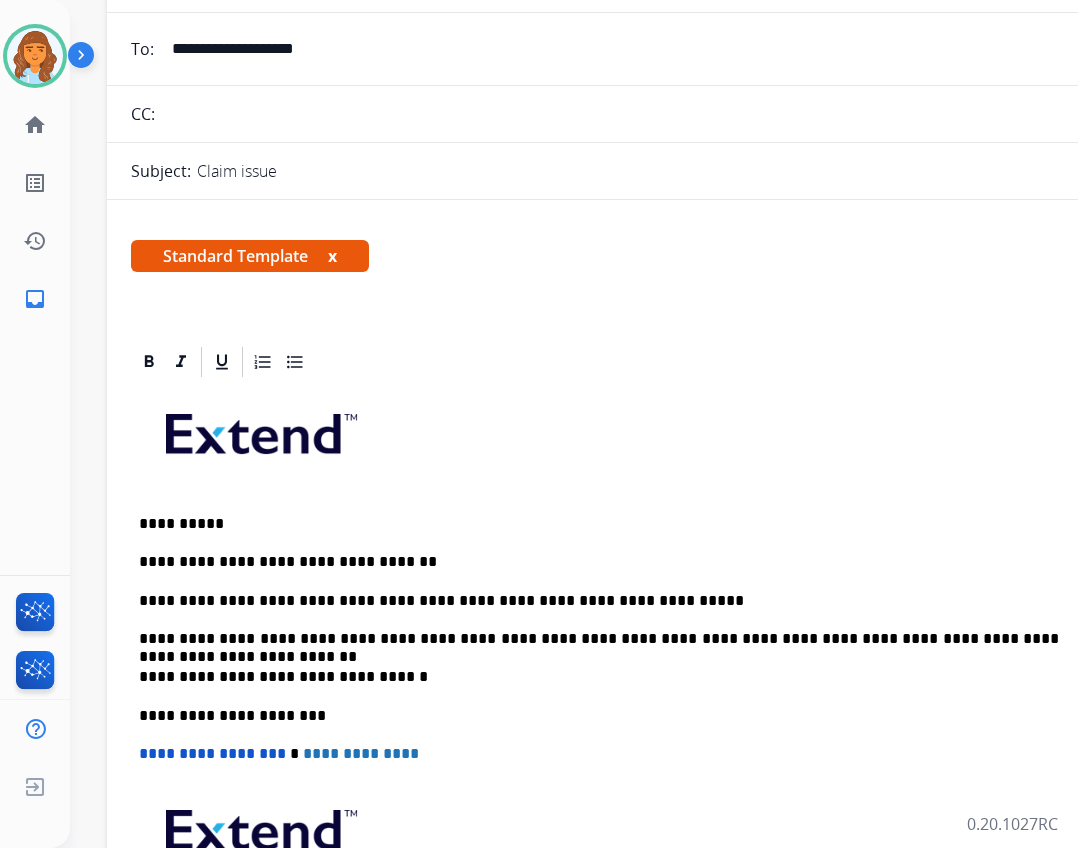 scroll, scrollTop: 0, scrollLeft: 0, axis: both 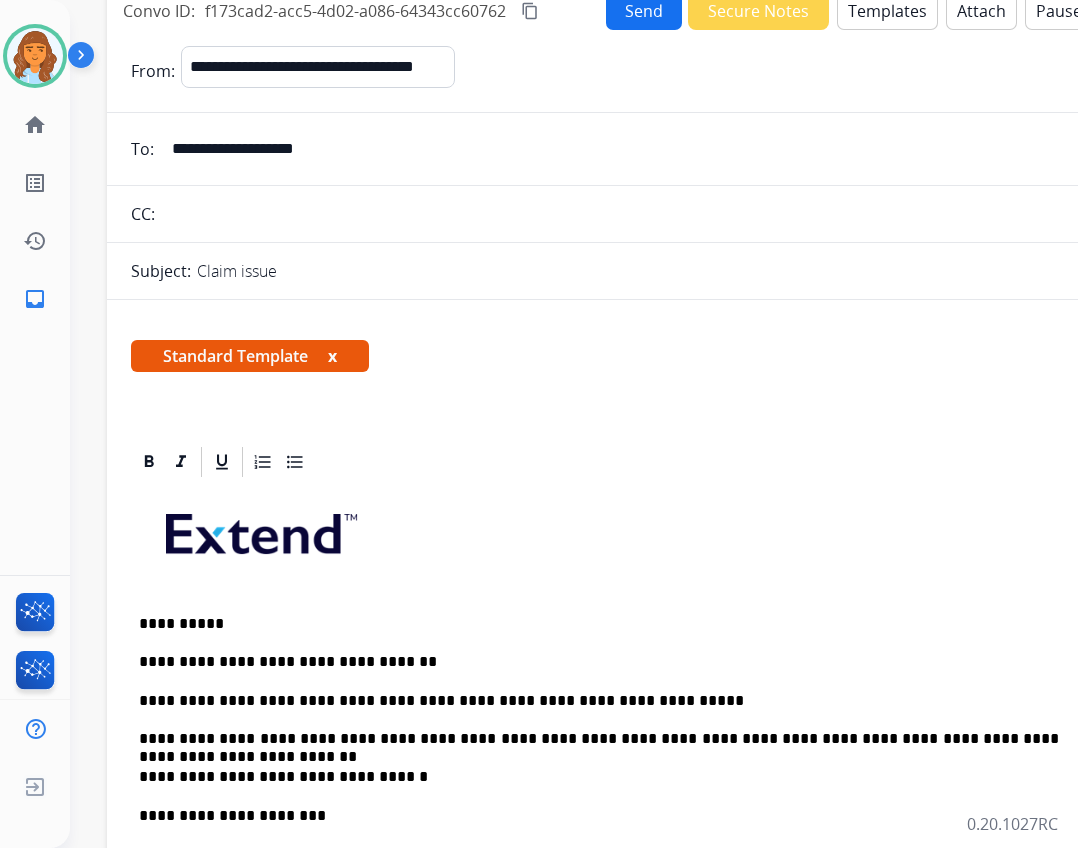click on "Send" at bounding box center (644, 10) 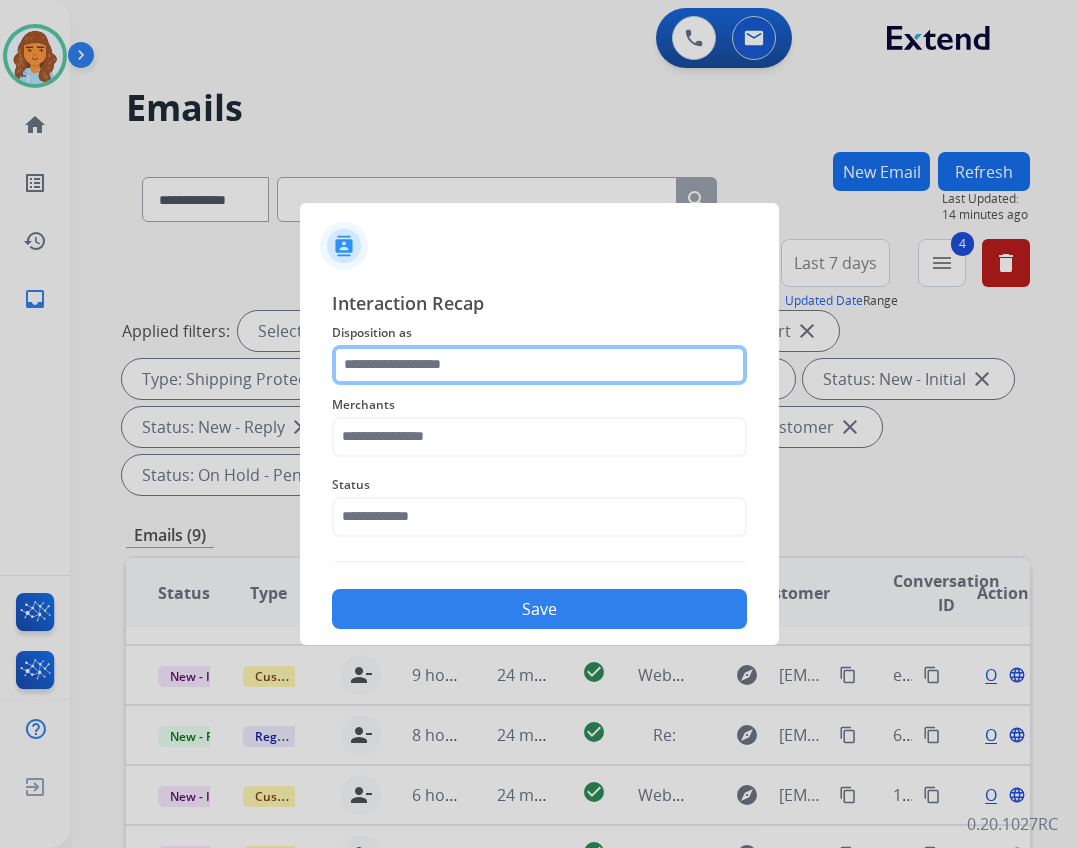 click 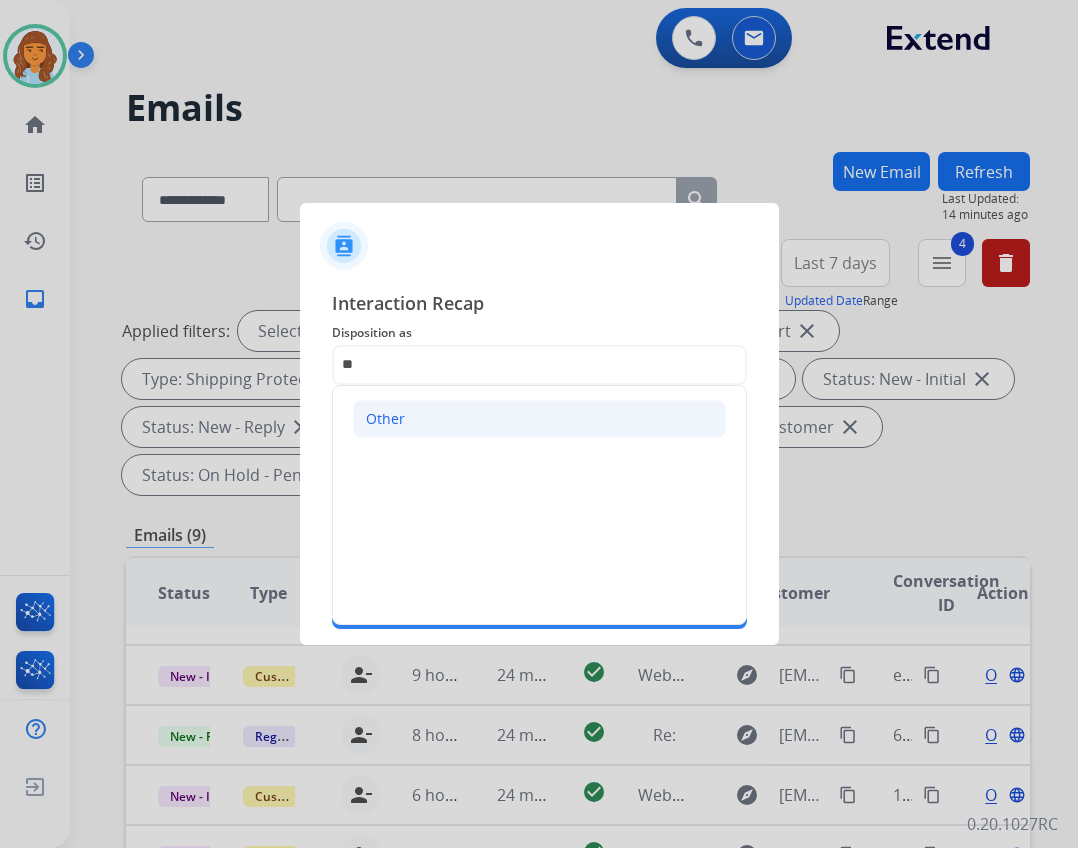 click on "Other" 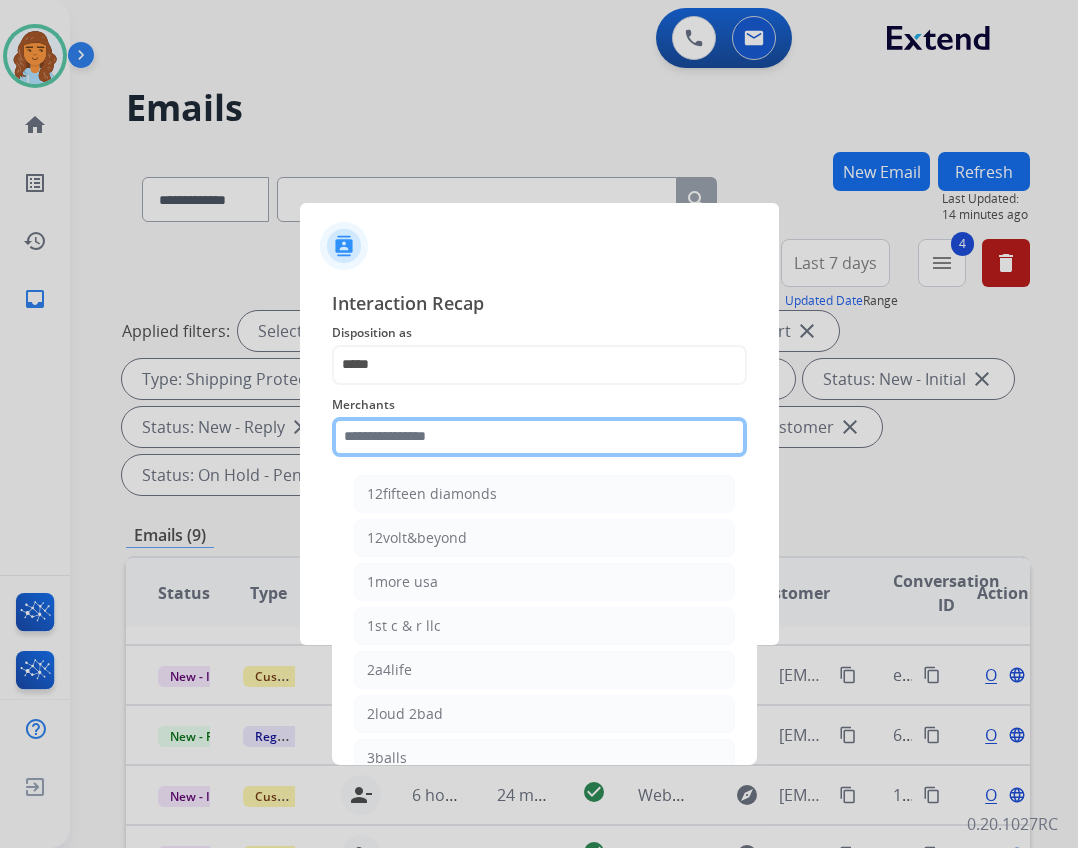 click 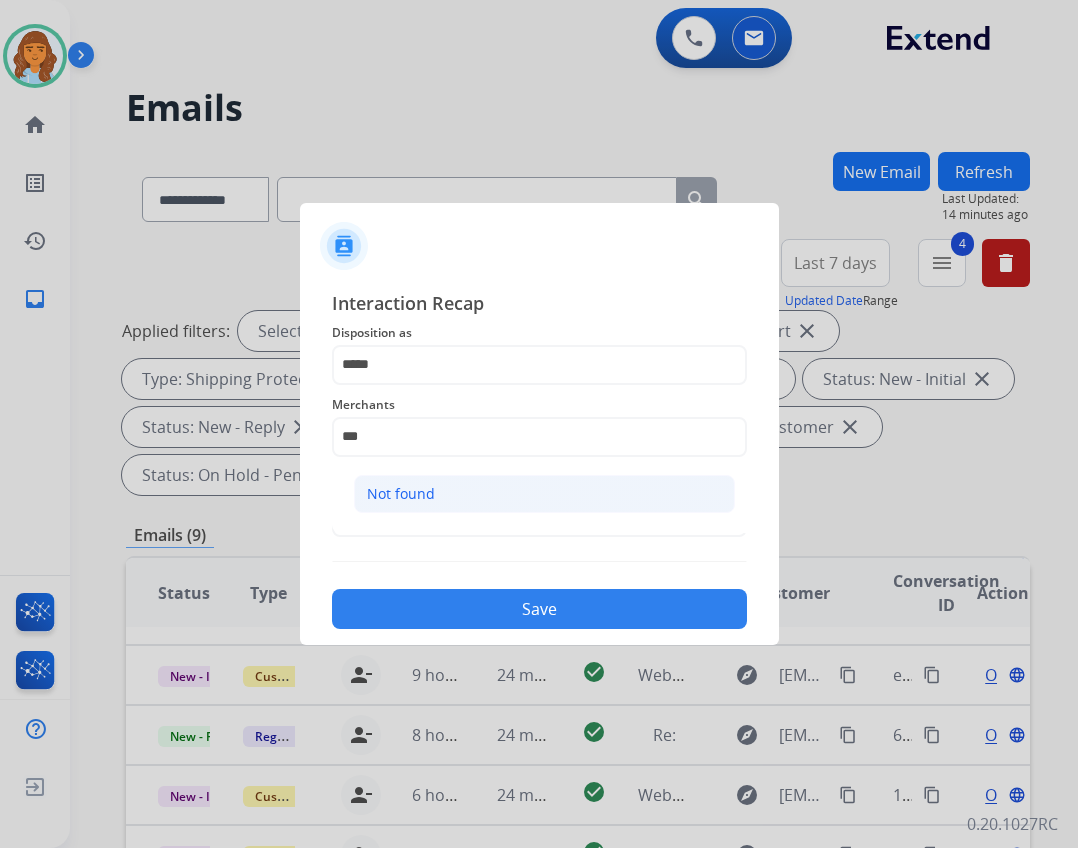 click on "Not found" 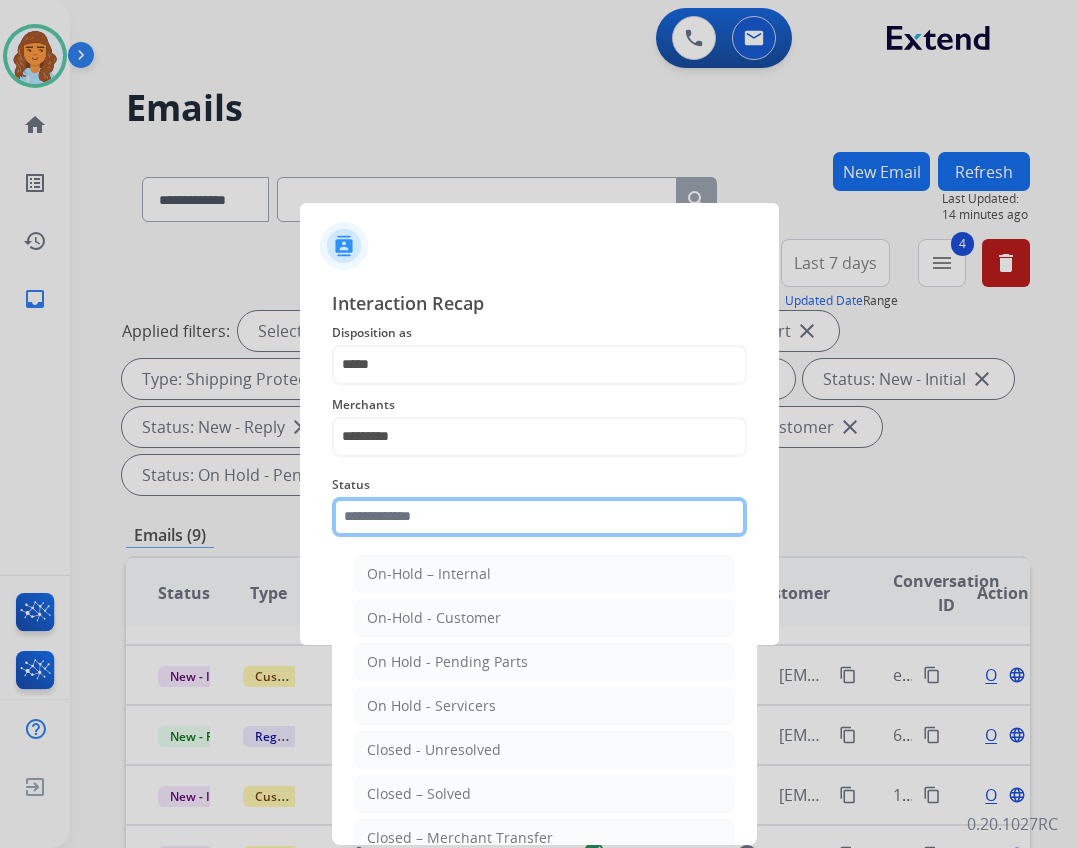 click 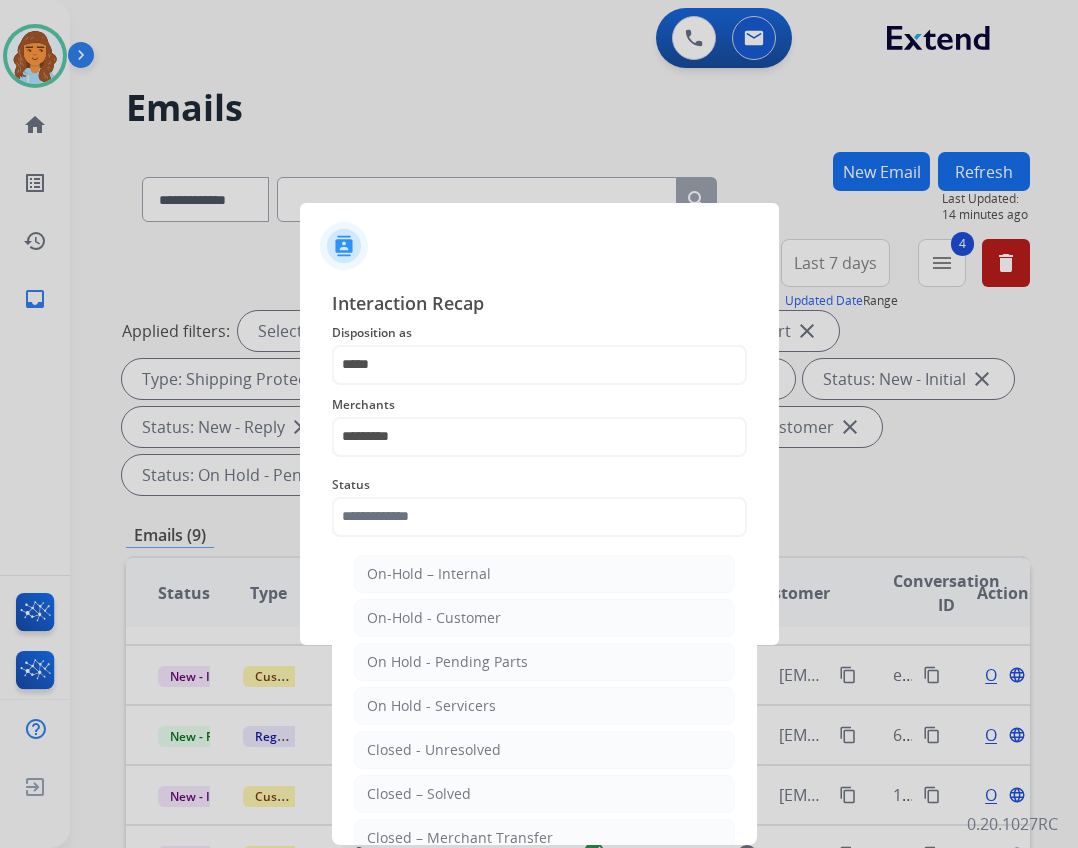 click on "Closed – Solved" 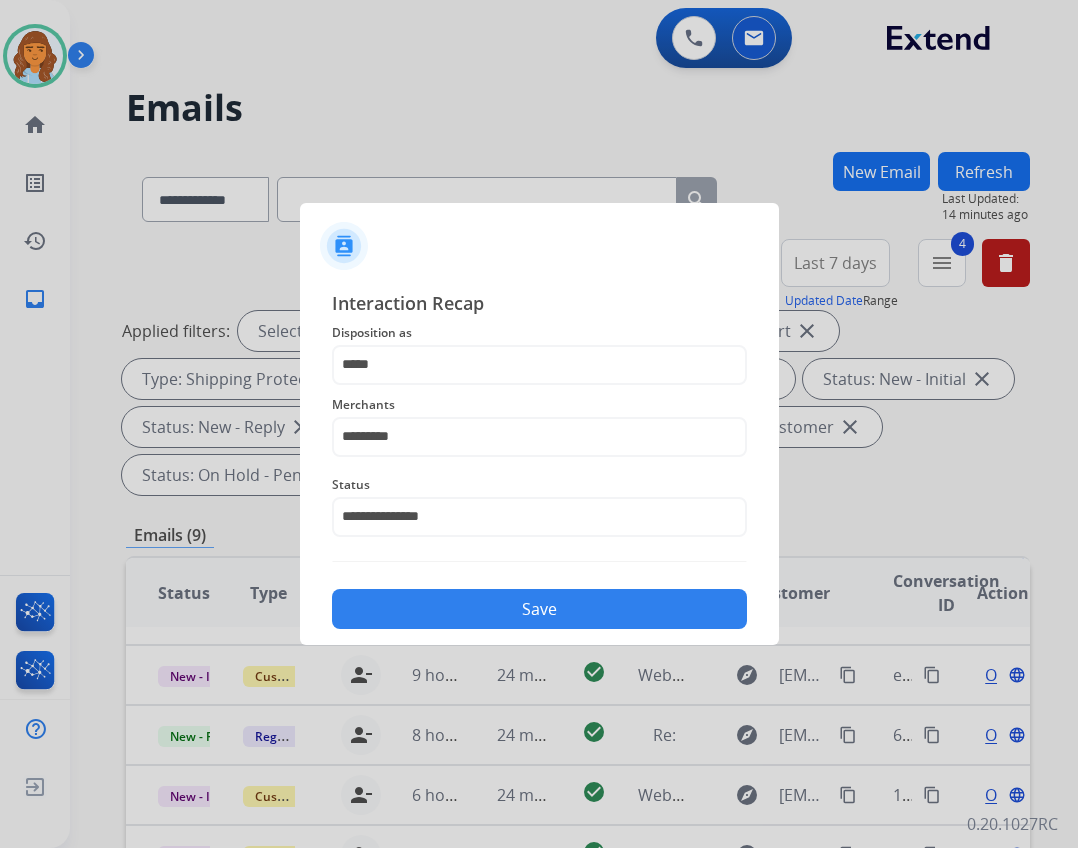 click on "Save" 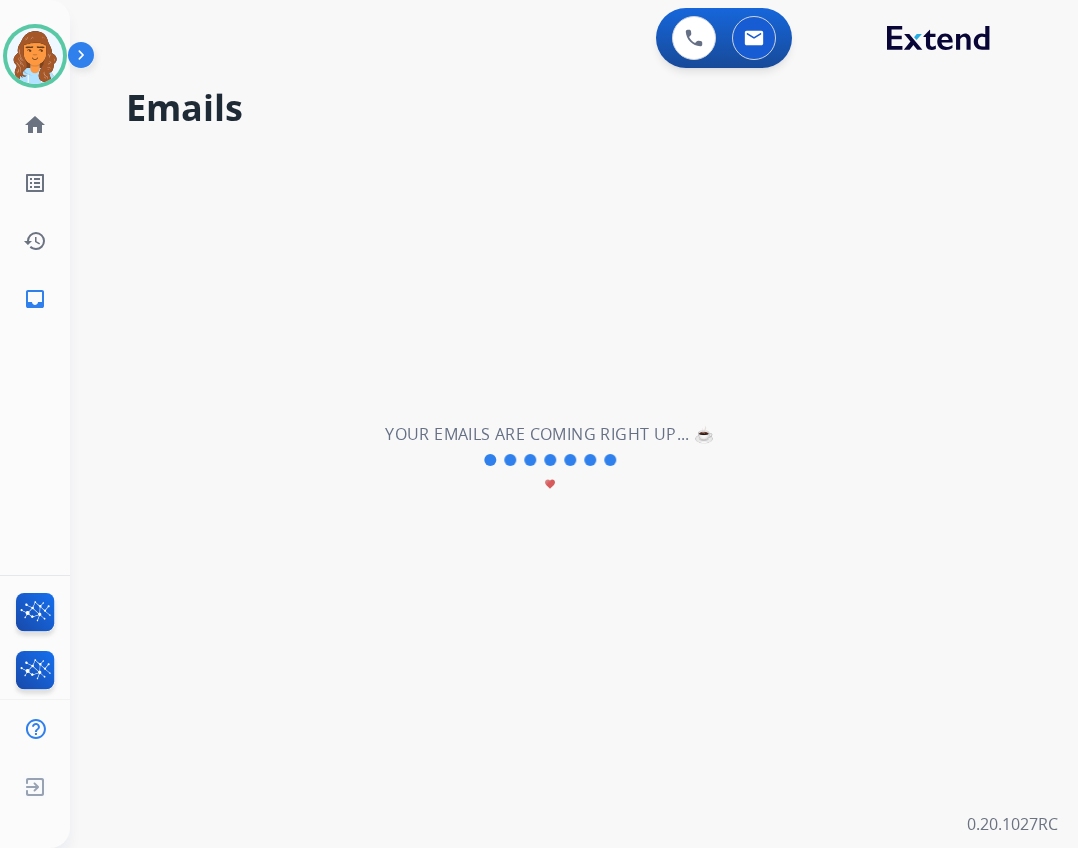 scroll, scrollTop: 0, scrollLeft: 0, axis: both 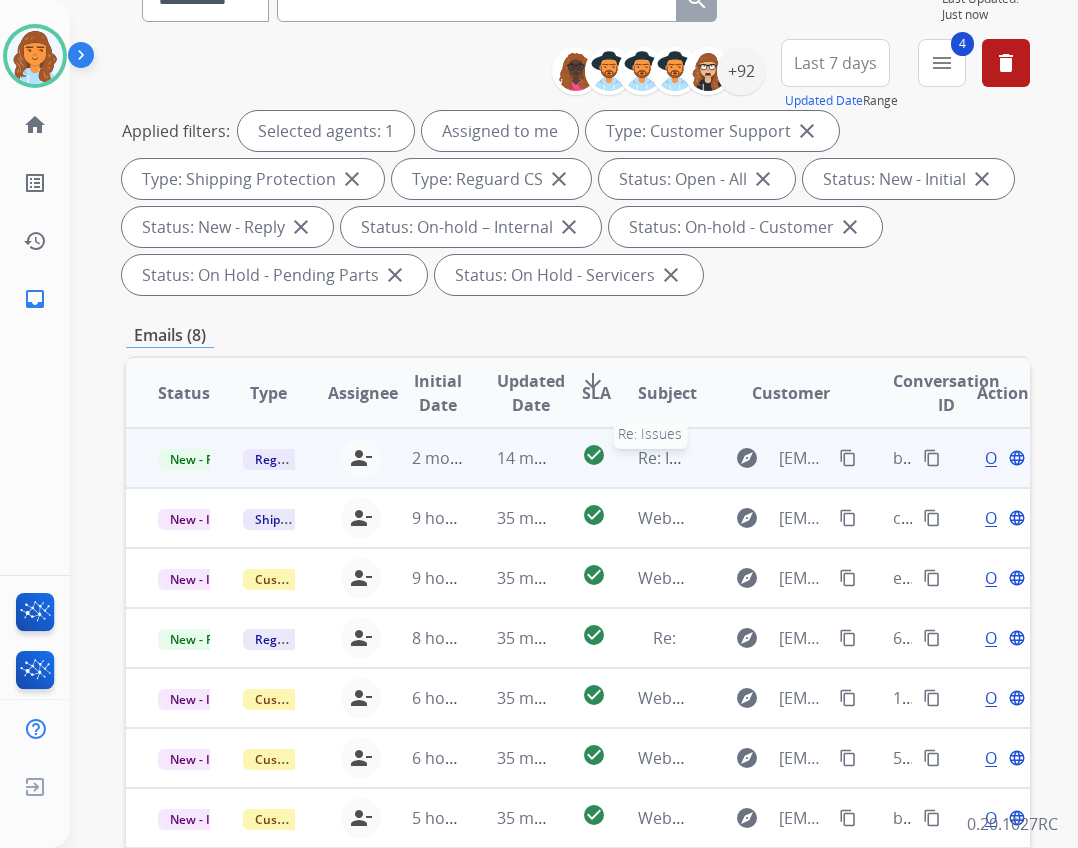 click on "Re: Issues" at bounding box center (675, 458) 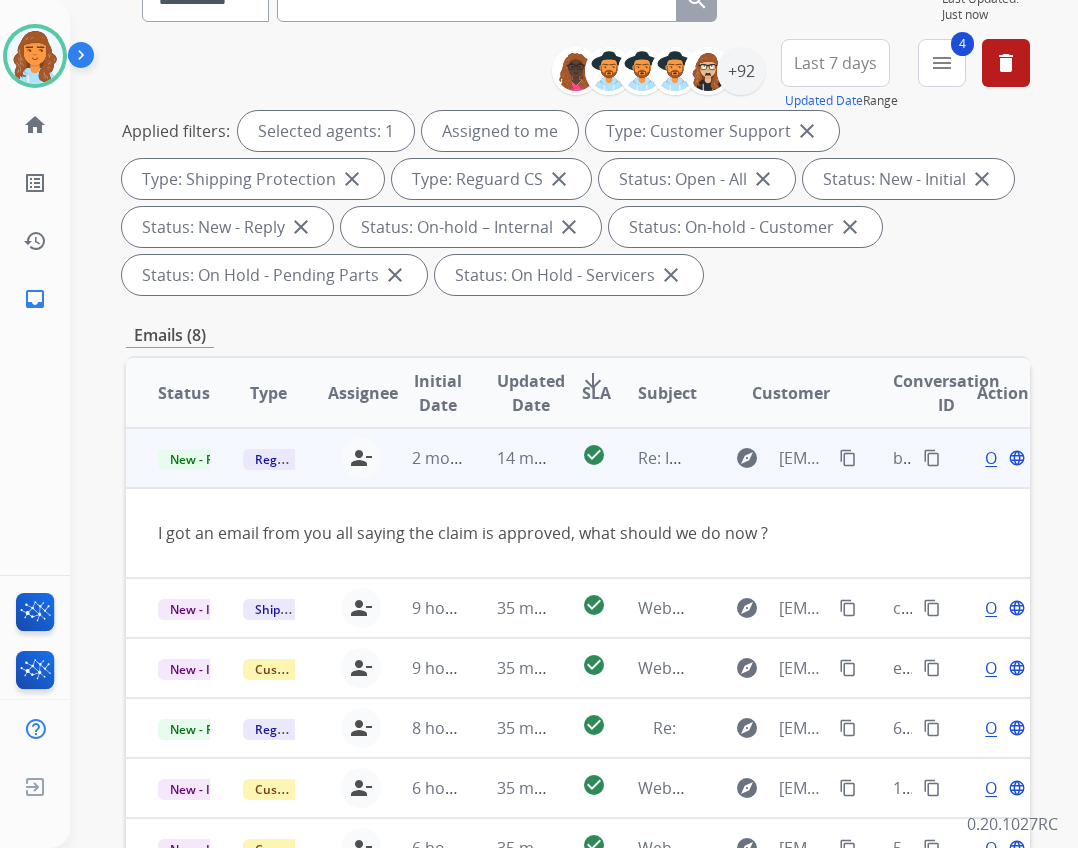 click on "Open" at bounding box center (1005, 458) 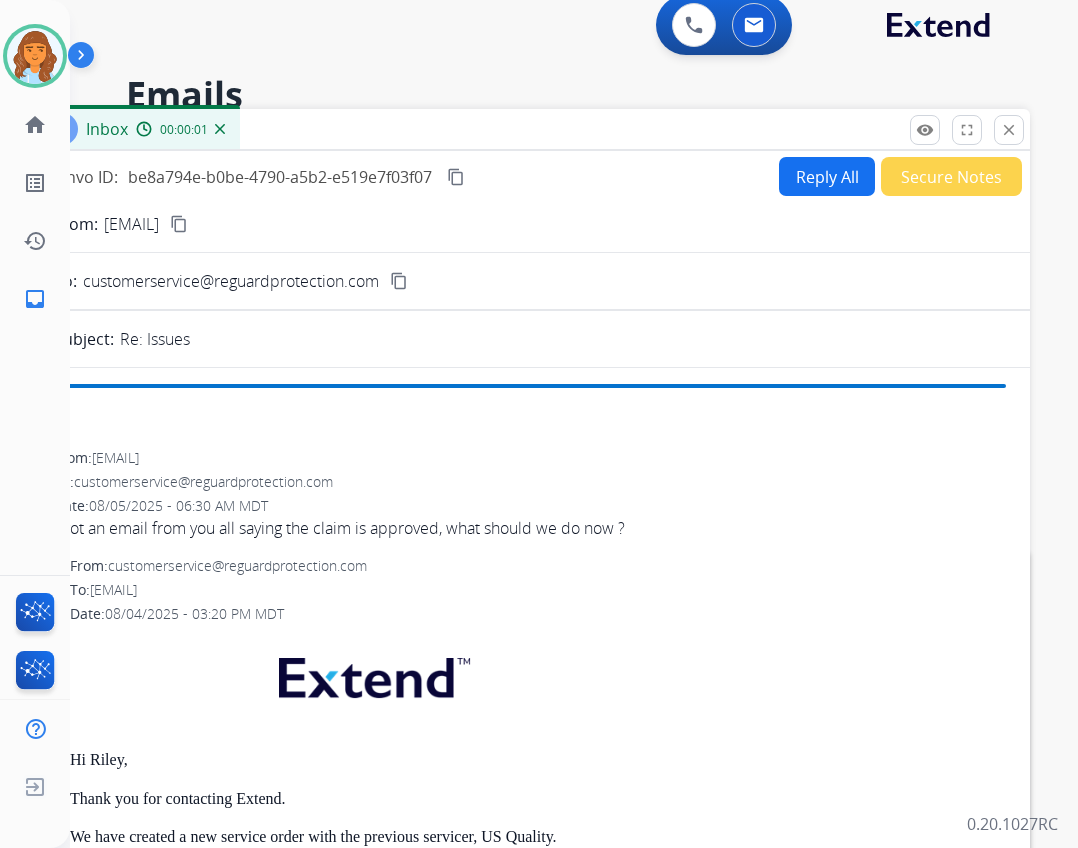scroll, scrollTop: 0, scrollLeft: 0, axis: both 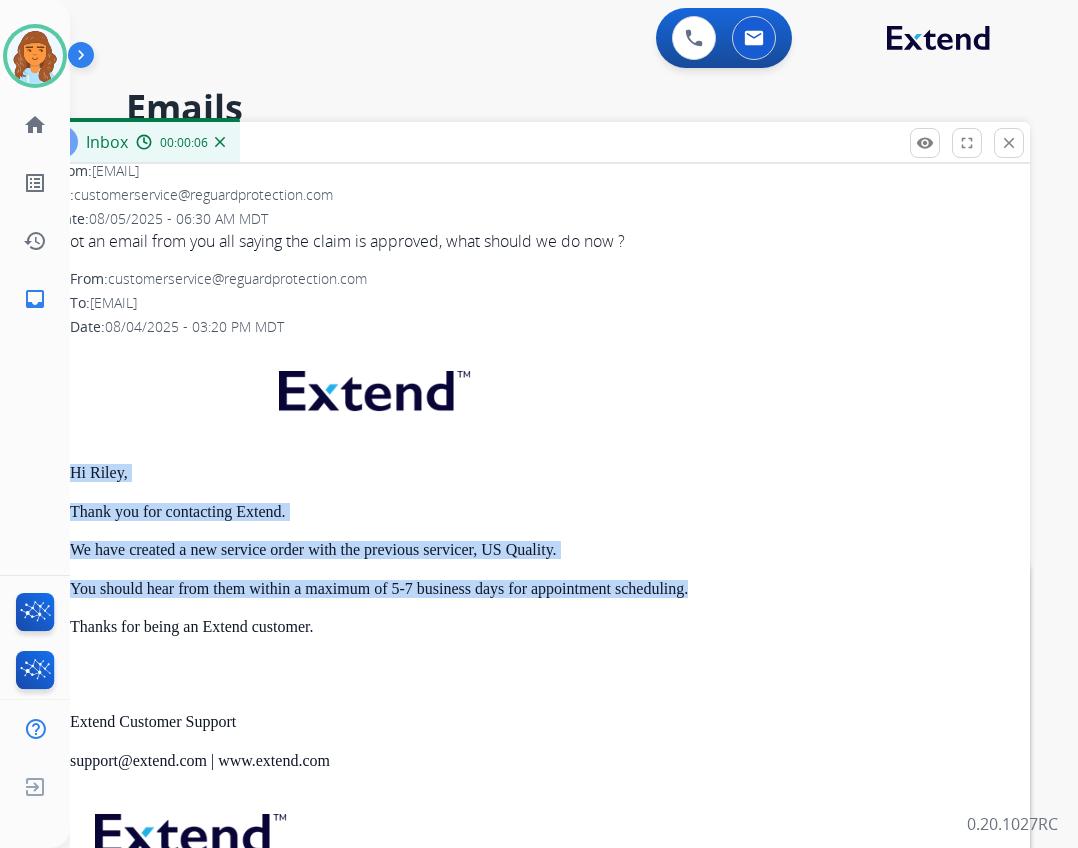 drag, startPoint x: 74, startPoint y: 468, endPoint x: 705, endPoint y: 586, distance: 641.9385 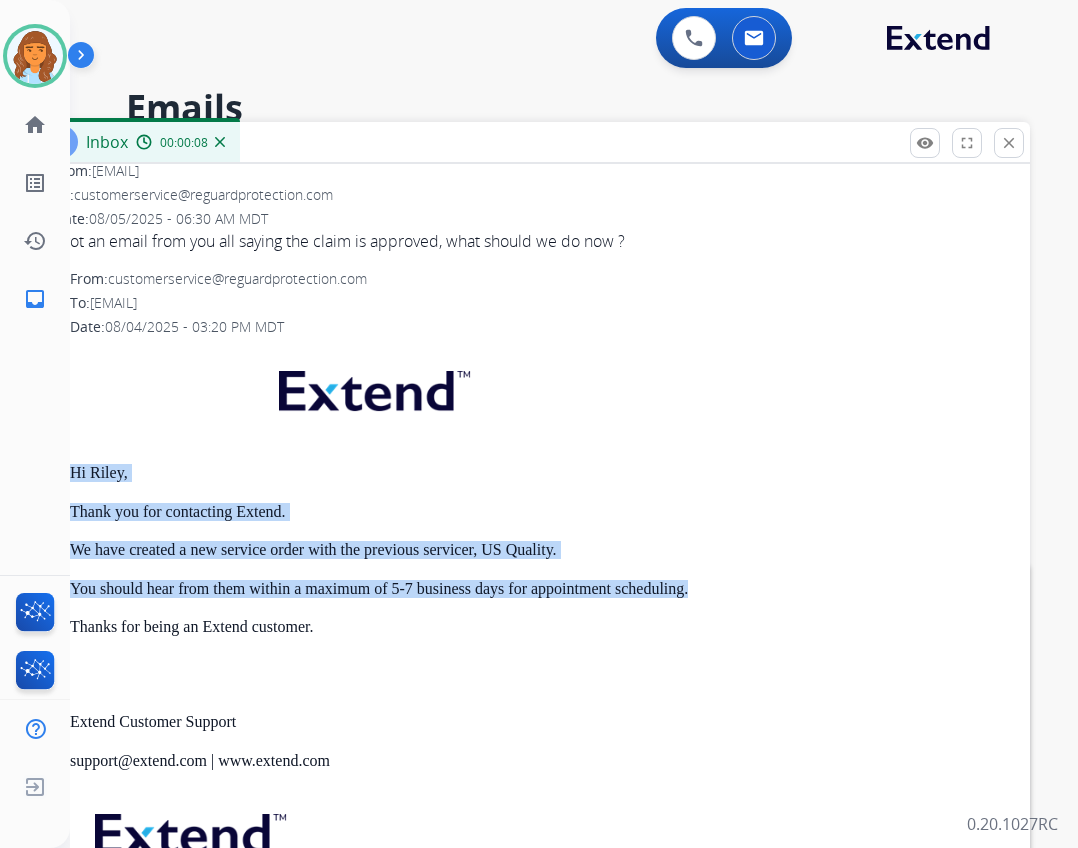 copy on "Hi Riley, Thank you for contacting Extend. We have created a new service order with the previous servicer, US Quality. You should hear from them within a maximum of 5-7 business days for appointment scheduling." 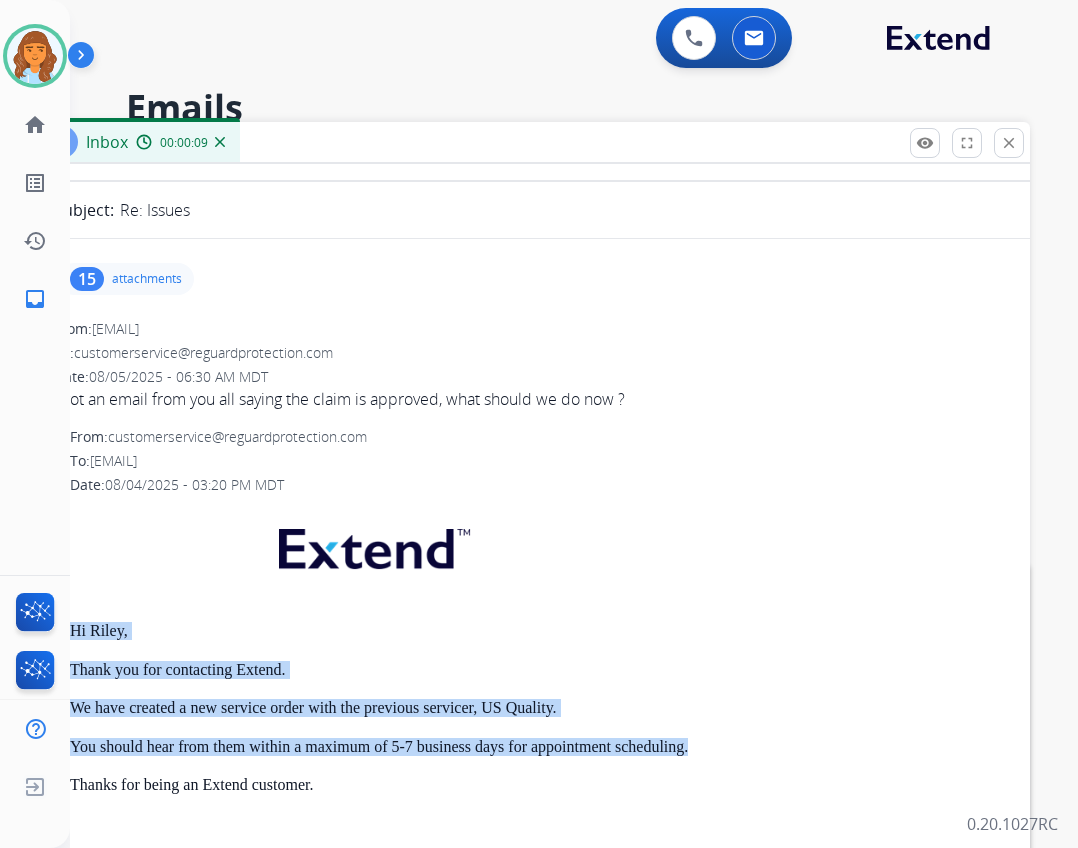 scroll, scrollTop: 0, scrollLeft: 0, axis: both 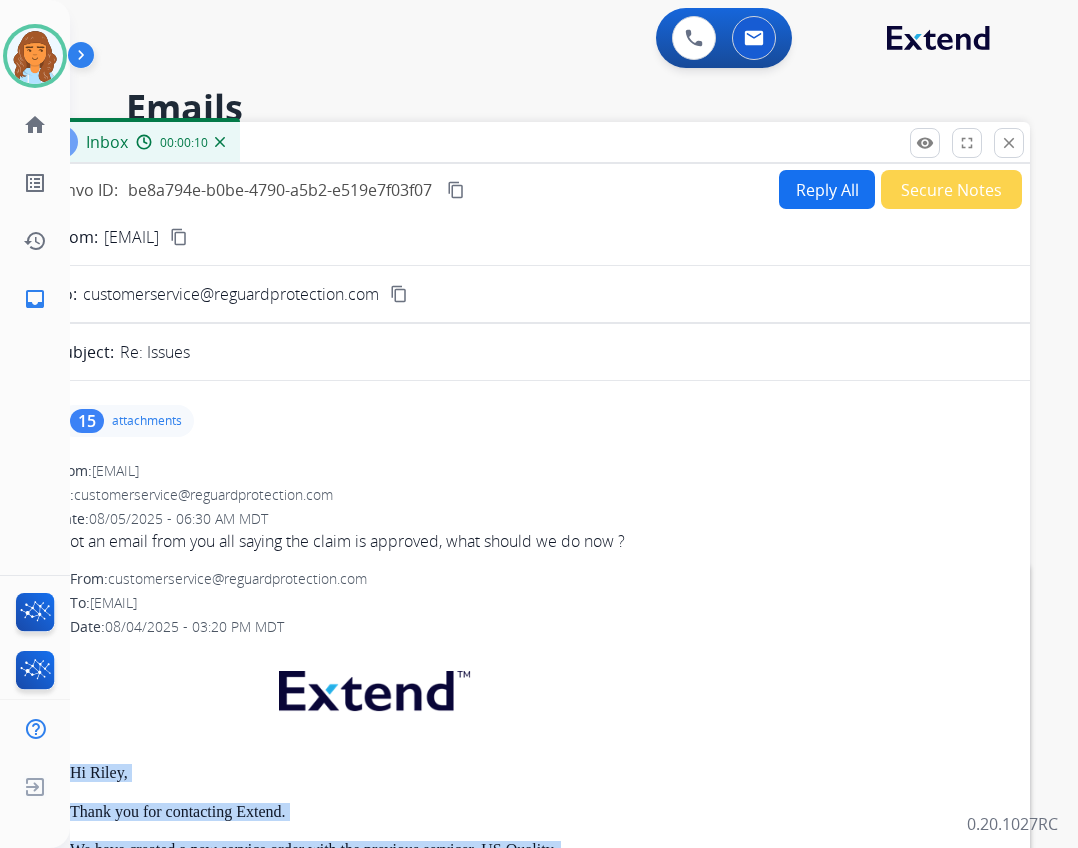 click on "Reply All" at bounding box center [827, 189] 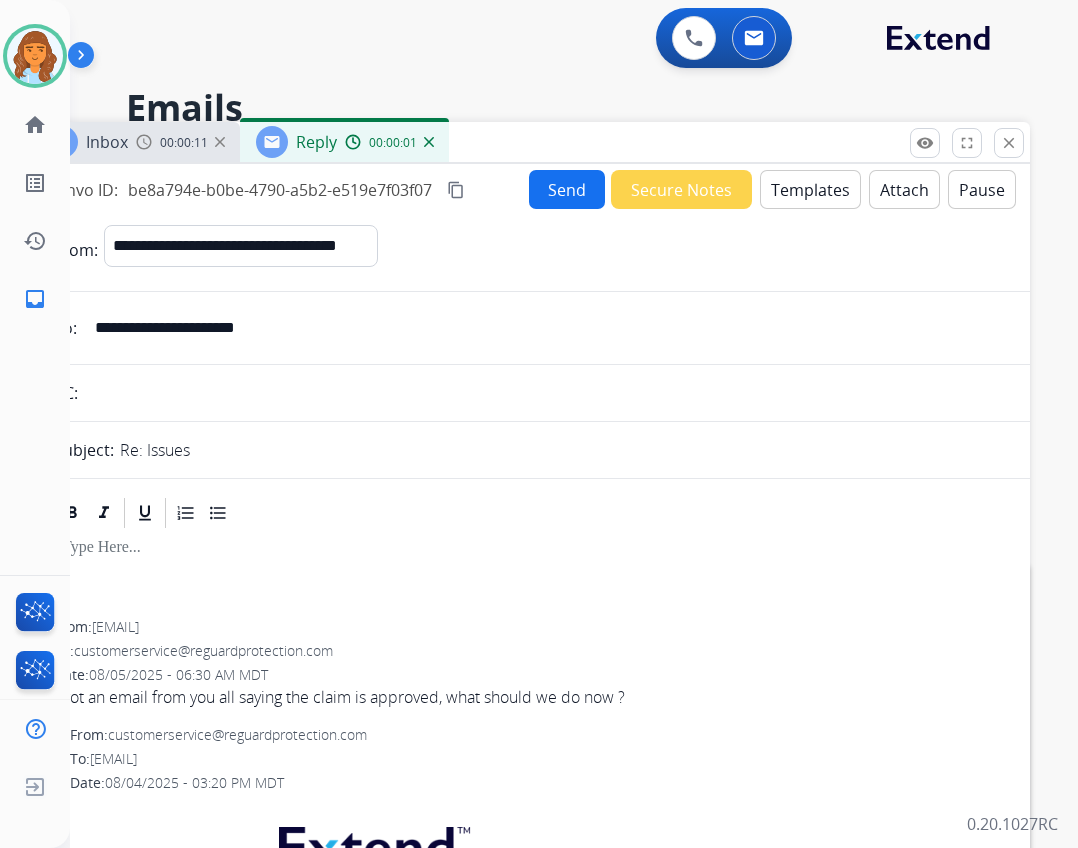 click on "Templates" at bounding box center [810, 189] 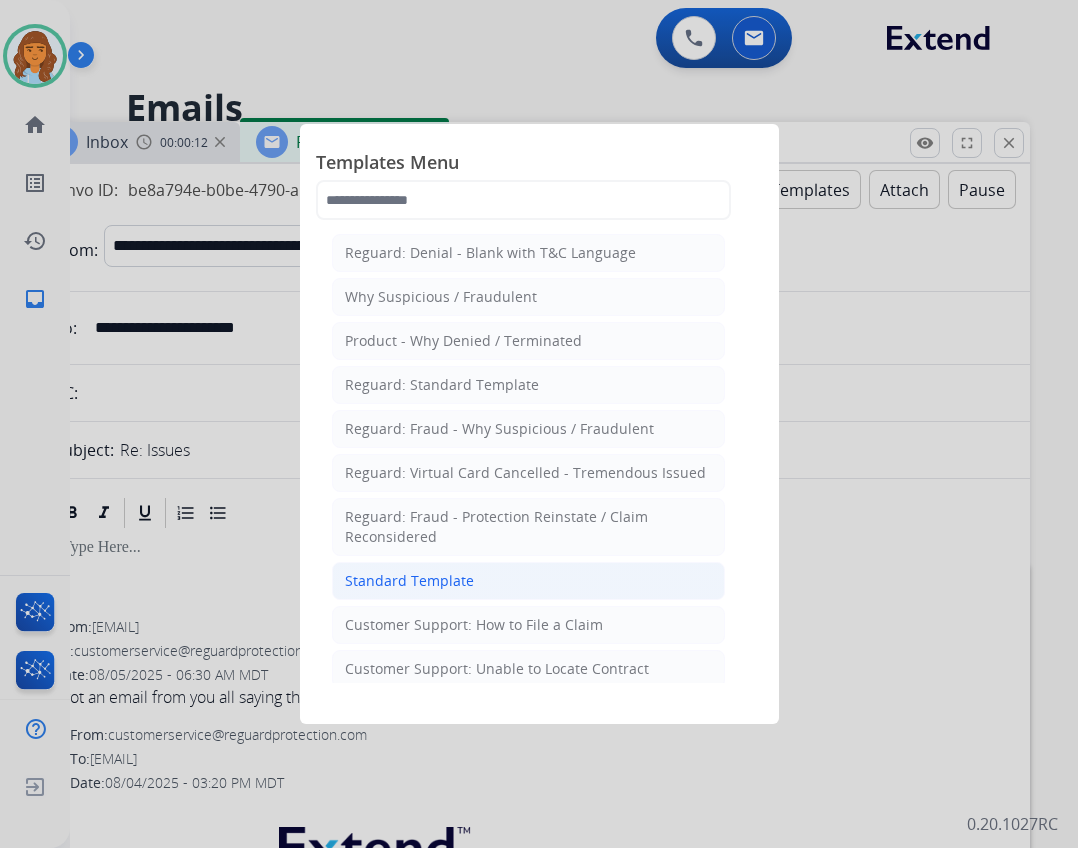 click on "Standard Template" 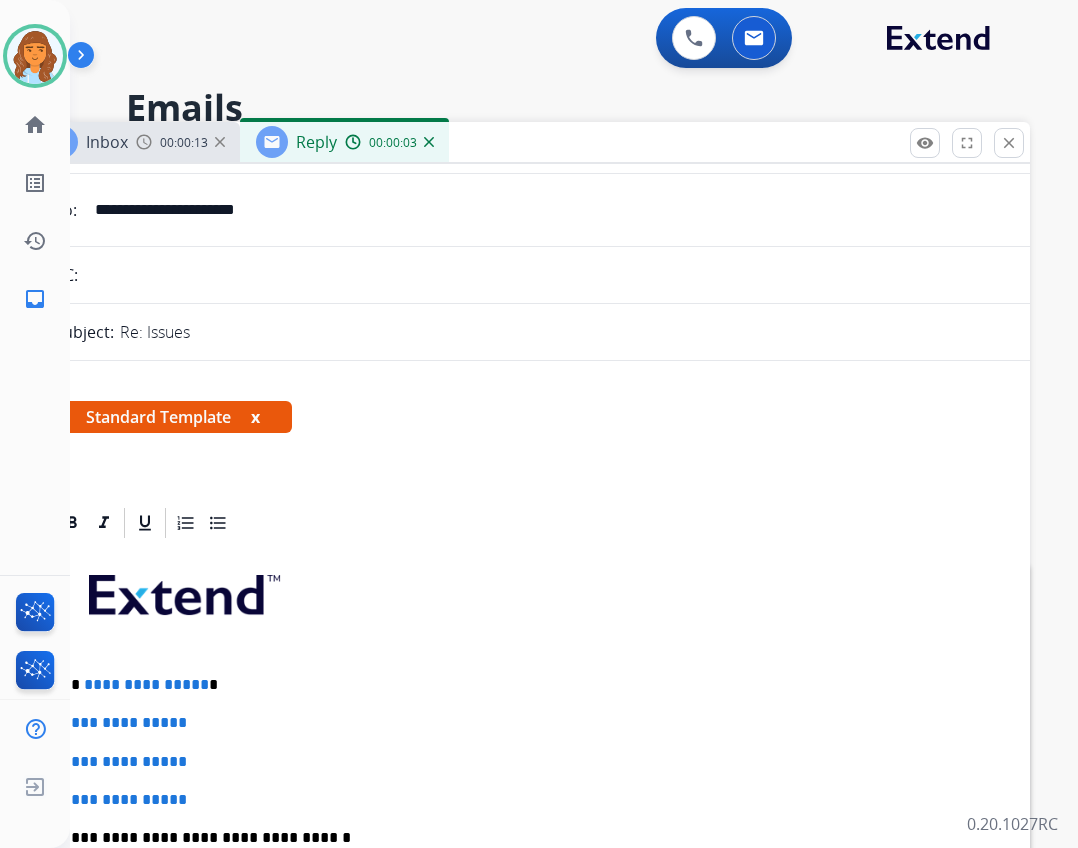 scroll, scrollTop: 200, scrollLeft: 0, axis: vertical 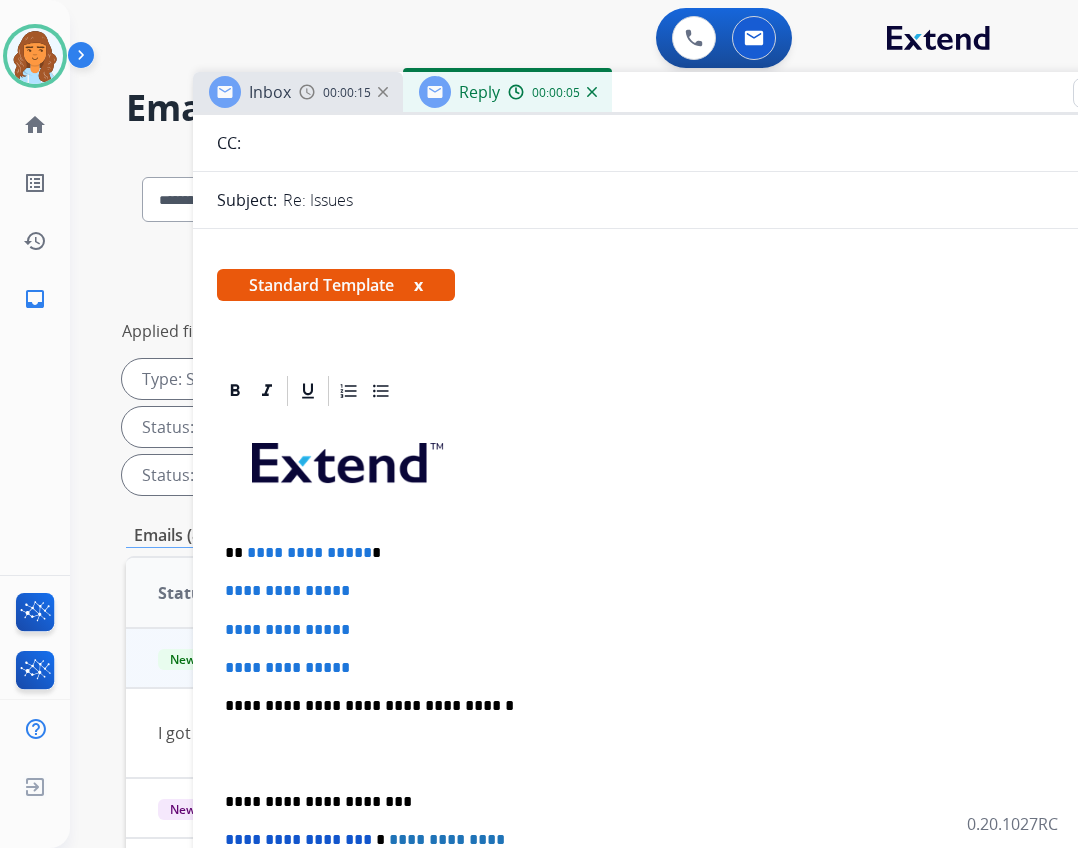 drag, startPoint x: 580, startPoint y: 147, endPoint x: 724, endPoint y: 100, distance: 151.47607 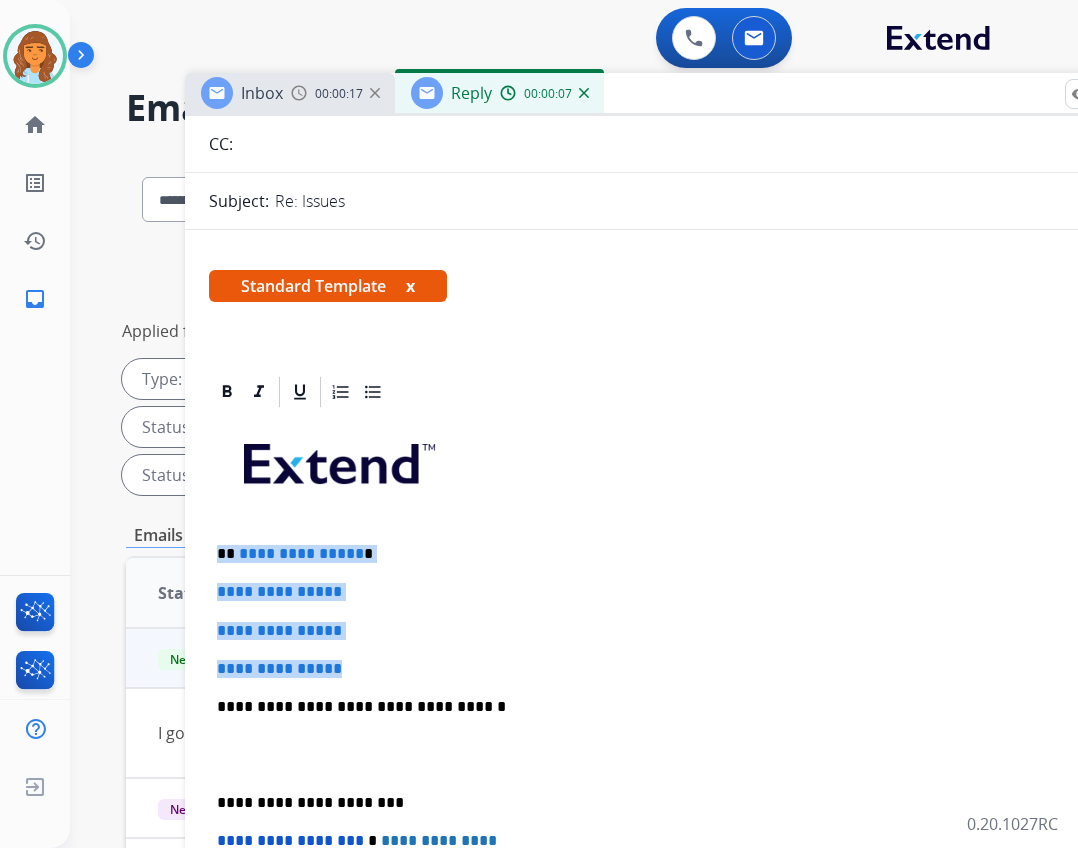 drag, startPoint x: 224, startPoint y: 556, endPoint x: 376, endPoint y: 678, distance: 194.9051 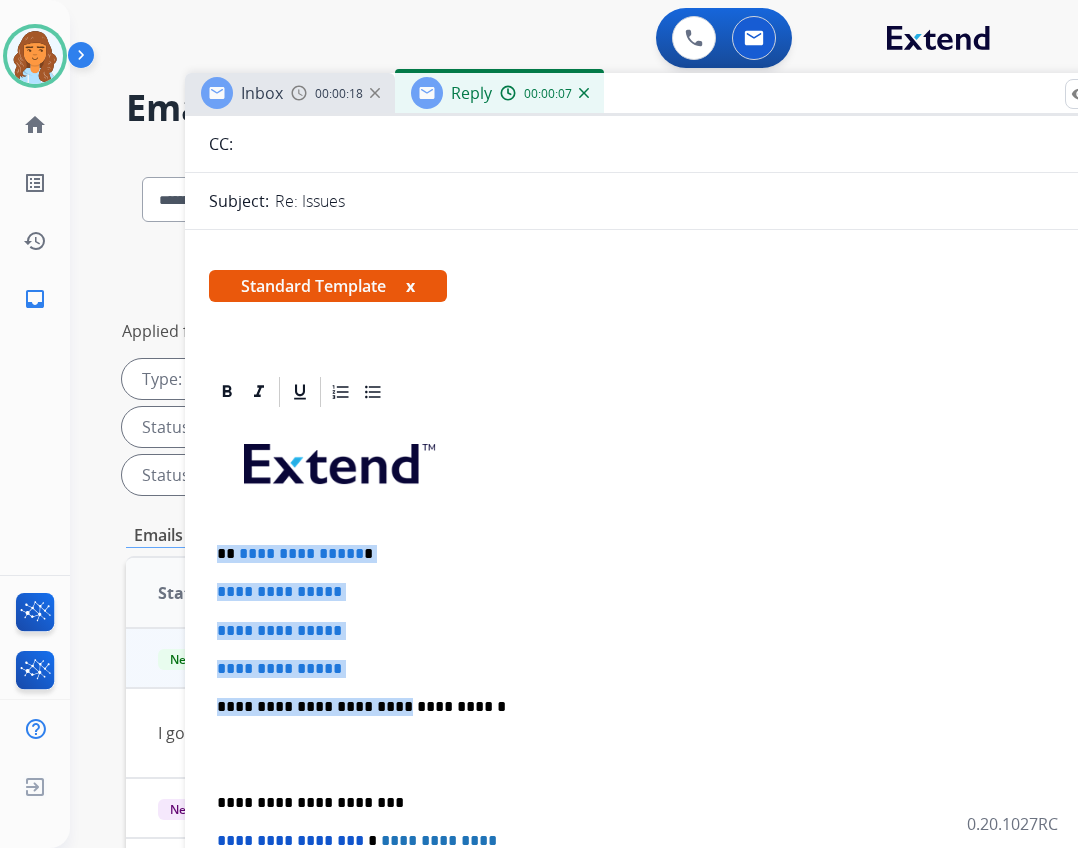 click on "**********" at bounding box center [685, 754] 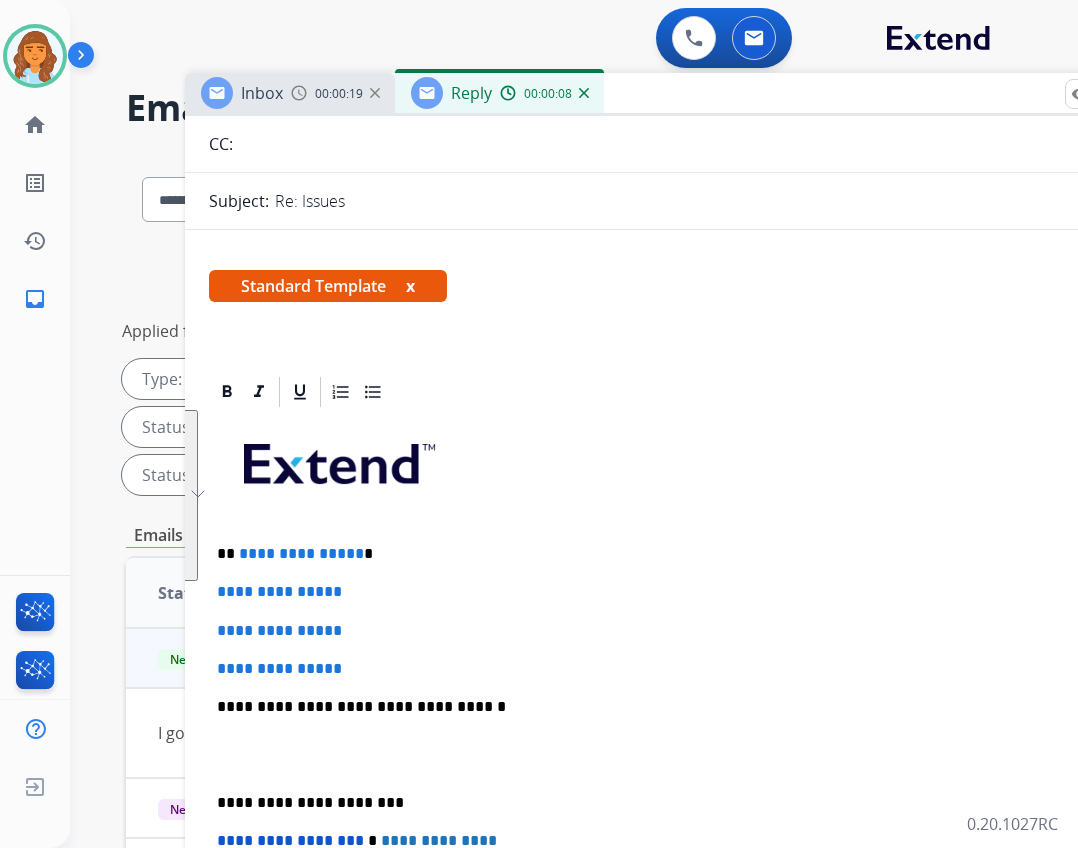 click on "**********" at bounding box center (685, 754) 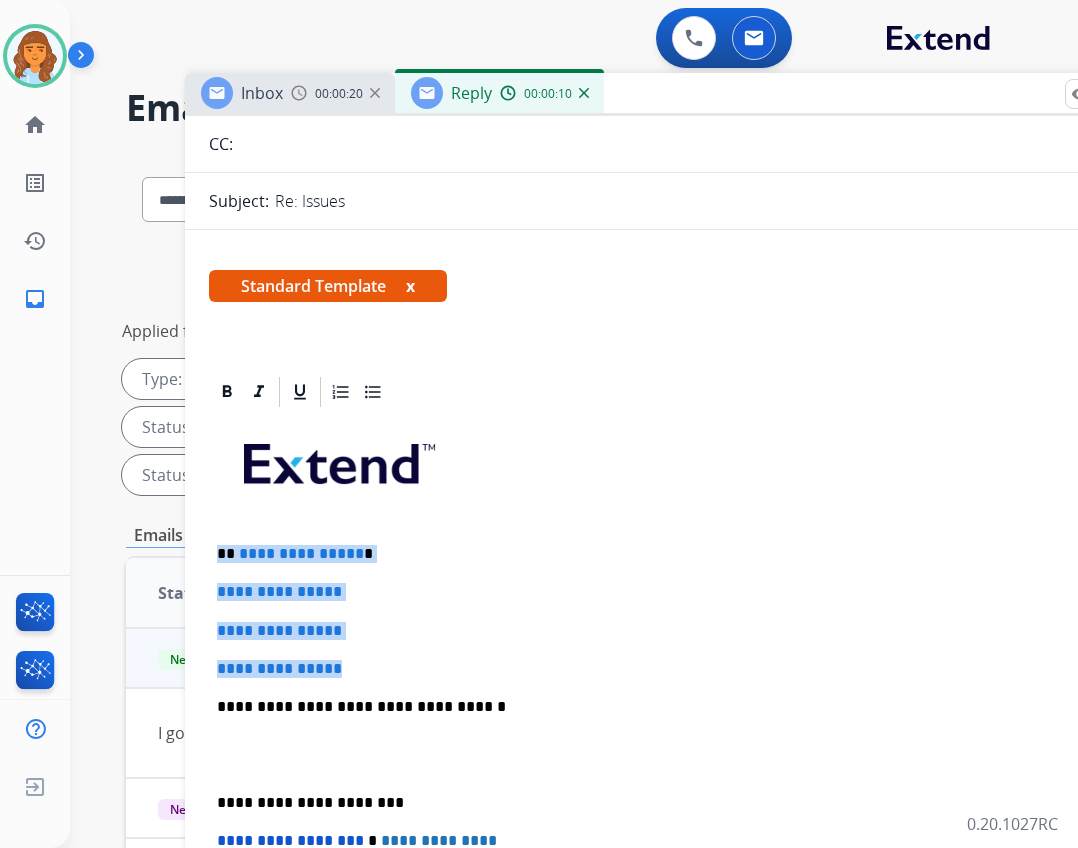 drag, startPoint x: 209, startPoint y: 548, endPoint x: 361, endPoint y: 647, distance: 181.39735 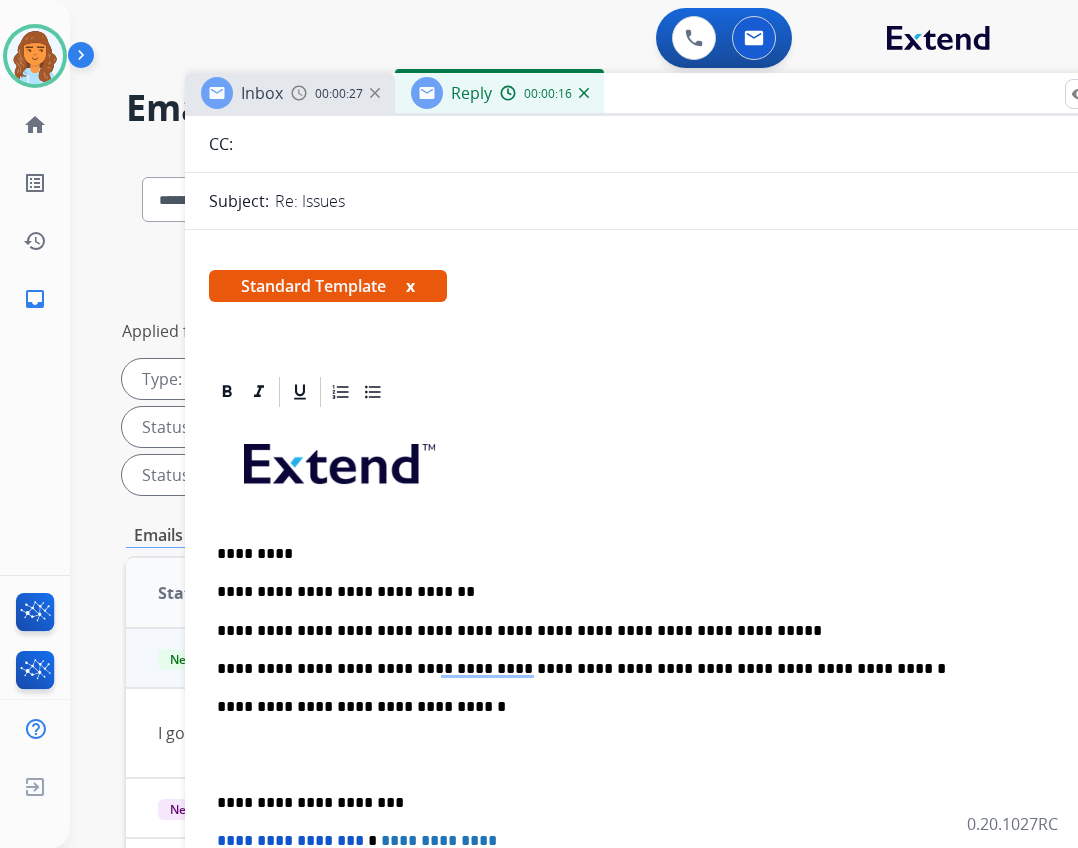 click on "**********" at bounding box center [685, 754] 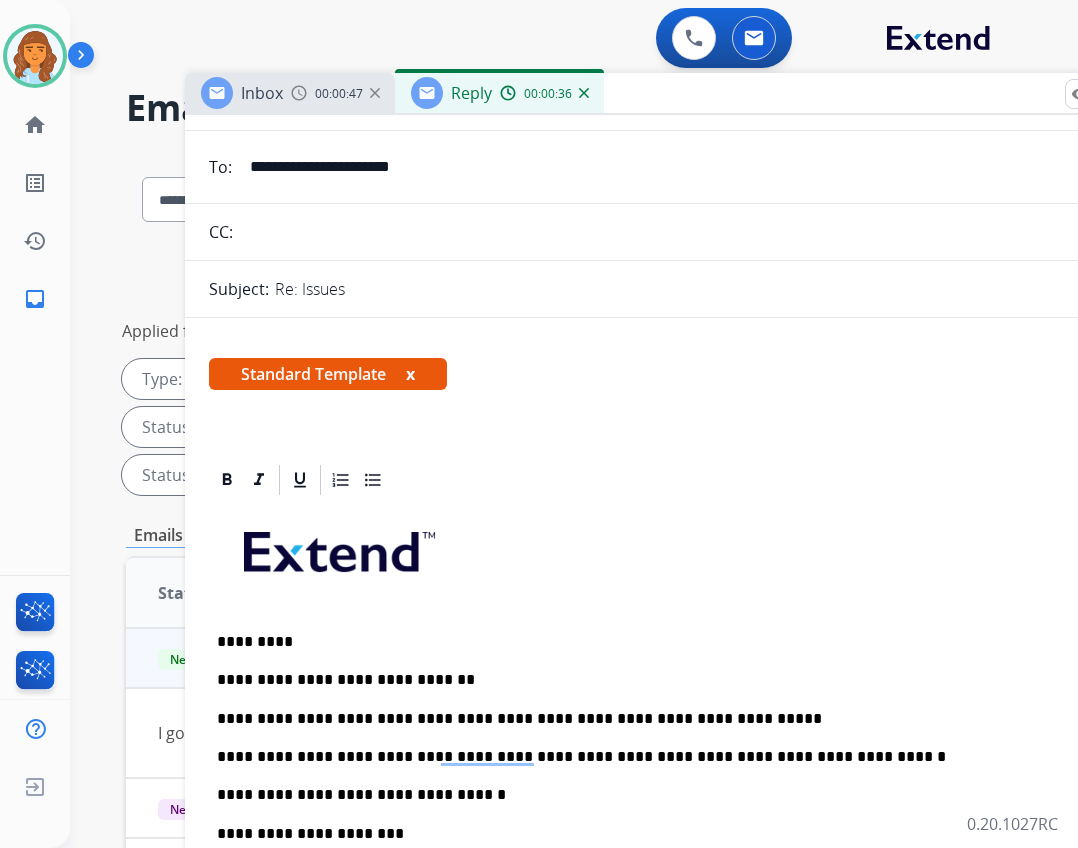 scroll, scrollTop: 0, scrollLeft: 0, axis: both 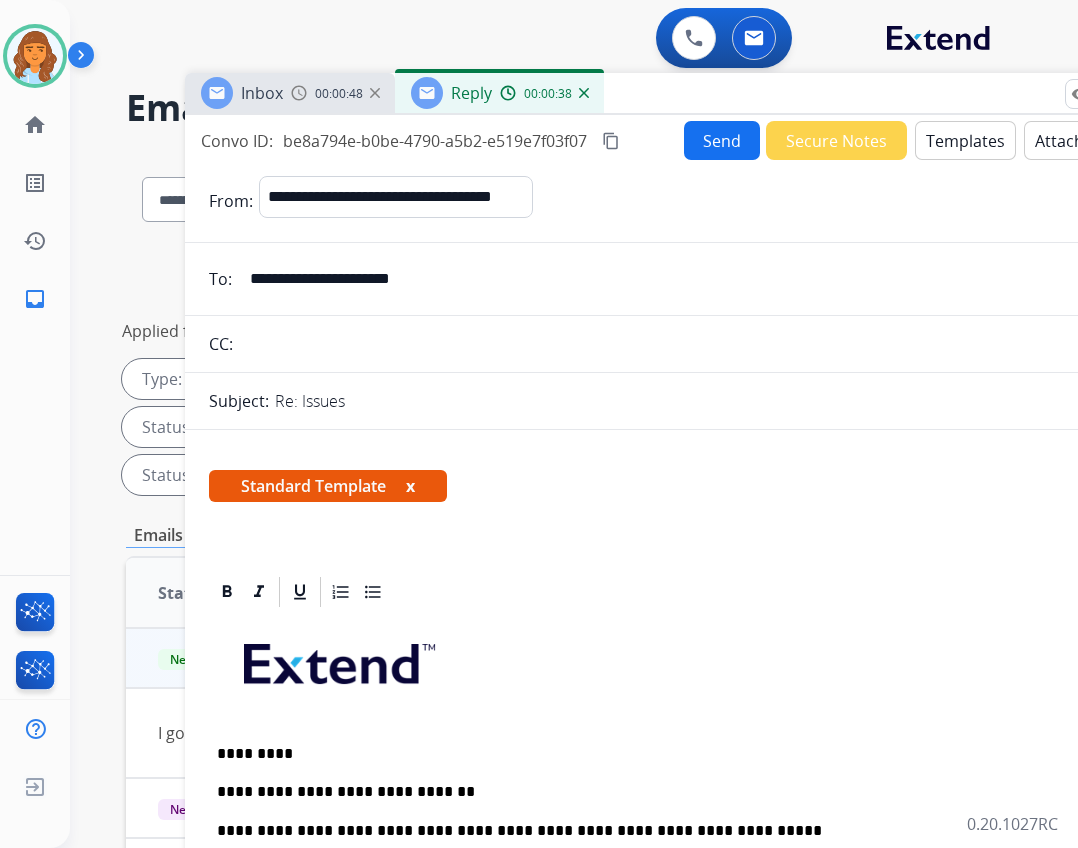 click on "Send" at bounding box center [722, 140] 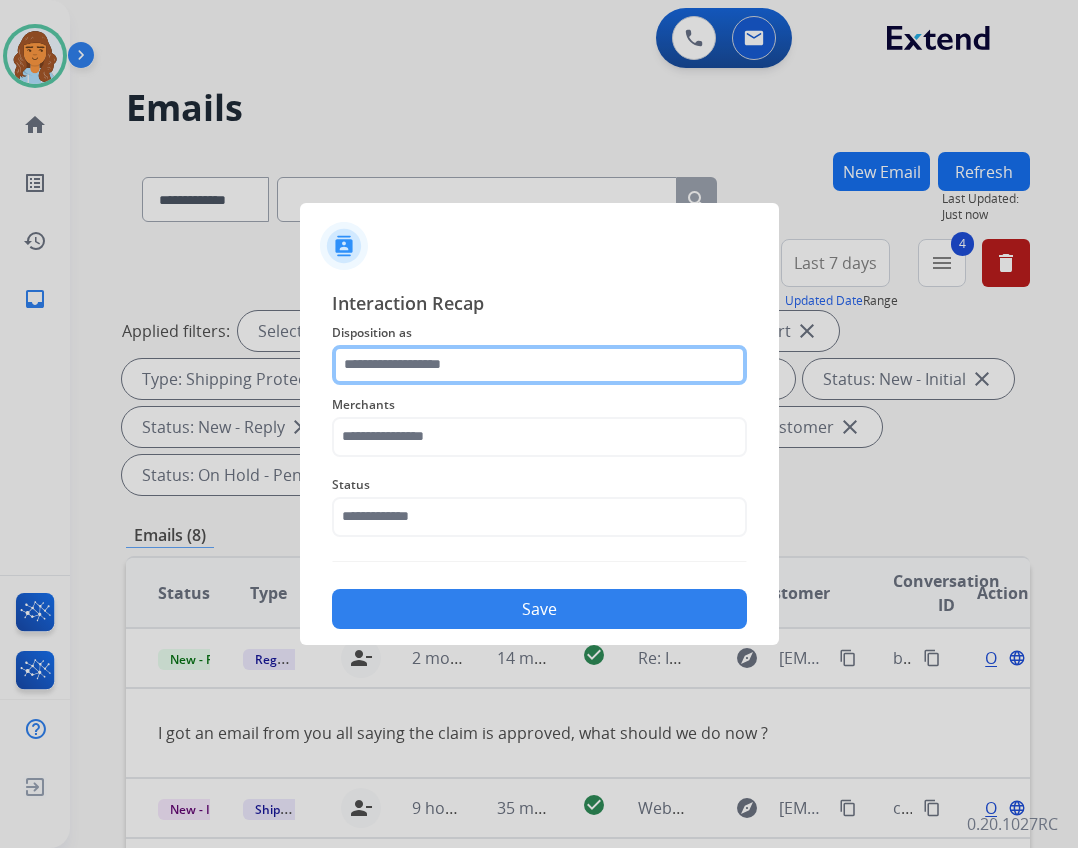 click 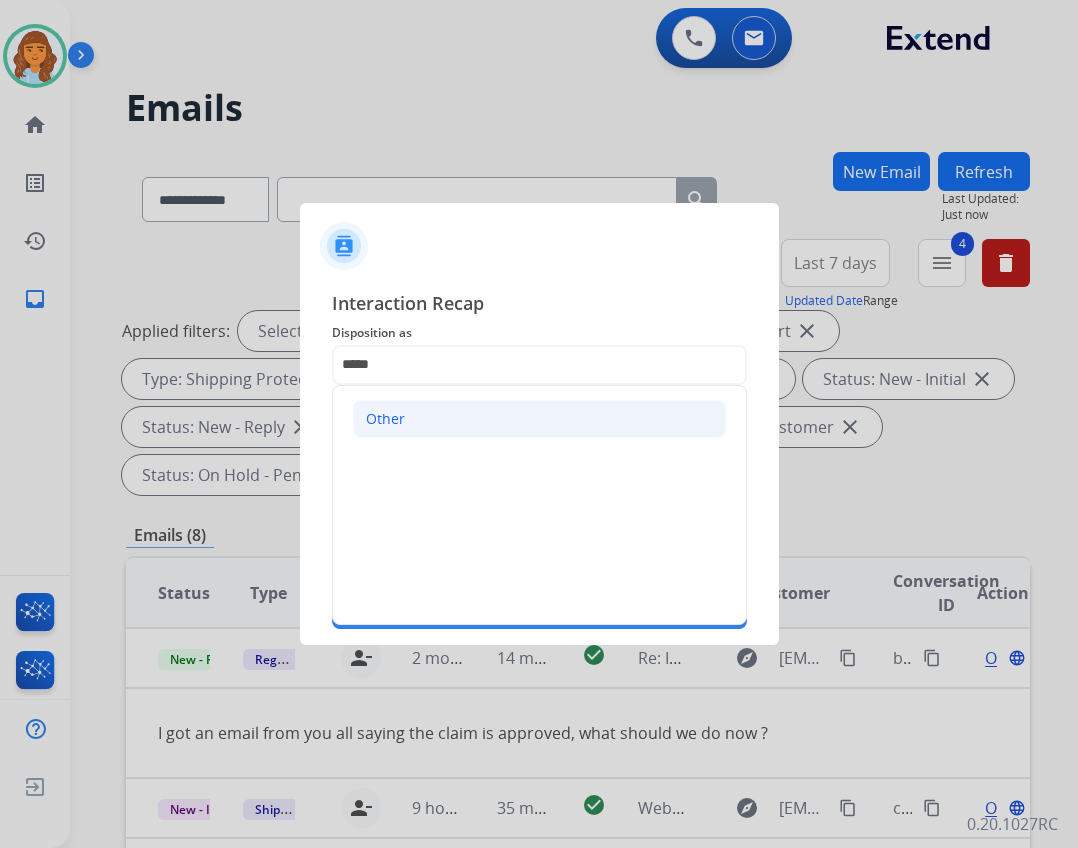 click on "Other" 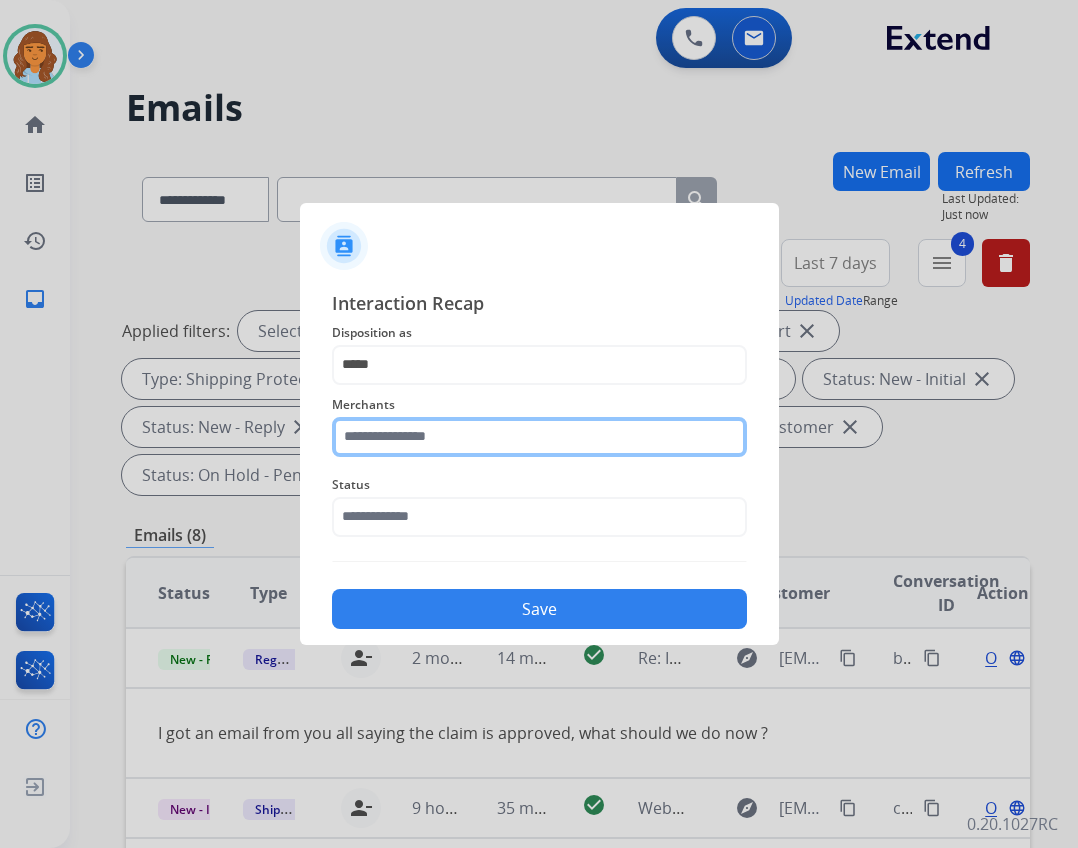 click 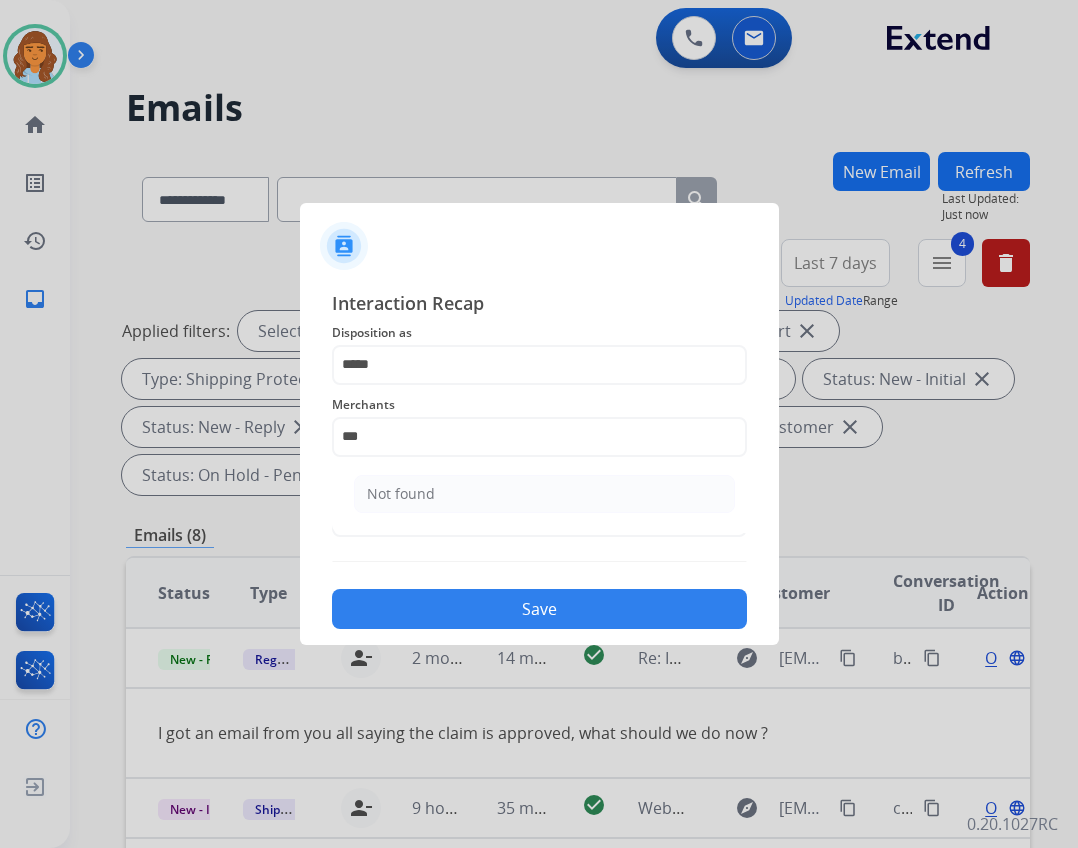 click on "Not found" 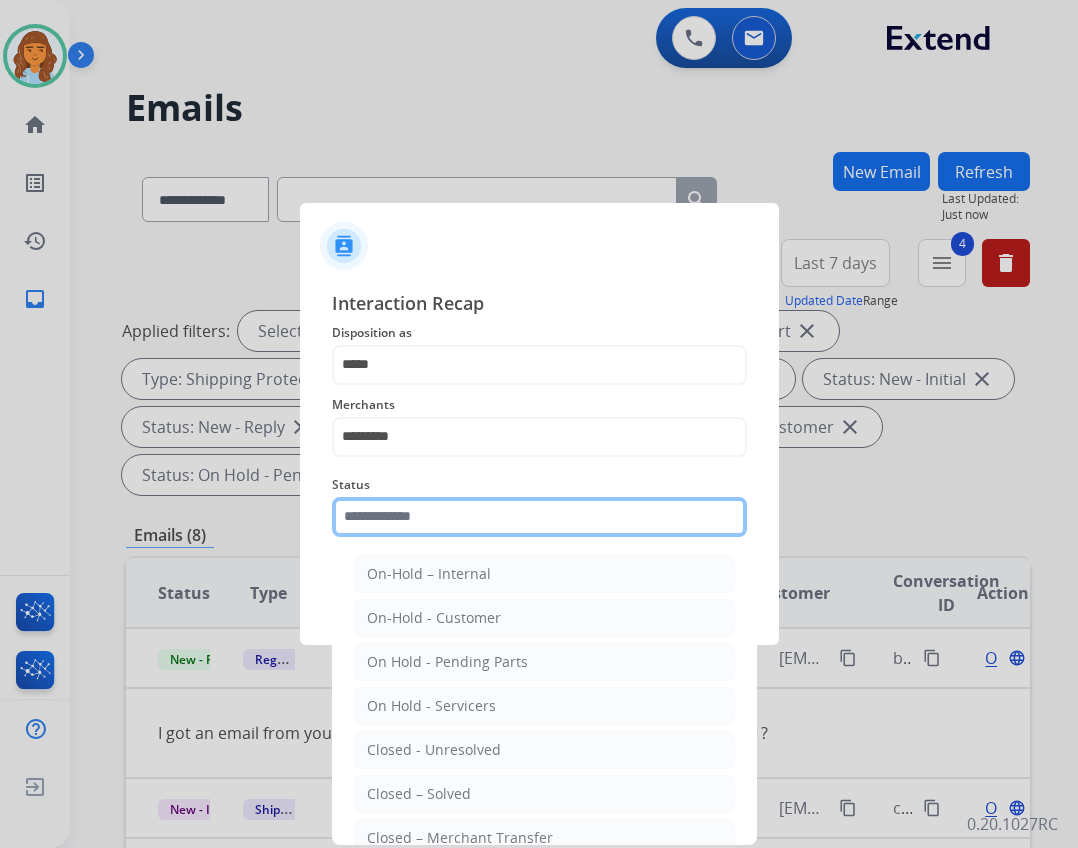 click 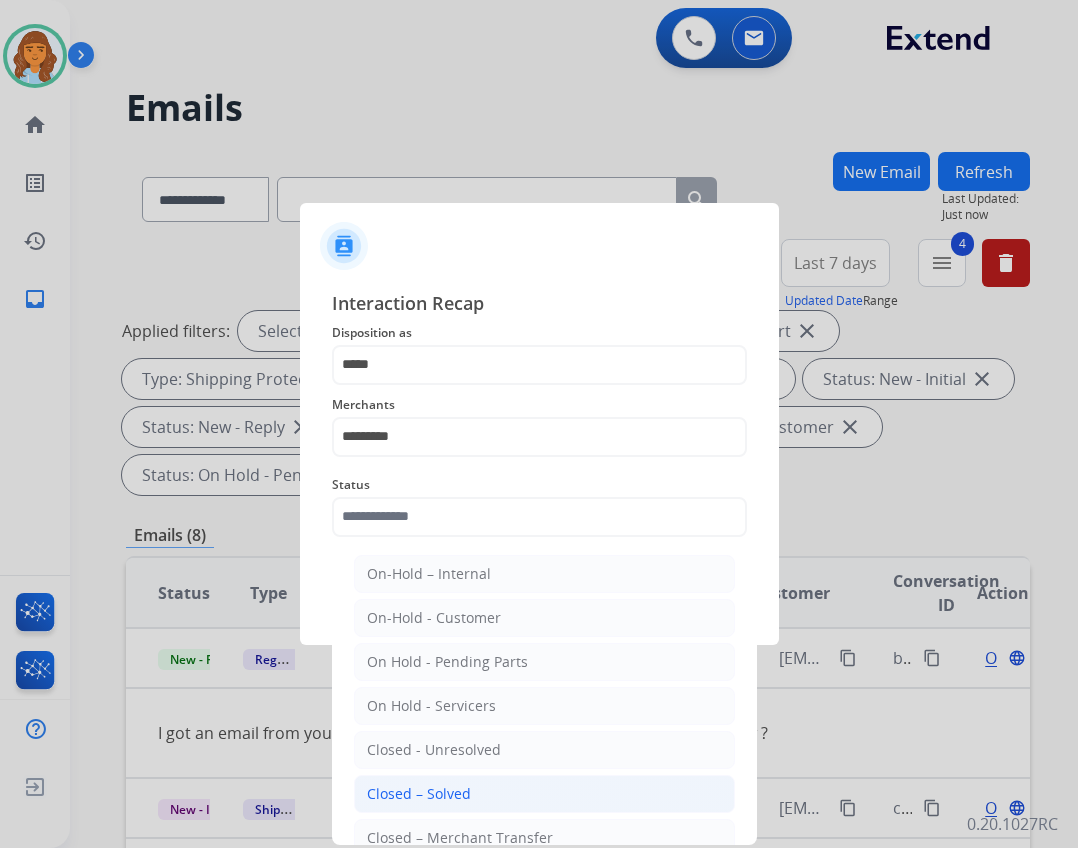 click on "Closed – Solved" 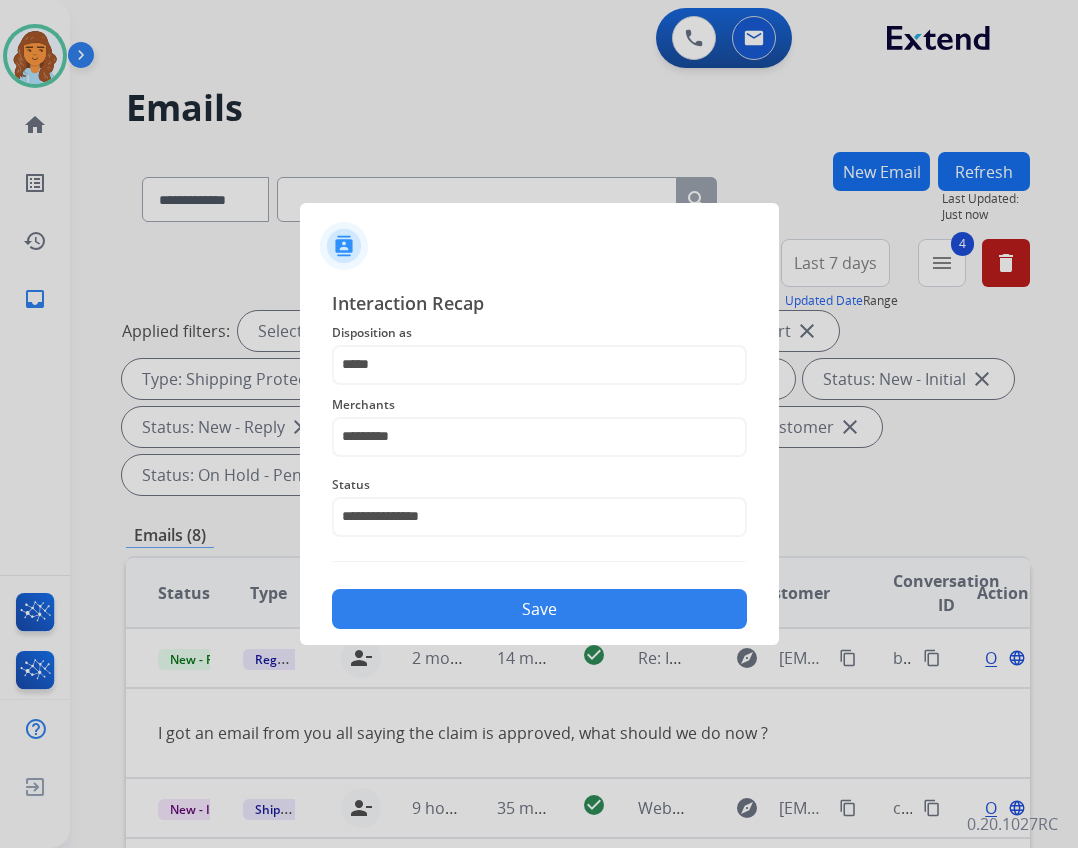 click on "Save" 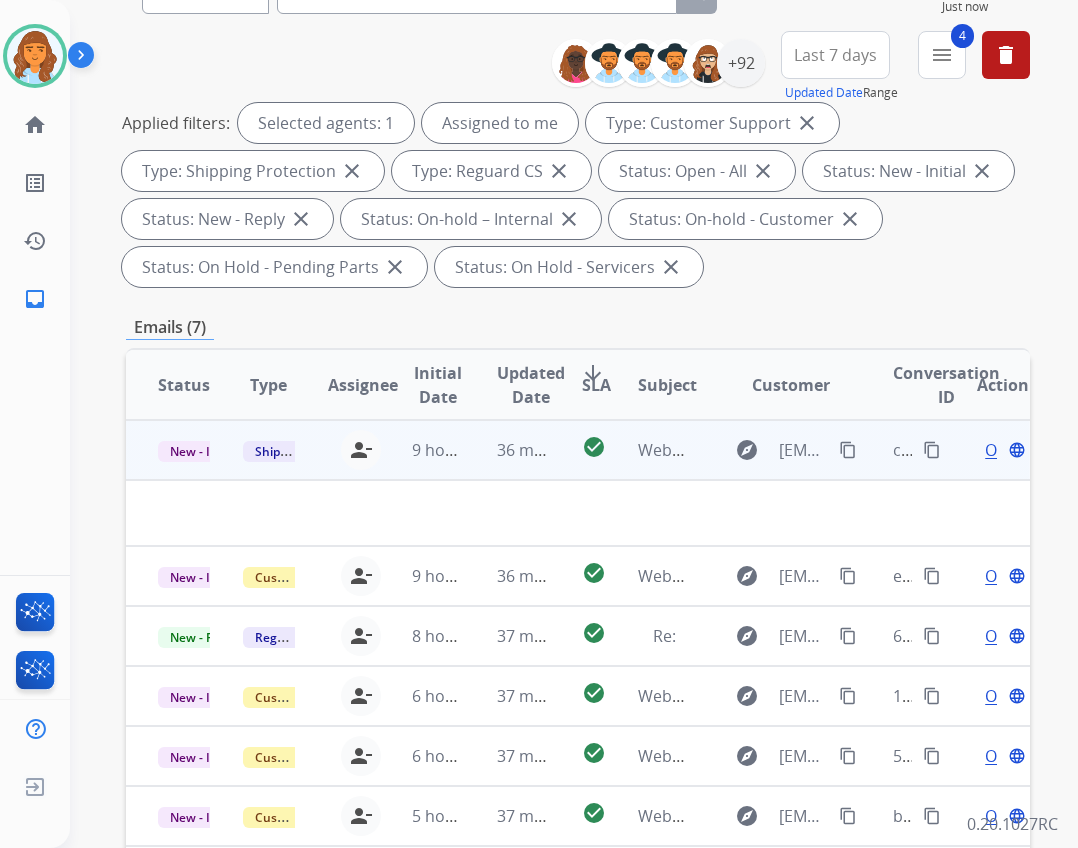 scroll, scrollTop: 482, scrollLeft: 0, axis: vertical 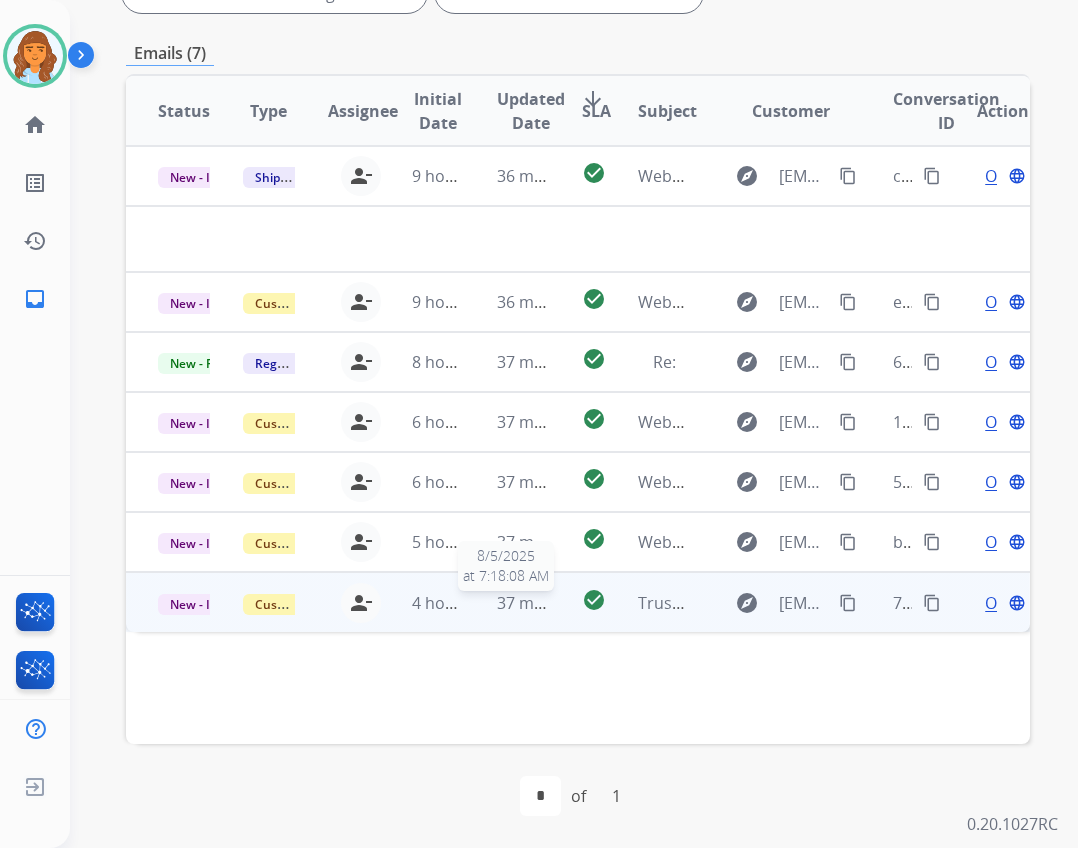 click on "37 minutes ago" at bounding box center [555, 603] 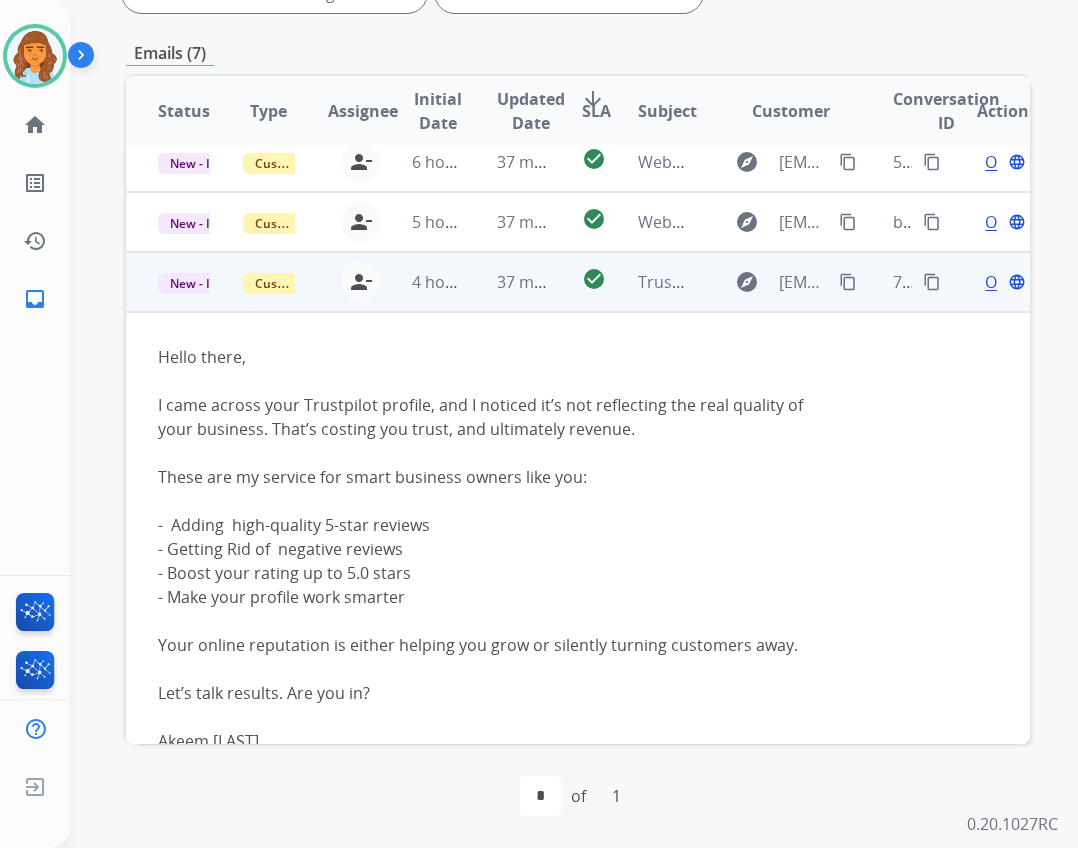 scroll, scrollTop: 219, scrollLeft: 0, axis: vertical 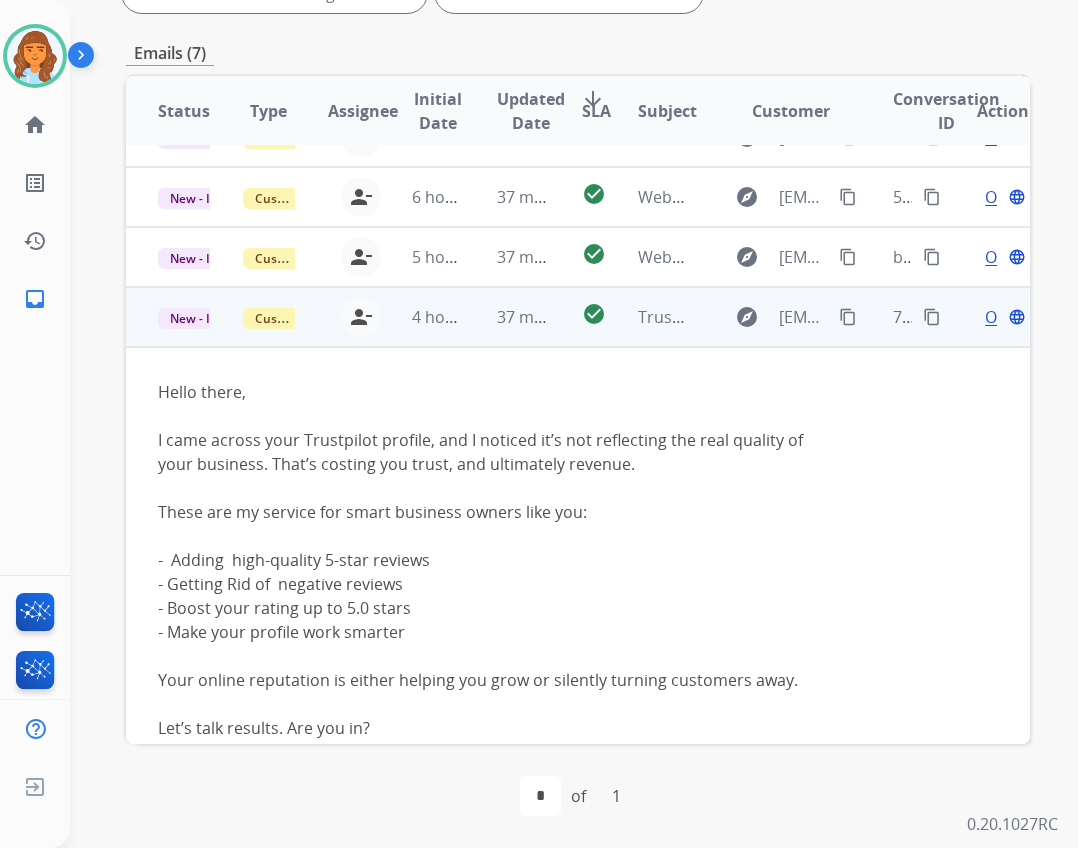 click on "content_copy" at bounding box center (848, 317) 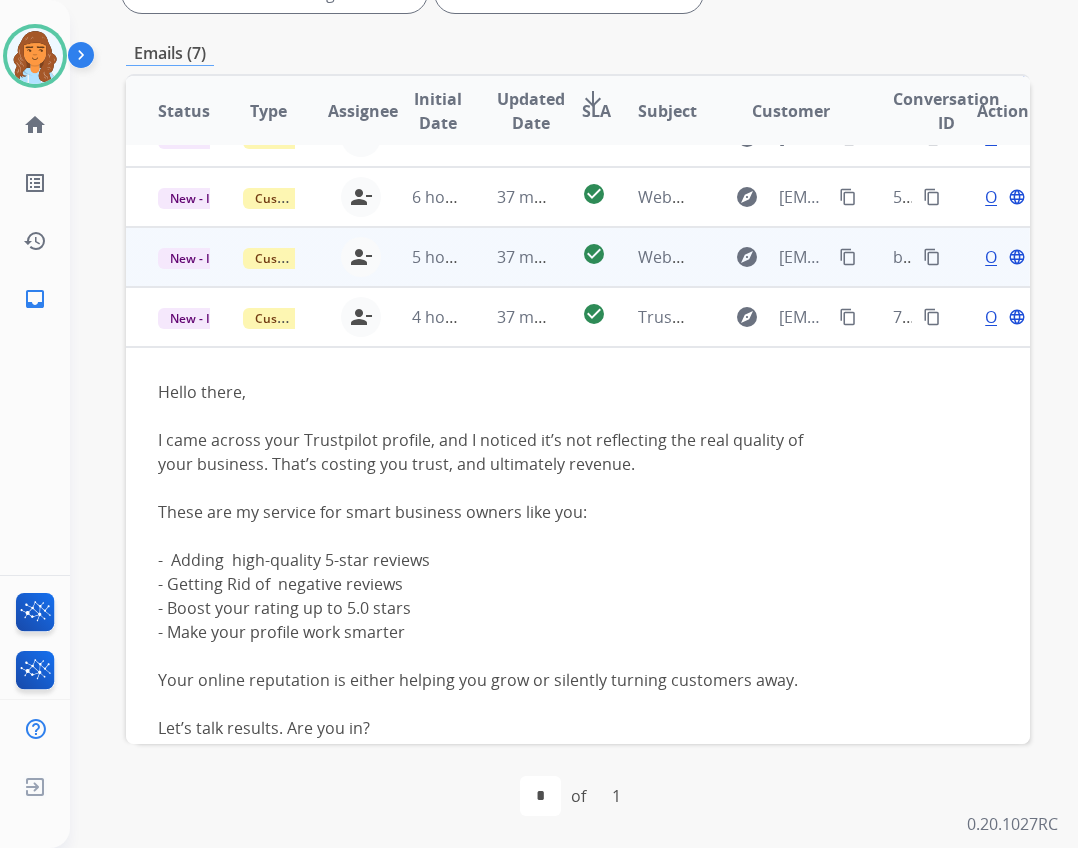 click on "Webform from Nocturne.sam@proton.me on 08/05/2025" at bounding box center [648, 257] 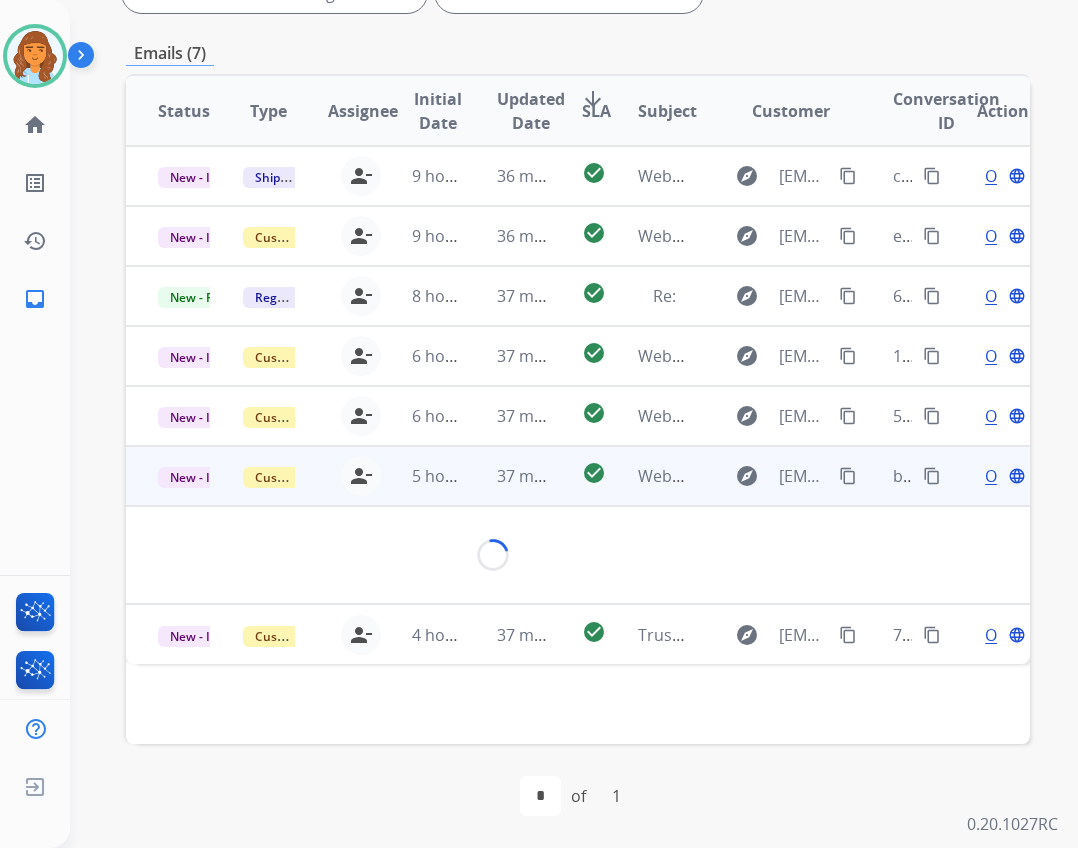 scroll, scrollTop: 0, scrollLeft: 0, axis: both 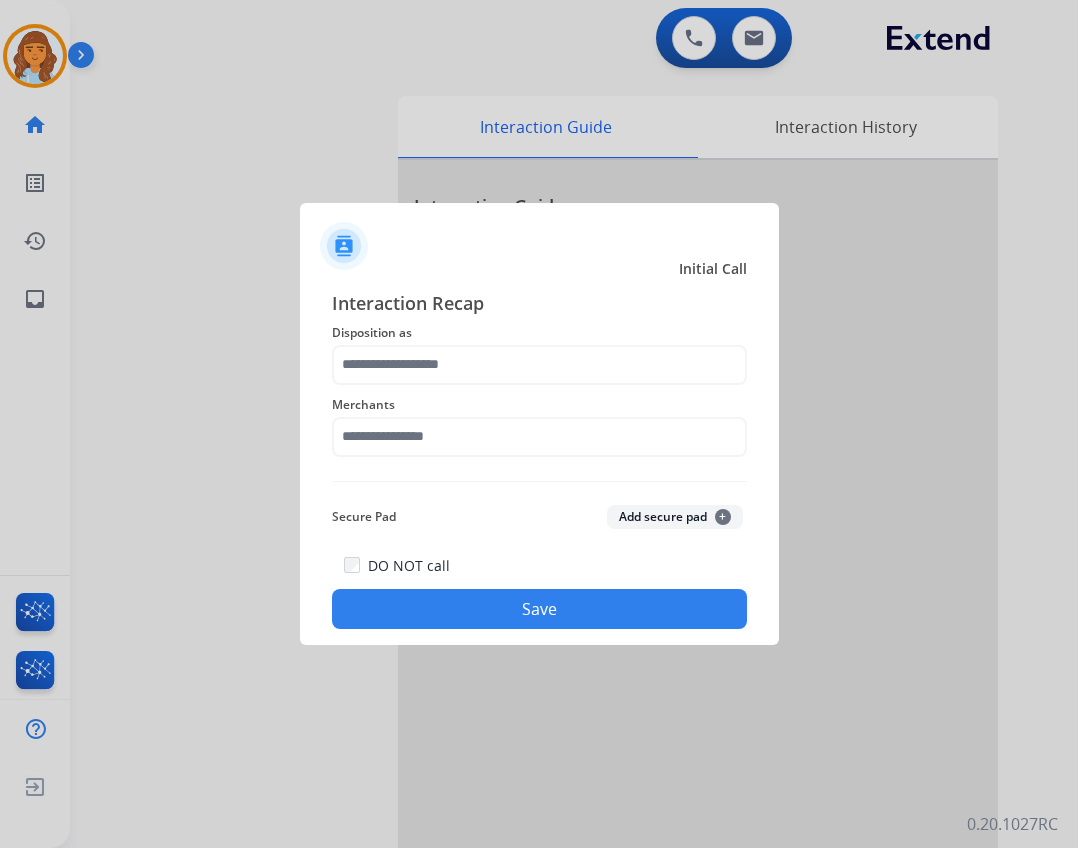 click on "Disposition as" 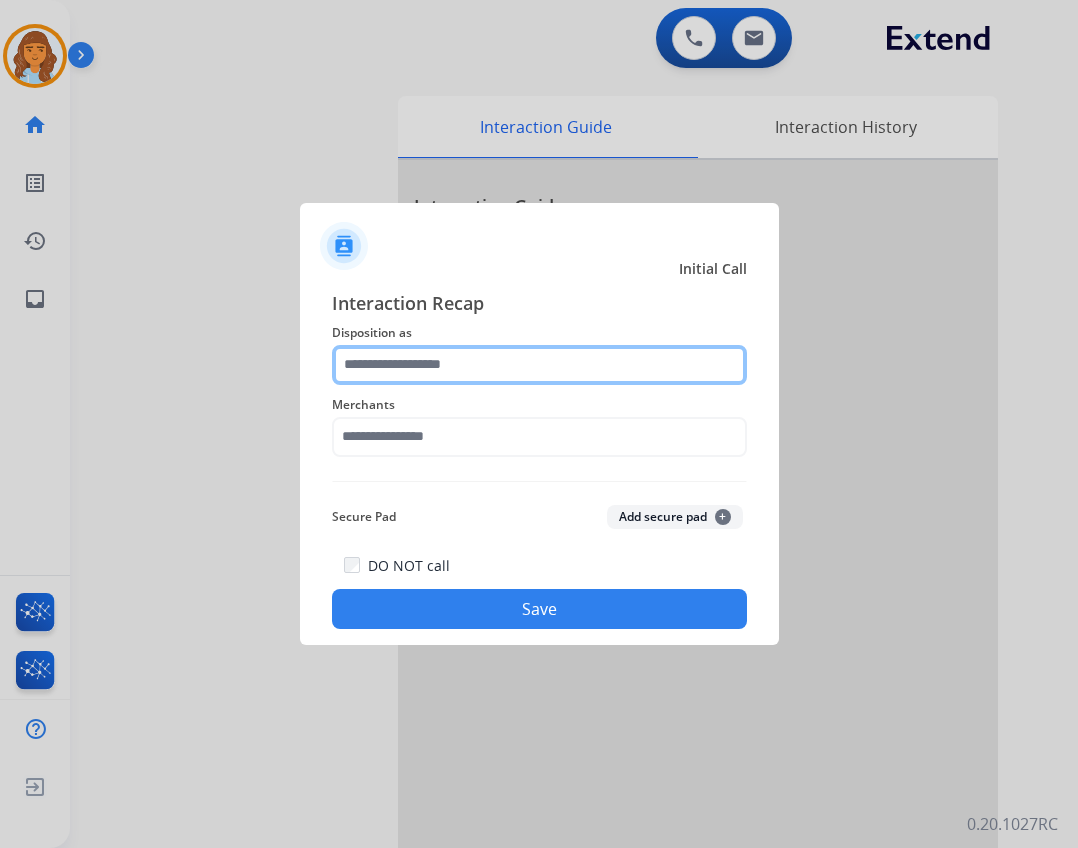 click 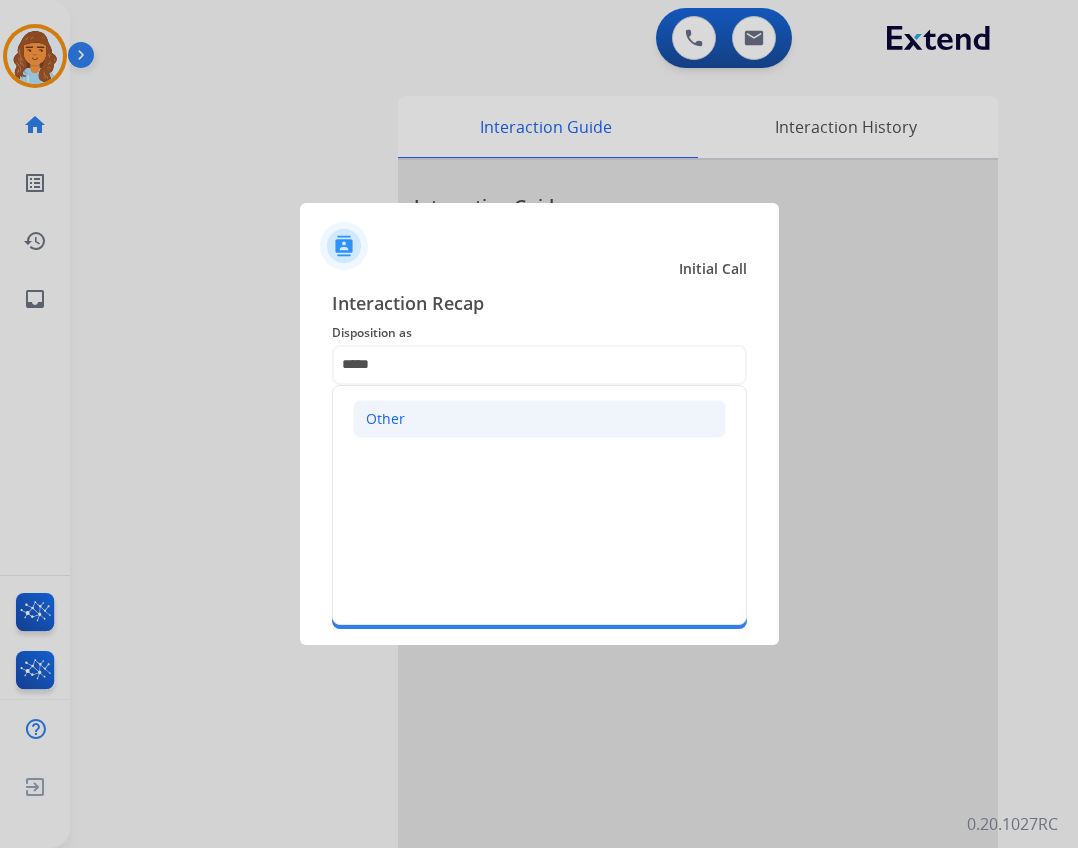 click on "Other" 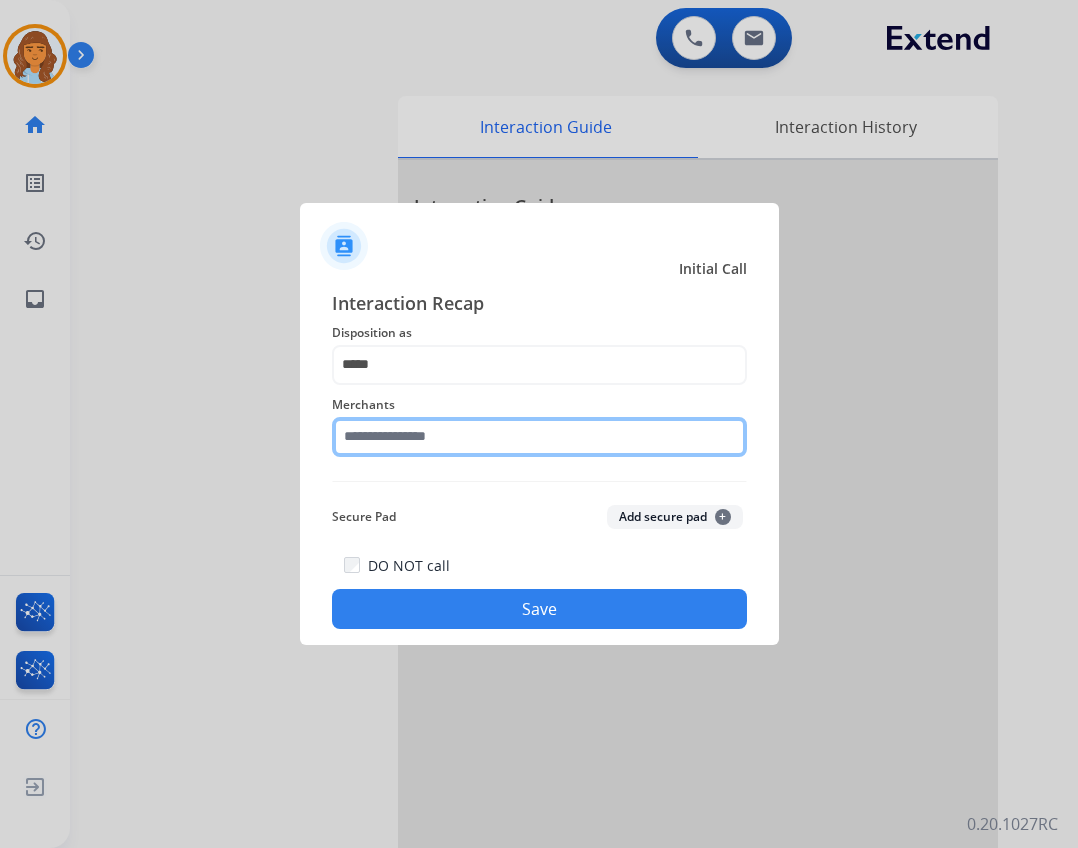 click 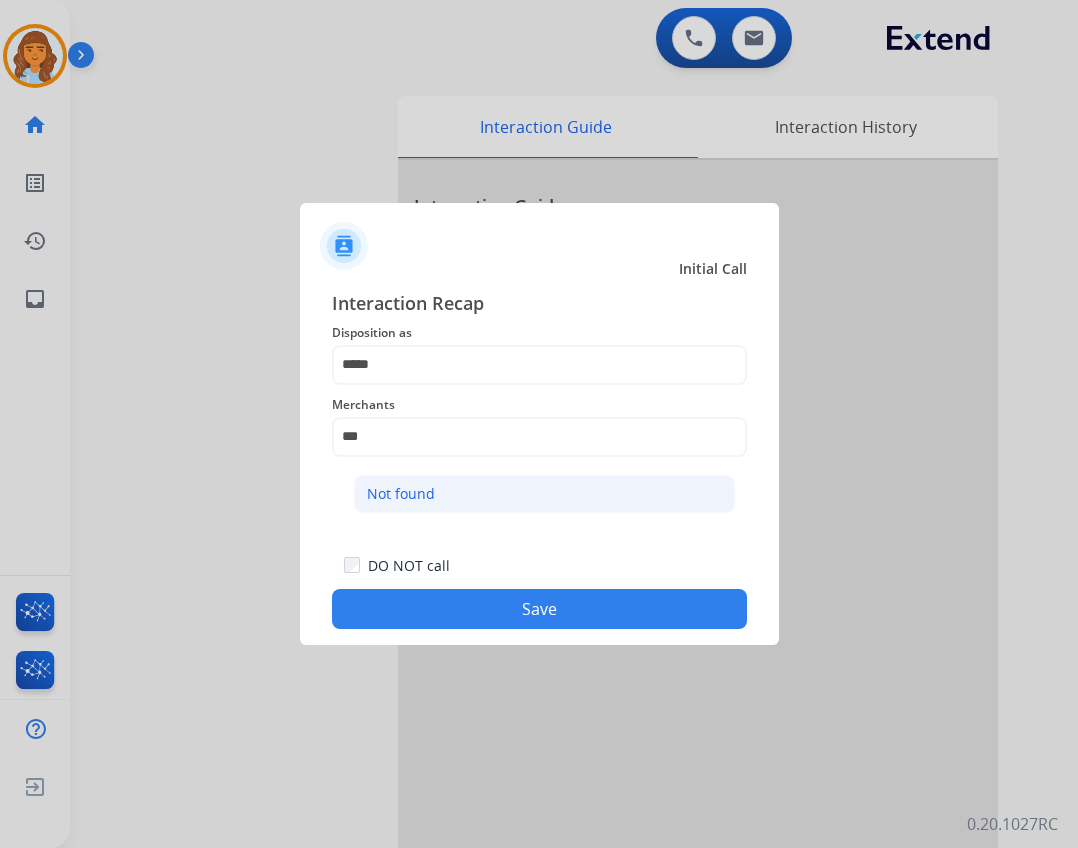 drag, startPoint x: 527, startPoint y: 470, endPoint x: 530, endPoint y: 480, distance: 10.440307 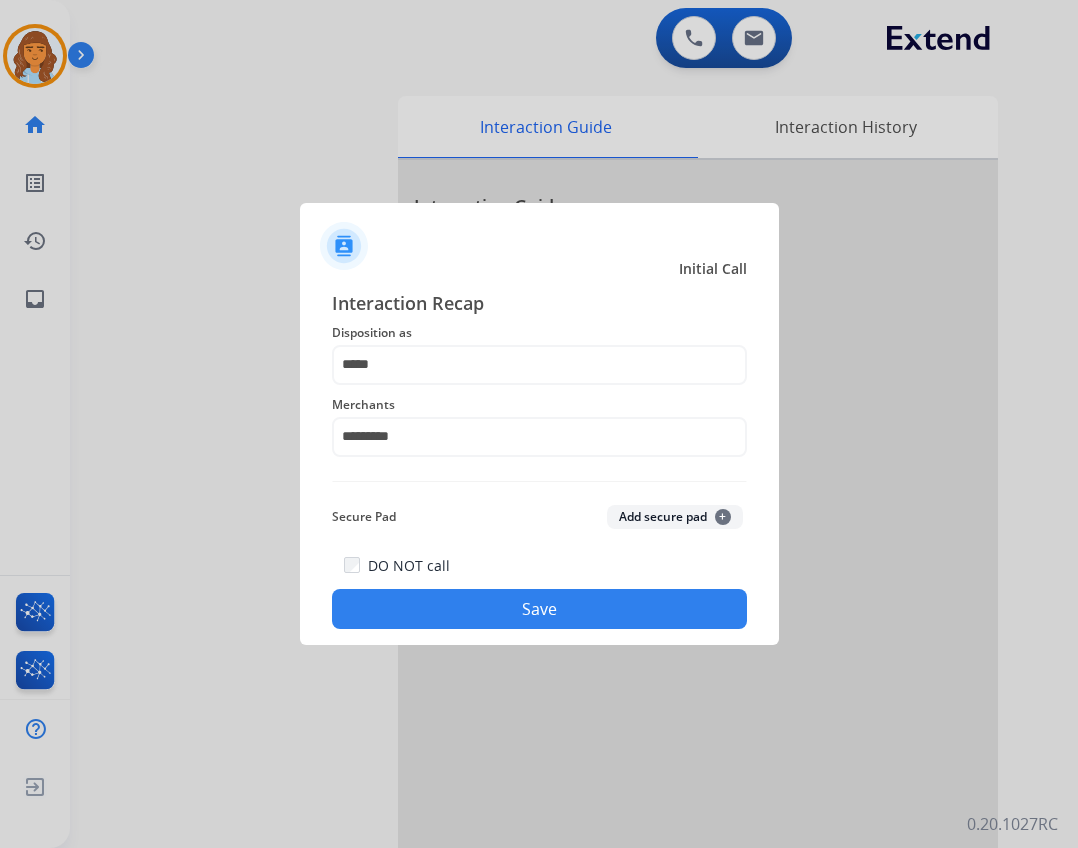 click on "Save" 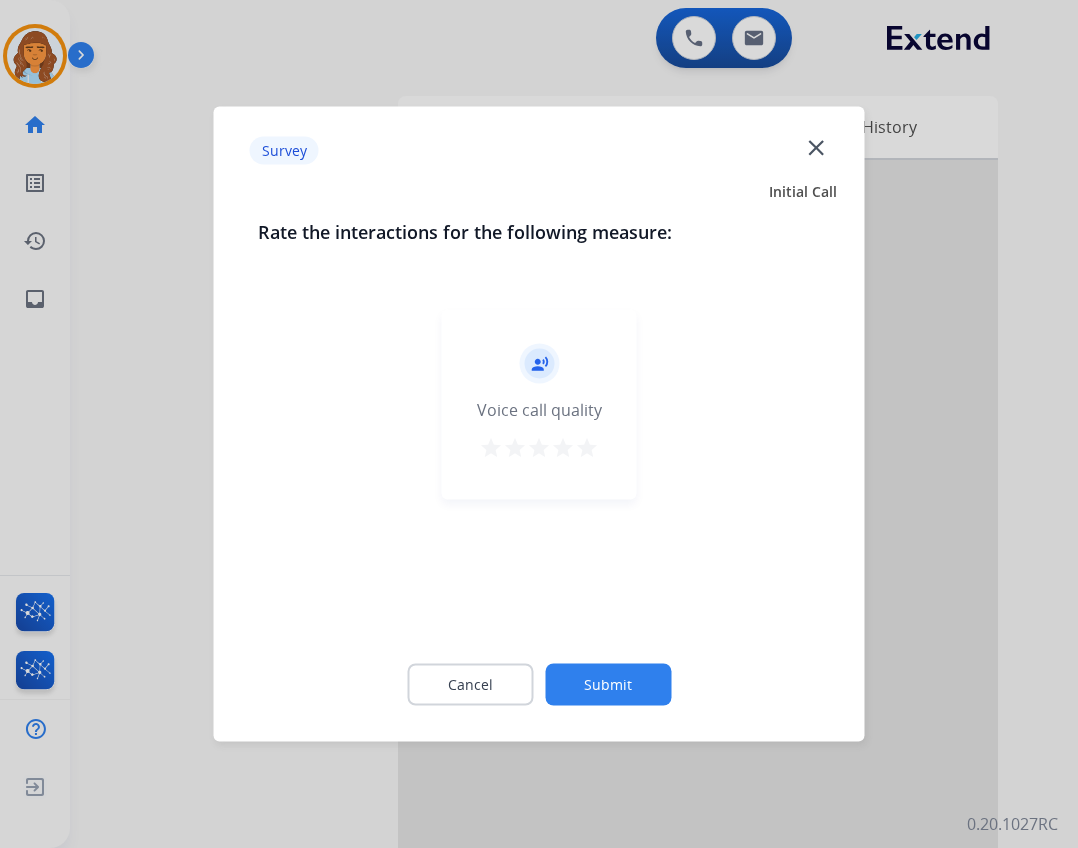 click on "close" 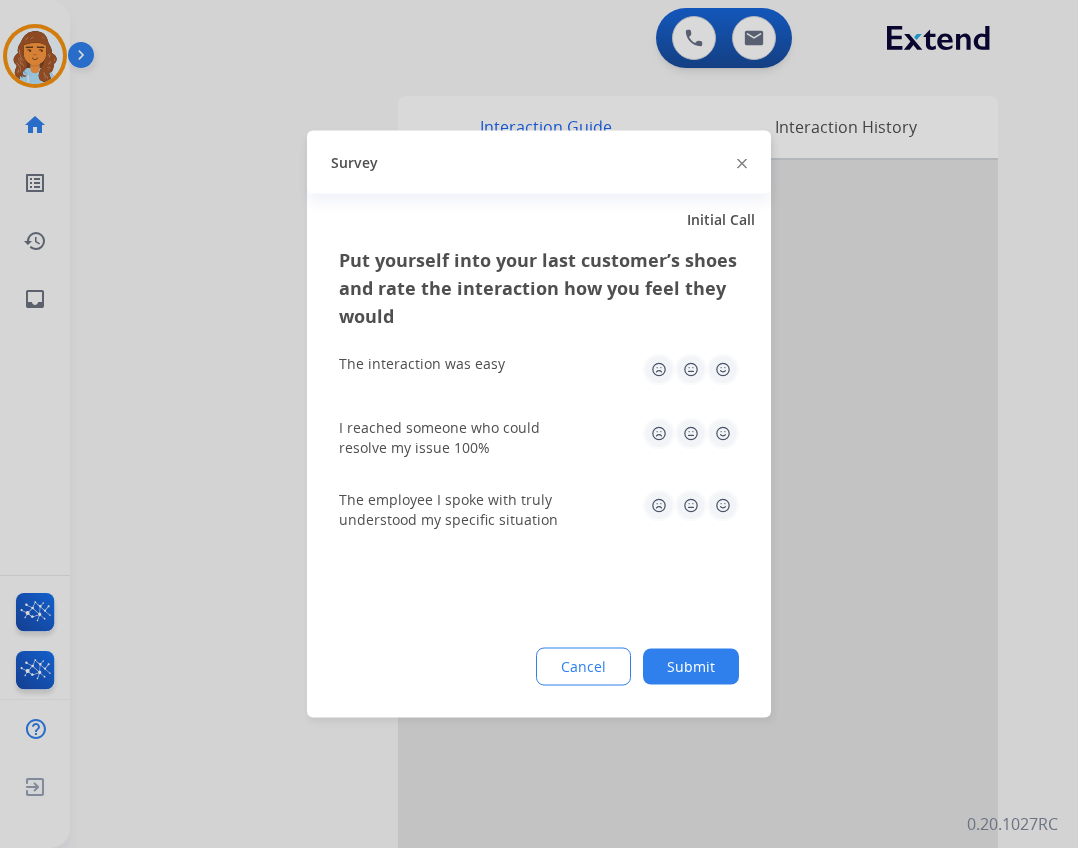 click on "Survey" 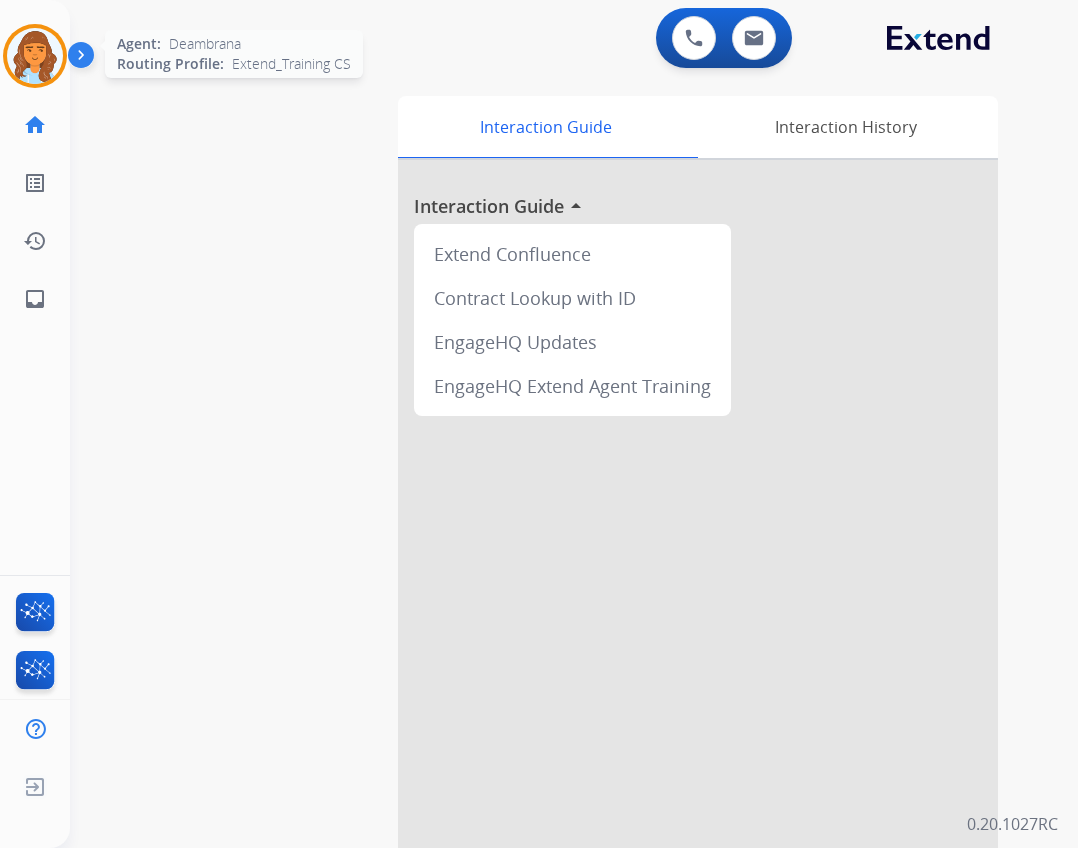 click at bounding box center (35, 56) 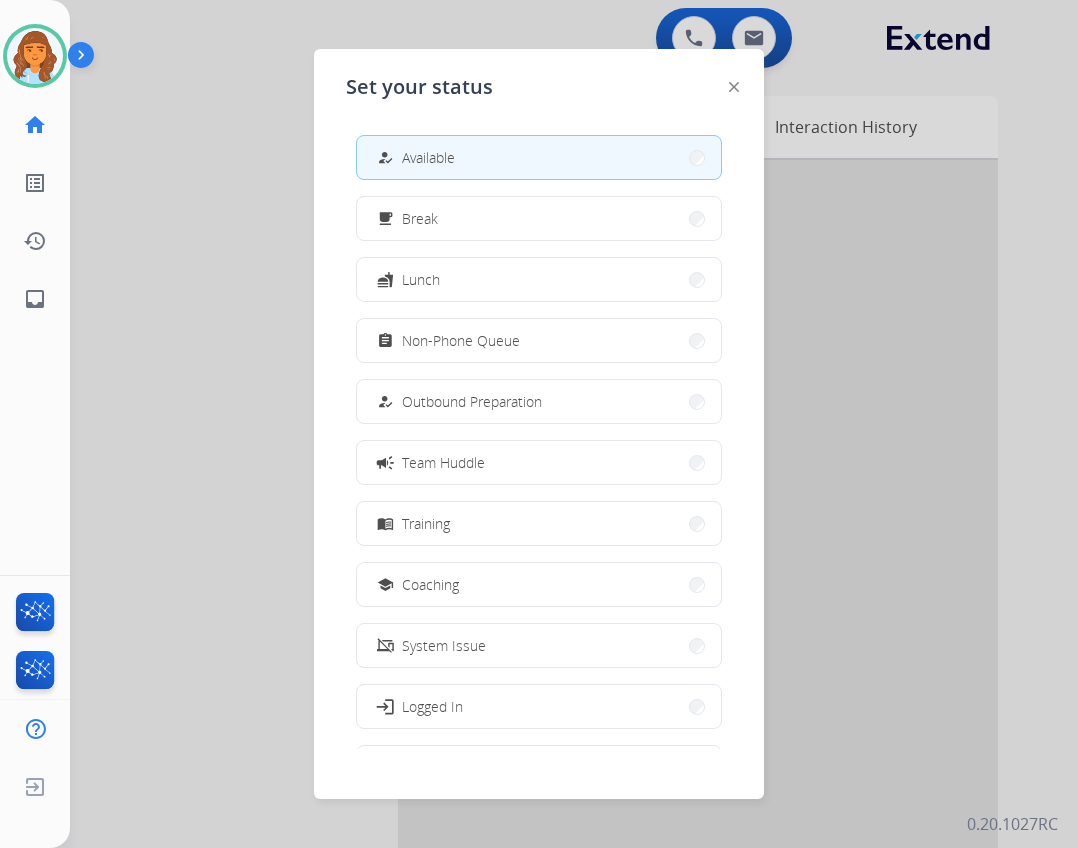 click on "how_to_reg" at bounding box center (387, 158) 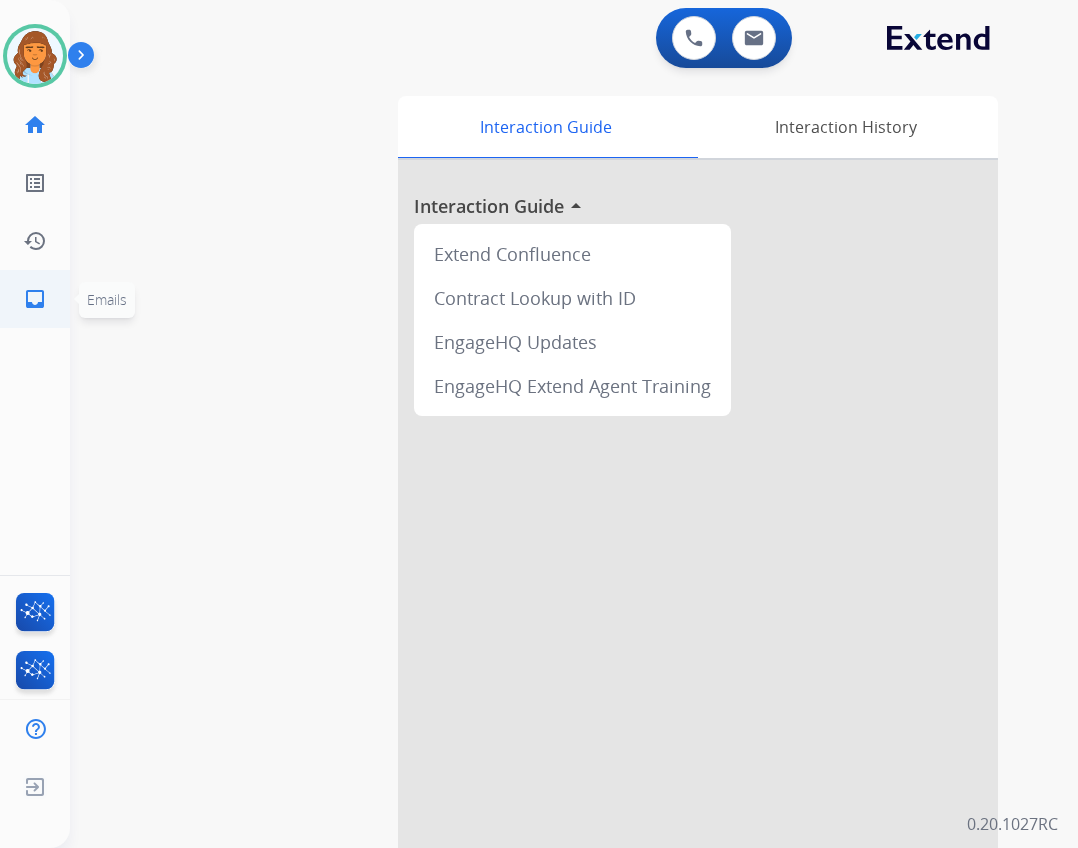 click on "inbox" 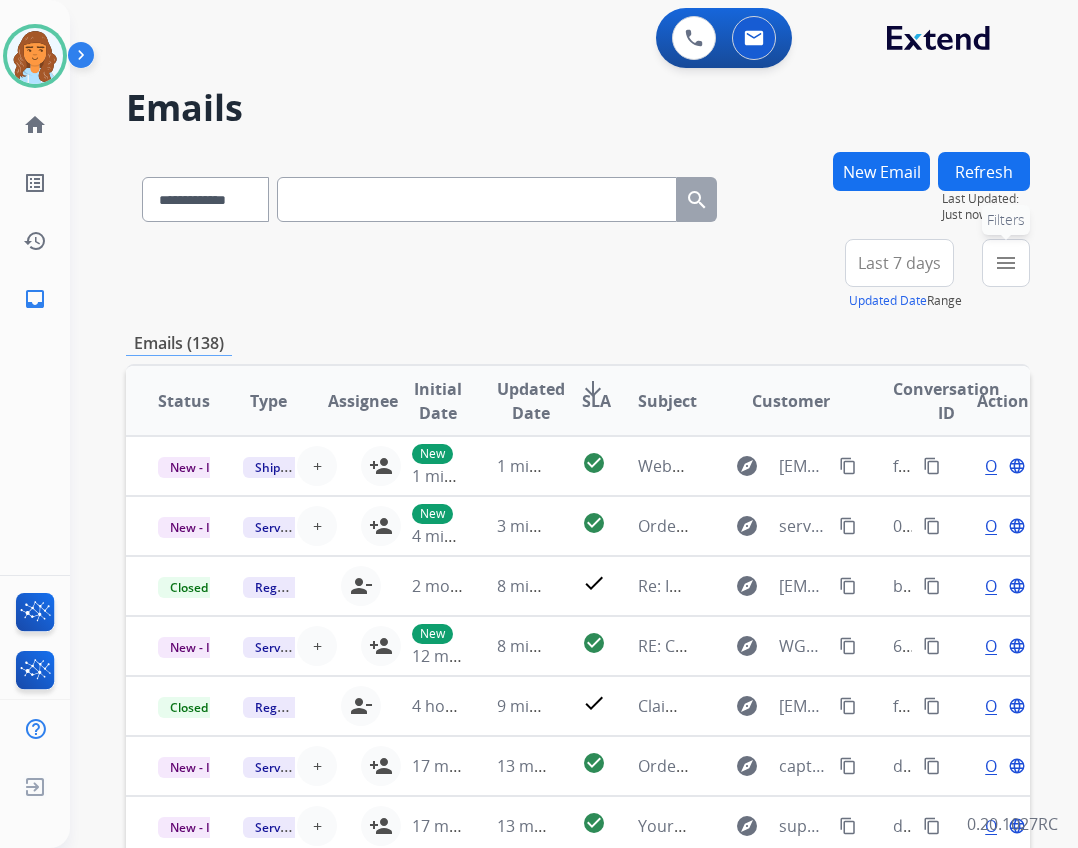 click on "menu  Filters" at bounding box center (1006, 263) 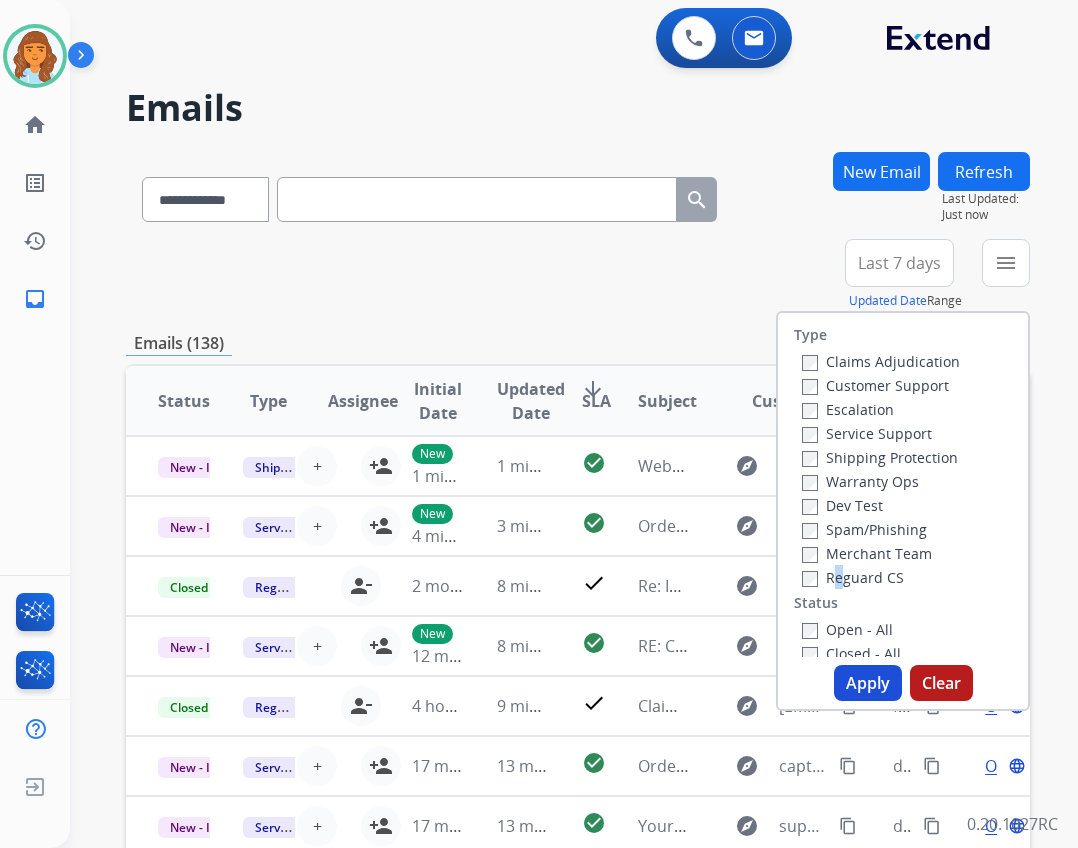 click on "Reguard CS" at bounding box center (853, 577) 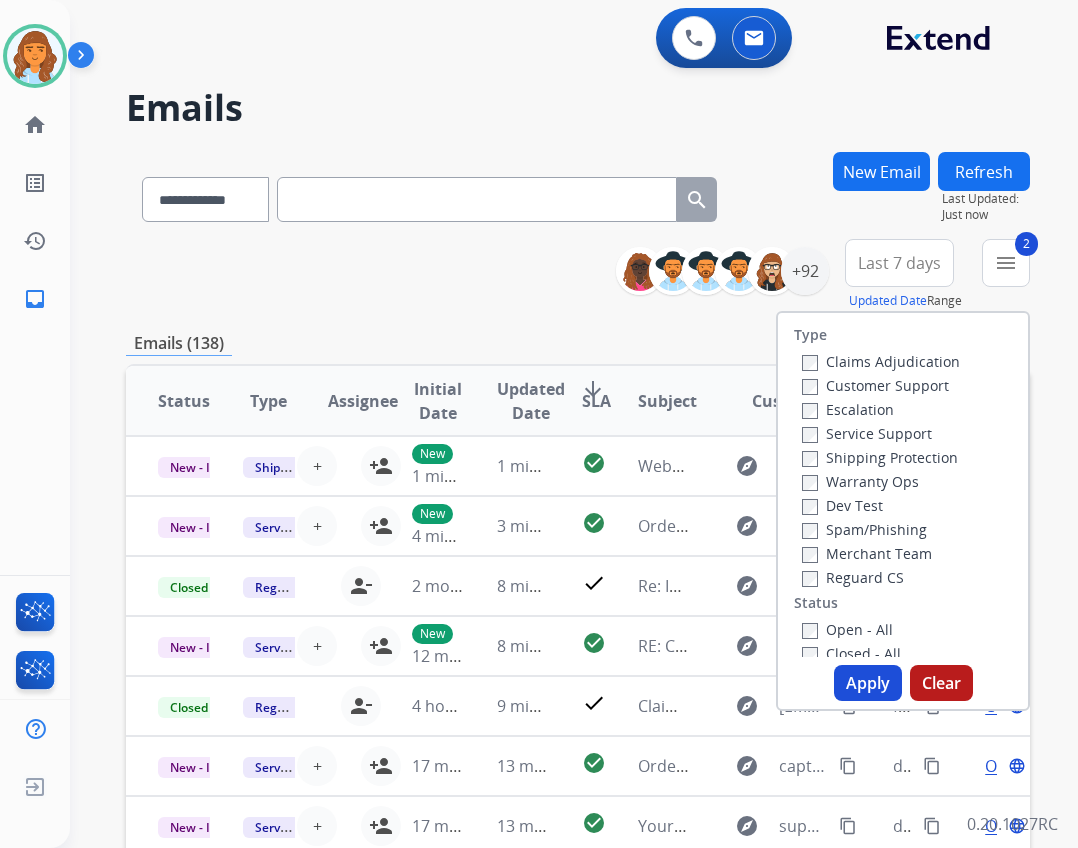 click on "Shipping Protection" at bounding box center [880, 457] 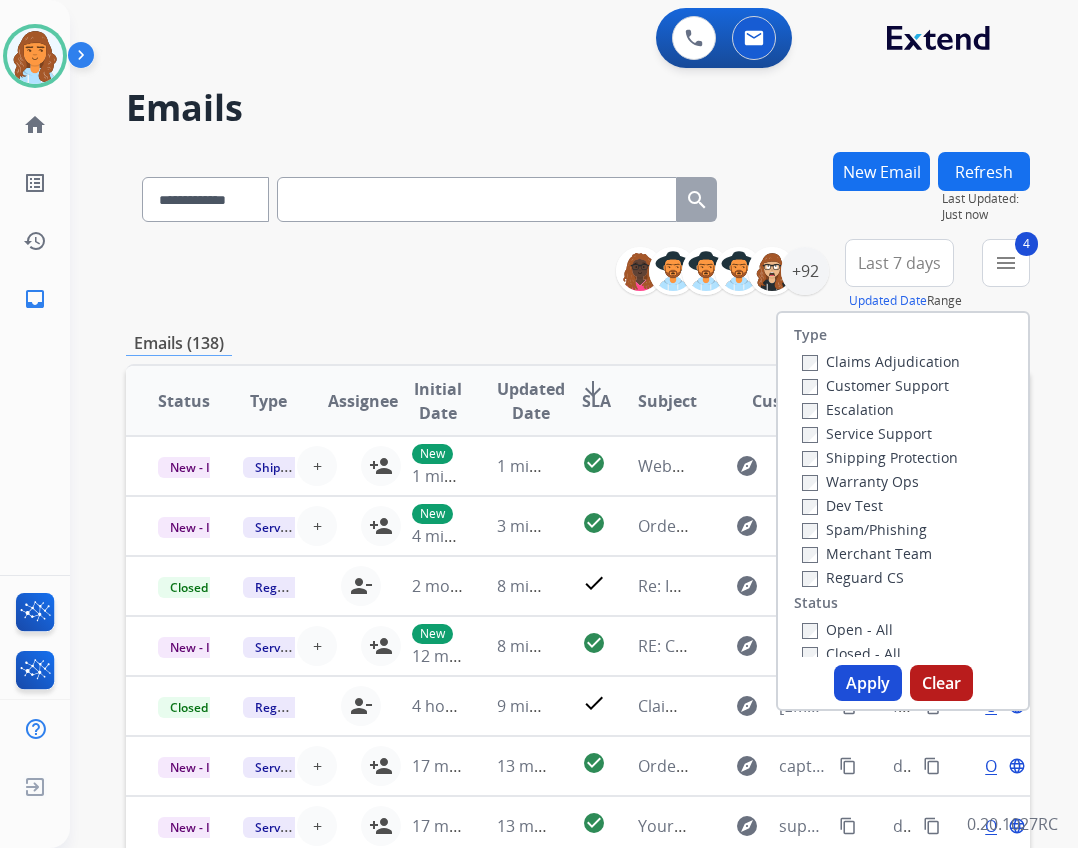click on "Apply" at bounding box center (868, 683) 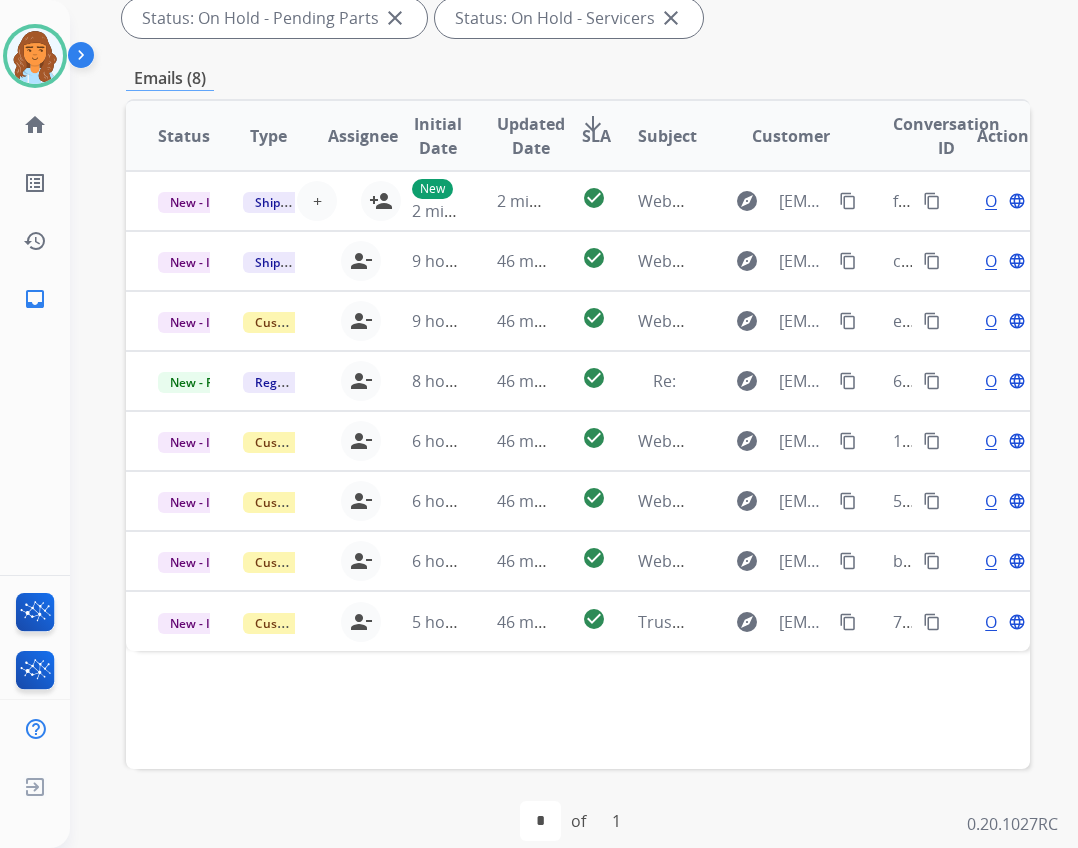 scroll, scrollTop: 482, scrollLeft: 0, axis: vertical 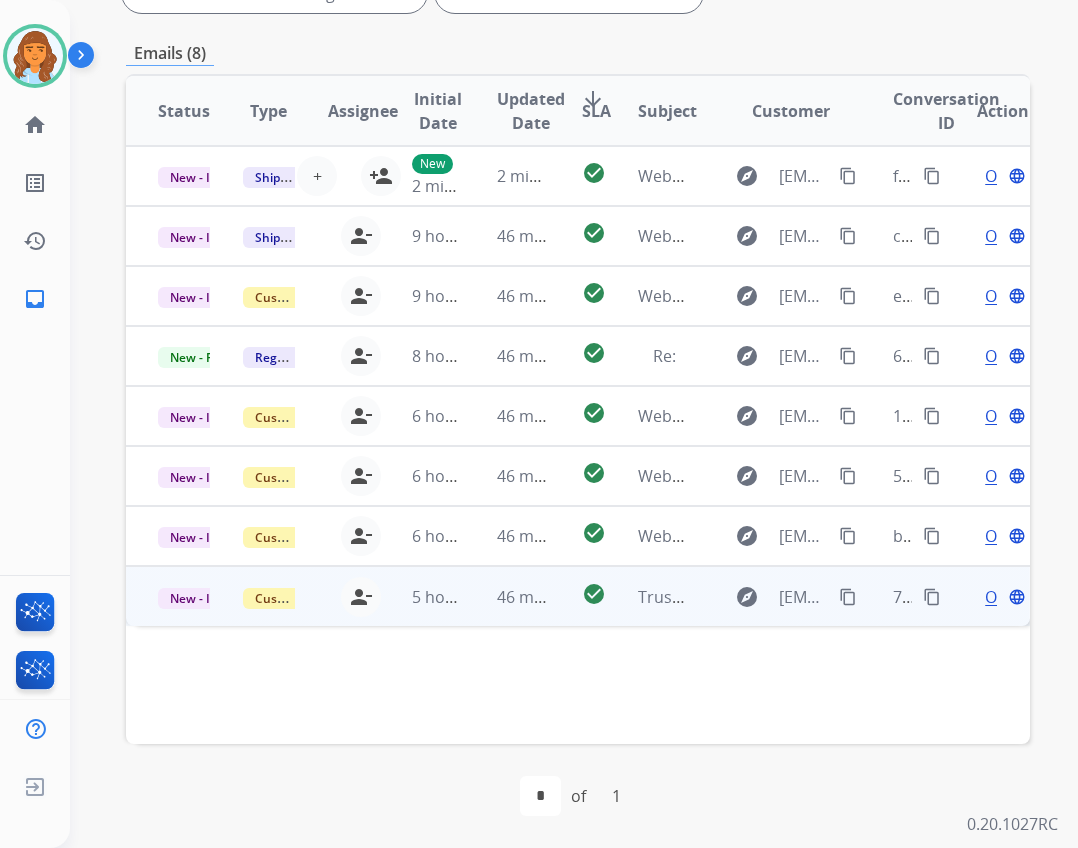 click on "46 minutes ago" at bounding box center (507, 596) 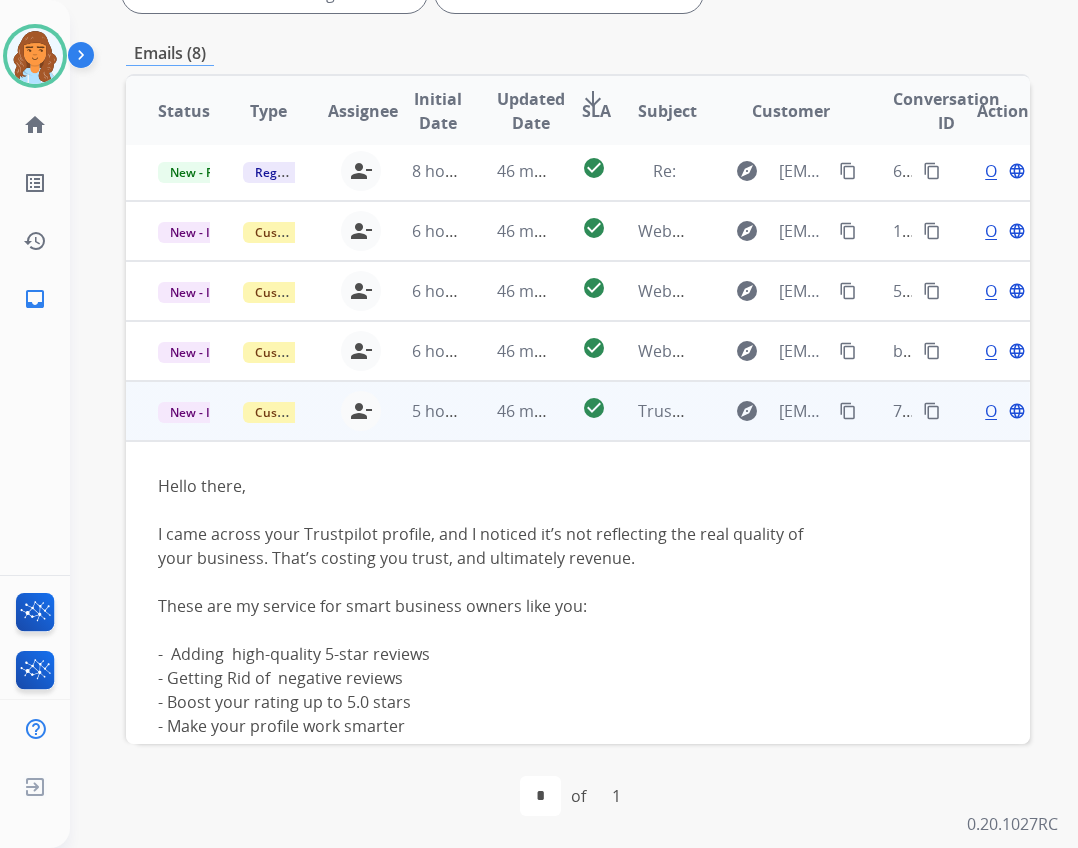 scroll, scrollTop: 179, scrollLeft: 0, axis: vertical 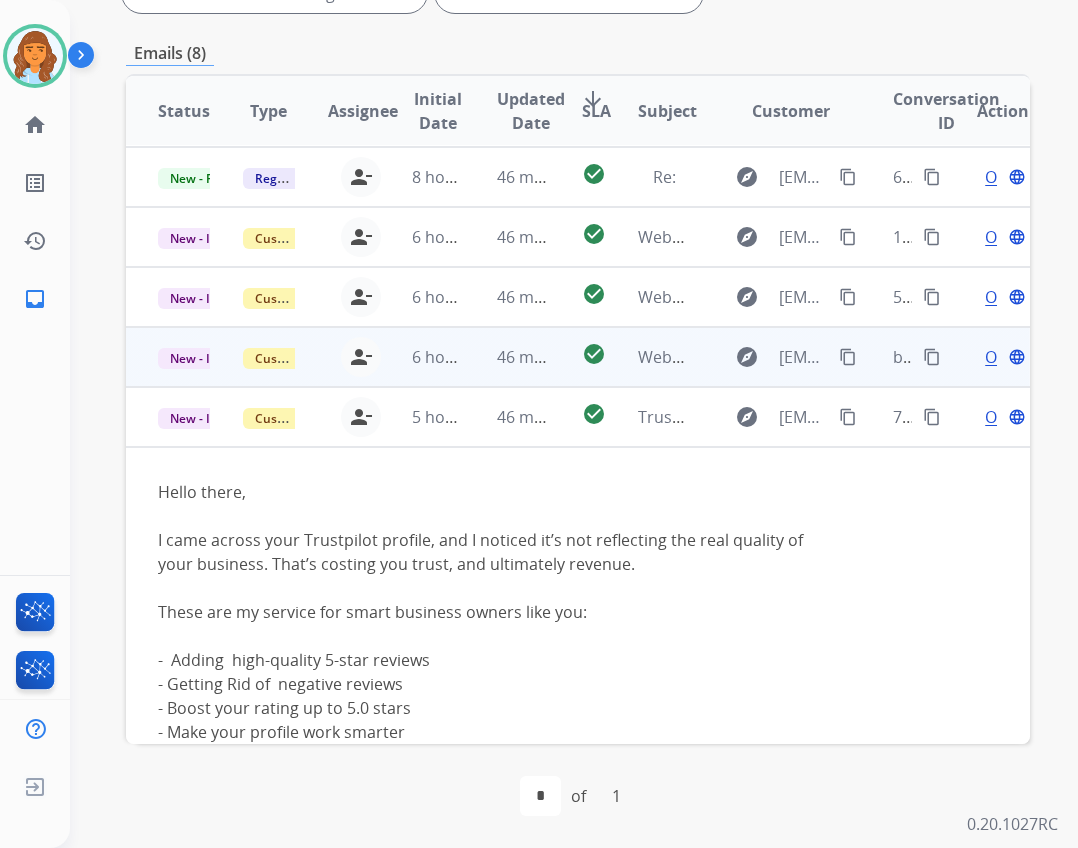 click on "Webform from Nocturne.sam@proton.me on 08/05/2025" at bounding box center [648, 357] 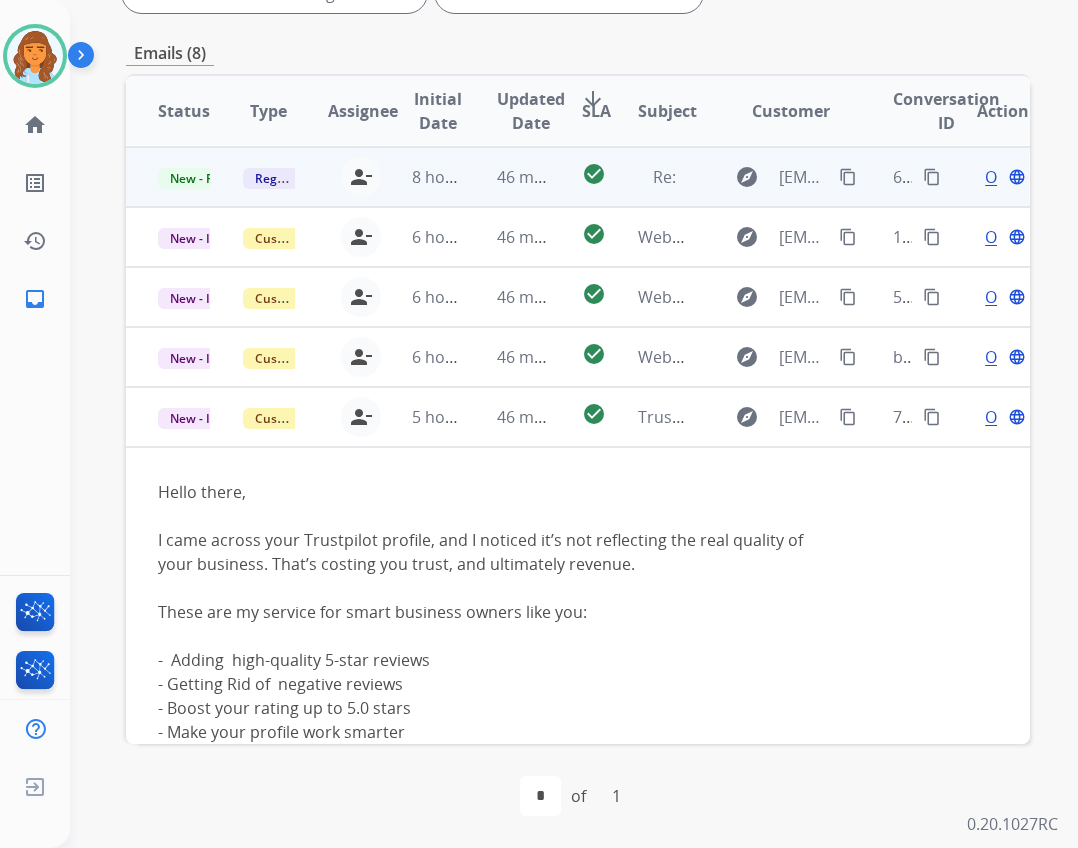 scroll, scrollTop: 0, scrollLeft: 0, axis: both 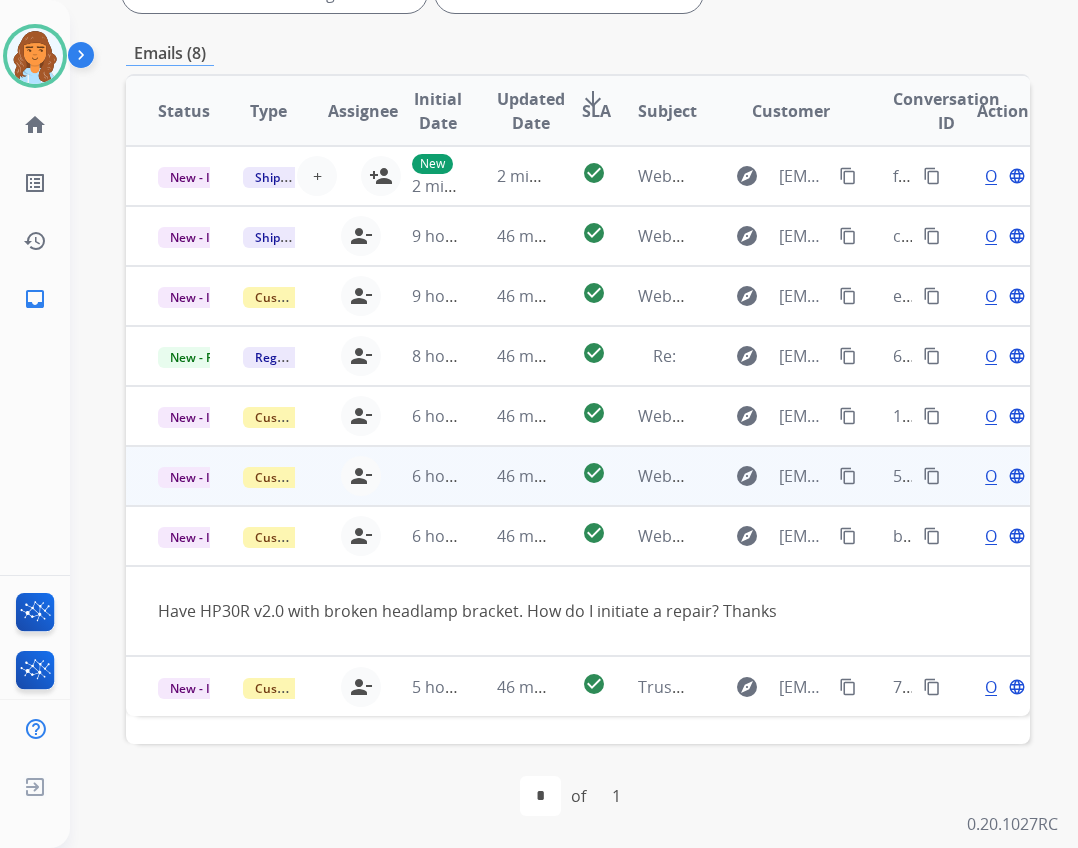 click on "check_circle" at bounding box center (578, 476) 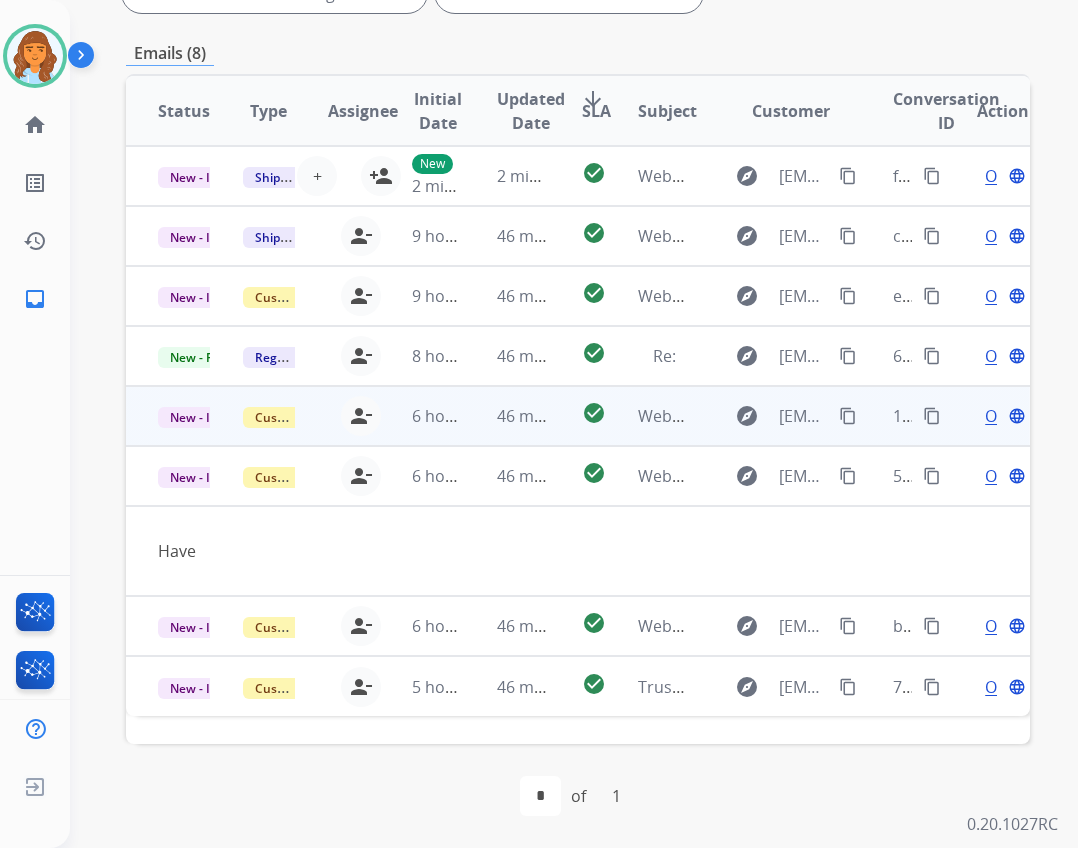 click on "explore jennifer06088@yahoo.com content_copy" at bounding box center (776, 416) 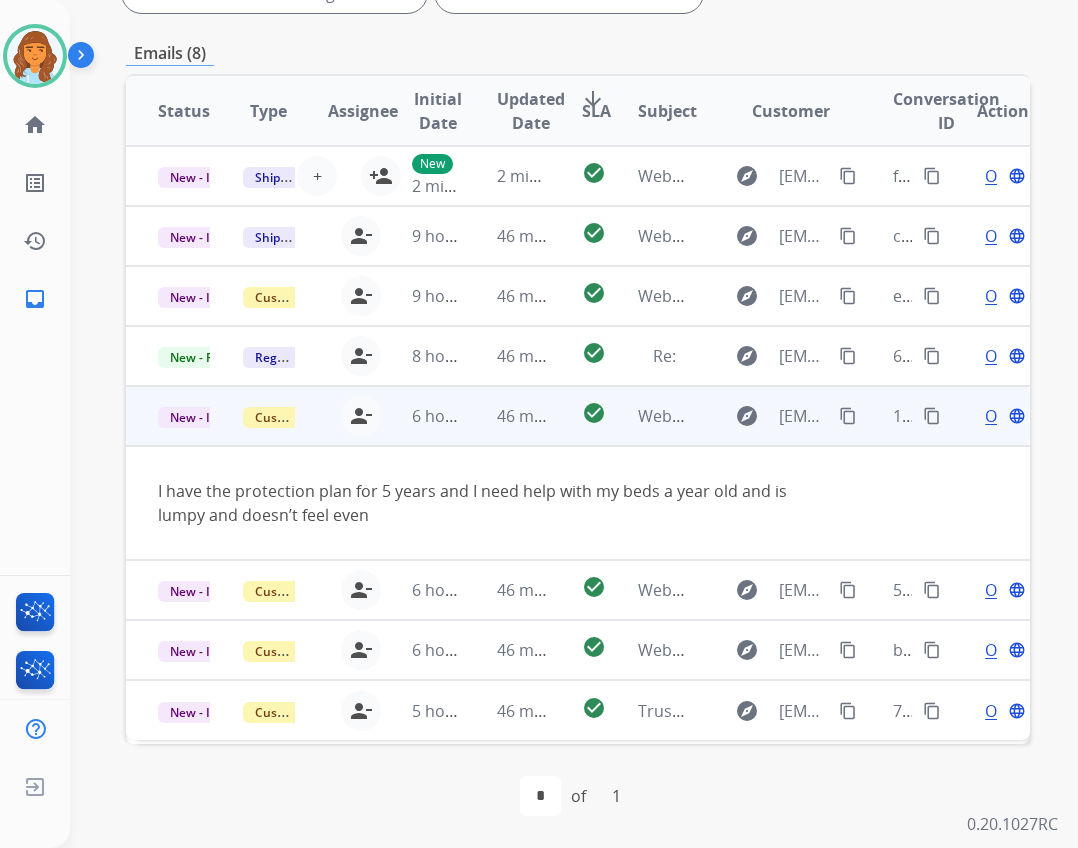 click on "Open language" at bounding box center [1003, 416] 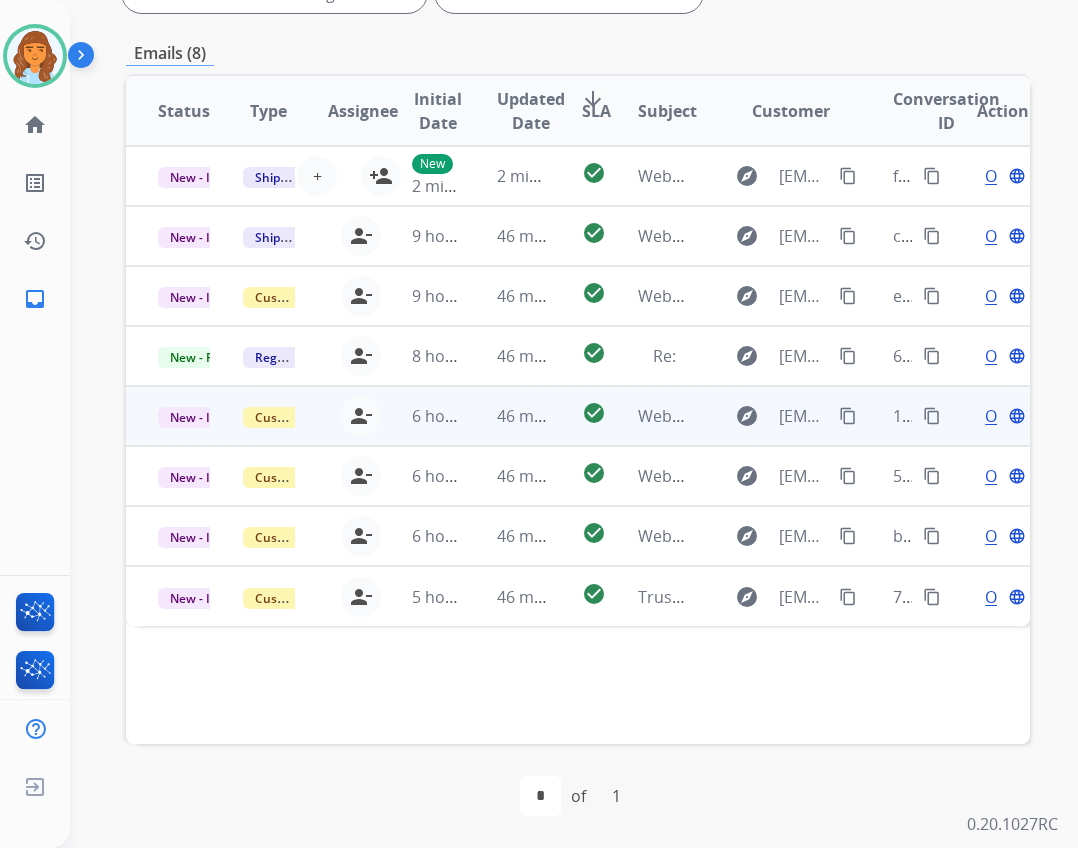click on "Open" at bounding box center (1005, 416) 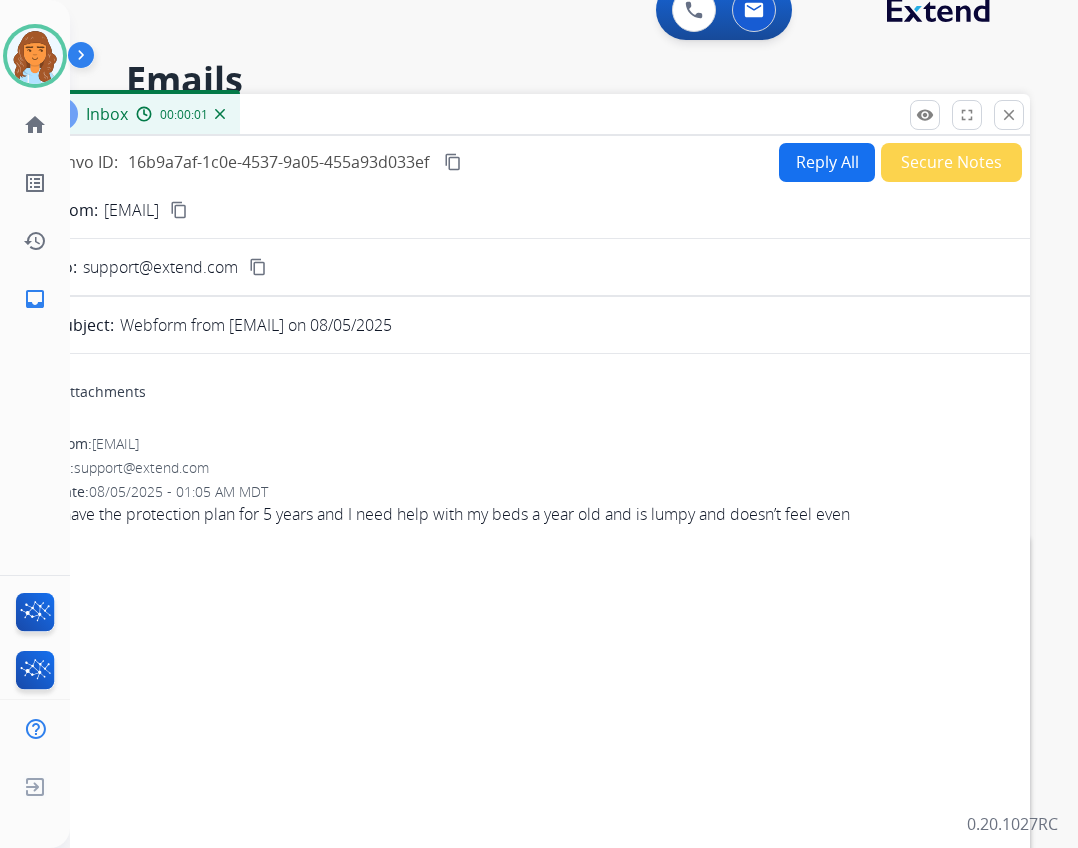 scroll, scrollTop: 0, scrollLeft: 0, axis: both 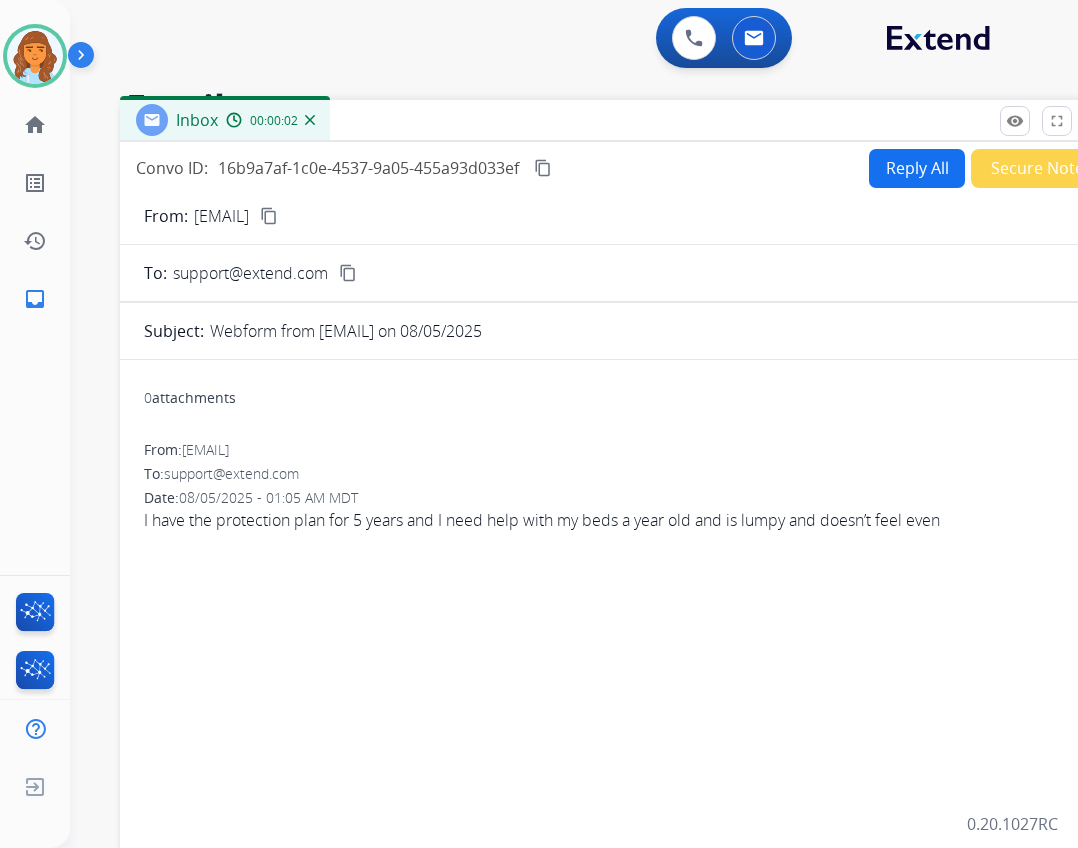 drag, startPoint x: 523, startPoint y: 140, endPoint x: 613, endPoint y: 118, distance: 92.64988 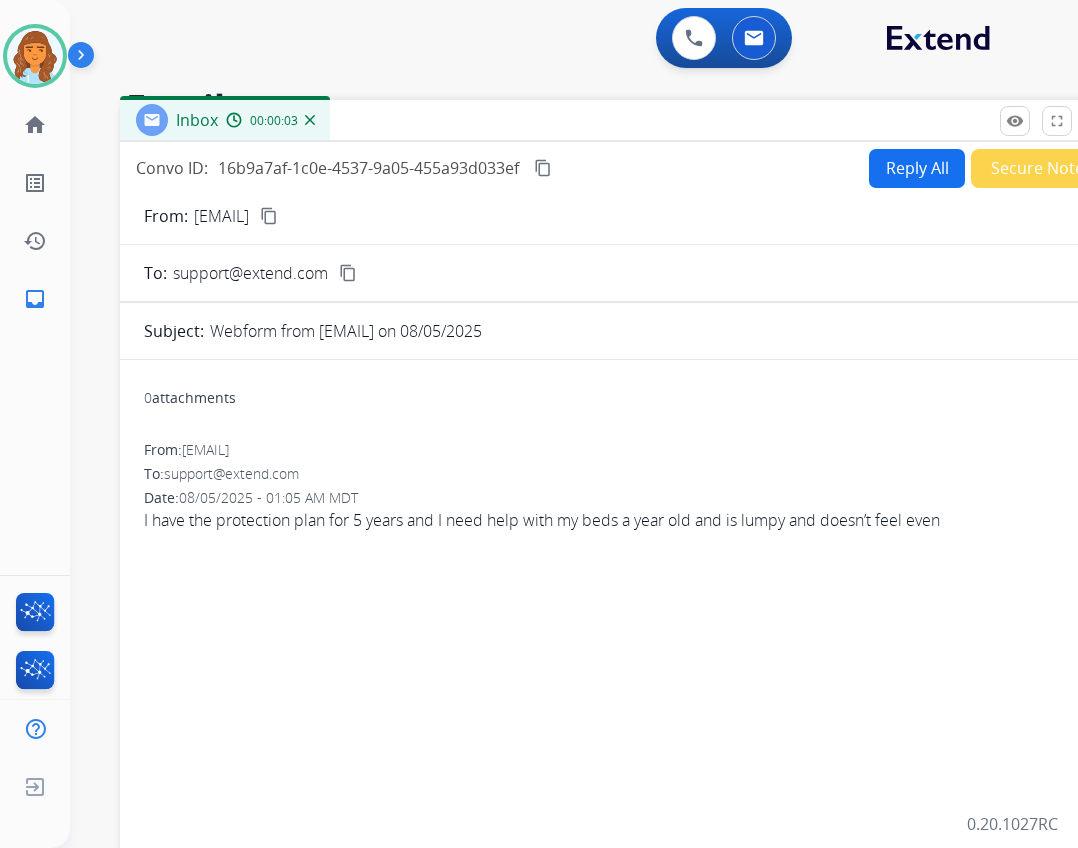 click on "Reply All" at bounding box center (917, 168) 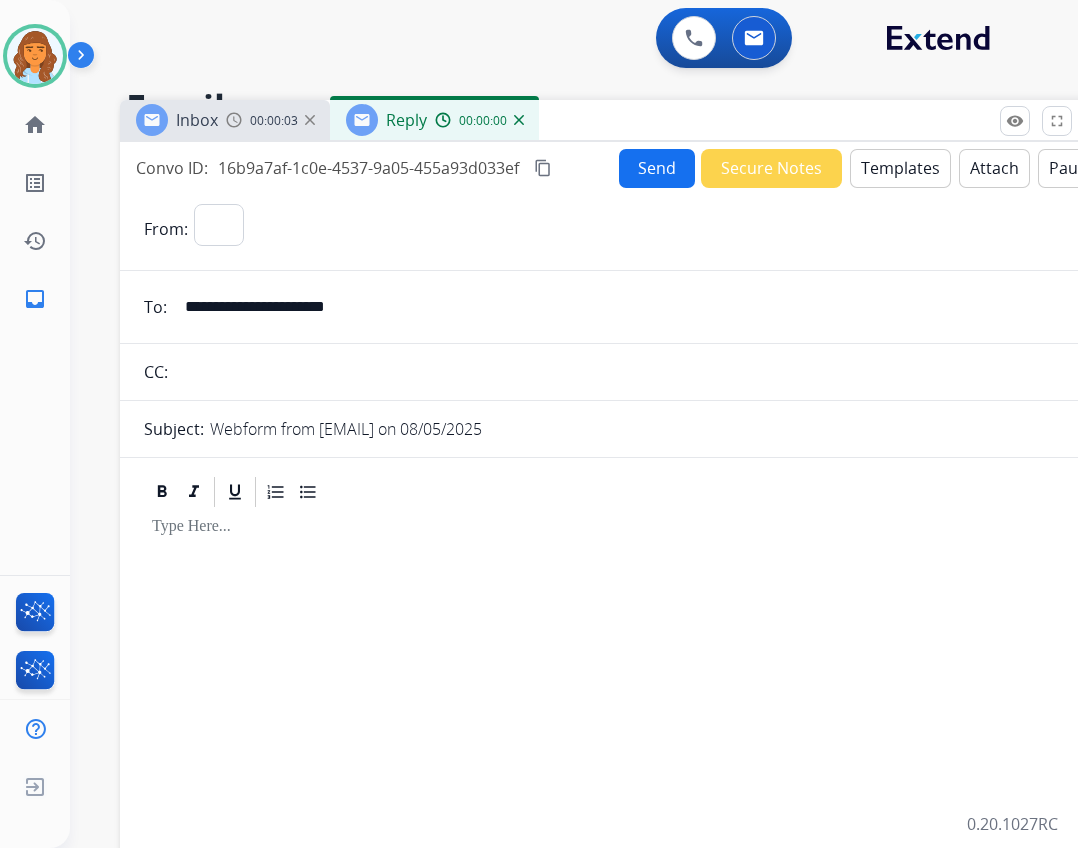 select on "**********" 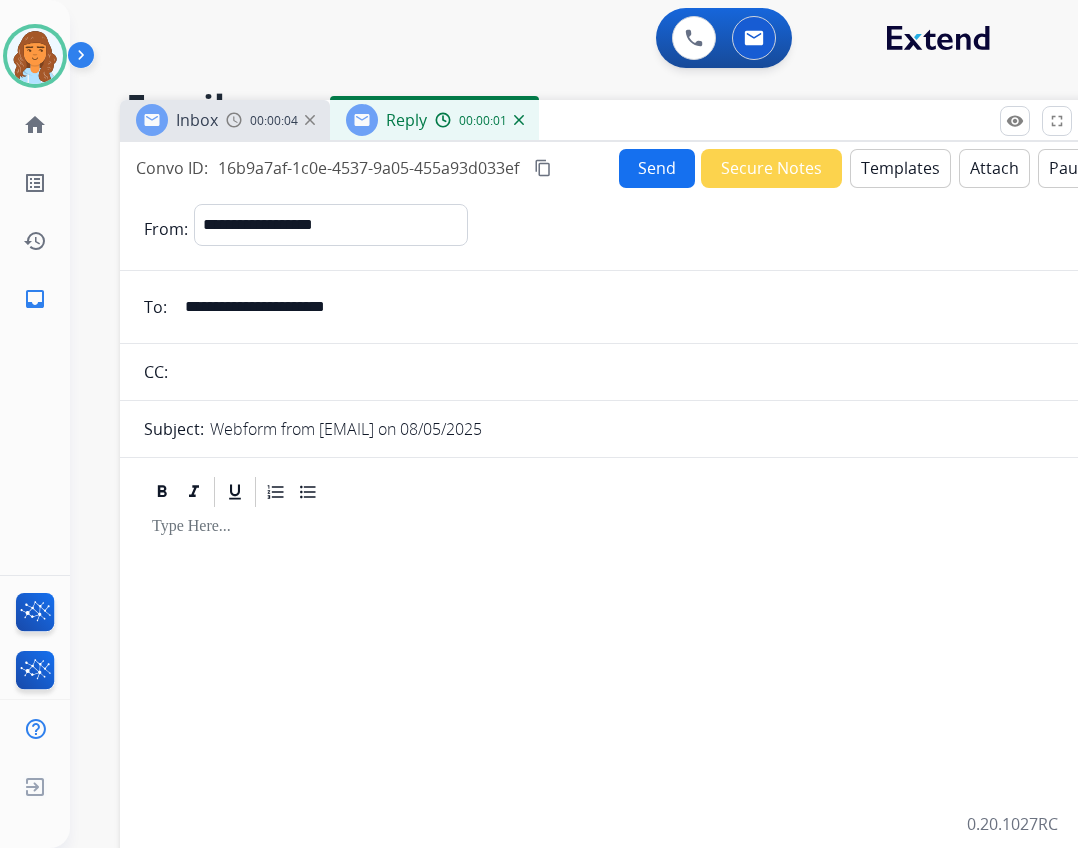 click on "Templates" at bounding box center [900, 168] 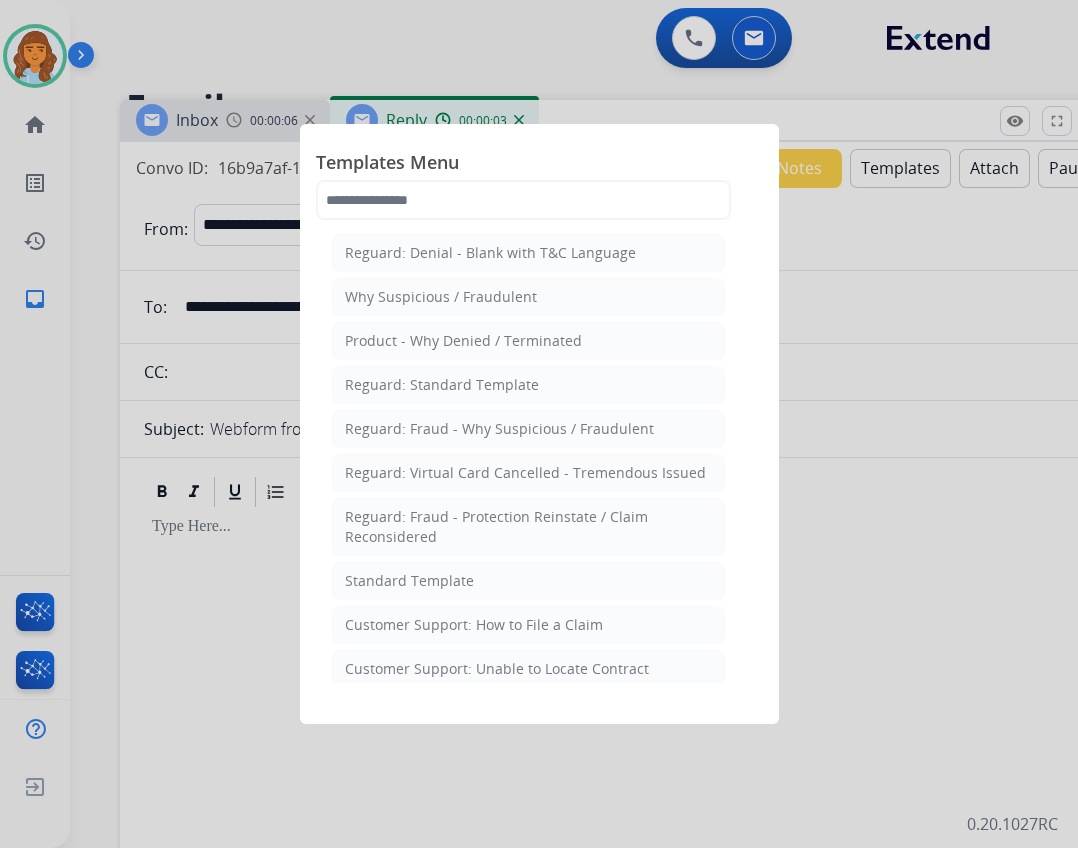 click on "Customer Support: How to File a Claim" 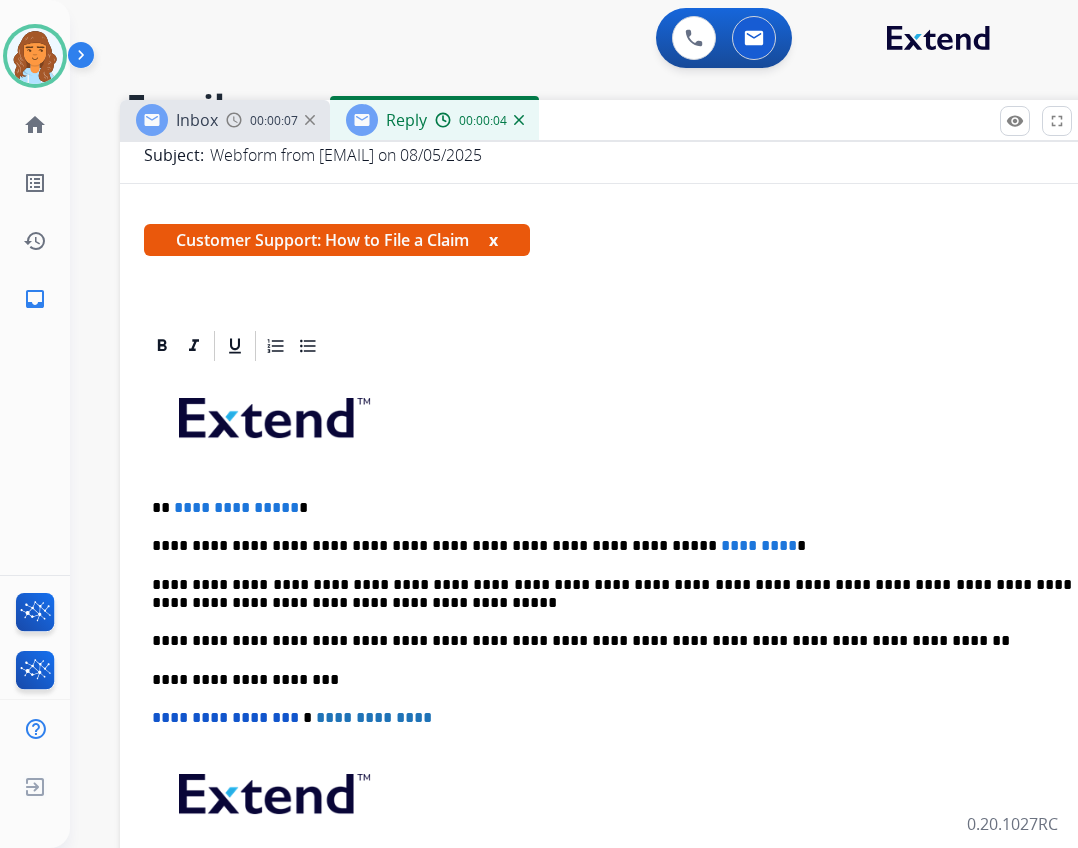 scroll, scrollTop: 300, scrollLeft: 0, axis: vertical 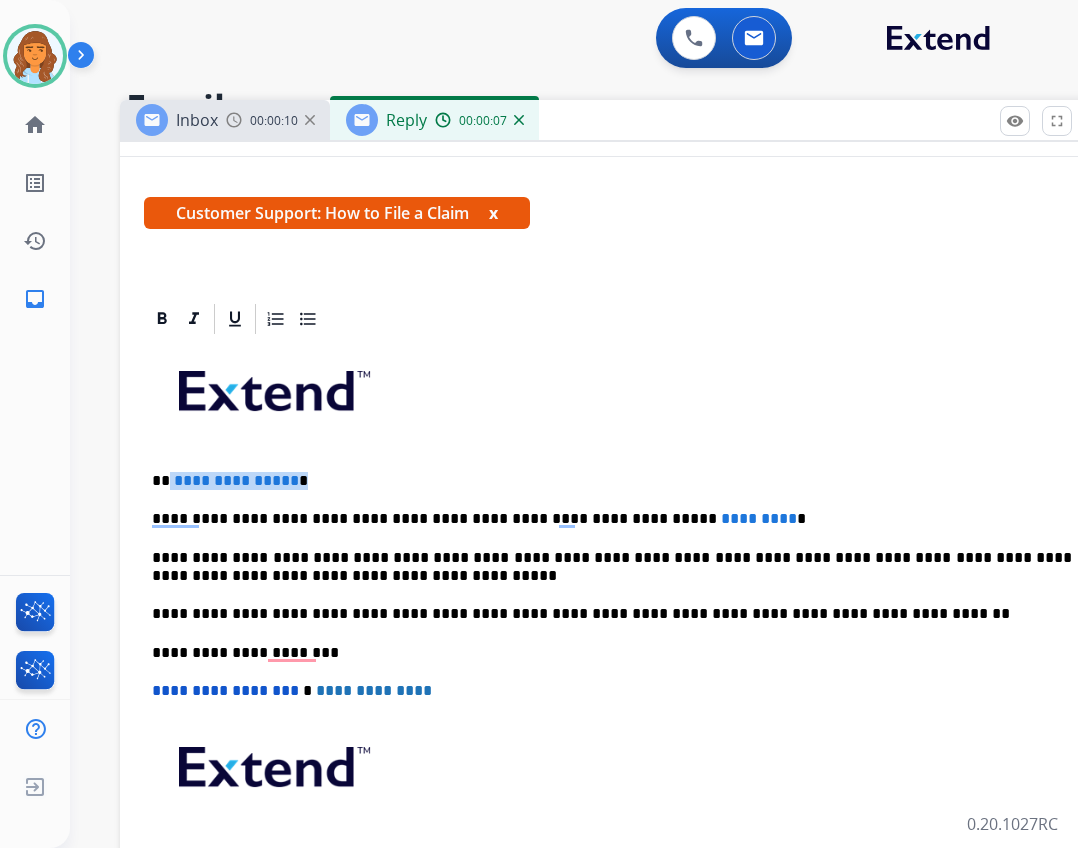 drag, startPoint x: 170, startPoint y: 479, endPoint x: 300, endPoint y: 483, distance: 130.06152 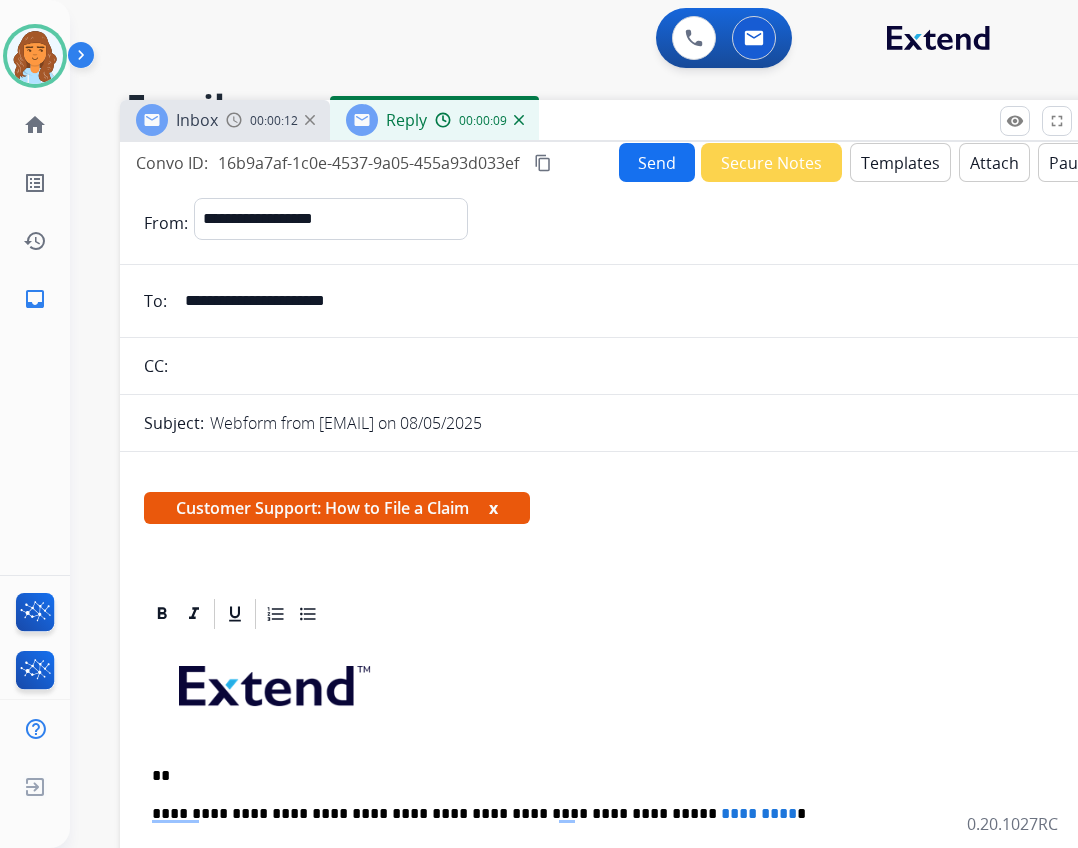 scroll, scrollTop: 0, scrollLeft: 0, axis: both 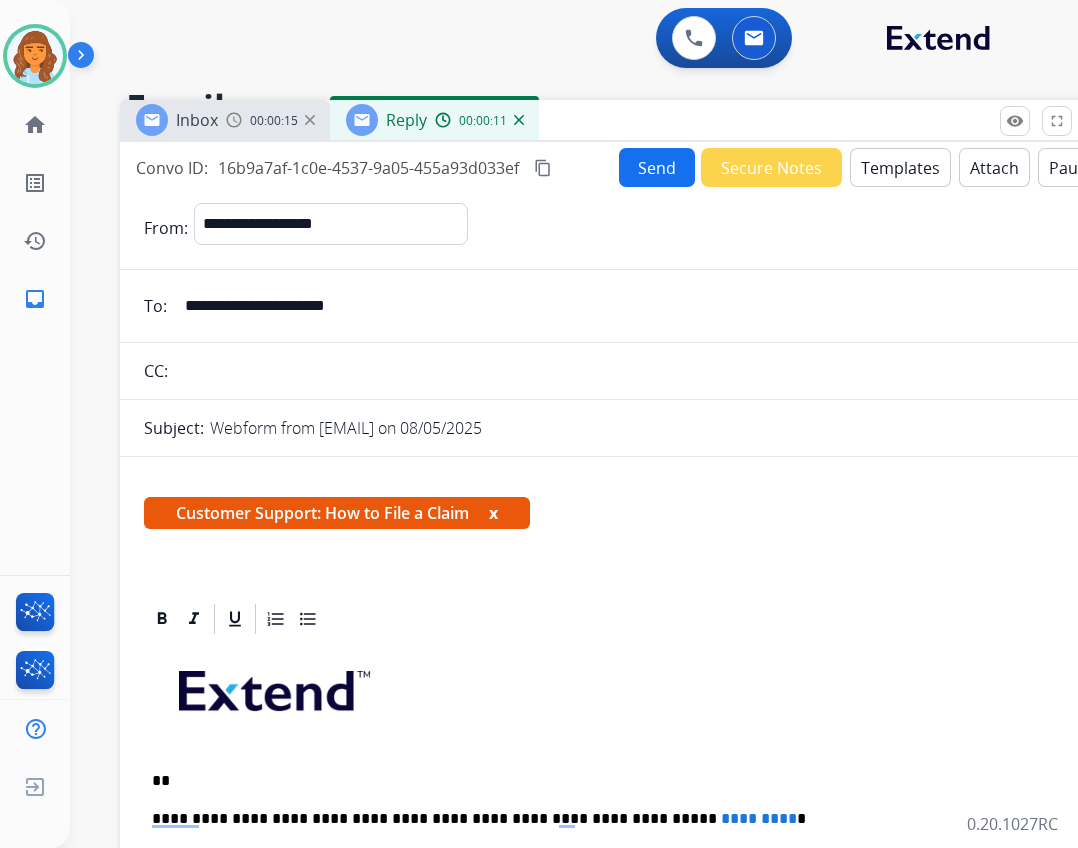 drag, startPoint x: 181, startPoint y: 303, endPoint x: 384, endPoint y: 304, distance: 203.00246 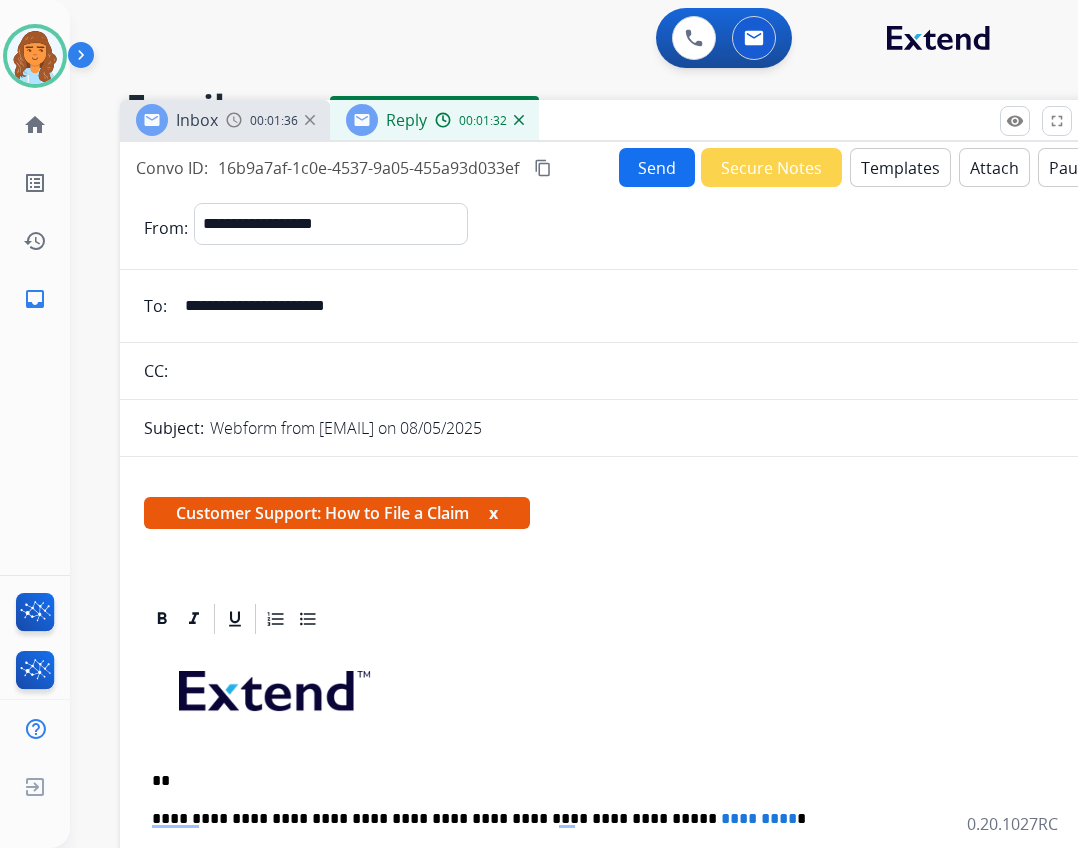 click on "**" at bounding box center [612, 781] 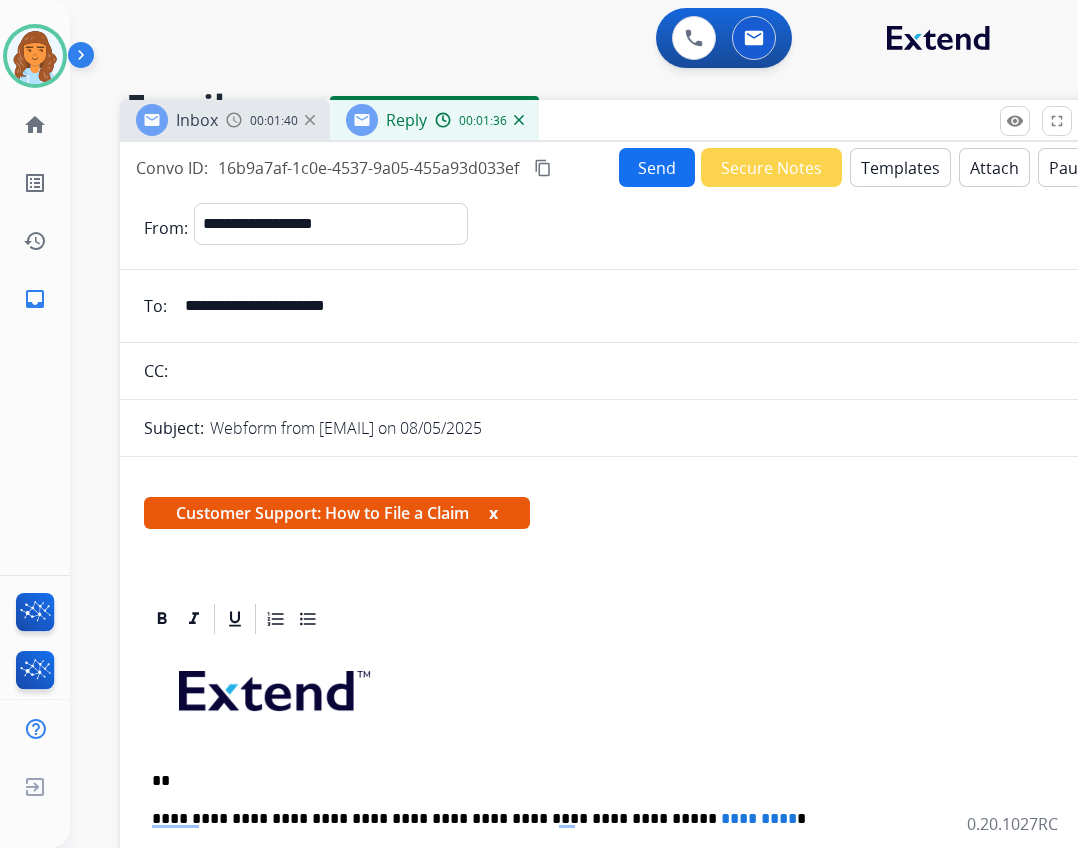type 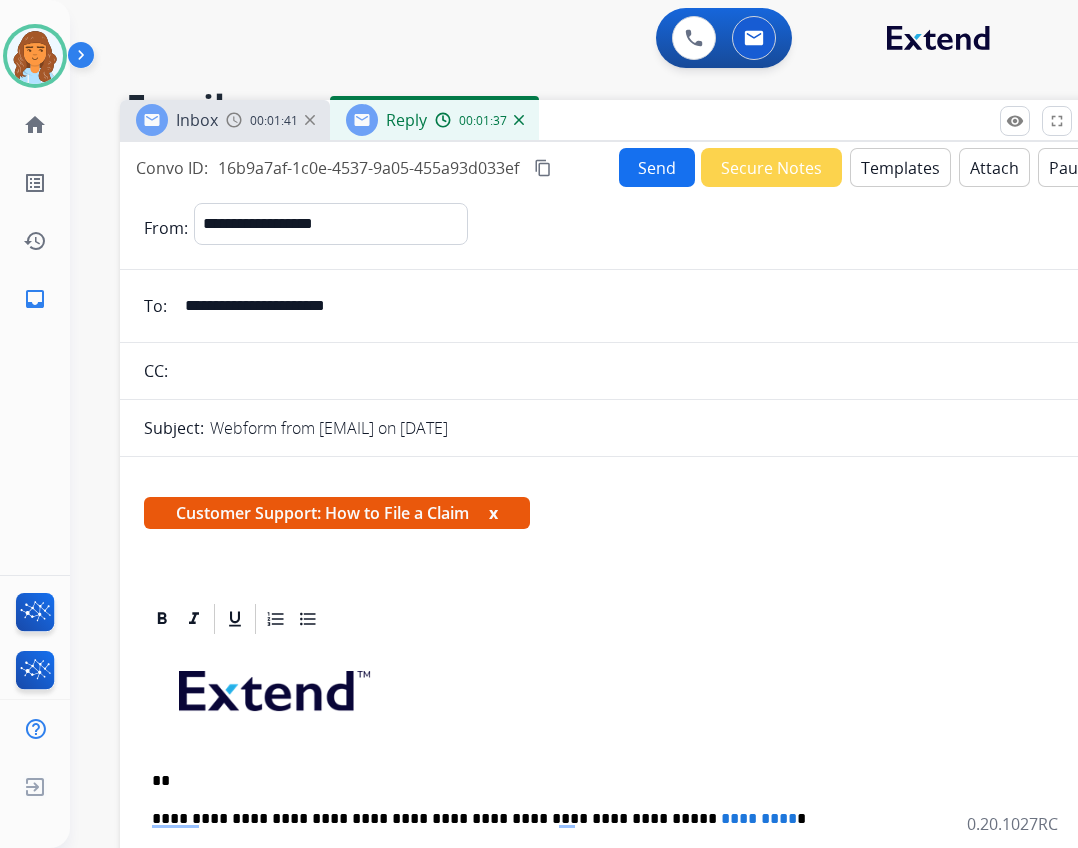 select on "**********" 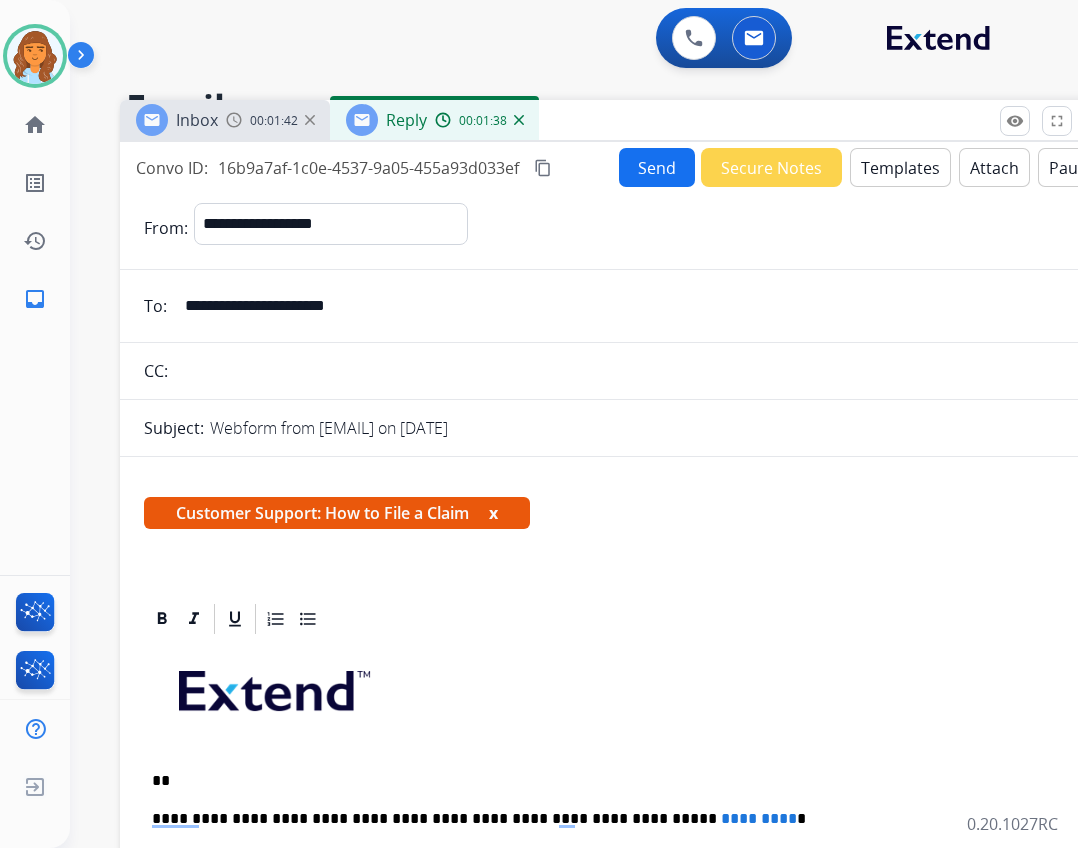type 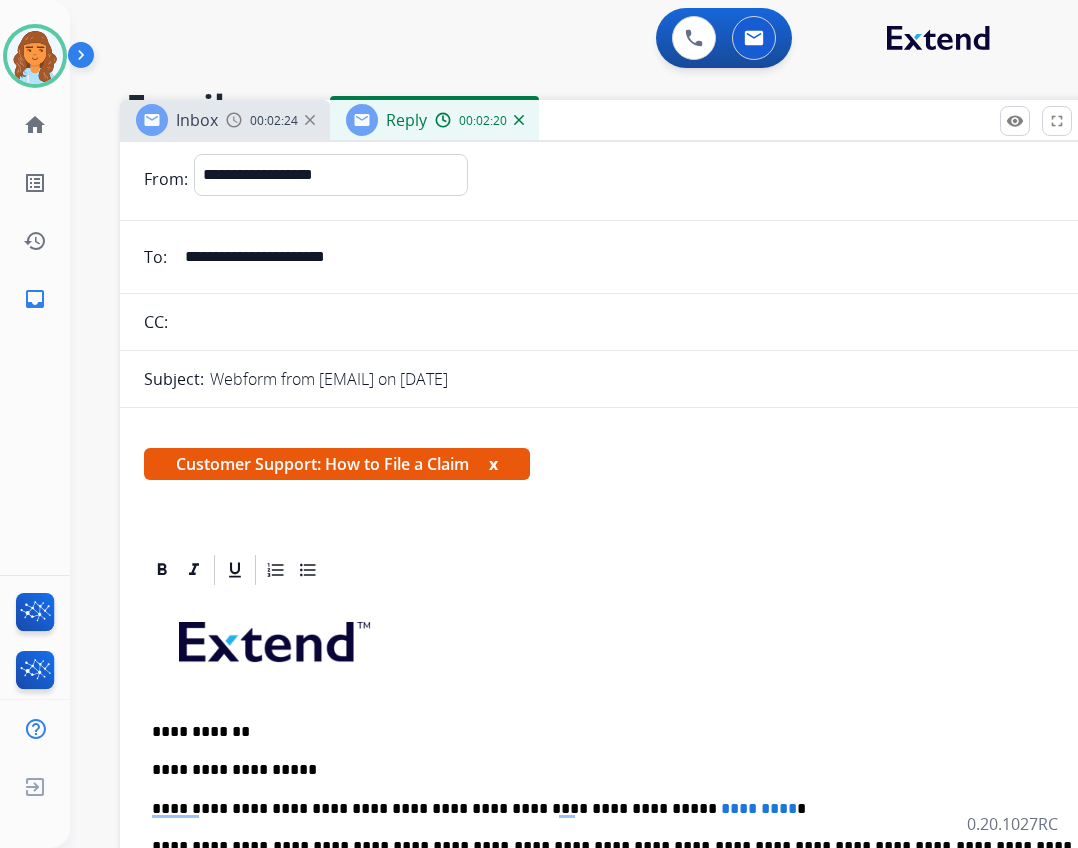scroll, scrollTop: 0, scrollLeft: 0, axis: both 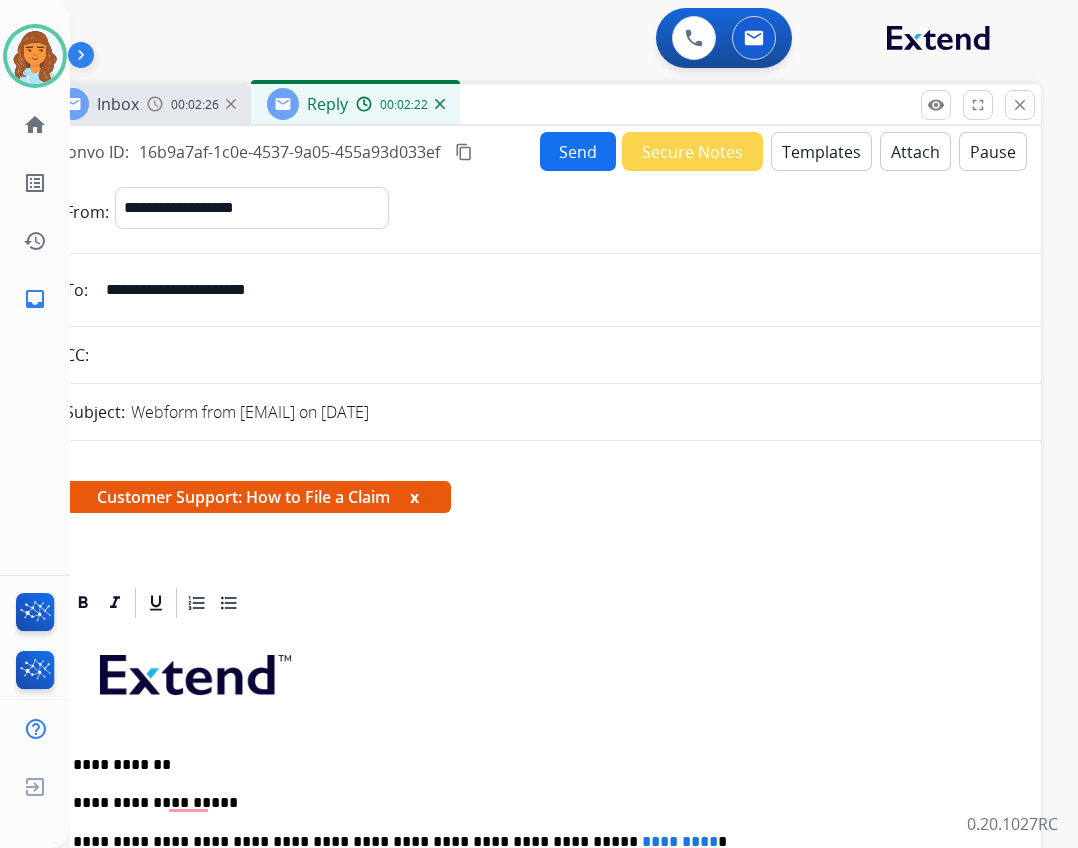 drag, startPoint x: 917, startPoint y: 126, endPoint x: 792, endPoint y: 96, distance: 128.5496 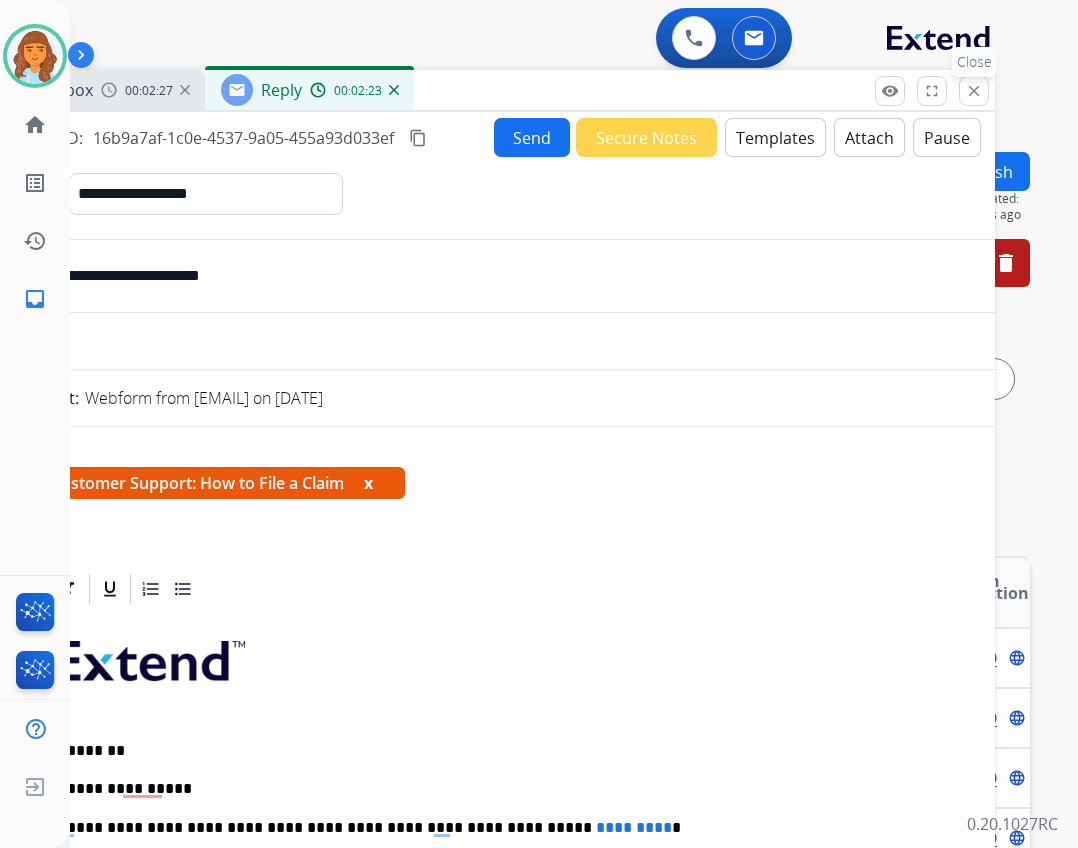 click on "close" at bounding box center [974, 91] 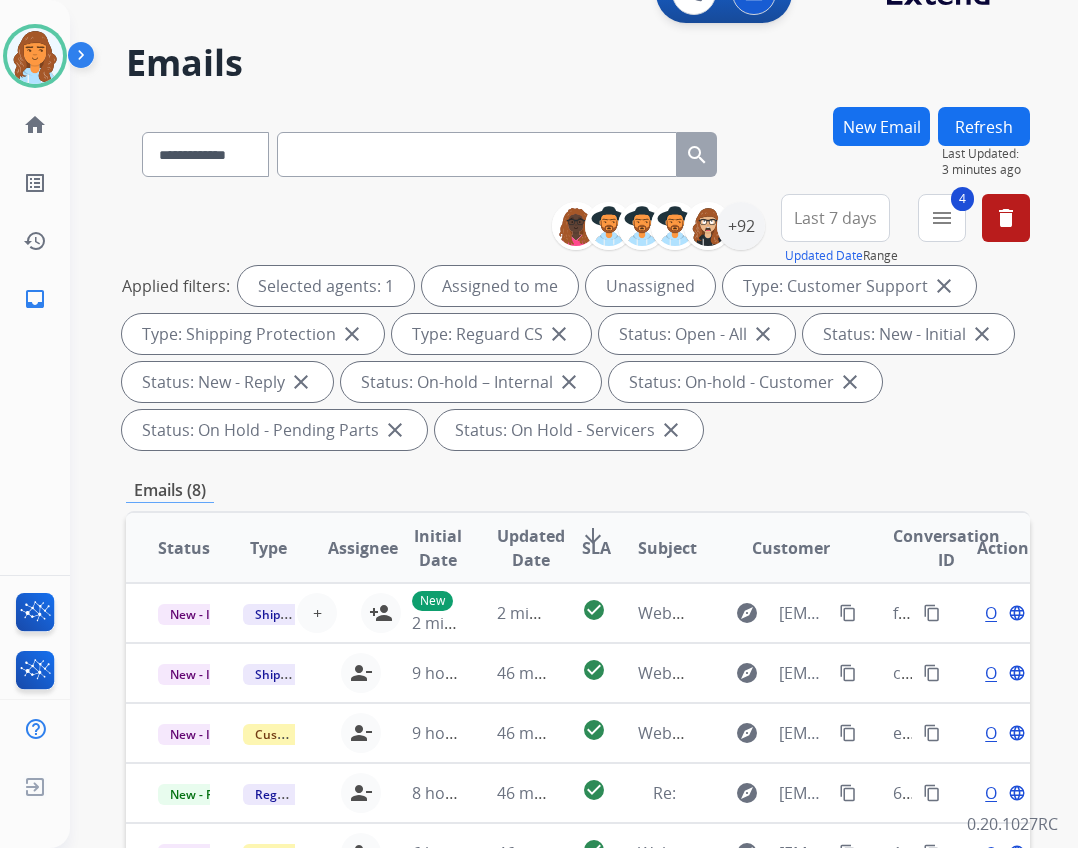 scroll, scrollTop: 0, scrollLeft: 0, axis: both 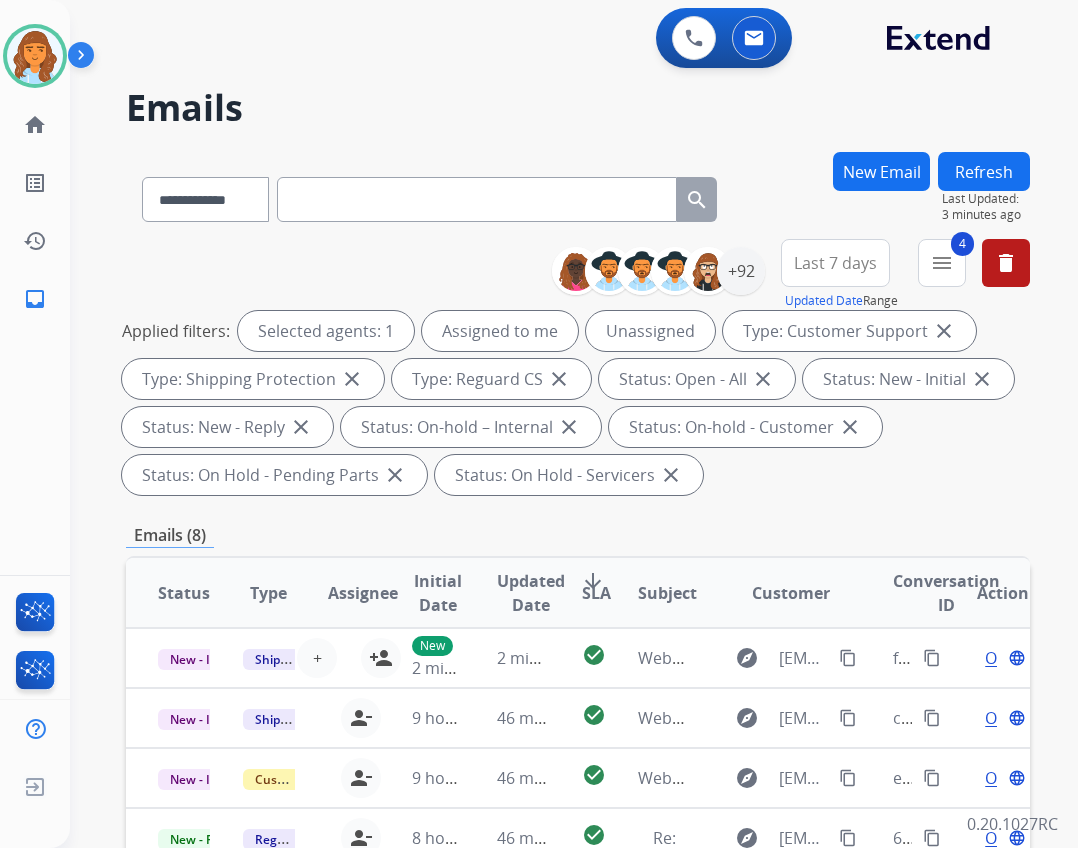 click on "Refresh" at bounding box center (984, 171) 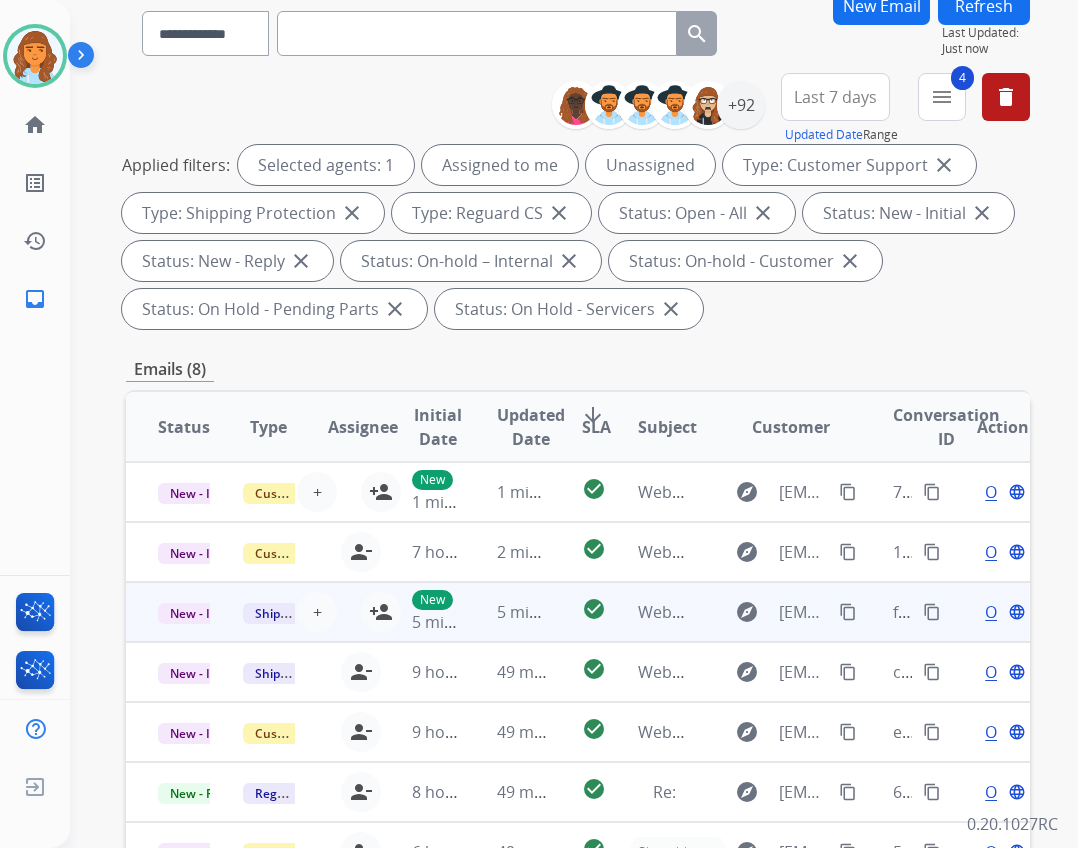 scroll, scrollTop: 300, scrollLeft: 0, axis: vertical 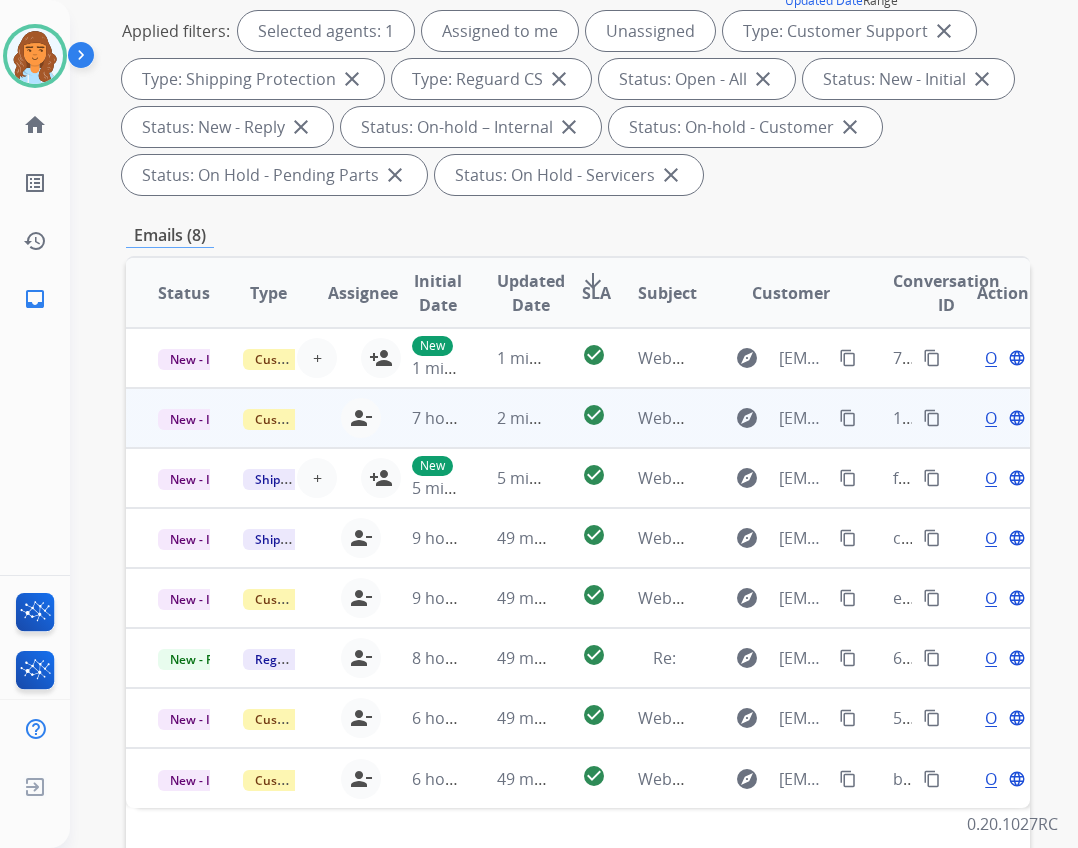 click on "Open" at bounding box center [1005, 418] 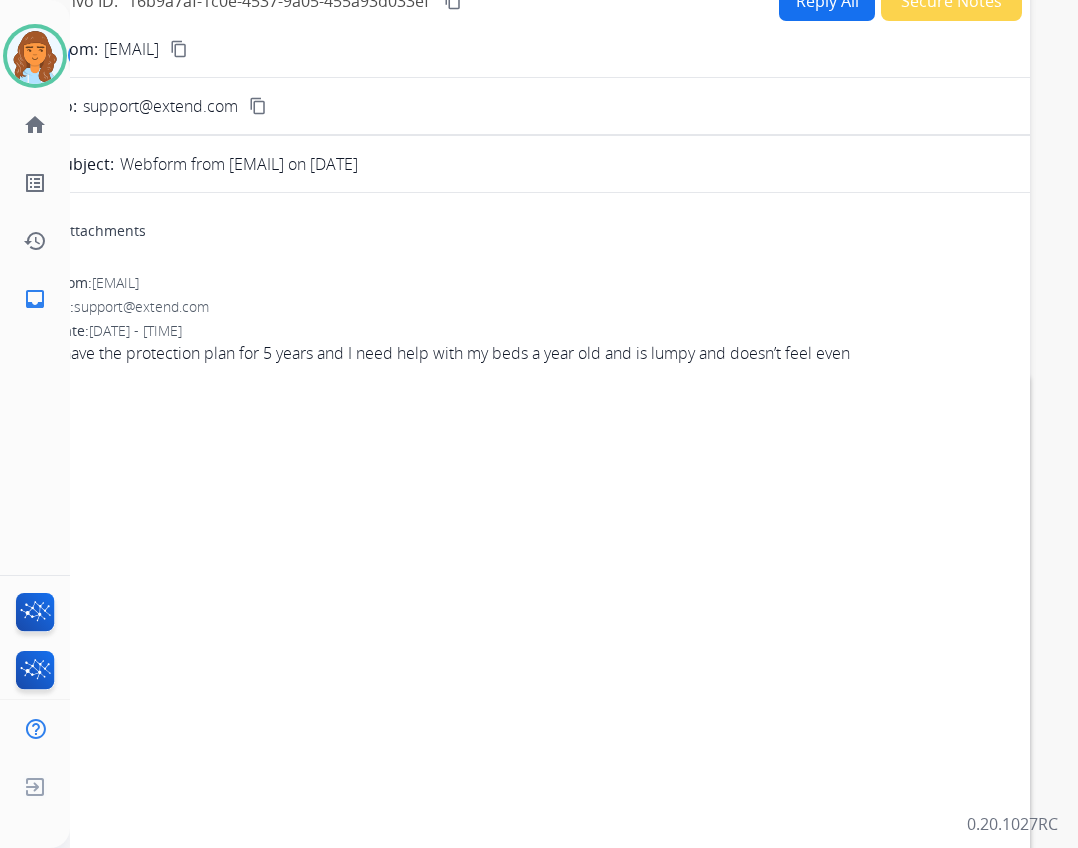 scroll, scrollTop: 0, scrollLeft: 0, axis: both 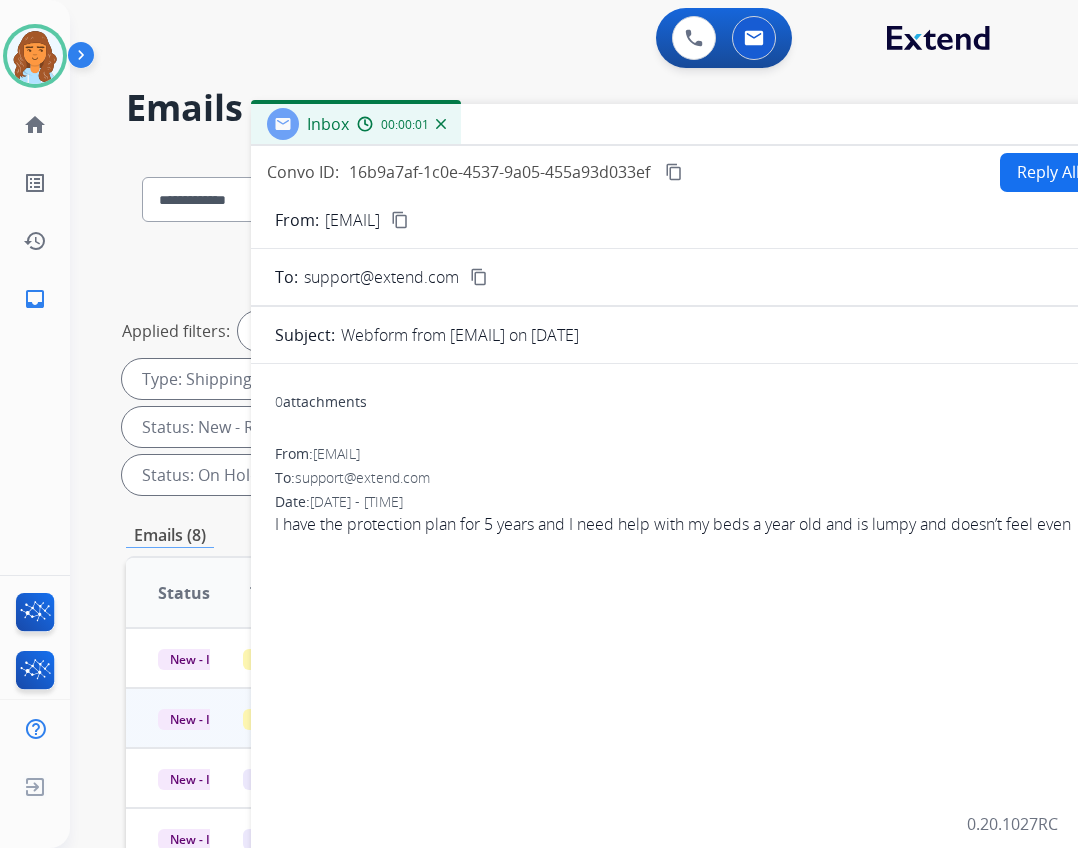 drag, startPoint x: 492, startPoint y: 137, endPoint x: 713, endPoint y: 119, distance: 221.73183 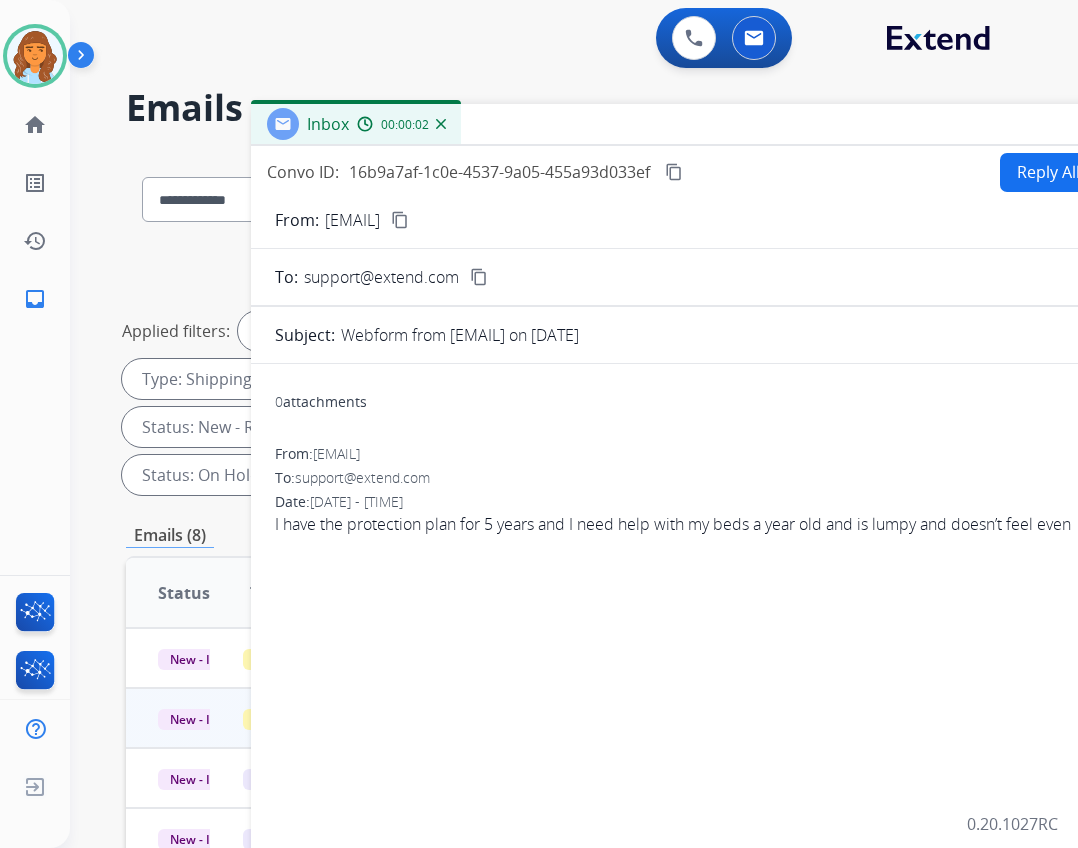 click on "Reply All" at bounding box center [1048, 172] 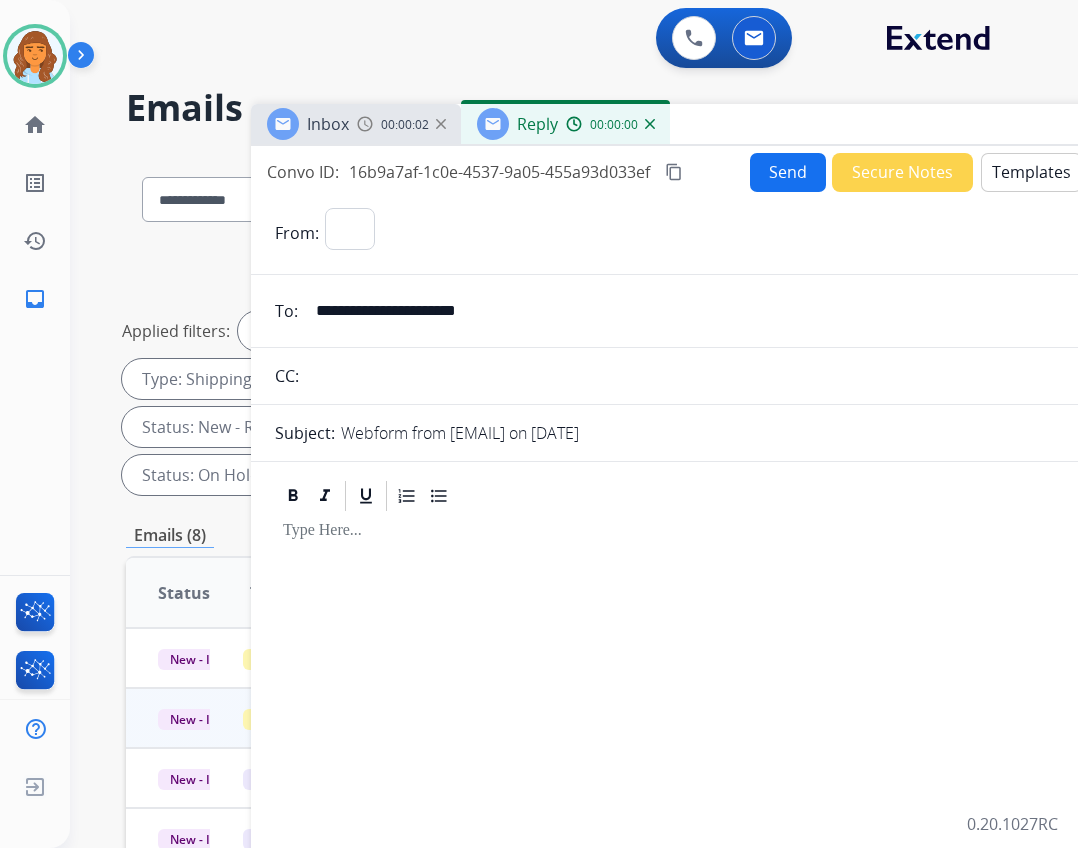 select on "**********" 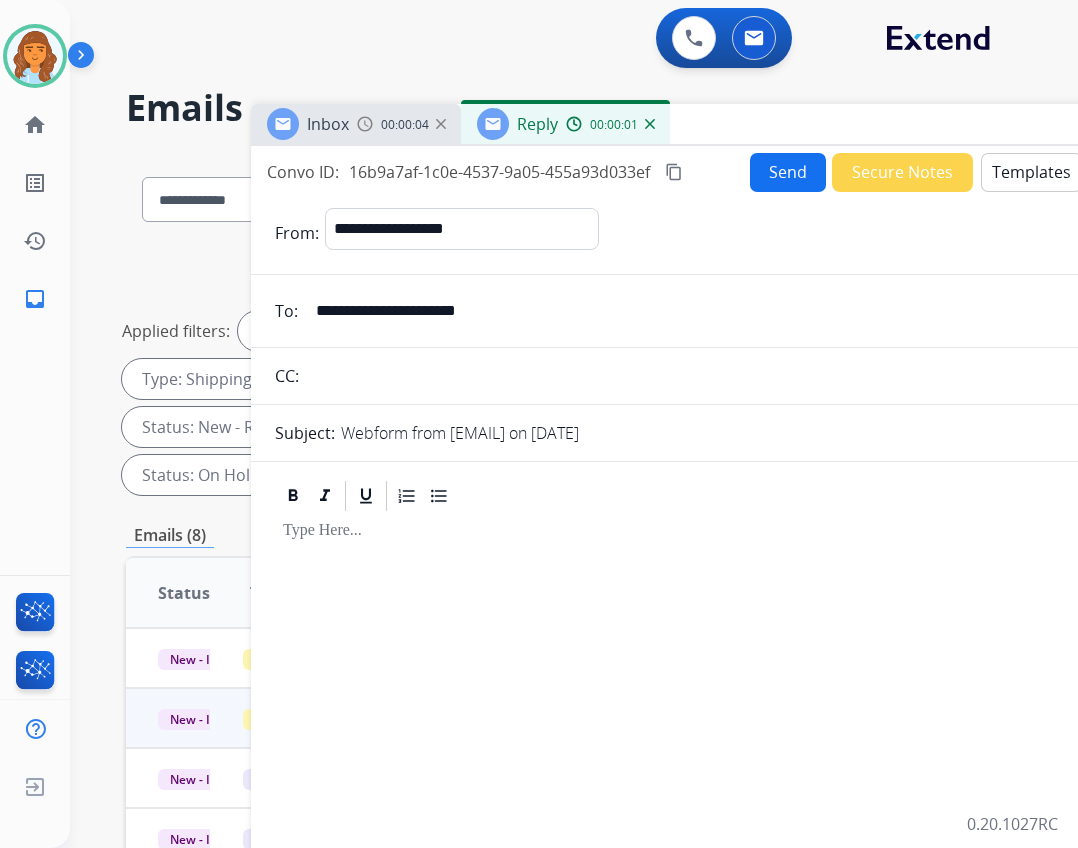 click on "Templates" at bounding box center [1031, 172] 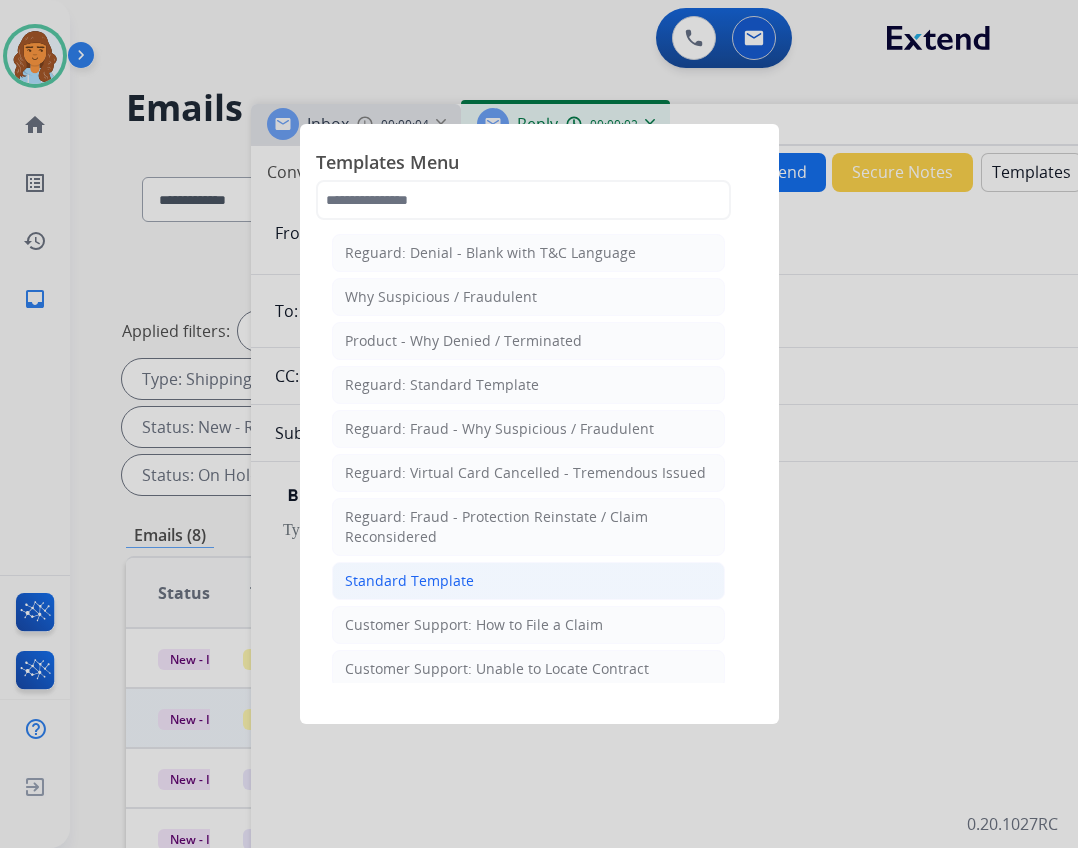 click on "Standard Template" 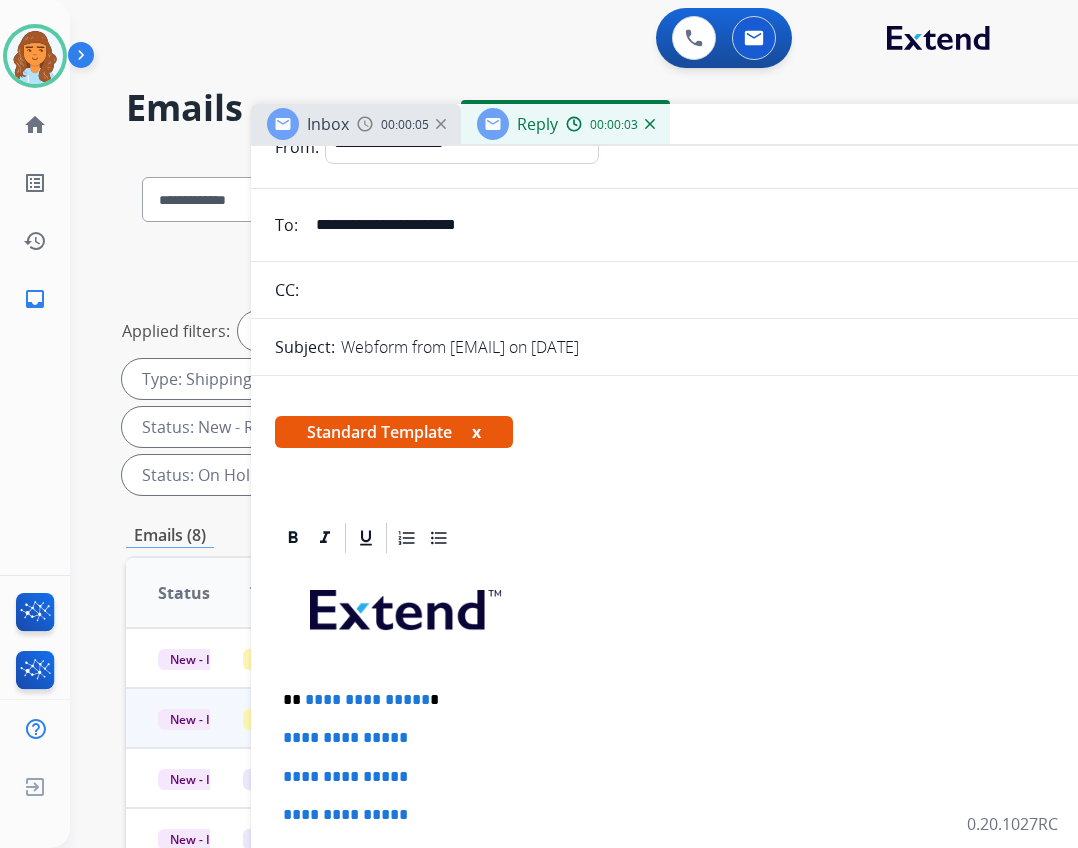scroll, scrollTop: 200, scrollLeft: 0, axis: vertical 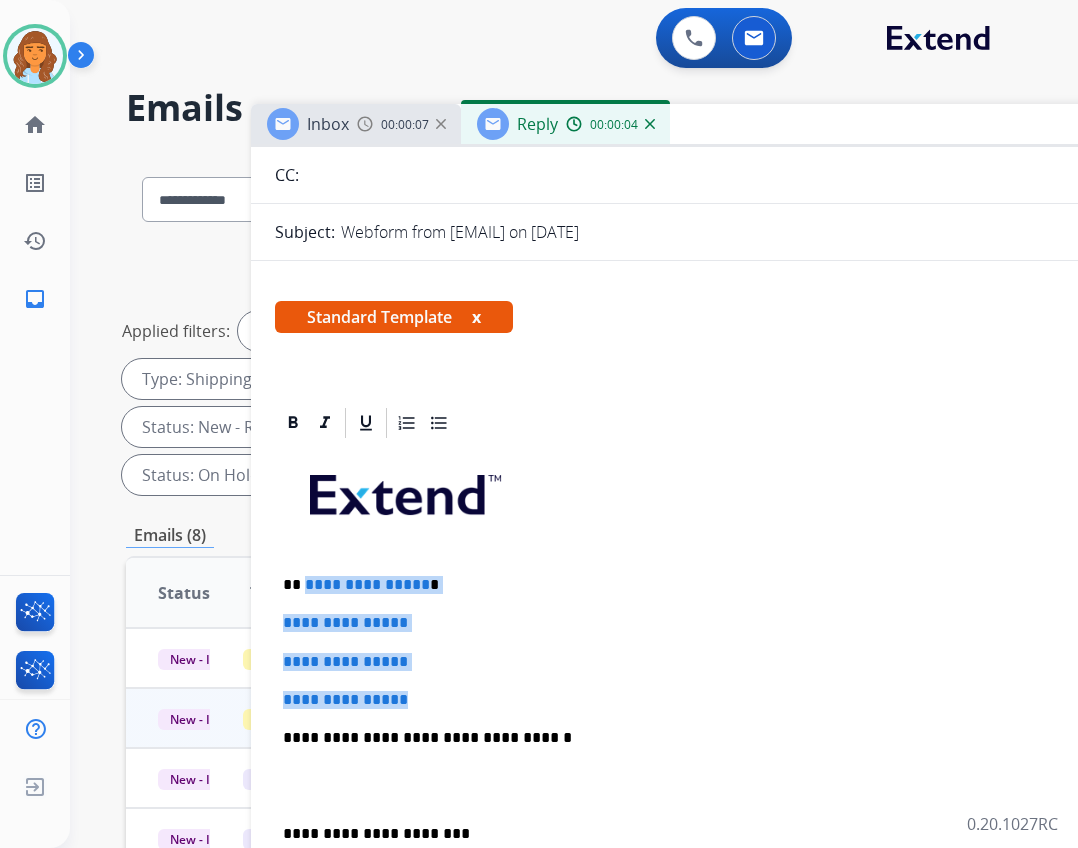drag, startPoint x: 303, startPoint y: 584, endPoint x: 440, endPoint y: 694, distance: 175.69576 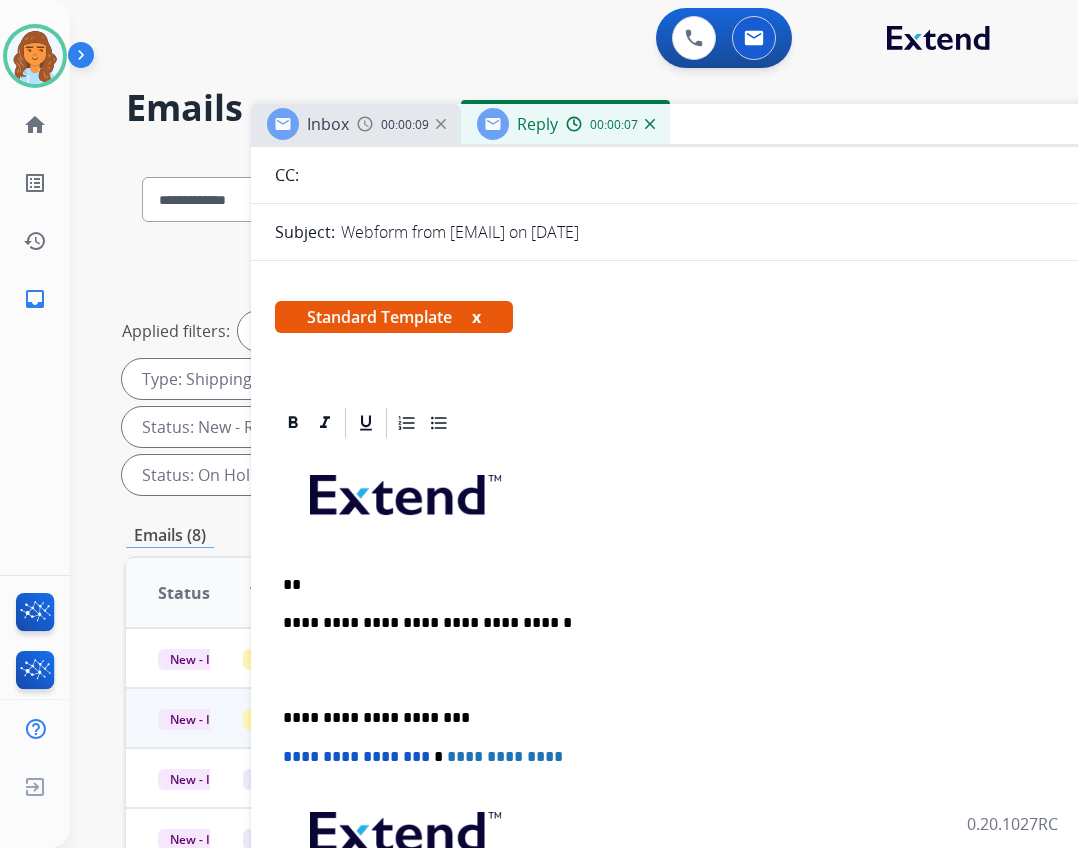 type 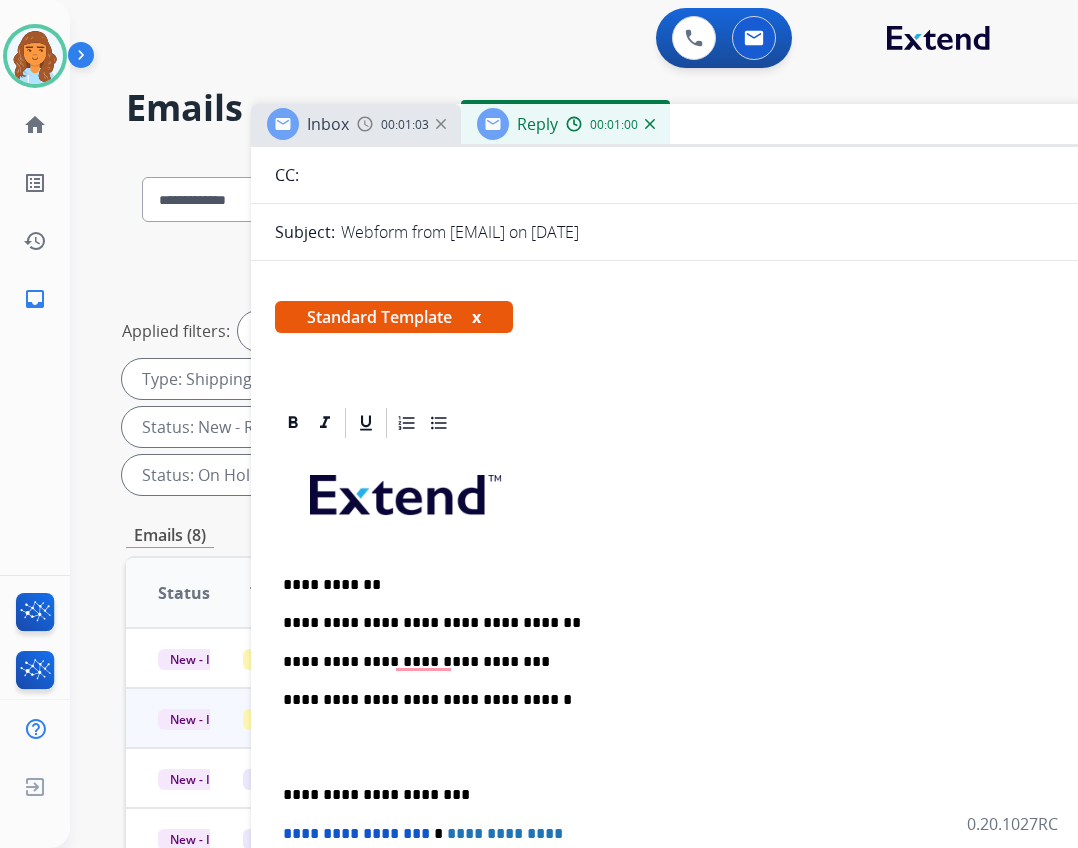 click on "**********" at bounding box center (743, 662) 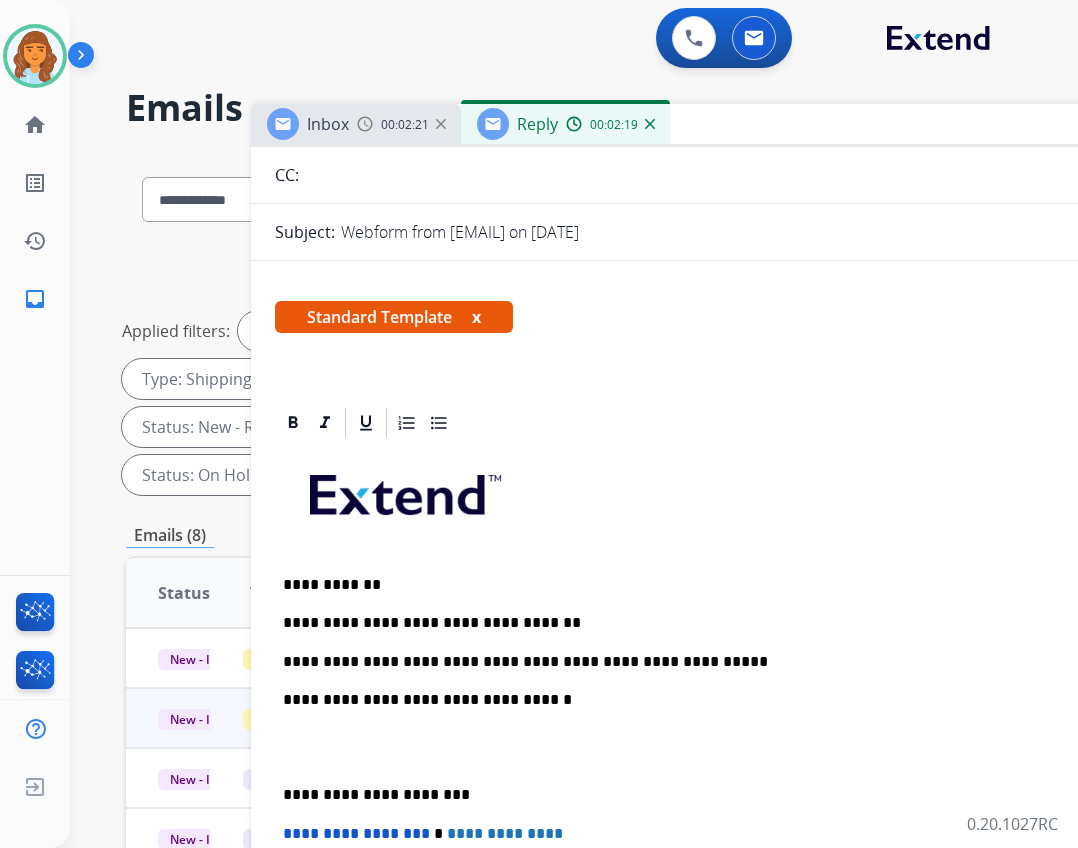 click on "**********" at bounding box center (743, 662) 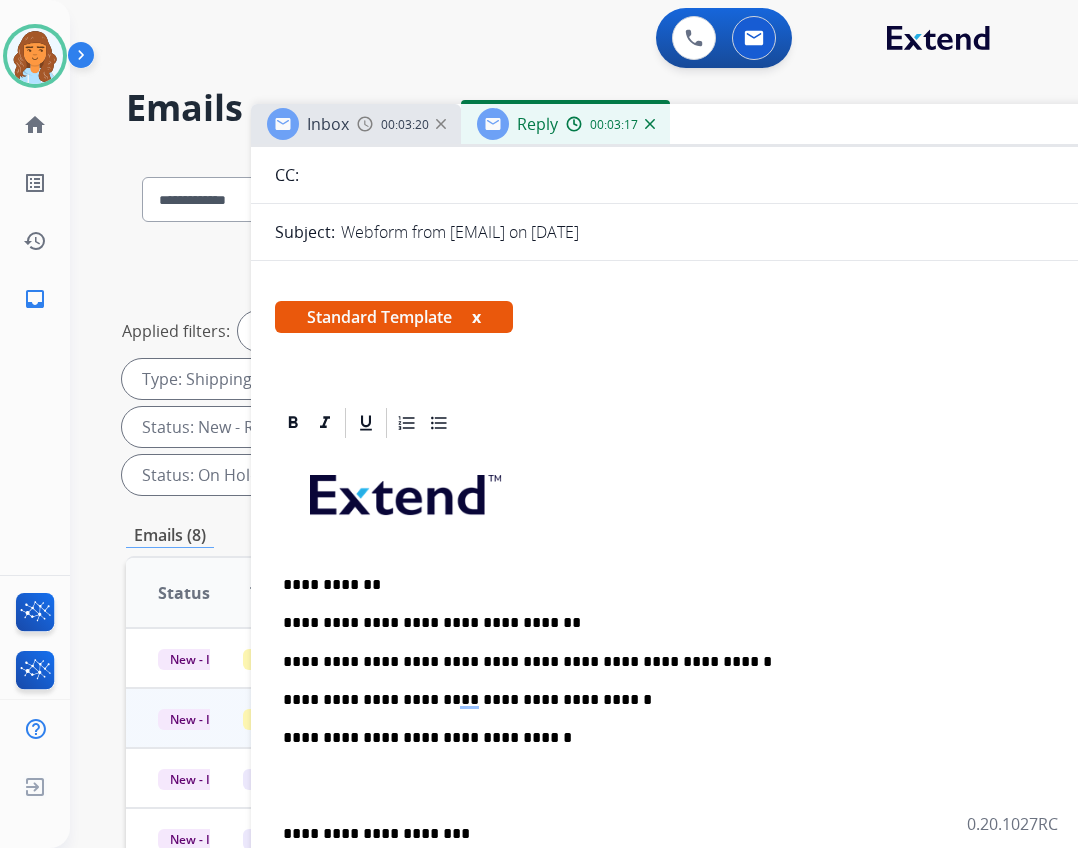 scroll, scrollTop: 400, scrollLeft: 0, axis: vertical 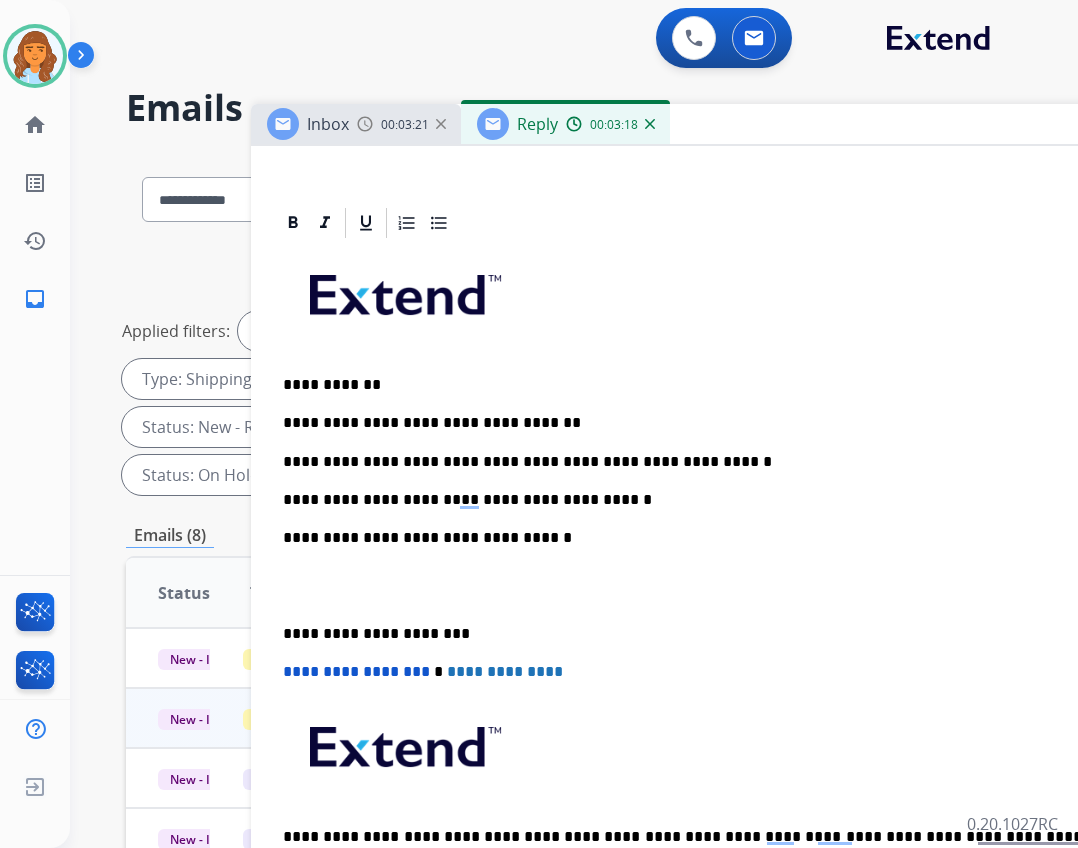 click on "**********" at bounding box center (751, 585) 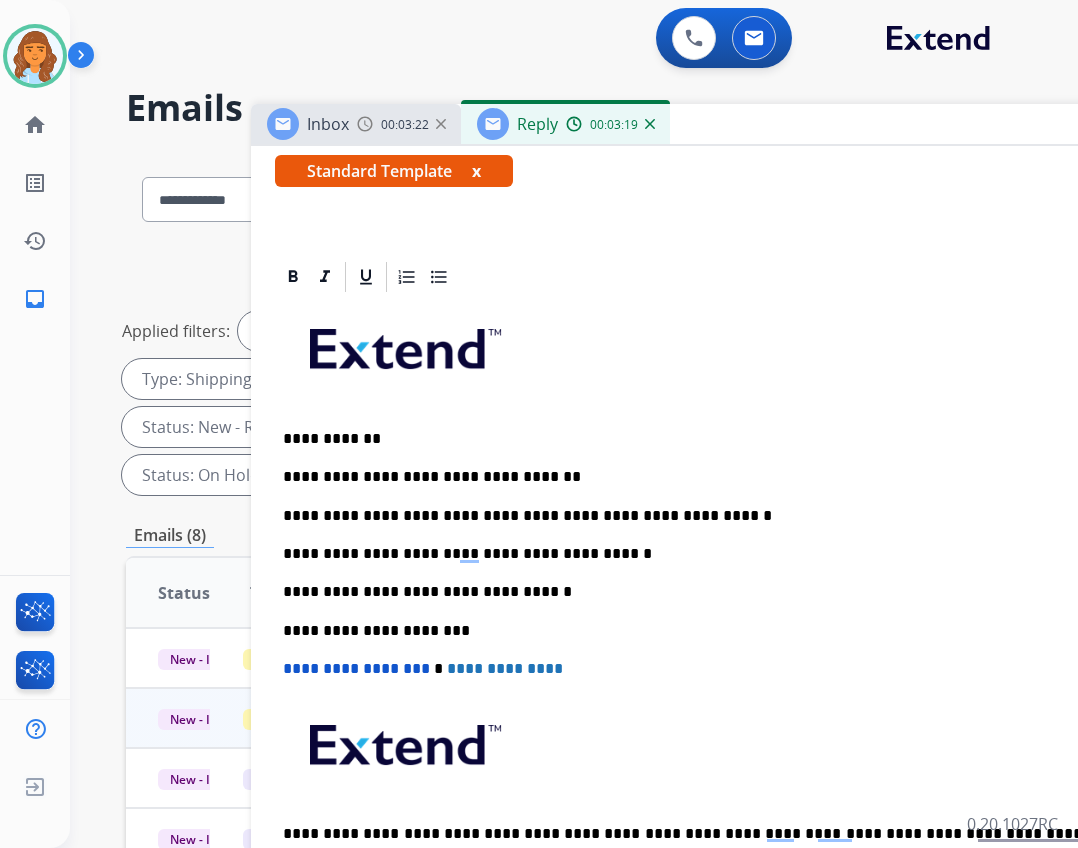 scroll, scrollTop: 344, scrollLeft: 0, axis: vertical 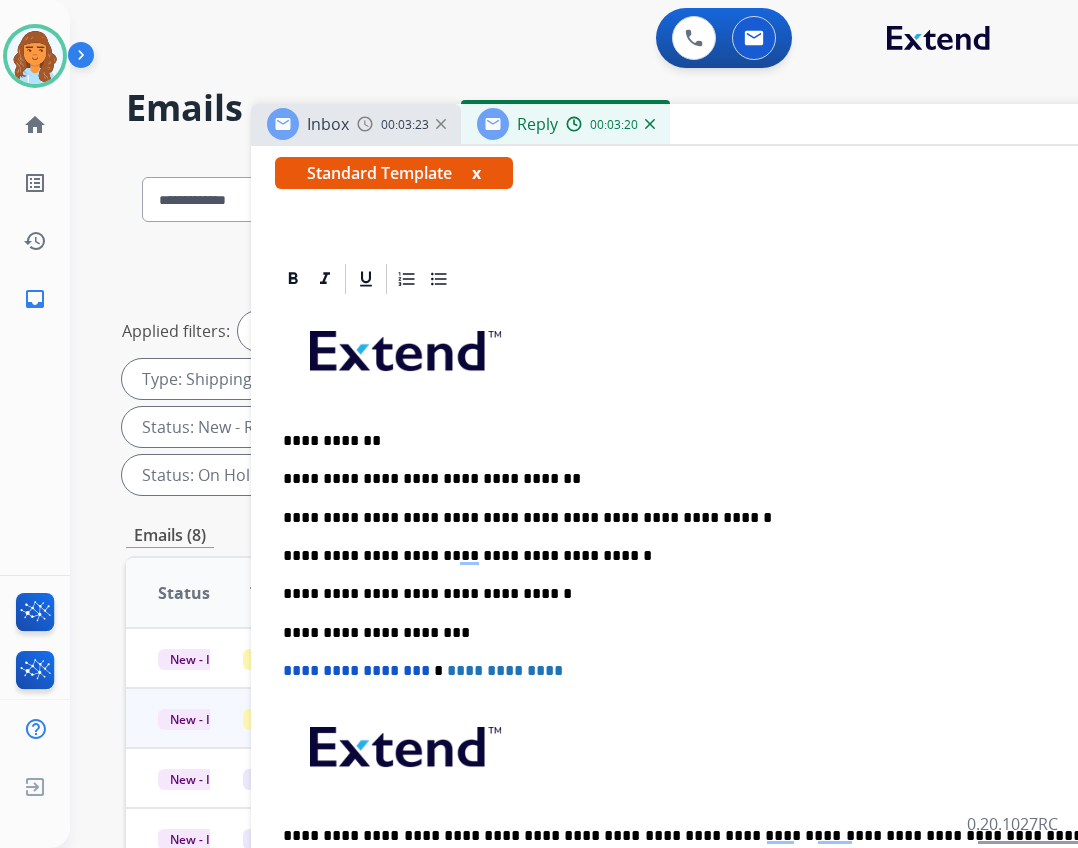 click on "**********" at bounding box center [743, 556] 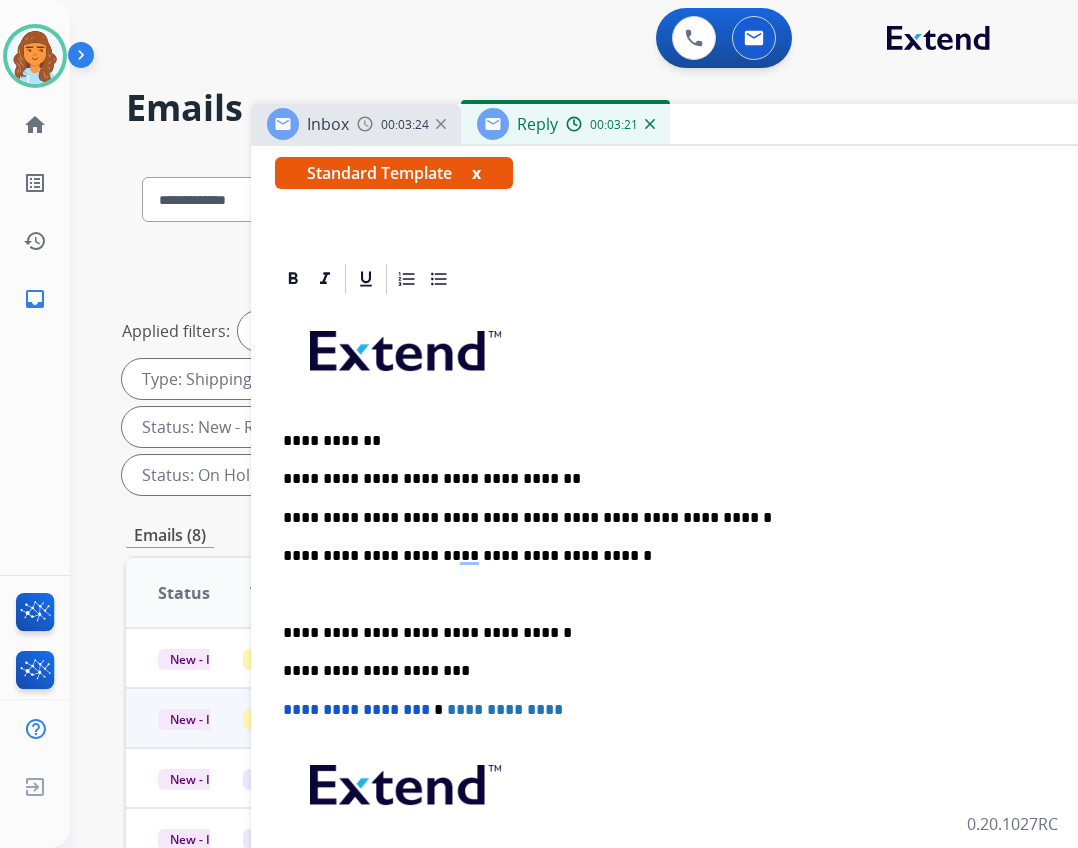 scroll, scrollTop: 383, scrollLeft: 0, axis: vertical 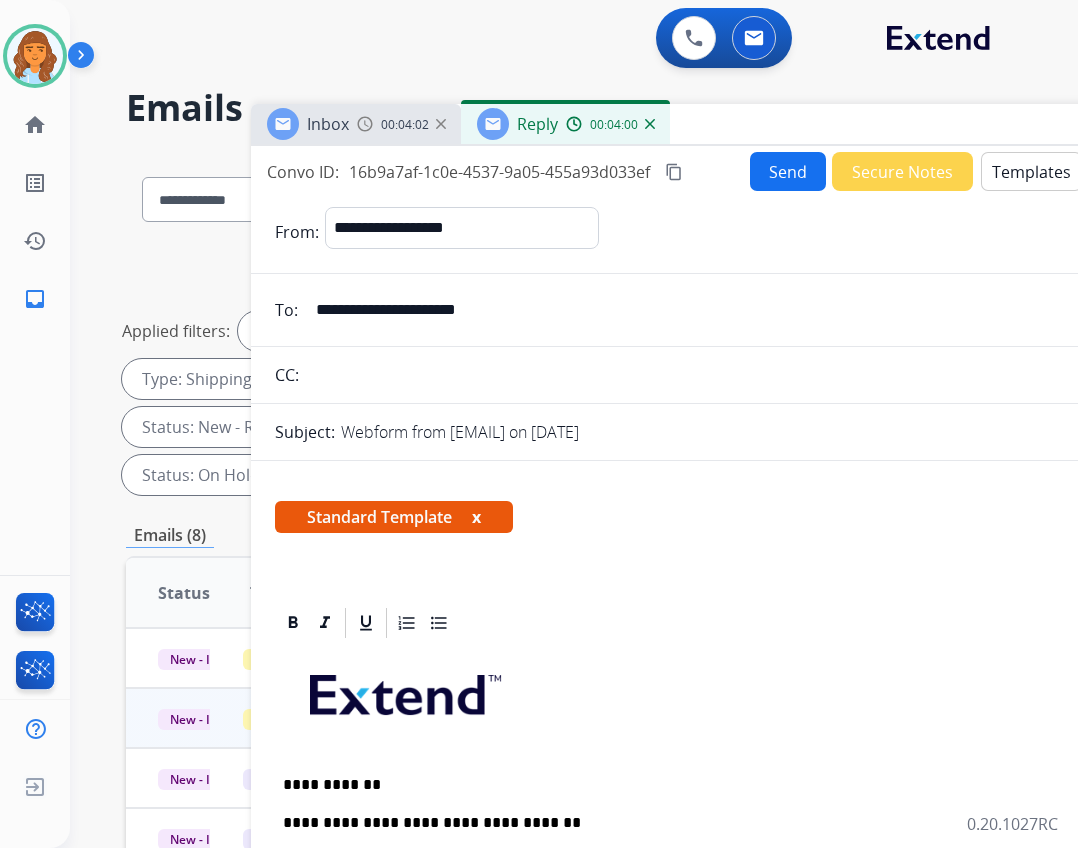 click on "Send" at bounding box center (788, 171) 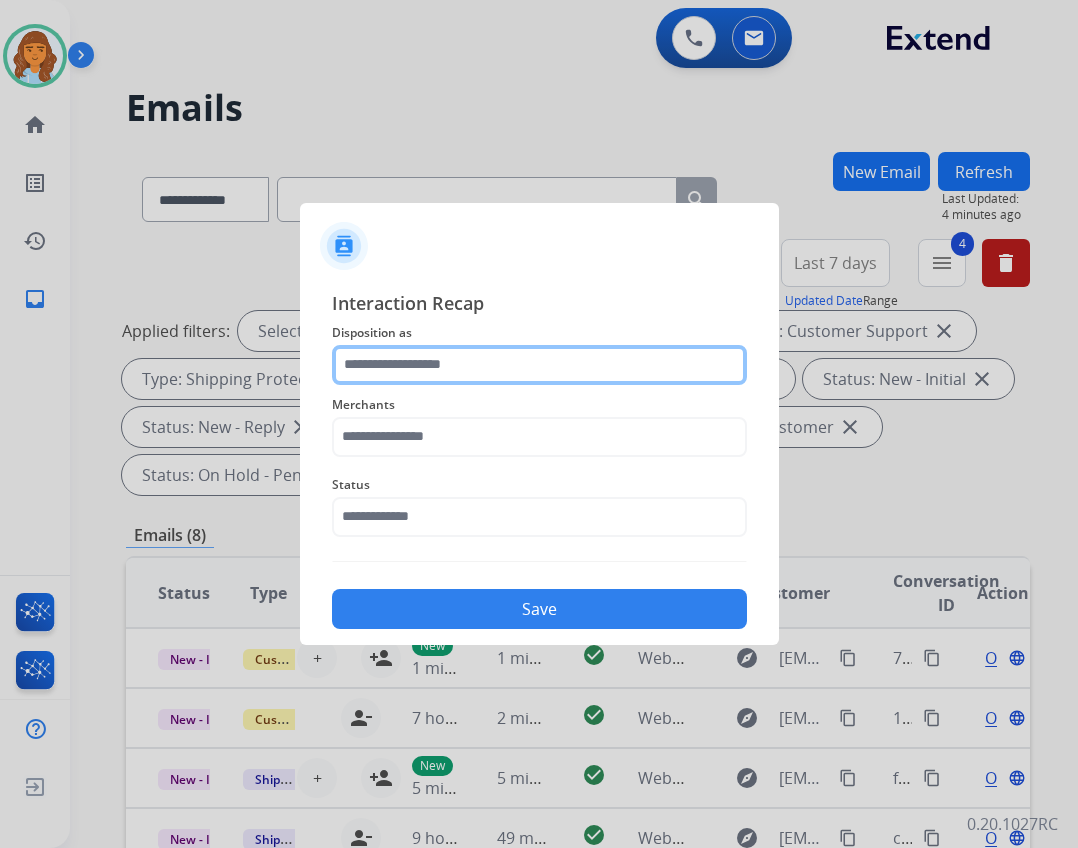 click 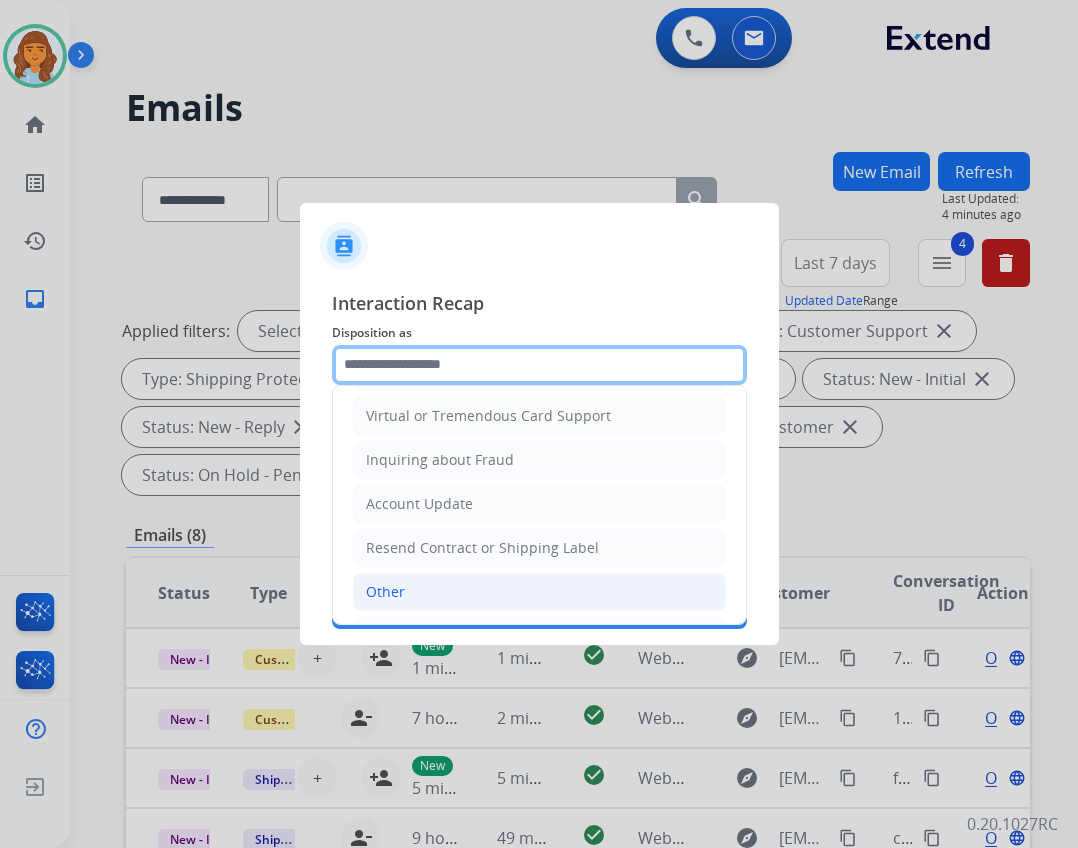 scroll, scrollTop: 300, scrollLeft: 0, axis: vertical 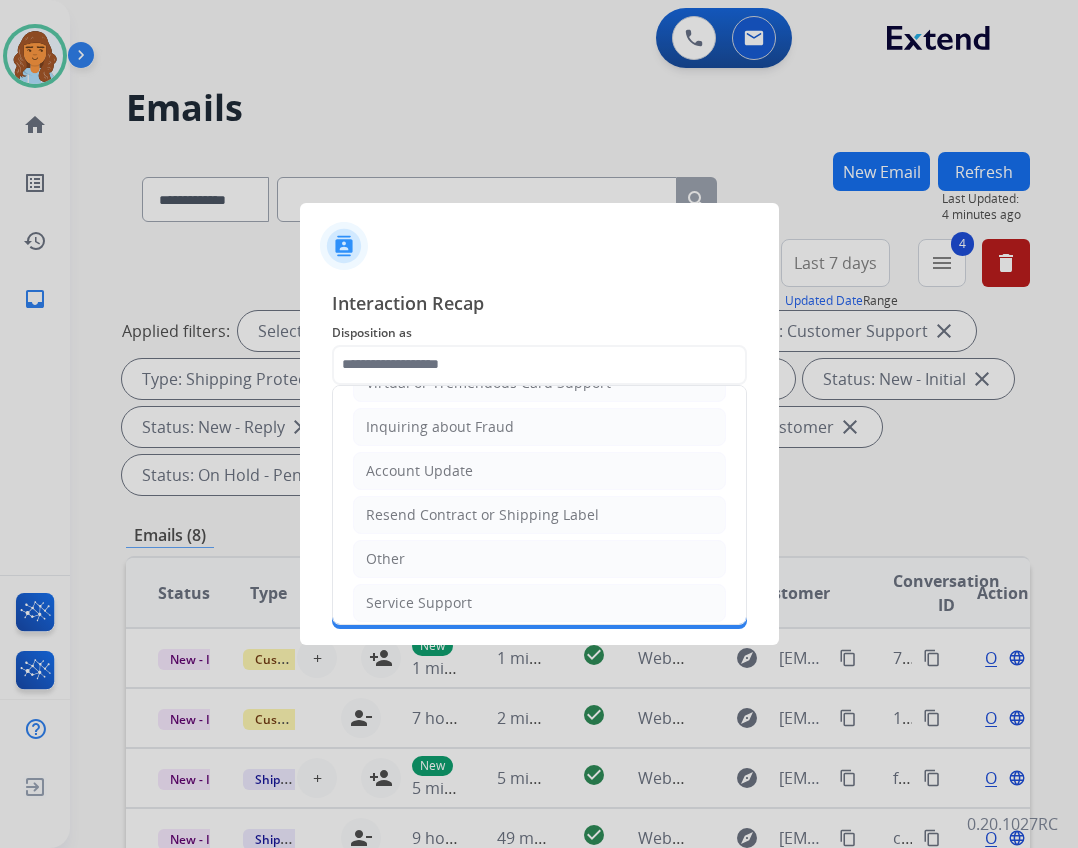 drag, startPoint x: 462, startPoint y: 551, endPoint x: 466, endPoint y: 505, distance: 46.173584 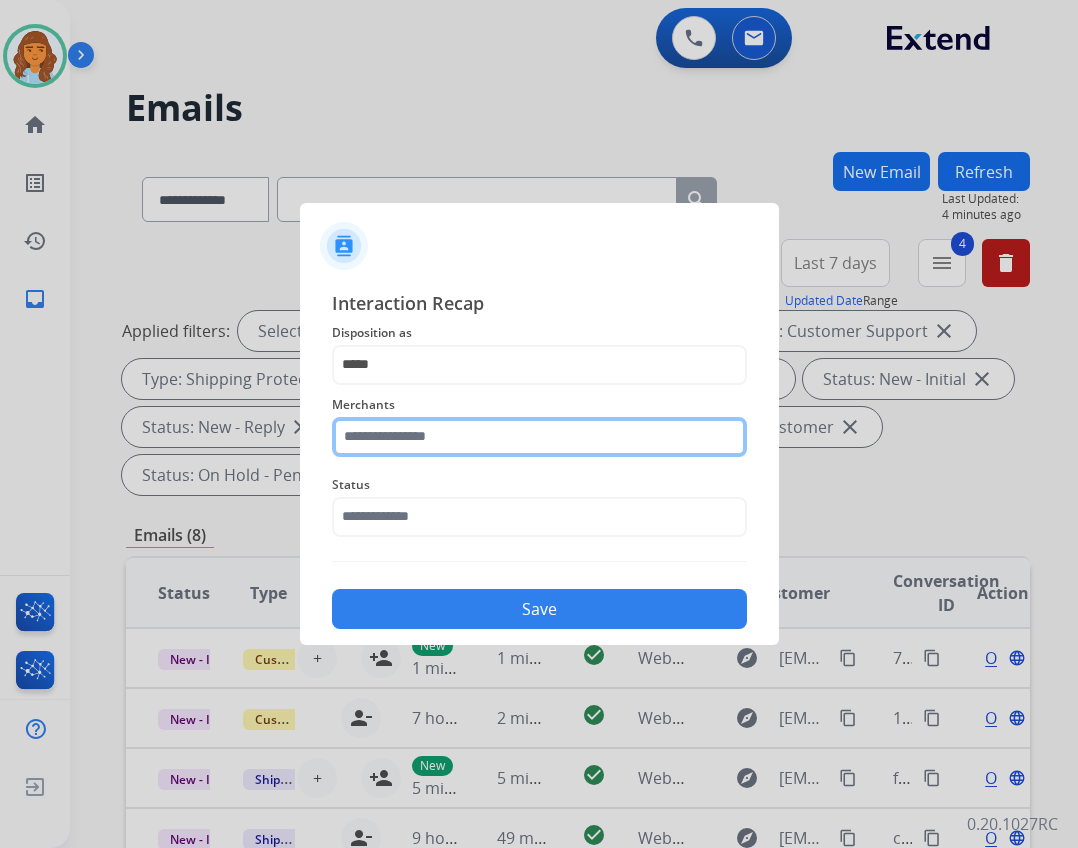 click 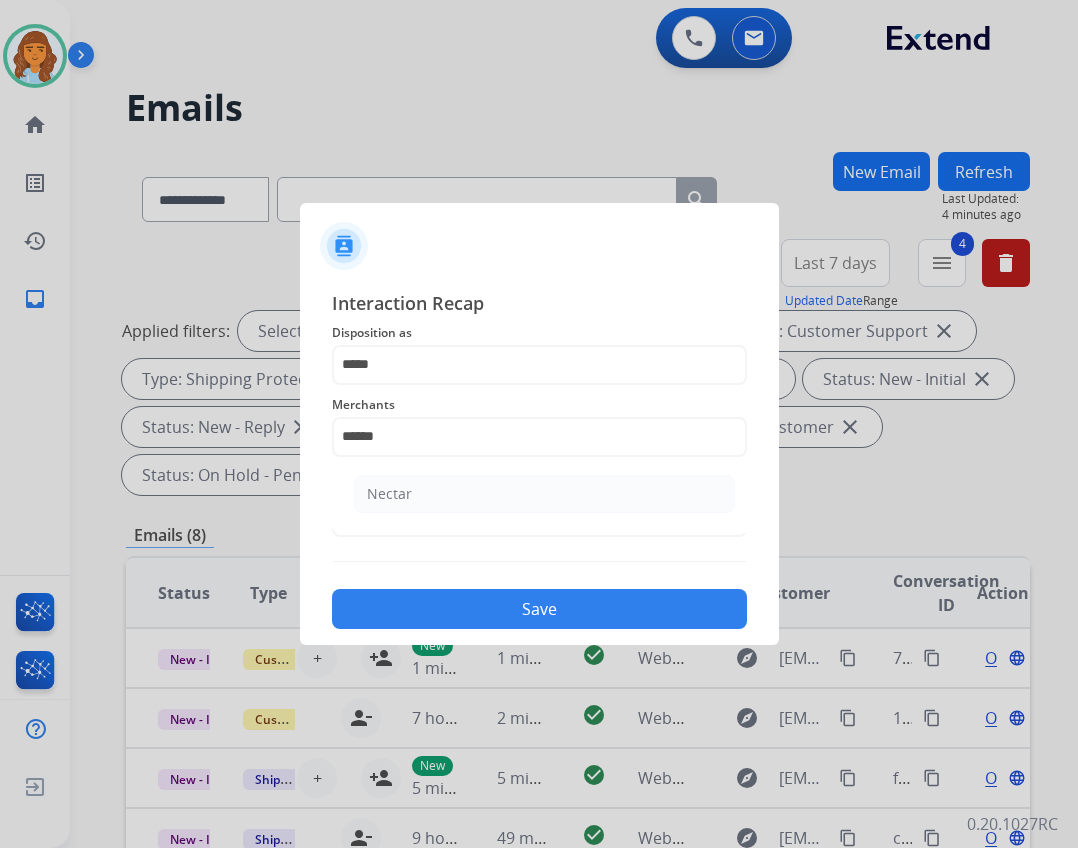 drag, startPoint x: 569, startPoint y: 474, endPoint x: 569, endPoint y: 485, distance: 11 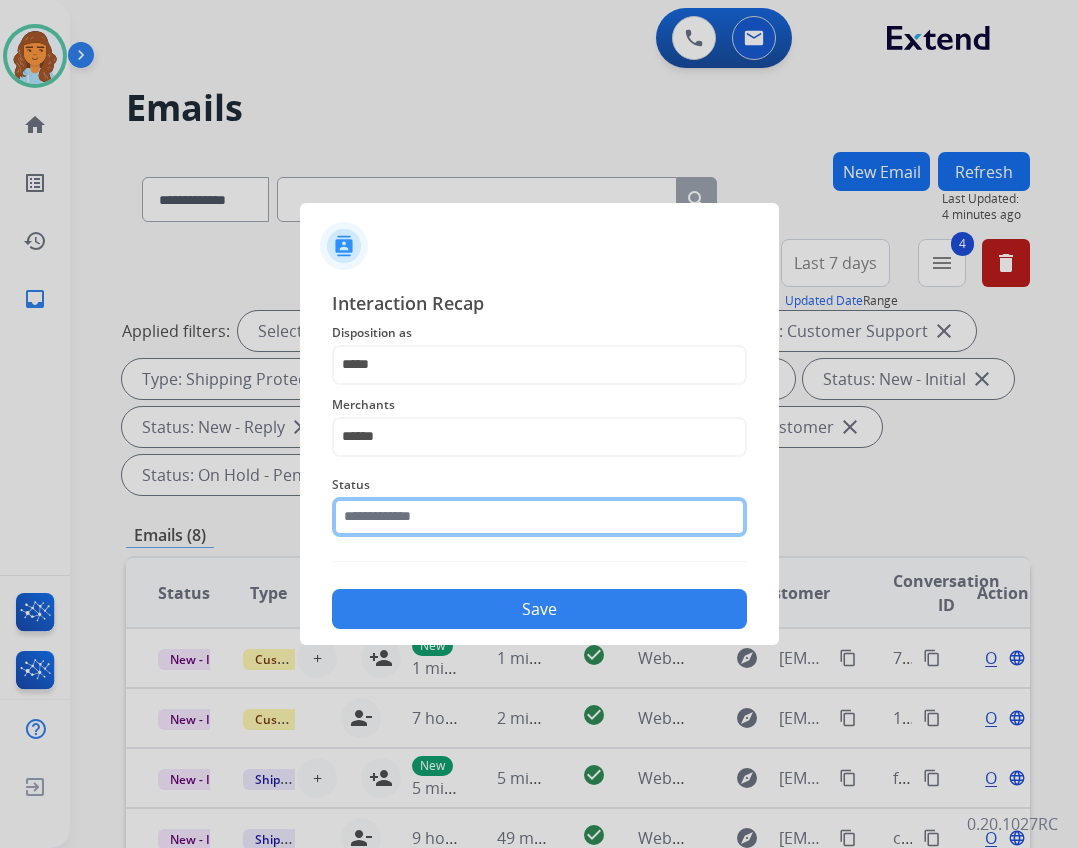 click 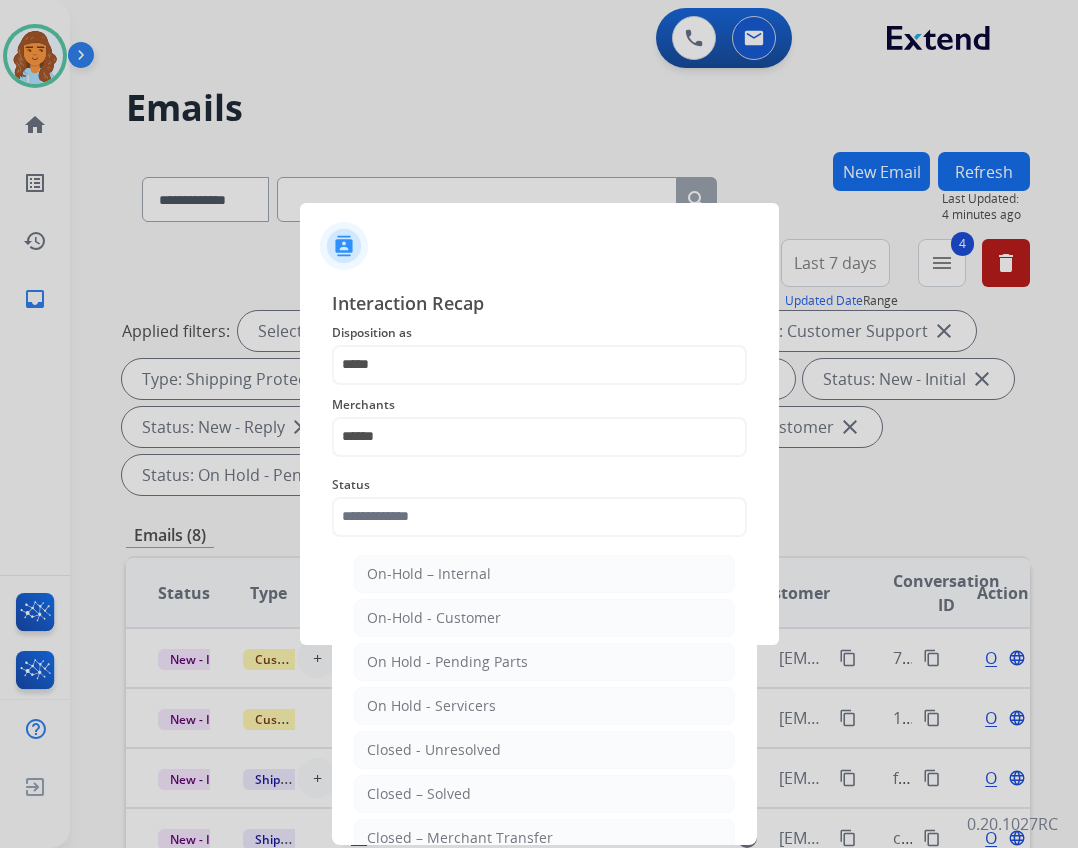 click on "Closed – Solved" 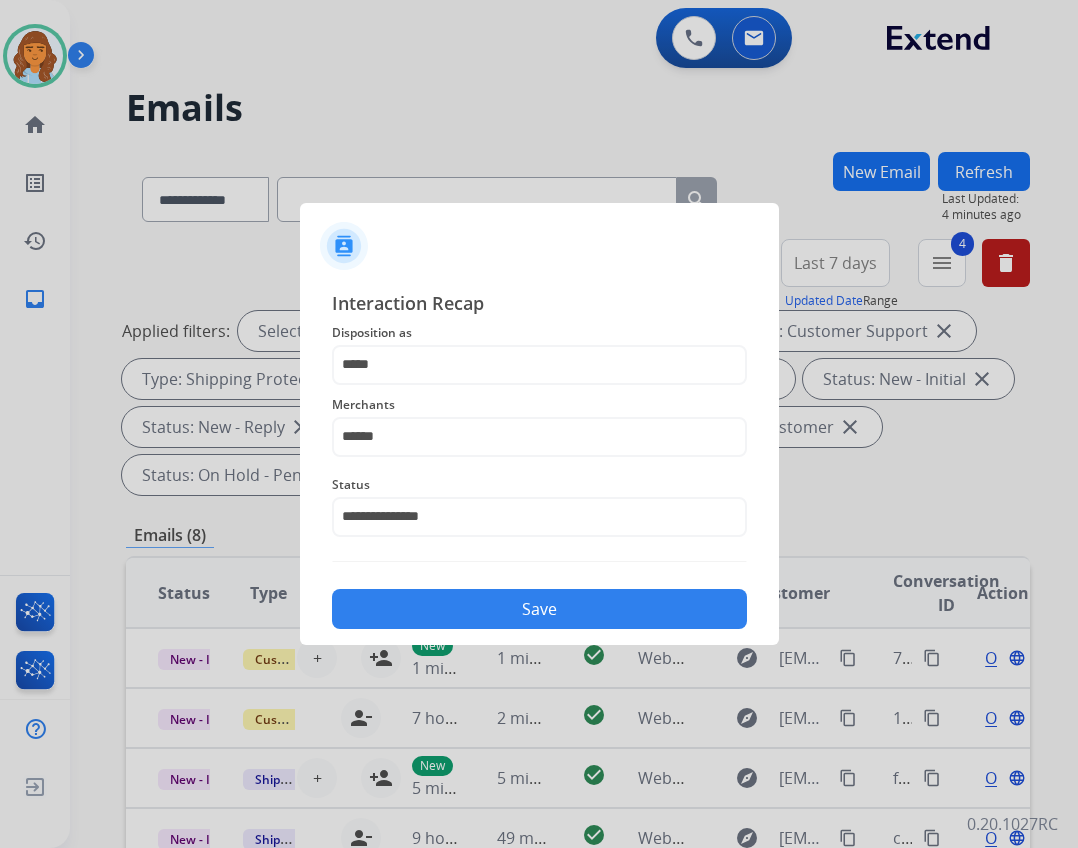 click on "Save" 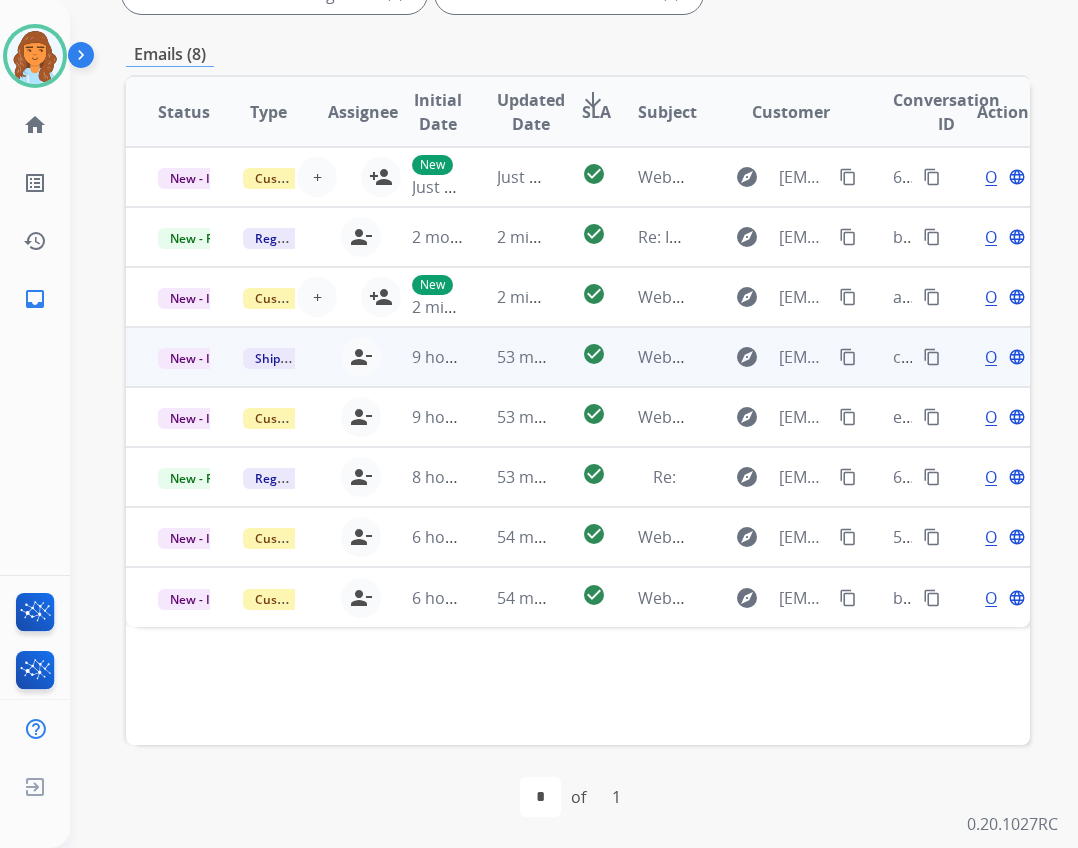 scroll, scrollTop: 482, scrollLeft: 0, axis: vertical 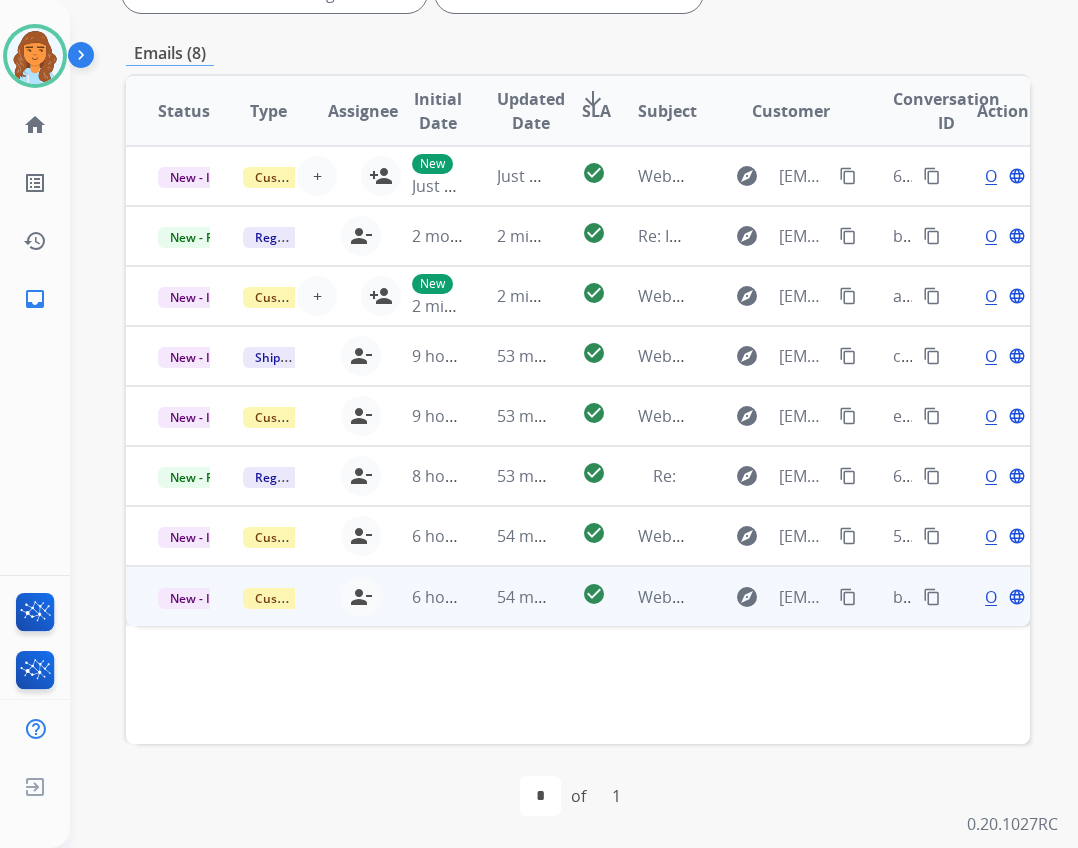 click on "Webform from Nocturne.sam@proton.me on 08/05/2025" at bounding box center [648, 596] 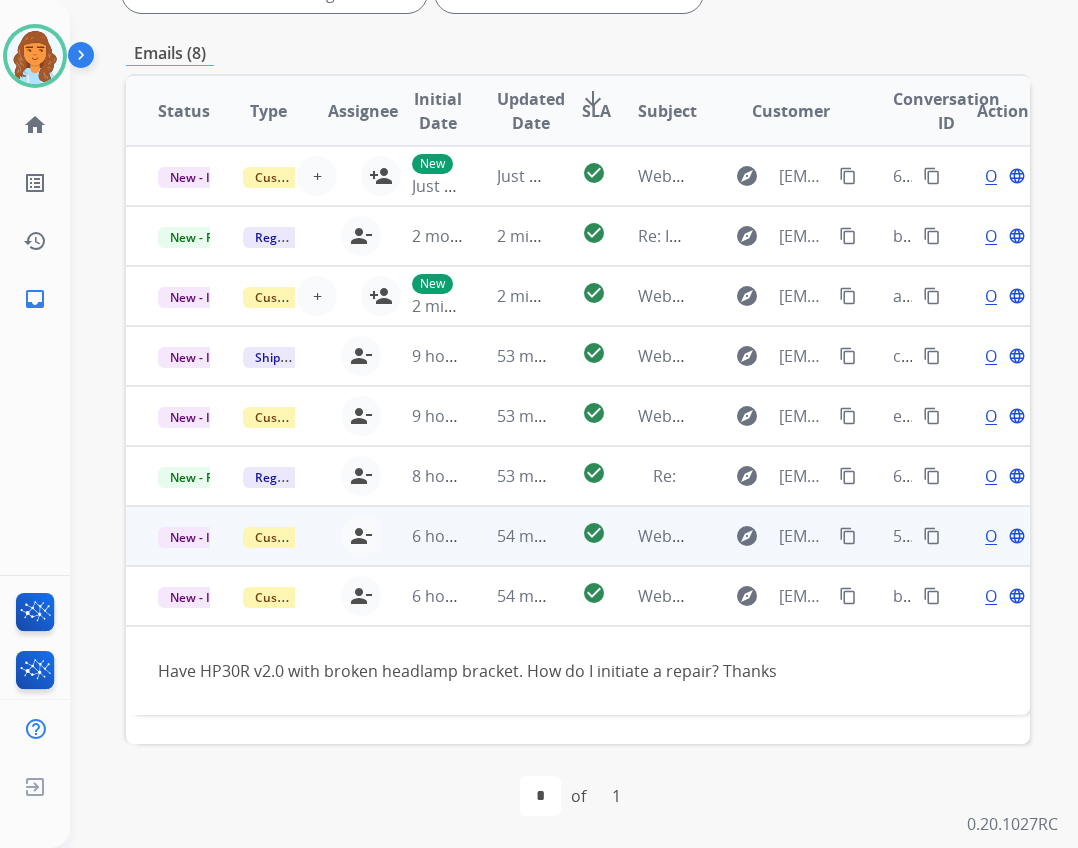 click on "Webform from Nocturne.sam@proton.me on 08/05/2025" at bounding box center [762, 536] 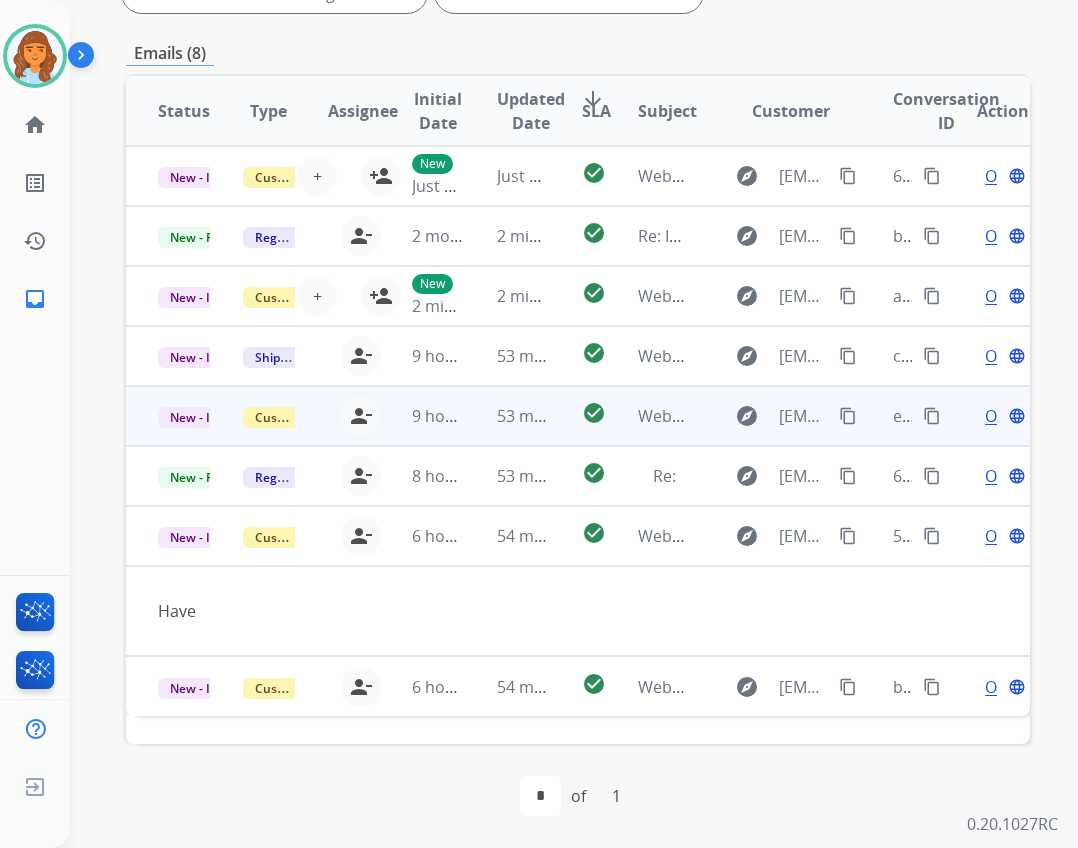 click on "Webform from Miguelcaballero55911@gmail.com on 08/05/2025" at bounding box center (648, 416) 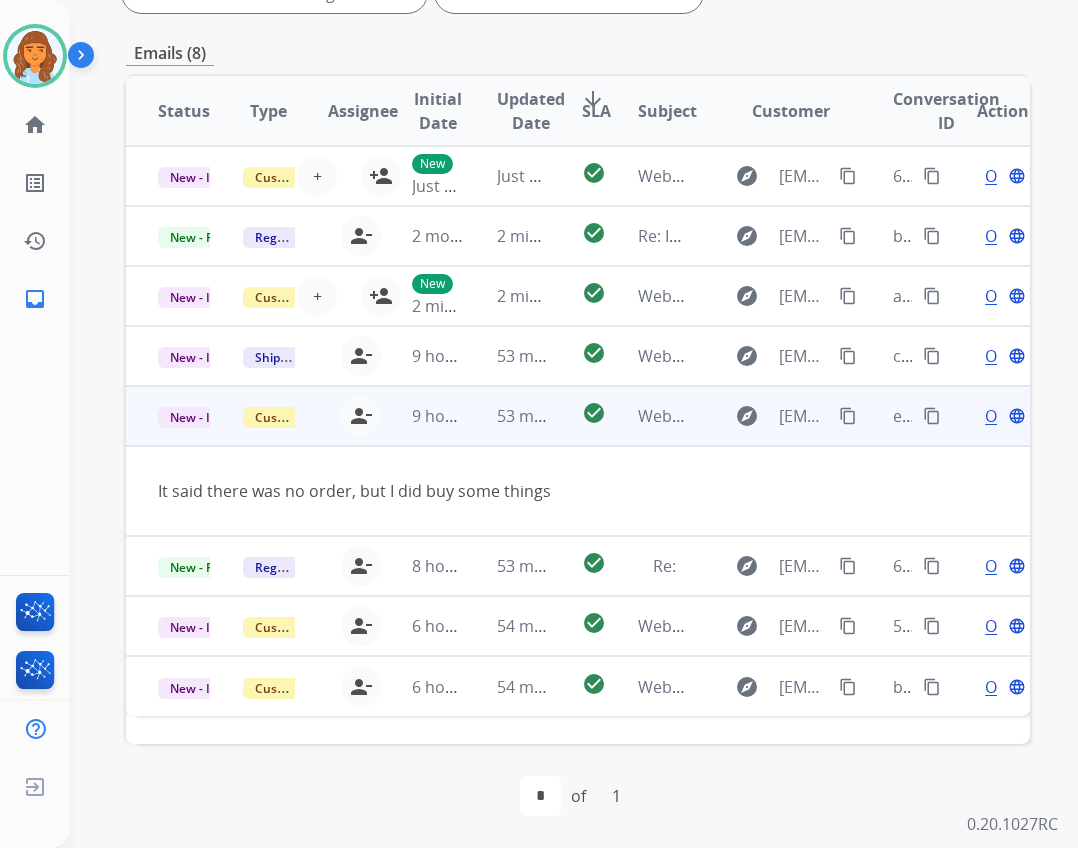 click on "content_copy" at bounding box center [932, 416] 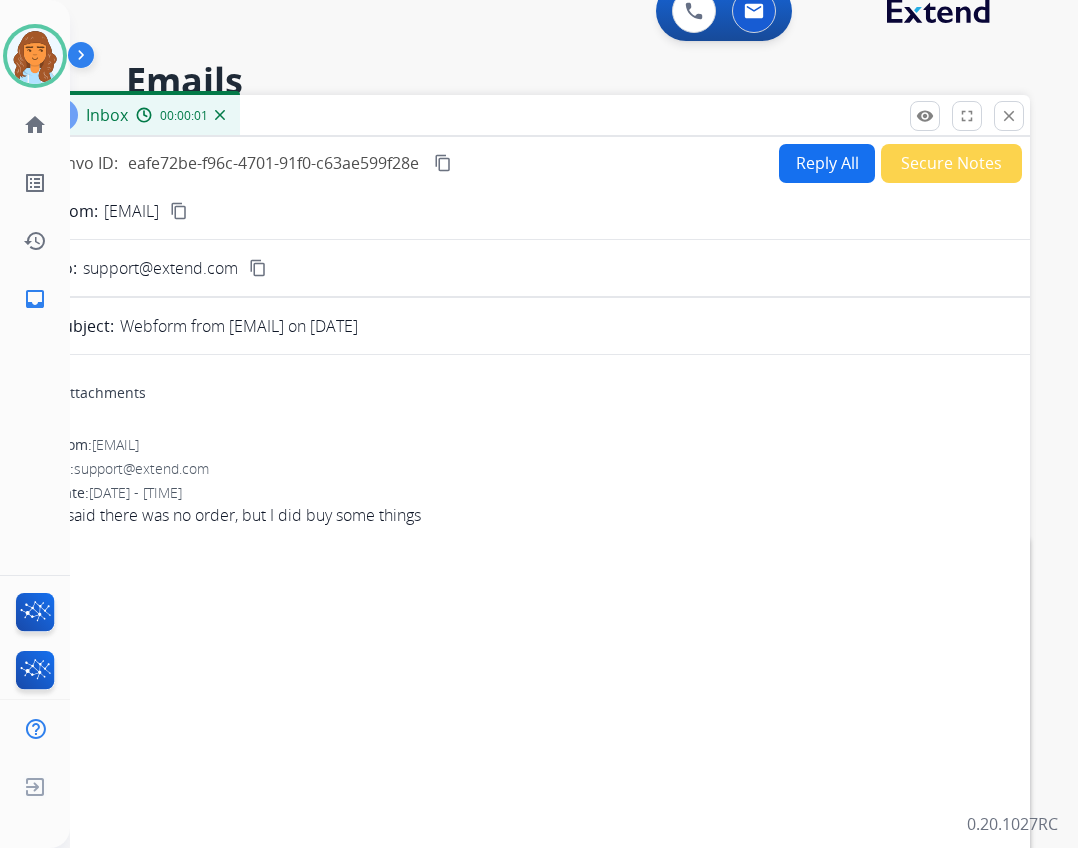 scroll, scrollTop: 0, scrollLeft: 0, axis: both 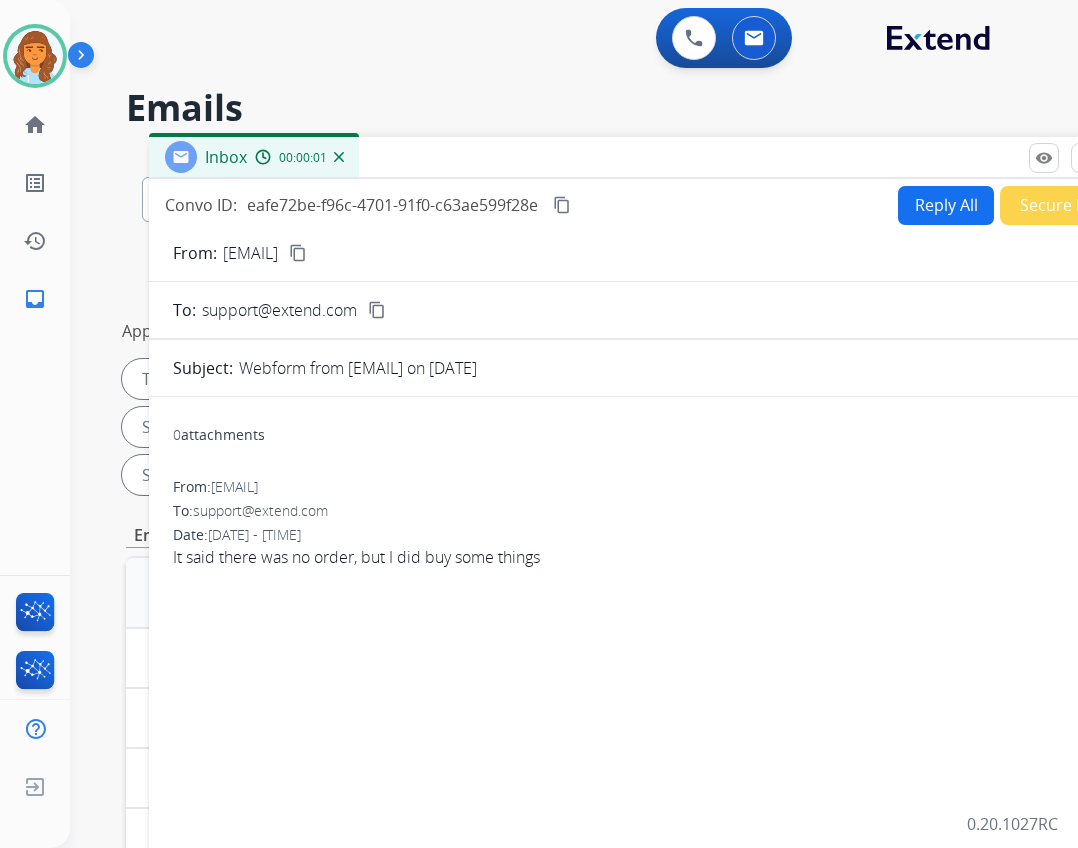 drag, startPoint x: 483, startPoint y: 153, endPoint x: 608, endPoint y: 168, distance: 125.89678 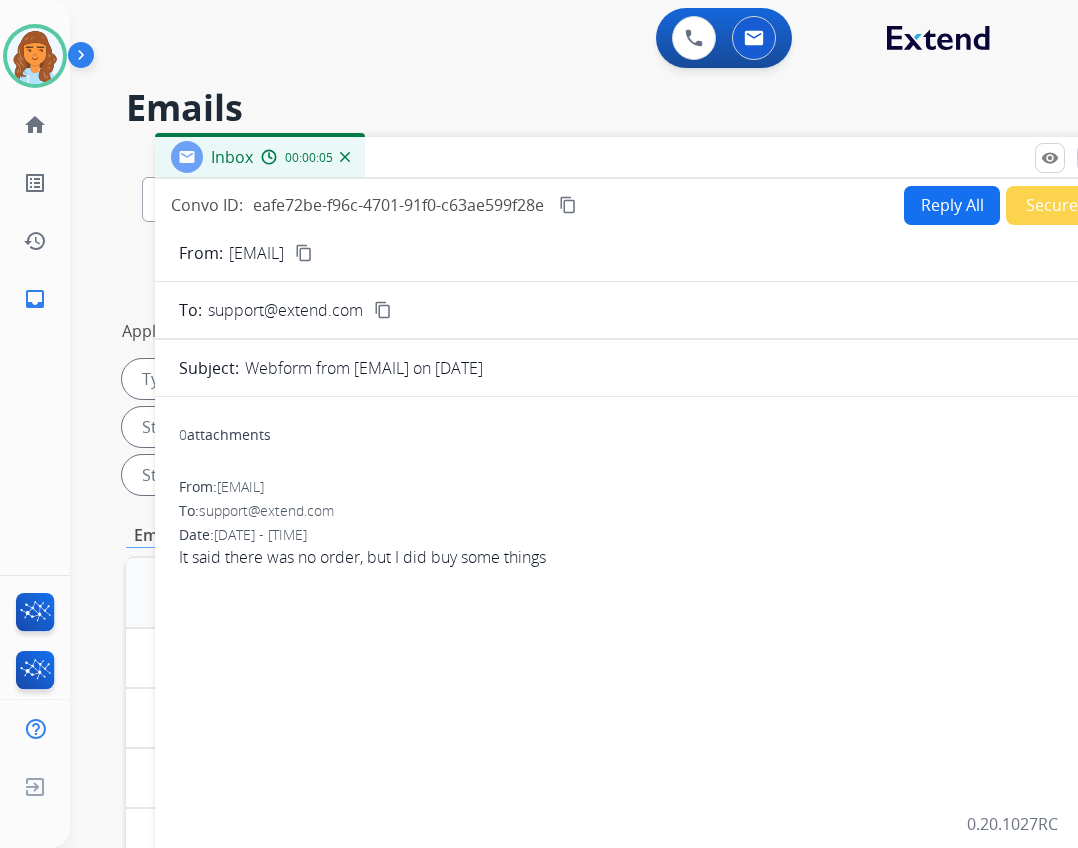 click on "Reply All" at bounding box center [952, 205] 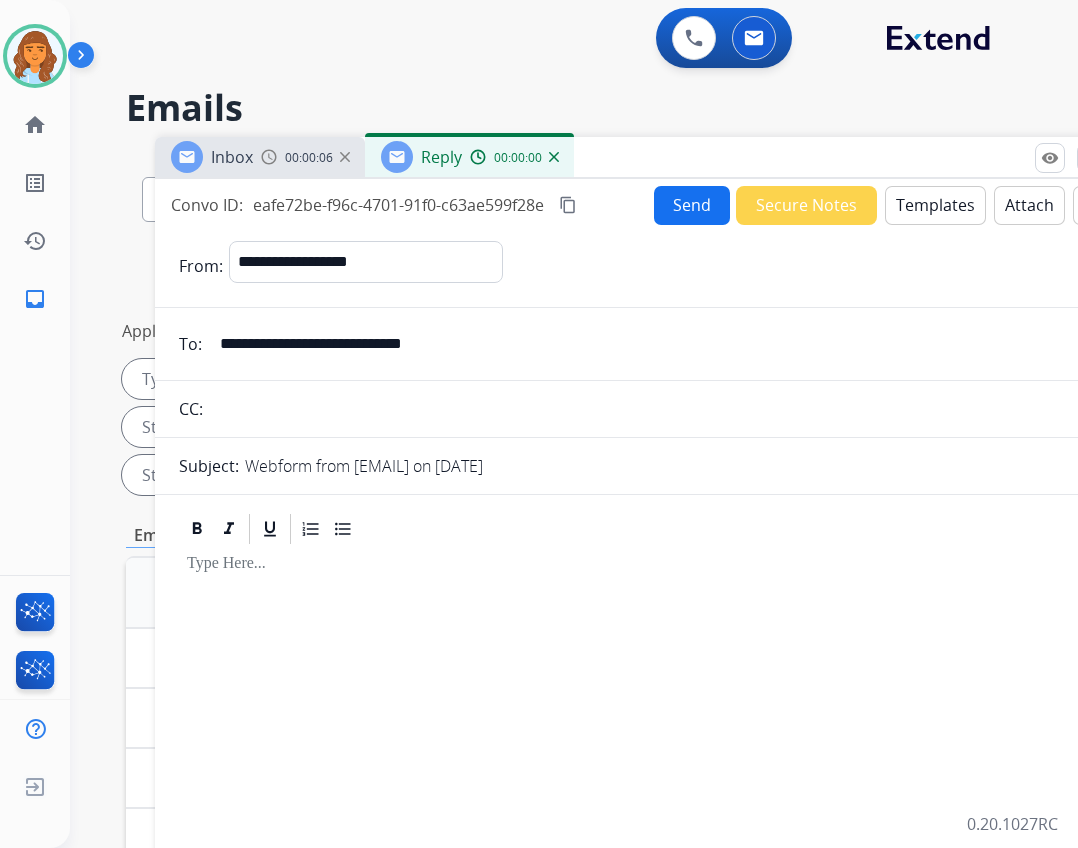 click on "Templates" at bounding box center (935, 205) 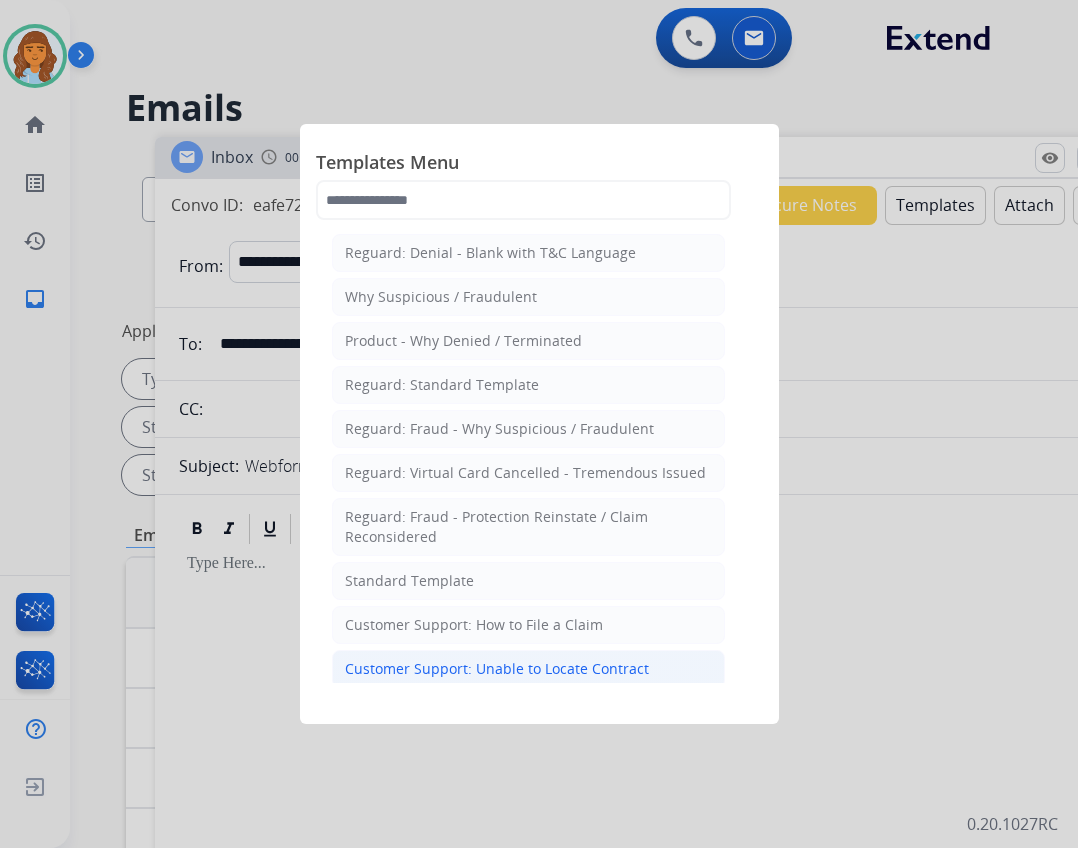 click on "Customer Support: Unable to Locate Contract" 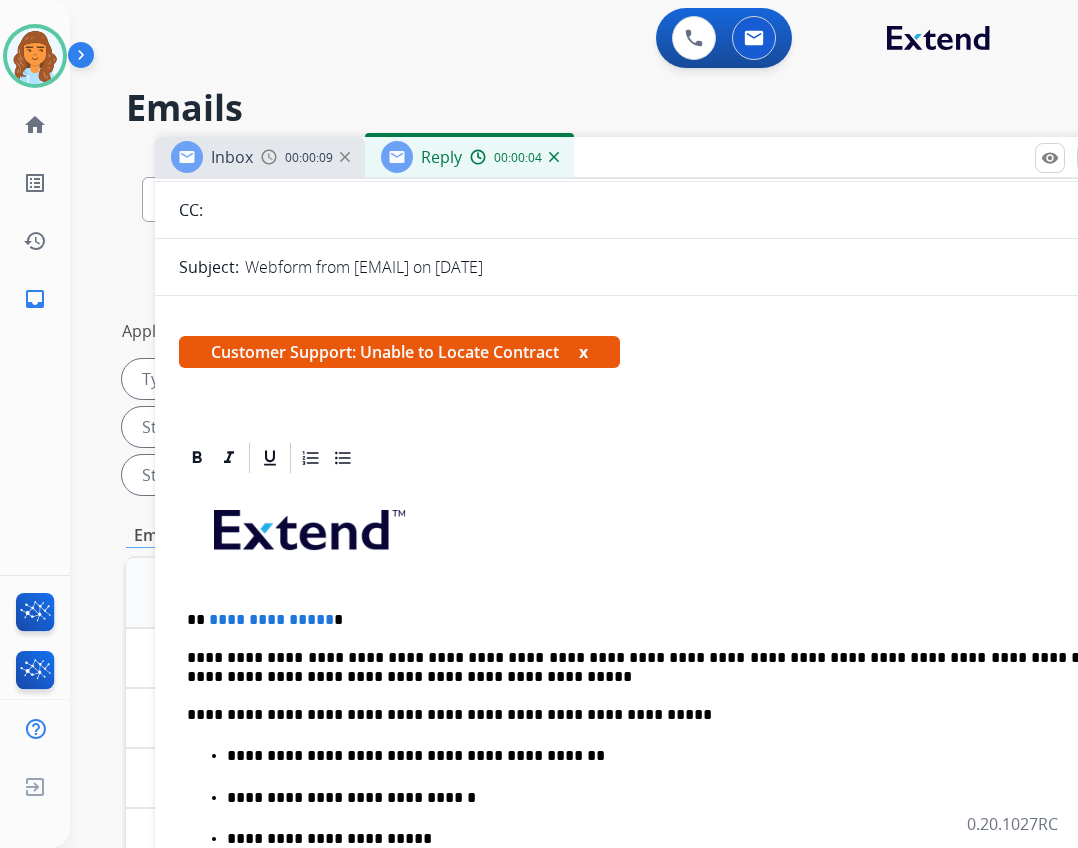 scroll, scrollTop: 200, scrollLeft: 0, axis: vertical 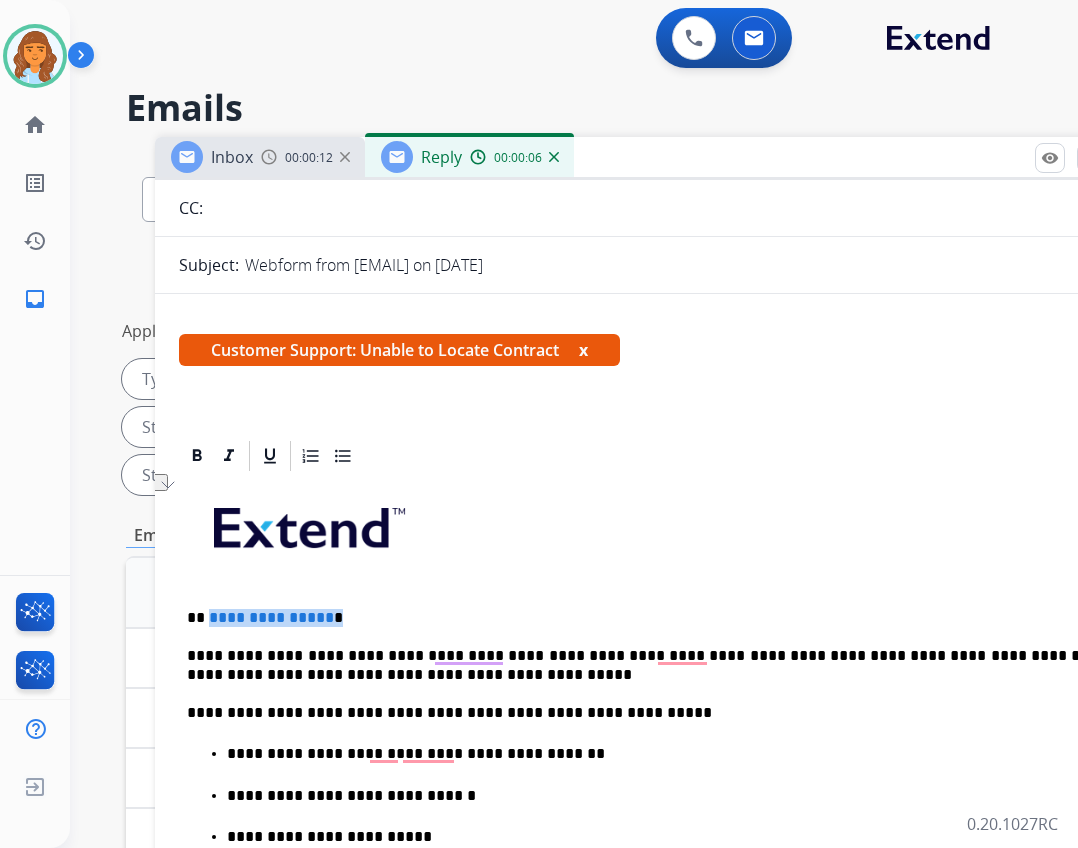drag, startPoint x: 207, startPoint y: 613, endPoint x: 325, endPoint y: 613, distance: 118 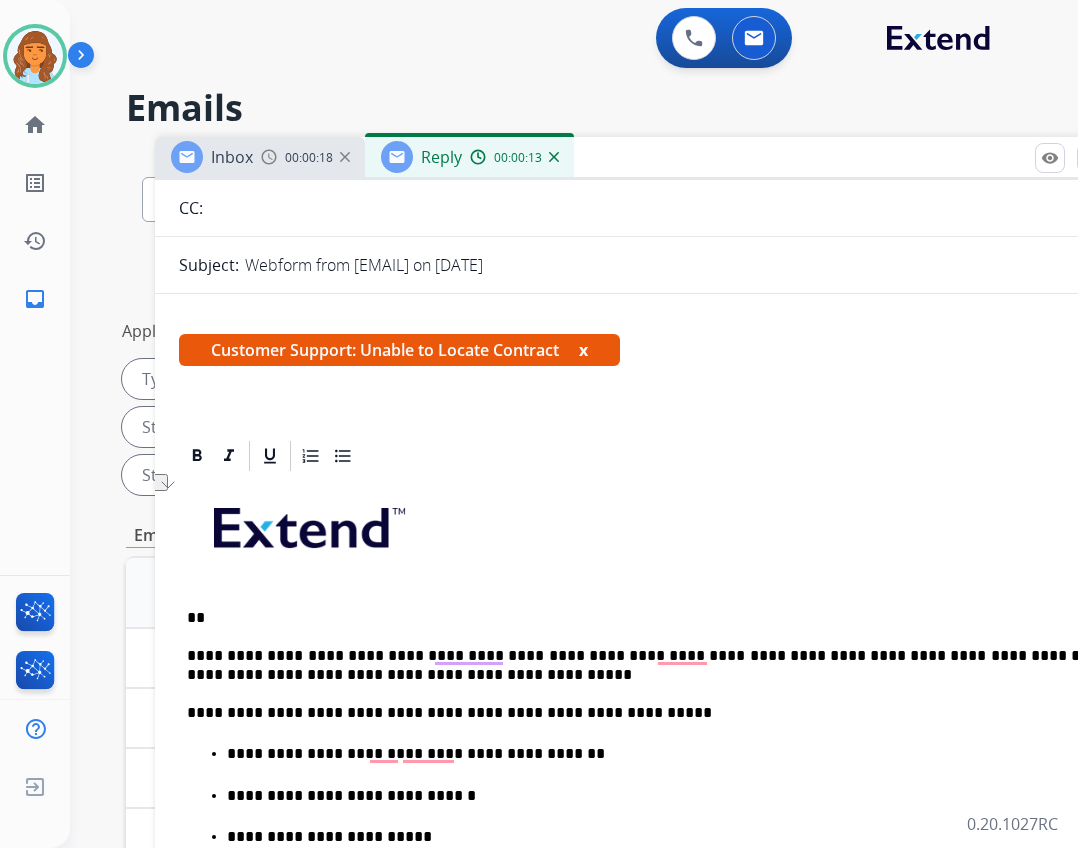 type 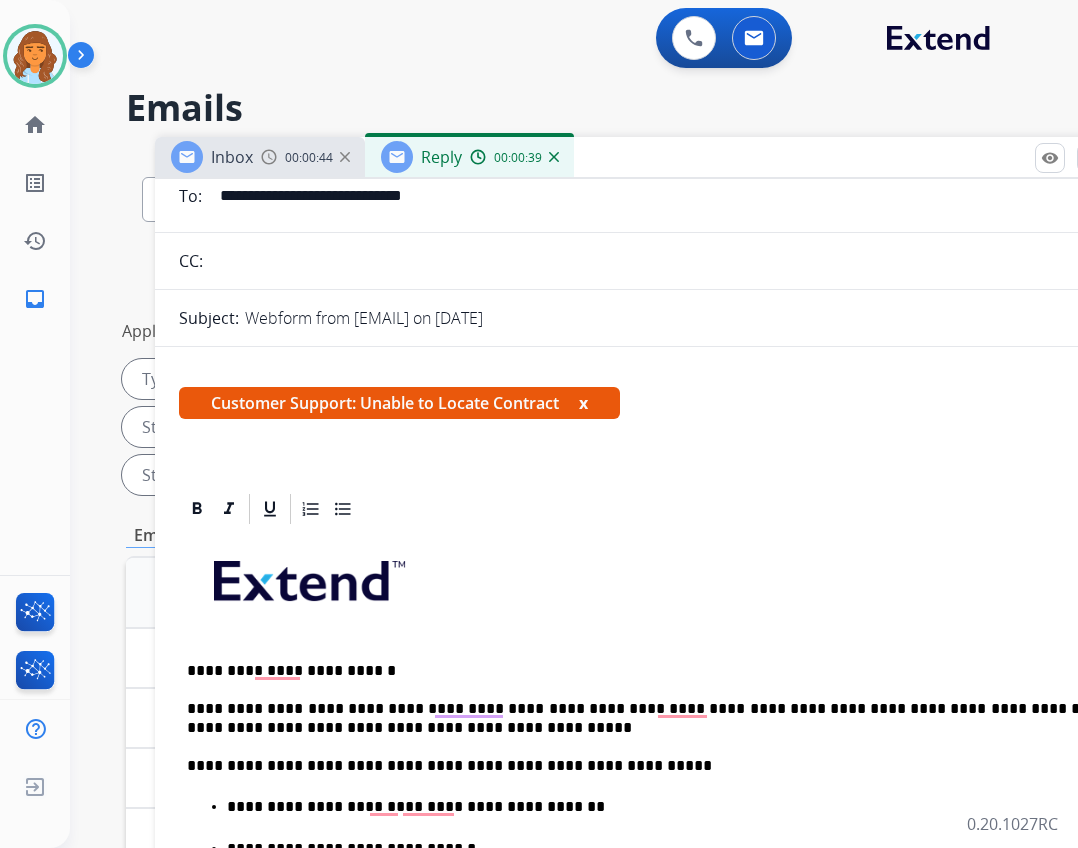 scroll, scrollTop: 200, scrollLeft: 0, axis: vertical 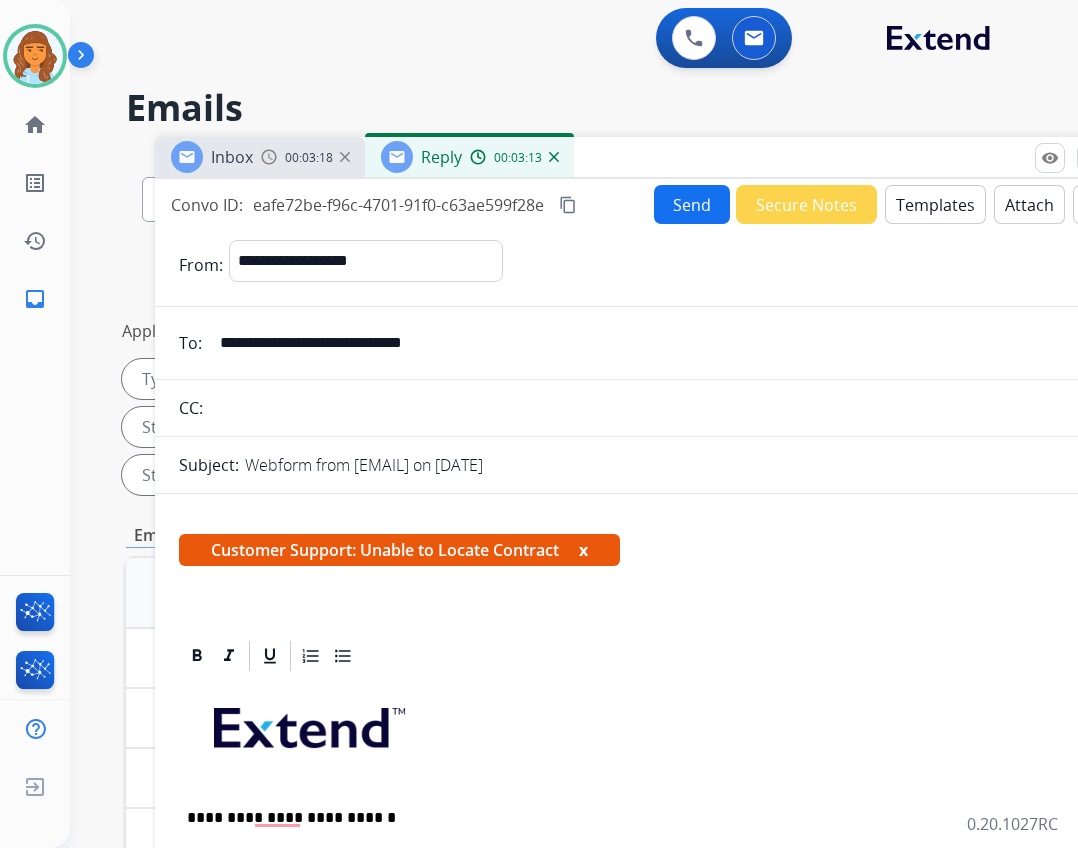 click on "Send" at bounding box center [692, 204] 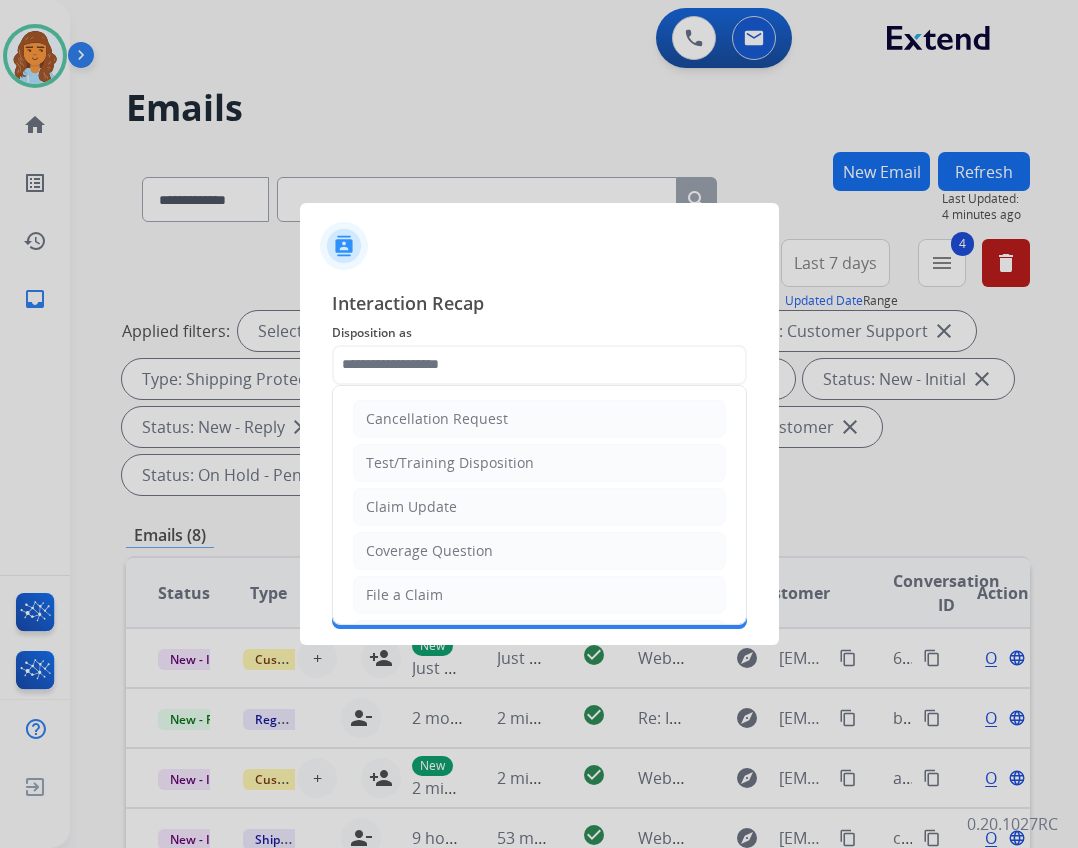 click 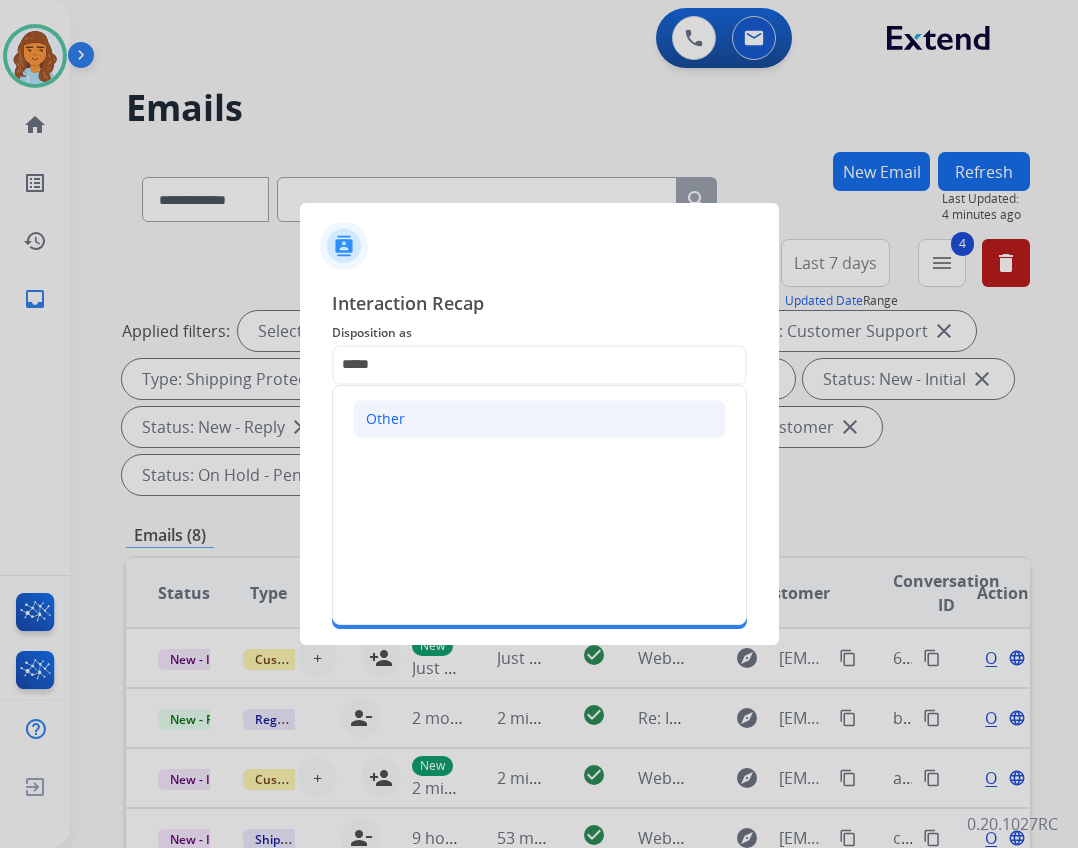 click on "Other" 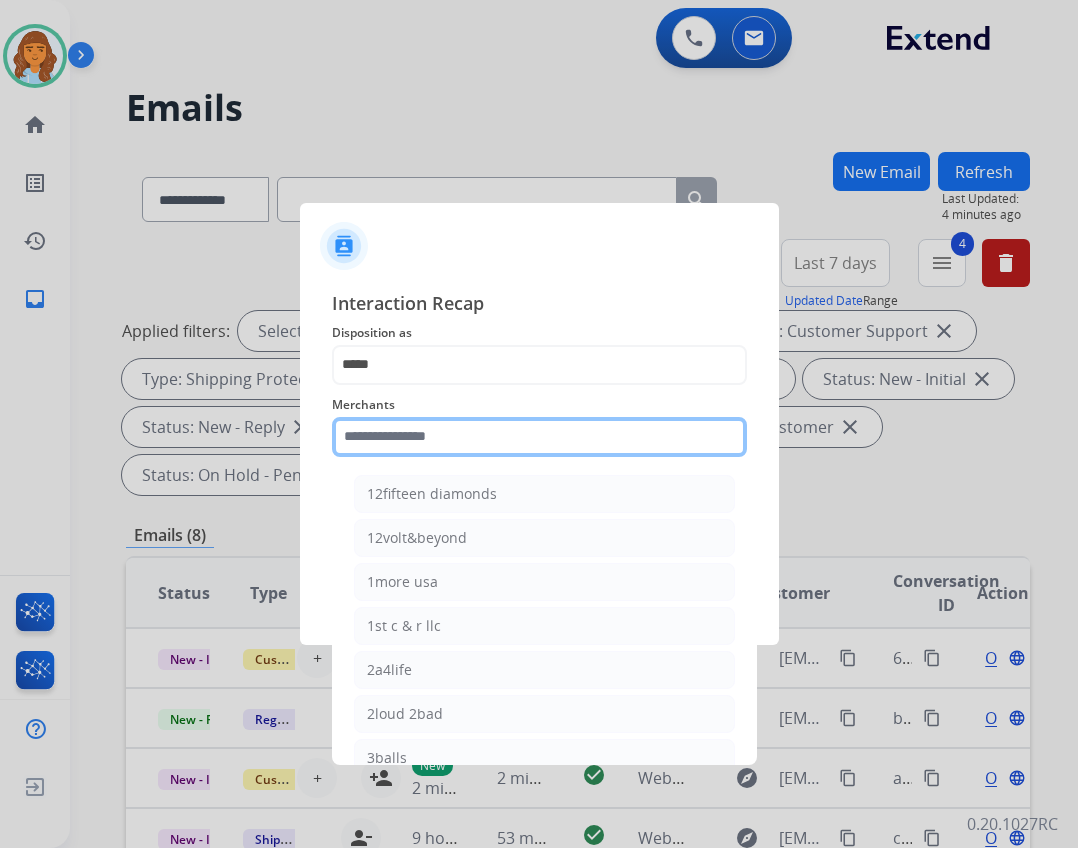 click 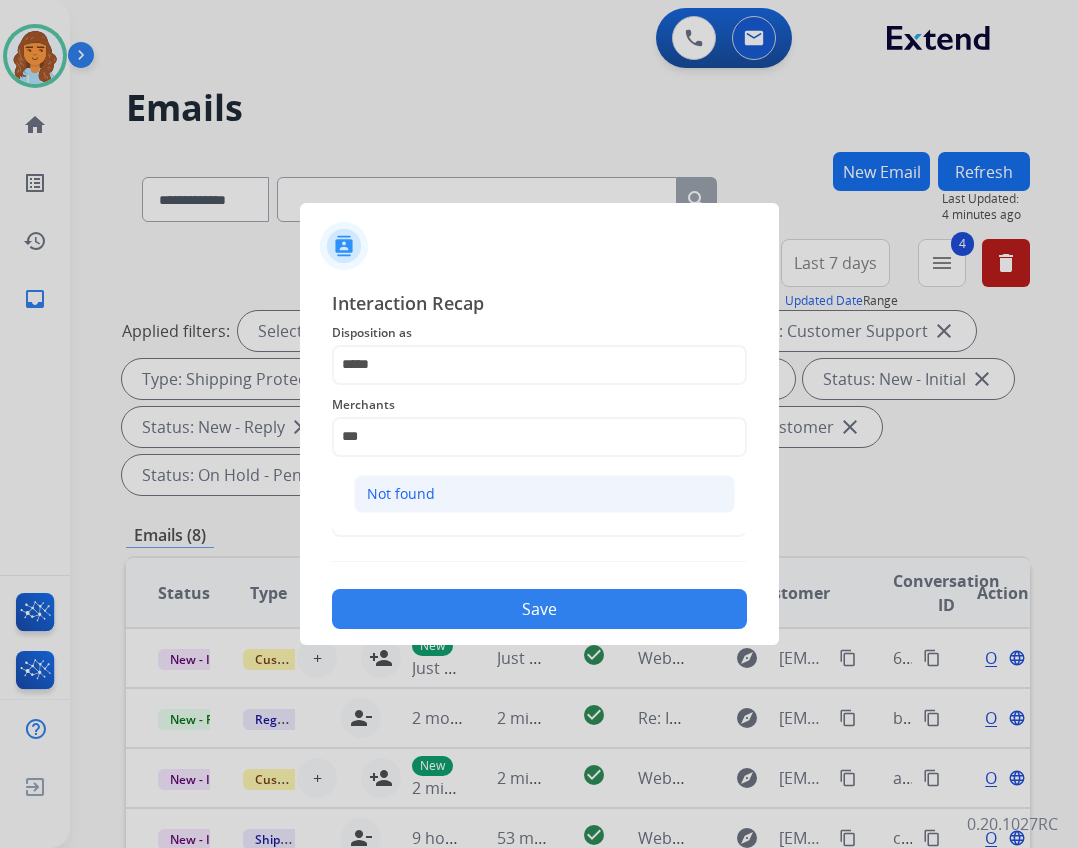 drag, startPoint x: 532, startPoint y: 525, endPoint x: 526, endPoint y: 500, distance: 25.70992 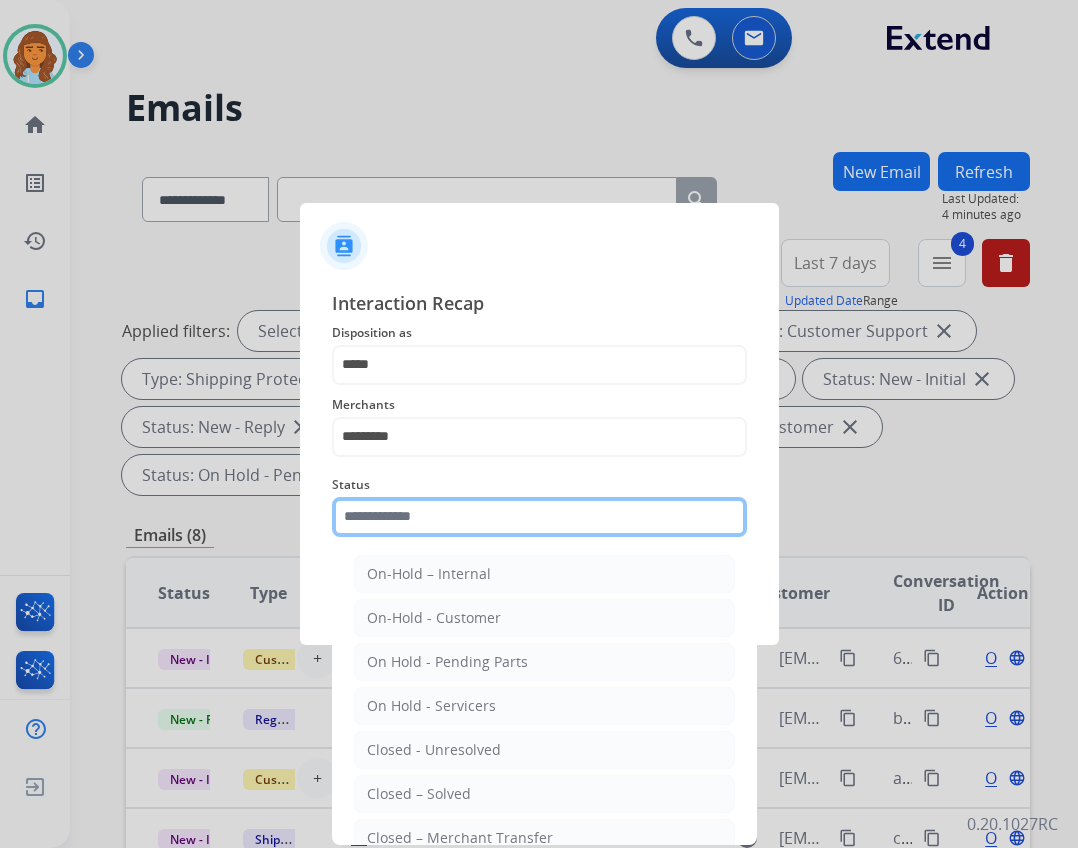 click 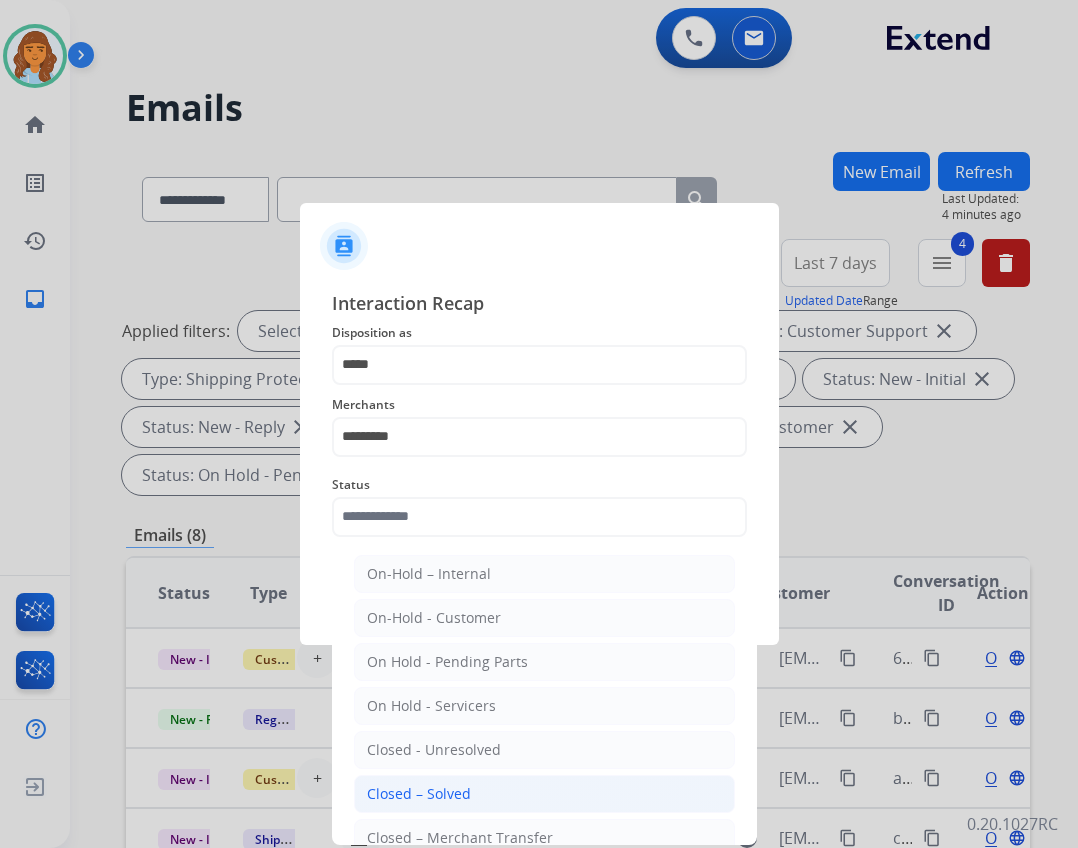 click on "Closed – Solved" 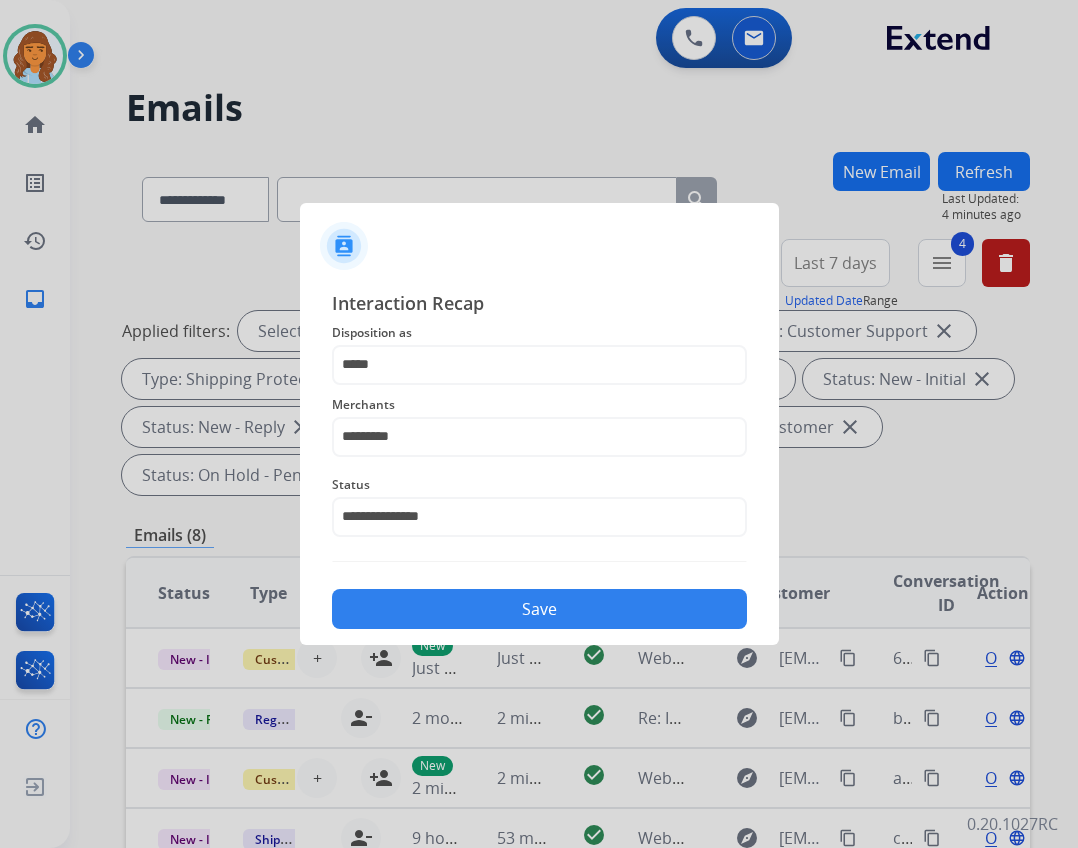 click on "Save" 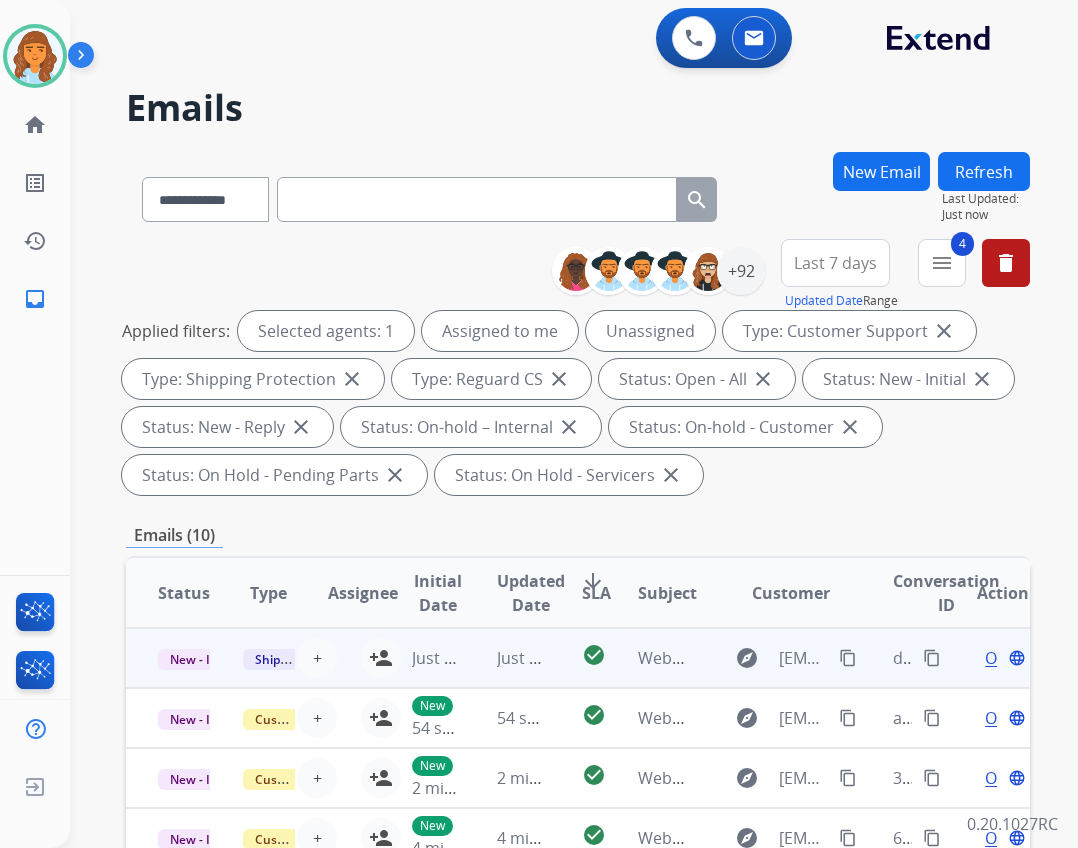scroll, scrollTop: 68, scrollLeft: 0, axis: vertical 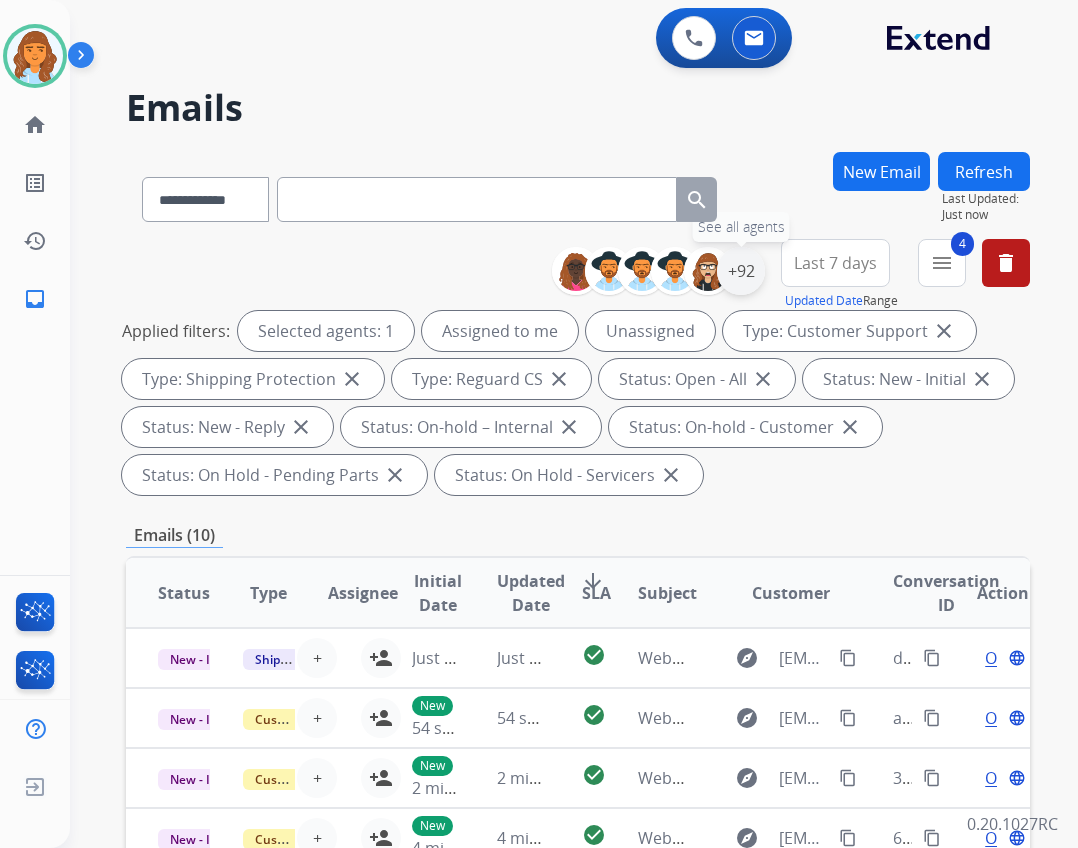 click on "+92" at bounding box center (741, 271) 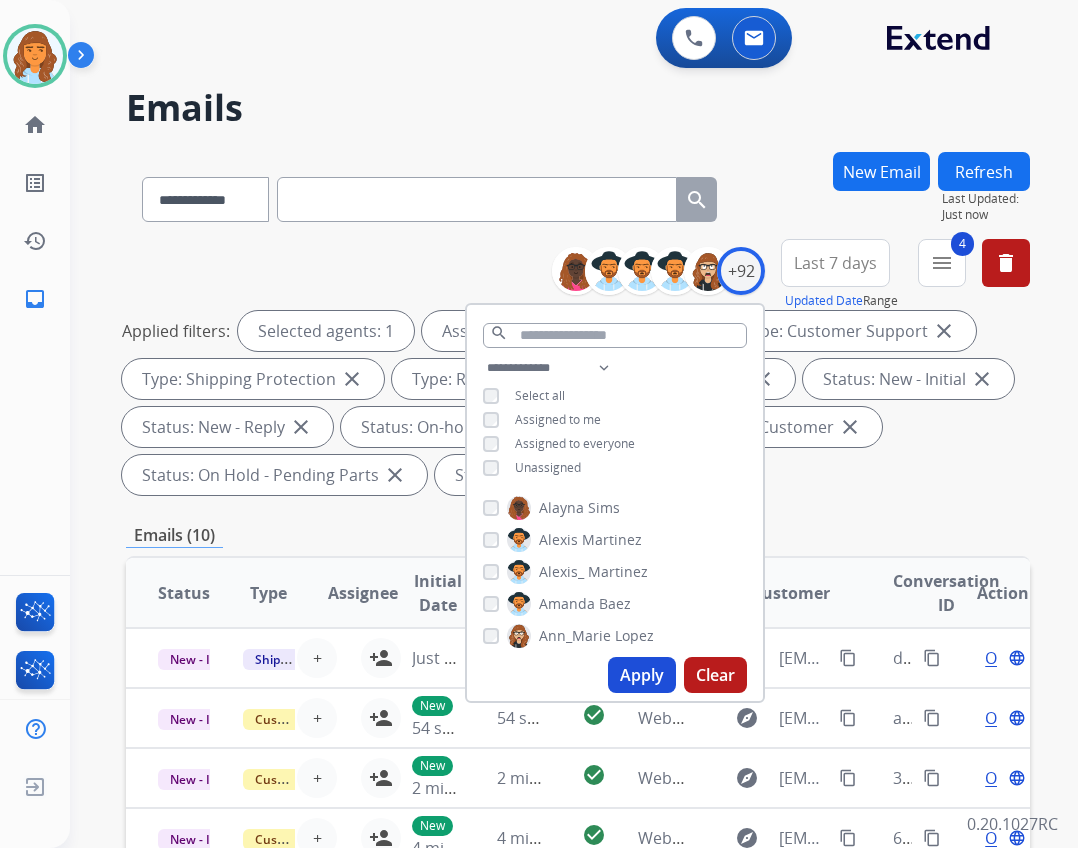 click on "Unassigned" at bounding box center [548, 467] 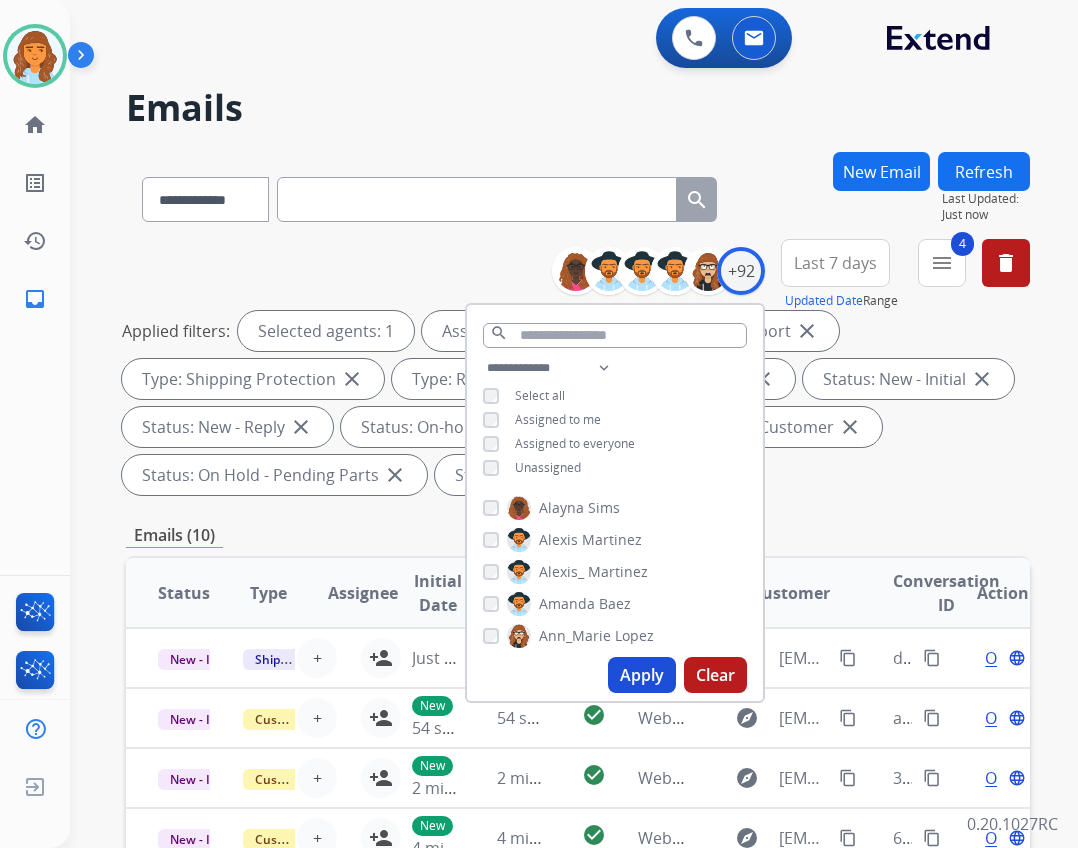 click on "Apply" at bounding box center (642, 675) 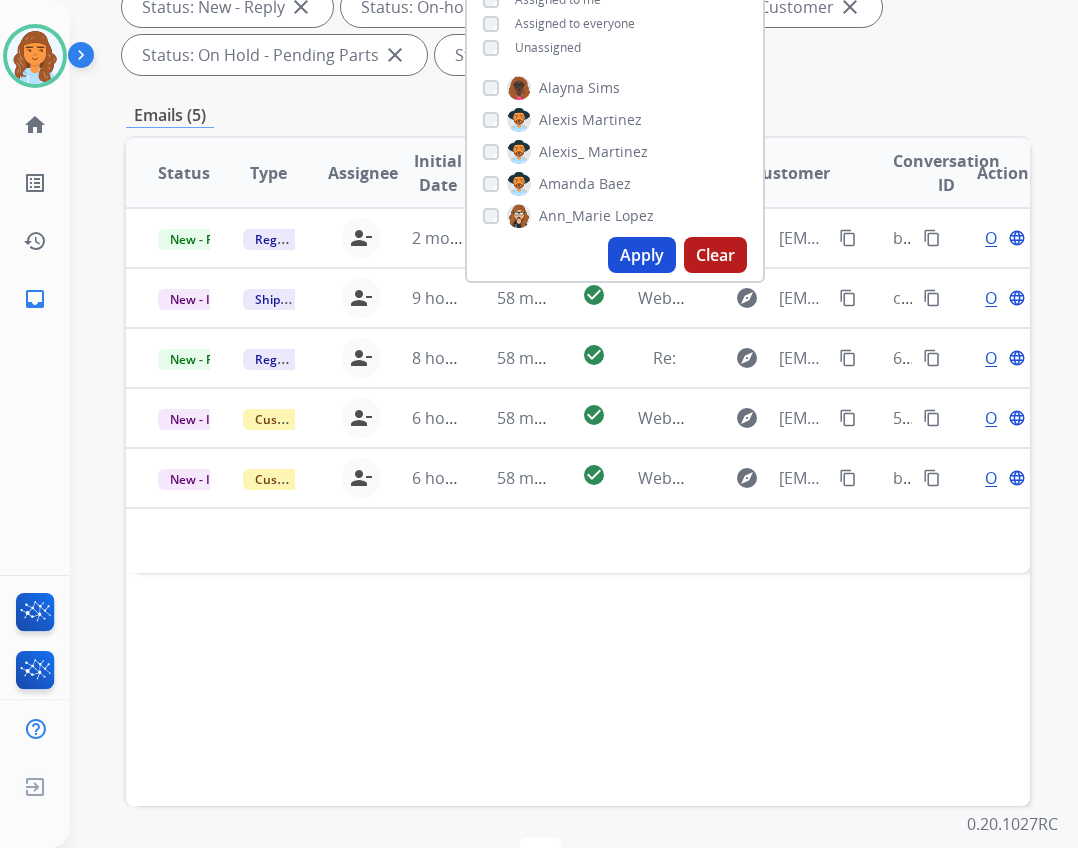 scroll, scrollTop: 482, scrollLeft: 0, axis: vertical 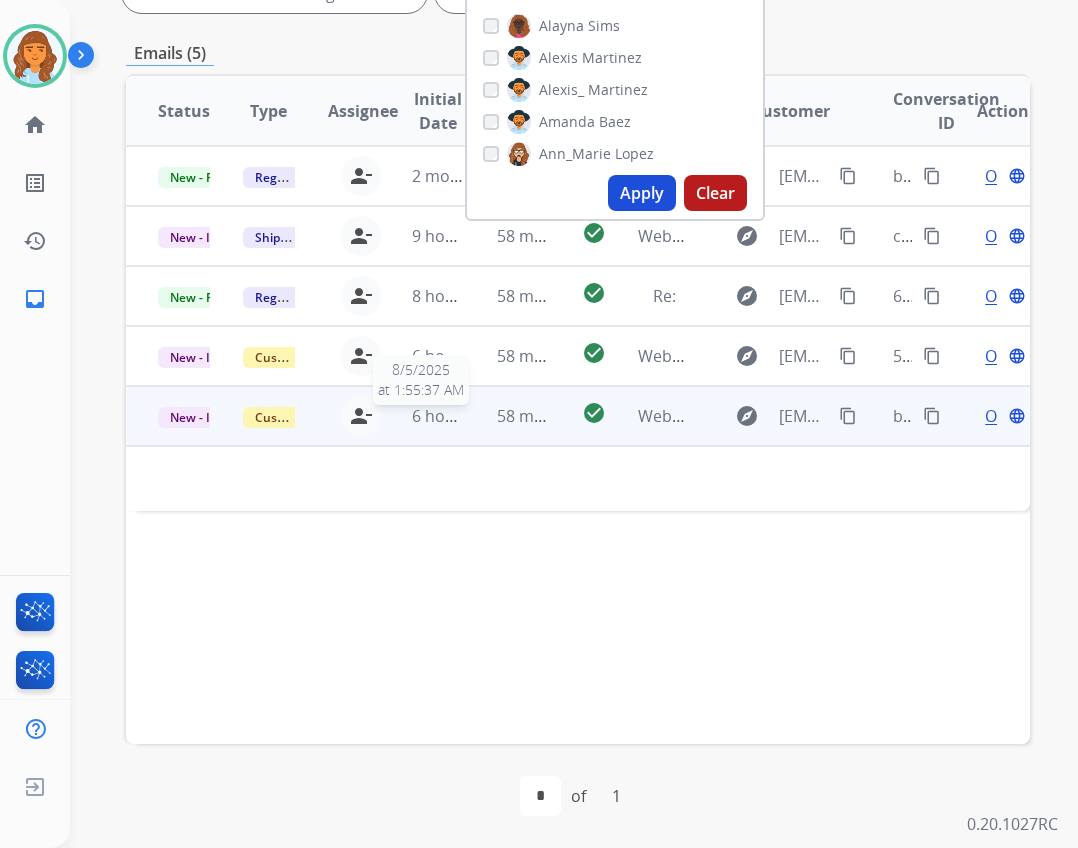 click on "6 hours ago" at bounding box center (457, 416) 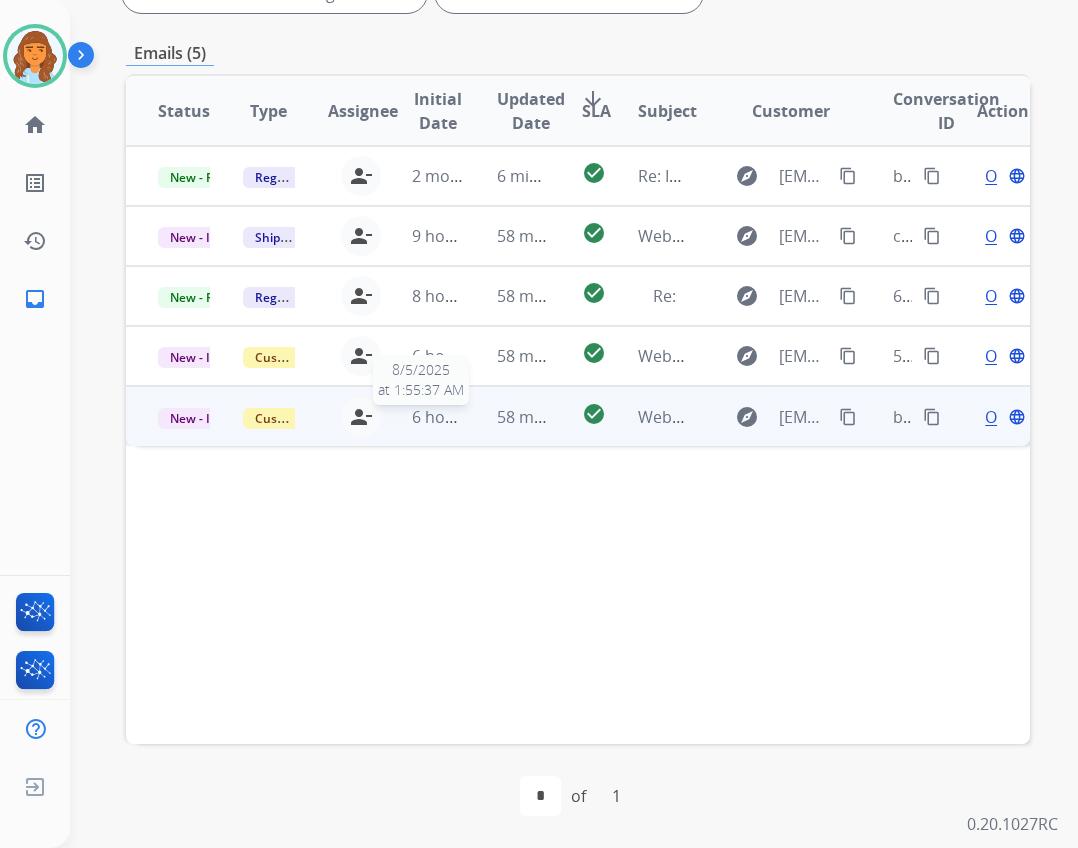 click on "6 hours ago" at bounding box center [457, 417] 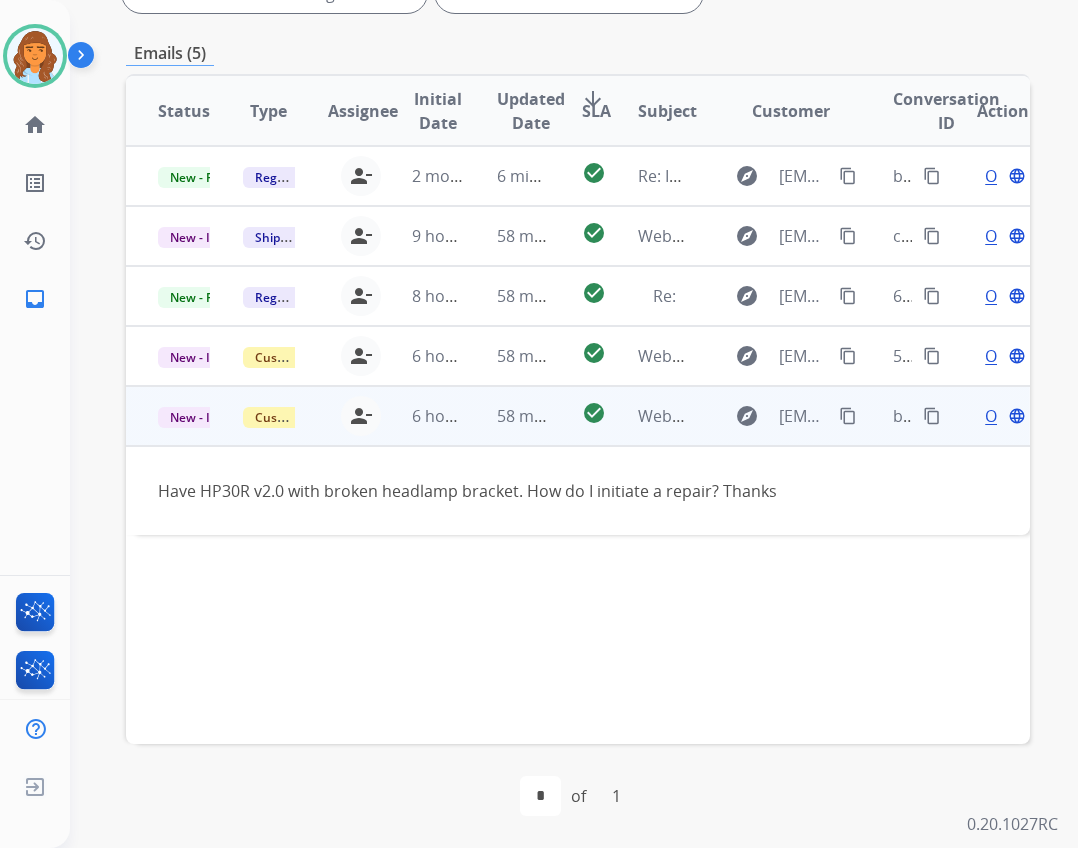 click on "content_copy" at bounding box center [932, 416] 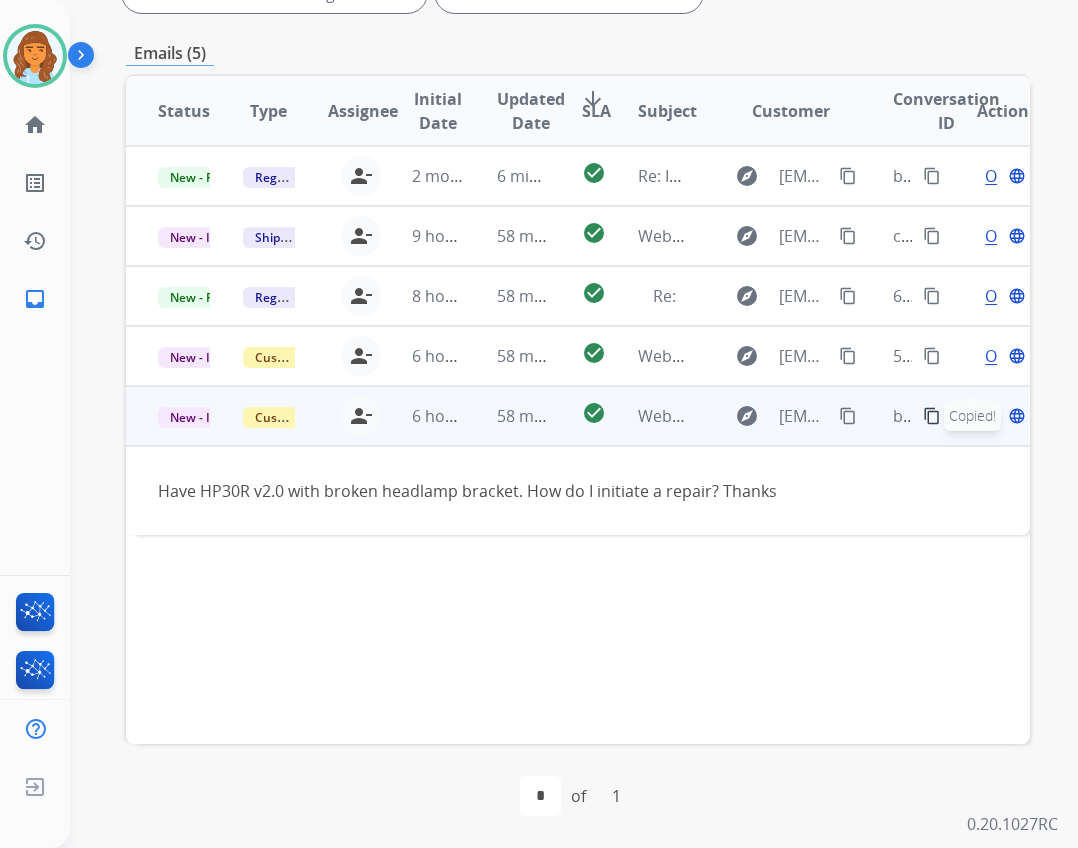 click on "content_copy" at bounding box center [848, 416] 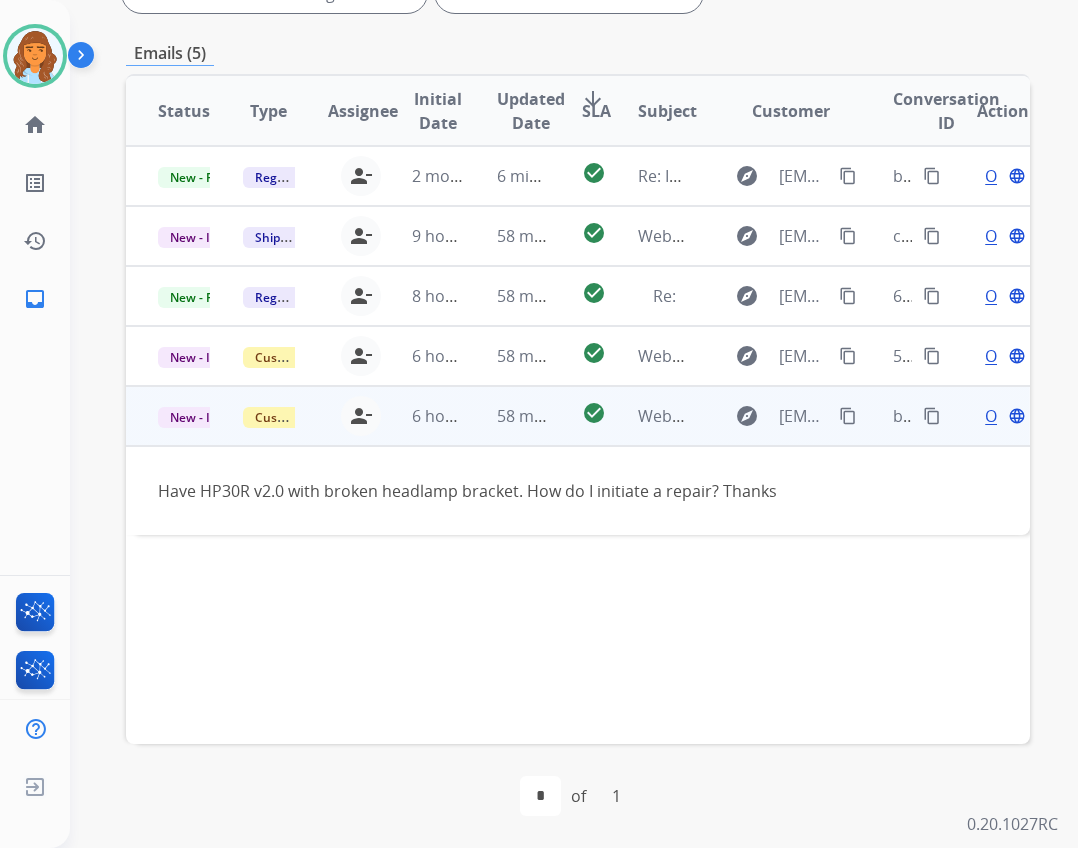 click on "Open language" at bounding box center (1003, 416) 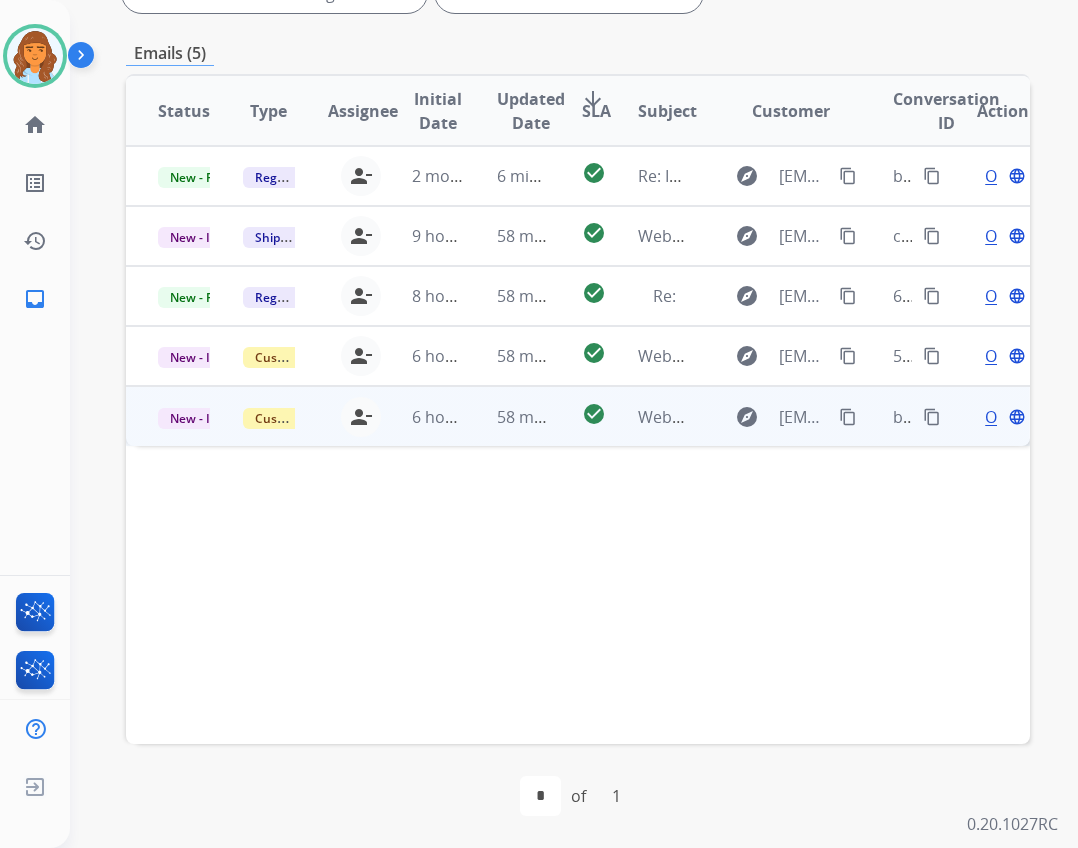 click on "Open language" at bounding box center [1003, 417] 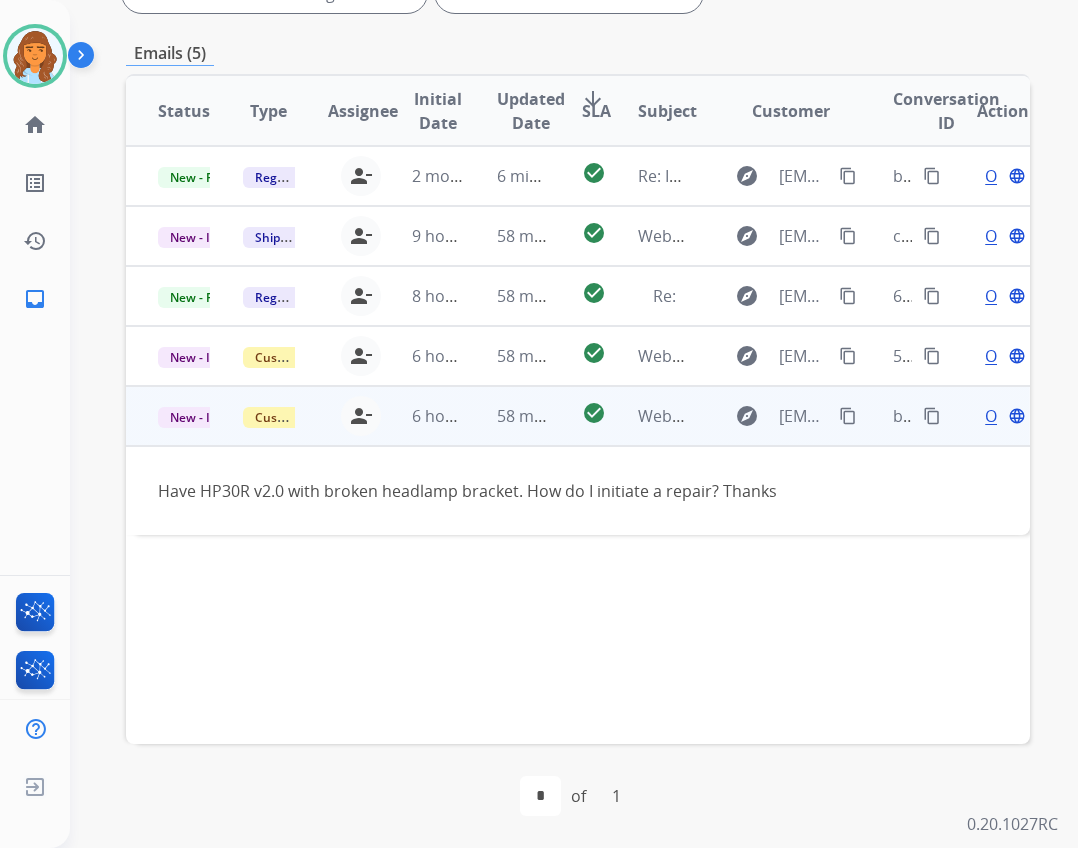 click on "Open" at bounding box center [1005, 416] 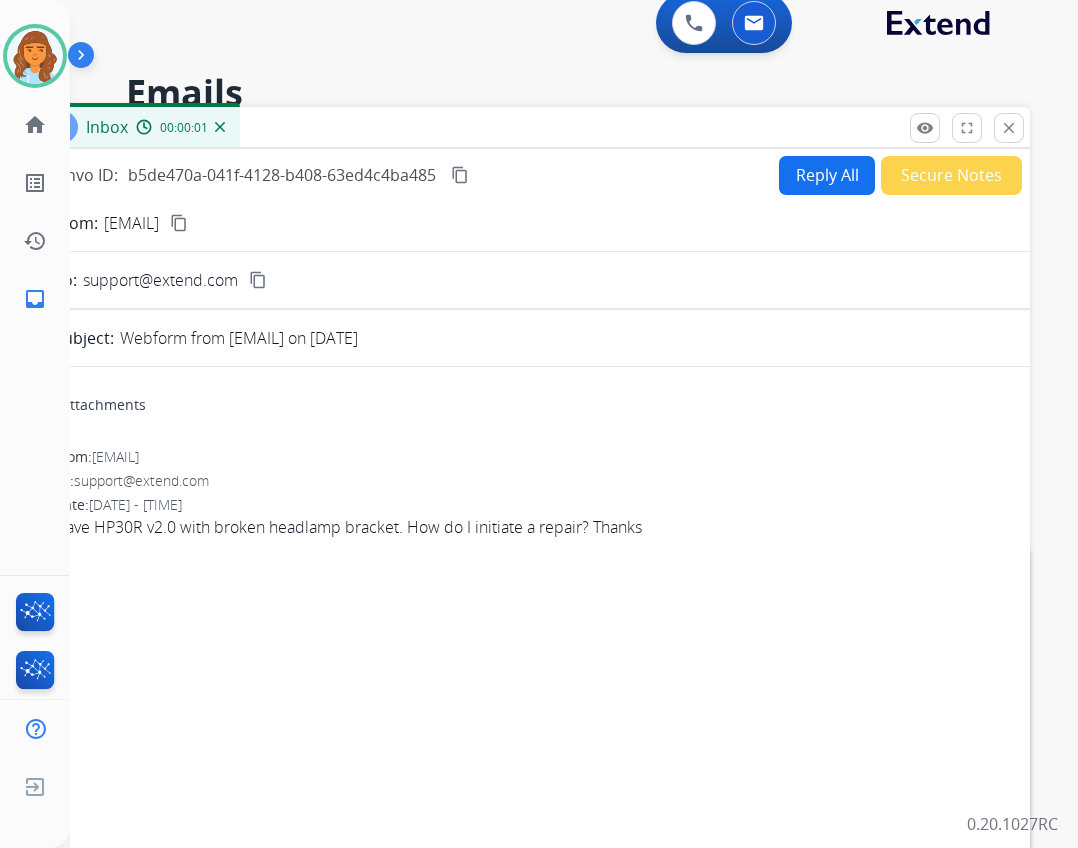 scroll, scrollTop: 0, scrollLeft: 0, axis: both 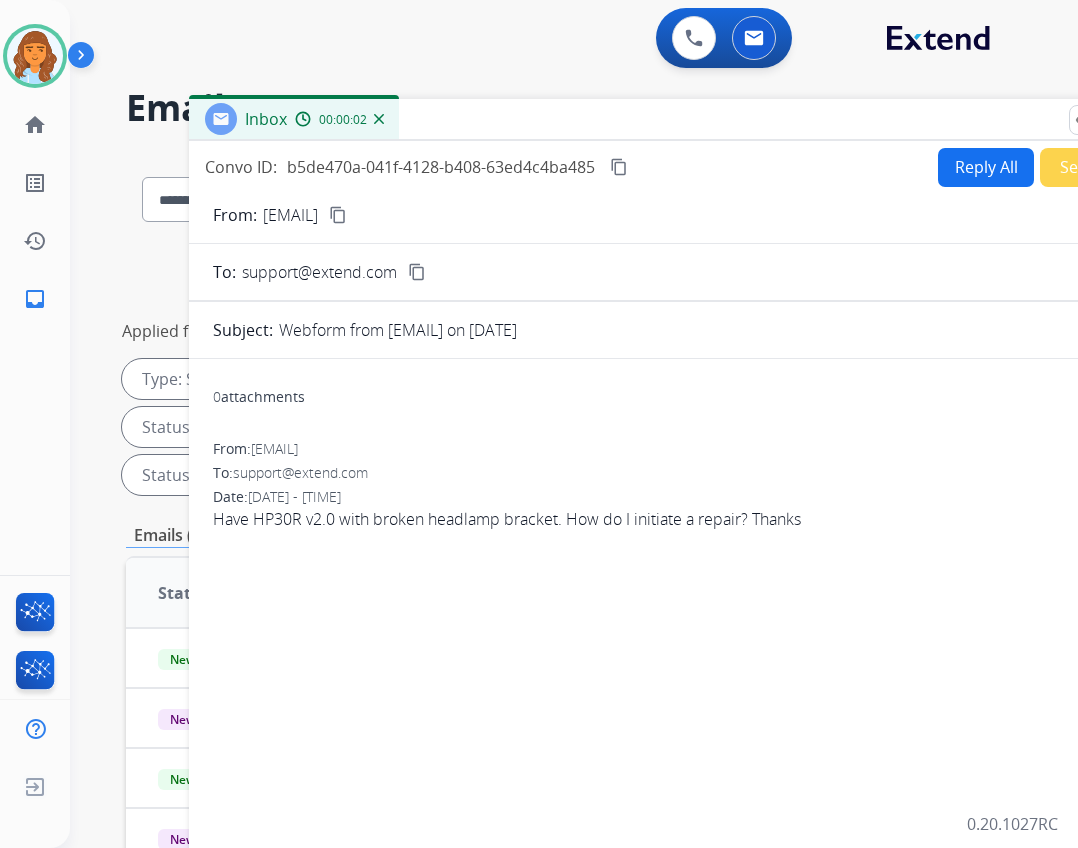 drag, startPoint x: 353, startPoint y: 143, endPoint x: 512, endPoint y: 120, distance: 160.6549 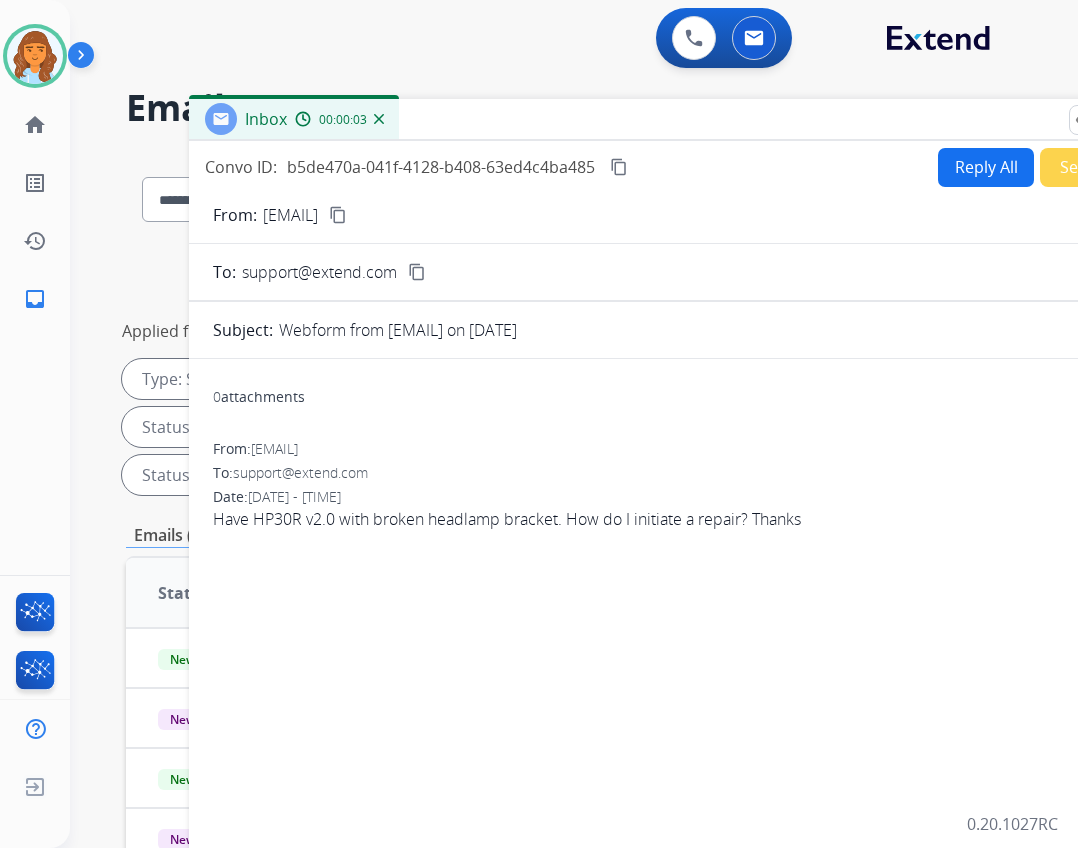 click on "Reply All Secure Notes" at bounding box center (1056, 167) 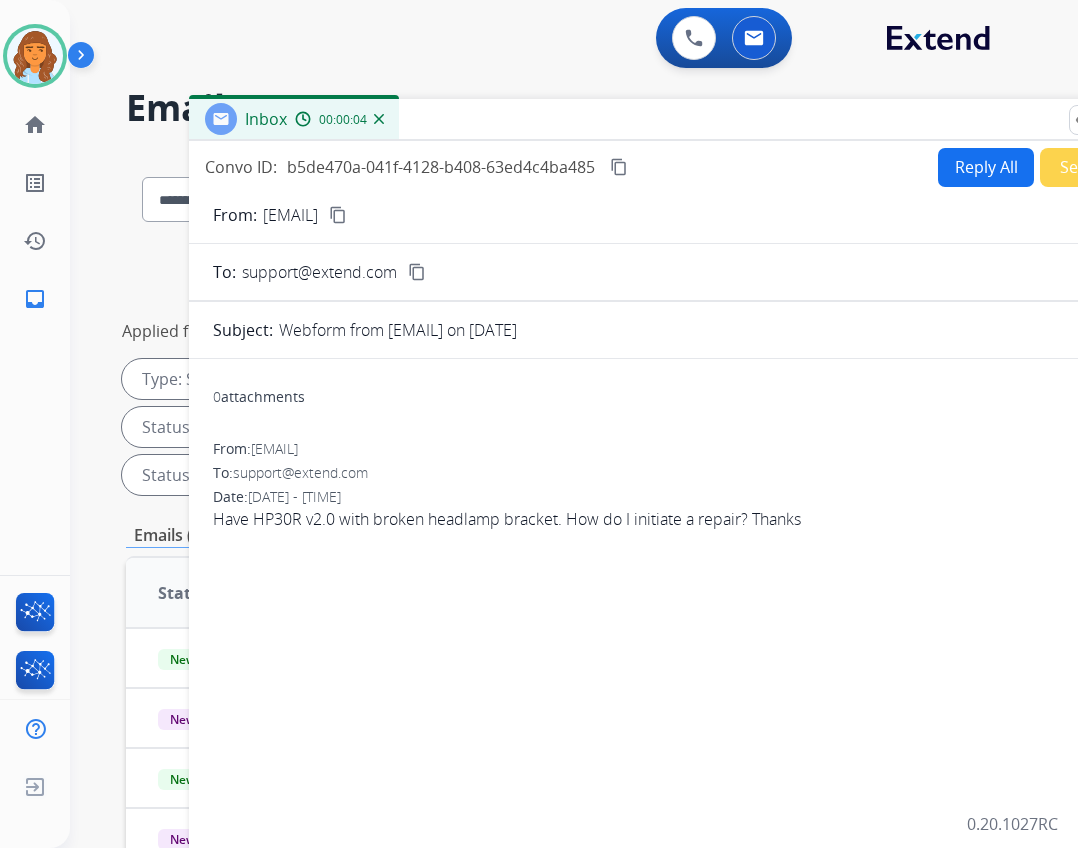 click on "Reply All" at bounding box center [986, 167] 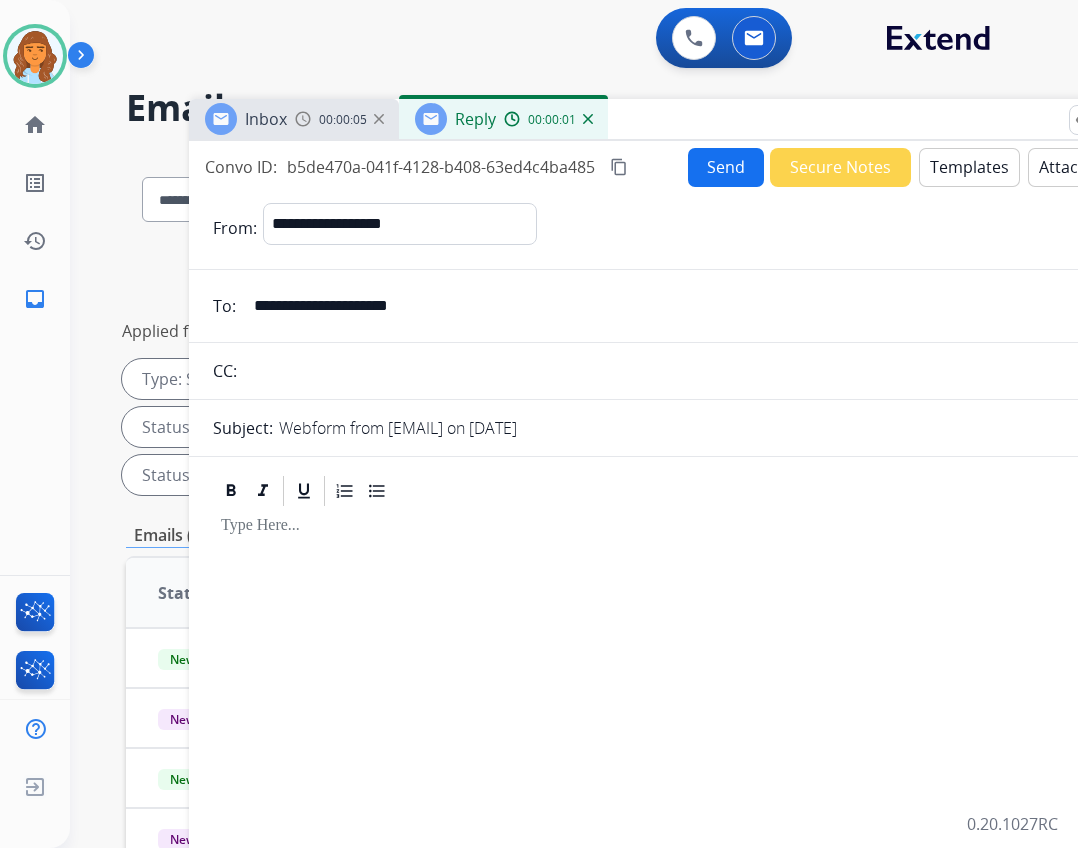 click on "Templates" at bounding box center (969, 167) 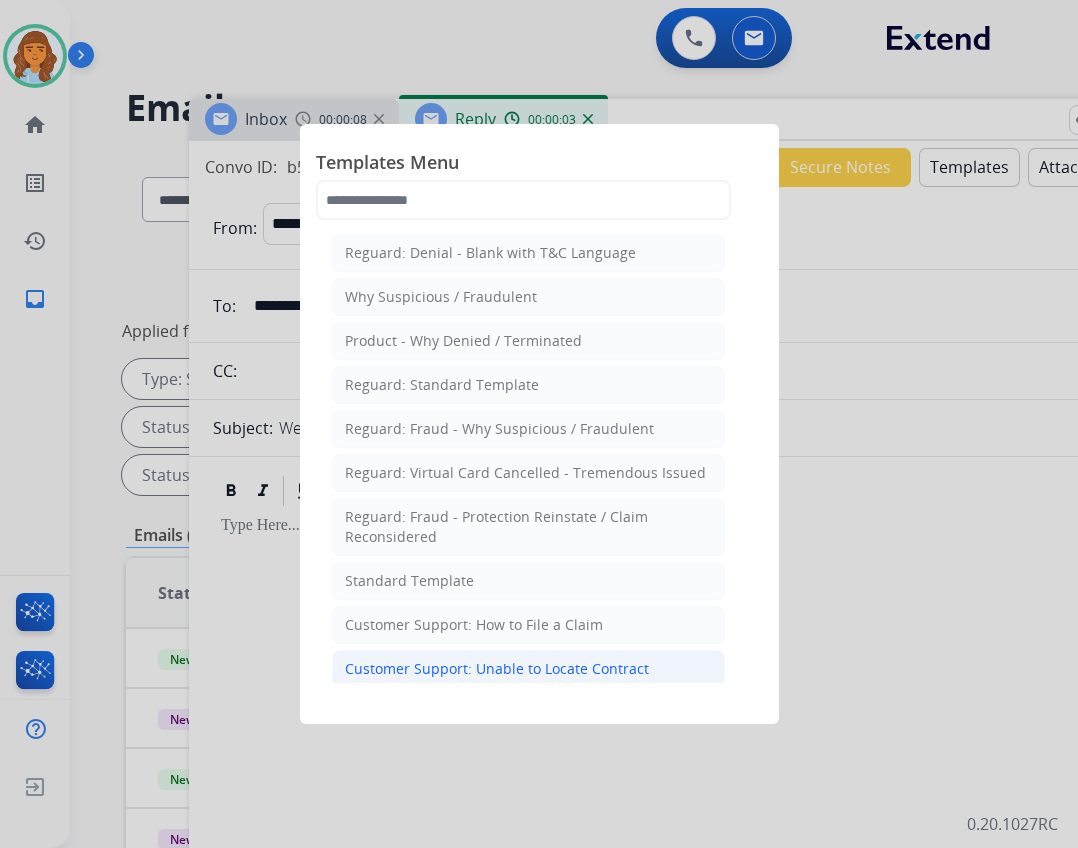 click on "Customer Support: Unable to Locate Contract" 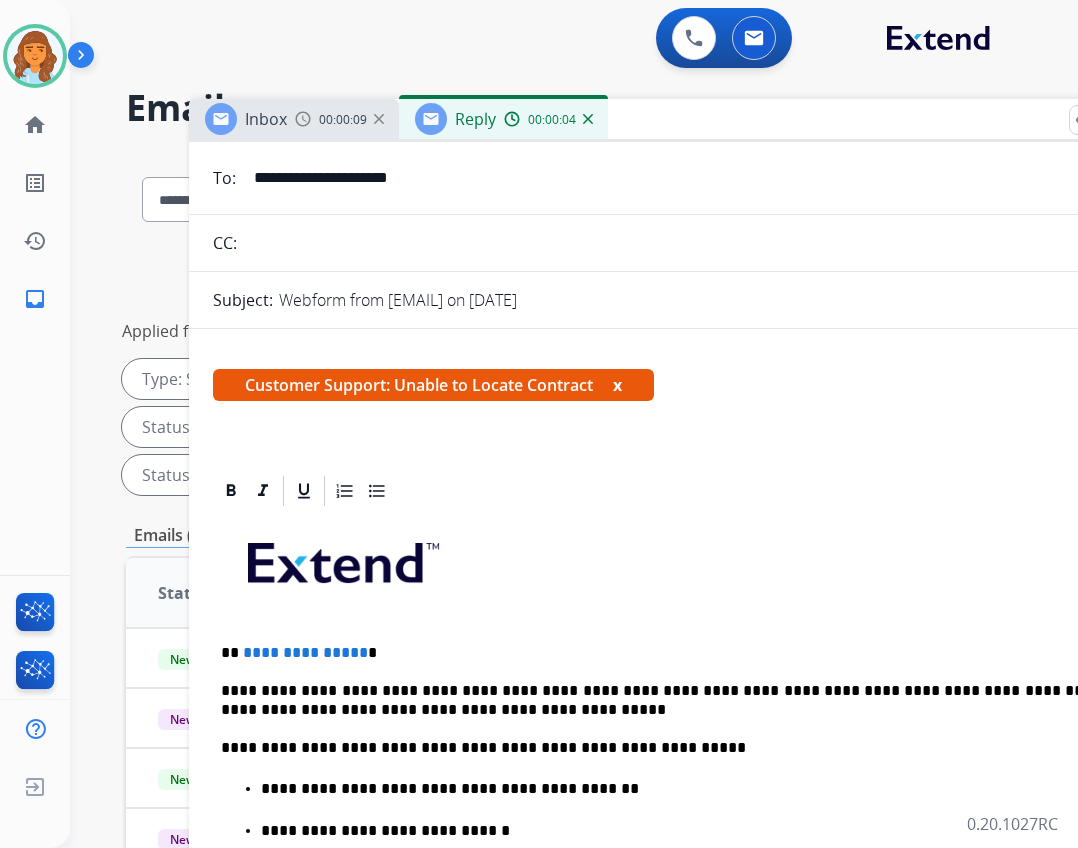 scroll, scrollTop: 200, scrollLeft: 0, axis: vertical 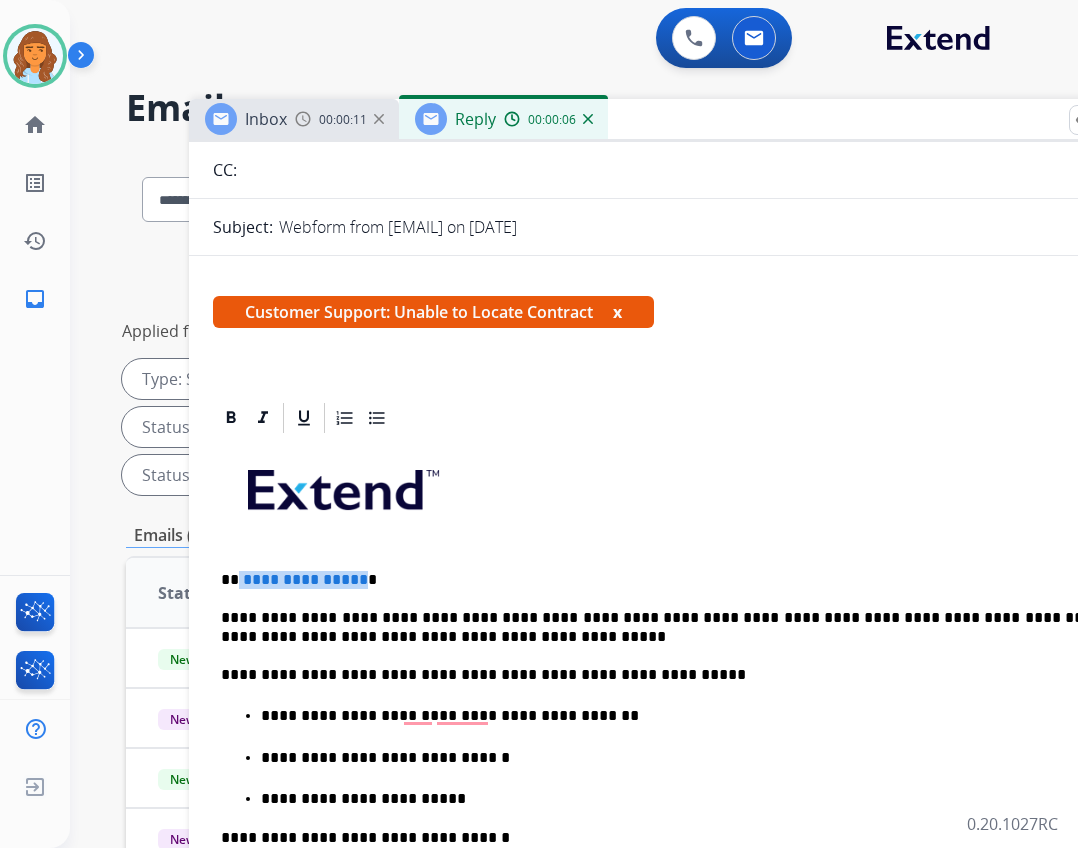 drag, startPoint x: 238, startPoint y: 579, endPoint x: 355, endPoint y: 579, distance: 117 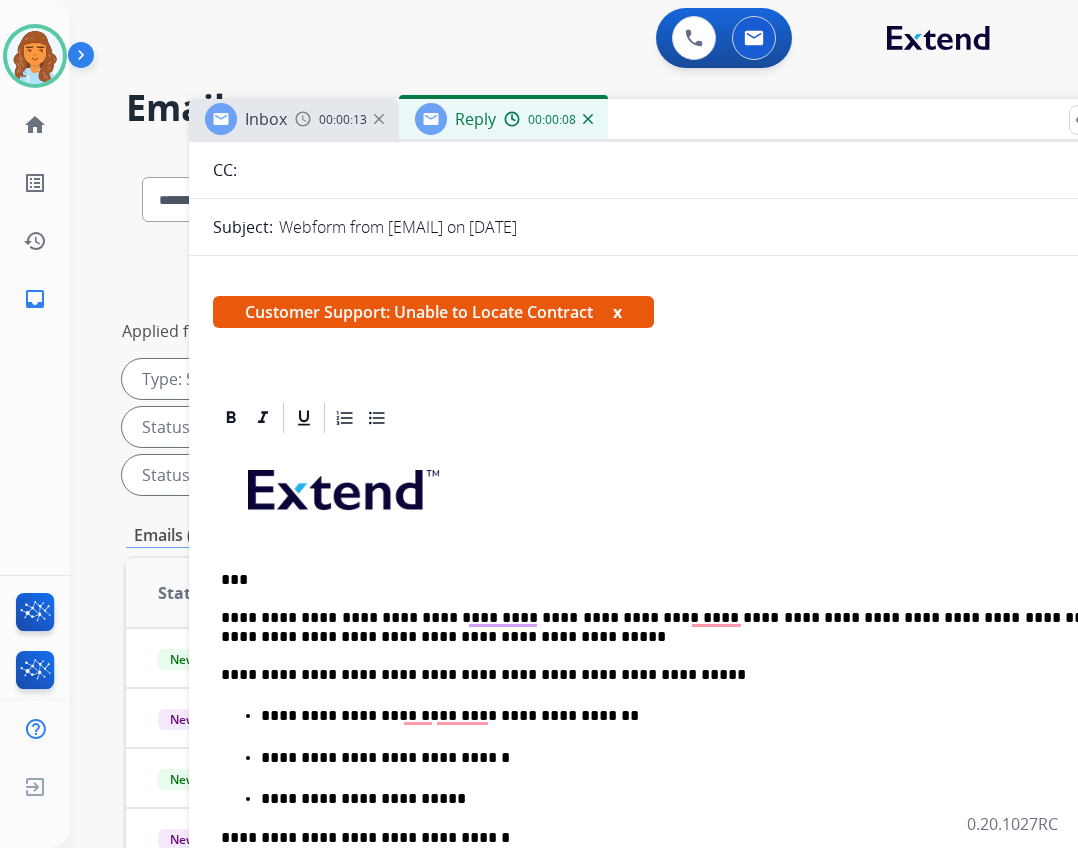 type 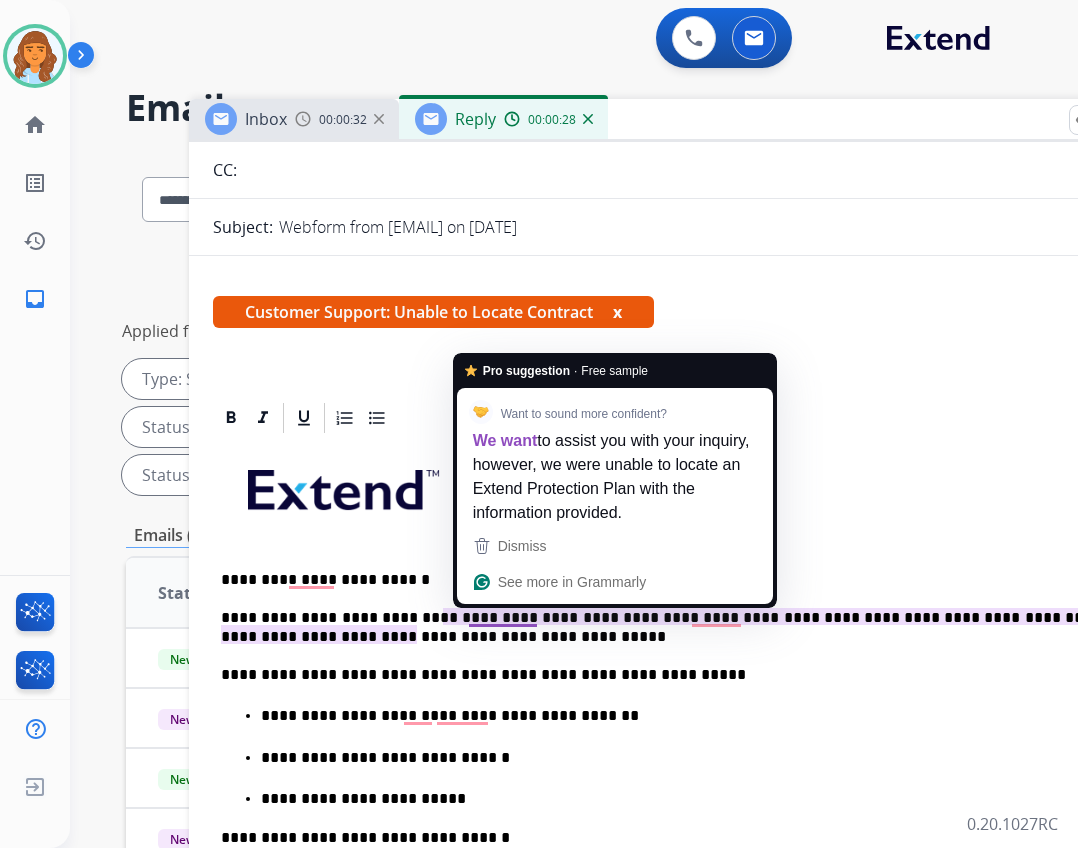 click on "Customer Support: Unable to Locate Contract   x" at bounding box center [689, 320] 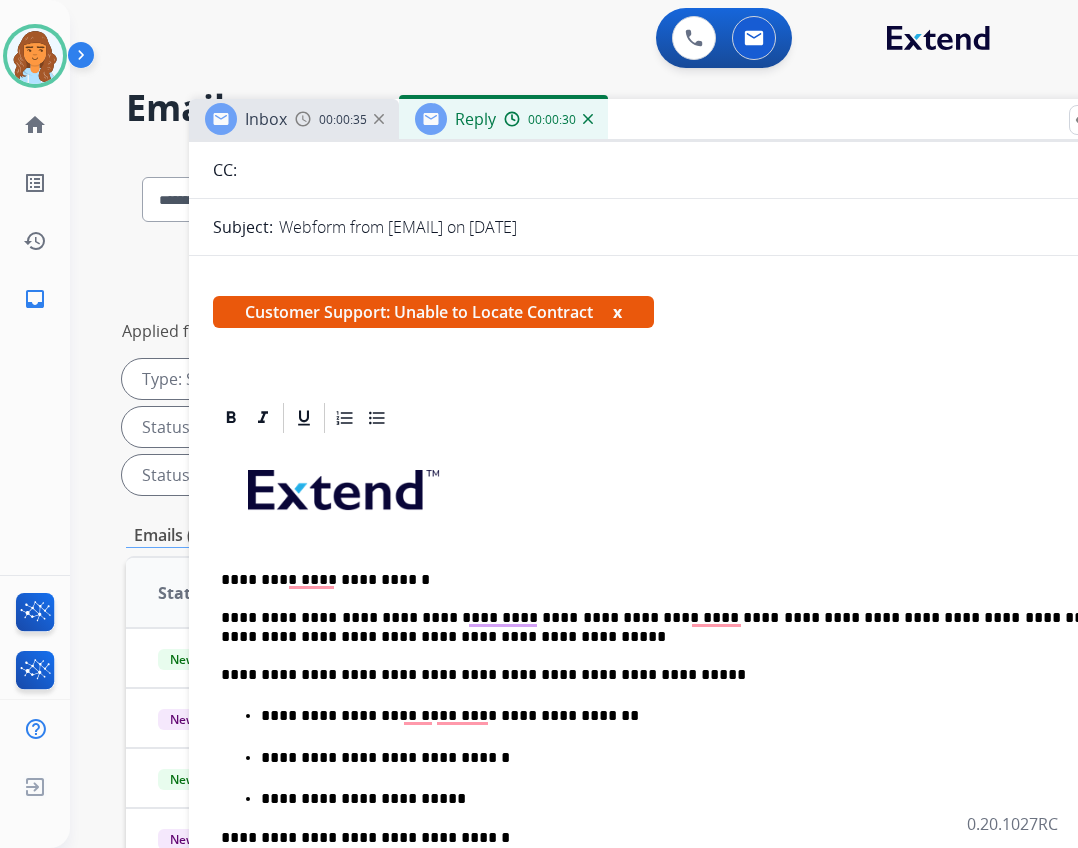 scroll, scrollTop: 0, scrollLeft: 0, axis: both 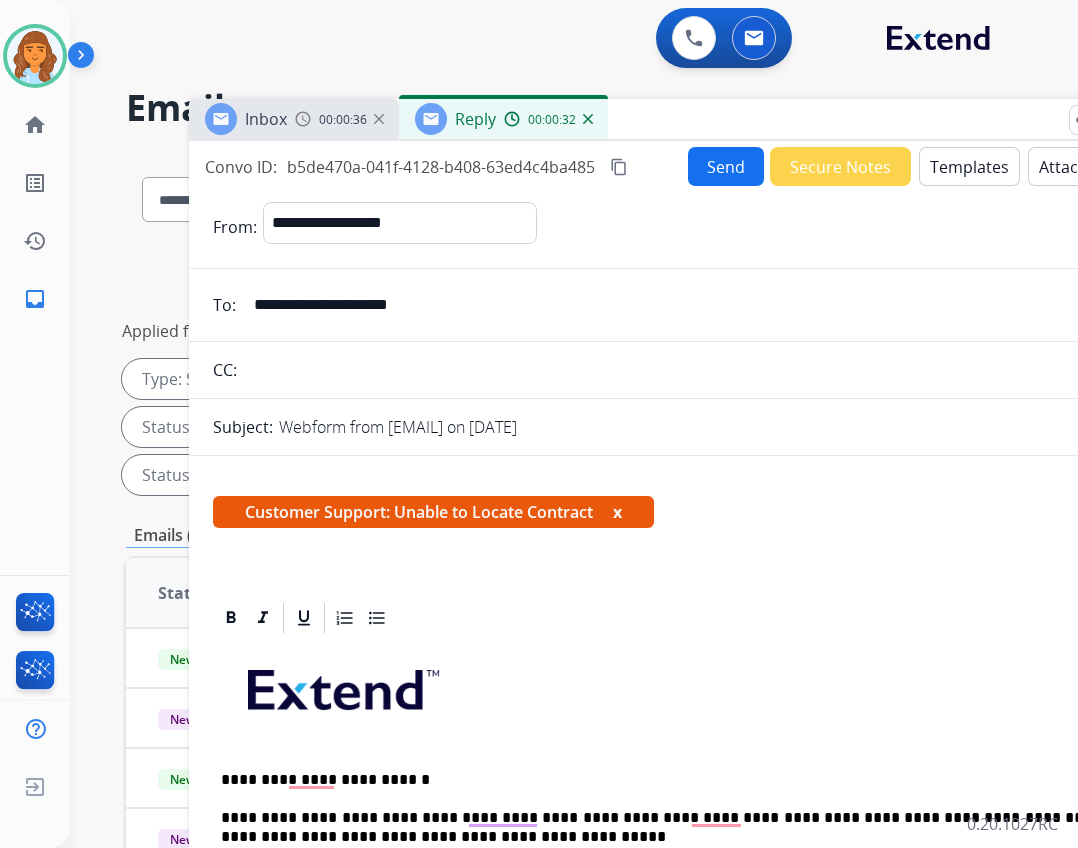 click on "Send" at bounding box center [726, 166] 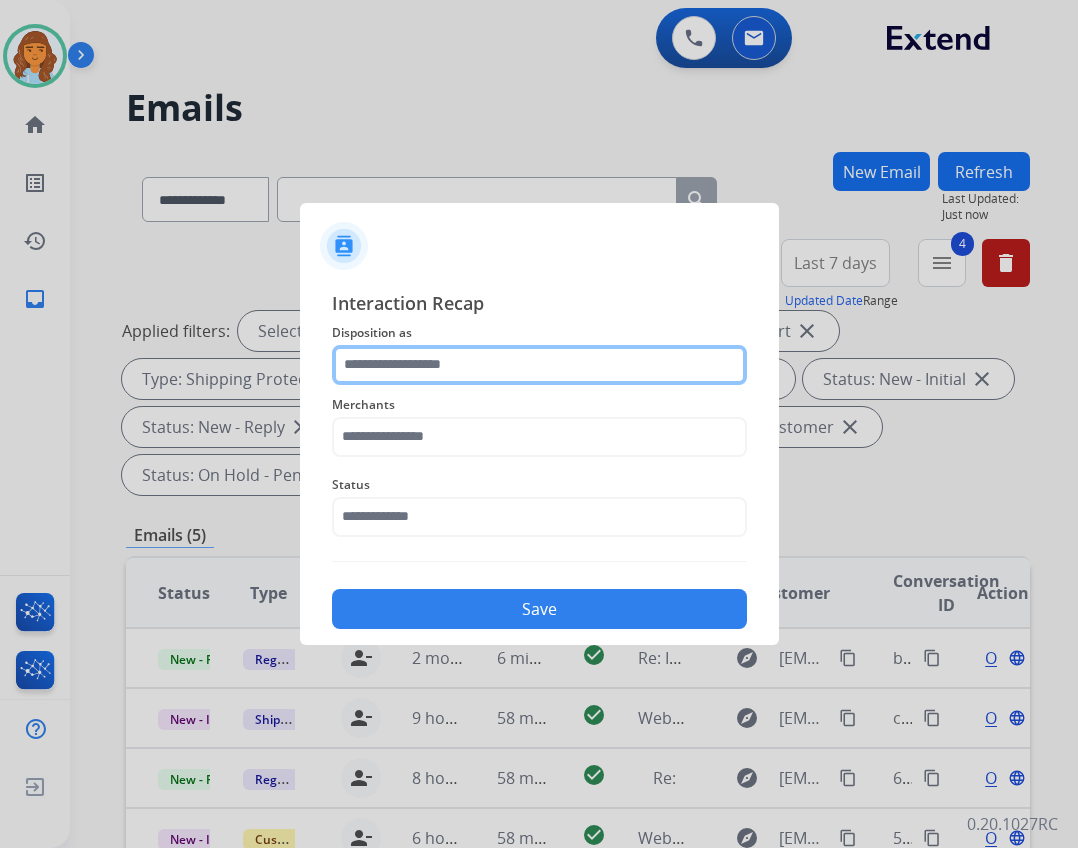 click 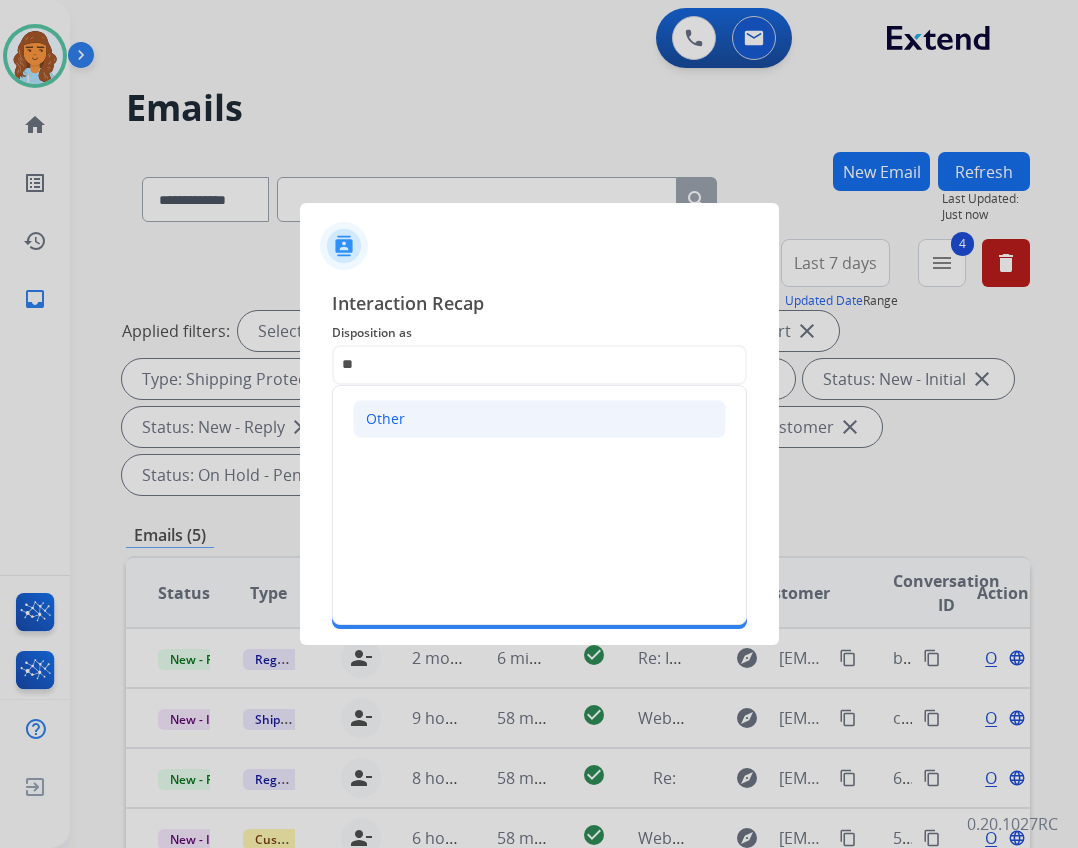 drag, startPoint x: 531, startPoint y: 403, endPoint x: 519, endPoint y: 451, distance: 49.47727 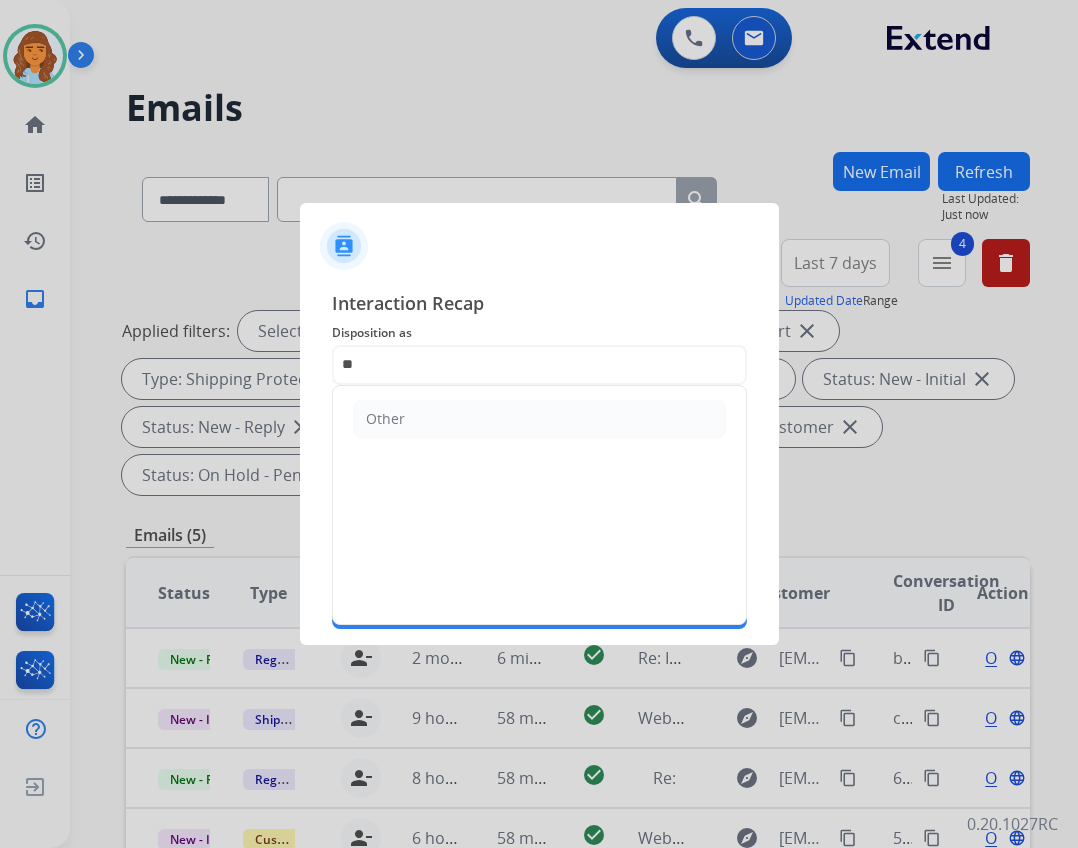 click on "Other" 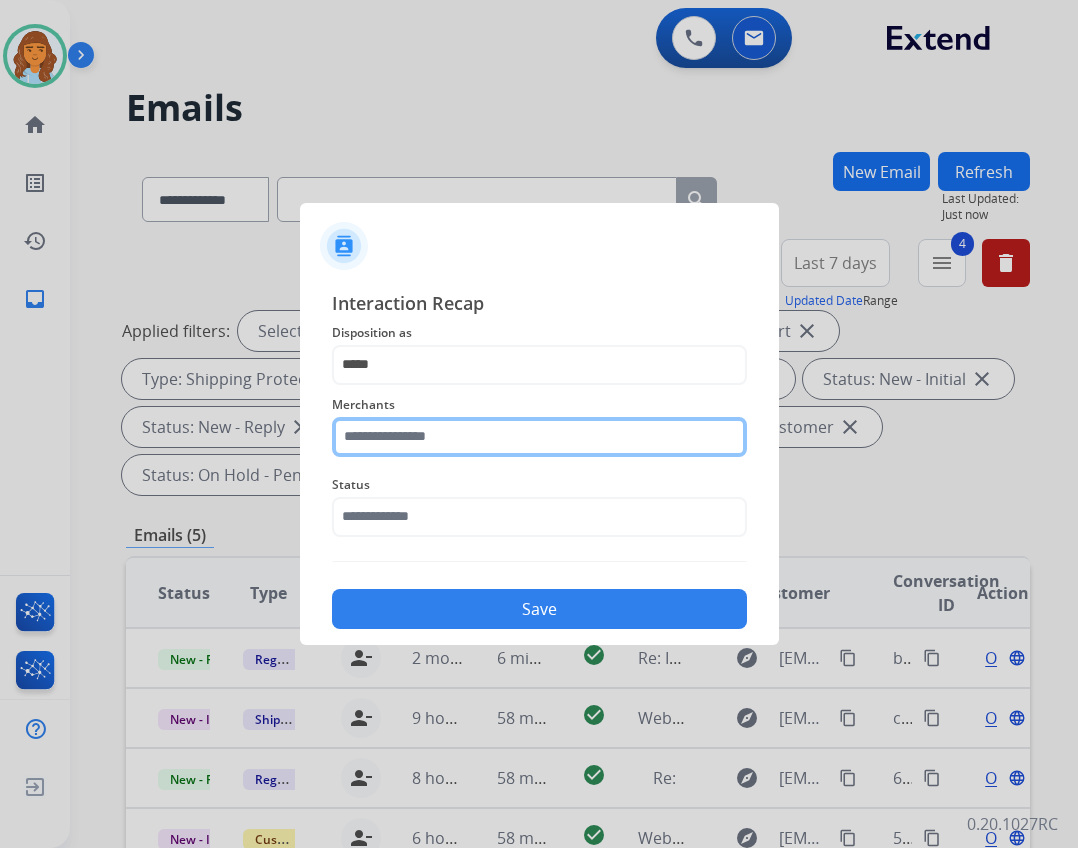 click 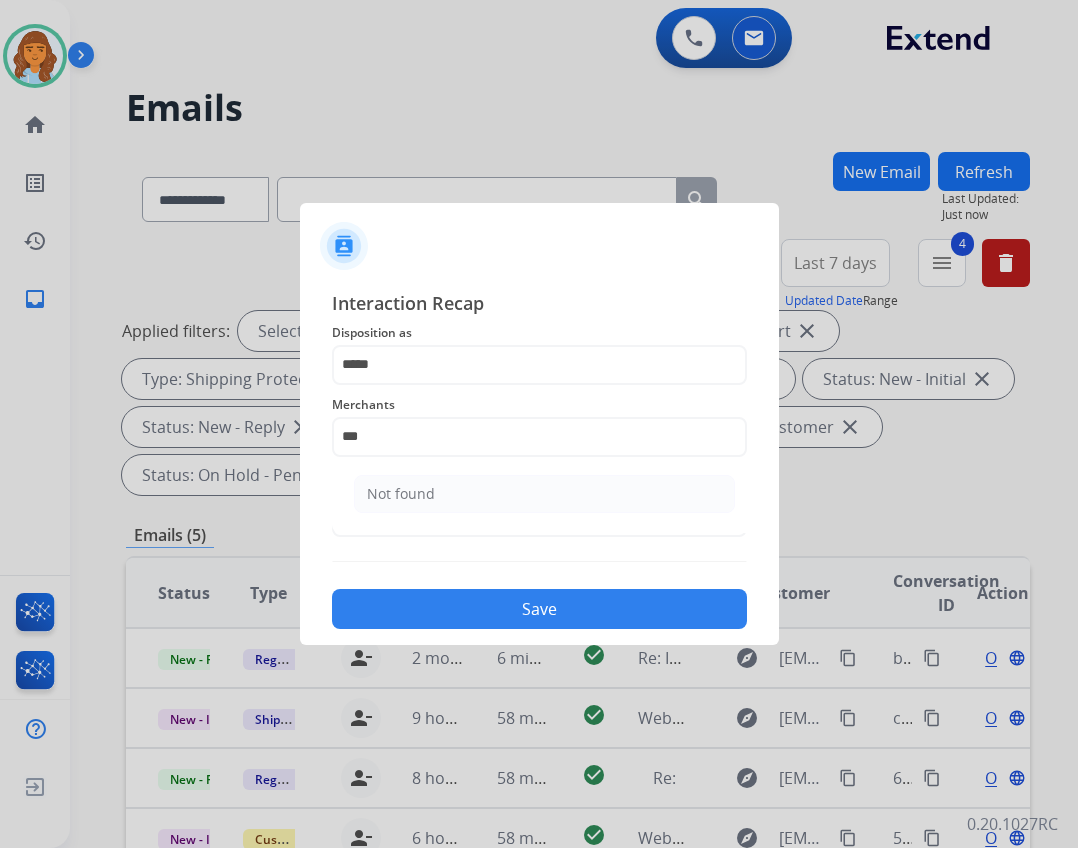 click on "Not found" 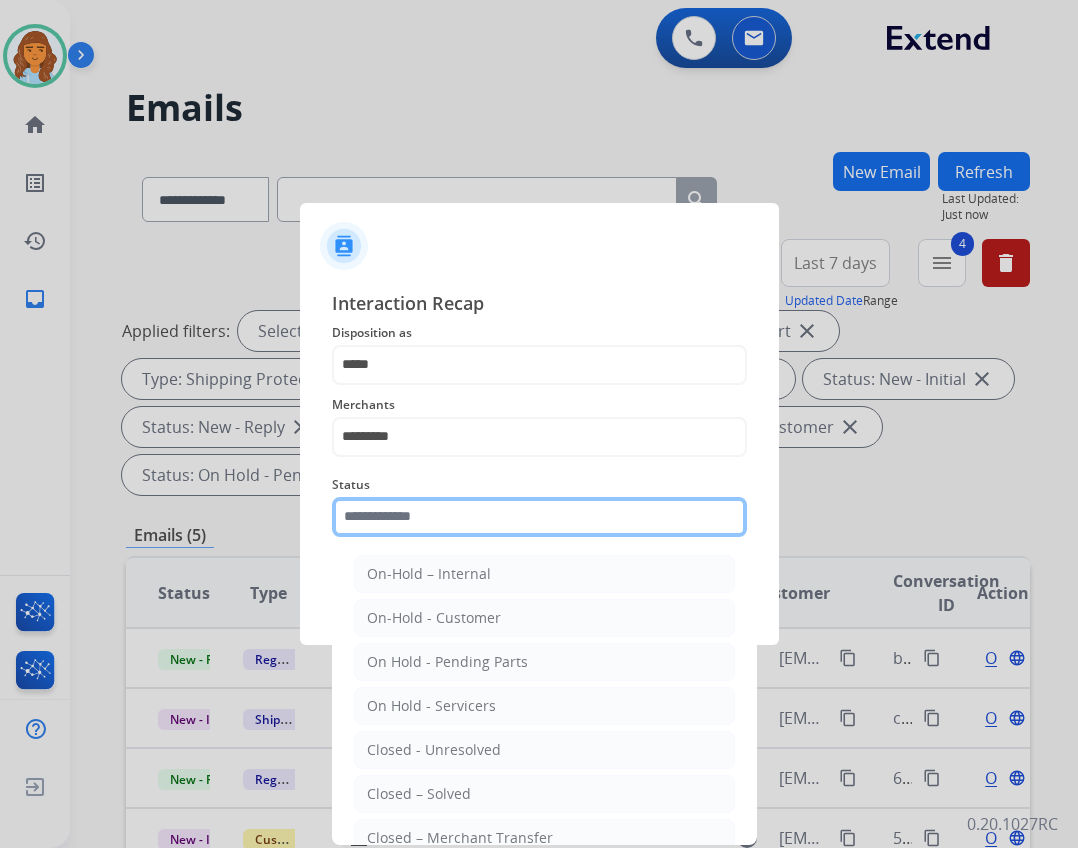 click 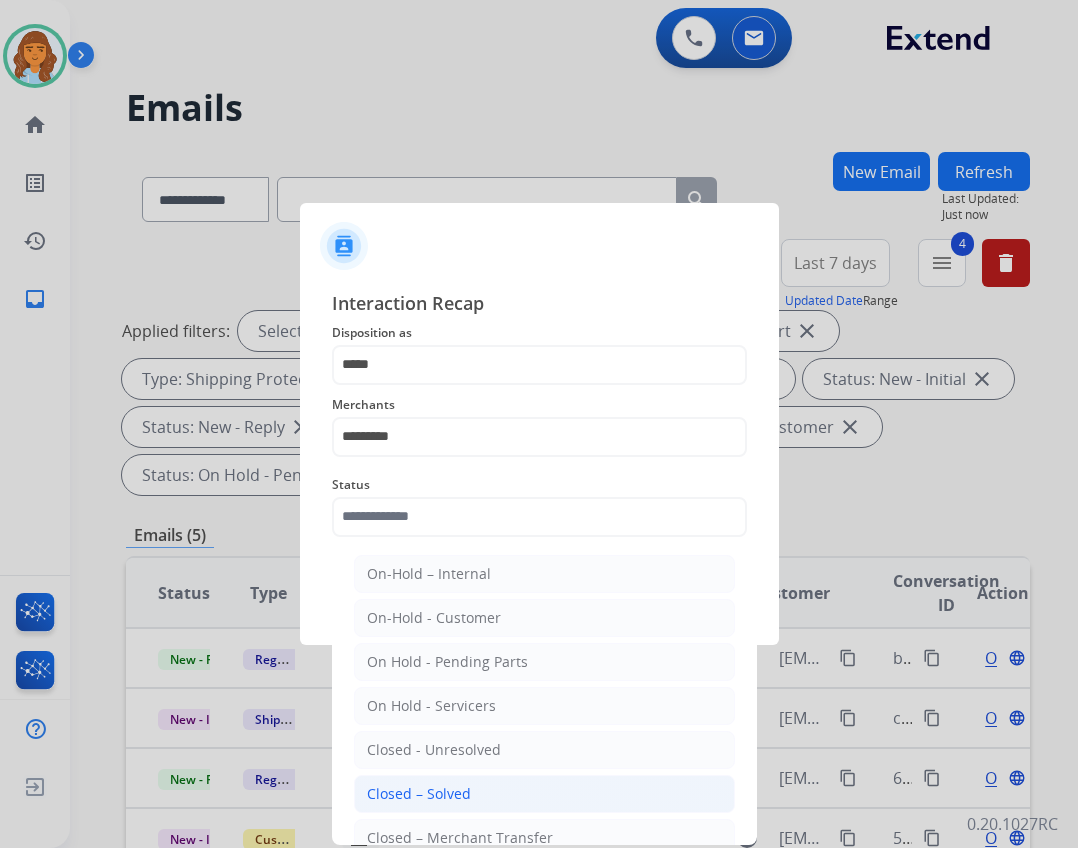 click on "Closed – Solved" 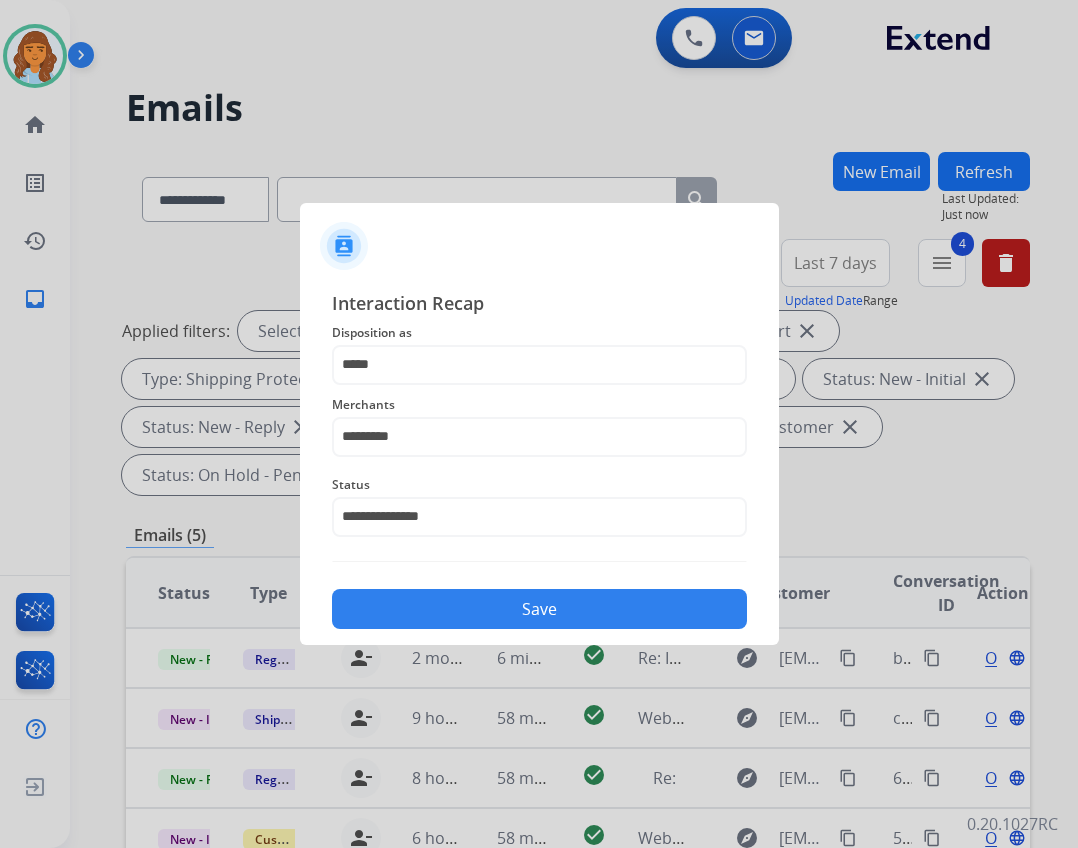click on "**********" 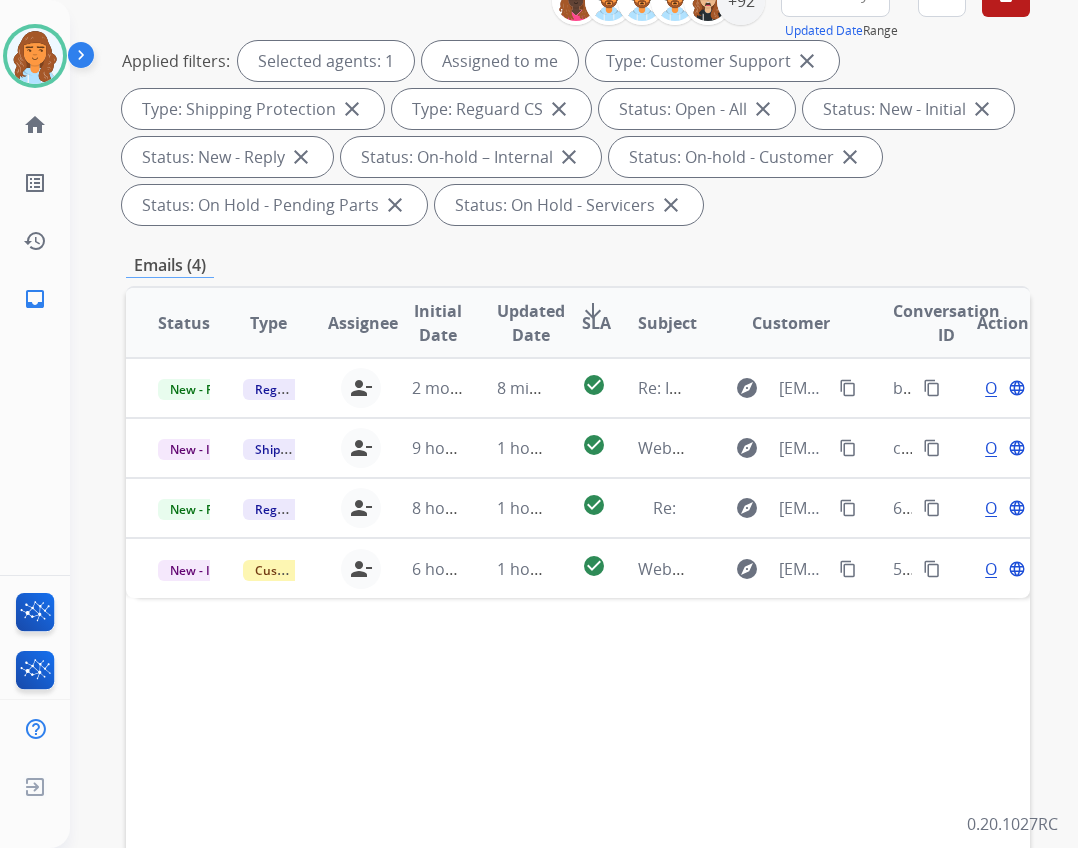 scroll, scrollTop: 400, scrollLeft: 0, axis: vertical 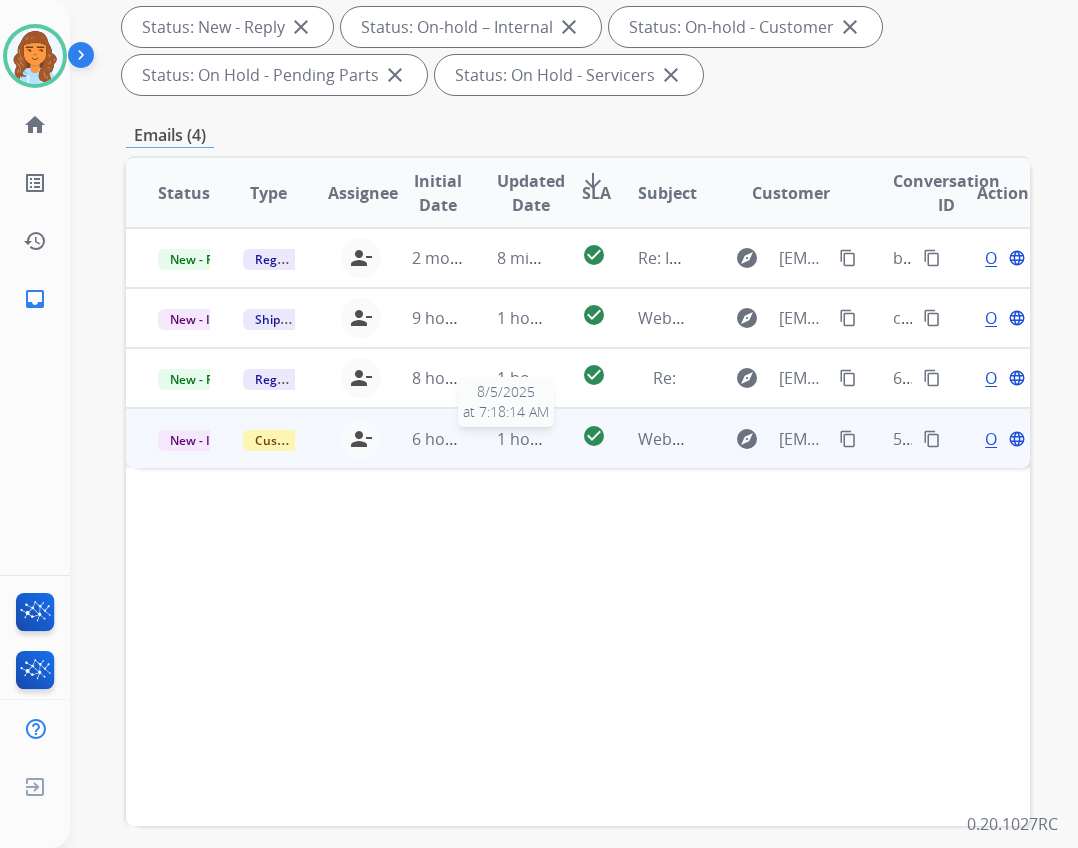 click on "1 hour ago" at bounding box center (538, 439) 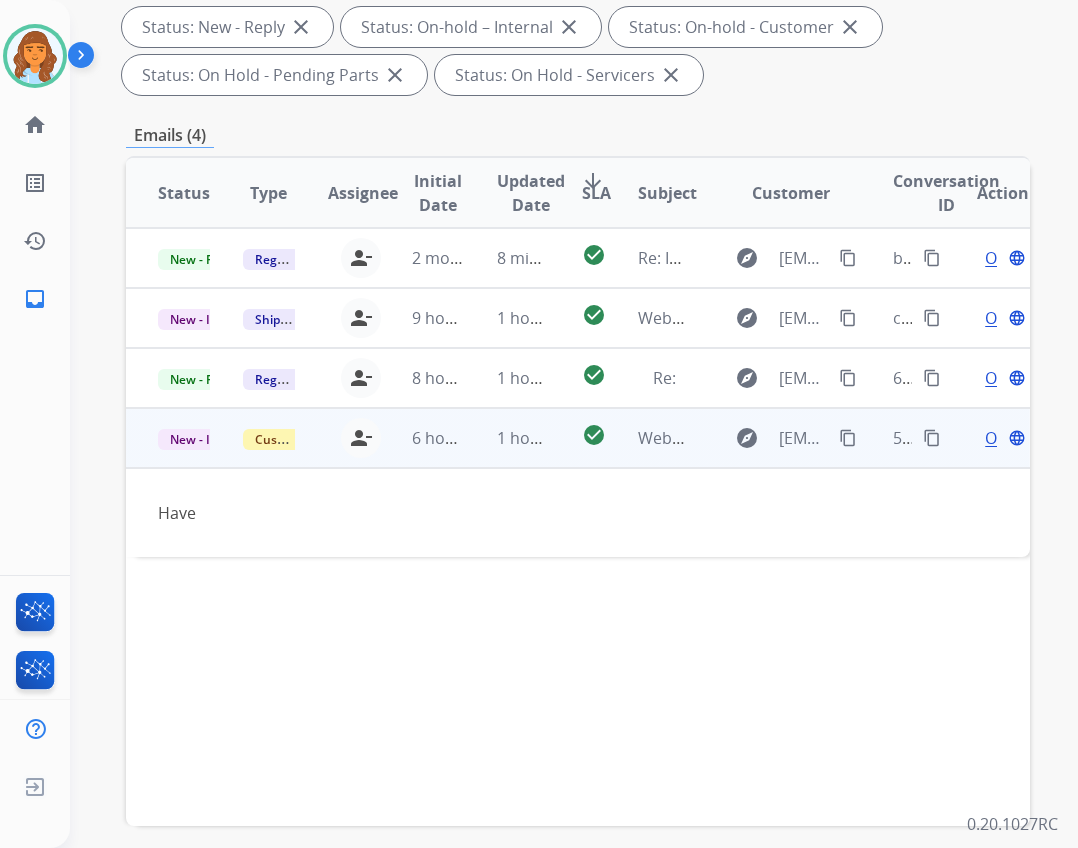 click on "Open language" at bounding box center [1003, 438] 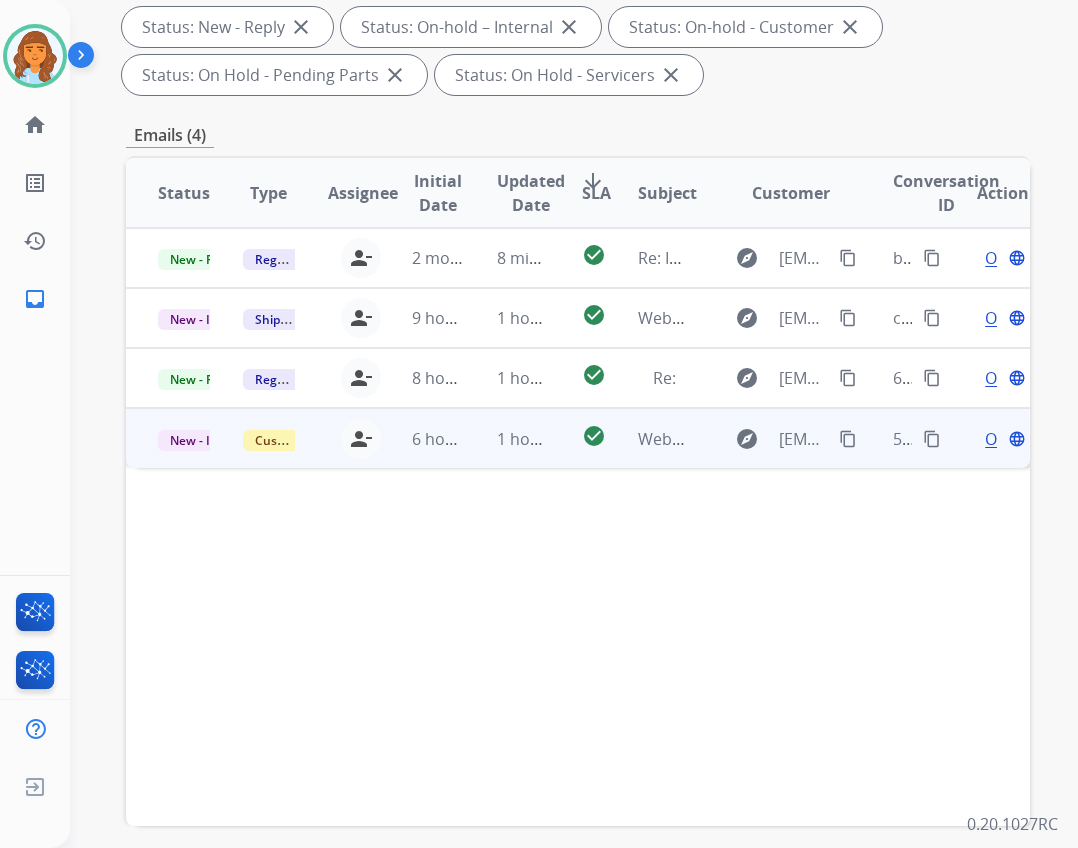 click on "Open" at bounding box center (1005, 439) 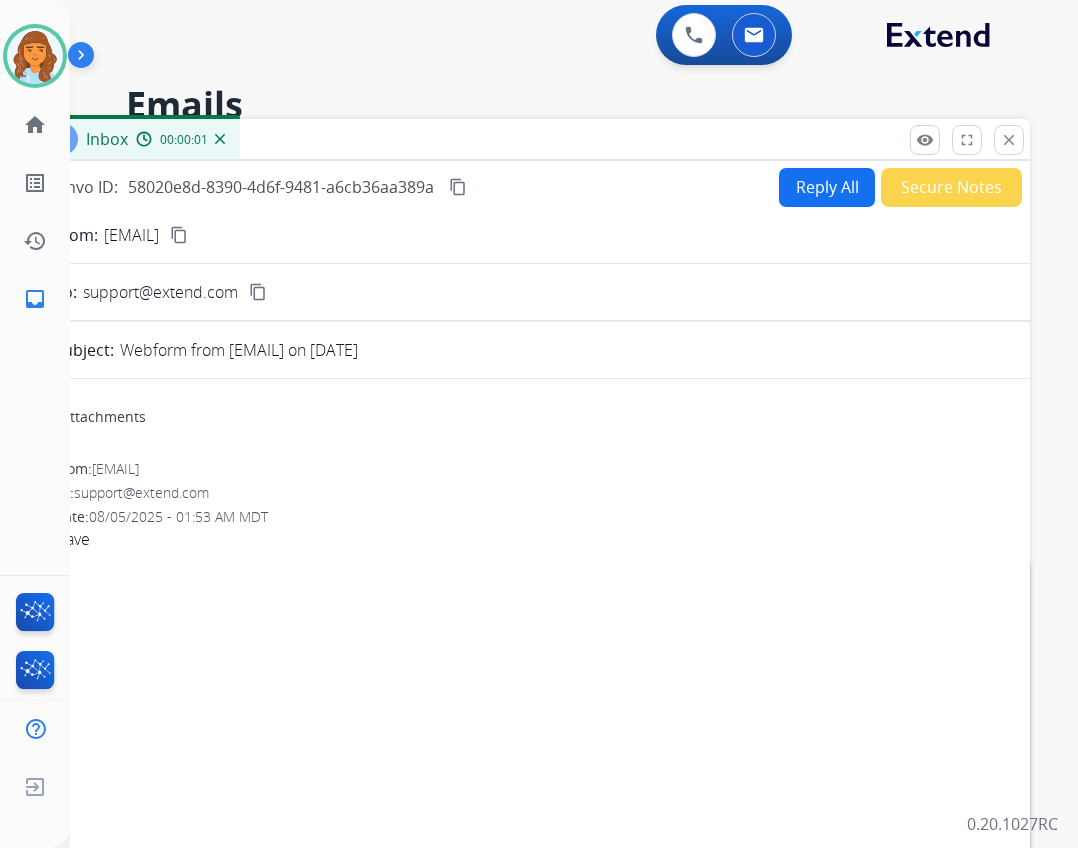 scroll, scrollTop: 0, scrollLeft: 0, axis: both 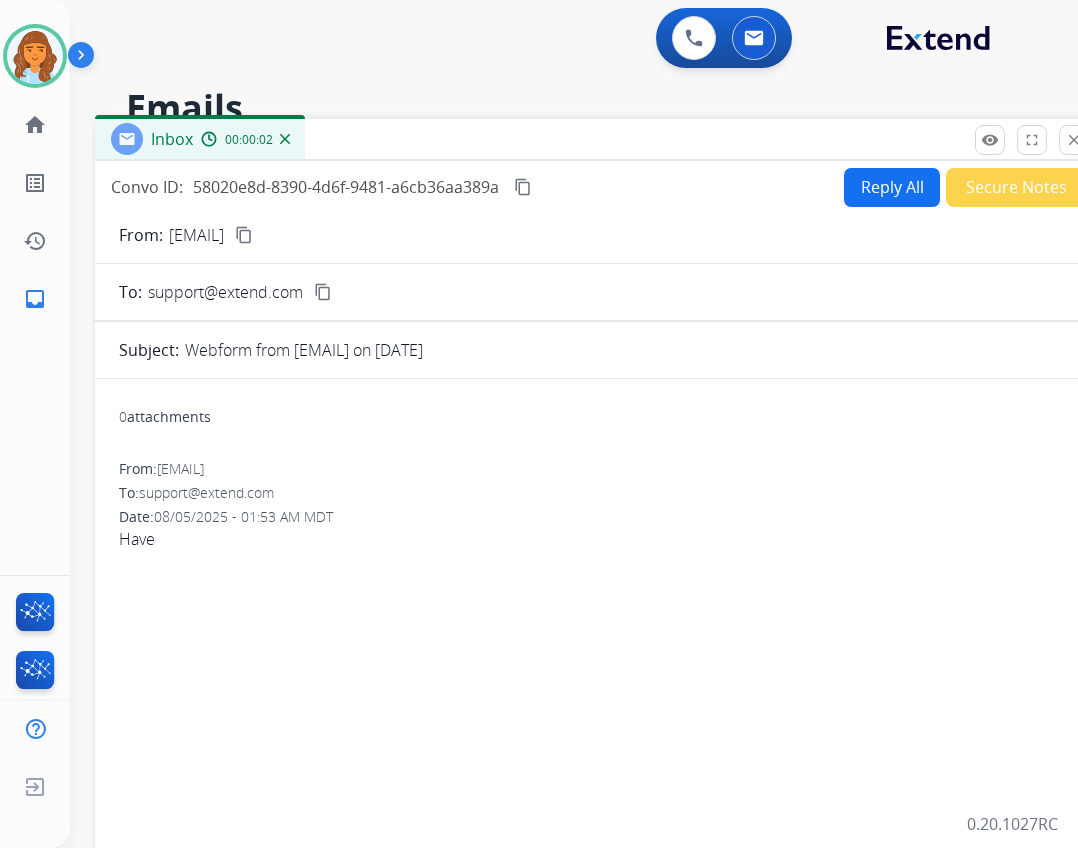 drag, startPoint x: 359, startPoint y: 135, endPoint x: 424, endPoint y: 132, distance: 65.06919 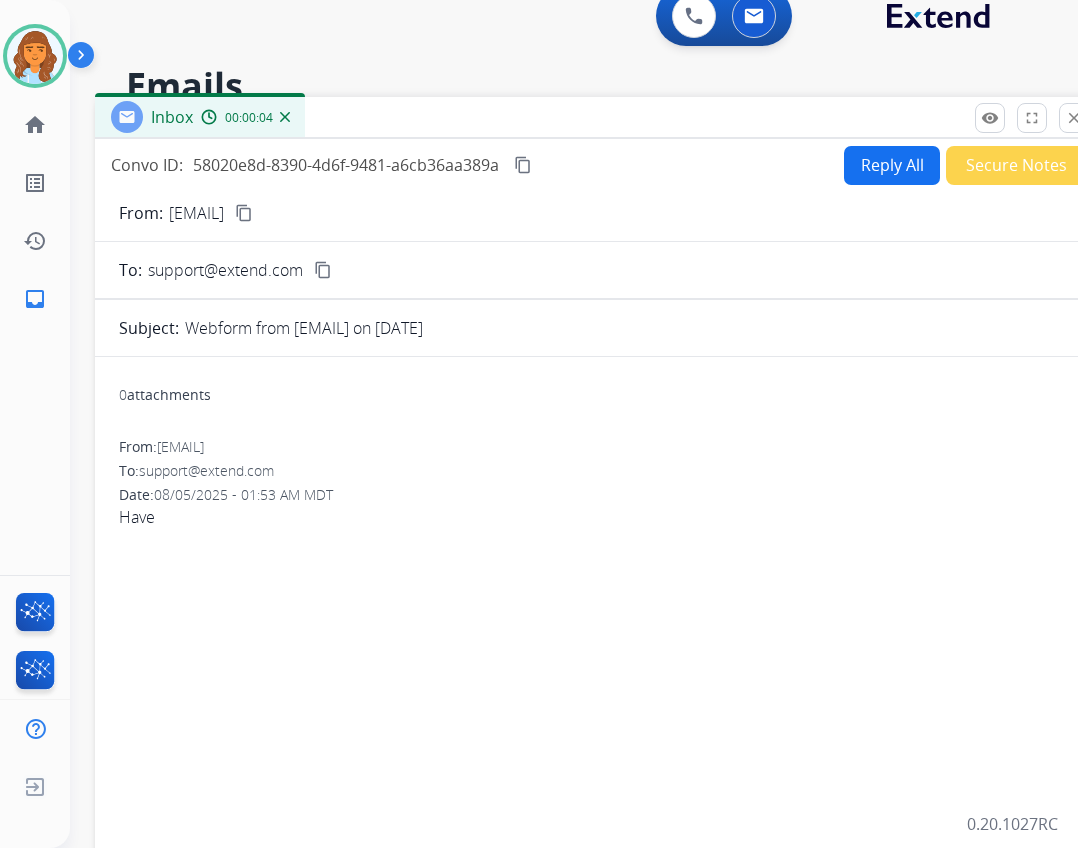 scroll, scrollTop: 0, scrollLeft: 0, axis: both 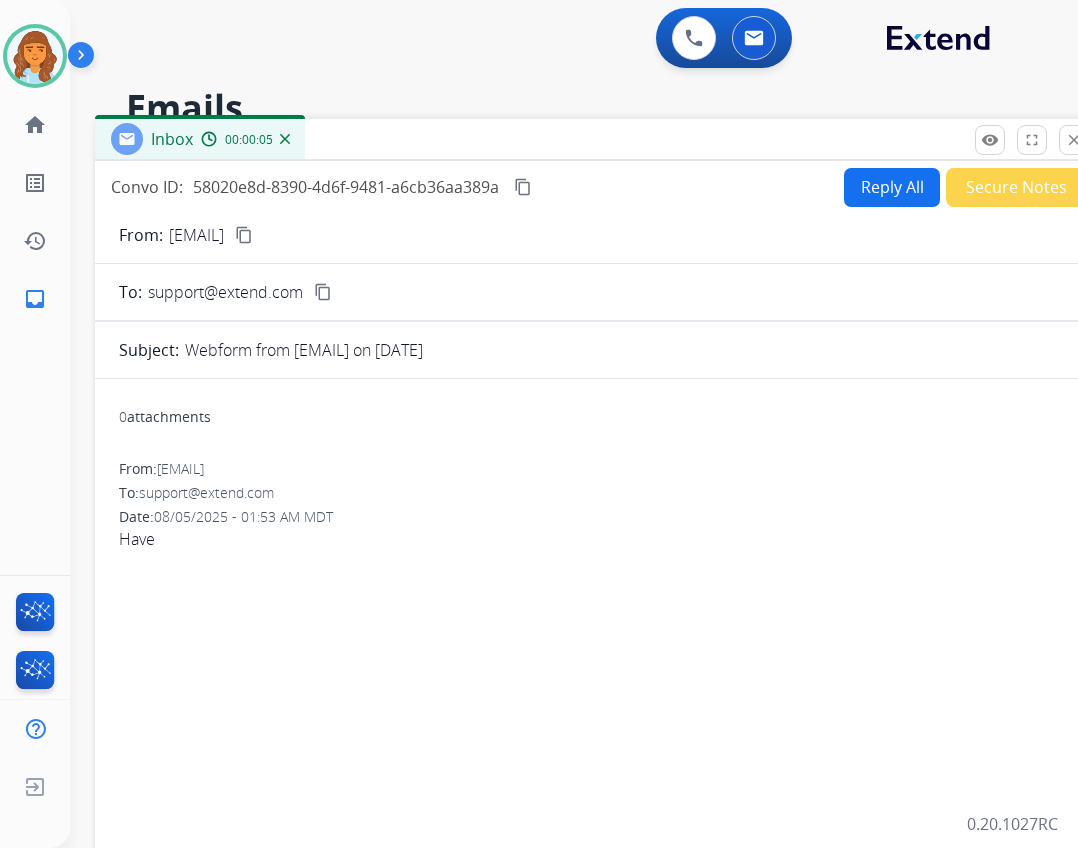 click on "Secure Notes" at bounding box center [1016, 187] 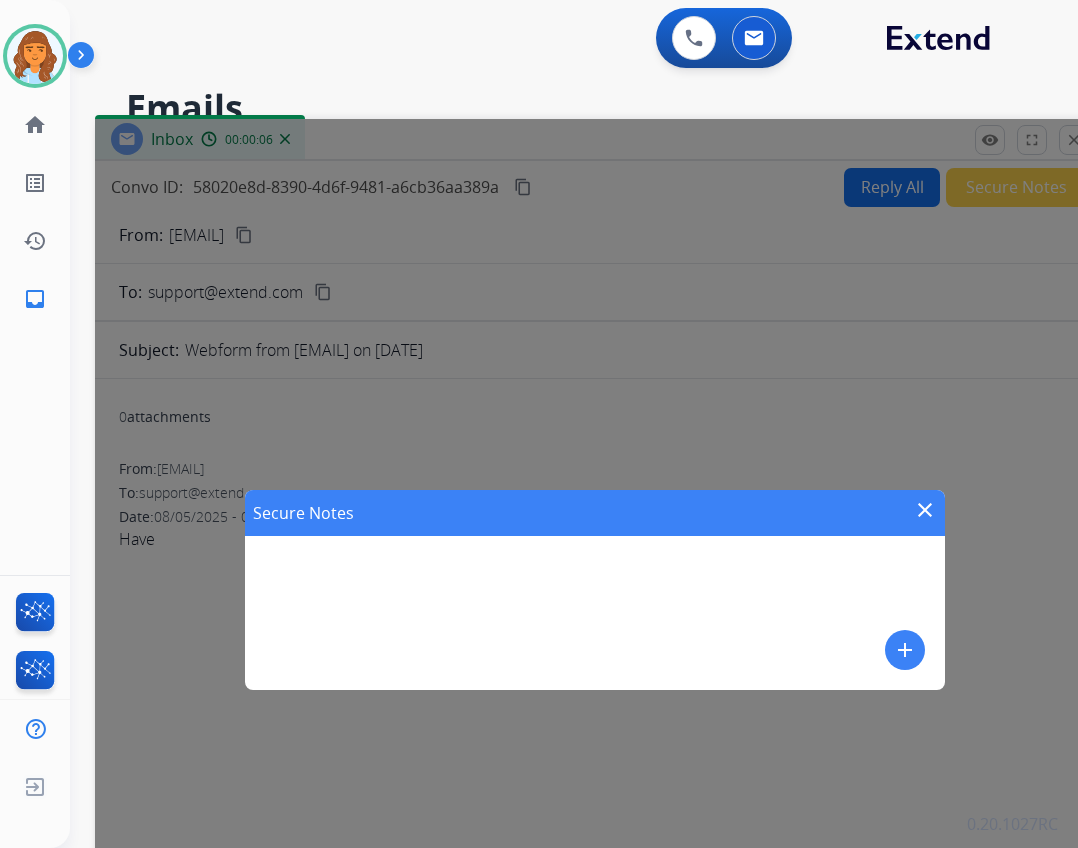 click on "add" at bounding box center (905, 650) 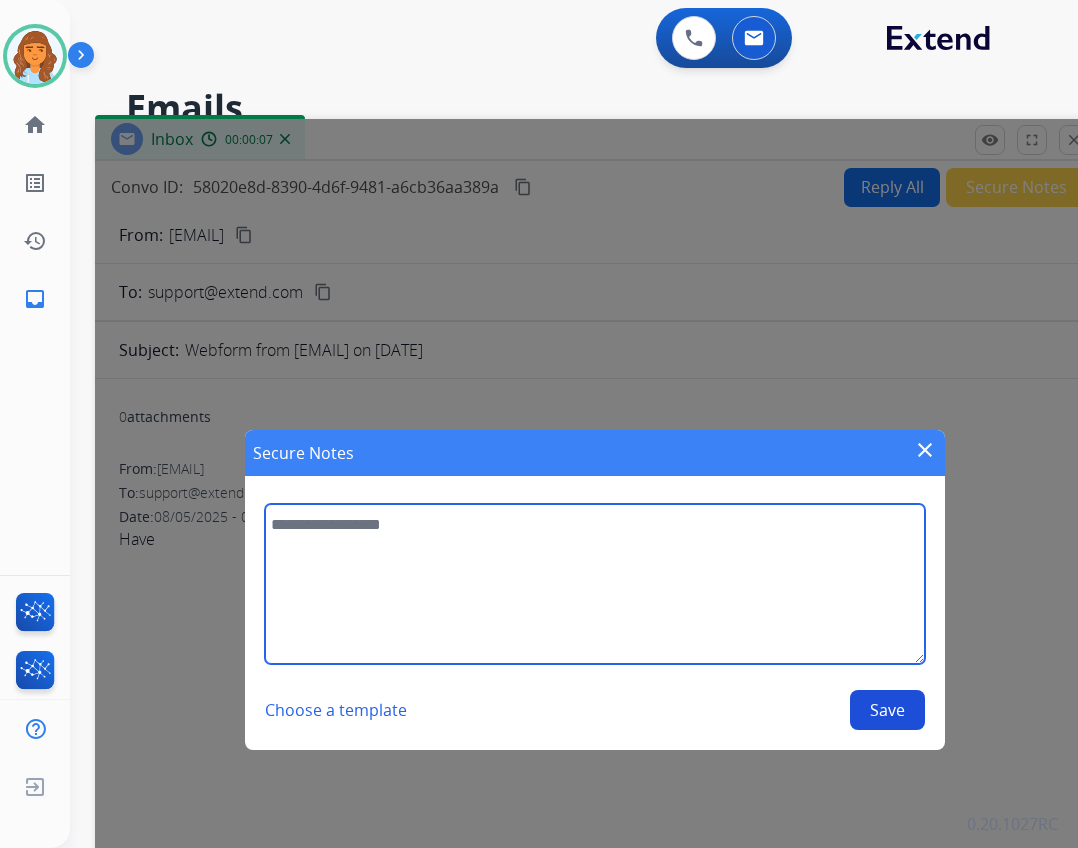 click at bounding box center (595, 584) 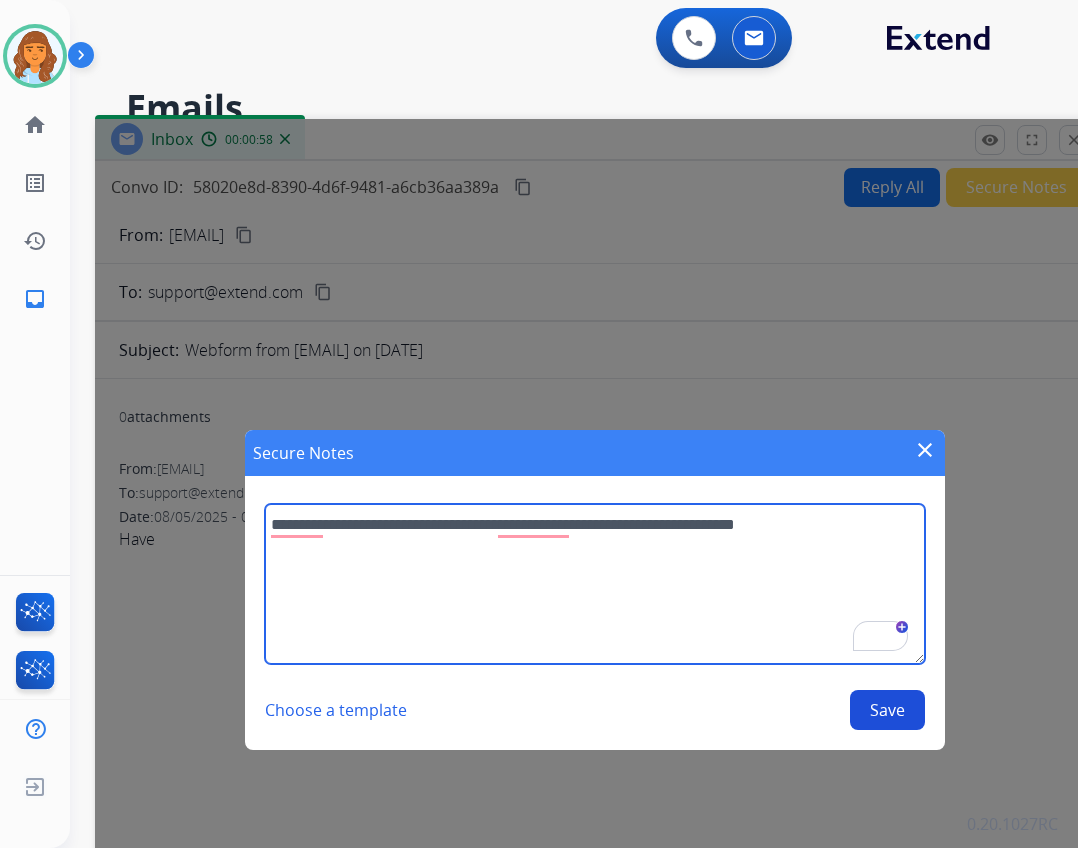 type on "**********" 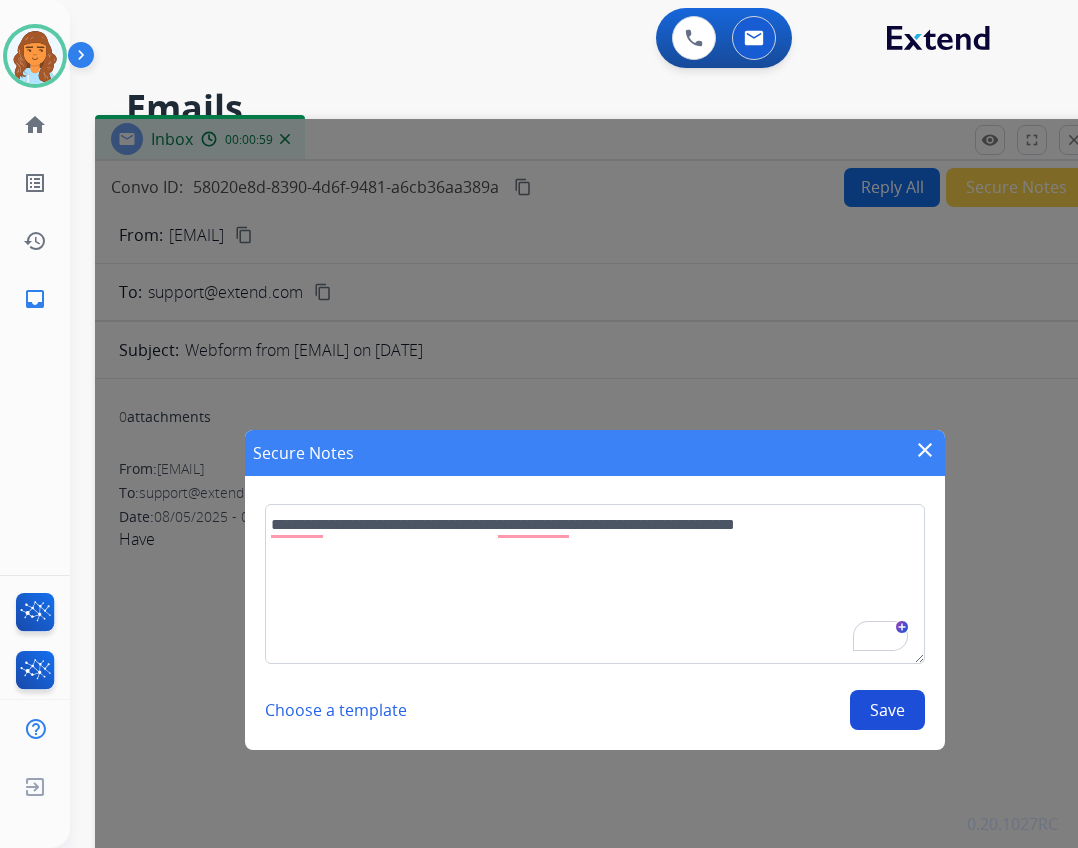 click on "Save" at bounding box center [887, 710] 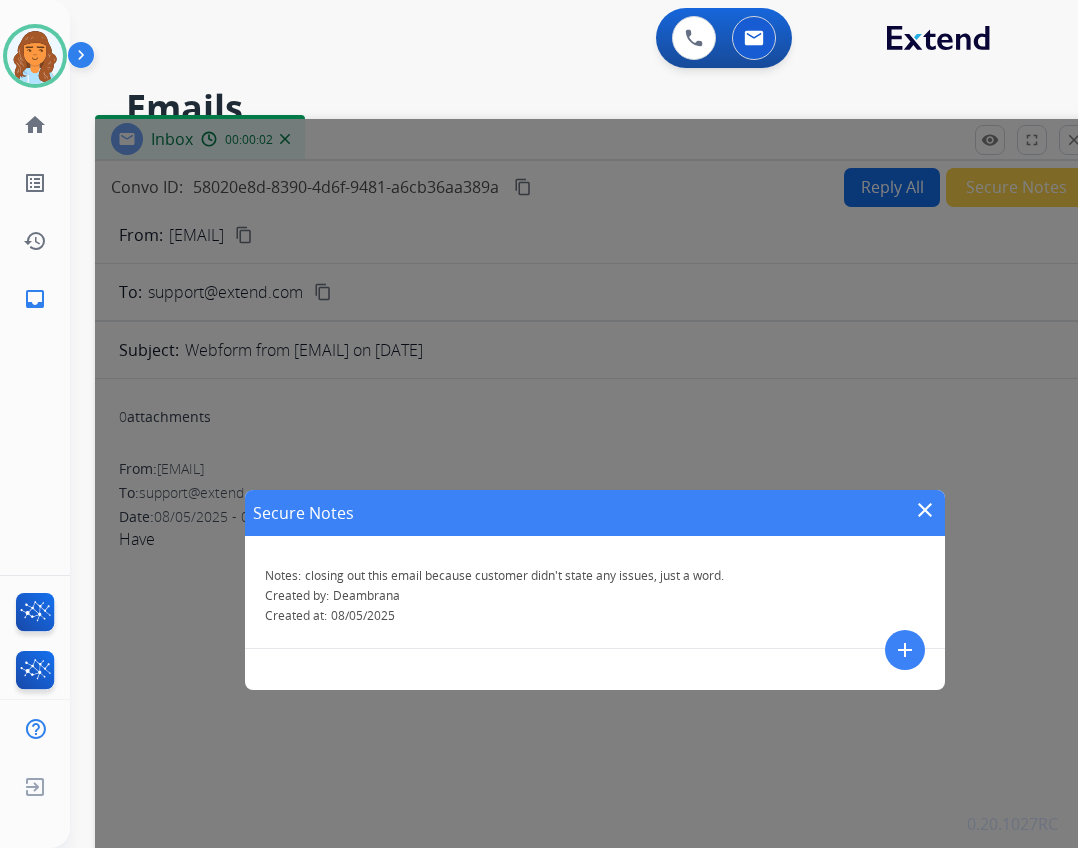 click on "close" at bounding box center [925, 510] 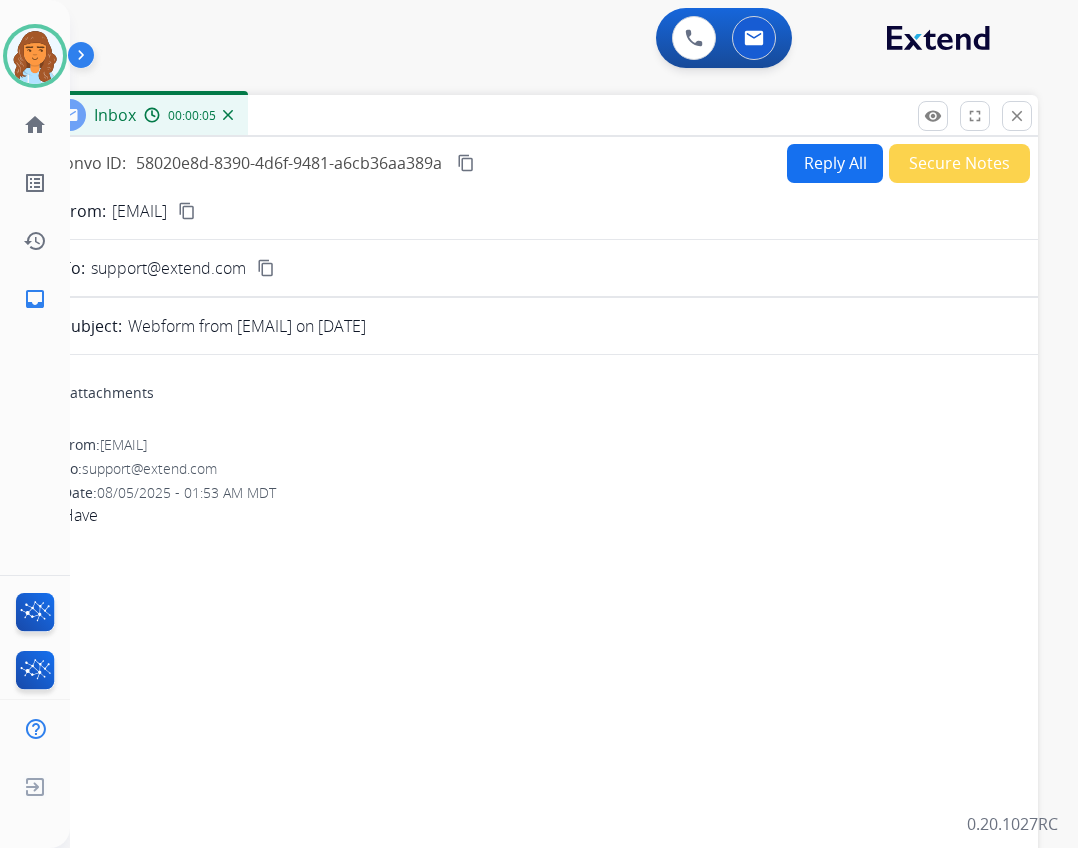 drag, startPoint x: 890, startPoint y: 145, endPoint x: 833, endPoint y: 121, distance: 61.846584 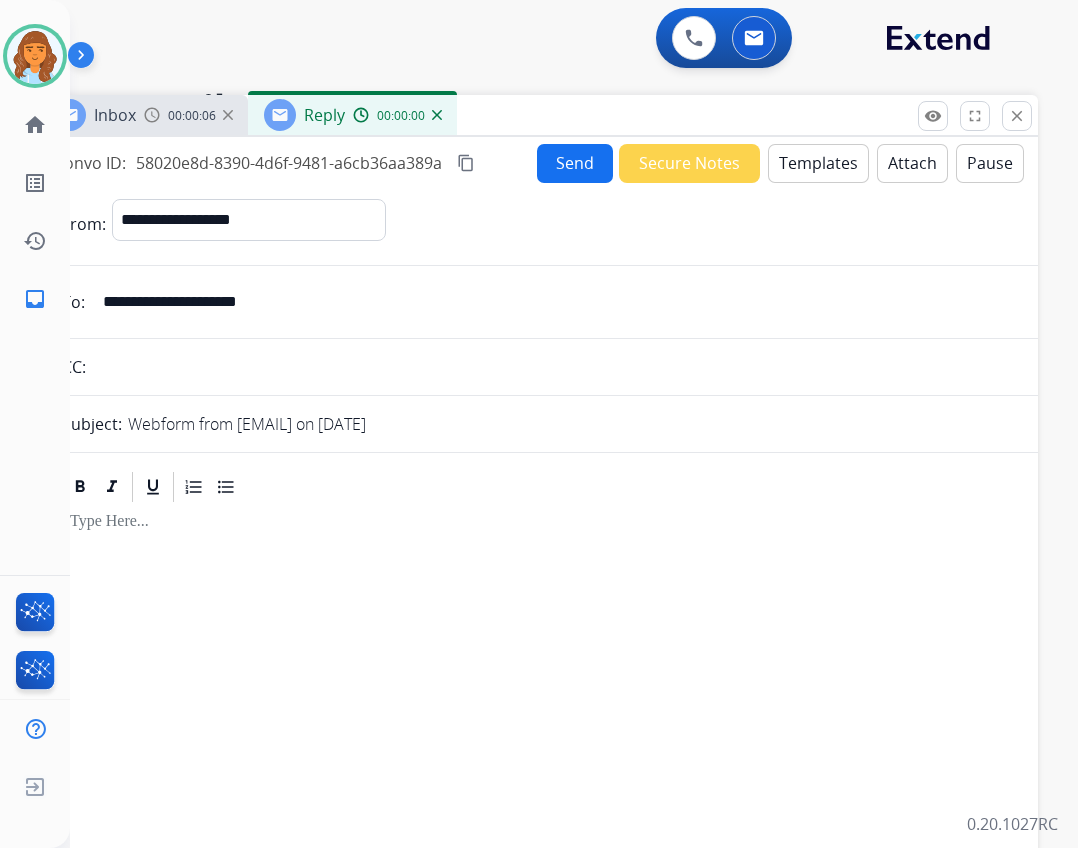 click on "Send" at bounding box center (575, 163) 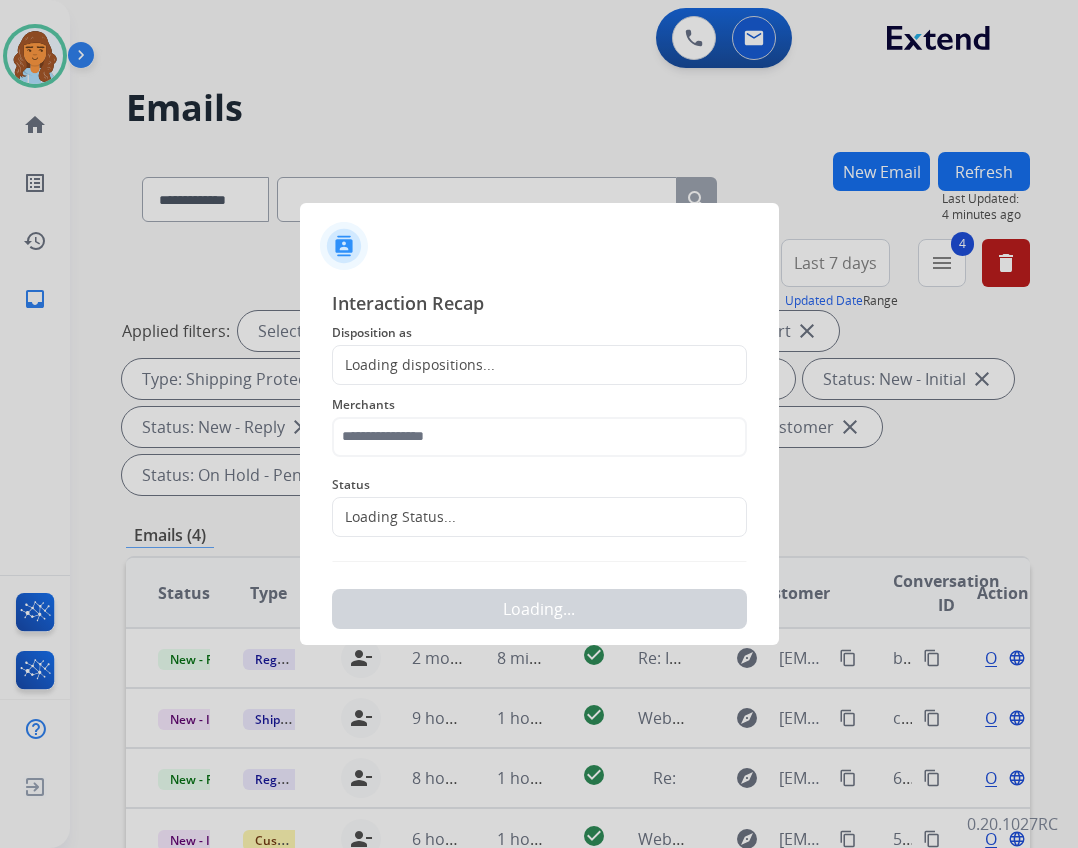 click on "Loading dispositions..." 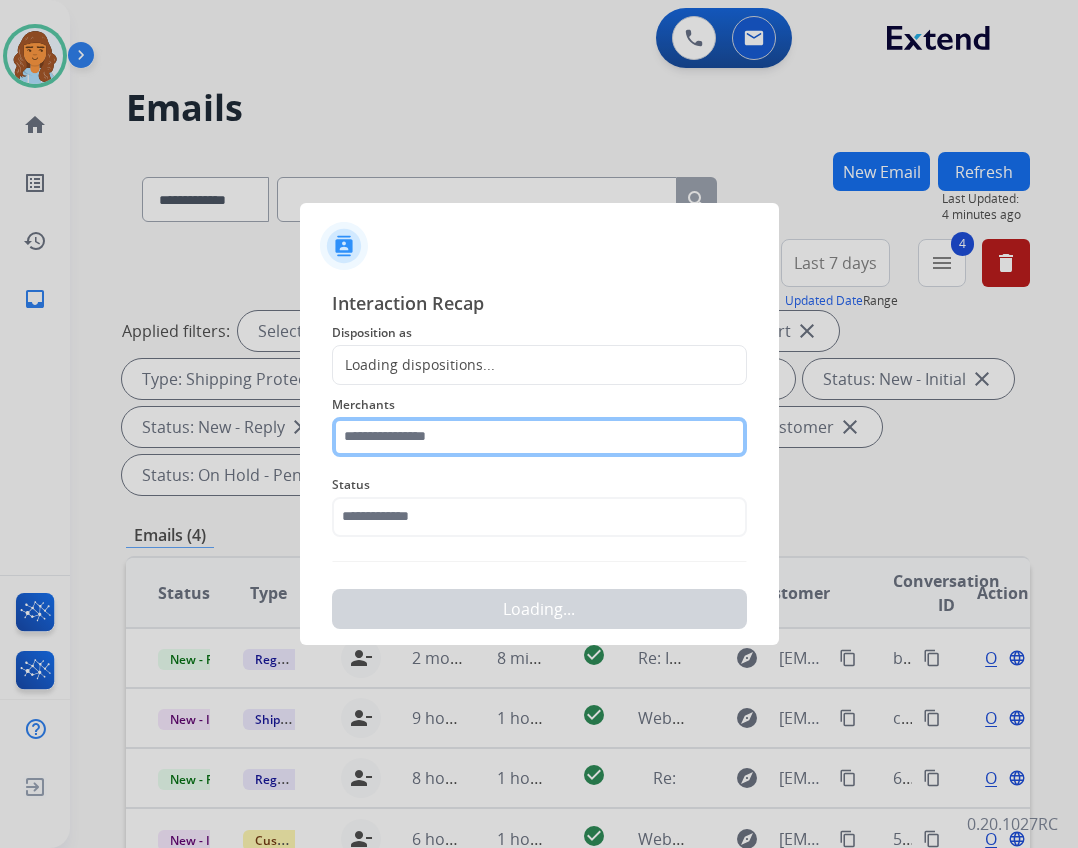 click 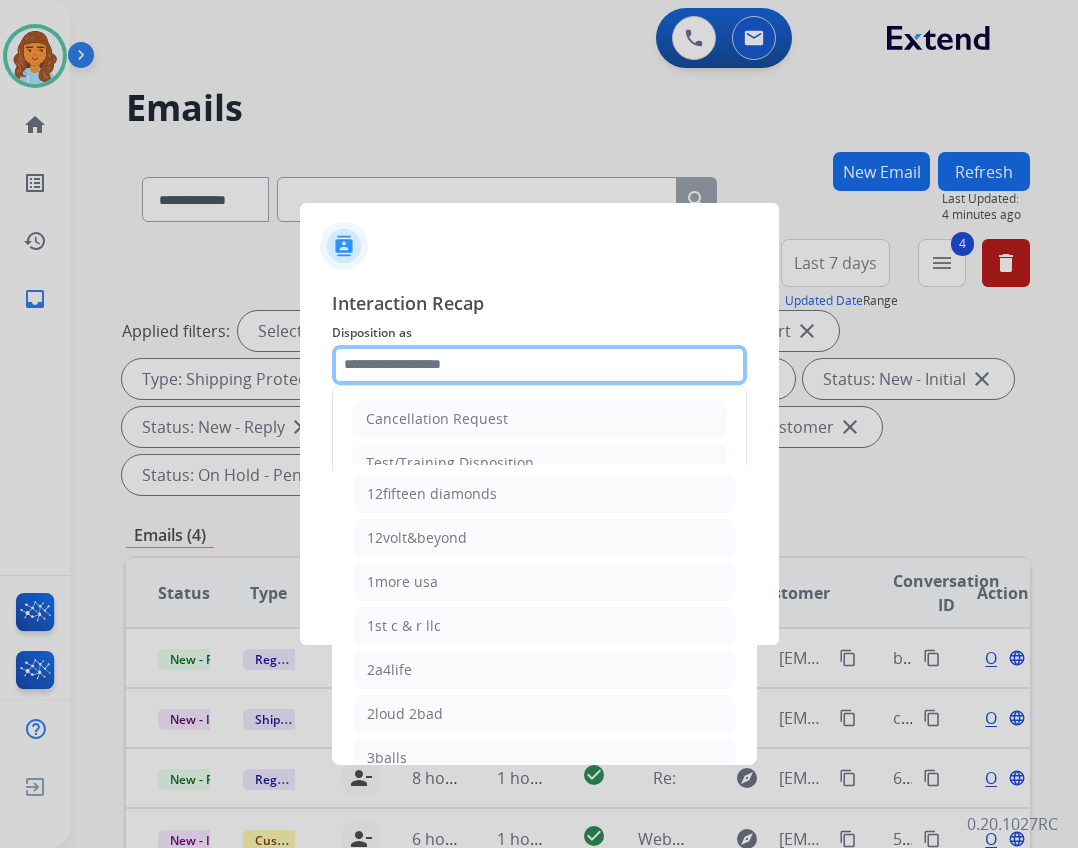 click 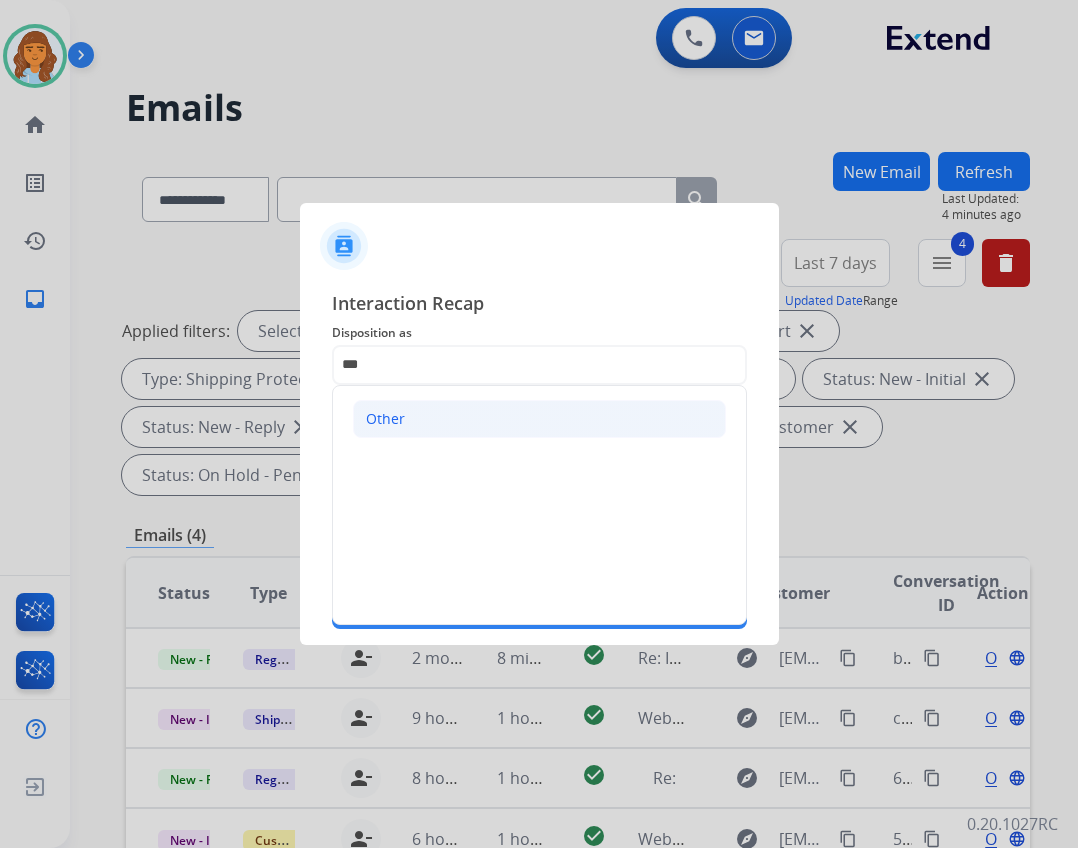 drag, startPoint x: 668, startPoint y: 421, endPoint x: 616, endPoint y: 422, distance: 52.009613 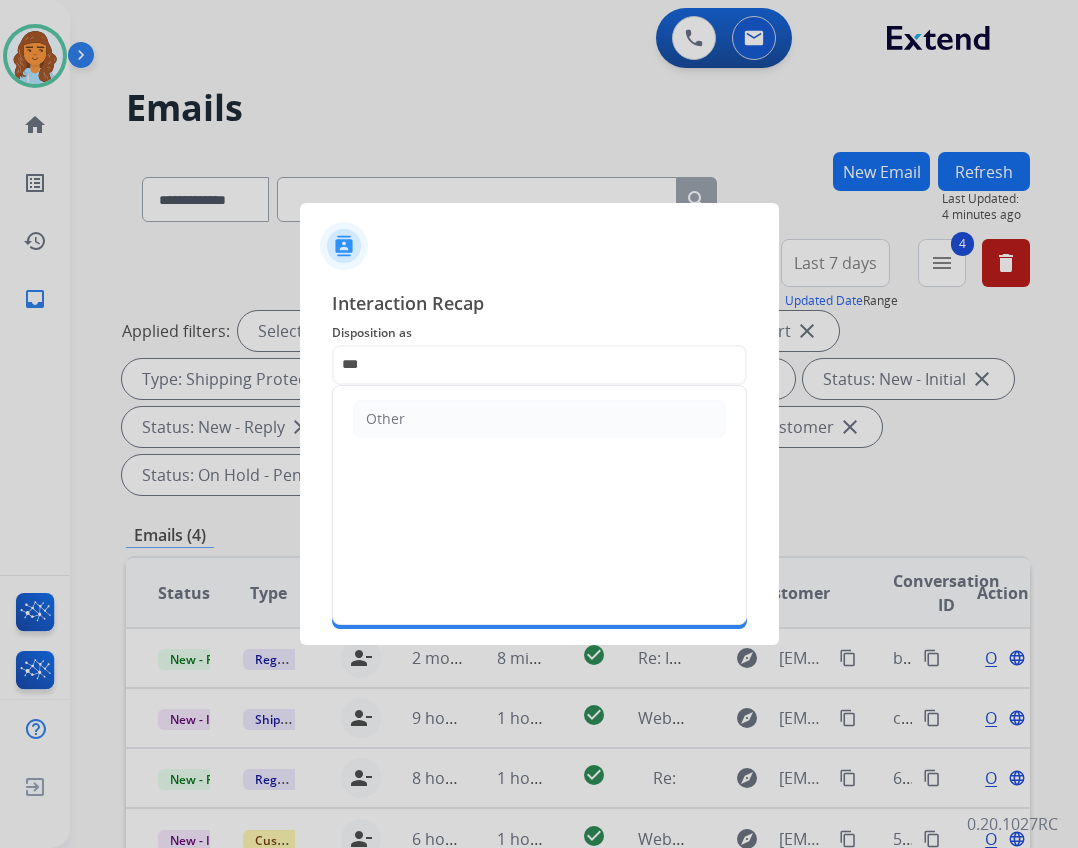 type on "*****" 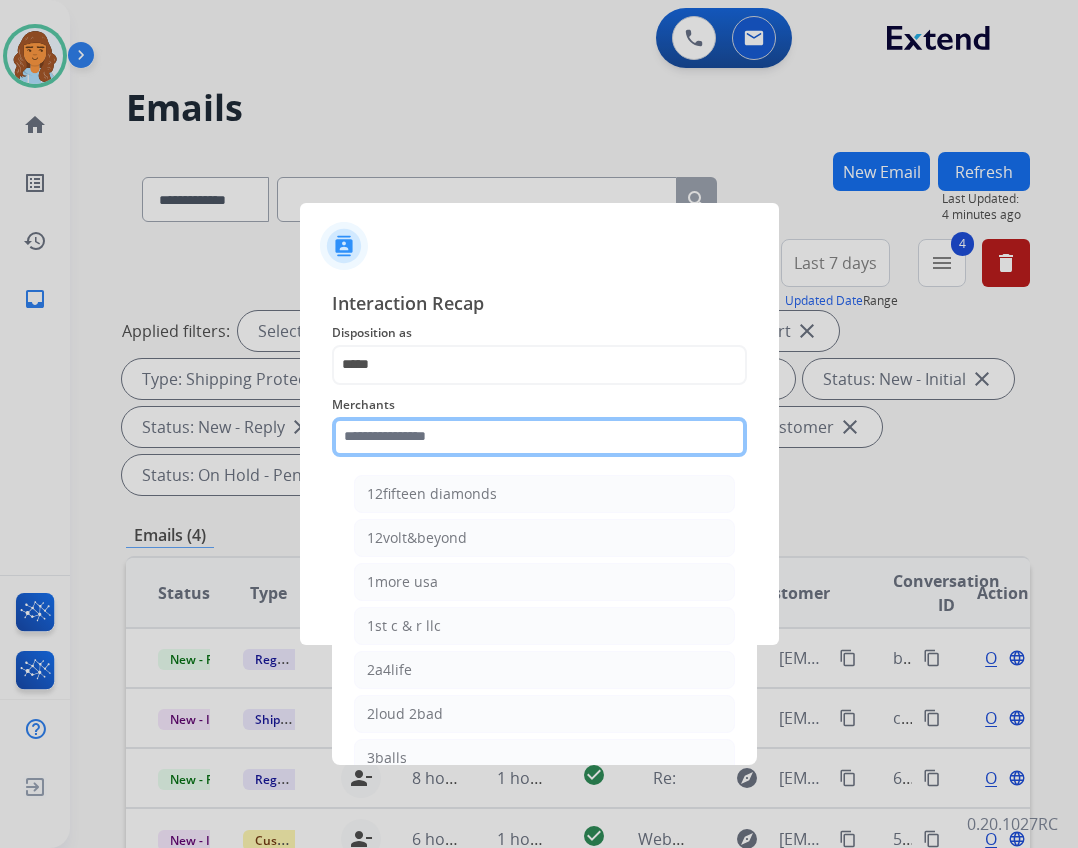 click 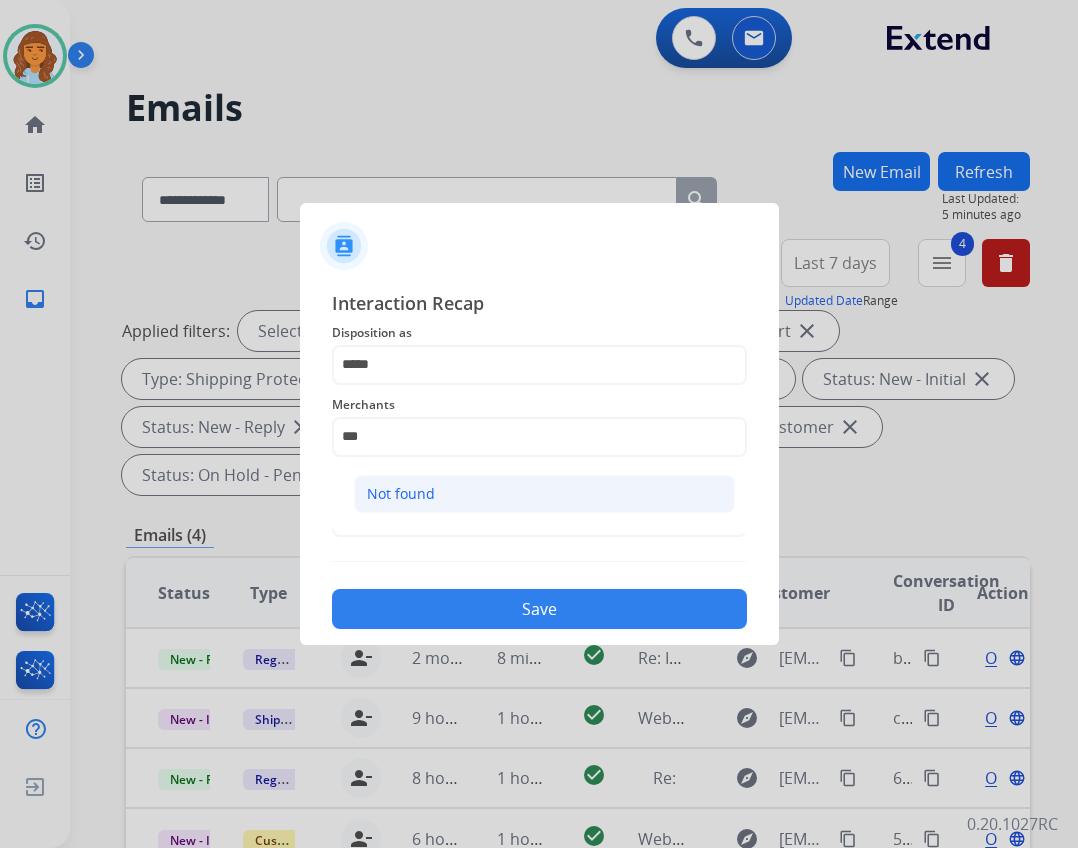 click on "Not found" 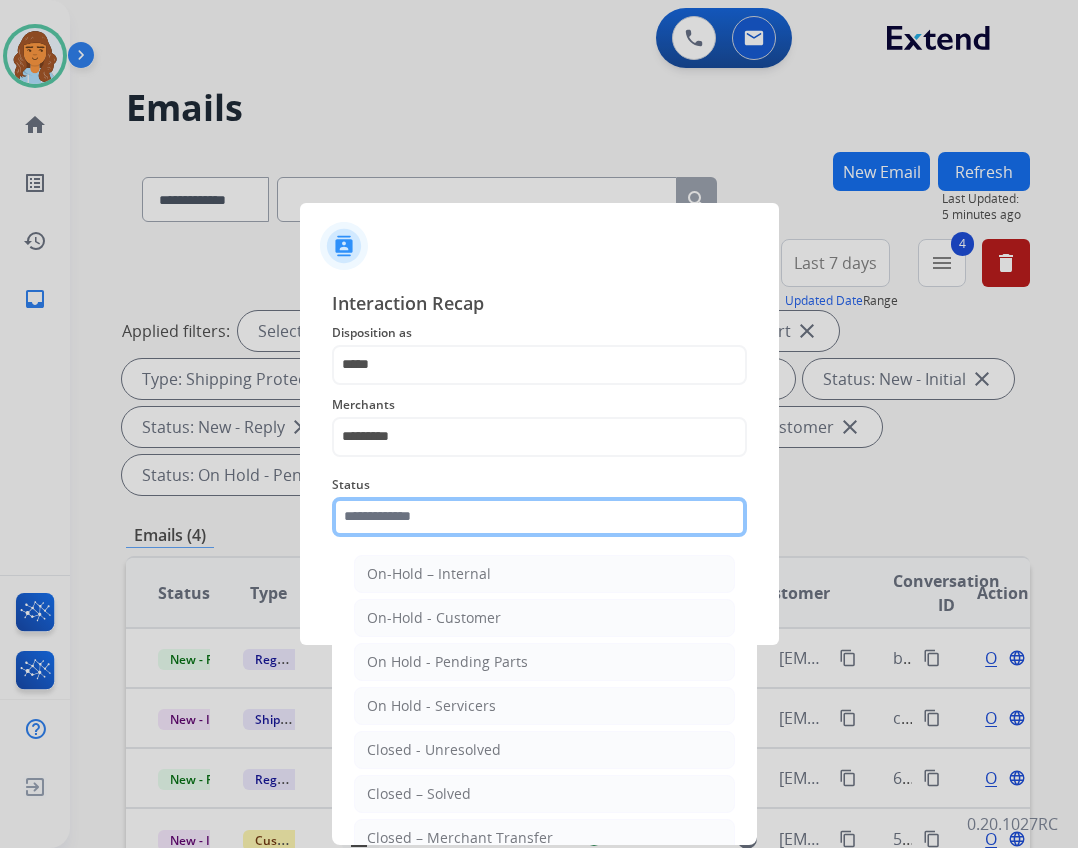 click 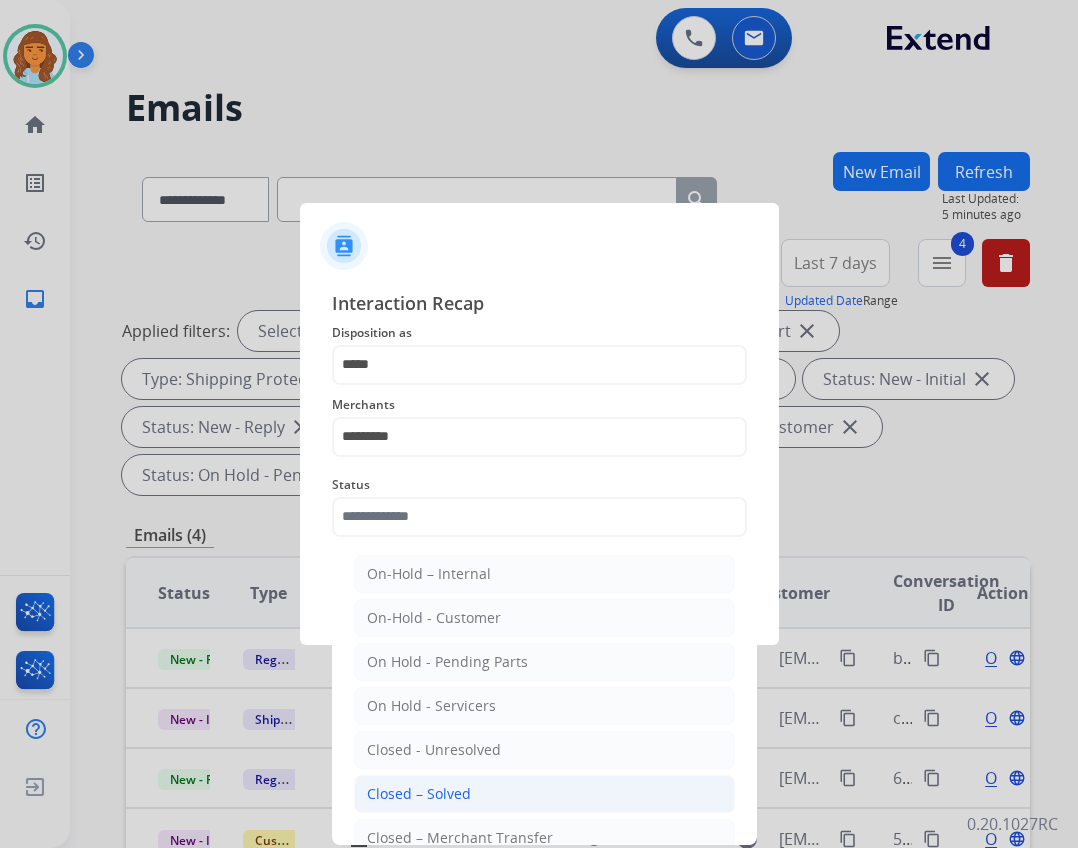 click on "Closed – Solved" 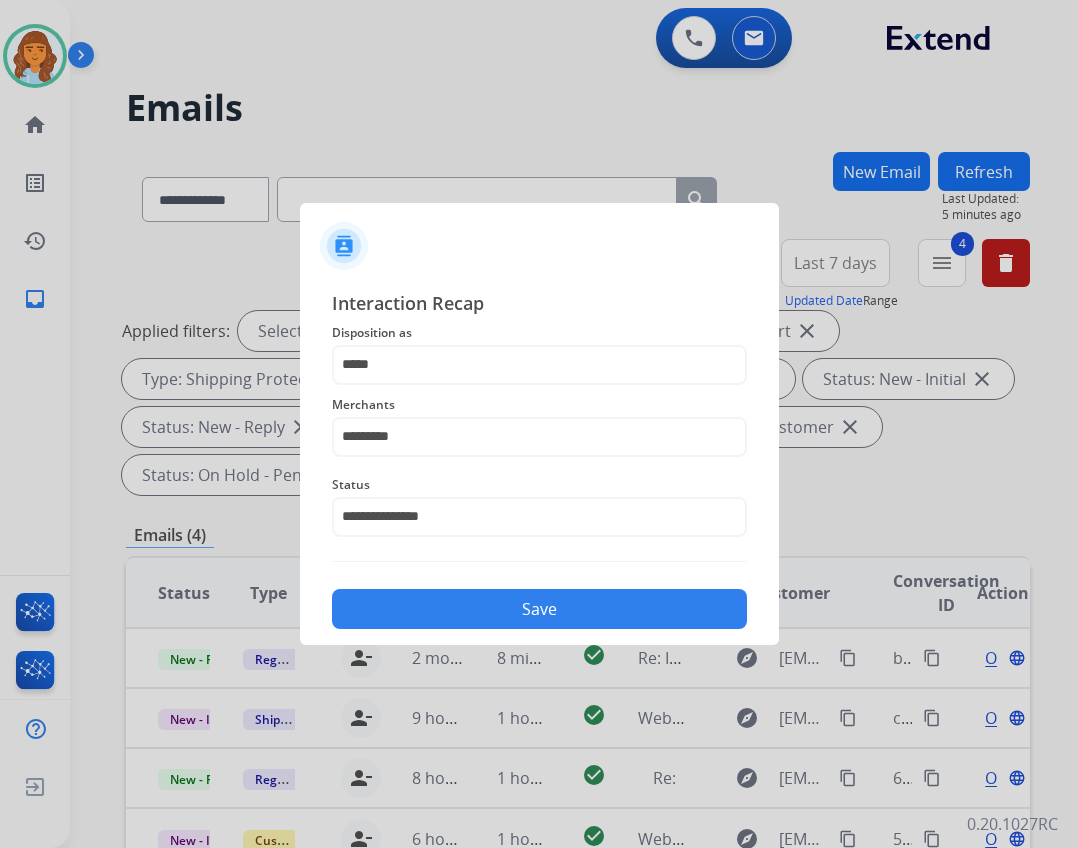 click on "Save" 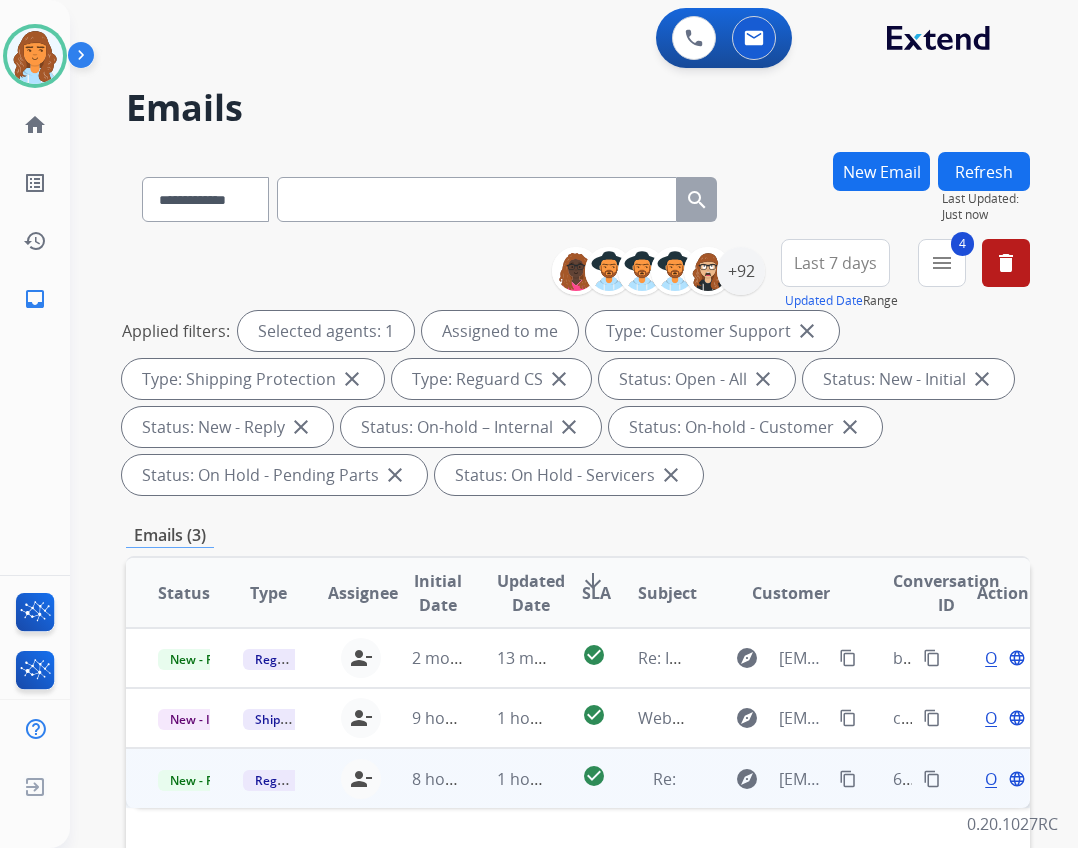 click on "check_circle" at bounding box center [578, 778] 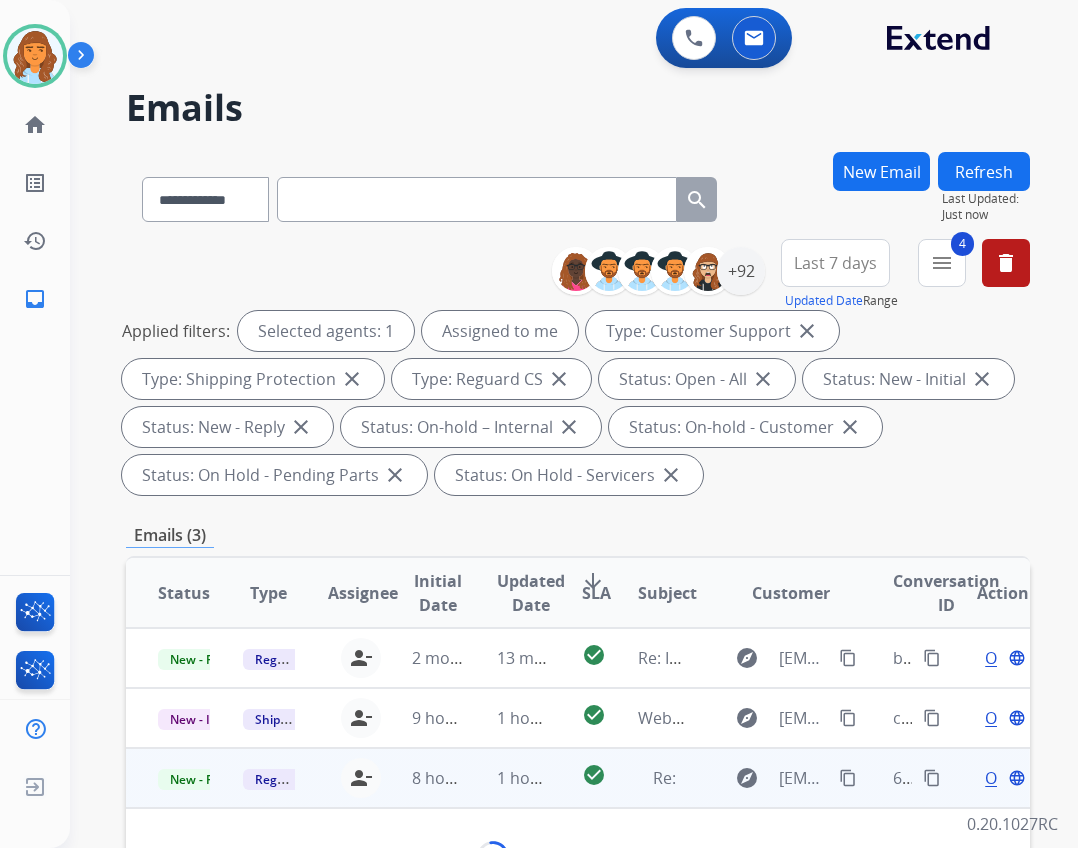 click on "1 hour ago" at bounding box center (507, 778) 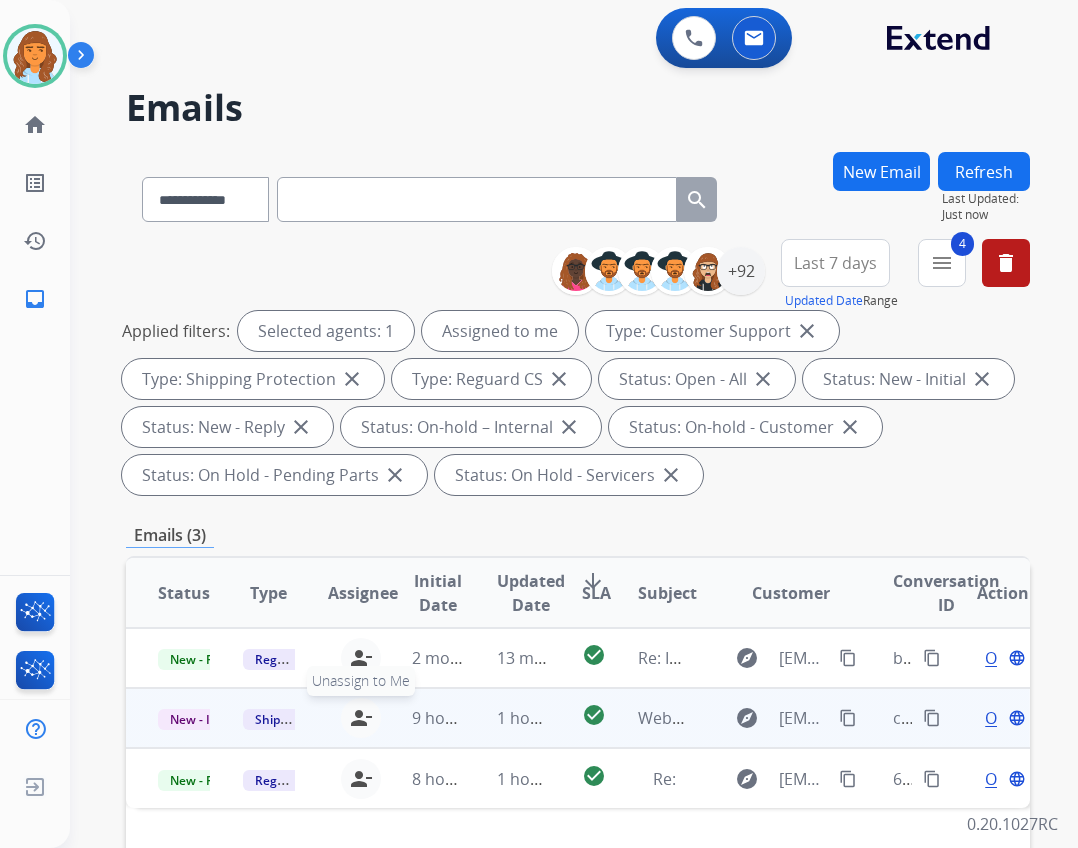 click on "person_remove" at bounding box center [361, 718] 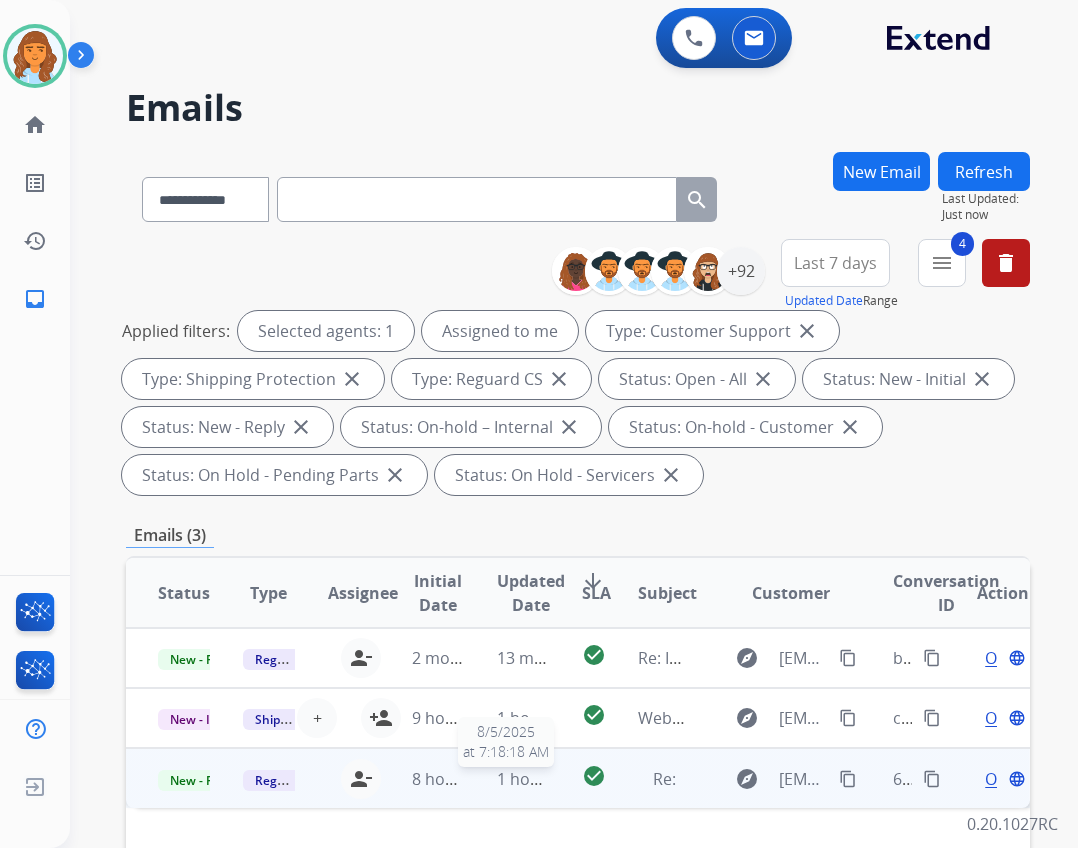 click on "1 hour ago" at bounding box center [538, 779] 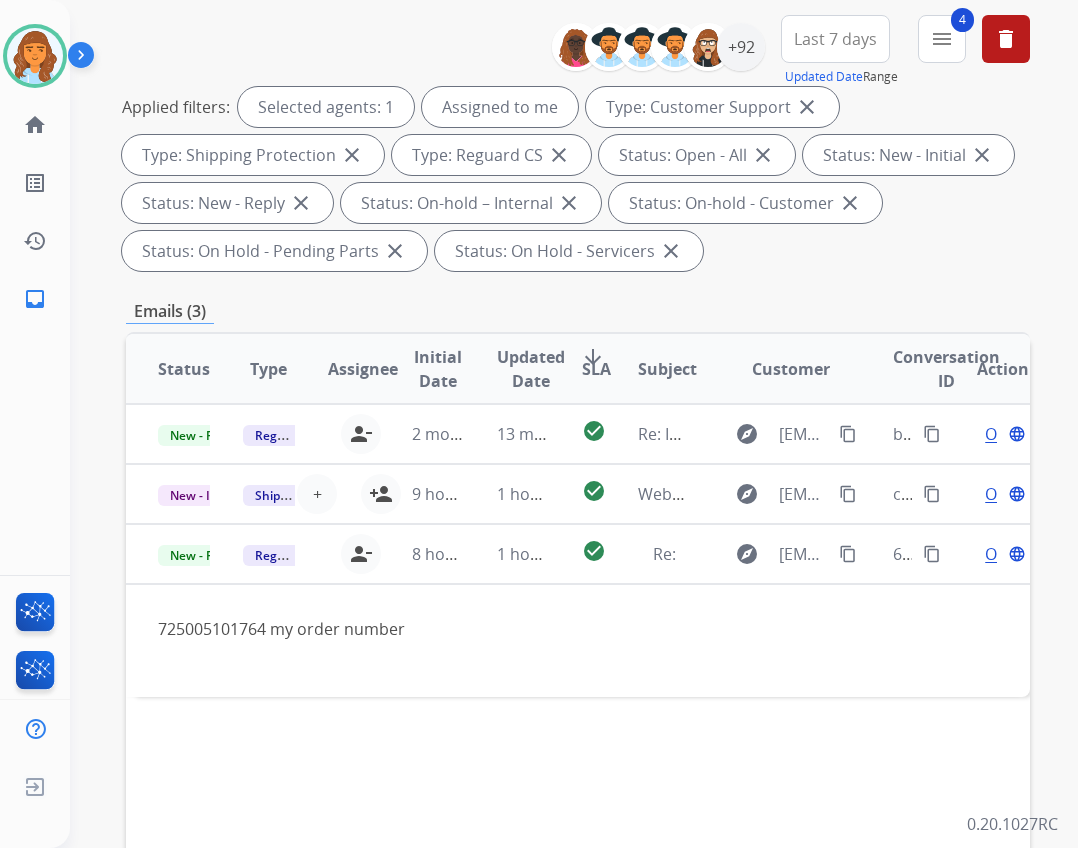 scroll, scrollTop: 300, scrollLeft: 0, axis: vertical 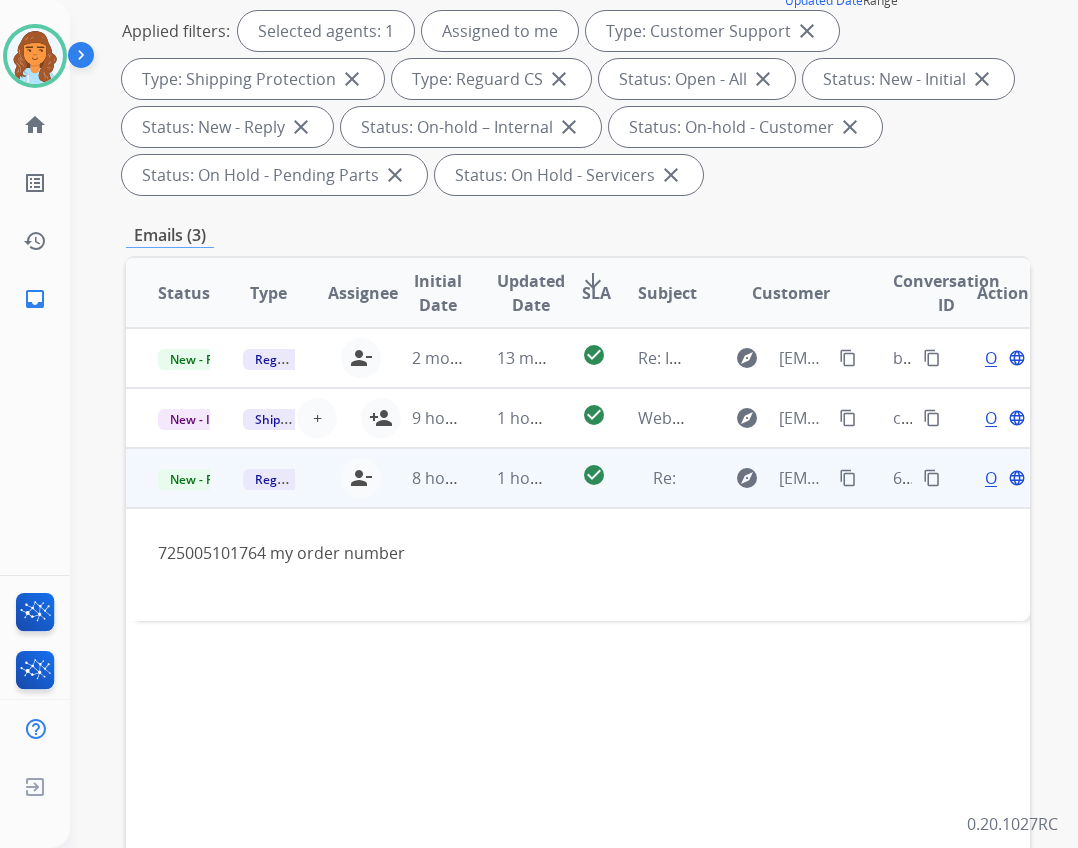 click on "content_copy" at bounding box center [848, 478] 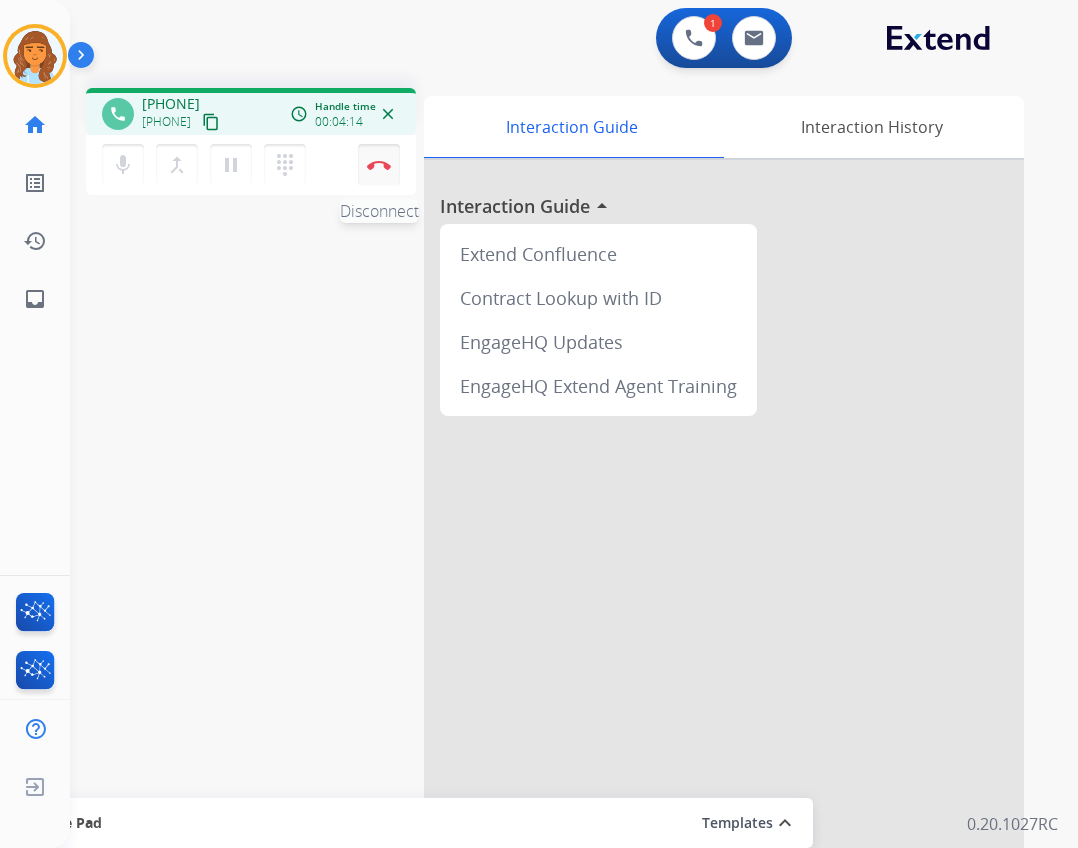 click on "Disconnect" at bounding box center [379, 165] 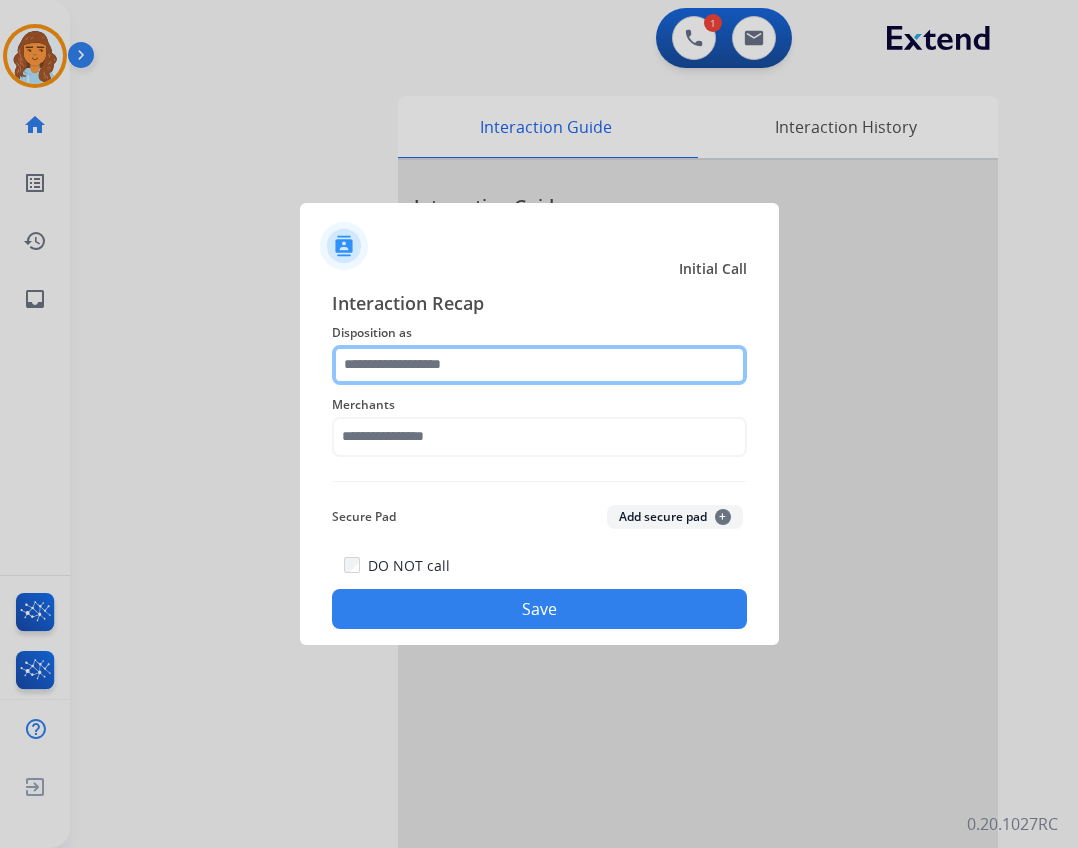 click 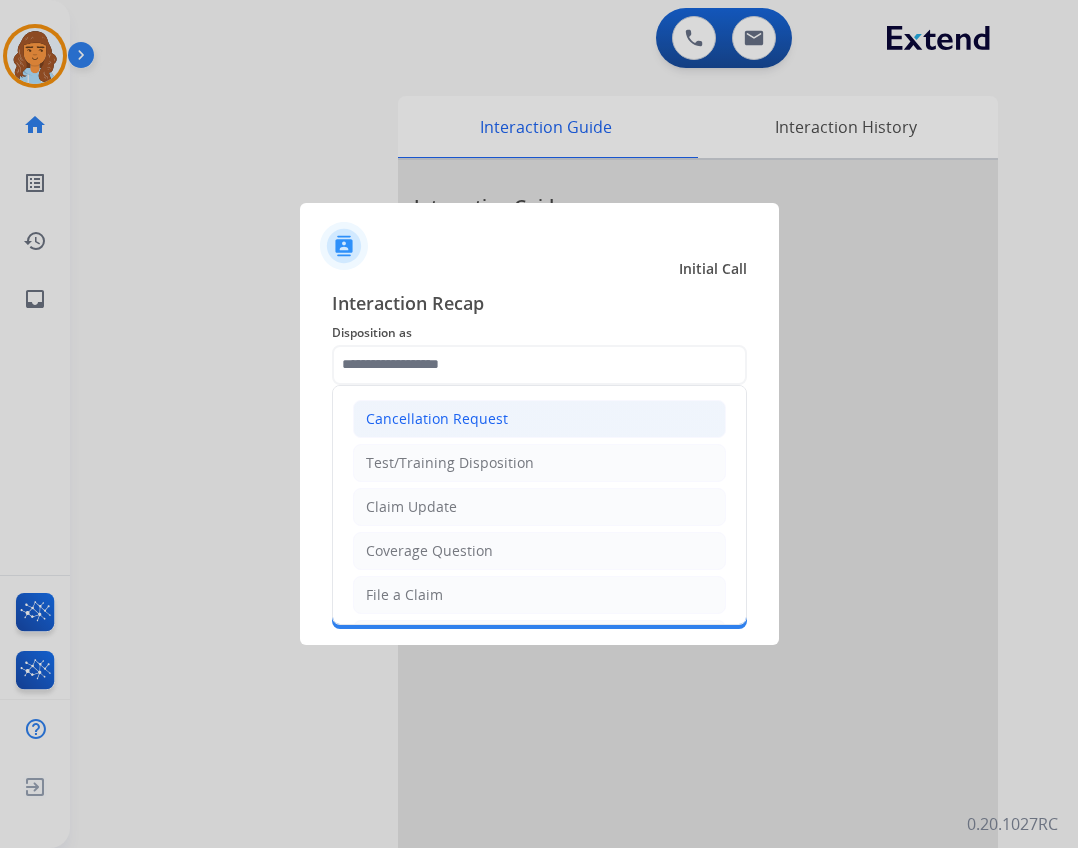 click on "Cancellation Request" 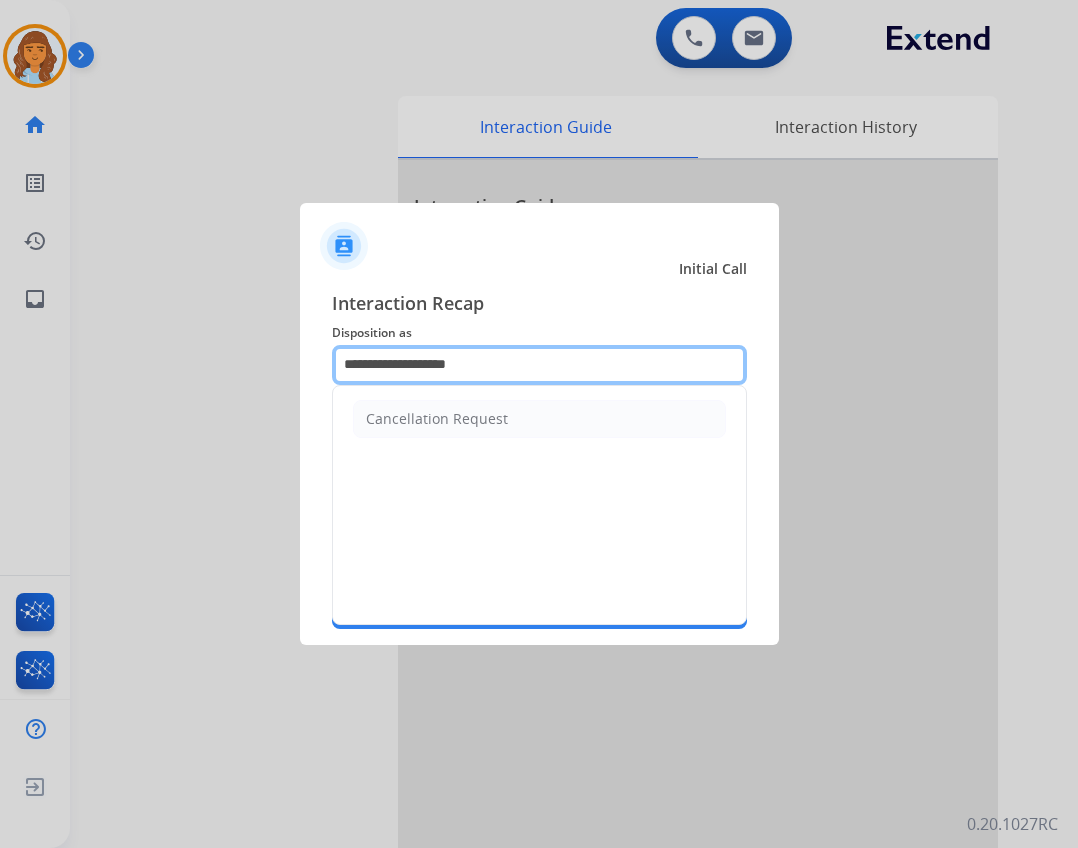 click on "**********" 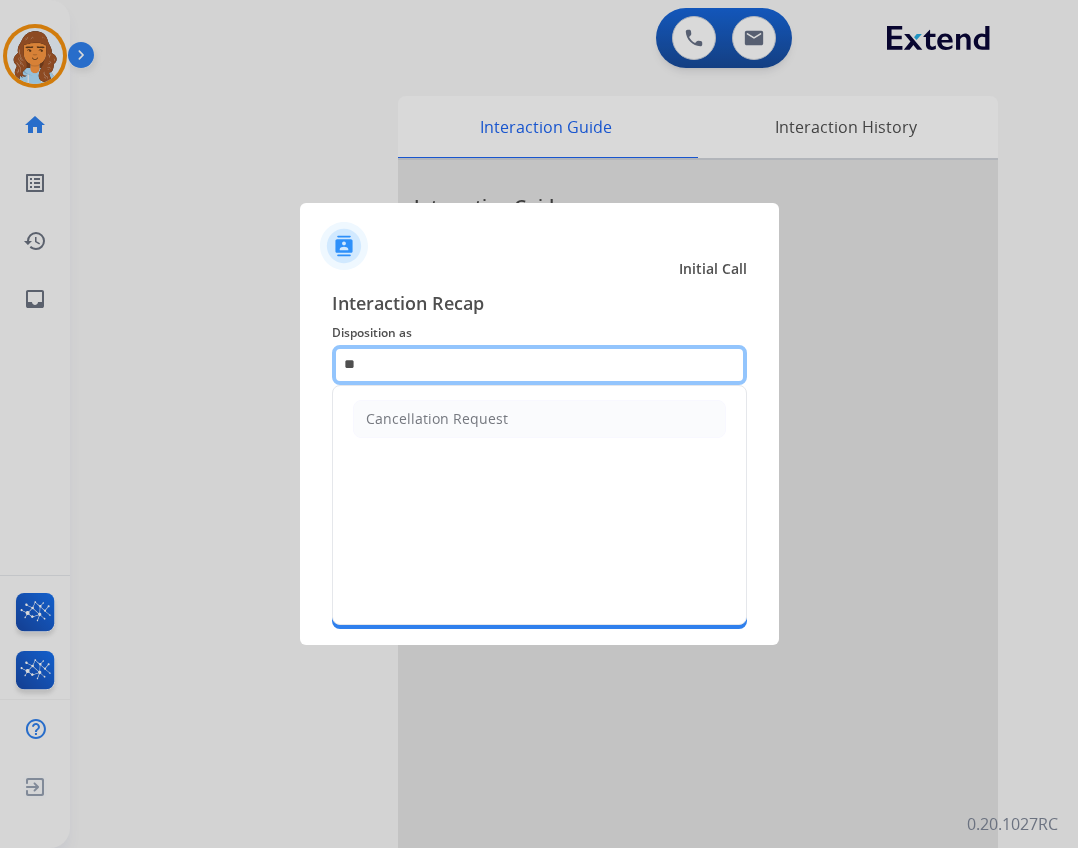 type on "*" 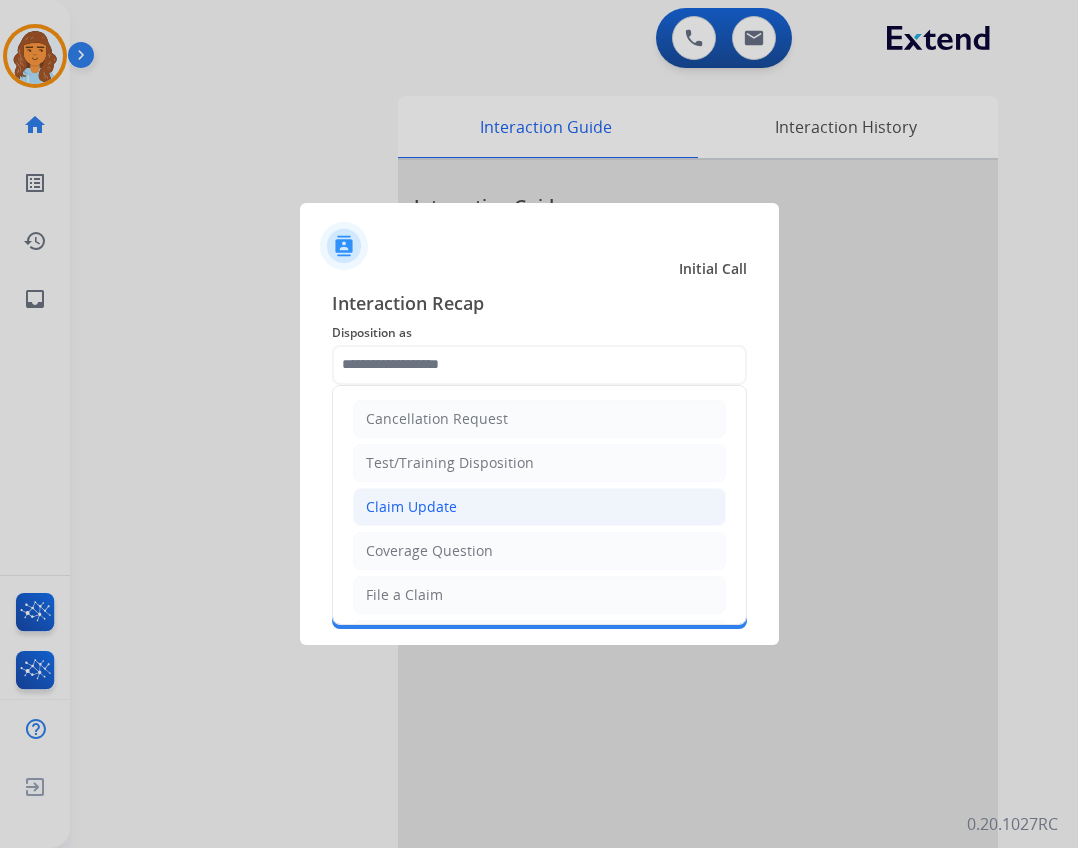 click on "Claim Update" 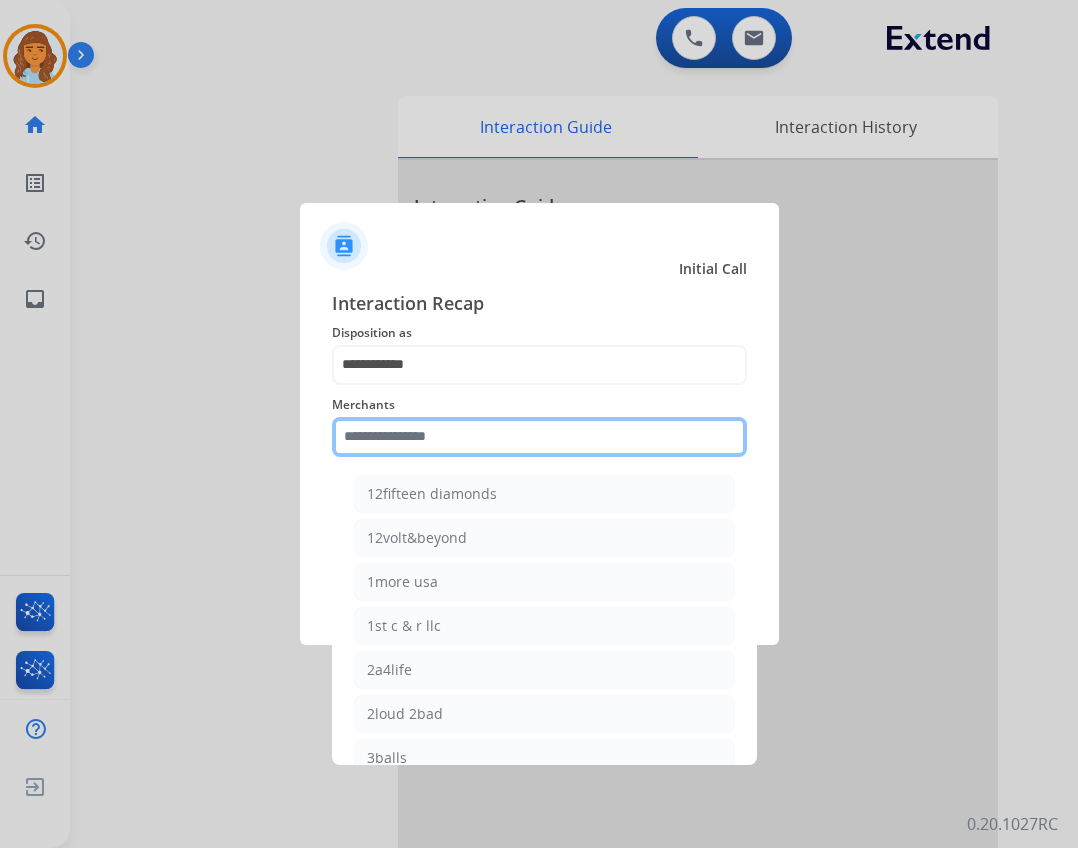 click 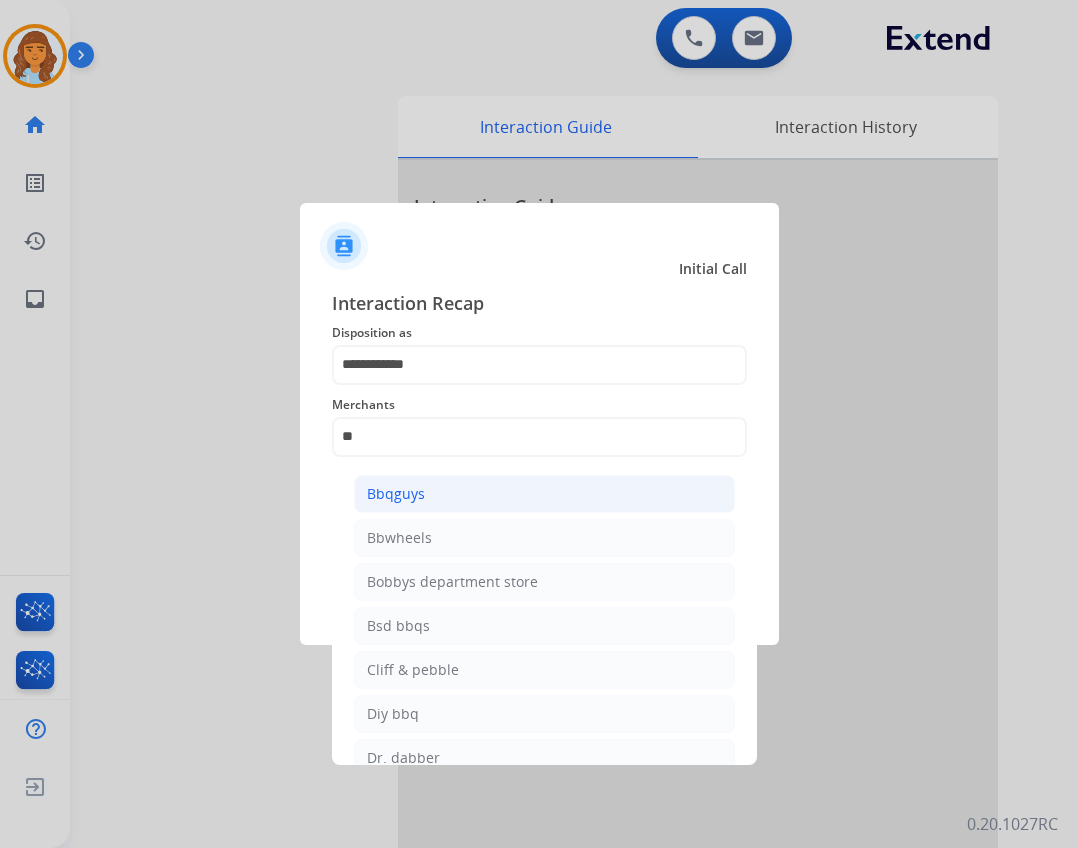 click on "Bbqguys" 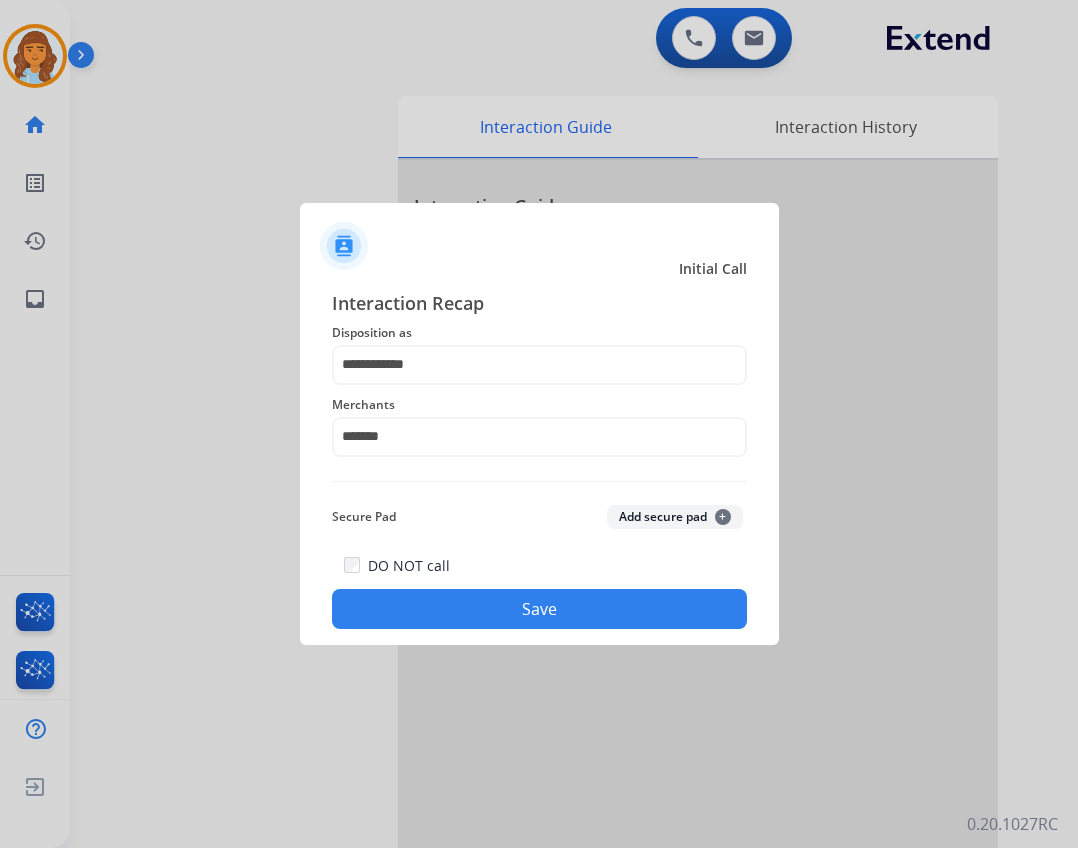 click on "Save" 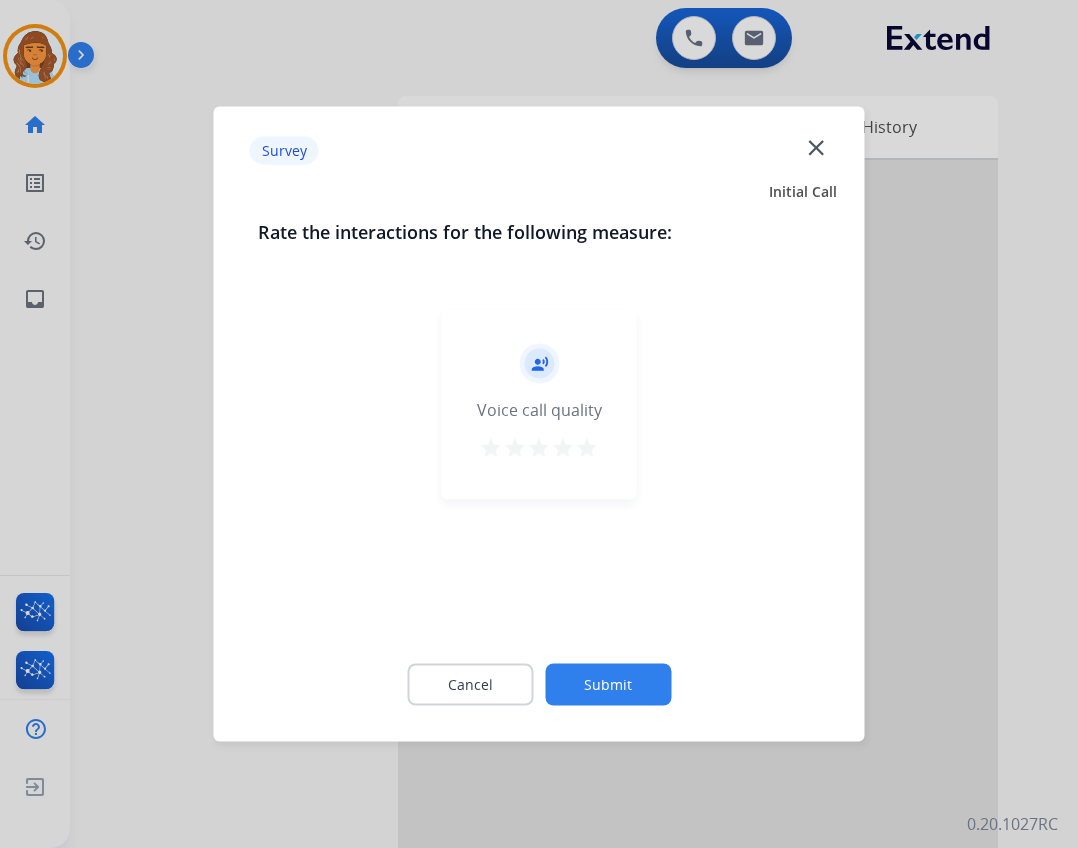 click on "close" 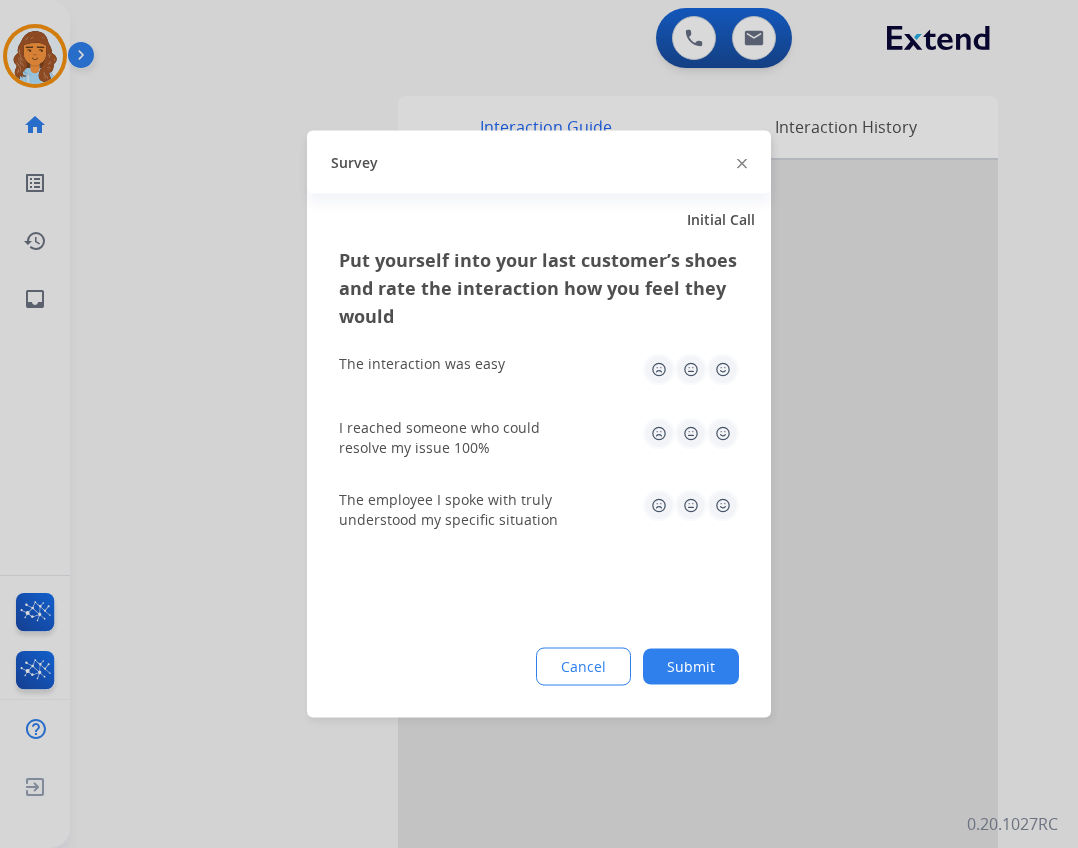 click 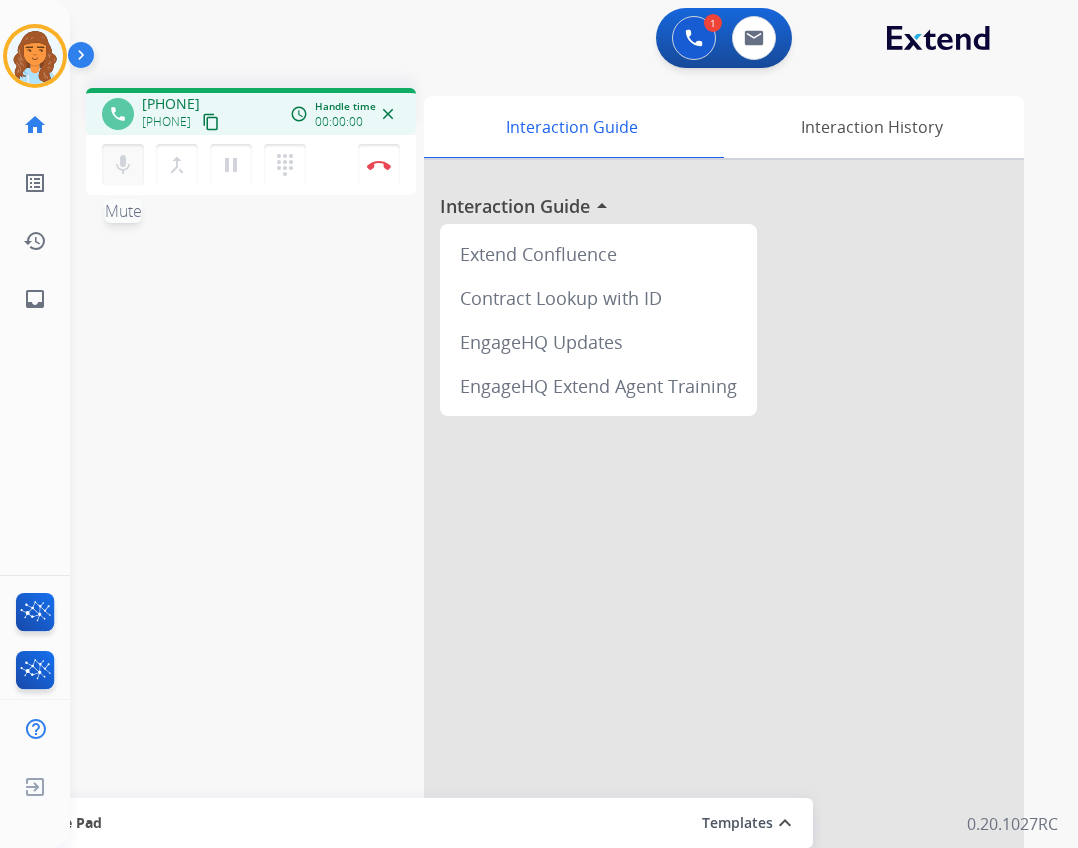 drag, startPoint x: 120, startPoint y: 176, endPoint x: 130, endPoint y: 159, distance: 19.723083 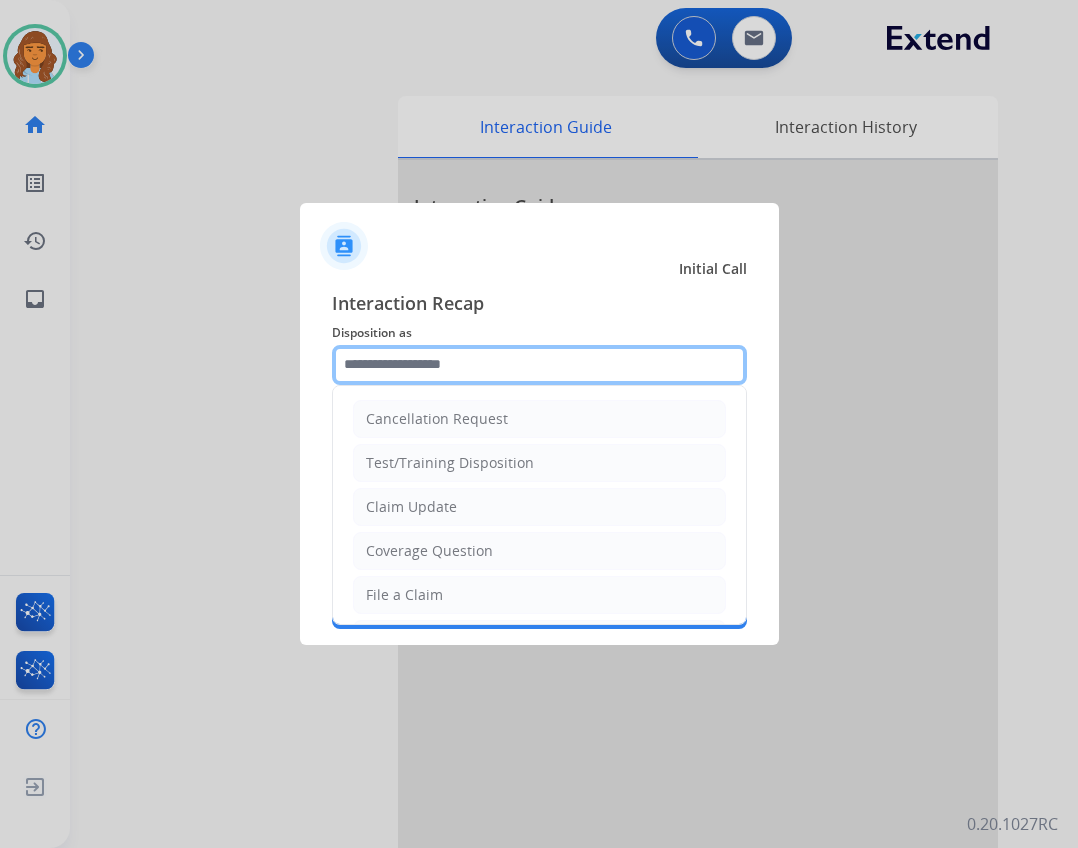 click 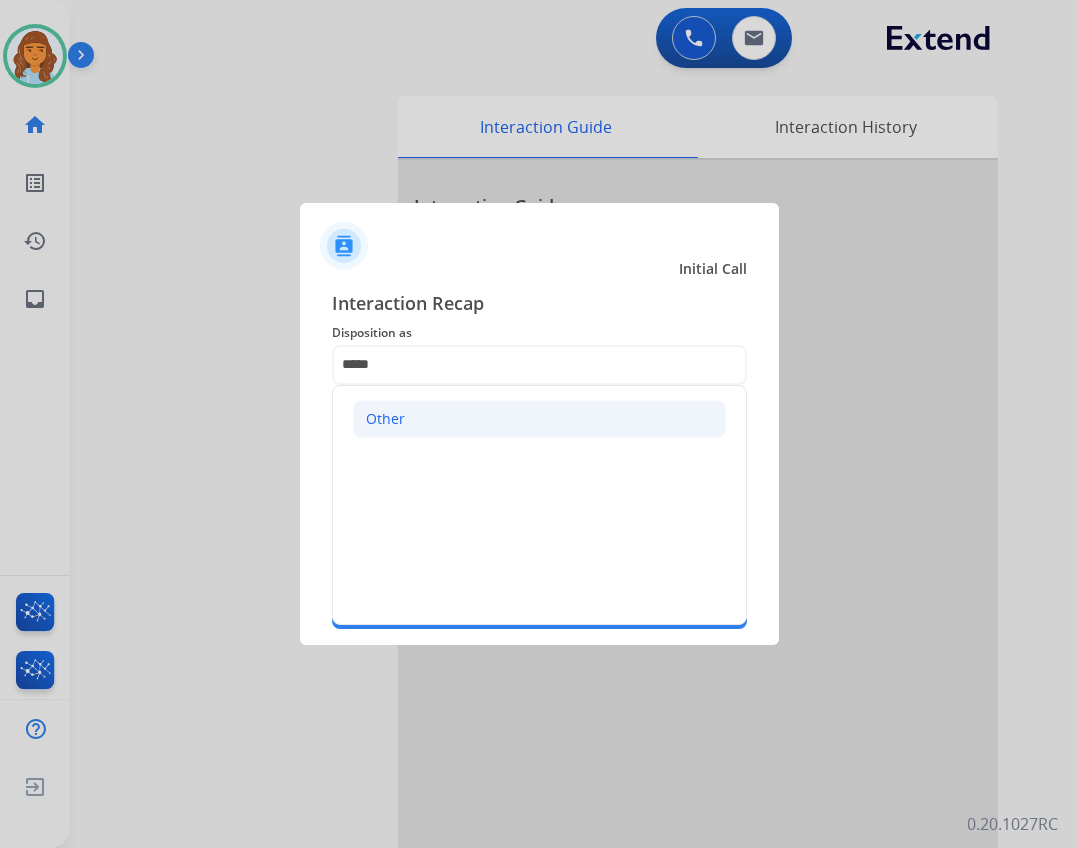 click on "Other" 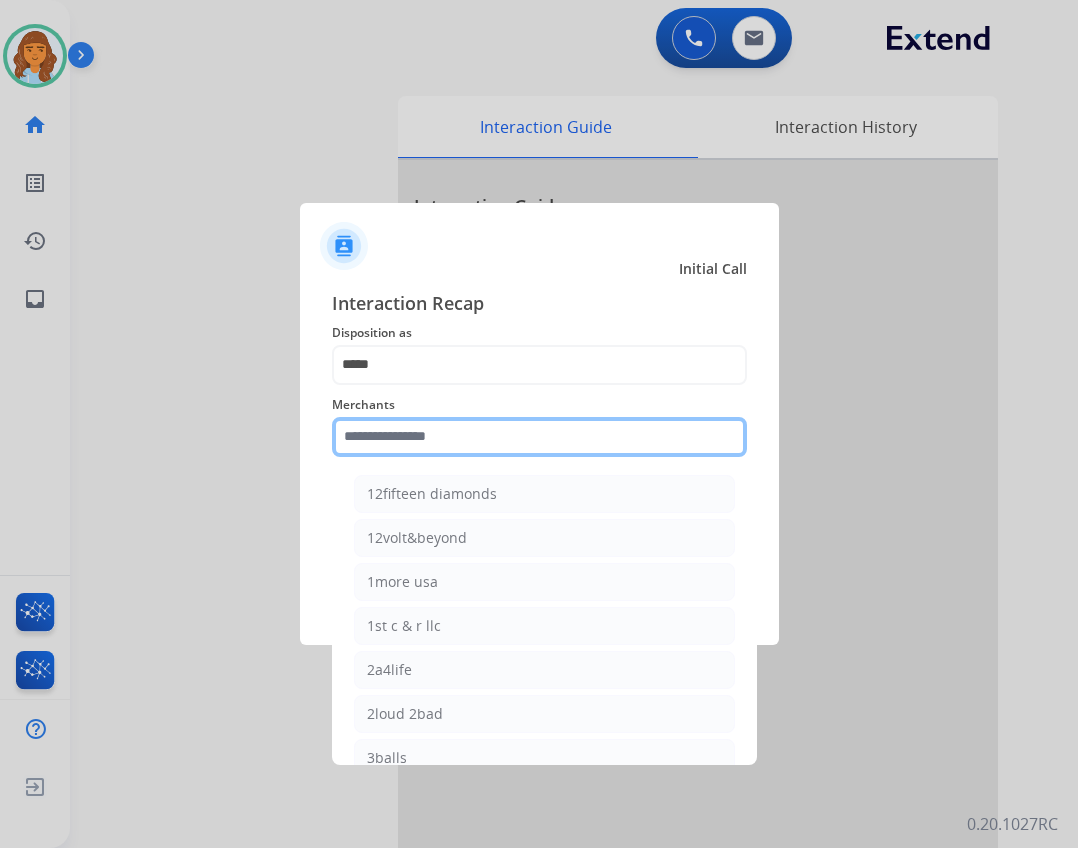 click 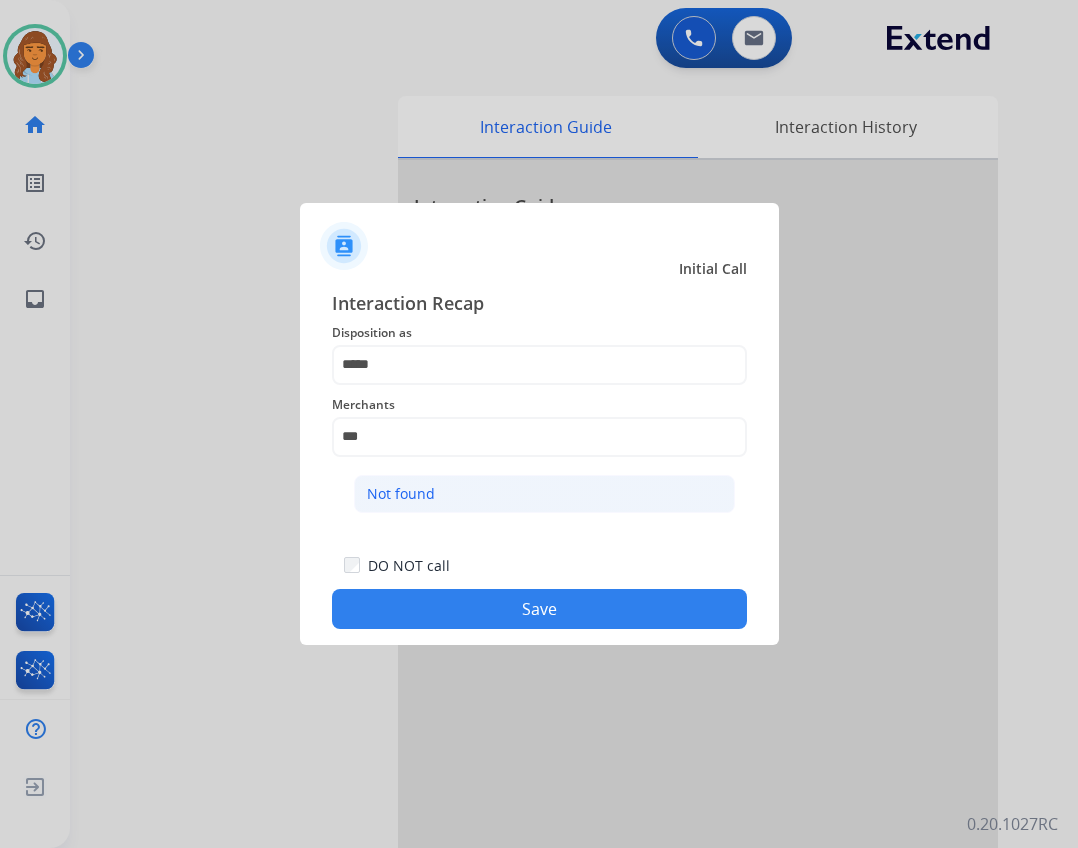 drag, startPoint x: 603, startPoint y: 470, endPoint x: 599, endPoint y: 489, distance: 19.416489 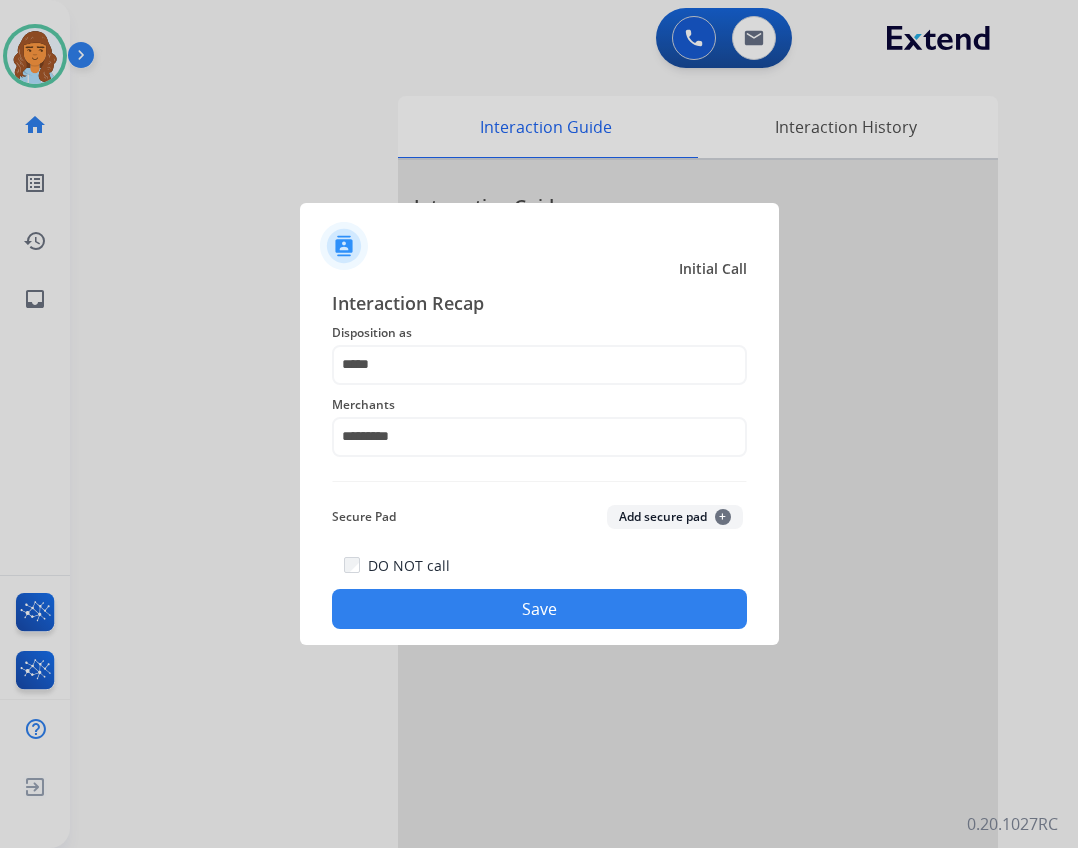 click on "Save" 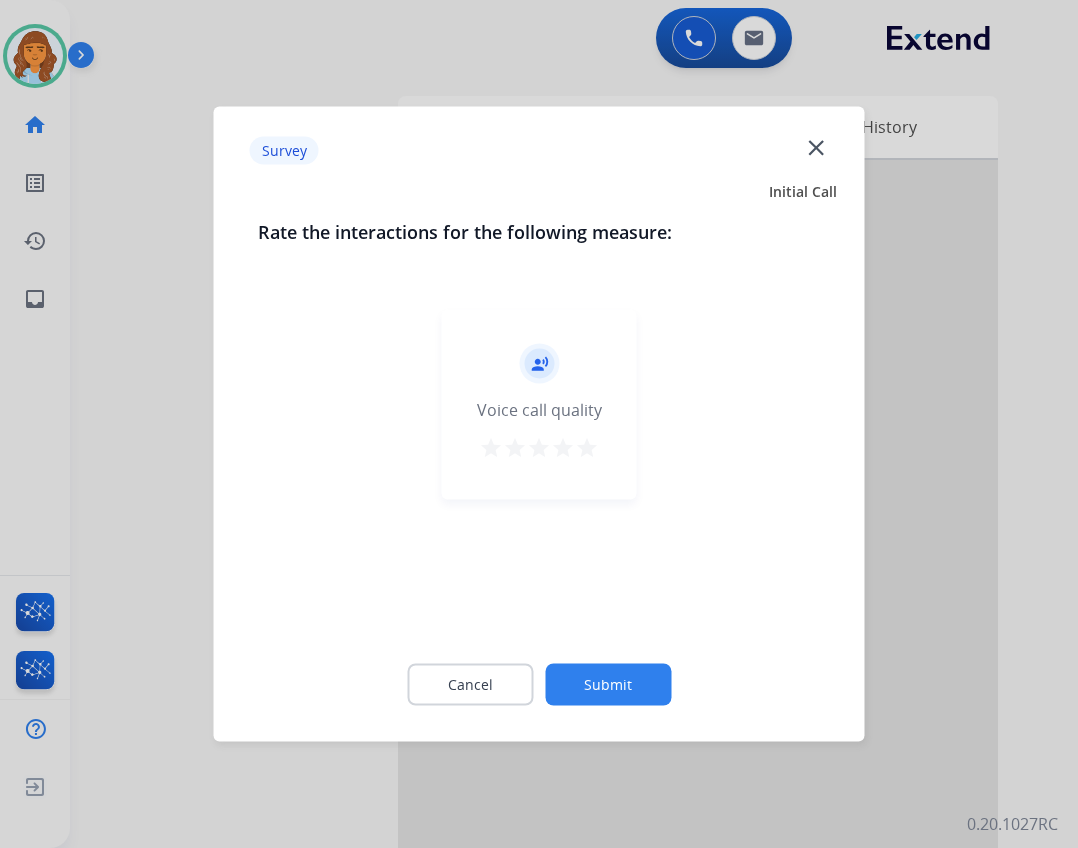 click on "close" 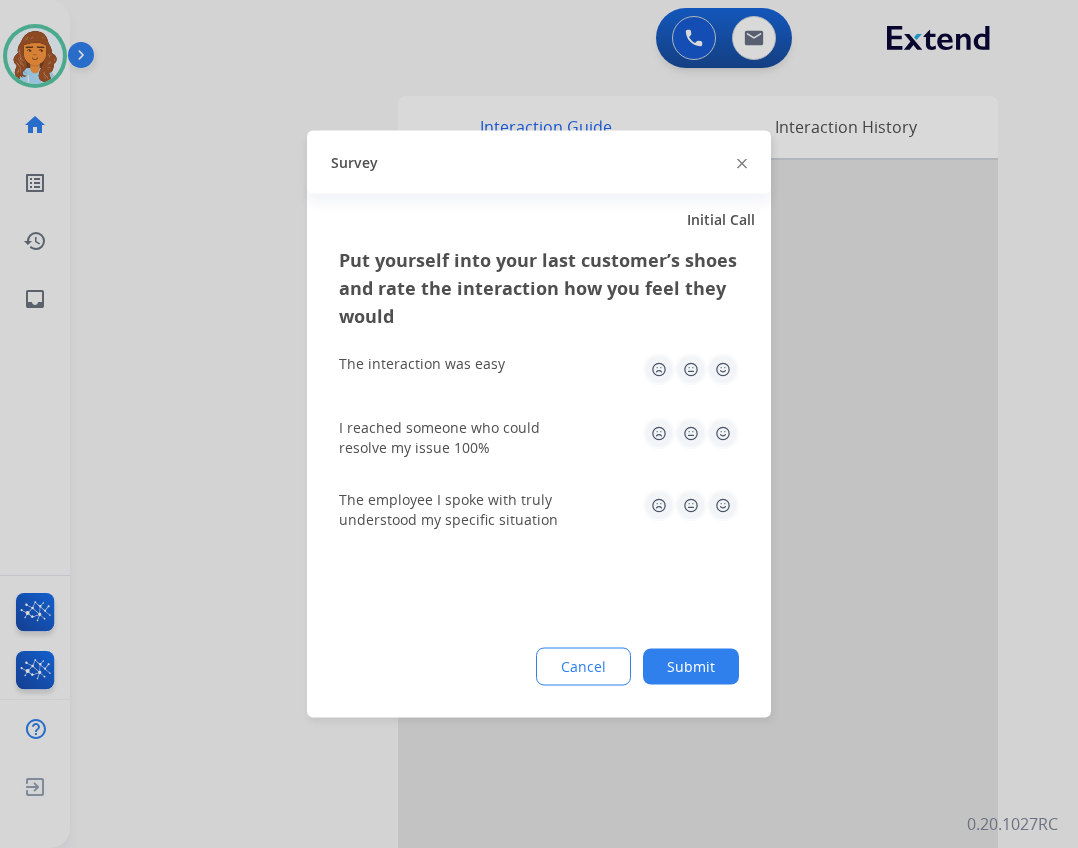 click on "Survey" 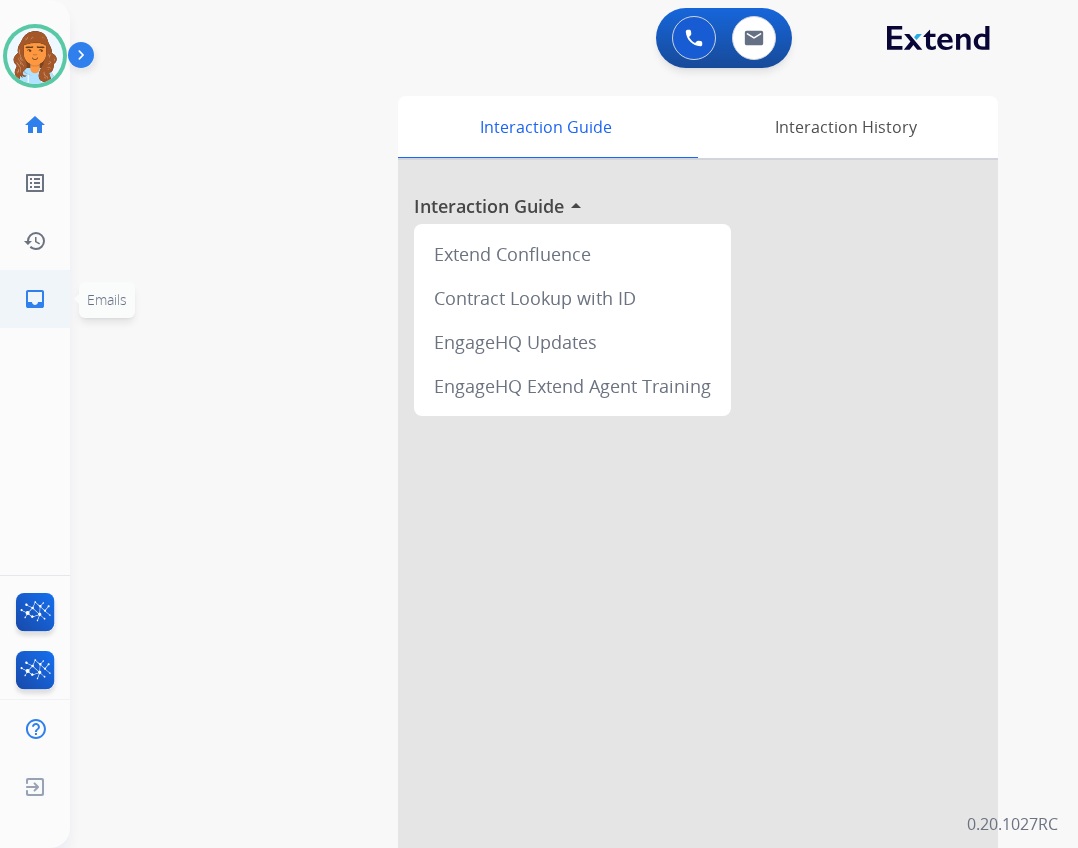 click on "inbox  Emails  Emails" 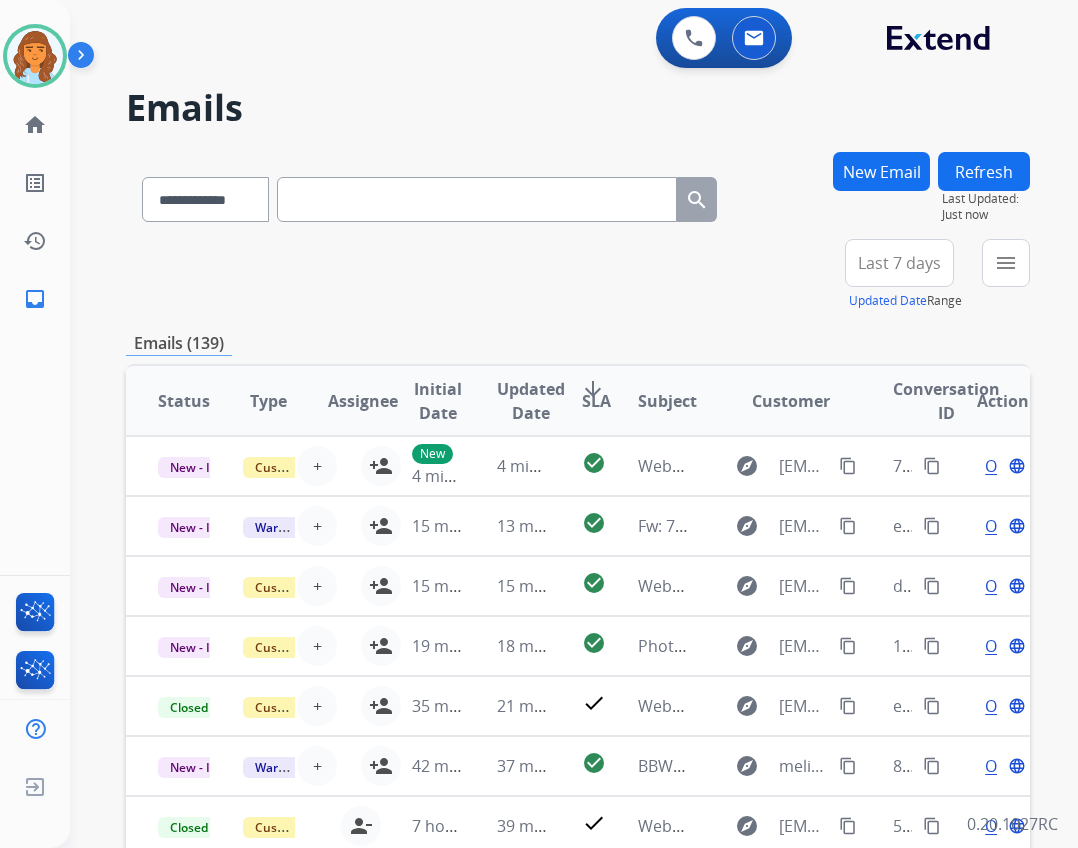 click on "menu" at bounding box center (1006, 263) 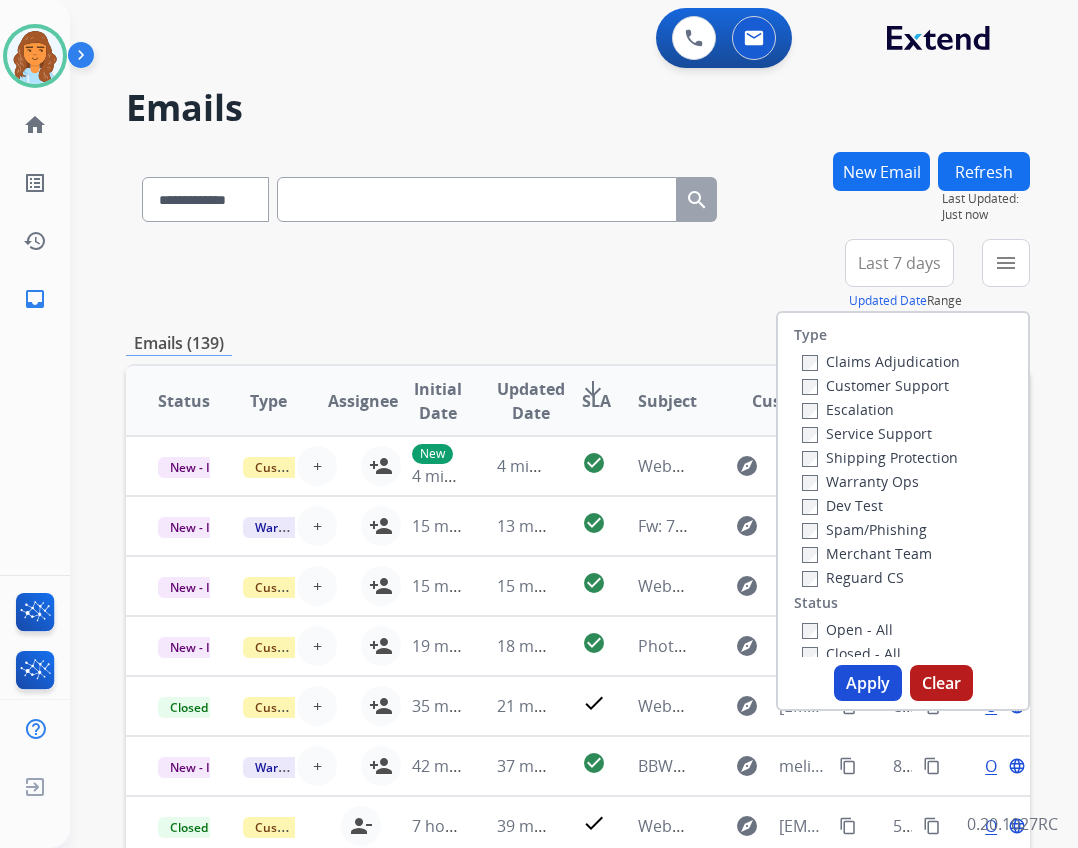 click on "Reguard CS" at bounding box center [853, 577] 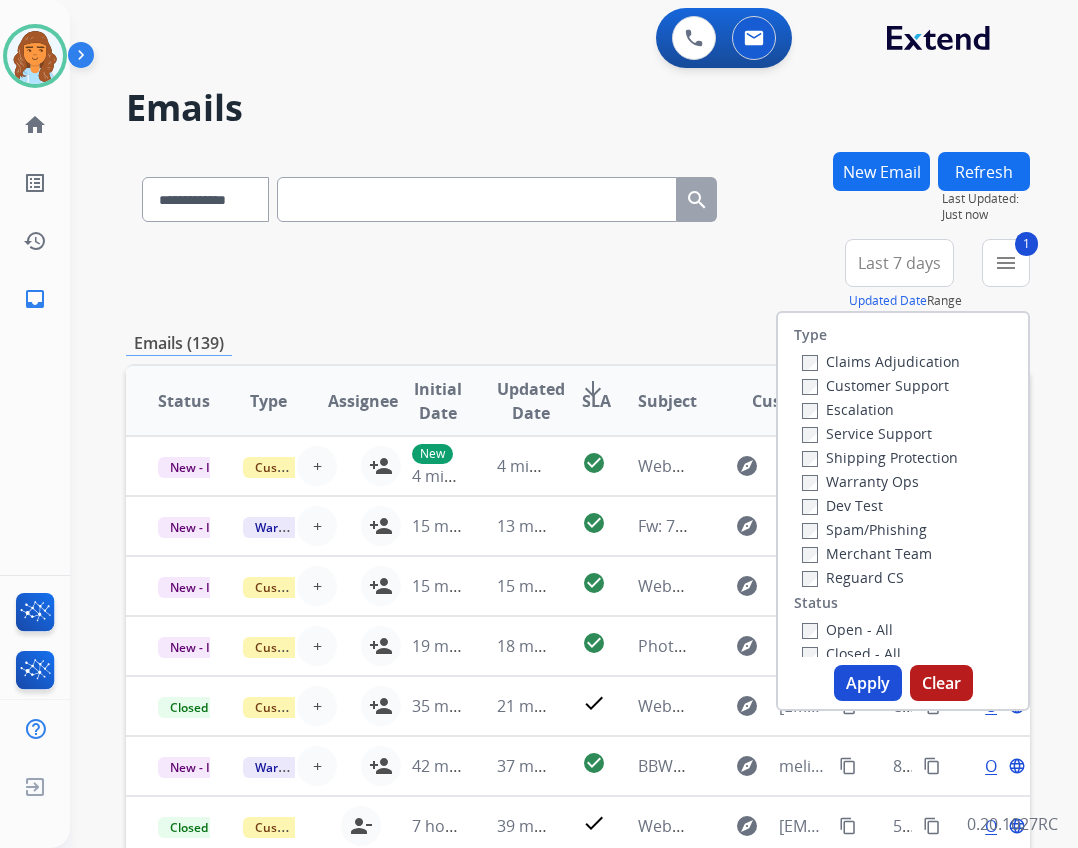 click on "Shipping Protection" at bounding box center (880, 457) 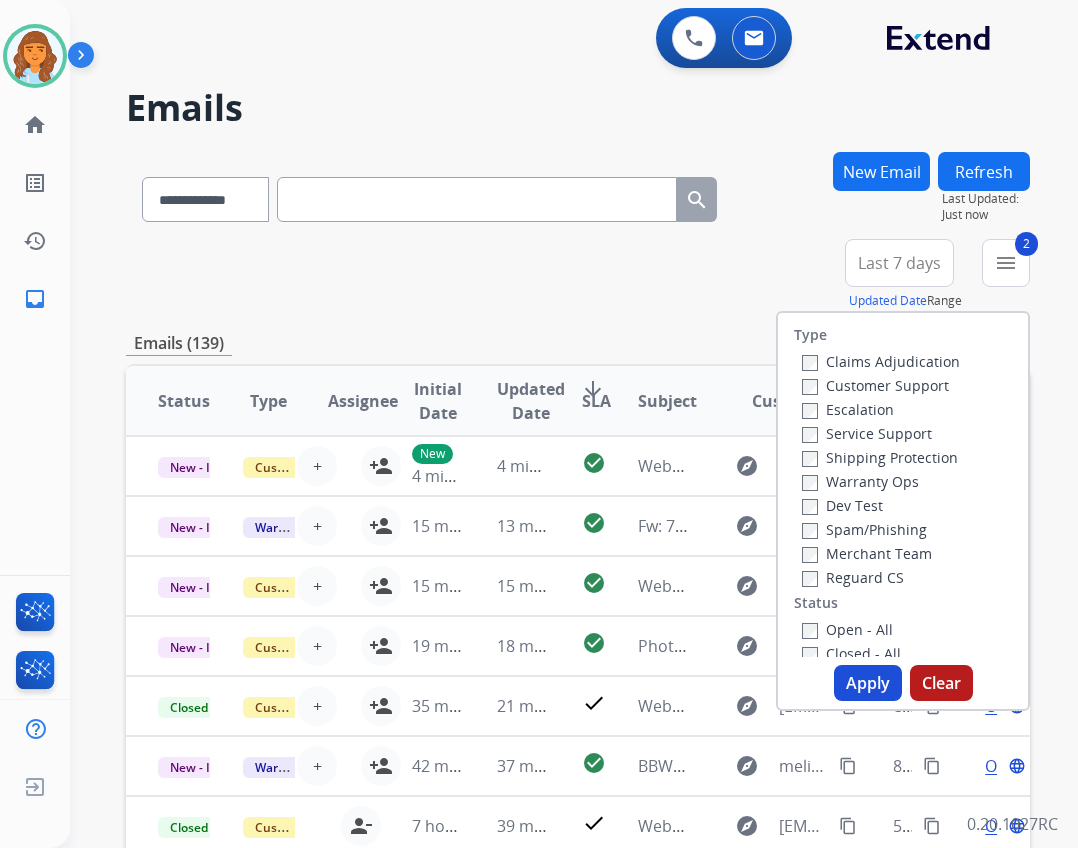 click on "Customer Support" at bounding box center [875, 385] 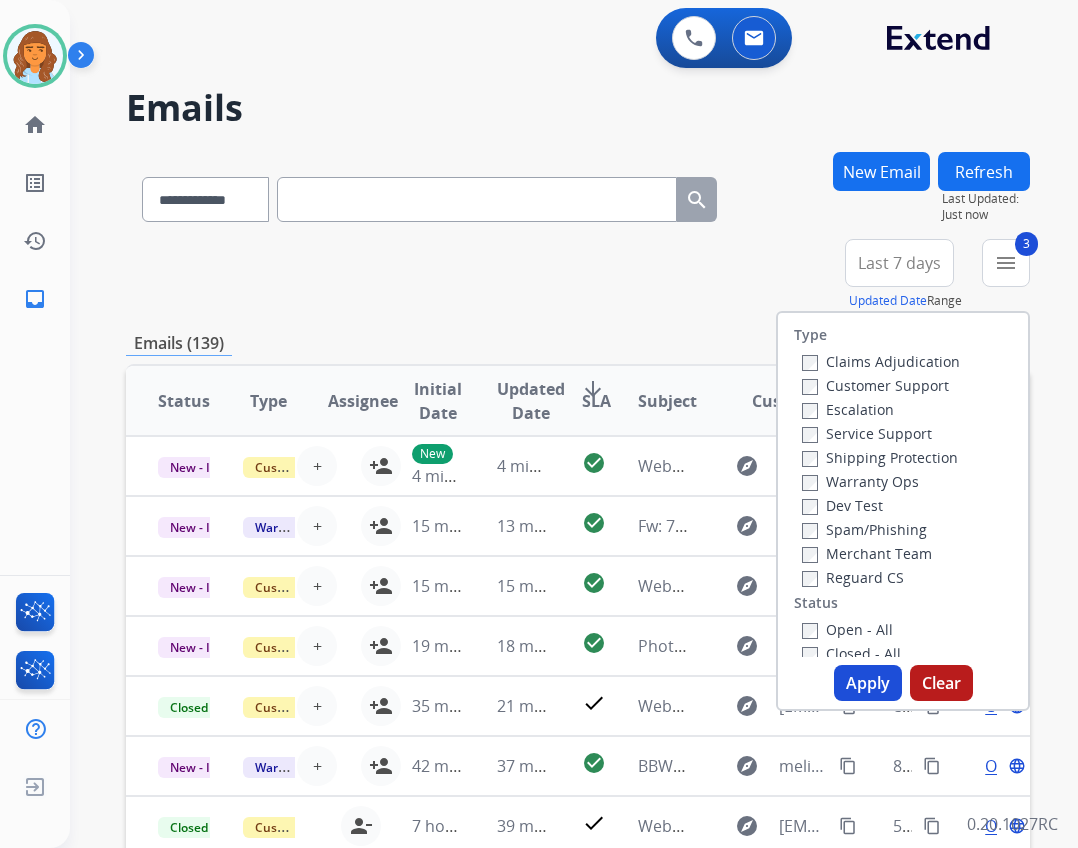 click on "Open - All" at bounding box center [847, 629] 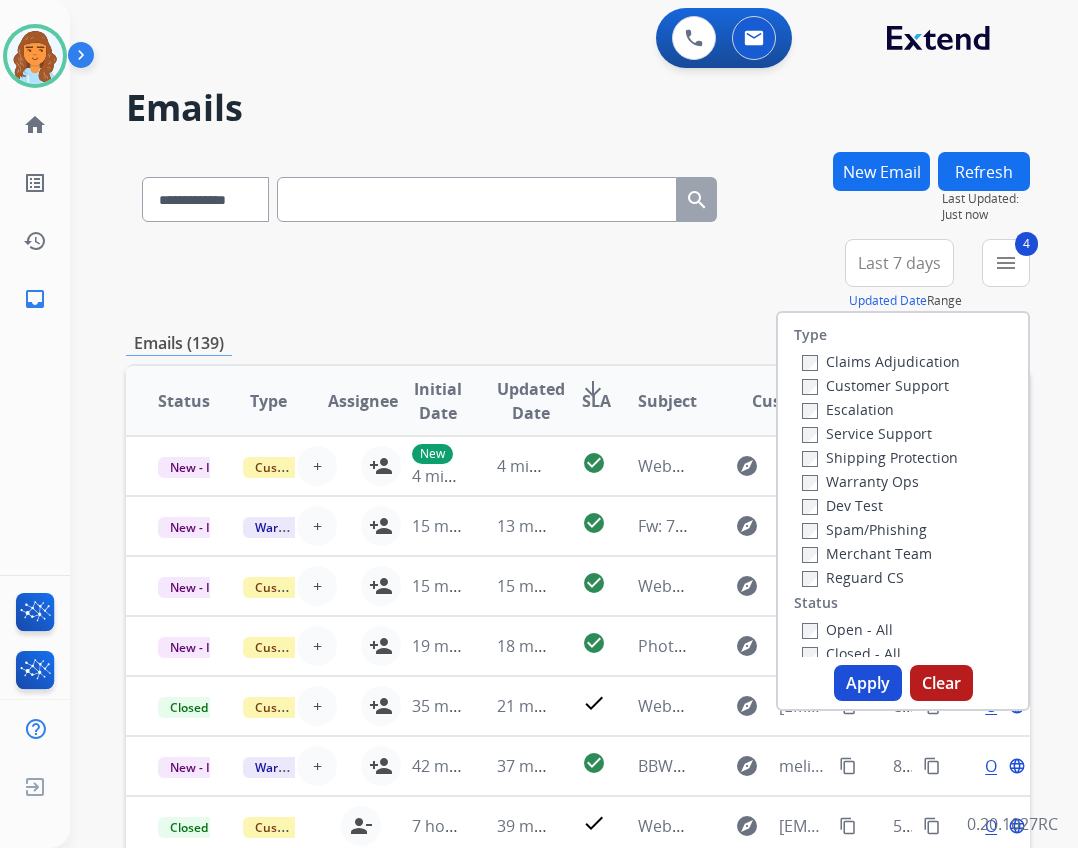 click on "Apply" at bounding box center (868, 683) 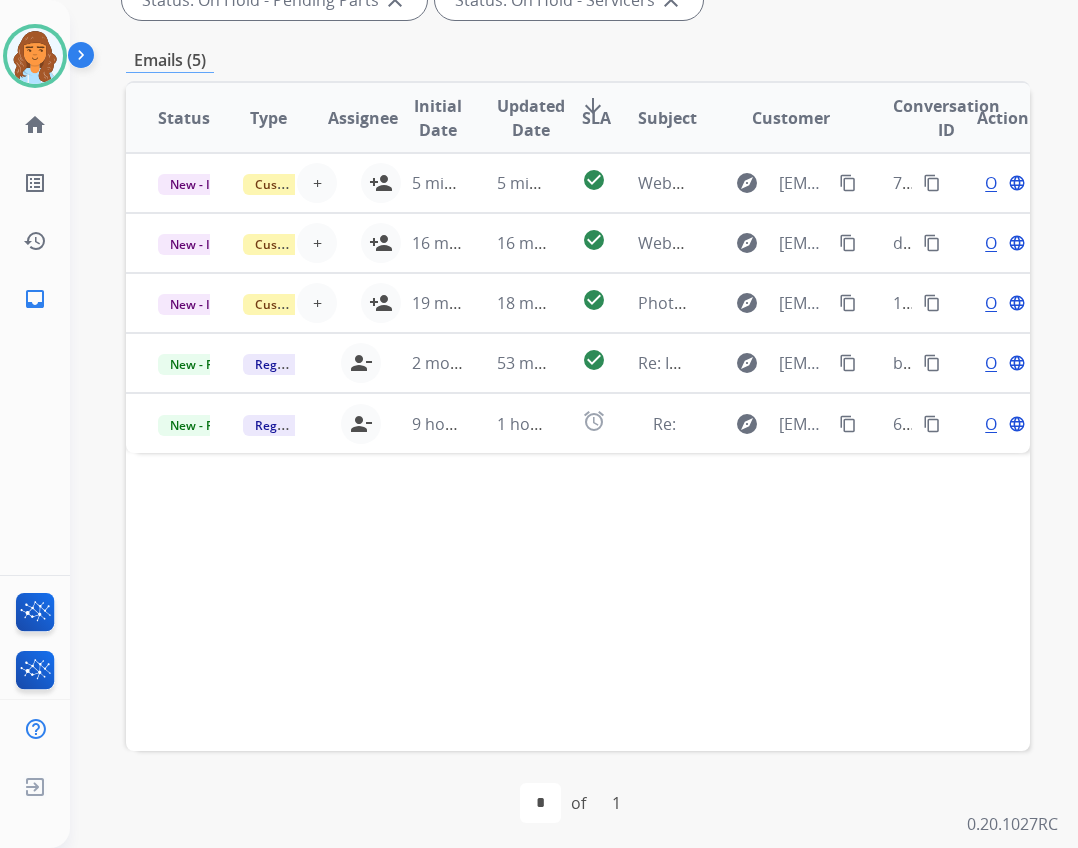 scroll, scrollTop: 482, scrollLeft: 0, axis: vertical 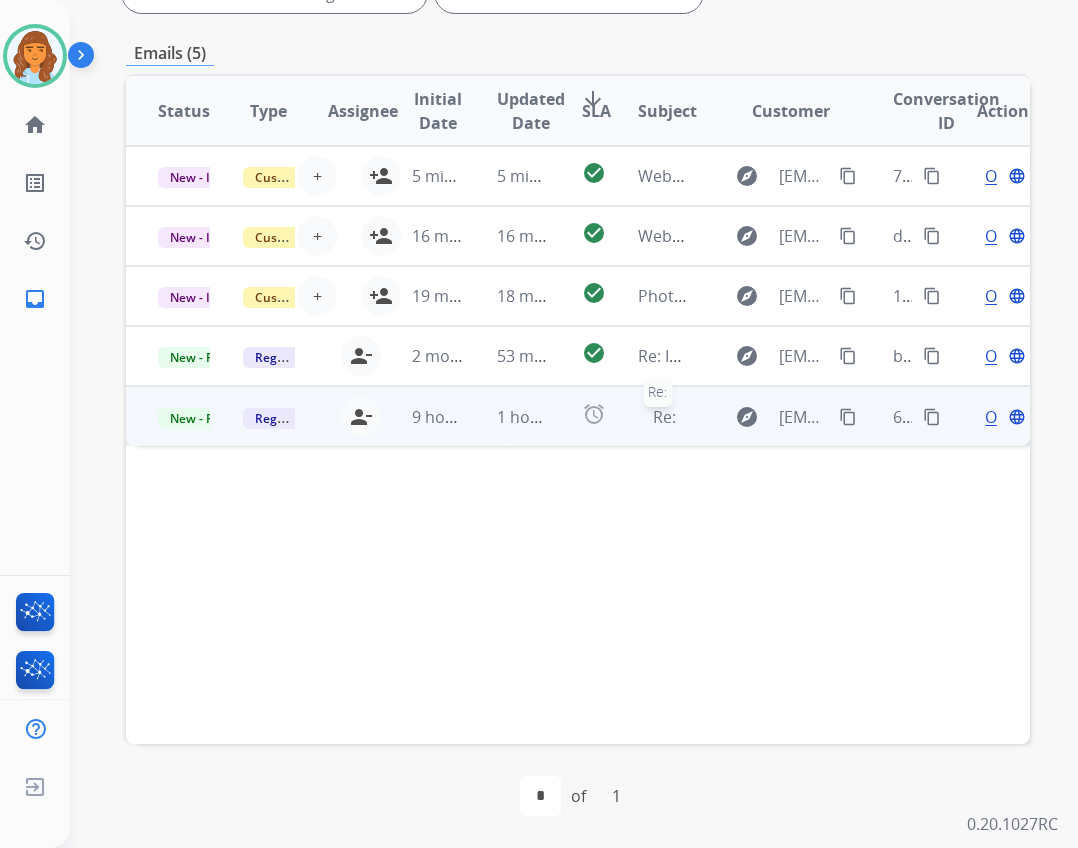 click on "Re:" at bounding box center (664, 417) 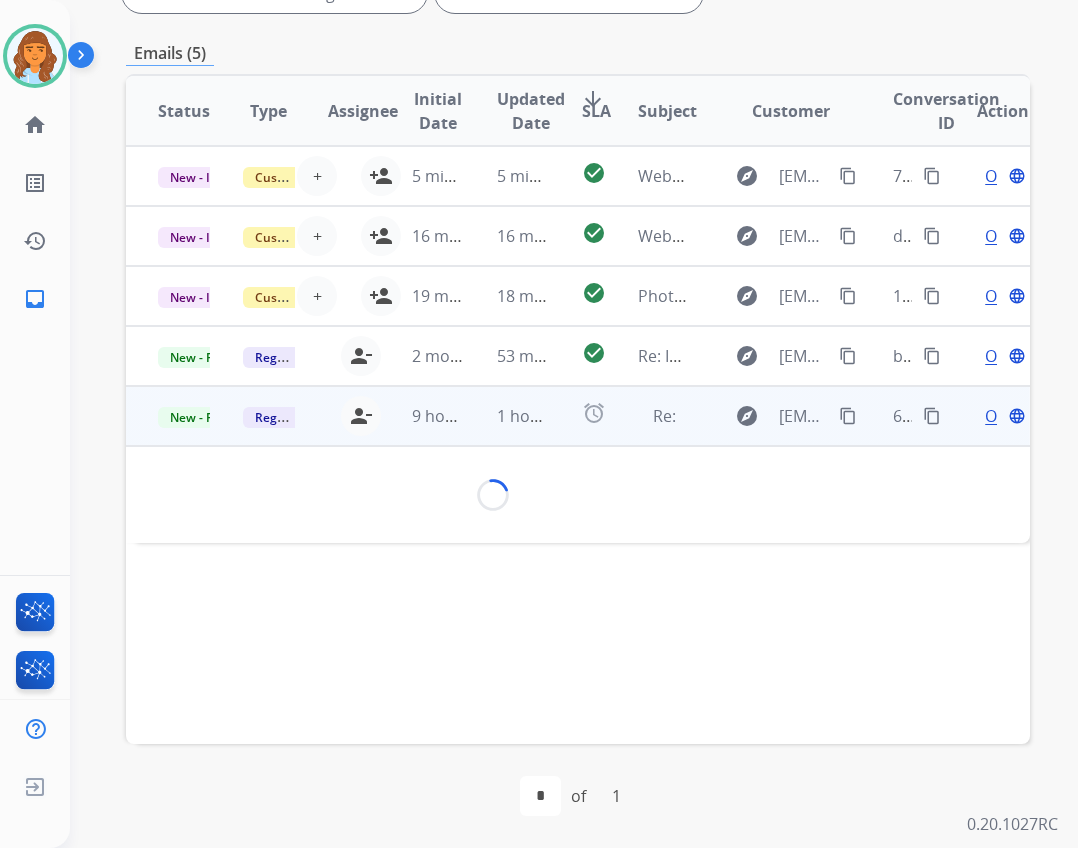click on "explore vliavoshyk@gmail.com content_copy" at bounding box center [776, 416] 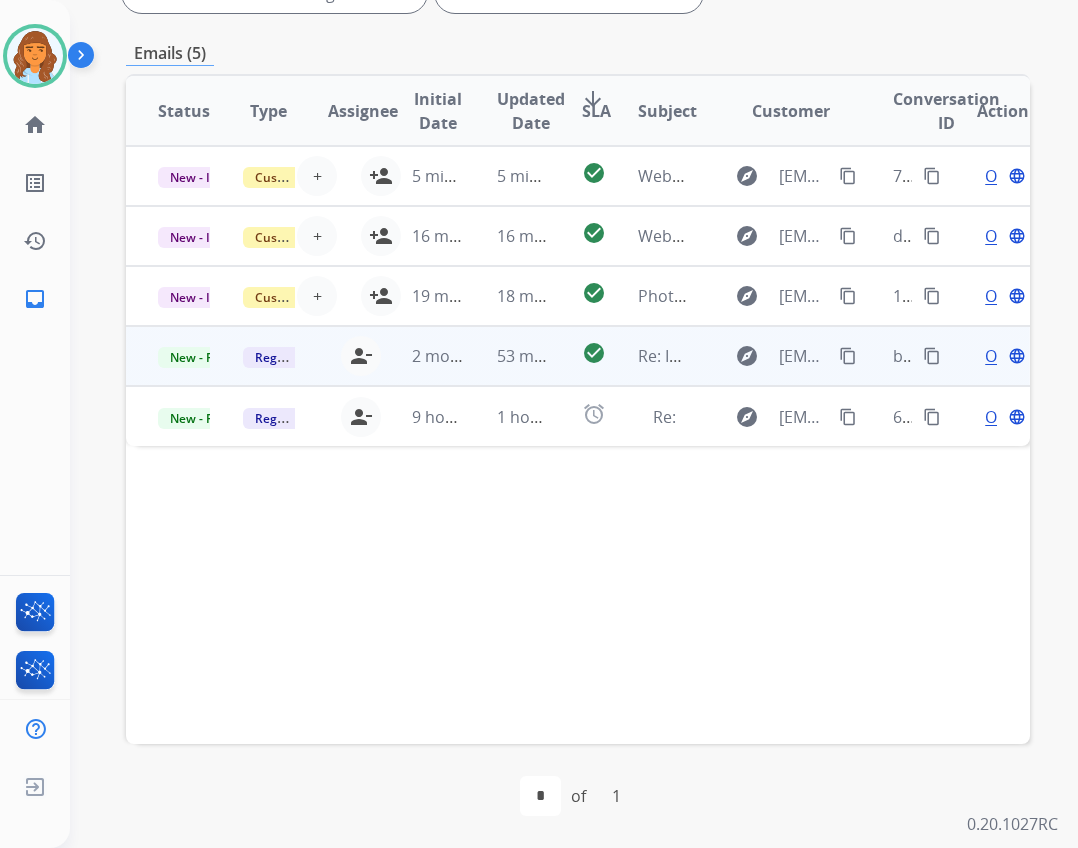click on "explore rileybeckett6@gmail.com content_copy" at bounding box center (776, 356) 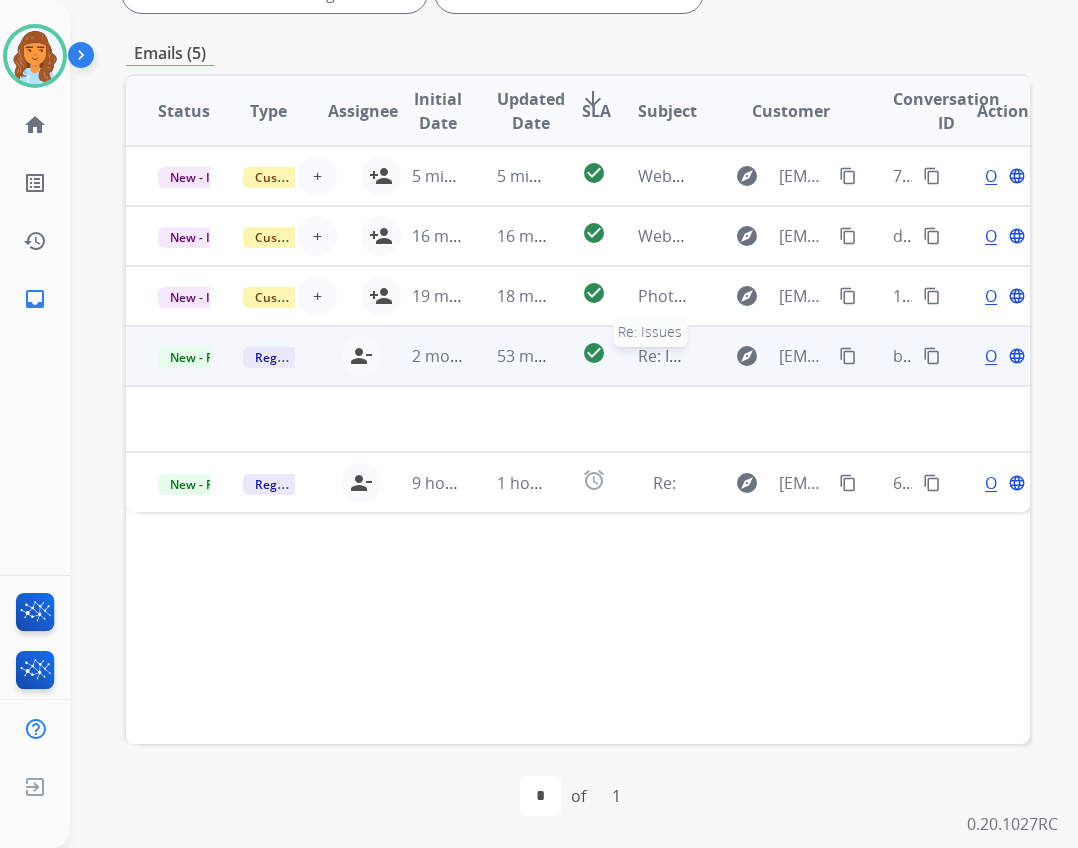 click on "Re: Issues" at bounding box center (675, 356) 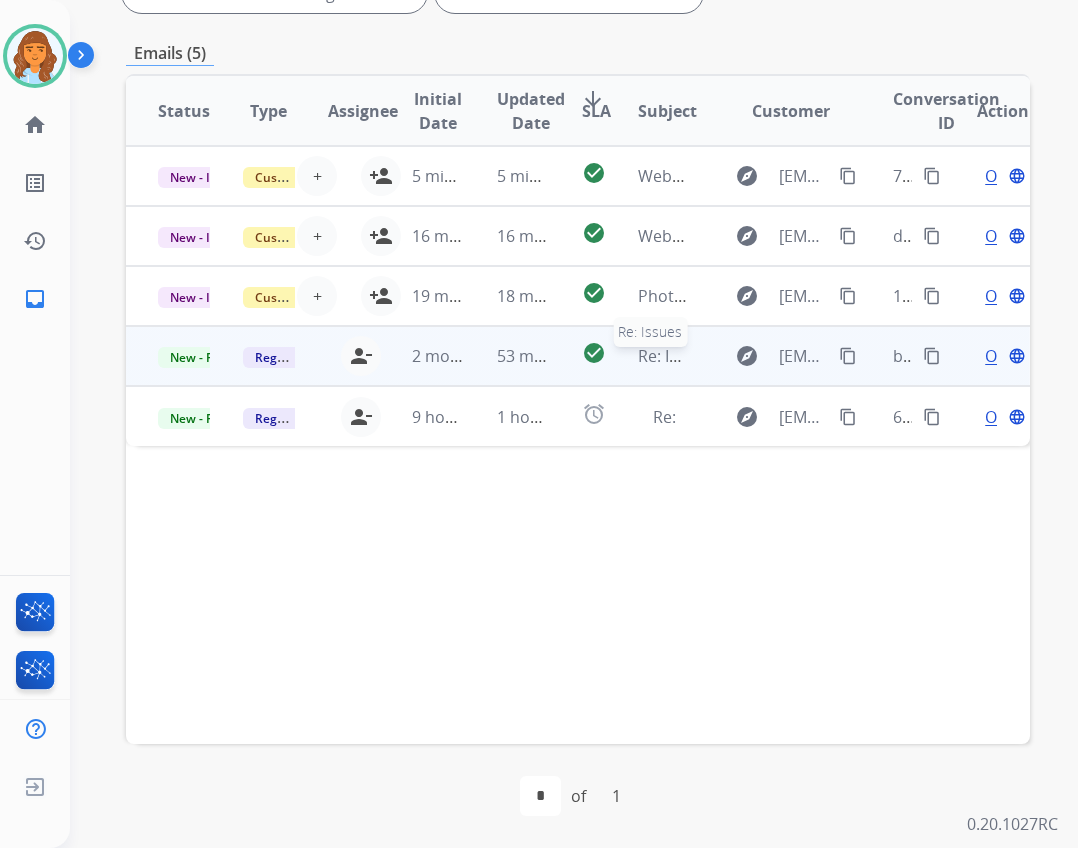 click on "Re: Issues" at bounding box center [675, 356] 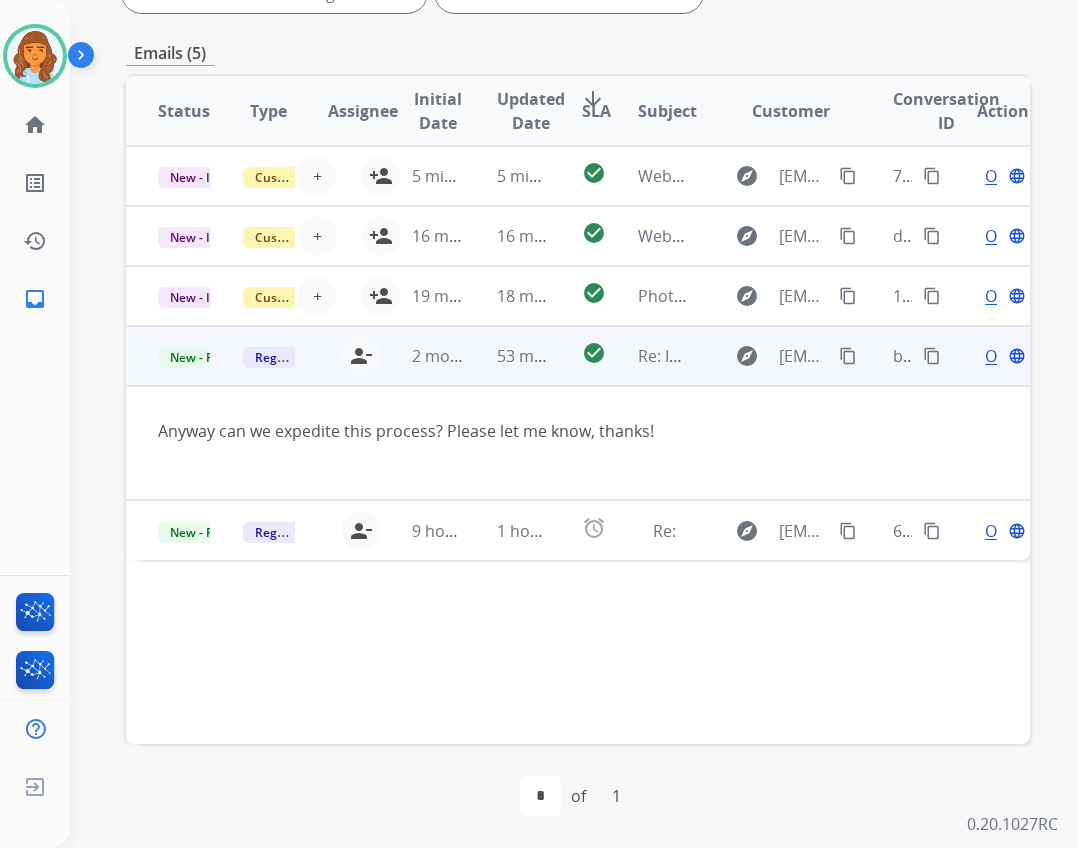 click on "Open language" at bounding box center [1003, 356] 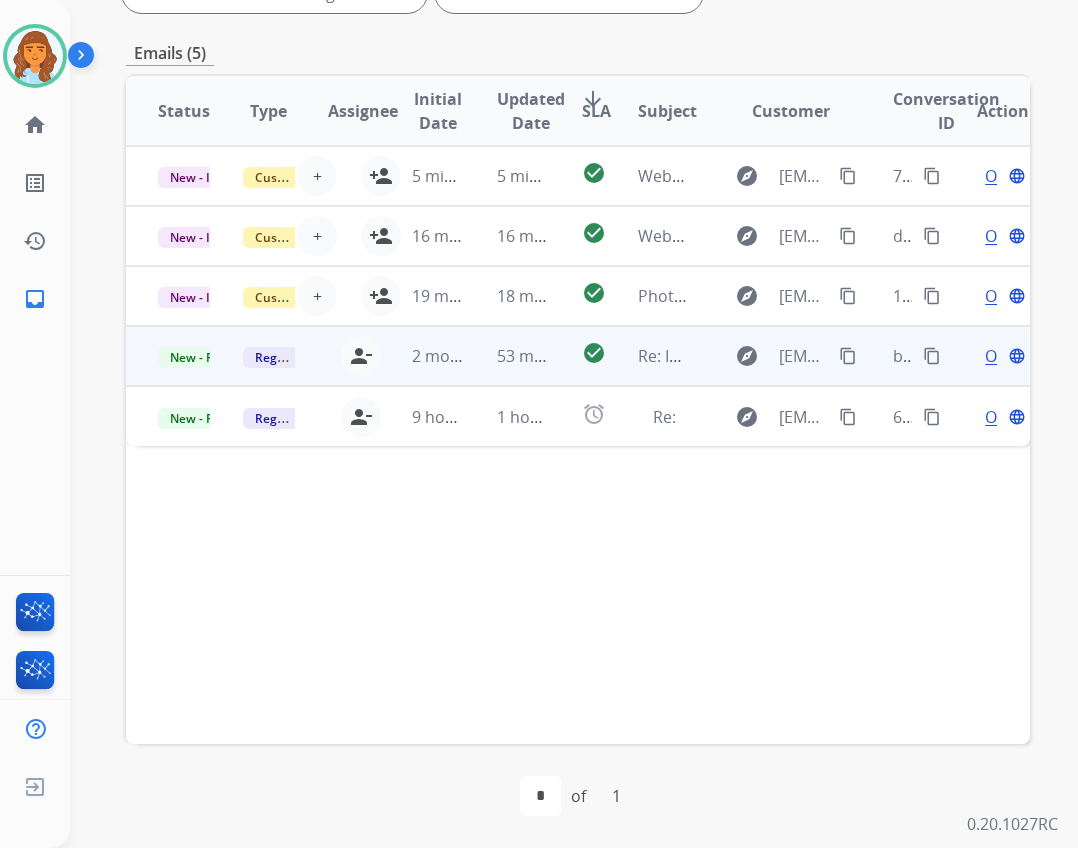 click on "Open" at bounding box center [1005, 356] 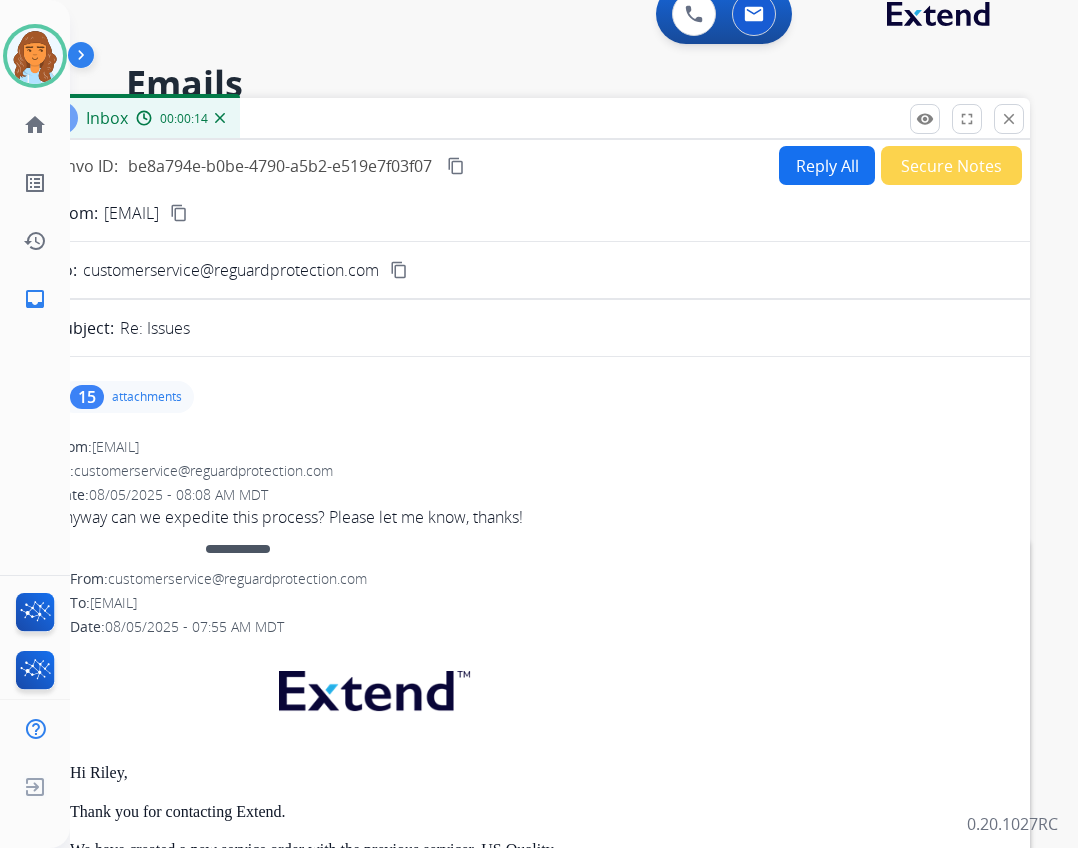 scroll, scrollTop: 0, scrollLeft: 0, axis: both 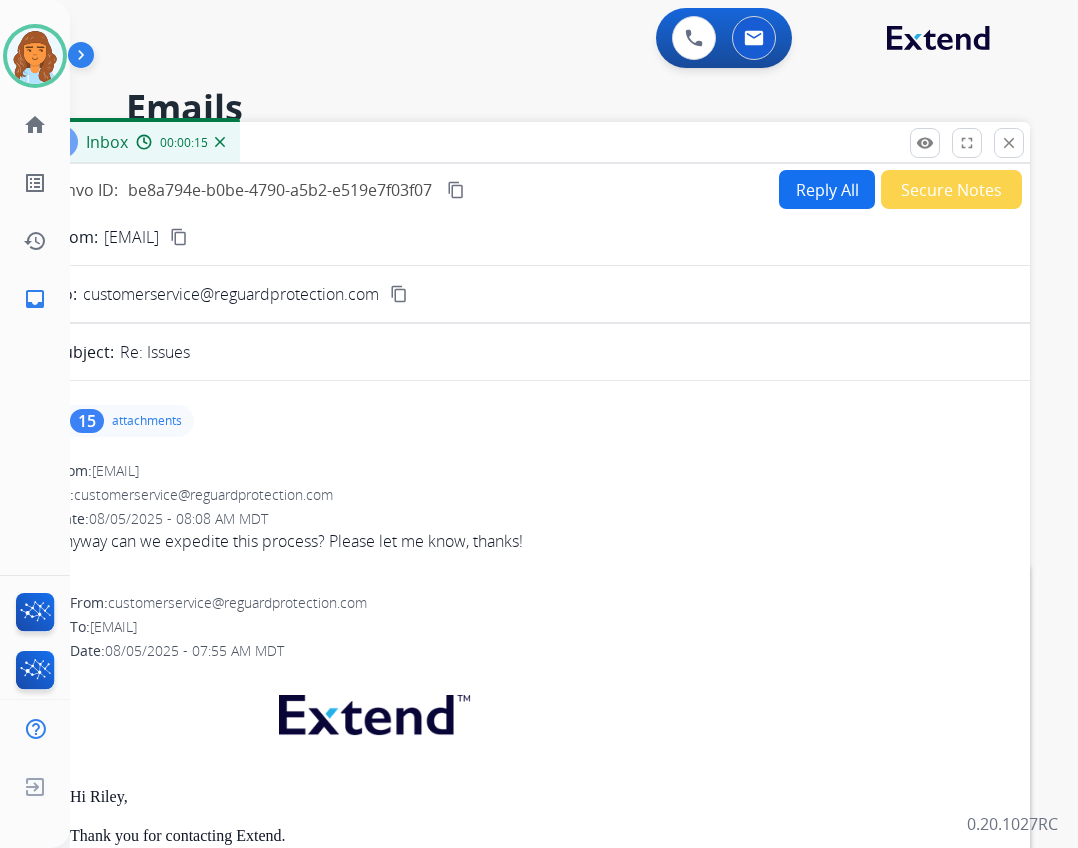 click on "Reply All" at bounding box center [827, 189] 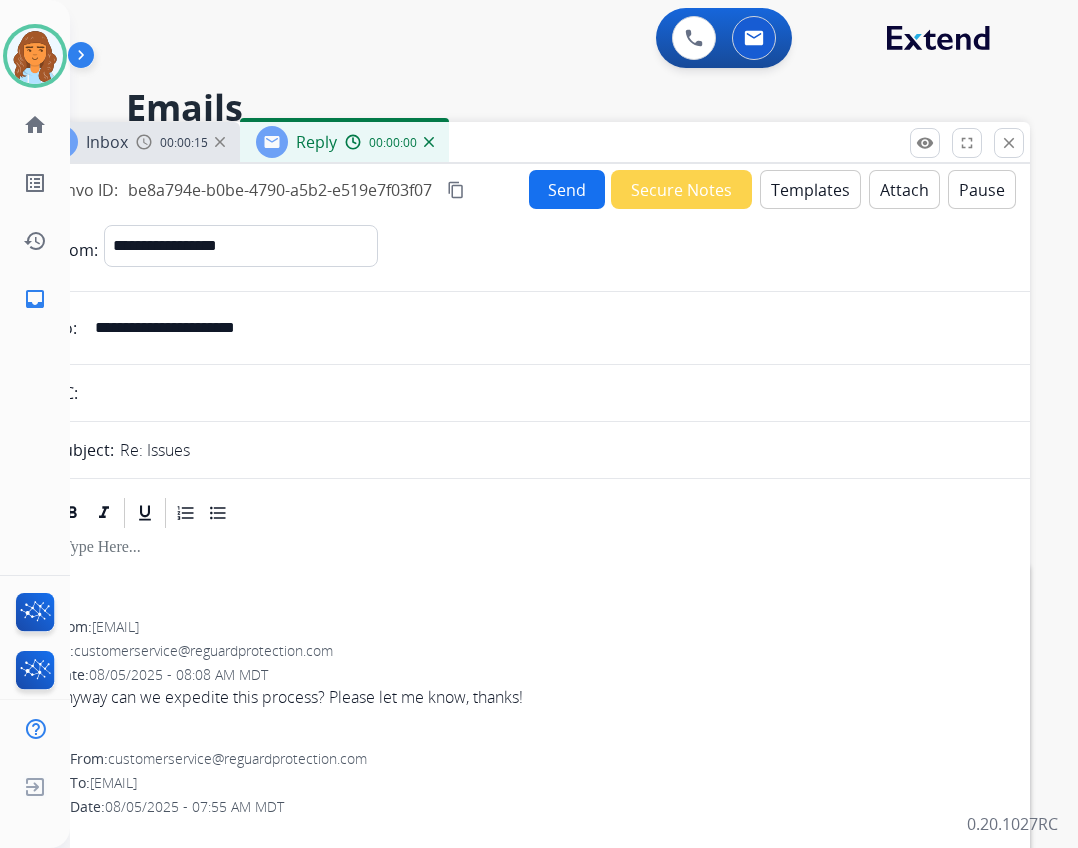 select on "**********" 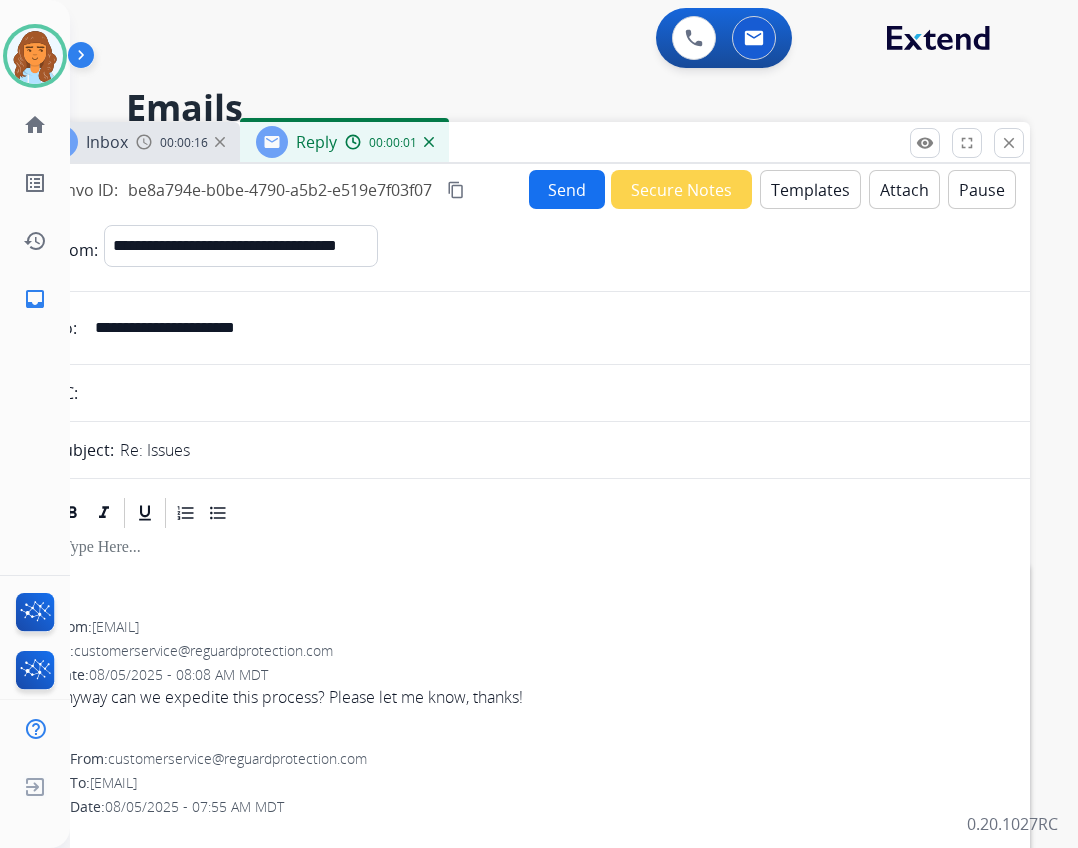 click on "Templates" at bounding box center [810, 189] 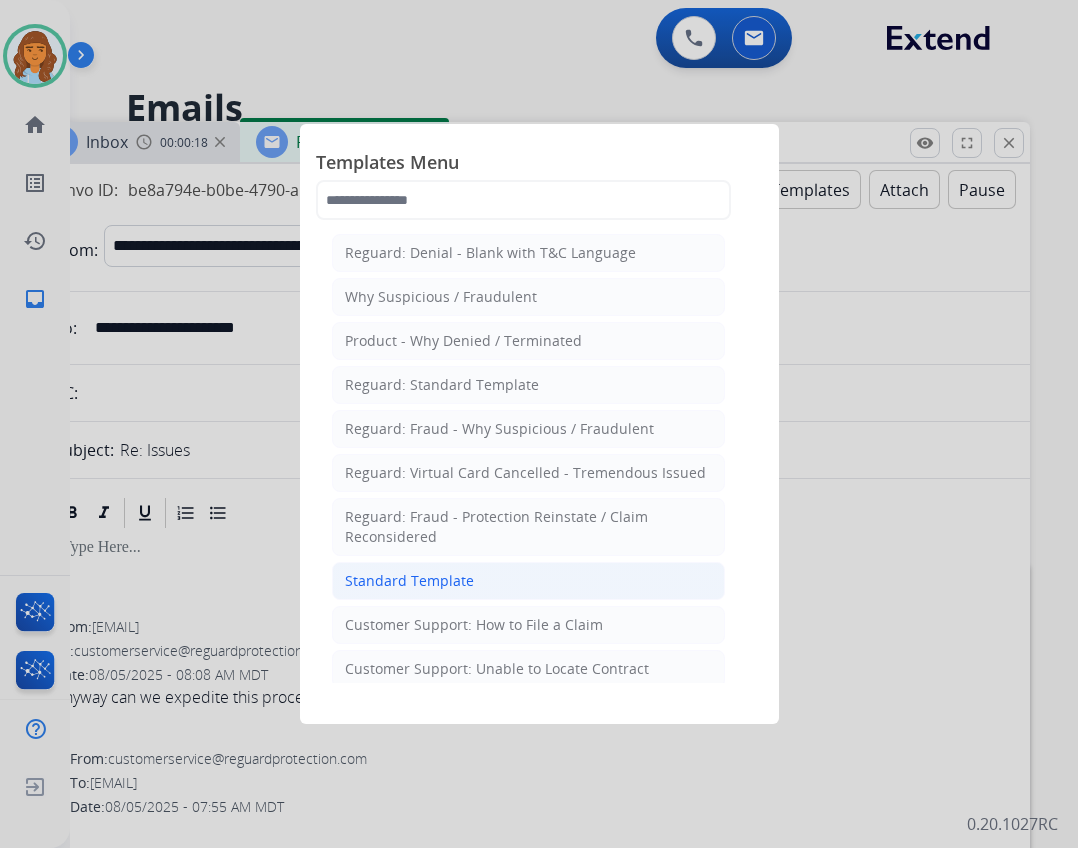 click on "Standard Template" 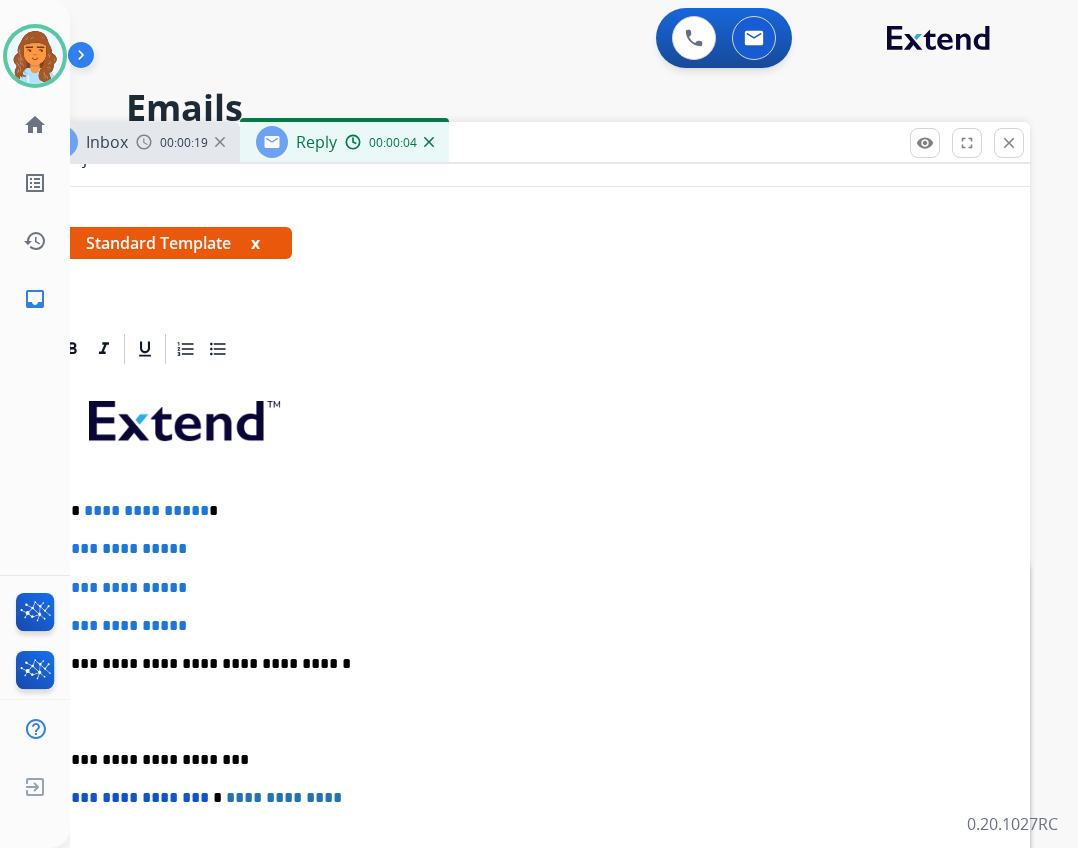 scroll, scrollTop: 300, scrollLeft: 0, axis: vertical 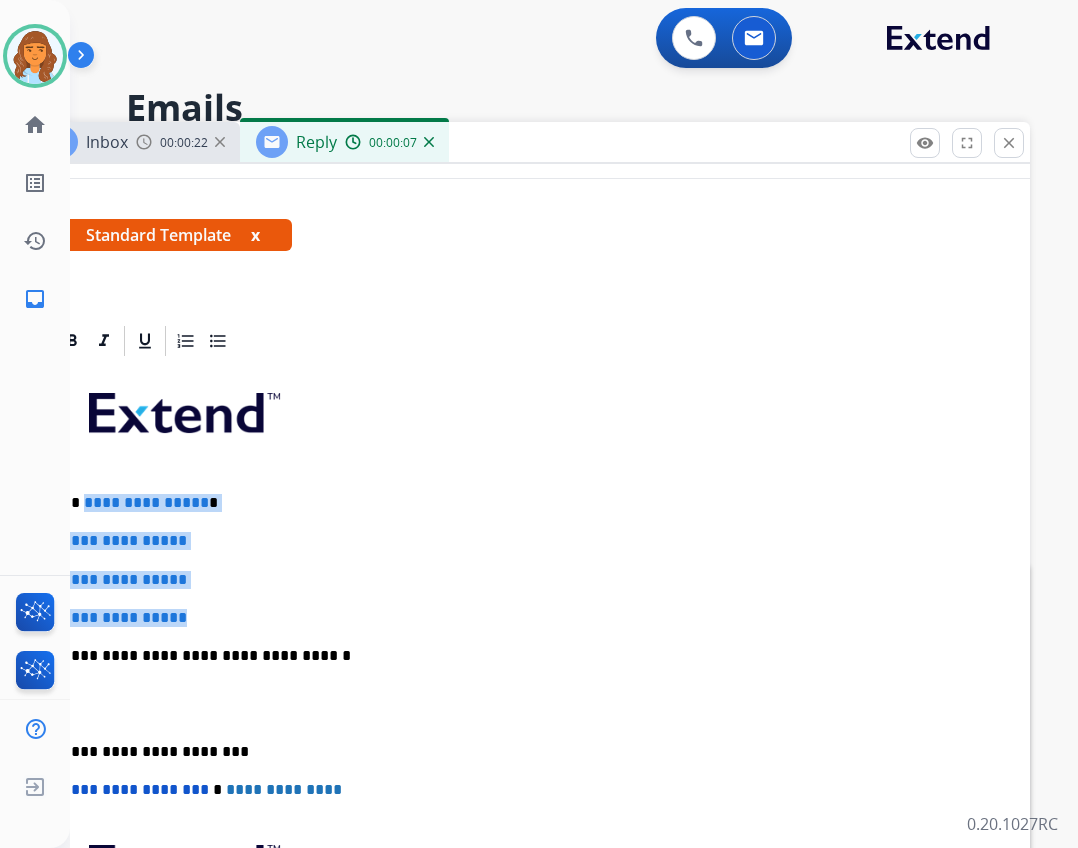 drag, startPoint x: 81, startPoint y: 499, endPoint x: 211, endPoint y: 604, distance: 167.10774 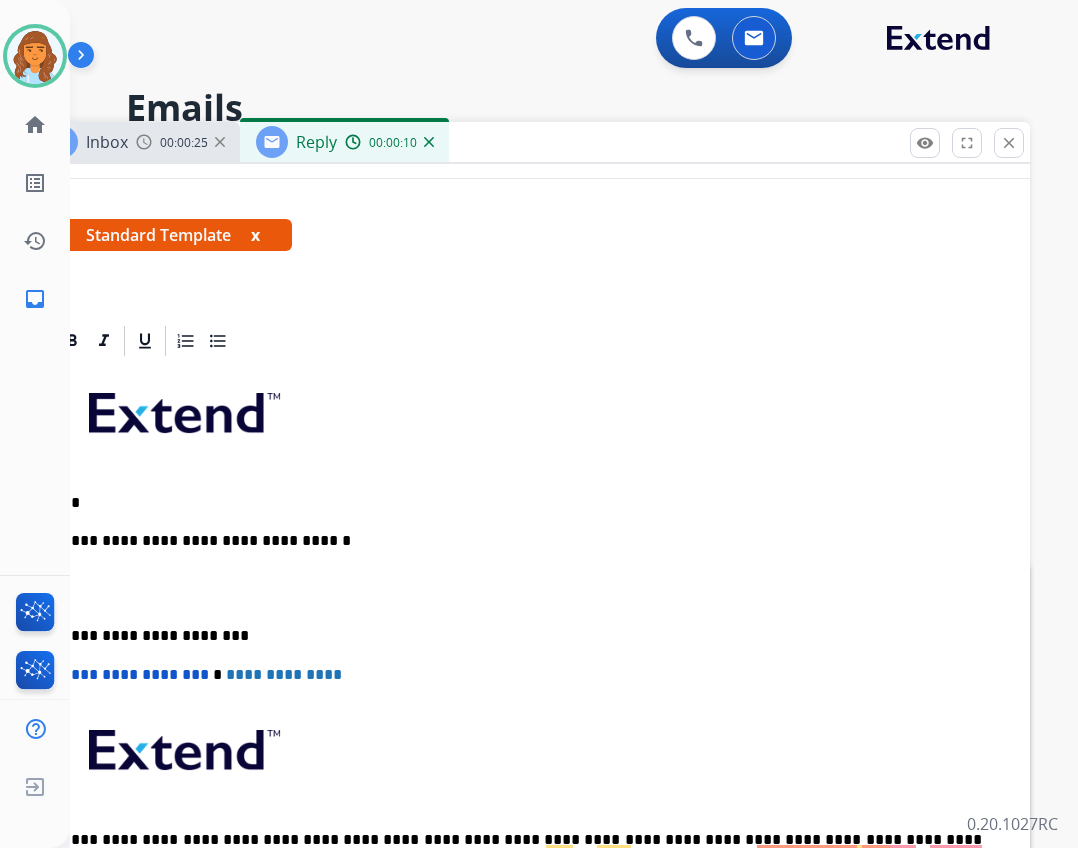 type 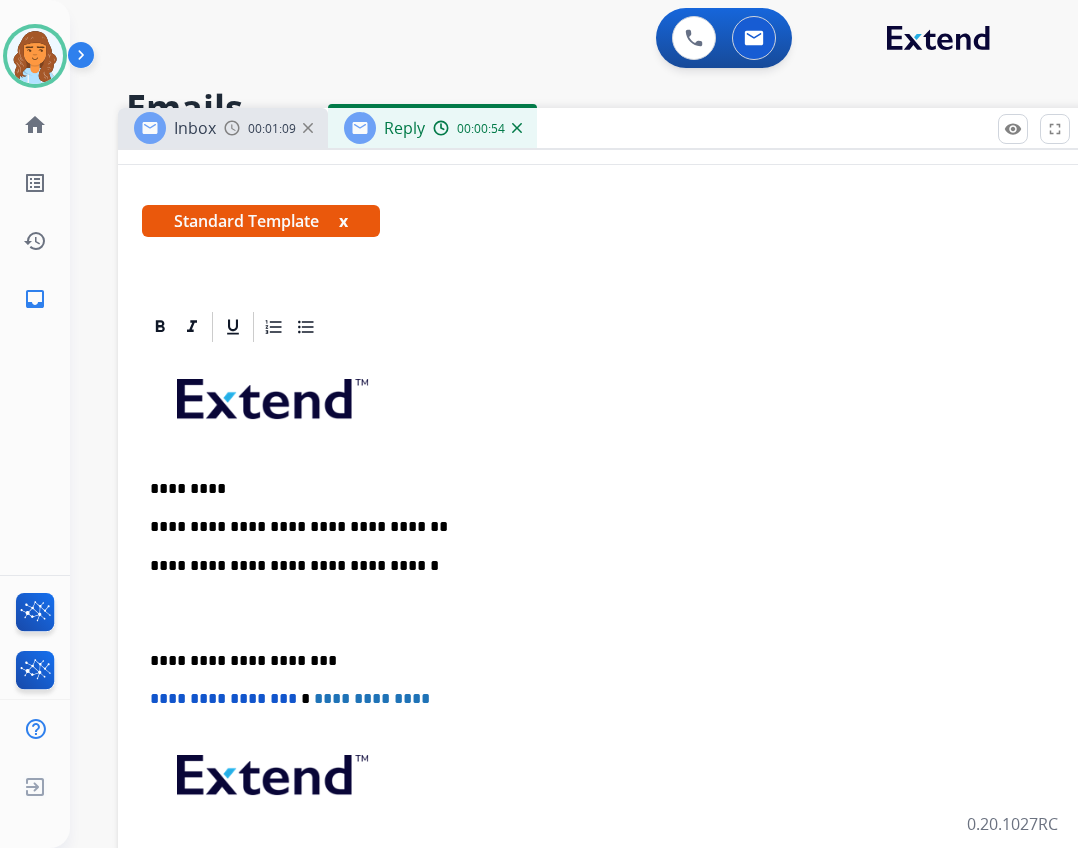 drag, startPoint x: 526, startPoint y: 129, endPoint x: 614, endPoint y: 115, distance: 89.106674 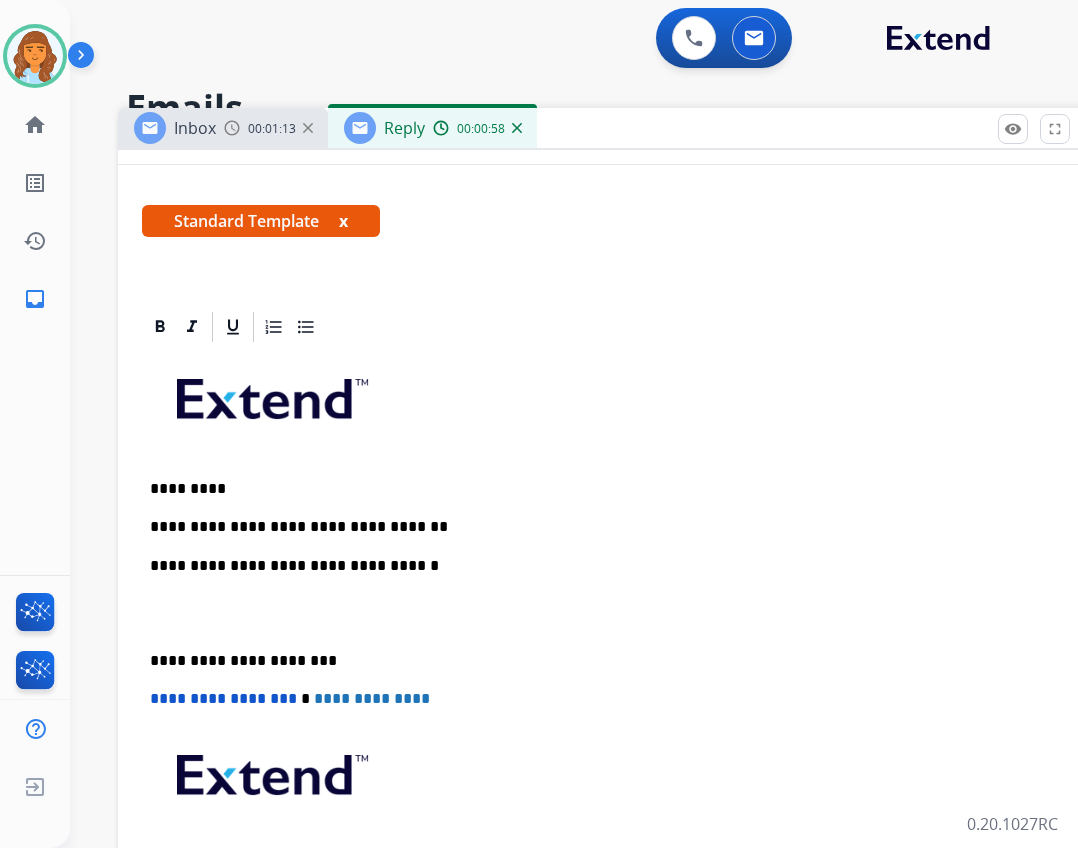 click on "**********" at bounding box center [610, 527] 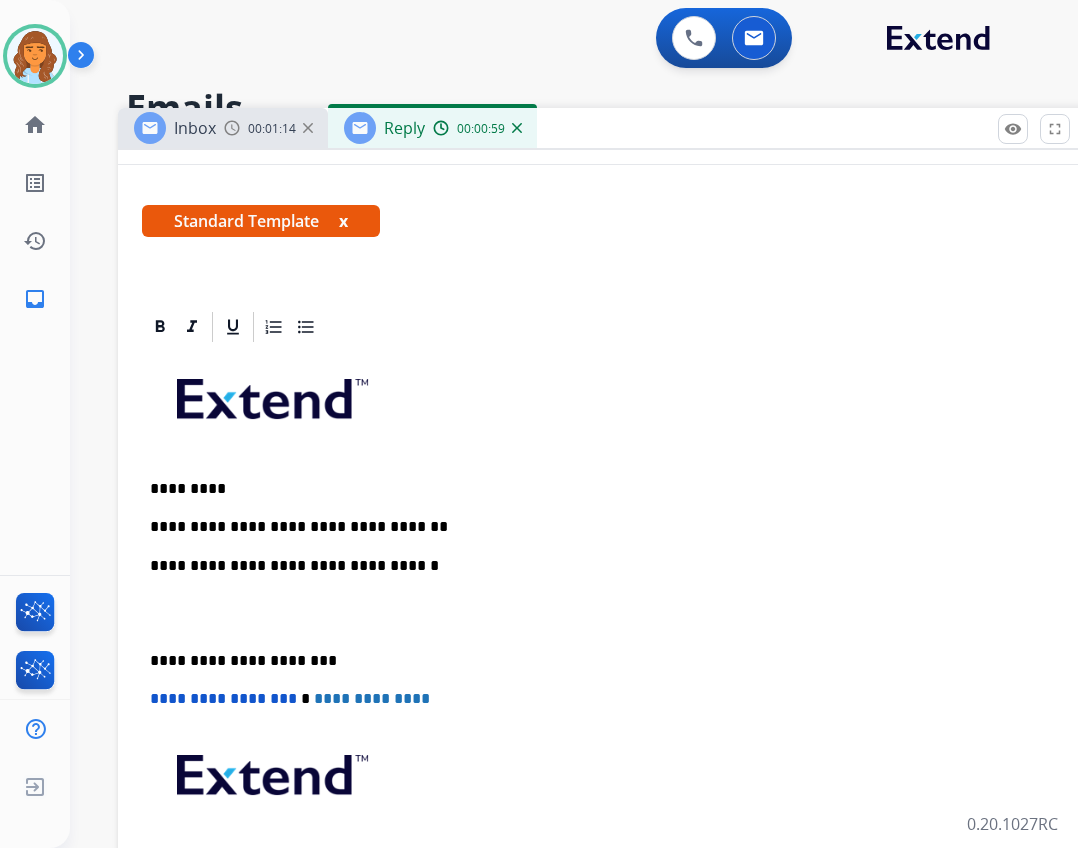 click on "**********" at bounding box center (610, 527) 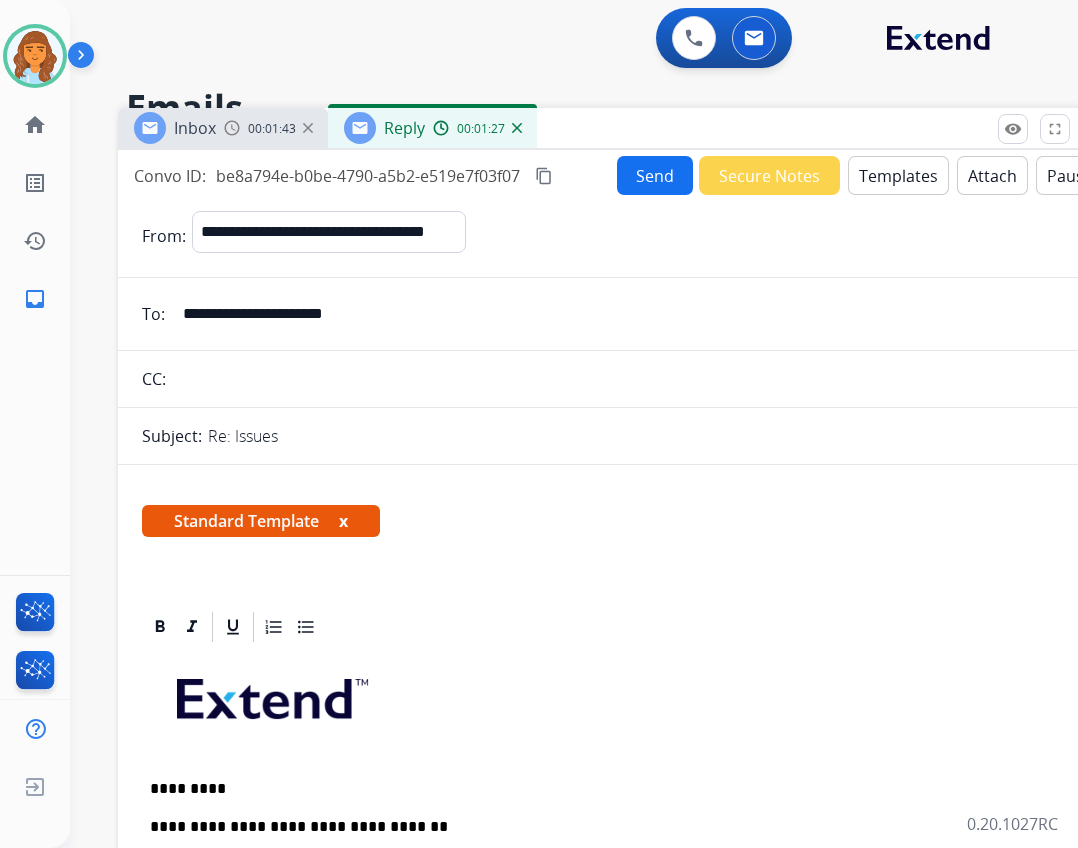 select on "**********" 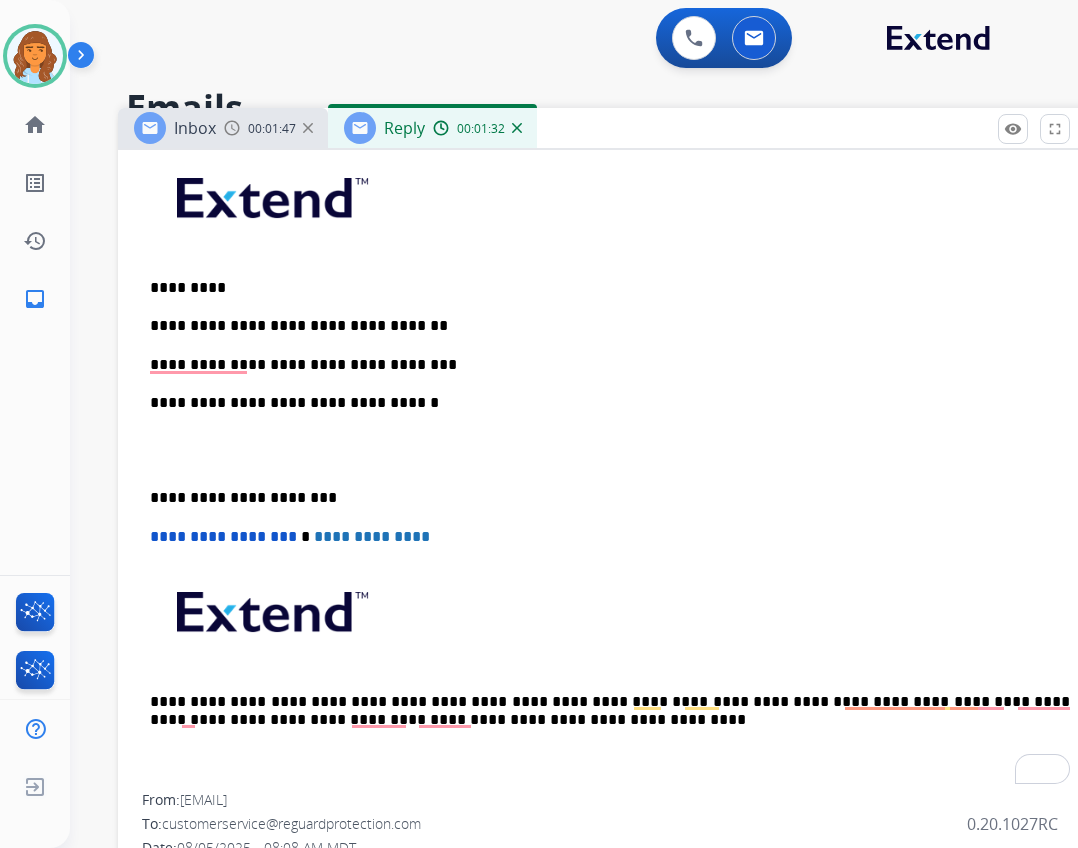 scroll, scrollTop: 500, scrollLeft: 0, axis: vertical 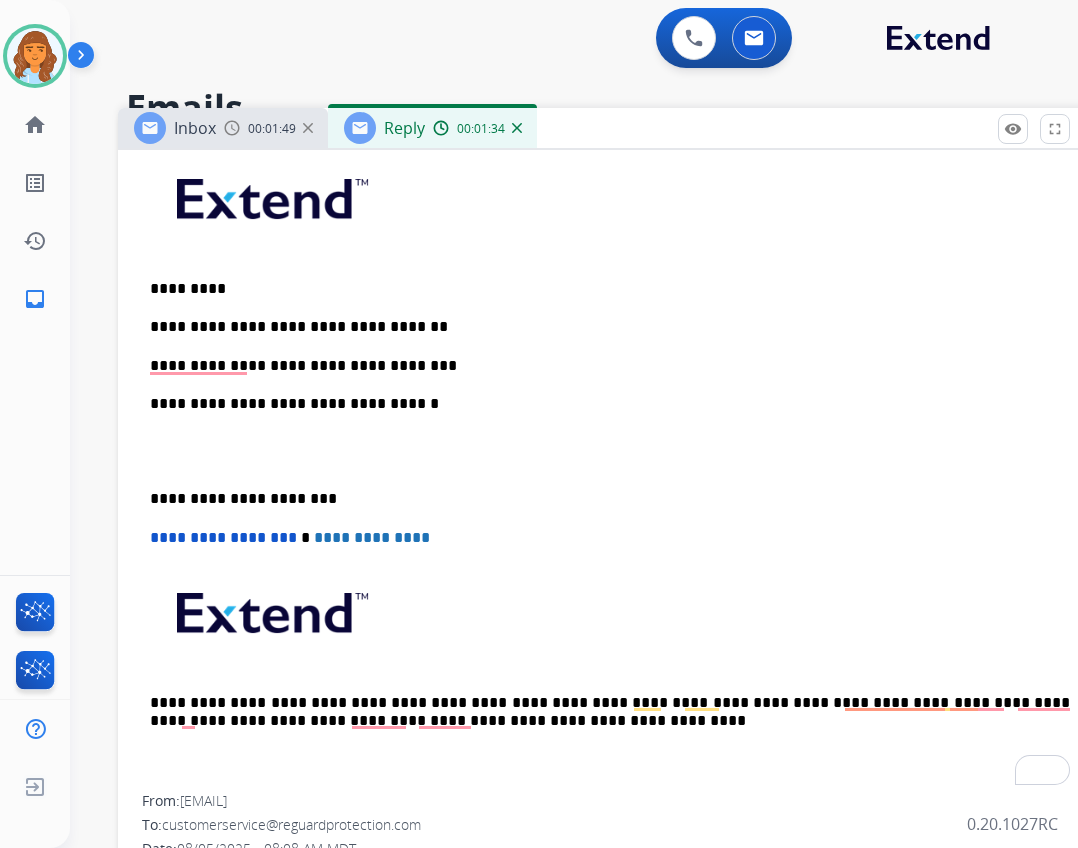 type 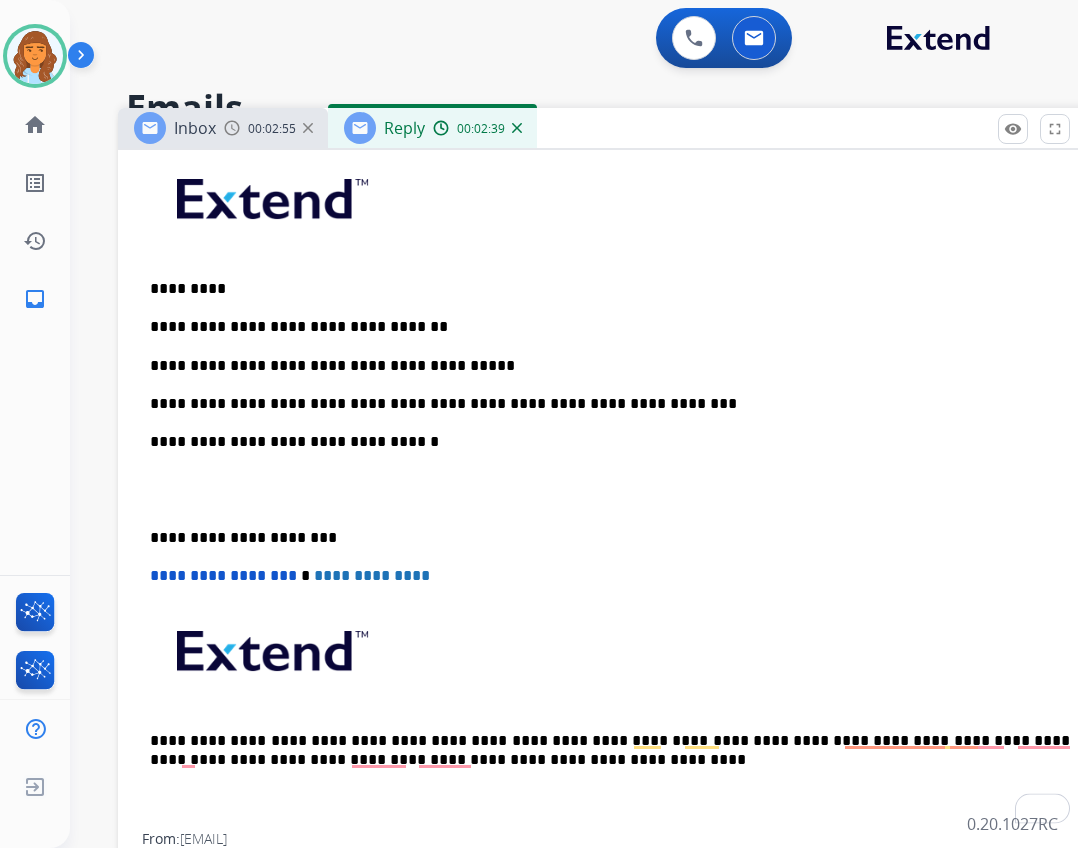 click on "**********" at bounding box center [610, 538] 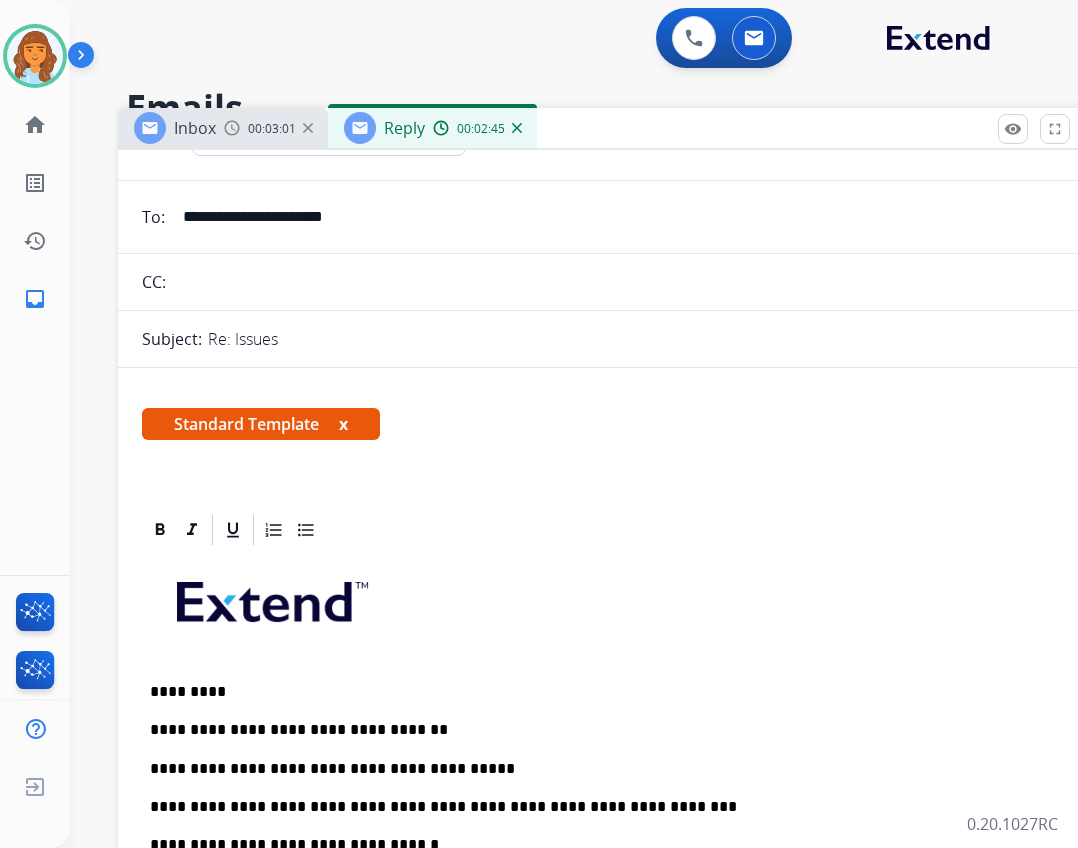 scroll, scrollTop: 0, scrollLeft: 0, axis: both 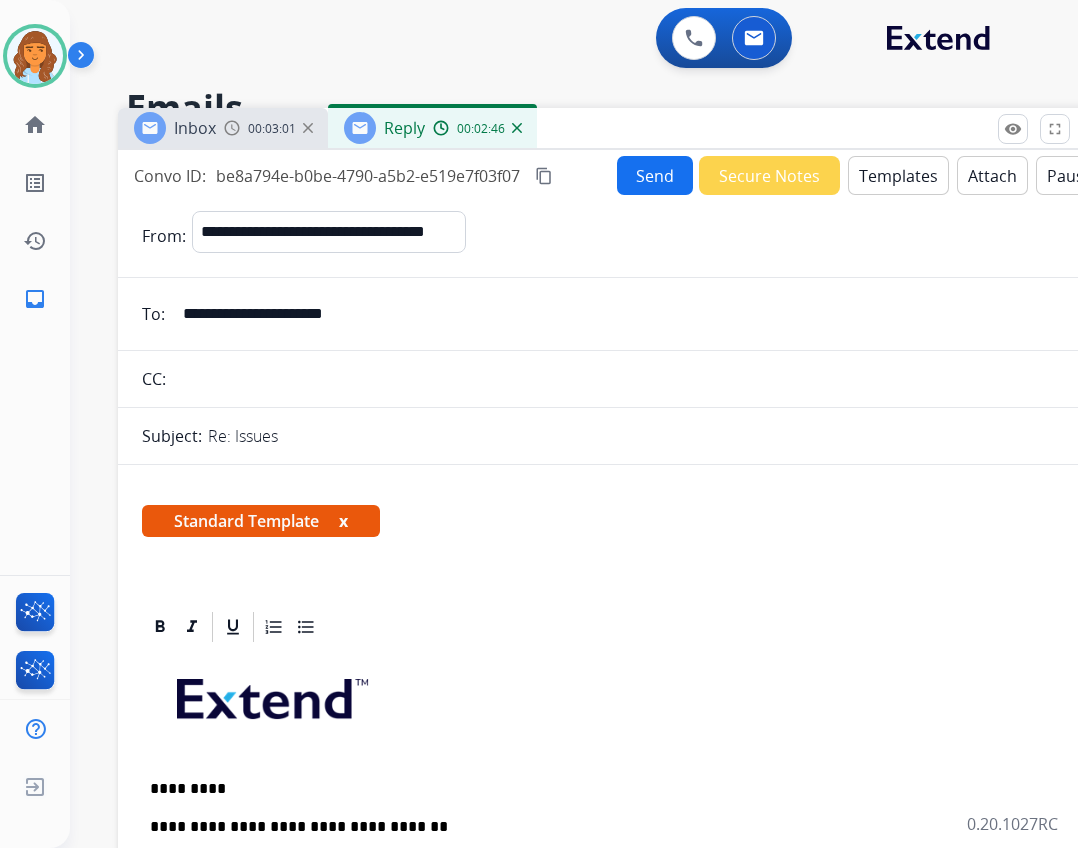 click on "Convo ID:  be8a794e-b0be-4790-a5b2-e519e7f03f07  content_copy Send  Secure Notes  Templates Attach  Pause" at bounding box center (618, 175) 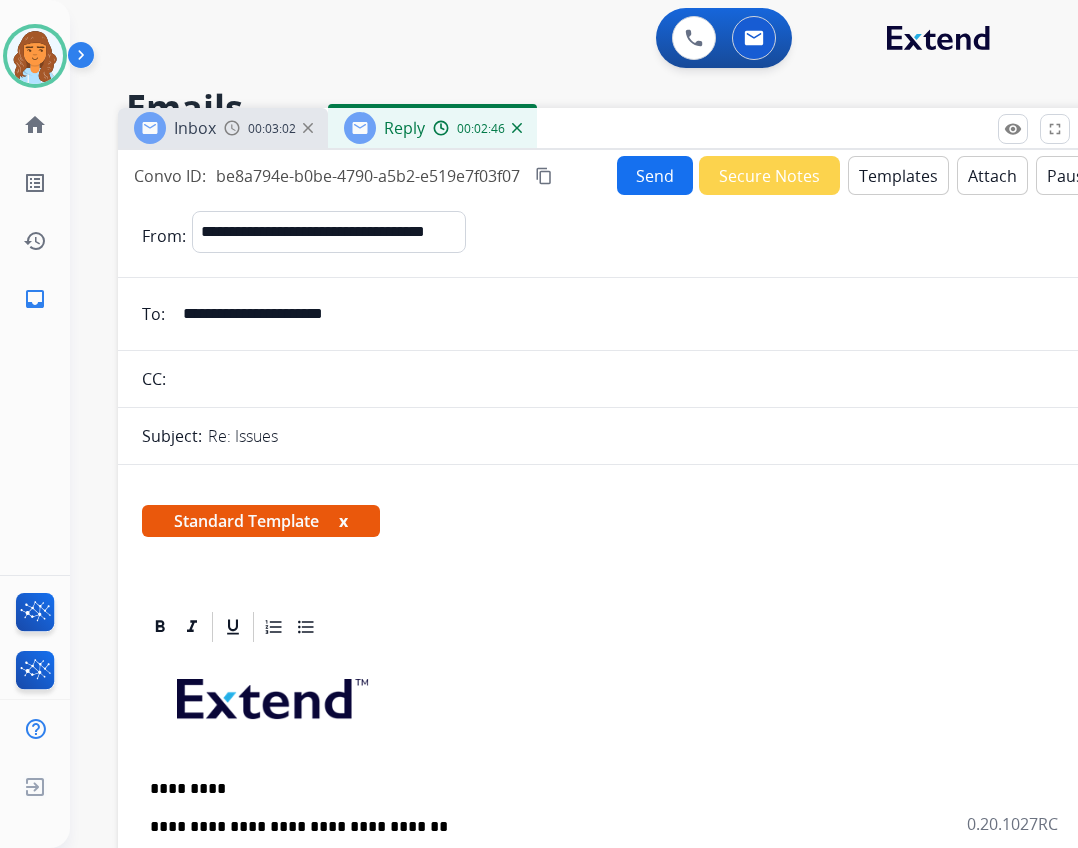 click on "Send" at bounding box center (655, 175) 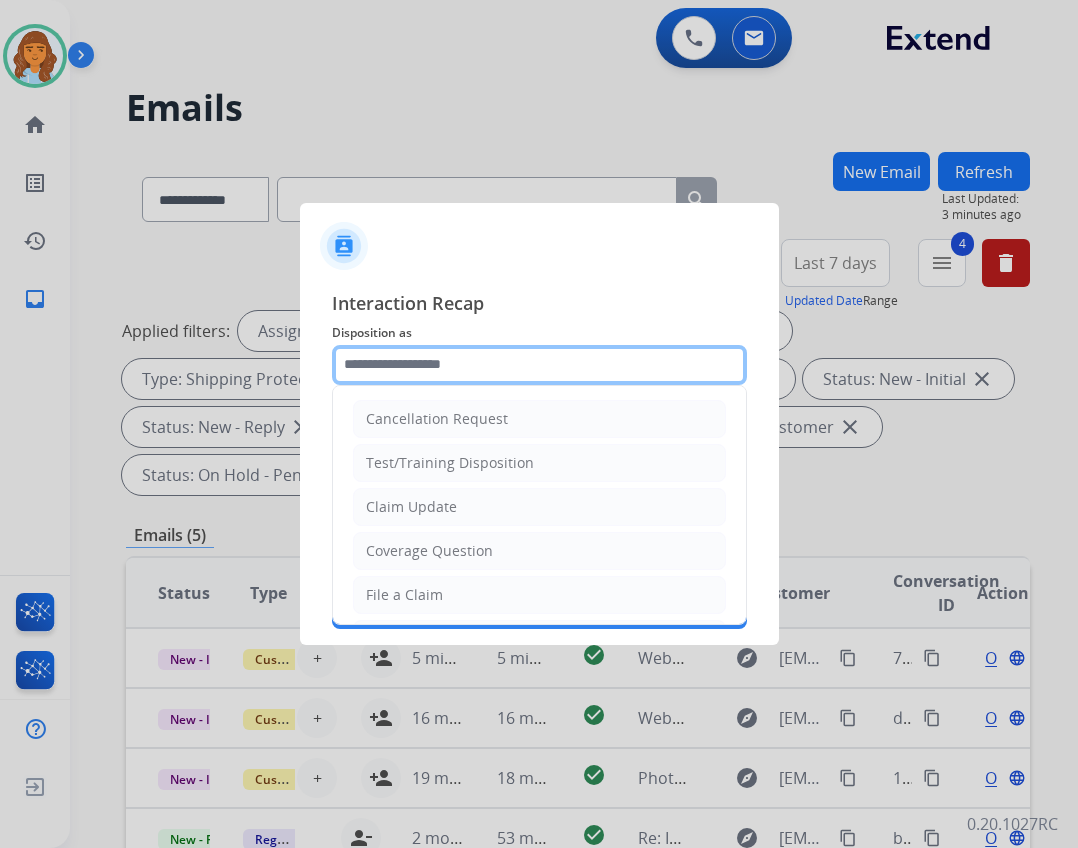 click 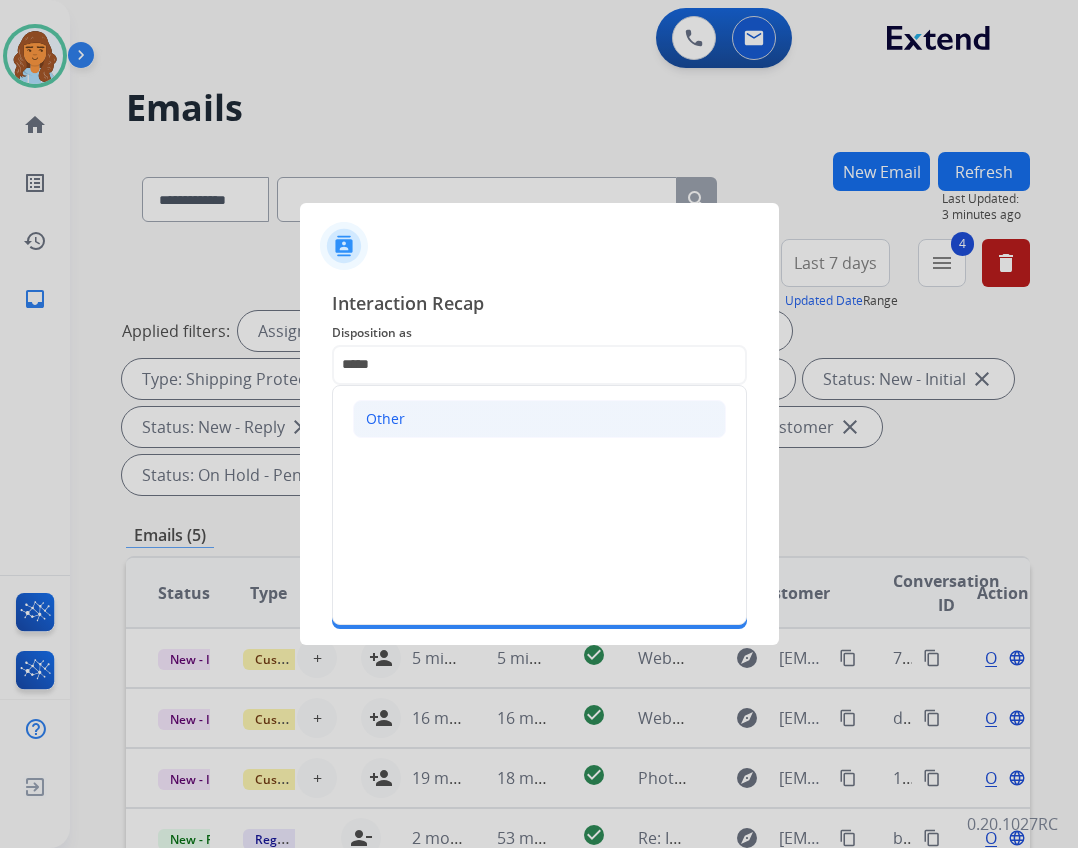 click on "Other" 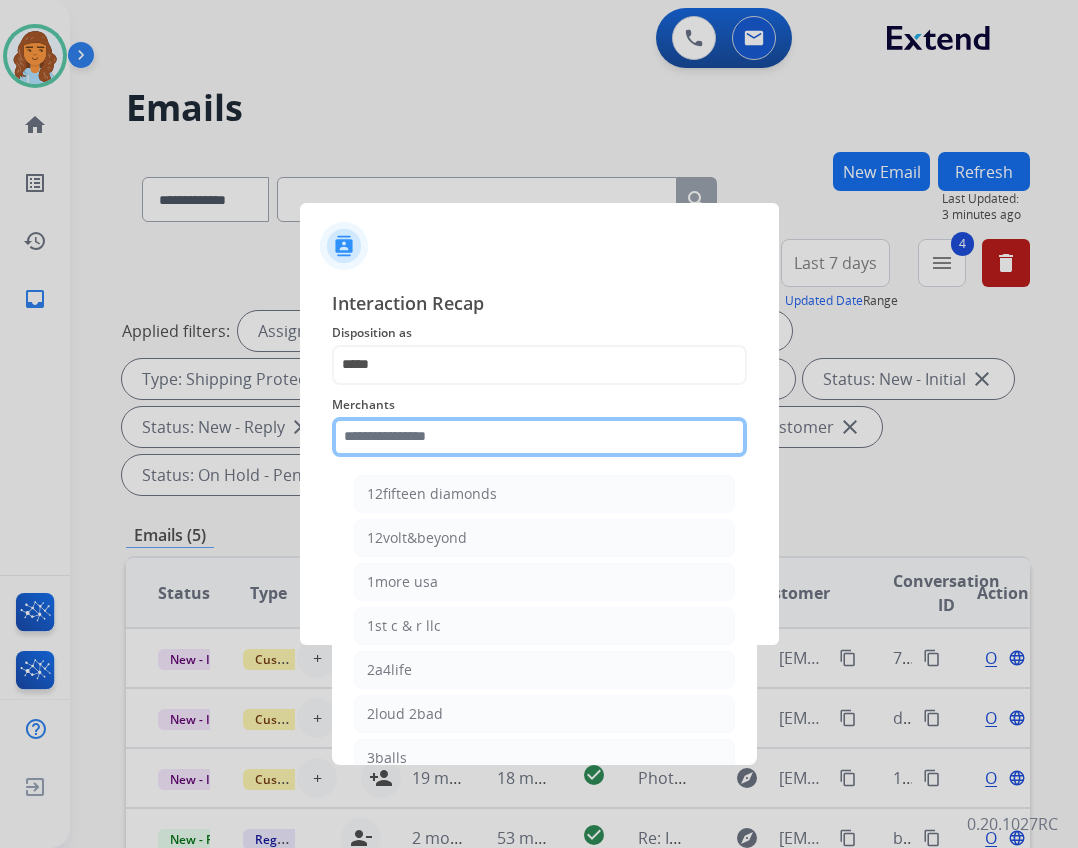 click 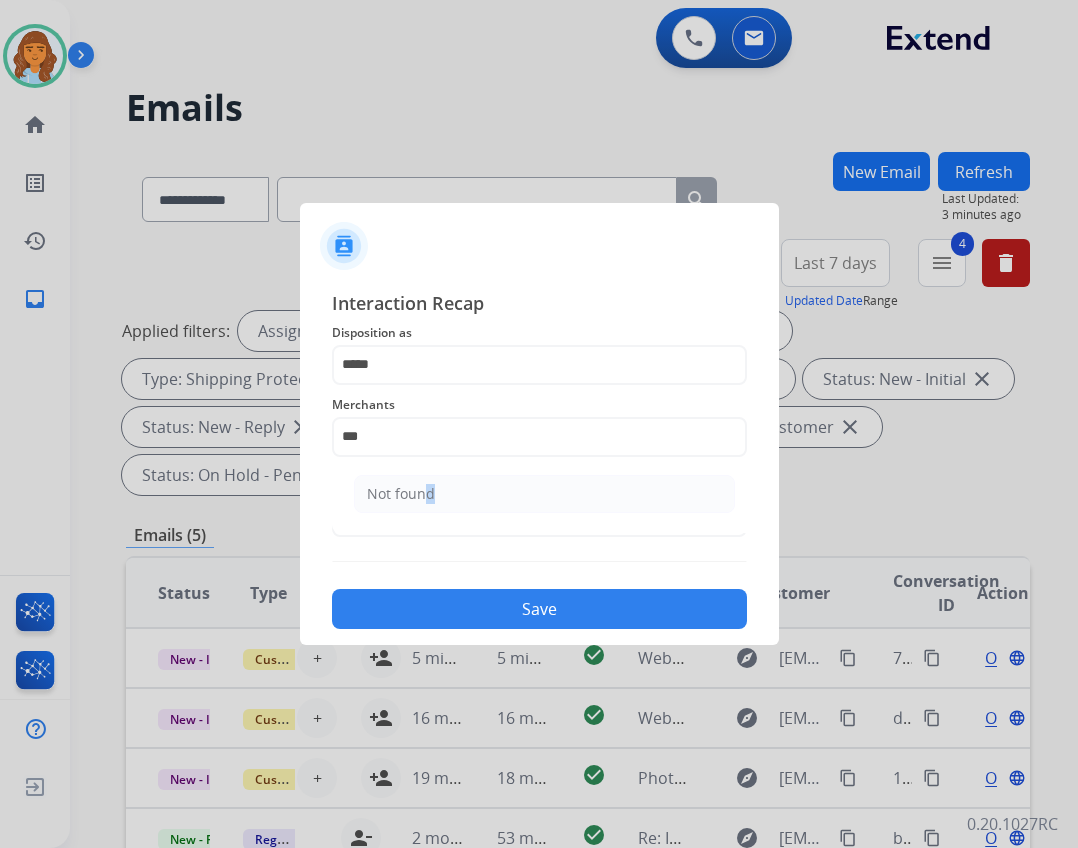click on "Not found" 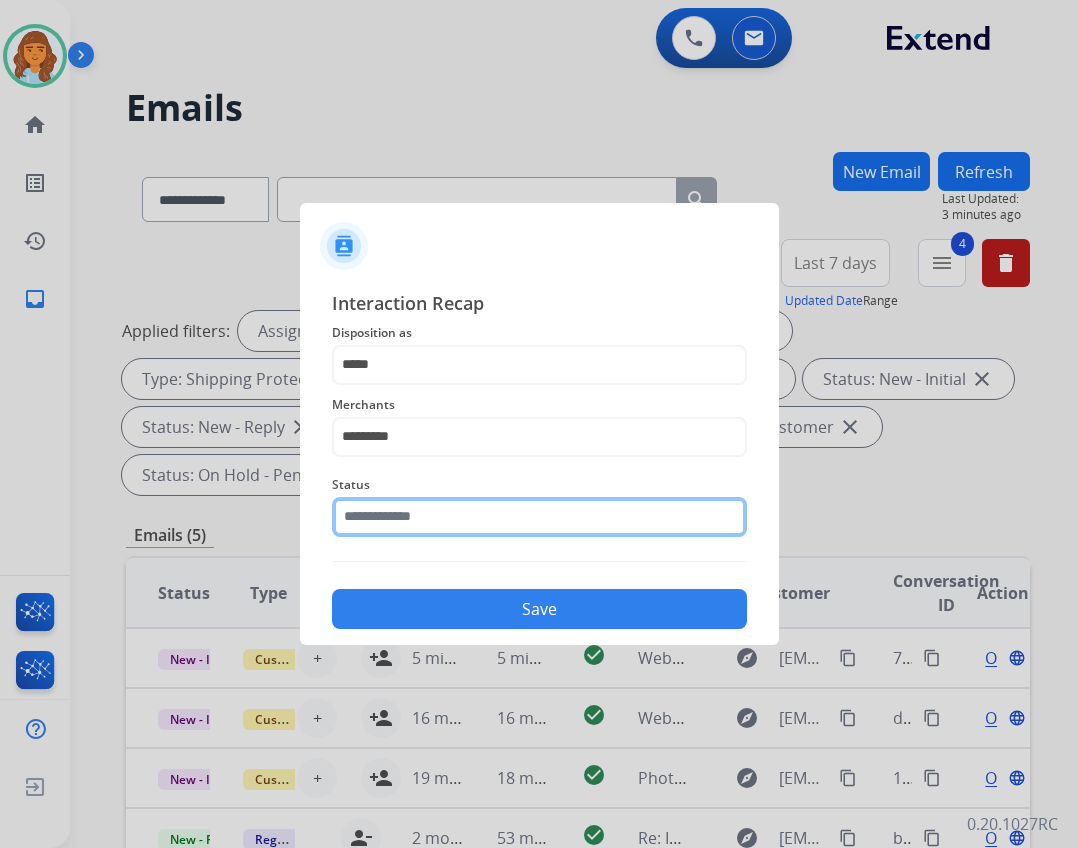 click 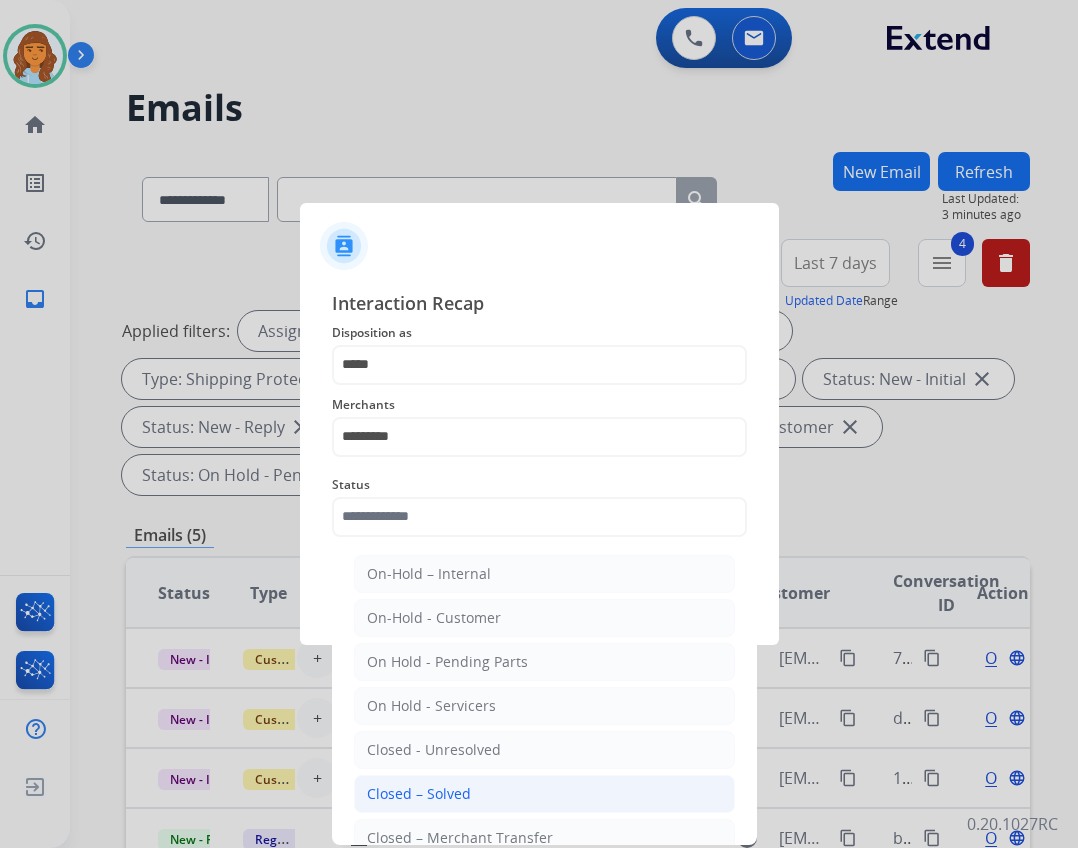 click on "Closed – Solved" 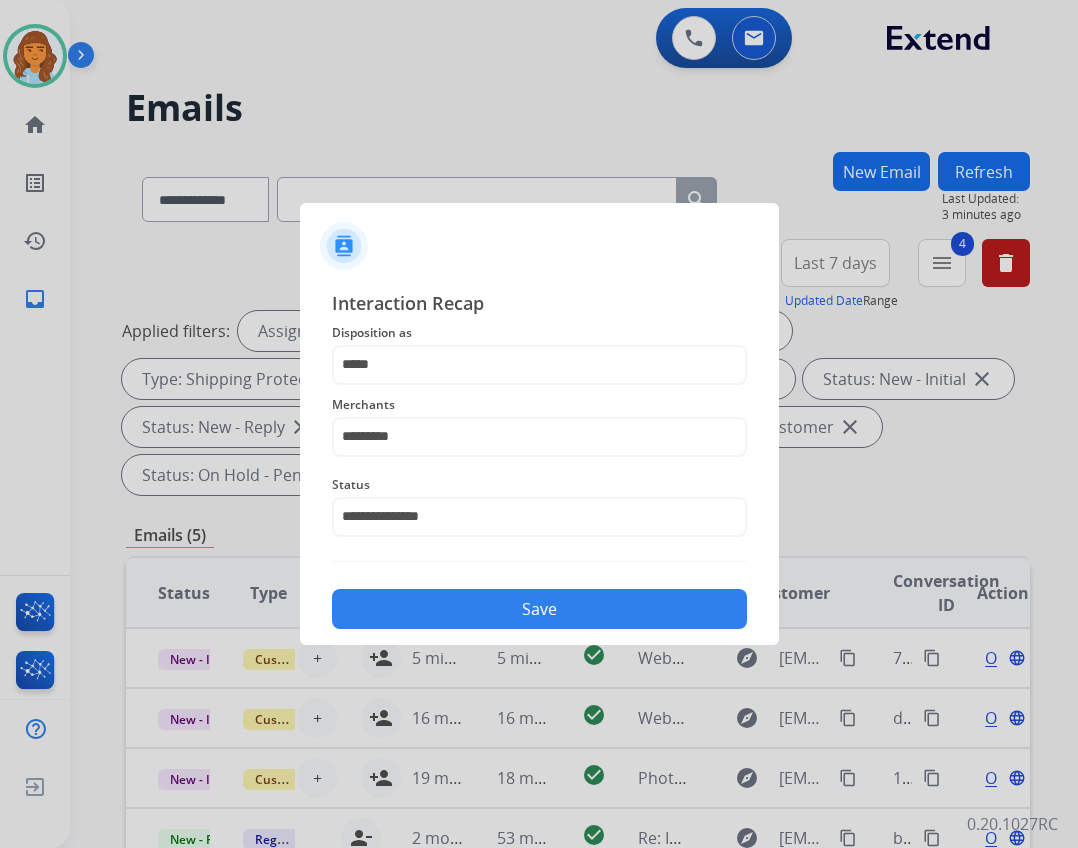 click on "Save" 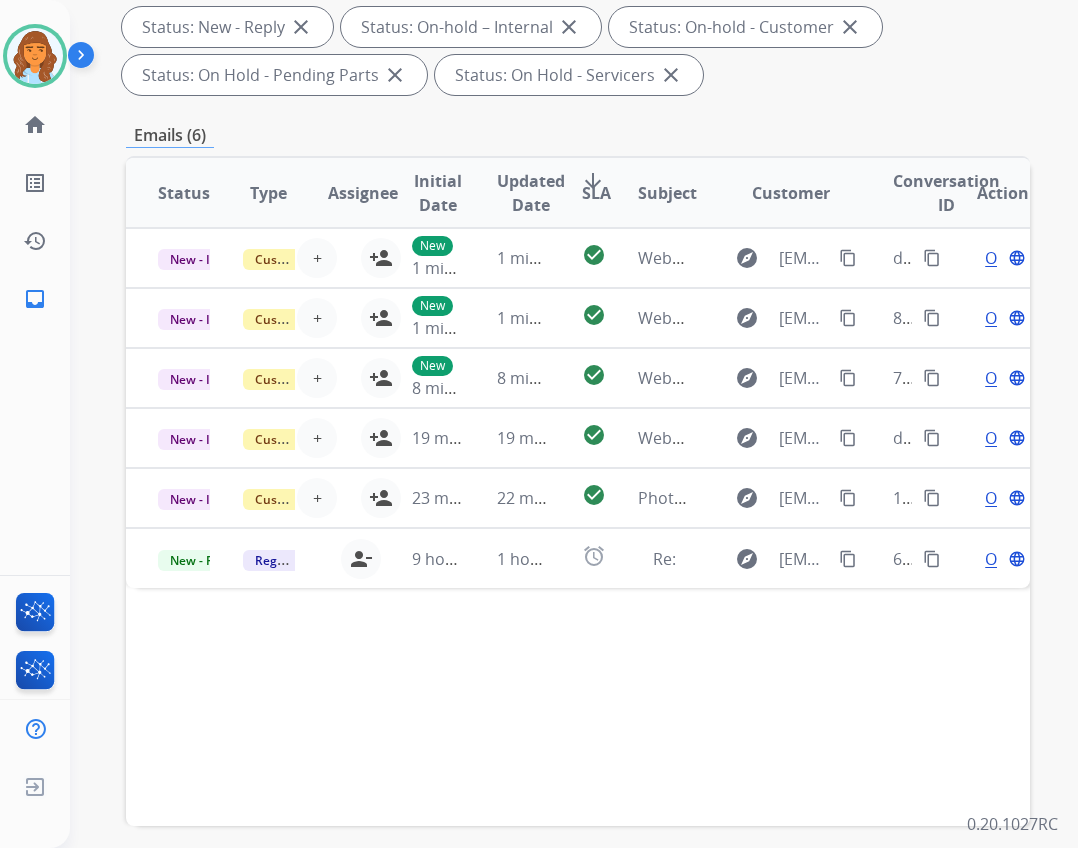 scroll, scrollTop: 482, scrollLeft: 0, axis: vertical 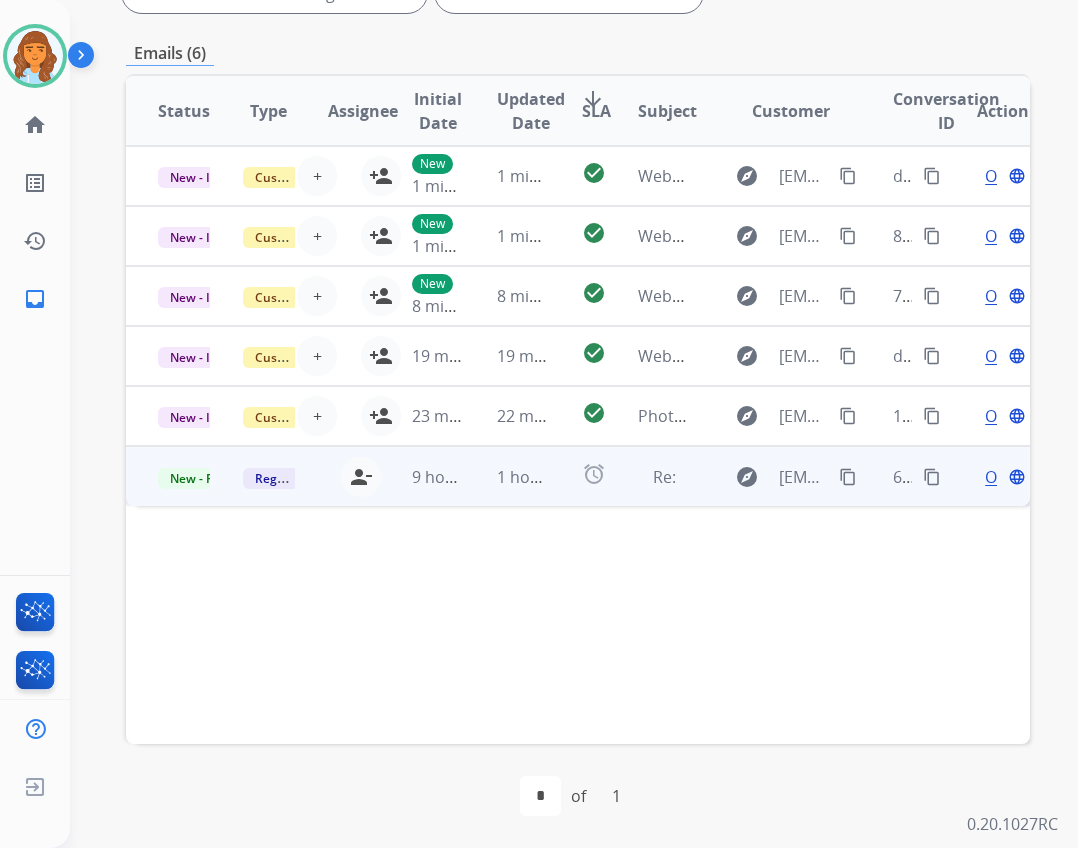 click on "alarm" at bounding box center [578, 476] 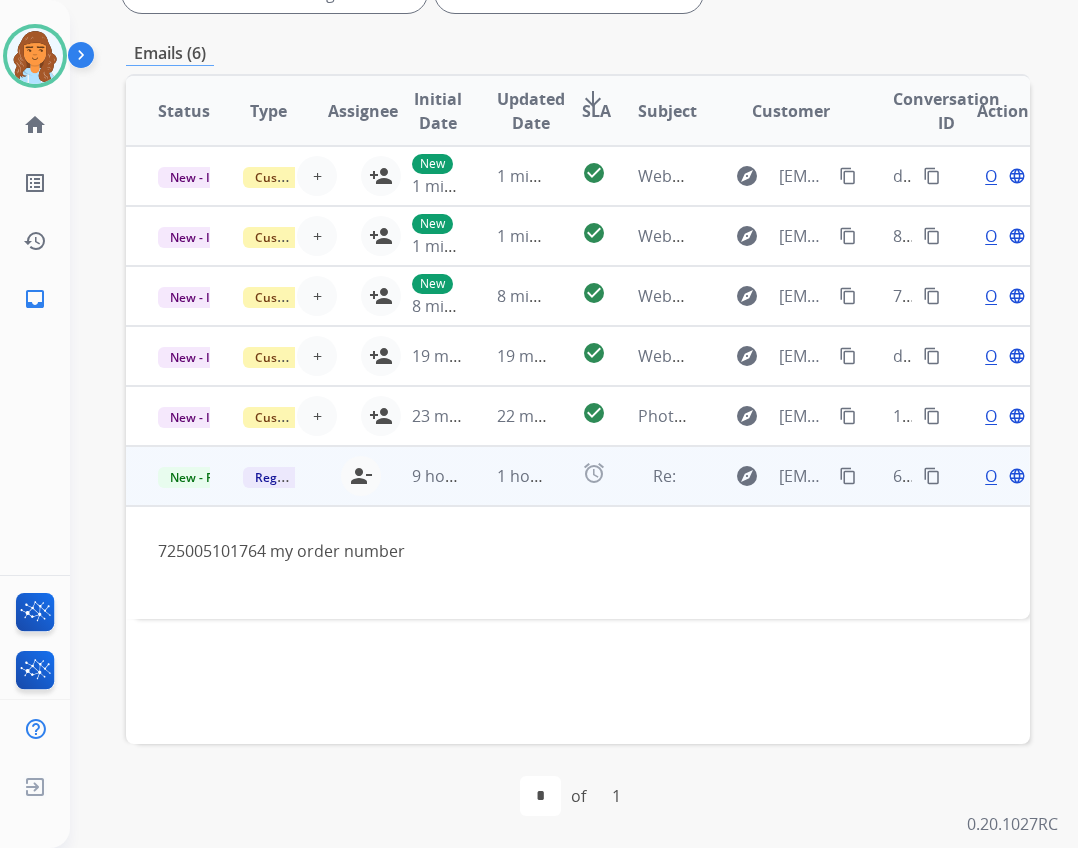 click on "content_copy" at bounding box center (848, 476) 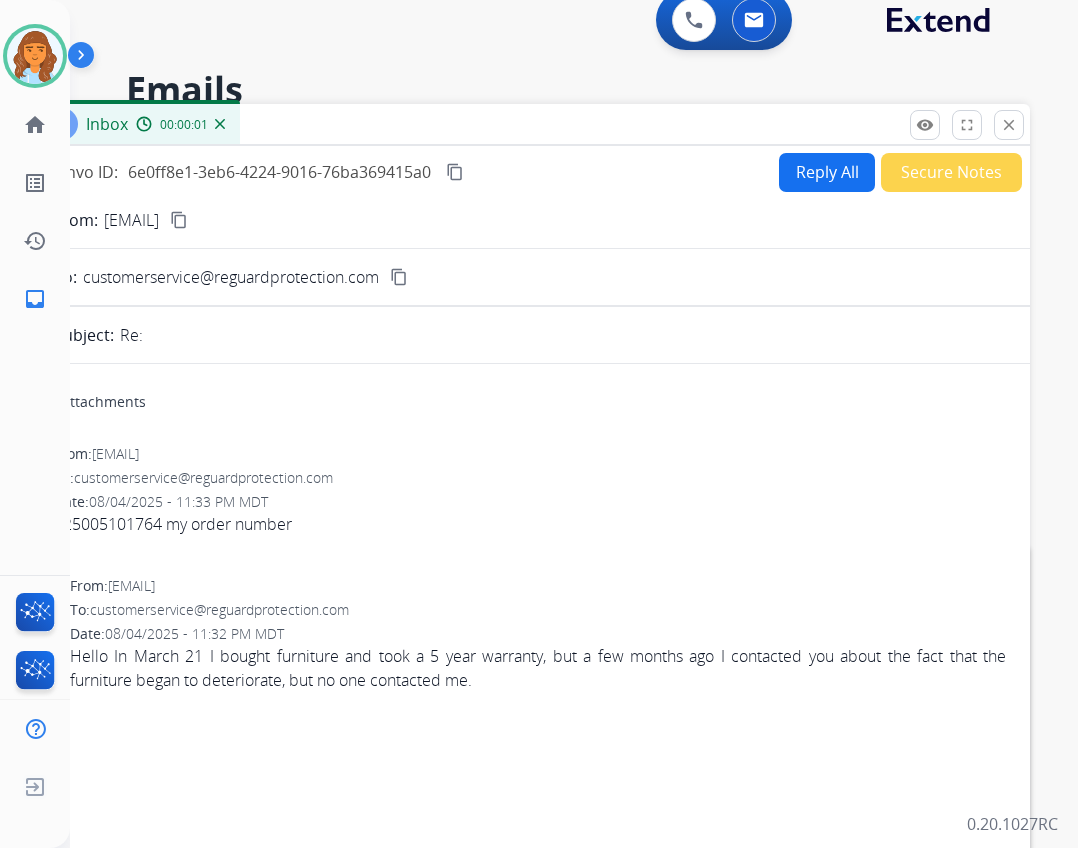 scroll, scrollTop: 0, scrollLeft: 0, axis: both 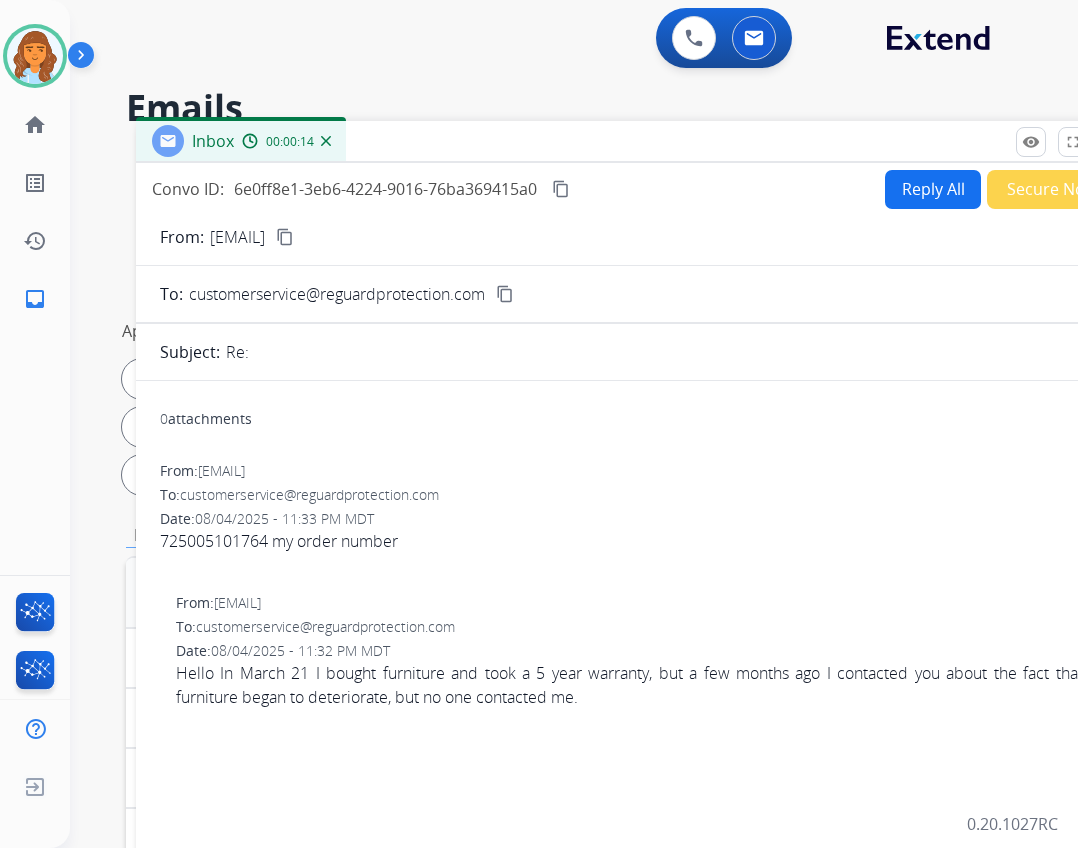 drag, startPoint x: 375, startPoint y: 151, endPoint x: 481, endPoint y: 150, distance: 106.004715 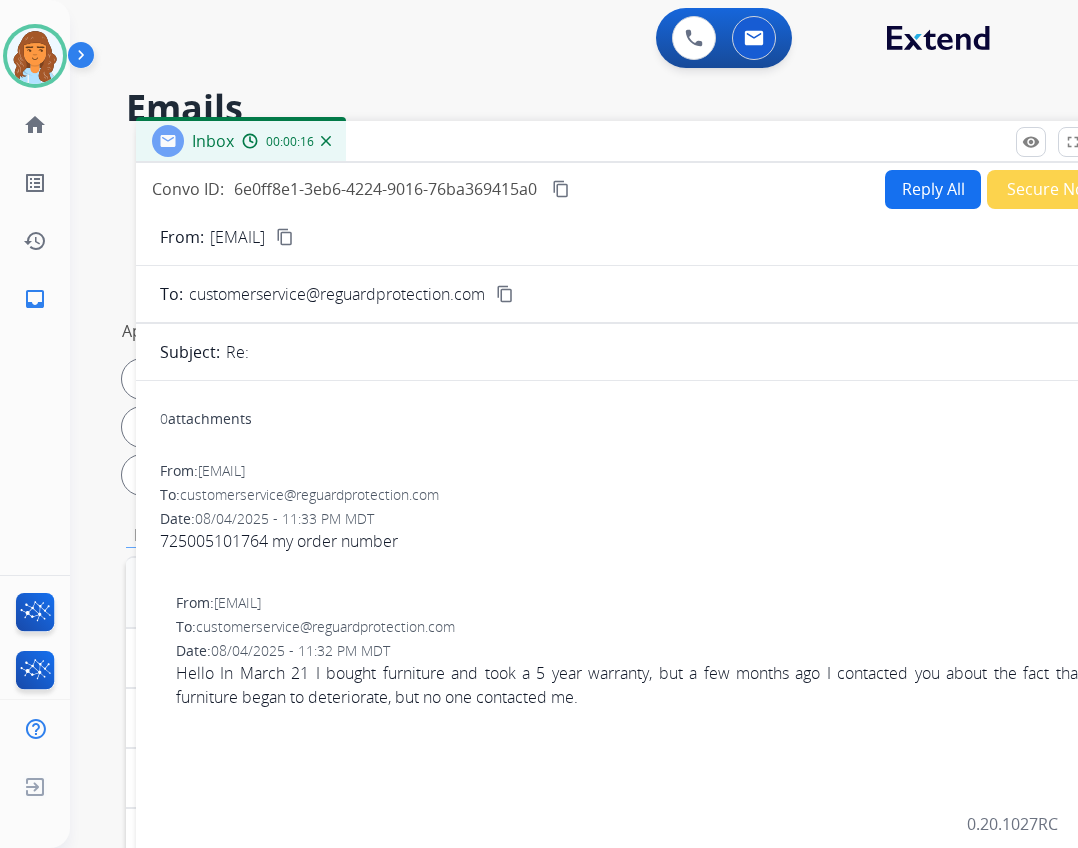 click on "Reply All" at bounding box center [933, 189] 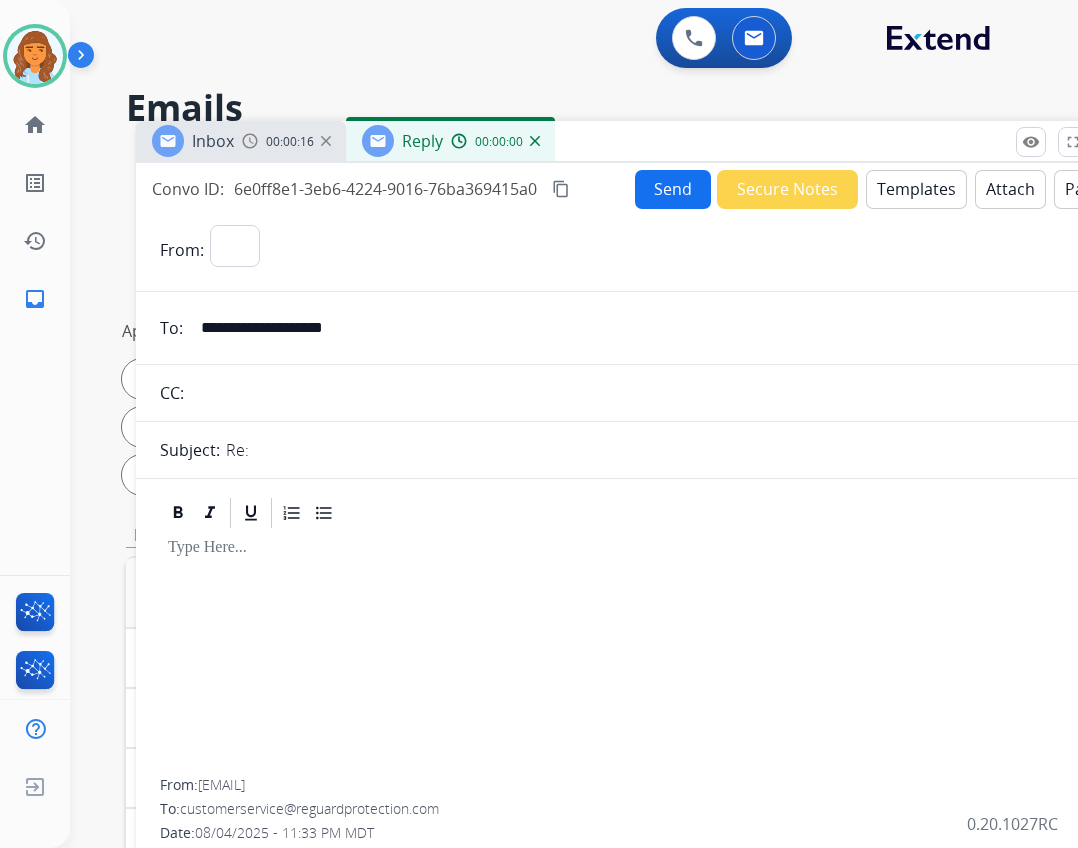 select on "**********" 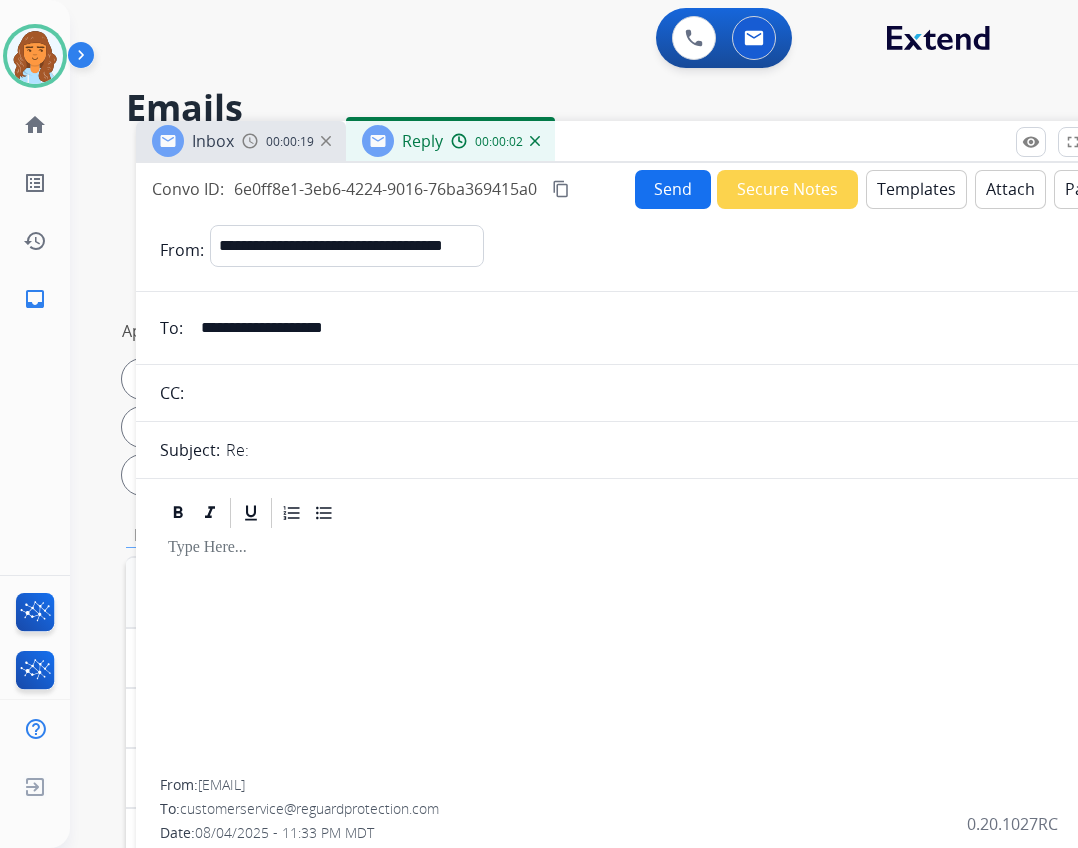 click on "Templates" at bounding box center [916, 189] 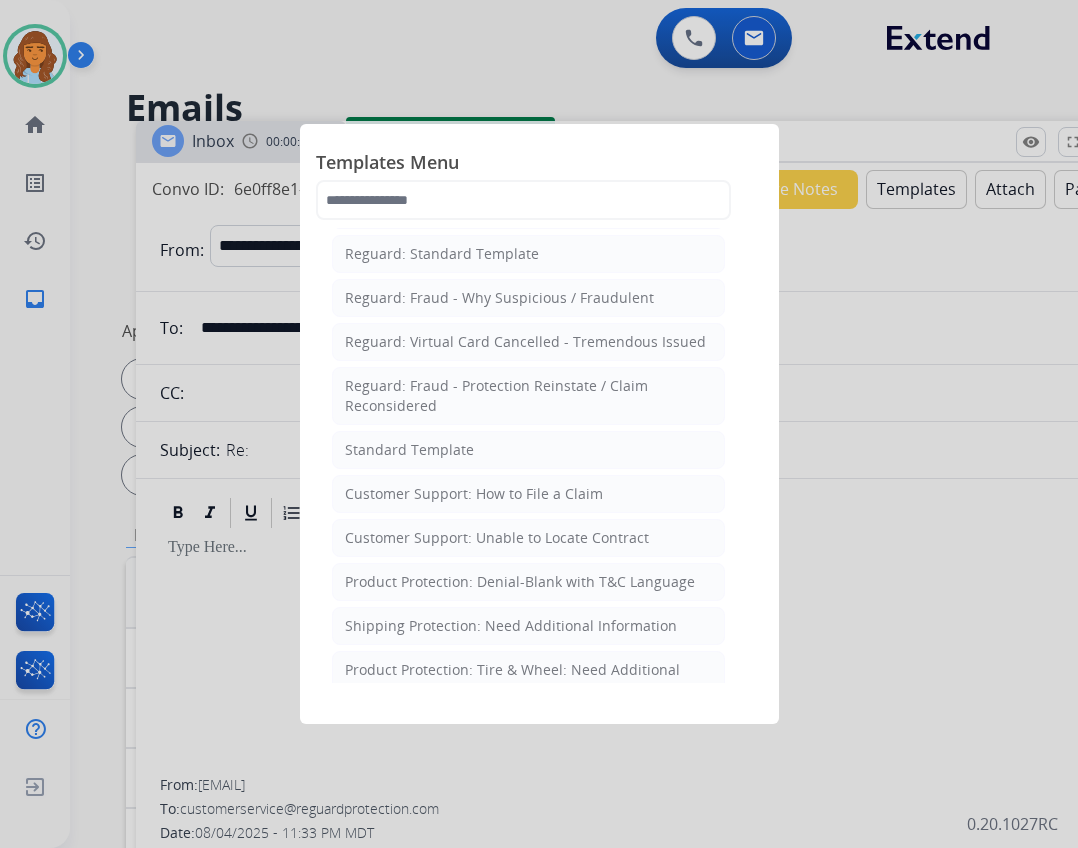 scroll, scrollTop: 100, scrollLeft: 0, axis: vertical 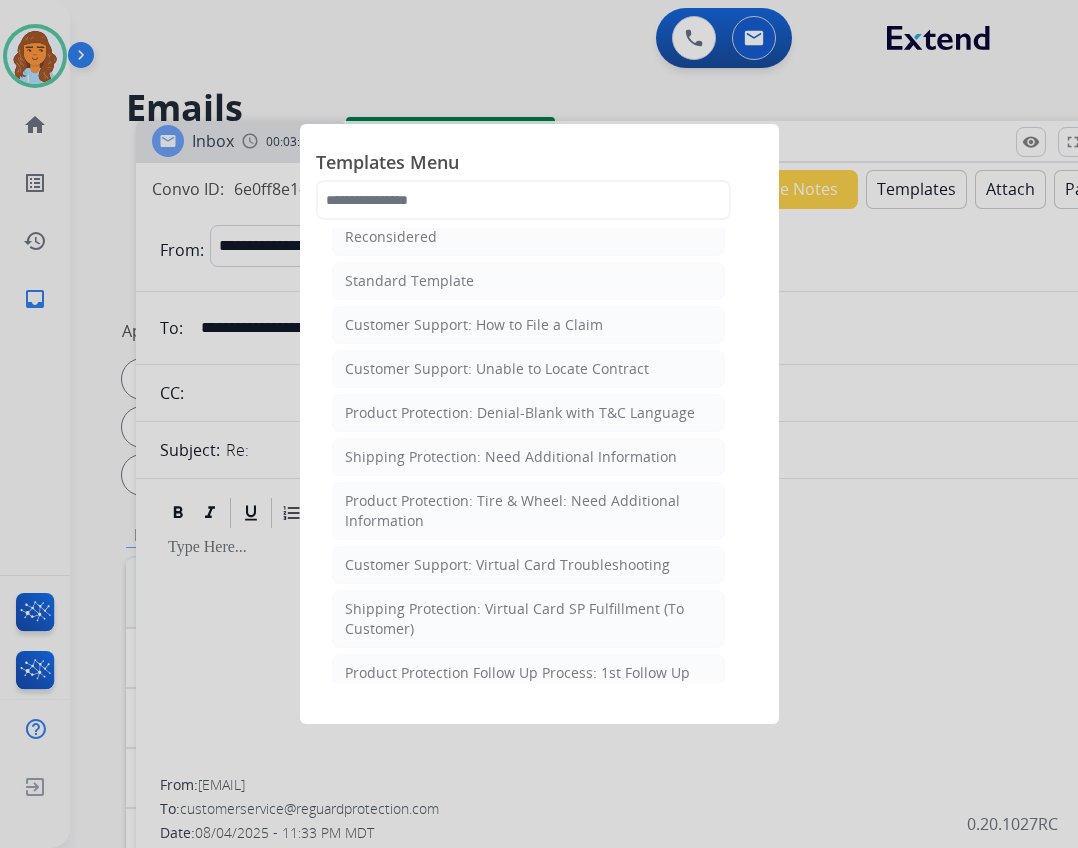 click on "Customer Support: Unable to Locate Contract" 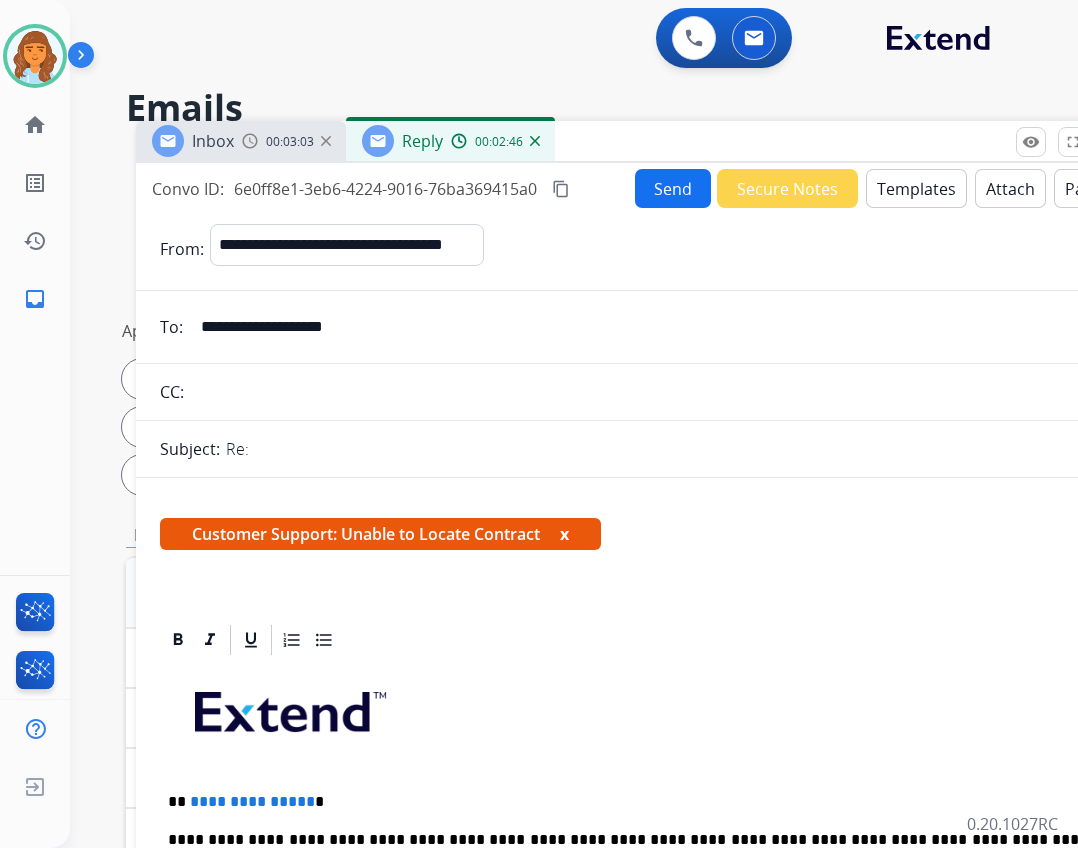 scroll, scrollTop: 300, scrollLeft: 0, axis: vertical 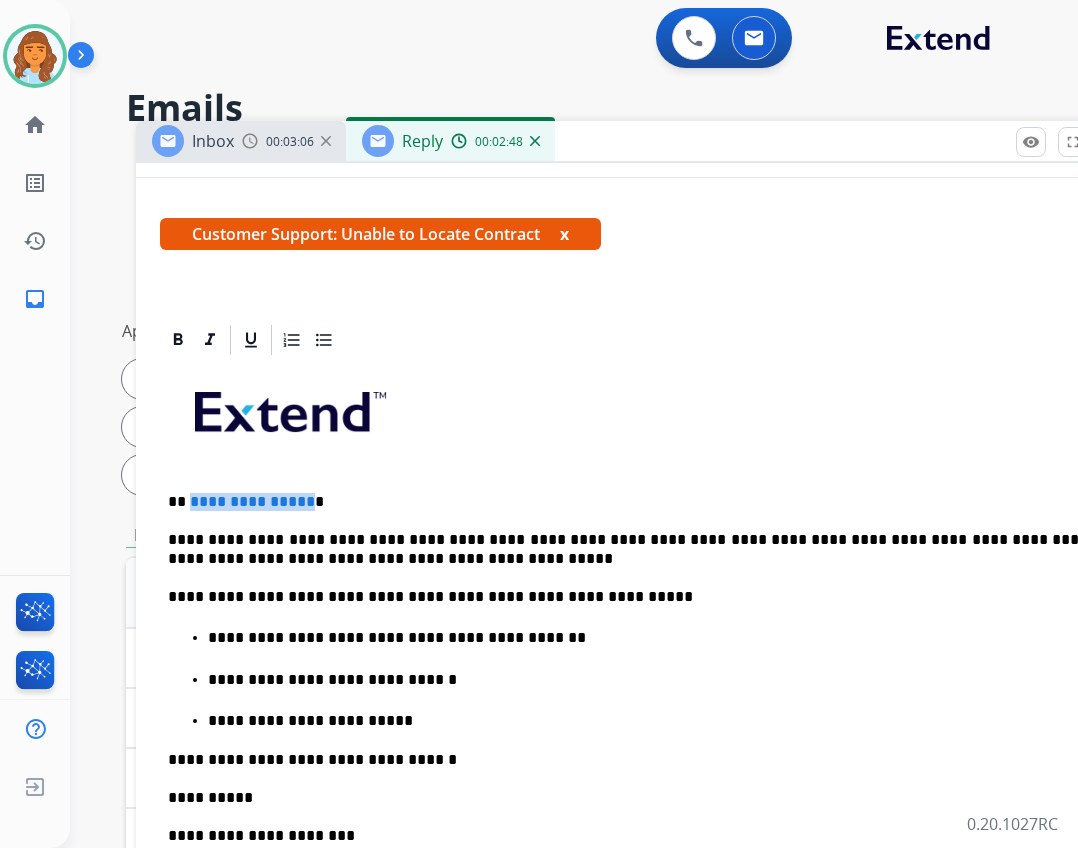 drag, startPoint x: 187, startPoint y: 504, endPoint x: 305, endPoint y: 492, distance: 118.6086 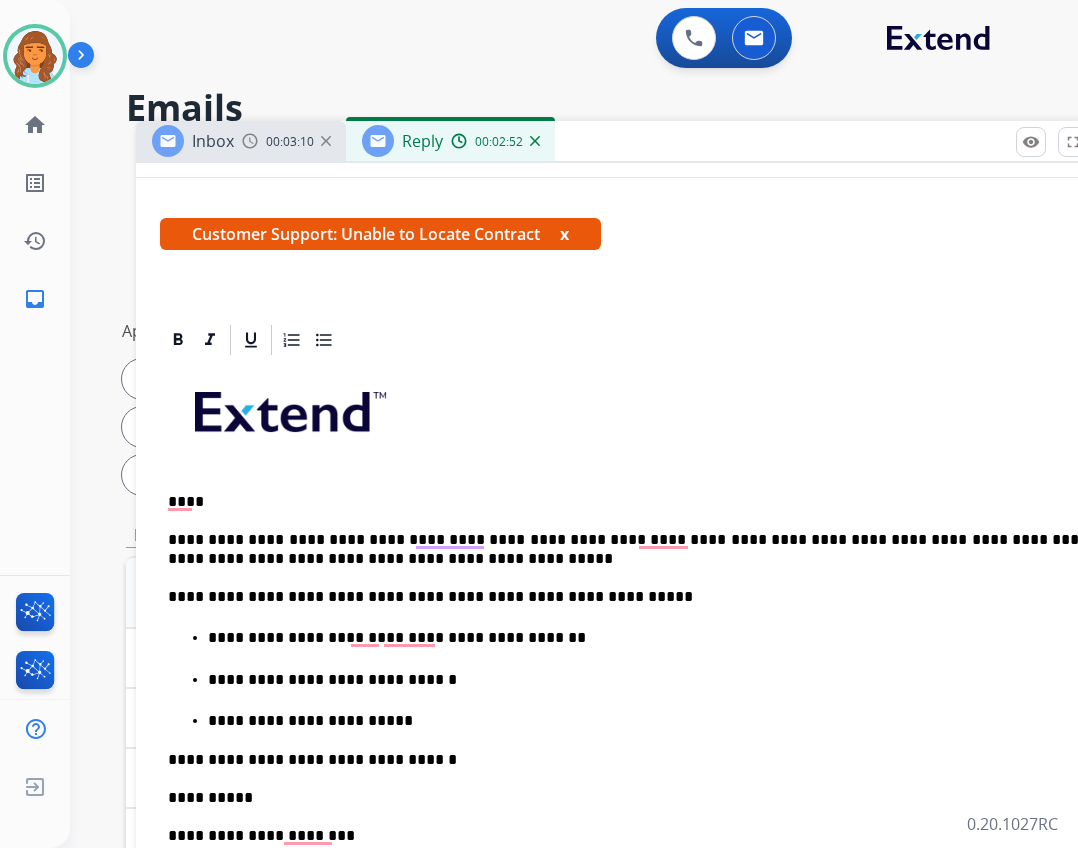 type 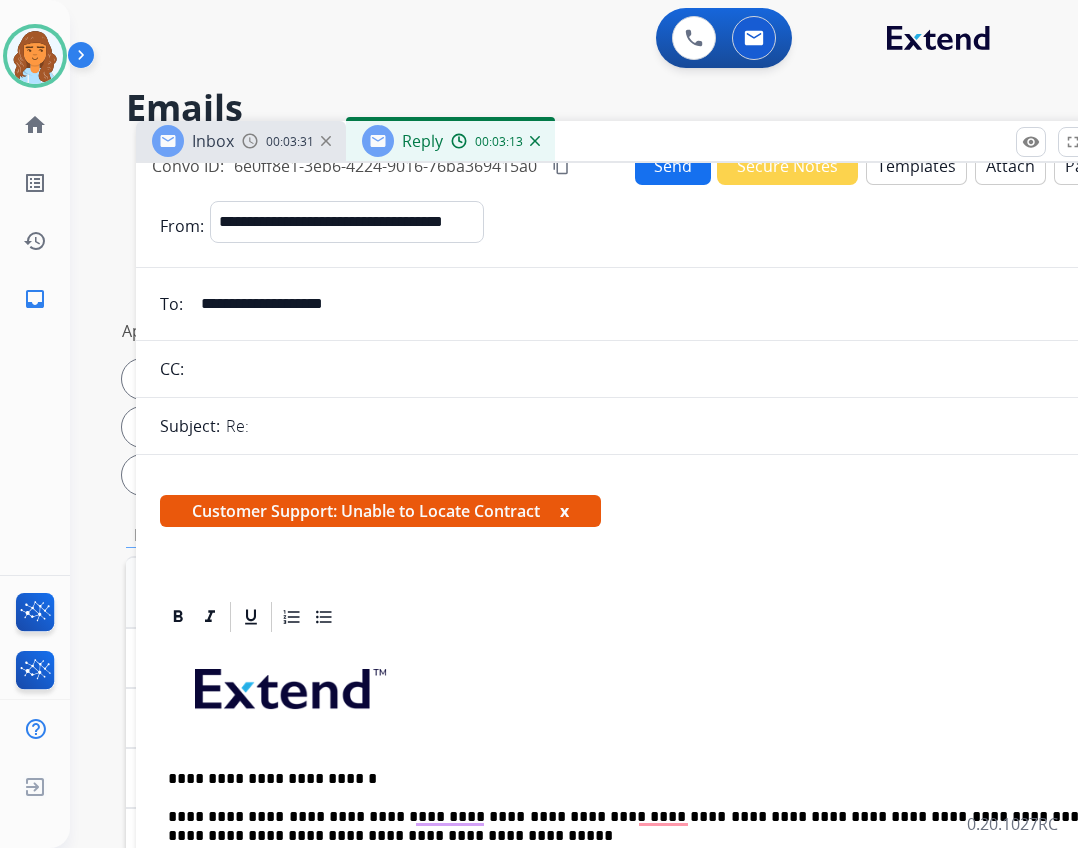 scroll, scrollTop: 0, scrollLeft: 0, axis: both 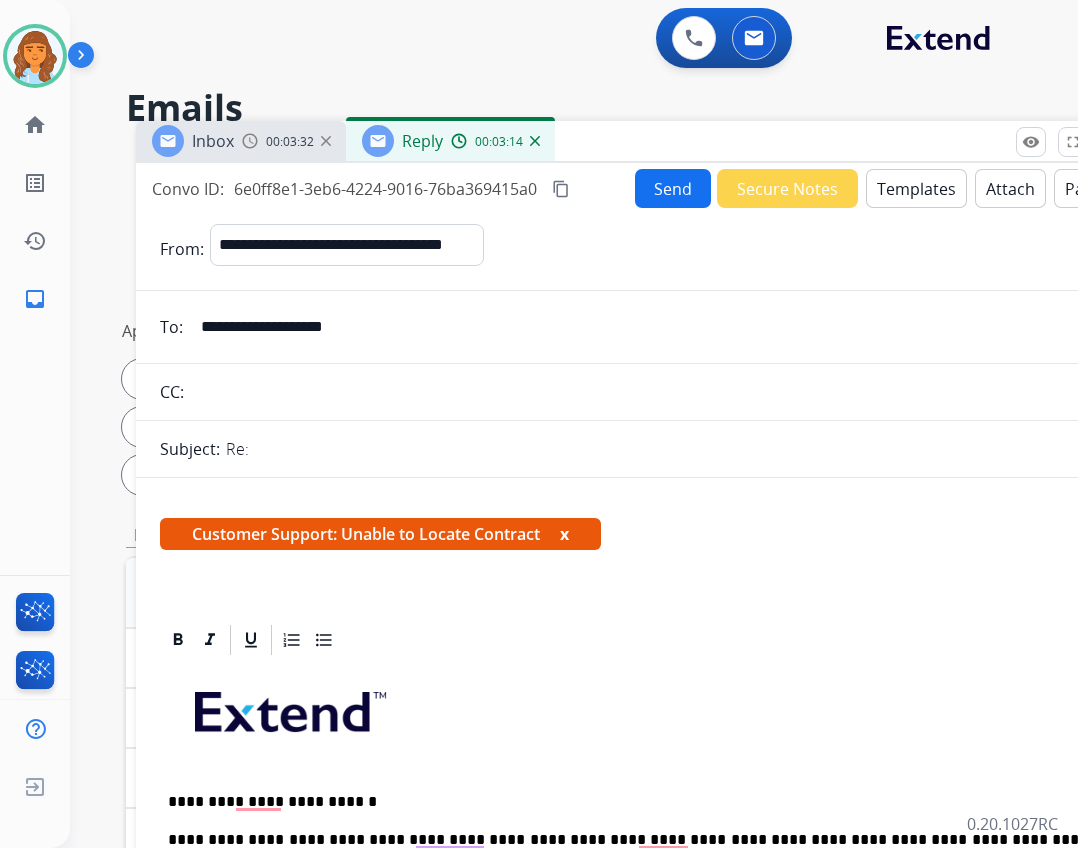 click on "Send" at bounding box center [673, 188] 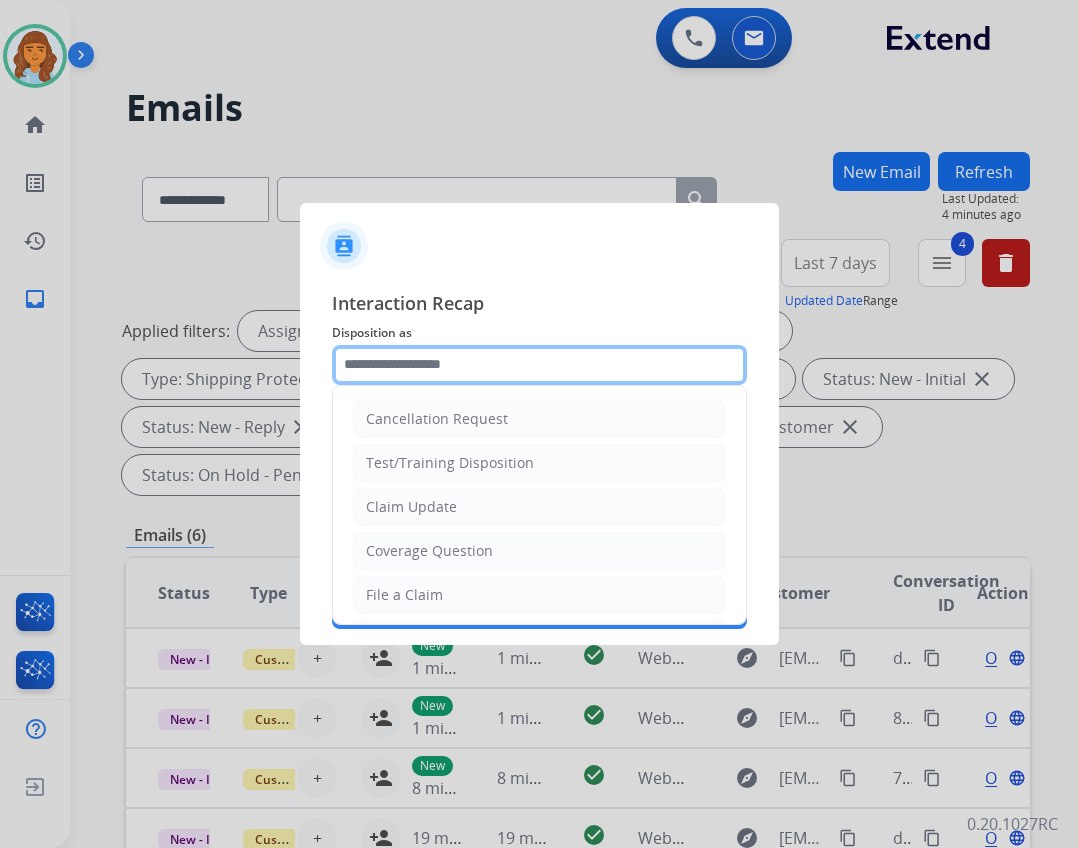 click 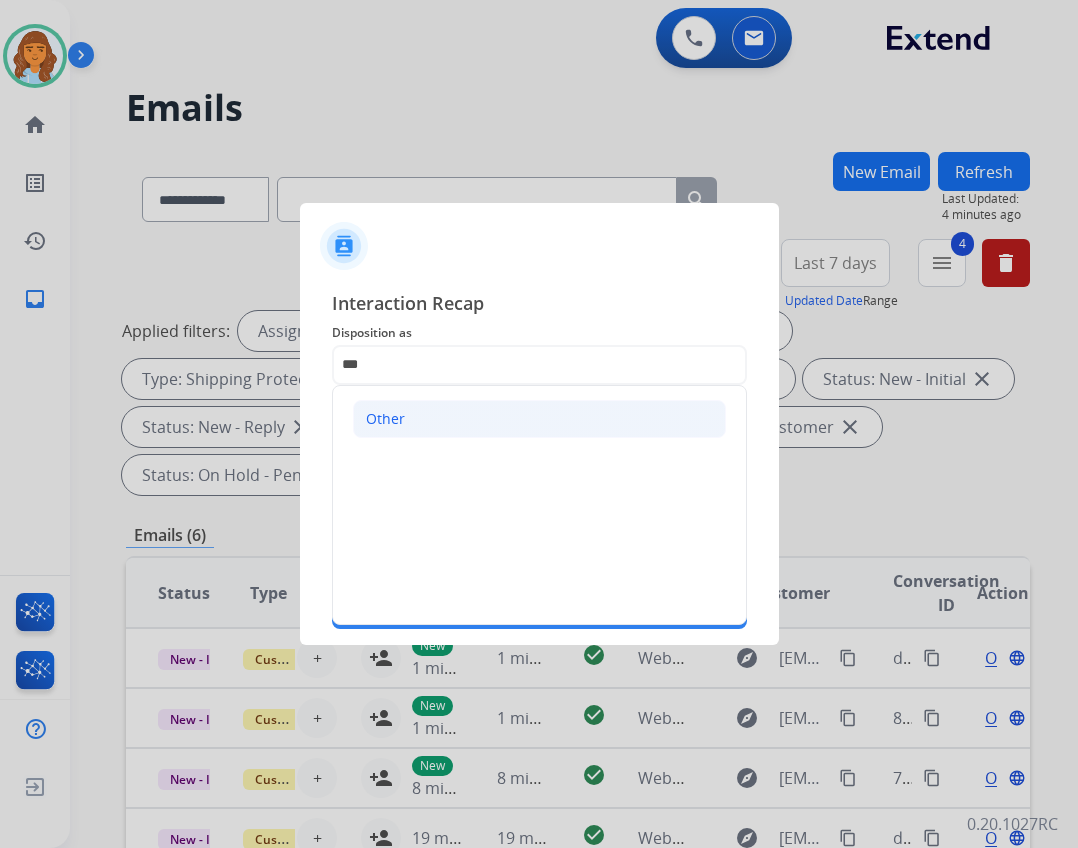 click on "Other" 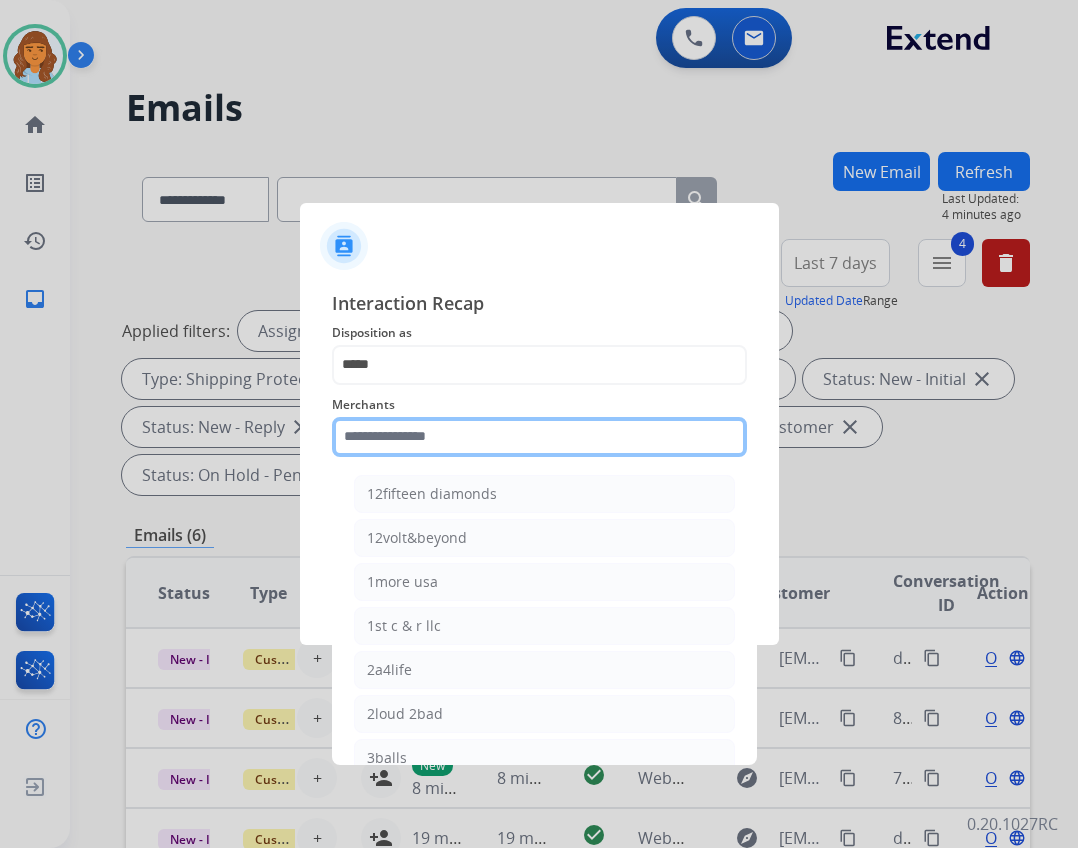 click 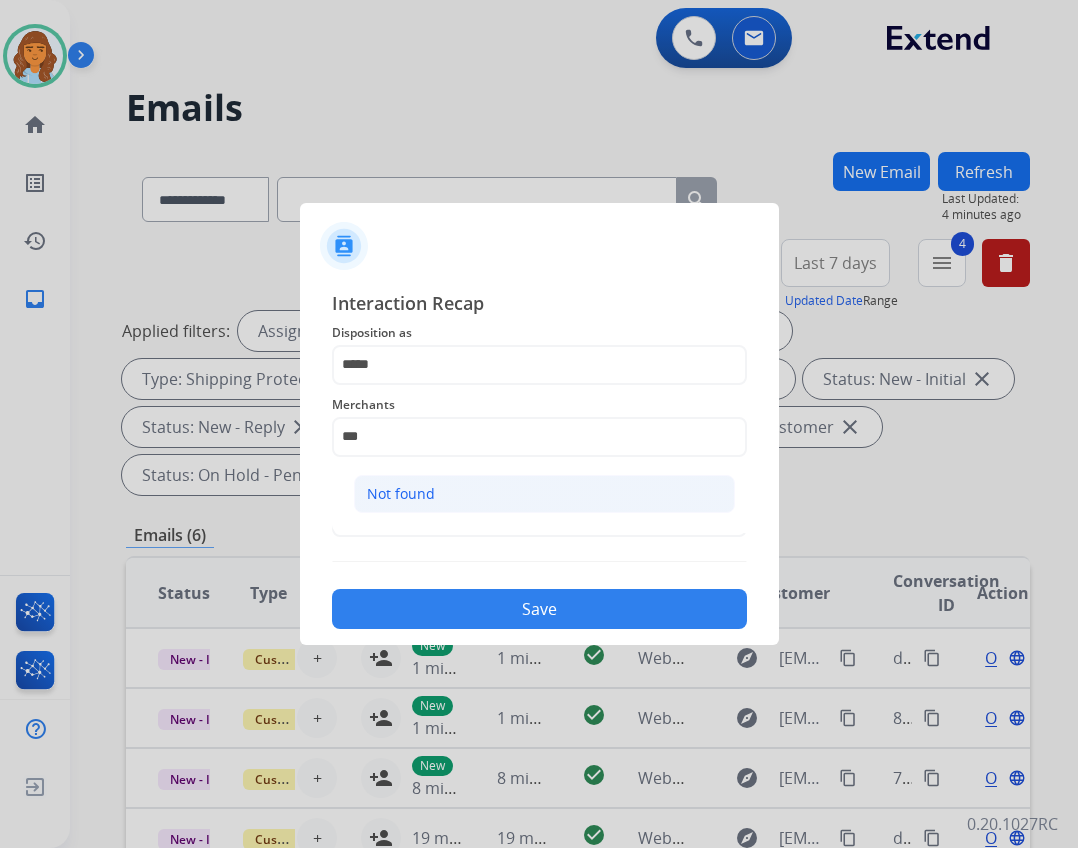 click on "Not found" 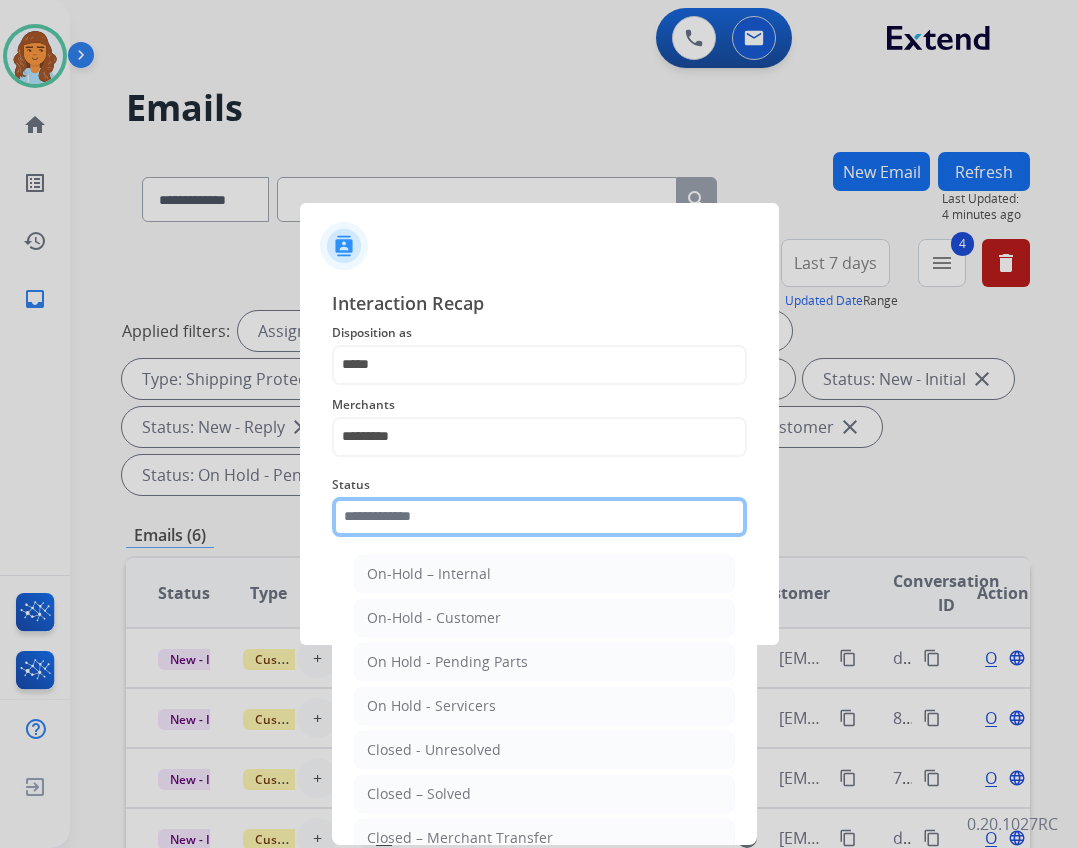 click 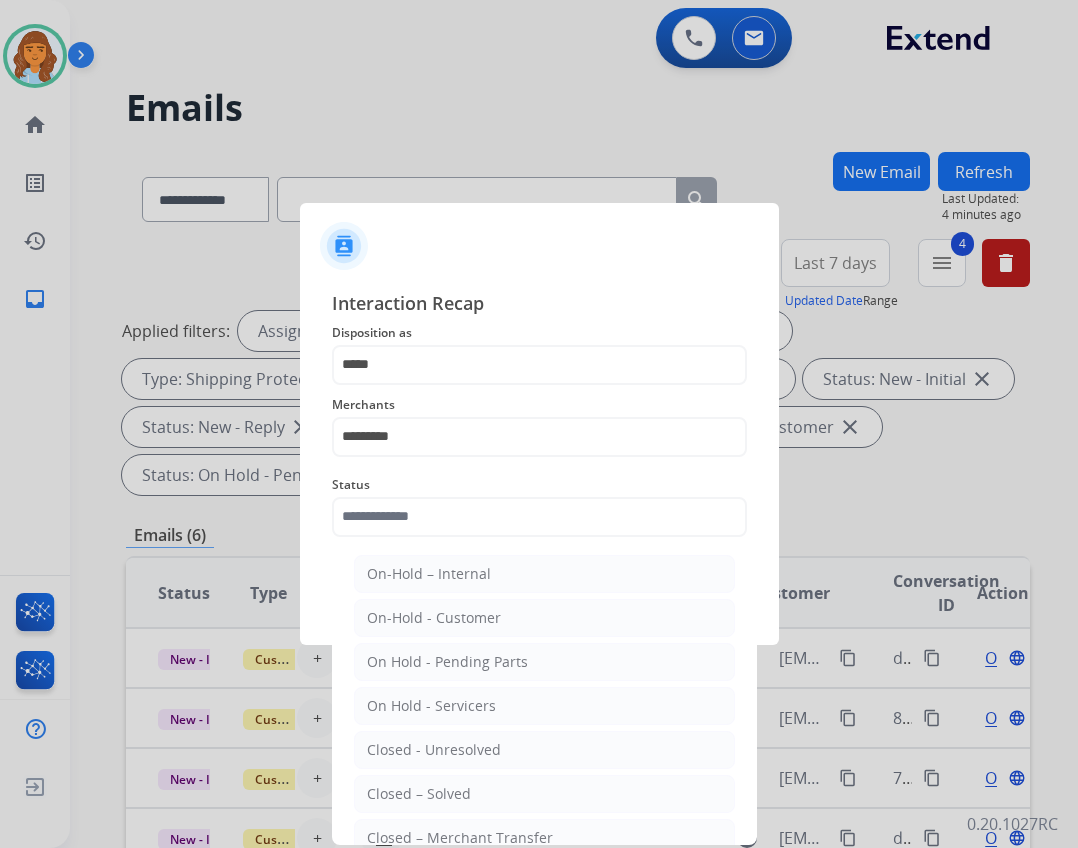 drag, startPoint x: 488, startPoint y: 795, endPoint x: 487, endPoint y: 785, distance: 10.049875 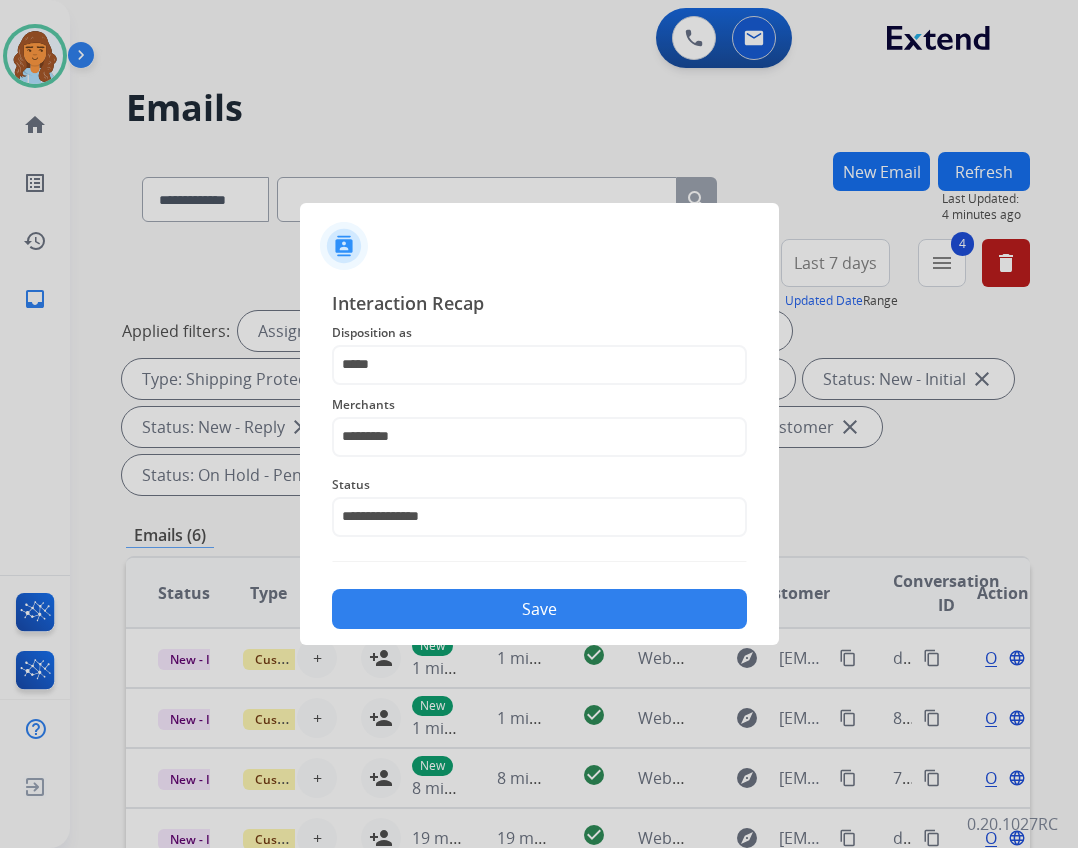 click on "Save" 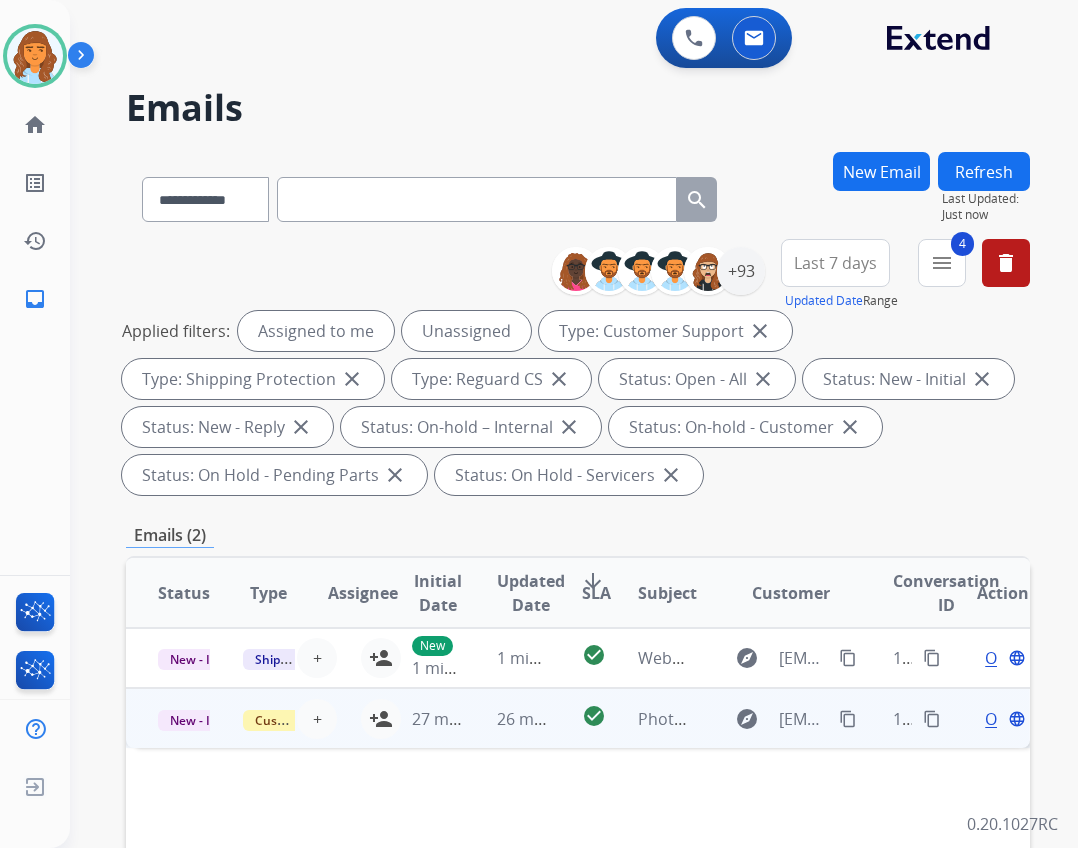 click on "26 minutes ago" at bounding box center (507, 718) 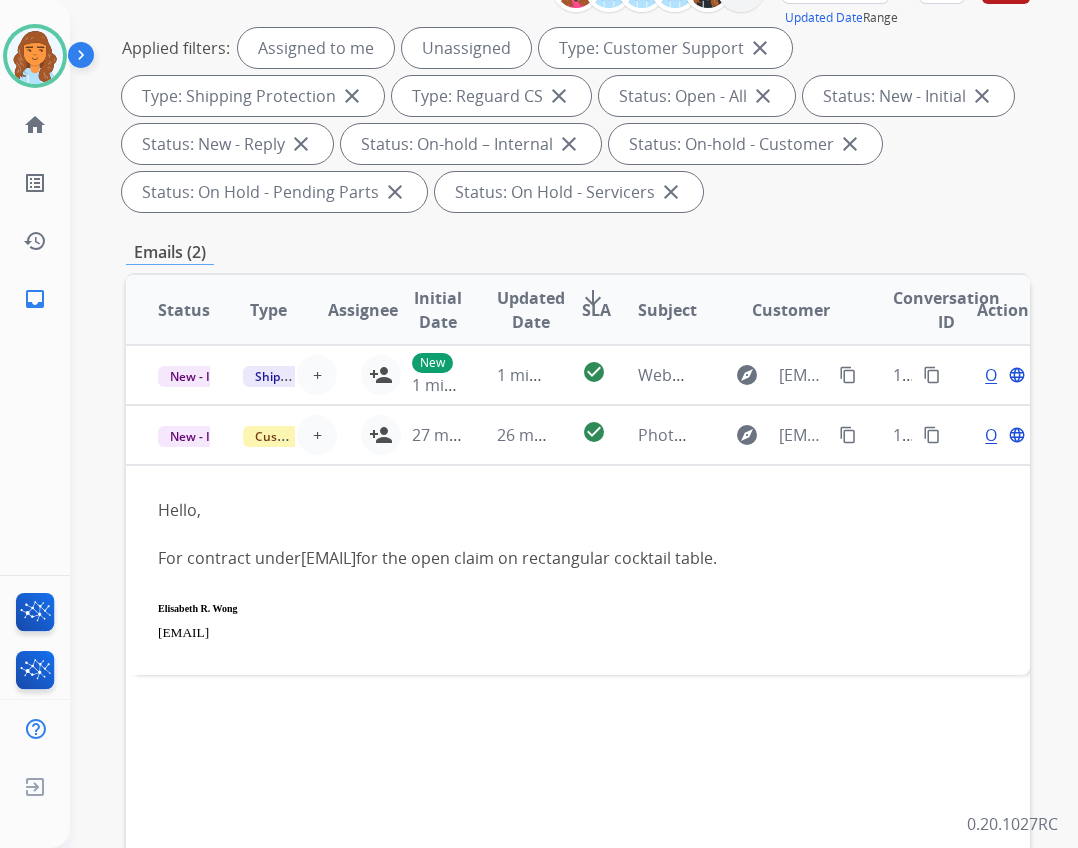 scroll, scrollTop: 300, scrollLeft: 0, axis: vertical 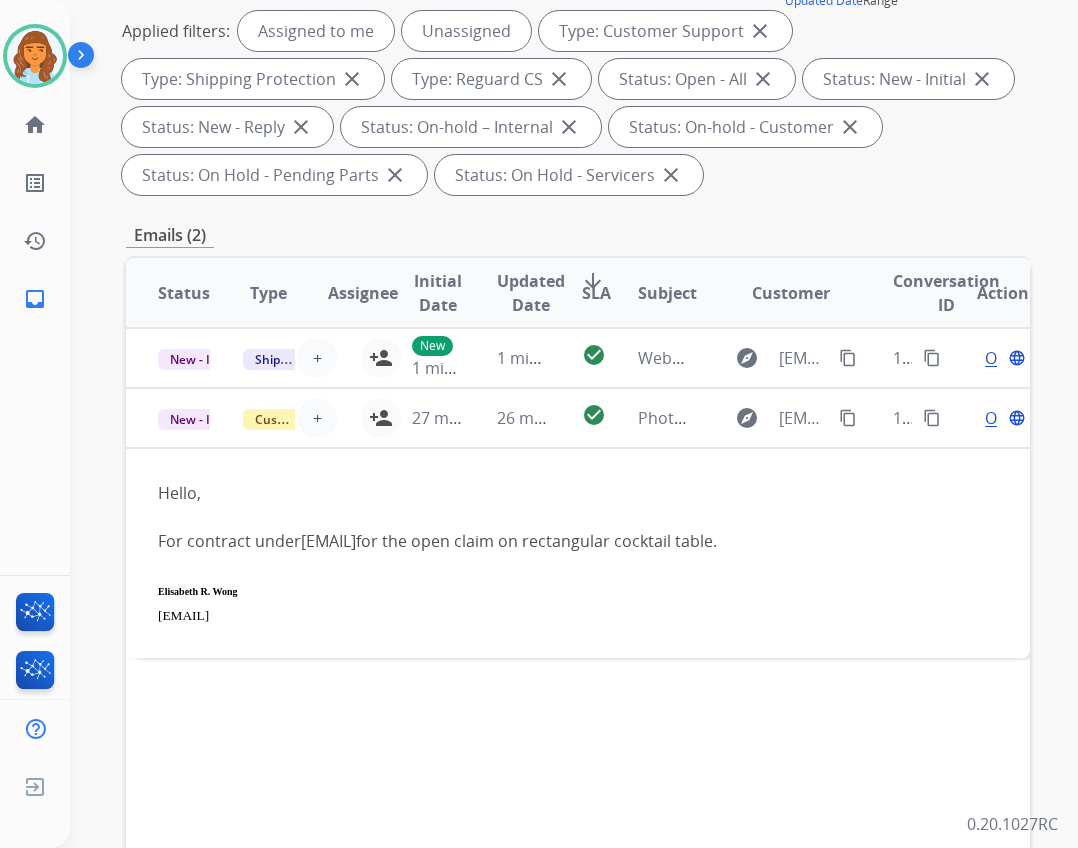drag, startPoint x: 346, startPoint y: 530, endPoint x: 988, endPoint y: 647, distance: 652.57416 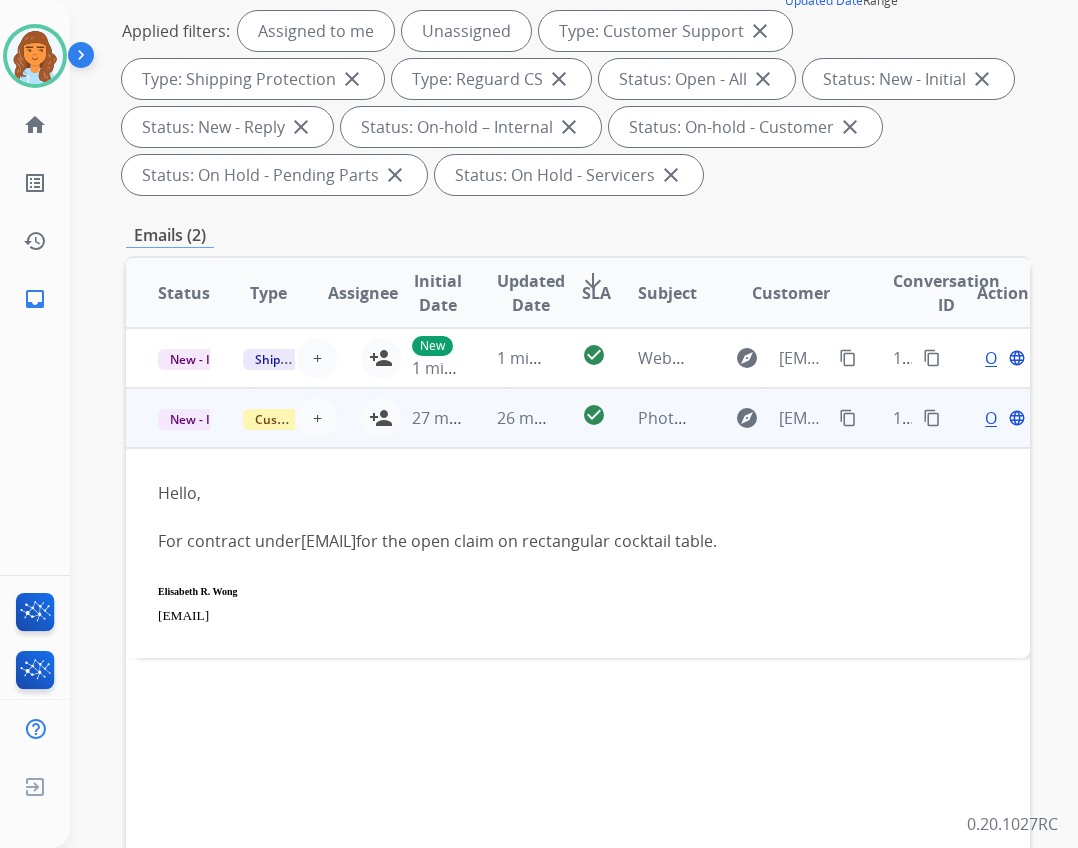 click on "Open" at bounding box center (1005, 418) 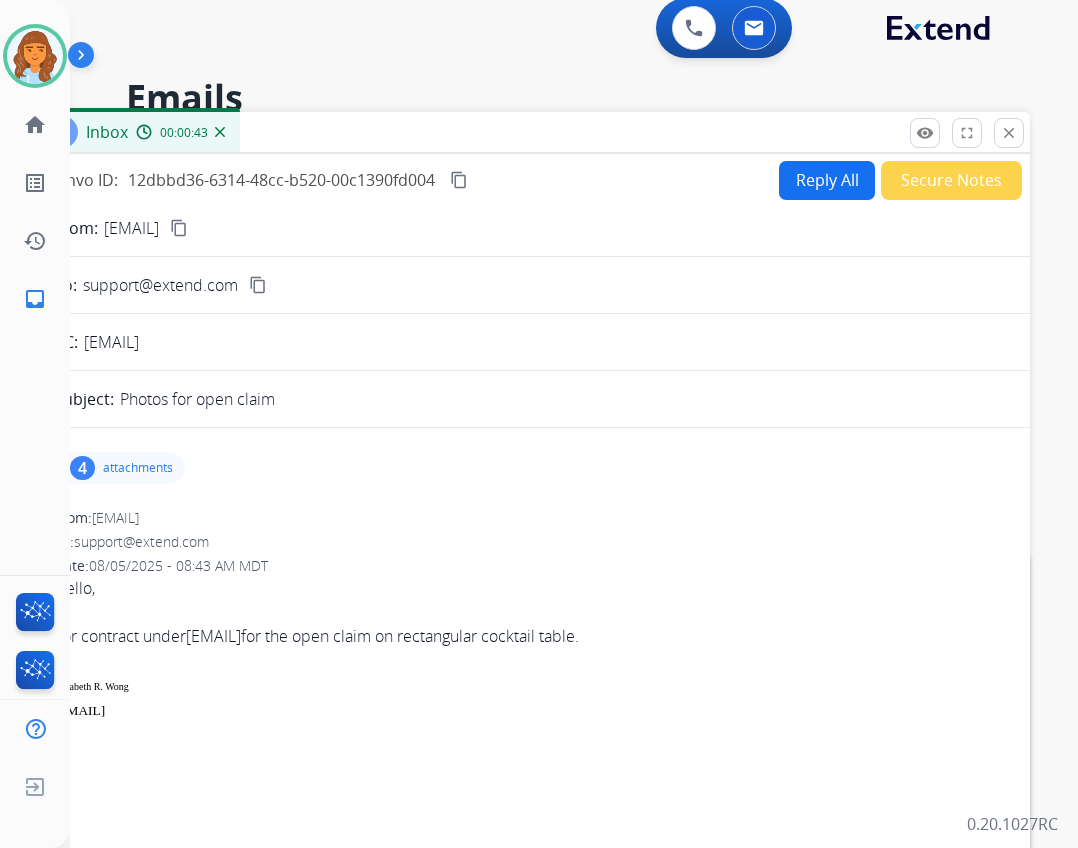 scroll, scrollTop: 0, scrollLeft: 0, axis: both 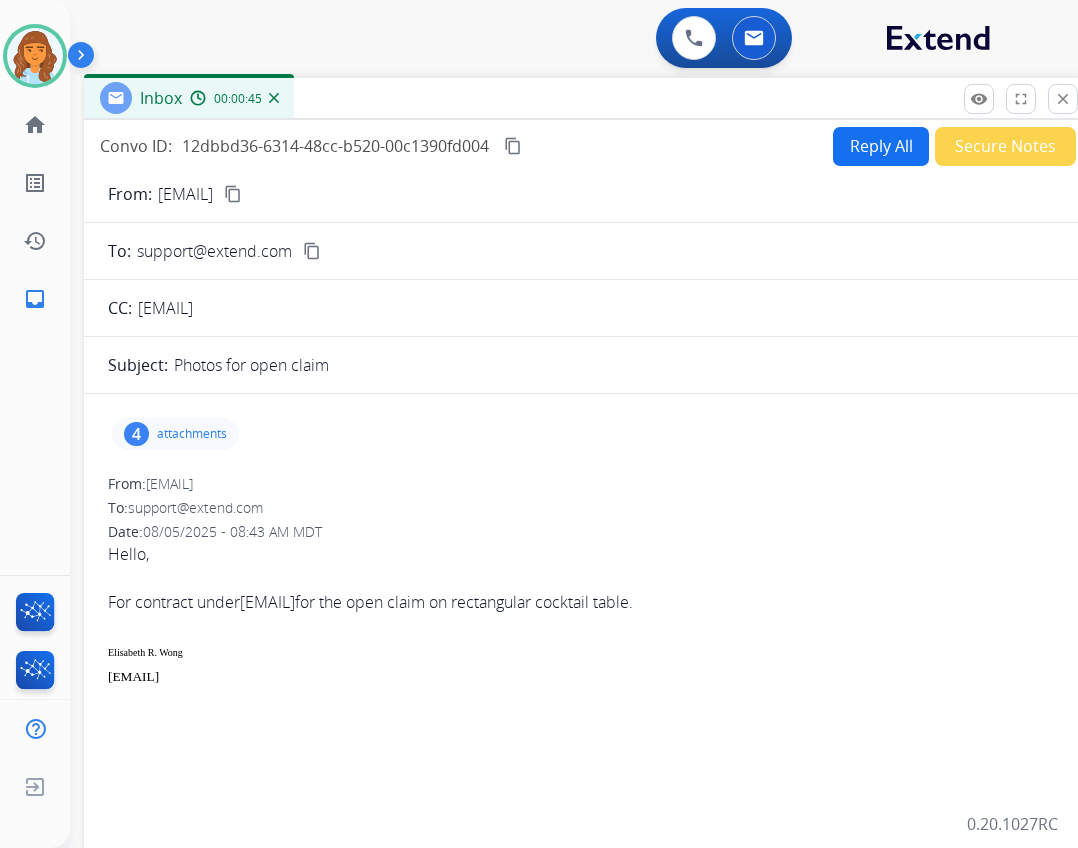 drag, startPoint x: 655, startPoint y: 140, endPoint x: 709, endPoint y: 96, distance: 69.656296 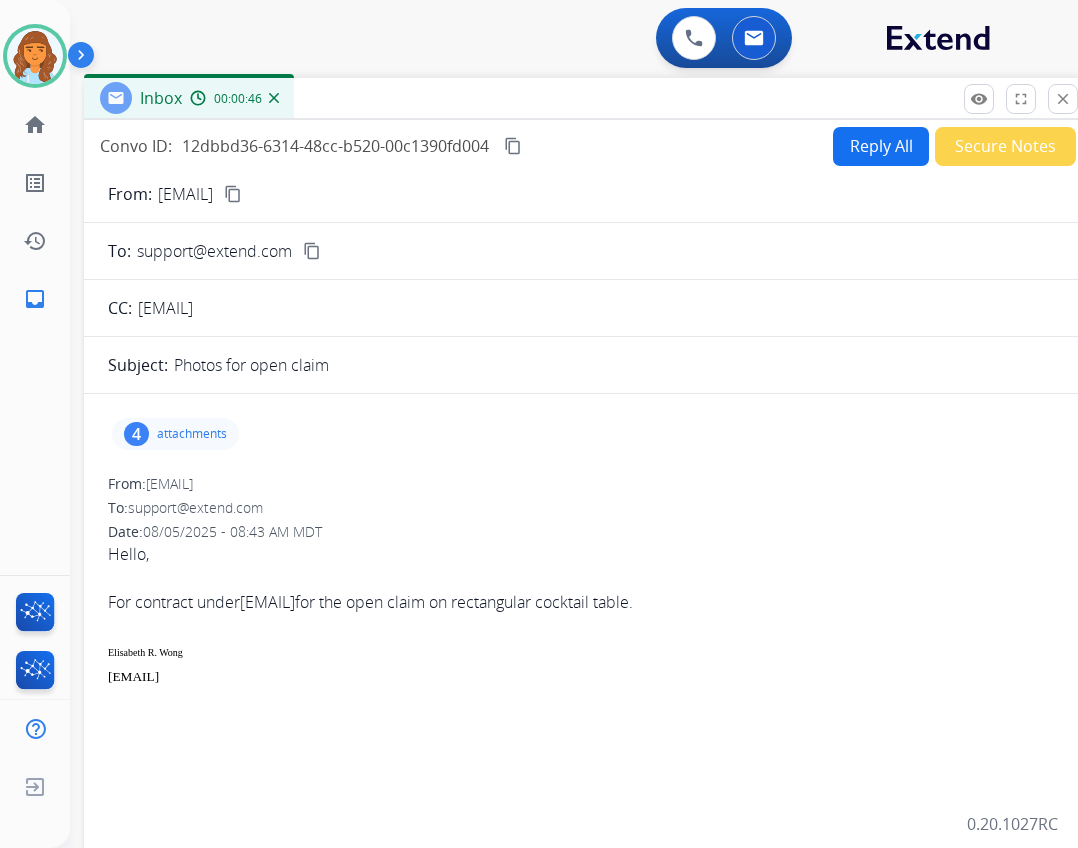 click on "Reply All" at bounding box center [881, 146] 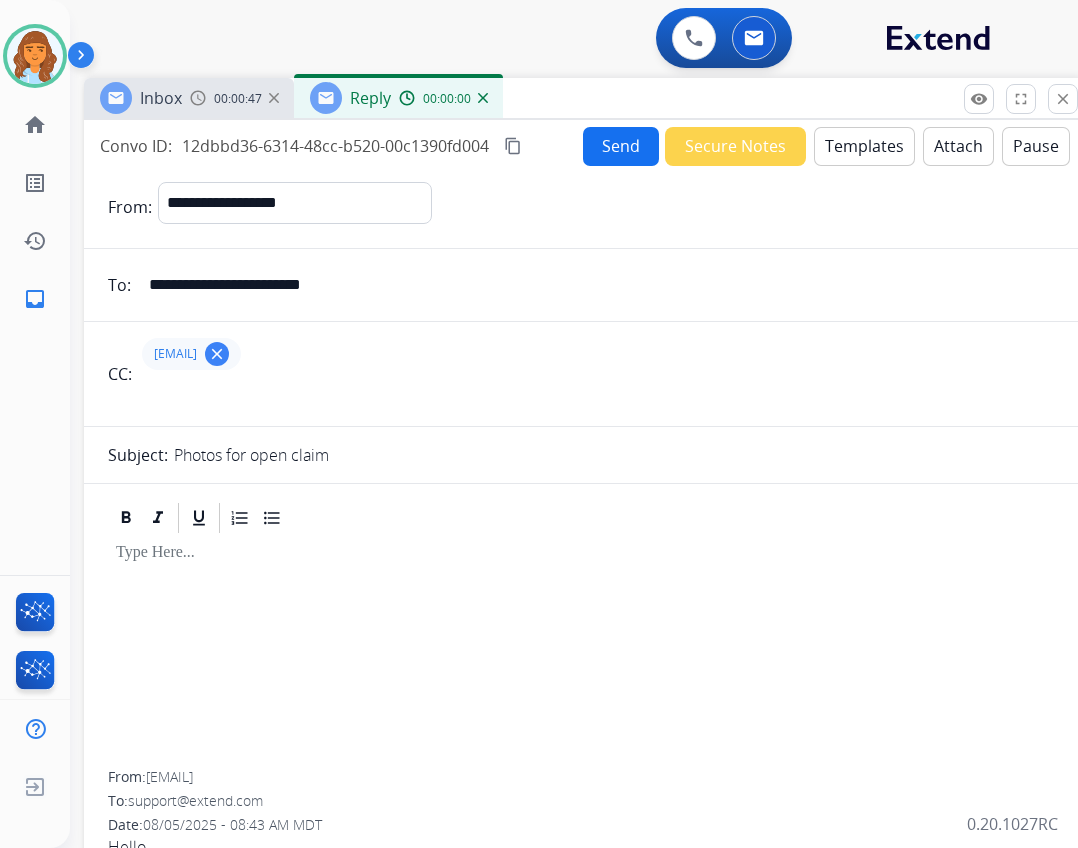 click on "Templates" at bounding box center [864, 146] 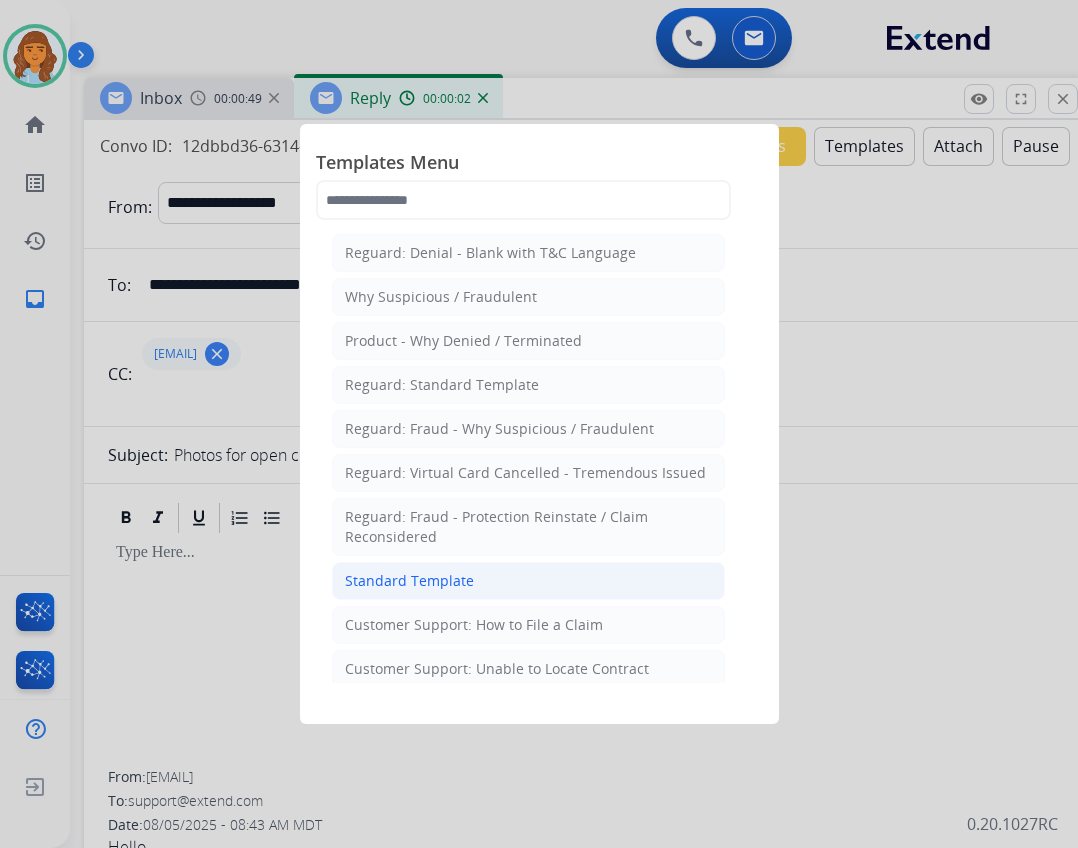 click on "Standard Template" 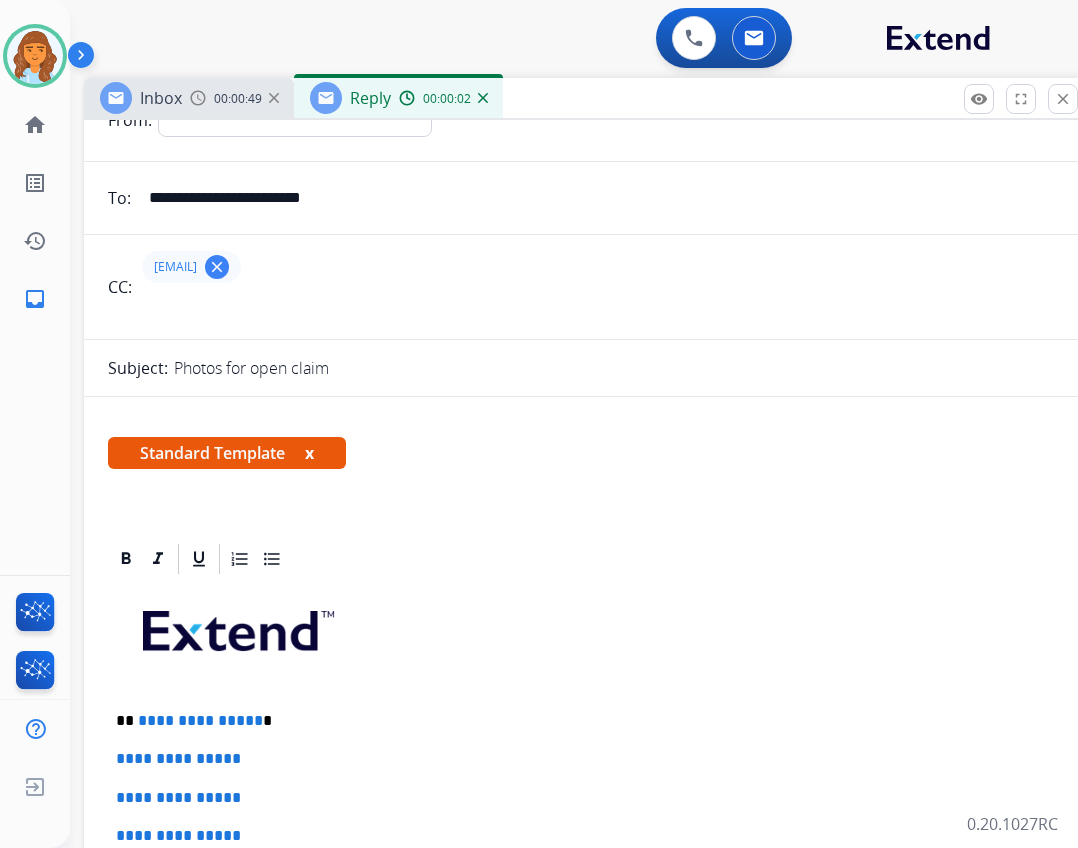 scroll, scrollTop: 300, scrollLeft: 0, axis: vertical 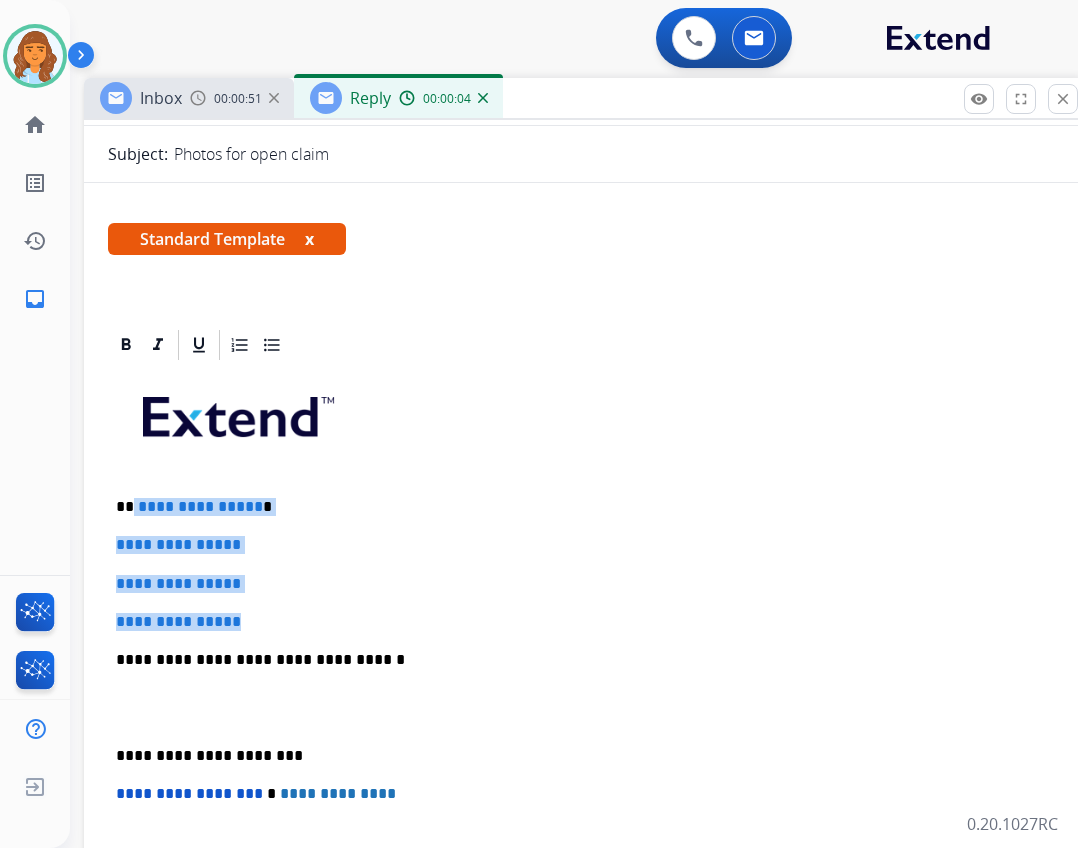 drag, startPoint x: 132, startPoint y: 508, endPoint x: 252, endPoint y: 615, distance: 160.77625 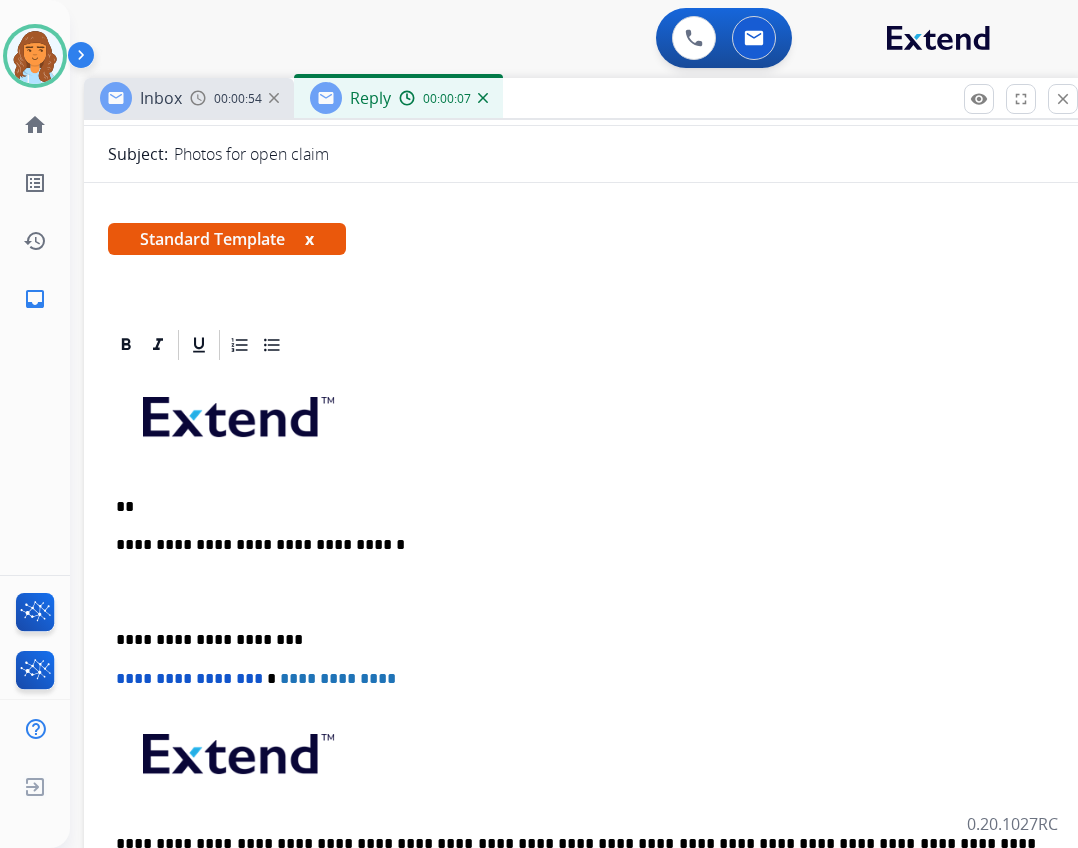 type 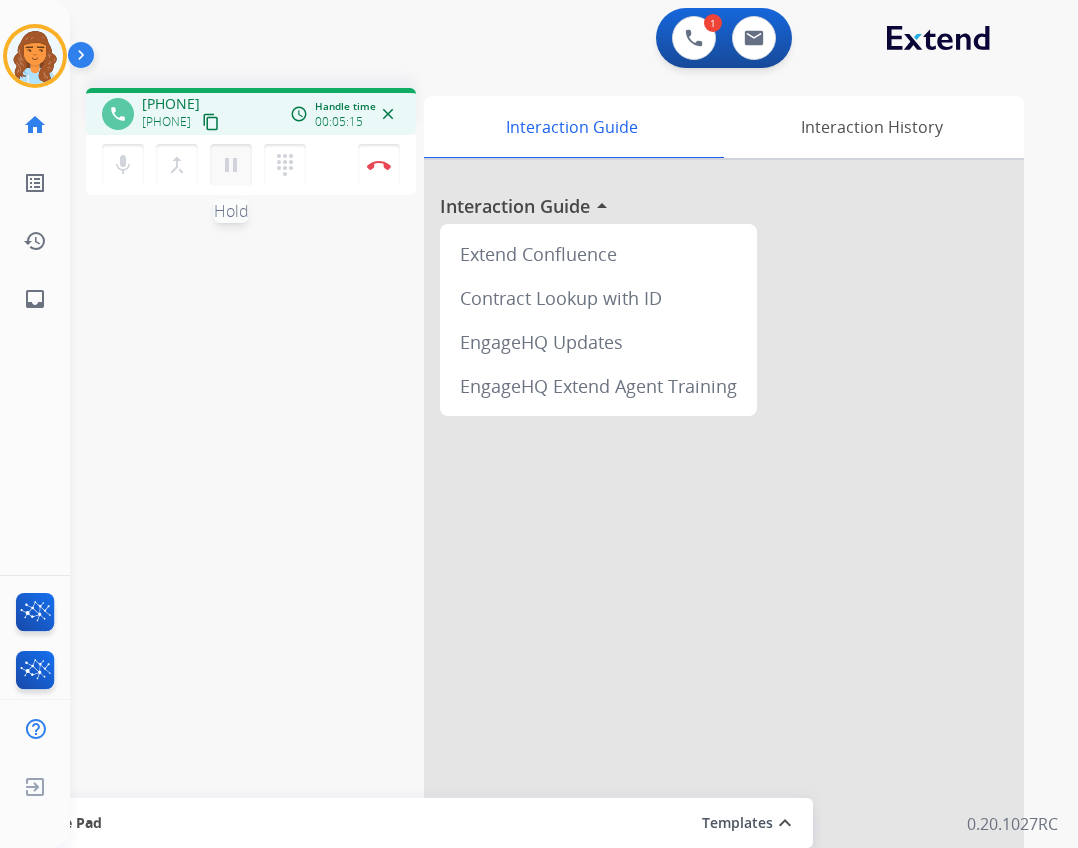 click on "pause" at bounding box center [231, 165] 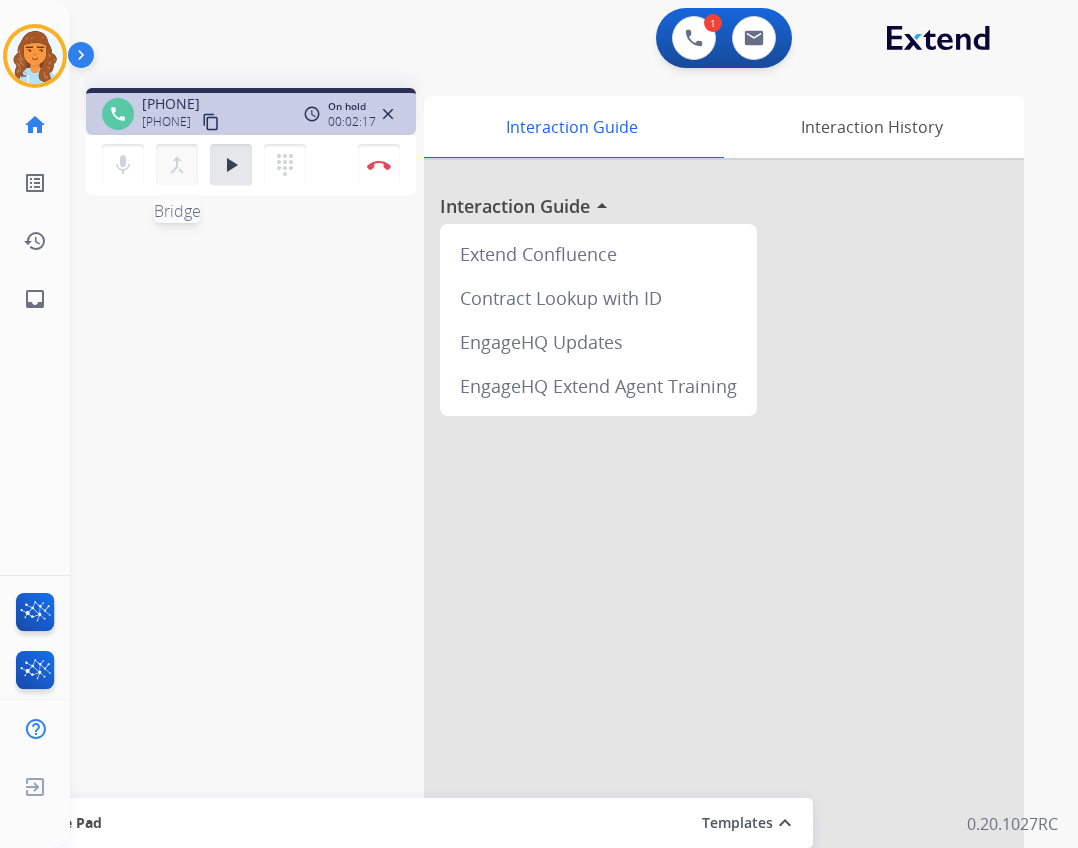click on "merge_type" at bounding box center [177, 165] 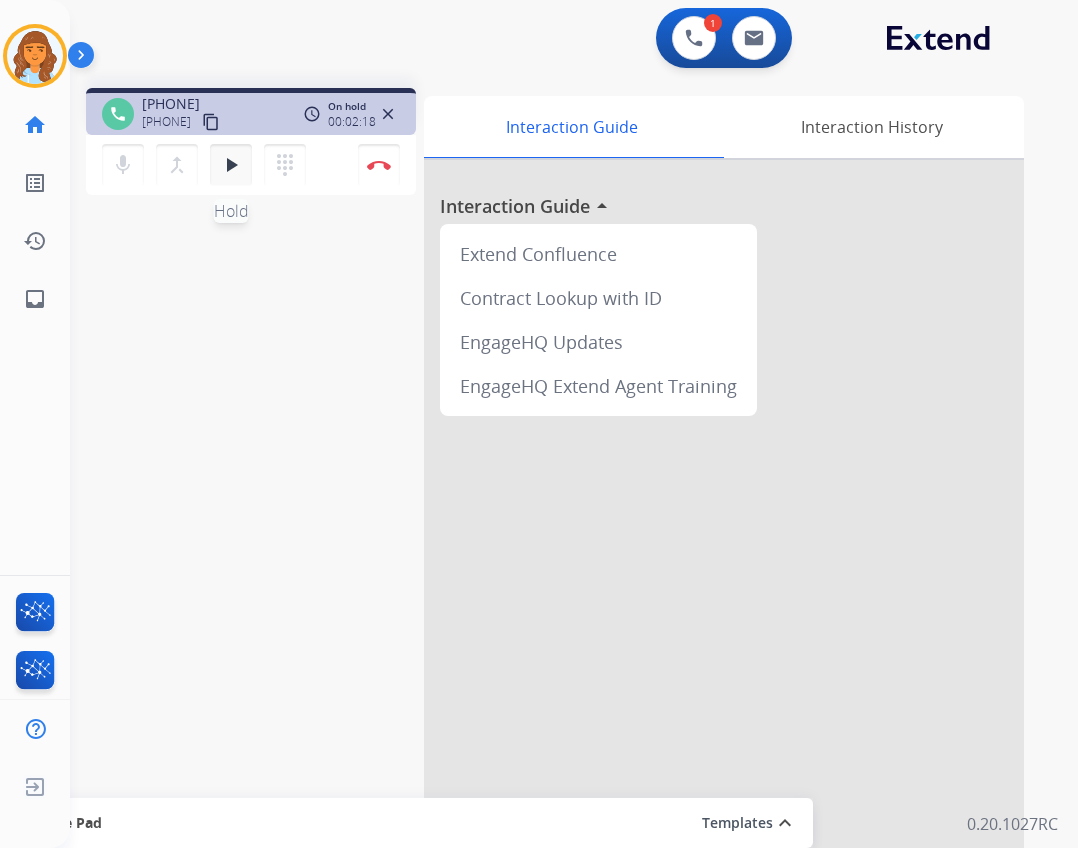 click on "play_arrow" at bounding box center [231, 165] 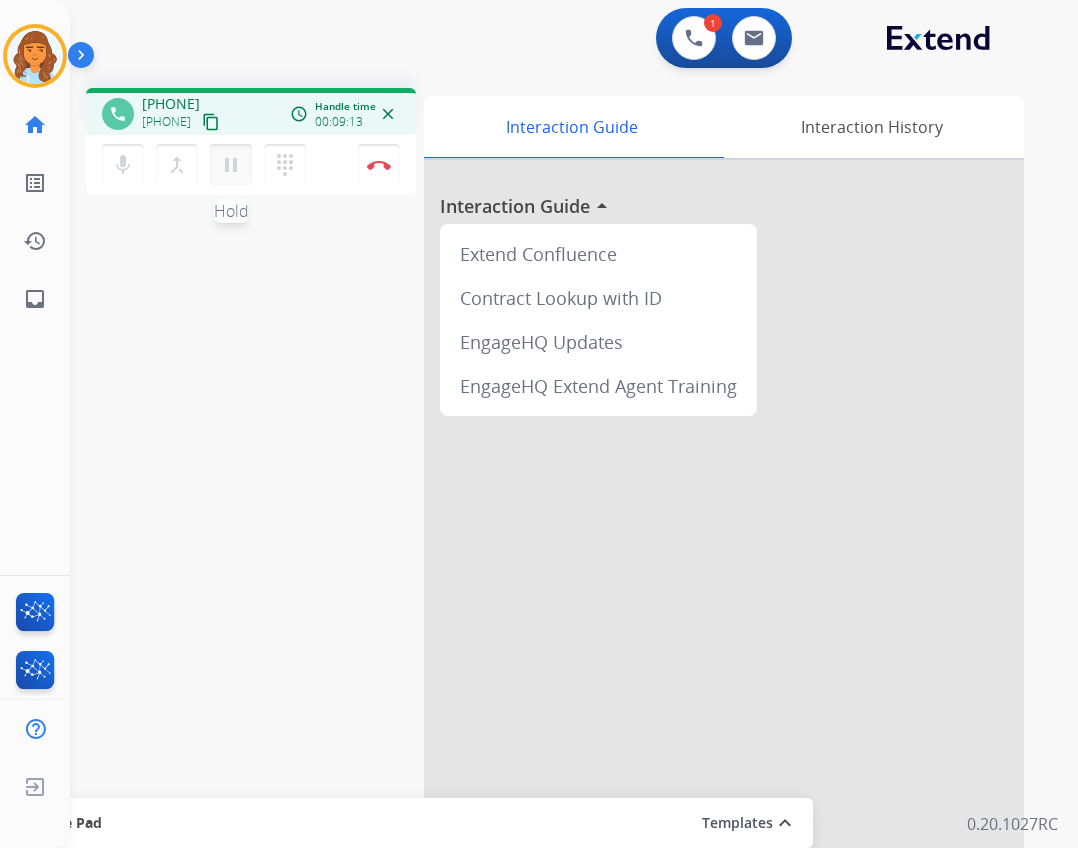 click on "pause Hold" at bounding box center (231, 165) 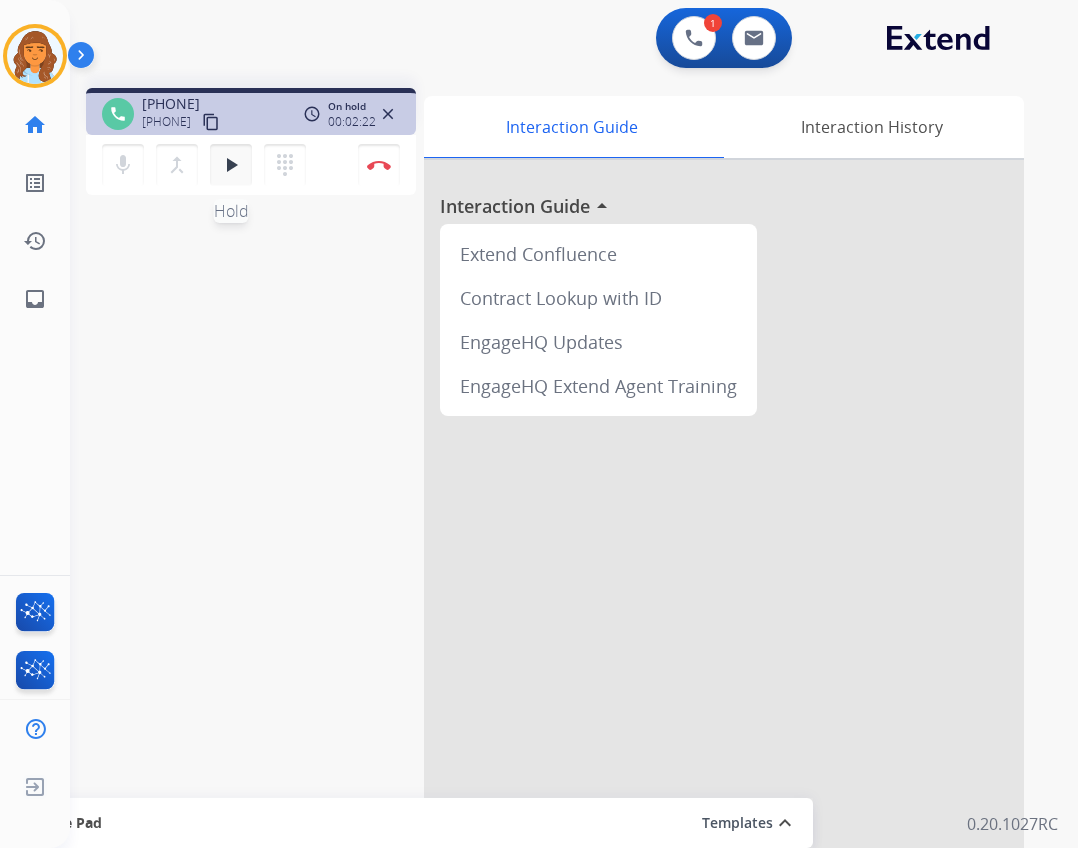 click on "play_arrow" at bounding box center (231, 165) 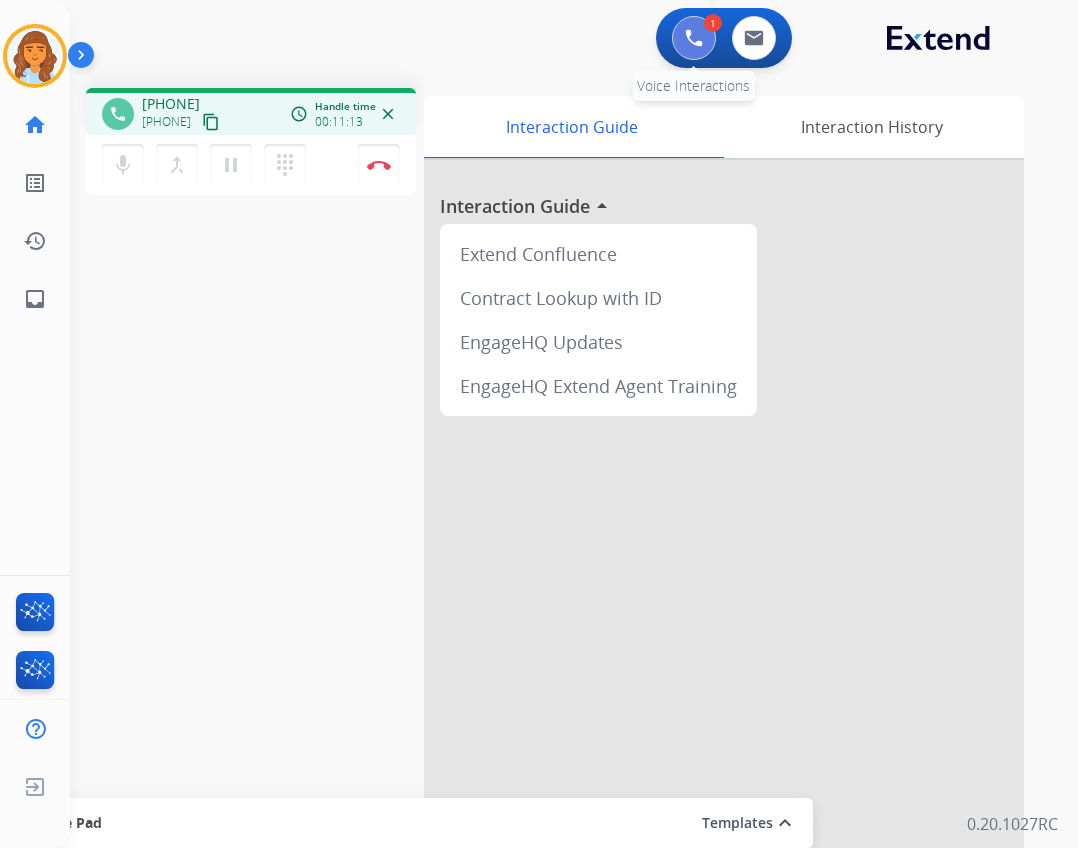 click at bounding box center [694, 38] 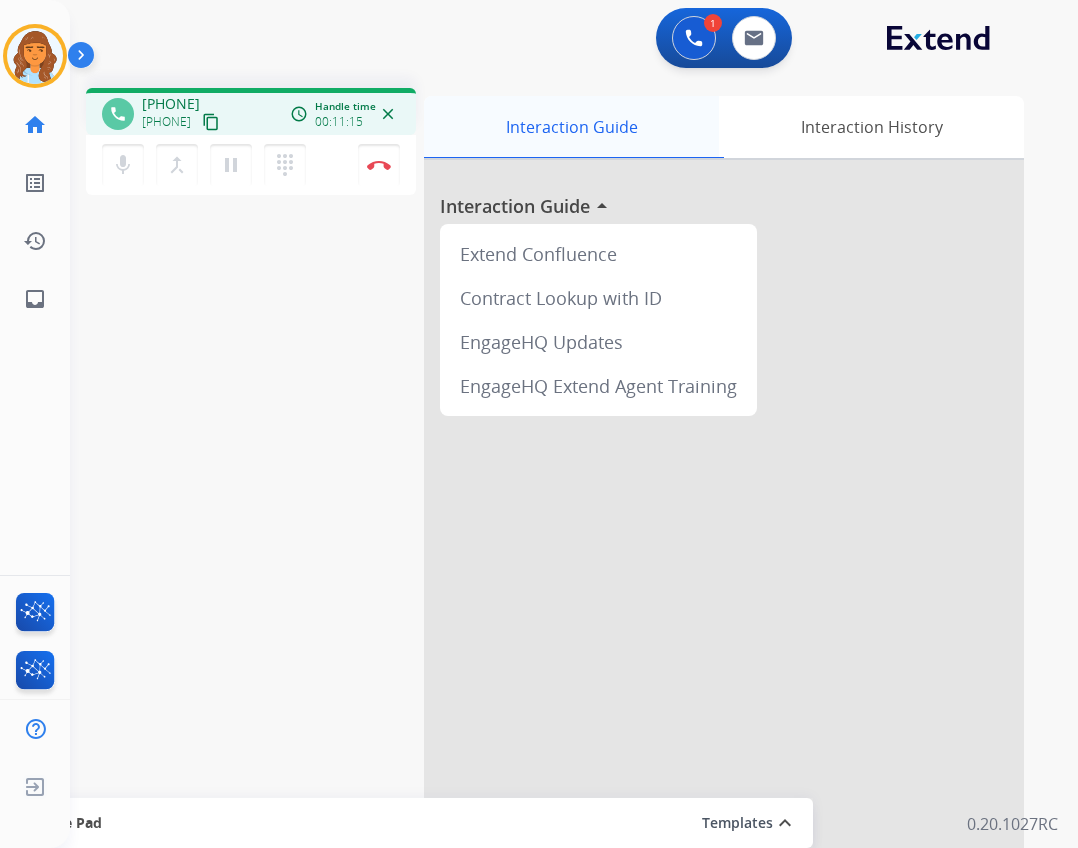 drag, startPoint x: 684, startPoint y: 56, endPoint x: 671, endPoint y: 116, distance: 61.39218 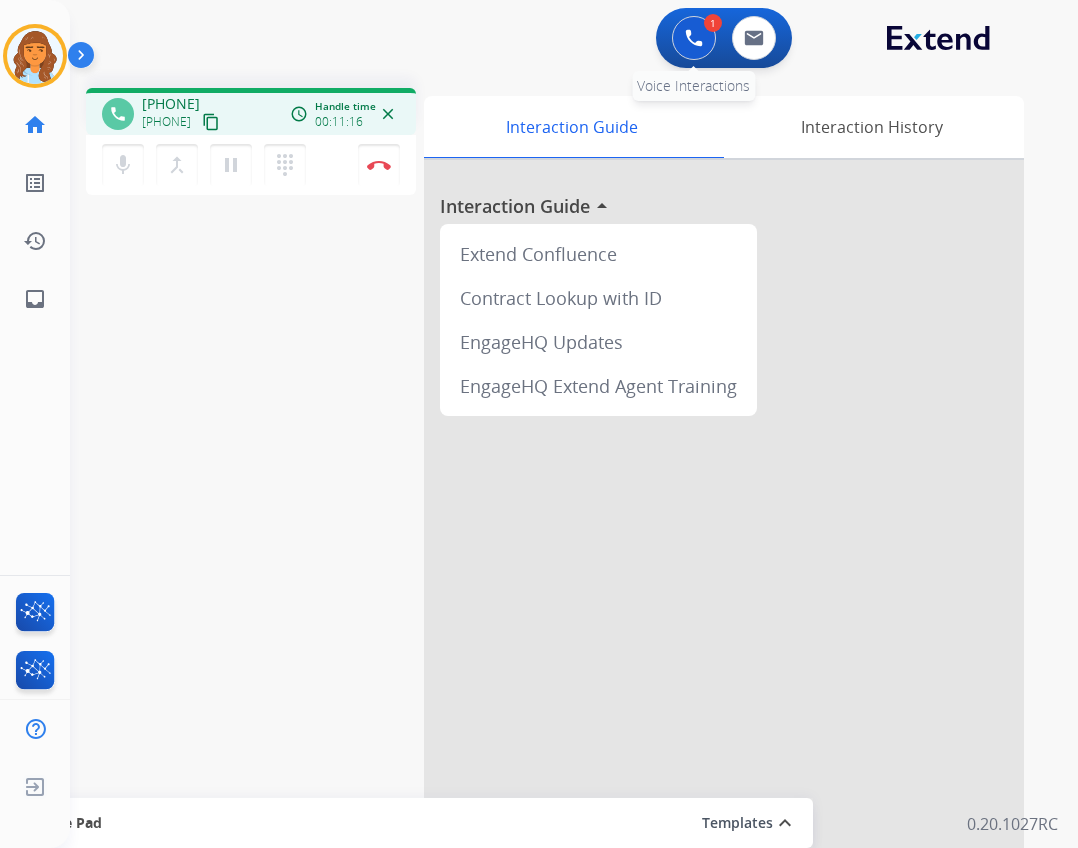 click at bounding box center [694, 38] 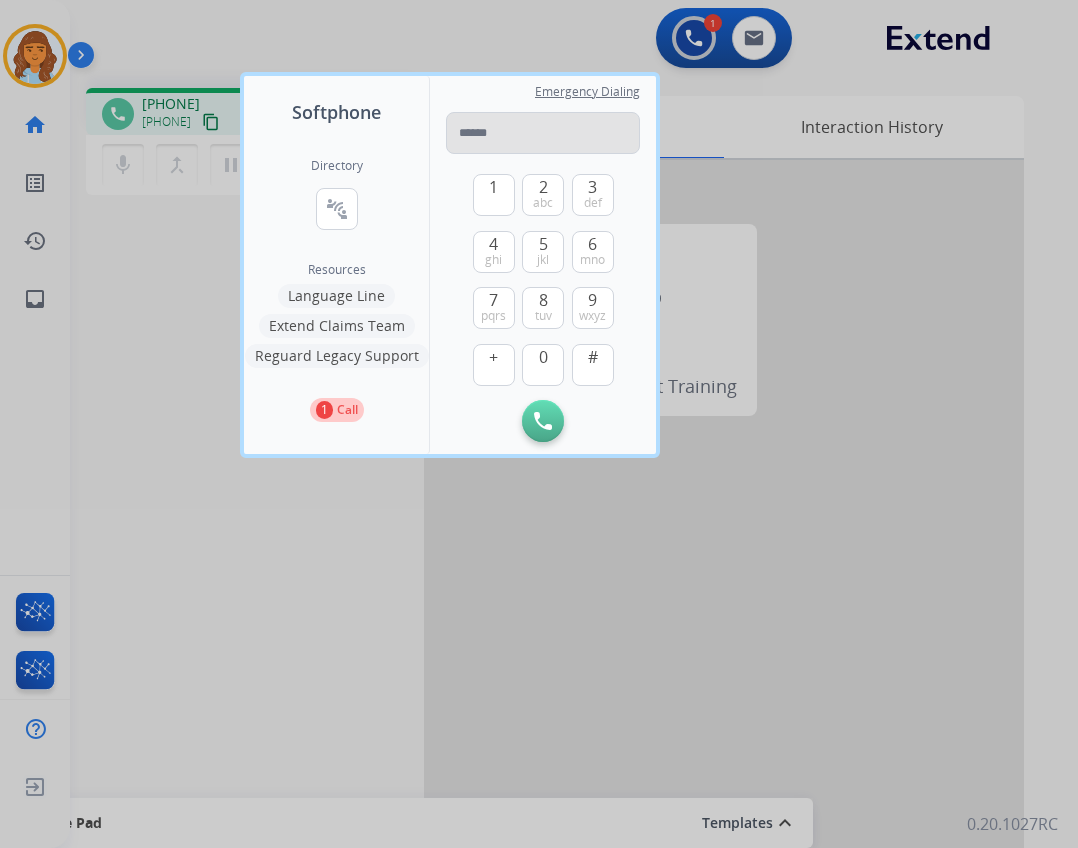 click at bounding box center (543, 133) 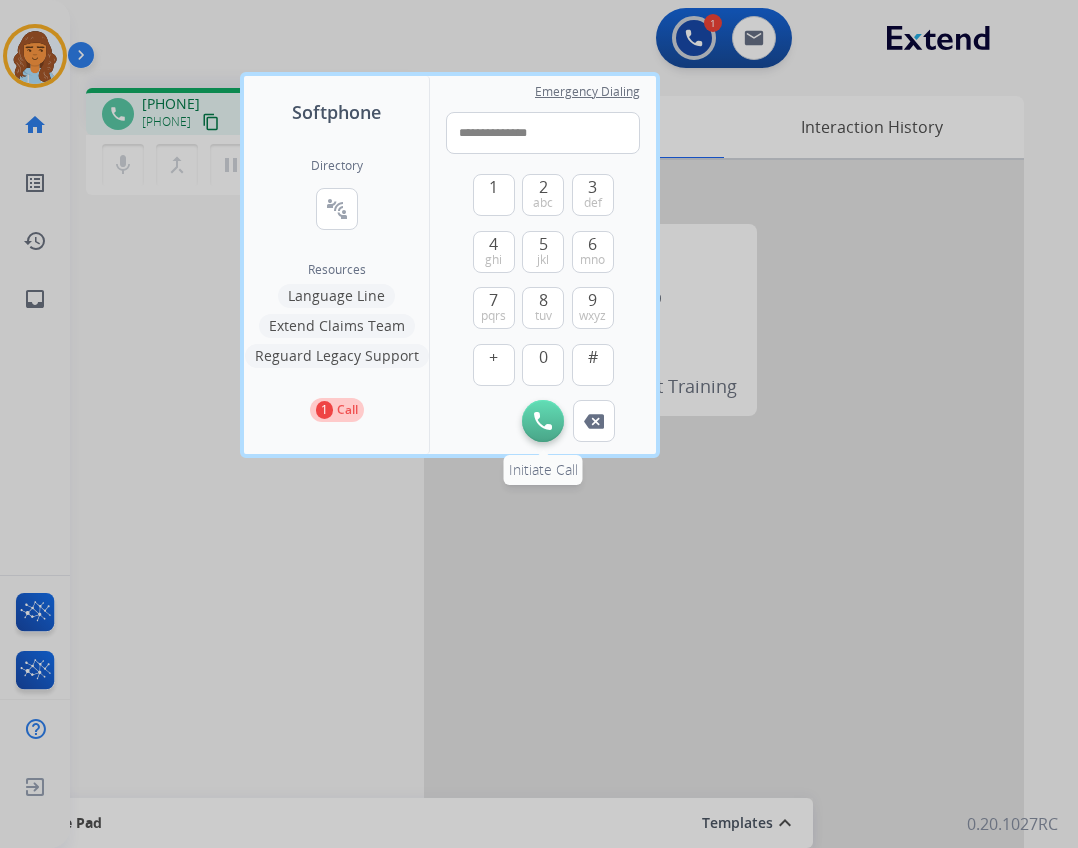 type on "**********" 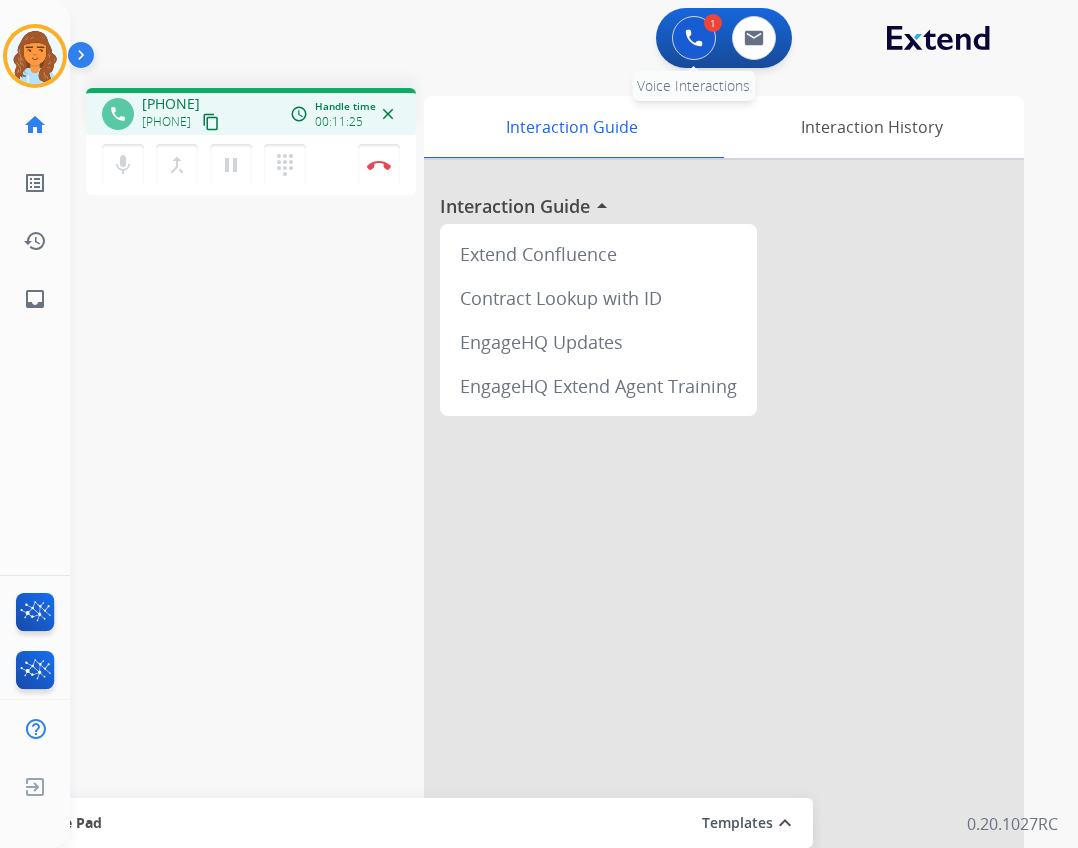 click at bounding box center [694, 38] 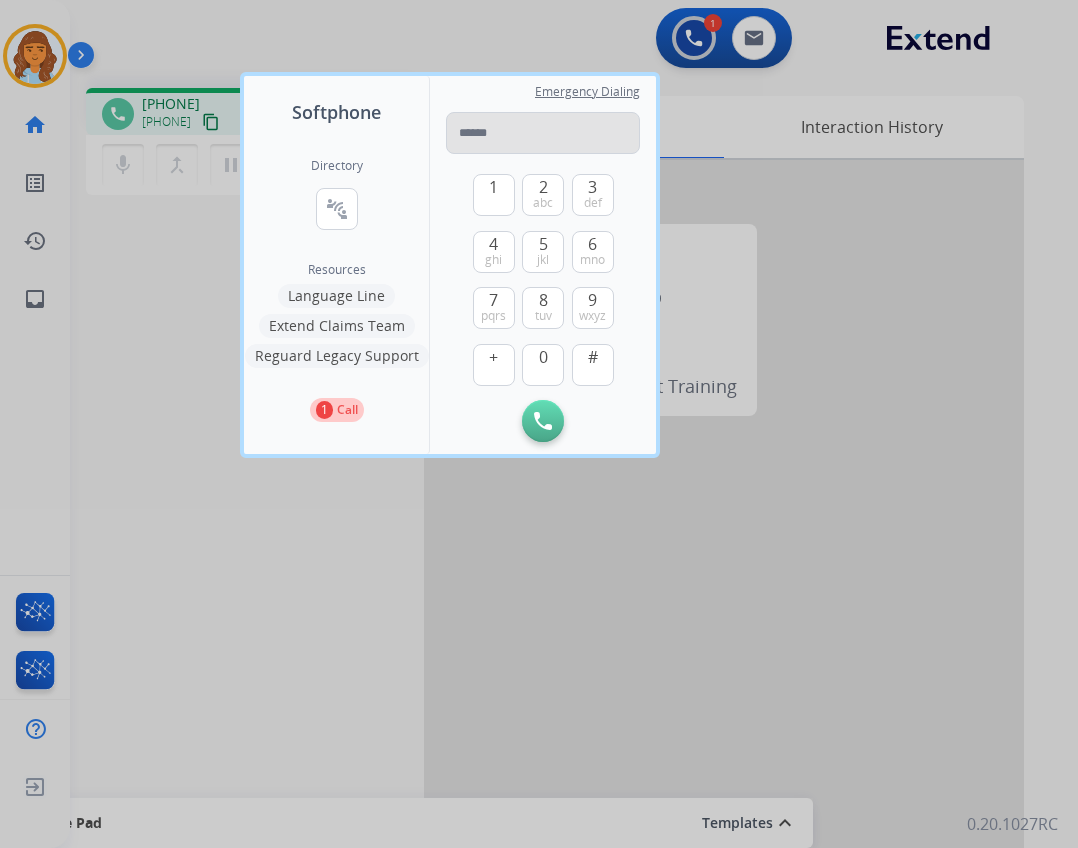 click at bounding box center (543, 133) 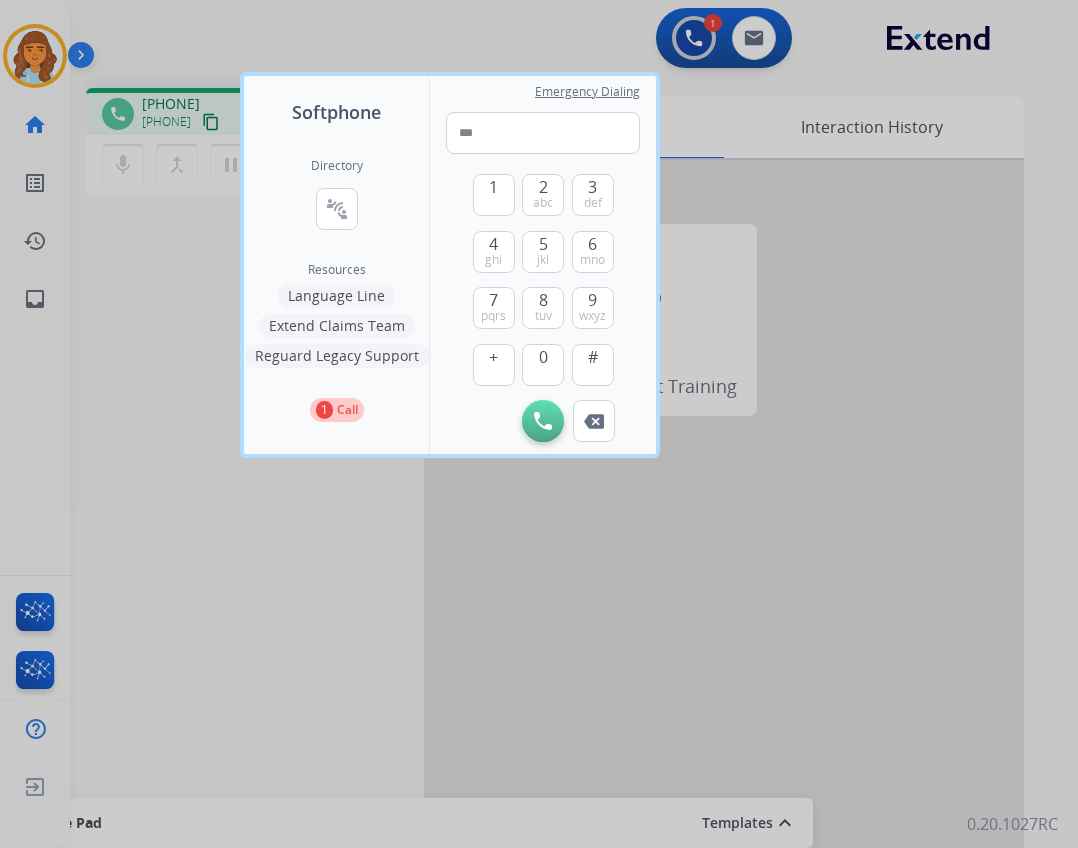 type on "***" 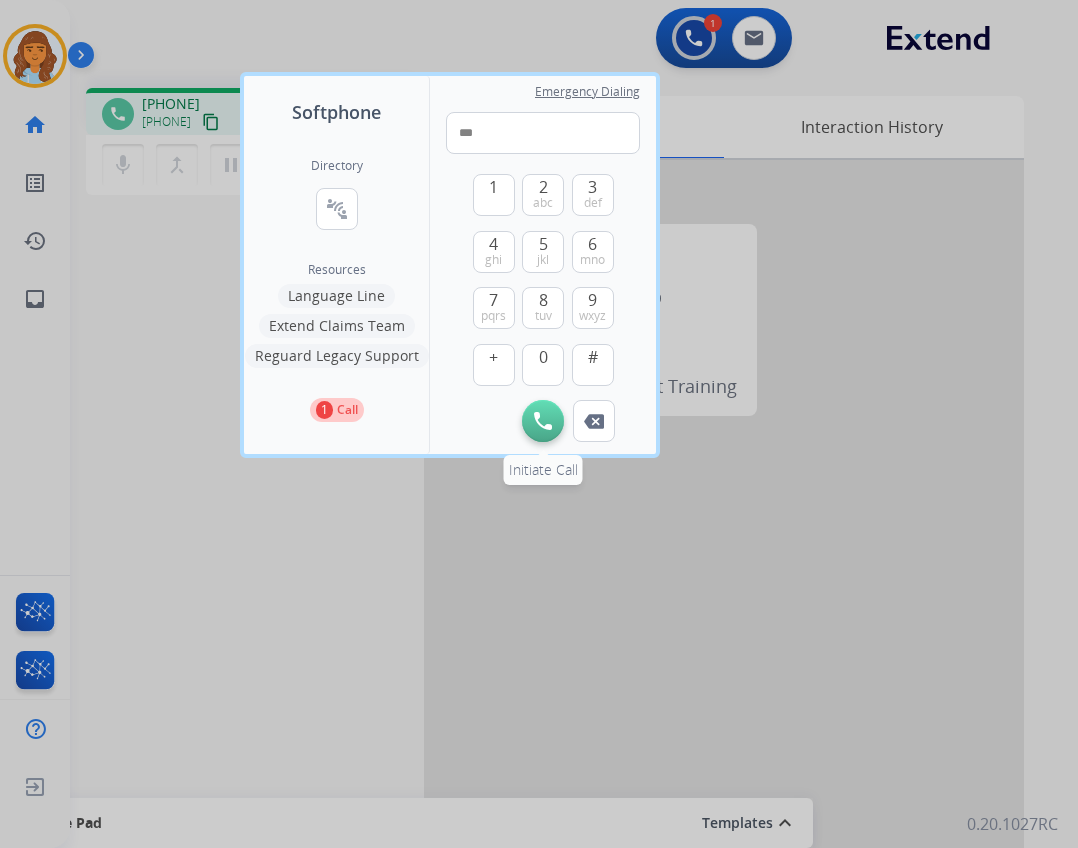 click at bounding box center (543, 421) 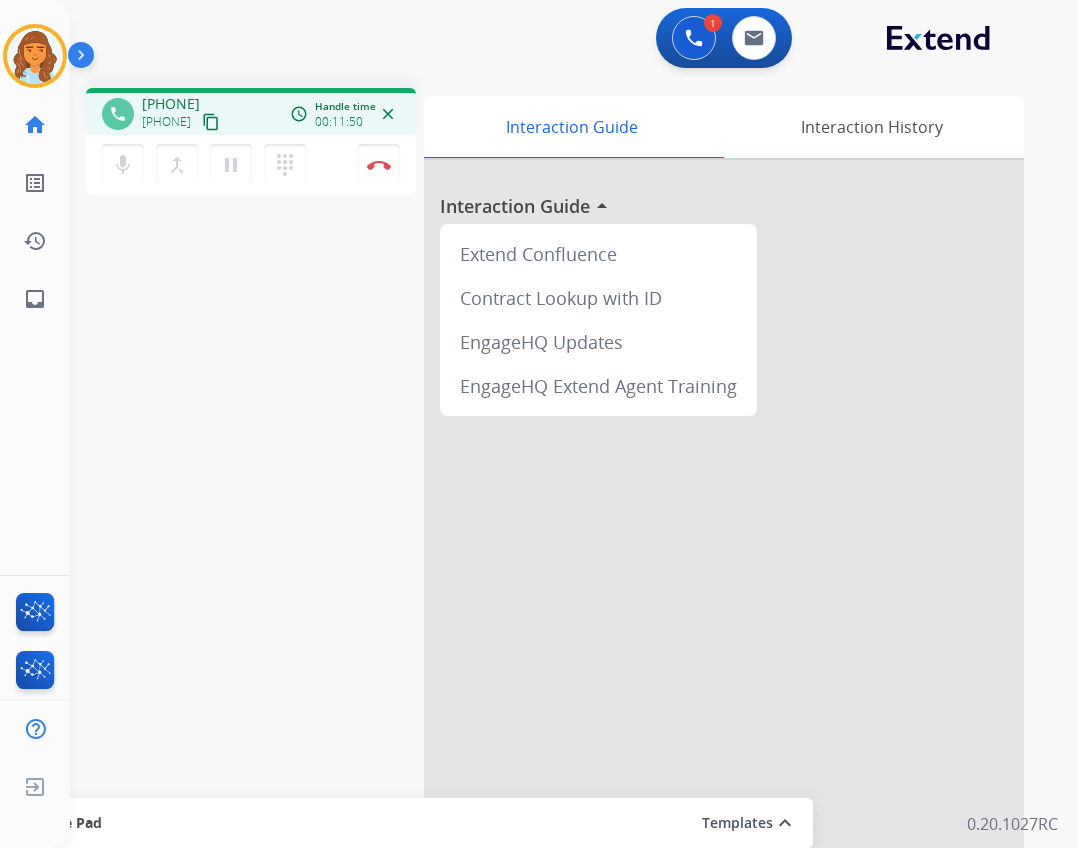drag, startPoint x: 382, startPoint y: 180, endPoint x: 408, endPoint y: 180, distance: 26 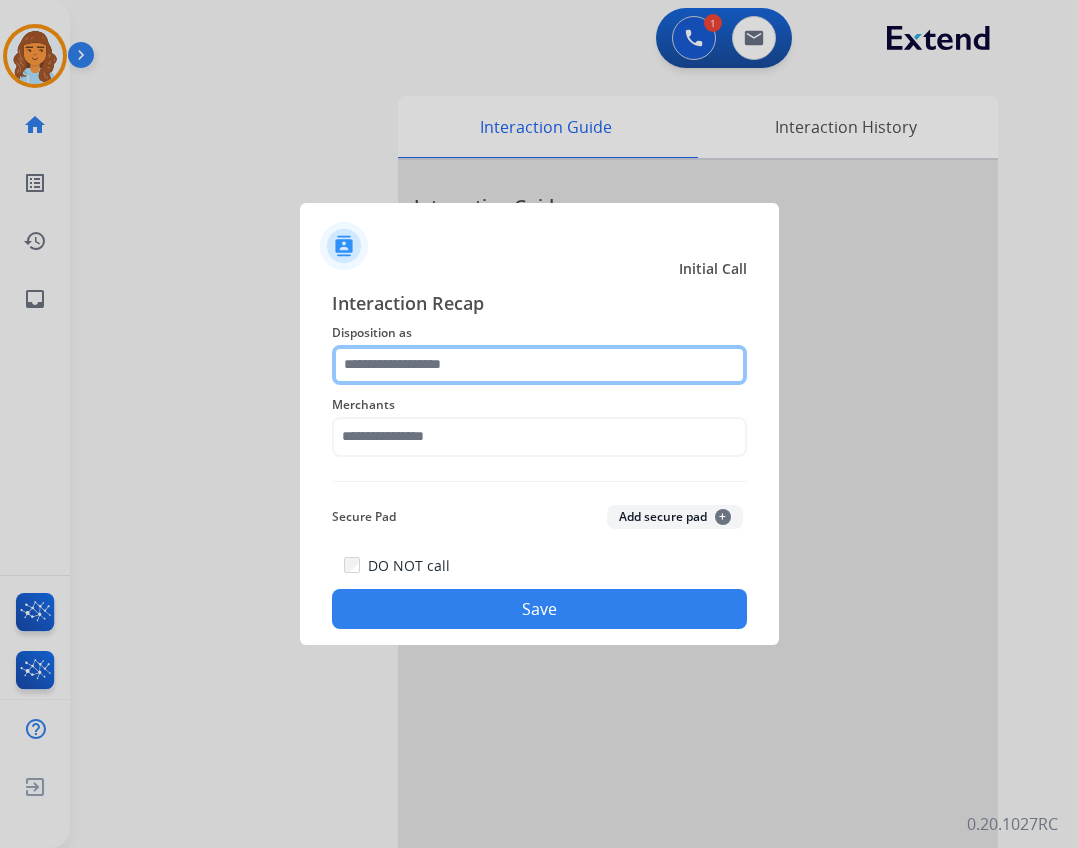 click 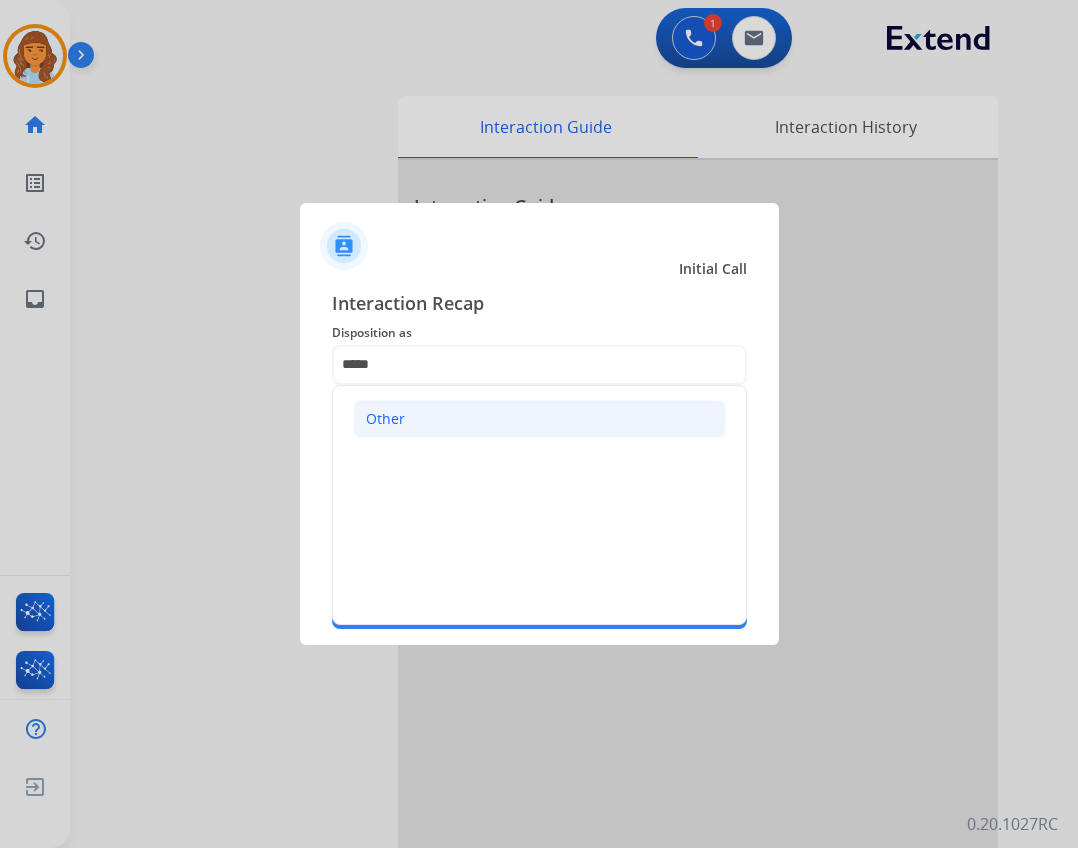 click on "Other" 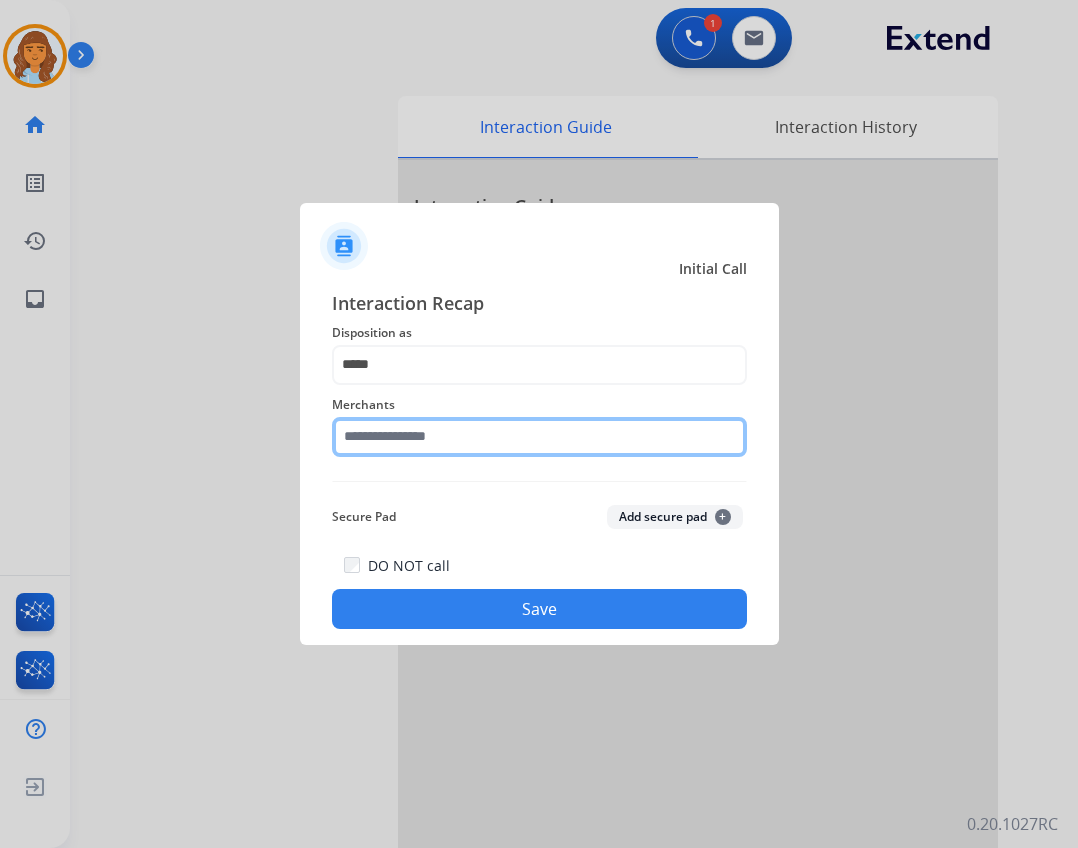 click 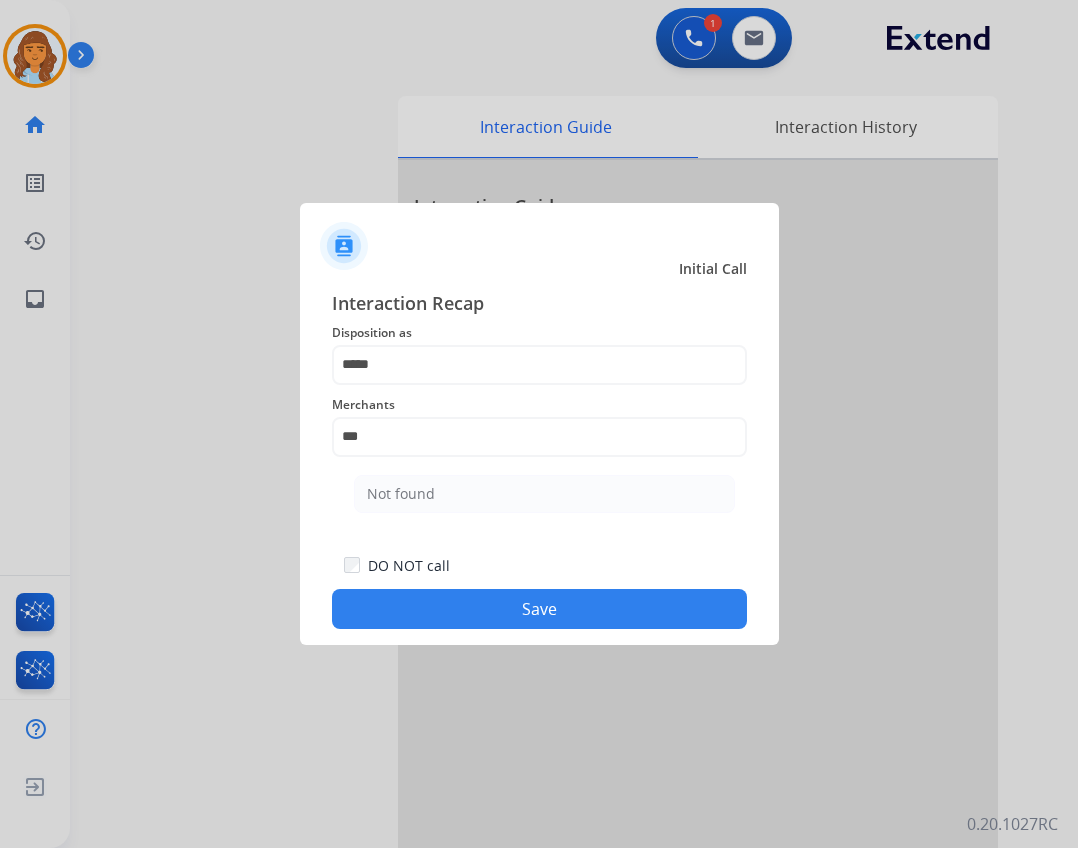 drag, startPoint x: 653, startPoint y: 486, endPoint x: 650, endPoint y: 510, distance: 24.186773 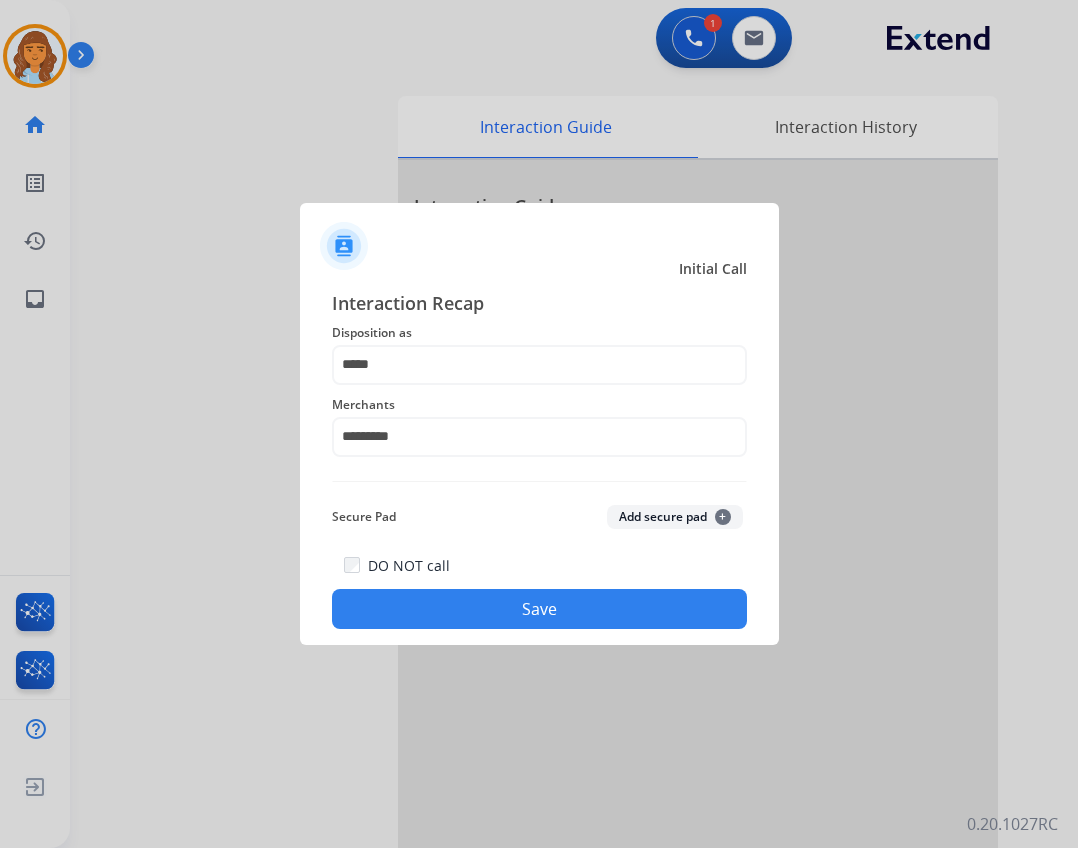 click on "Save" 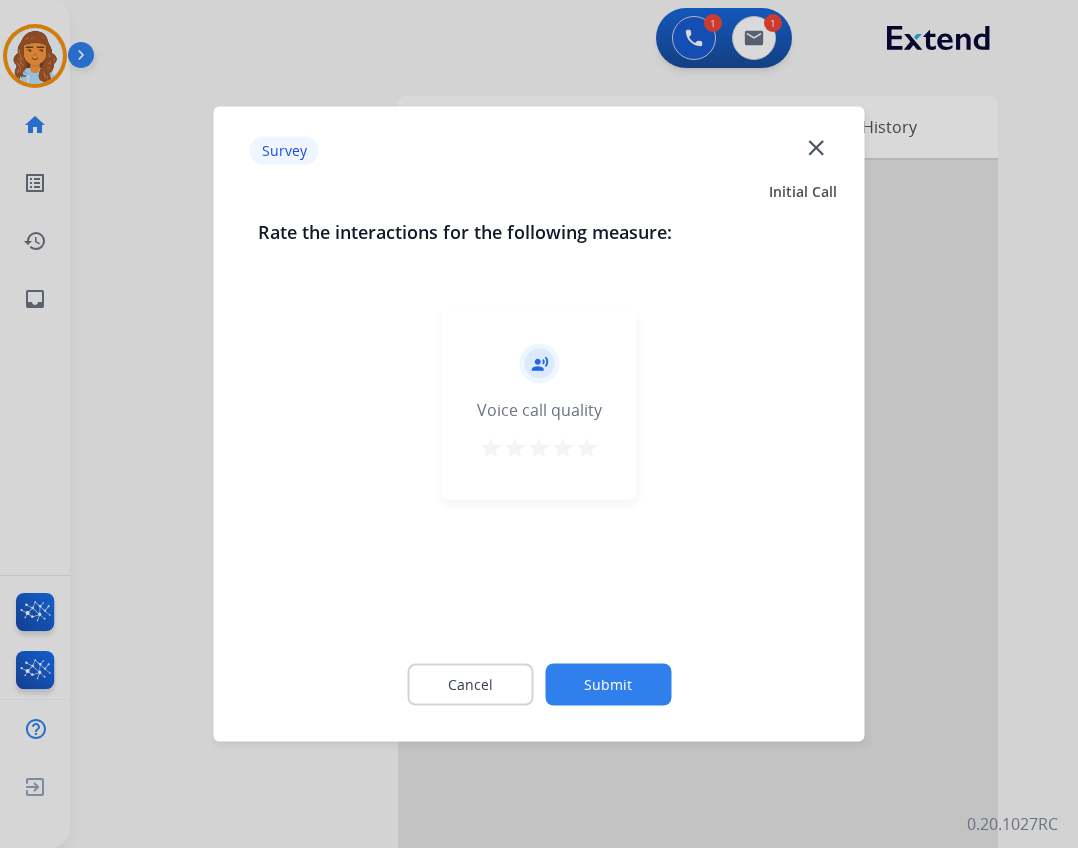 click on "close" 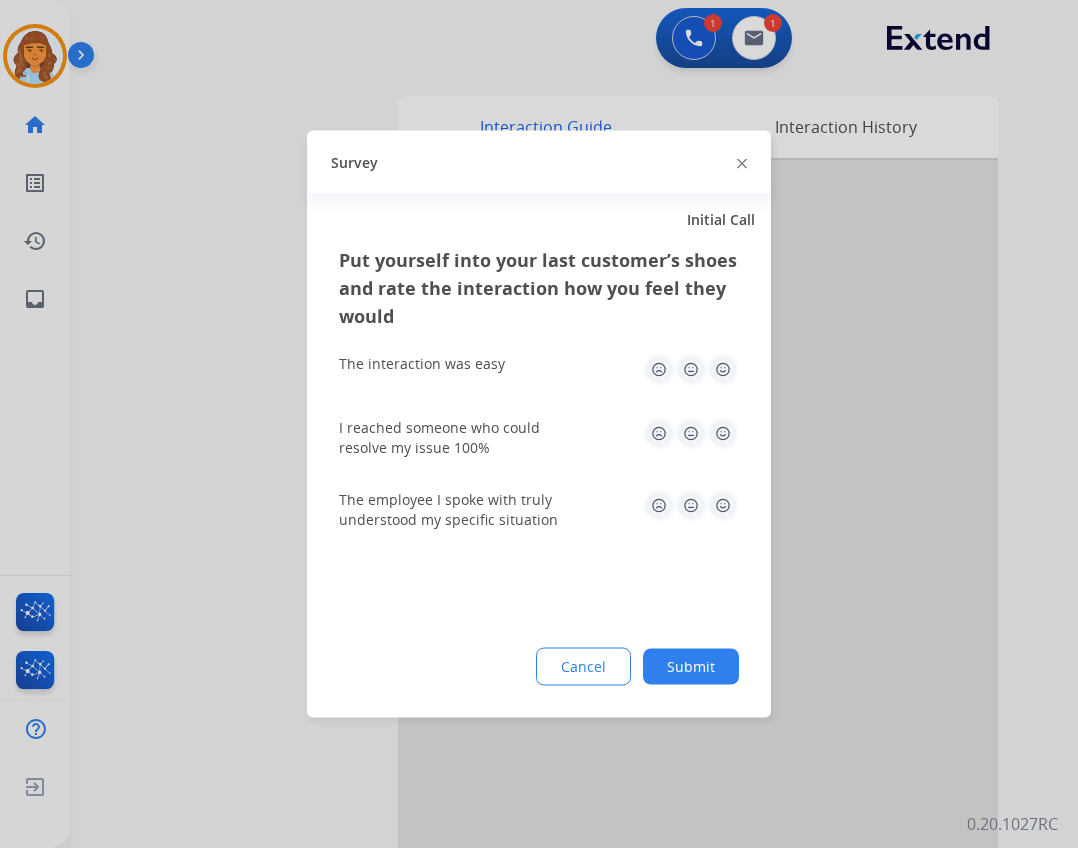 click 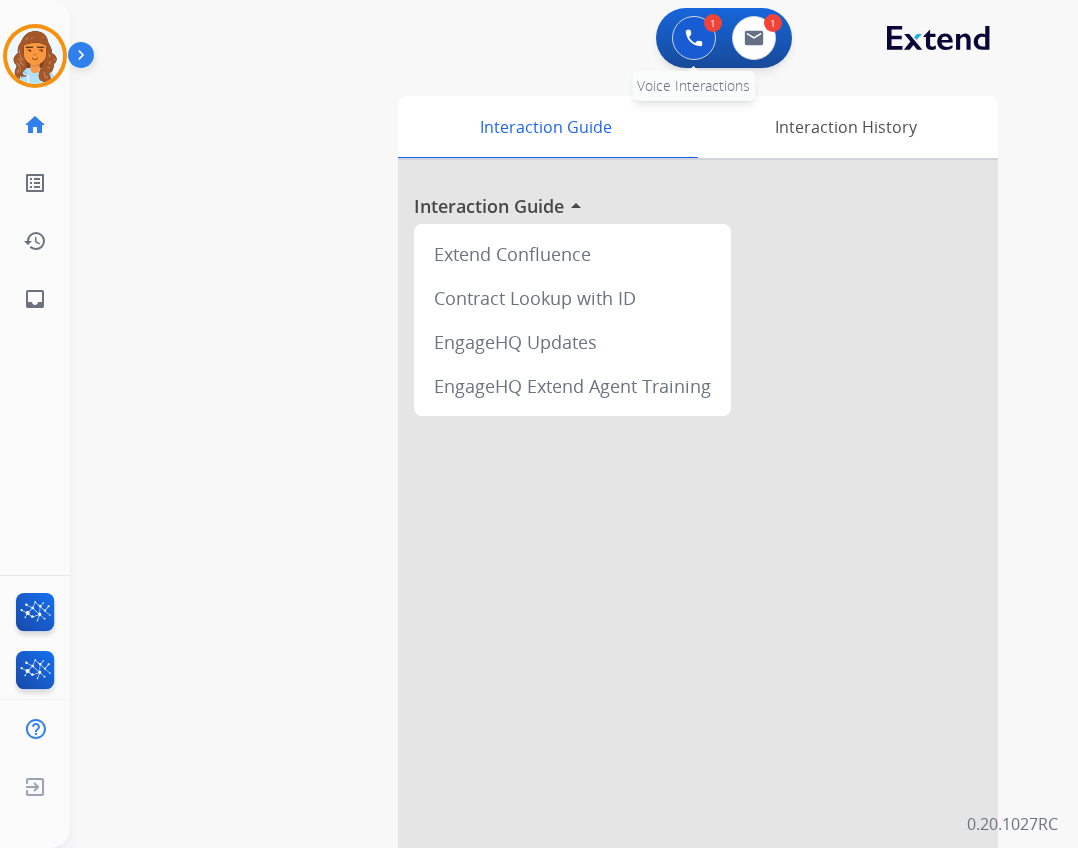 click at bounding box center [694, 38] 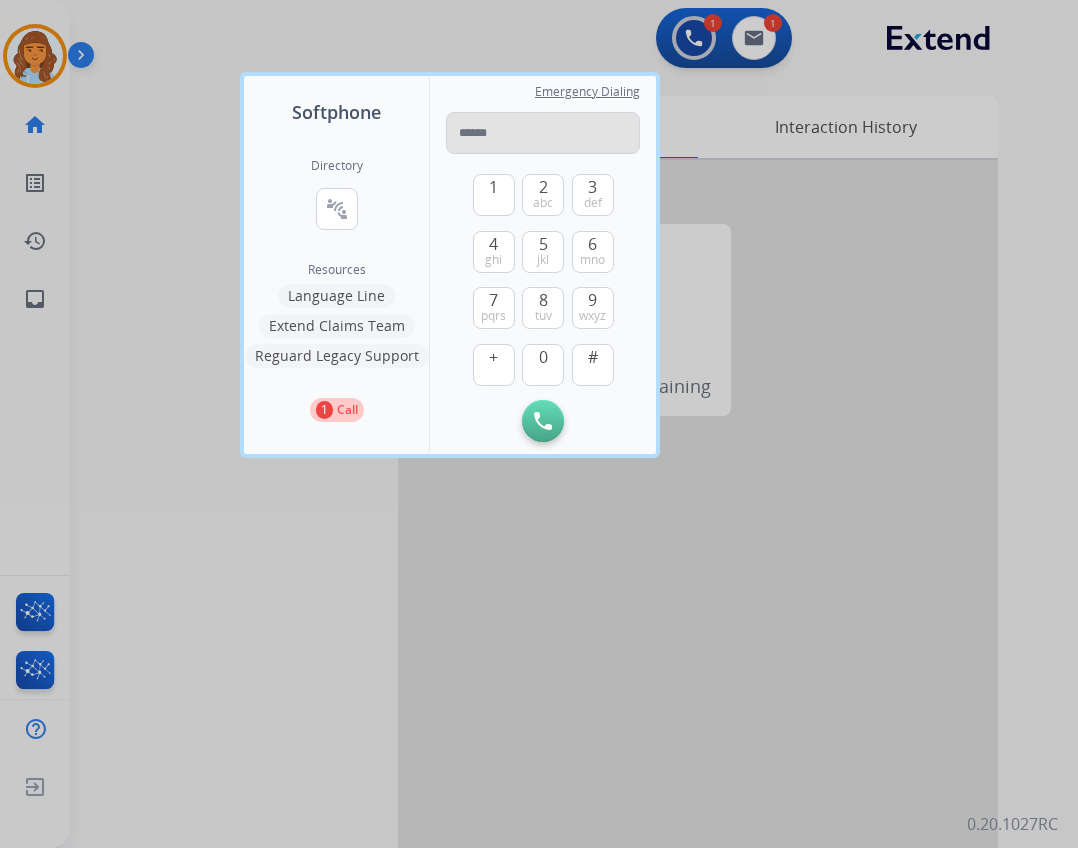 click at bounding box center (543, 133) 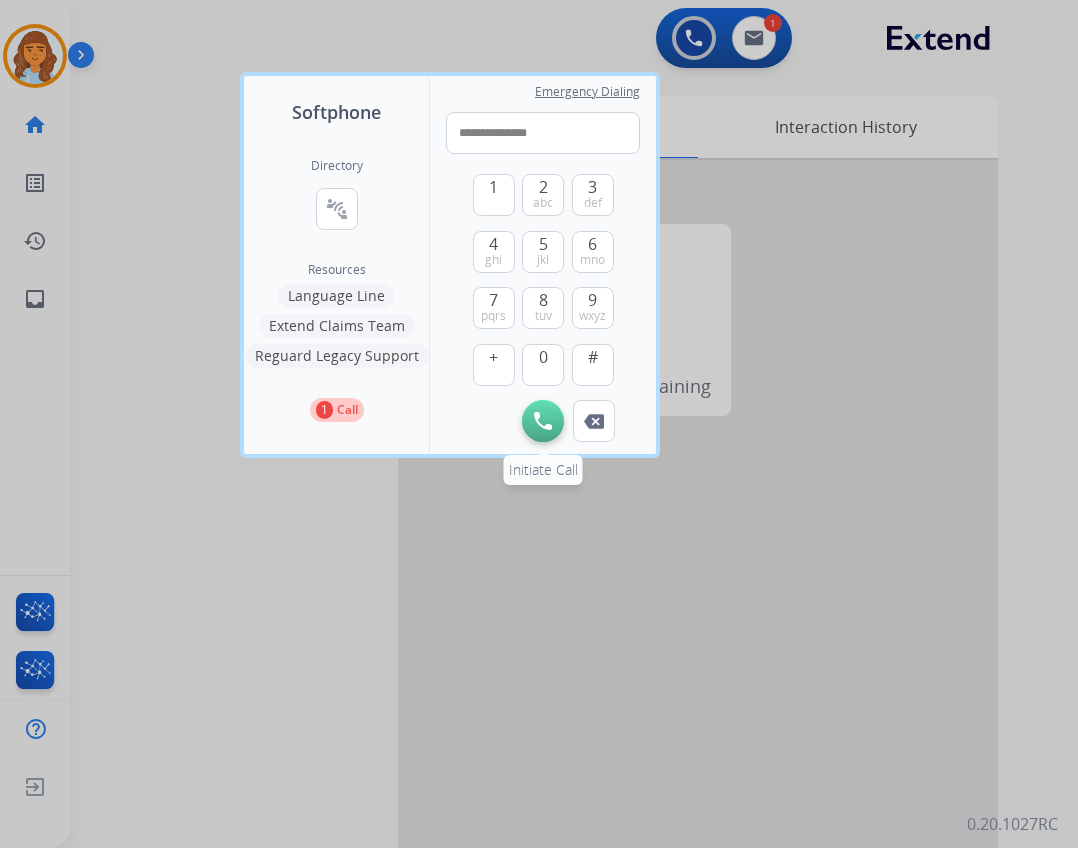 type on "**********" 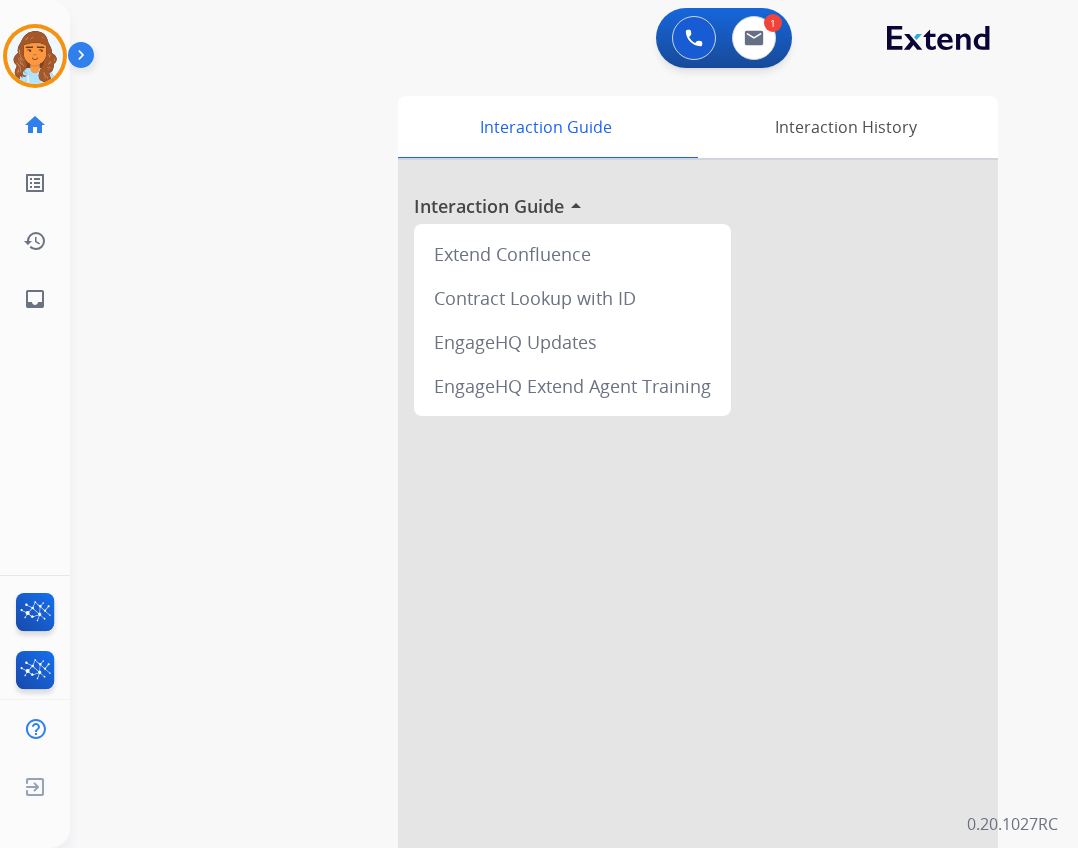 click at bounding box center [85, 59] 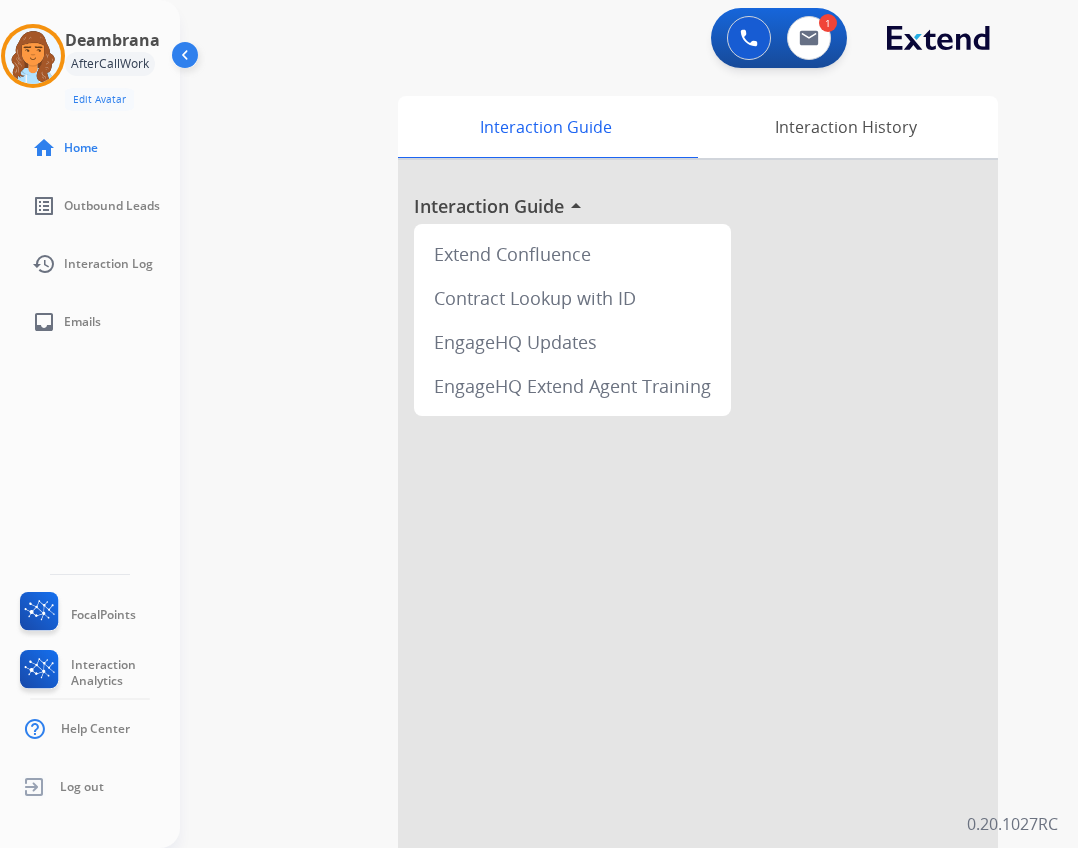 click on "Deambrana   AfterCallWork  Edit Avatar  Agent:   Deambrana  Routing Profile:  Extend_Training CS" 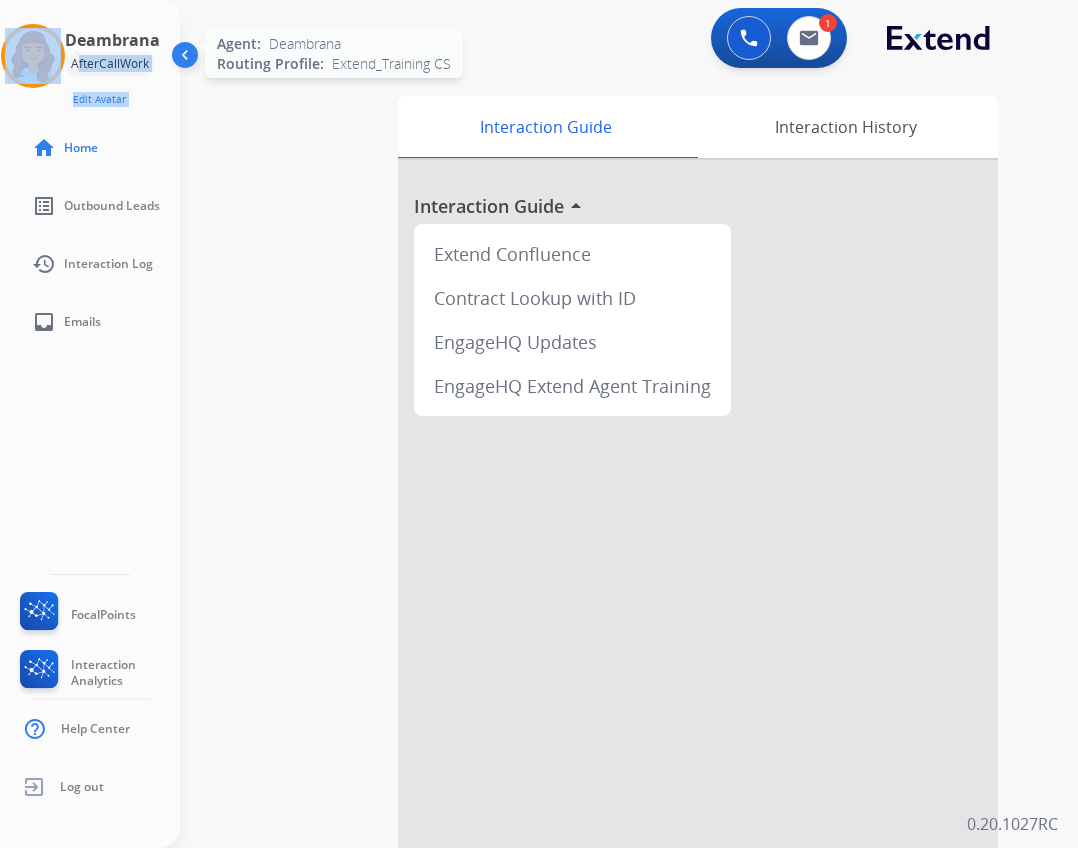 click at bounding box center [33, 56] 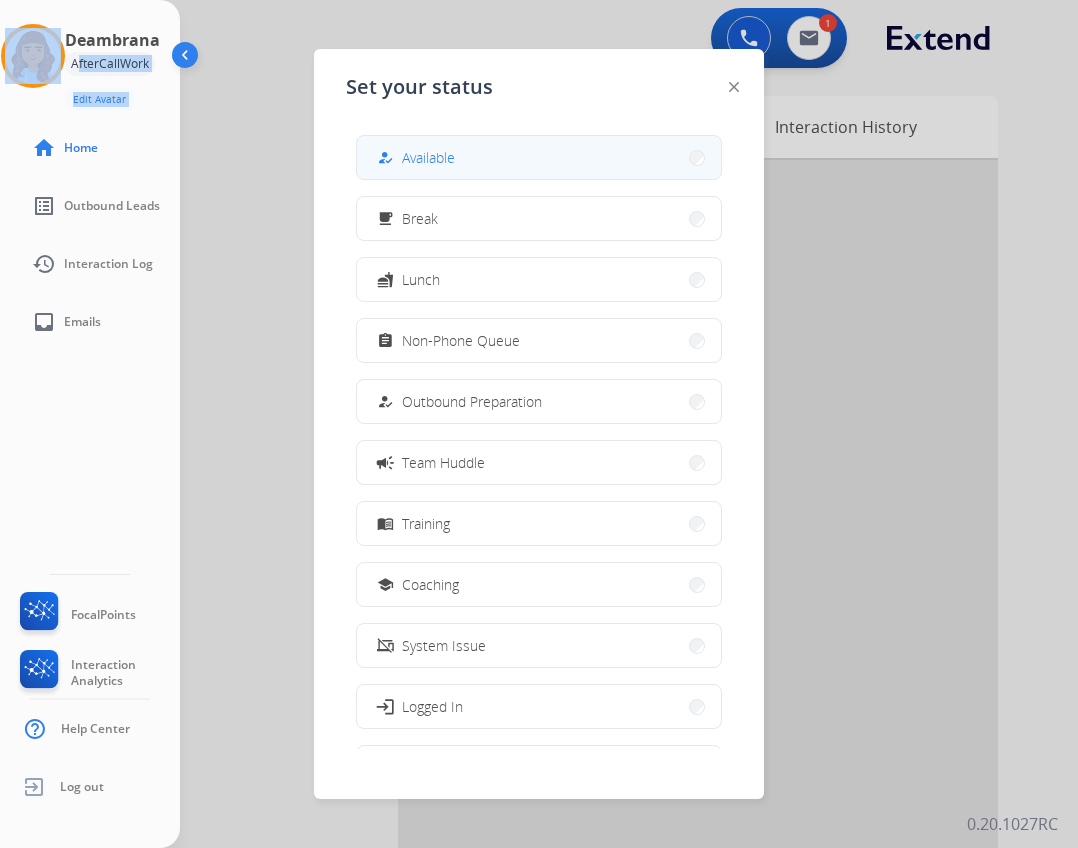 click on "how_to_reg Available" at bounding box center (539, 157) 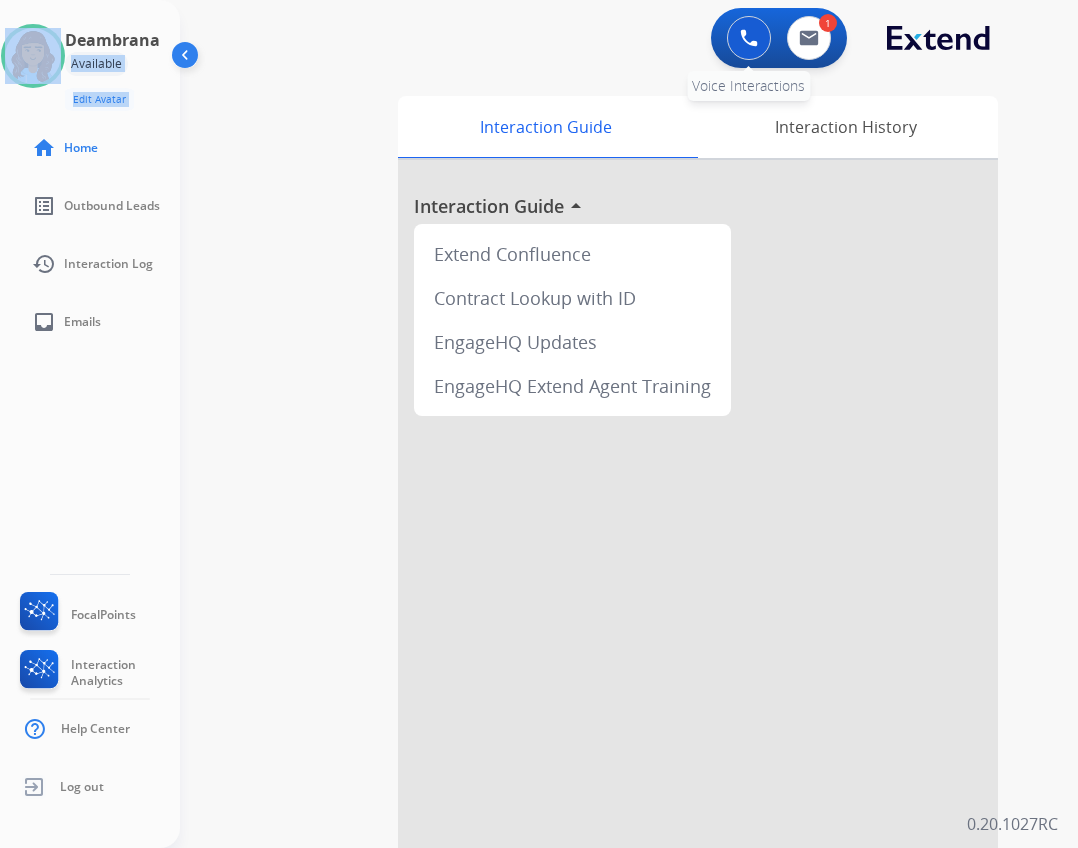 click at bounding box center (749, 38) 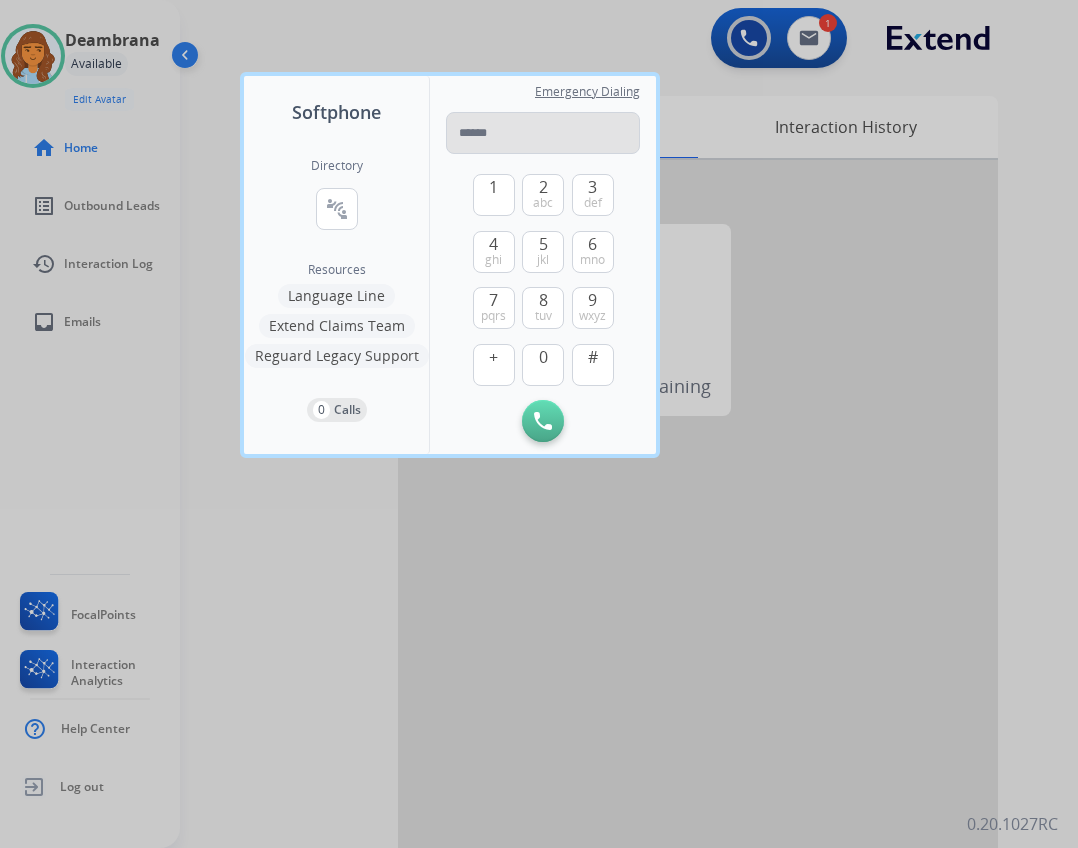 click at bounding box center [543, 133] 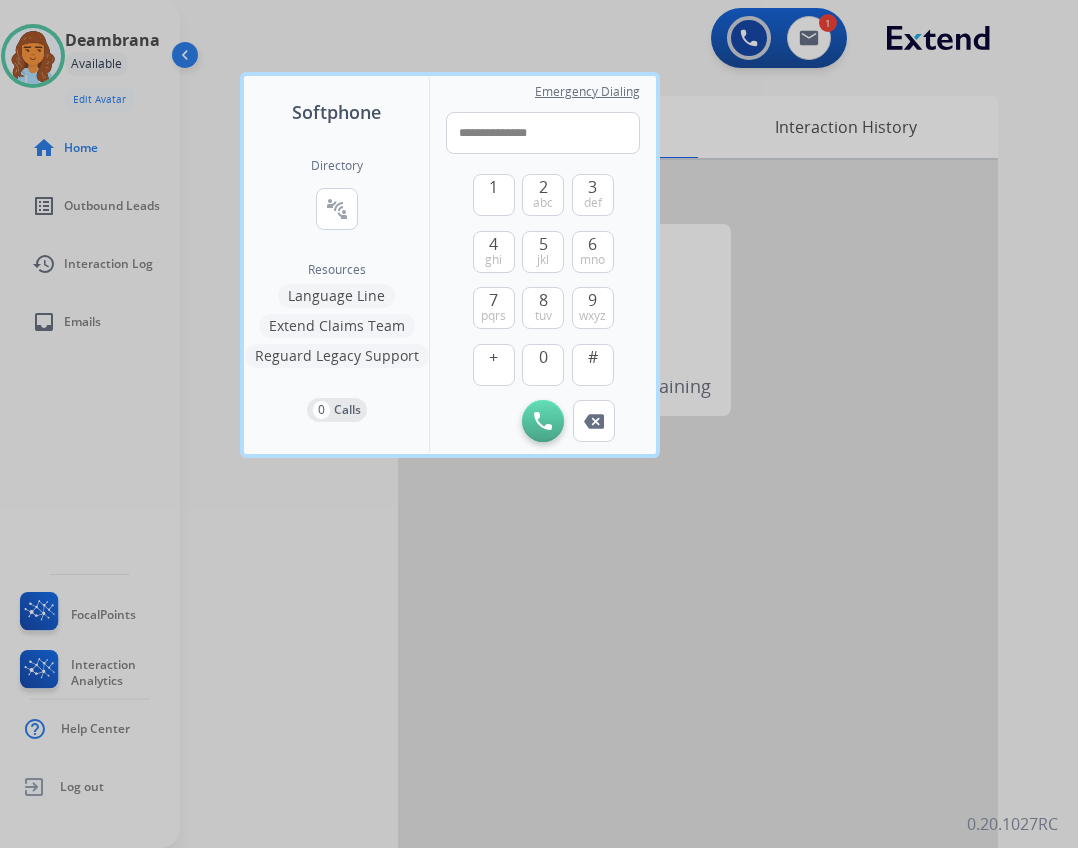 type on "**********" 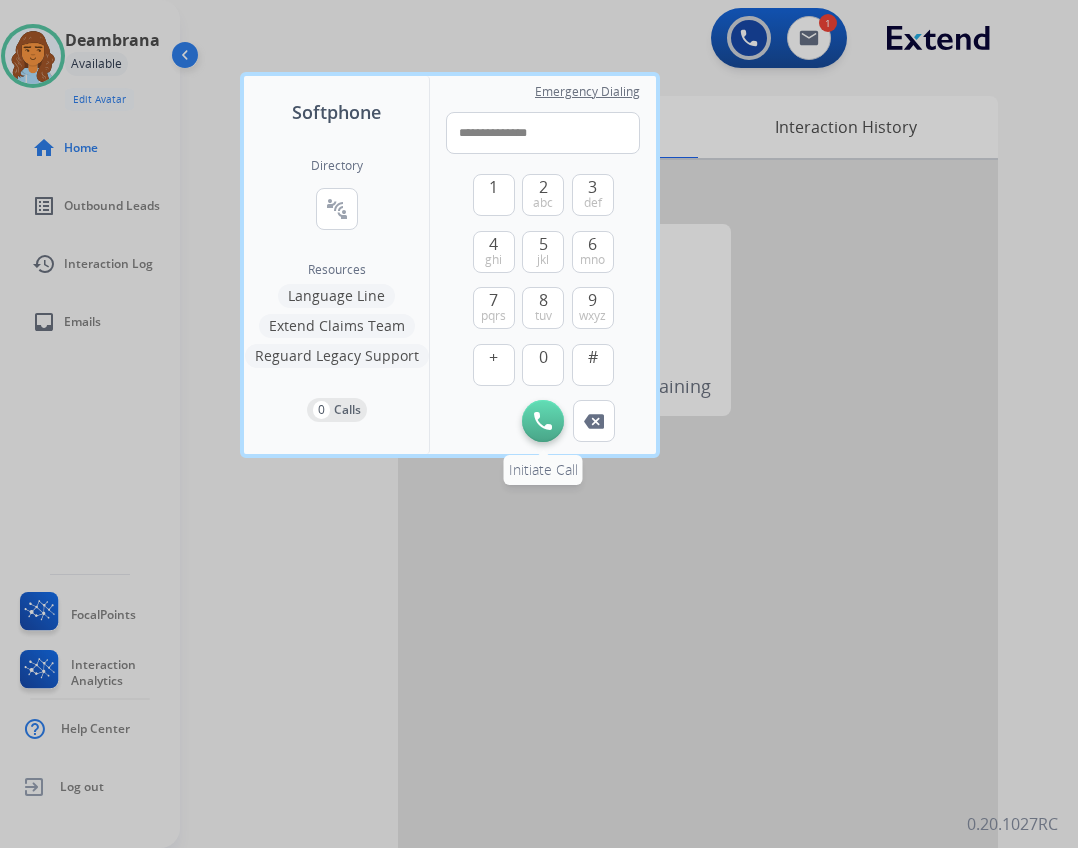 click on "Initiate Call" at bounding box center (543, 421) 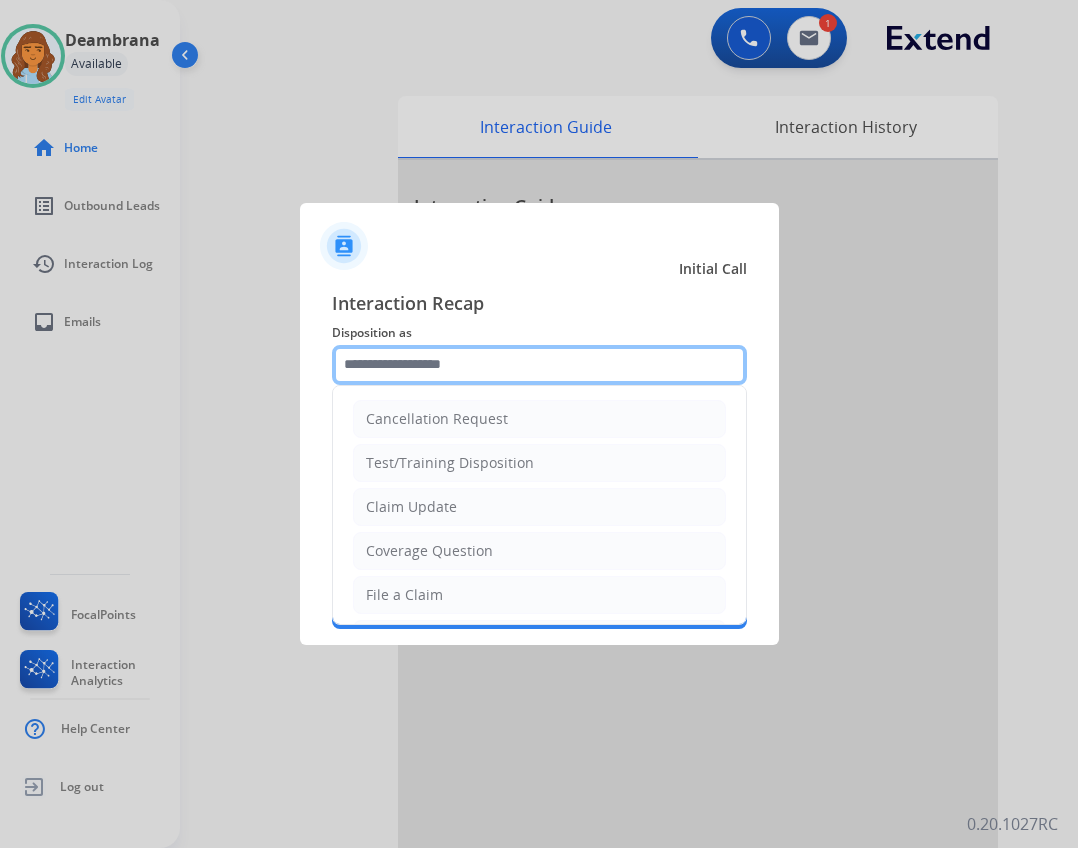 click 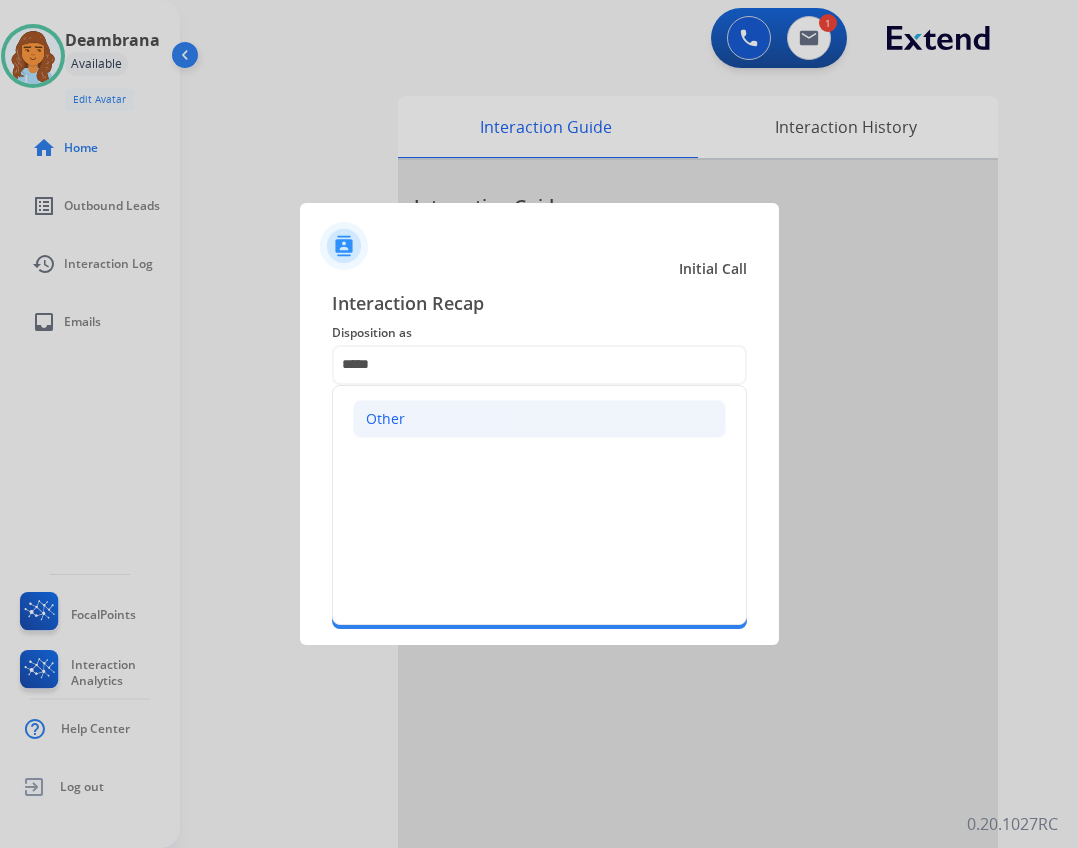 click on "Other" 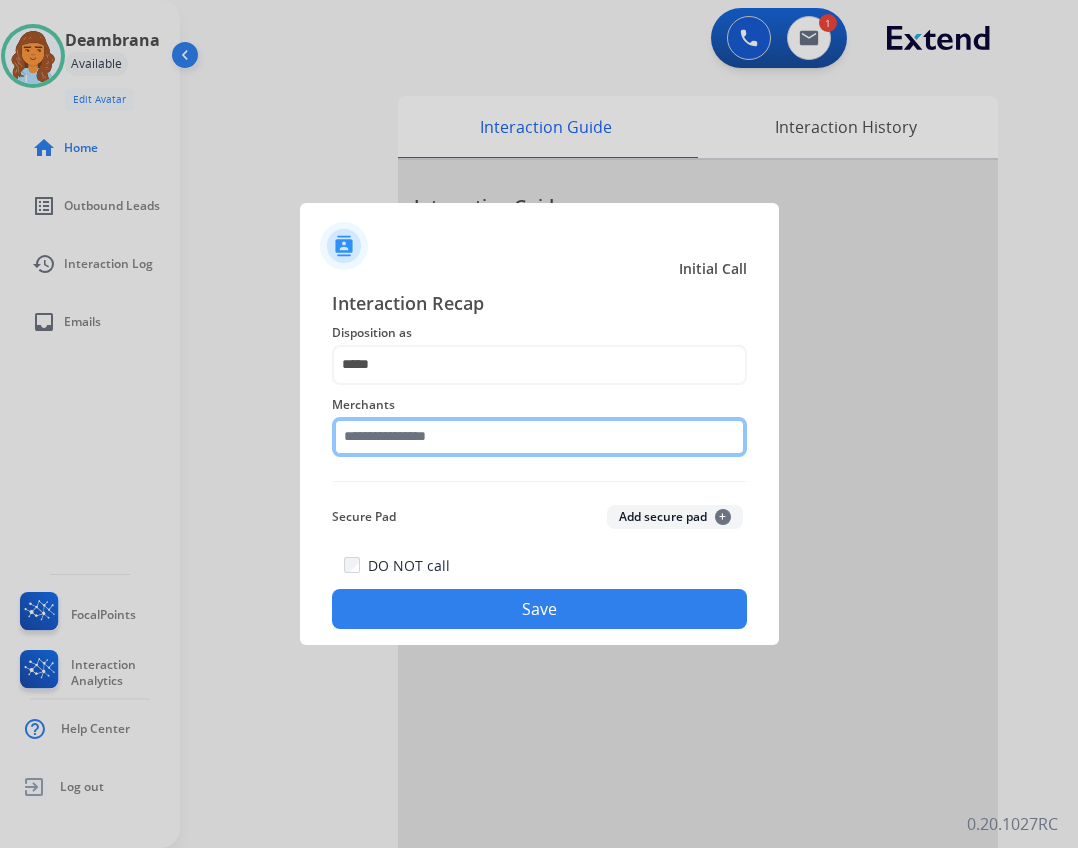 click 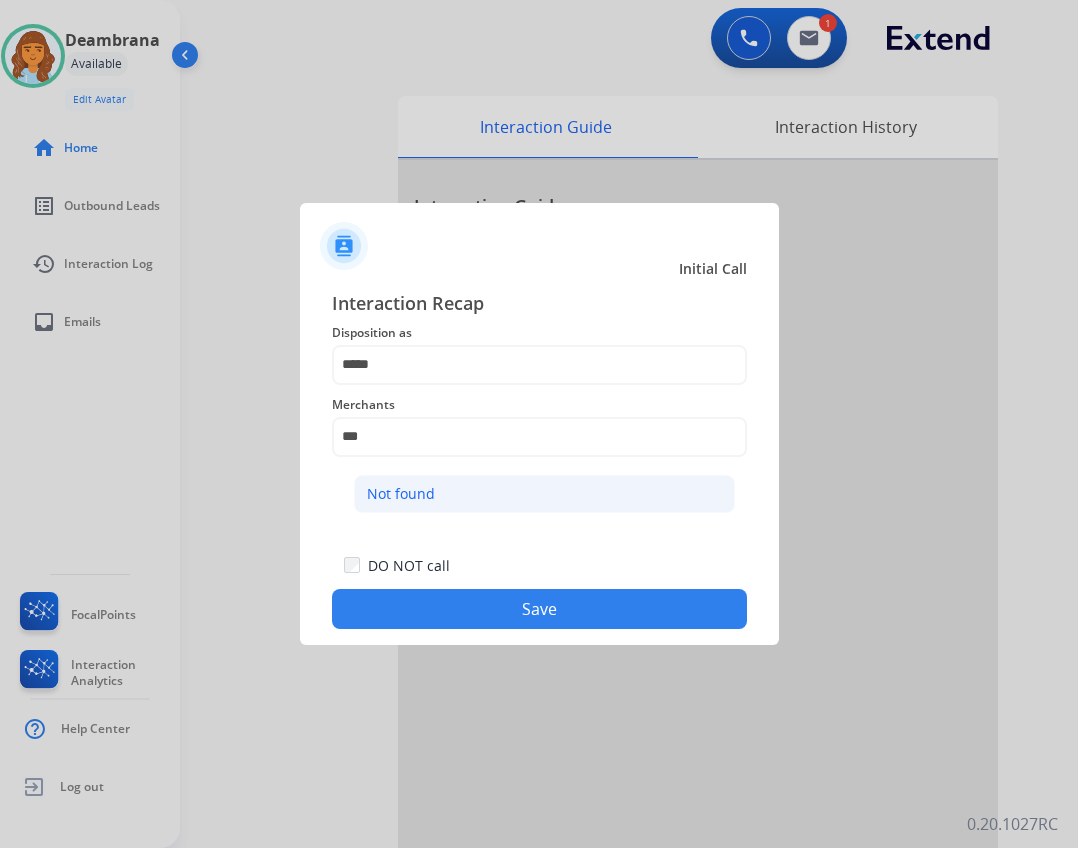 click on "Not found" 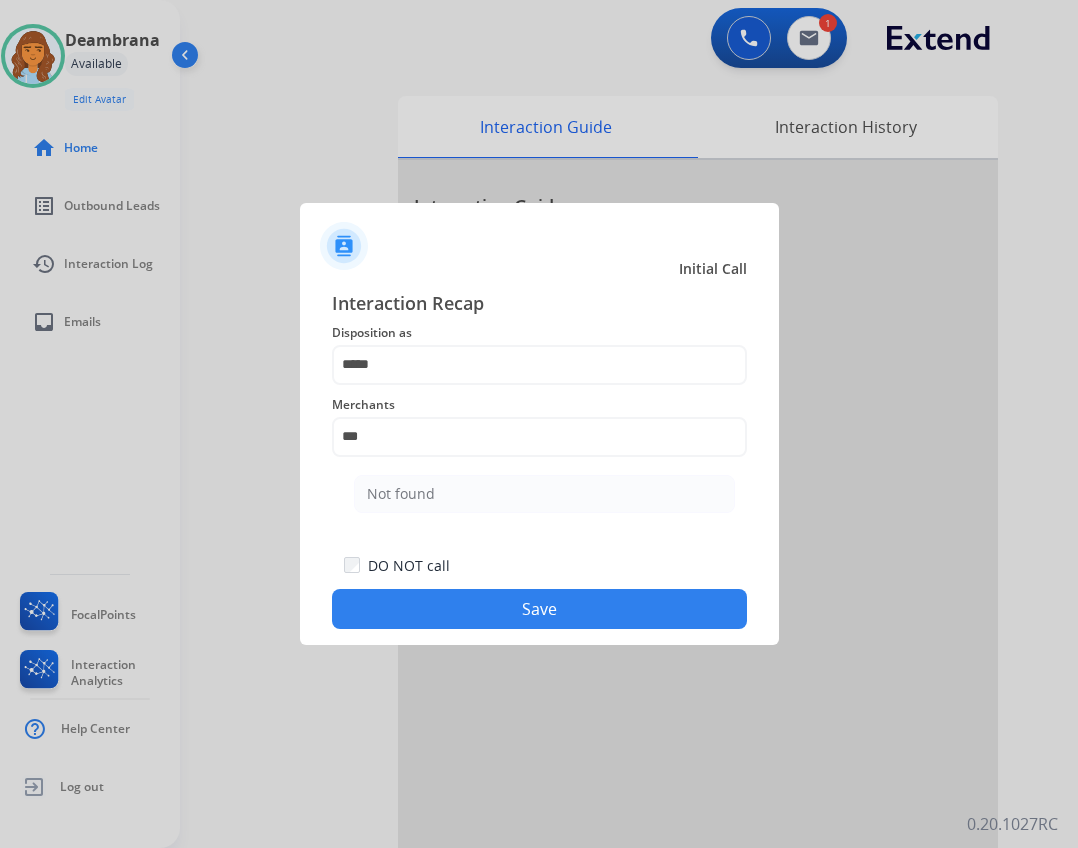 type on "*********" 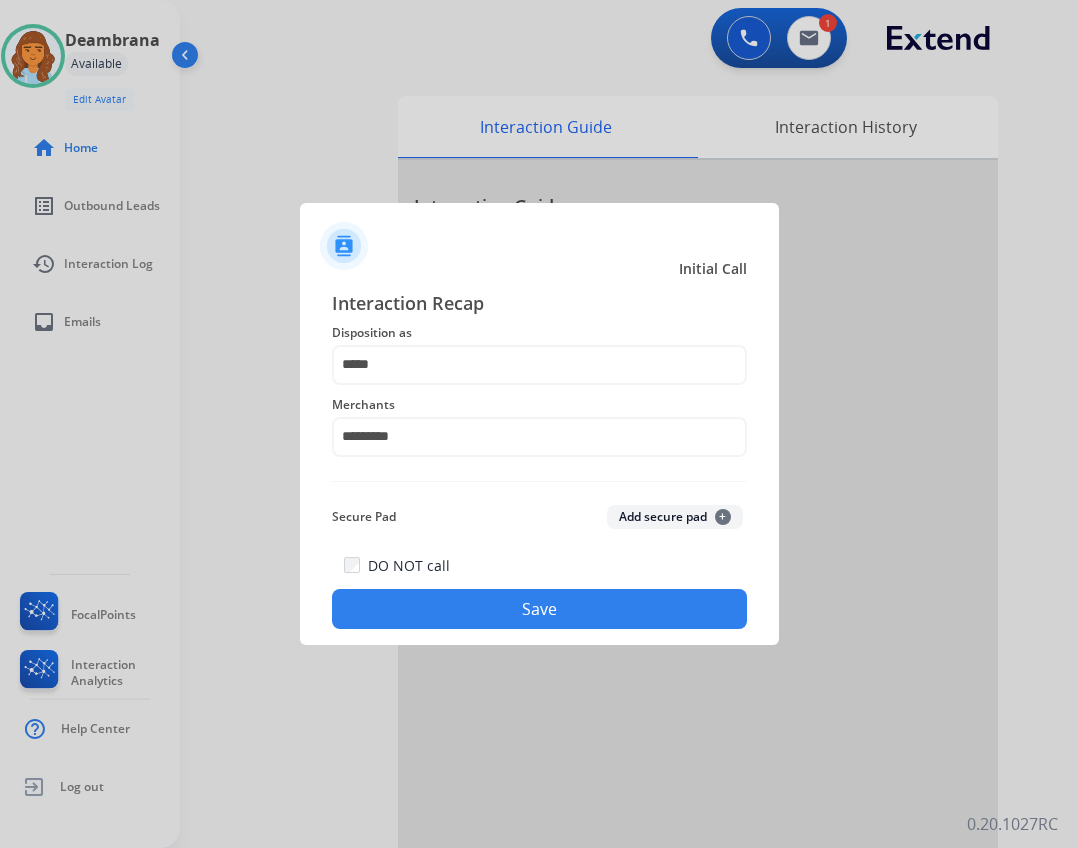 click on "Save" 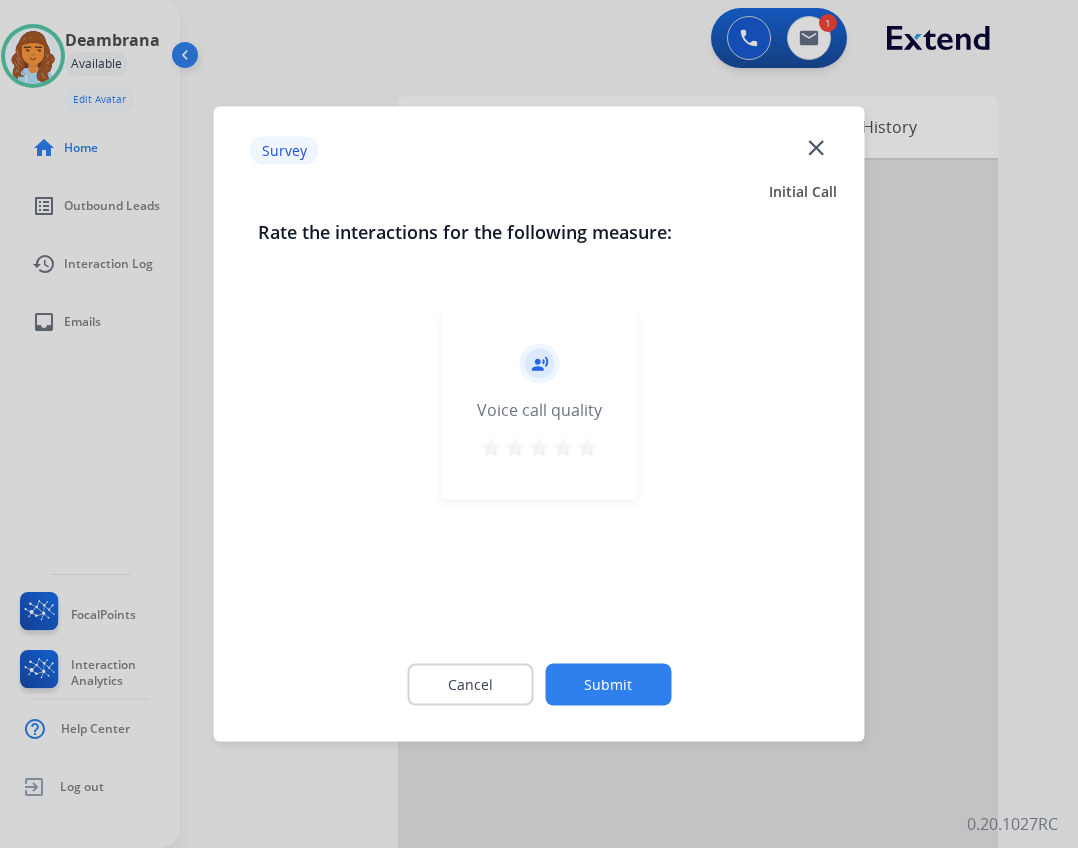 click on "close" 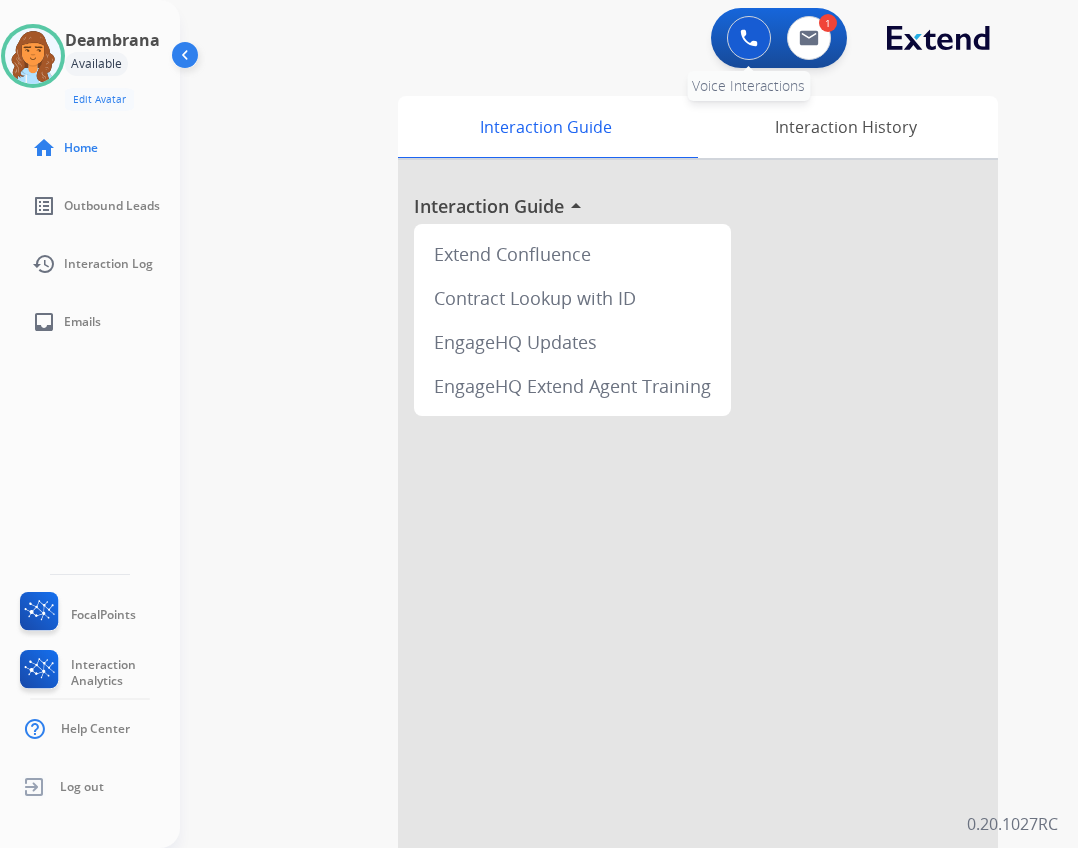 click at bounding box center [749, 38] 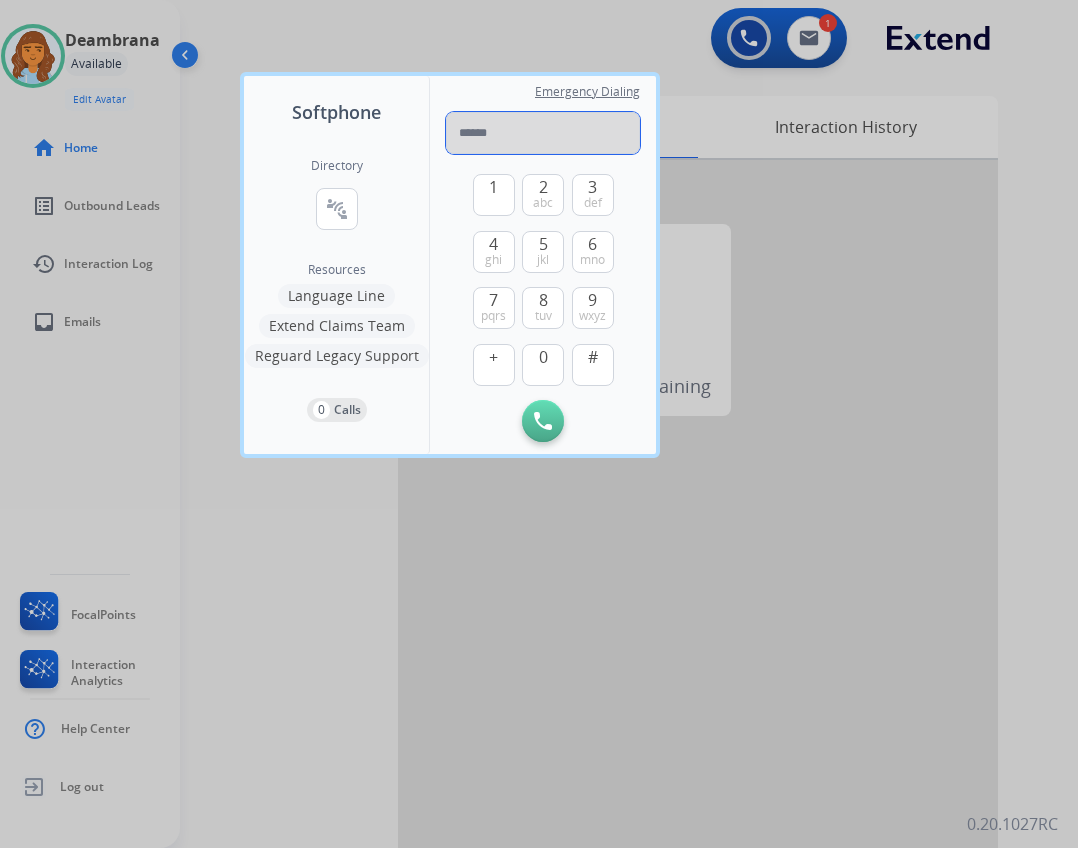 click at bounding box center (543, 133) 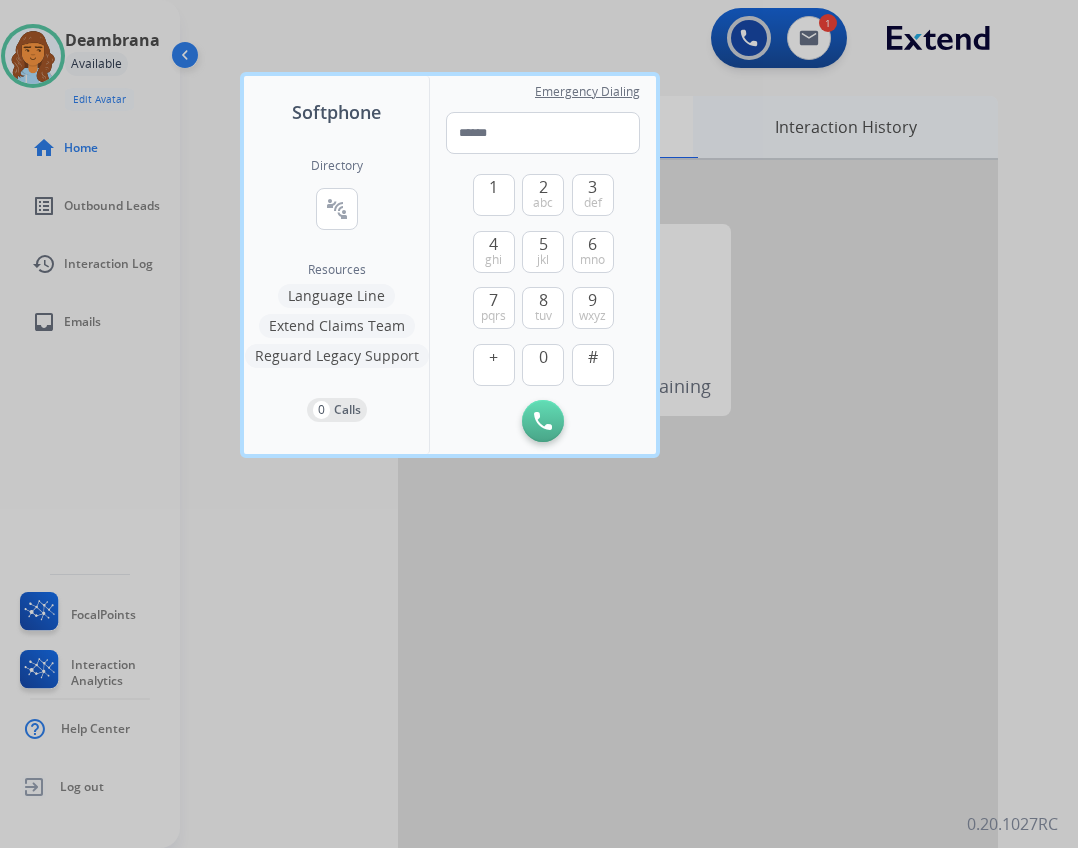 click at bounding box center (539, 424) 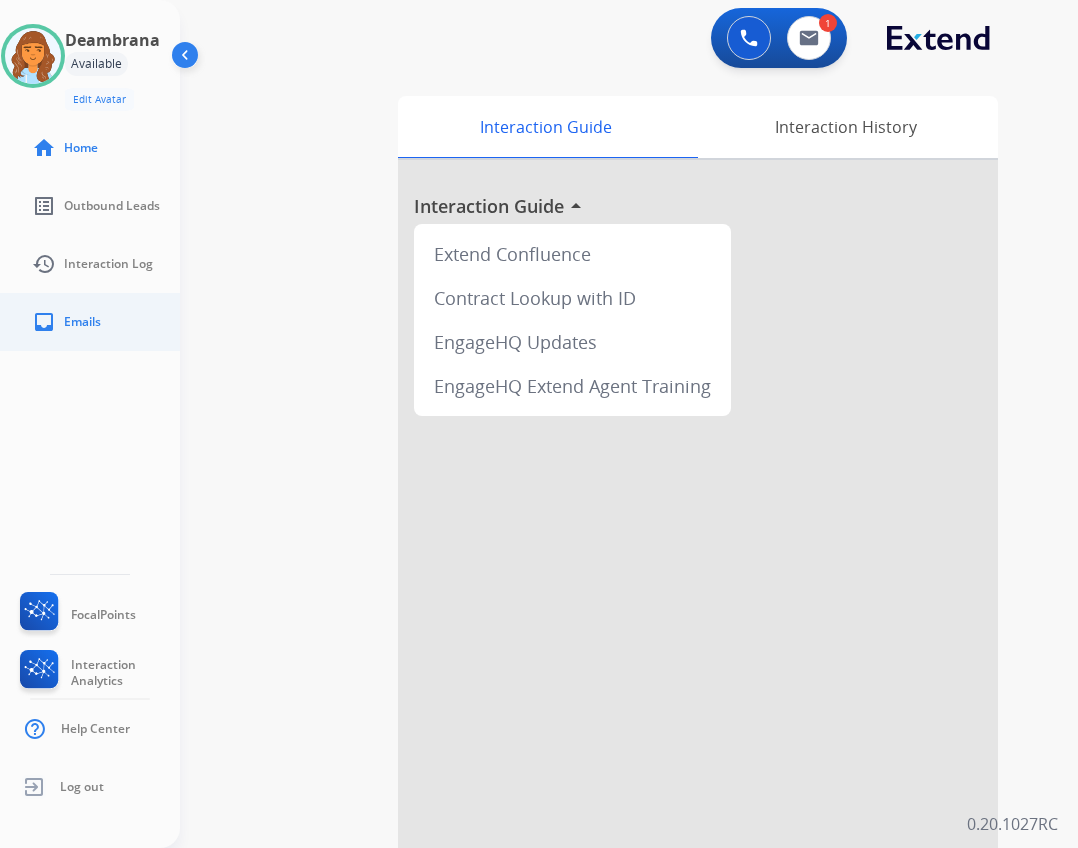 click on "inbox  Emails" 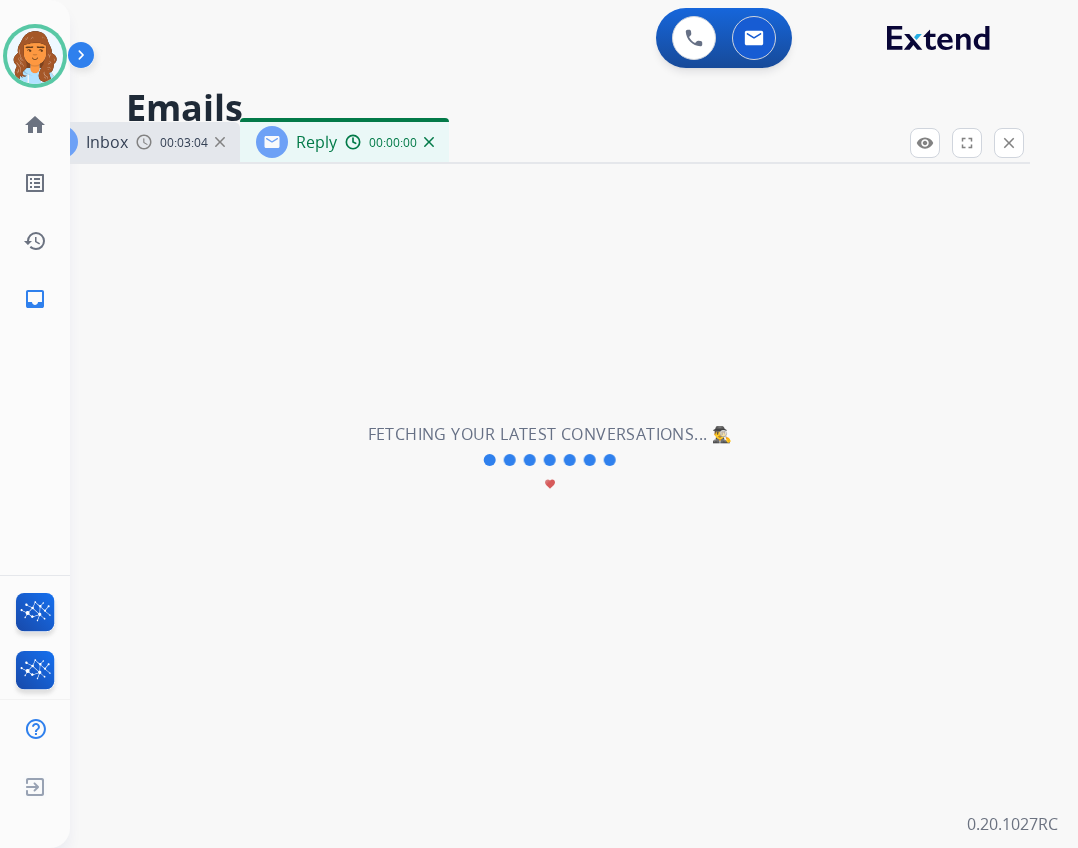 select on "**********" 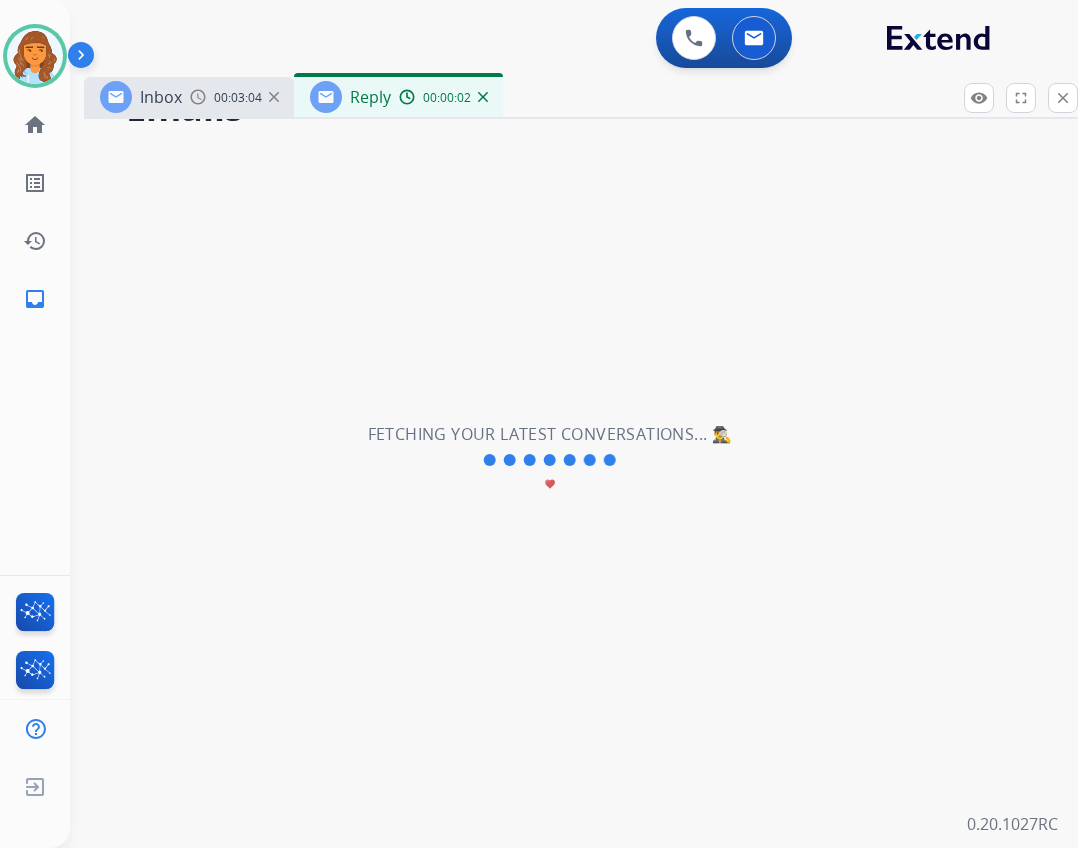 drag, startPoint x: 487, startPoint y: 141, endPoint x: 541, endPoint y: 96, distance: 70.292244 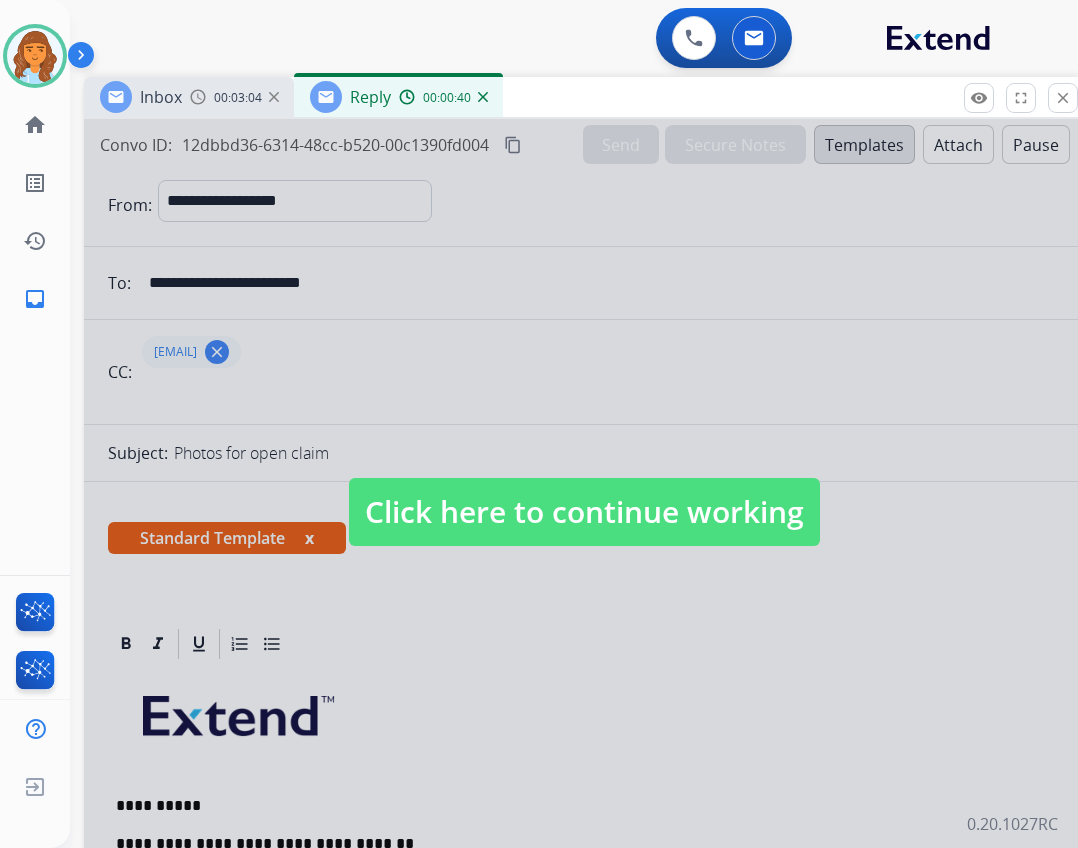 click on "Click here to continue working" at bounding box center [584, 512] 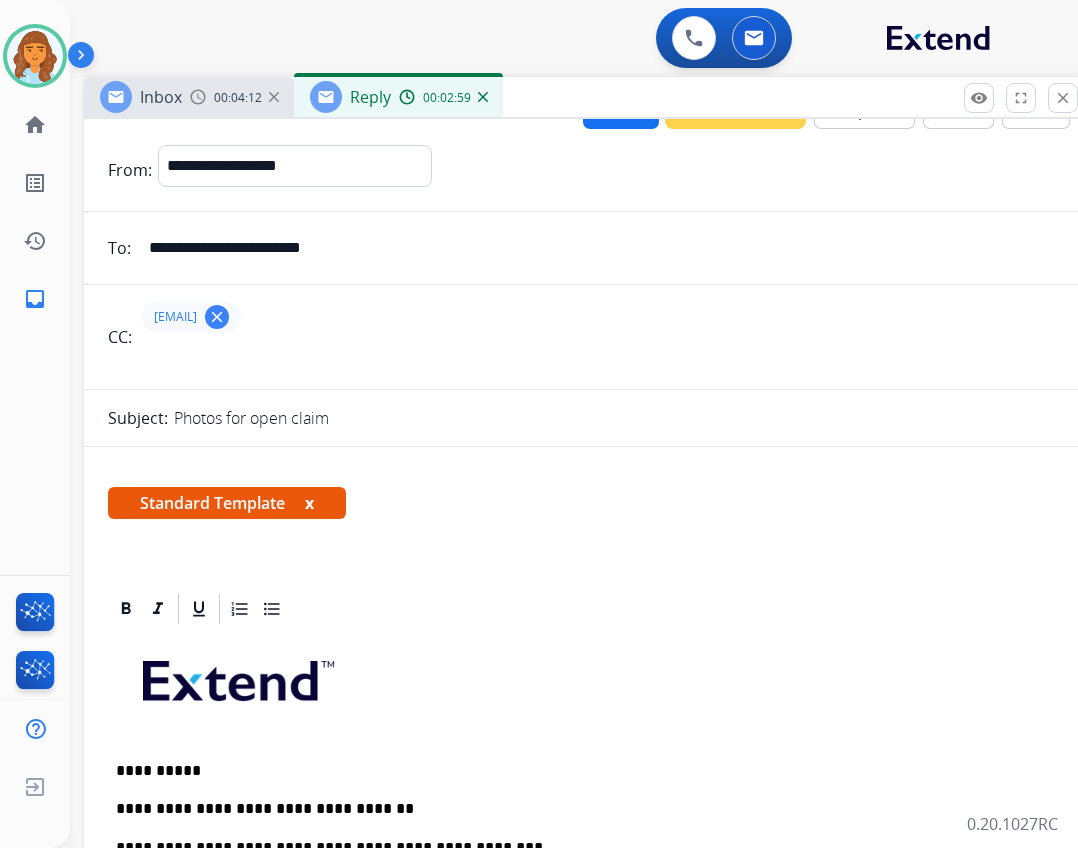 scroll, scrollTop: 0, scrollLeft: 0, axis: both 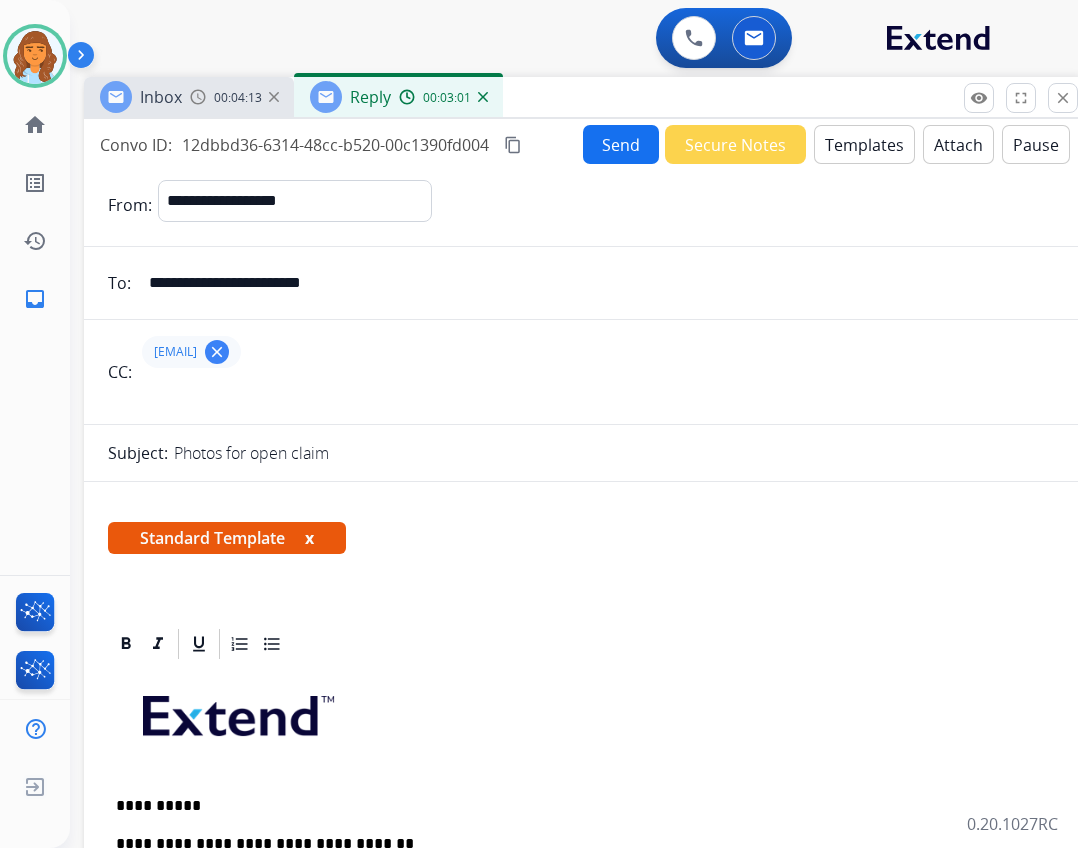 click on "Send" at bounding box center [621, 144] 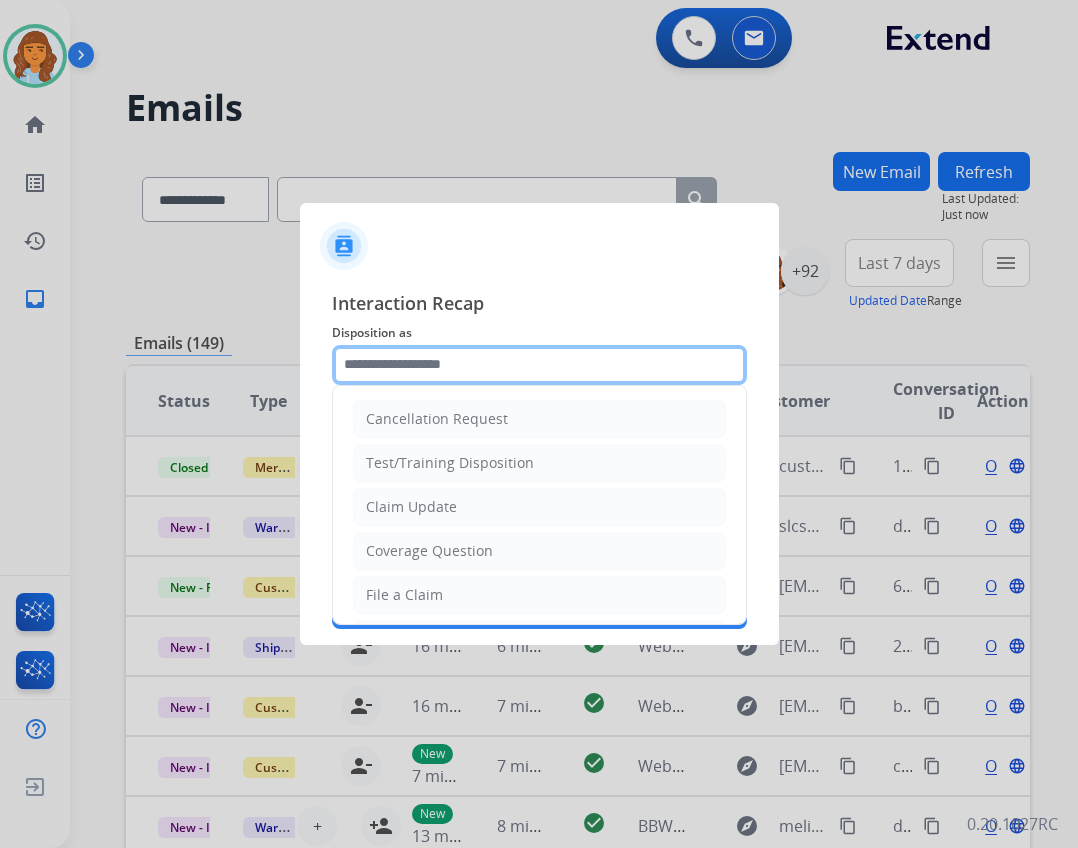 click 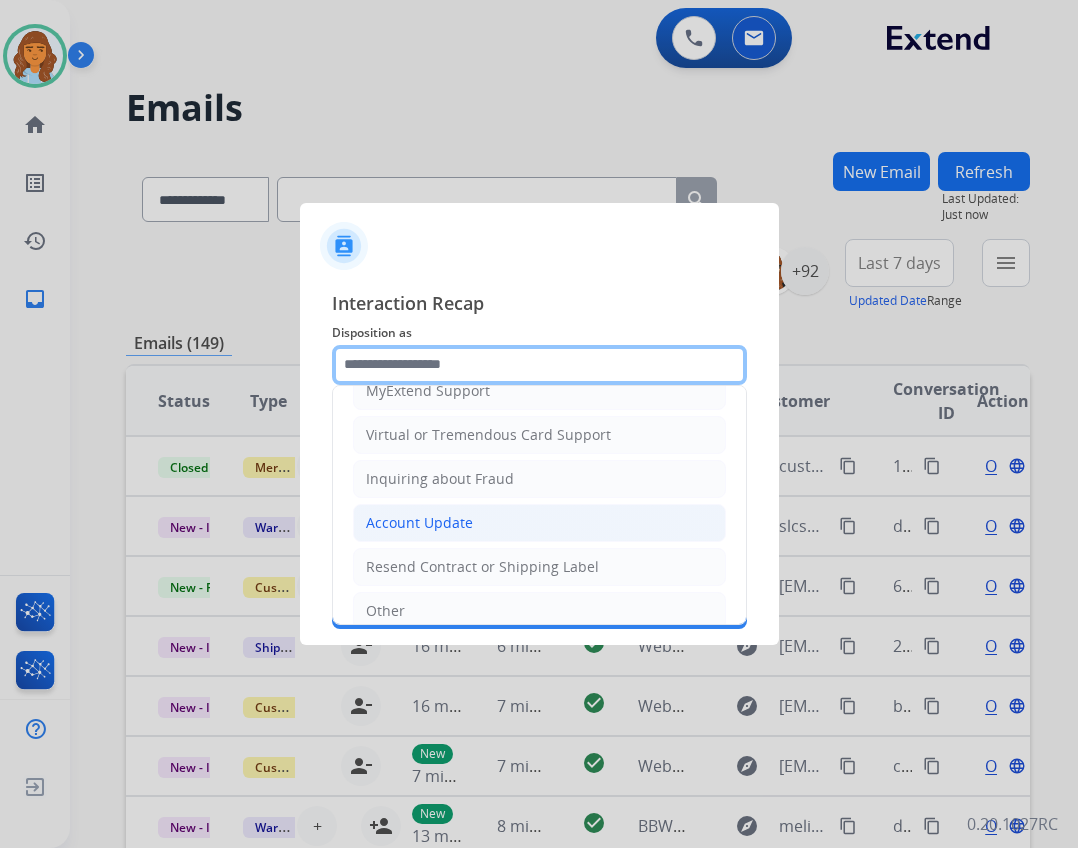 scroll, scrollTop: 312, scrollLeft: 0, axis: vertical 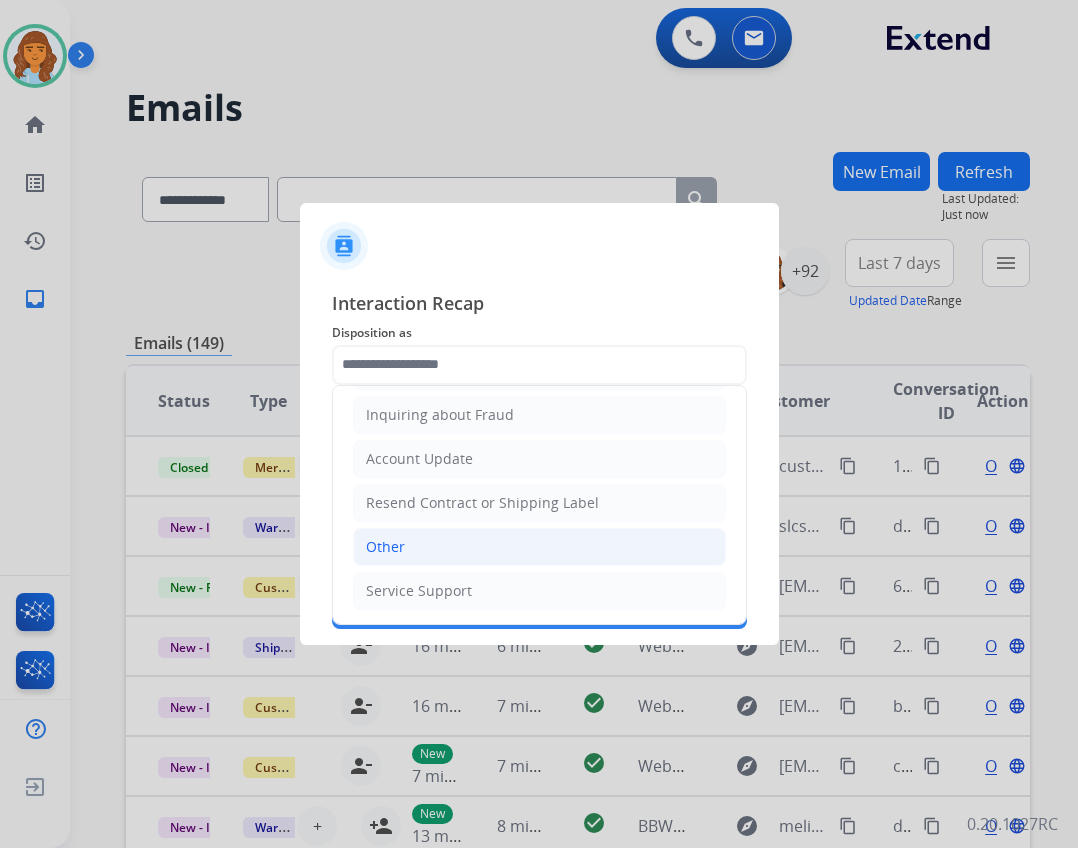 click on "Other" 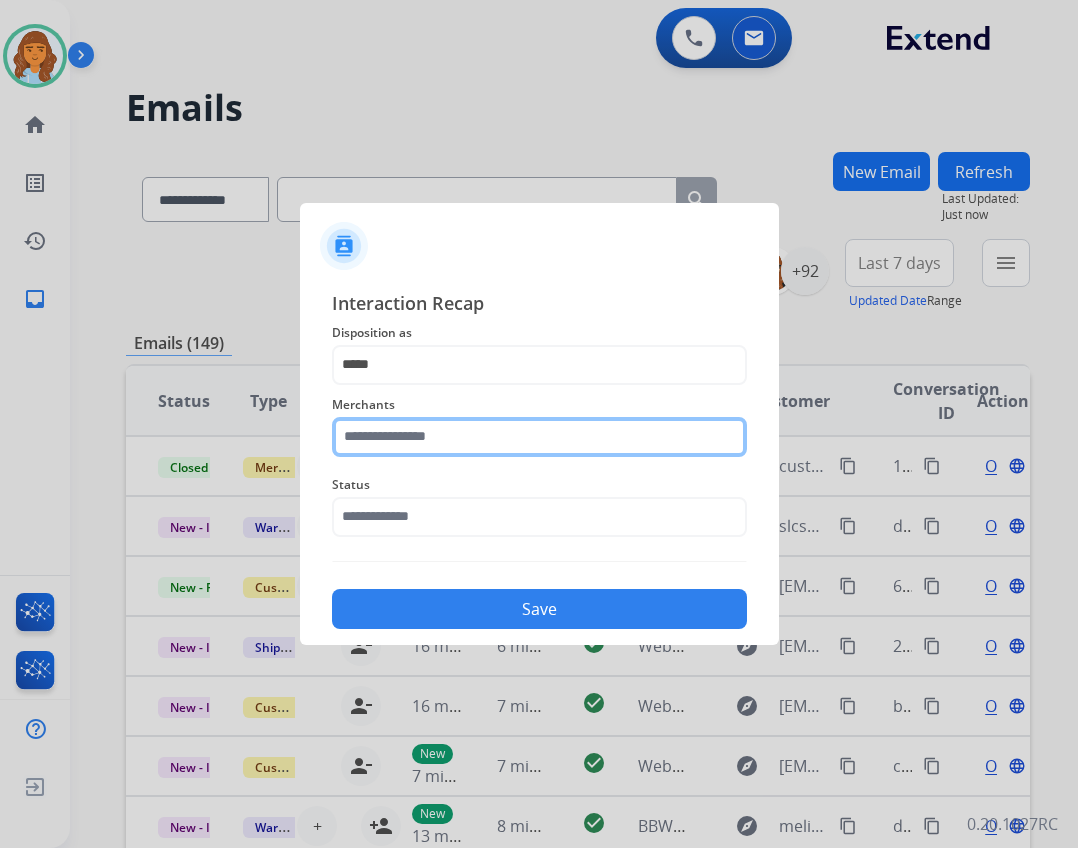 click 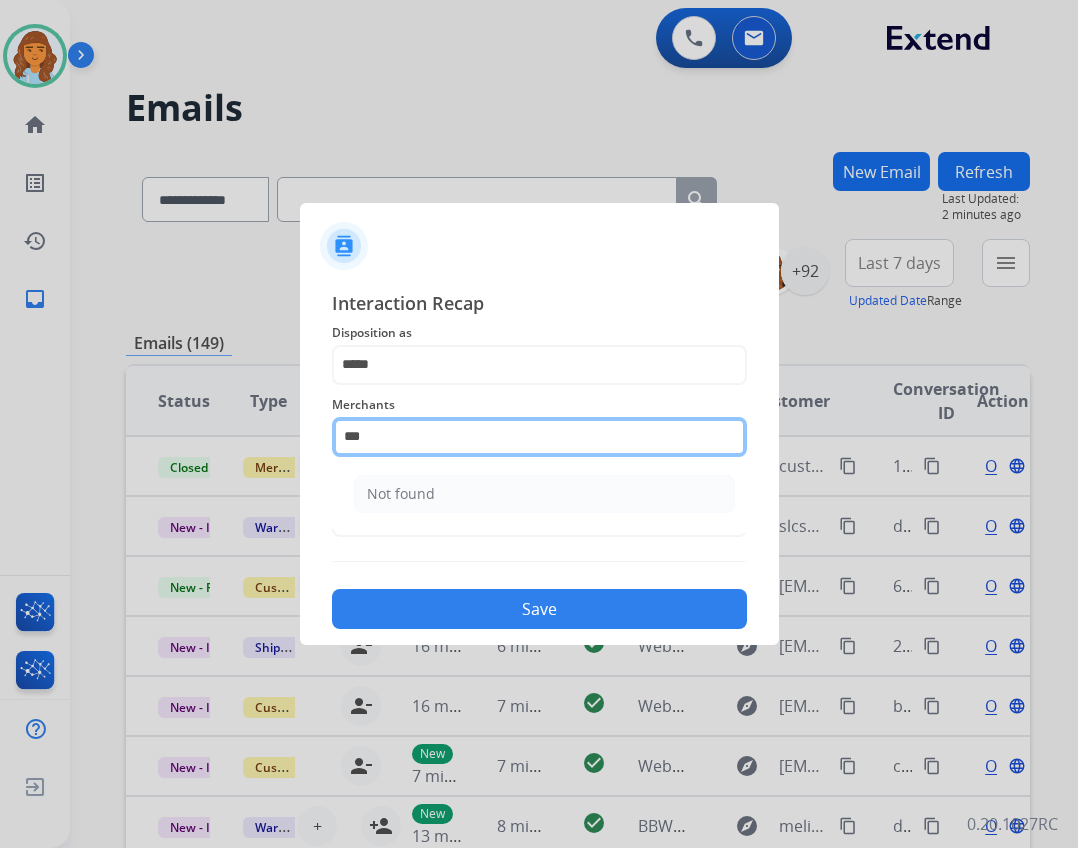 scroll, scrollTop: 0, scrollLeft: 0, axis: both 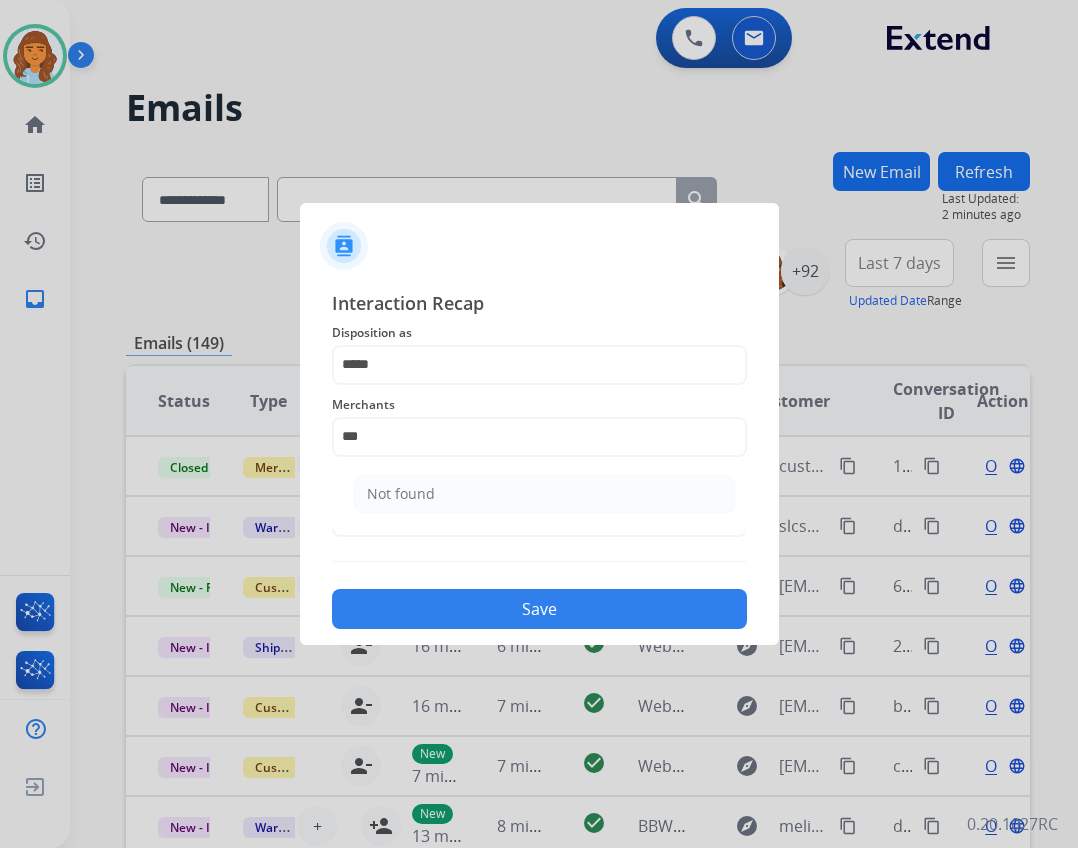 click on "Not found" 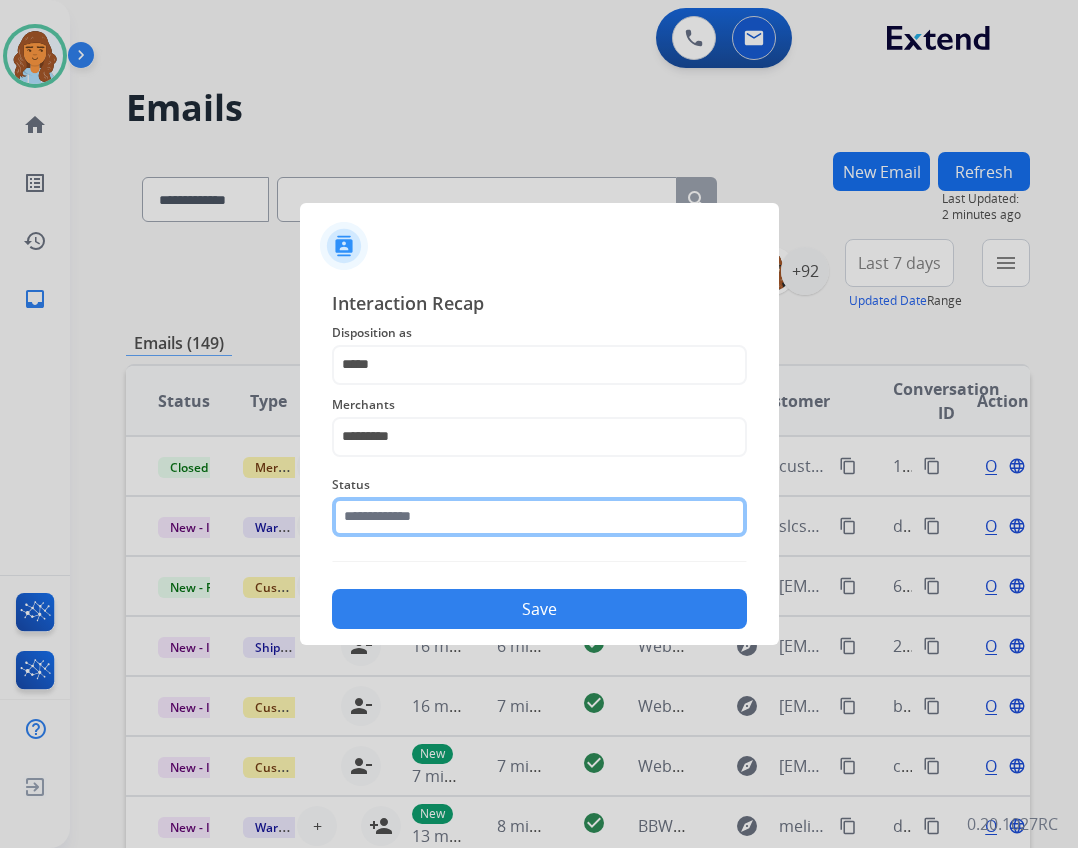 click 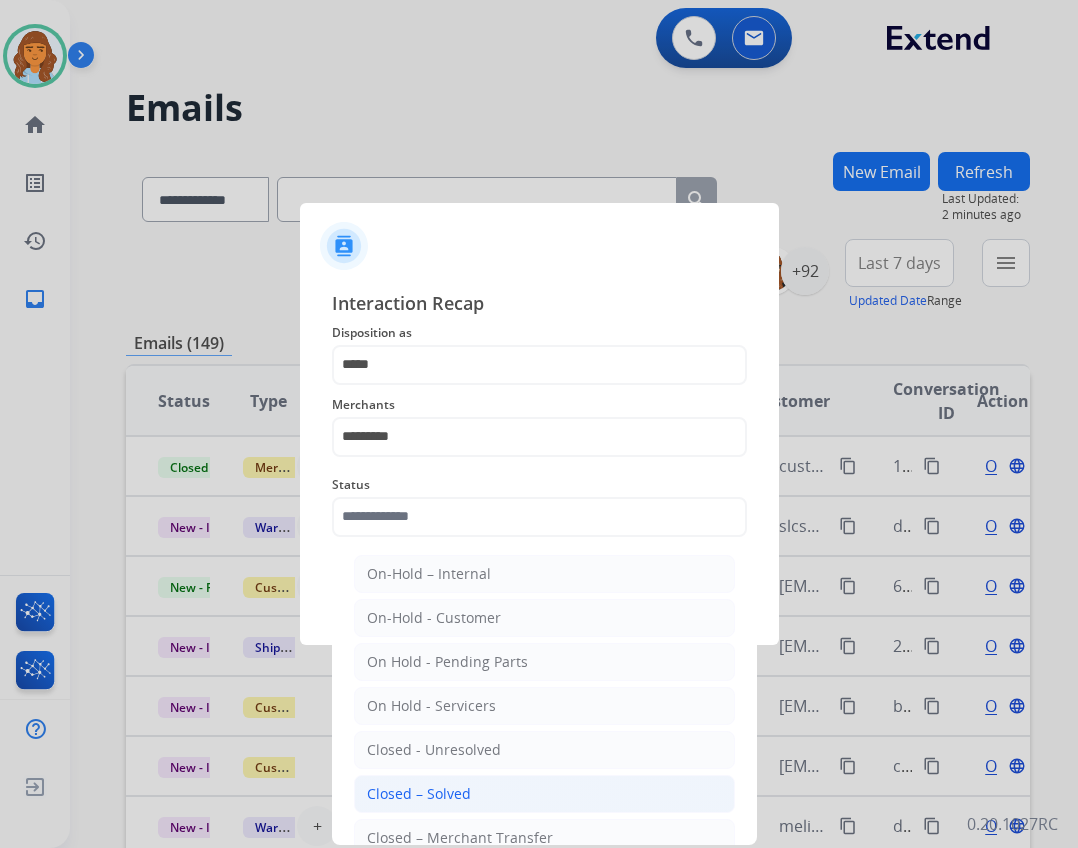 click on "Closed – Solved" 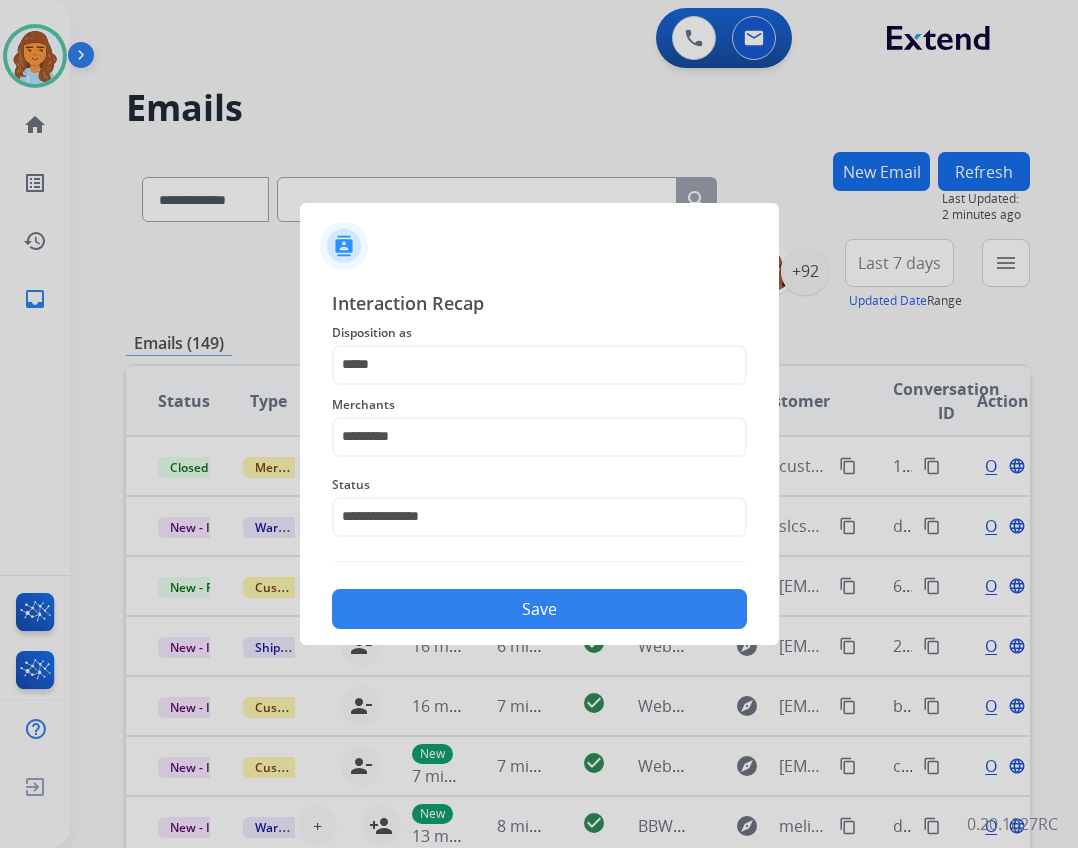 click on "Save" 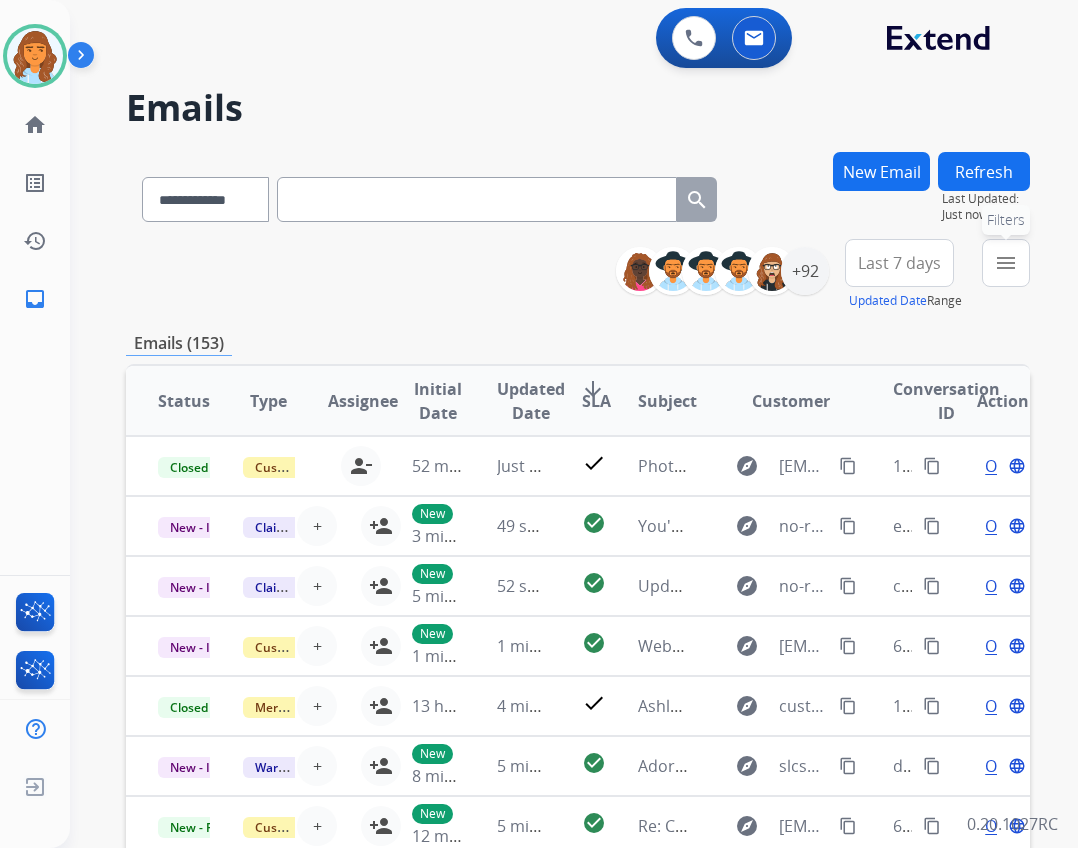 click on "menu" at bounding box center (1006, 263) 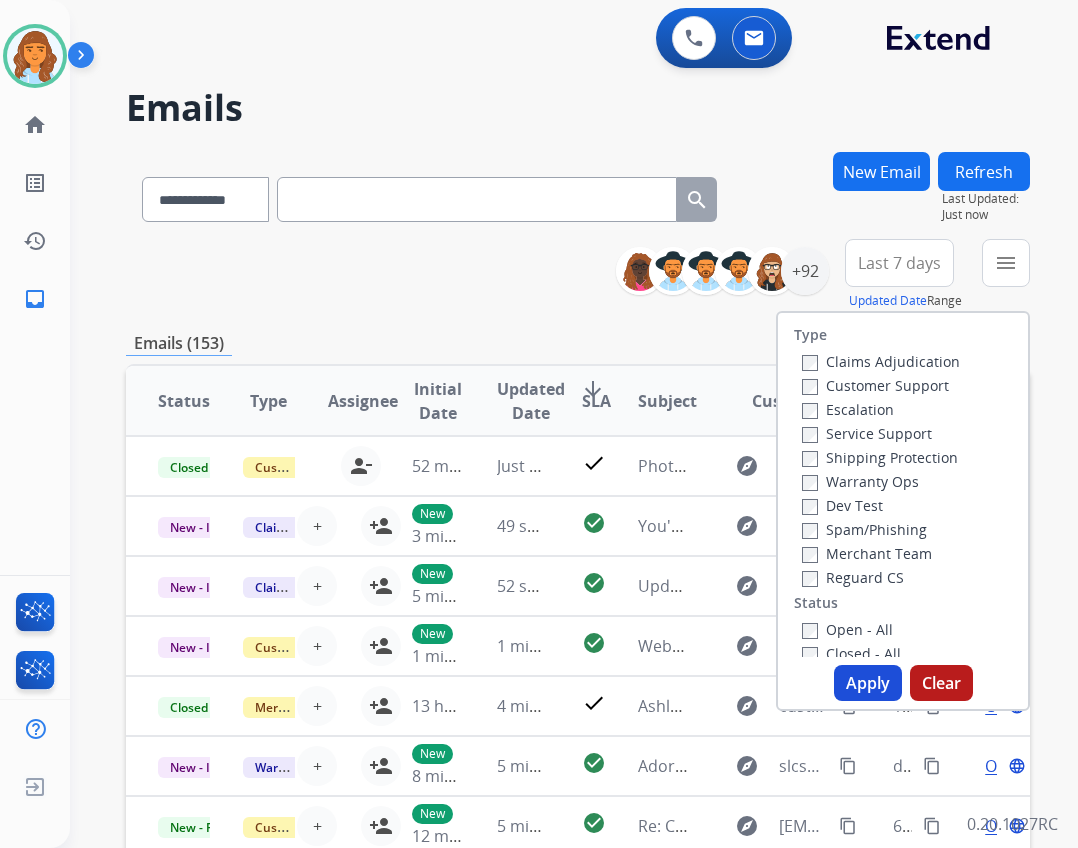 click on "Reguard CS" at bounding box center (853, 577) 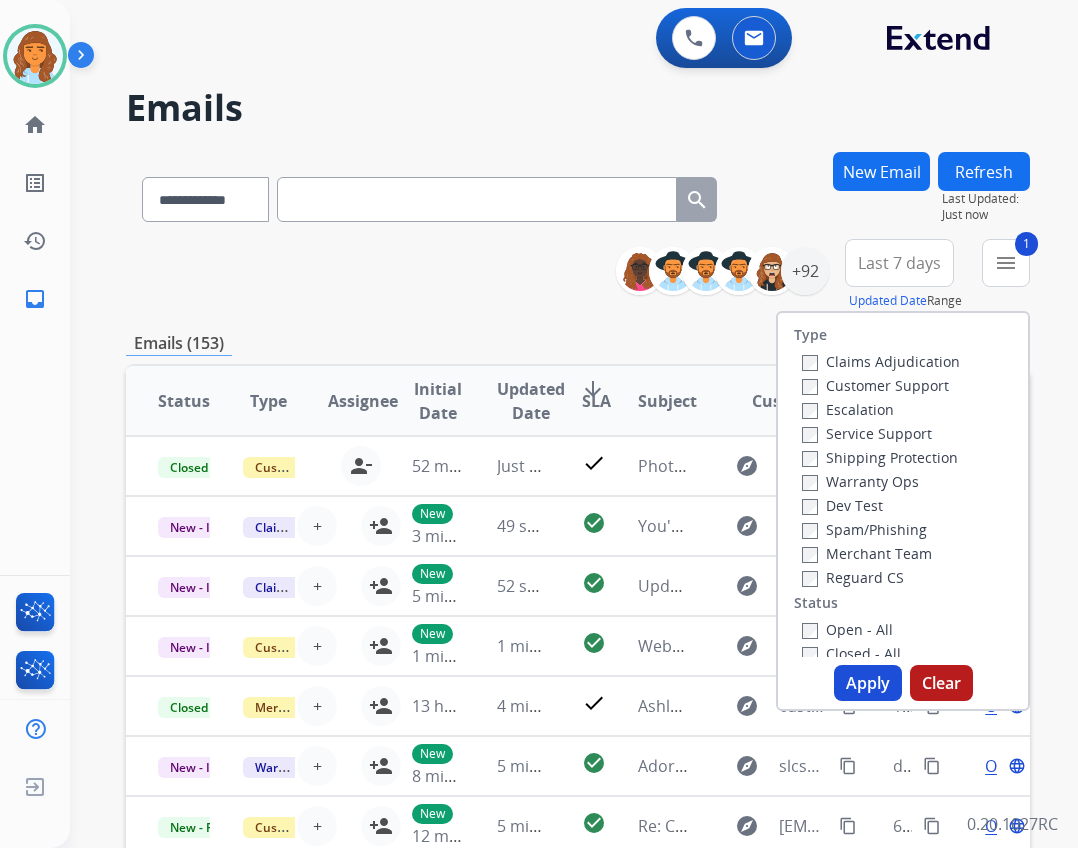 click on "Shipping Protection" at bounding box center (880, 457) 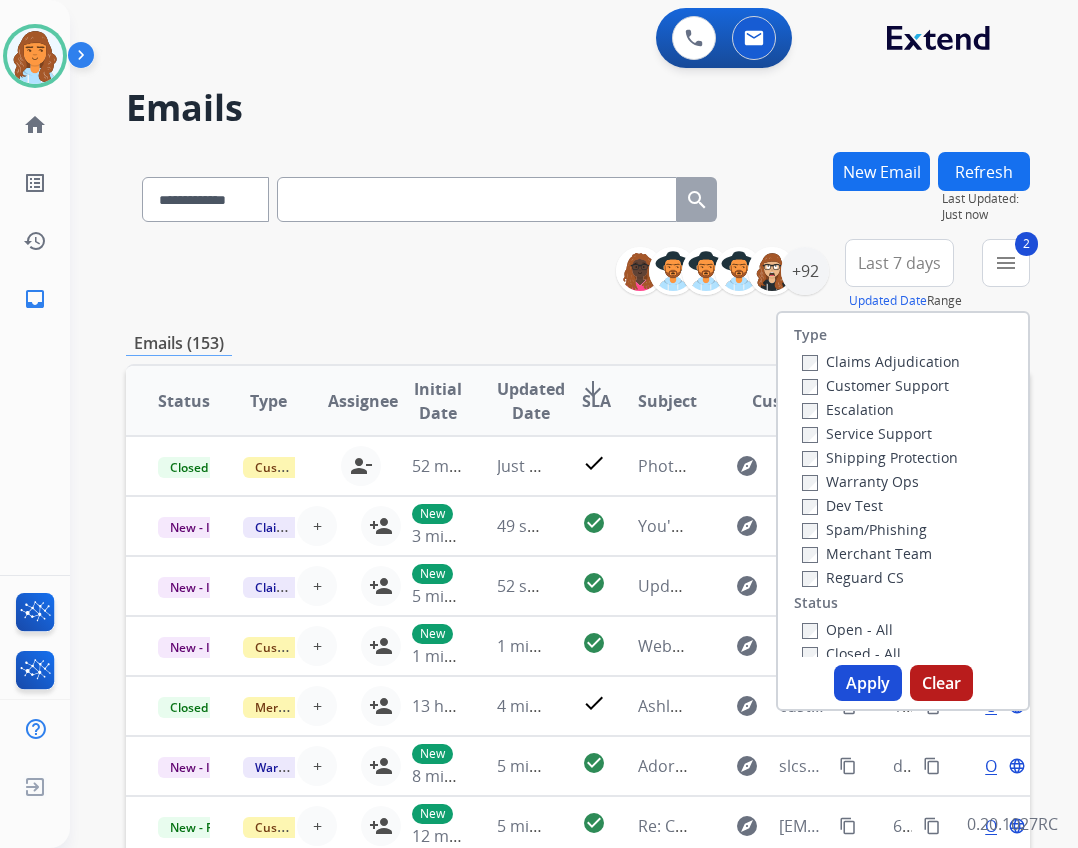 click on "Customer Support" at bounding box center [875, 385] 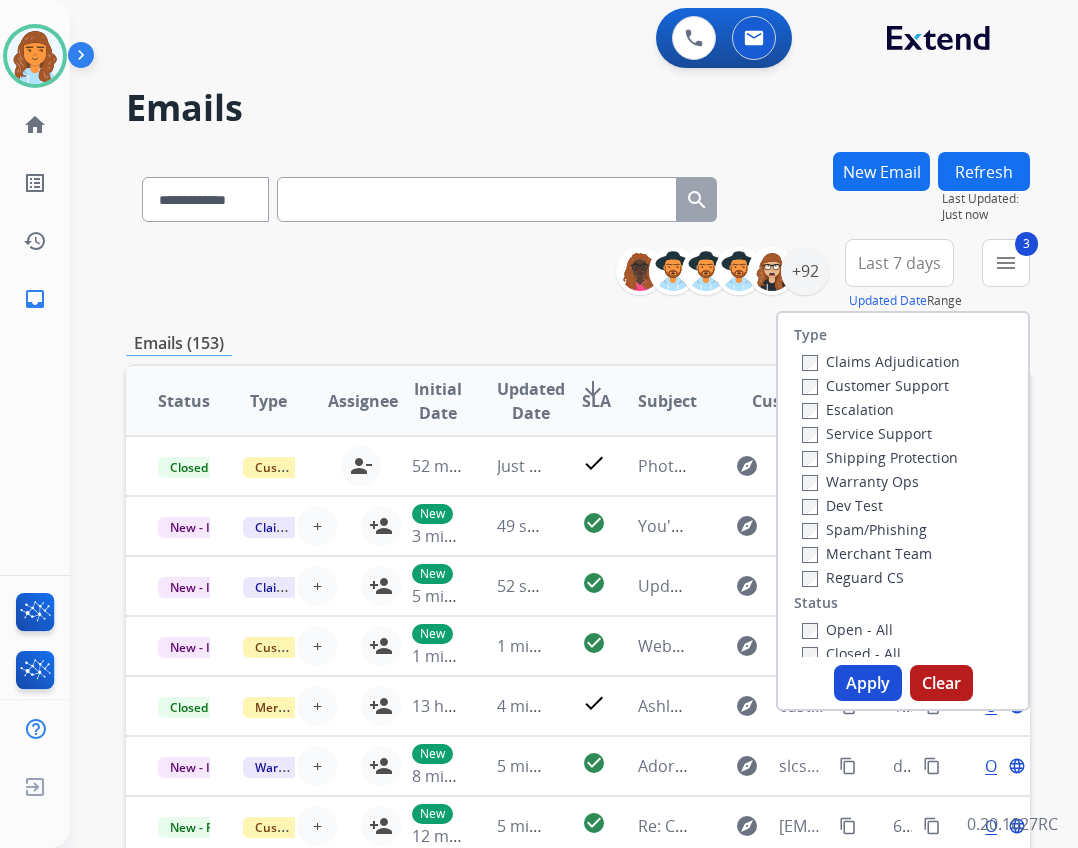click on "Open - All" at bounding box center (847, 629) 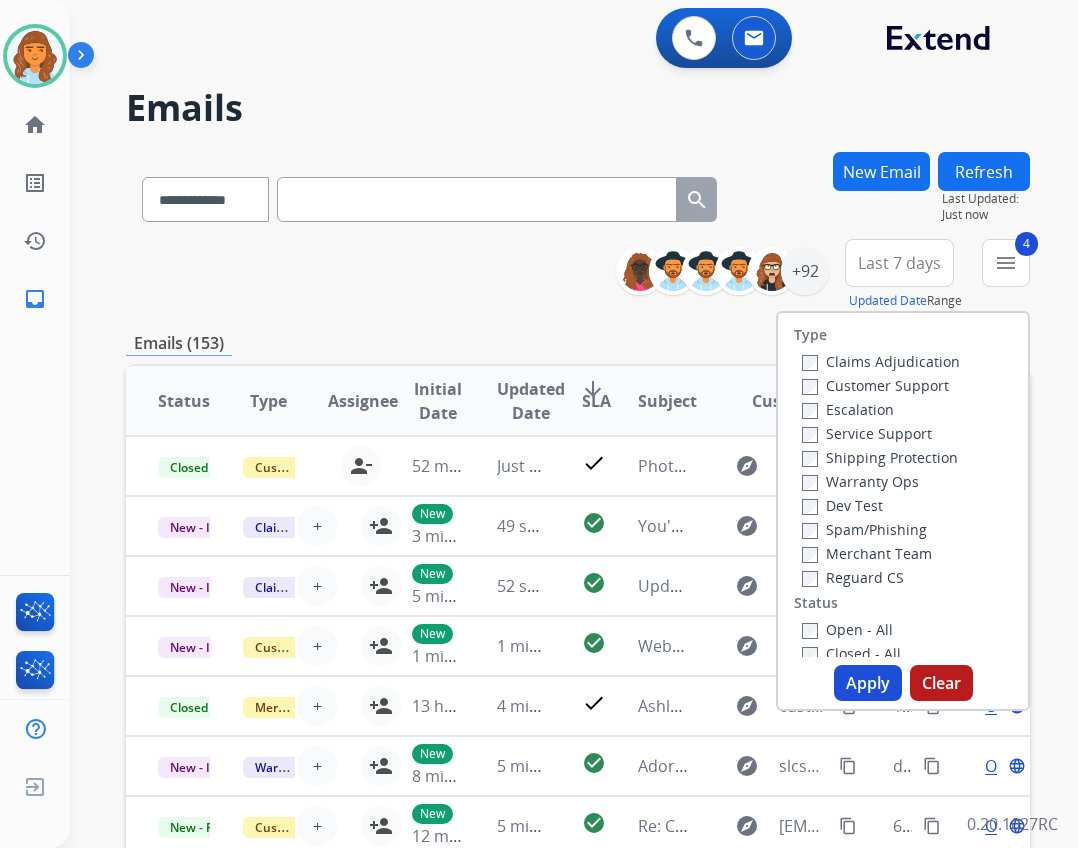 click on "Apply" at bounding box center (868, 683) 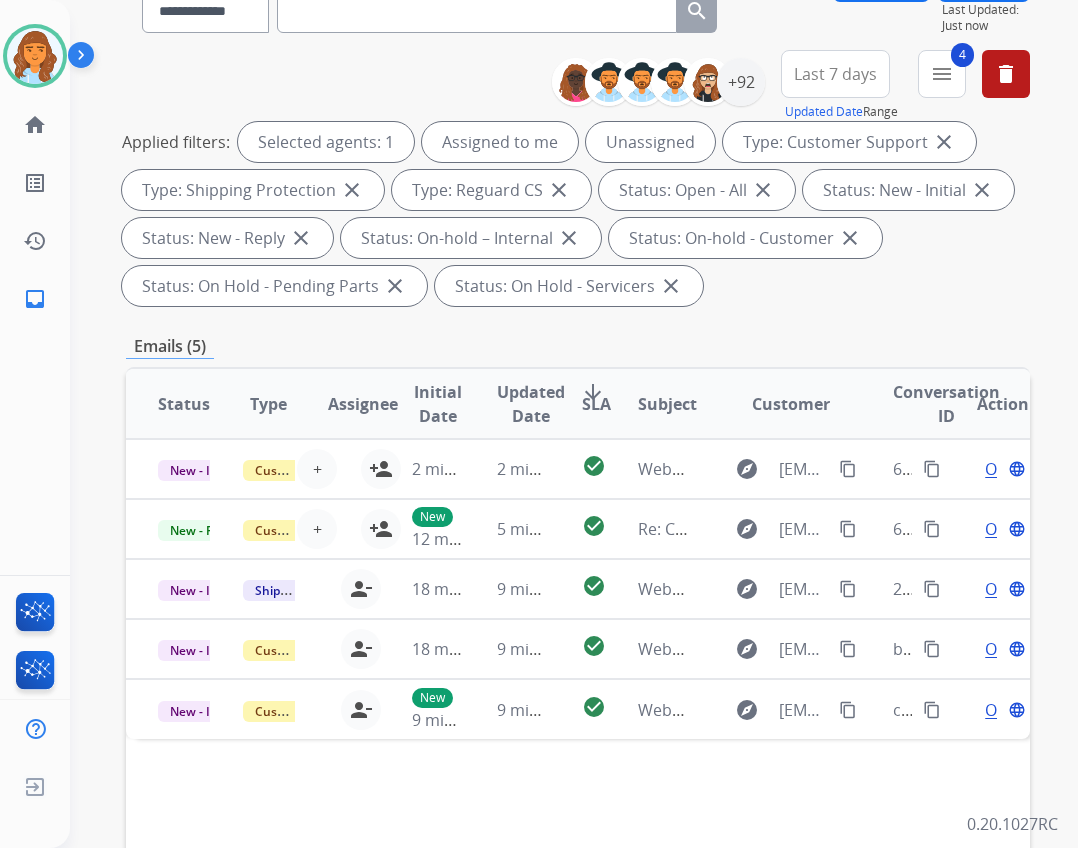 scroll, scrollTop: 482, scrollLeft: 0, axis: vertical 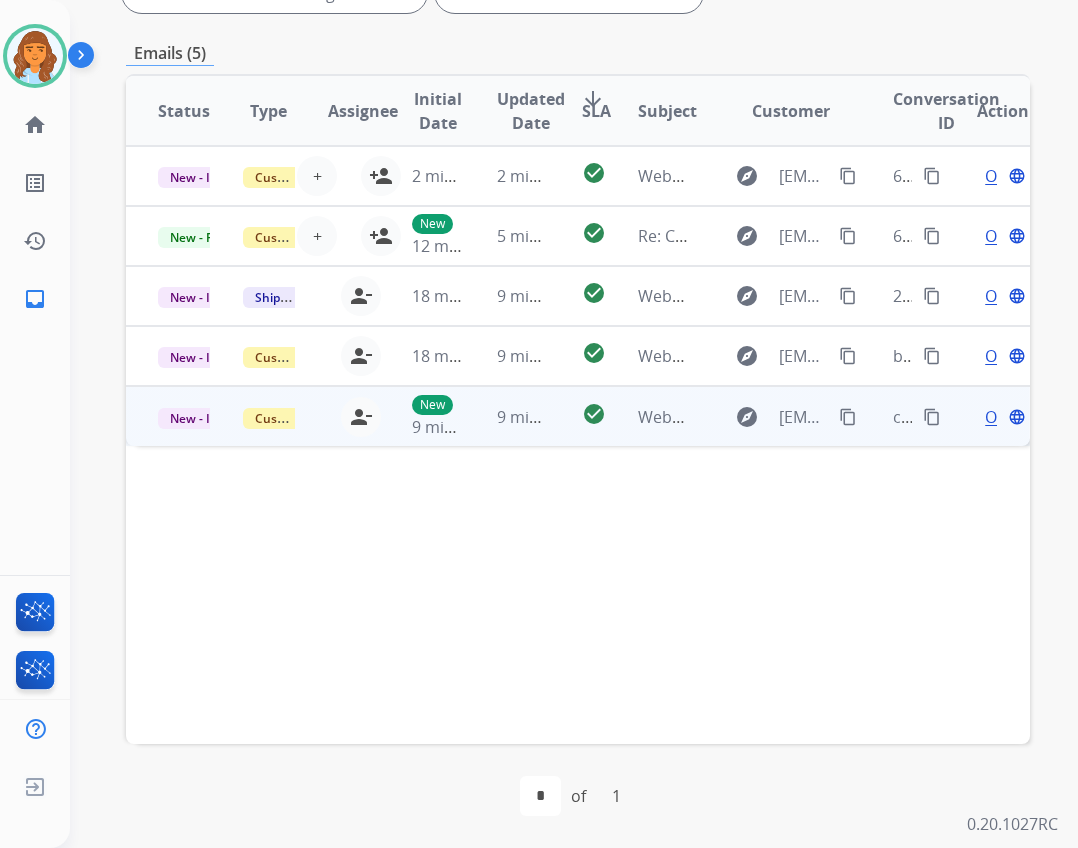click on "check_circle" at bounding box center (578, 416) 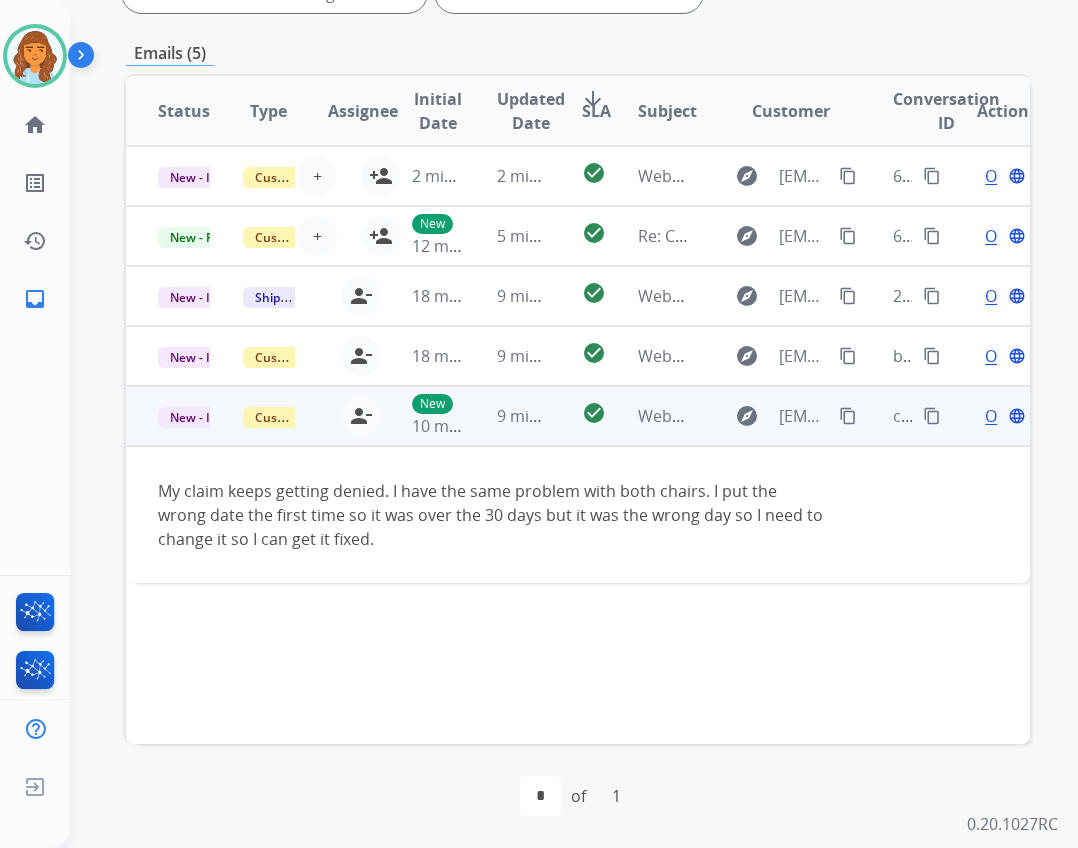 click on "Open language" at bounding box center [1003, 416] 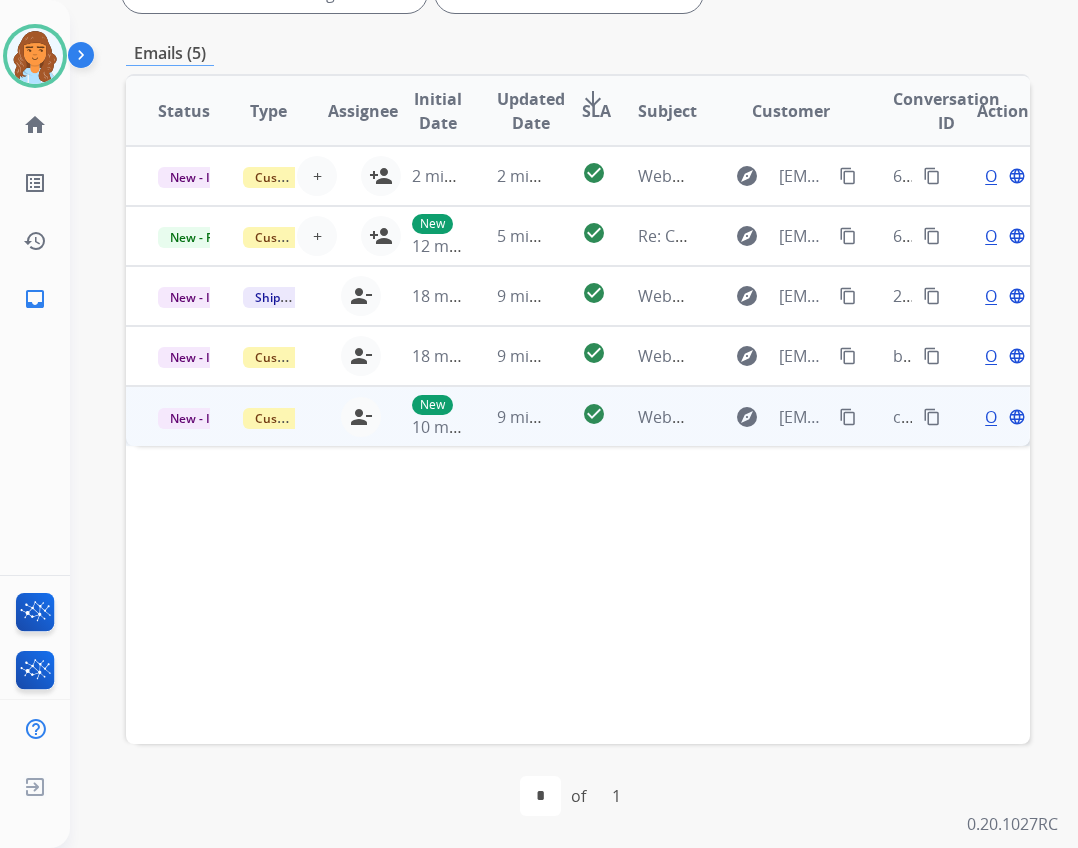 click on "Open" at bounding box center (1005, 417) 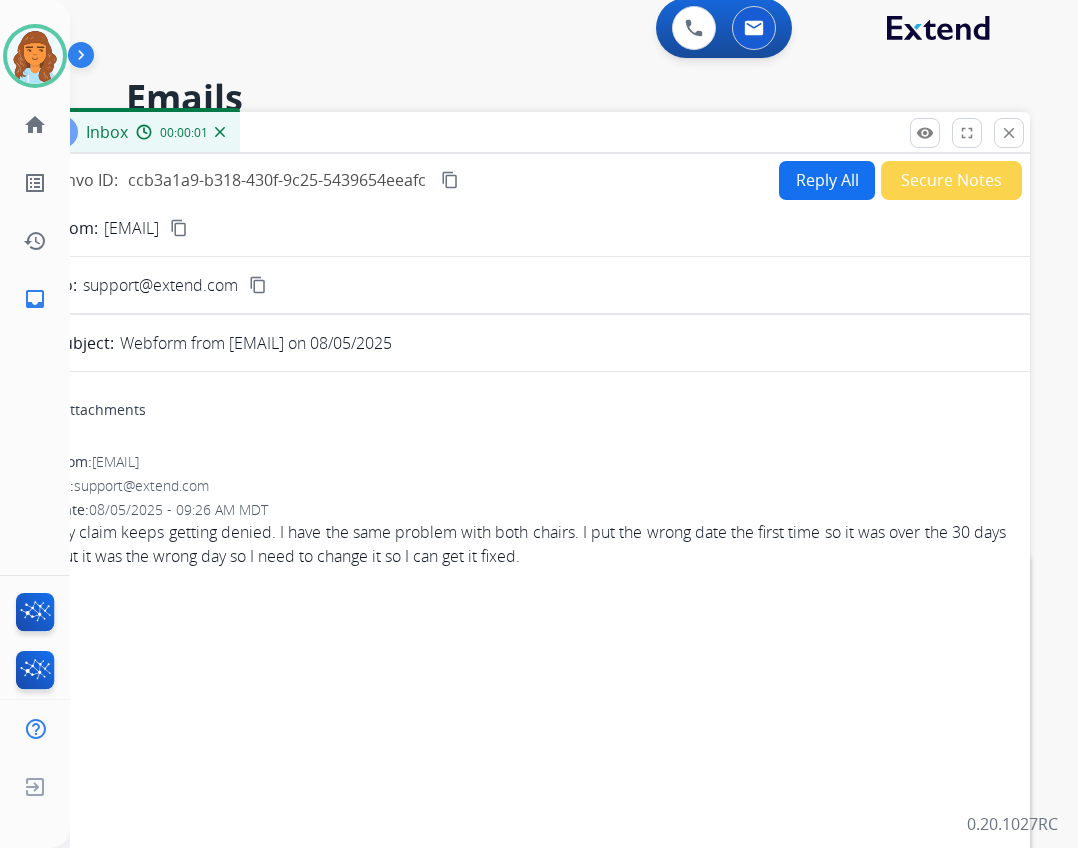 scroll, scrollTop: 0, scrollLeft: 0, axis: both 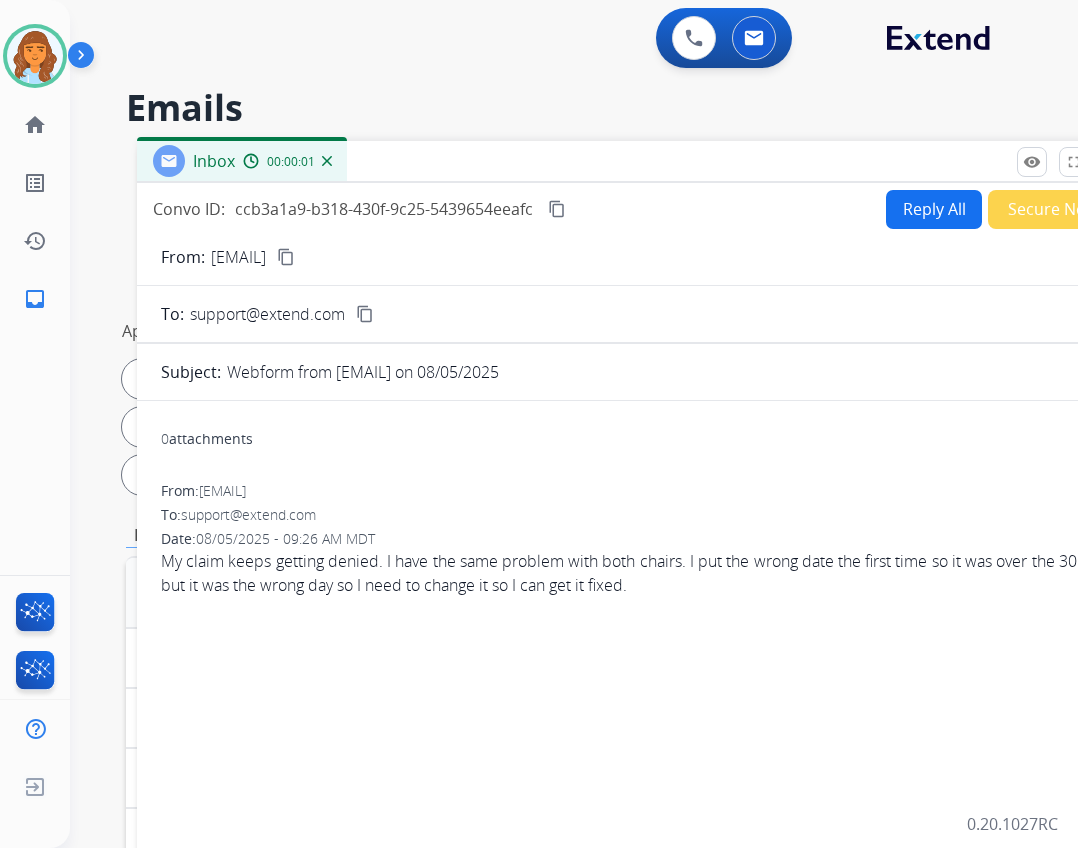 drag, startPoint x: 368, startPoint y: 149, endPoint x: 475, endPoint y: 168, distance: 108.67382 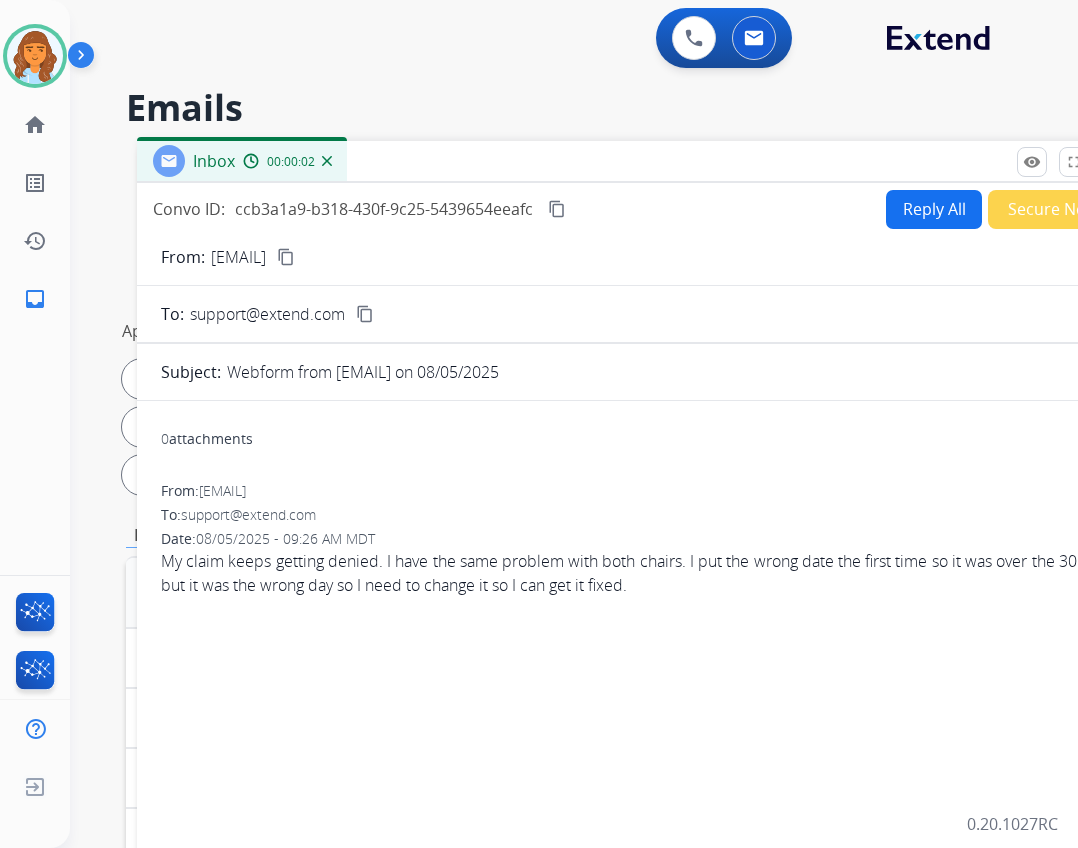 click on "Reply All" at bounding box center [934, 209] 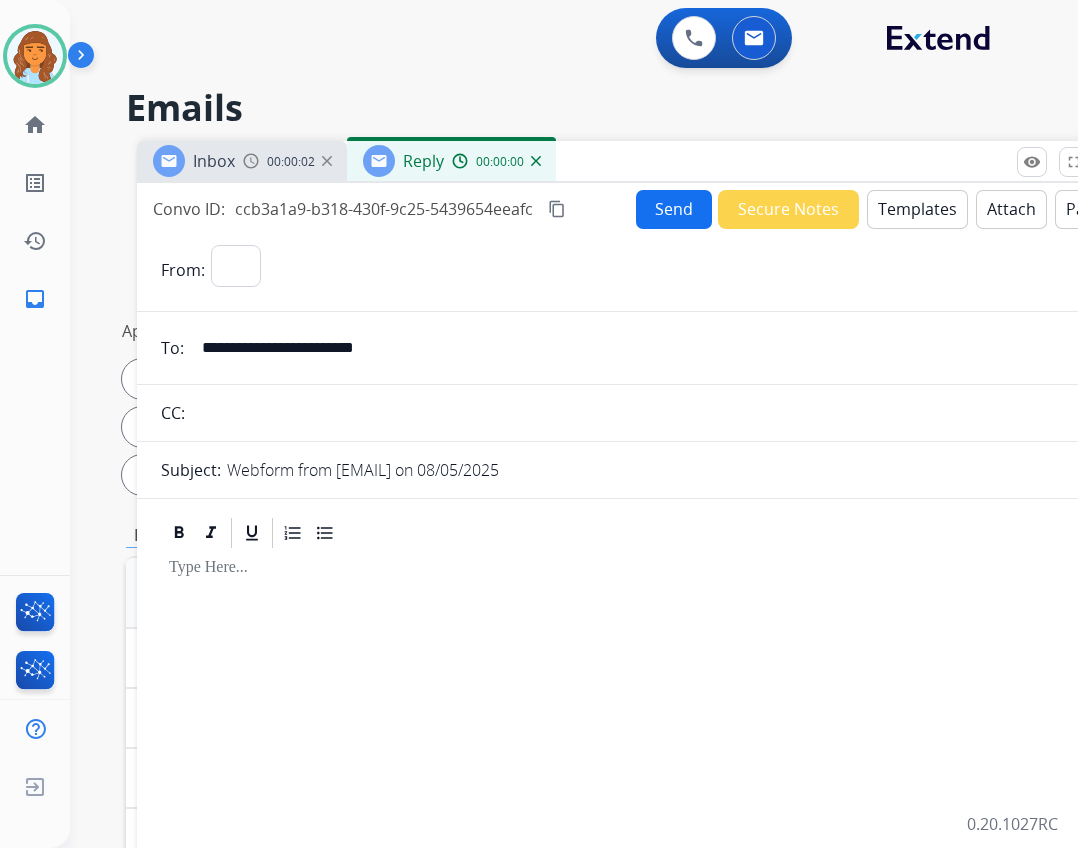 select on "**********" 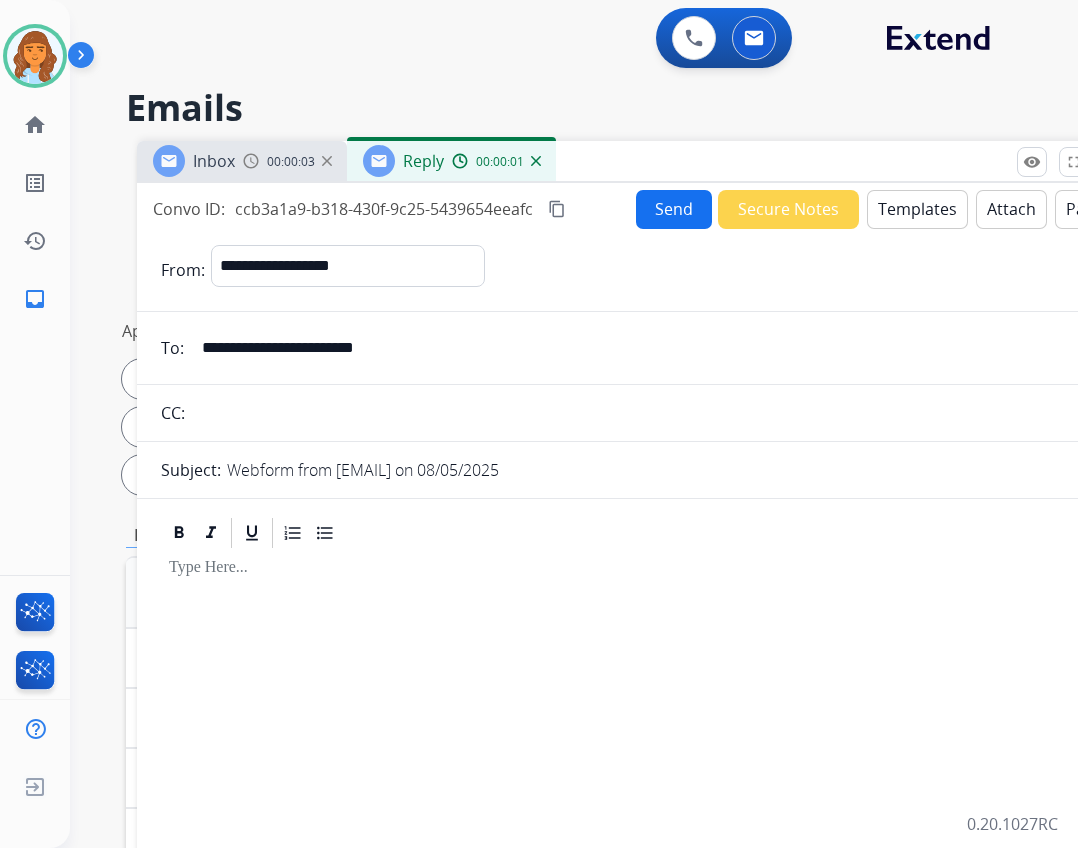 click on "Templates" at bounding box center (917, 209) 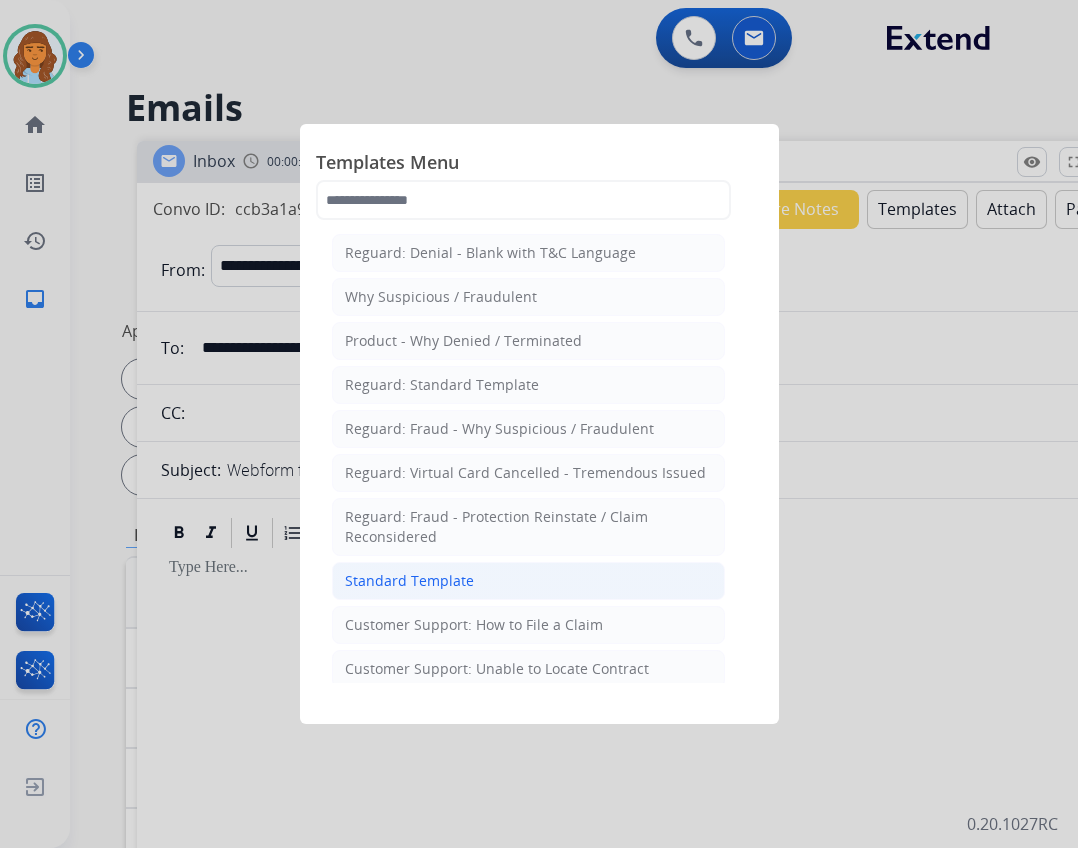 click on "Standard Template" 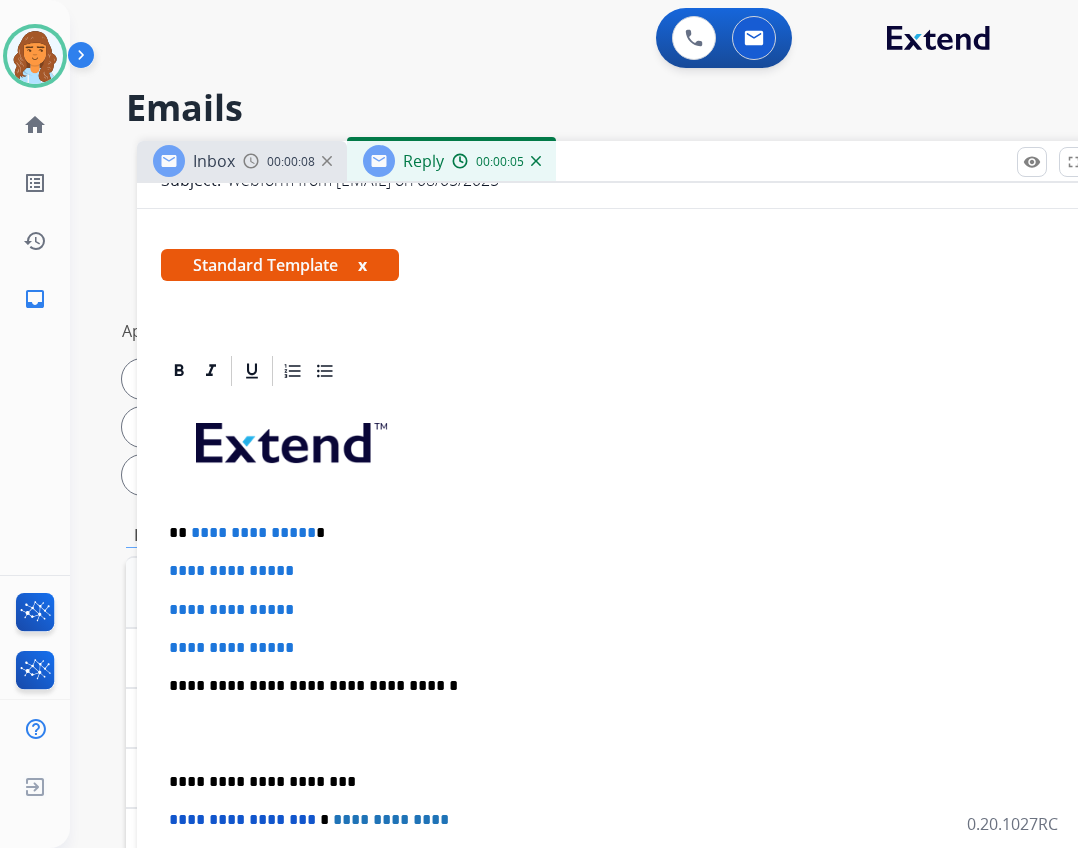 scroll, scrollTop: 300, scrollLeft: 0, axis: vertical 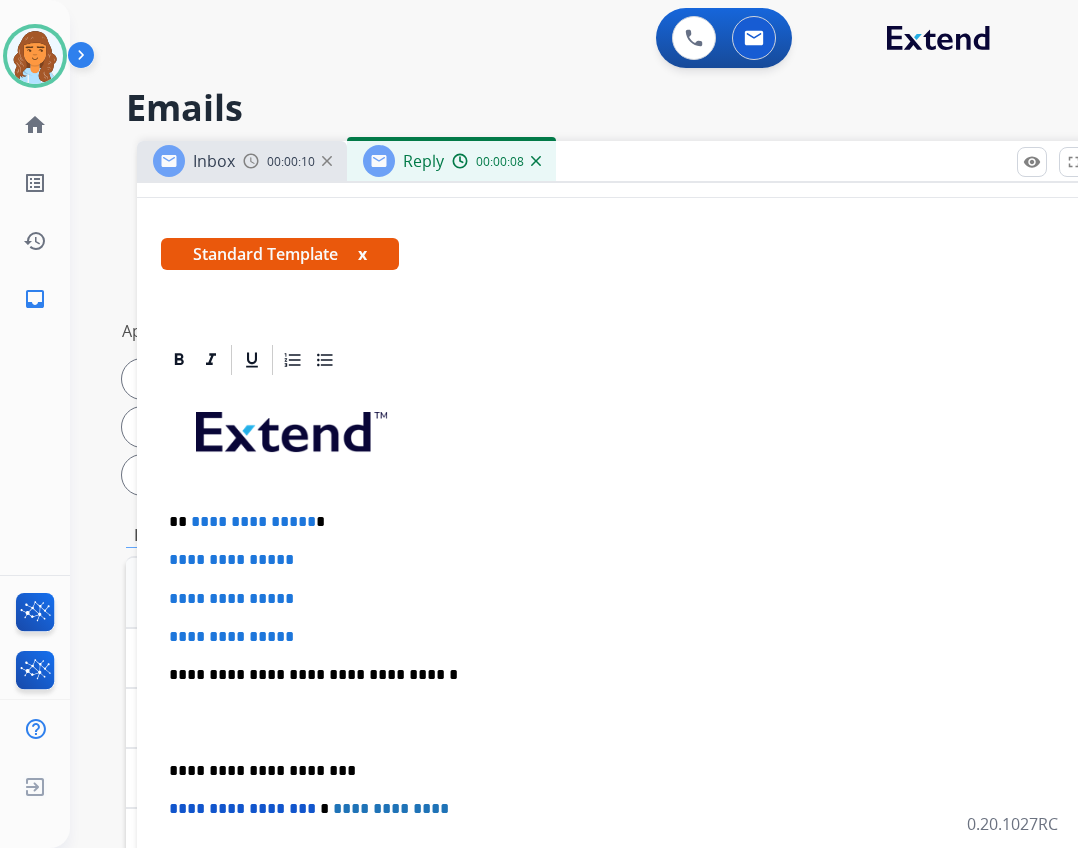 click on "**********" at bounding box center [253, 521] 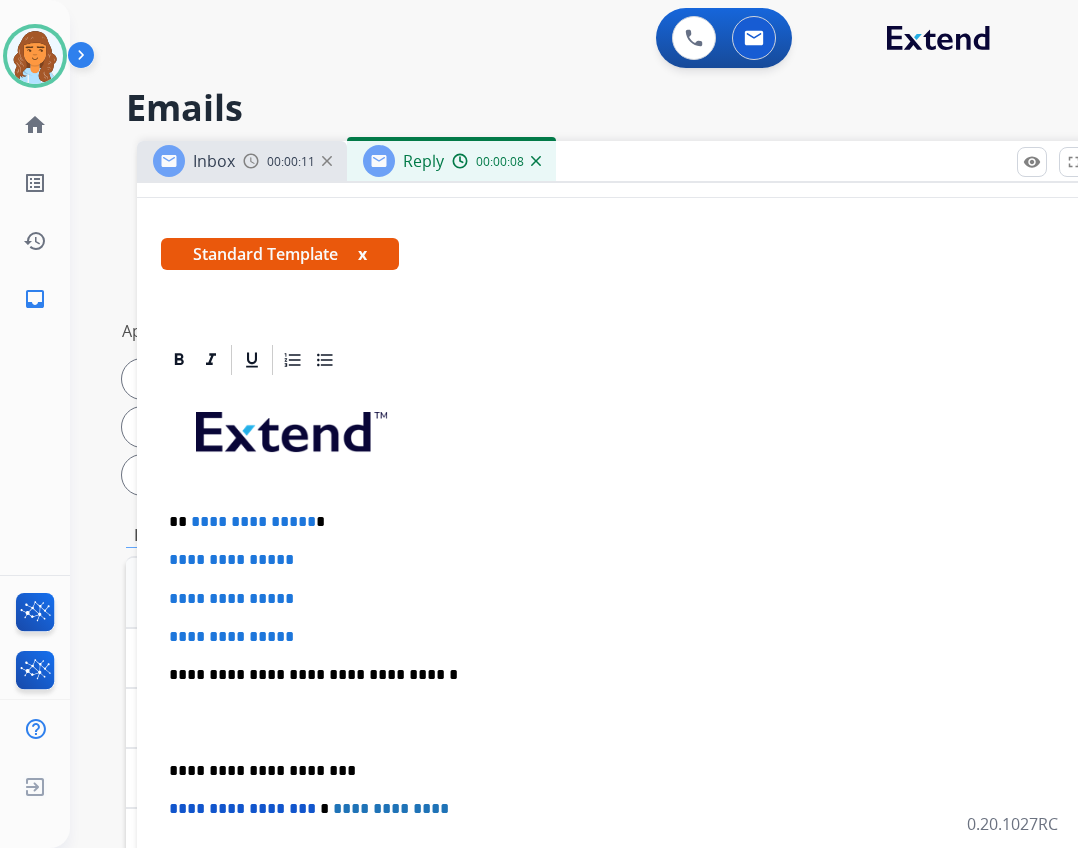 drag, startPoint x: 187, startPoint y: 524, endPoint x: 209, endPoint y: 537, distance: 25.553865 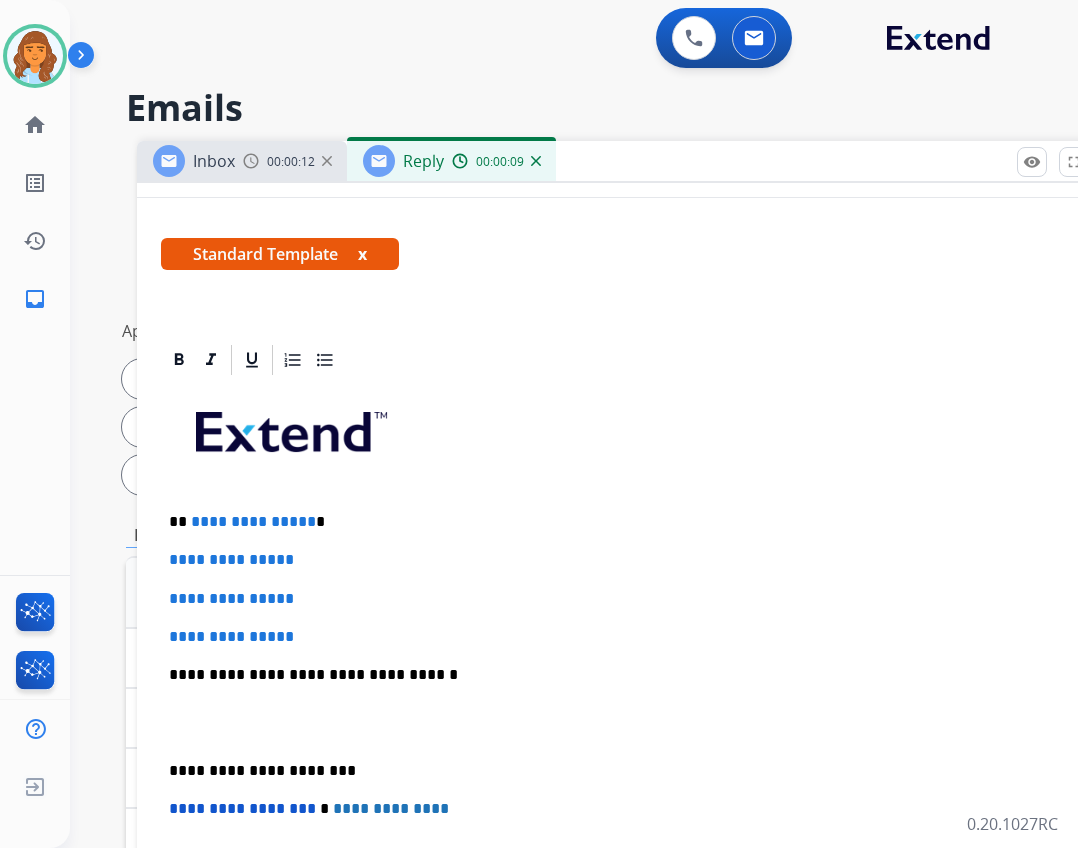 drag, startPoint x: 209, startPoint y: 537, endPoint x: 171, endPoint y: 492, distance: 58.898216 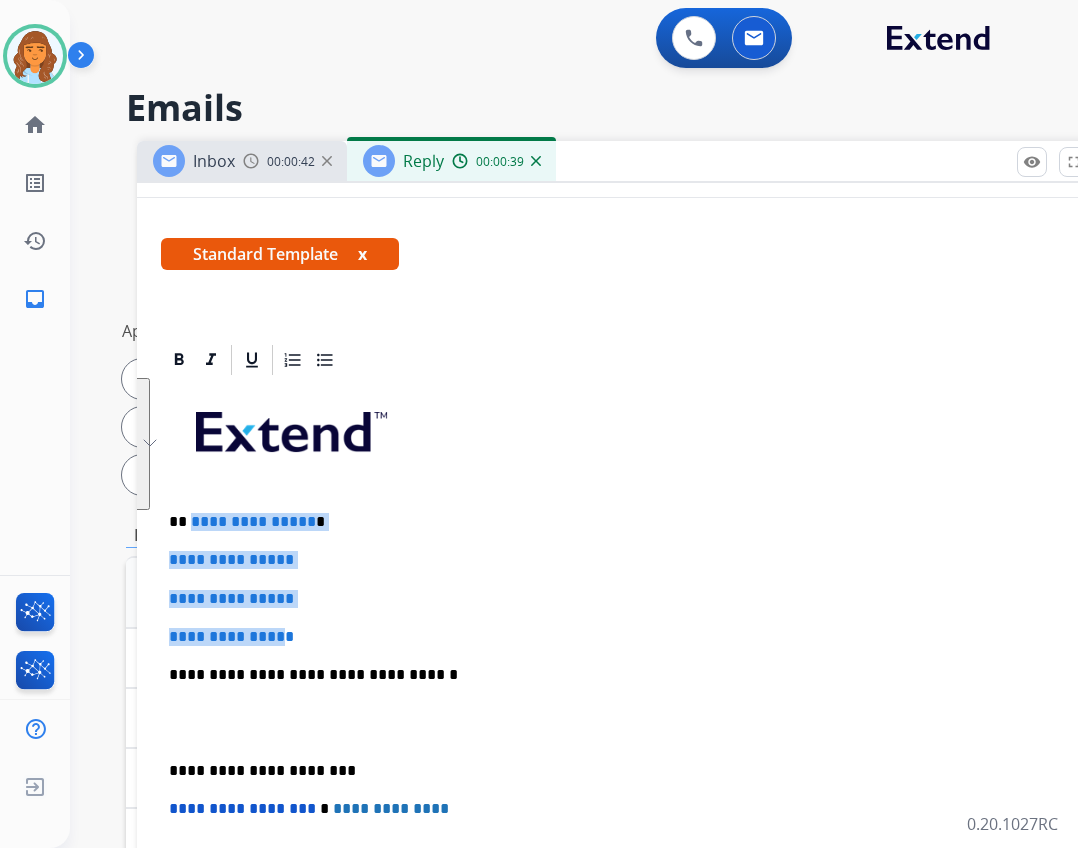 drag, startPoint x: 190, startPoint y: 521, endPoint x: 298, endPoint y: 633, distance: 155.5892 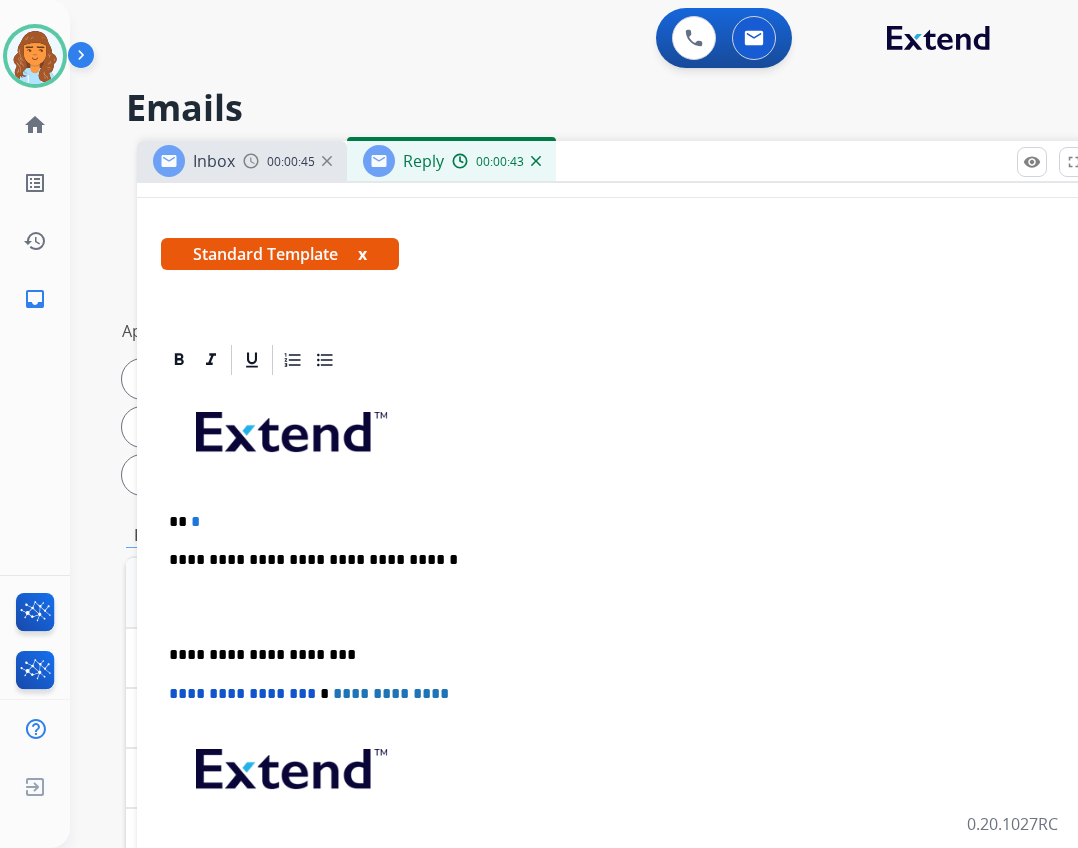 type 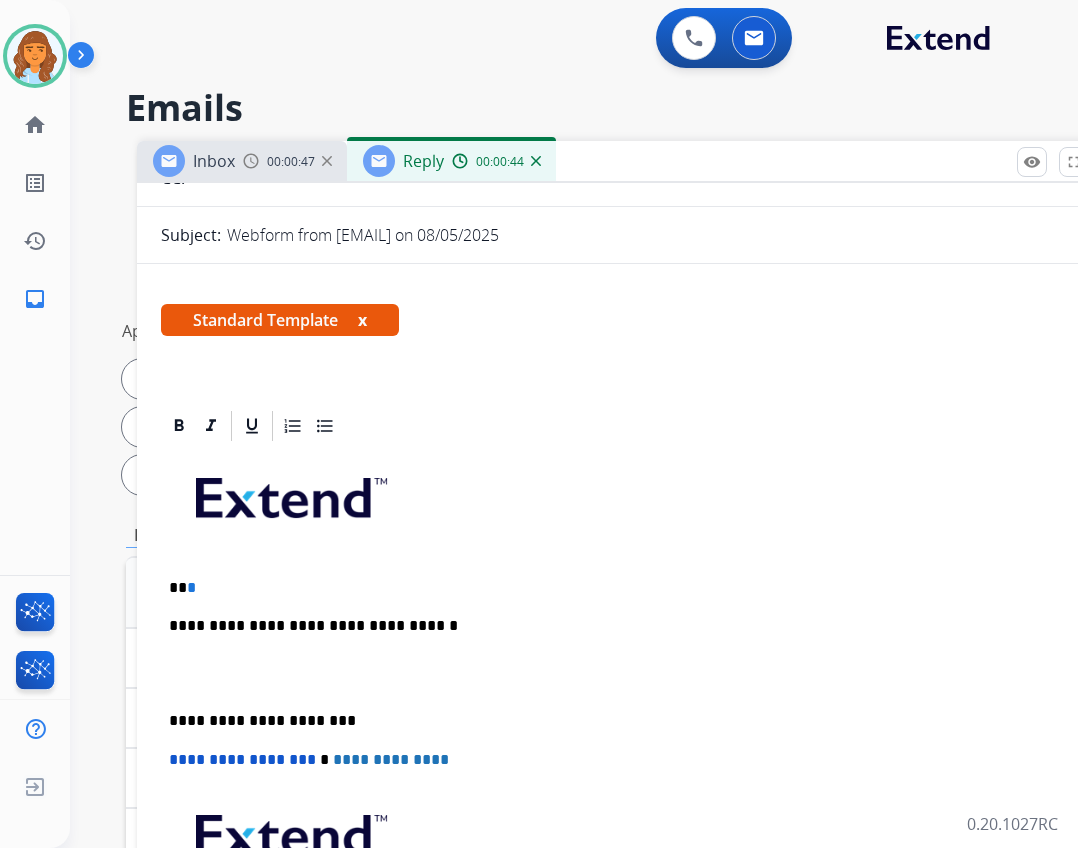 scroll, scrollTop: 200, scrollLeft: 0, axis: vertical 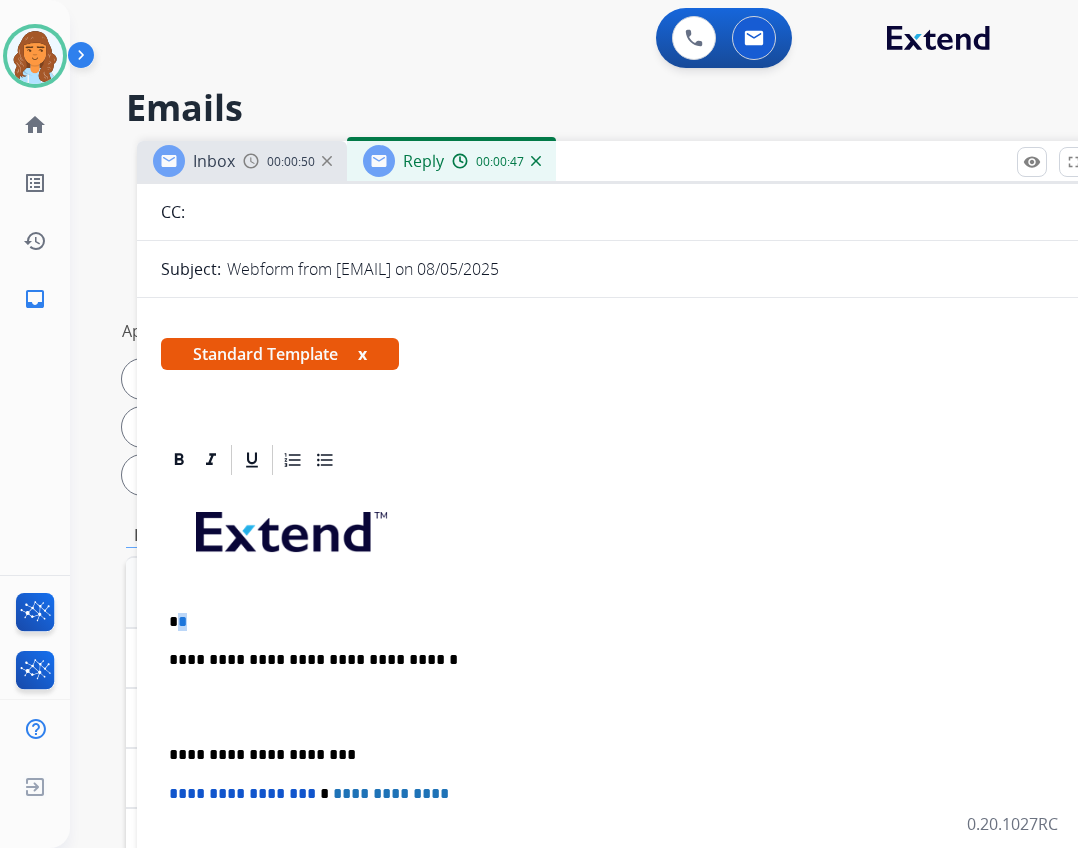drag, startPoint x: 181, startPoint y: 622, endPoint x: 195, endPoint y: 617, distance: 14.866069 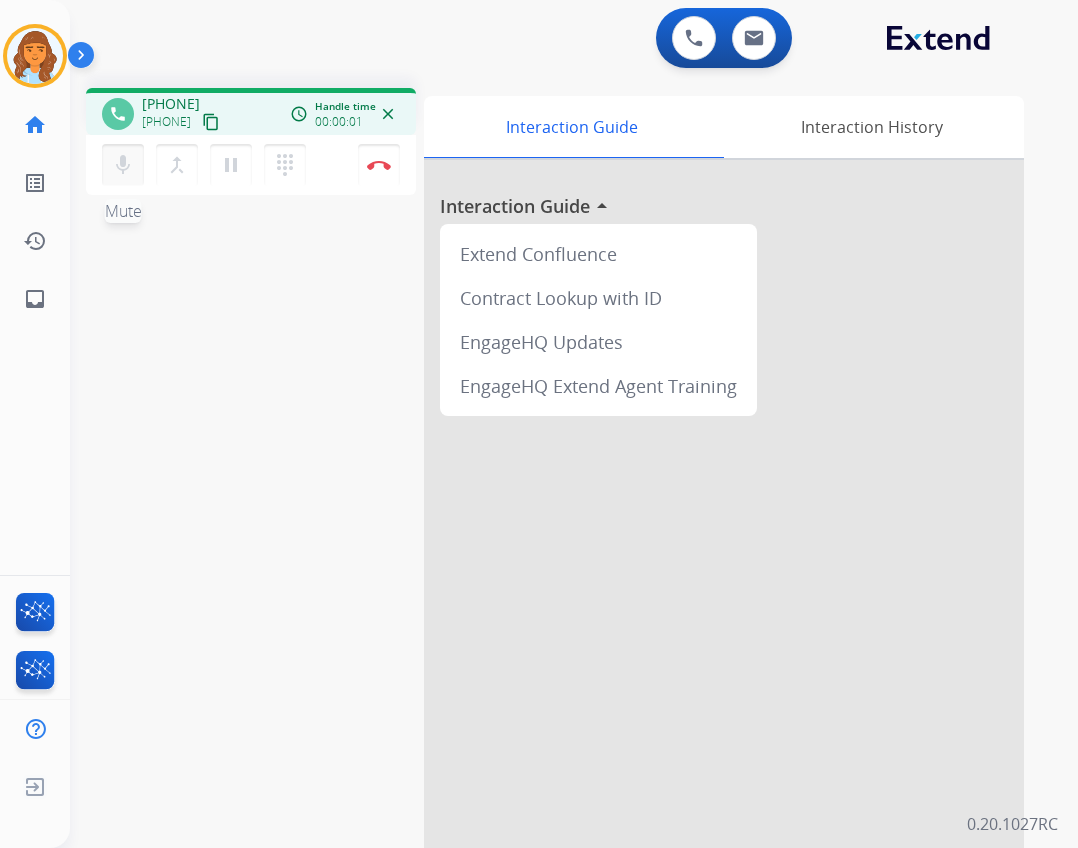 click on "mic Mute" at bounding box center (123, 165) 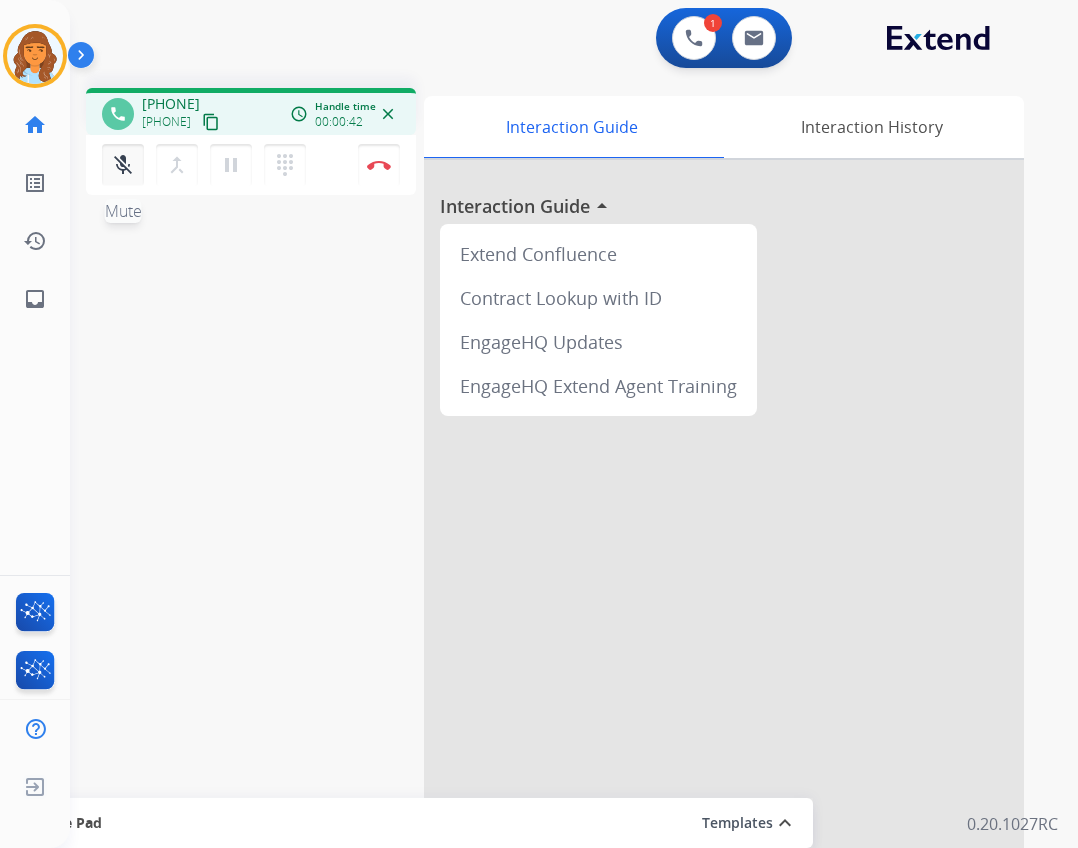 click on "mic_off Mute" at bounding box center (123, 165) 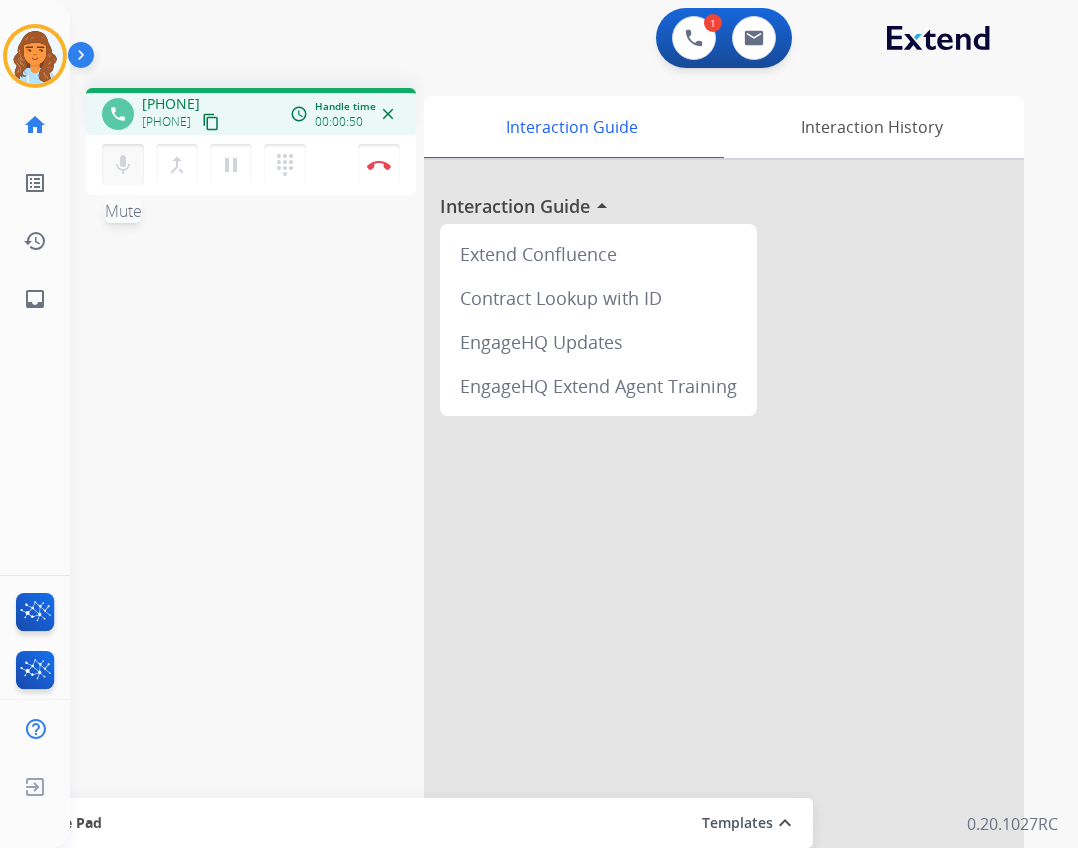 type 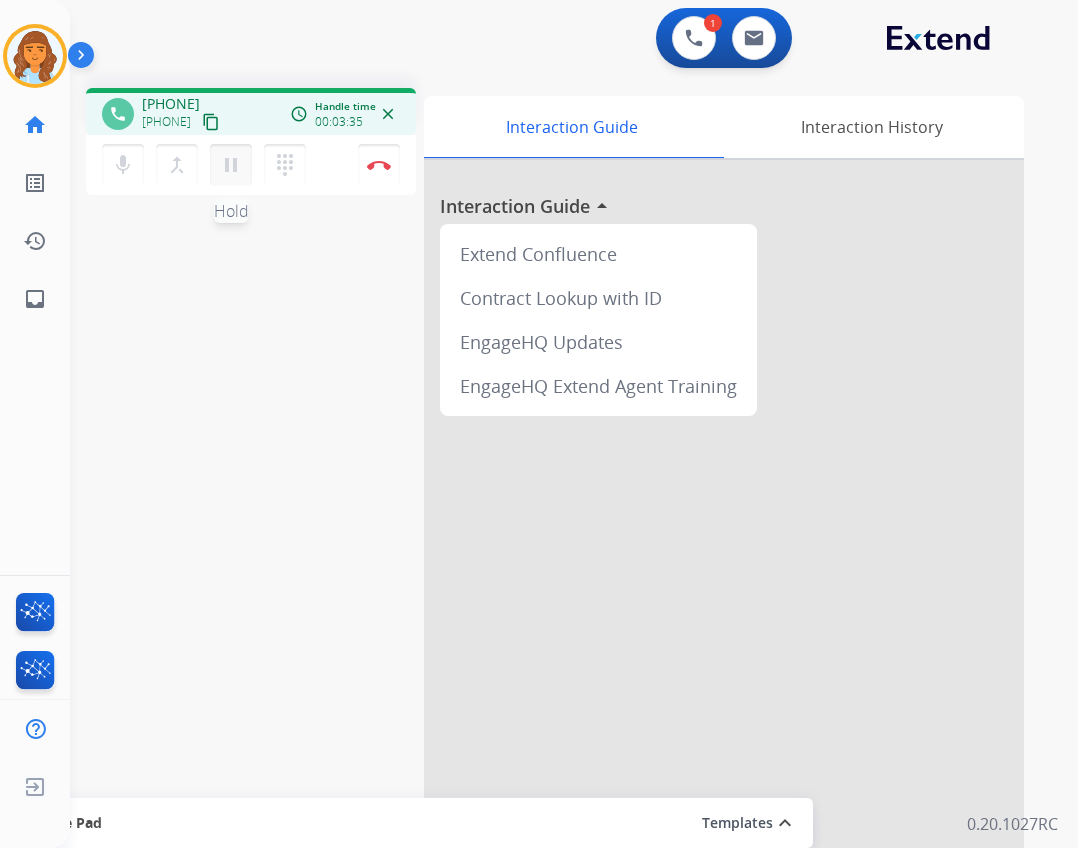 click on "pause Hold" at bounding box center (231, 165) 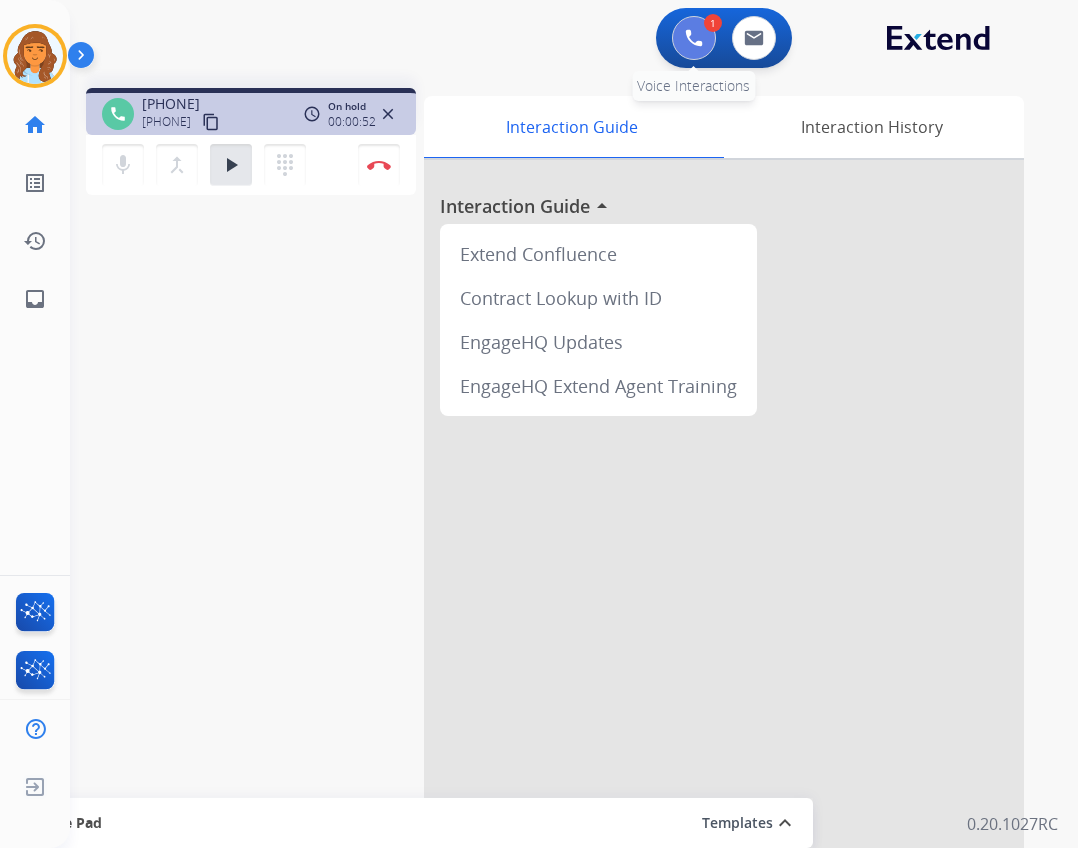 click at bounding box center [694, 38] 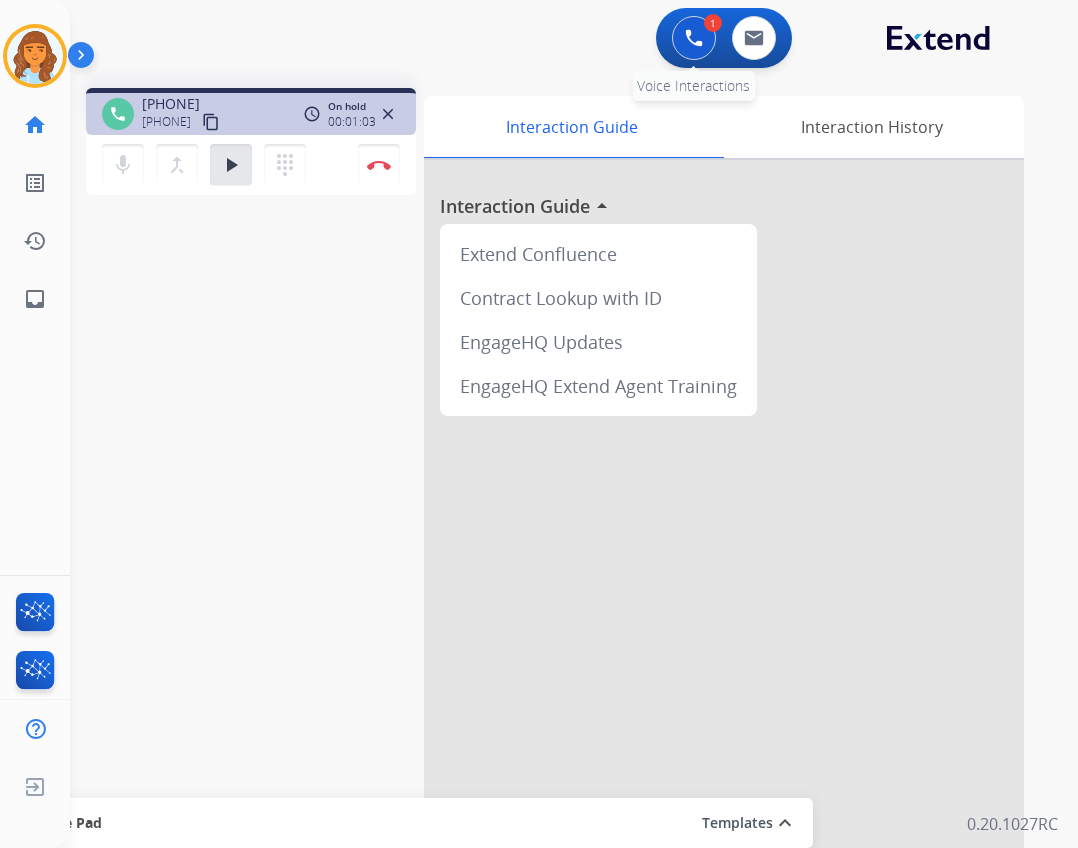 click at bounding box center [694, 38] 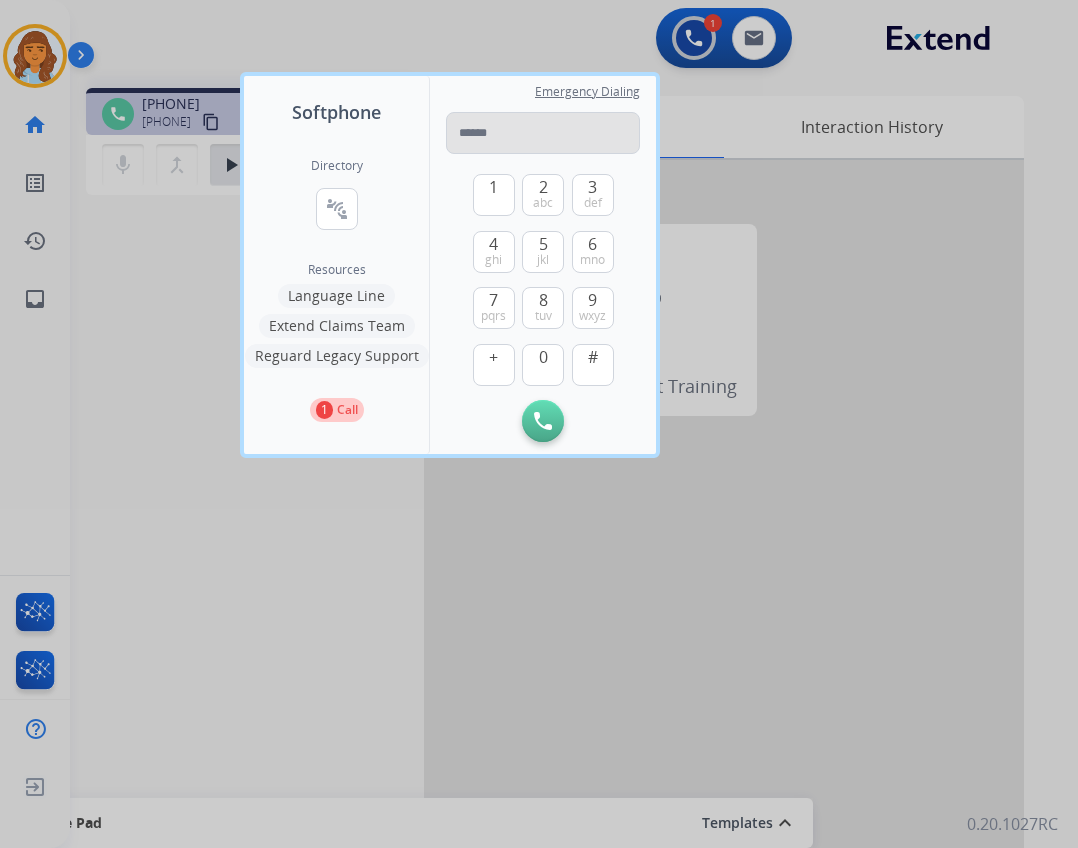 click at bounding box center (543, 133) 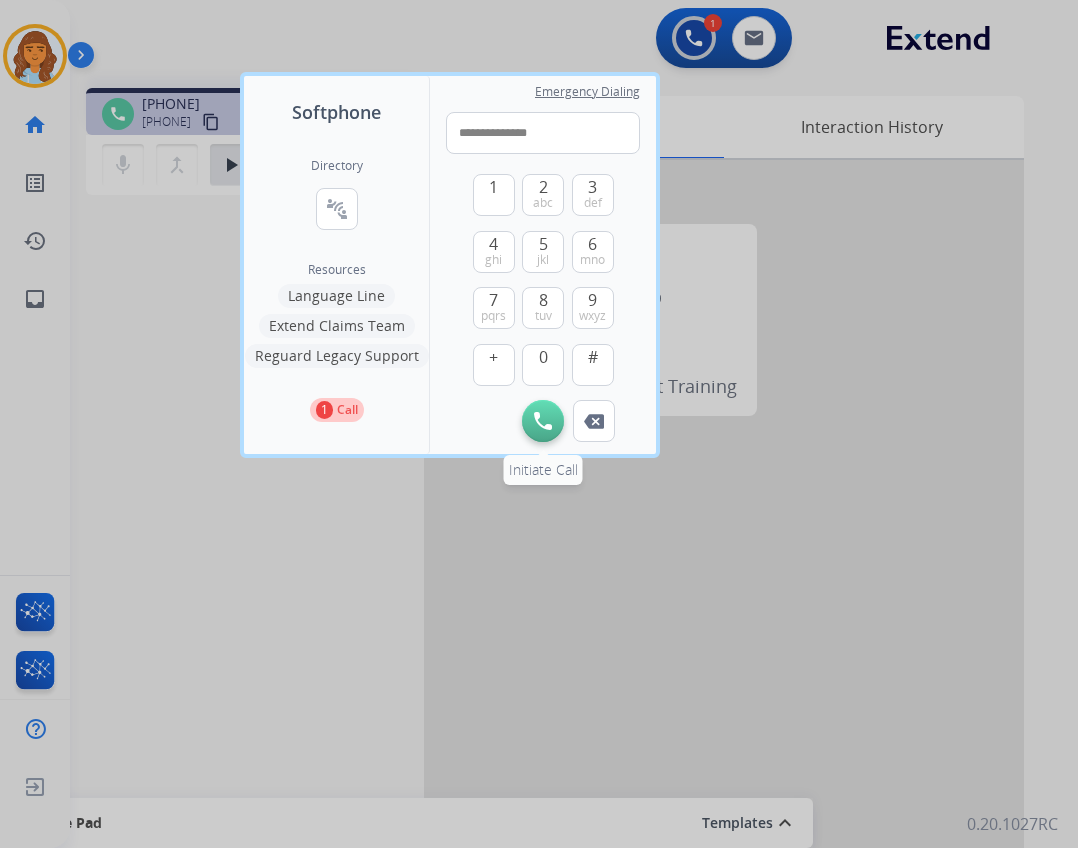 type on "**********" 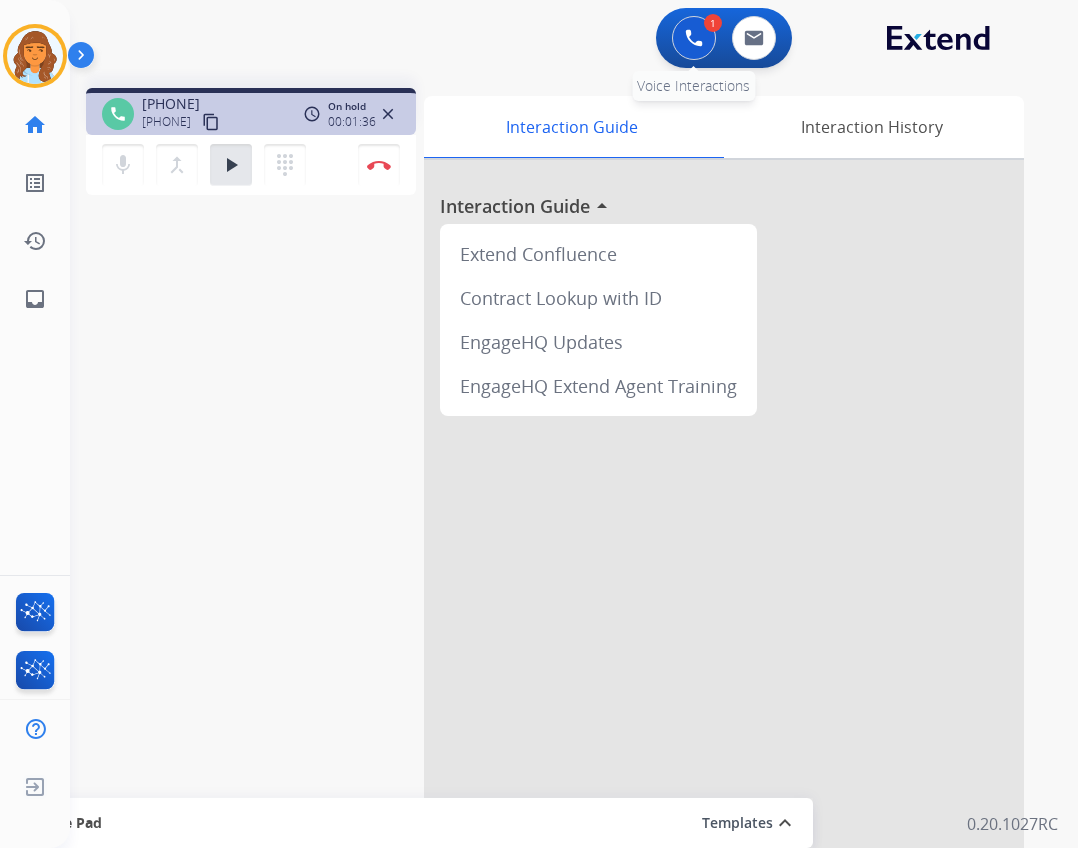click at bounding box center (694, 38) 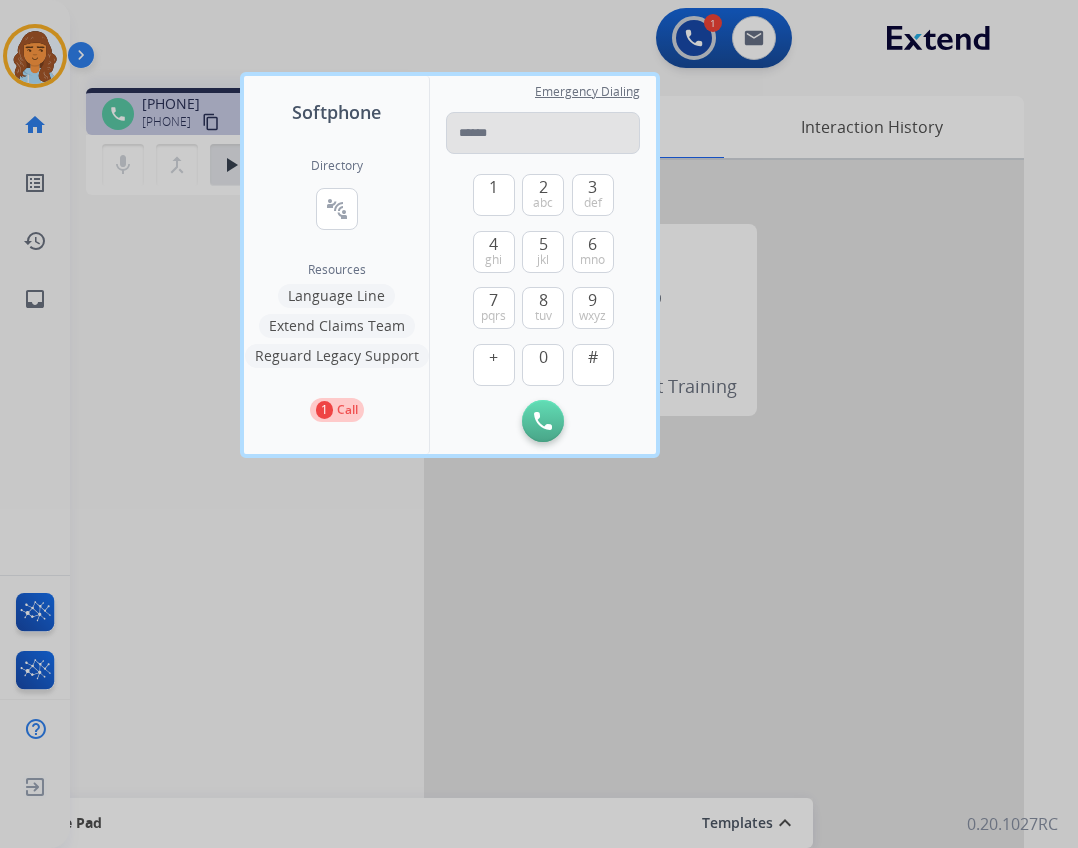 drag, startPoint x: 513, startPoint y: 140, endPoint x: 507, endPoint y: 128, distance: 13.416408 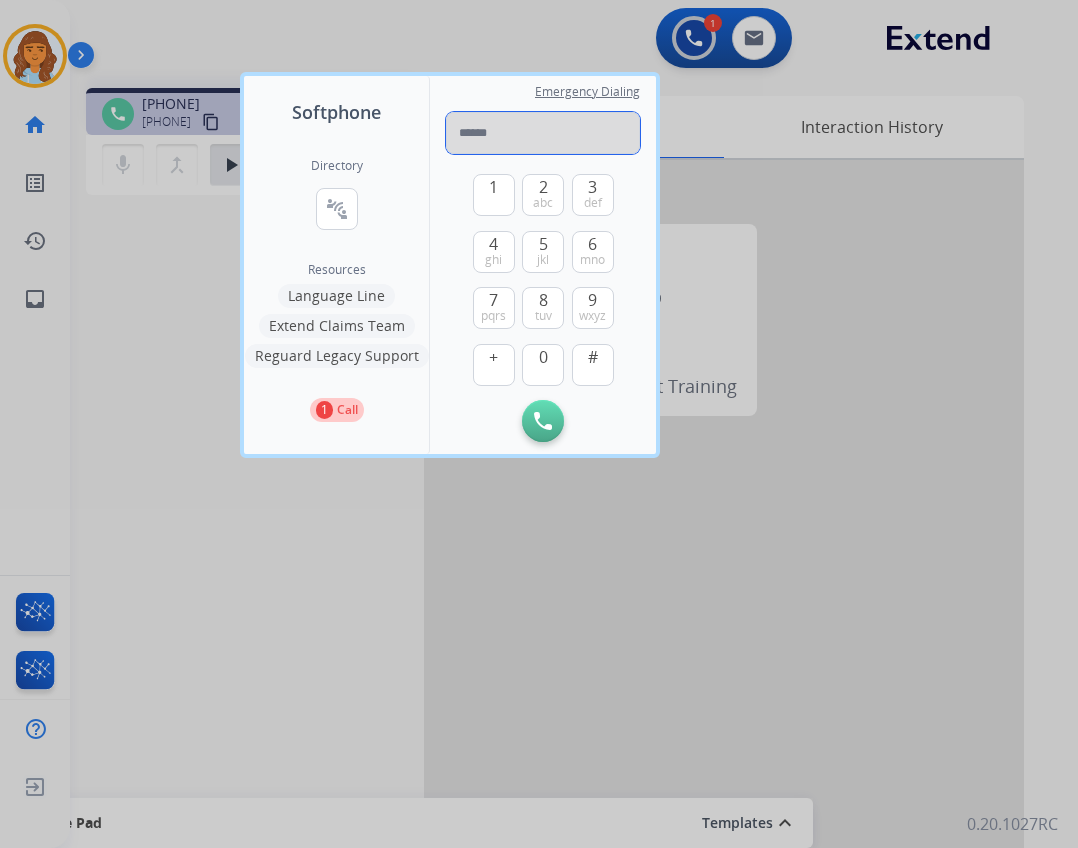paste on "**********" 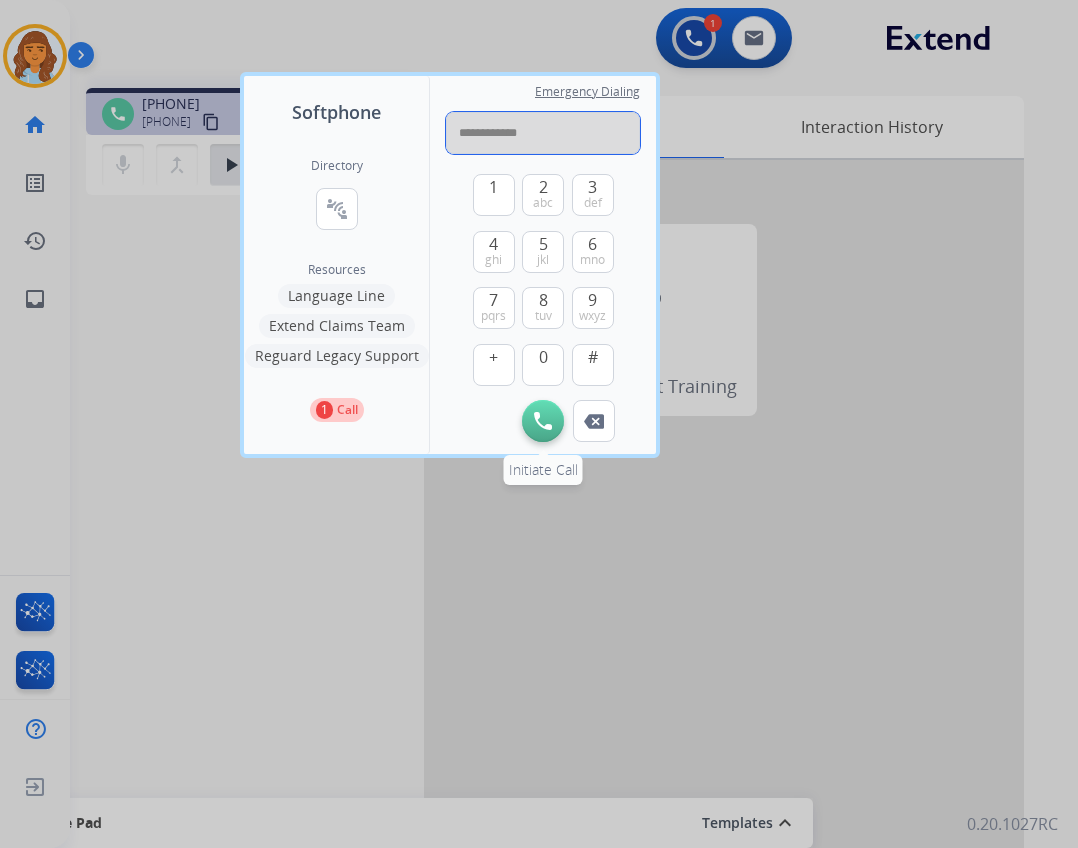 type on "**********" 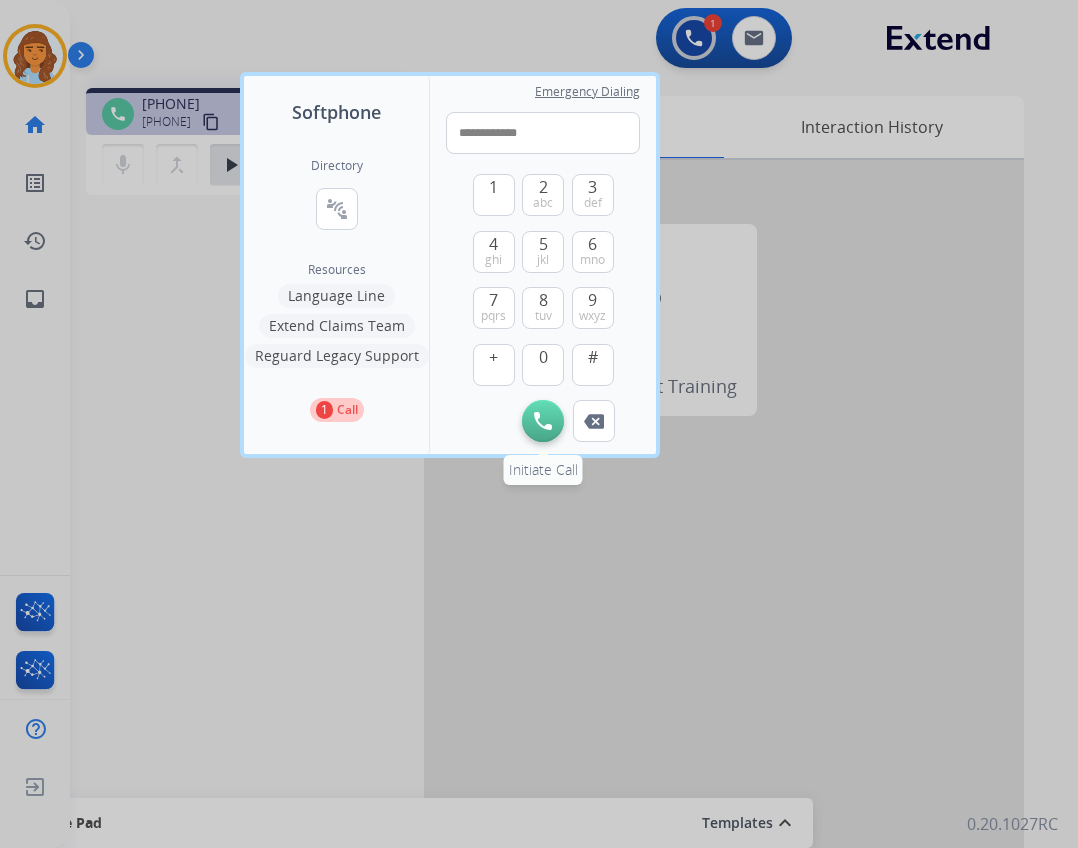 click at bounding box center [543, 421] 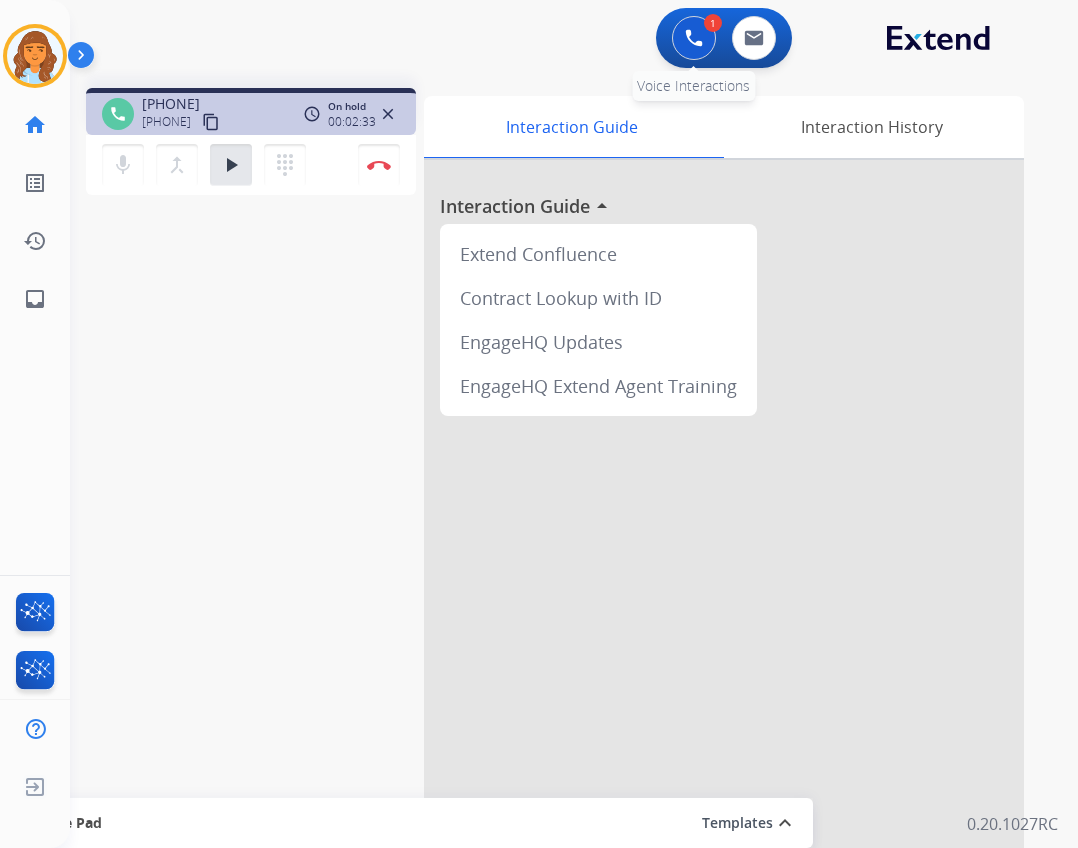 click at bounding box center [694, 38] 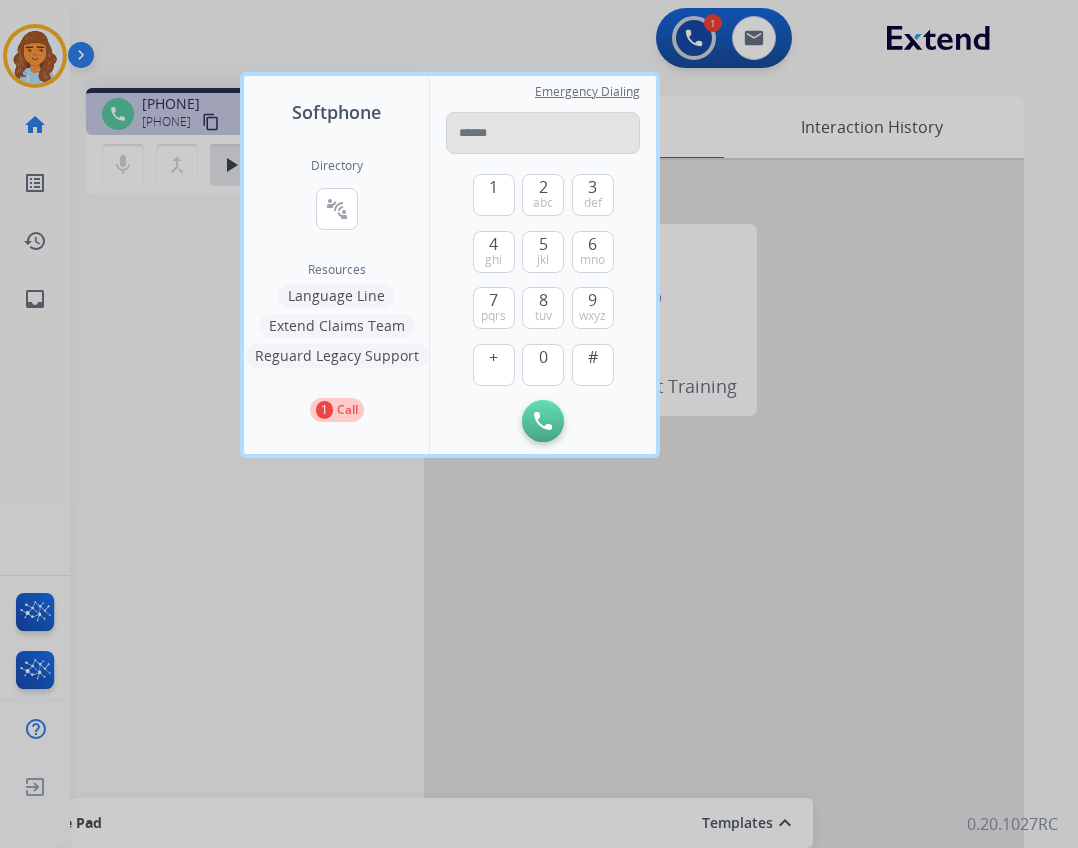 click at bounding box center [543, 133] 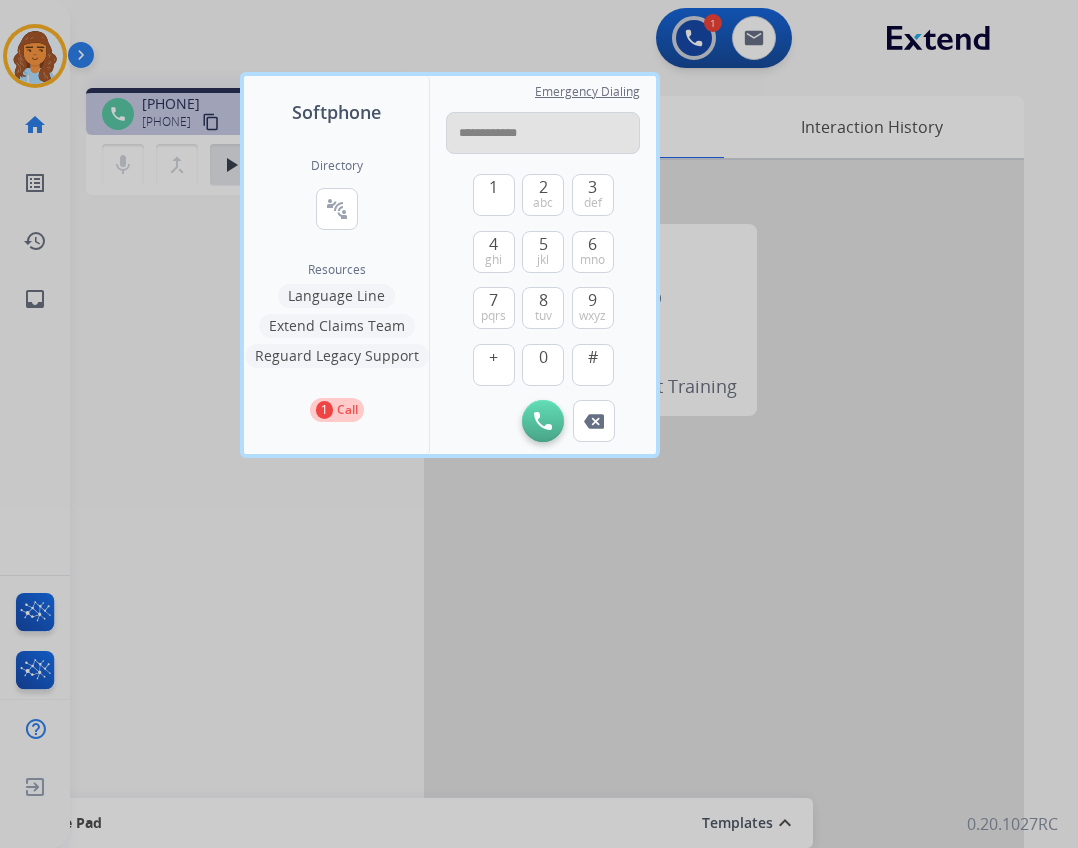 click on "**********" at bounding box center (543, 133) 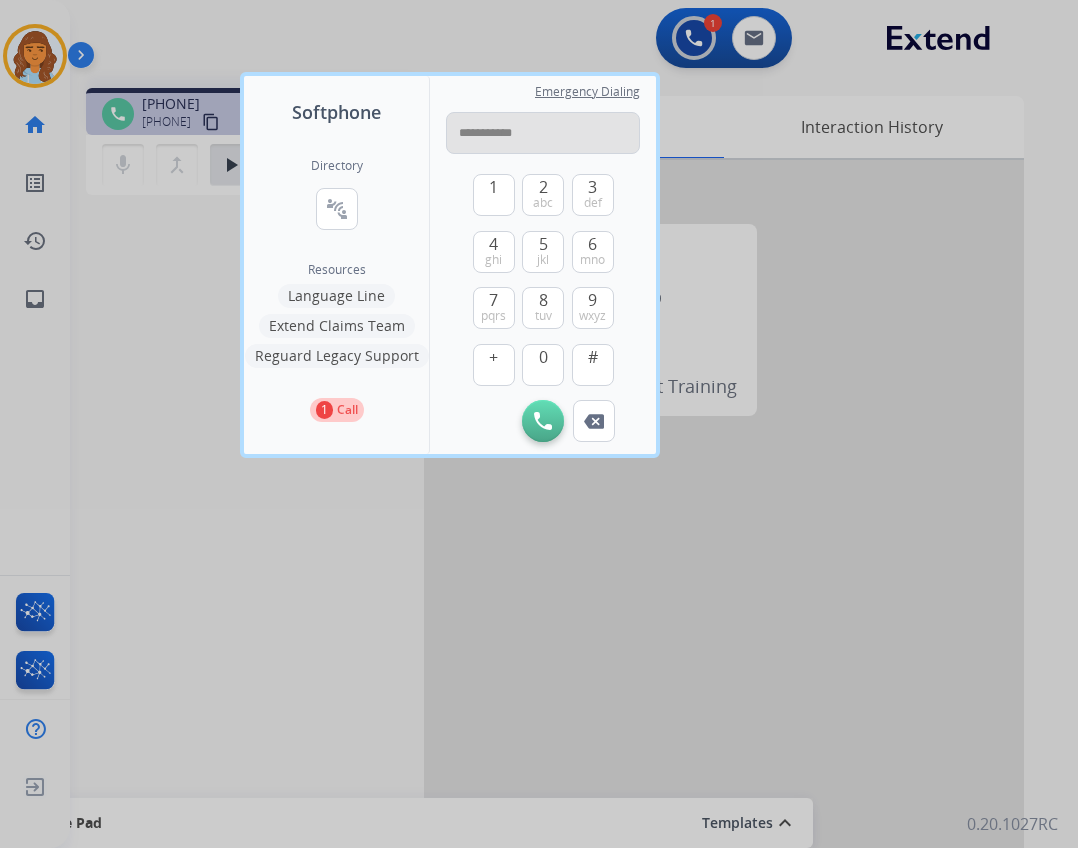click on "**********" at bounding box center (543, 133) 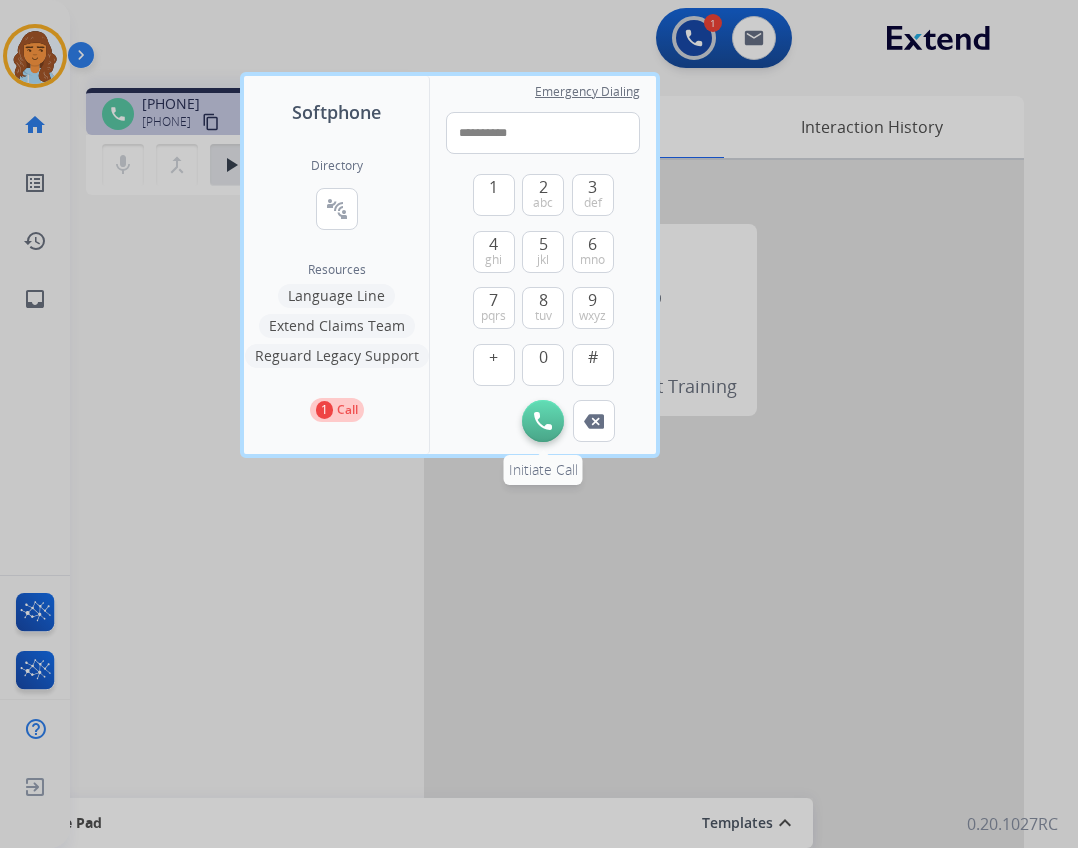 type on "**********" 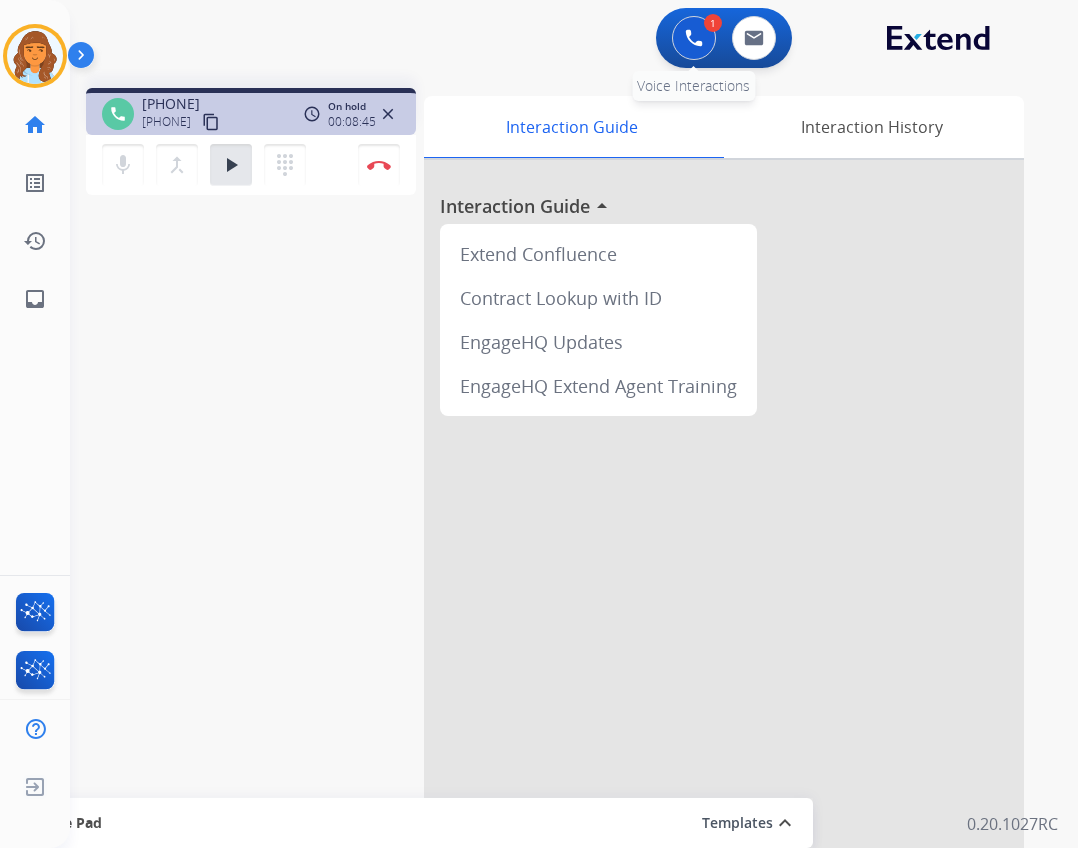click on "1 Voice Interactions" at bounding box center (694, 38) 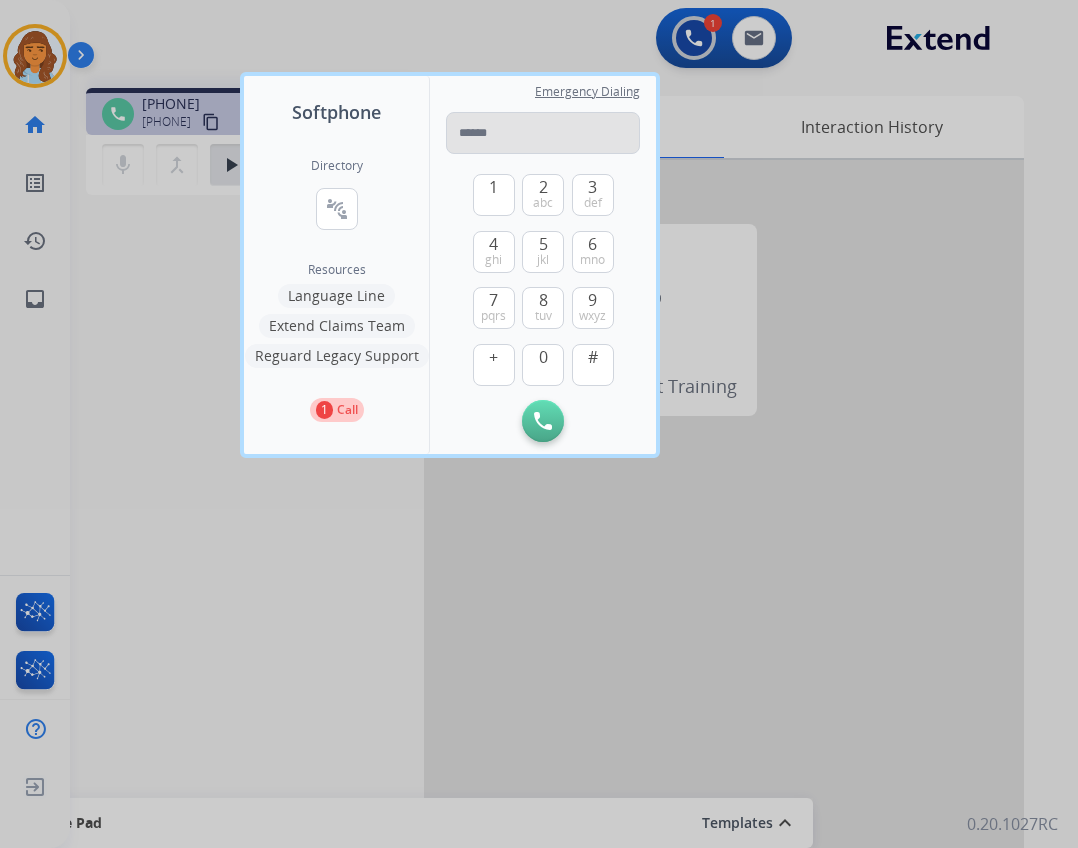 click at bounding box center [543, 133] 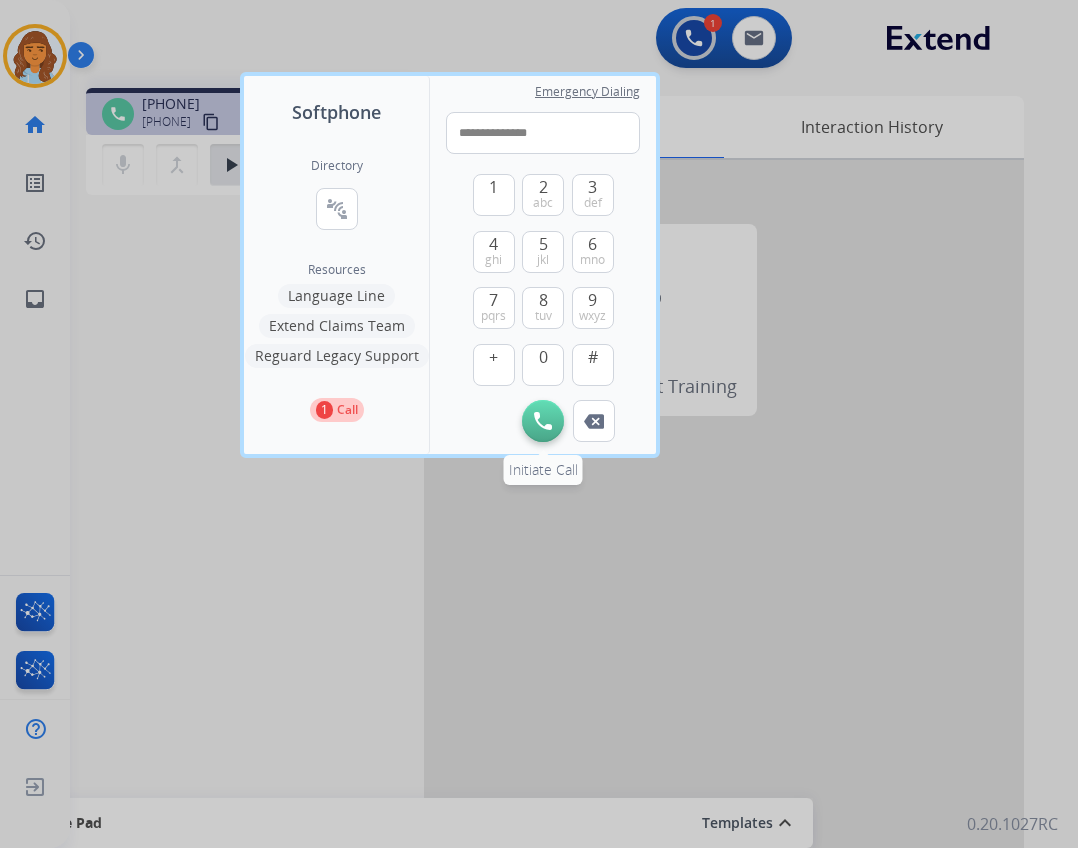 type on "**********" 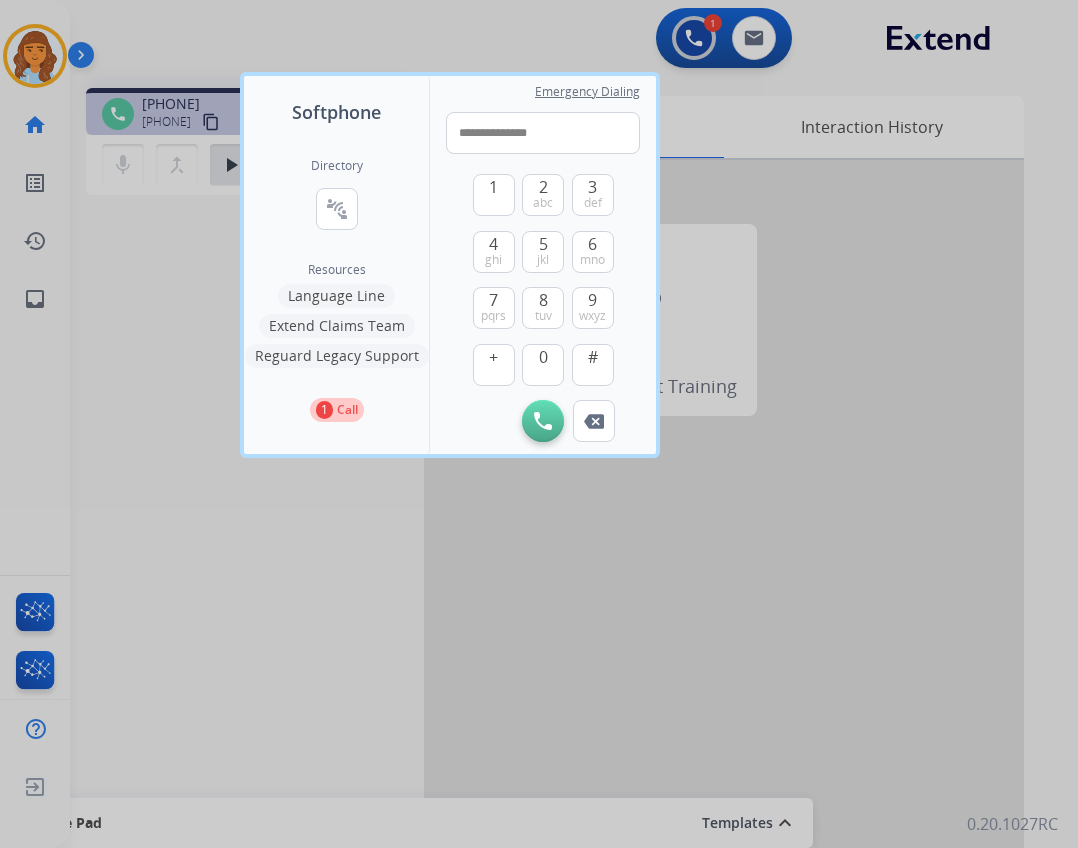 click at bounding box center [543, 421] 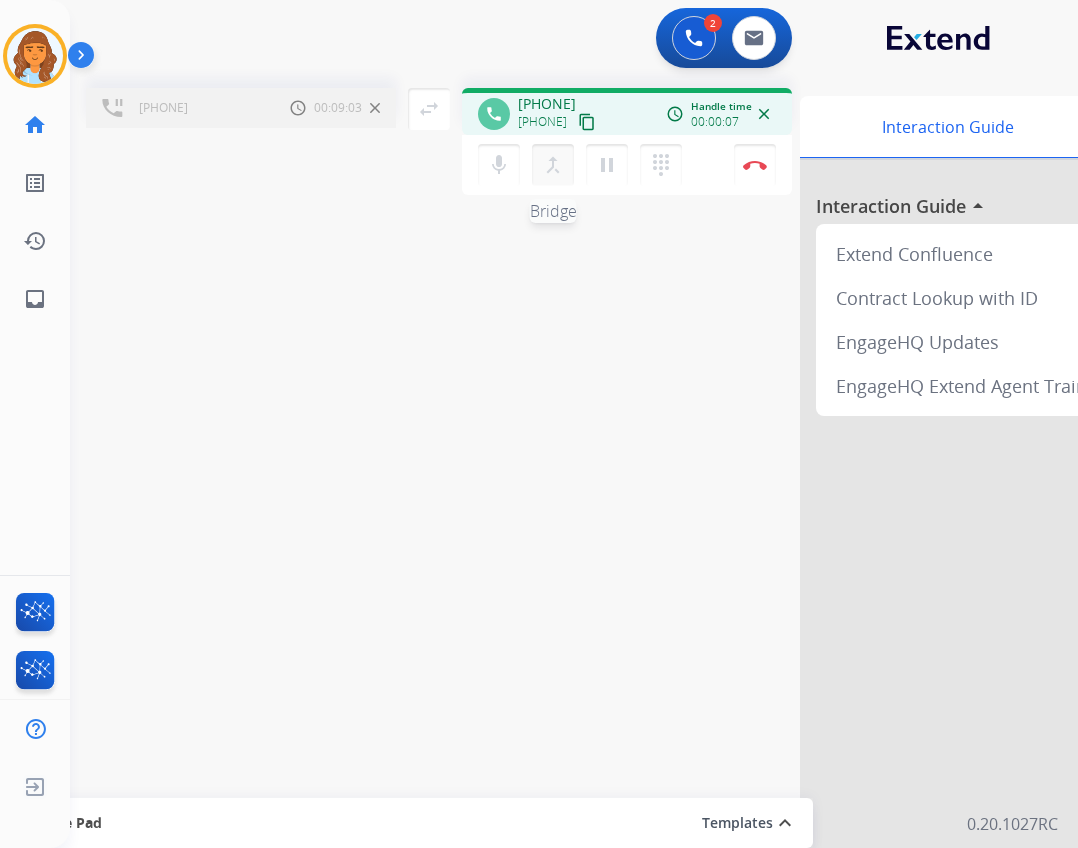 drag, startPoint x: 555, startPoint y: 158, endPoint x: 543, endPoint y: 155, distance: 12.369317 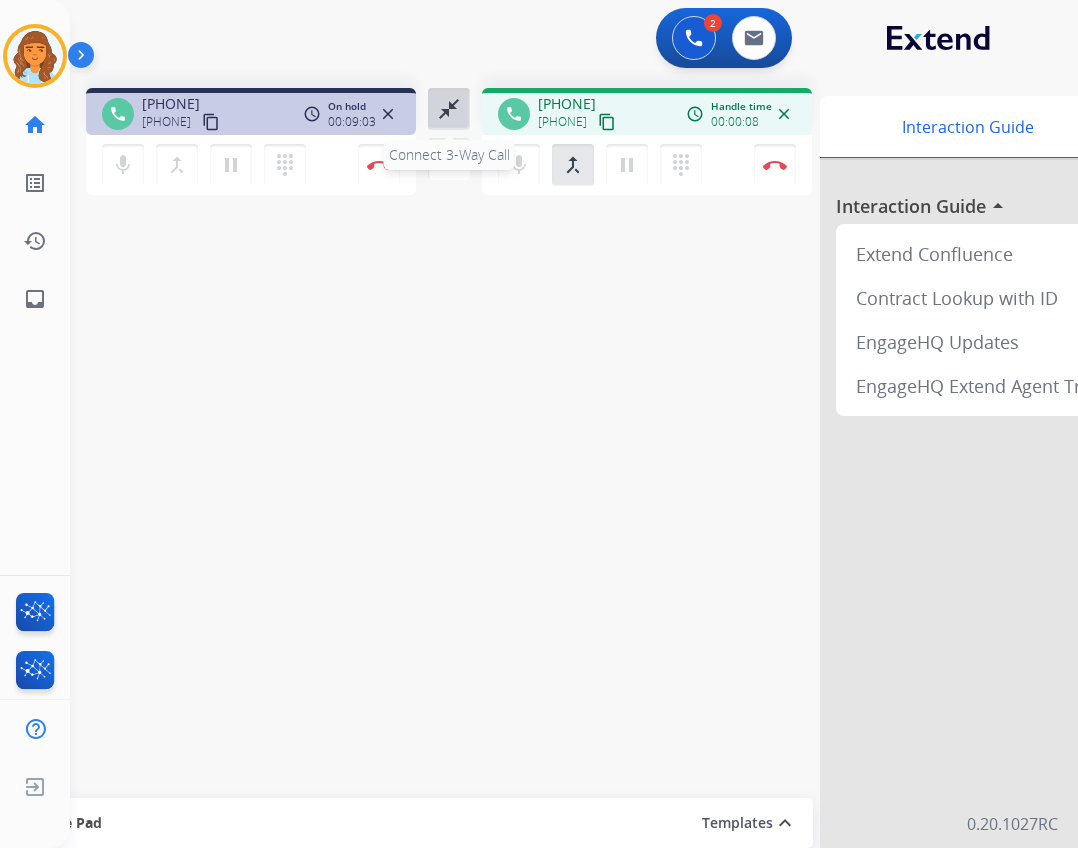 click on "close_fullscreen" at bounding box center [449, 109] 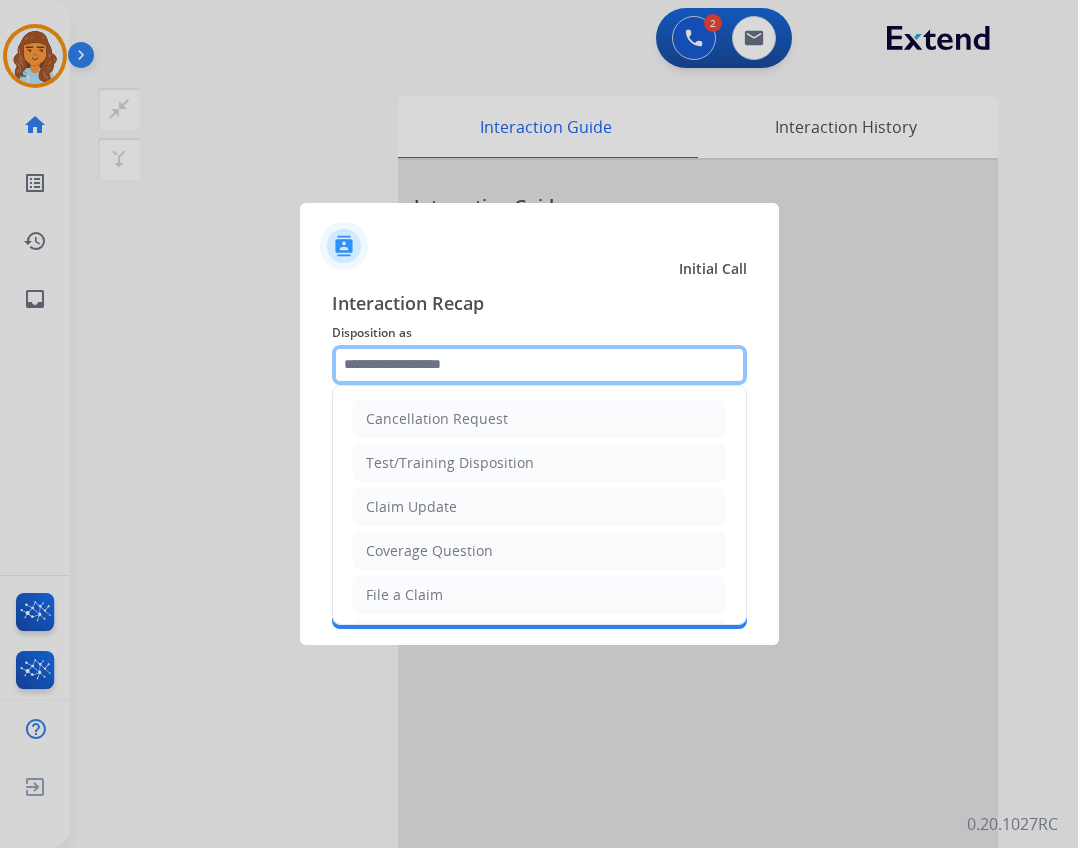 click 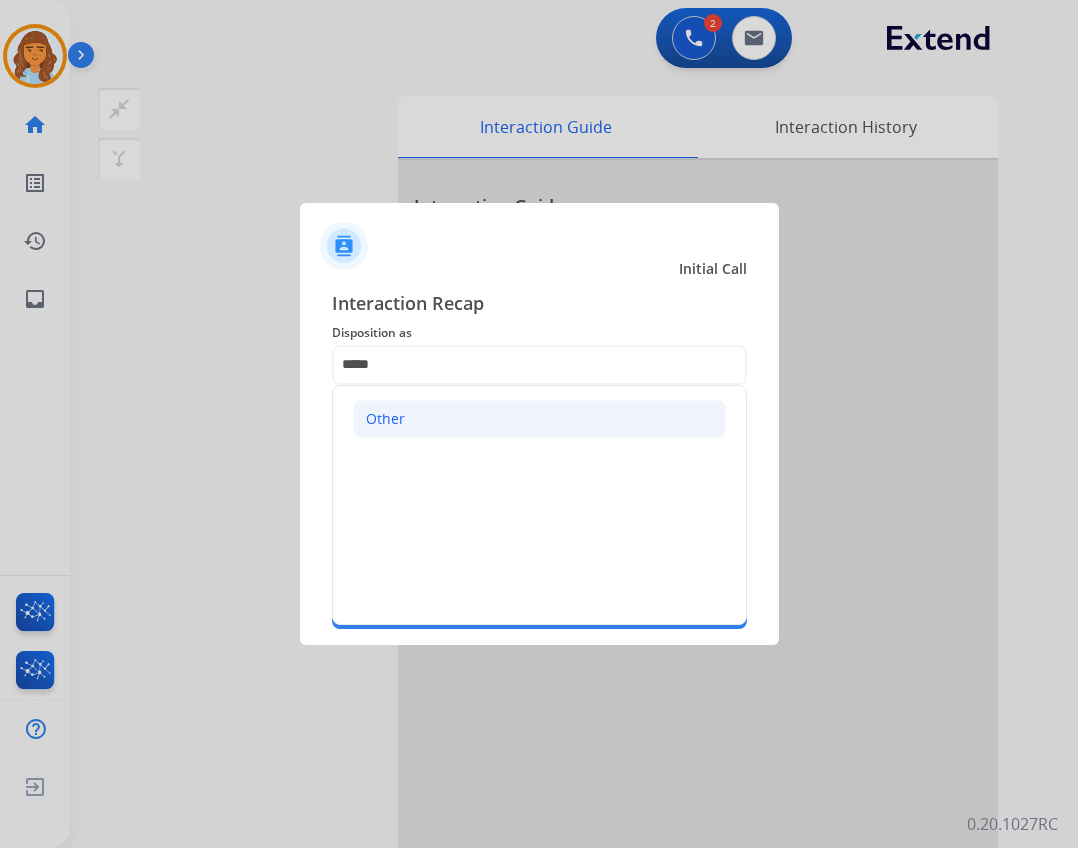 click on "Other" 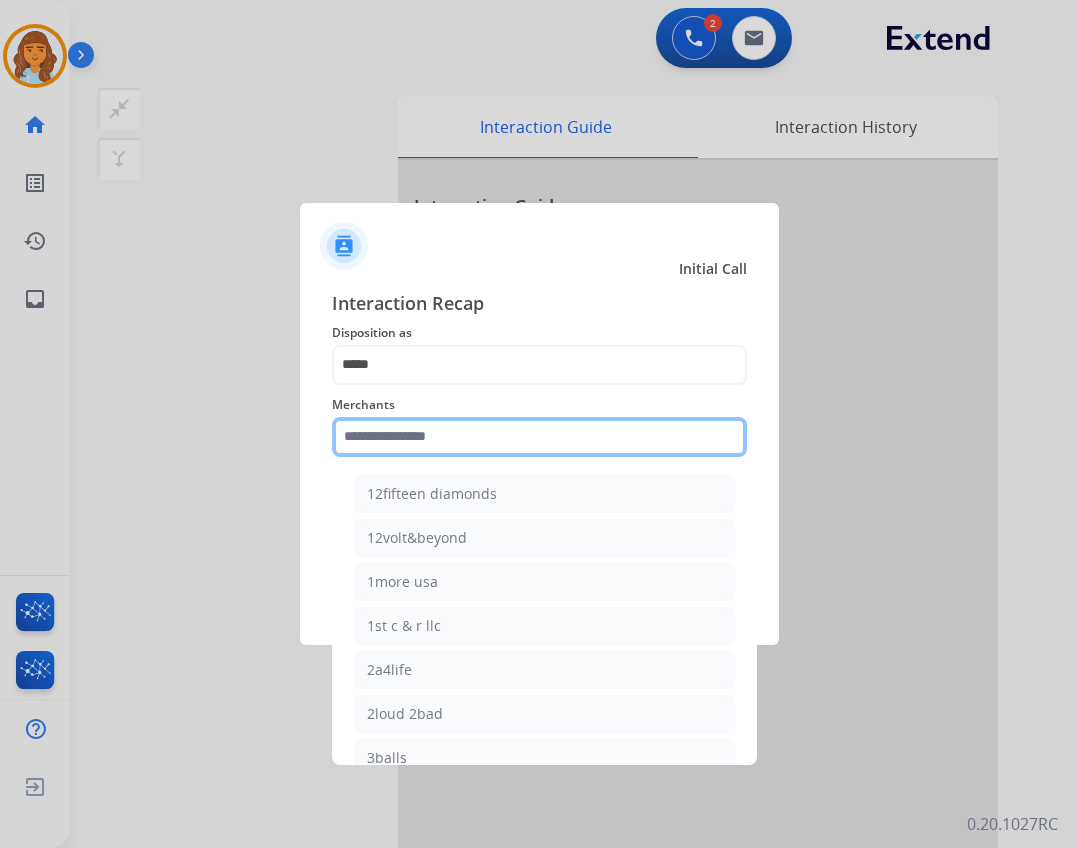click 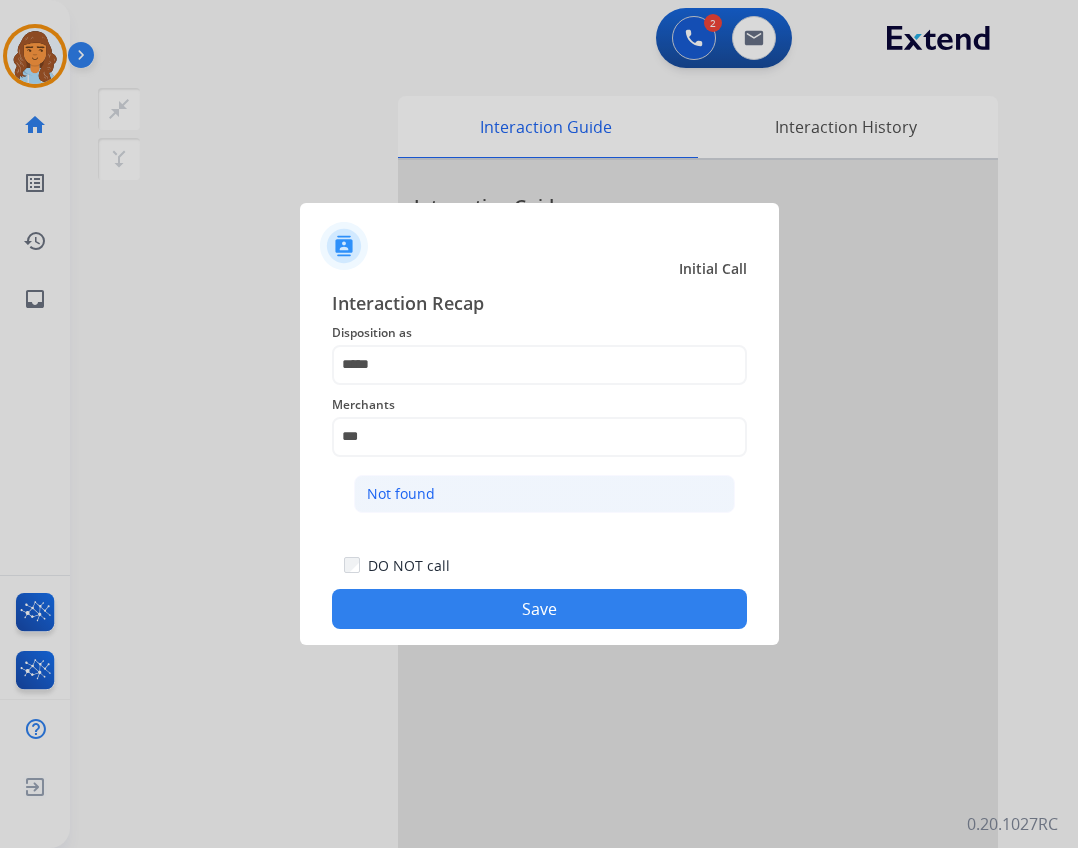 drag, startPoint x: 381, startPoint y: 508, endPoint x: 381, endPoint y: 493, distance: 15 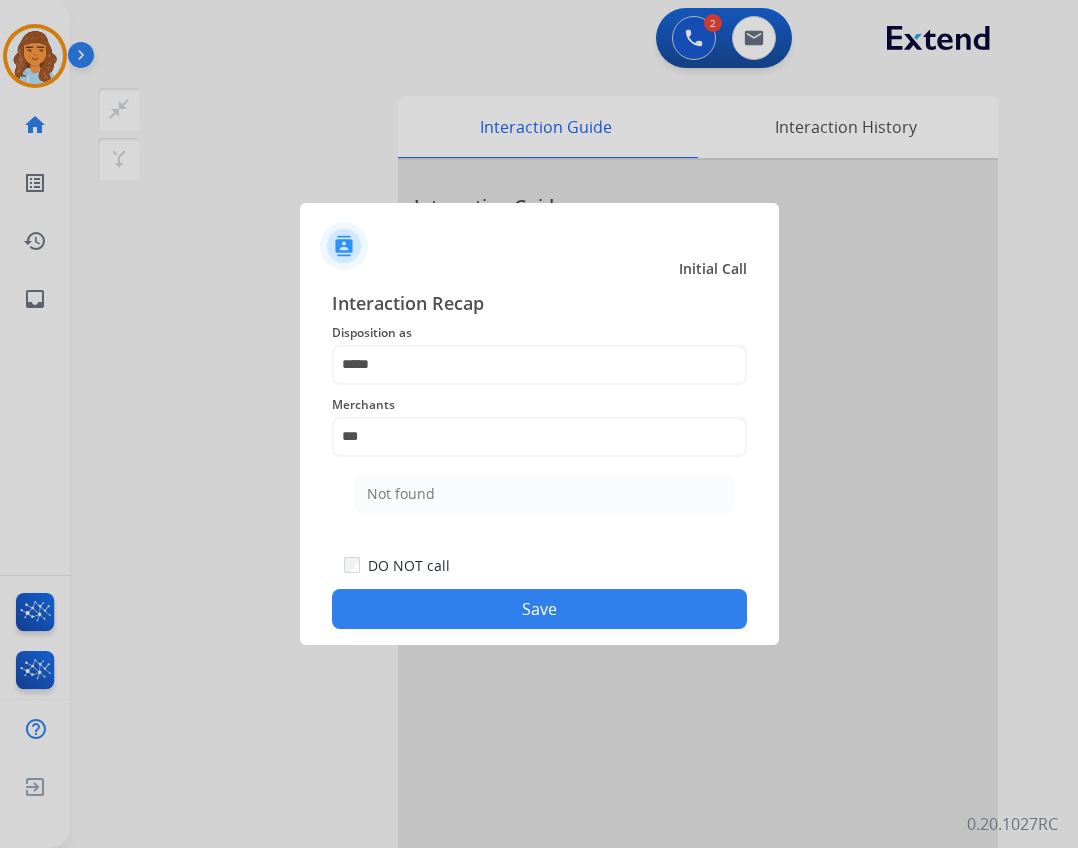 click on "Not found" 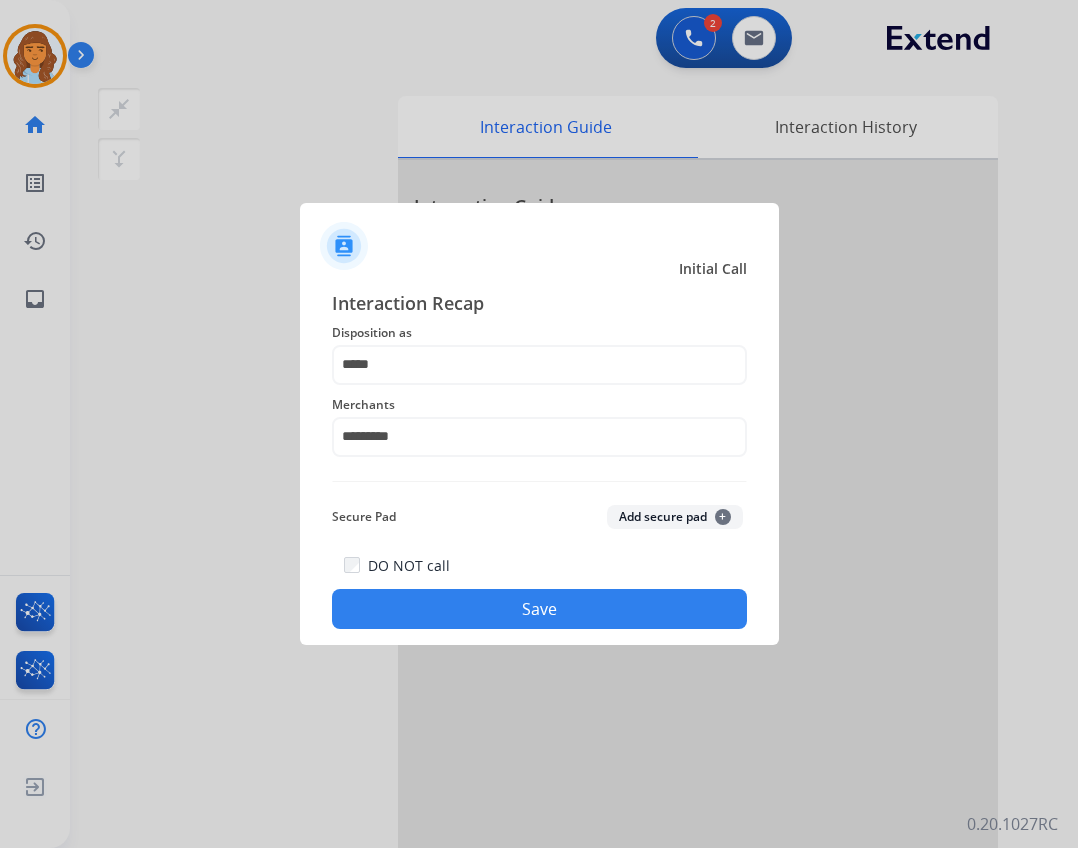 click on "Save" 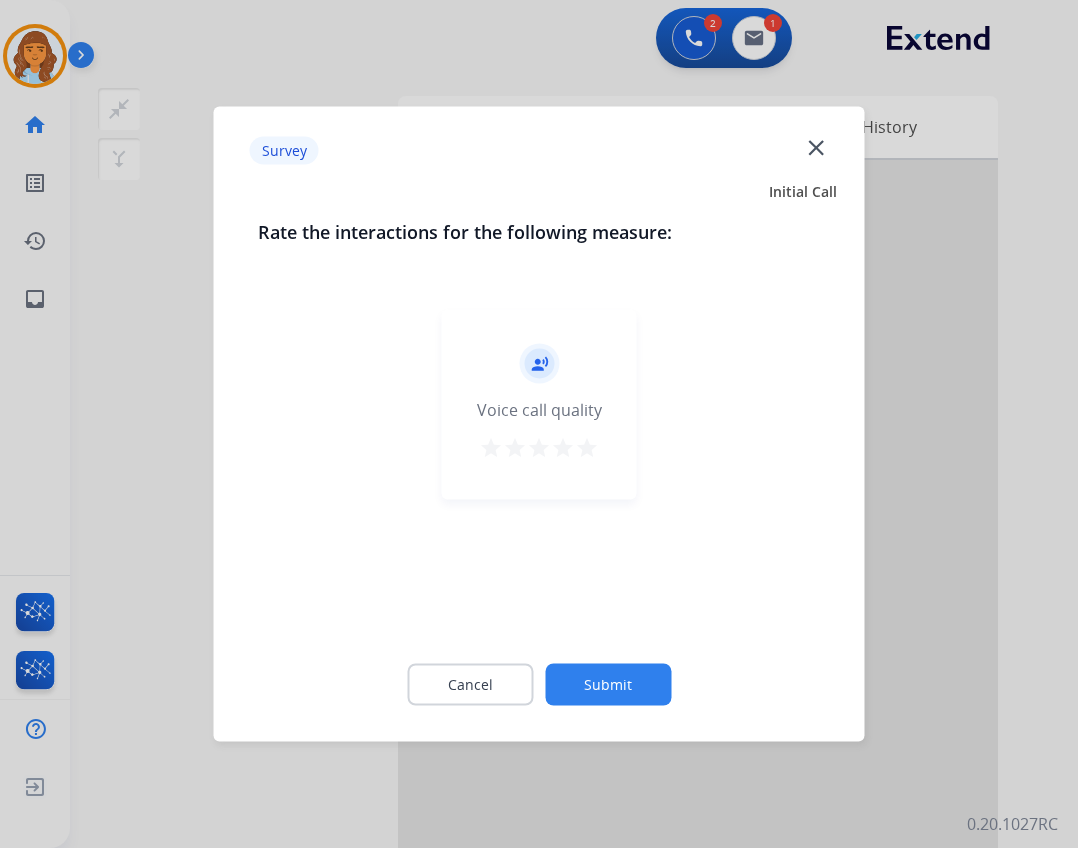 click on "close" 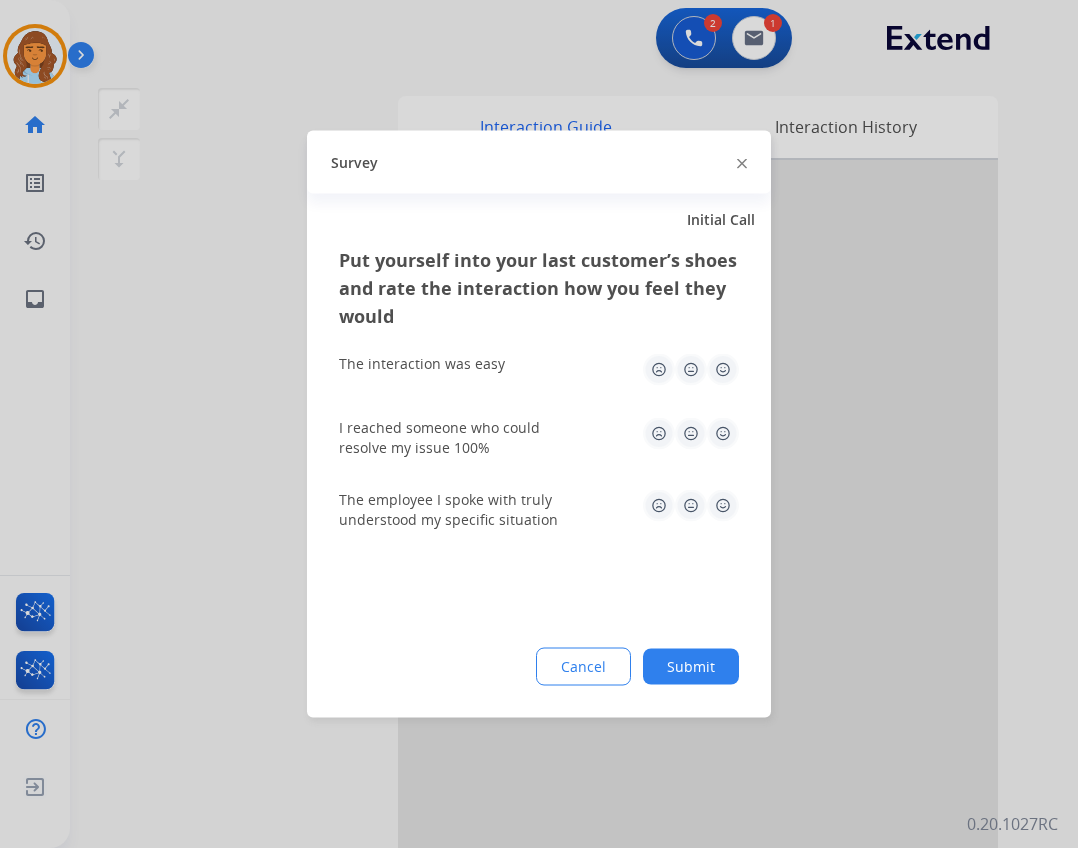 click 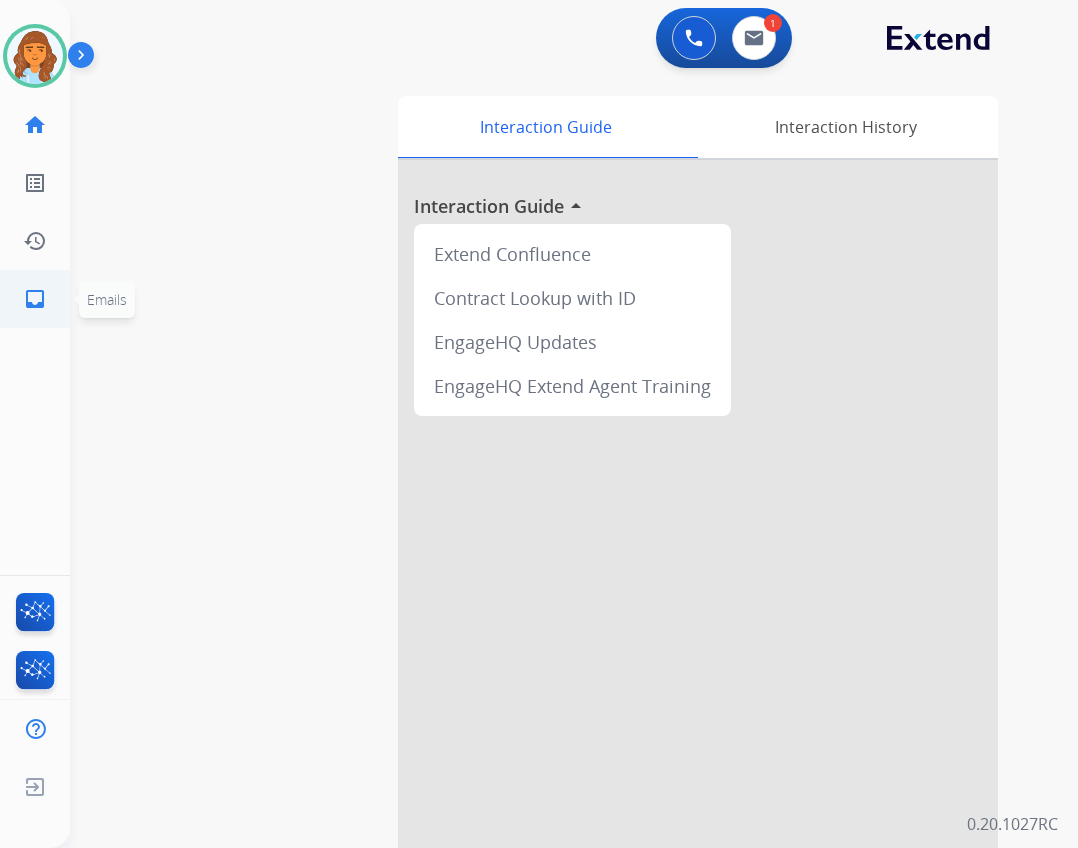 click on "inbox" 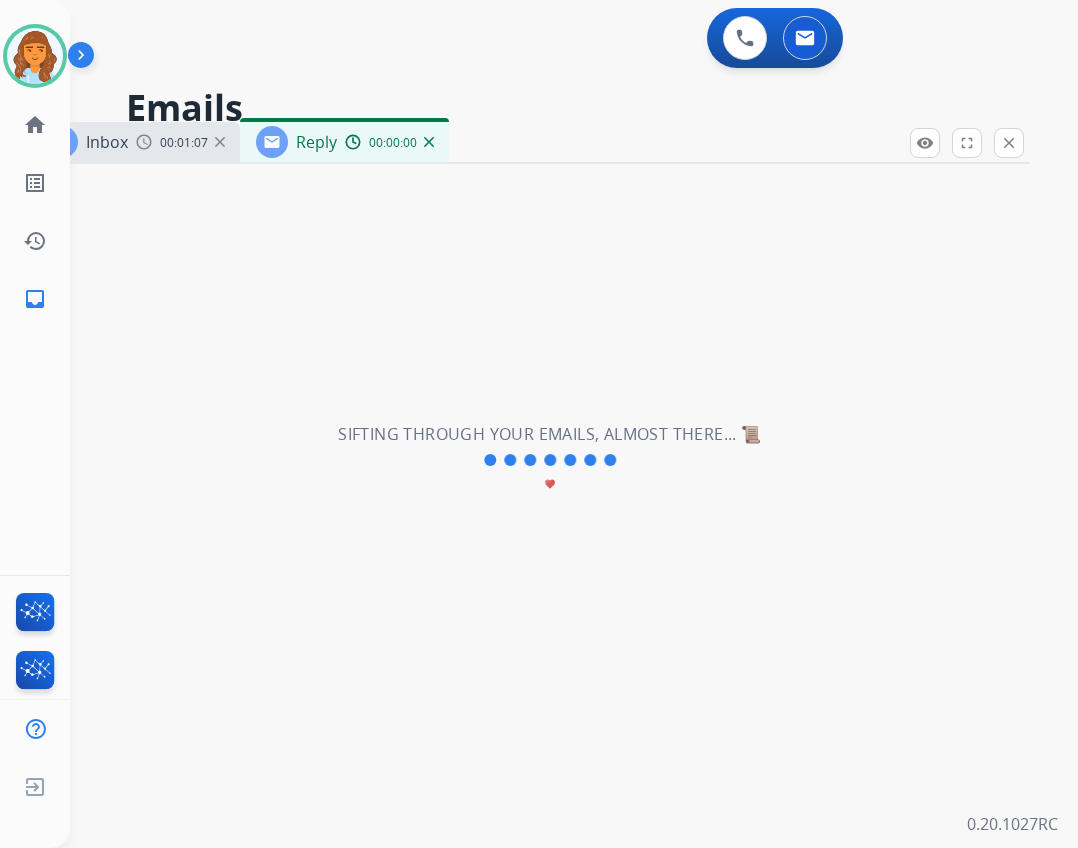 select on "**********" 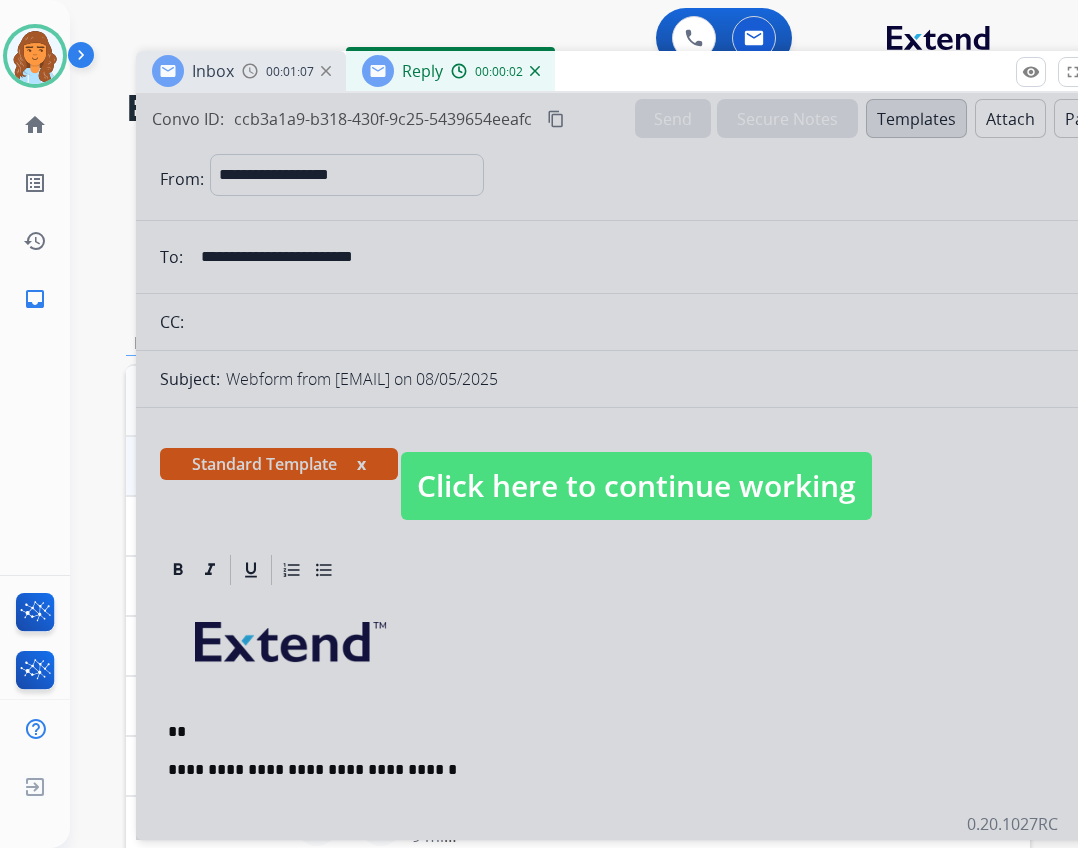 drag, startPoint x: 567, startPoint y: 136, endPoint x: 673, endPoint y: 59, distance: 131.01526 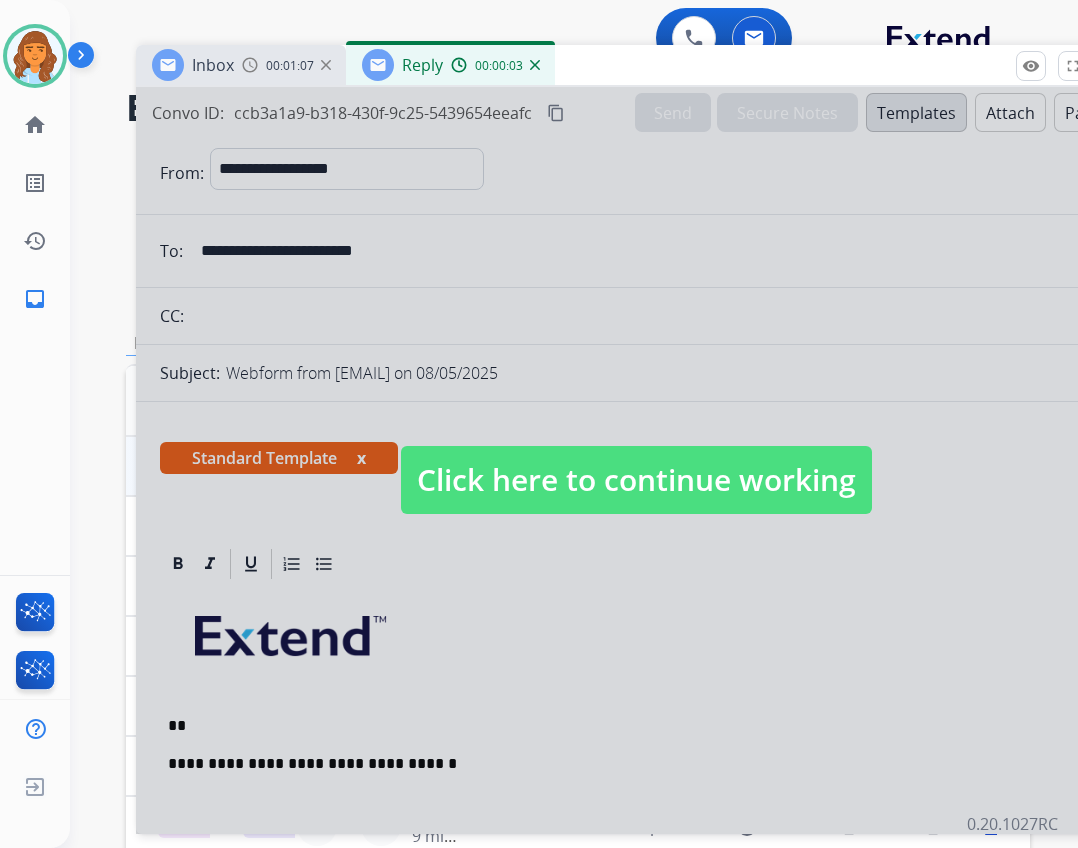 click on "Click here to continue working" at bounding box center [636, 480] 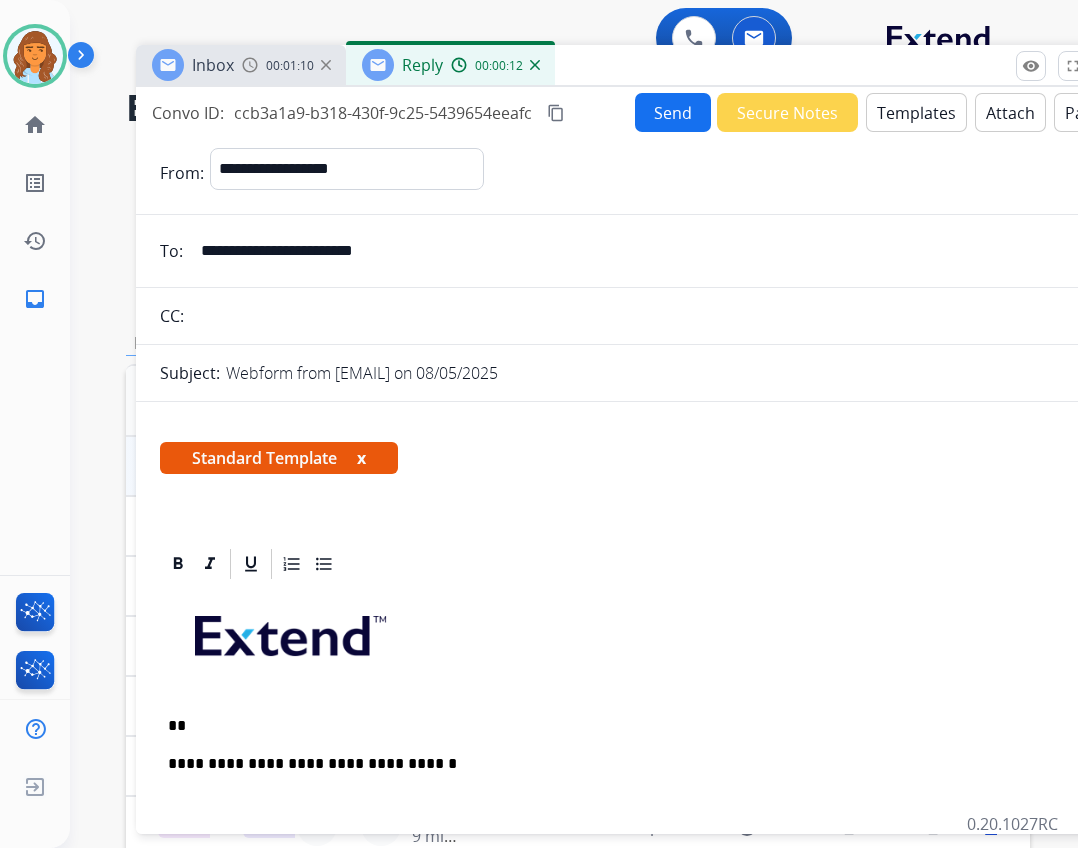 drag, startPoint x: 198, startPoint y: 250, endPoint x: 396, endPoint y: 256, distance: 198.09088 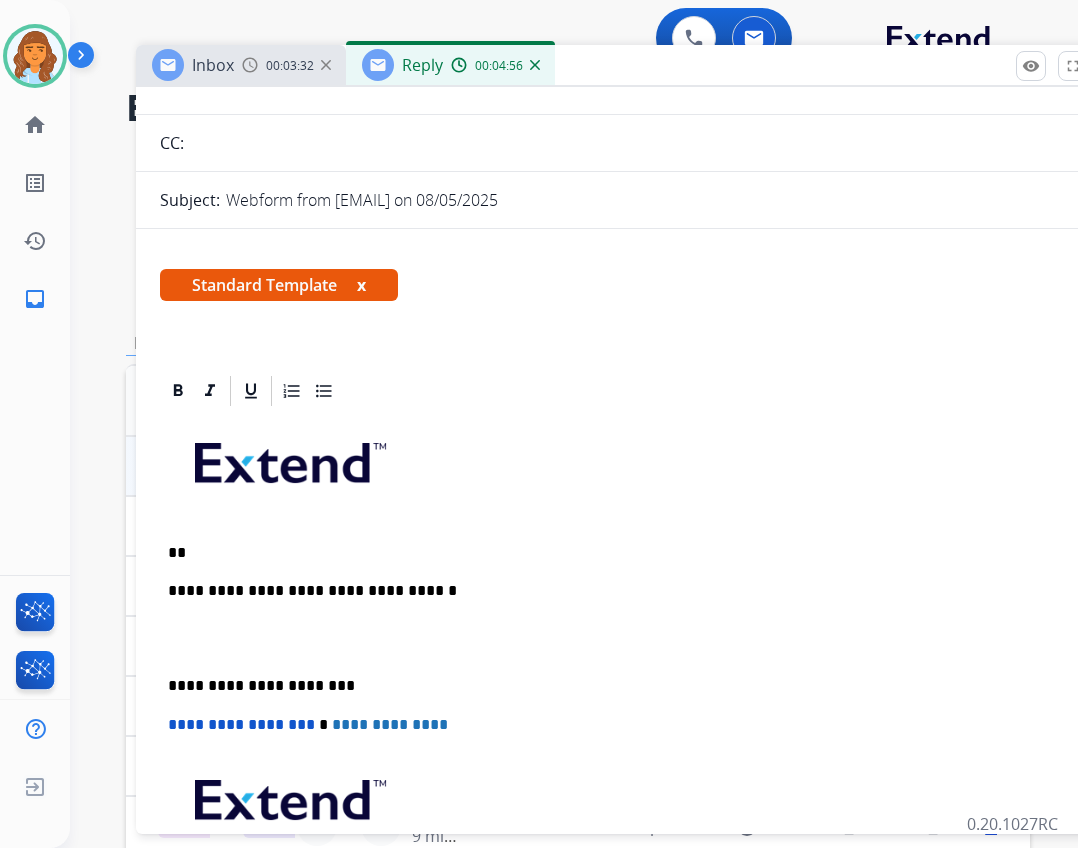 scroll, scrollTop: 163, scrollLeft: 0, axis: vertical 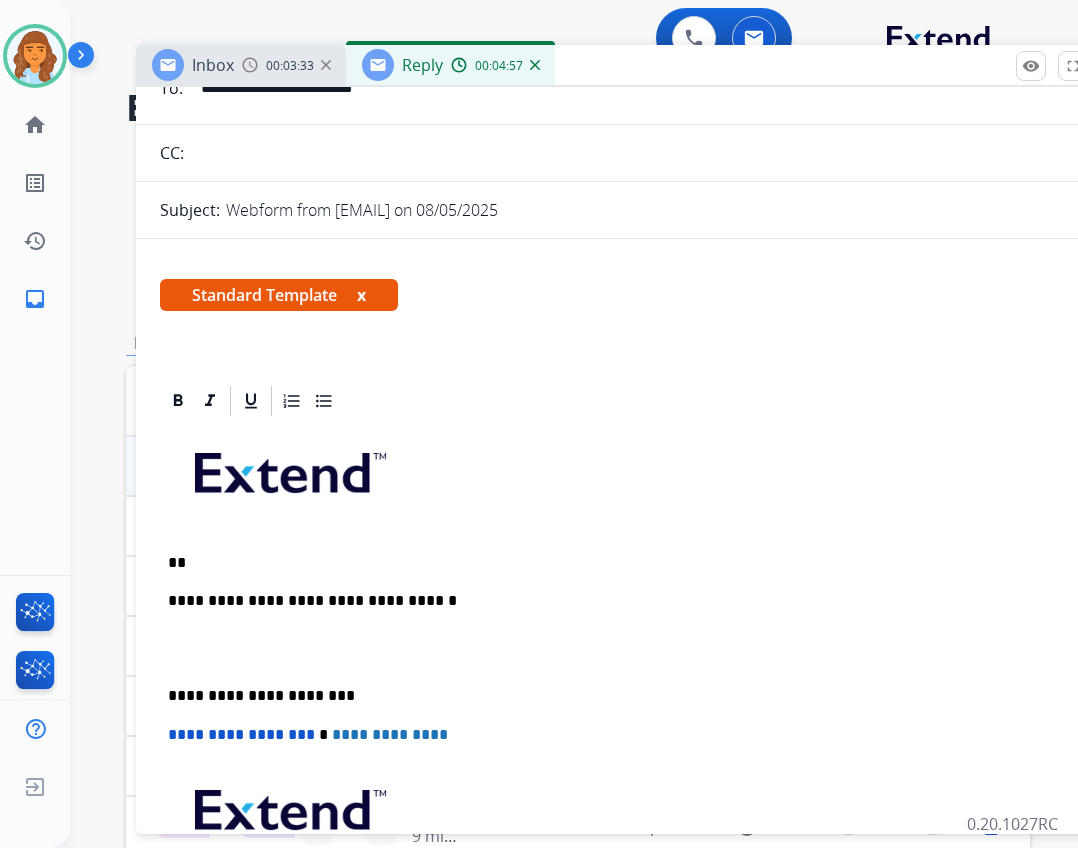 click on "**" at bounding box center (628, 563) 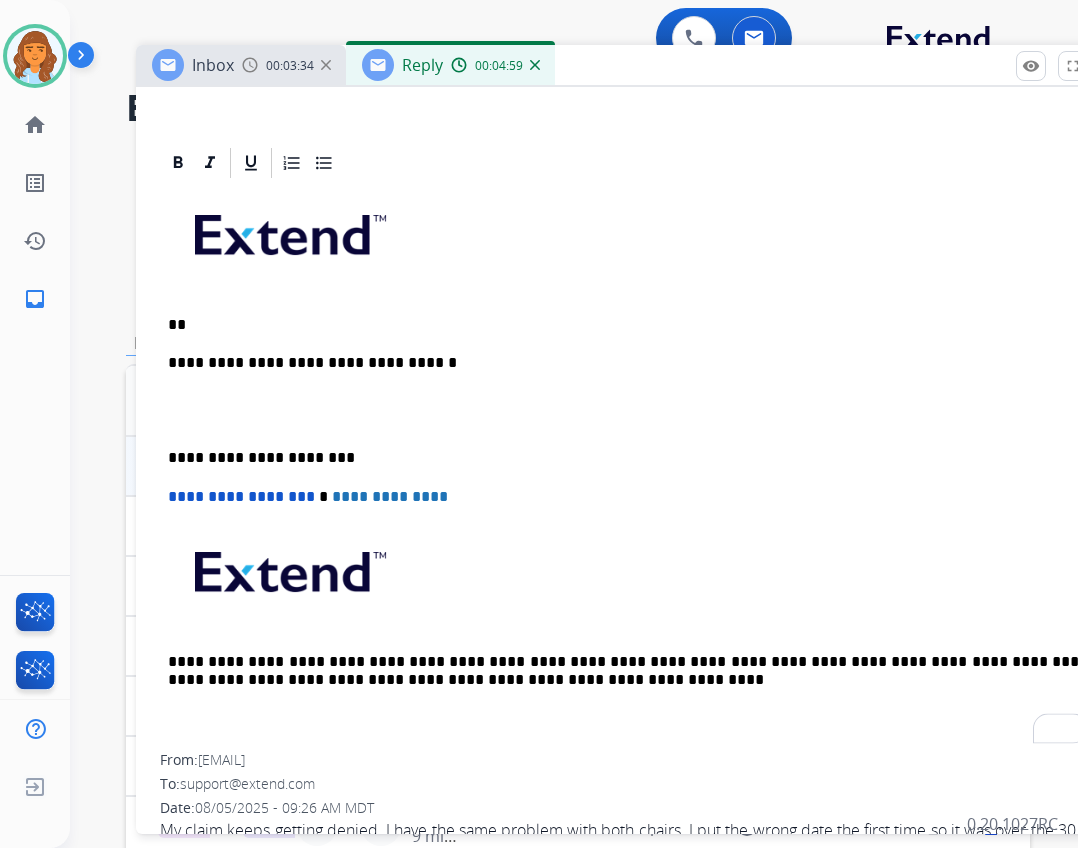 scroll, scrollTop: 463, scrollLeft: 0, axis: vertical 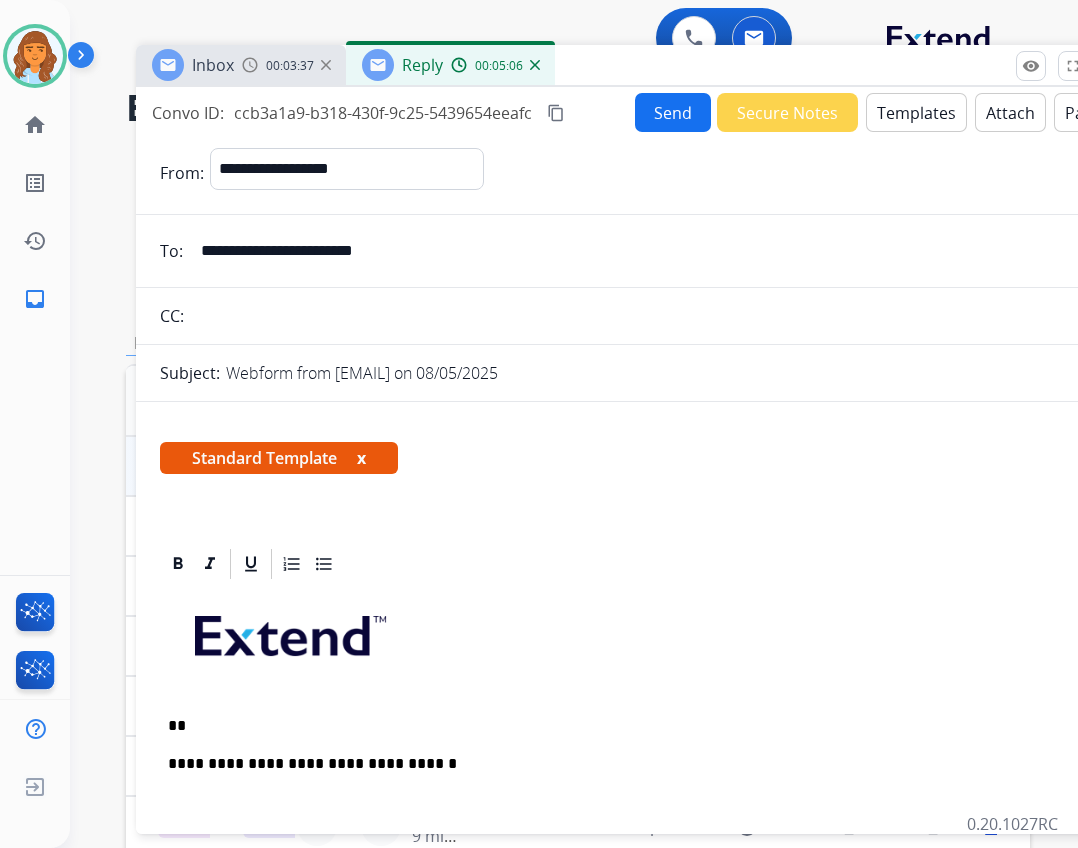 select on "**********" 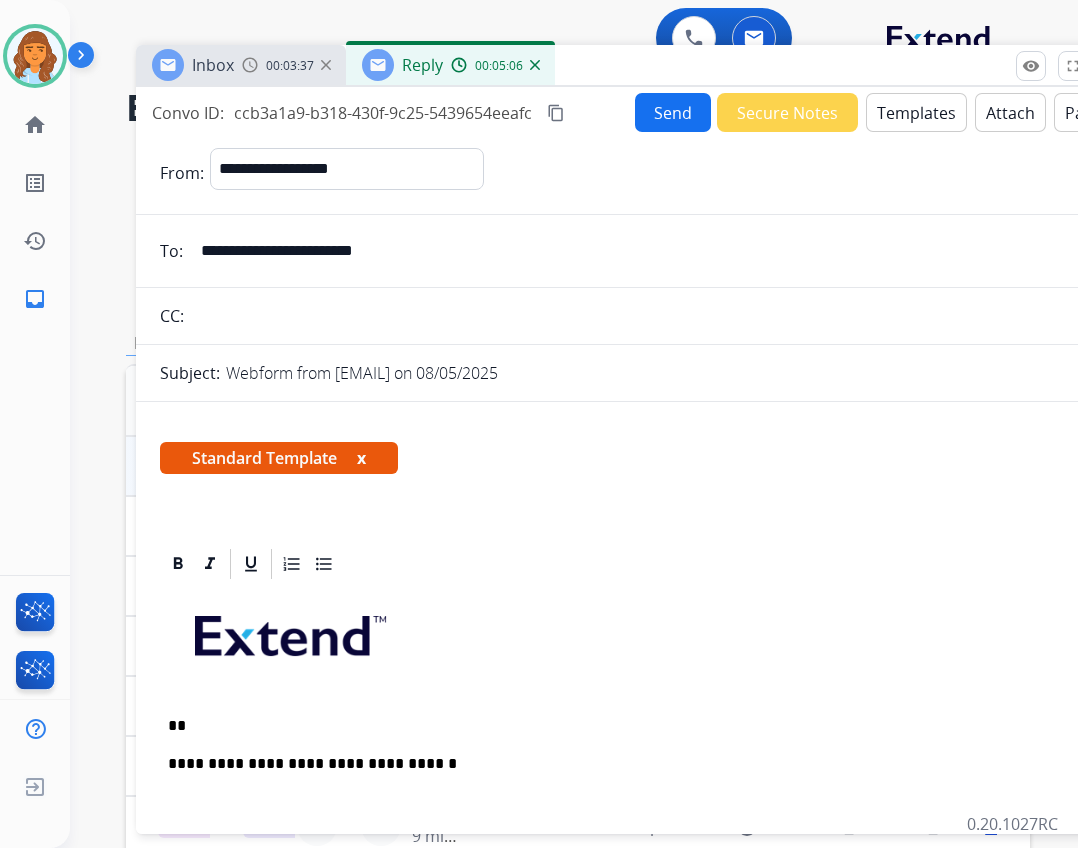 scroll, scrollTop: 0, scrollLeft: 0, axis: both 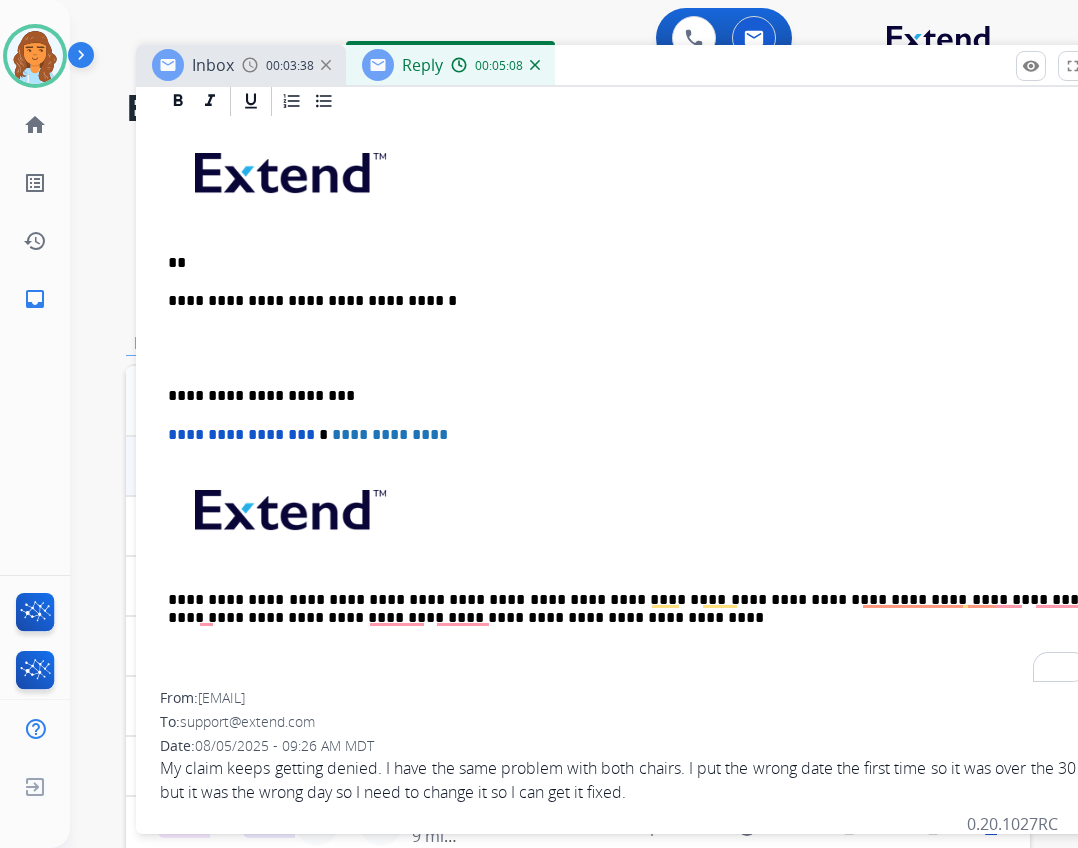 click on "**" at bounding box center [628, 263] 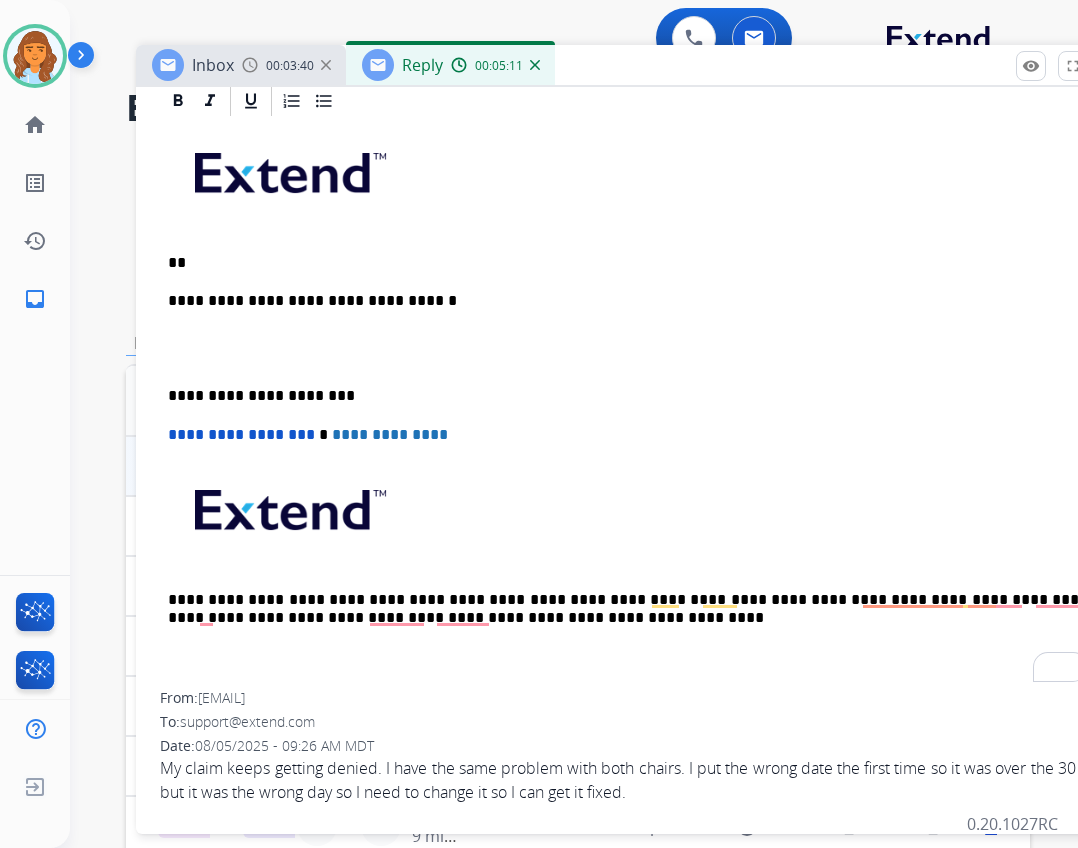 type 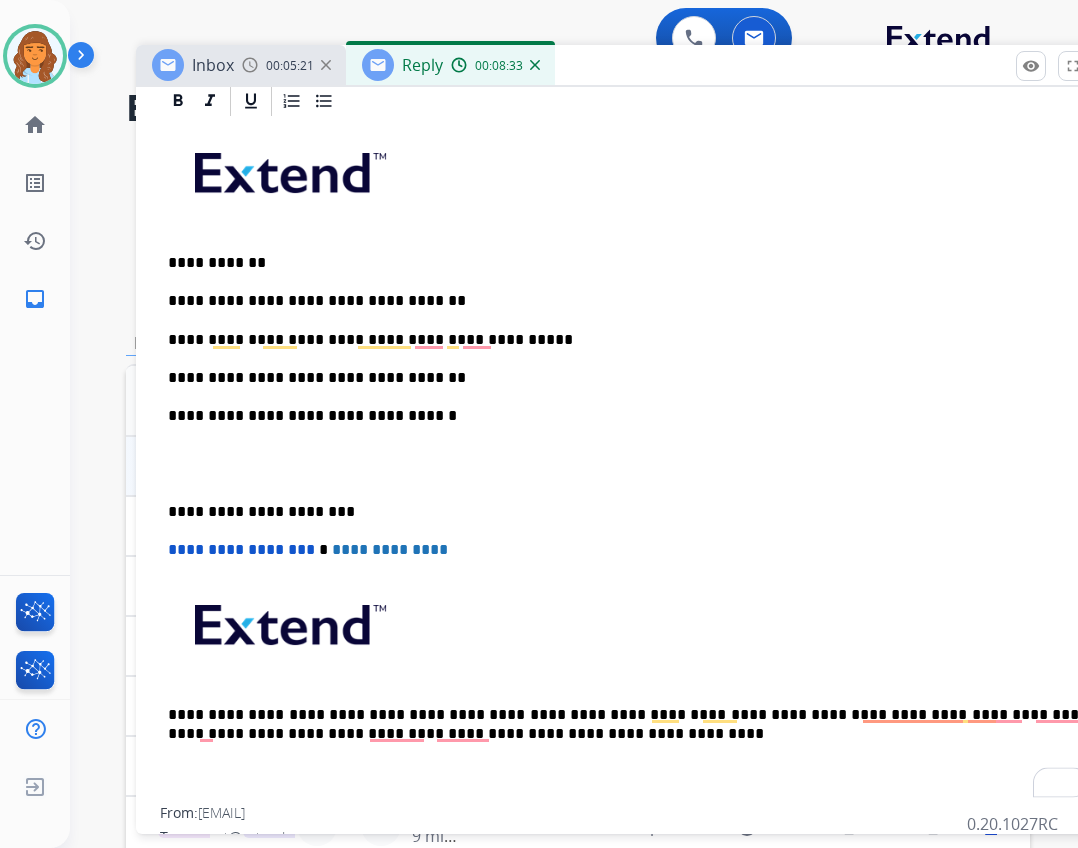 click on "**********" at bounding box center [628, 378] 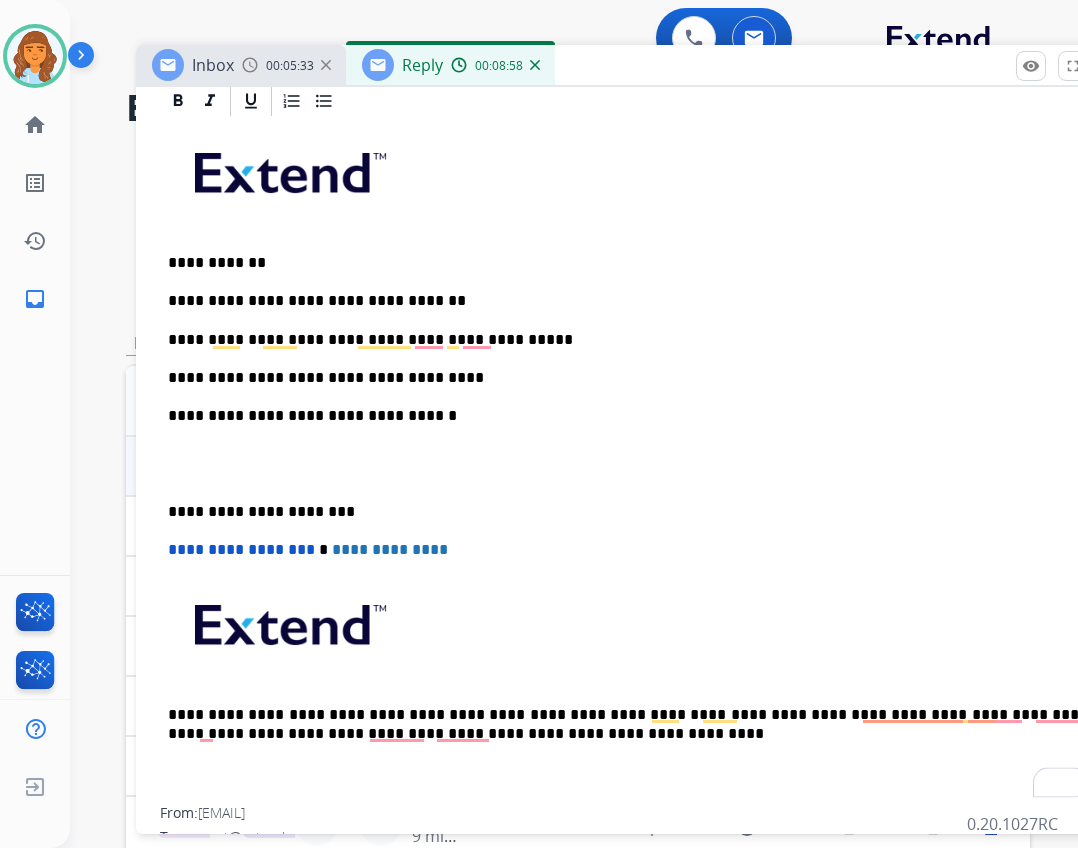 click on "**********" at bounding box center [636, 463] 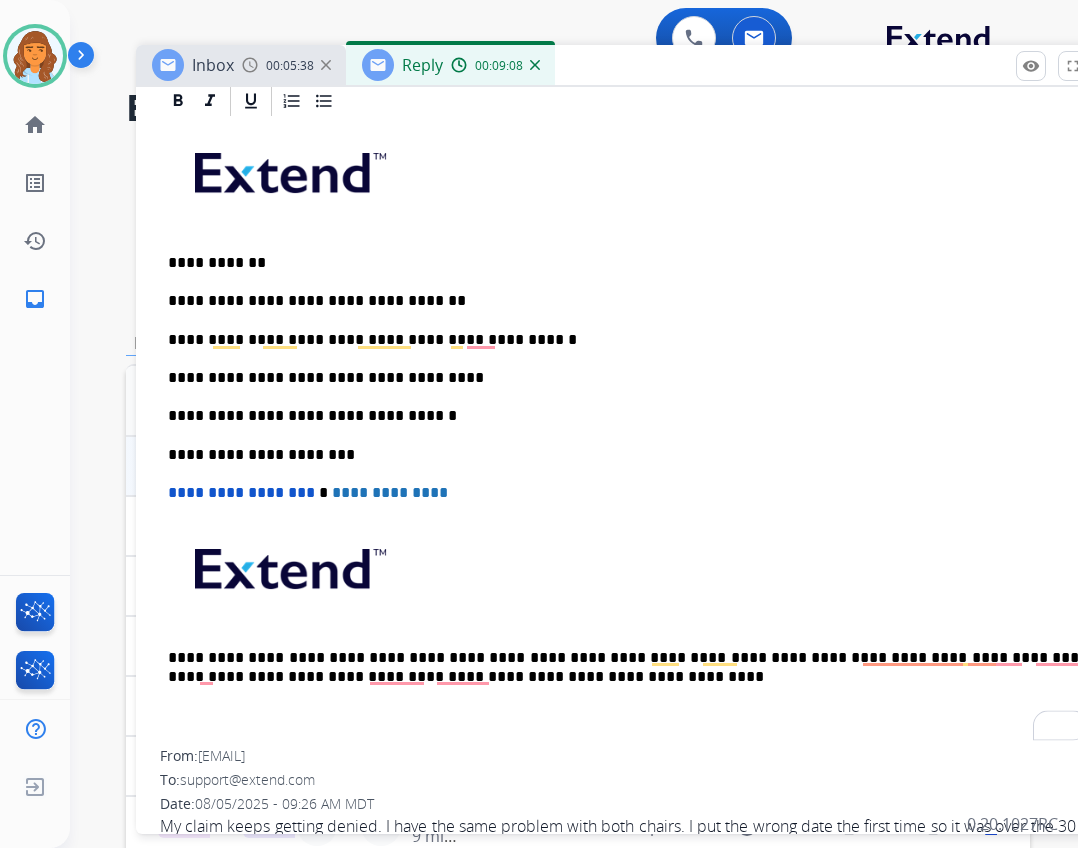 drag, startPoint x: 473, startPoint y: 350, endPoint x: 473, endPoint y: 298, distance: 52 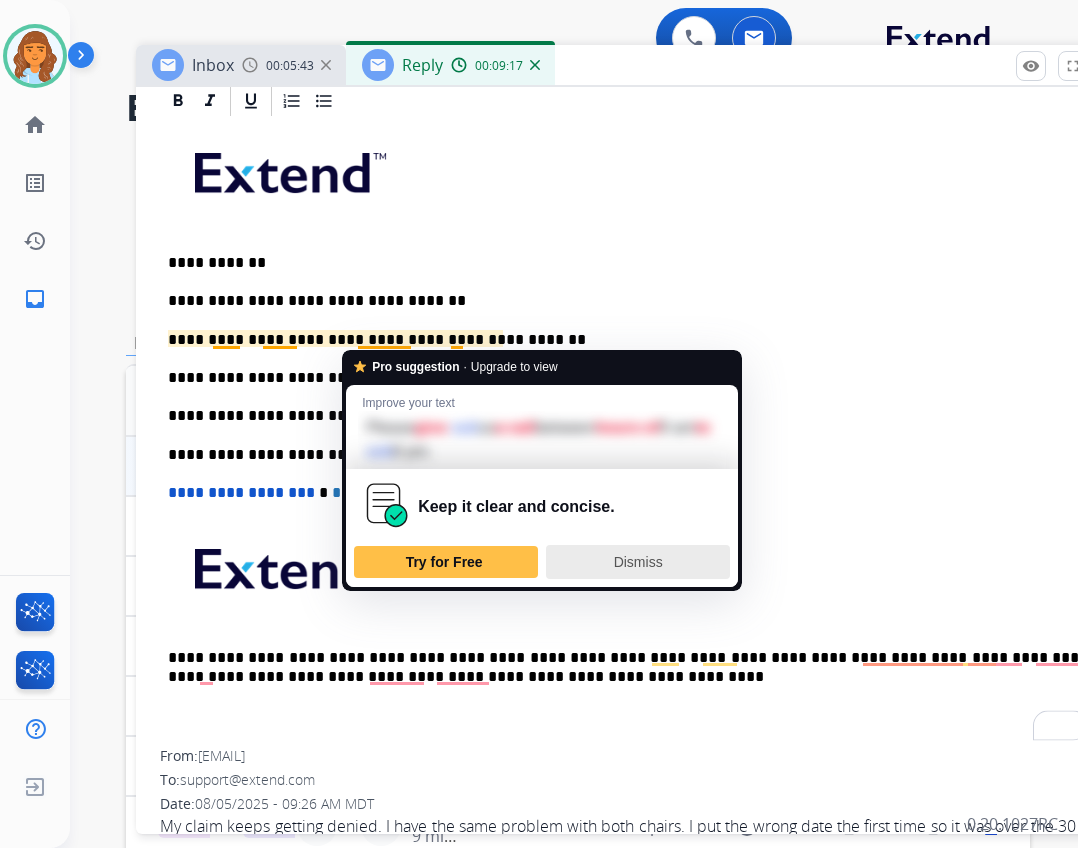 click on "Dismiss" at bounding box center (638, 562) 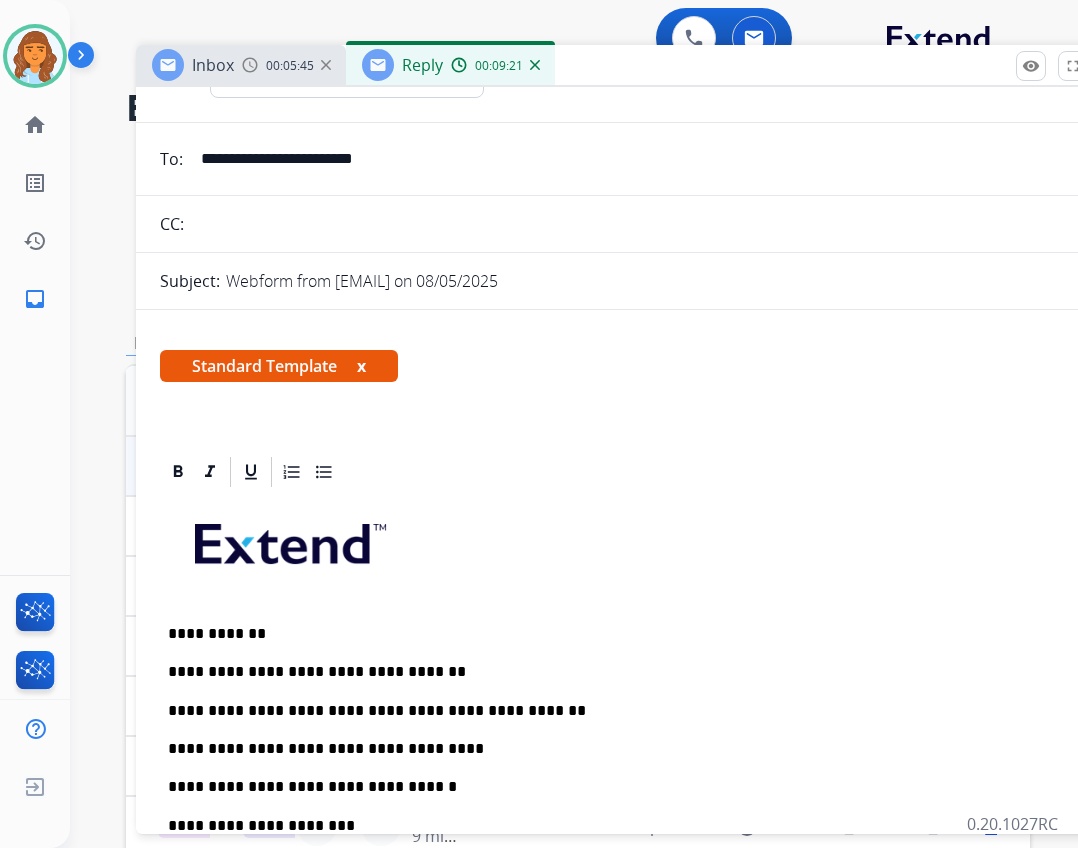 scroll, scrollTop: 0, scrollLeft: 0, axis: both 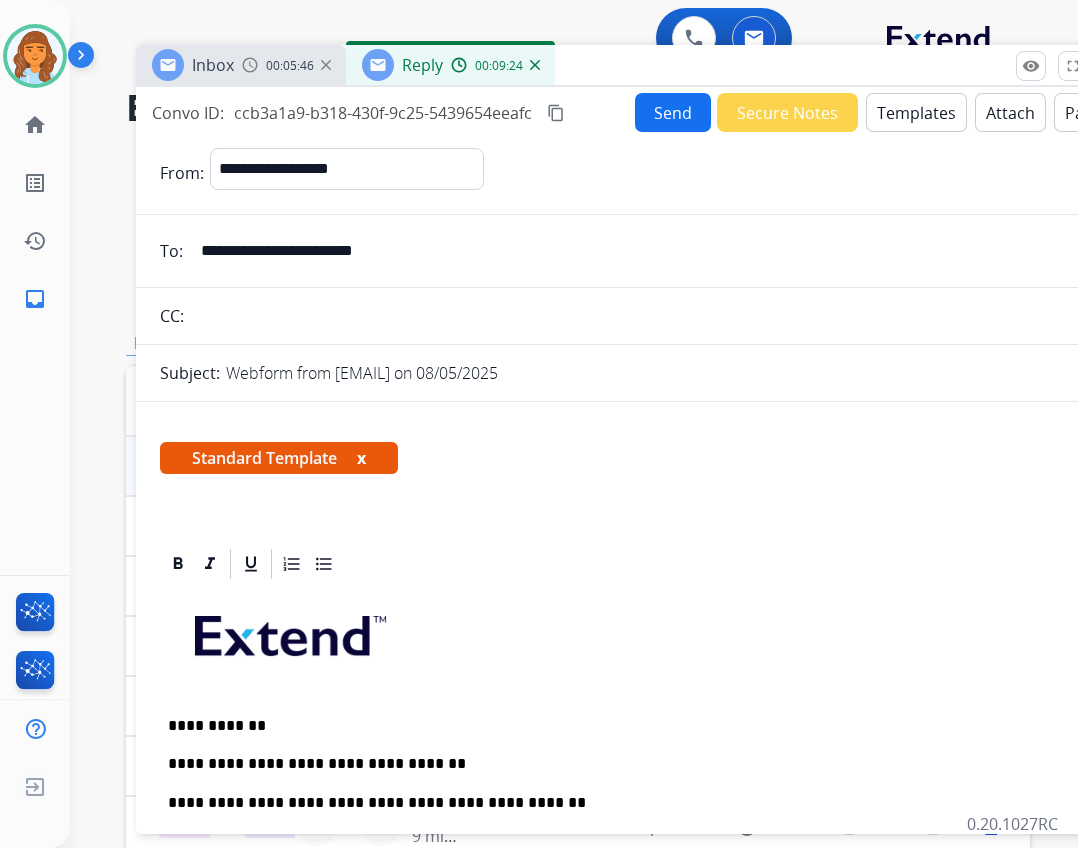 click on "Send" at bounding box center (673, 112) 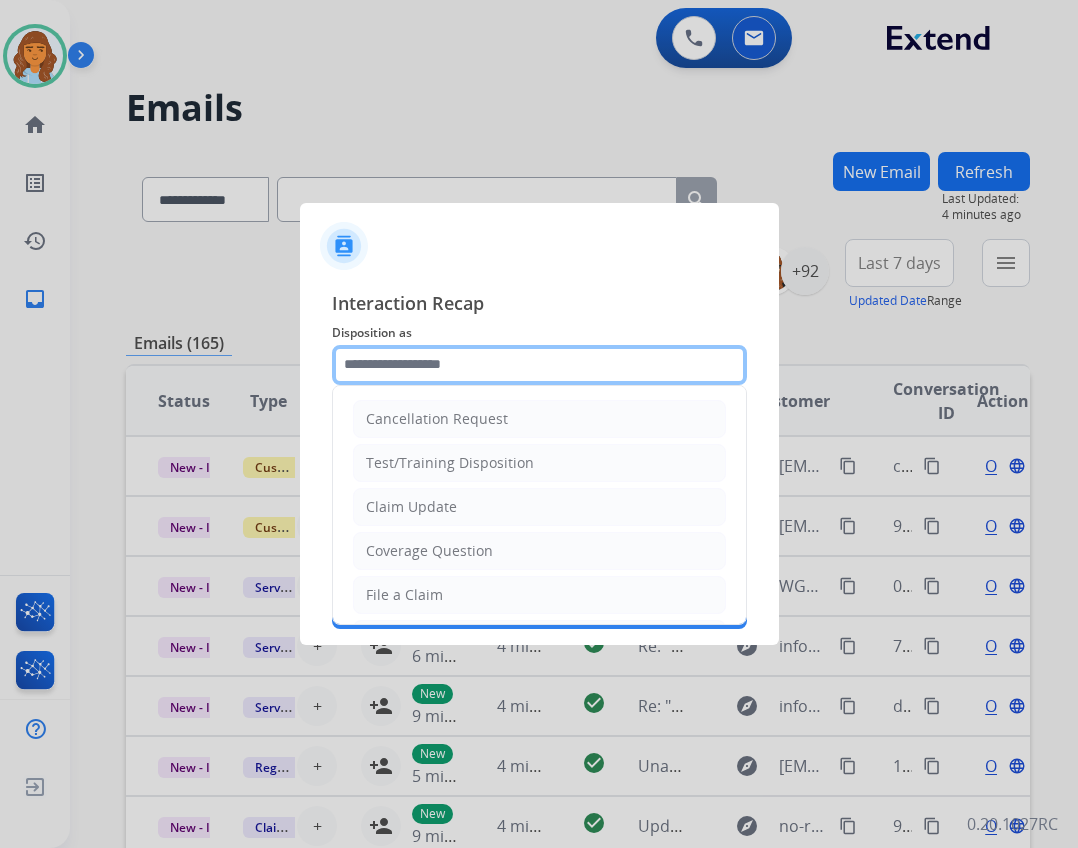 click 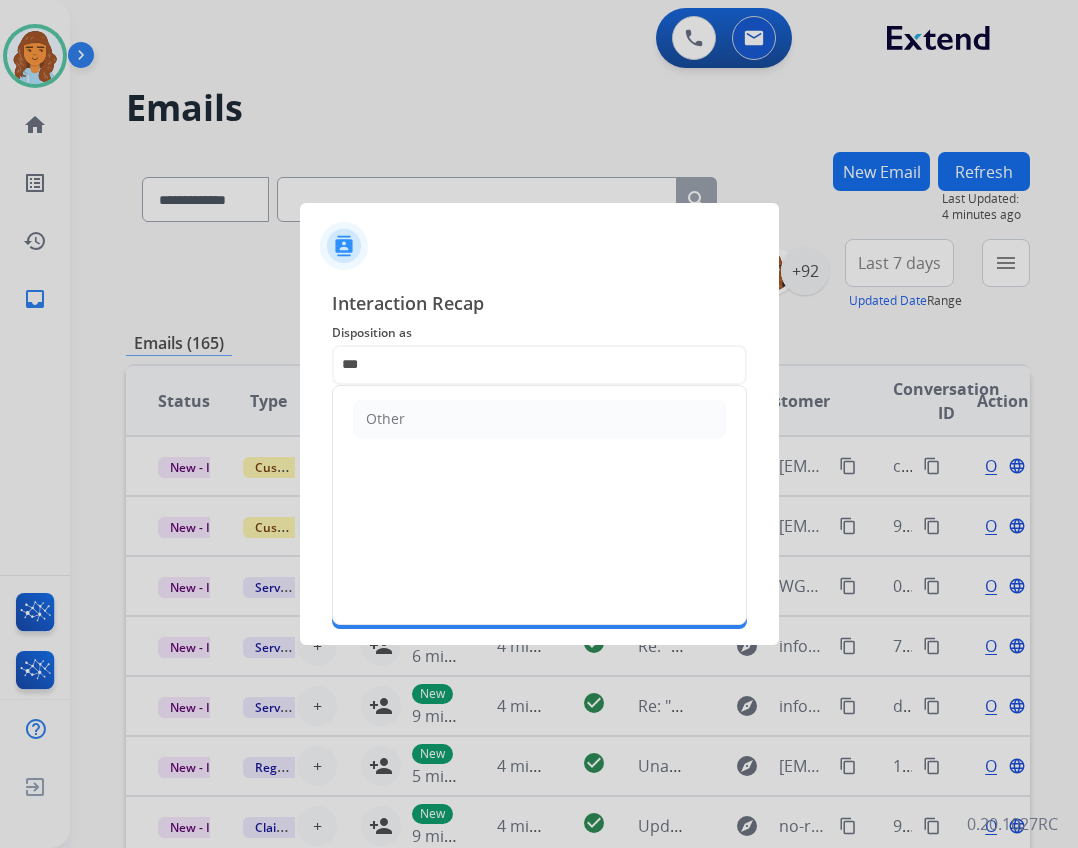 drag, startPoint x: 464, startPoint y: 416, endPoint x: 448, endPoint y: 424, distance: 17.888544 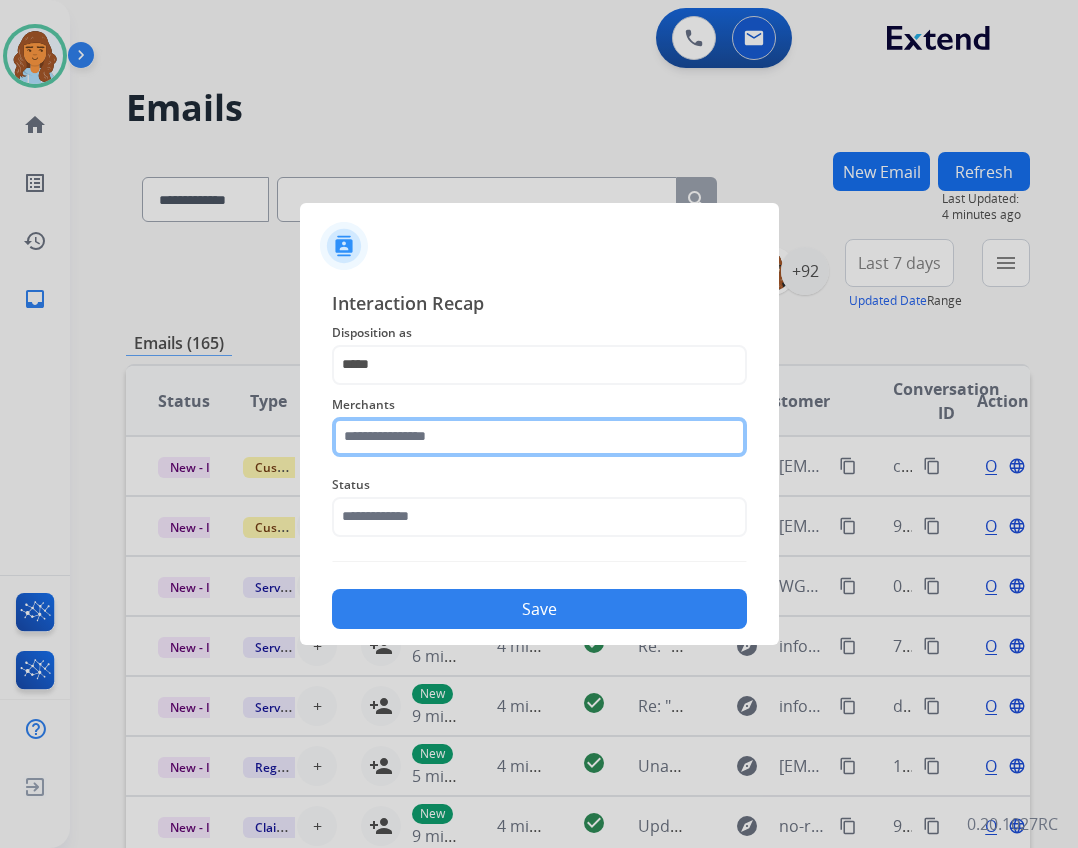 click 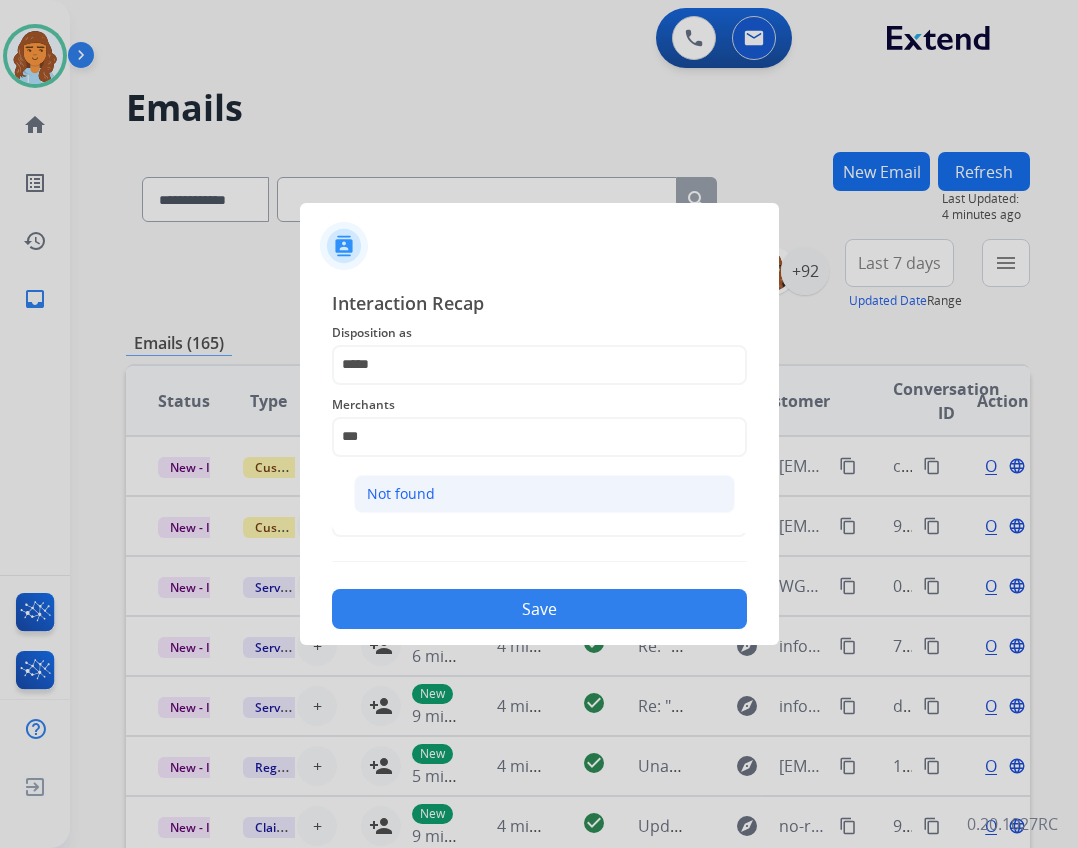 click on "Not found" 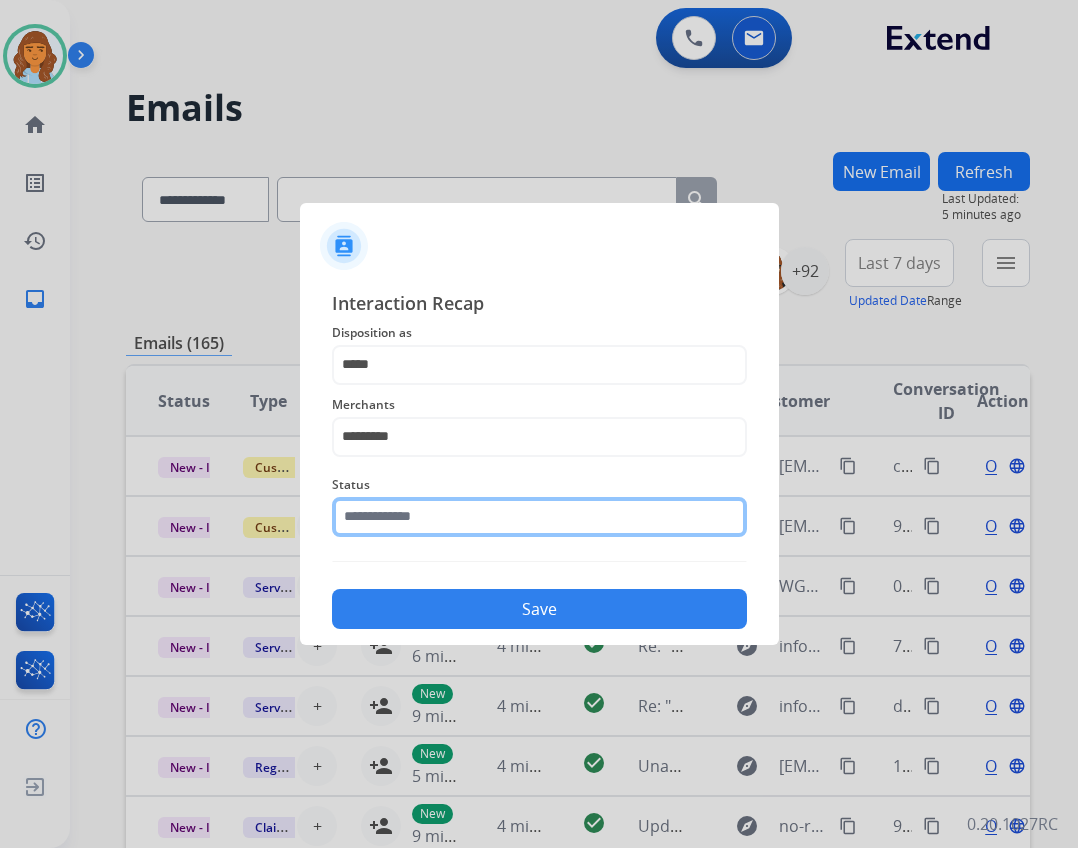 click 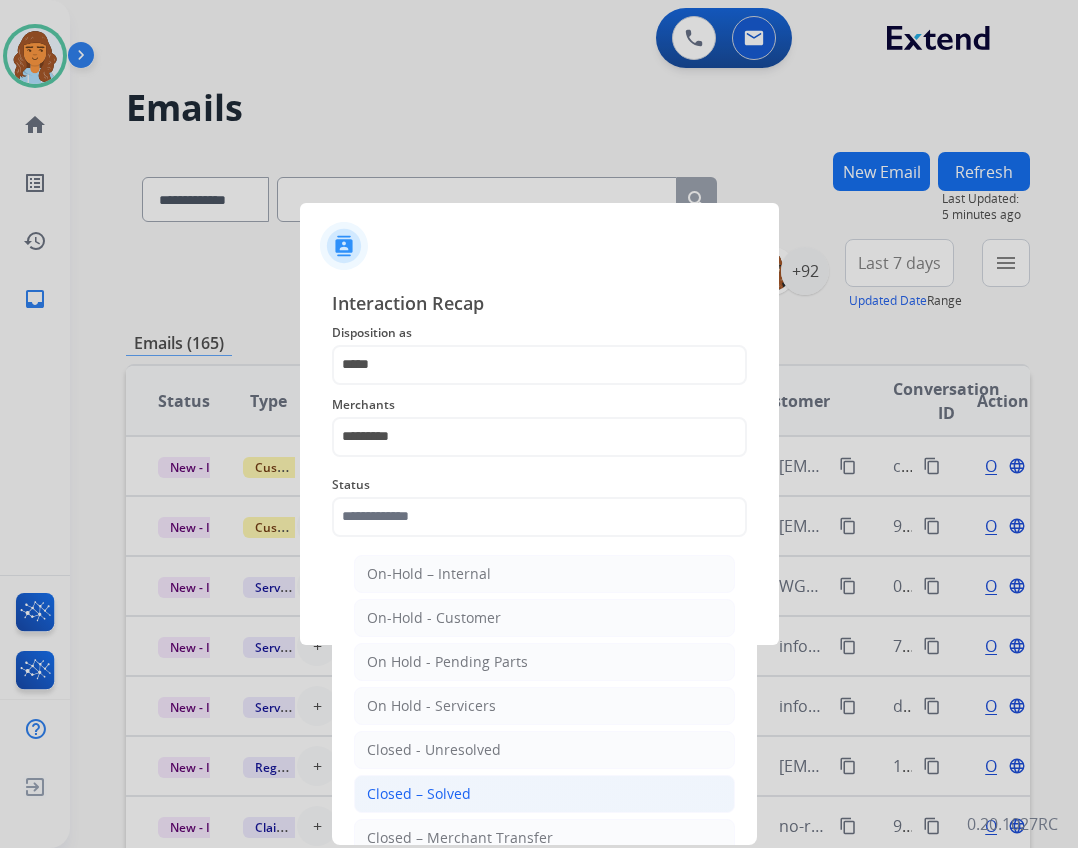 click on "Closed – Solved" 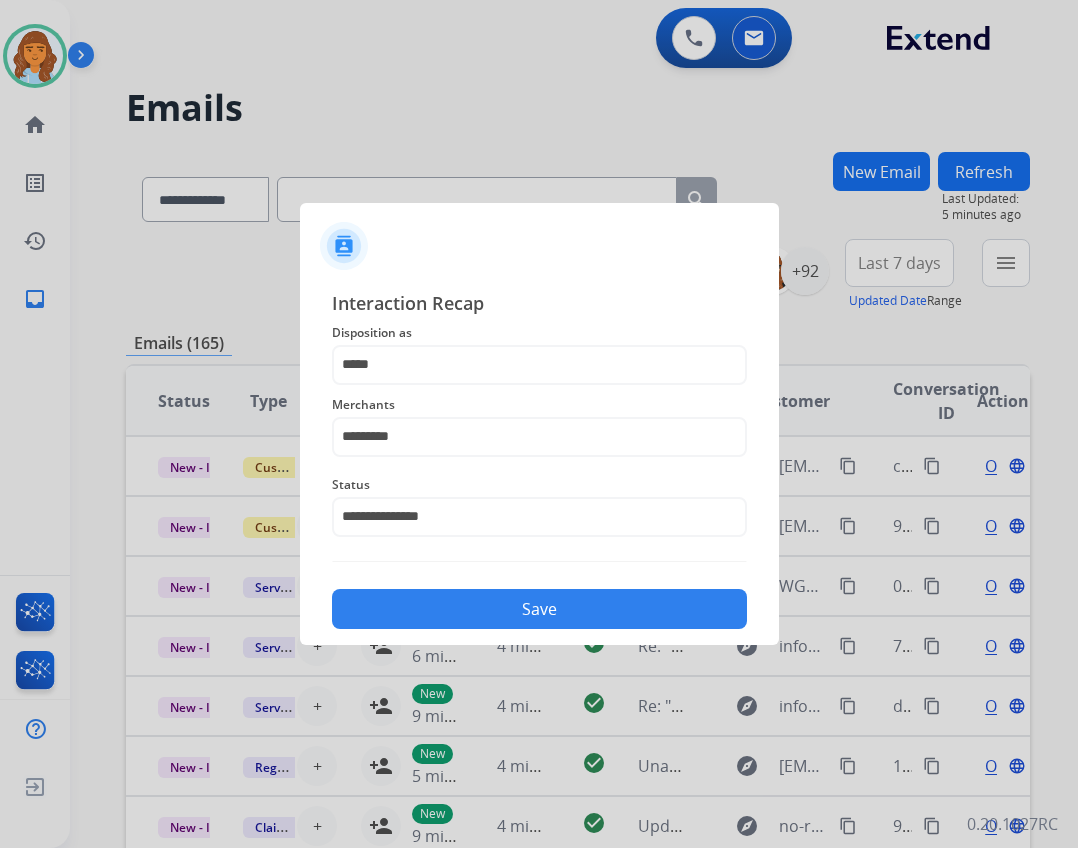click on "Save" 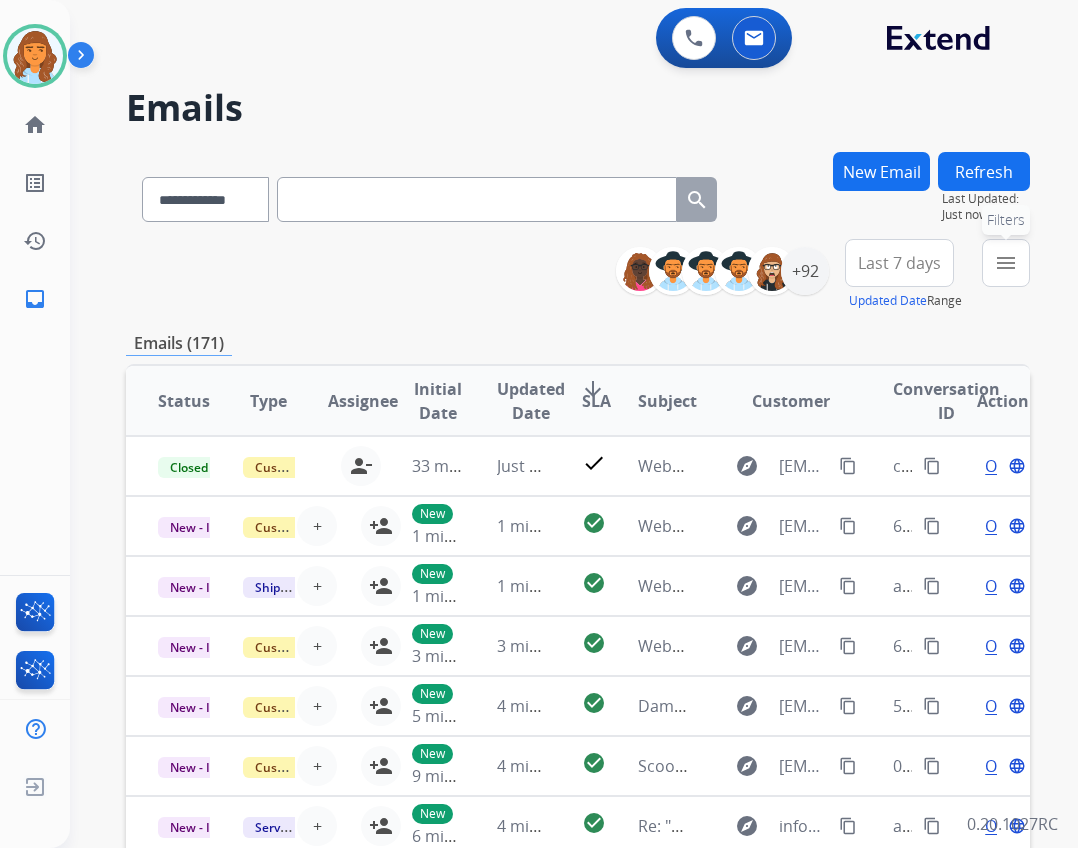 drag, startPoint x: 1006, startPoint y: 260, endPoint x: 992, endPoint y: 288, distance: 31.304953 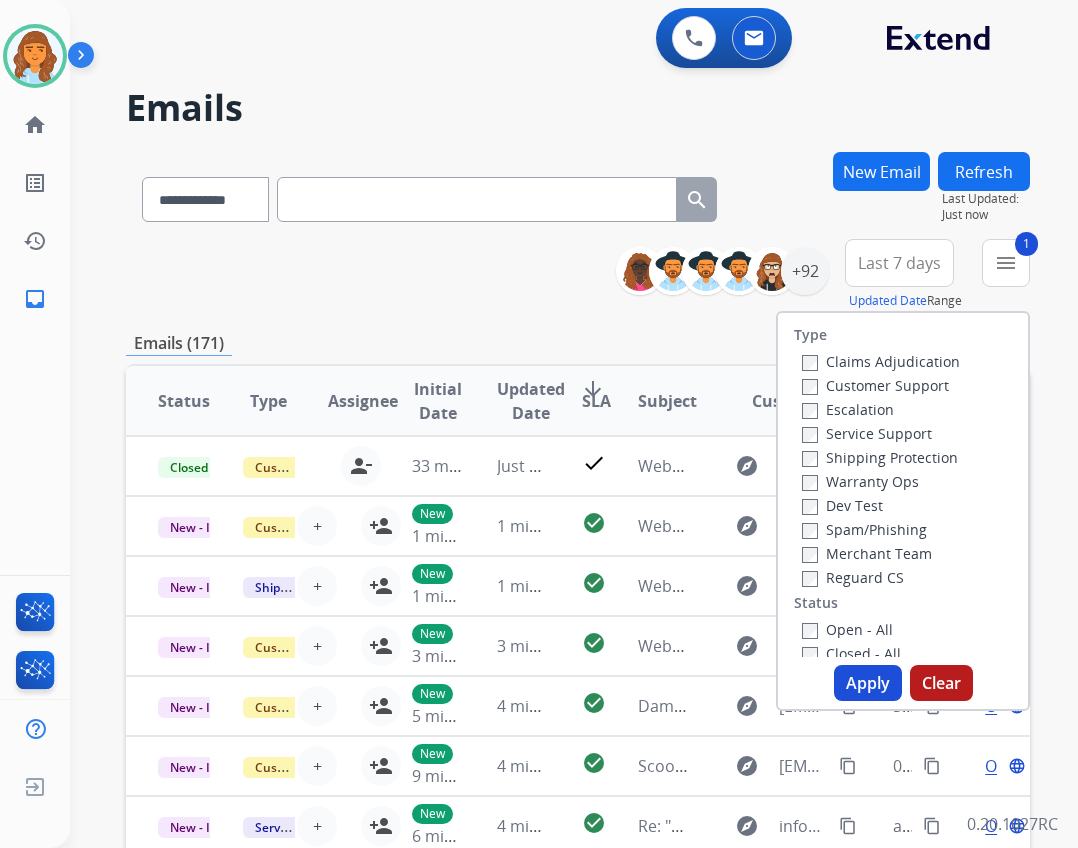 click on "Reguard CS" at bounding box center [853, 577] 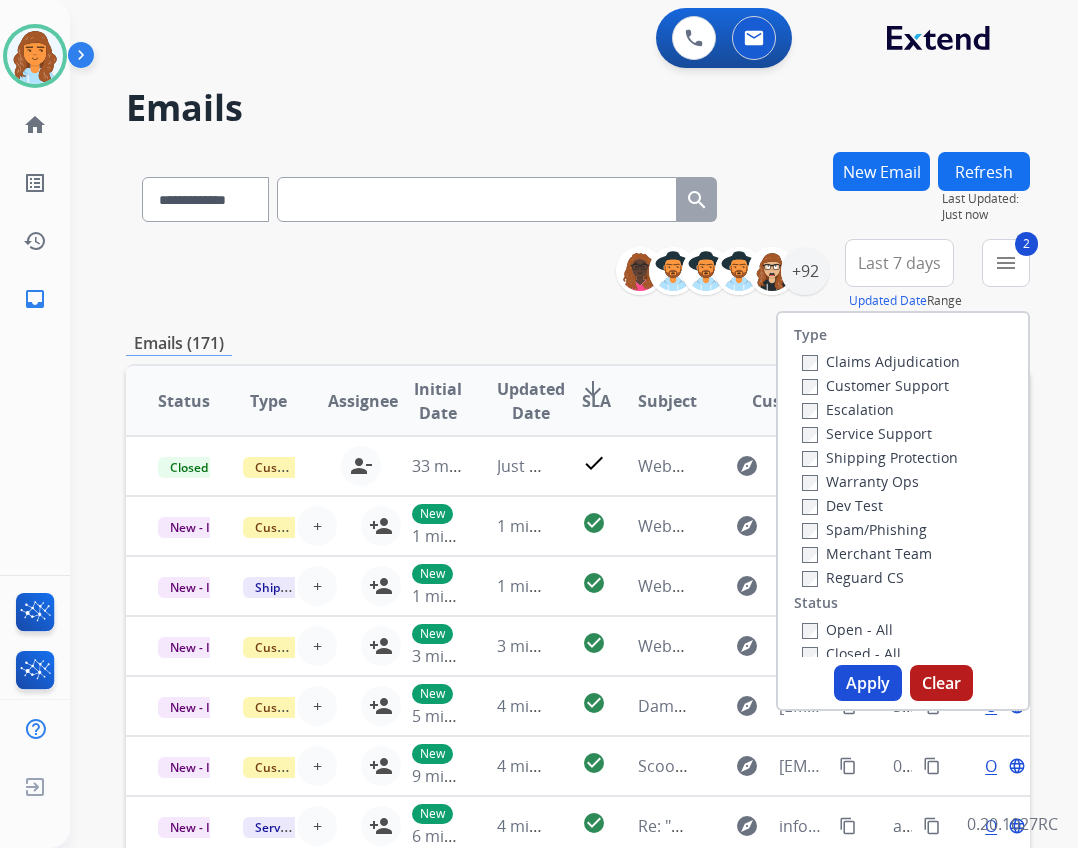 click on "Shipping Protection" at bounding box center [880, 457] 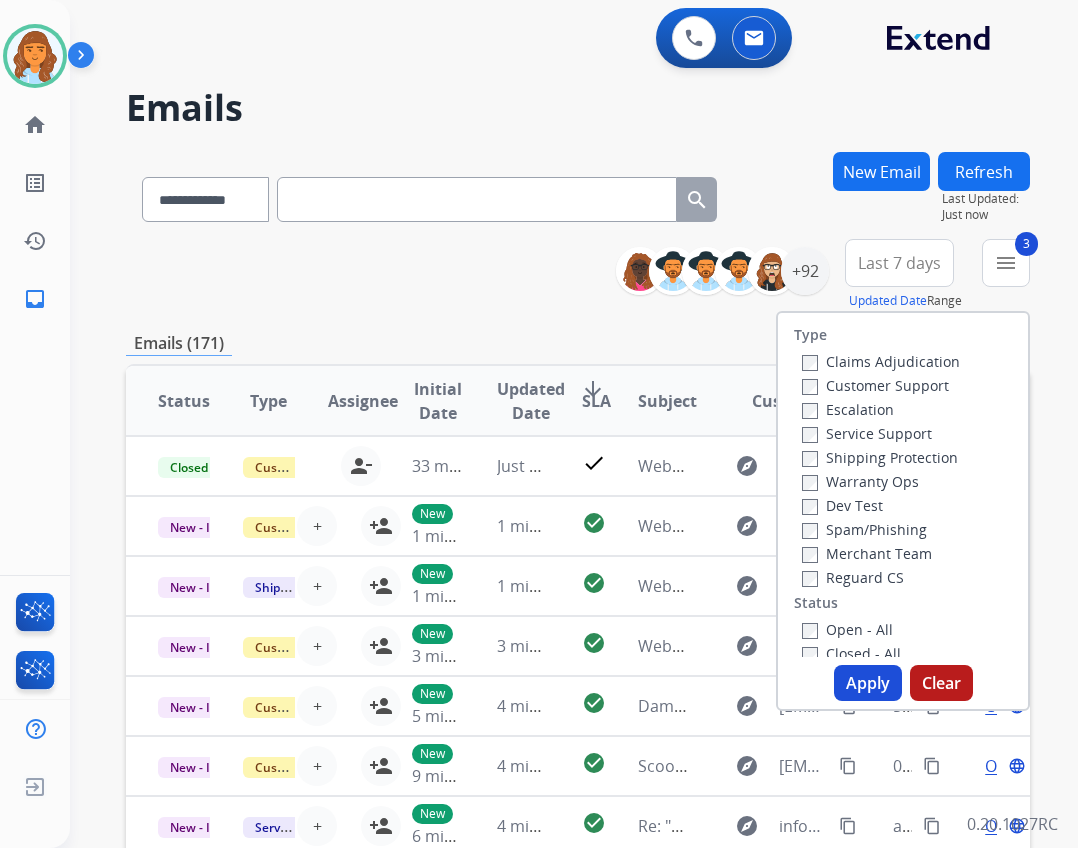 click on "Customer Support" at bounding box center [875, 385] 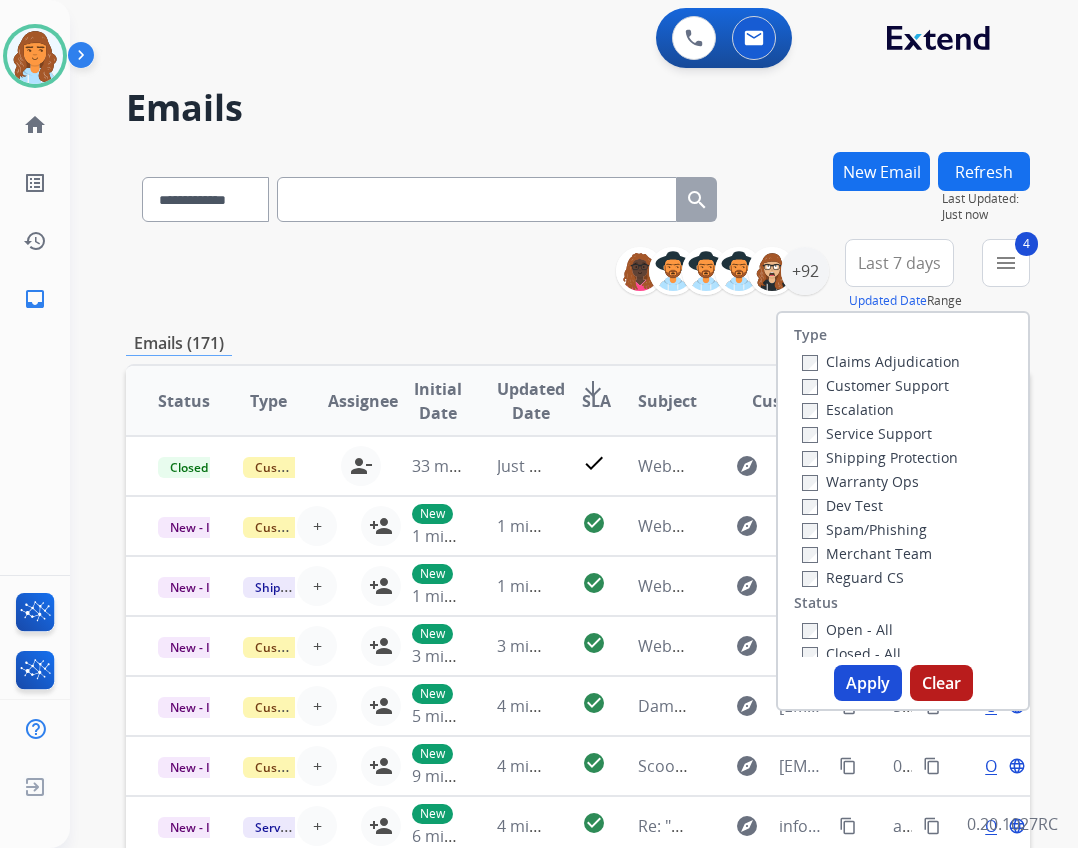 click on "Apply" at bounding box center [868, 683] 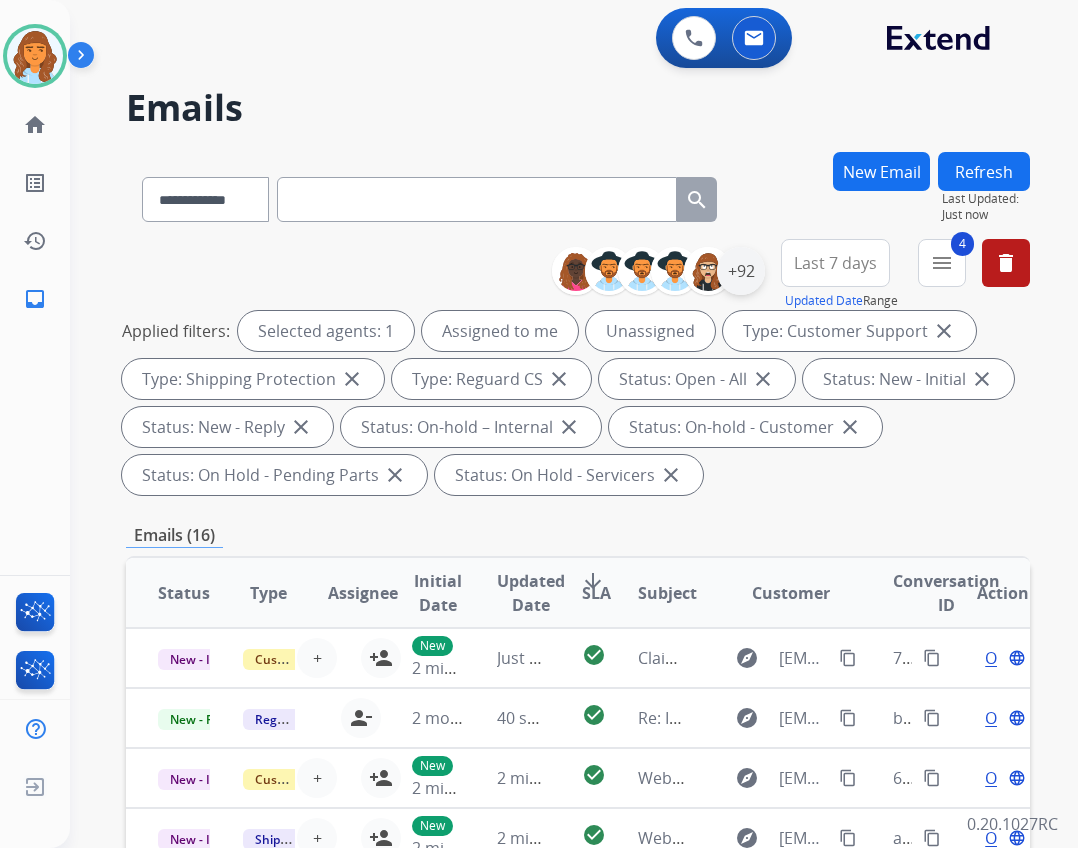 click on "+92" at bounding box center (741, 271) 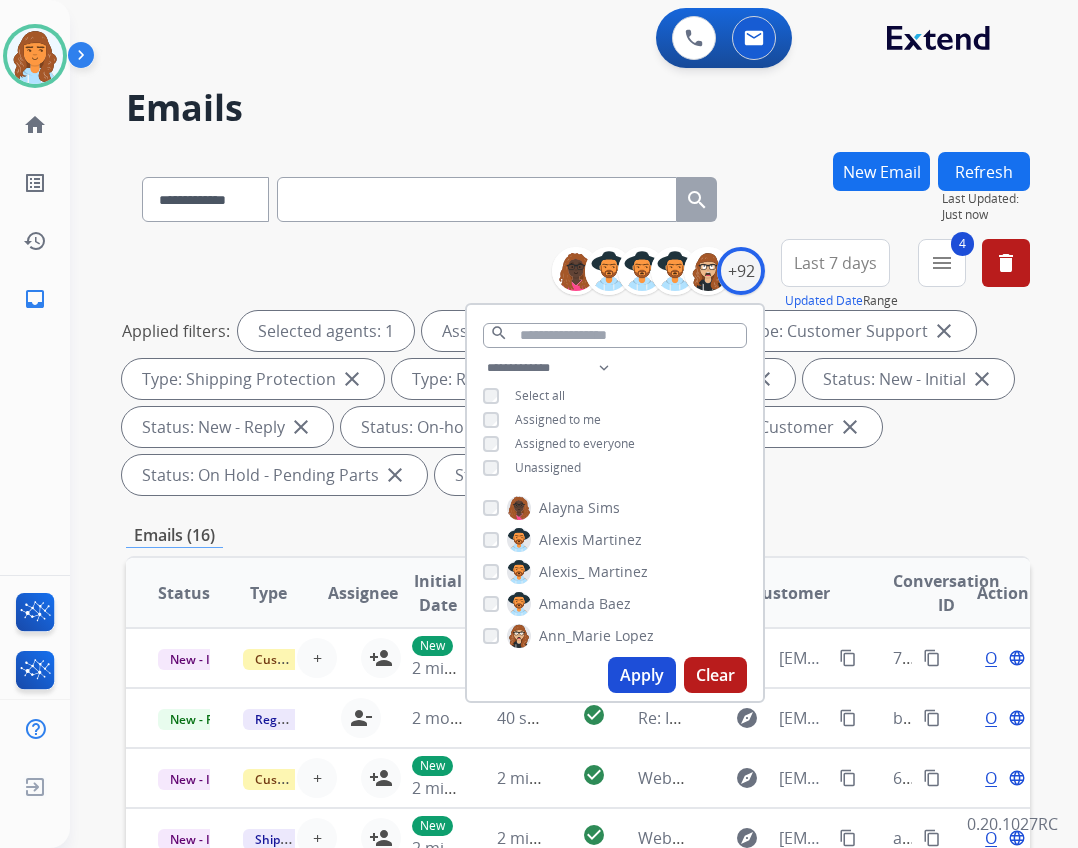 click on "Unassigned" at bounding box center [548, 467] 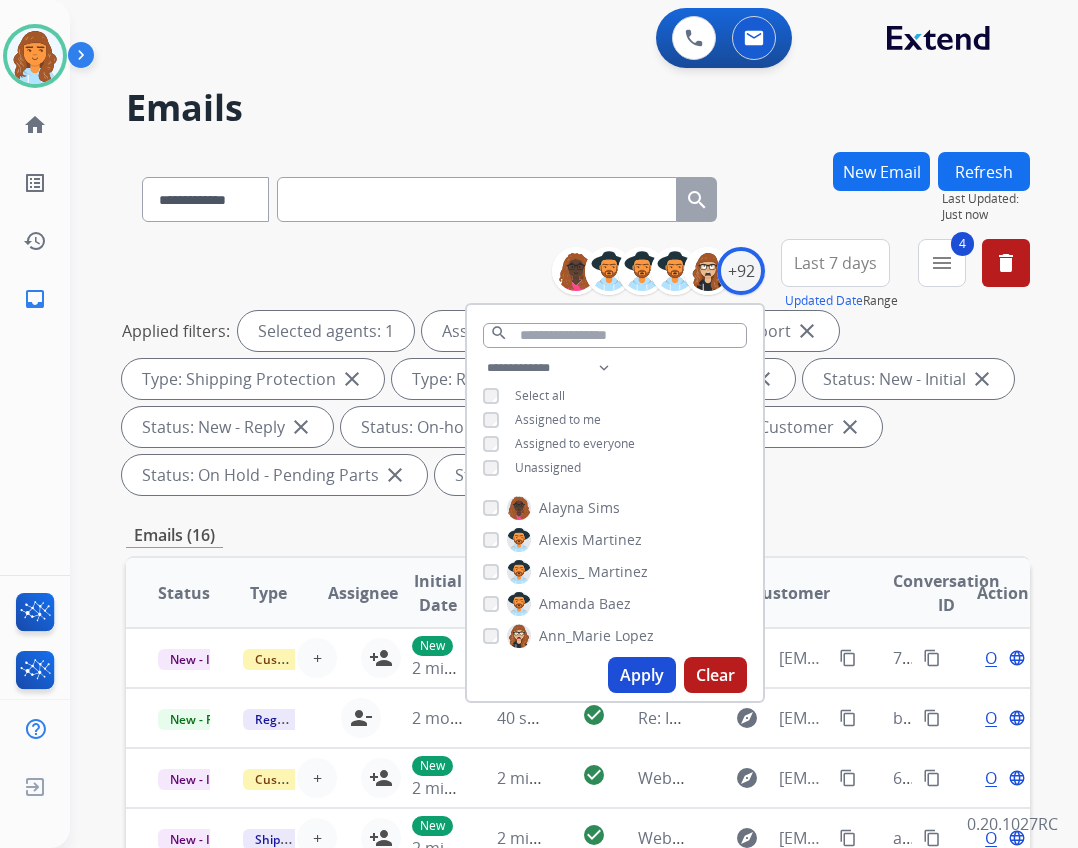 click on "Apply" at bounding box center [642, 675] 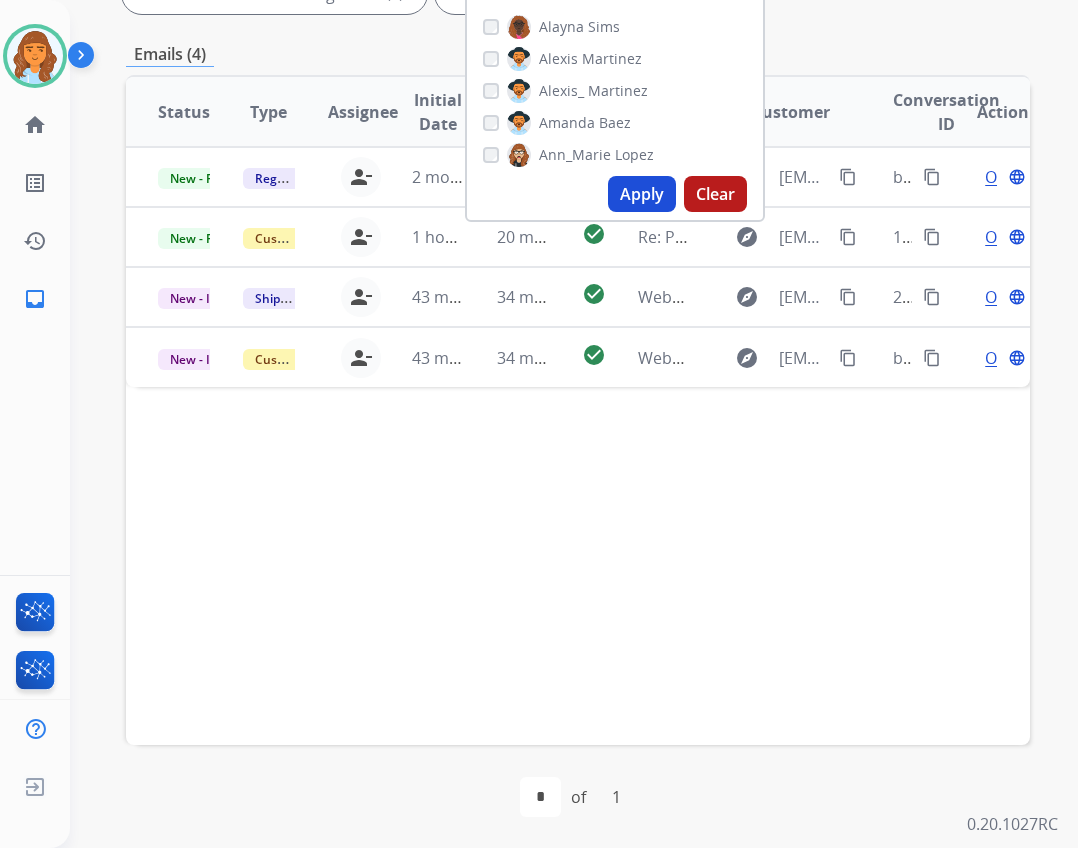 scroll, scrollTop: 482, scrollLeft: 0, axis: vertical 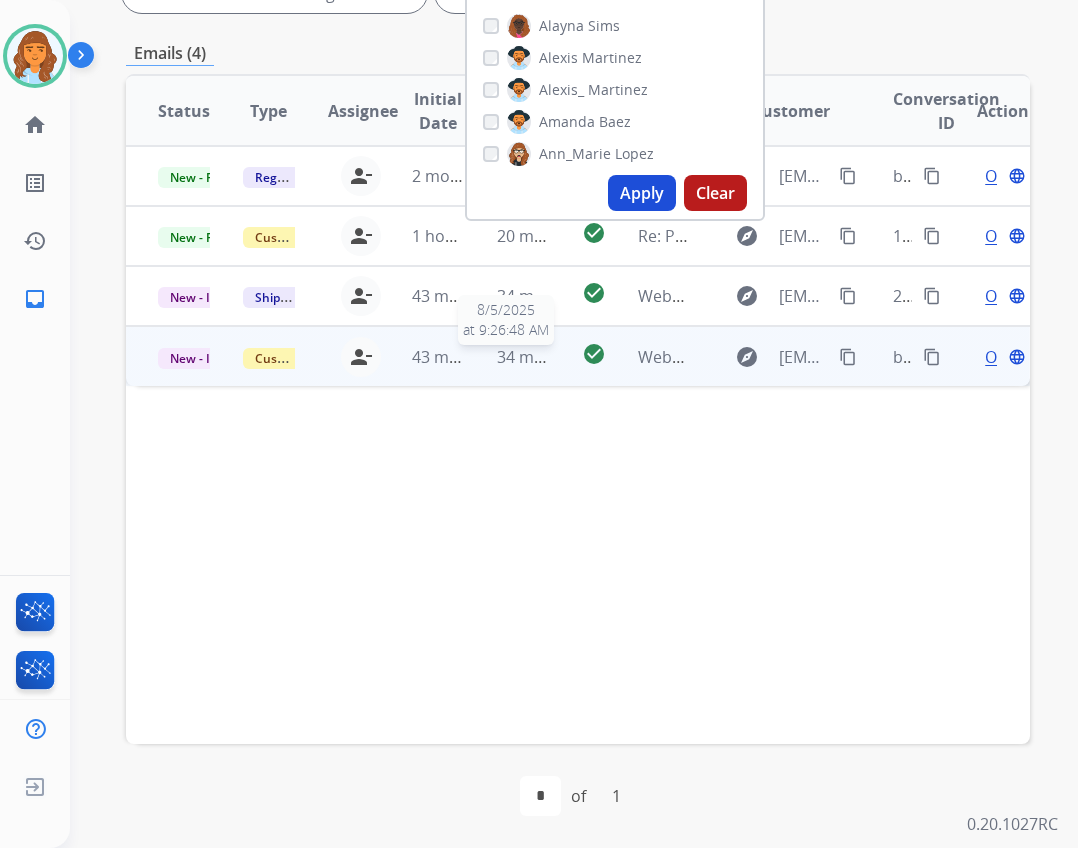 click on "34 minutes ago" at bounding box center (555, 357) 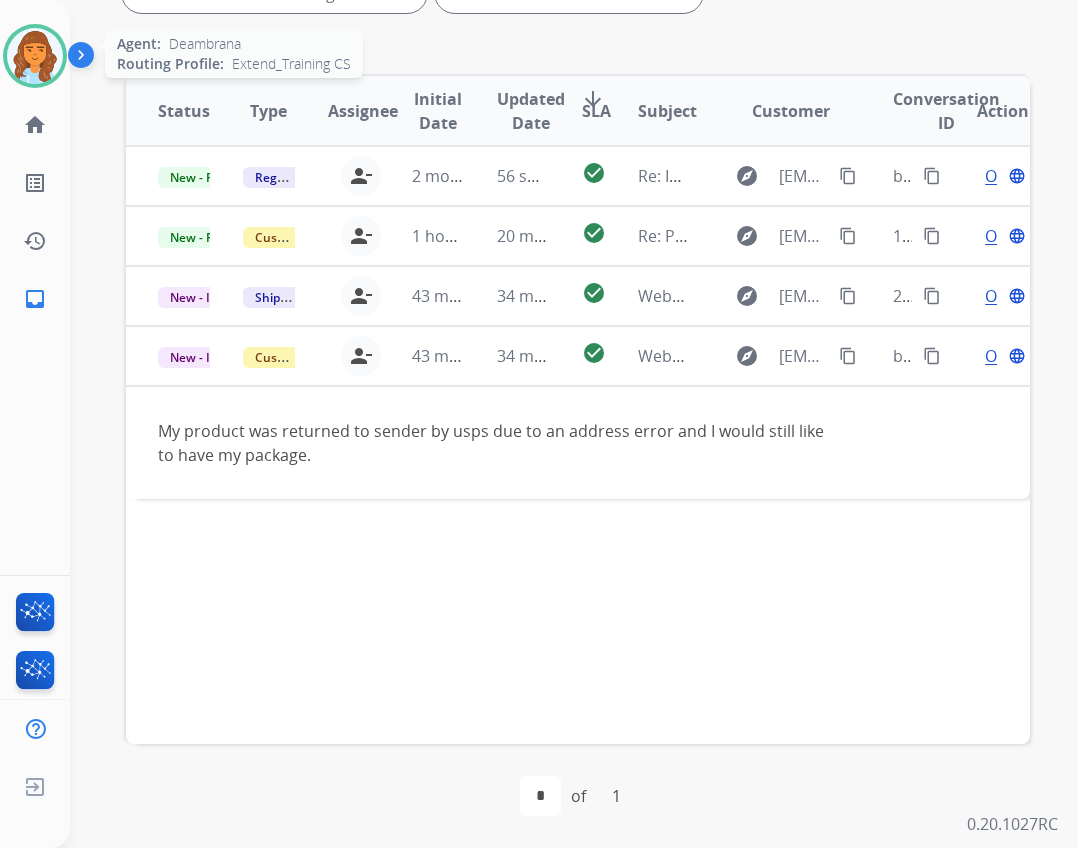 click at bounding box center (35, 56) 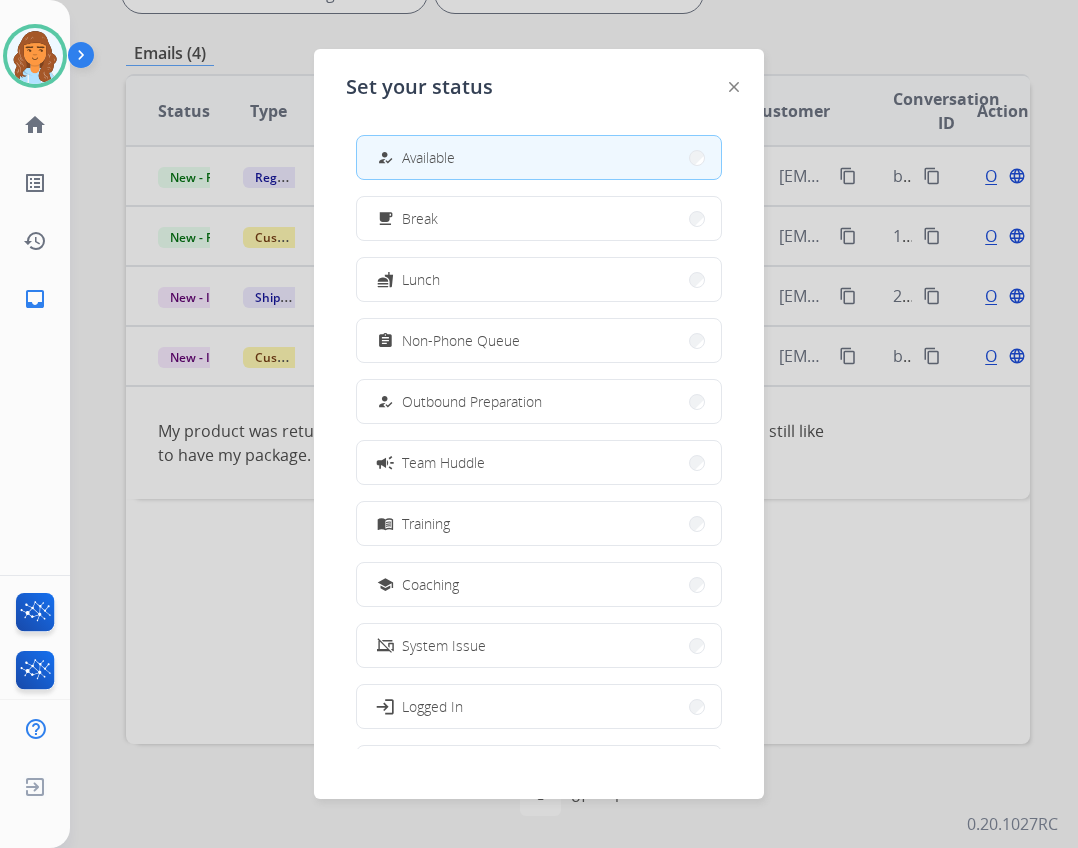 drag, startPoint x: 1010, startPoint y: 505, endPoint x: 789, endPoint y: 262, distance: 328.46613 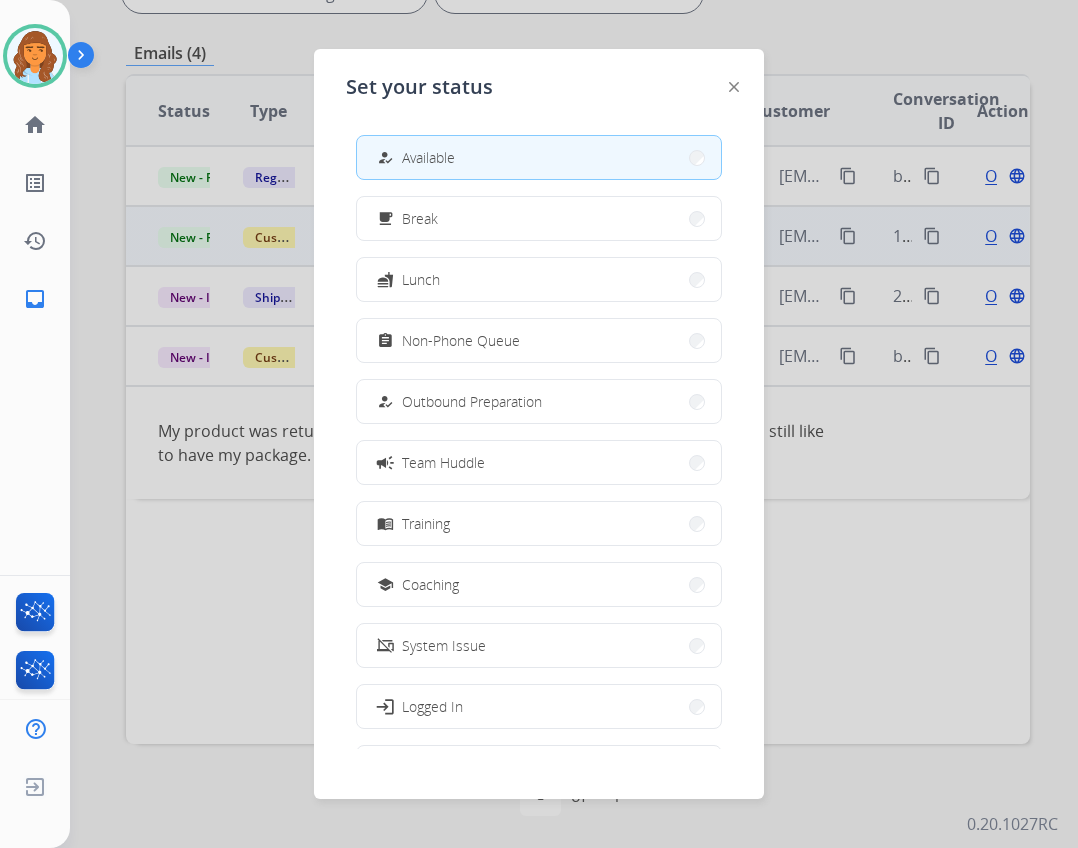 click at bounding box center [539, 424] 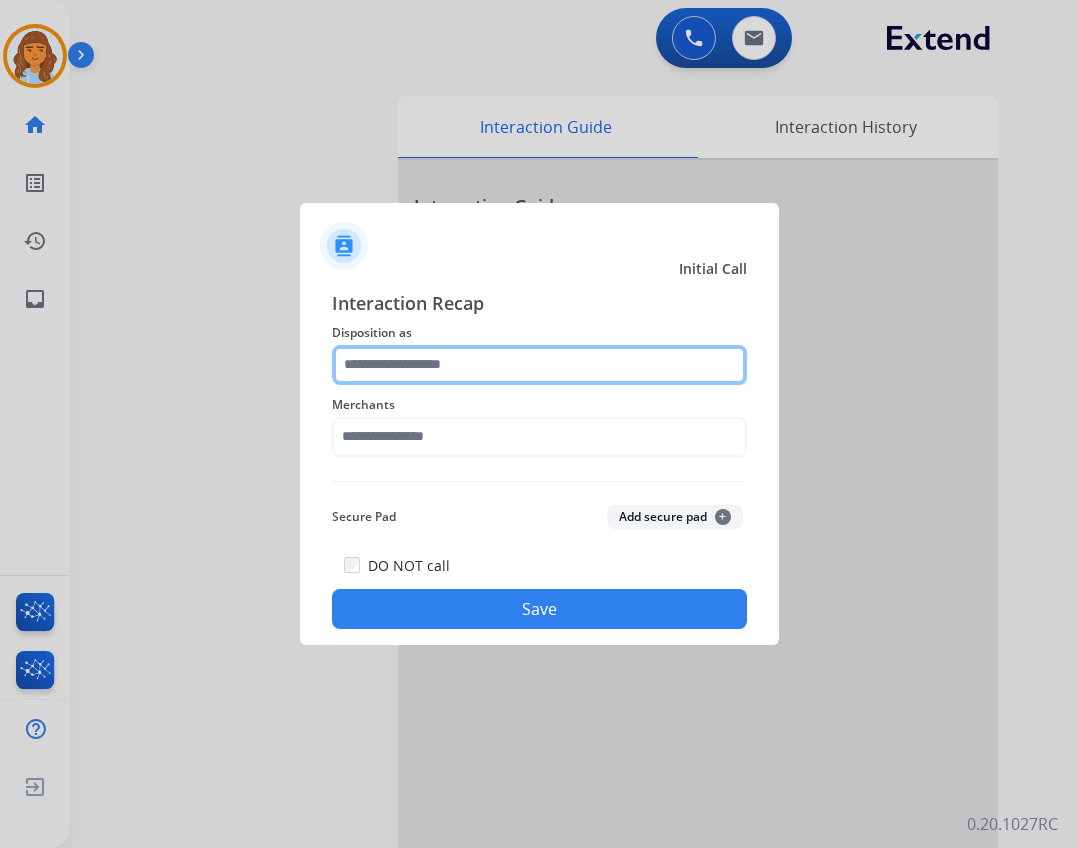 click 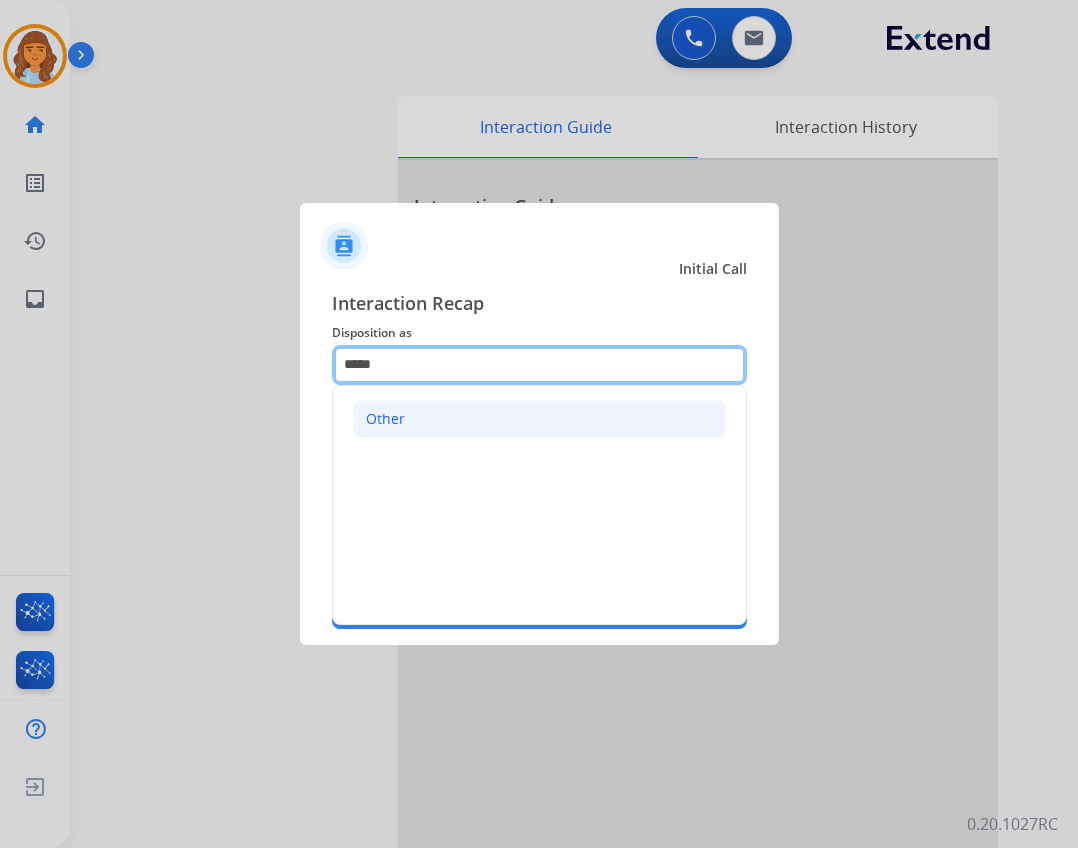 type on "*****" 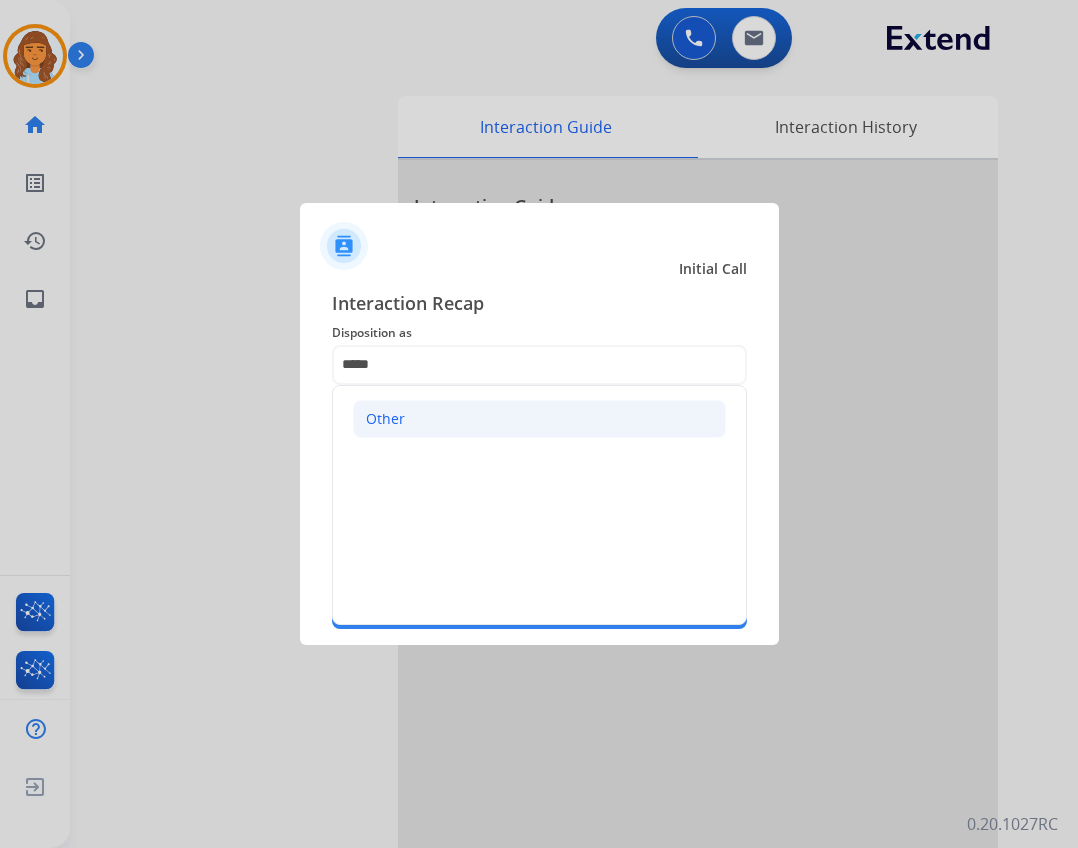 click on "Other" 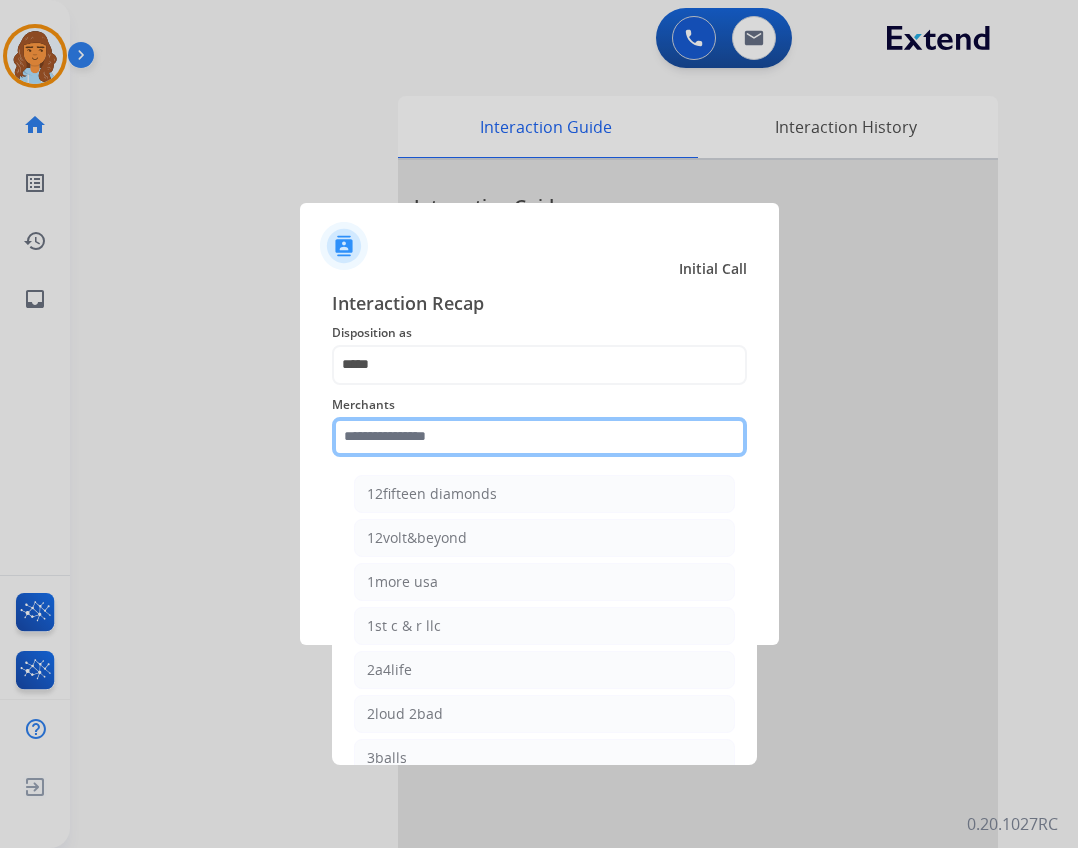click 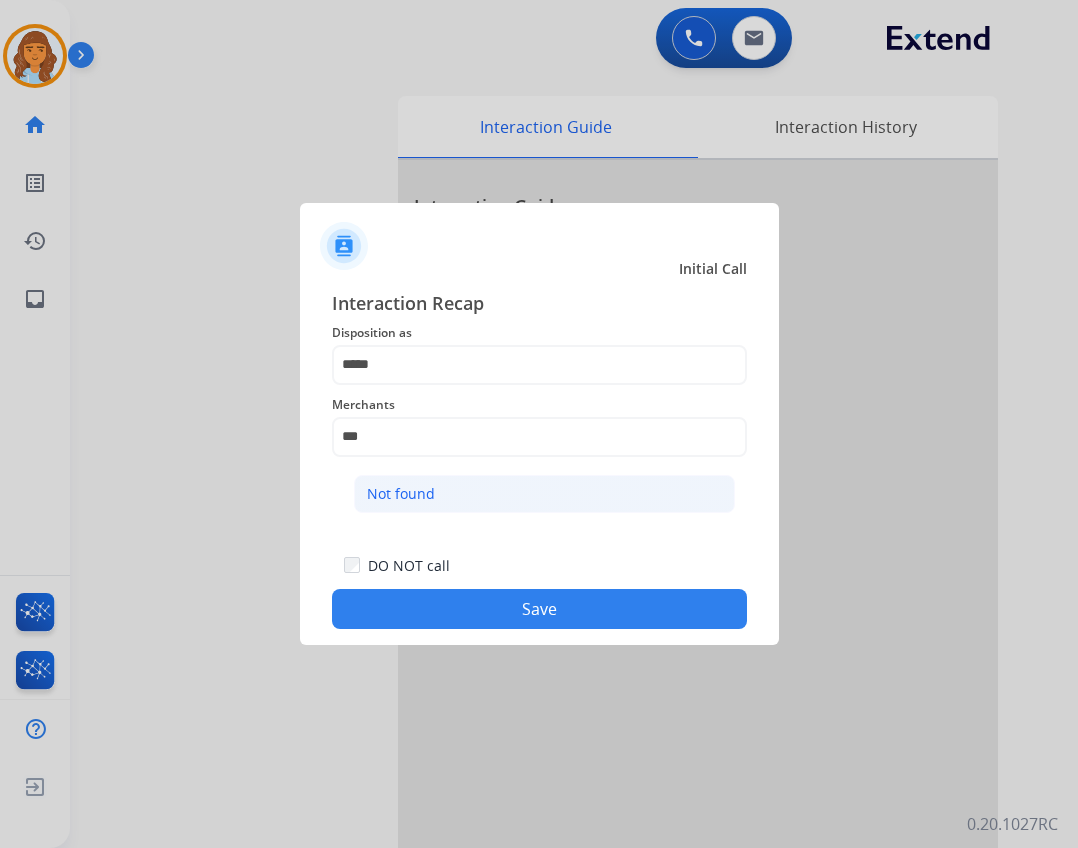 click on "Not found" 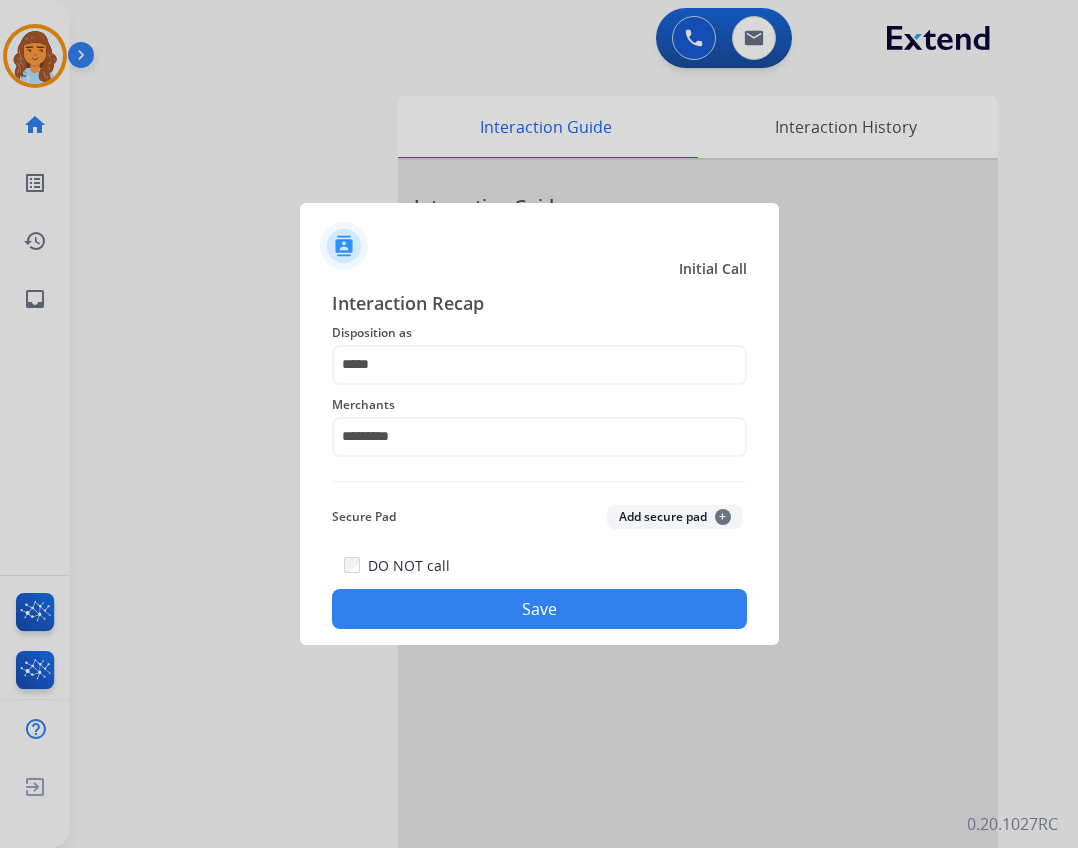 click on "Save" 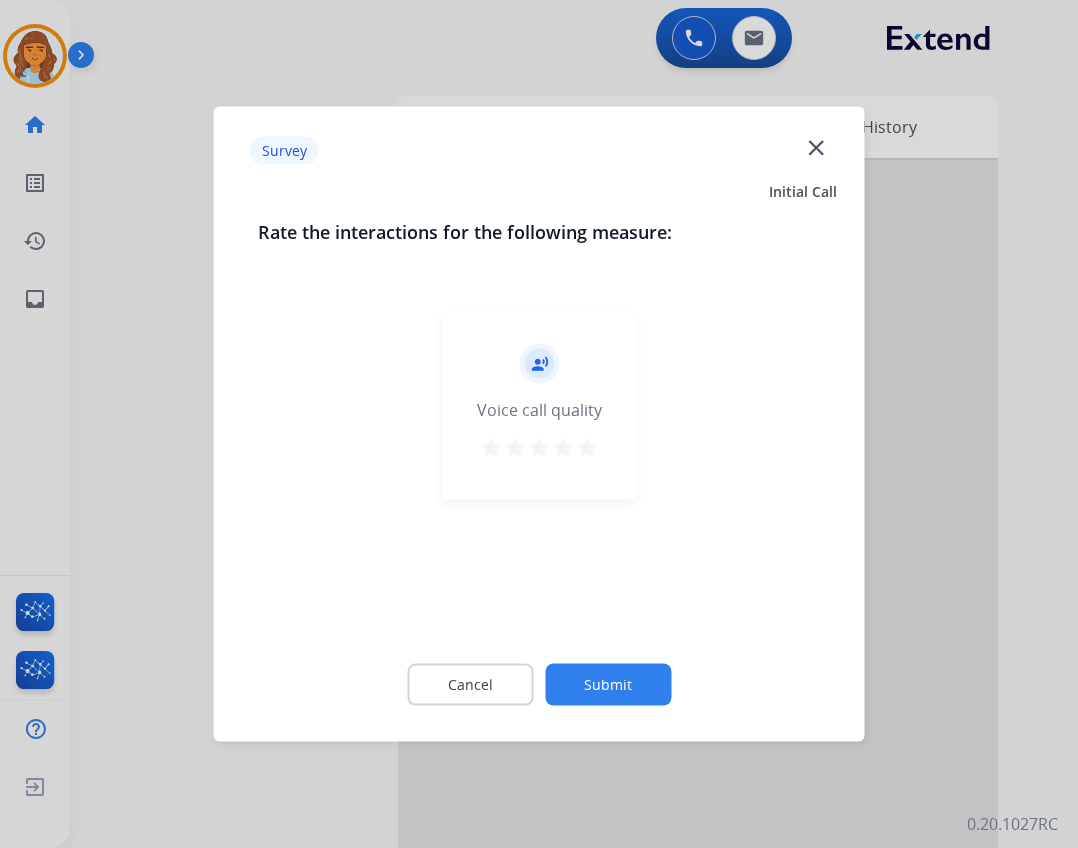click on "close" 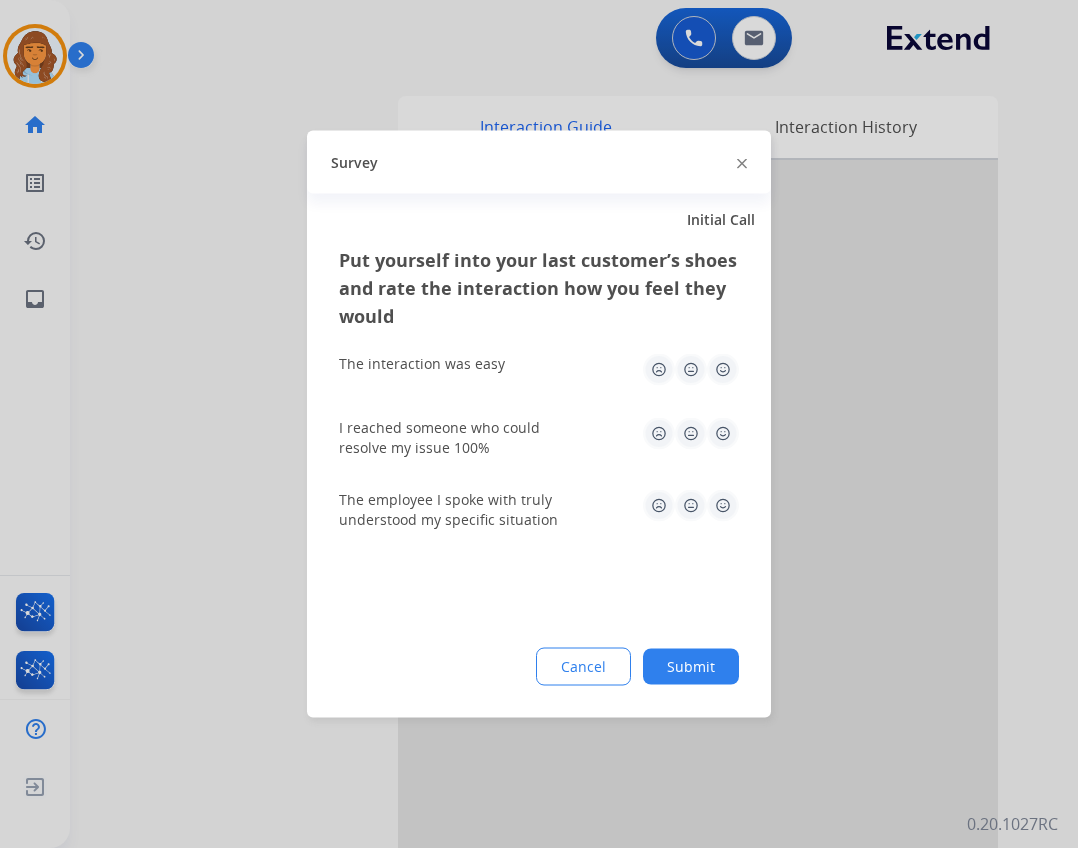 click on "Survey" 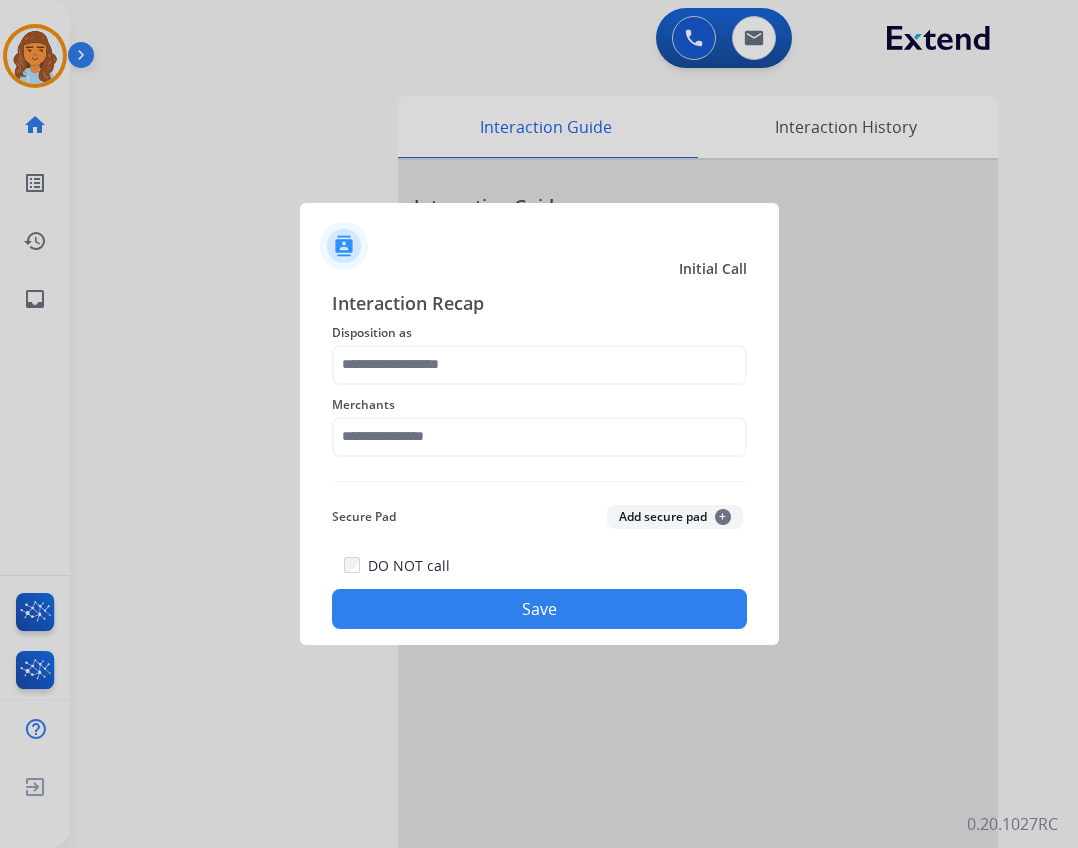 click on "Disposition as" 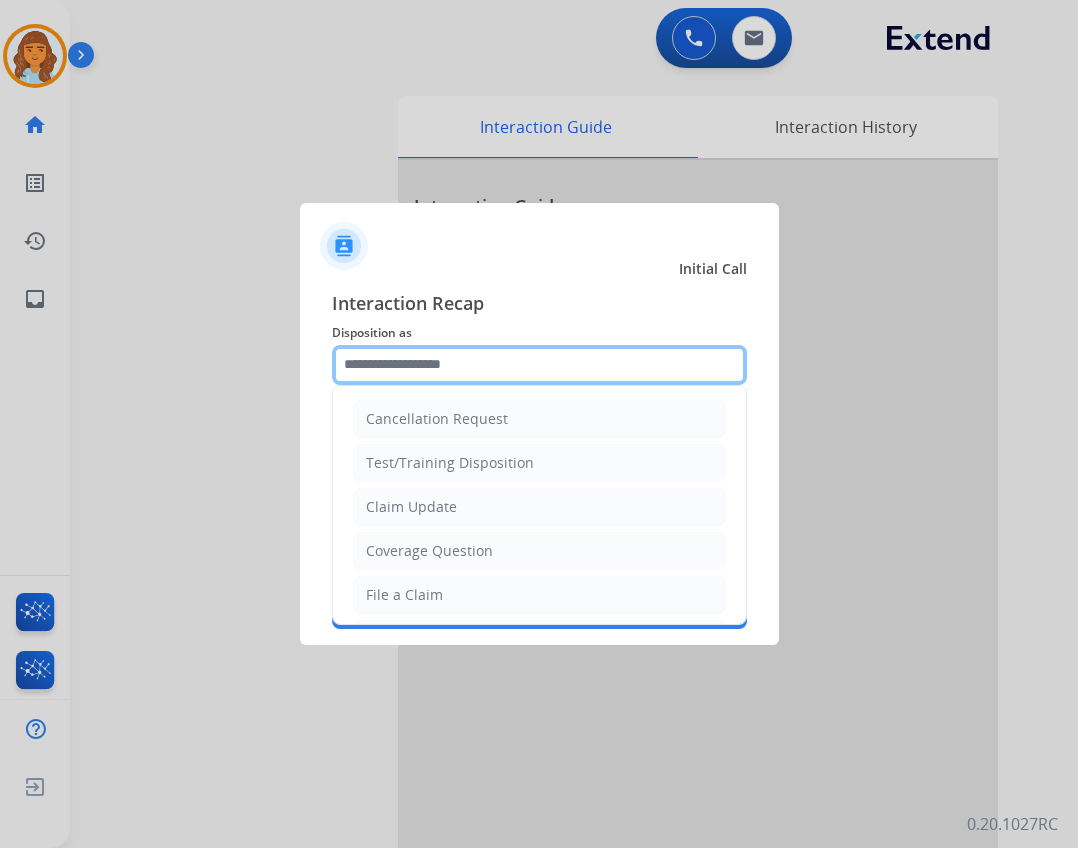 click 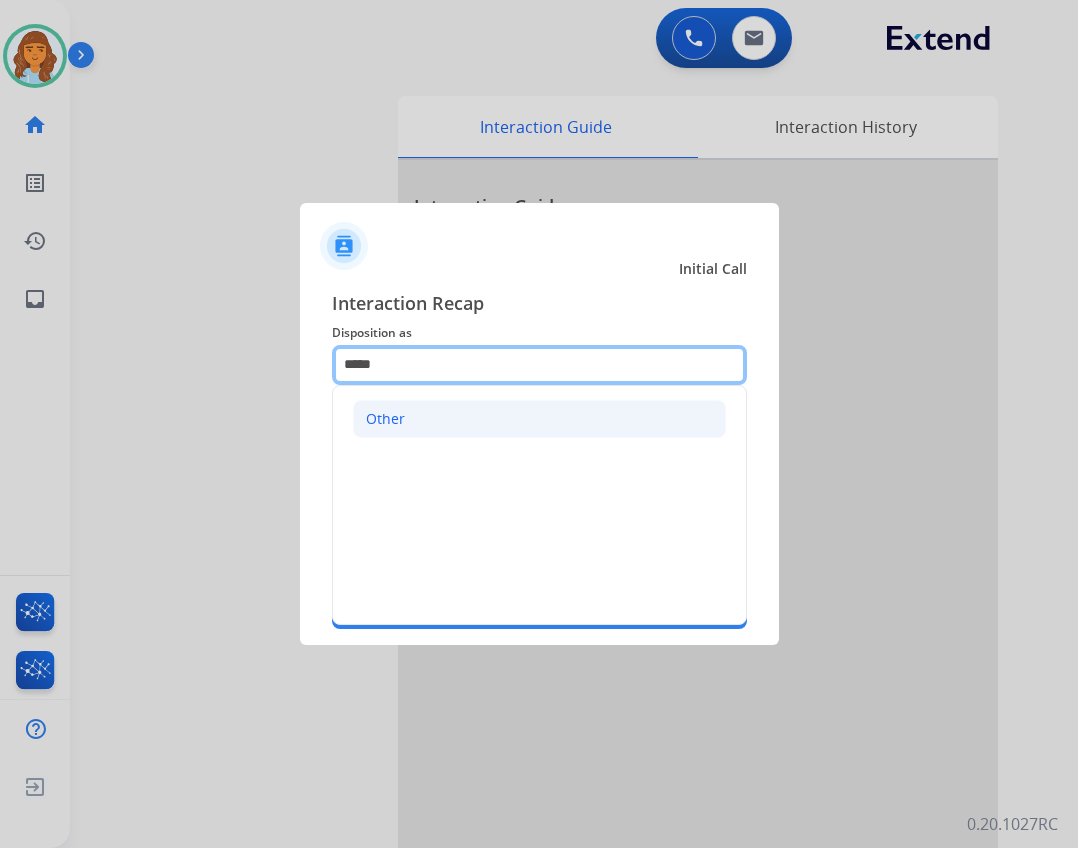 type on "*****" 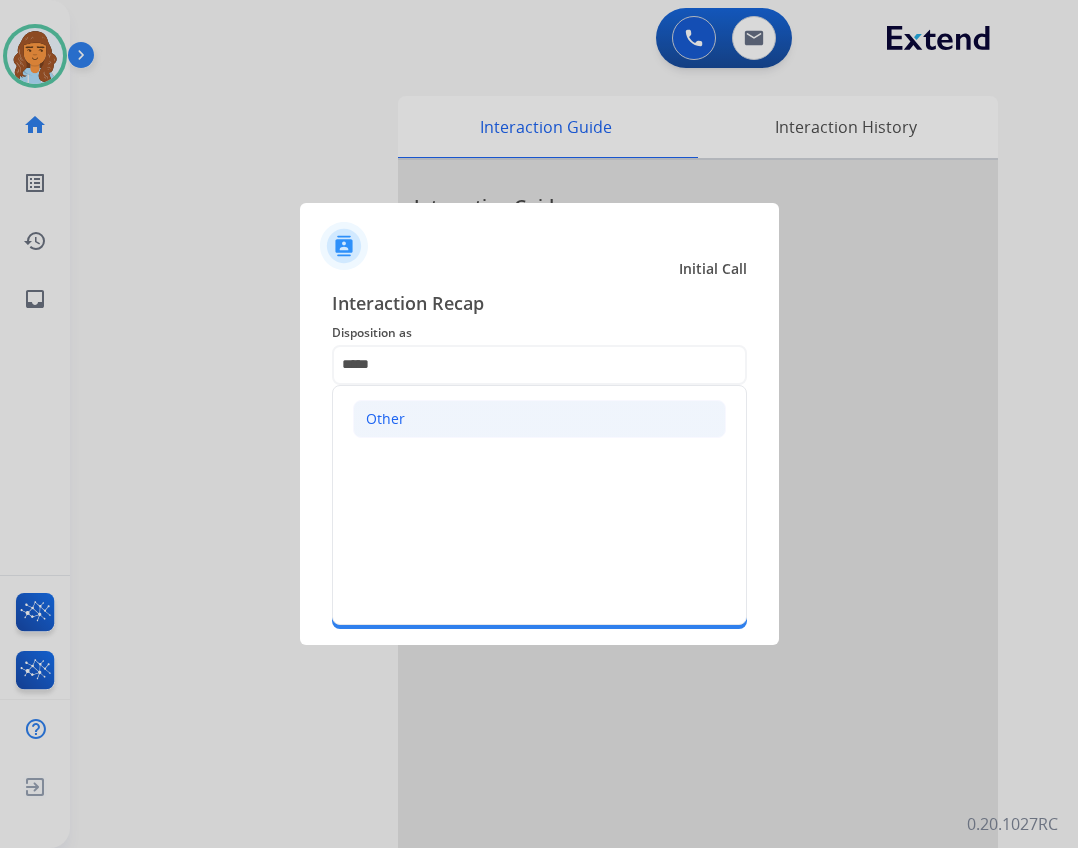 click on "Other" 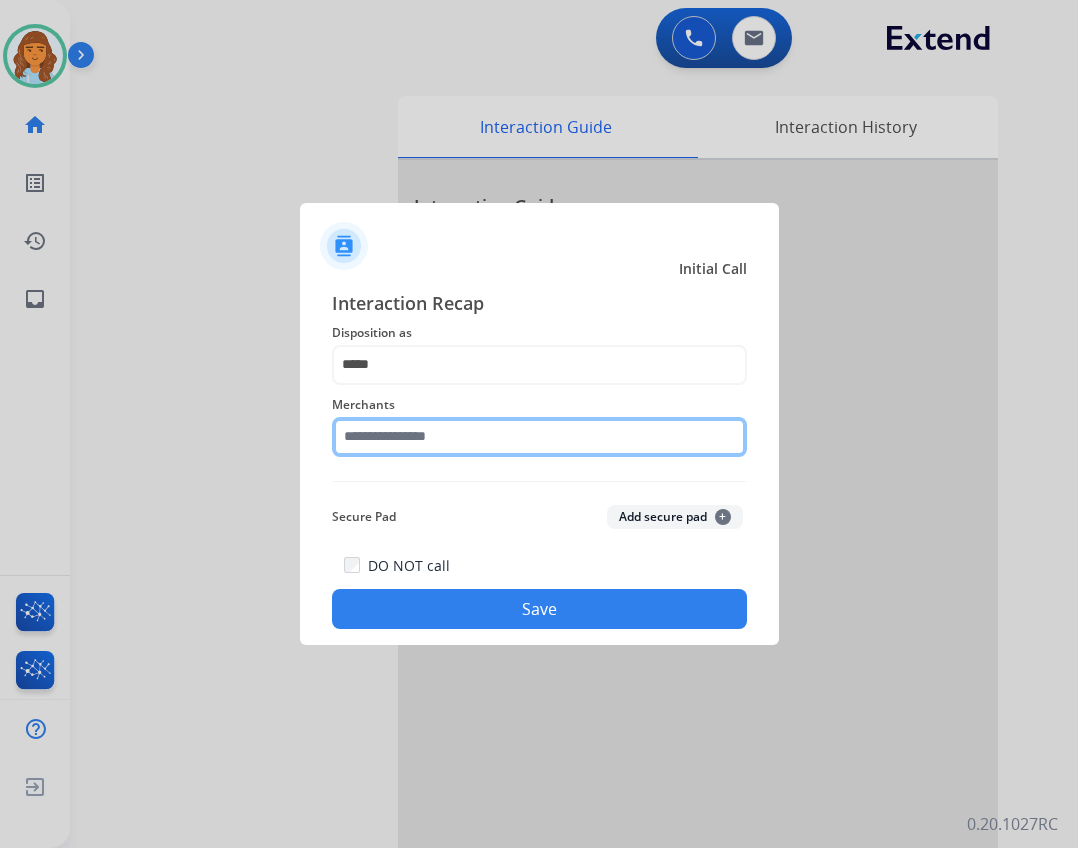 click 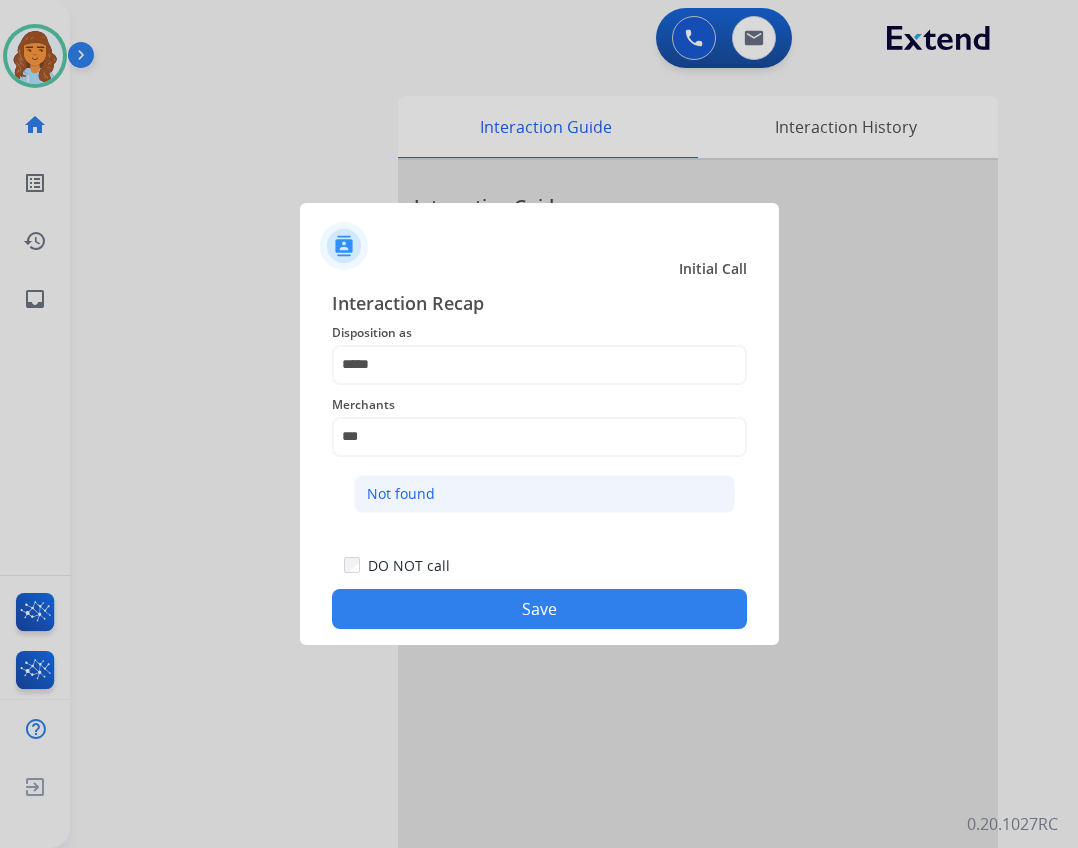 drag, startPoint x: 533, startPoint y: 501, endPoint x: 516, endPoint y: 505, distance: 17.464249 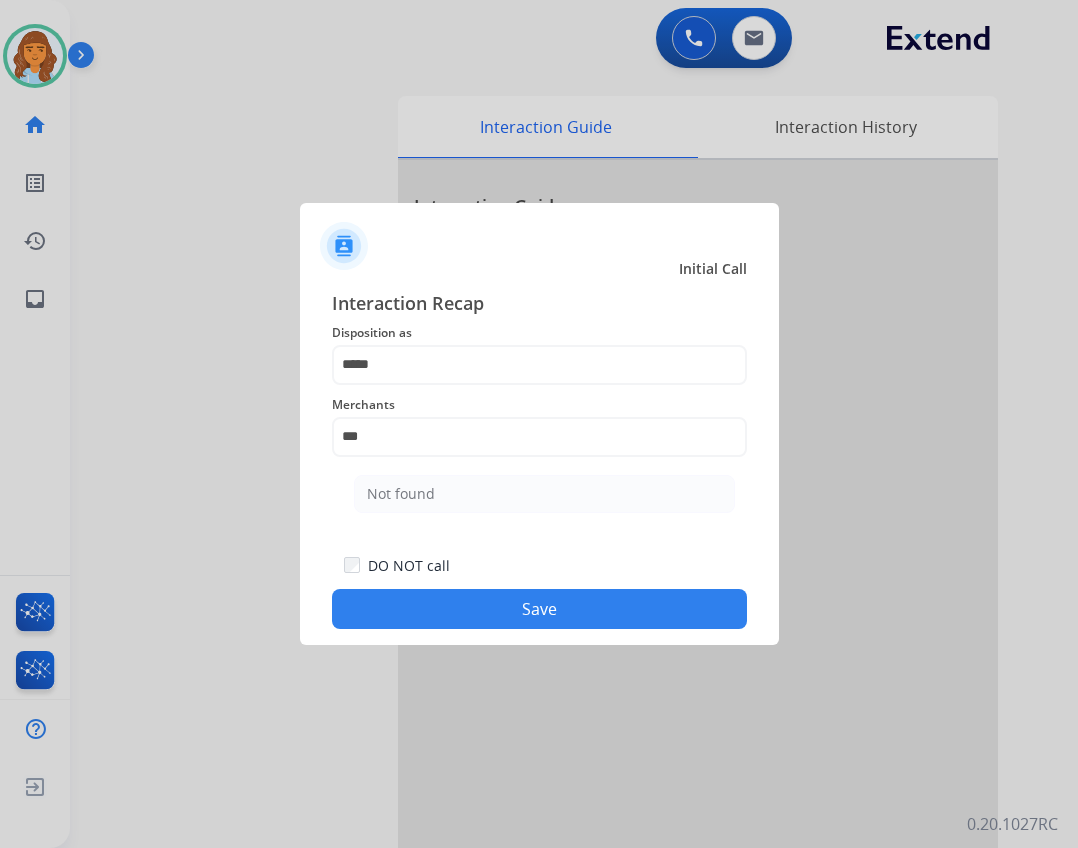 click on "Not found" 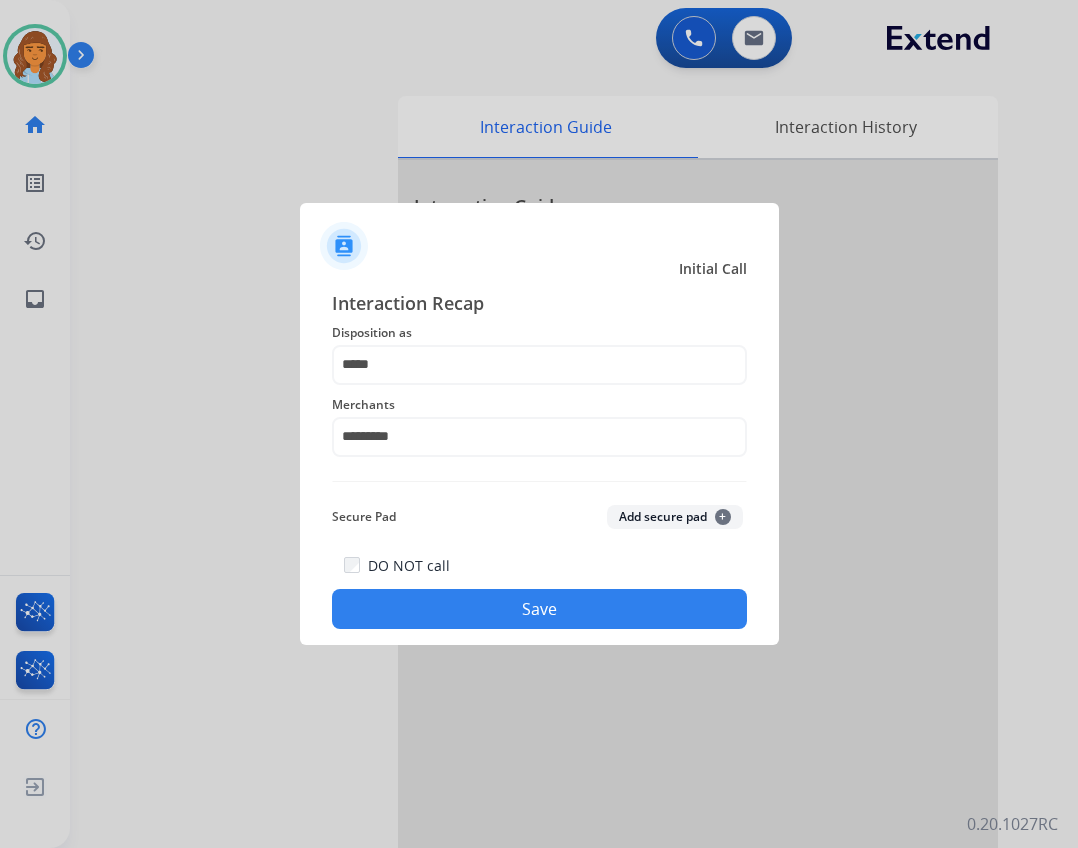 click on "Save" 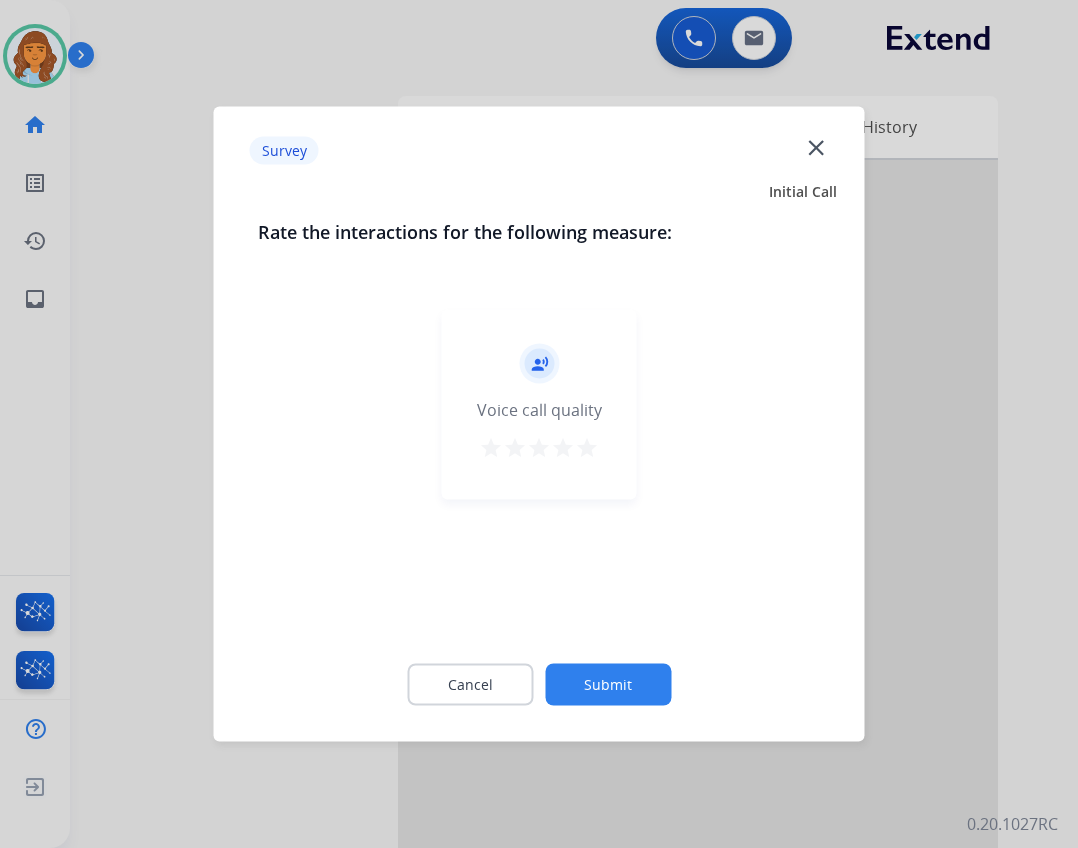 click on "close" 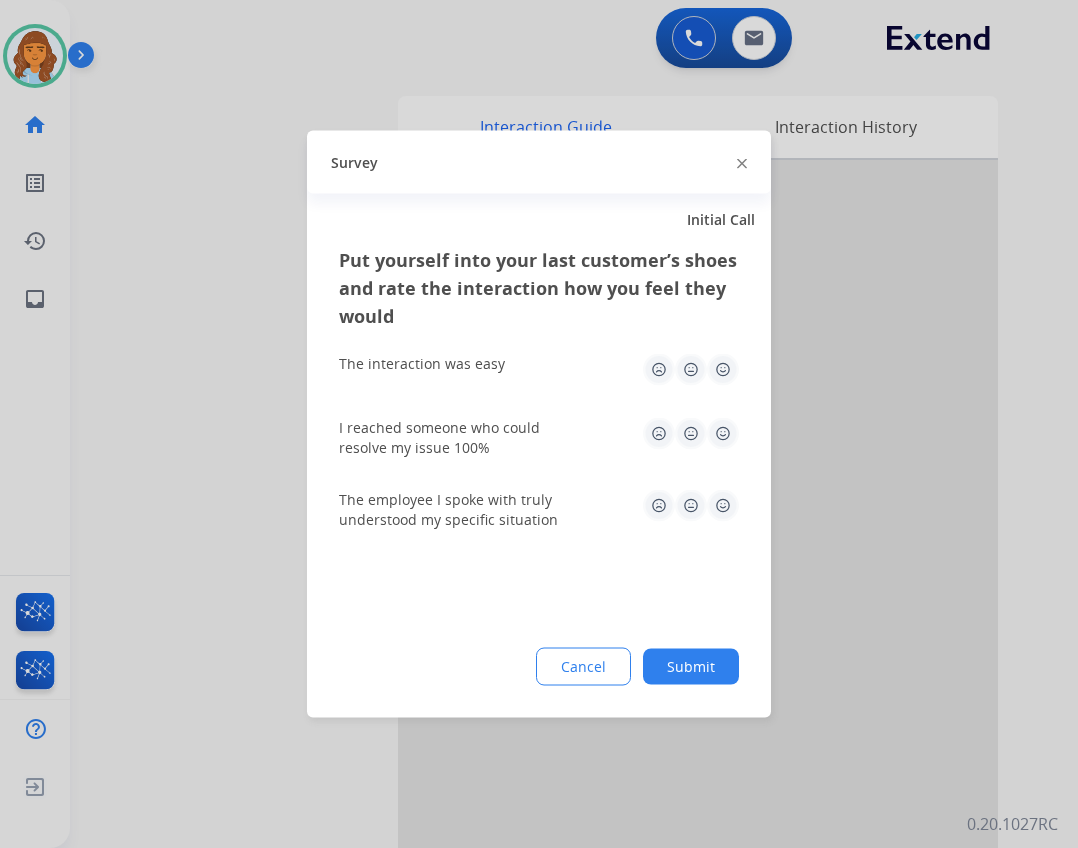 click 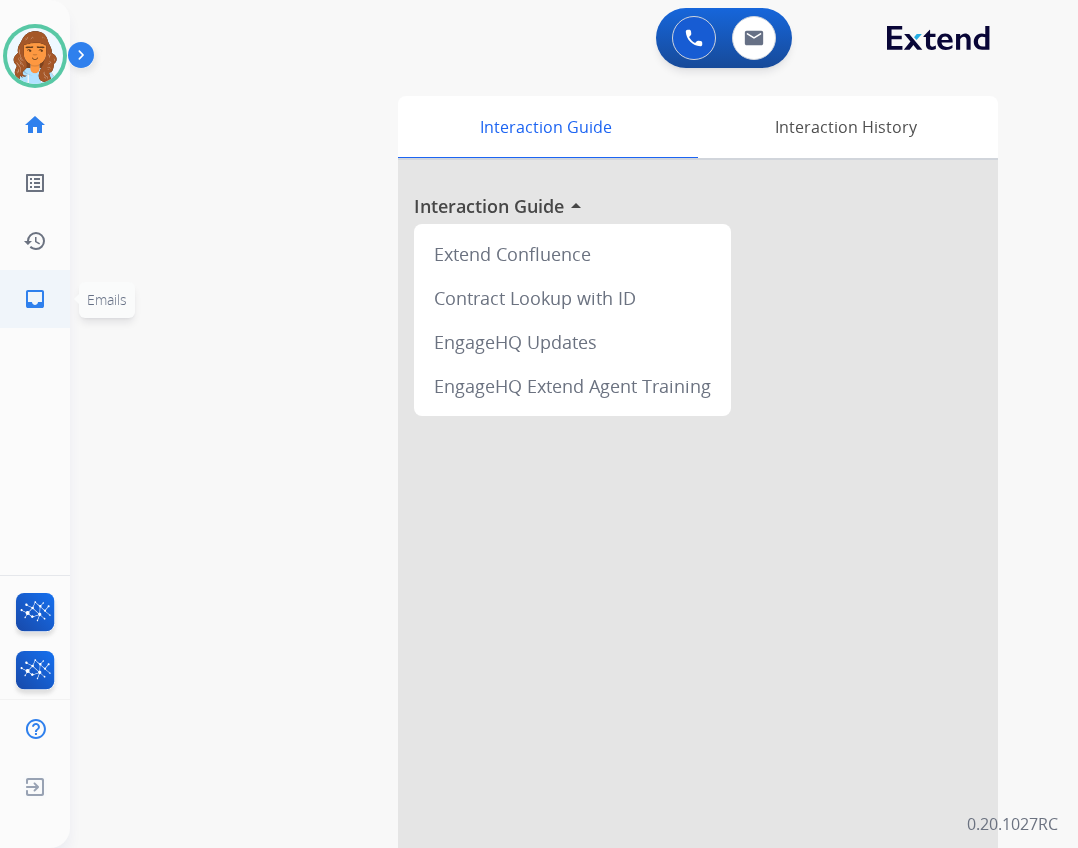 click on "inbox  Emails" 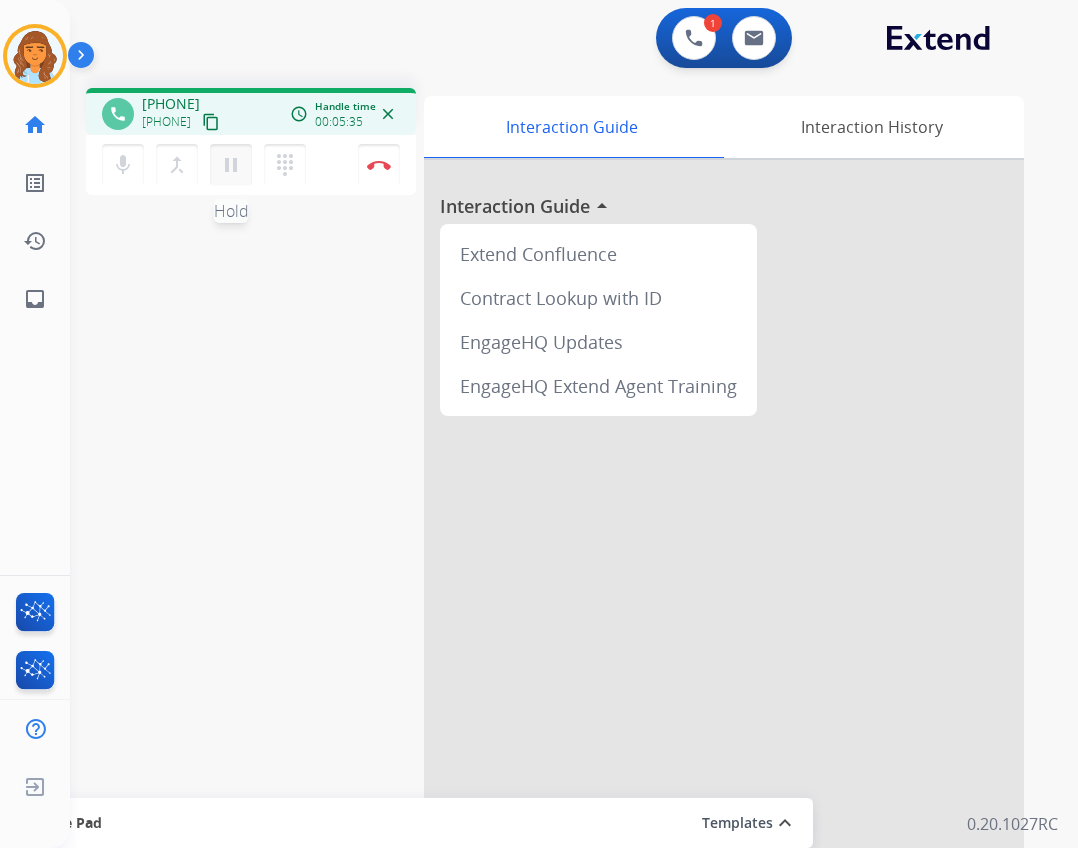 click on "pause Hold" at bounding box center [231, 165] 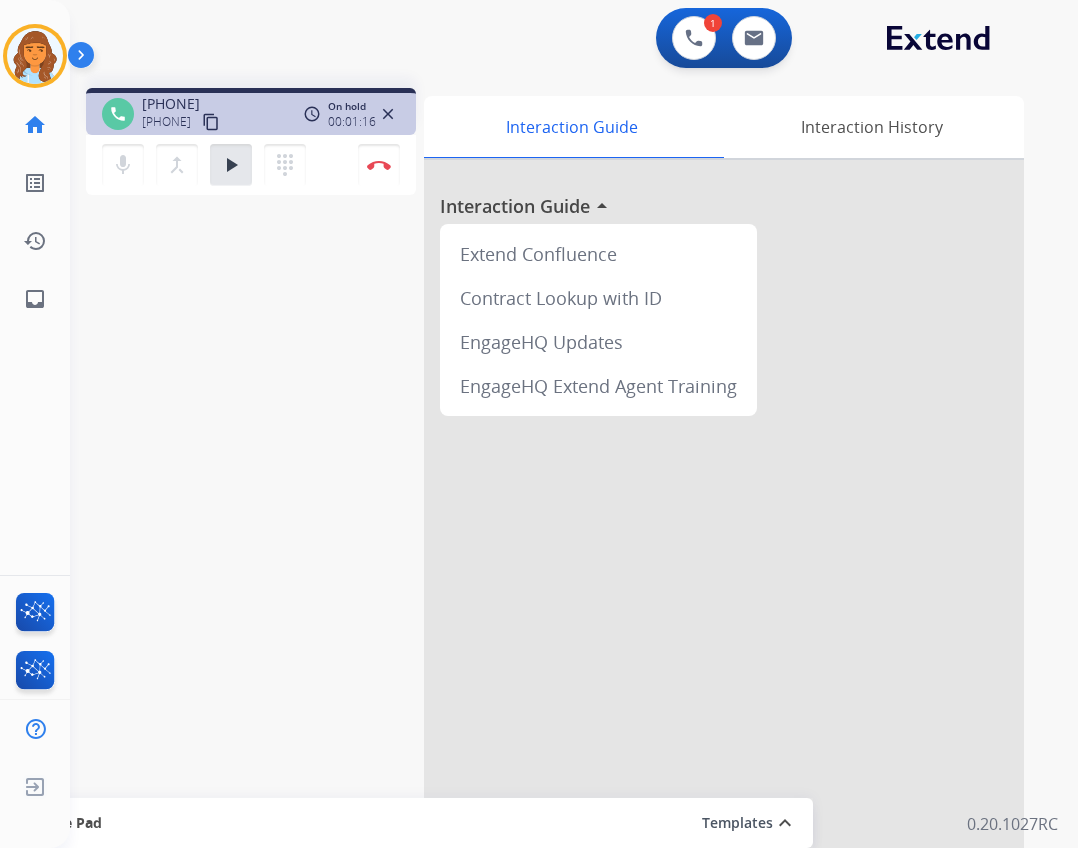 drag, startPoint x: 114, startPoint y: 170, endPoint x: 128, endPoint y: 139, distance: 34.0147 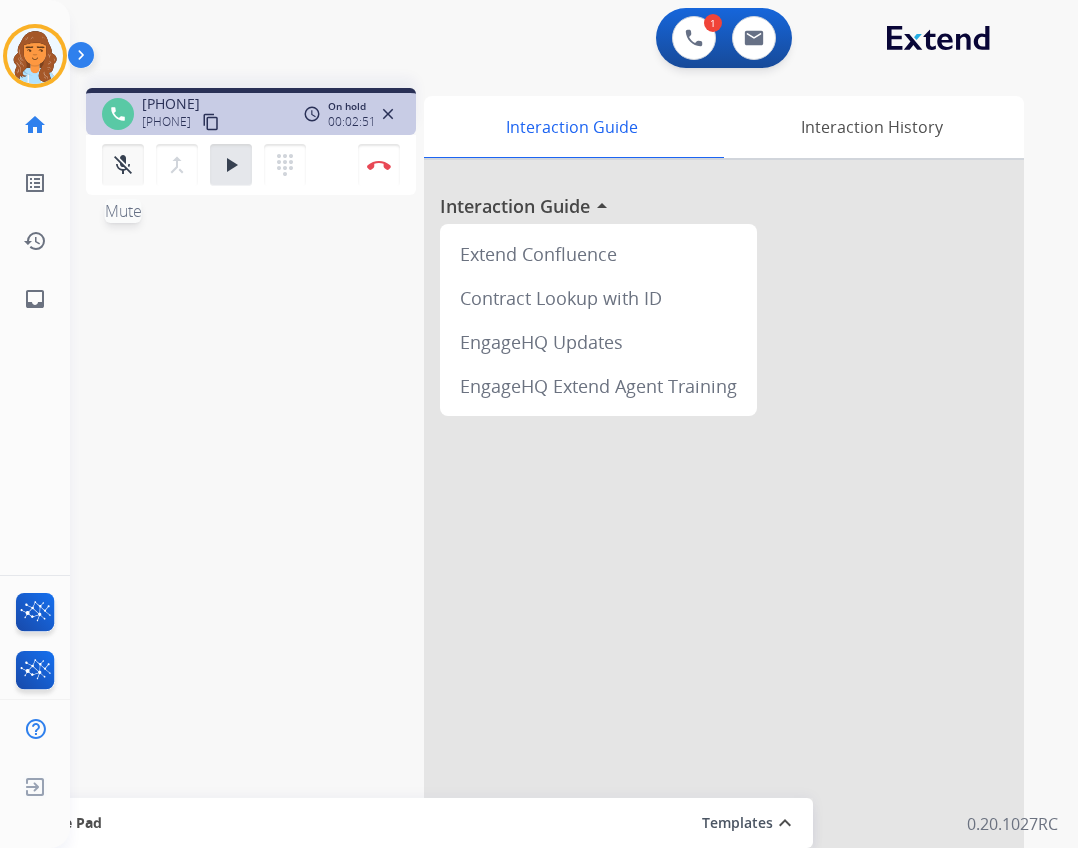 click on "mic_off" at bounding box center [123, 165] 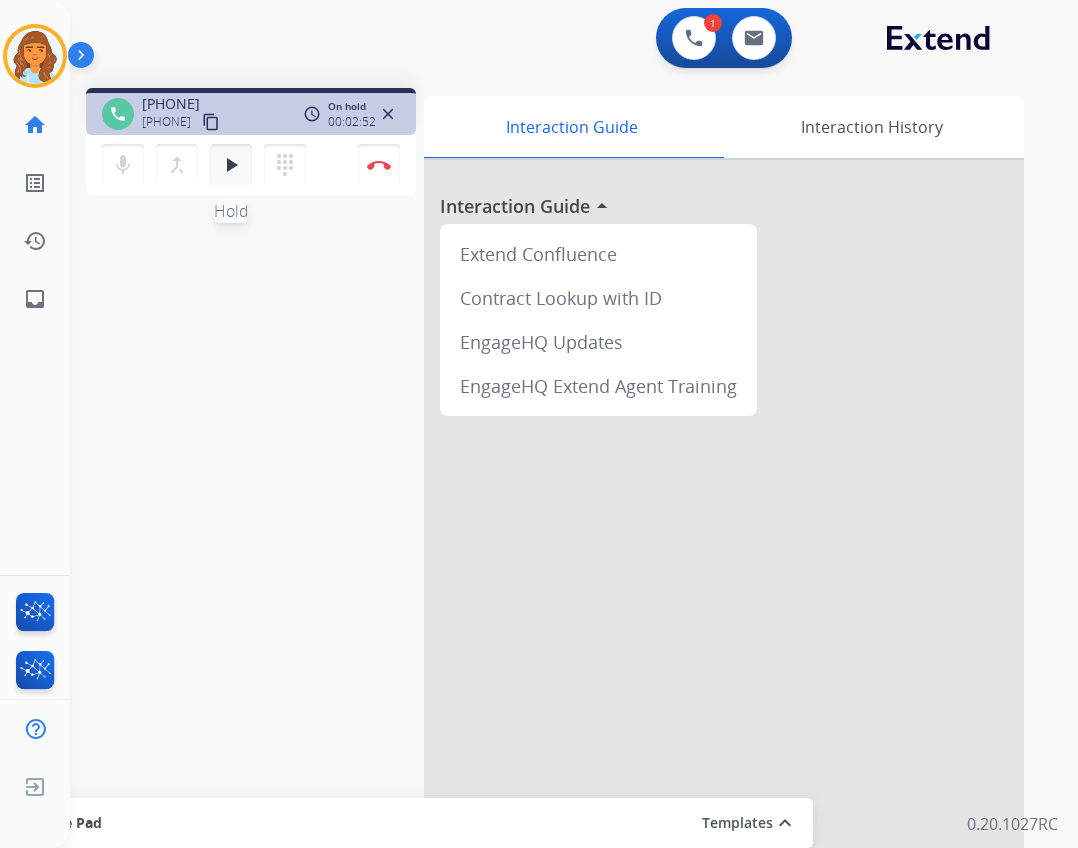click on "play_arrow" at bounding box center [231, 165] 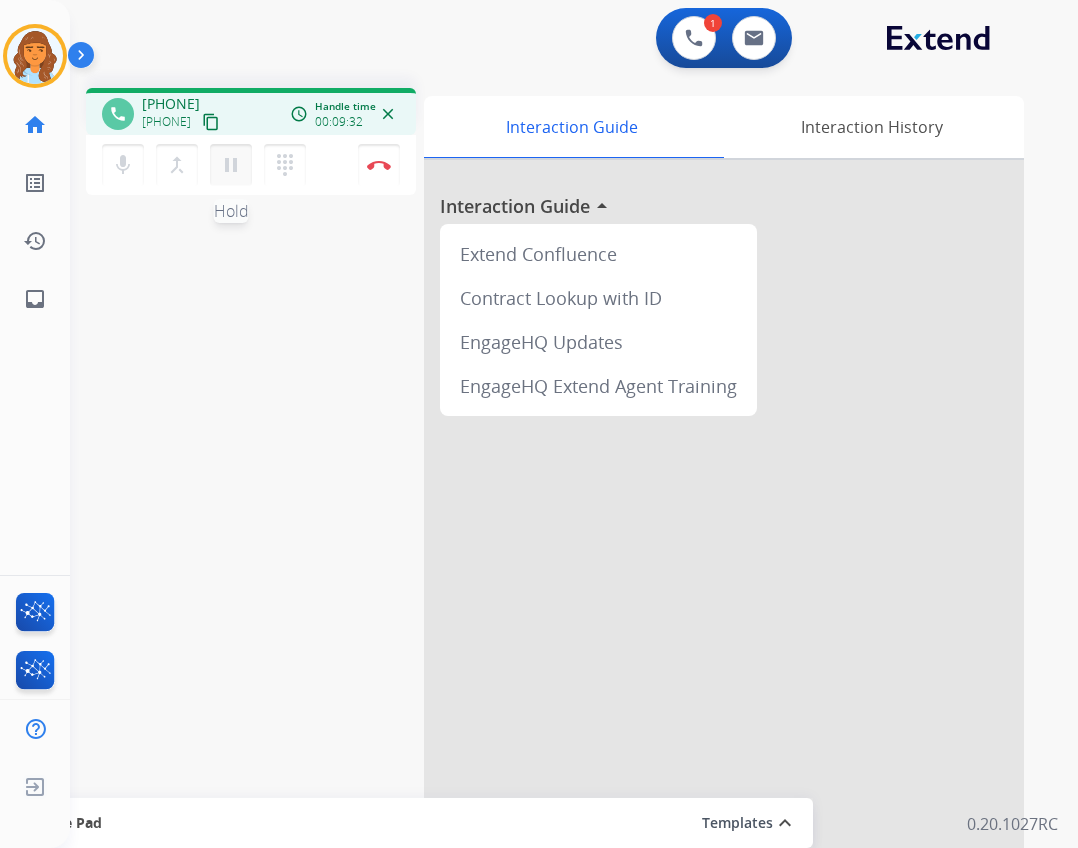 click on "pause" at bounding box center [231, 165] 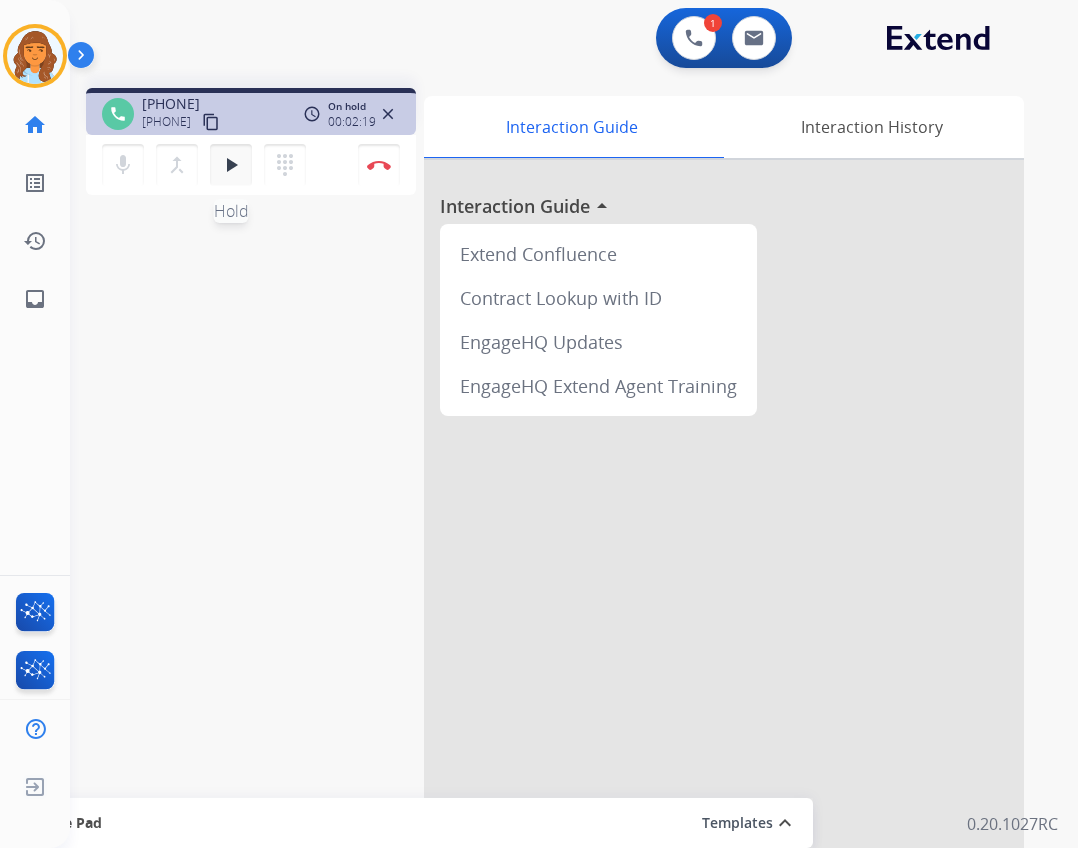 drag, startPoint x: 235, startPoint y: 177, endPoint x: 221, endPoint y: 177, distance: 14 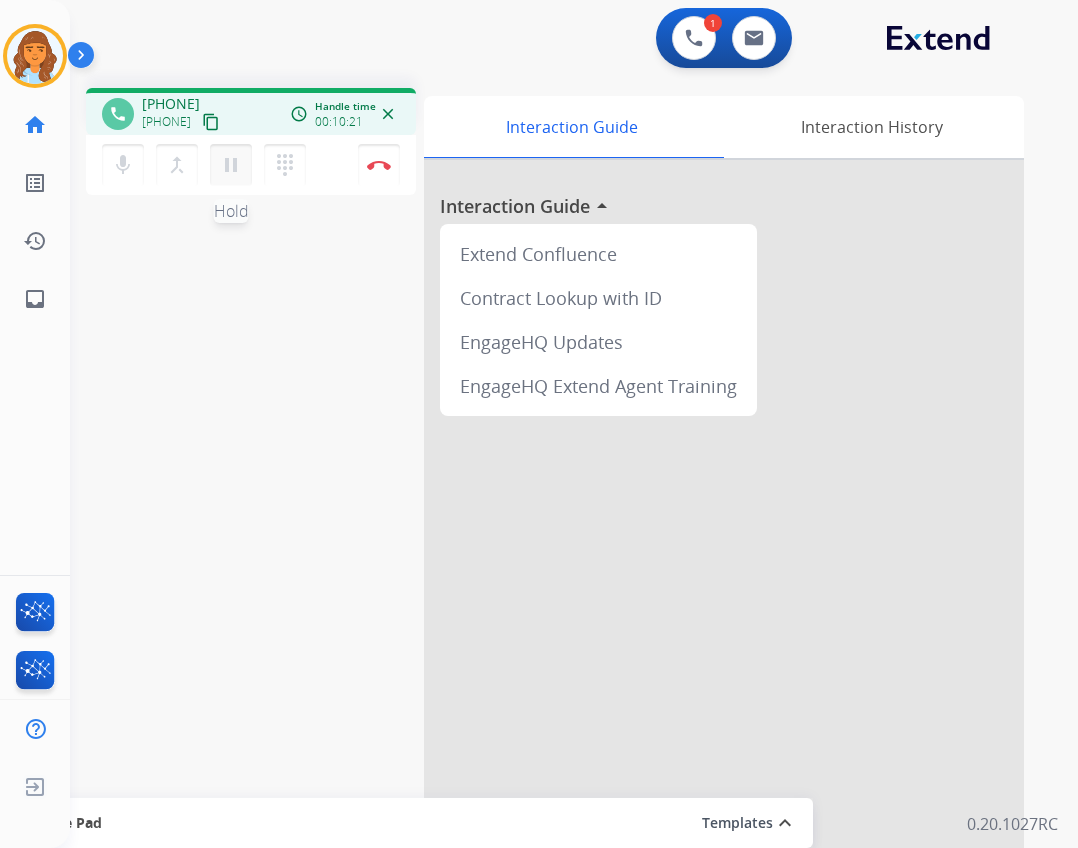 click on "pause" at bounding box center [231, 165] 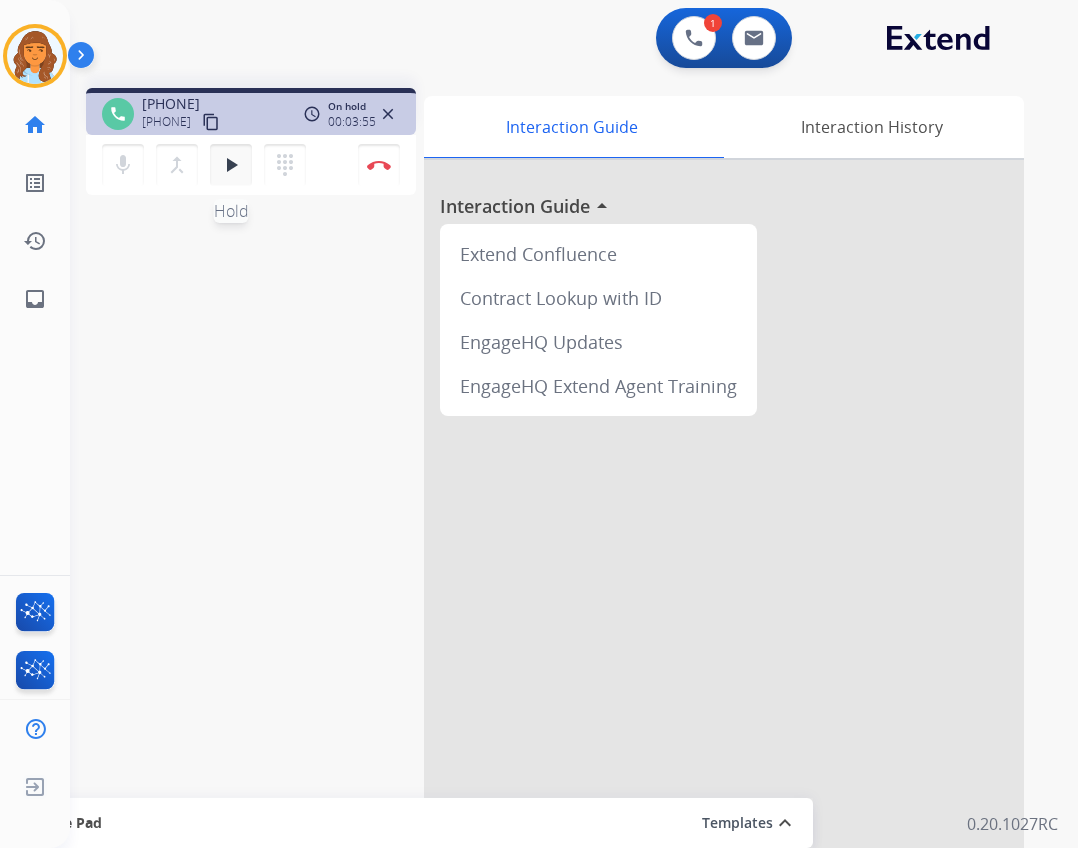 click on "play_arrow Hold" at bounding box center [231, 165] 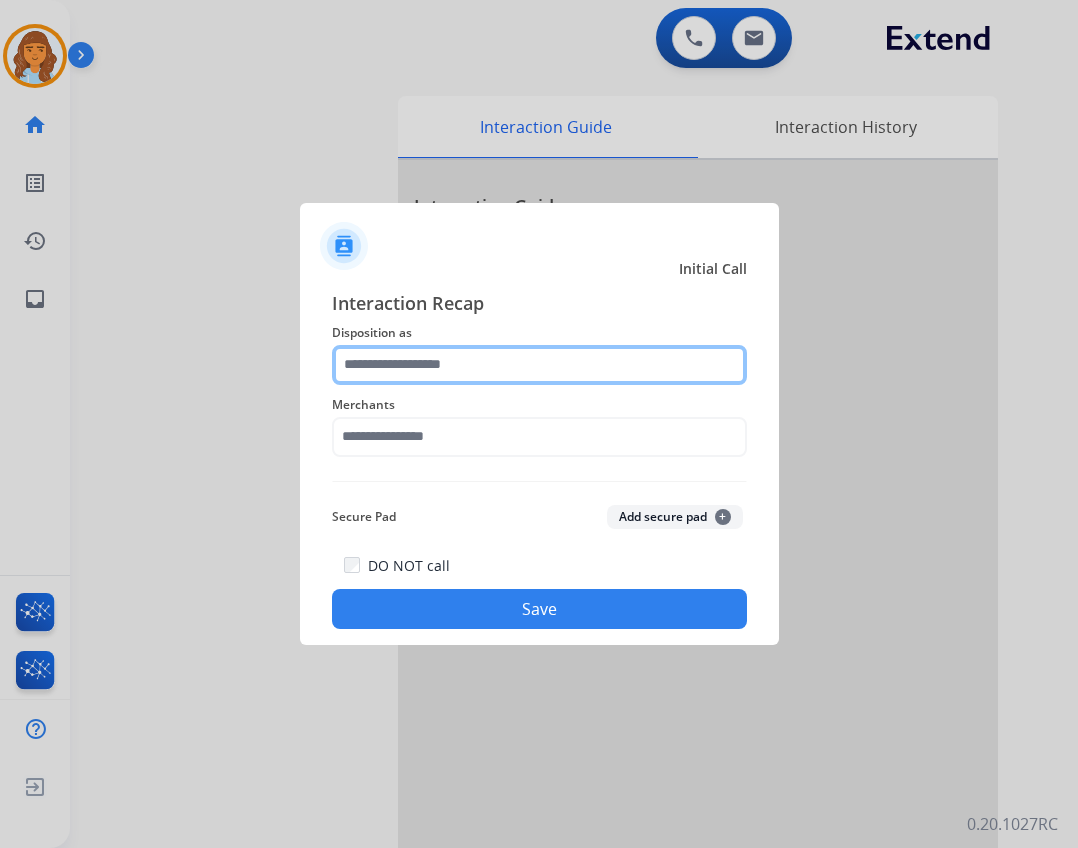 click 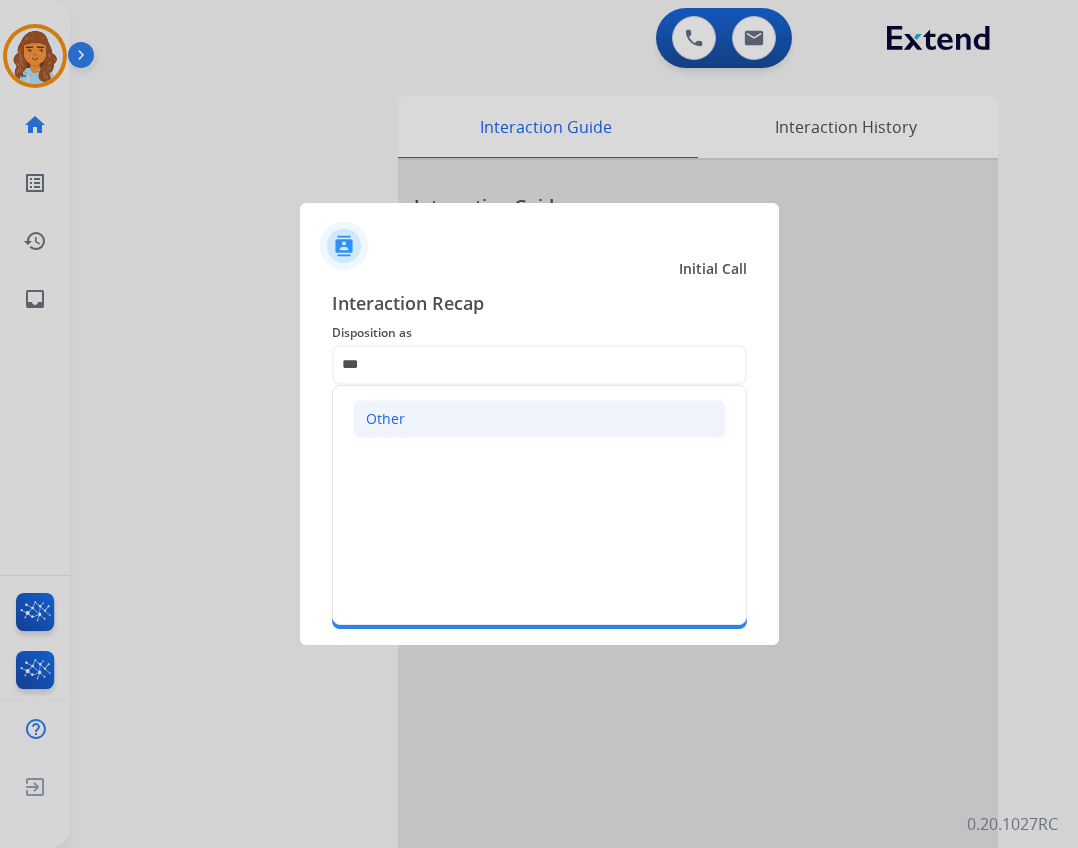 drag, startPoint x: 575, startPoint y: 411, endPoint x: 595, endPoint y: 411, distance: 20 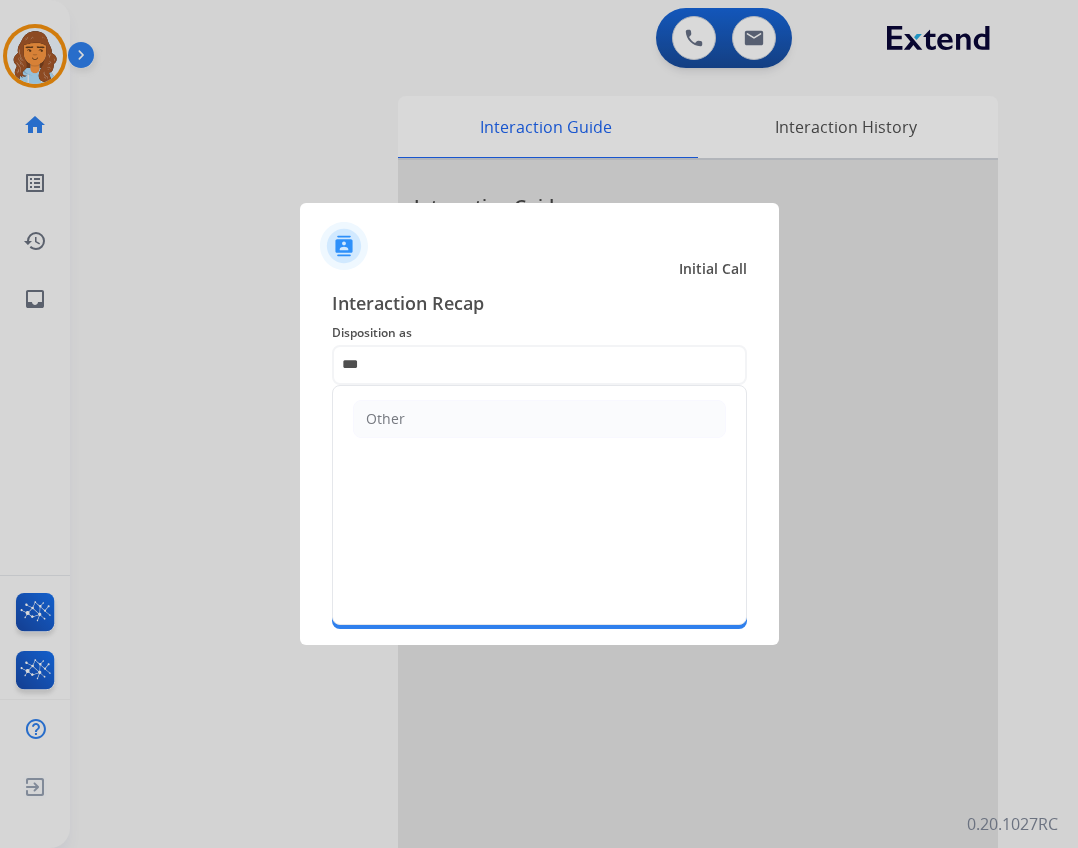 click on "Other" 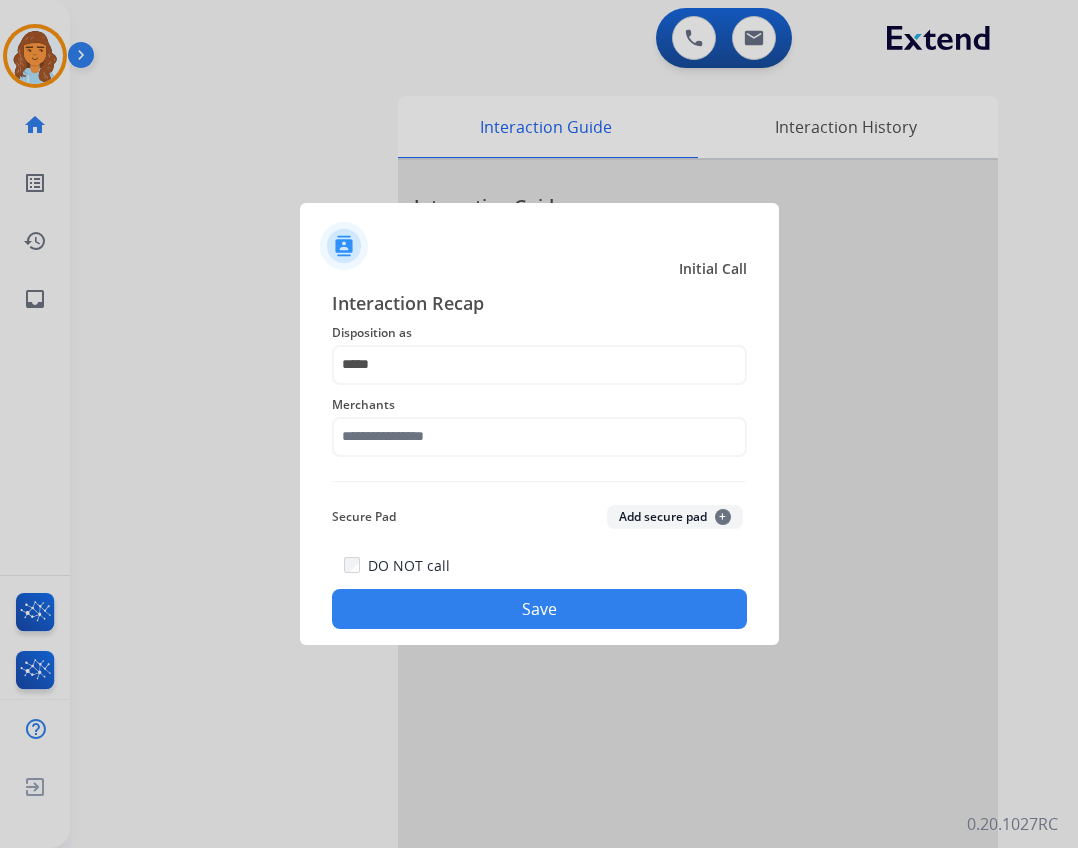 click on "Merchants" 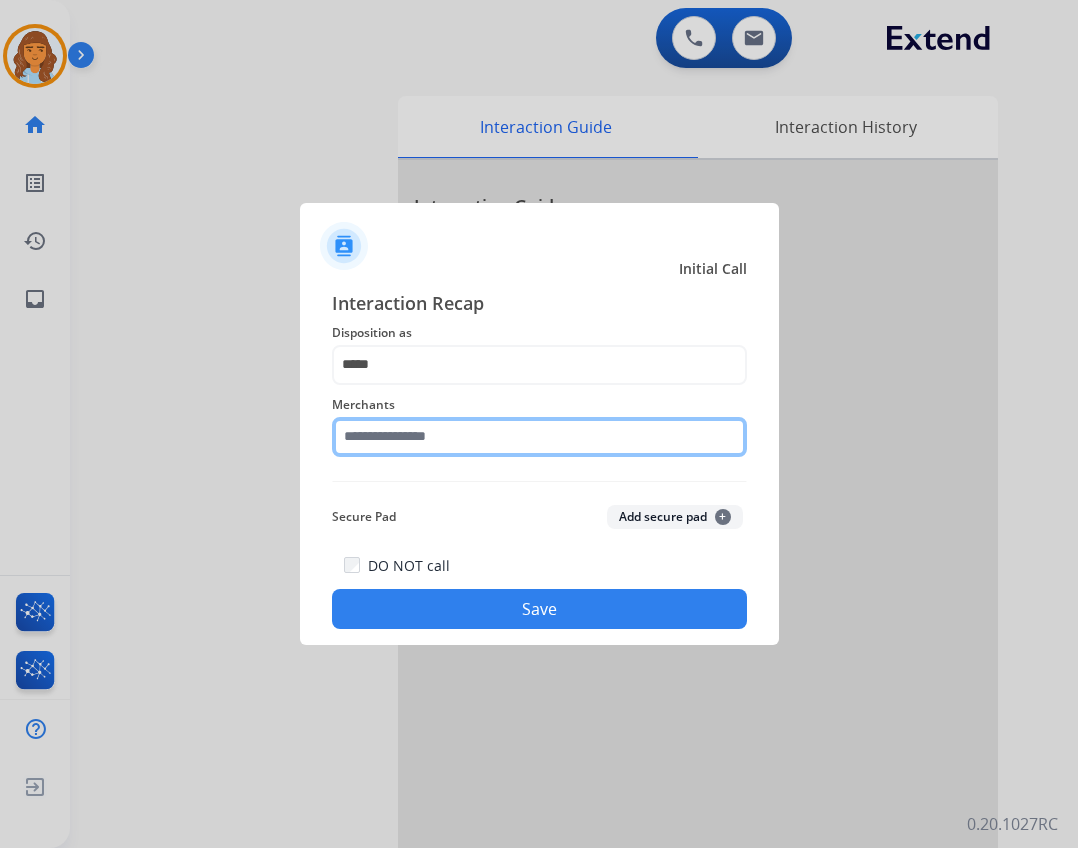 click 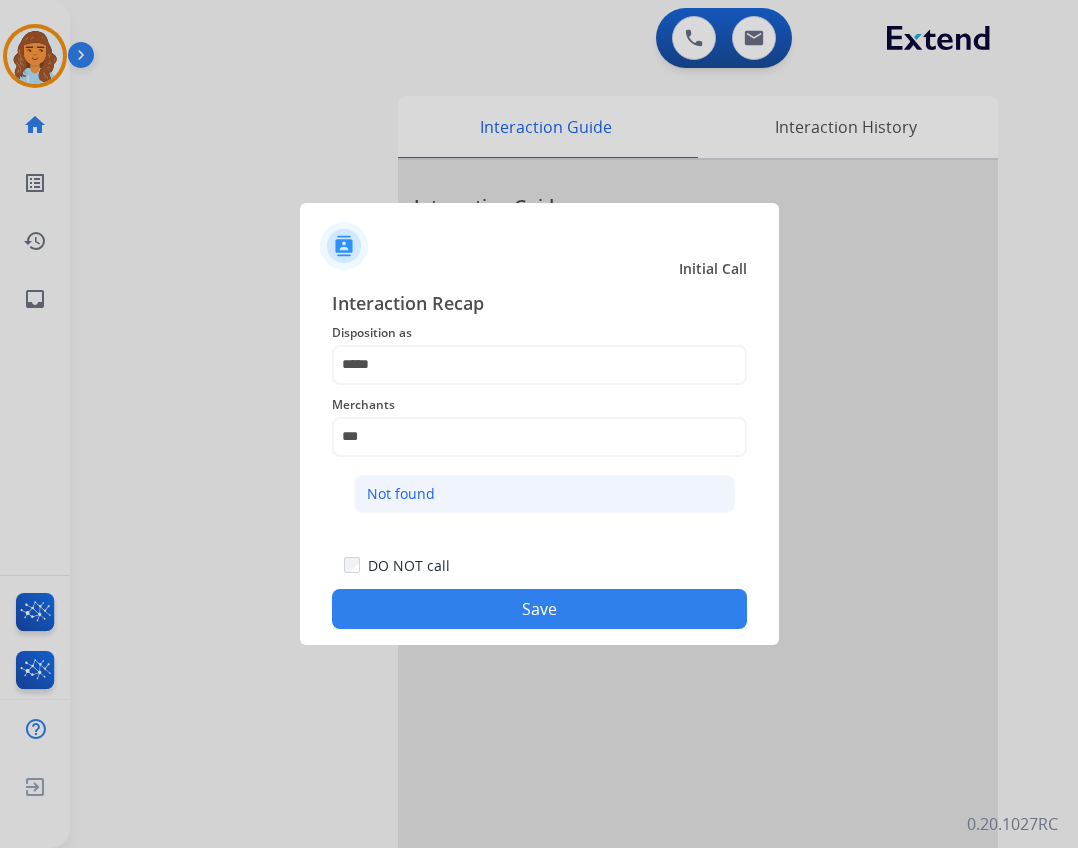 click on "Not found" 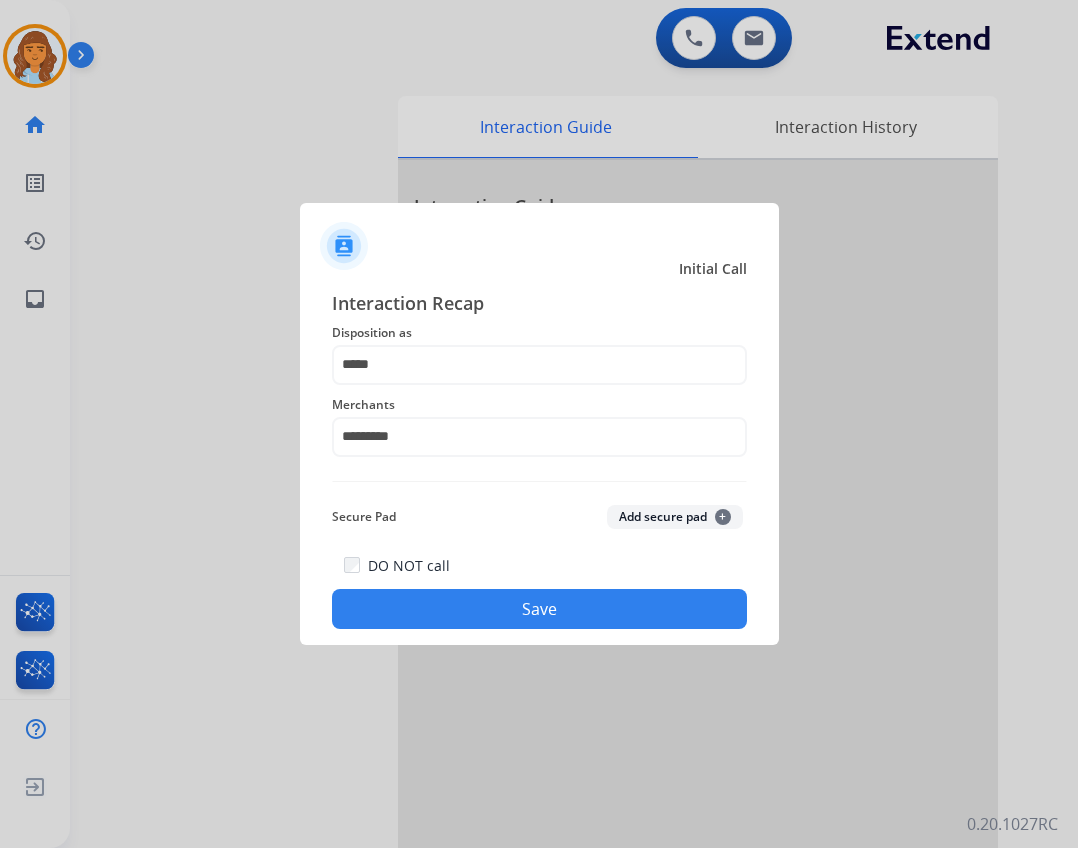 click on "Save" 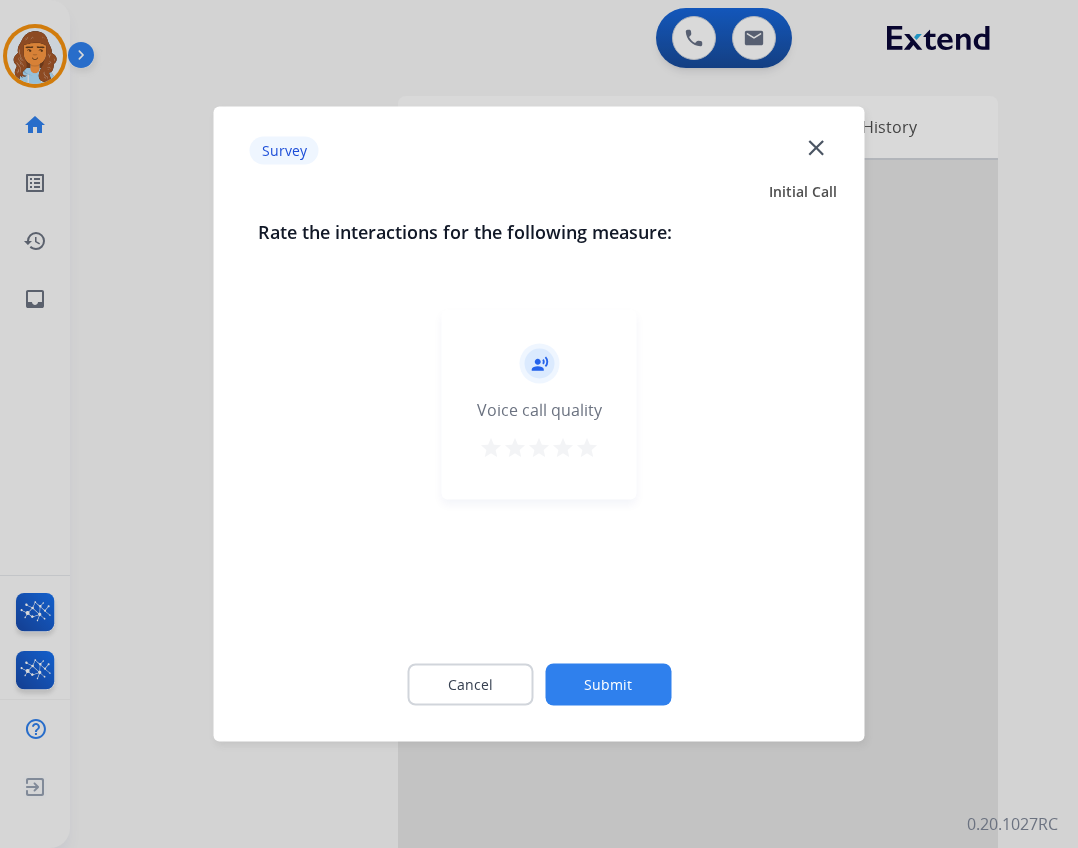 click on "close" 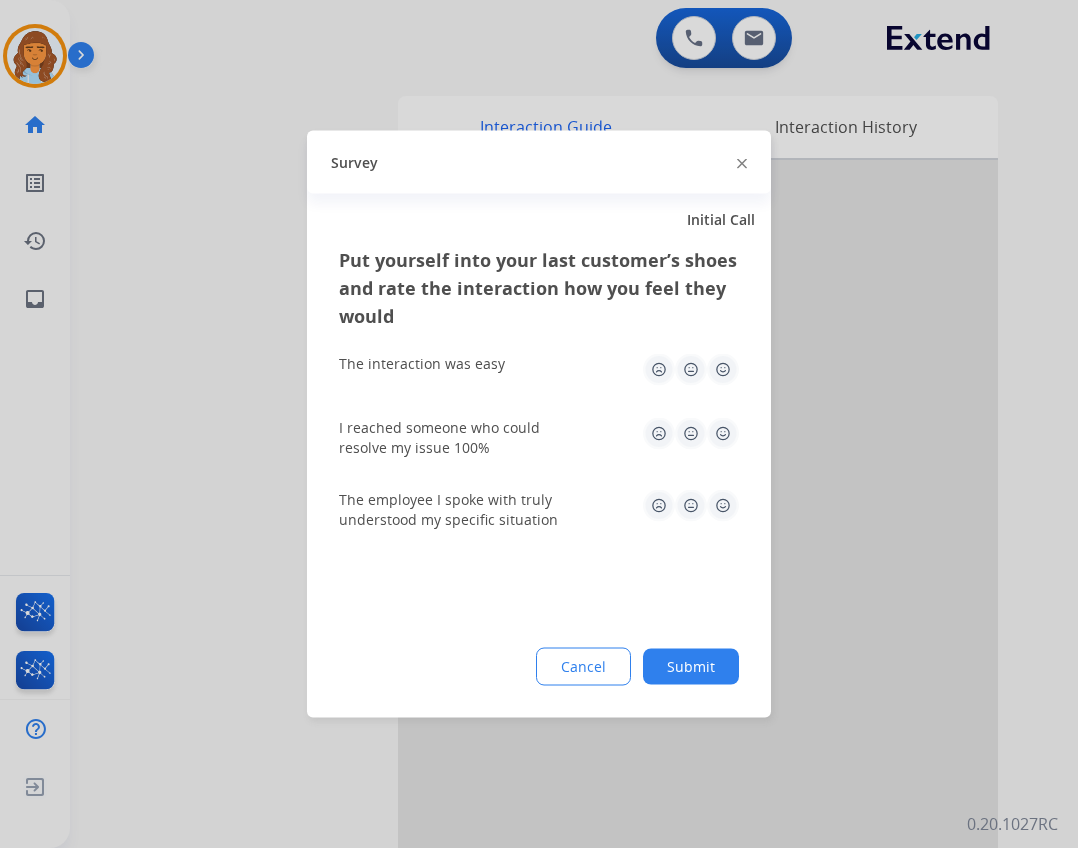 click on "Survey" 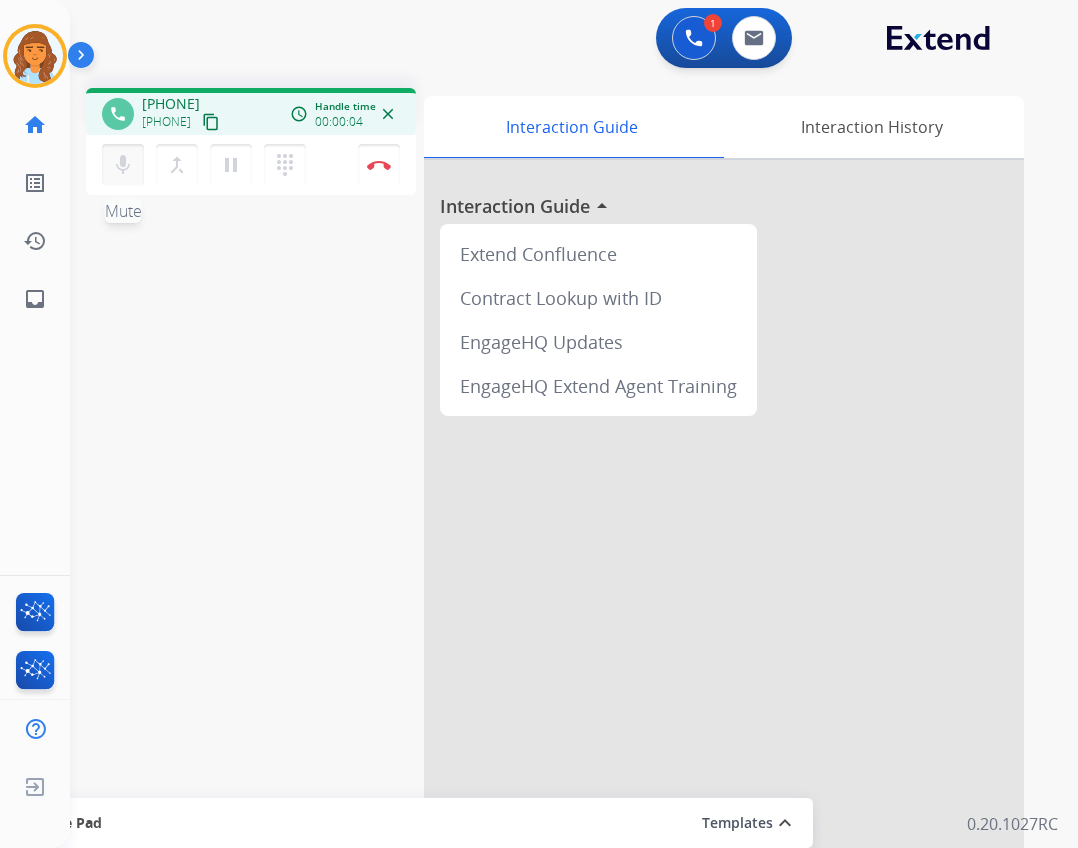click on "mic" at bounding box center (123, 165) 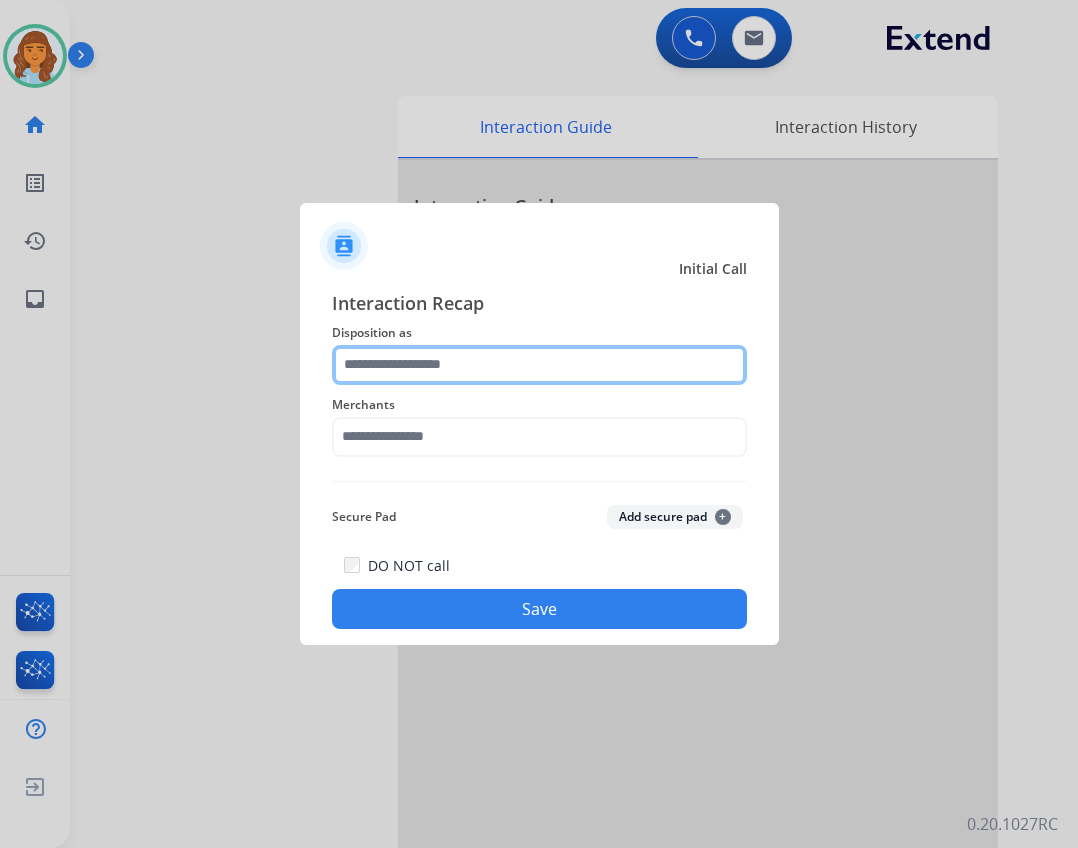 click 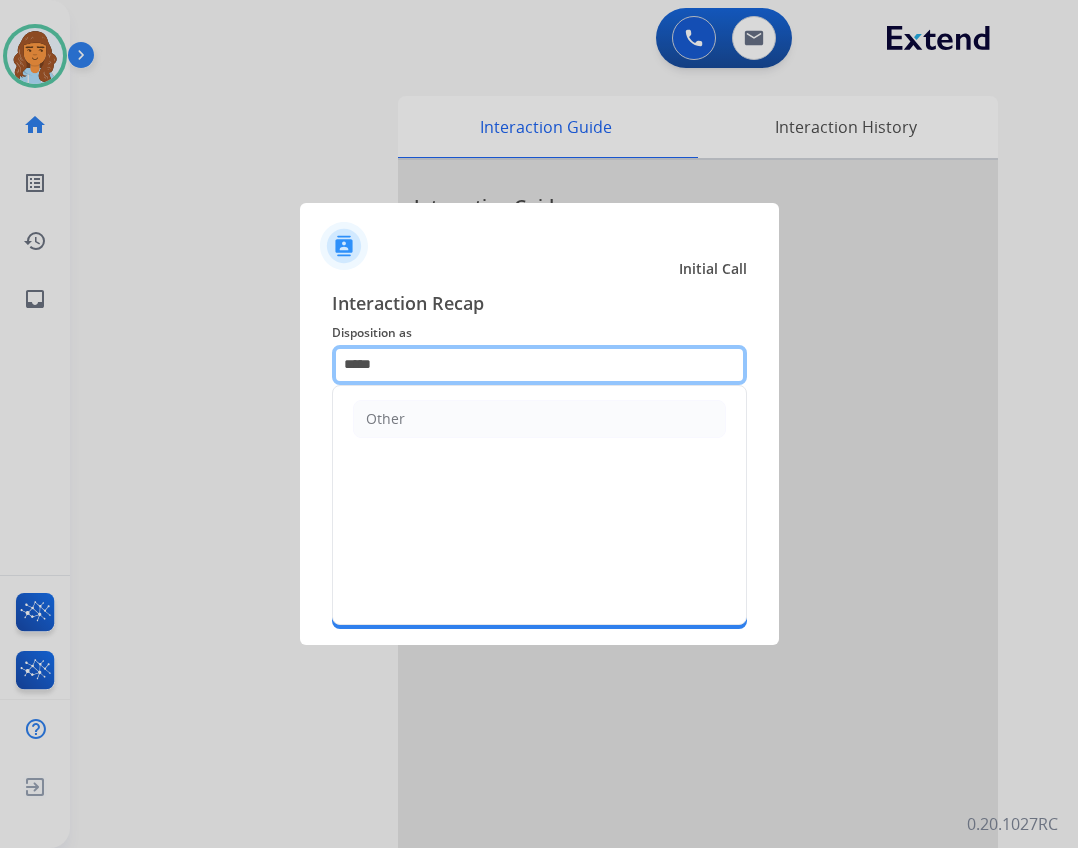 type on "*****" 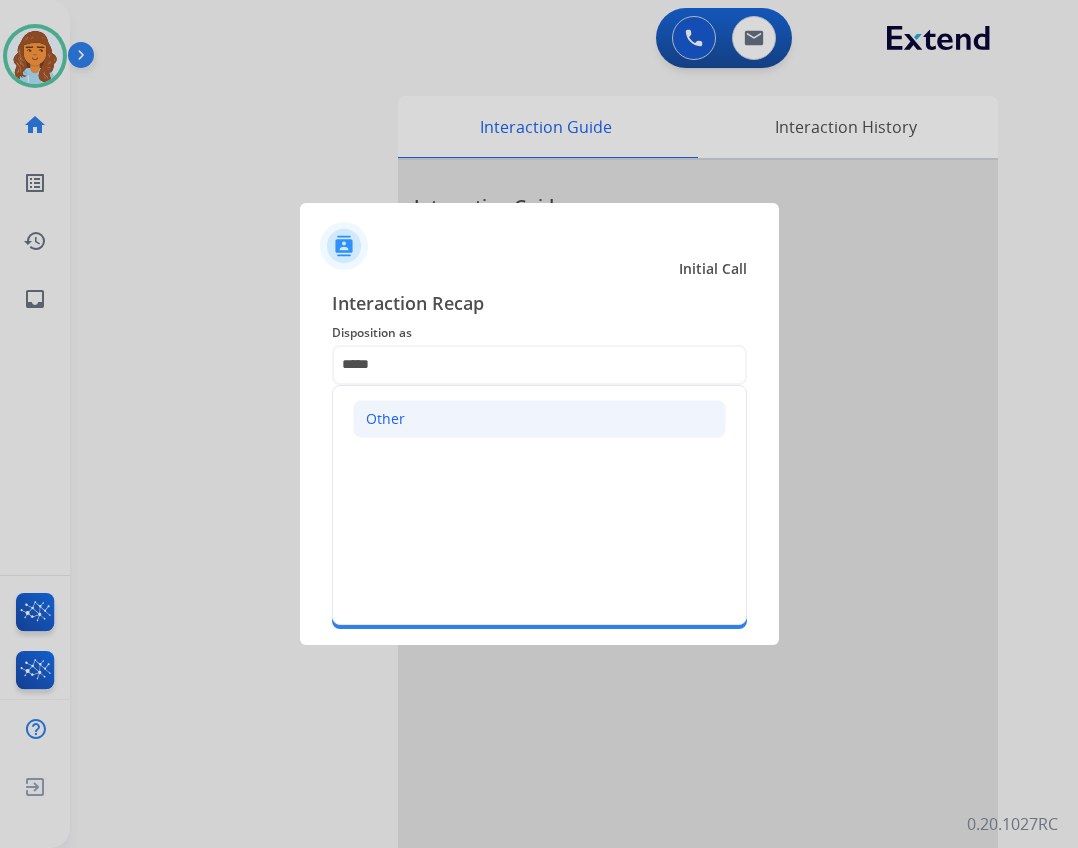 click on "Other" 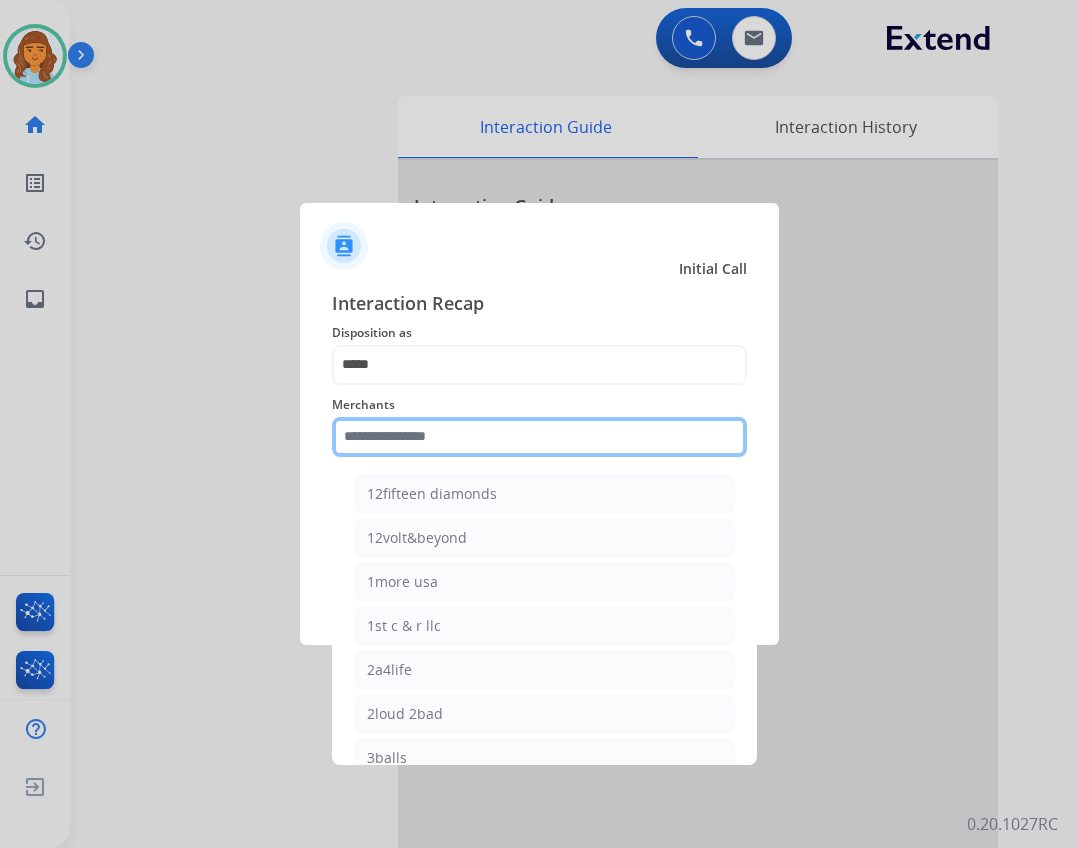 click 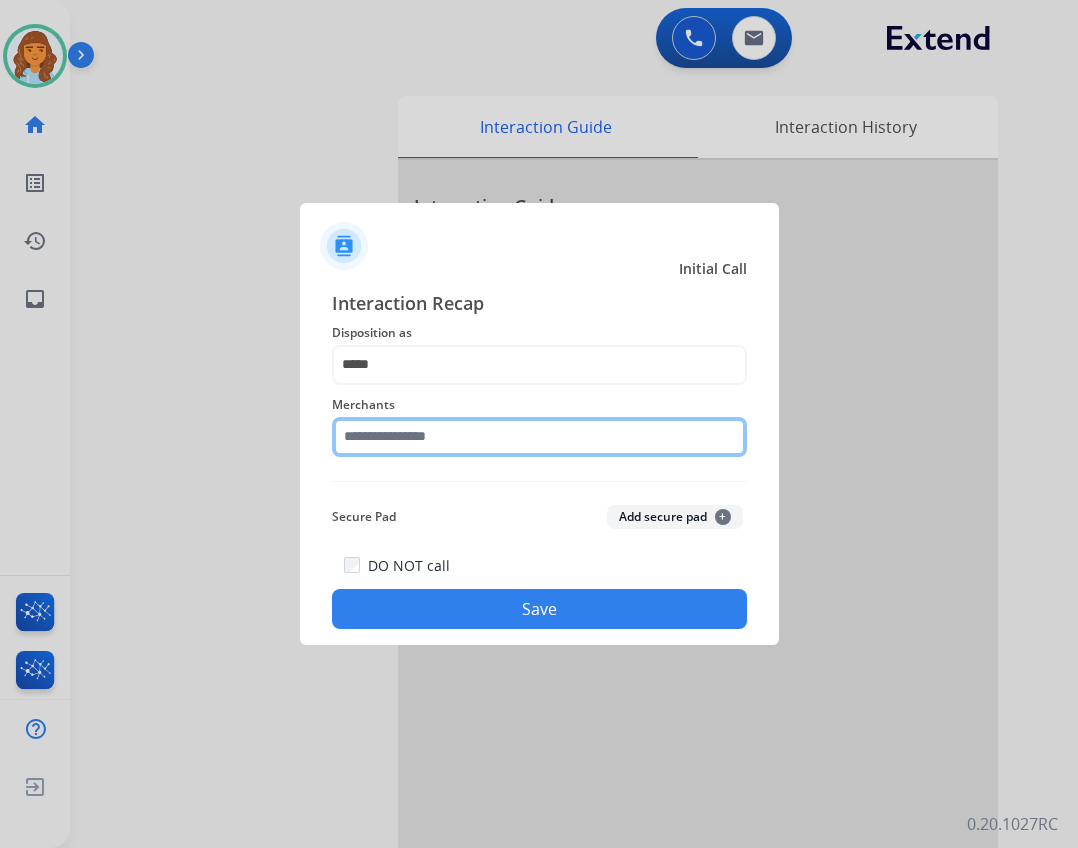 click 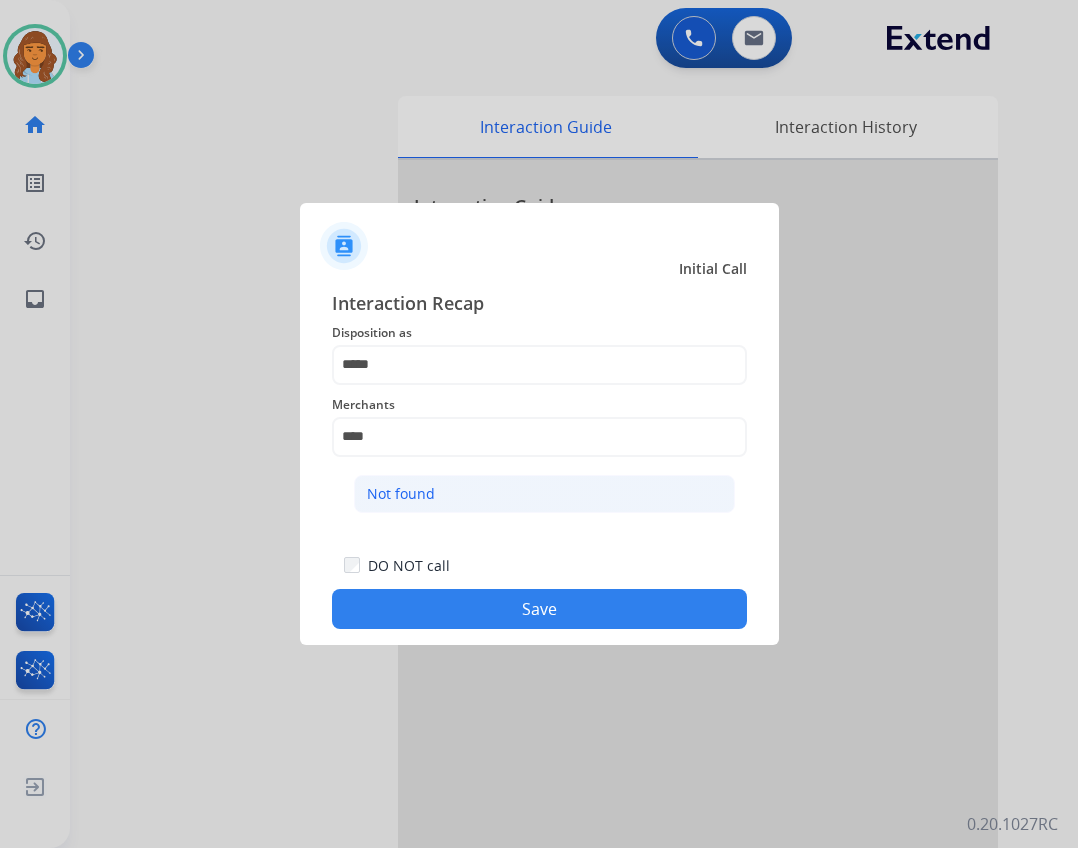 click on "Not found" 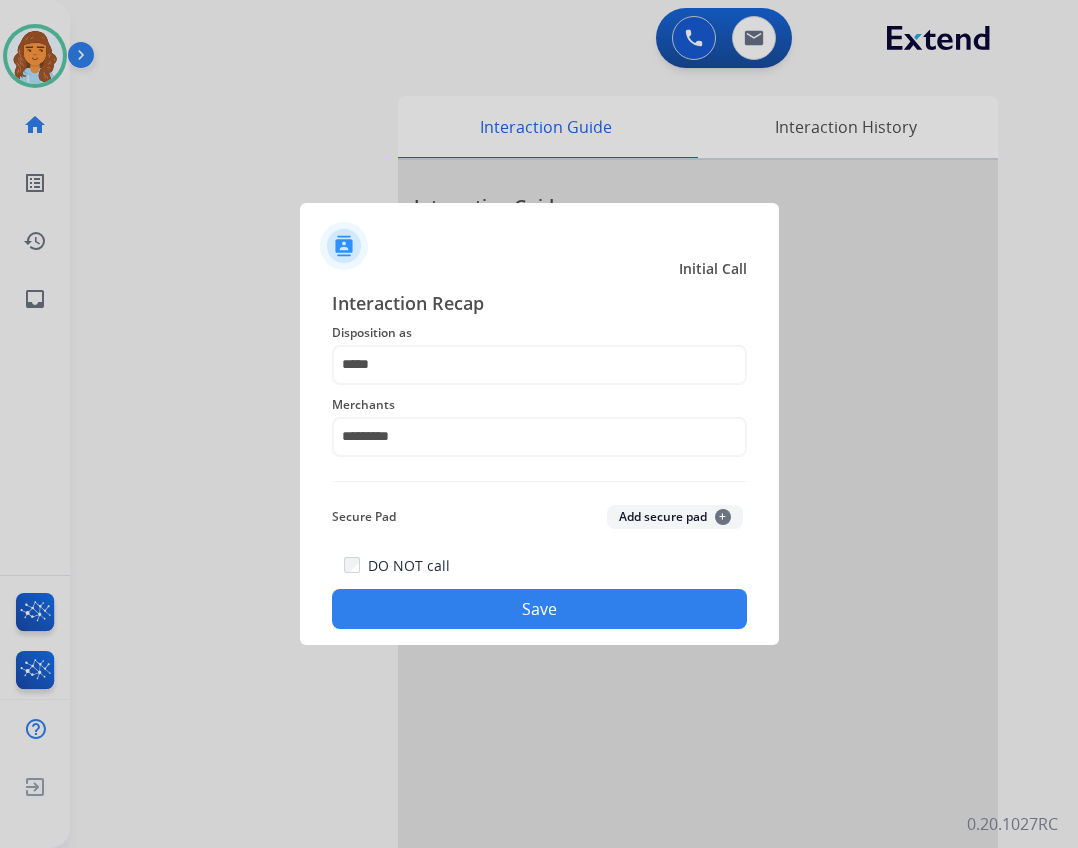 drag, startPoint x: 623, startPoint y: 673, endPoint x: 620, endPoint y: 643, distance: 30.149628 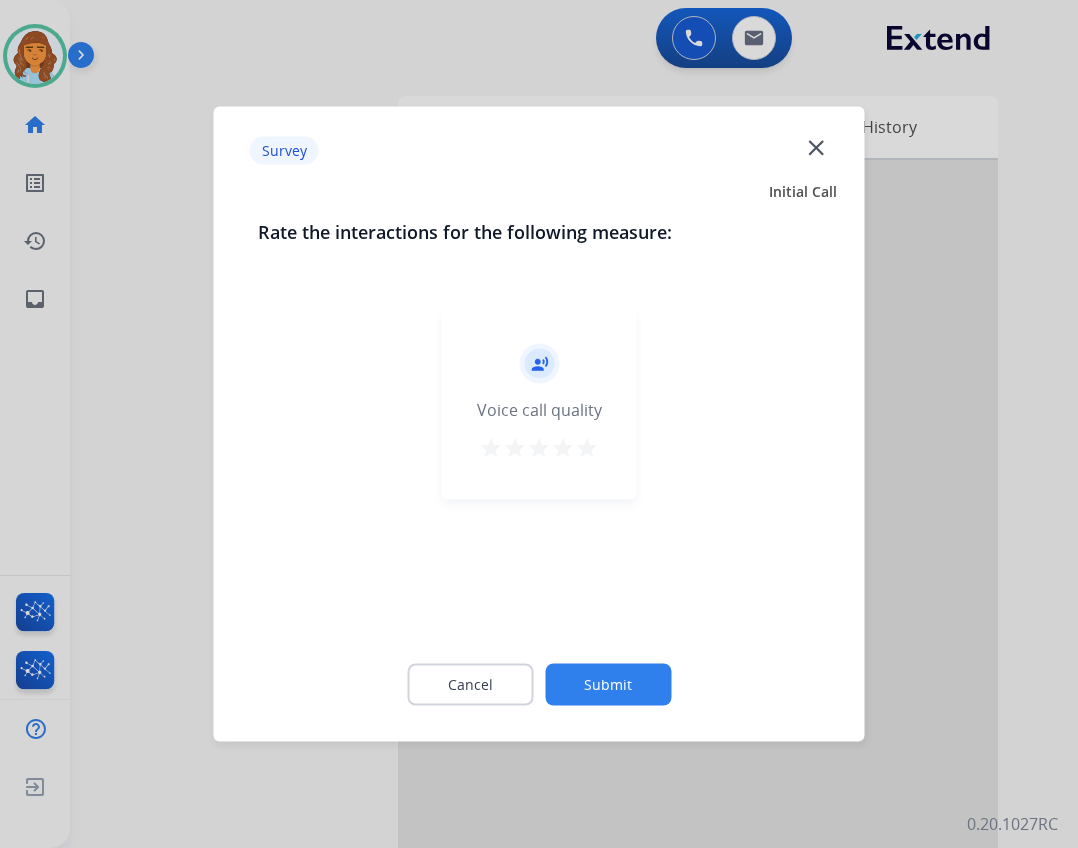 click on "close" 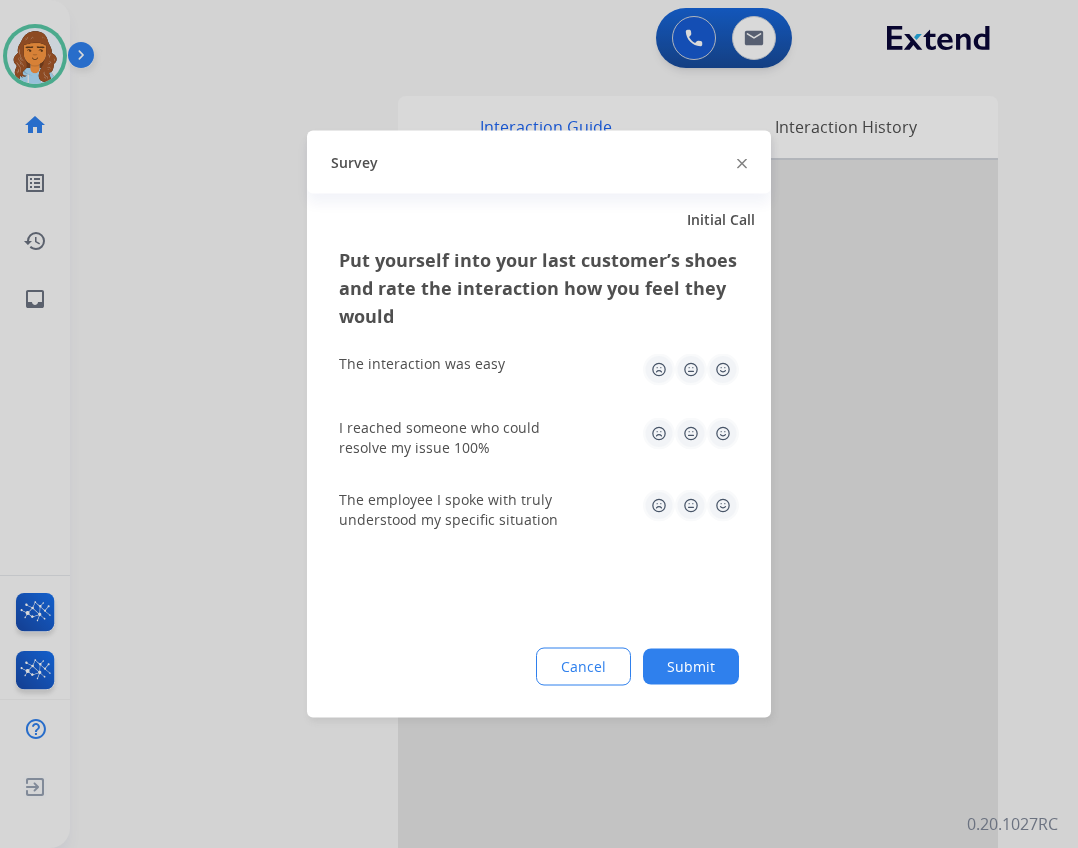 click 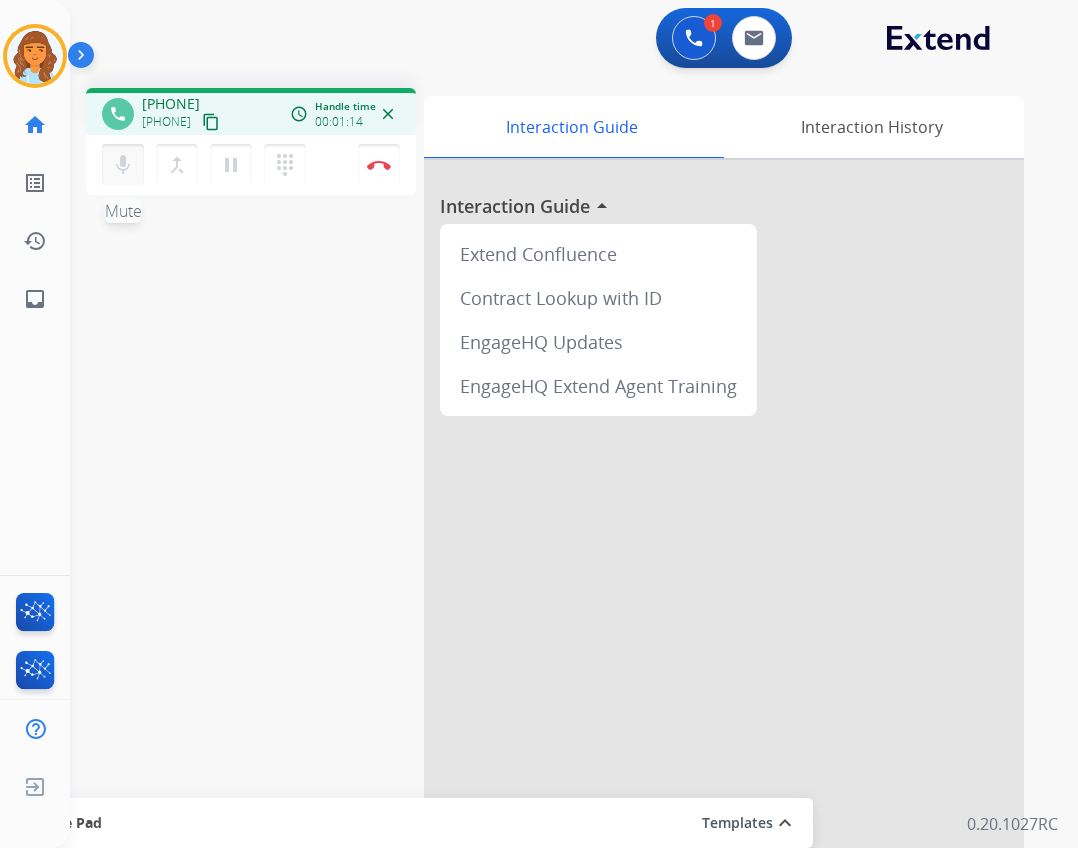 click on "mic Mute" at bounding box center [123, 165] 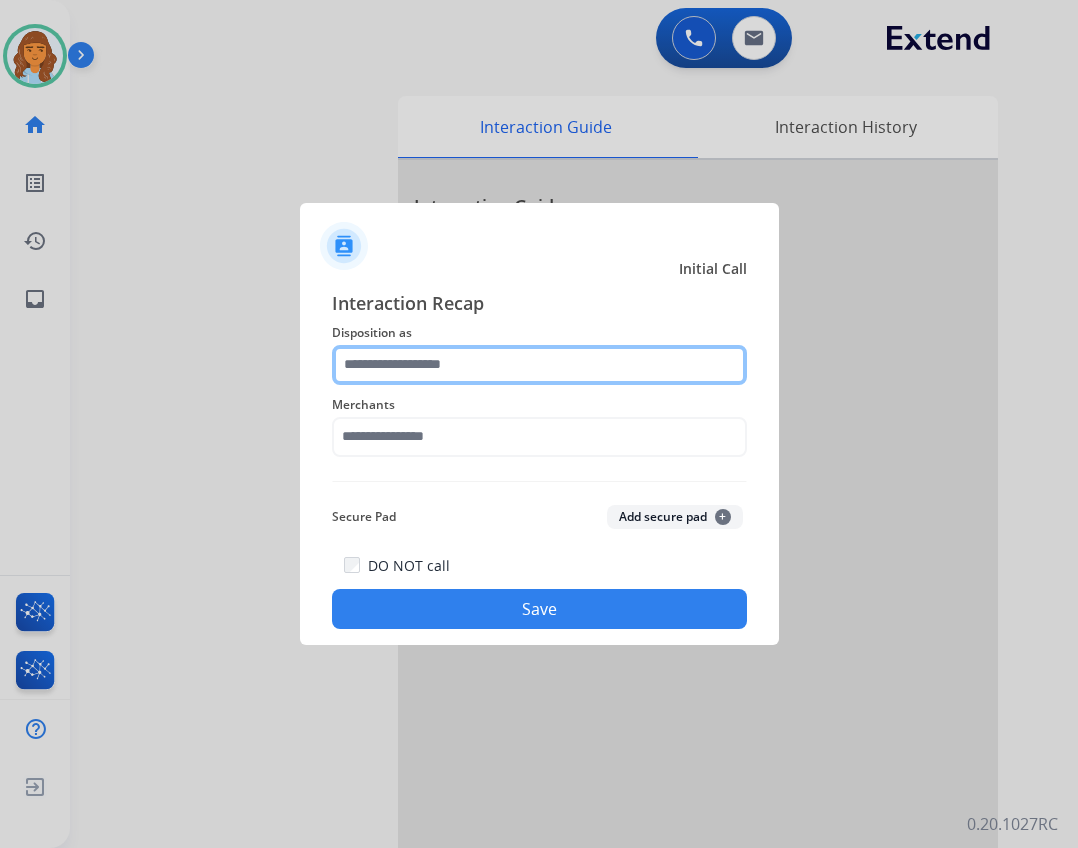 click 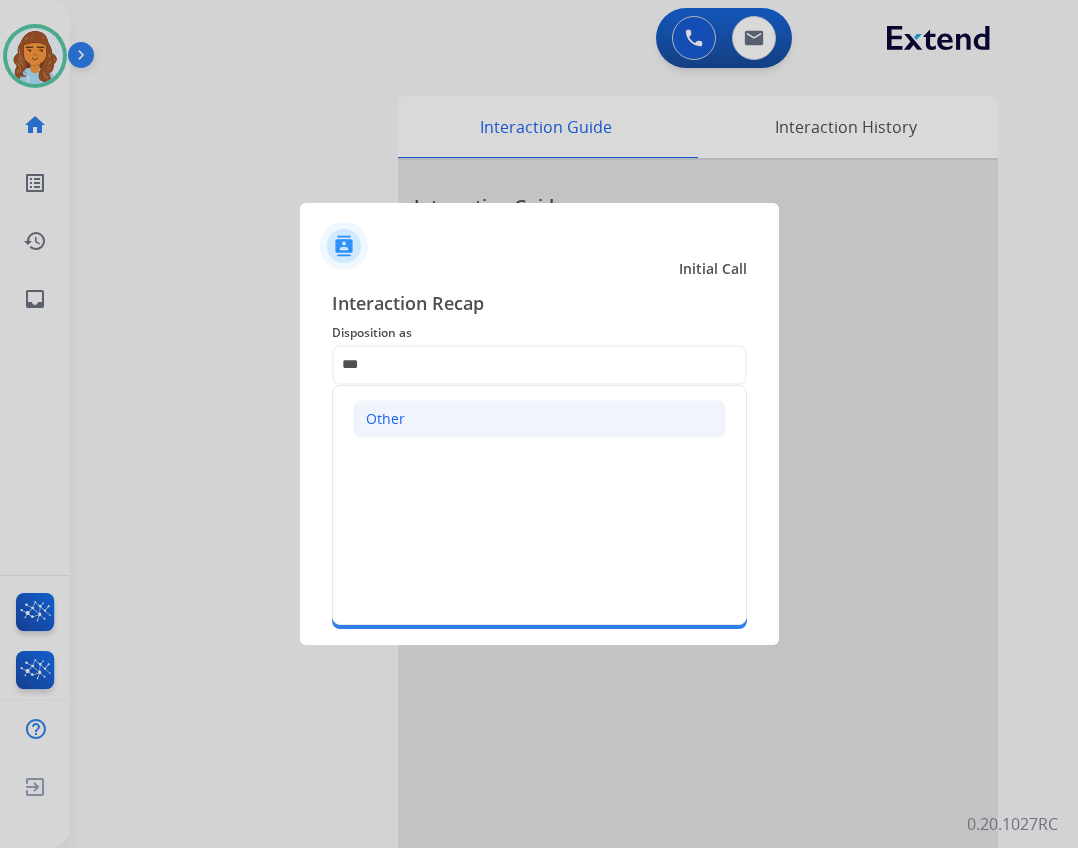 click on "Other" 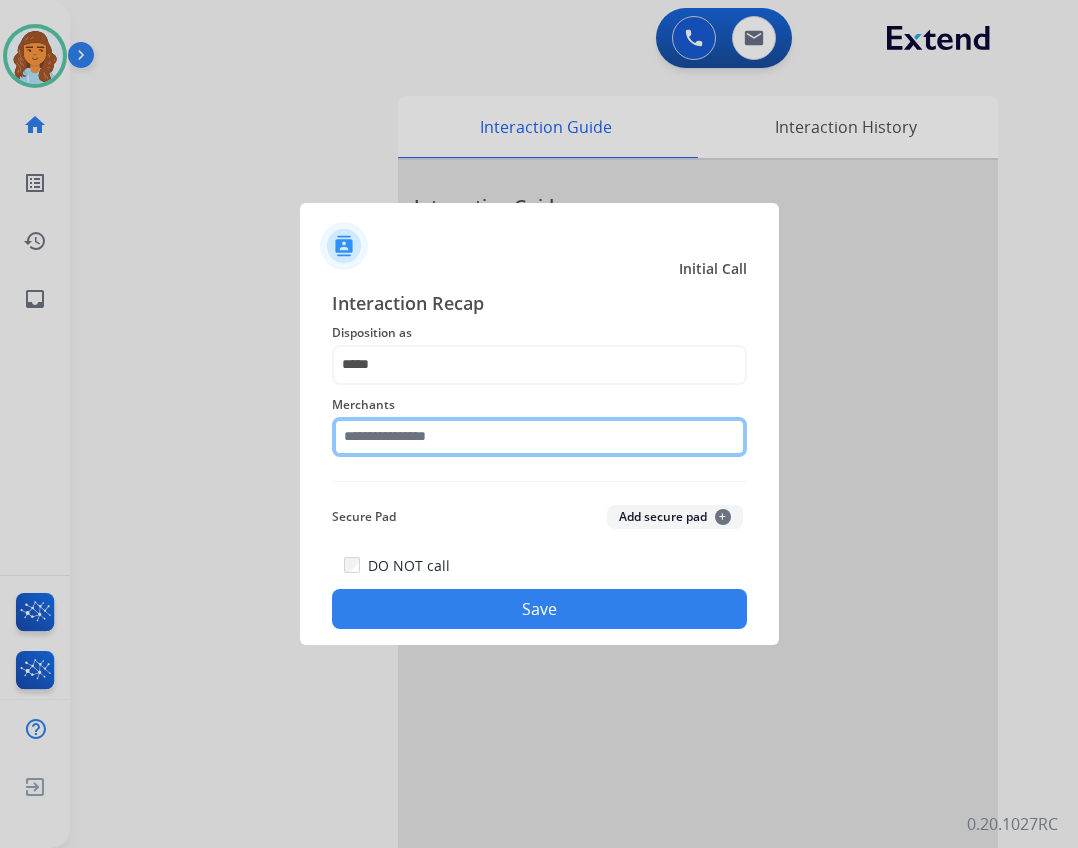 click 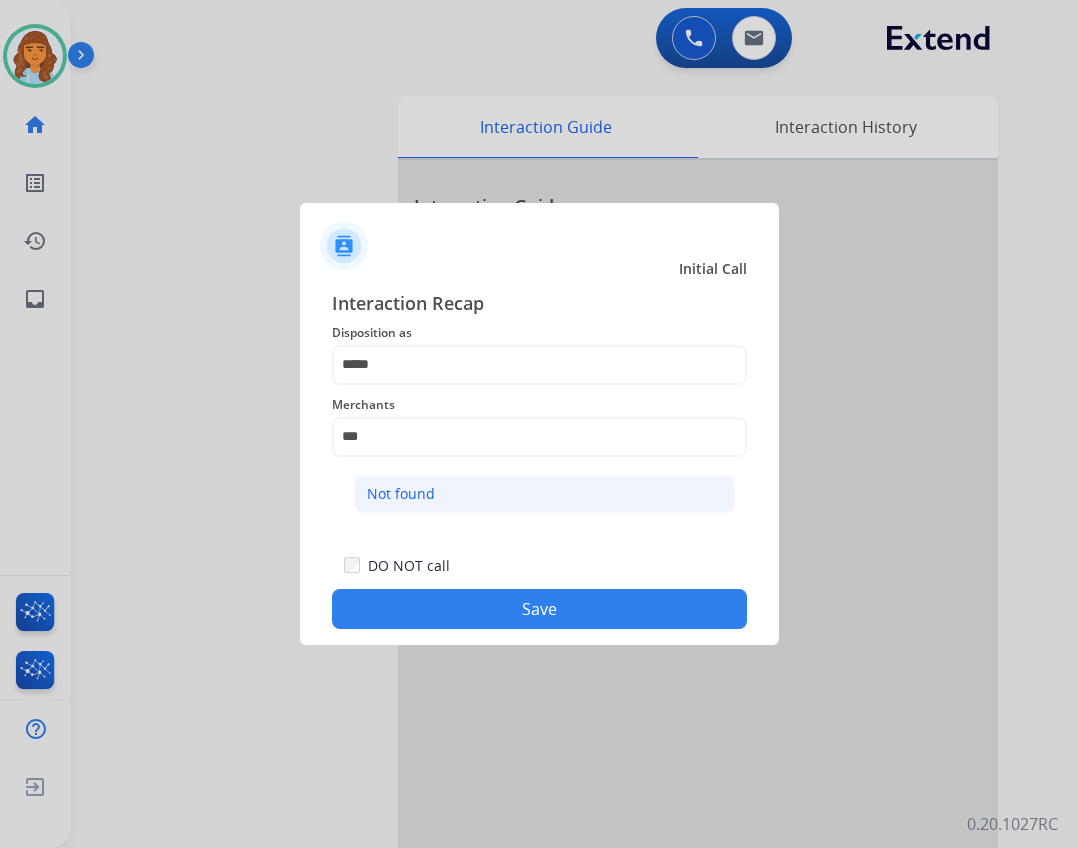 click on "Not found" 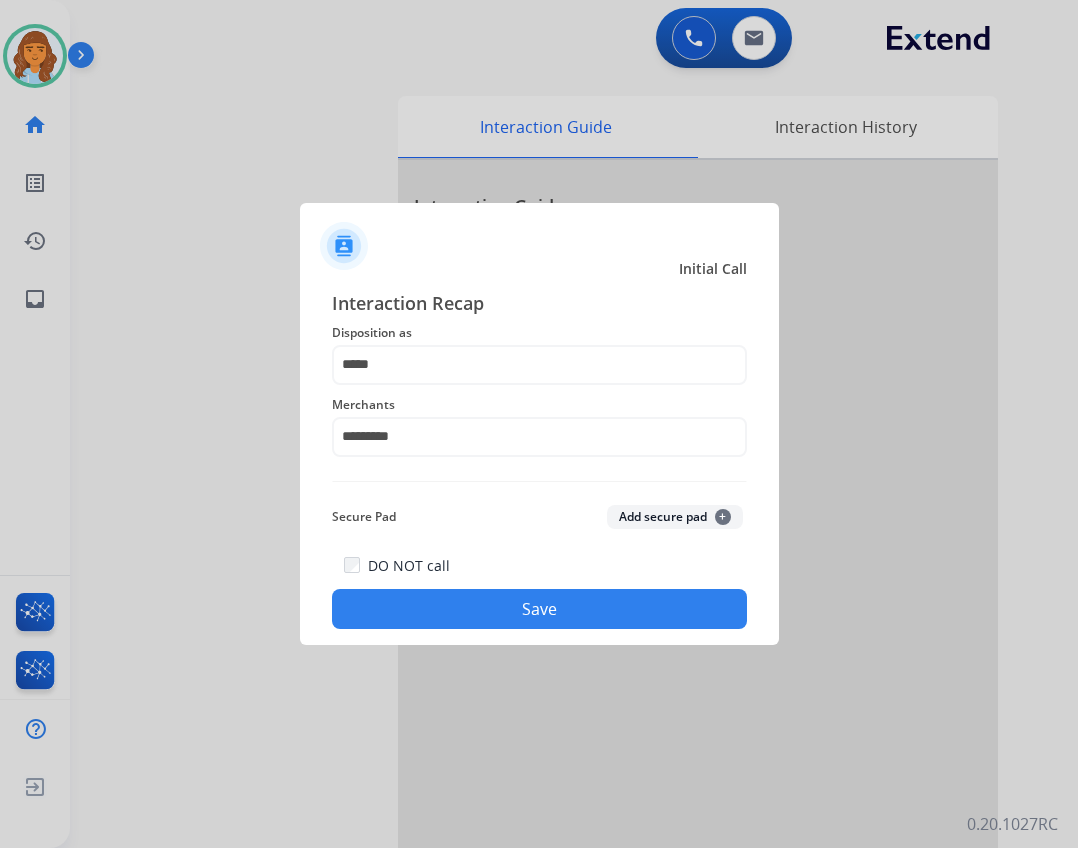 click on "Save" 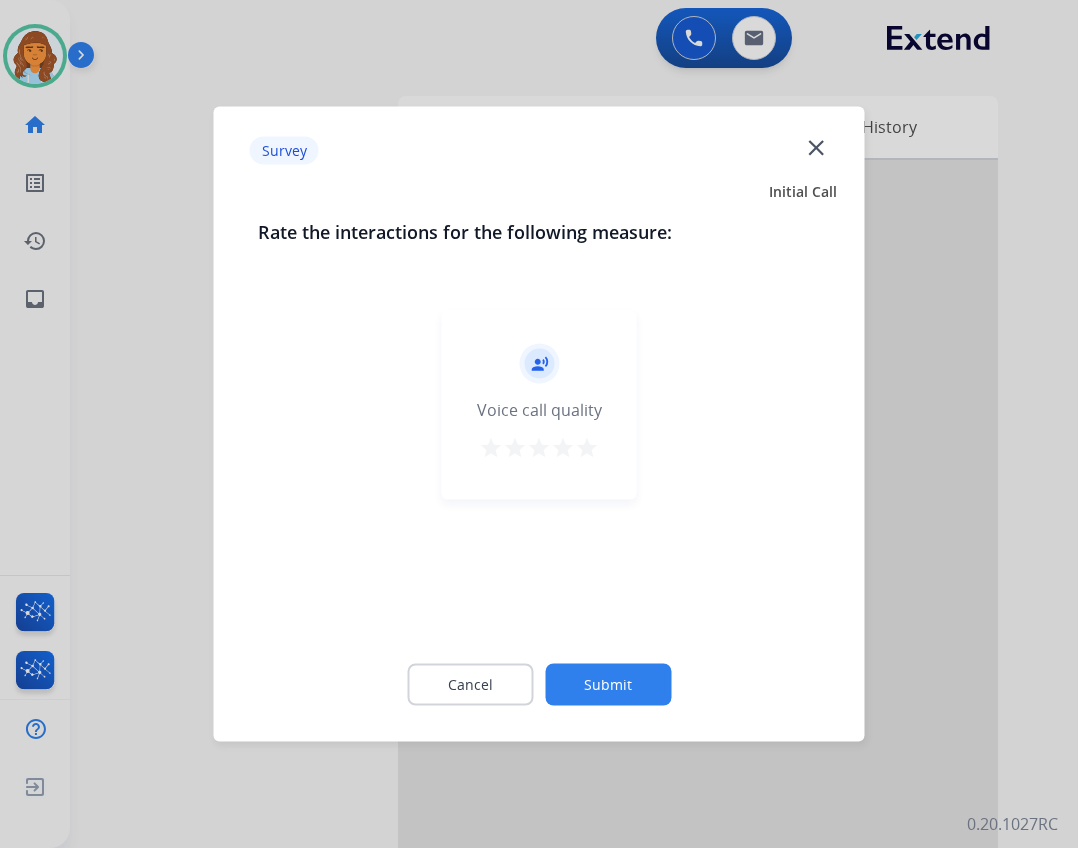 click on "close" 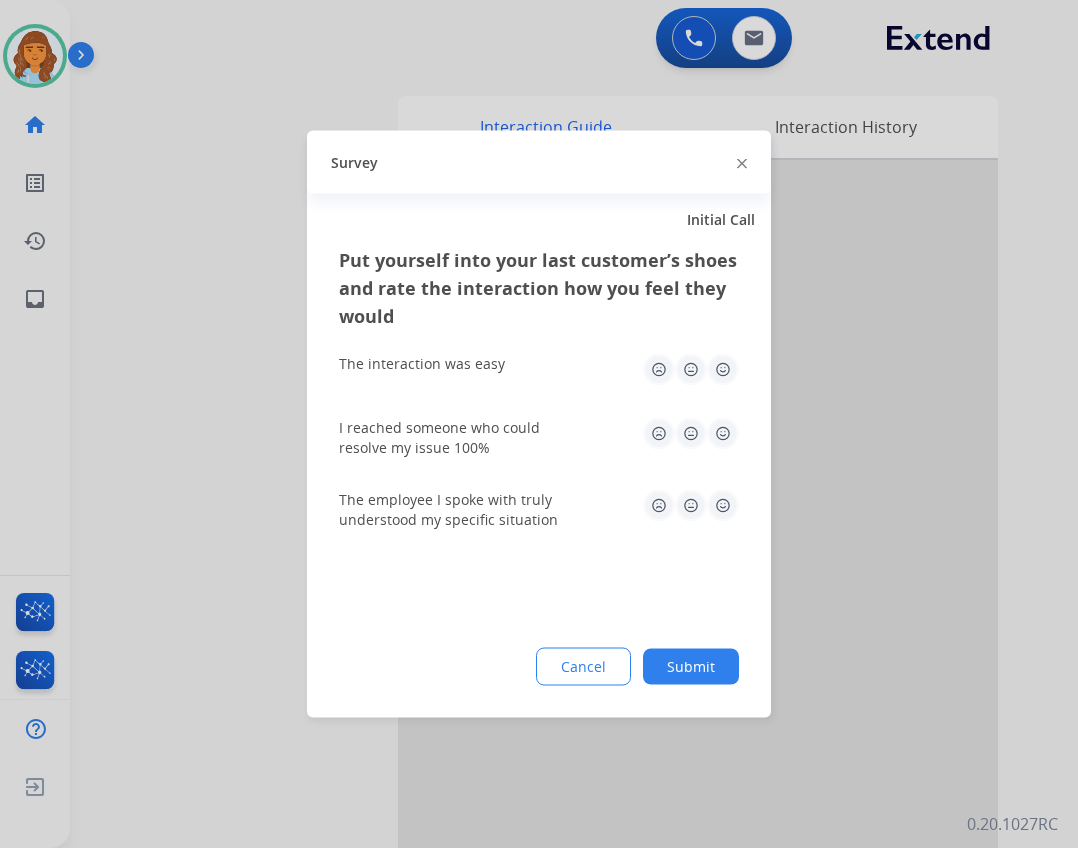 click on "Survey" 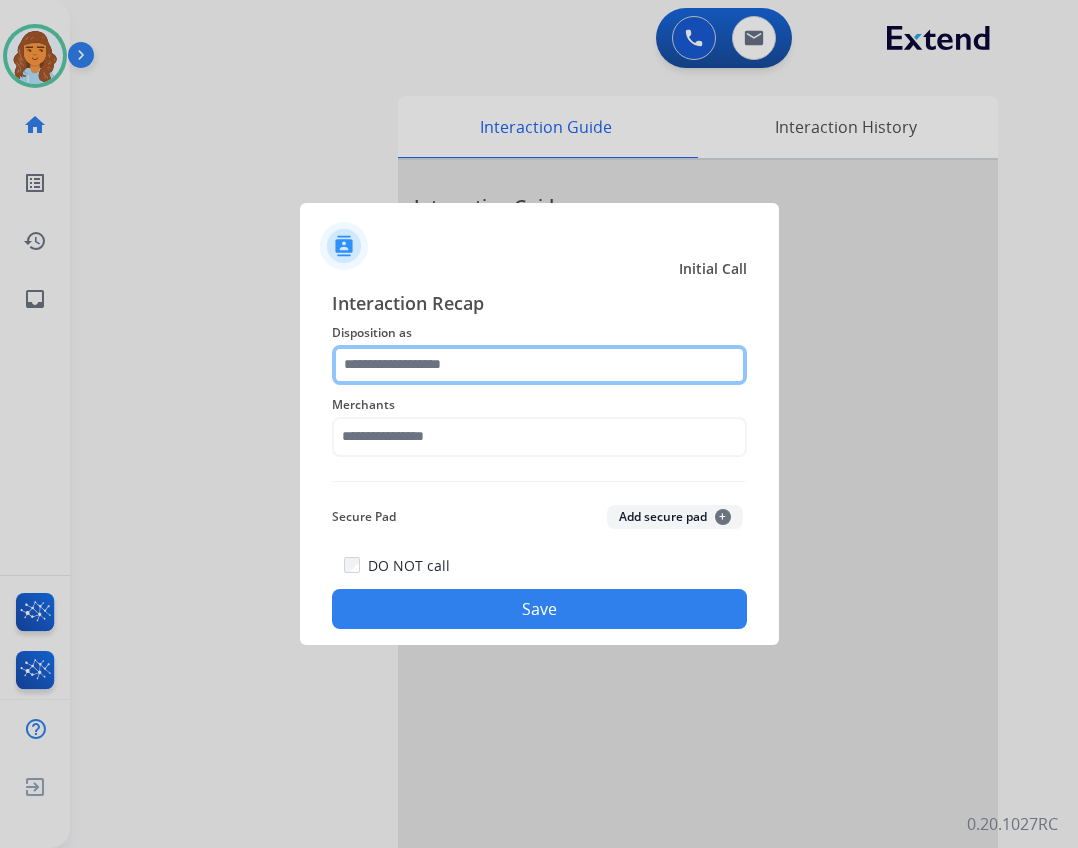 click 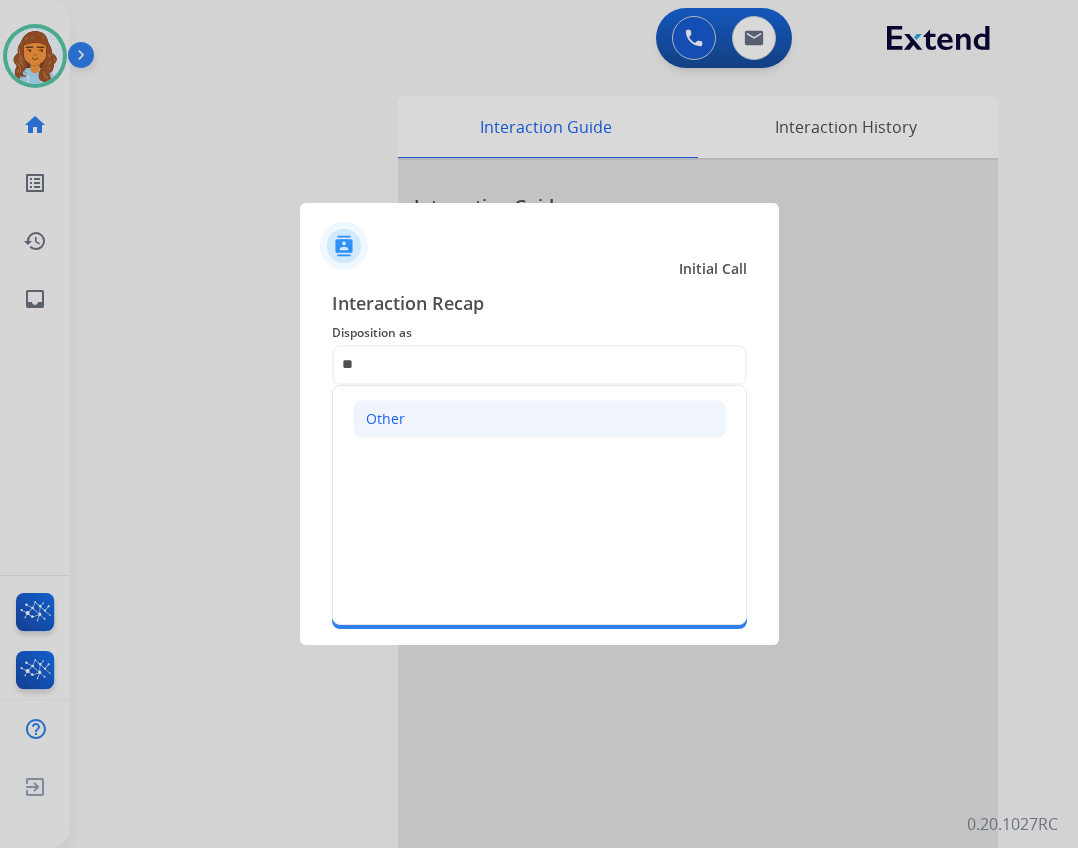 click on "Other" 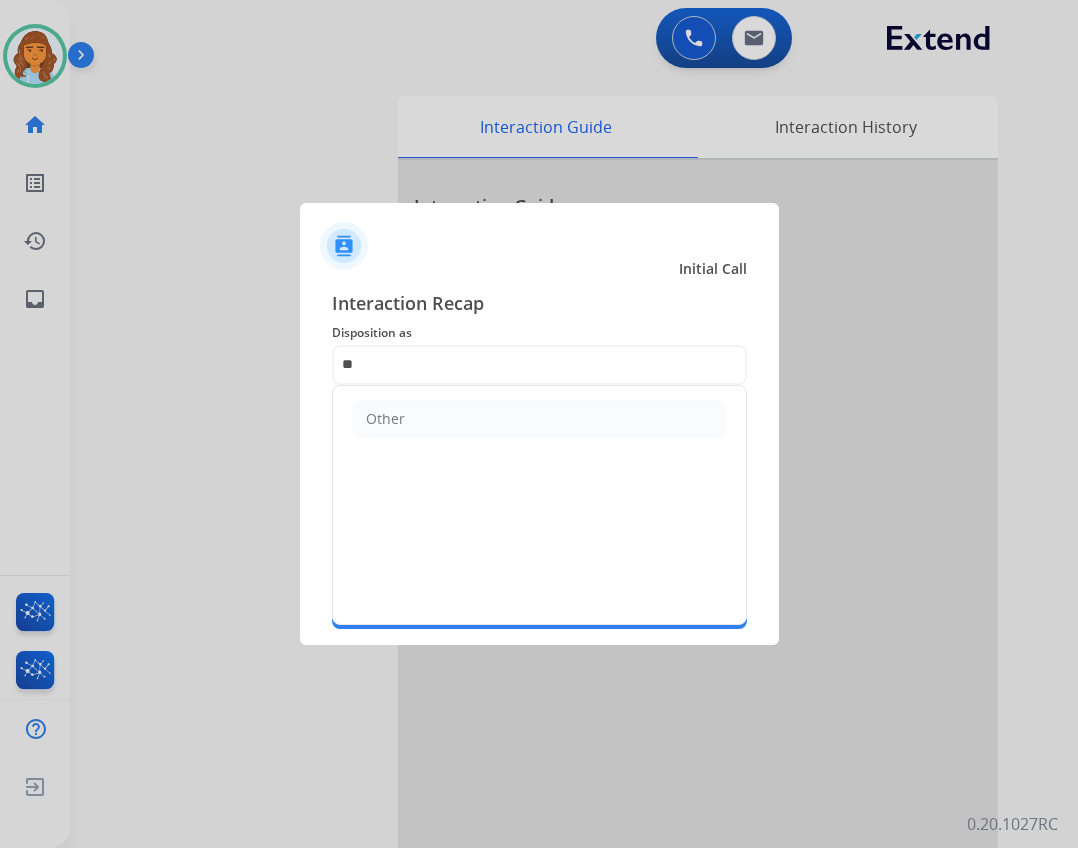 type on "*****" 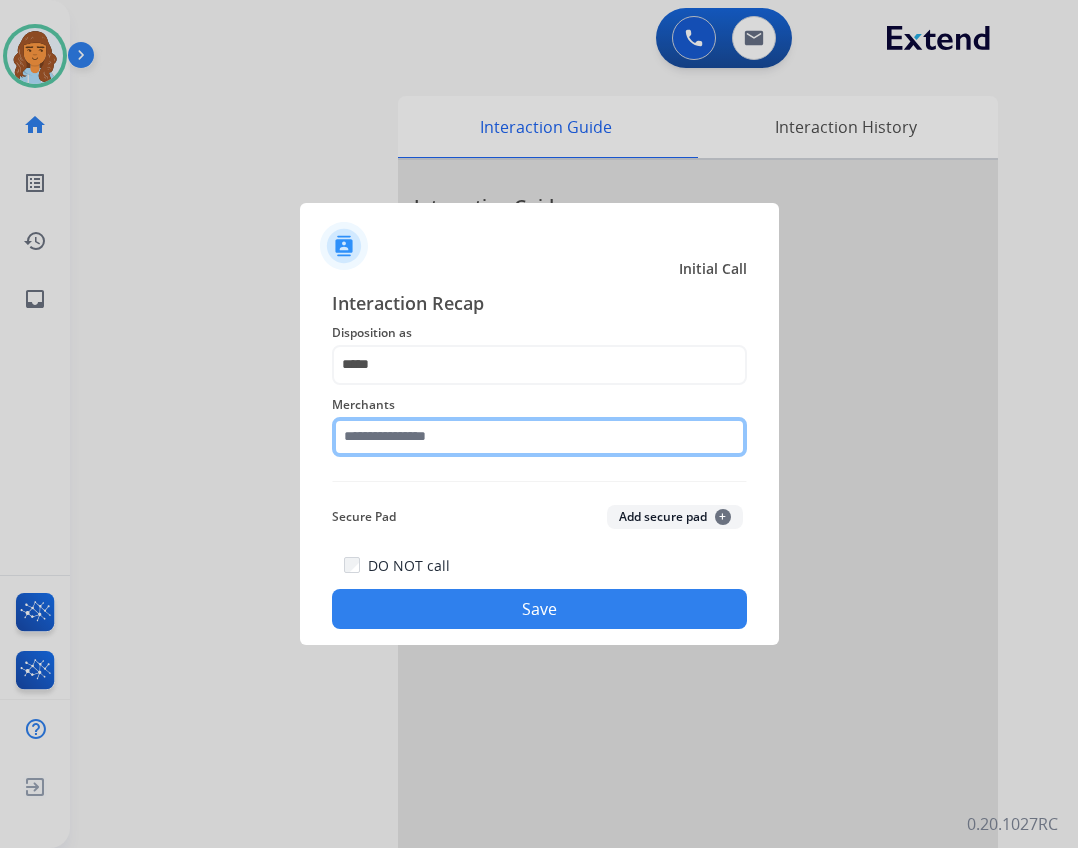 click 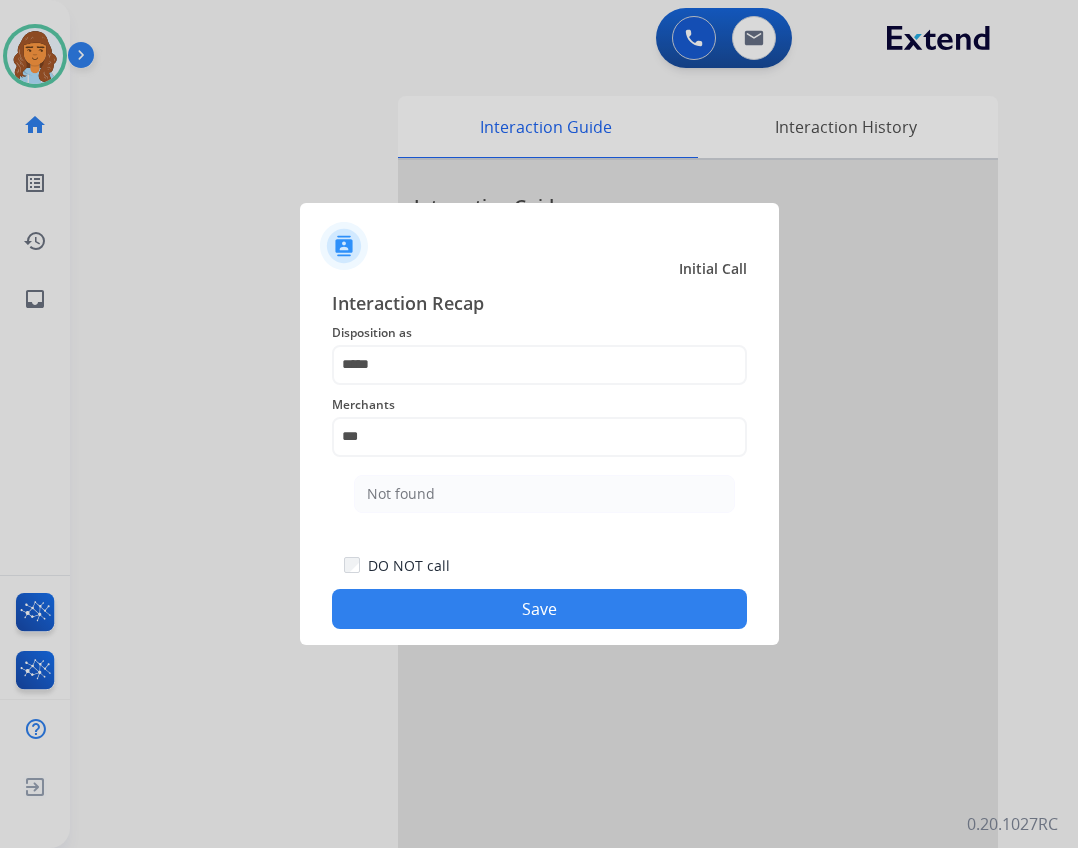 click on "Not found" 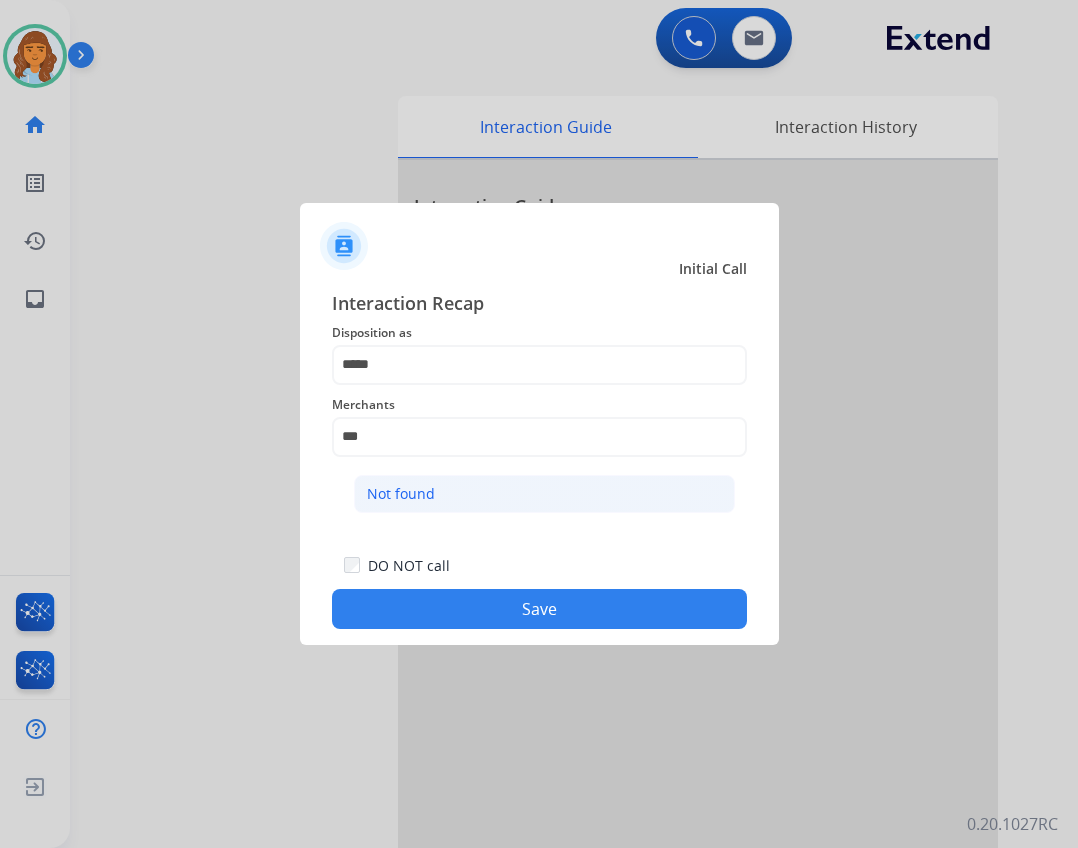 click on "Not found" 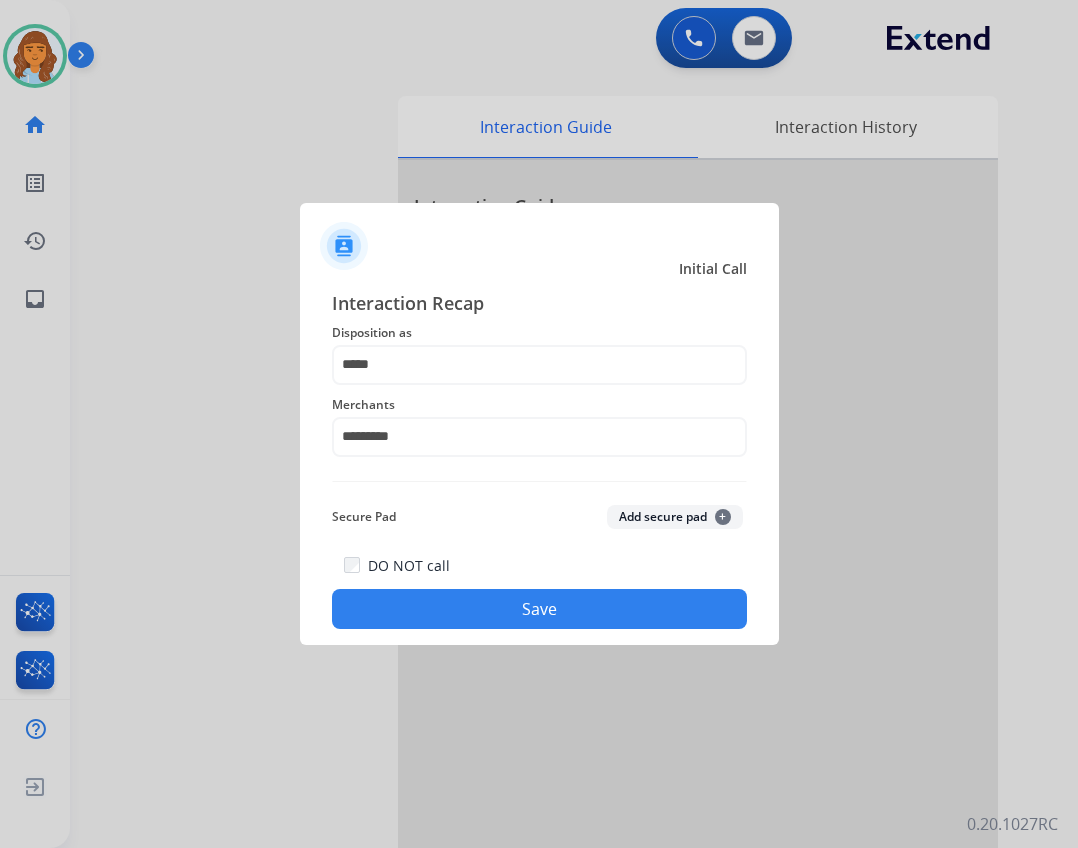 drag, startPoint x: 529, startPoint y: 641, endPoint x: 532, endPoint y: 619, distance: 22.203604 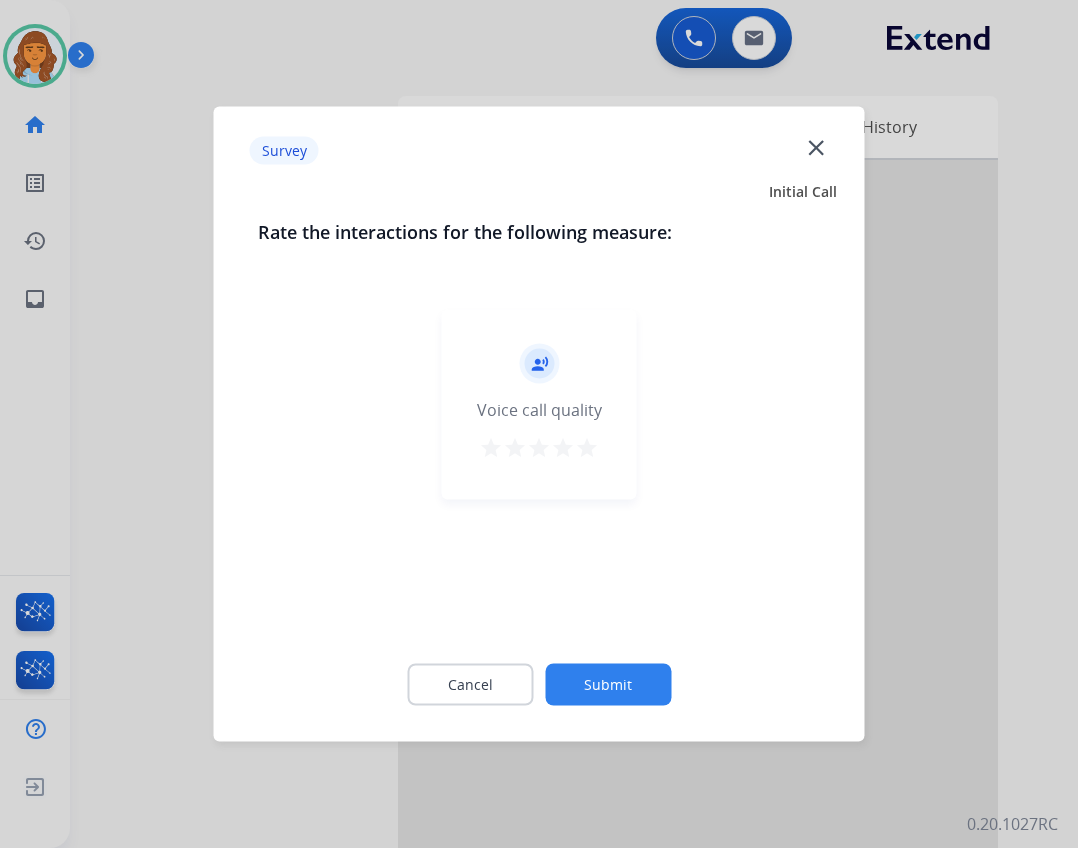 click on "Survey  close" 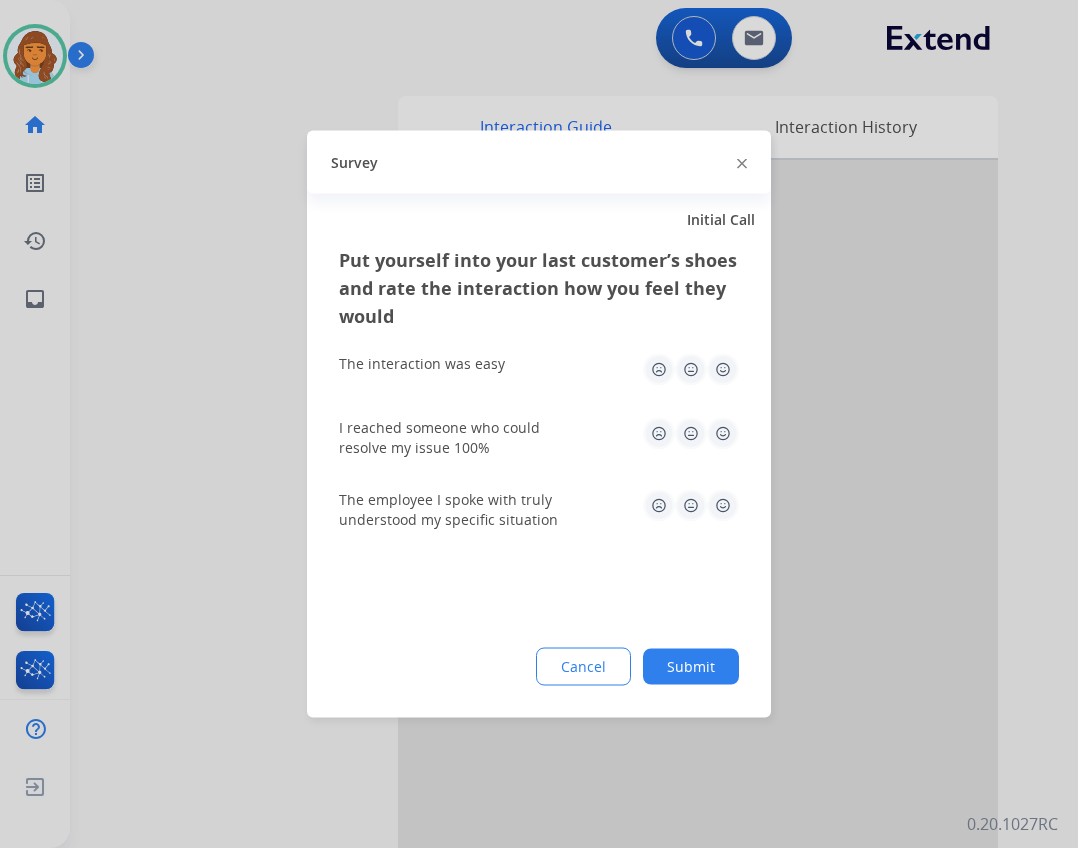 click 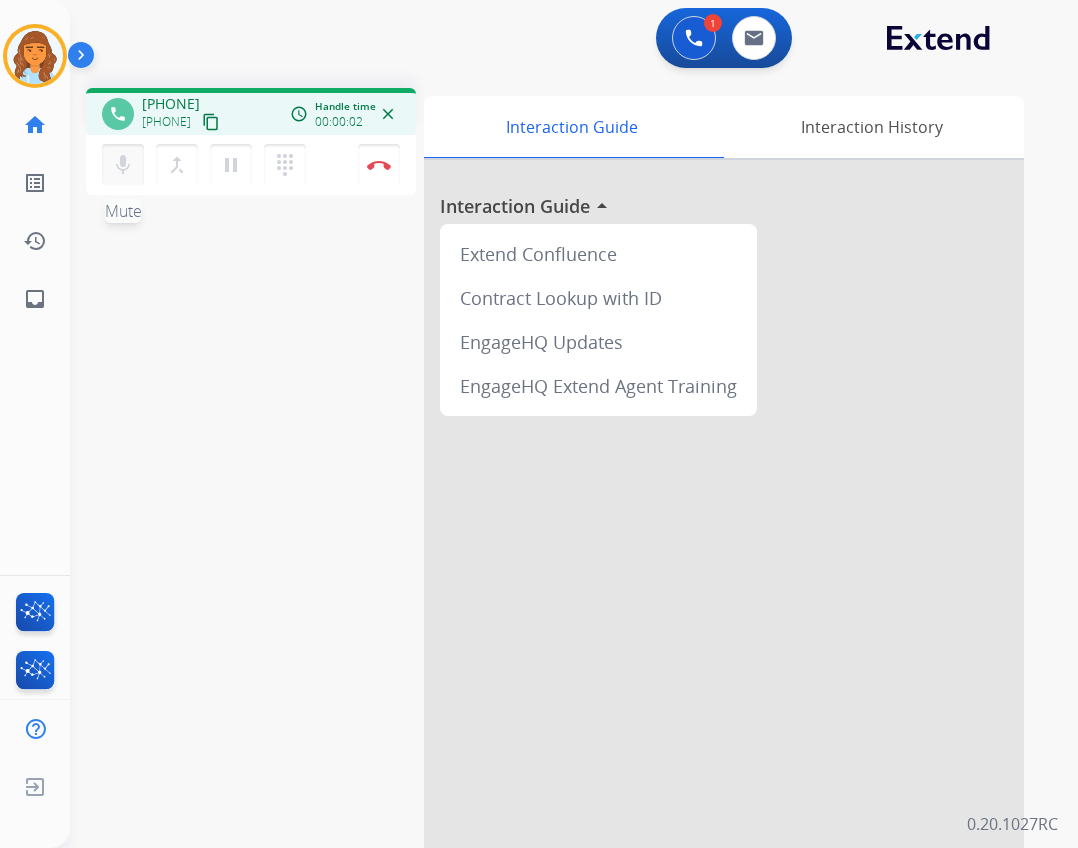 click on "mic Mute" at bounding box center [123, 165] 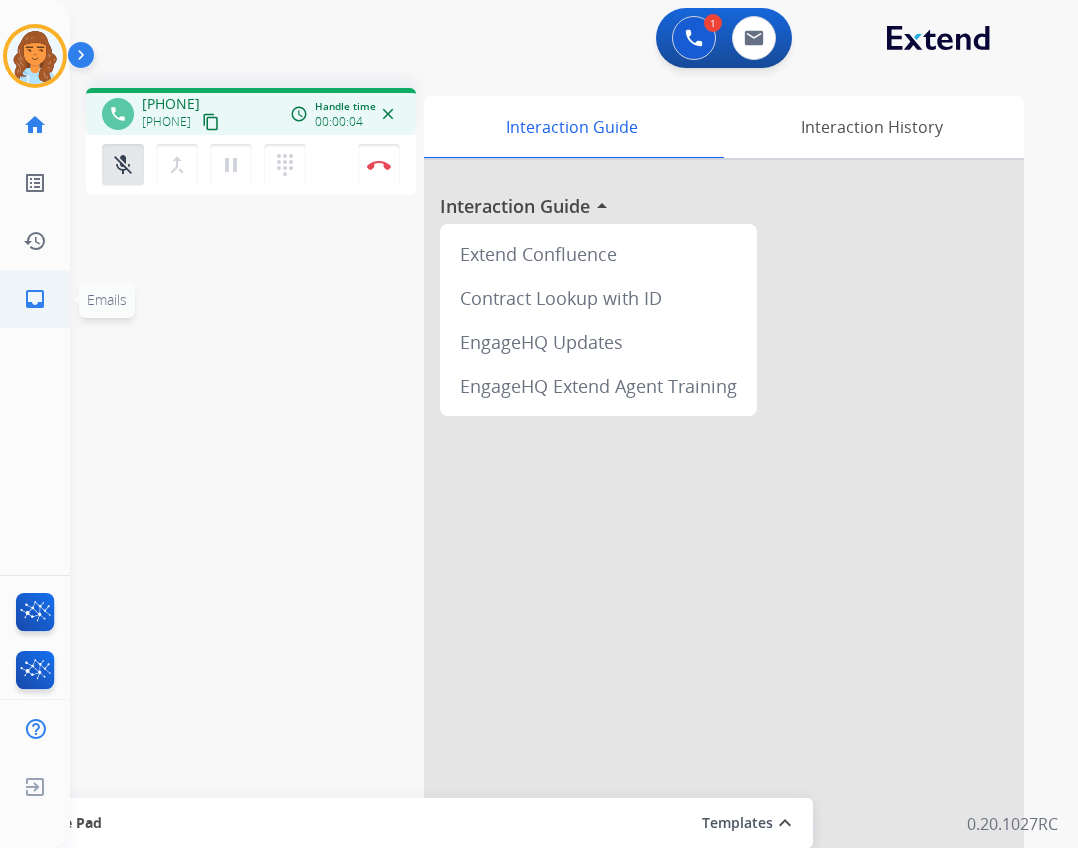 click on "inbox" 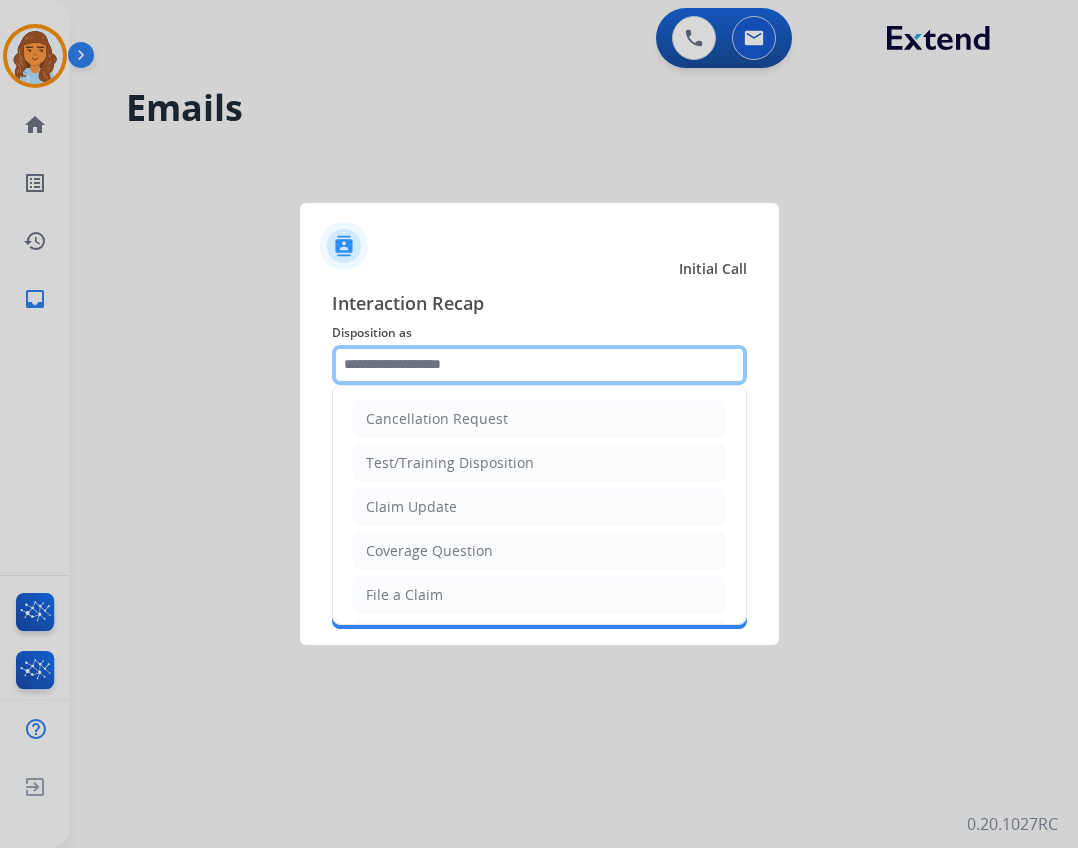 click 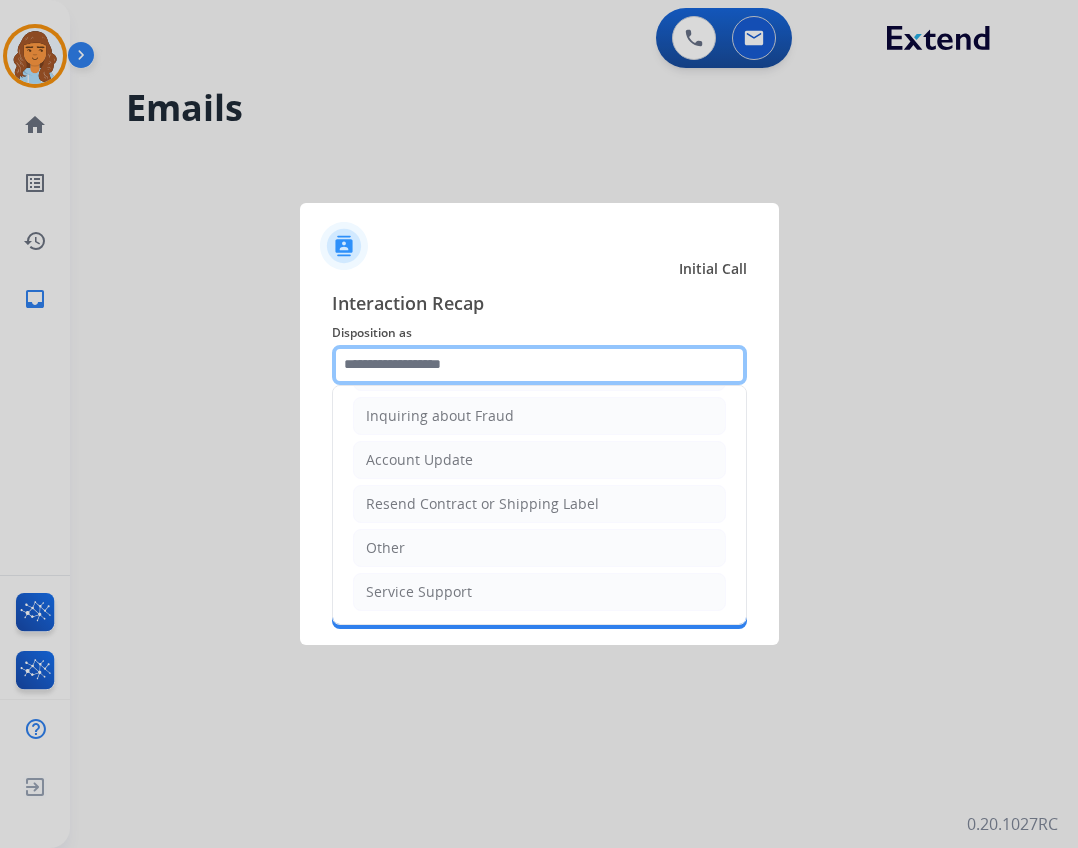 scroll, scrollTop: 312, scrollLeft: 0, axis: vertical 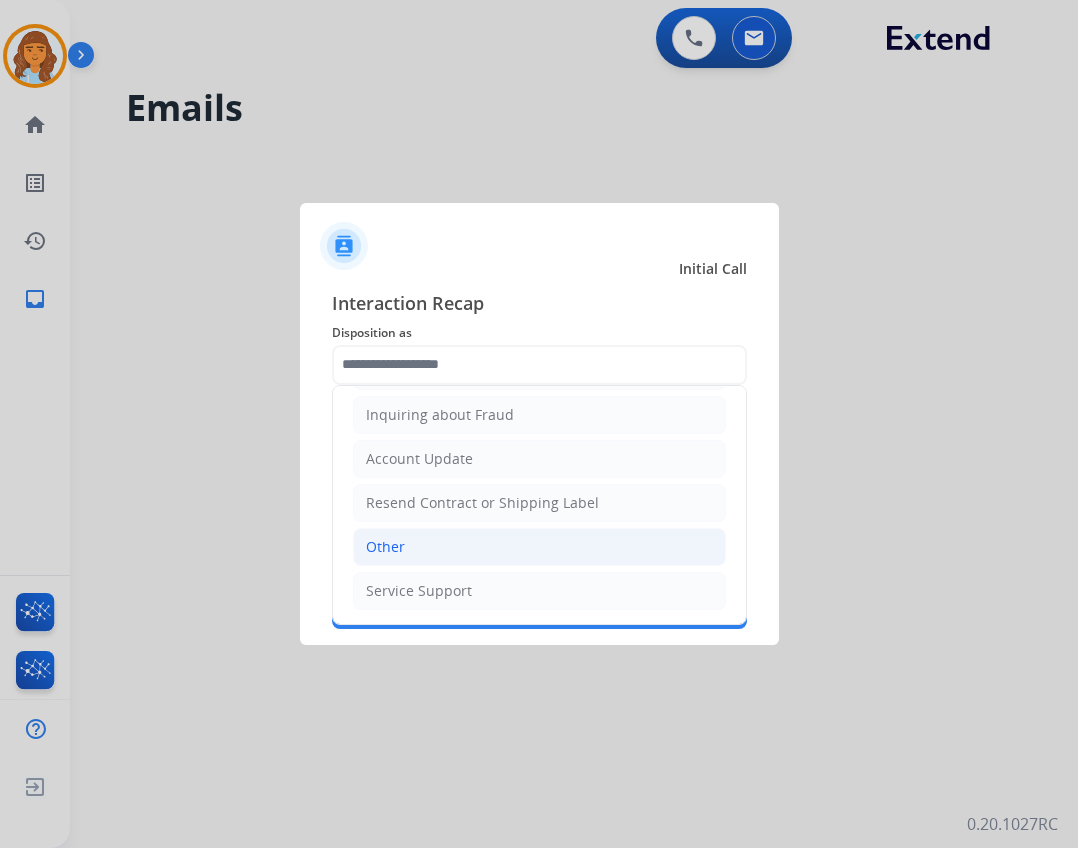 click on "Other" 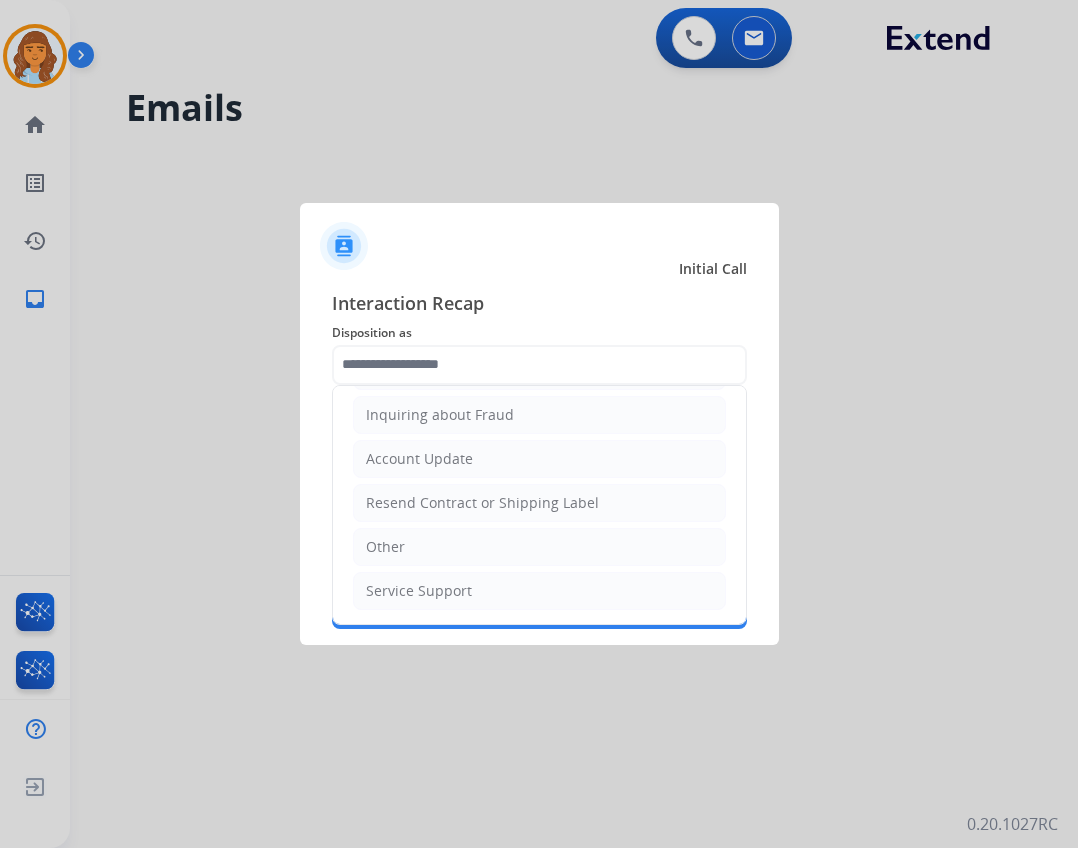 type on "*****" 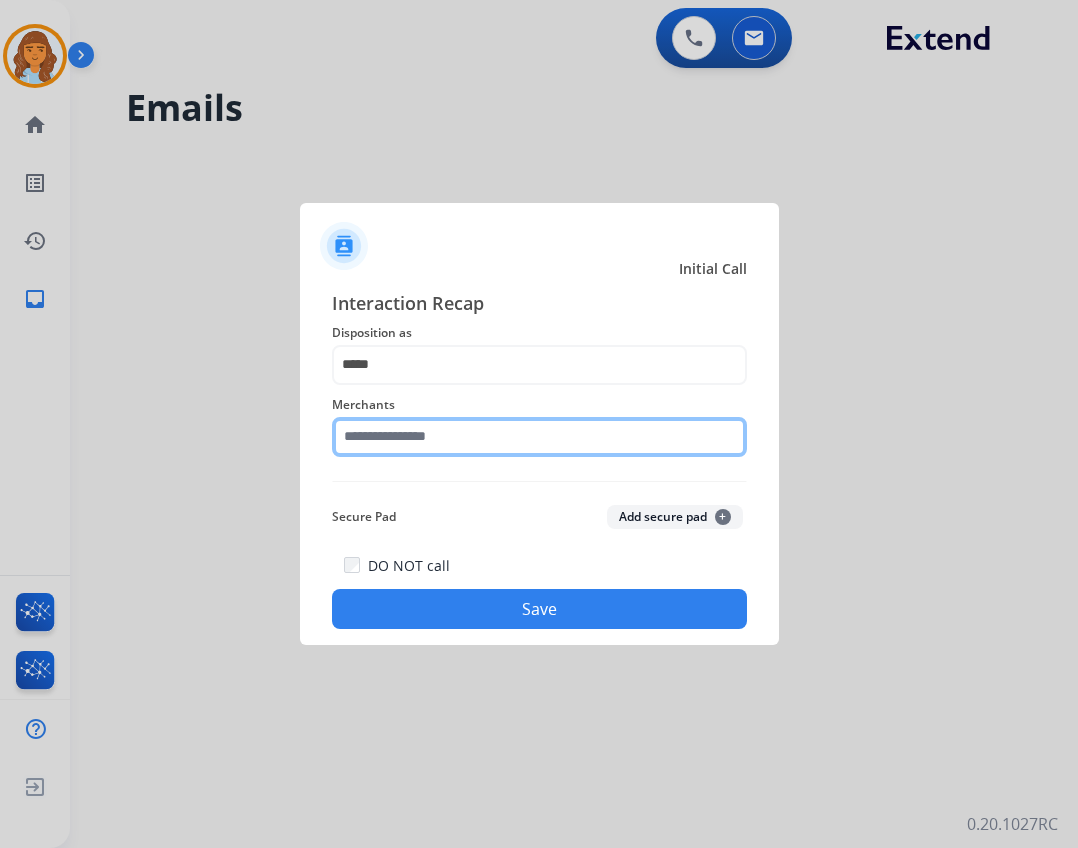 click 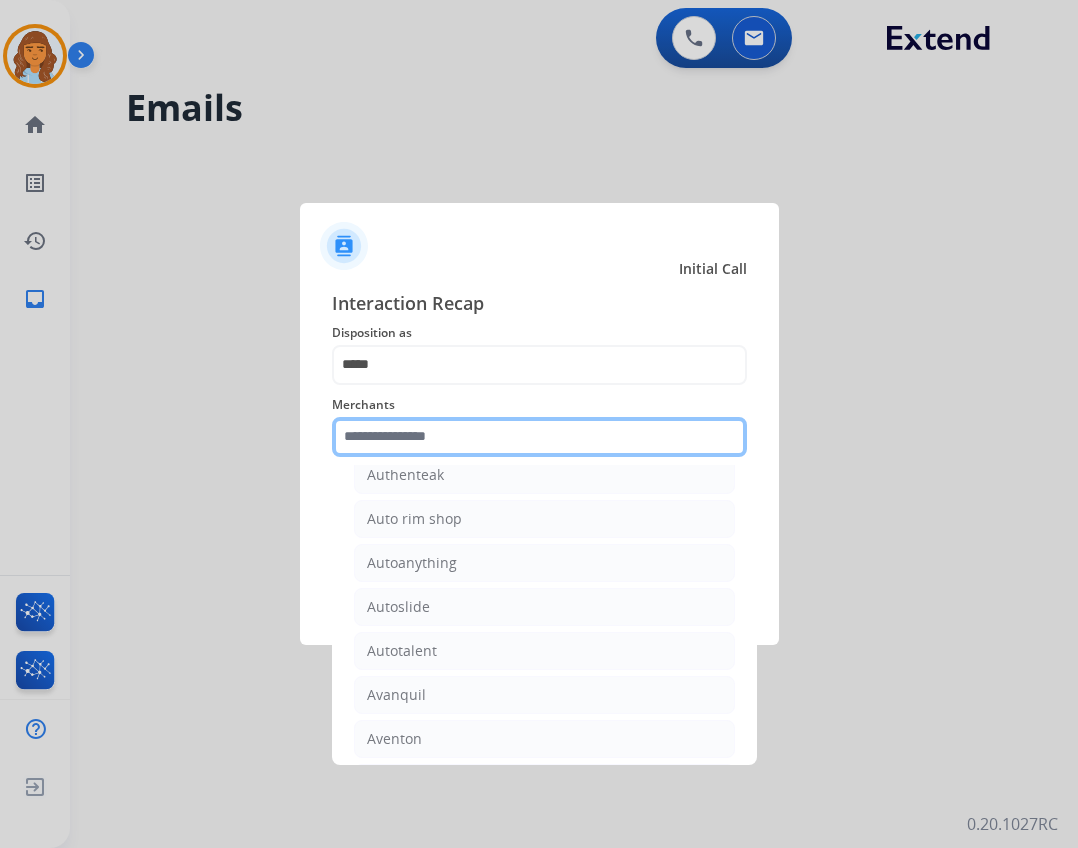 scroll, scrollTop: 3400, scrollLeft: 0, axis: vertical 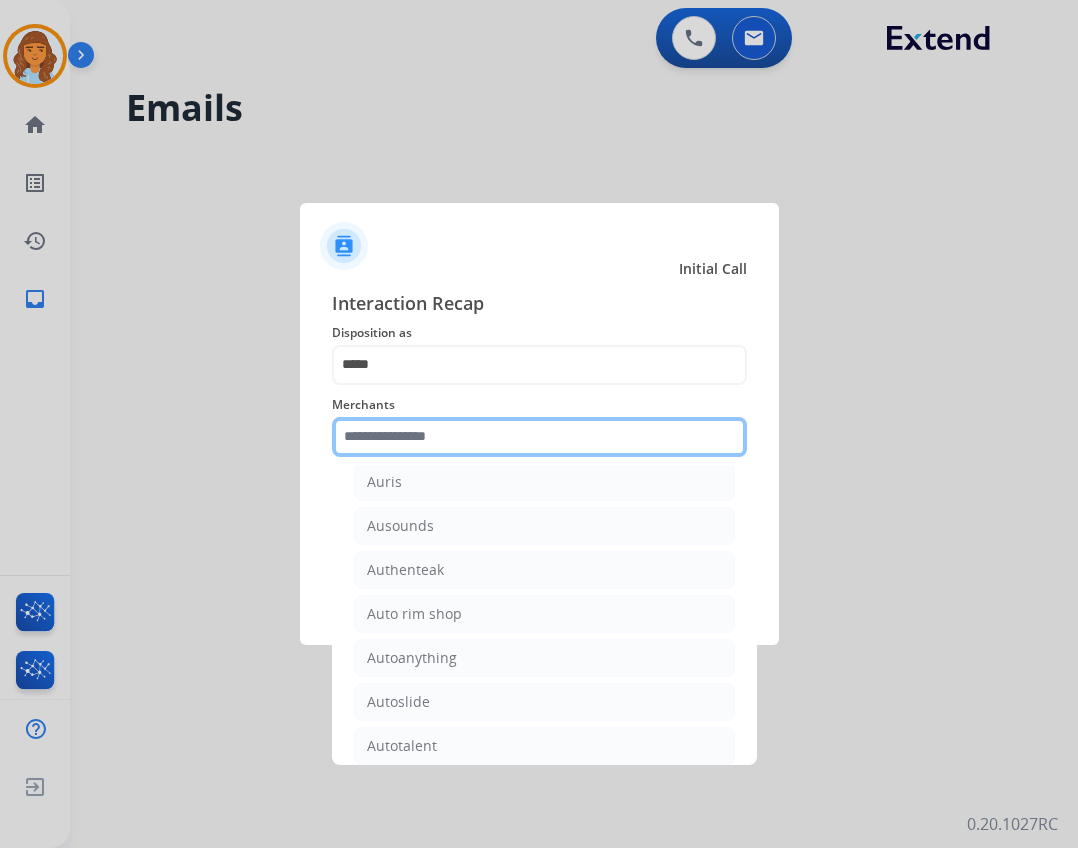 click 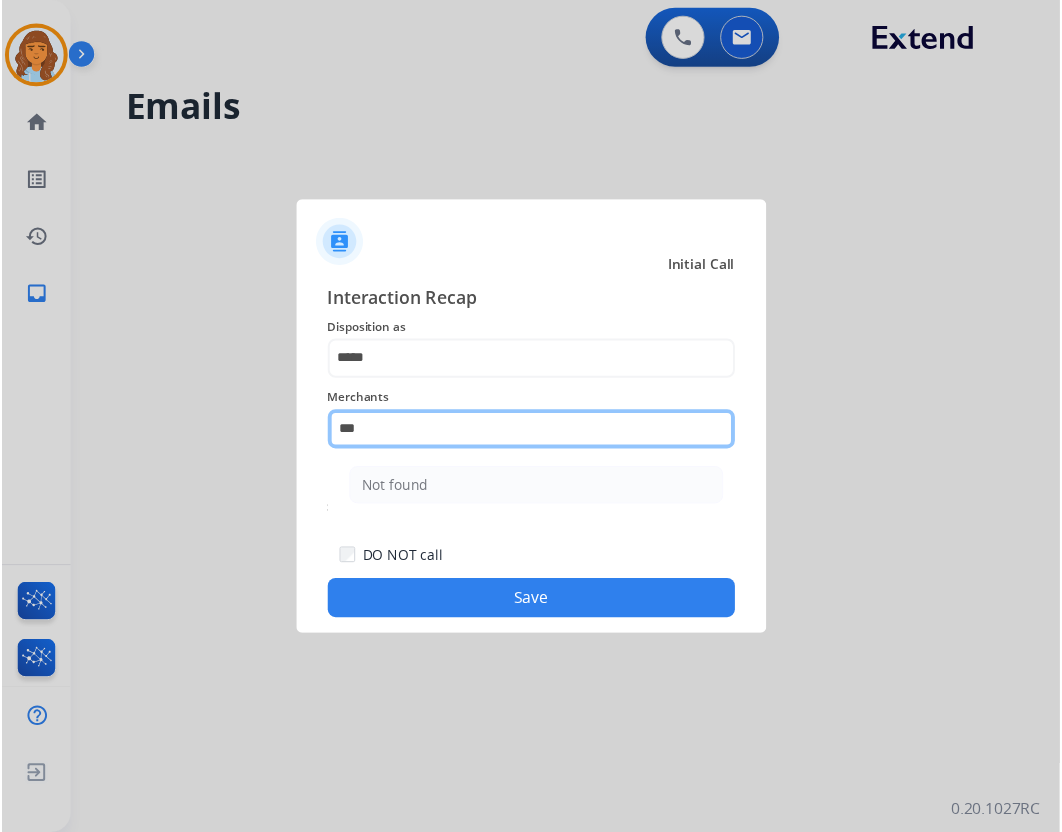 scroll, scrollTop: 0, scrollLeft: 0, axis: both 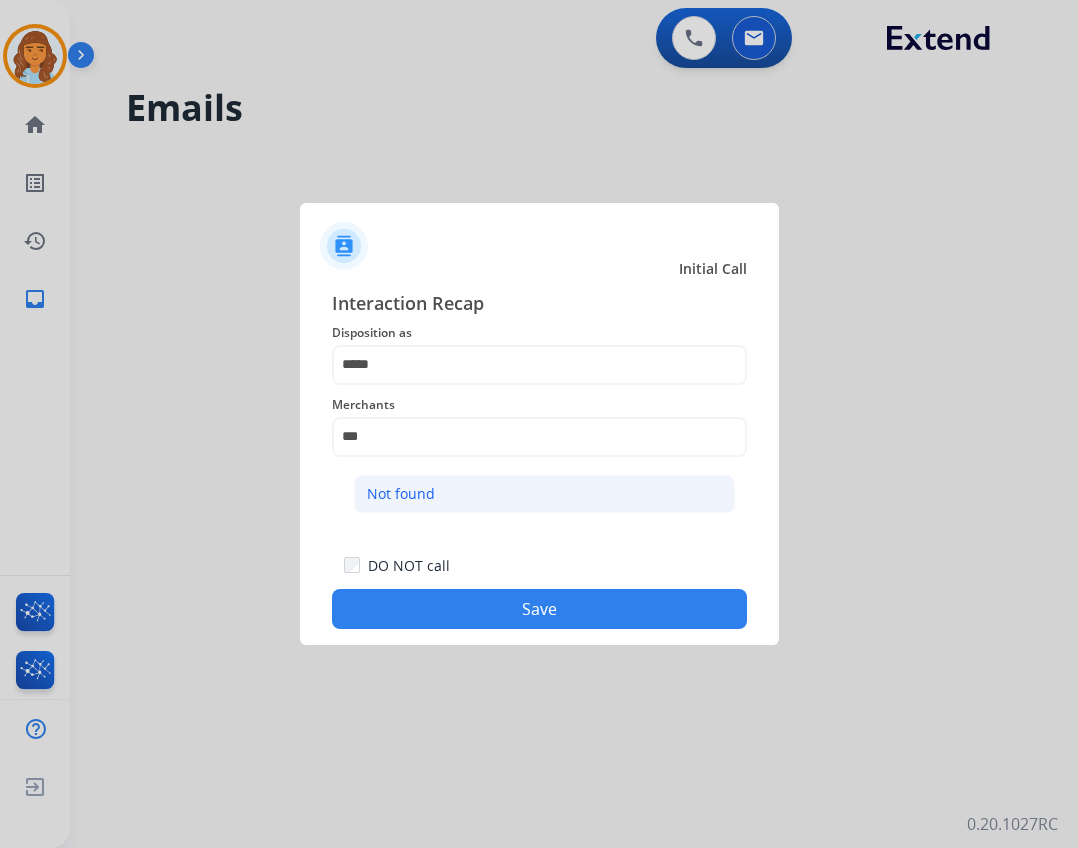 click on "Not found" 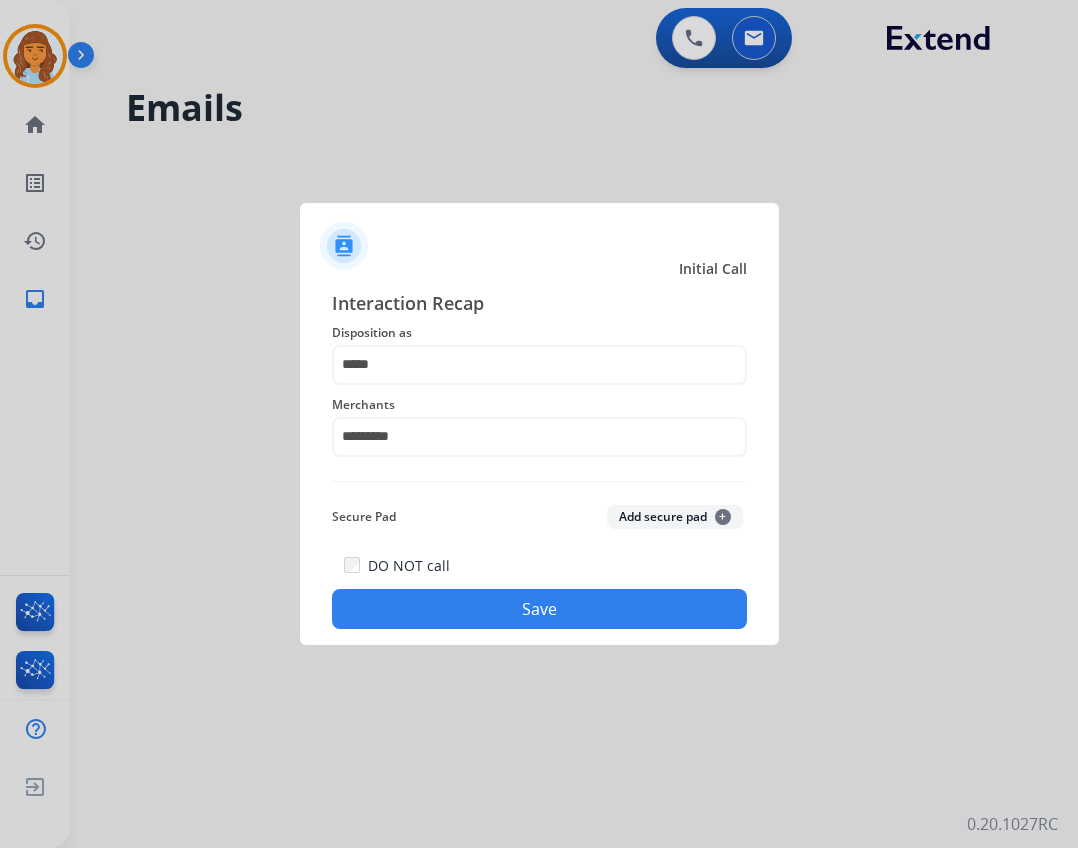 click on "Save" 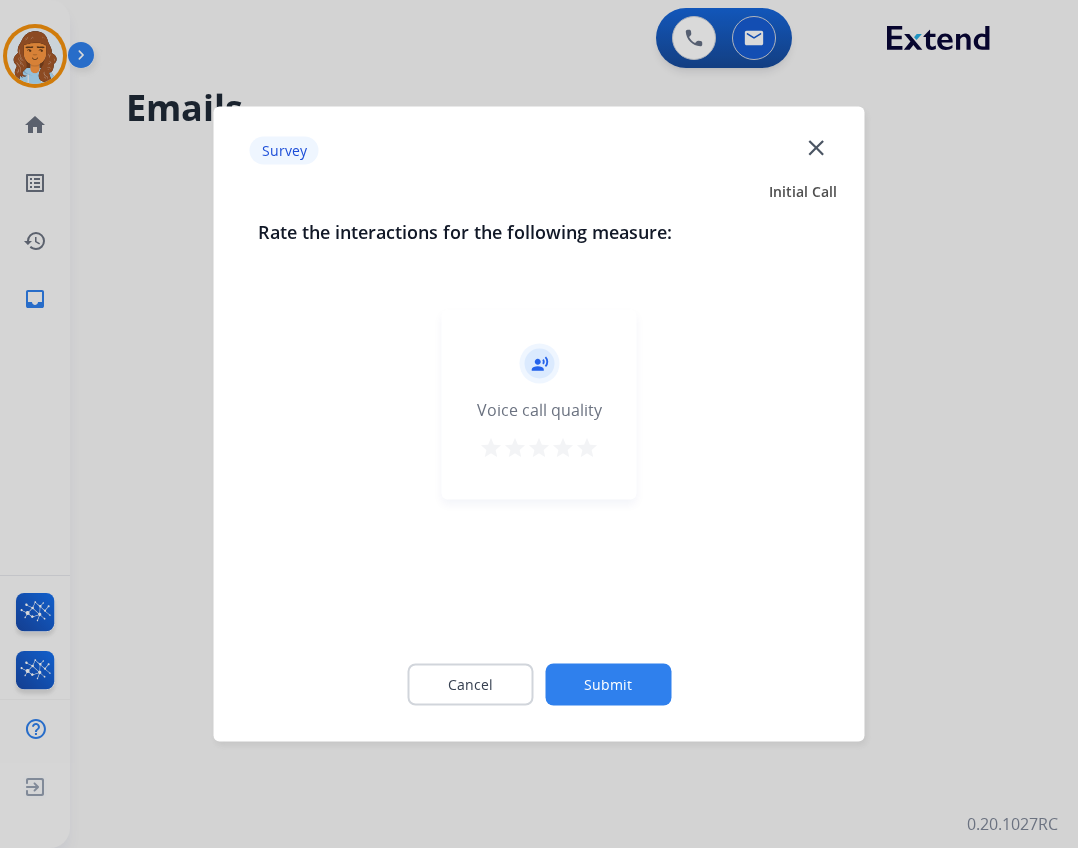 click on "close" 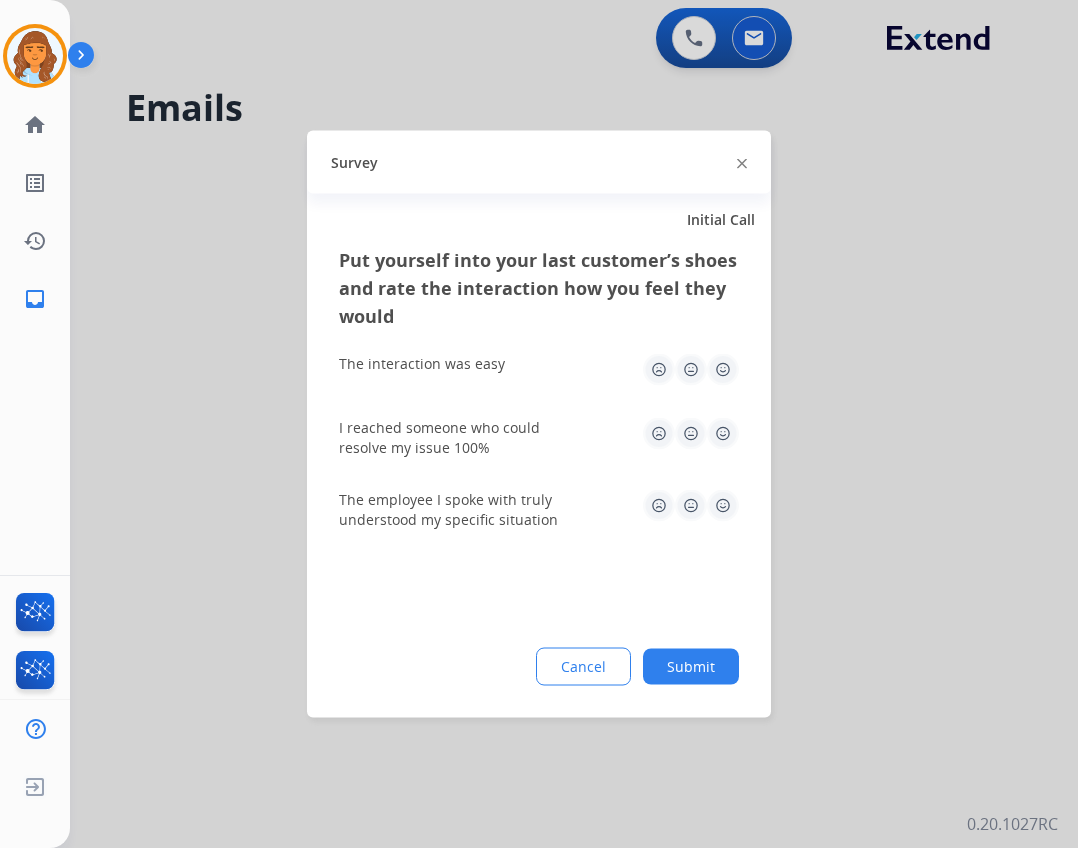 click on "Survey" 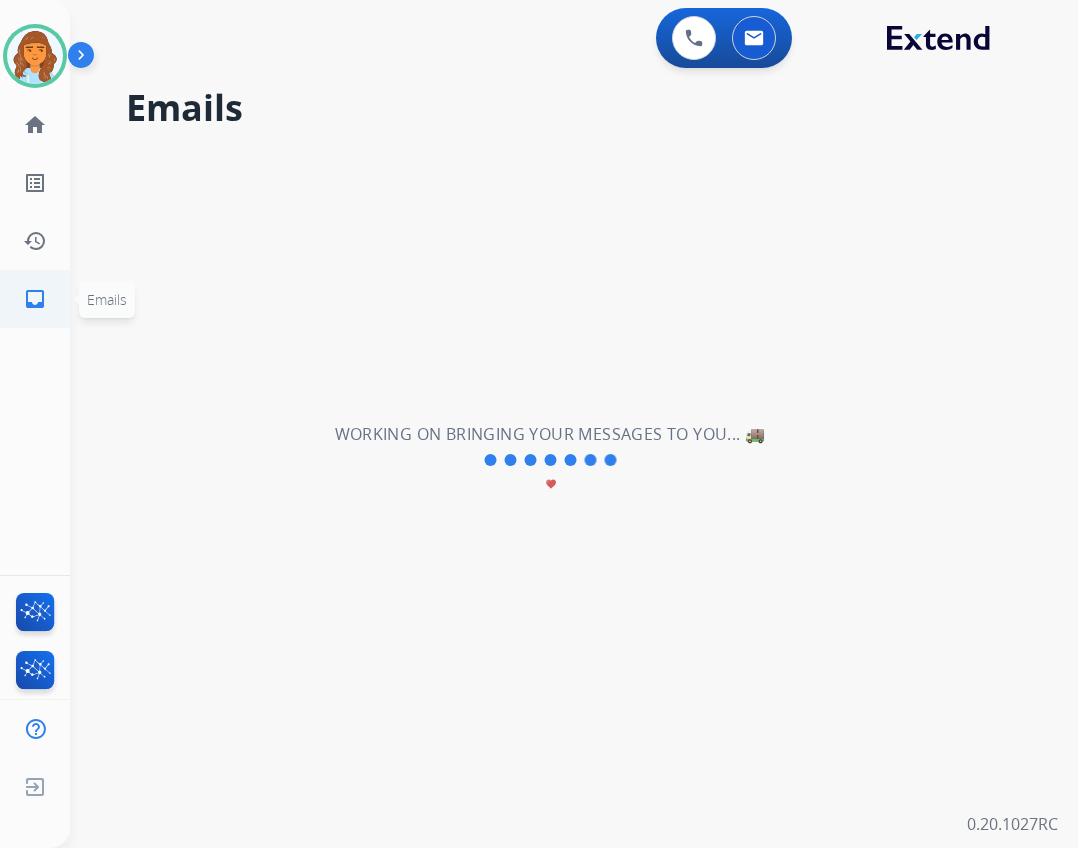 click on "inbox  Emails" 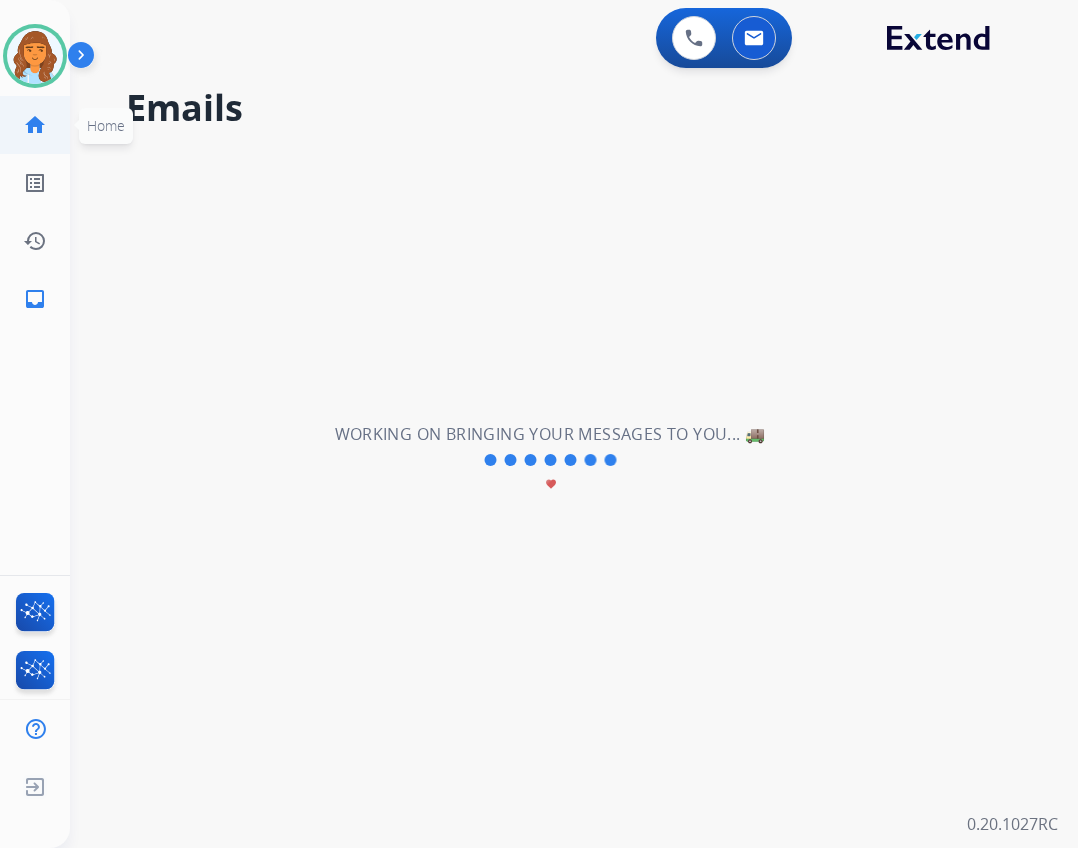 click on "home  Home" 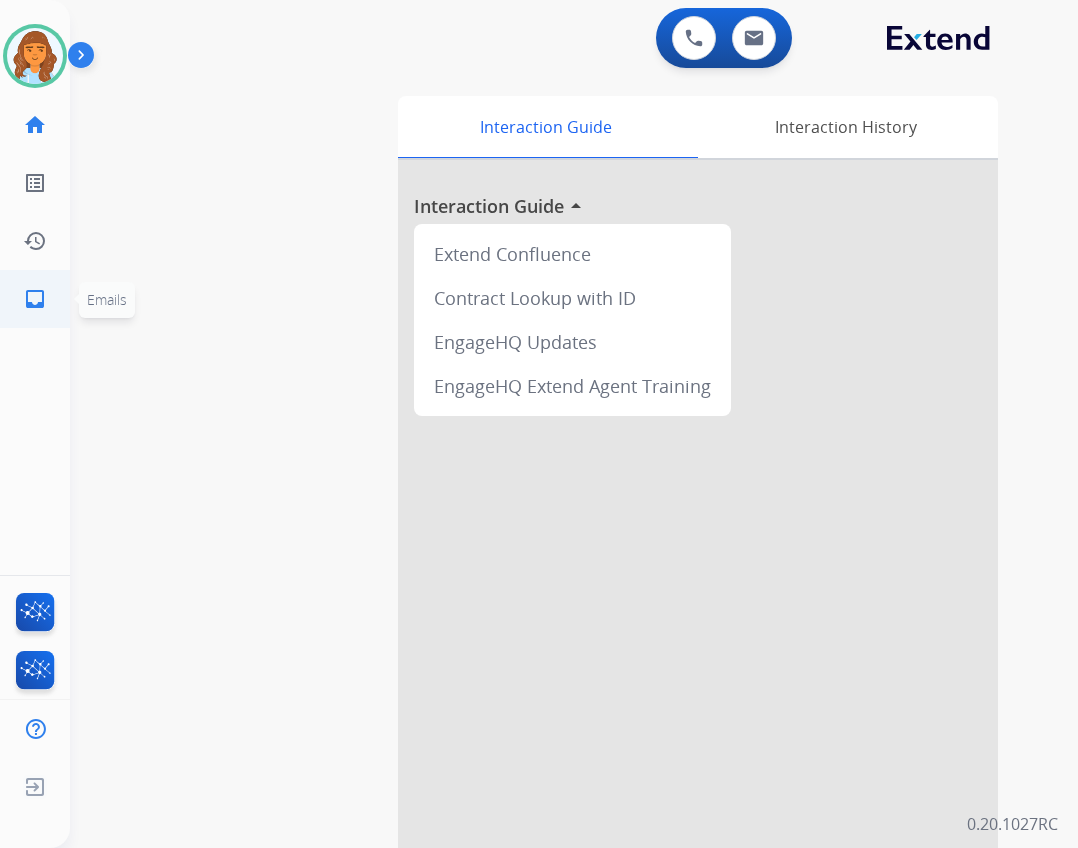click on "inbox  Emails" 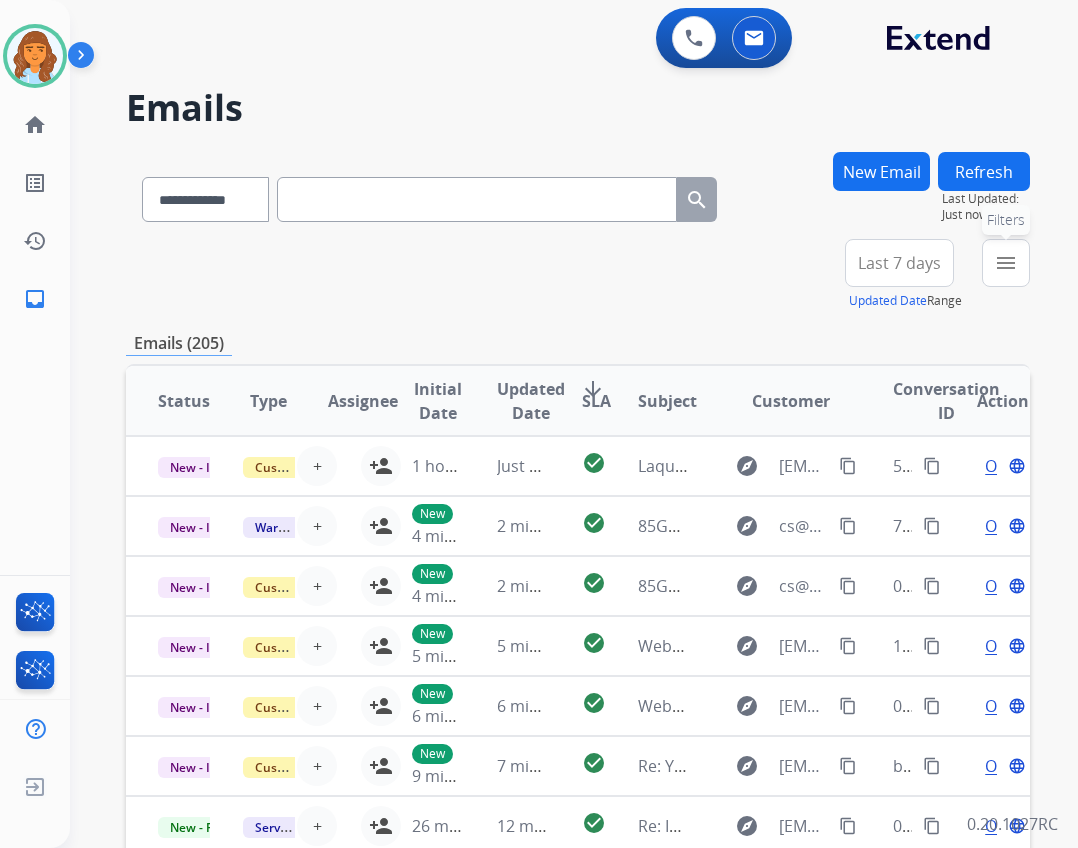 click on "menu" at bounding box center (1006, 263) 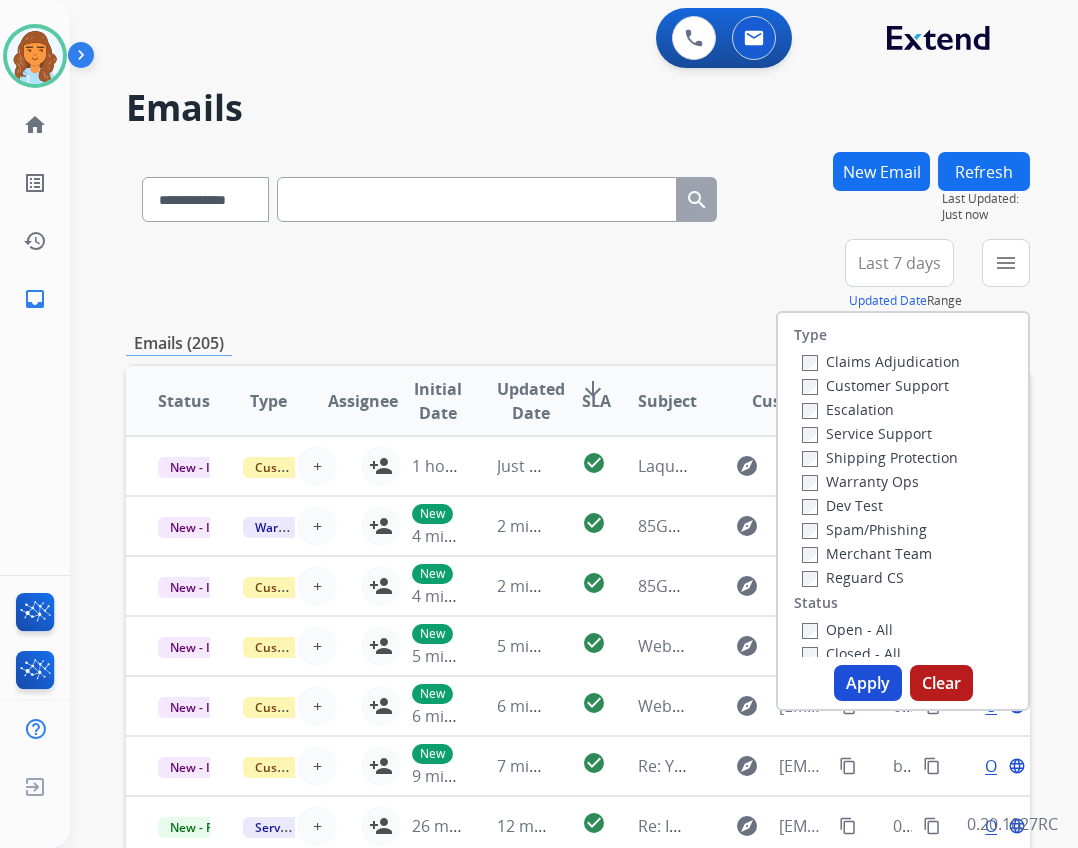 click on "Shipping Protection" at bounding box center (880, 457) 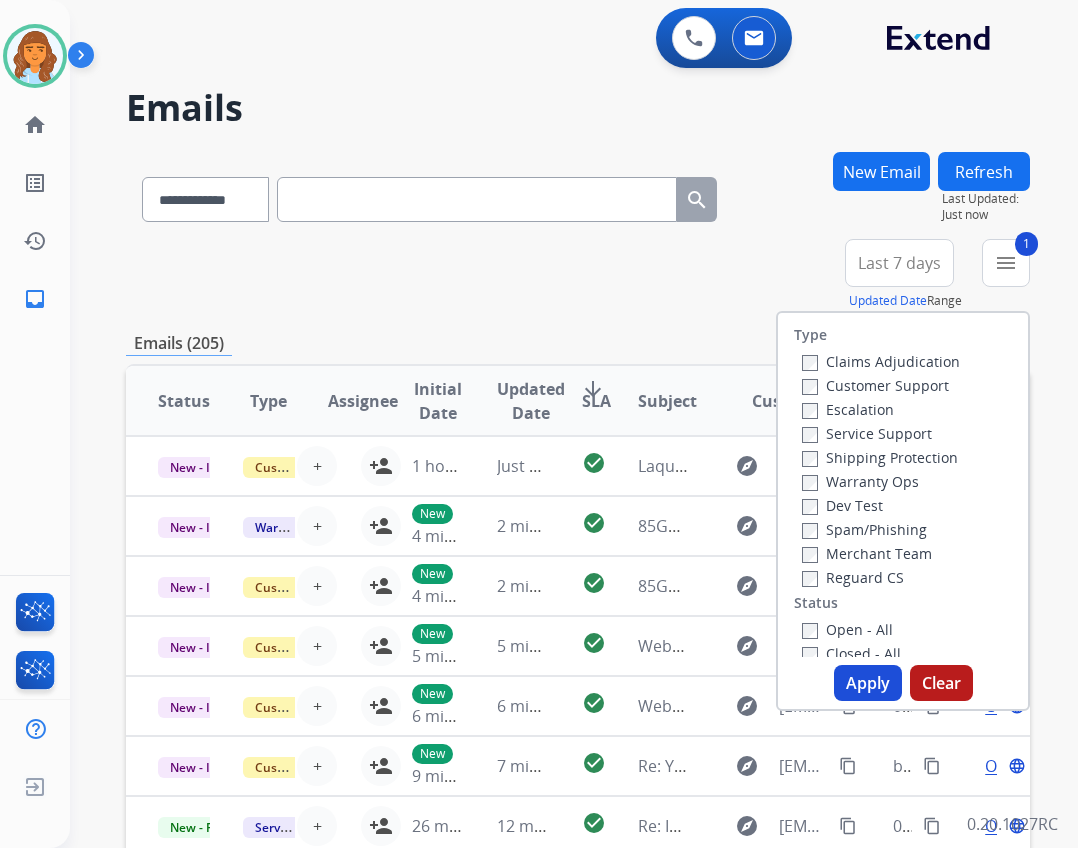 click on "Customer Support" at bounding box center [875, 385] 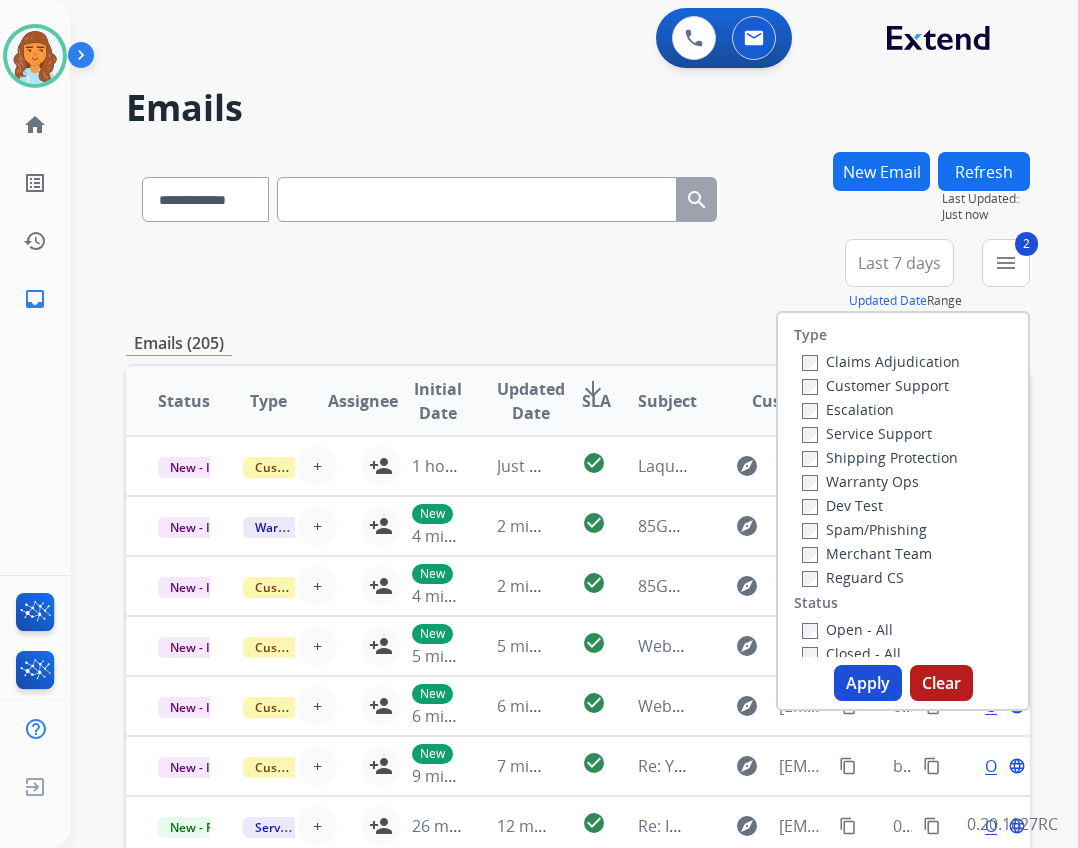 click on "Open - All" at bounding box center (847, 629) 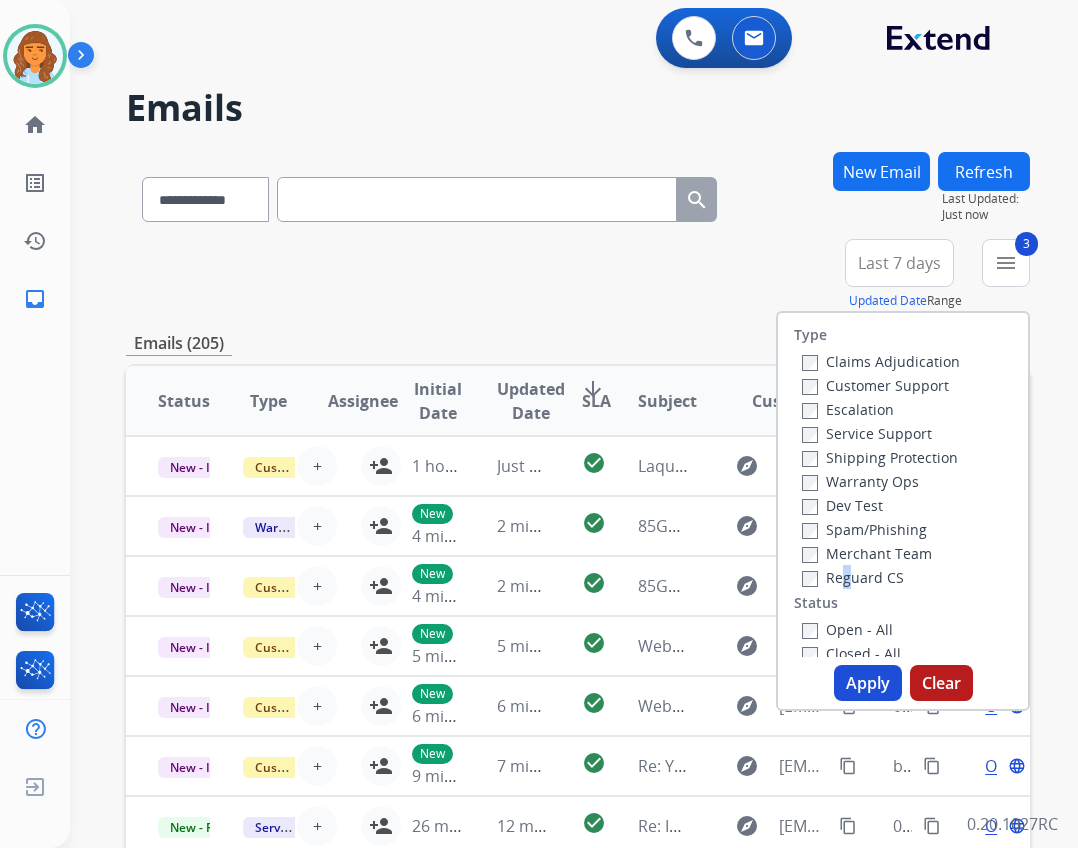 click on "Reguard CS" at bounding box center [853, 577] 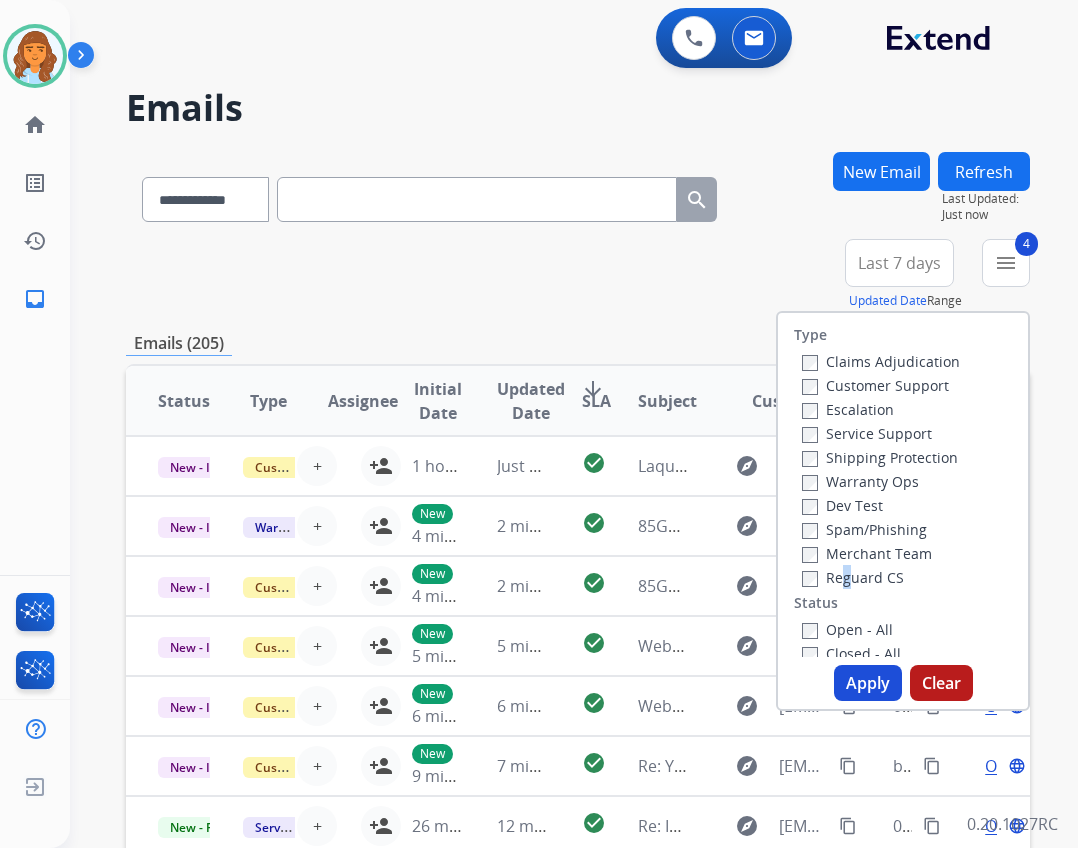 click on "Apply" at bounding box center [868, 683] 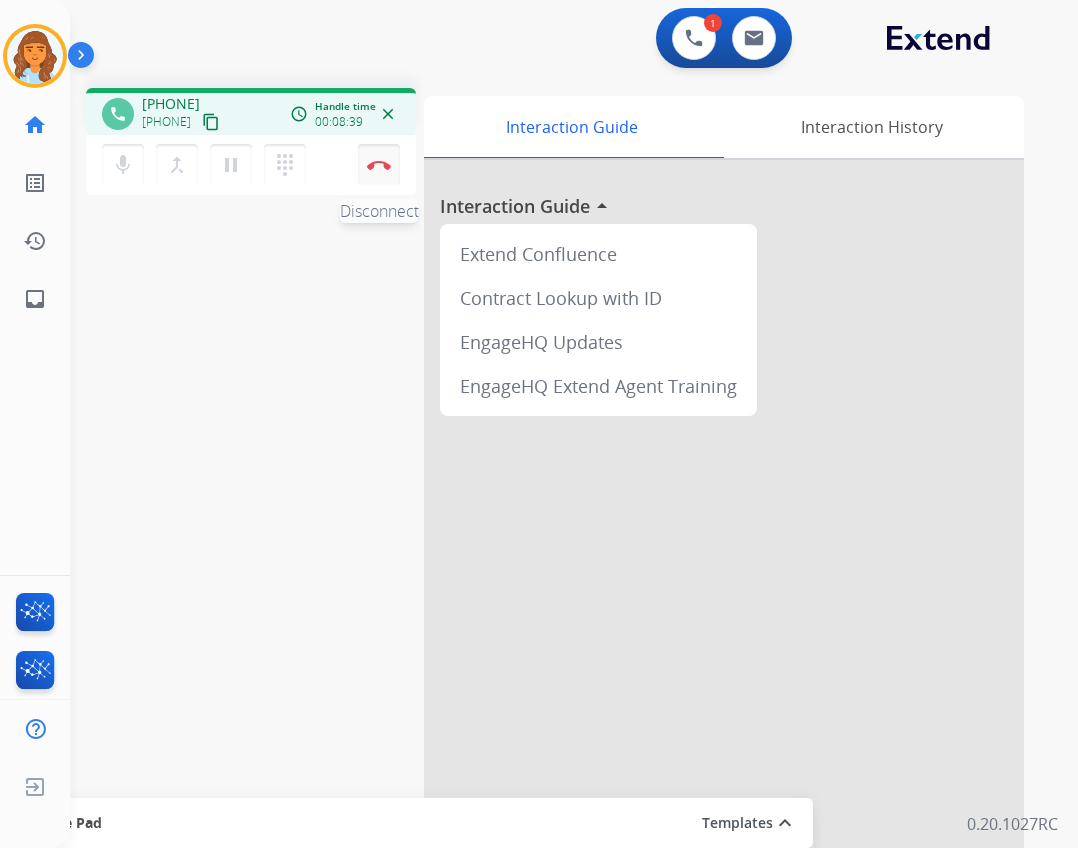 click at bounding box center (379, 165) 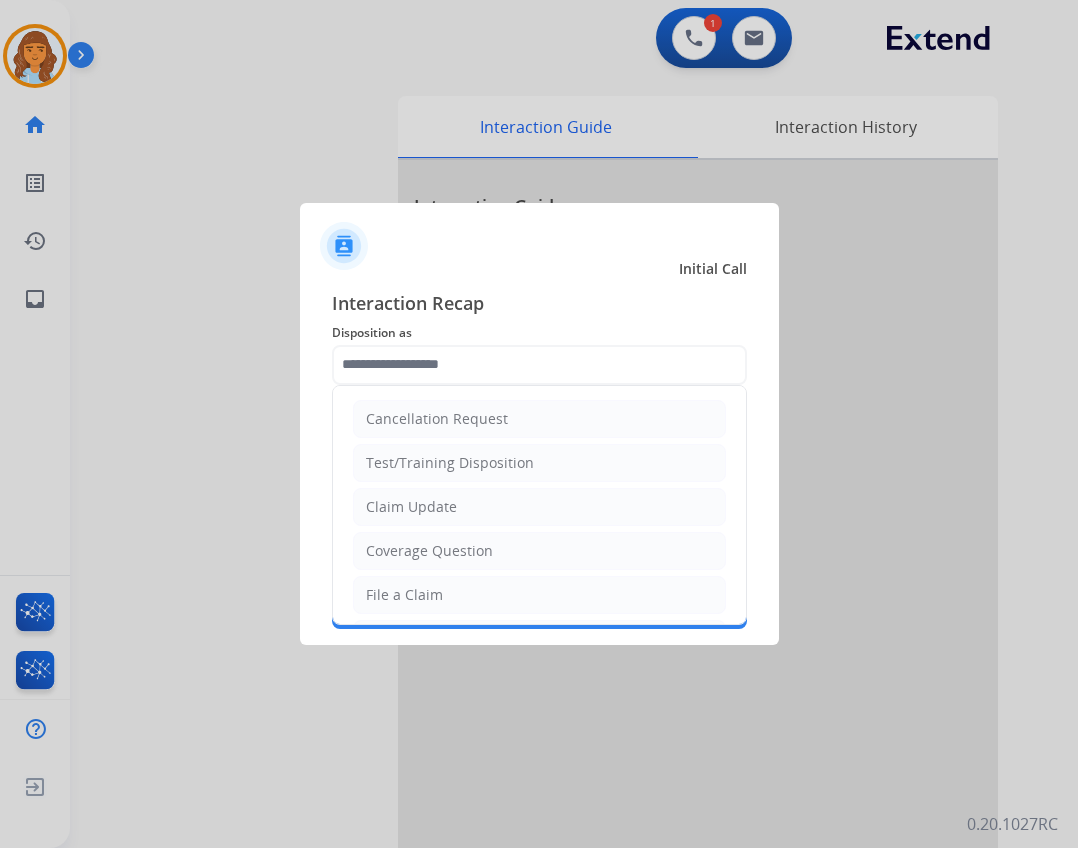 click 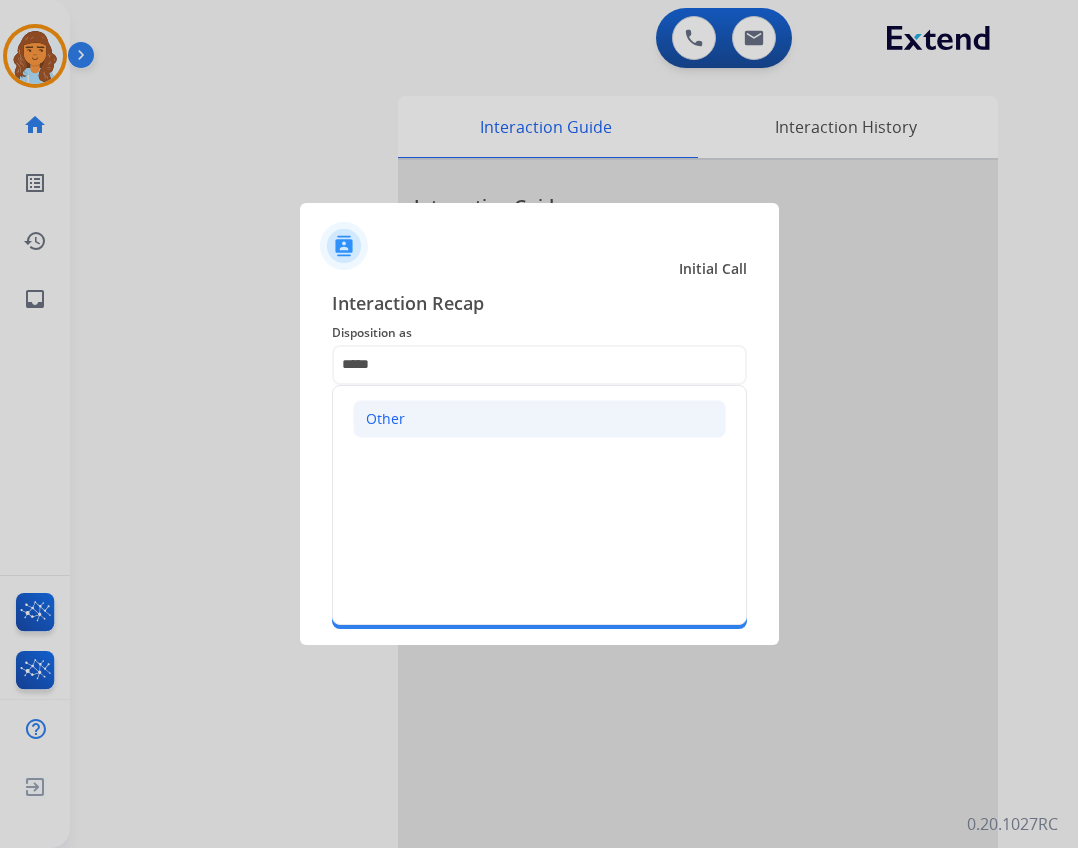 click on "Other" 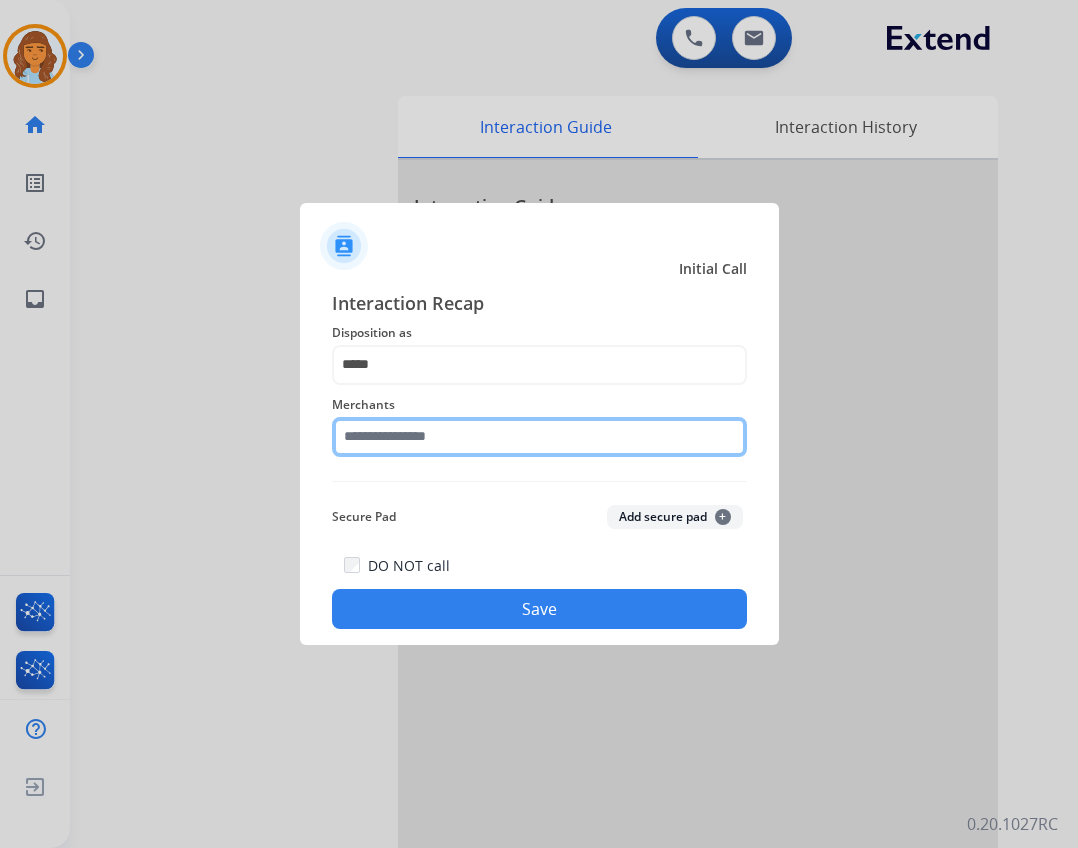 click 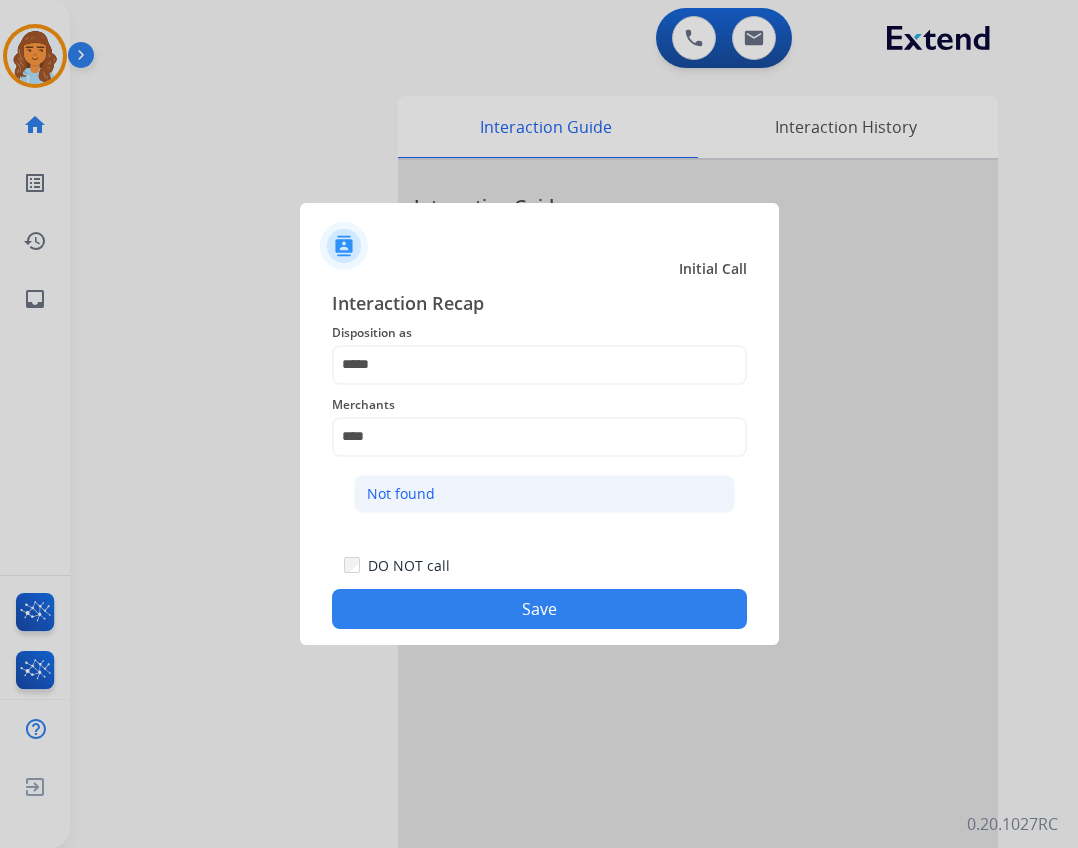 drag, startPoint x: 524, startPoint y: 504, endPoint x: 523, endPoint y: 534, distance: 30.016663 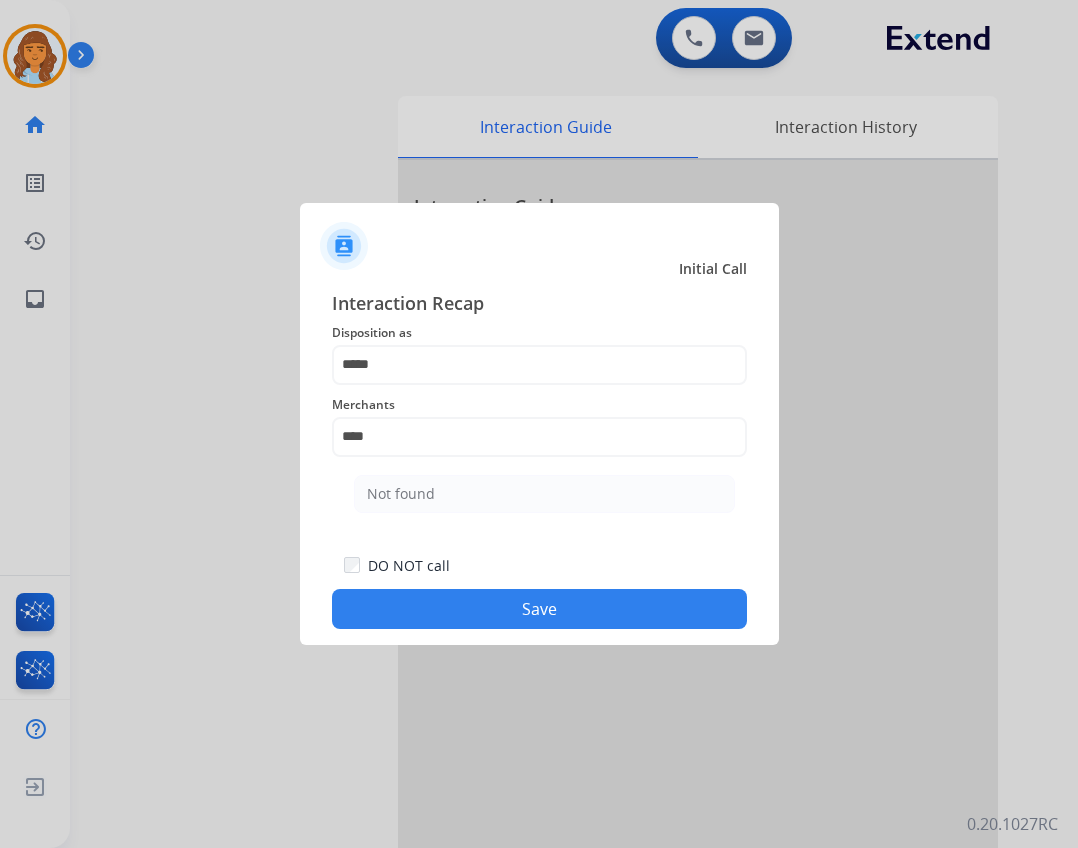 click on "Not found" 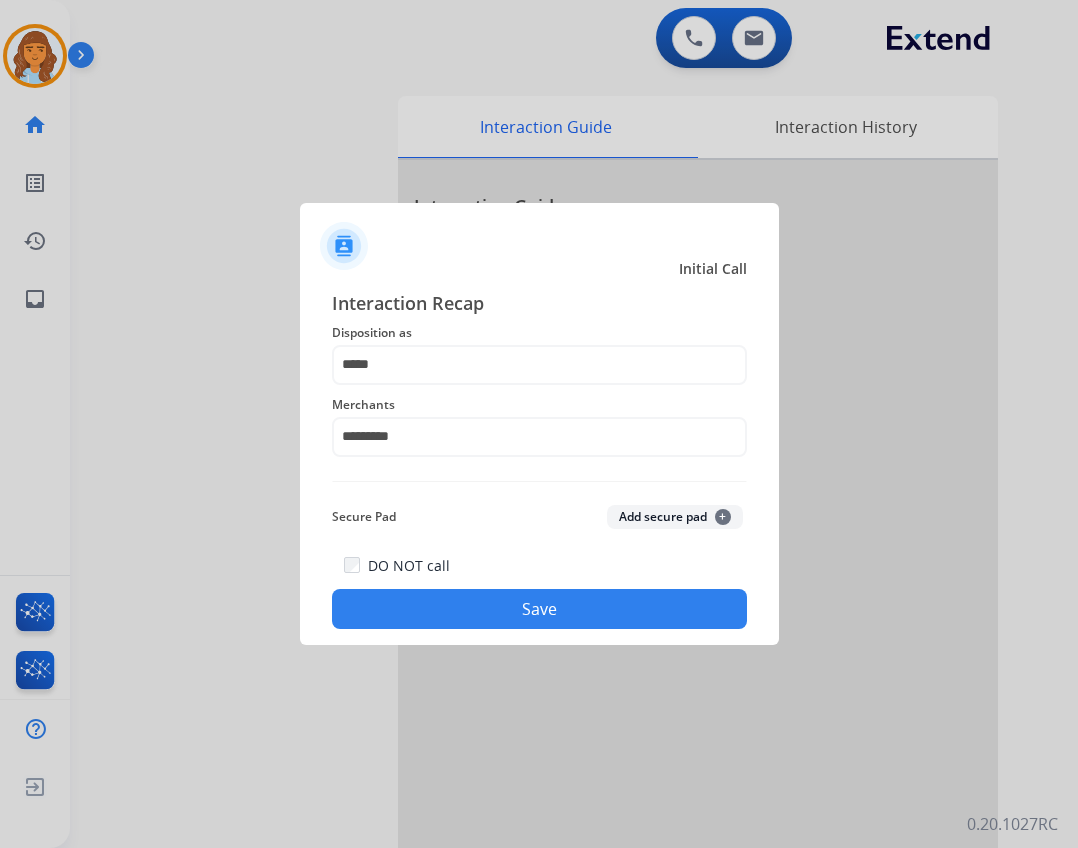 click on "Save" 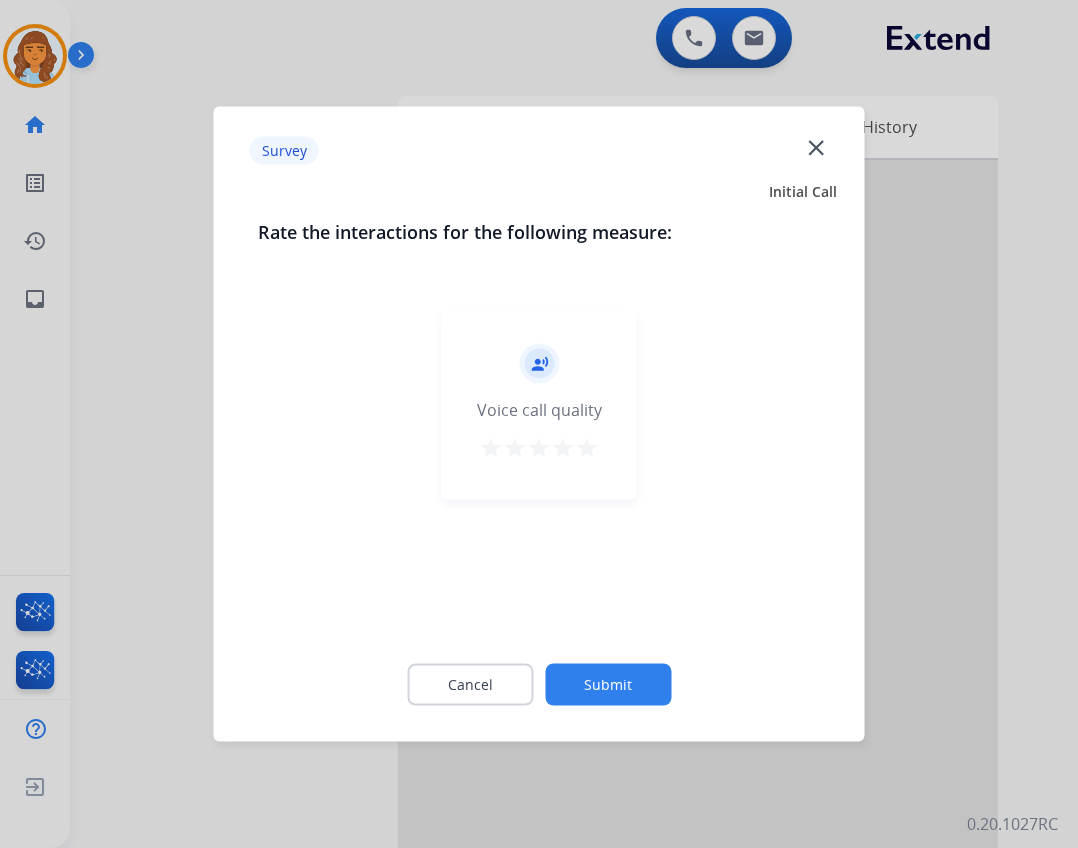 click on "close" 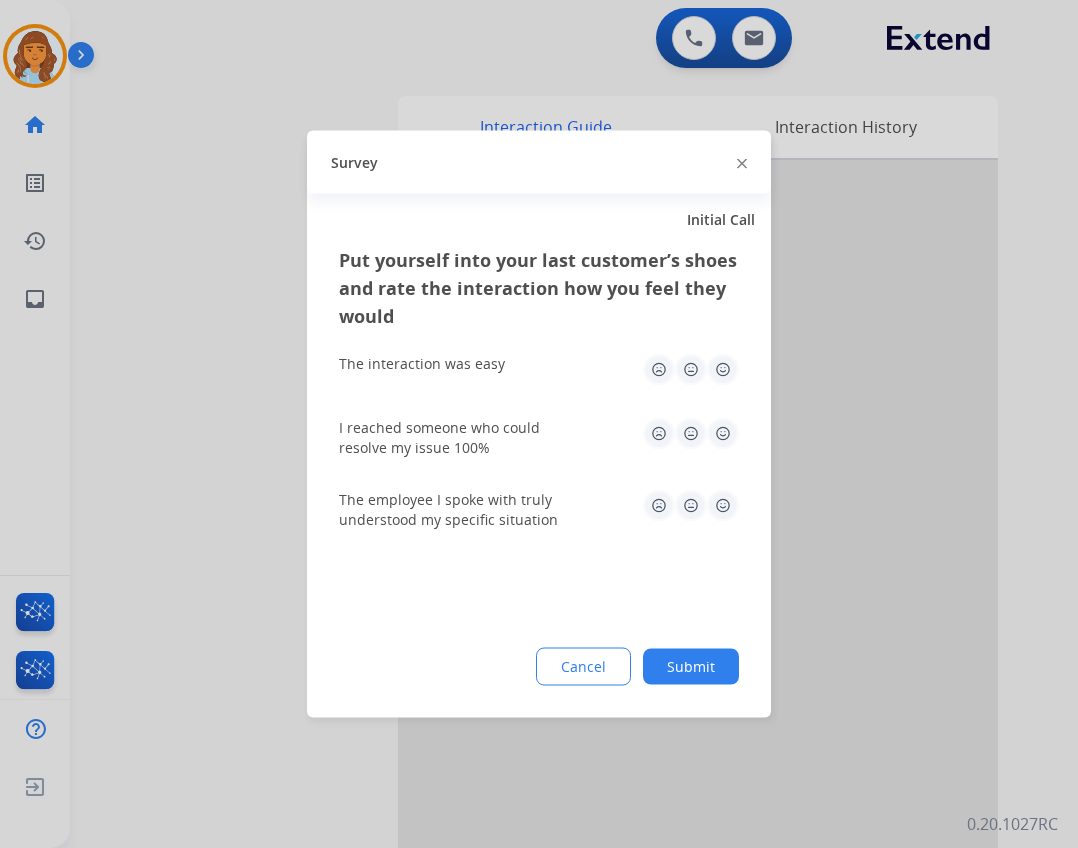 click on "Survey" 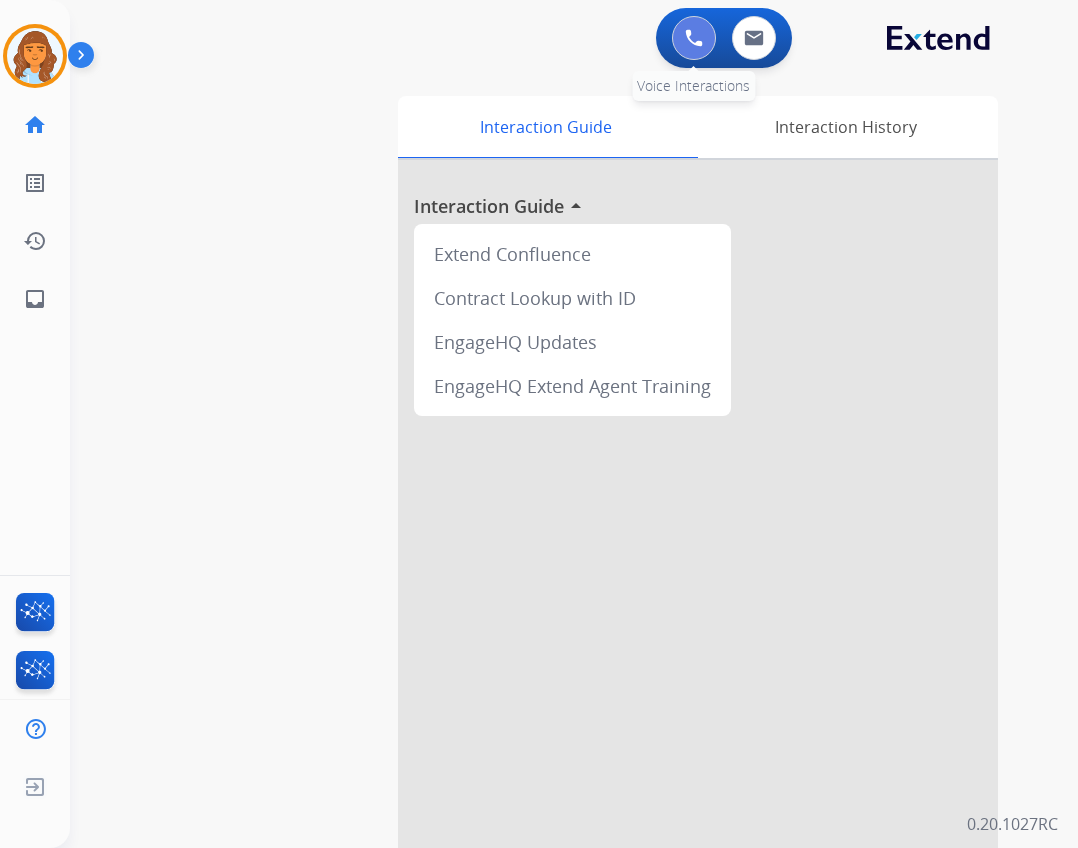 click at bounding box center [694, 38] 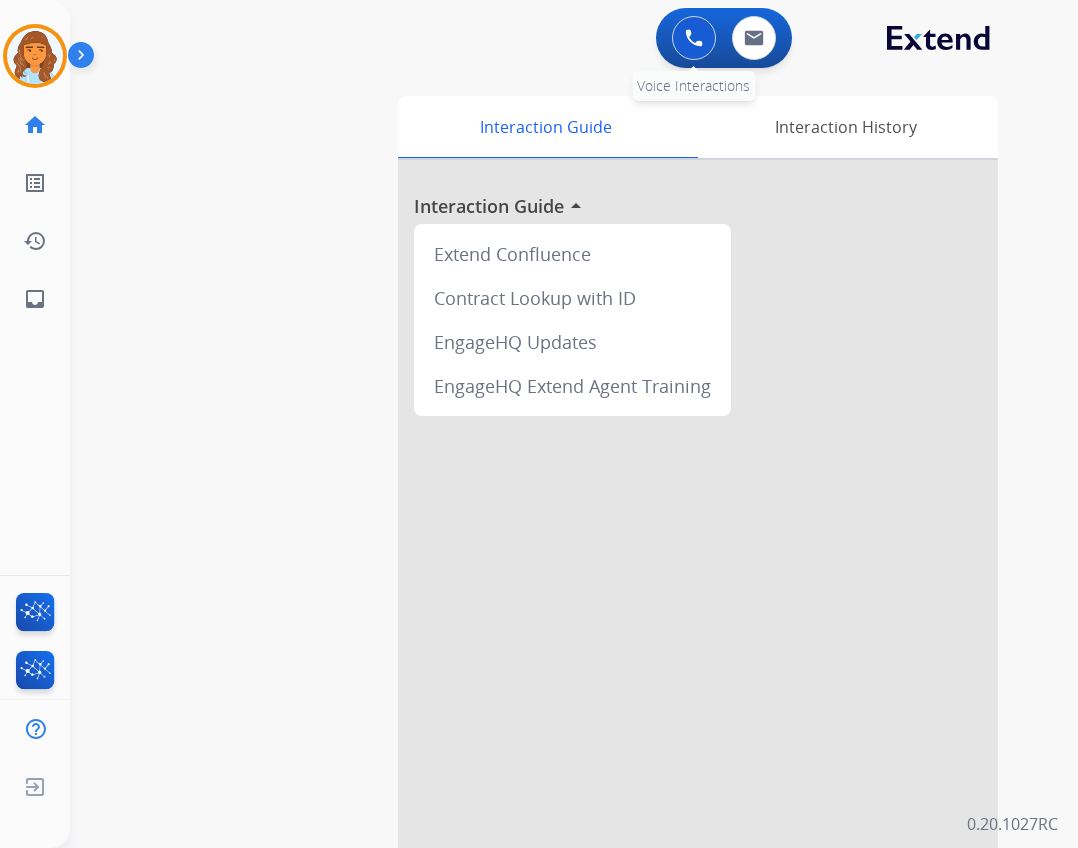 click at bounding box center (694, 38) 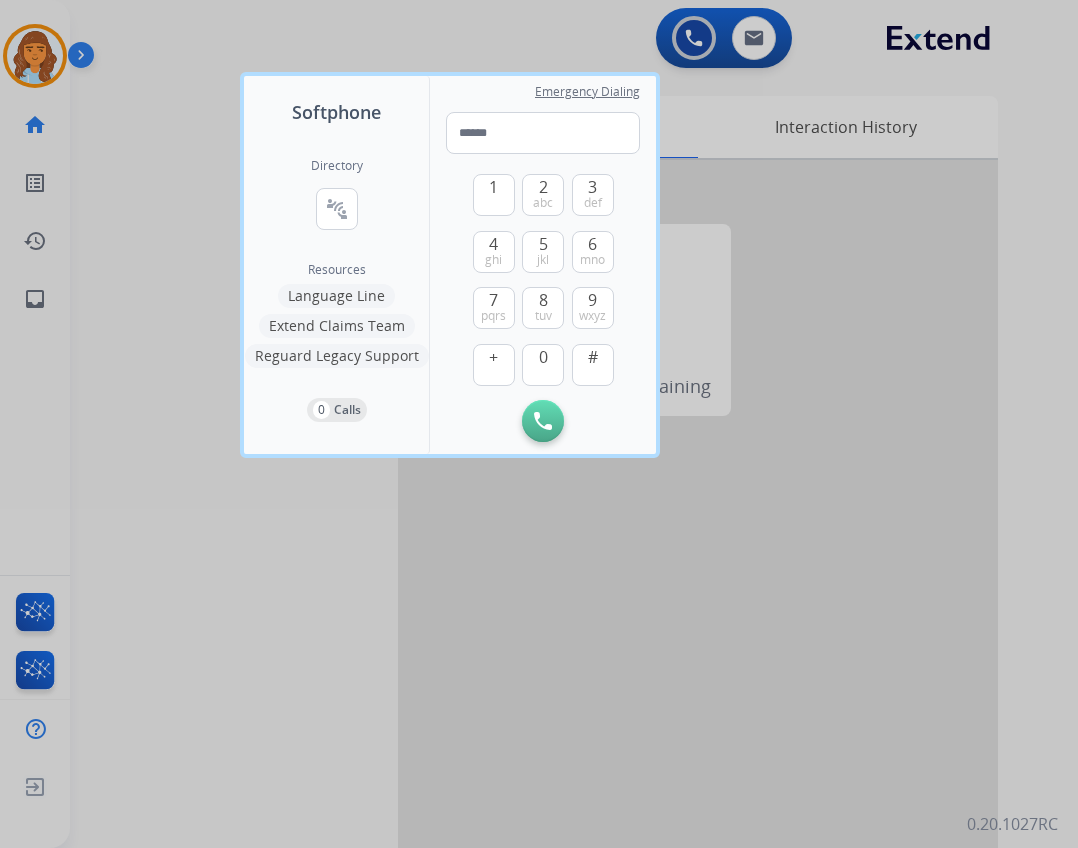 click on "Directory connect_without_contact Resource Directory" at bounding box center [337, 210] 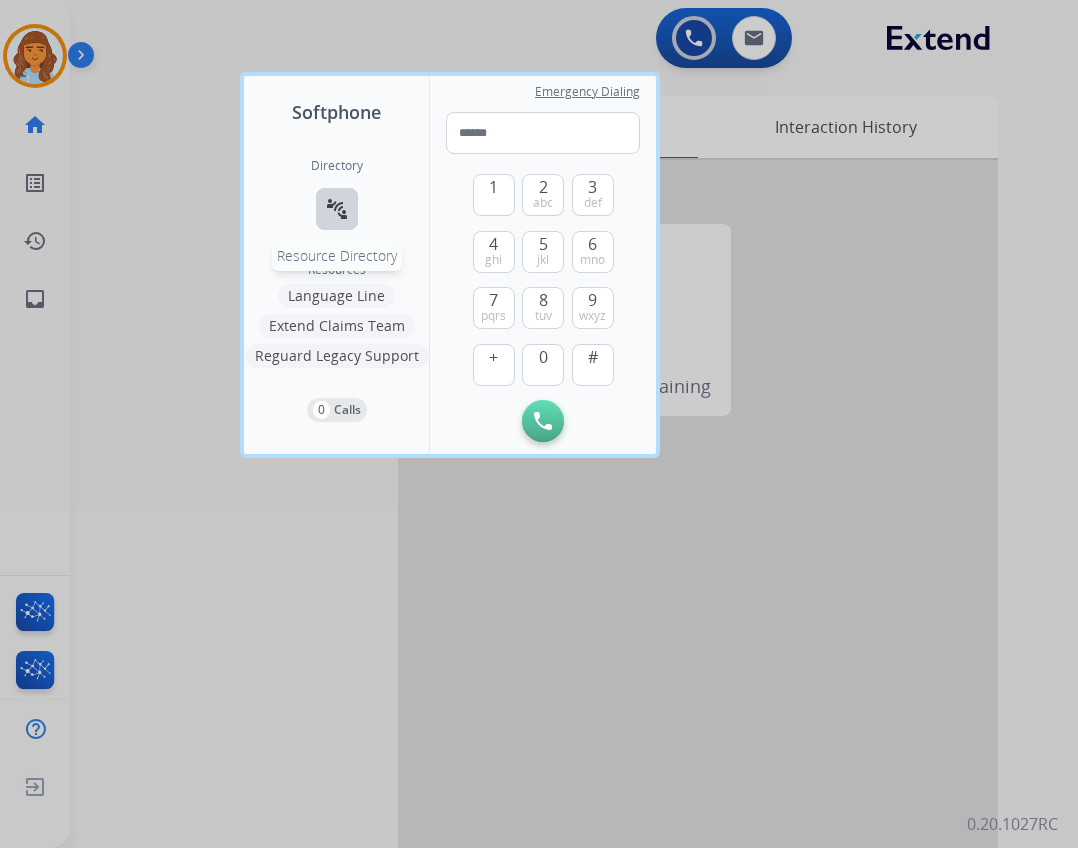 click on "connect_without_contact" at bounding box center [337, 209] 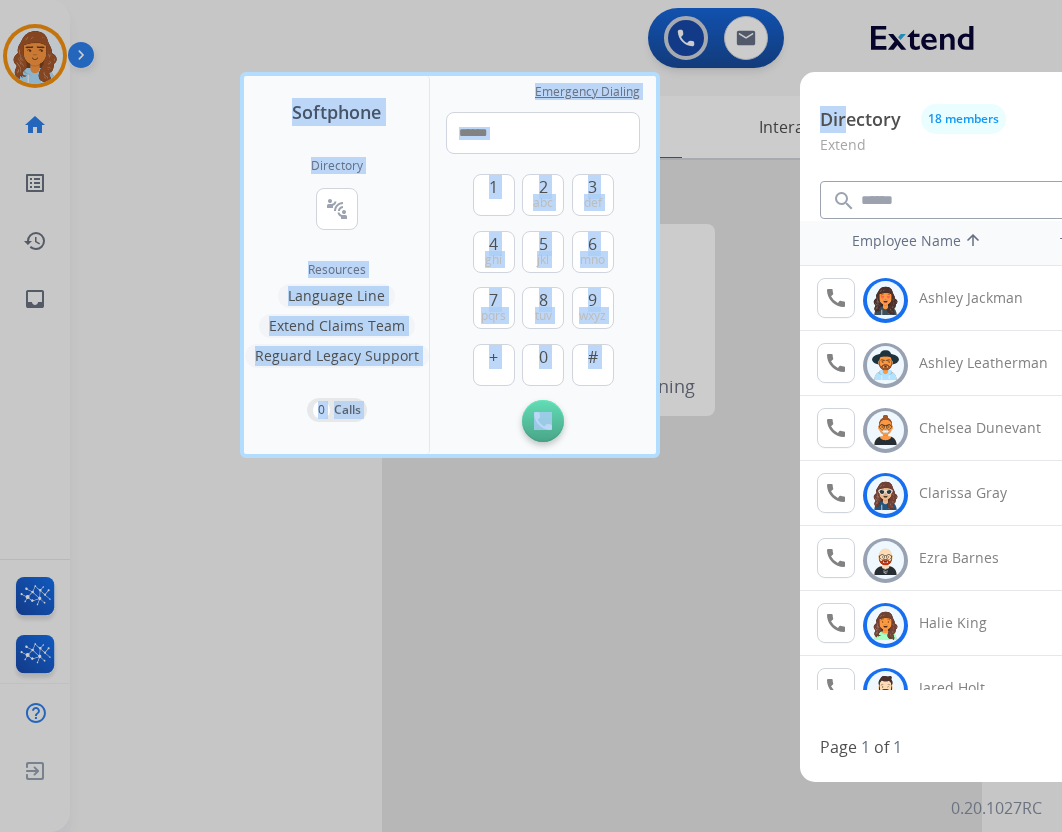 drag, startPoint x: 847, startPoint y: 90, endPoint x: 758, endPoint y: 74, distance: 90.426765 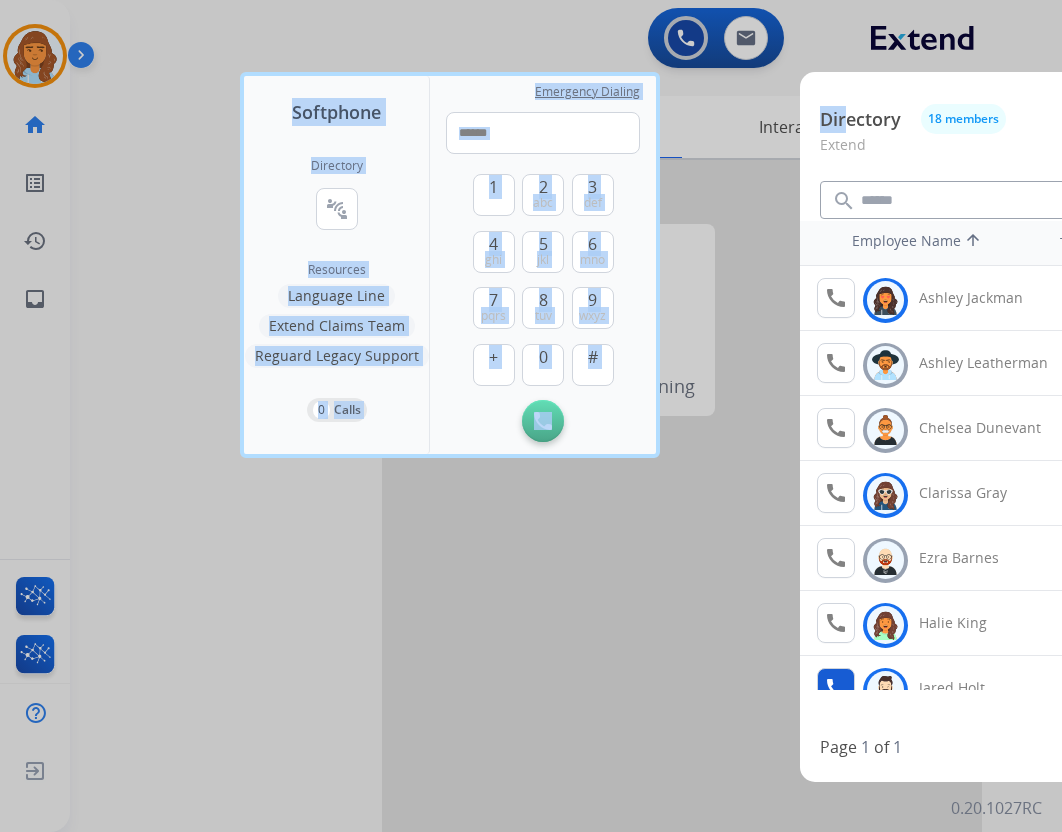 click on "call  Agent Not Available." at bounding box center (836, 688) 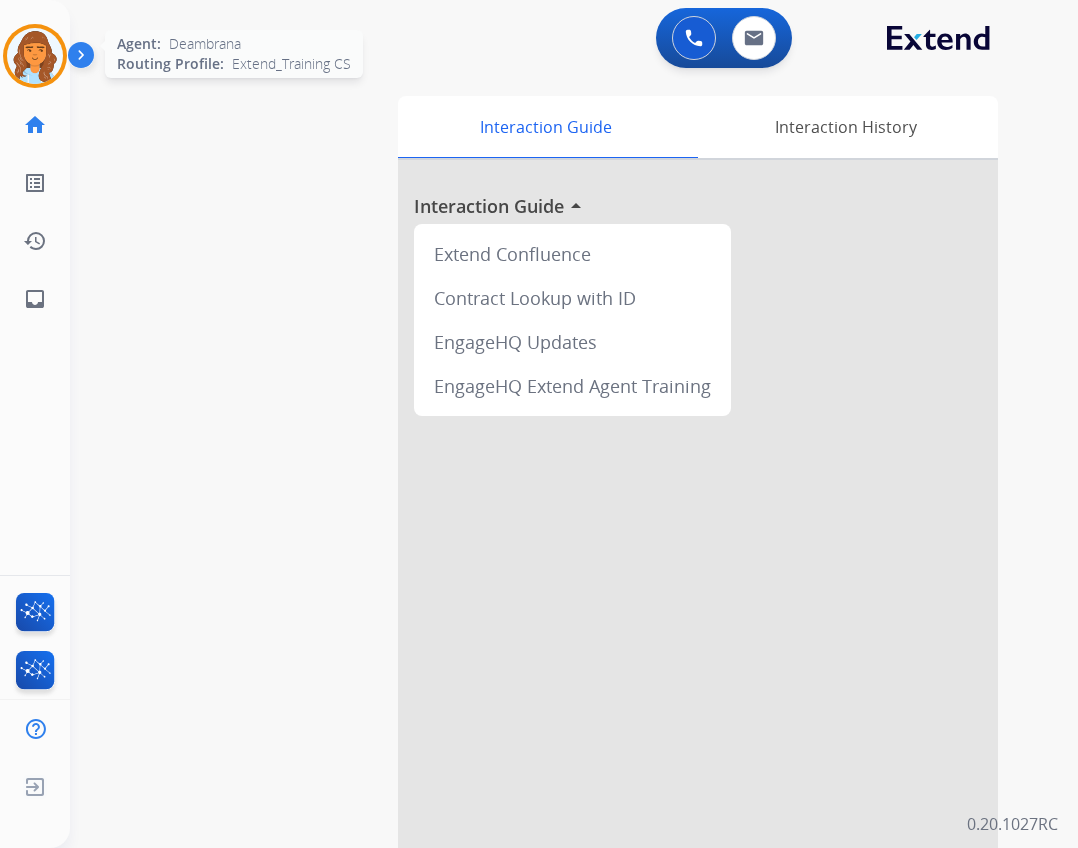 click at bounding box center (35, 56) 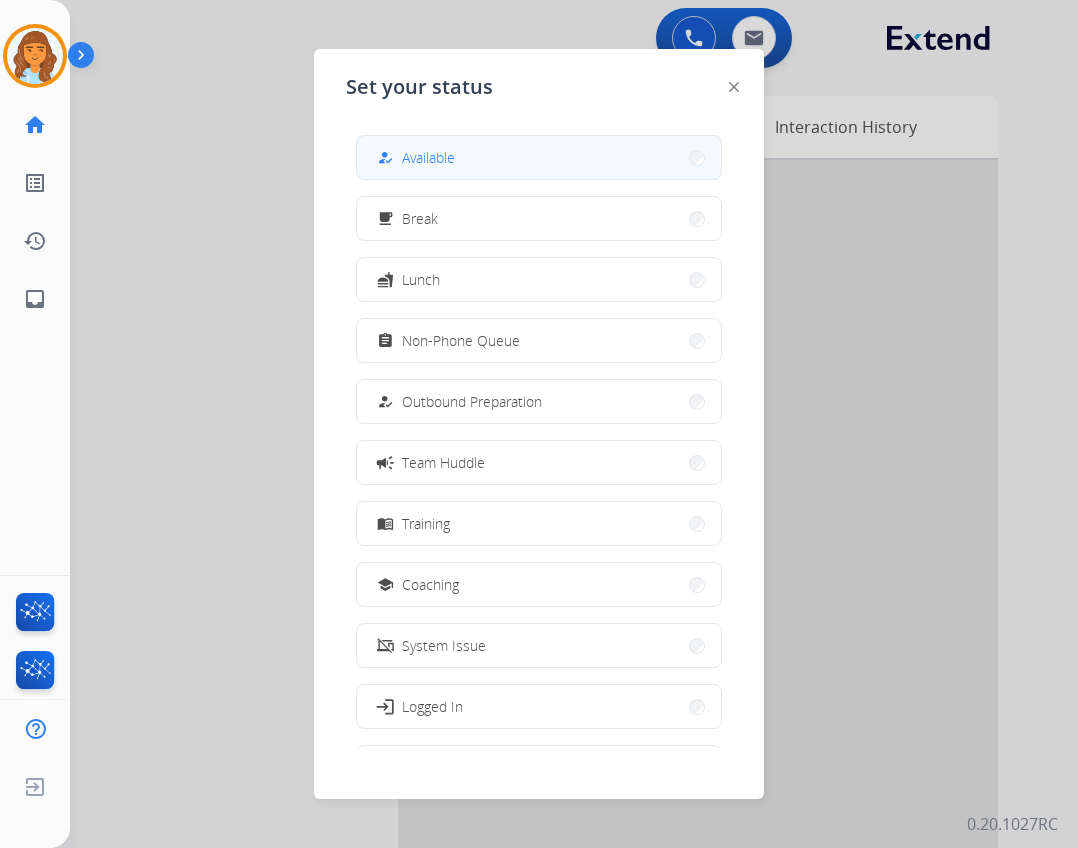 click on "Available" at bounding box center [428, 157] 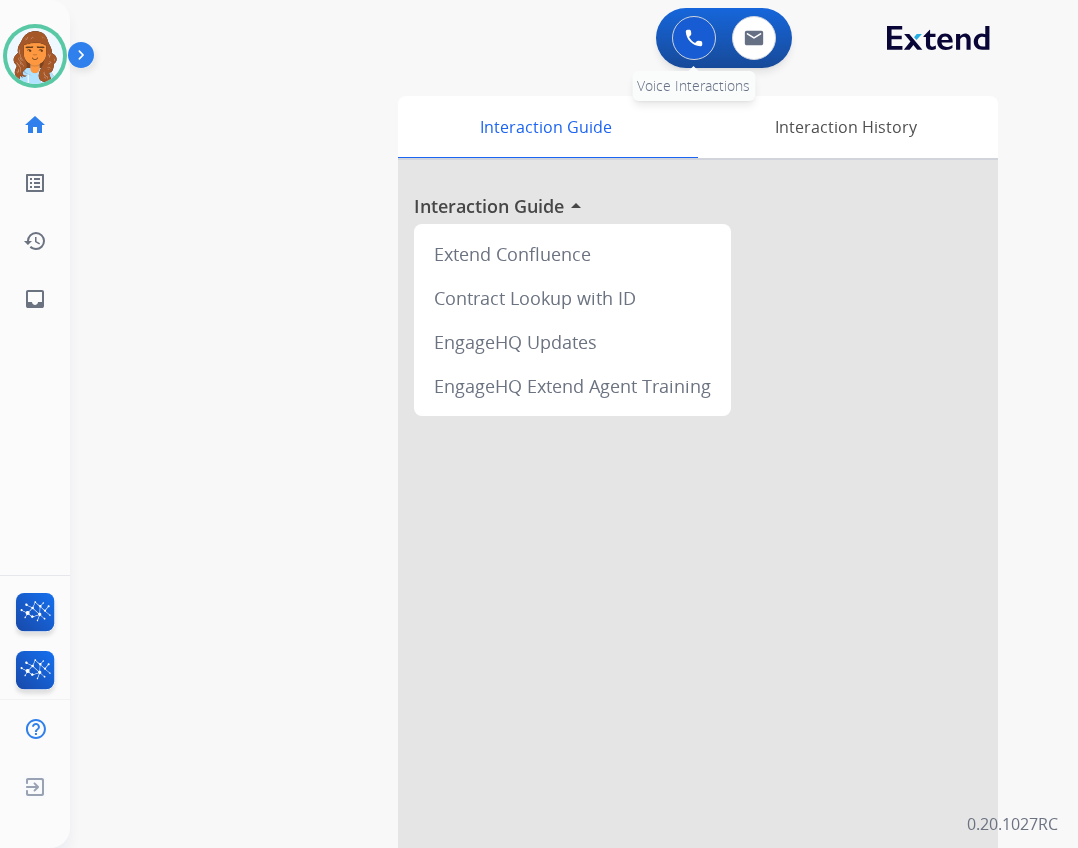 click at bounding box center (694, 38) 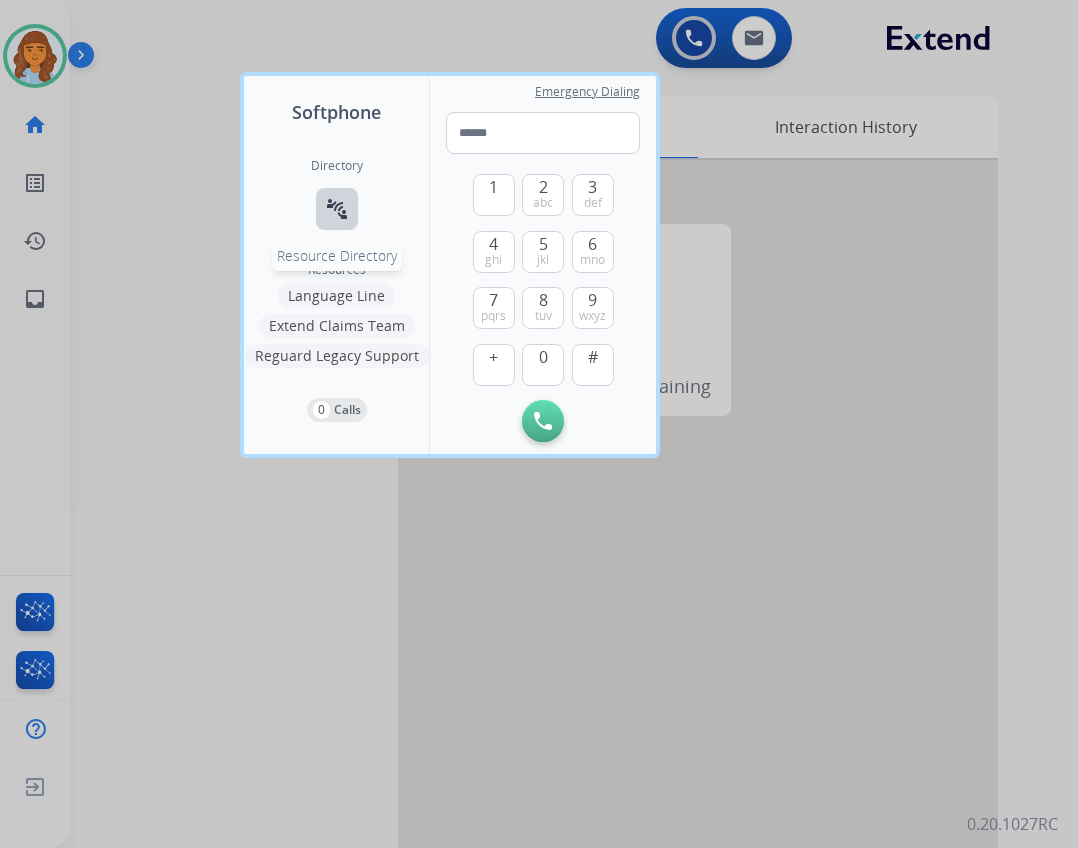 click on "connect_without_contact" at bounding box center (337, 209) 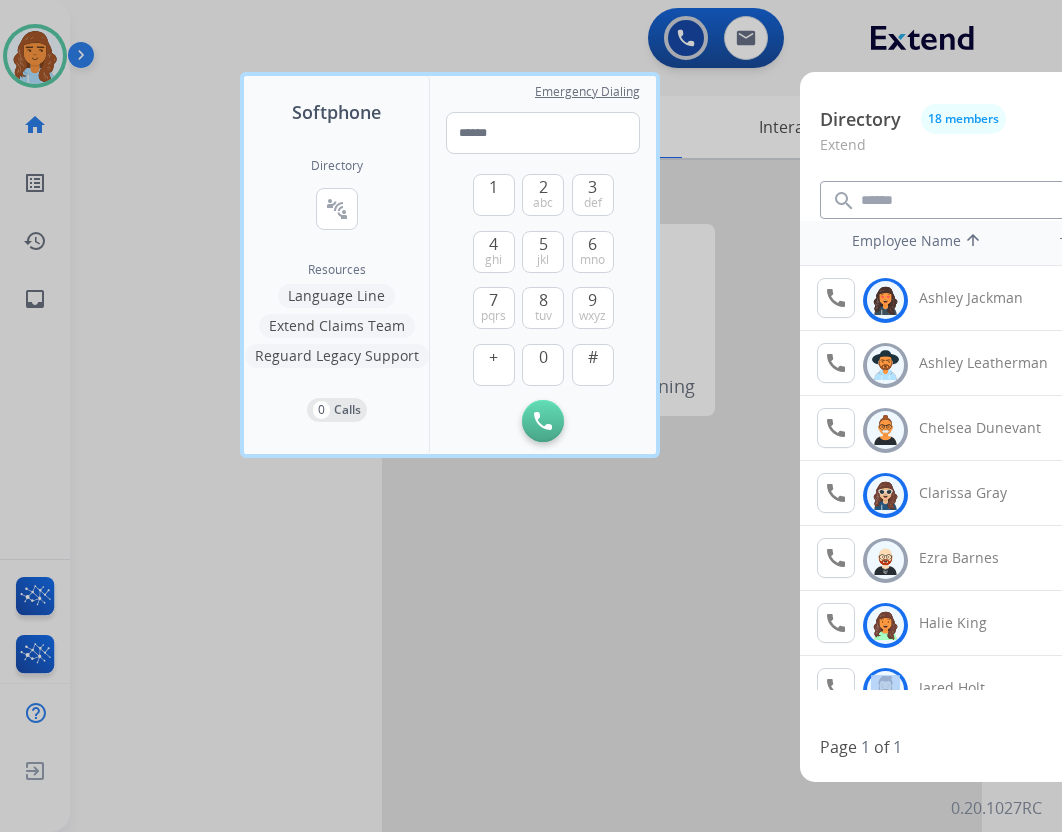scroll, scrollTop: 30, scrollLeft: 0, axis: vertical 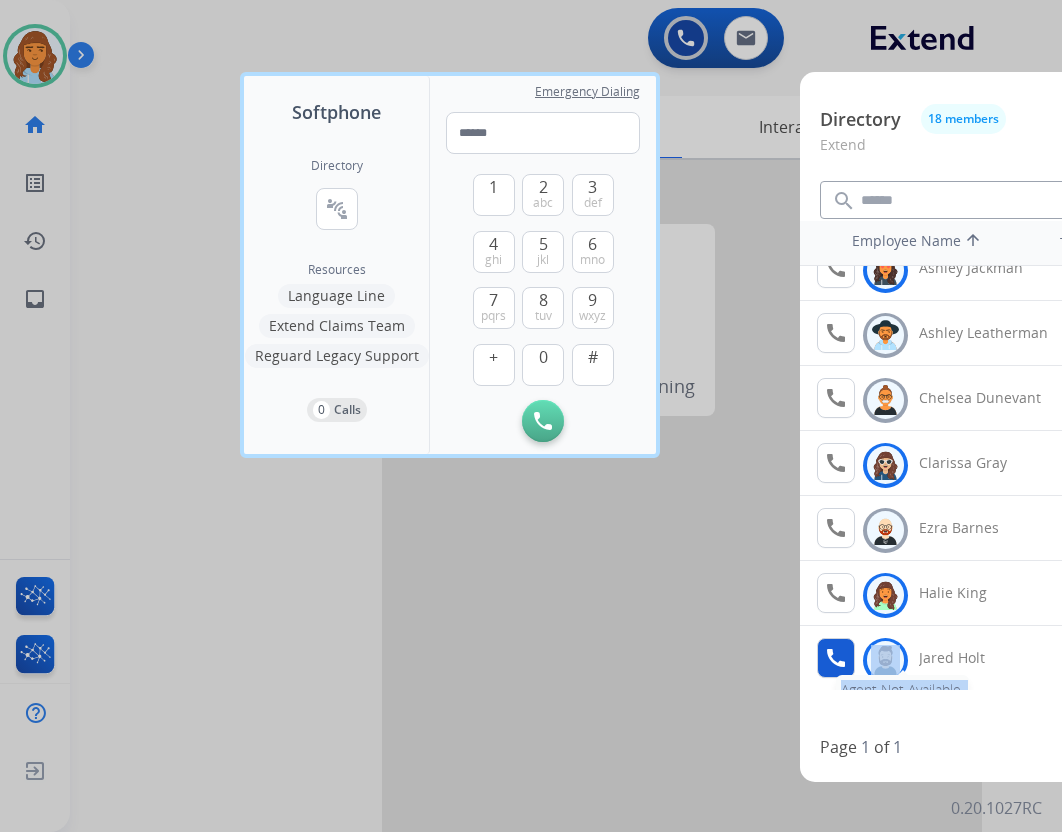 click on "call" at bounding box center (836, 658) 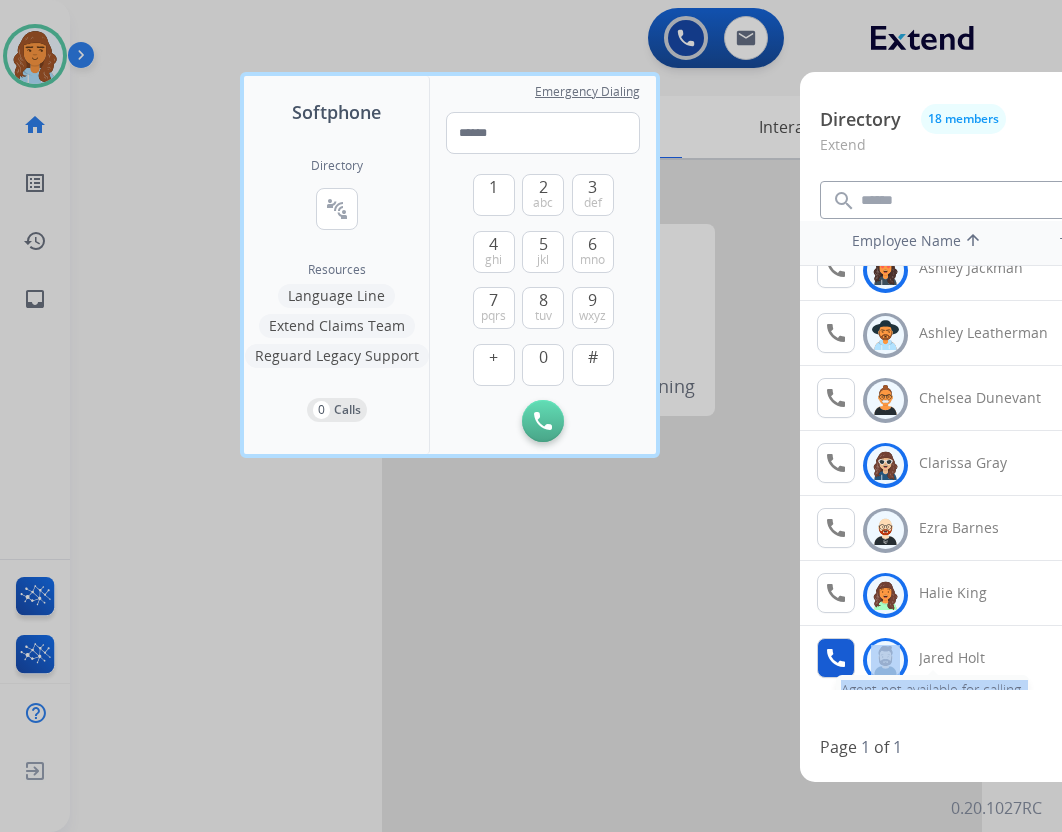 click on "call" at bounding box center (836, 658) 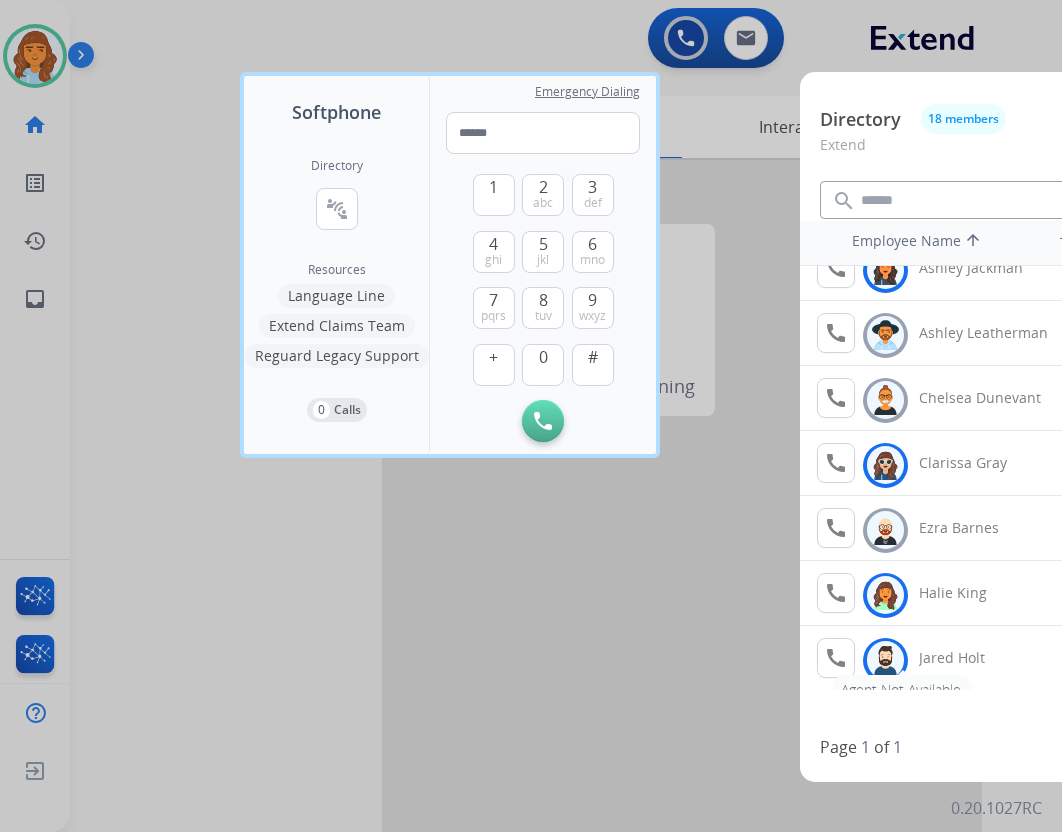 click on "call" at bounding box center (836, 658) 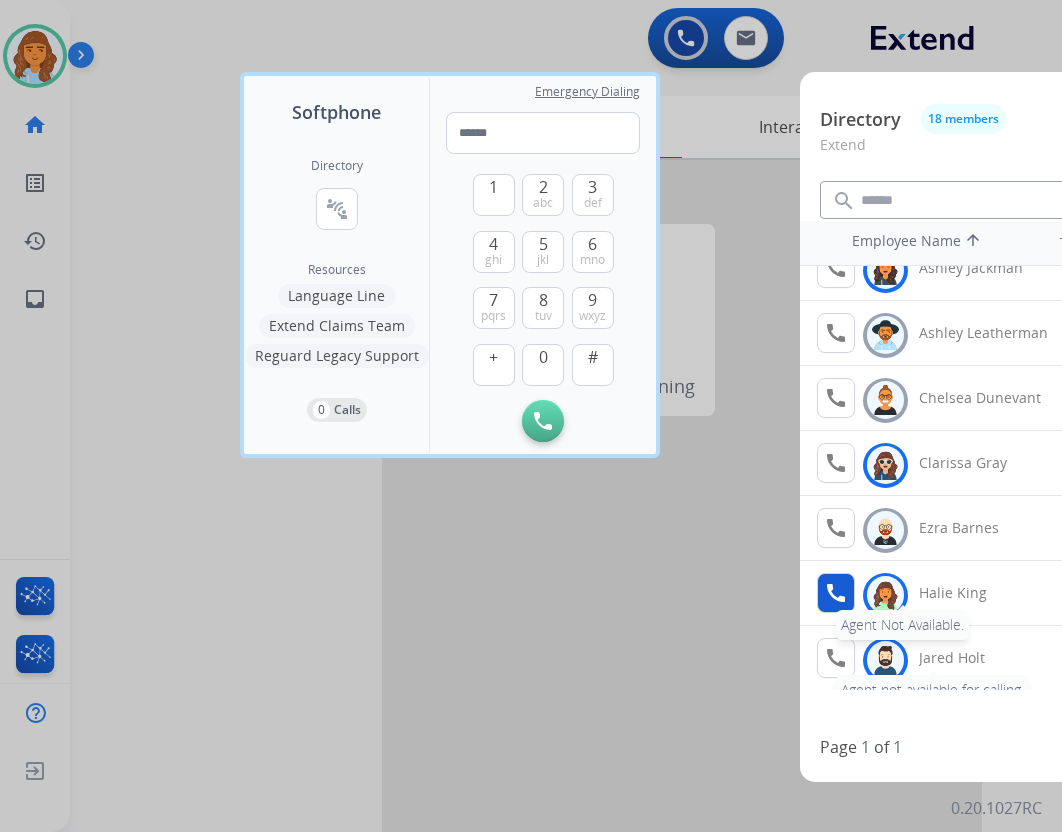 scroll, scrollTop: 0, scrollLeft: 0, axis: both 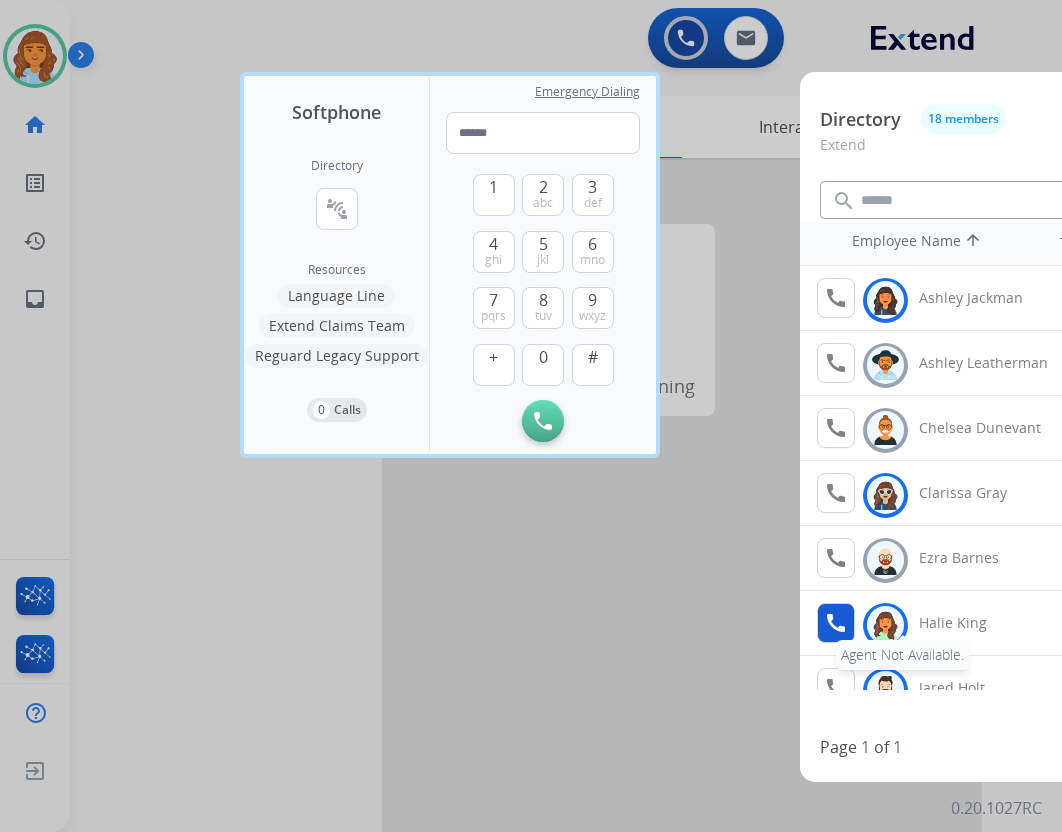 click on "call" at bounding box center (836, 623) 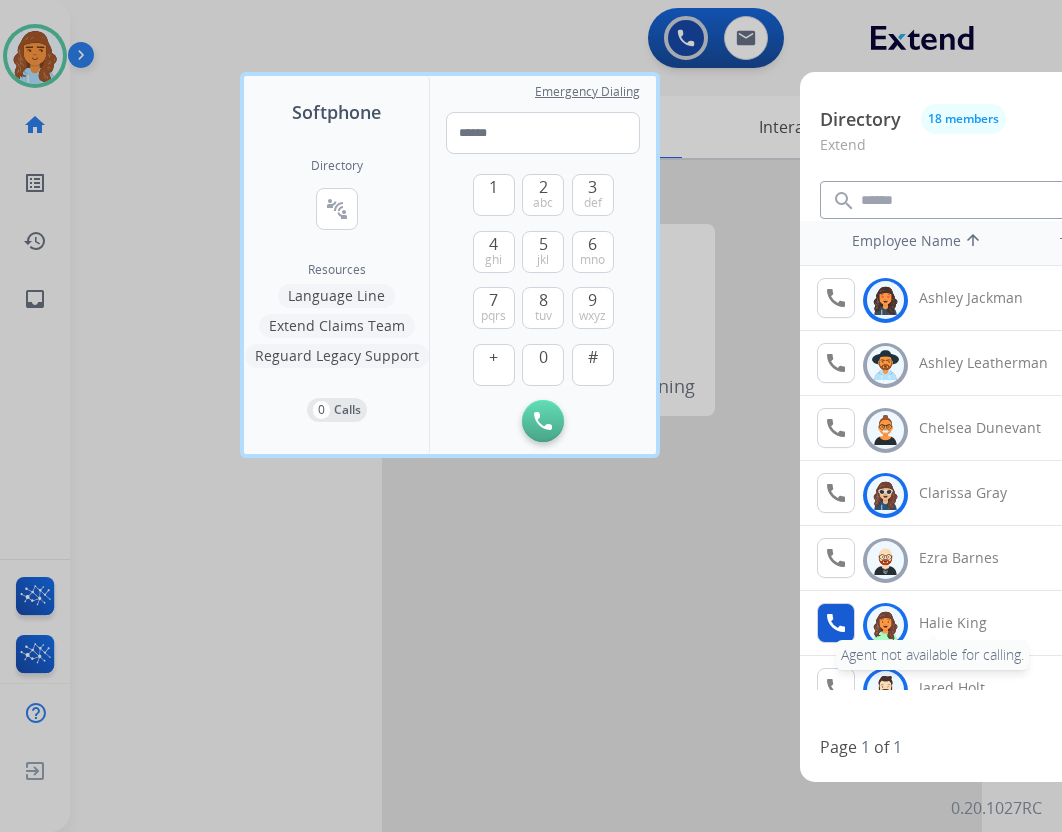click on "call" at bounding box center [836, 623] 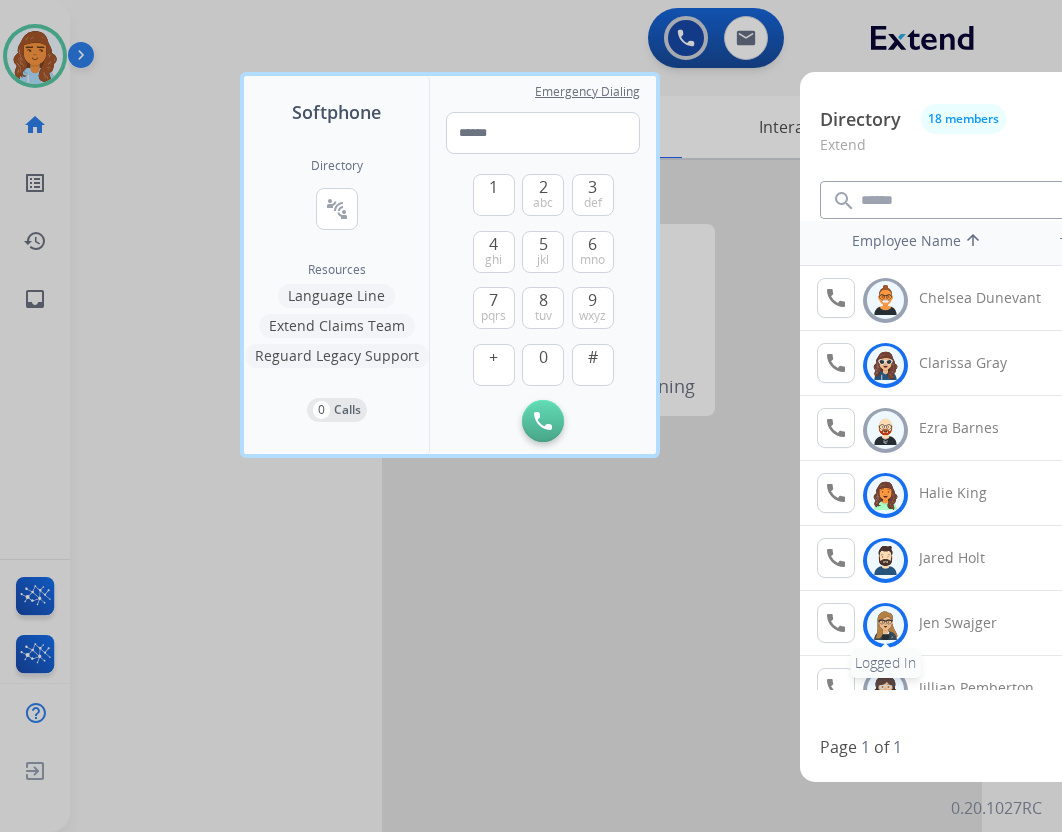 scroll, scrollTop: 175, scrollLeft: 0, axis: vertical 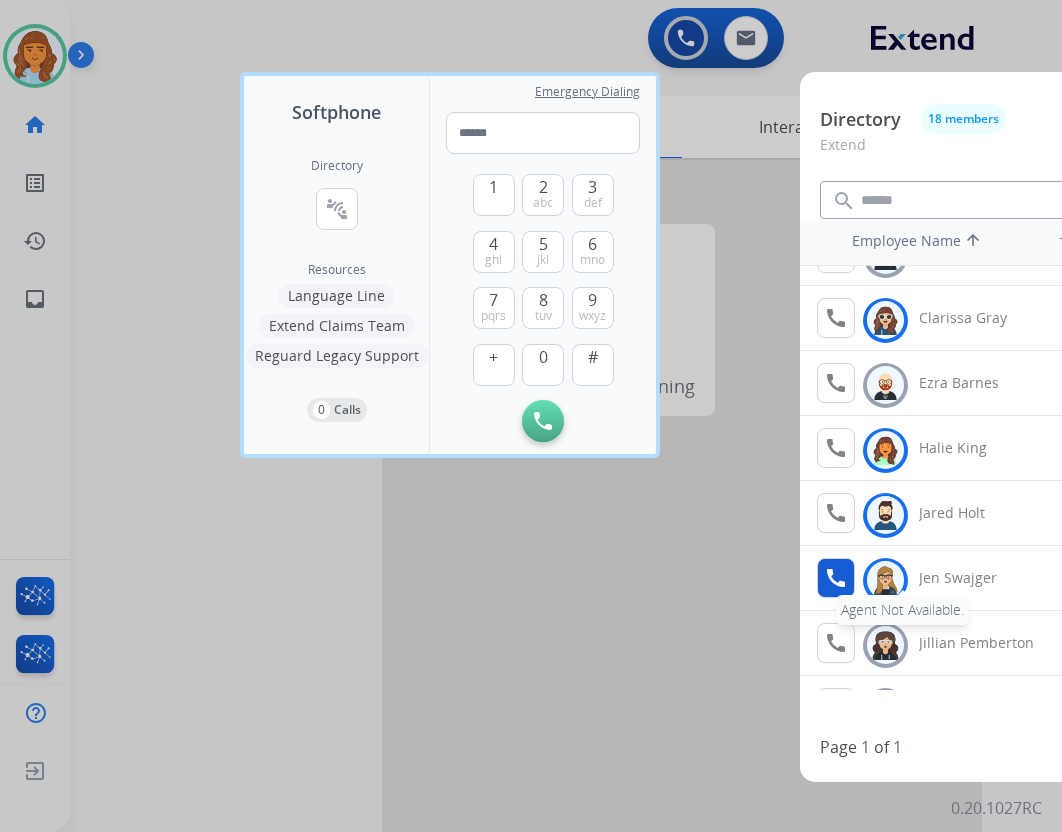 click on "call" at bounding box center (836, 578) 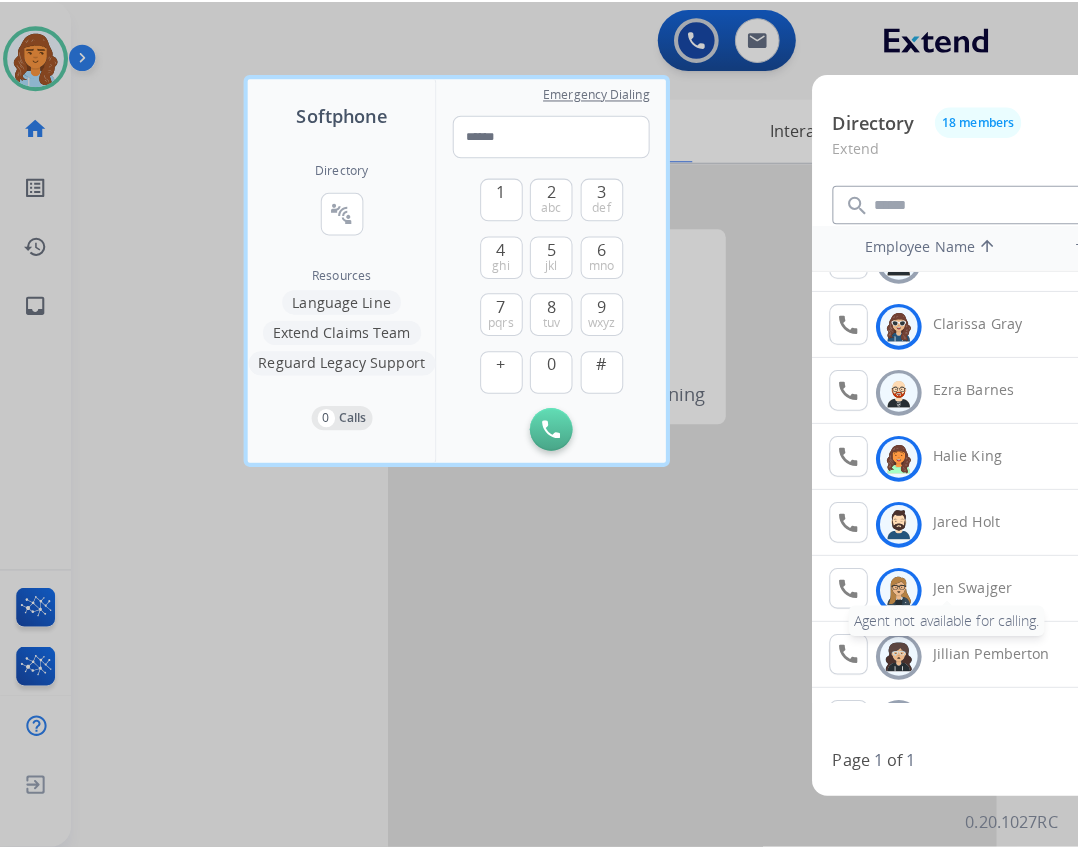 scroll, scrollTop: 0, scrollLeft: 0, axis: both 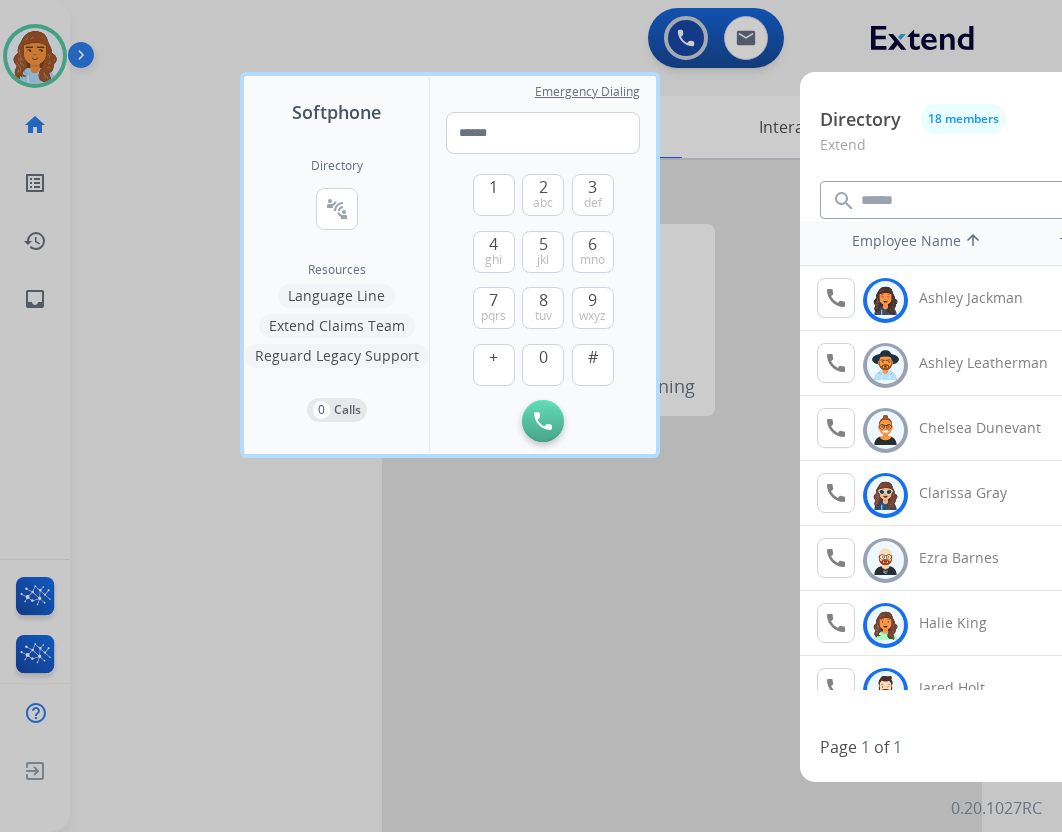 click at bounding box center (531, 416) 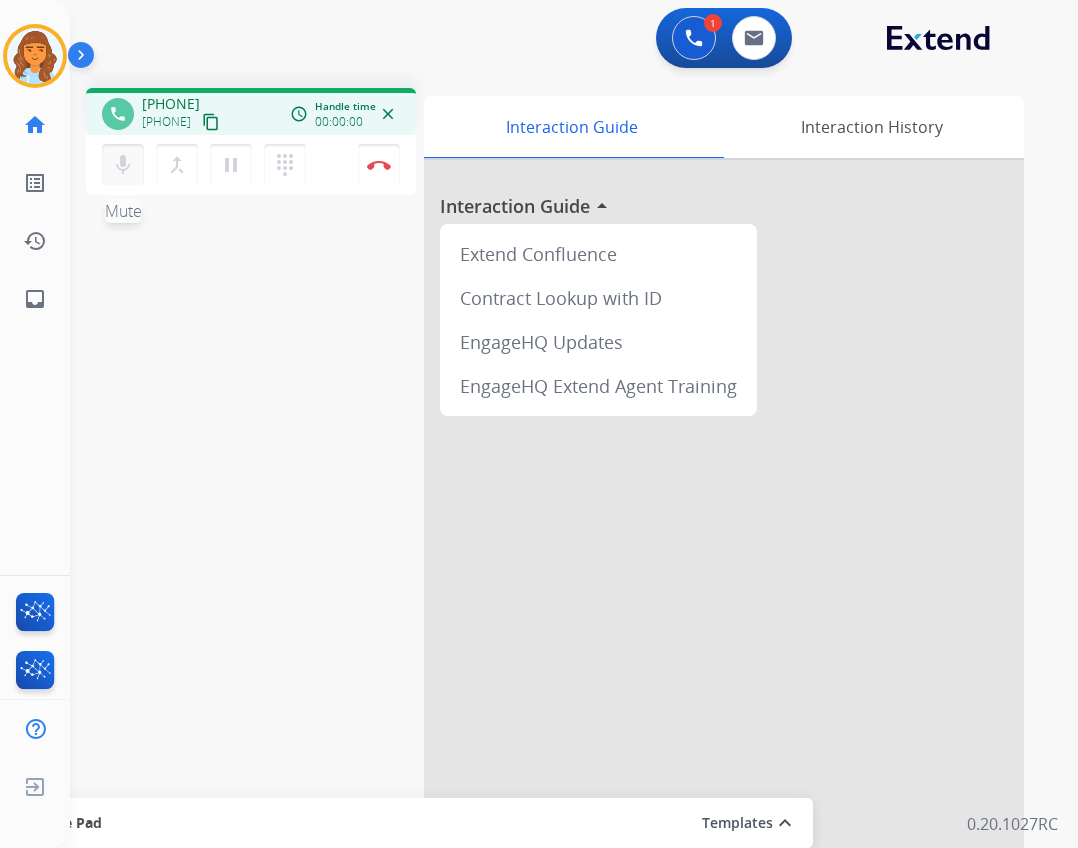 click on "mic" at bounding box center [123, 165] 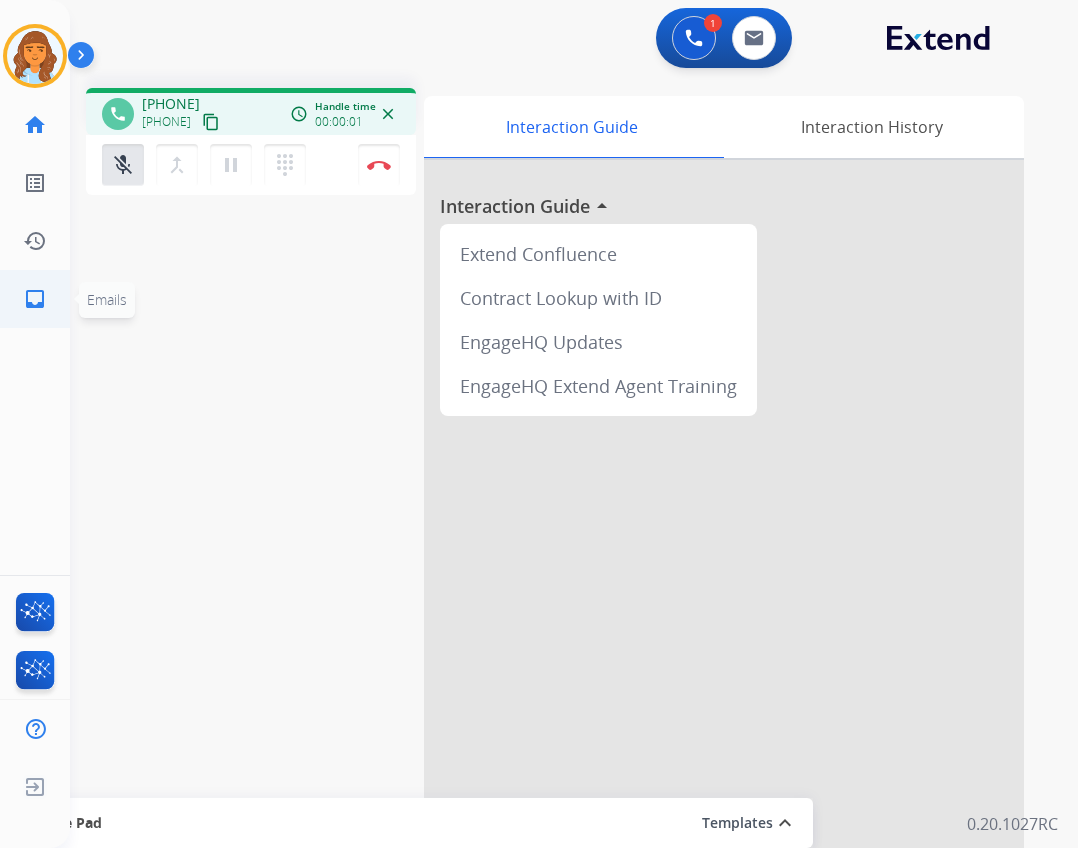 click on "inbox" 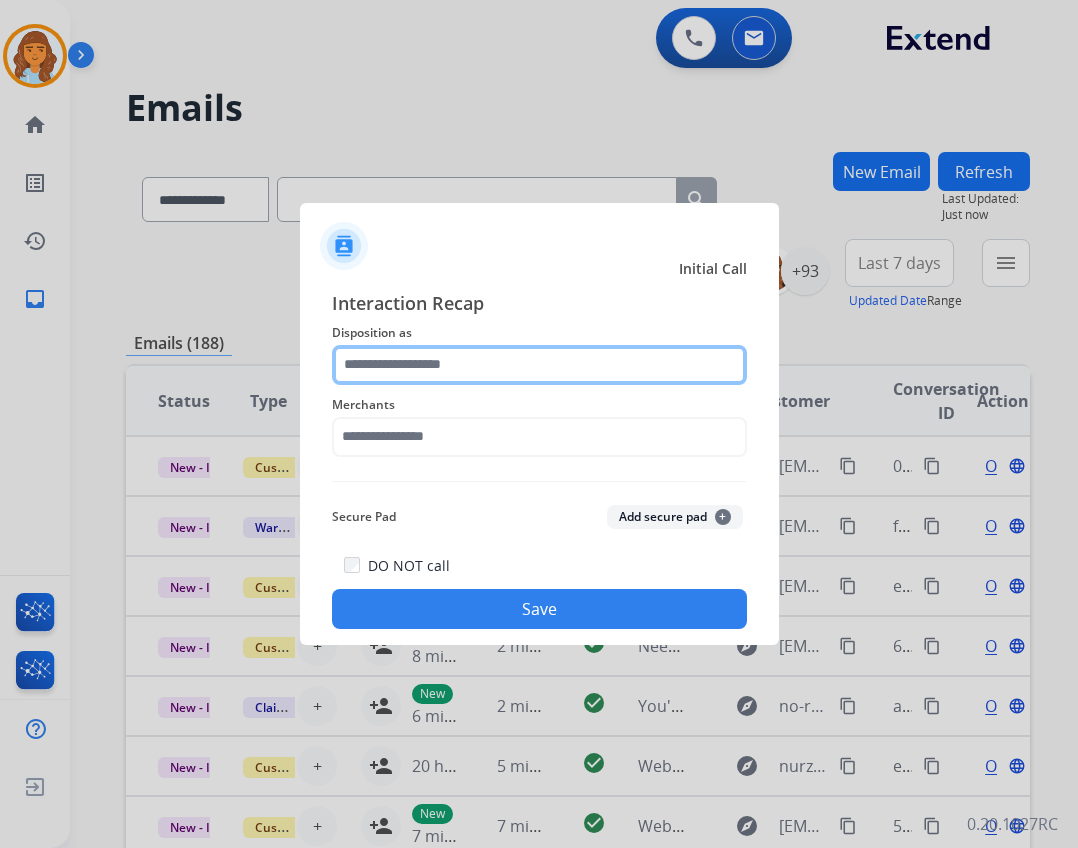 click 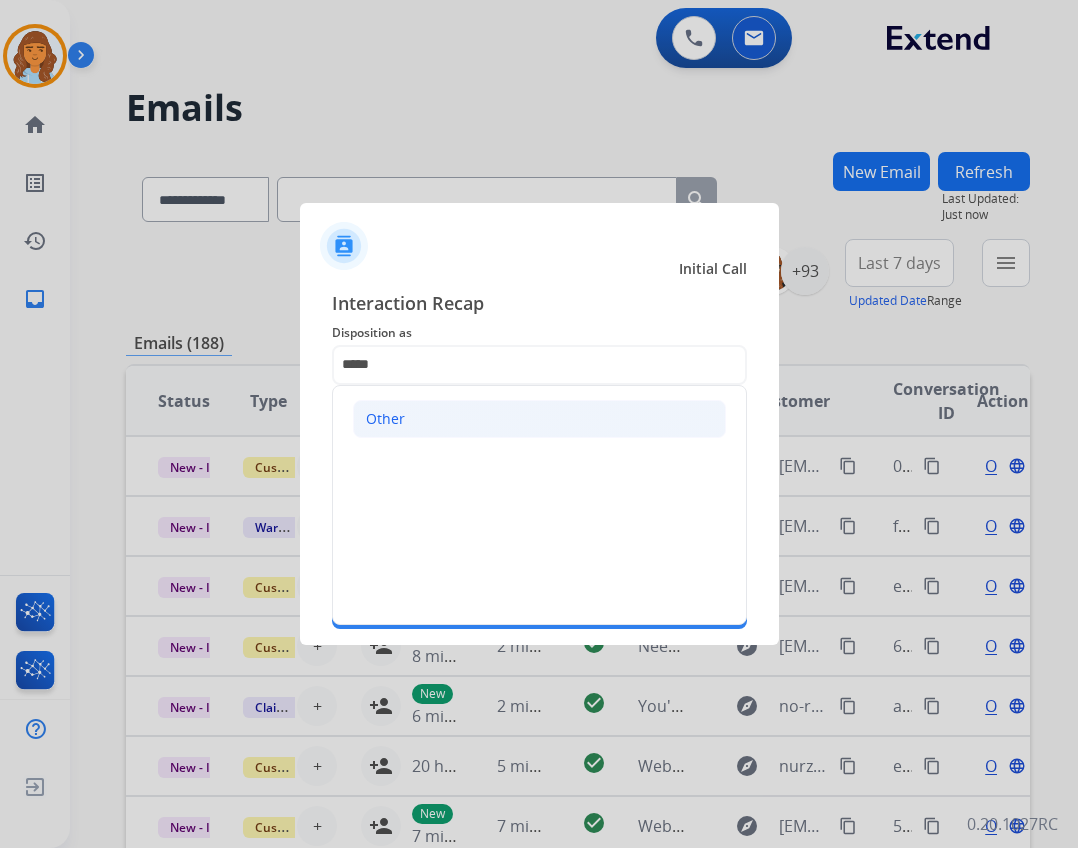click on "Other" 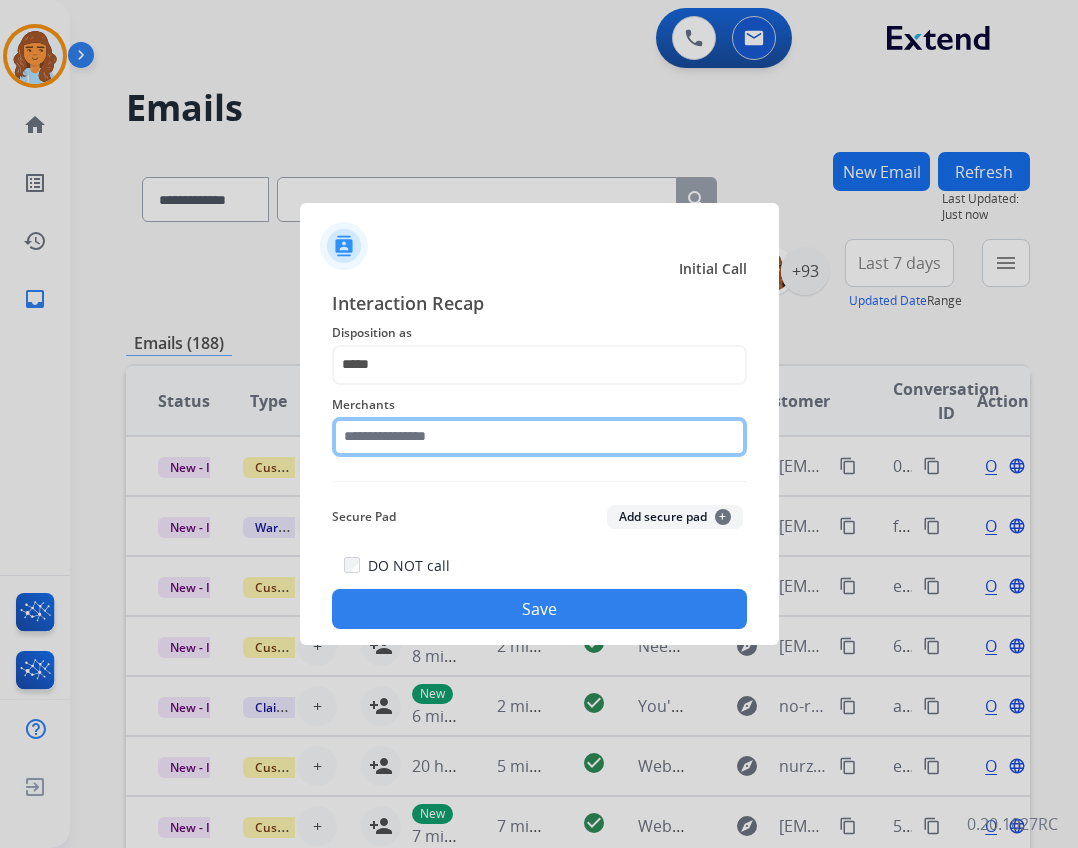 click 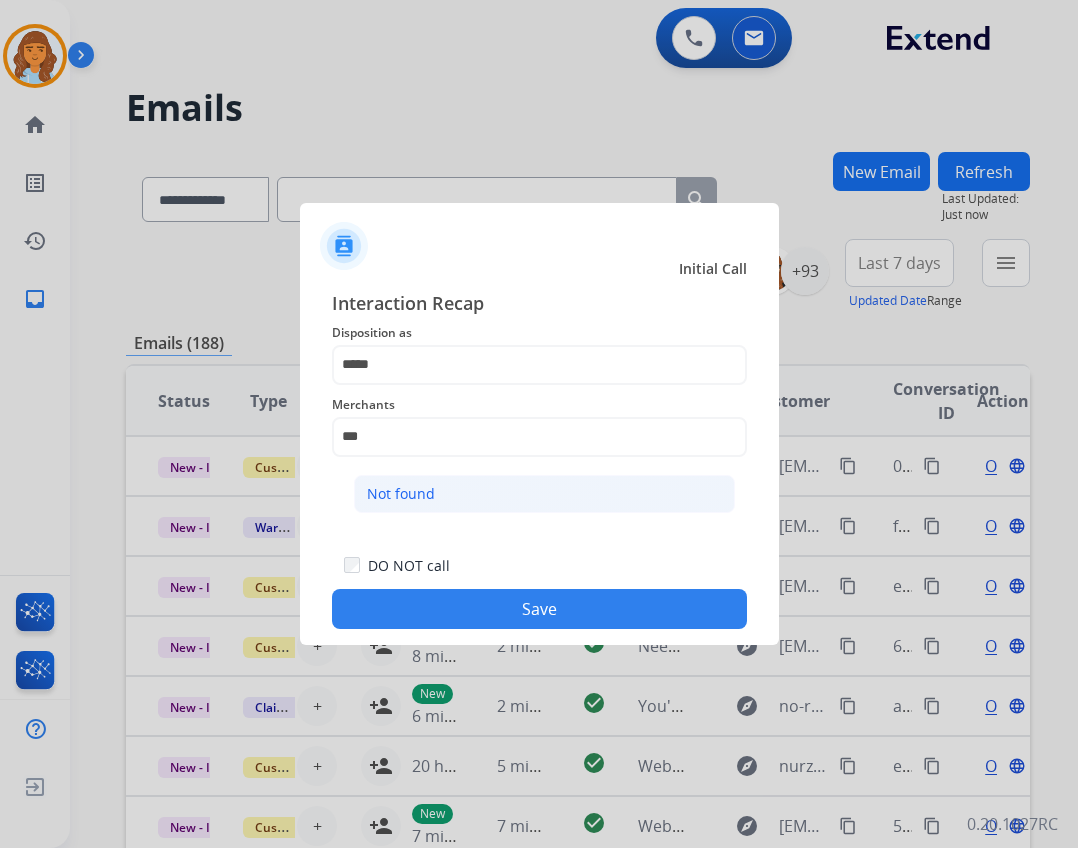 click on "Not found" 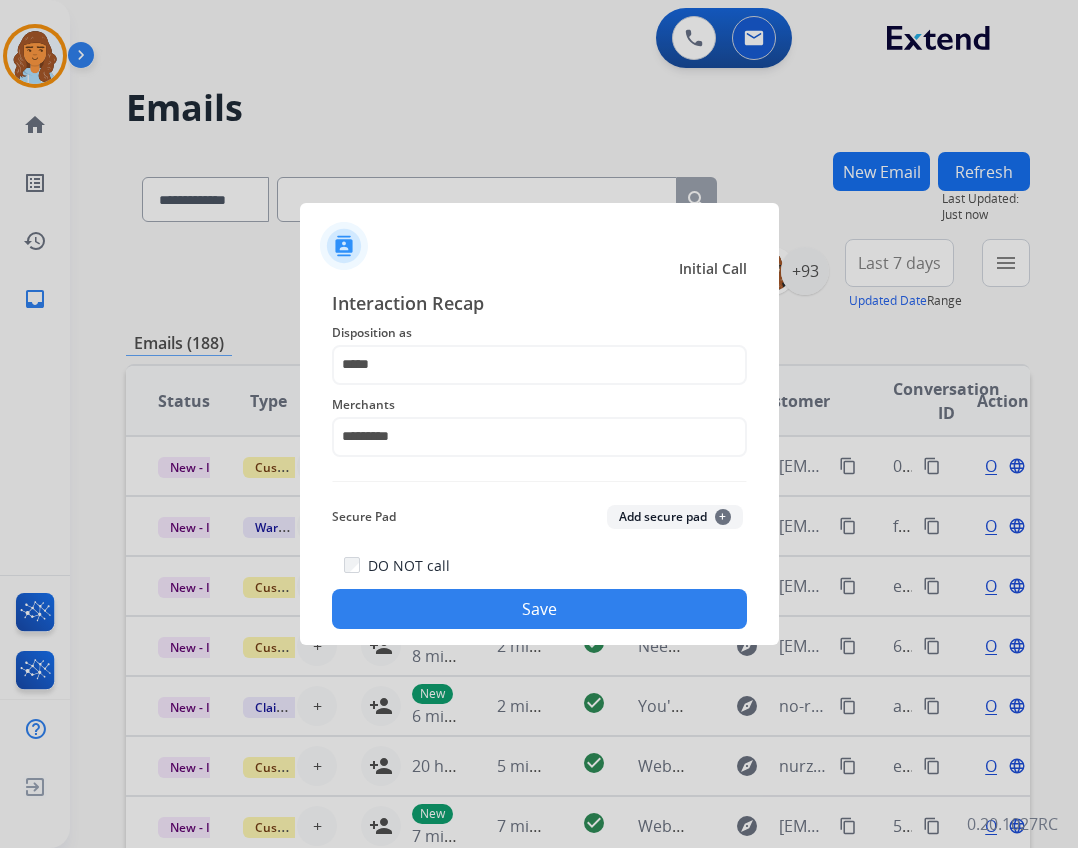 click on "Save" 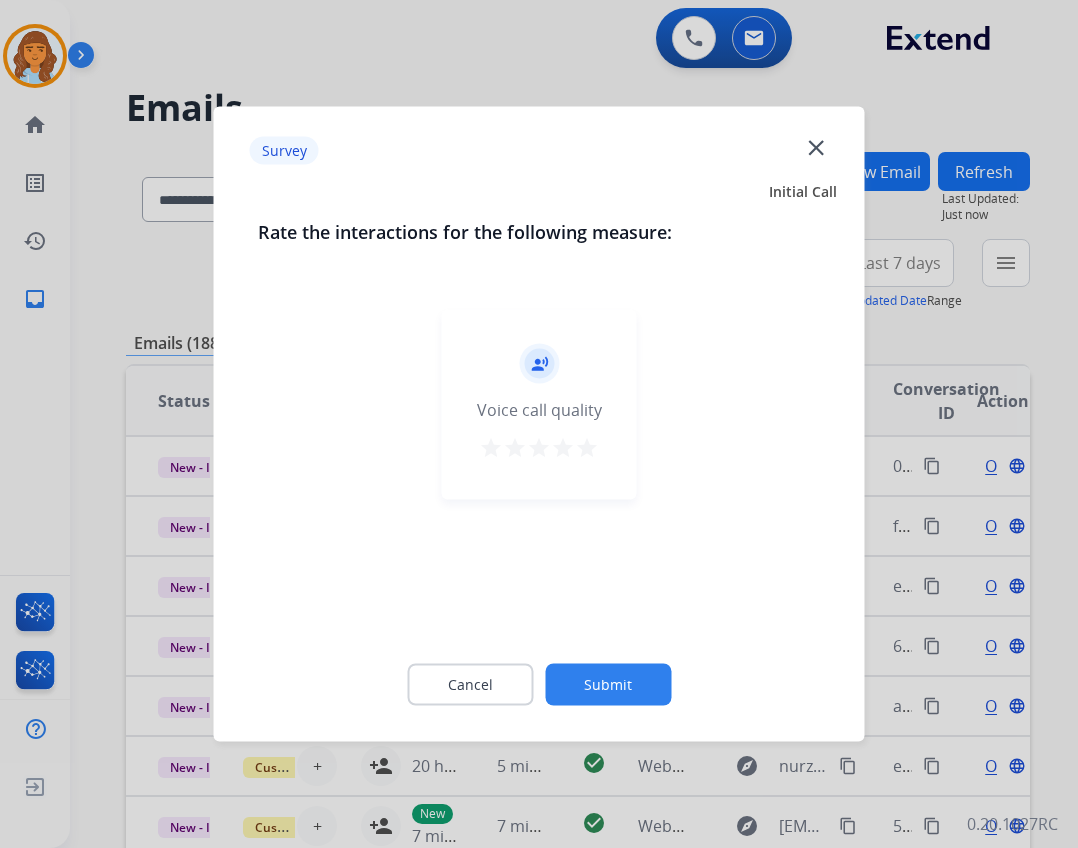 click on "close" 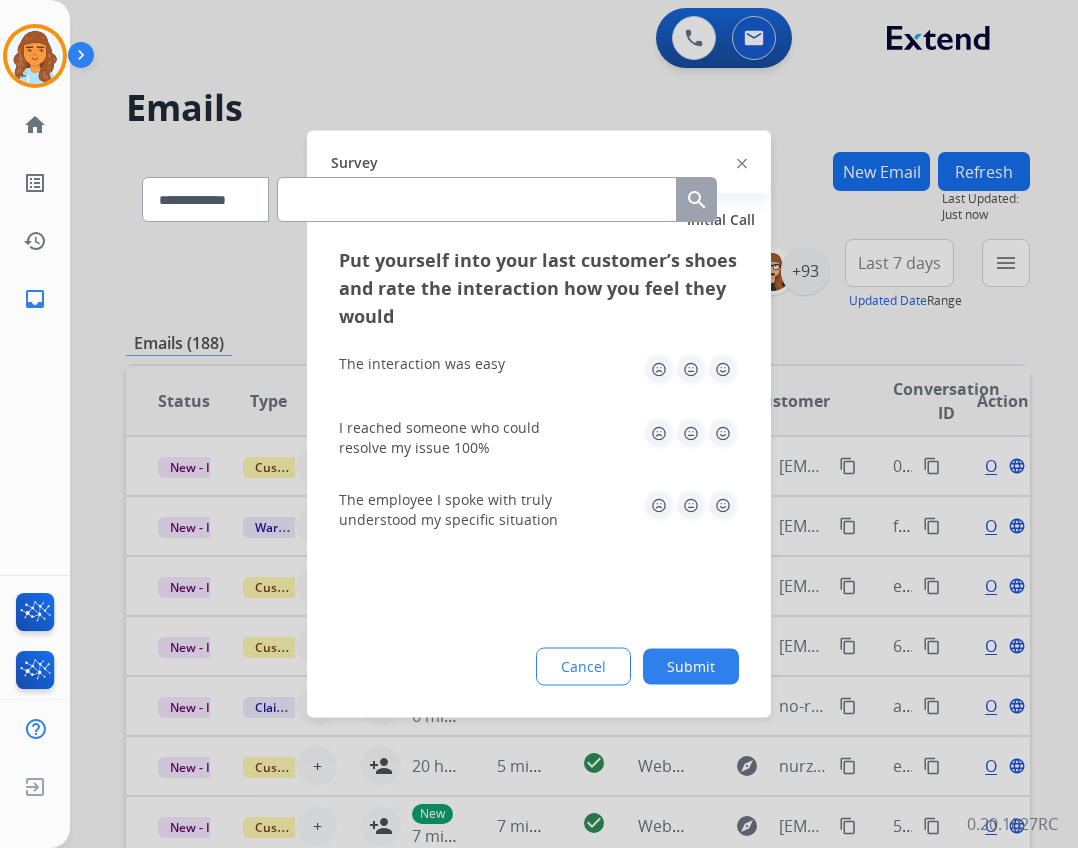 click on "Survey" 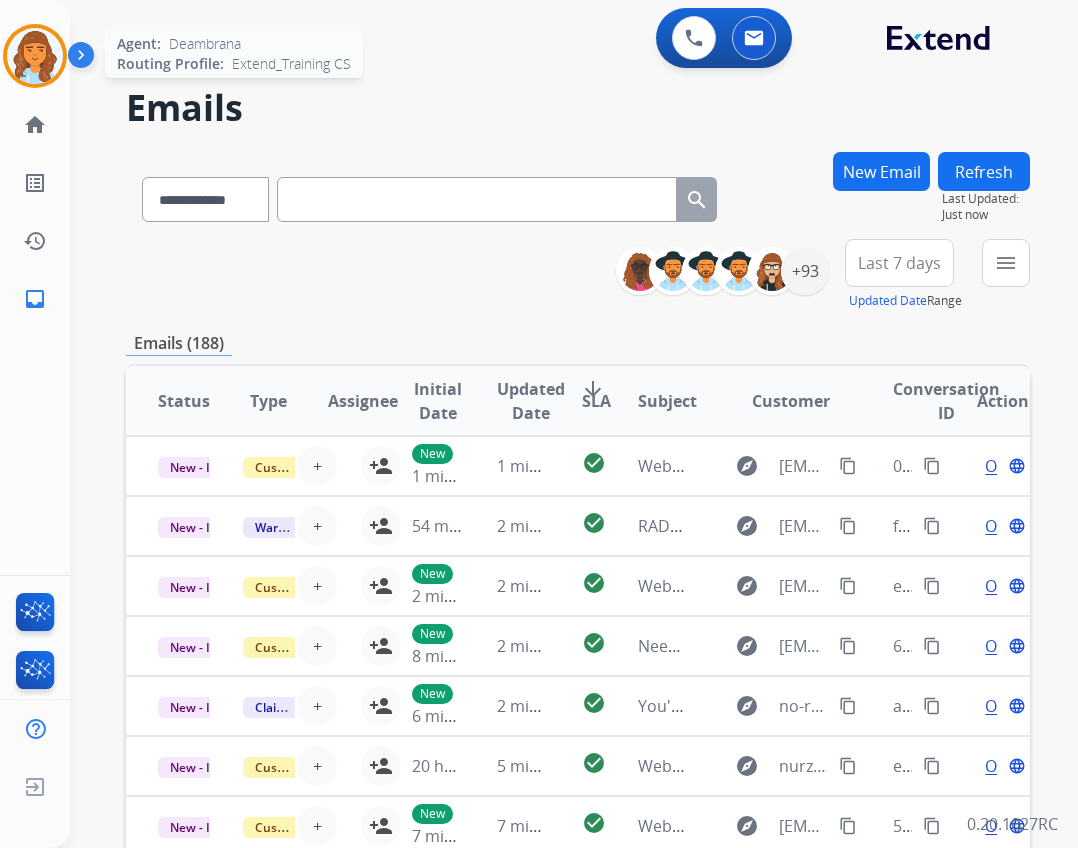 drag, startPoint x: 44, startPoint y: 52, endPoint x: 36, endPoint y: 64, distance: 14.422205 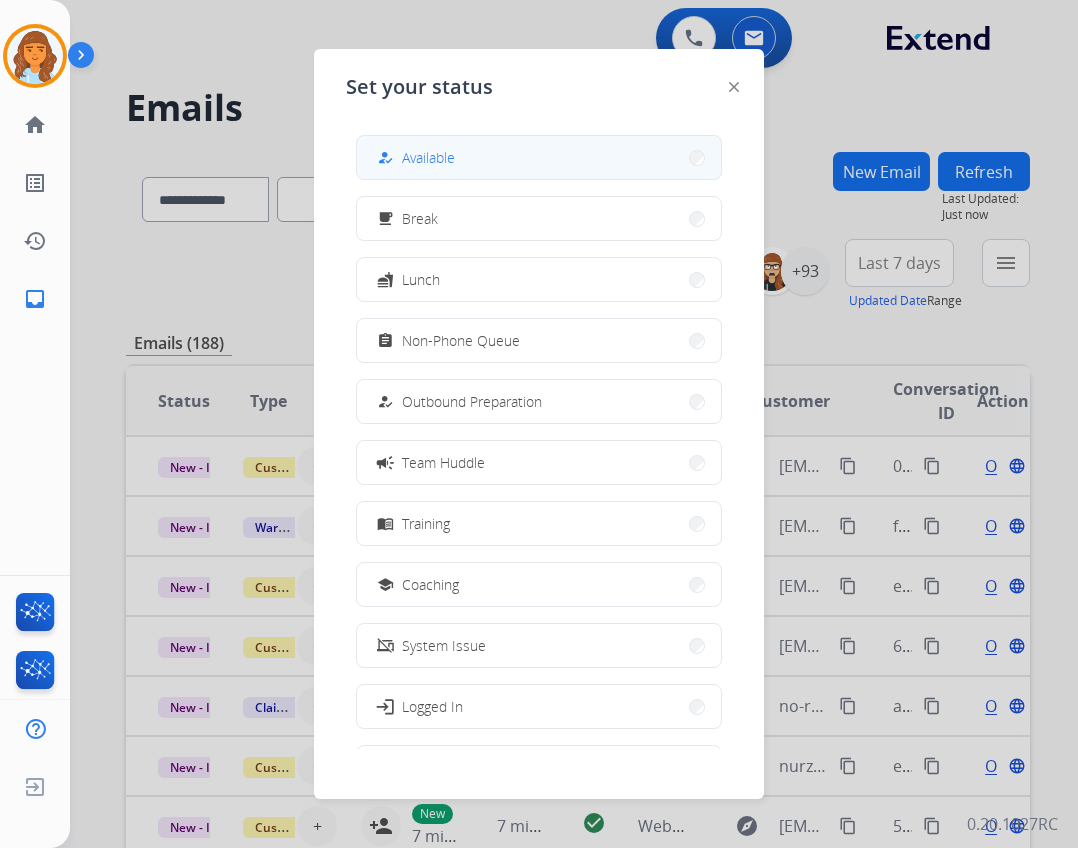 click on "how_to_reg Available" at bounding box center (414, 158) 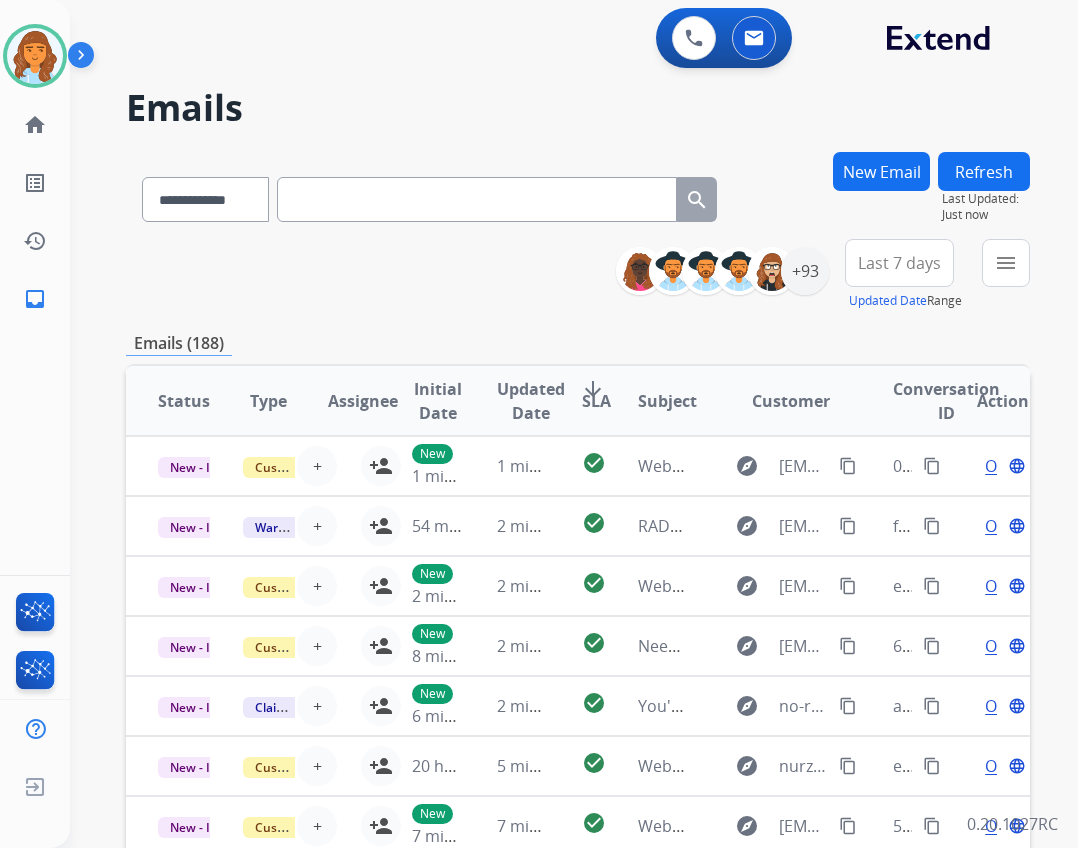 scroll, scrollTop: 2, scrollLeft: 0, axis: vertical 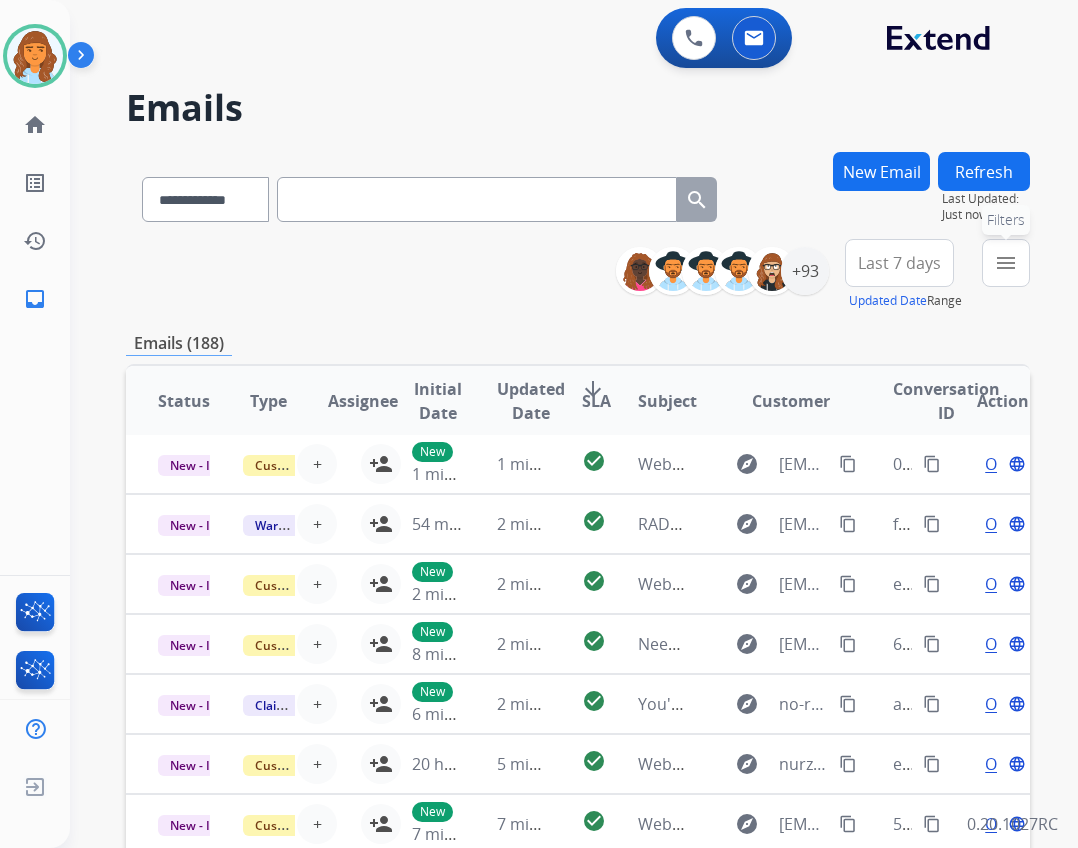 click on "menu  Filters" at bounding box center [1006, 263] 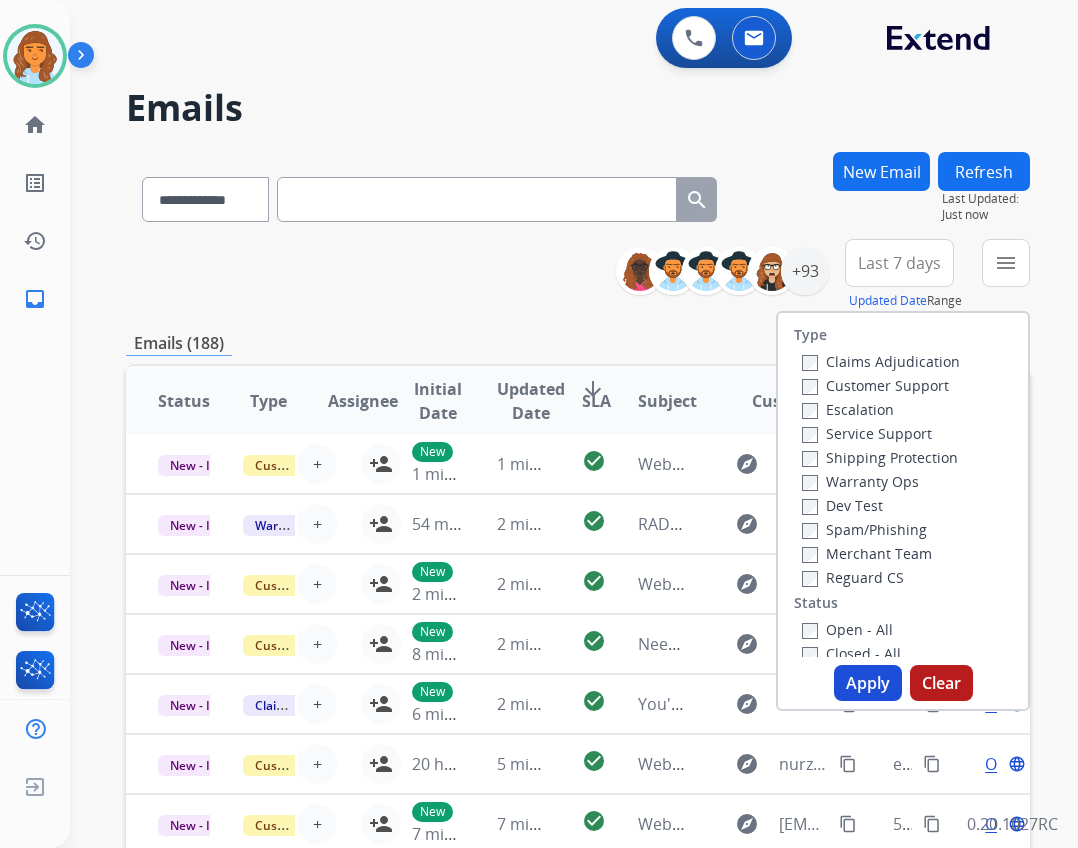 click on "Open - All" at bounding box center (847, 629) 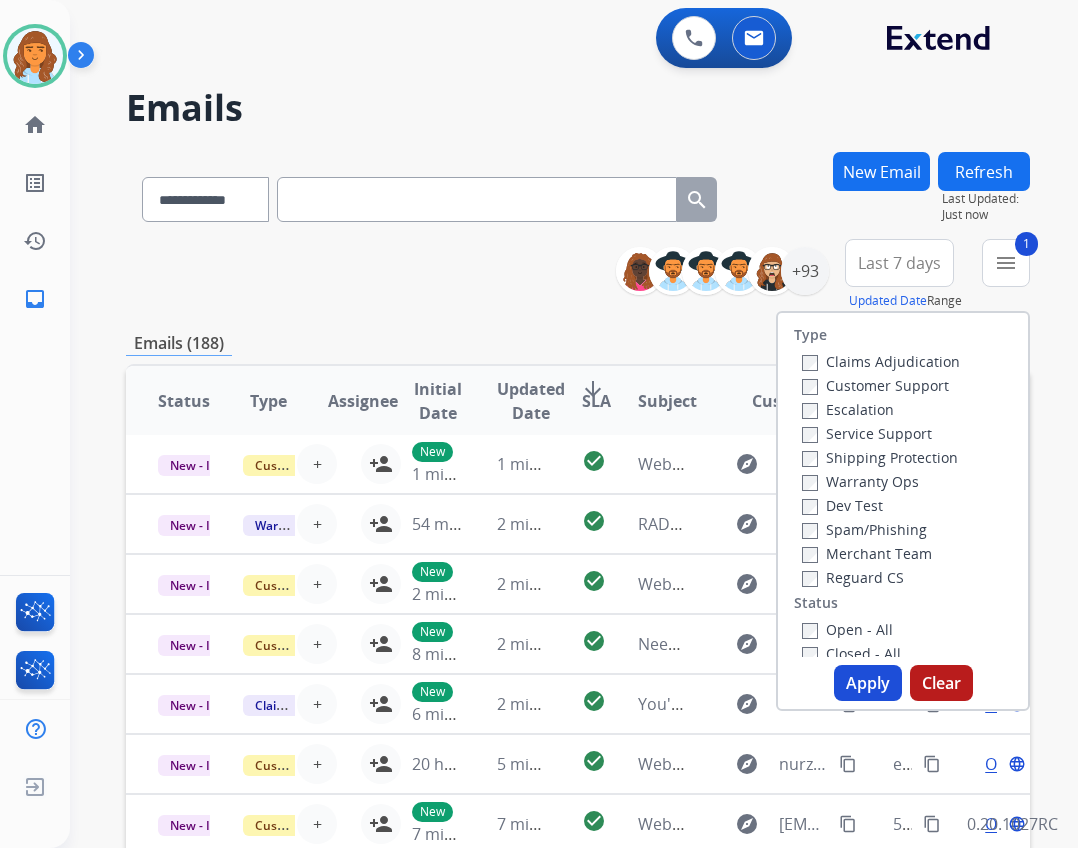 click on "Apply" at bounding box center (868, 683) 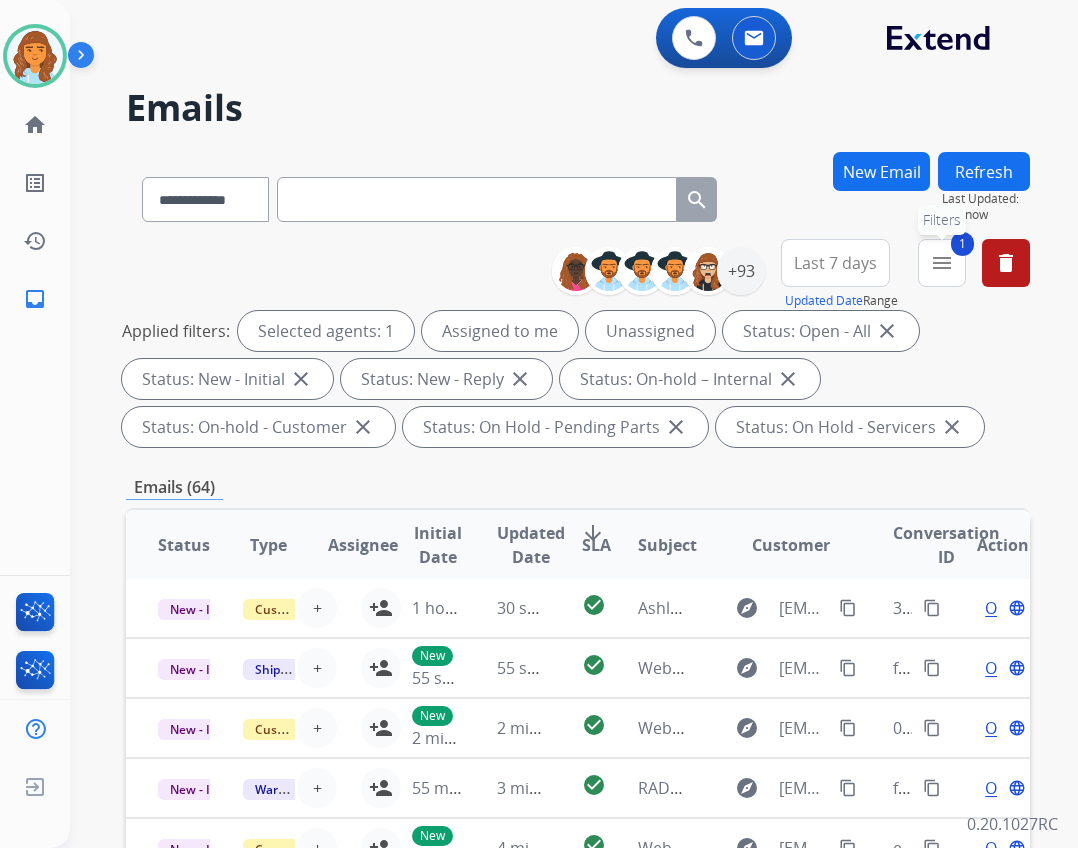 drag, startPoint x: 927, startPoint y: 282, endPoint x: 933, endPoint y: 268, distance: 15.231546 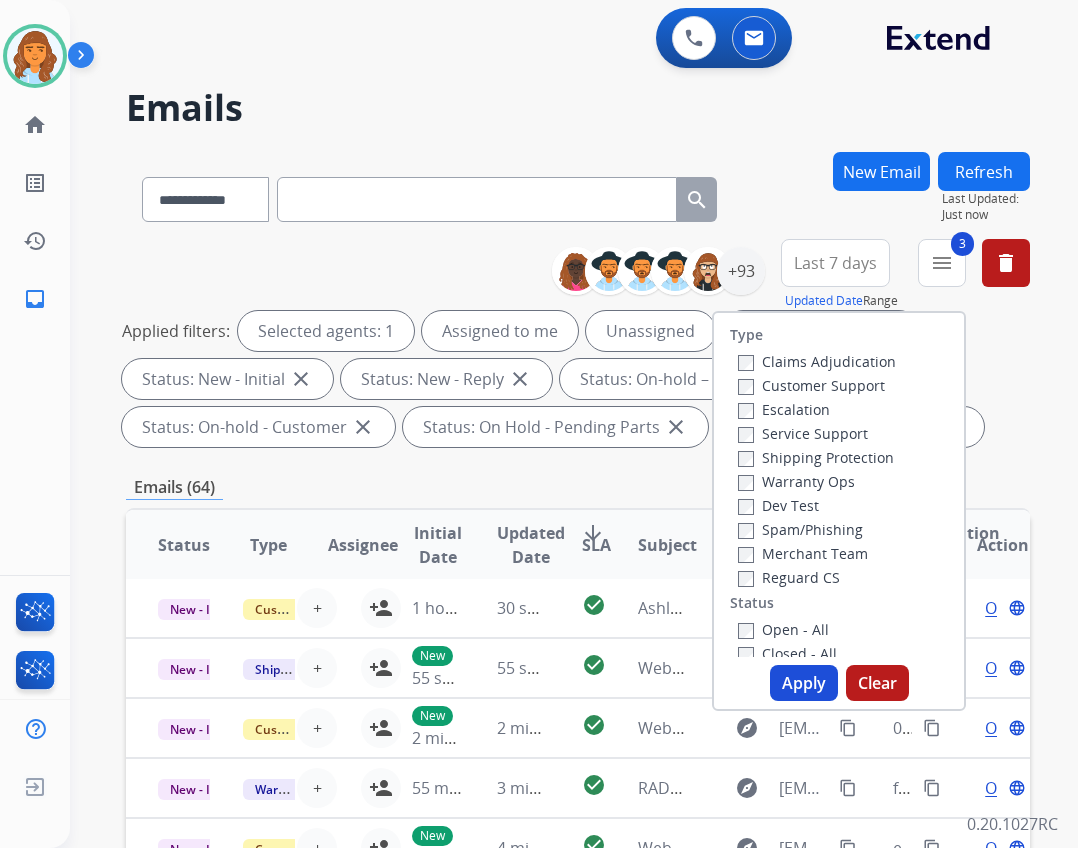 click on "Customer Support" at bounding box center (811, 385) 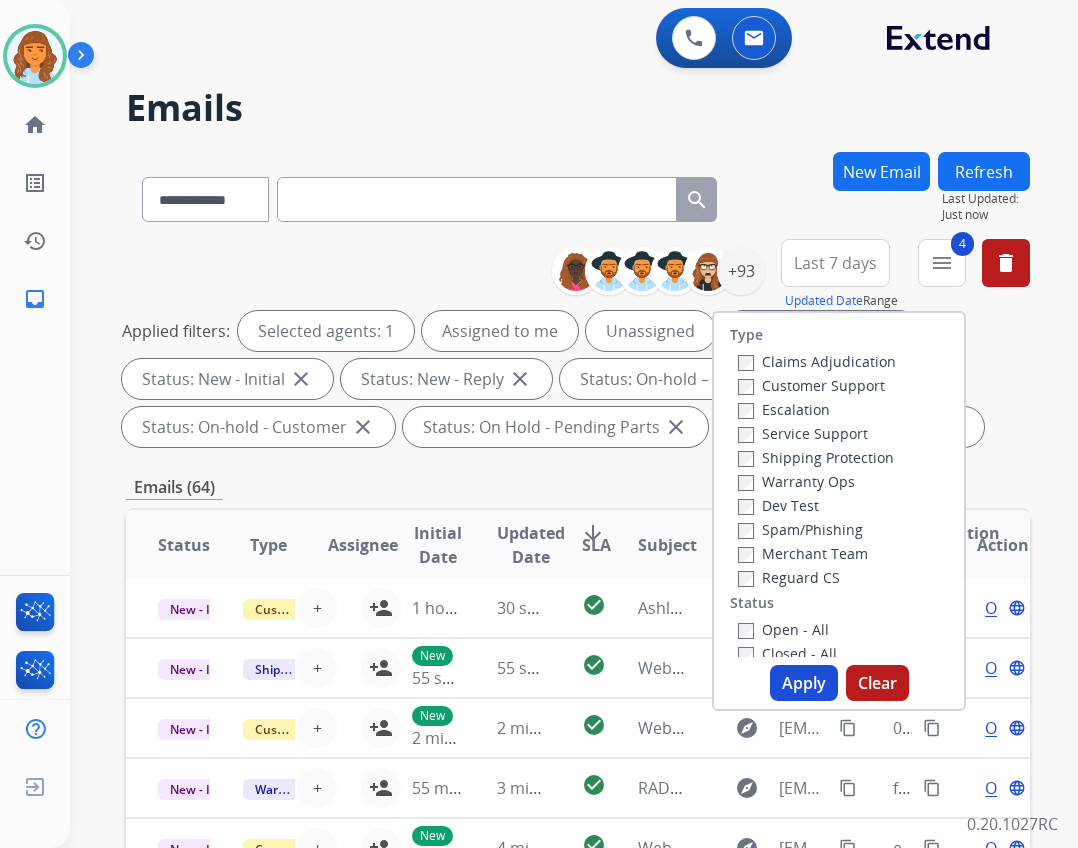 click on "Apply" at bounding box center (804, 683) 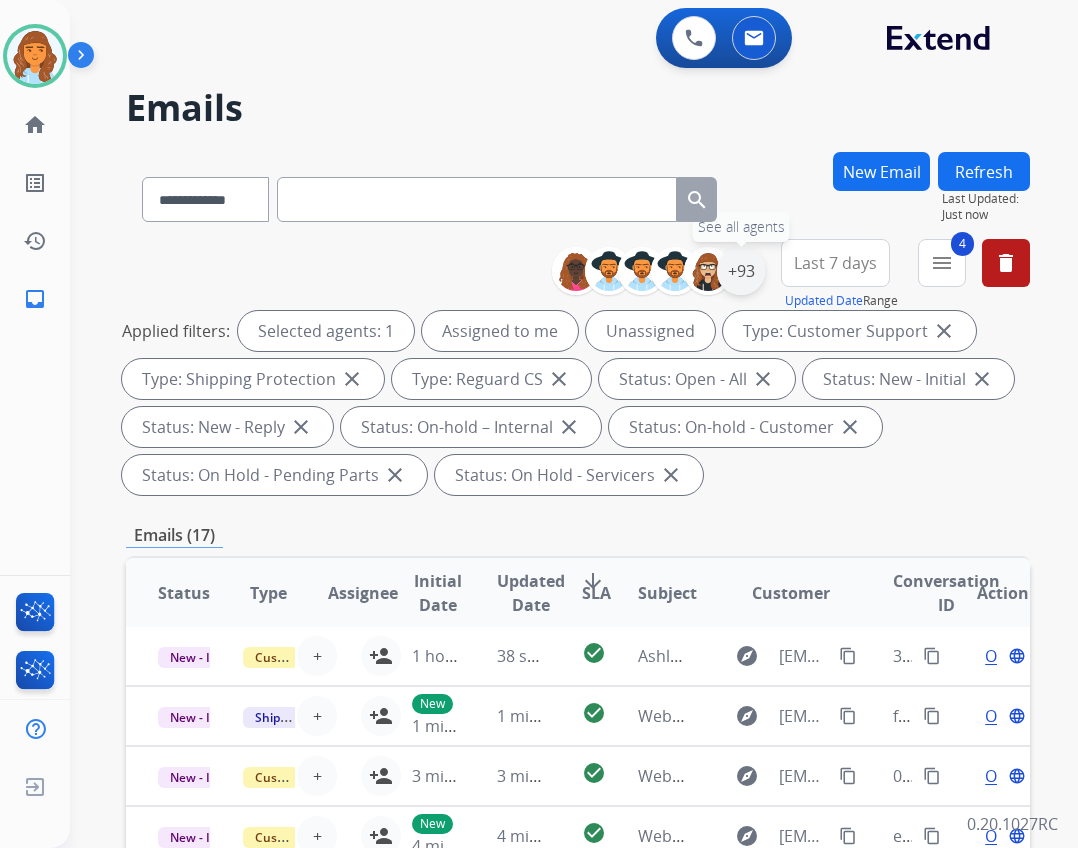 click on "+93" at bounding box center [741, 271] 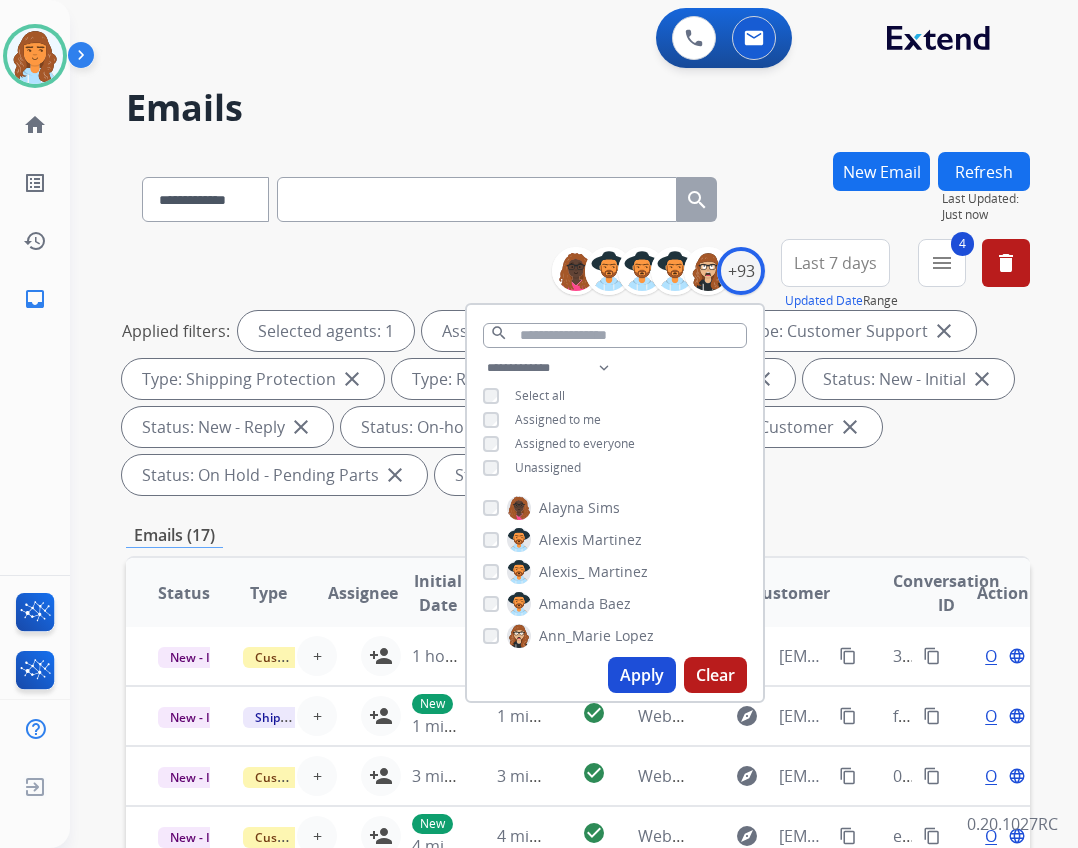 click on "Unassigned" at bounding box center [548, 467] 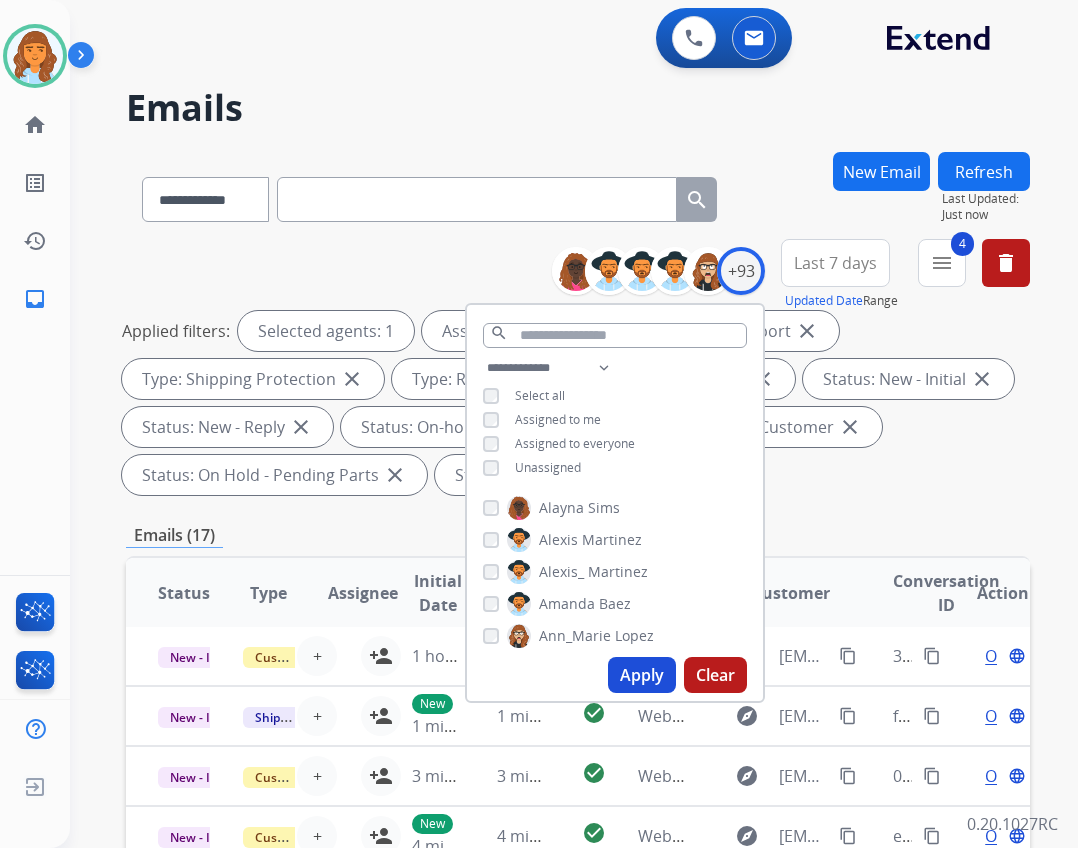 click on "Apply" at bounding box center [642, 675] 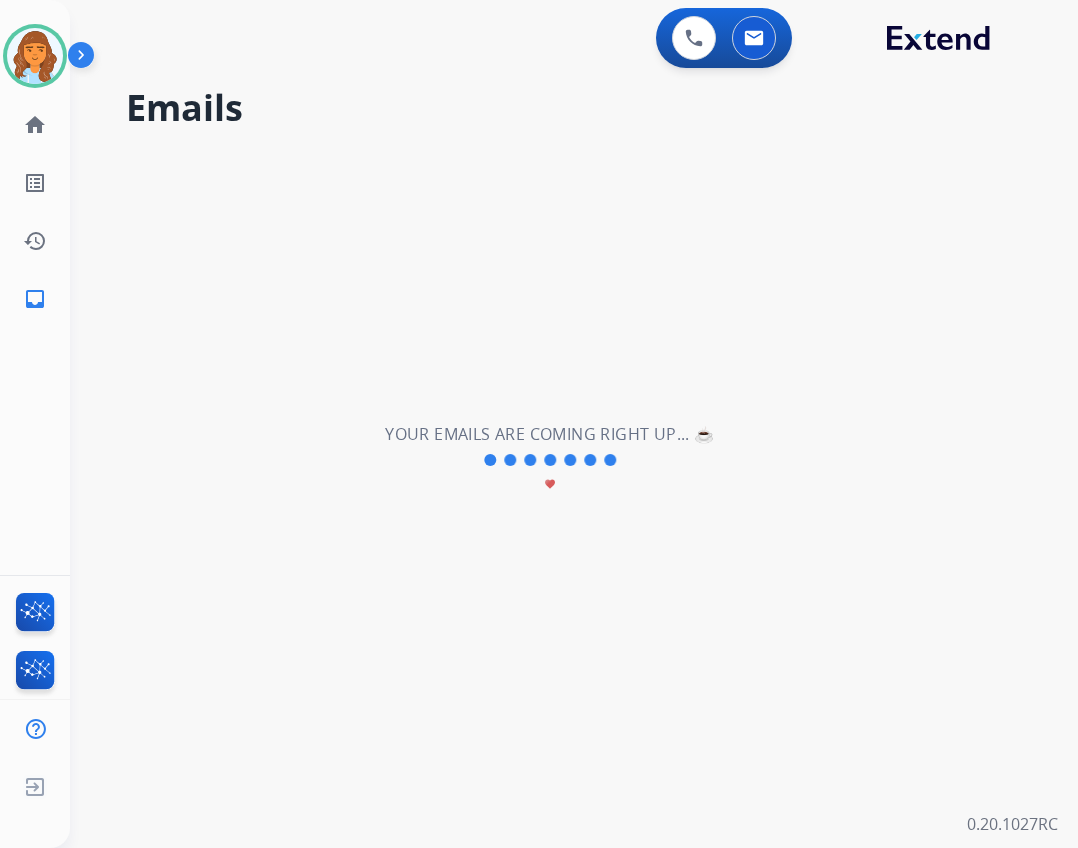 scroll, scrollTop: 0, scrollLeft: 0, axis: both 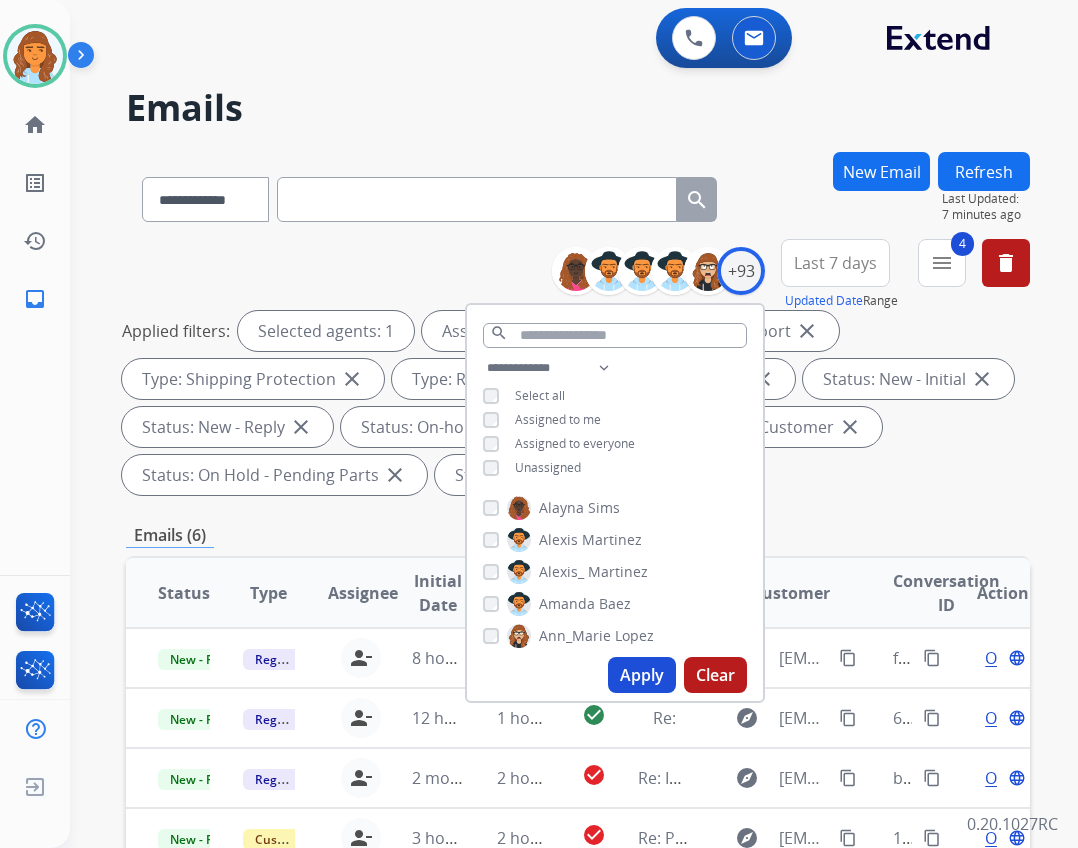 click on "Apply" at bounding box center [642, 675] 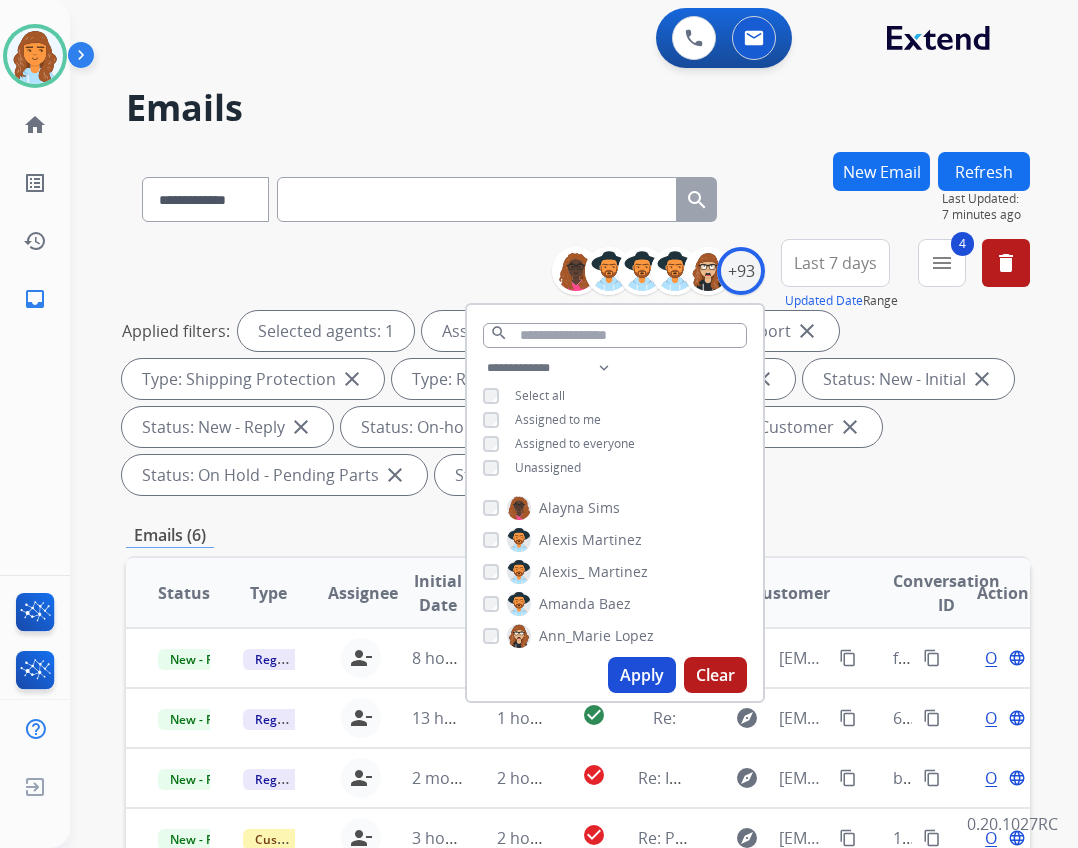 scroll, scrollTop: 482, scrollLeft: 0, axis: vertical 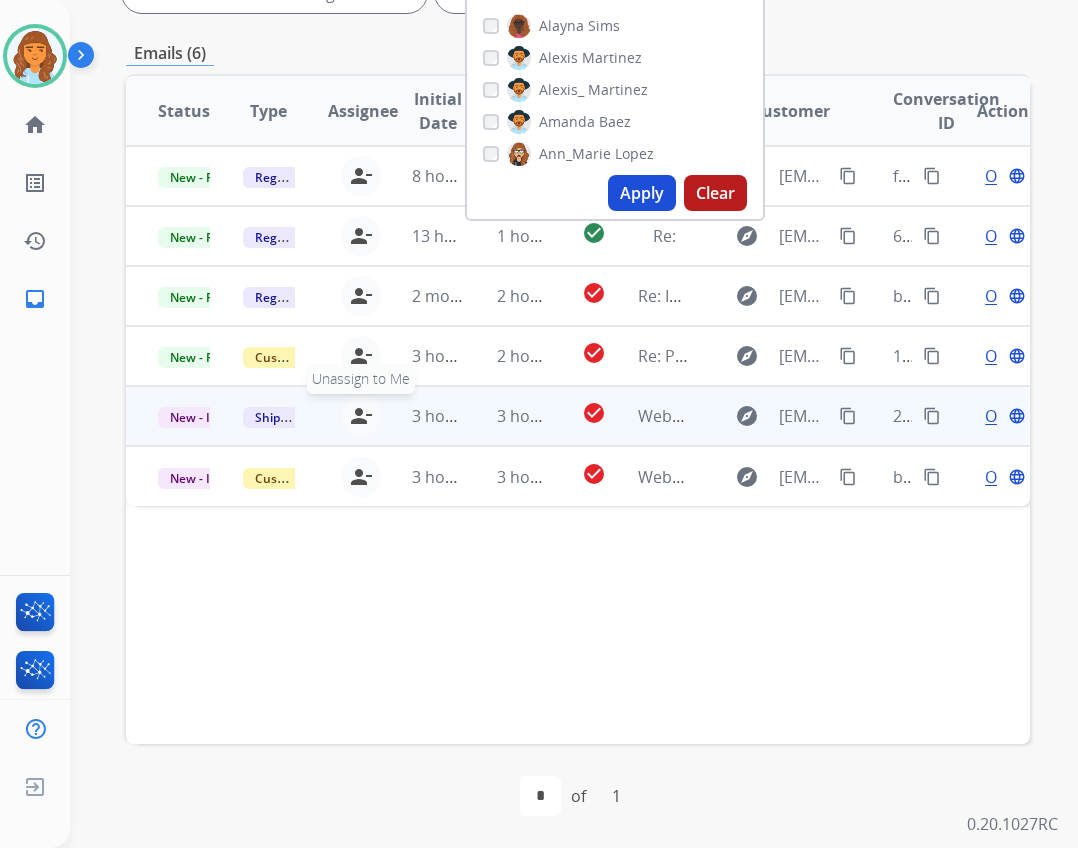 click on "person_remove" at bounding box center [361, 416] 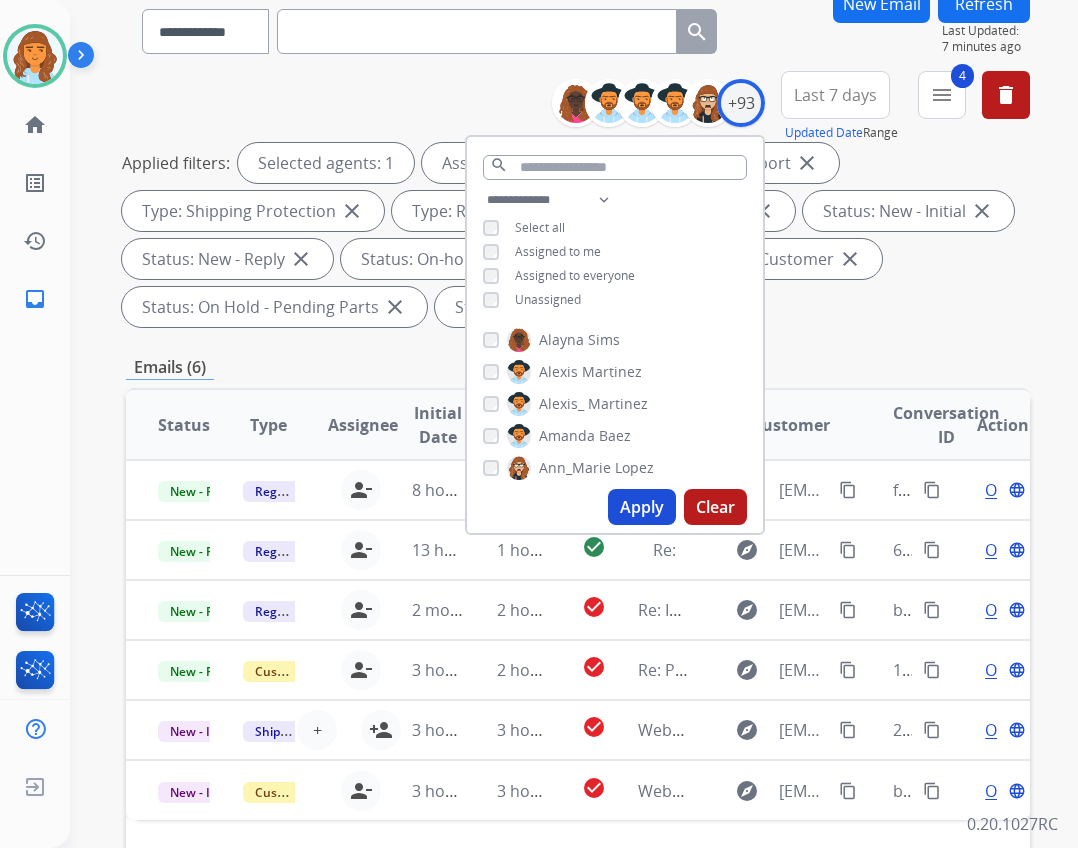 scroll, scrollTop: 82, scrollLeft: 0, axis: vertical 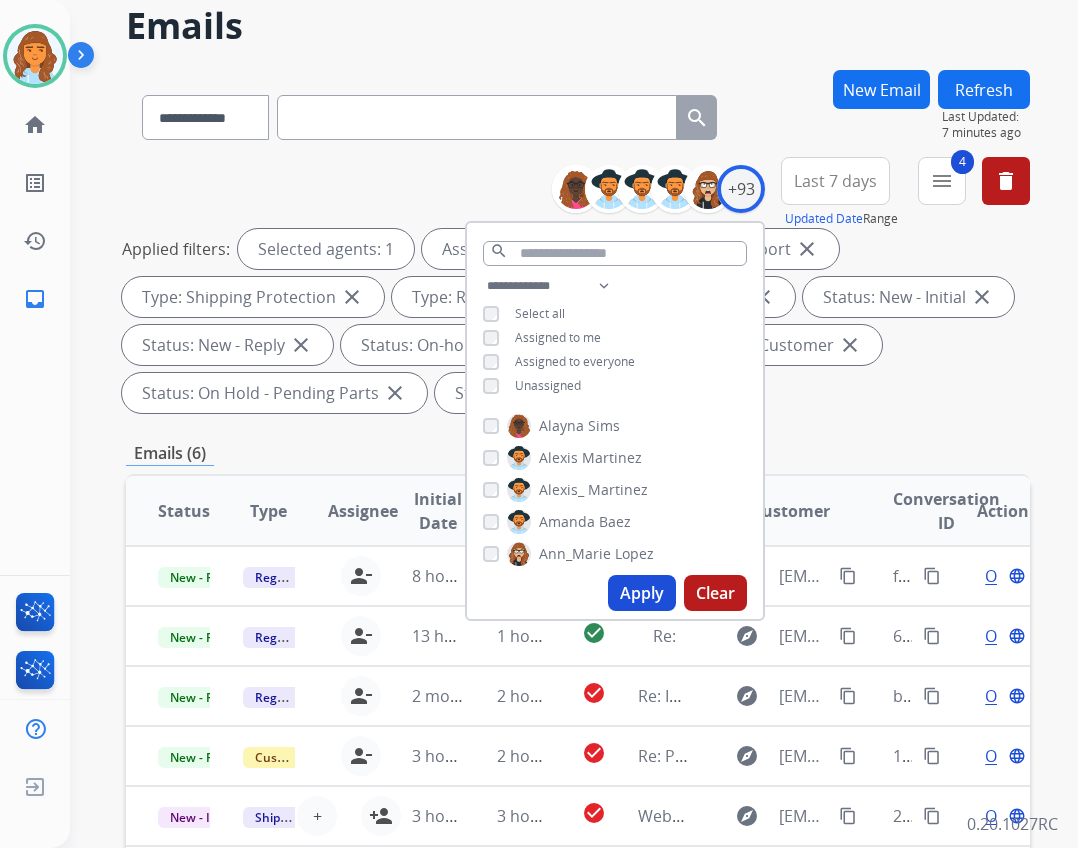 click on "Refresh" at bounding box center (984, 89) 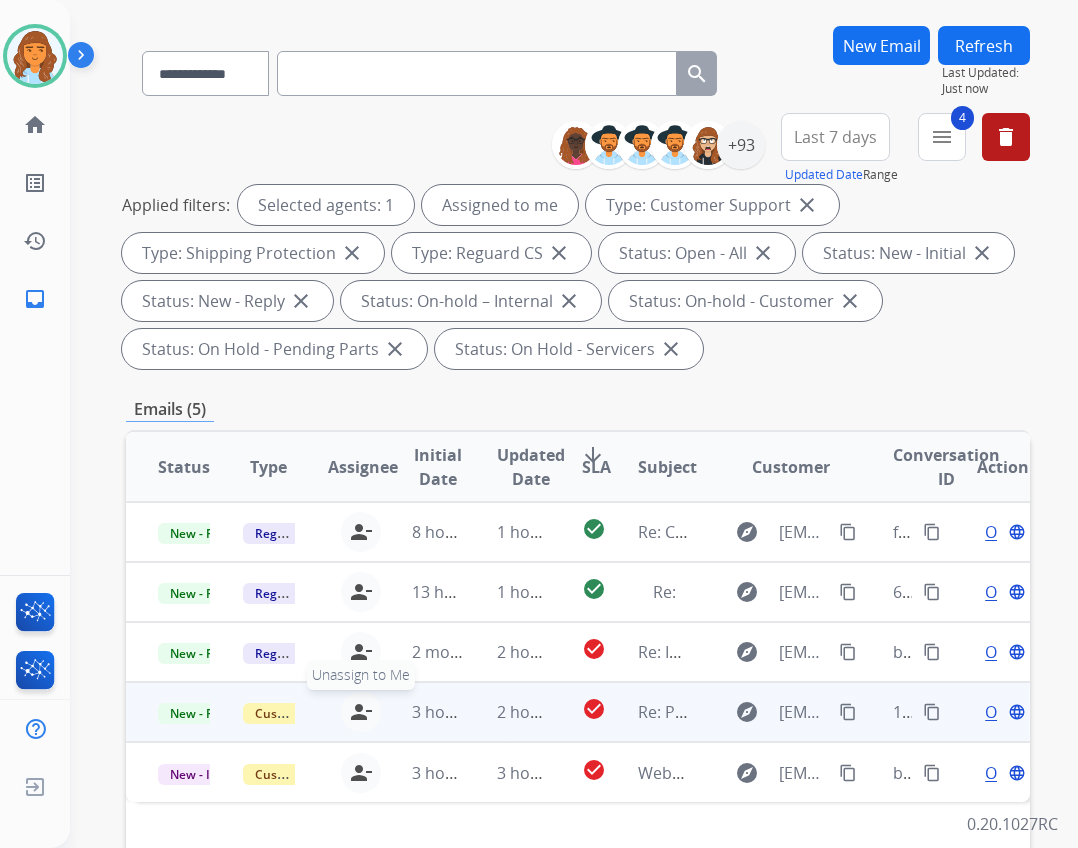 scroll, scrollTop: 400, scrollLeft: 0, axis: vertical 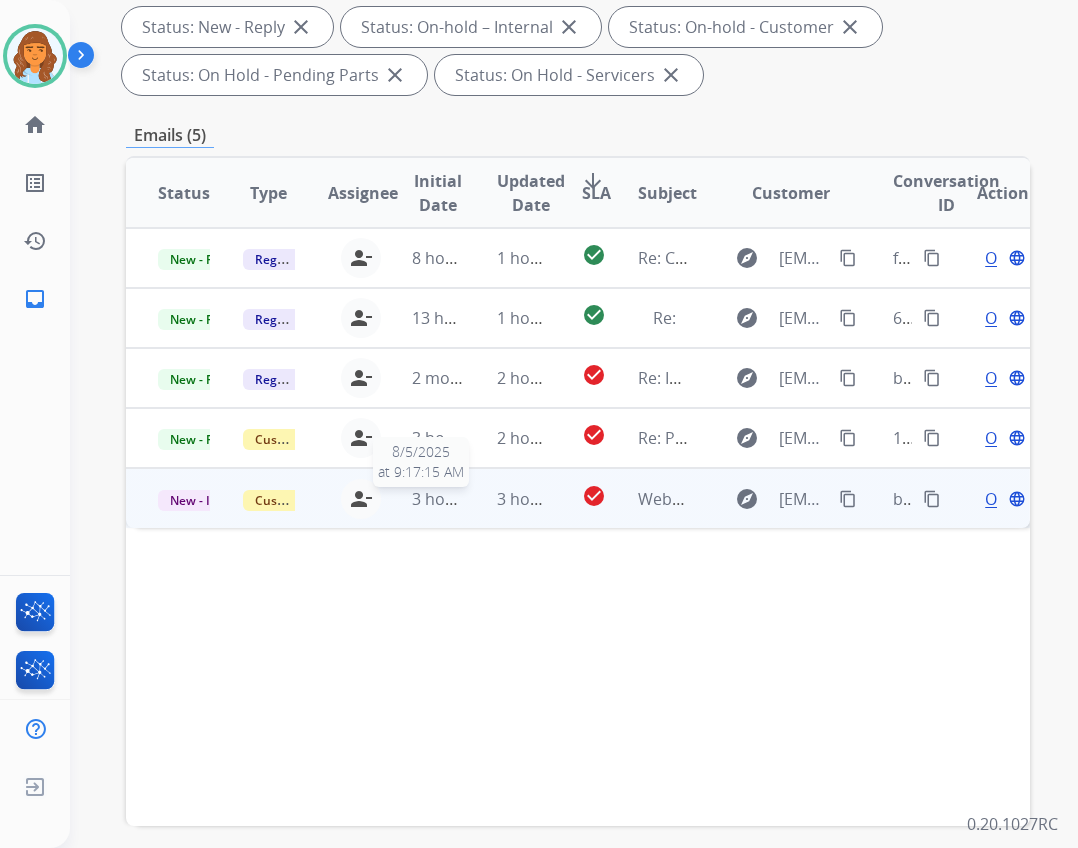 click on "3 hours ago" at bounding box center [457, 499] 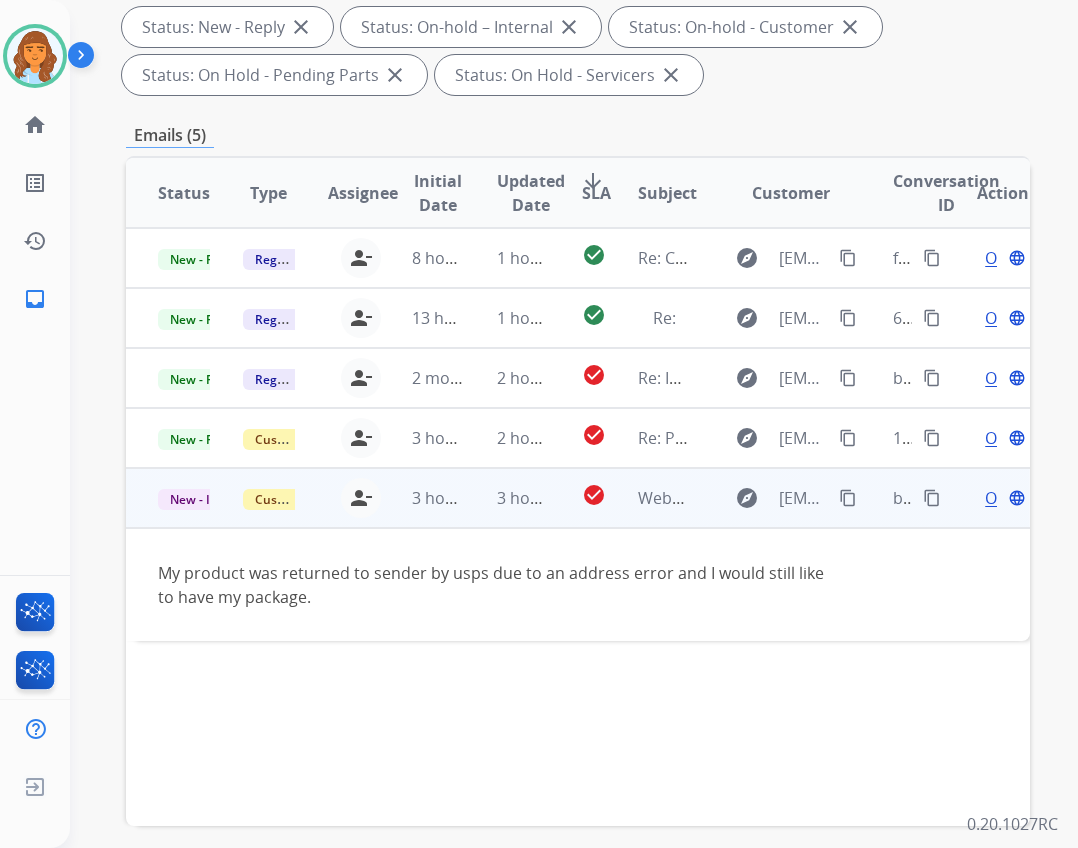 click on "content_copy" at bounding box center [848, 498] 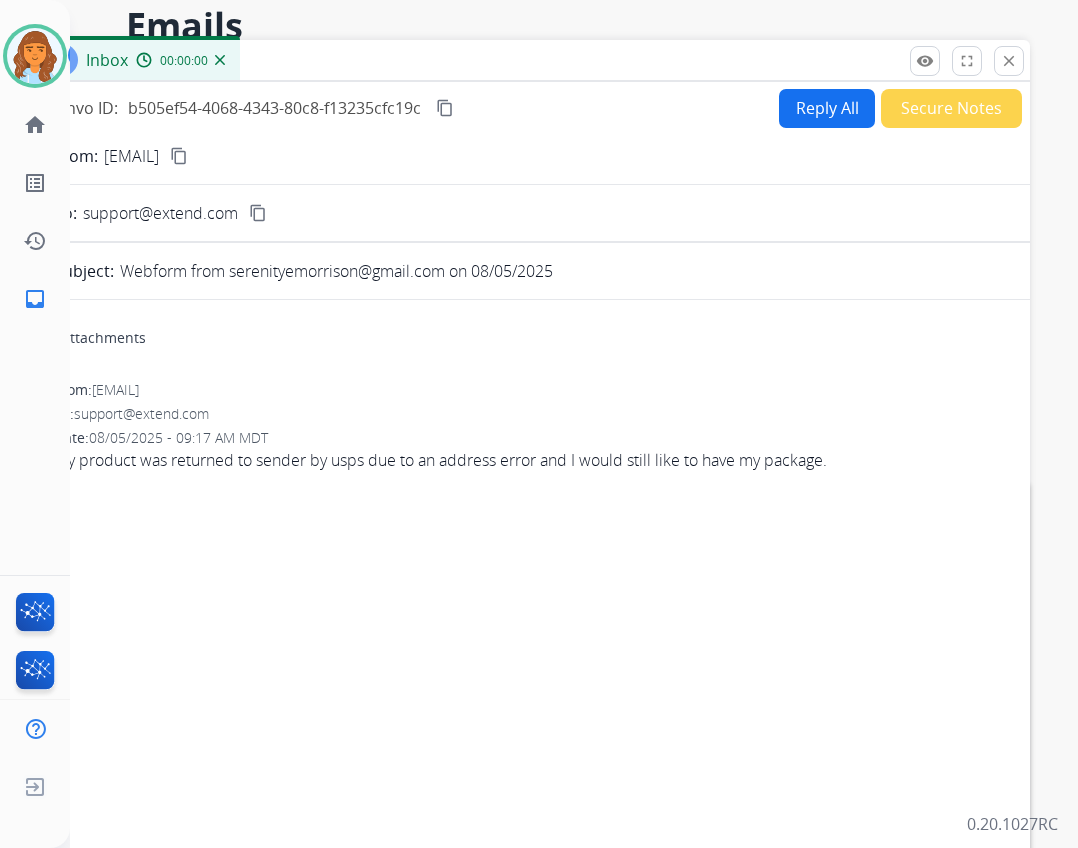 scroll, scrollTop: 0, scrollLeft: 0, axis: both 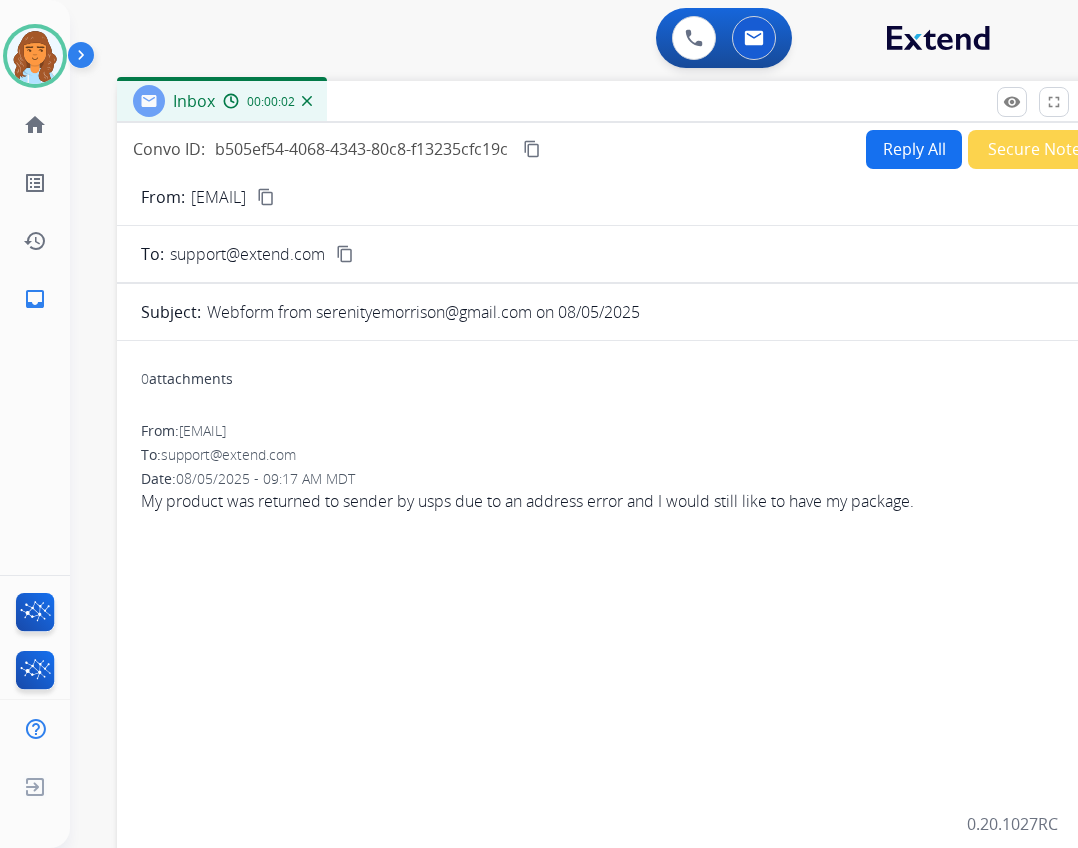 drag, startPoint x: 437, startPoint y: 150, endPoint x: 523, endPoint y: 100, distance: 99.47864 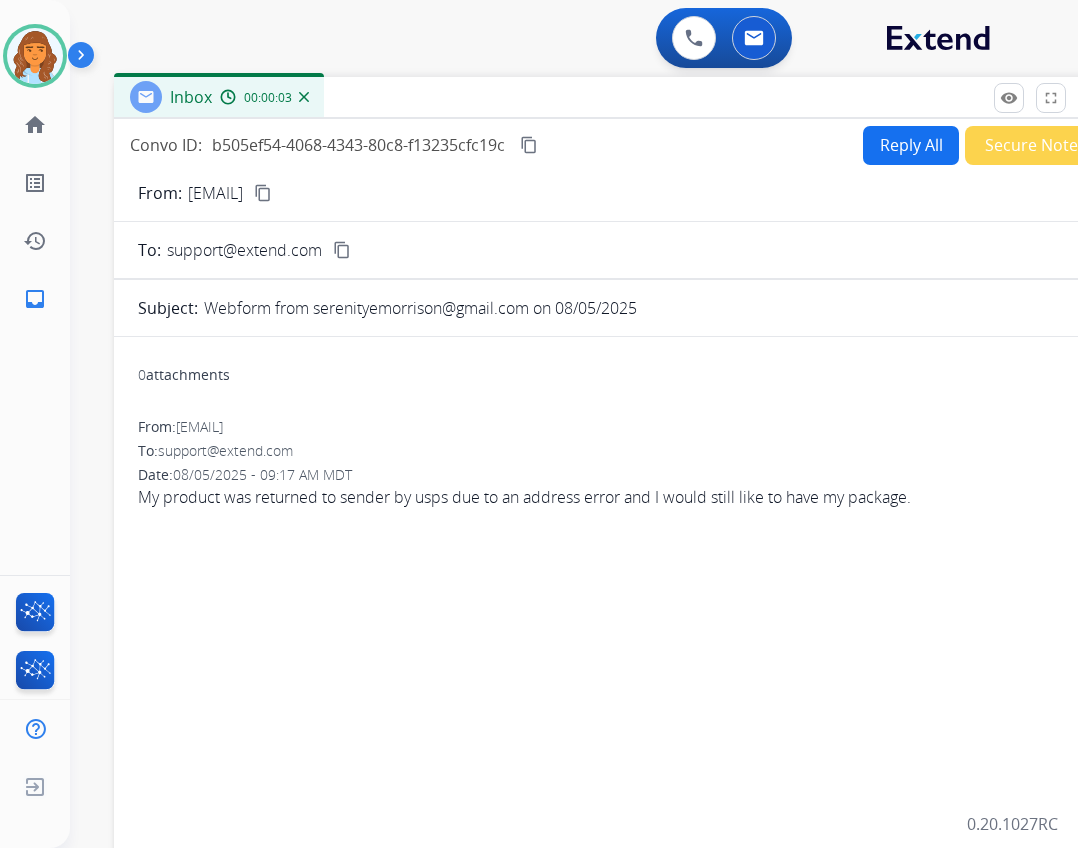 click on "Reply All" at bounding box center [911, 145] 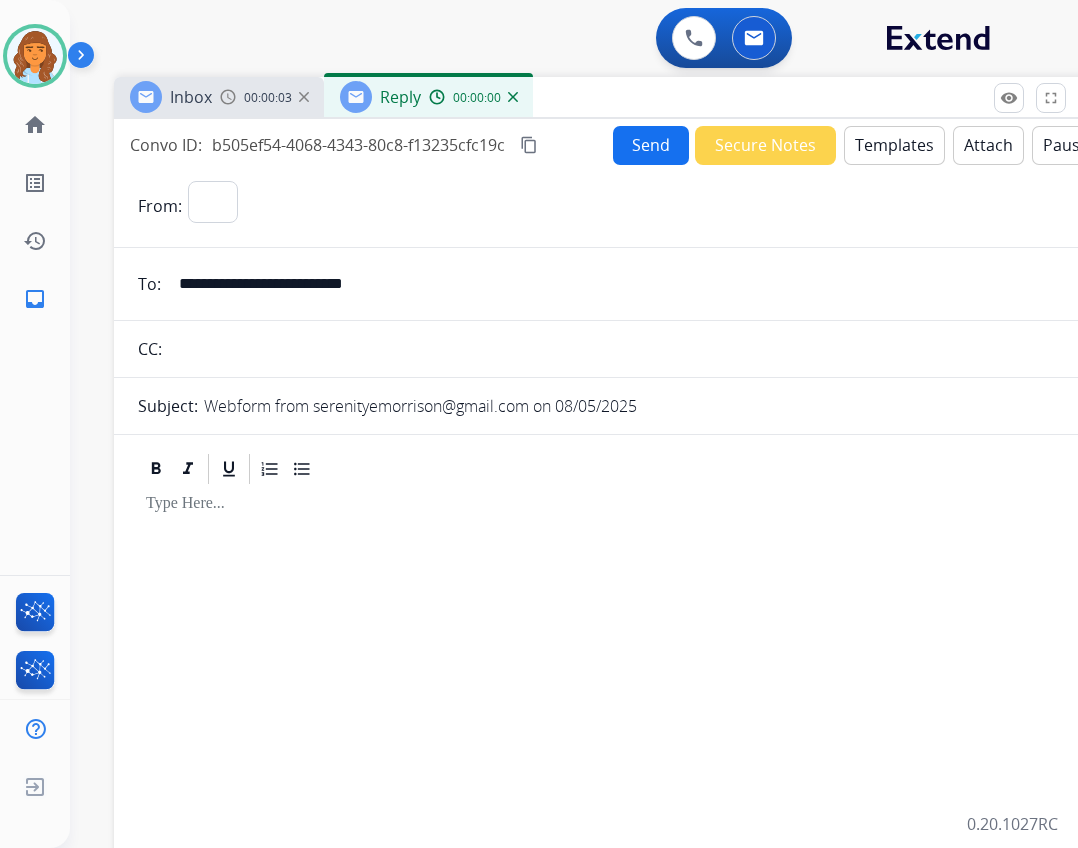 select on "**********" 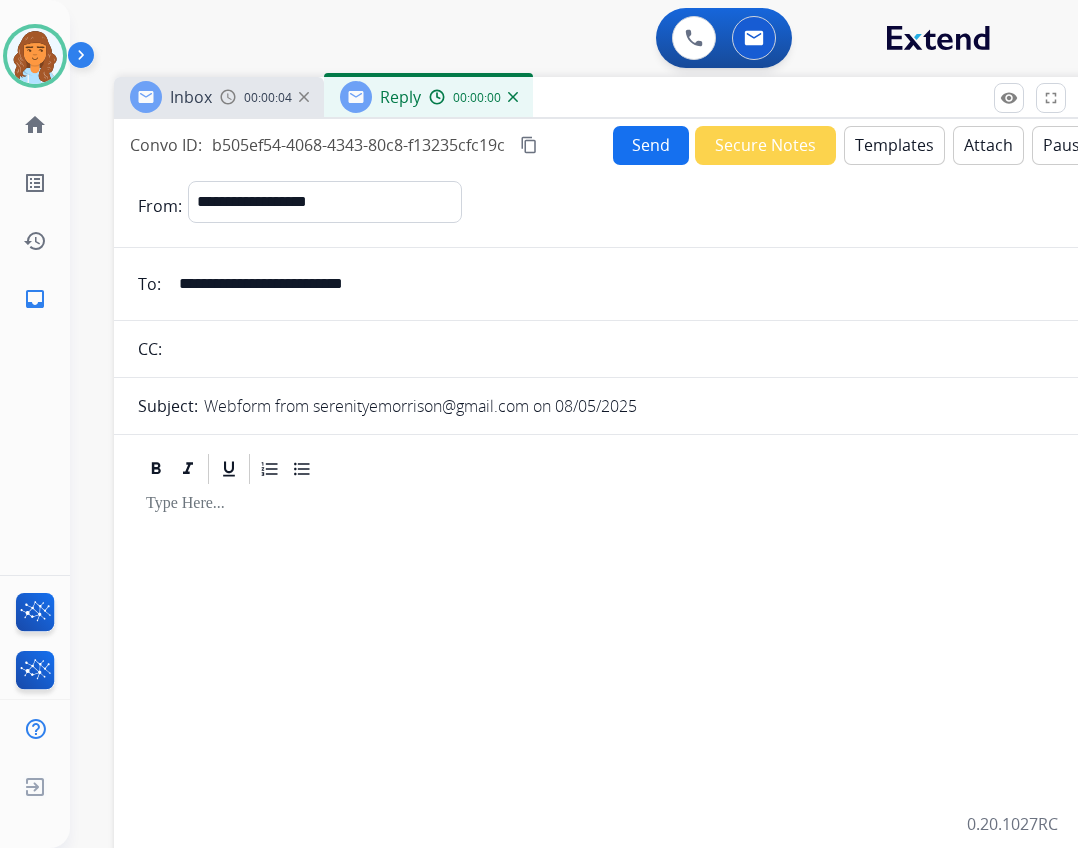 click on "Templates" at bounding box center (894, 145) 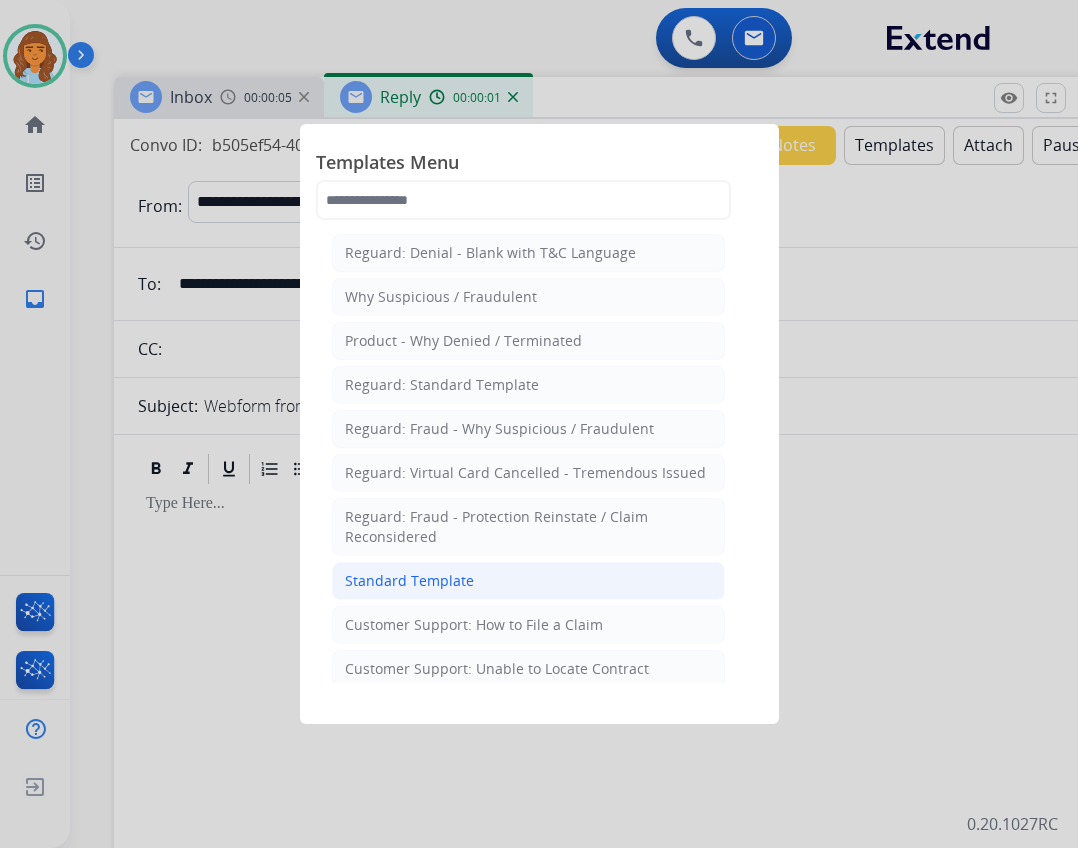 click on "Standard Template" 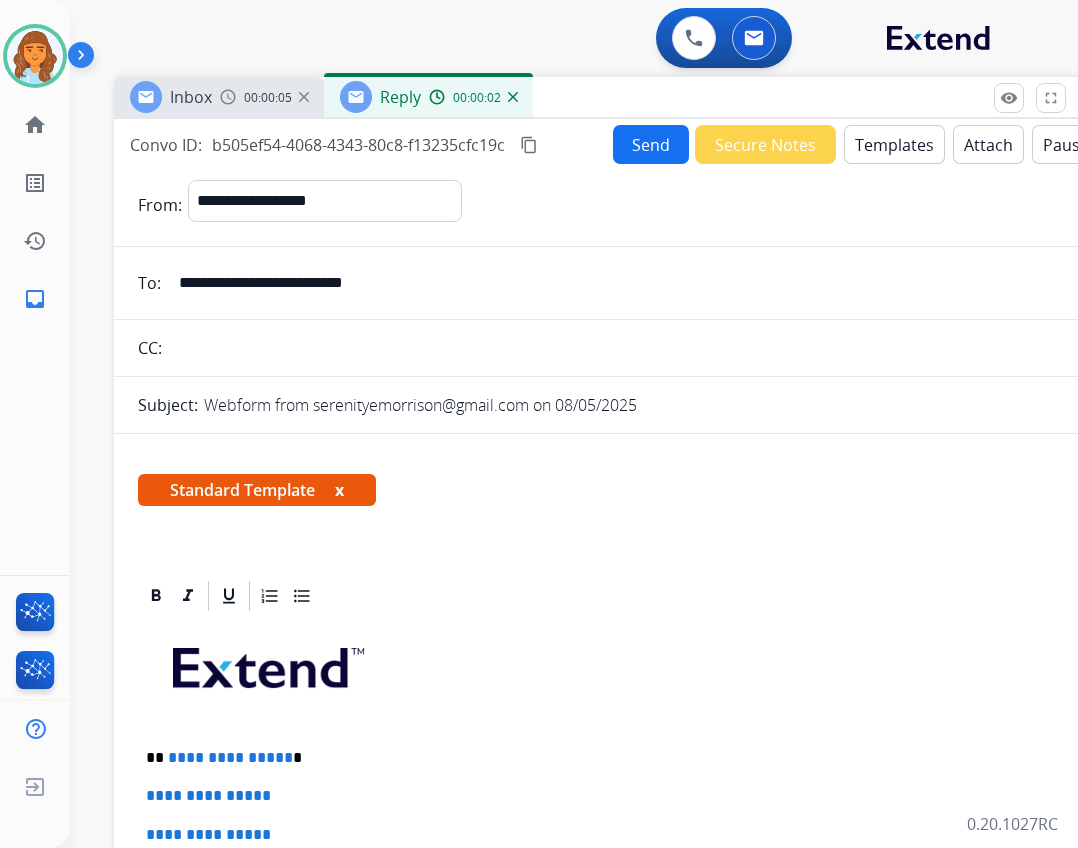 select on "**********" 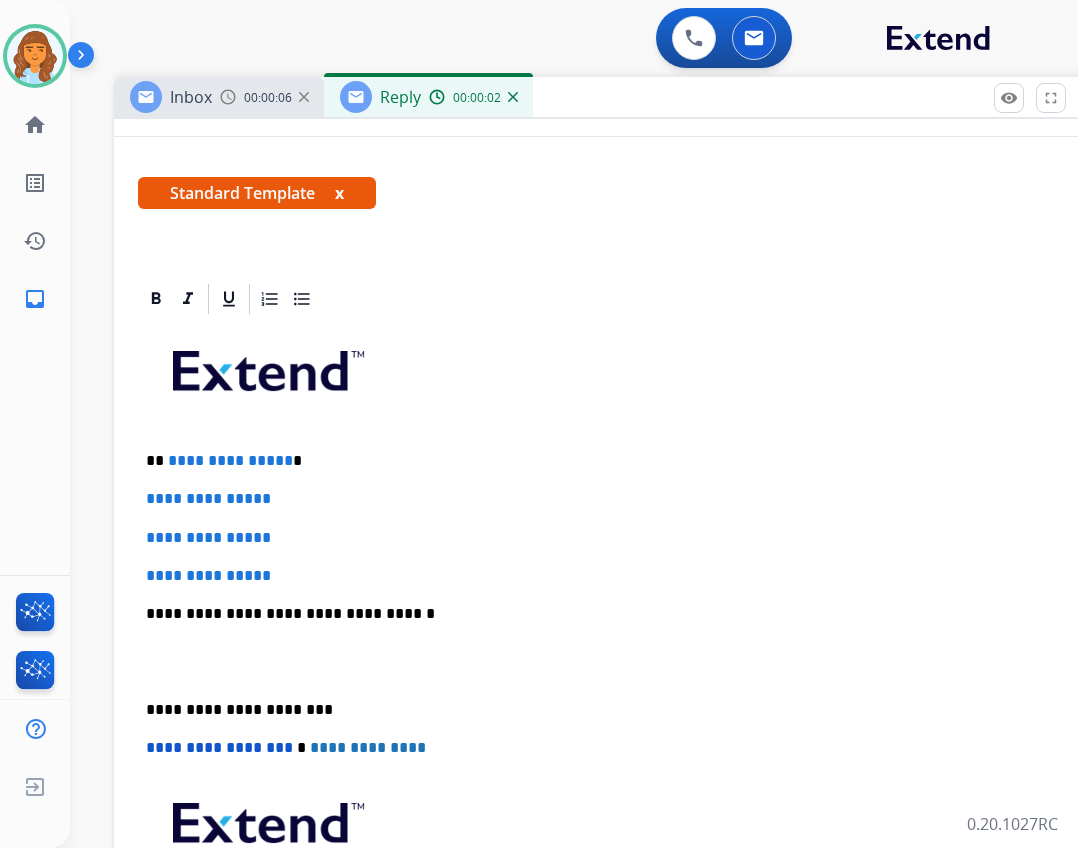 scroll, scrollTop: 400, scrollLeft: 0, axis: vertical 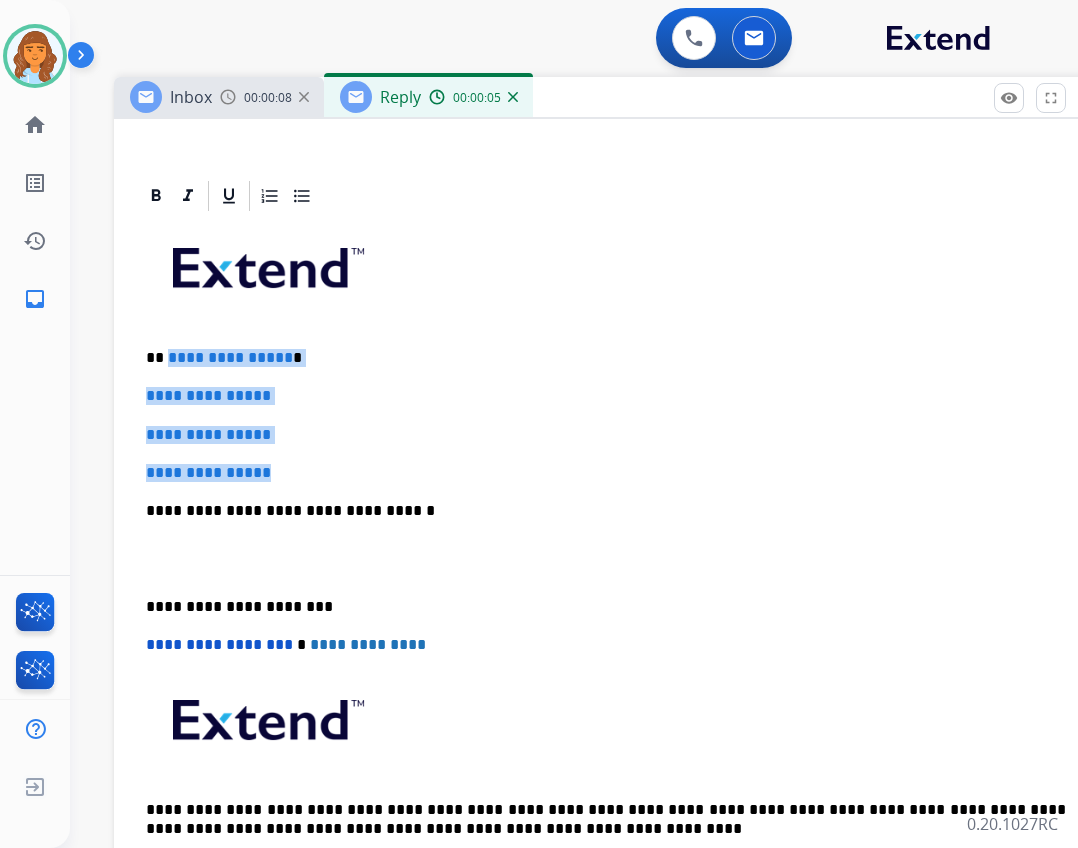 drag, startPoint x: 168, startPoint y: 356, endPoint x: 258, endPoint y: 471, distance: 146.03082 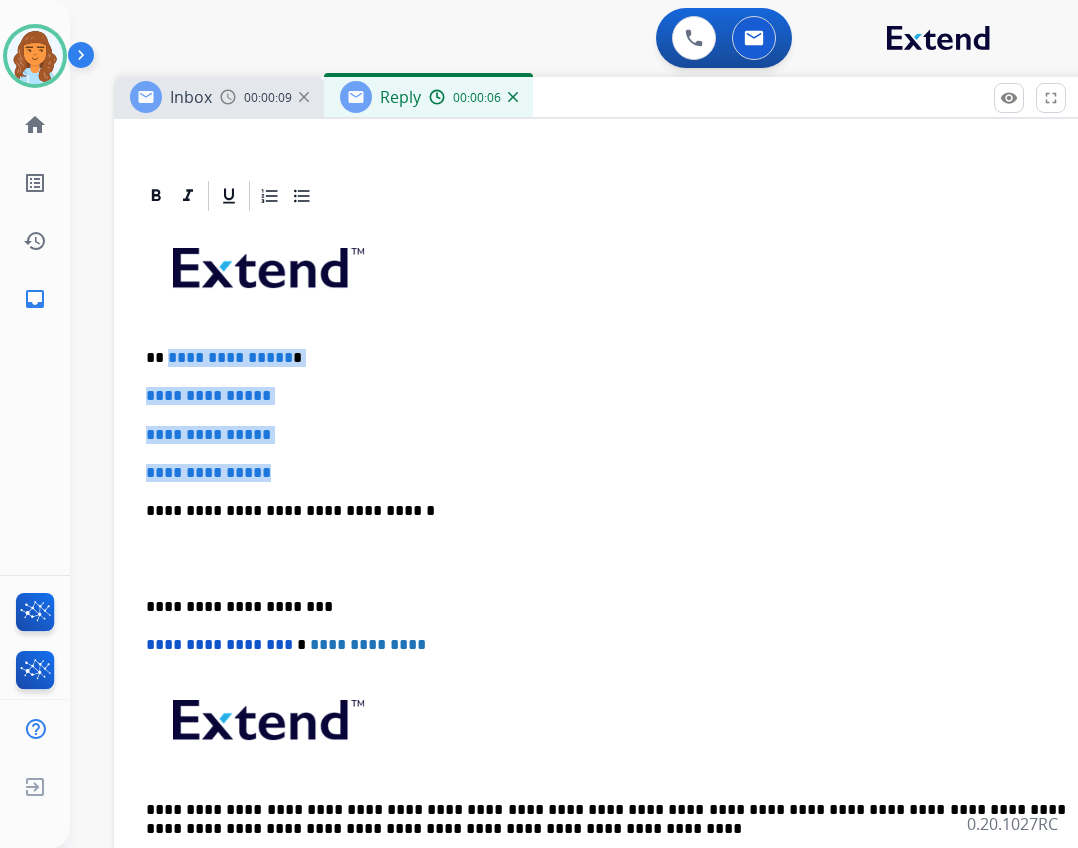 scroll, scrollTop: 286, scrollLeft: 0, axis: vertical 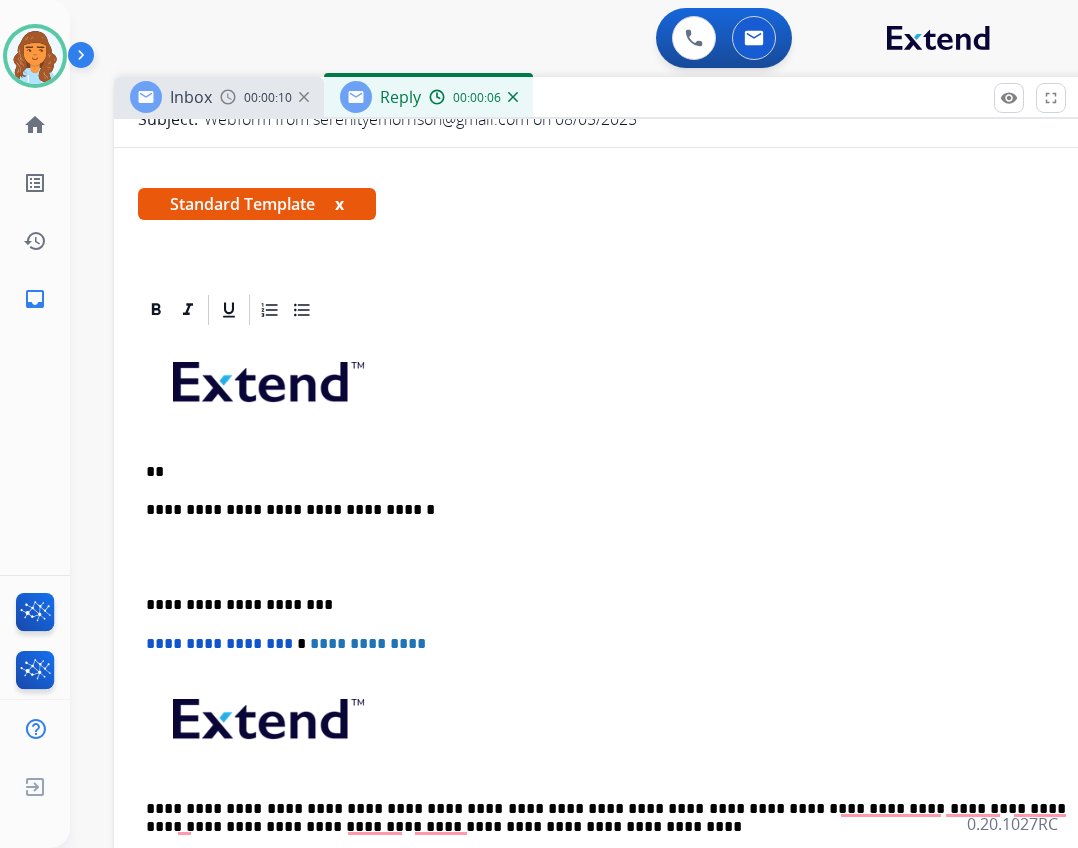 type 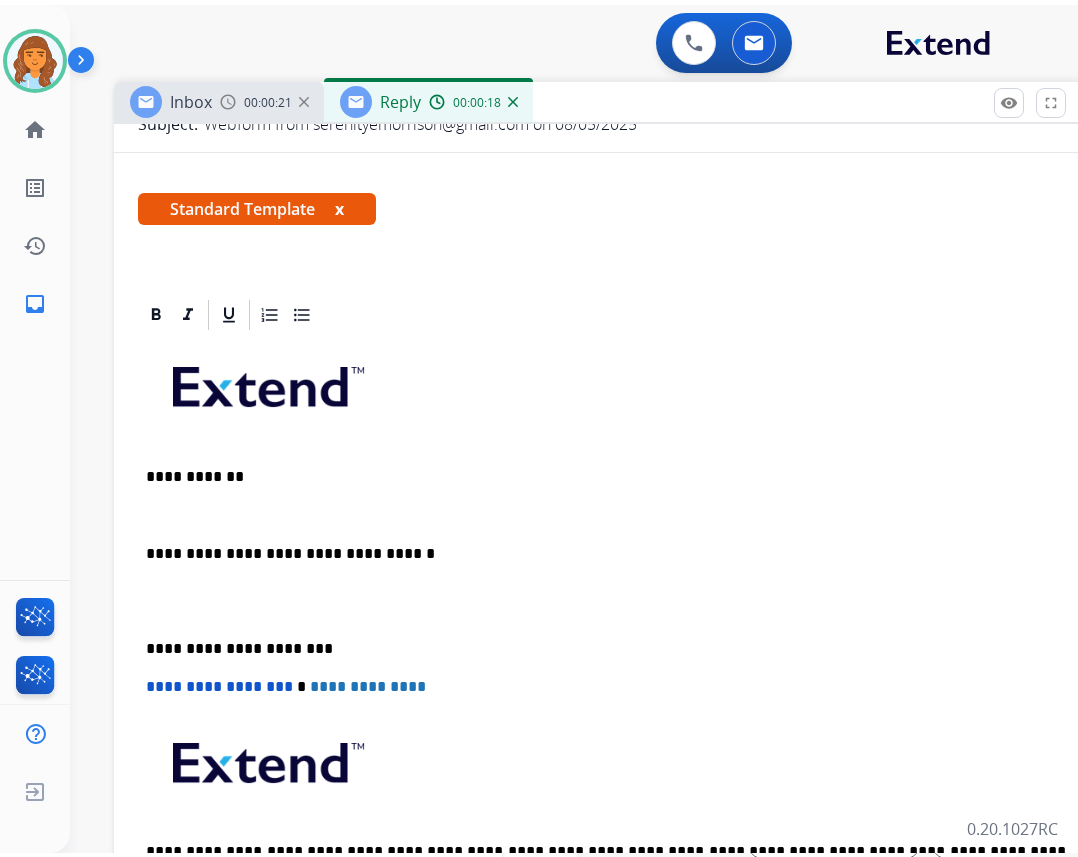 scroll, scrollTop: 324, scrollLeft: 0, axis: vertical 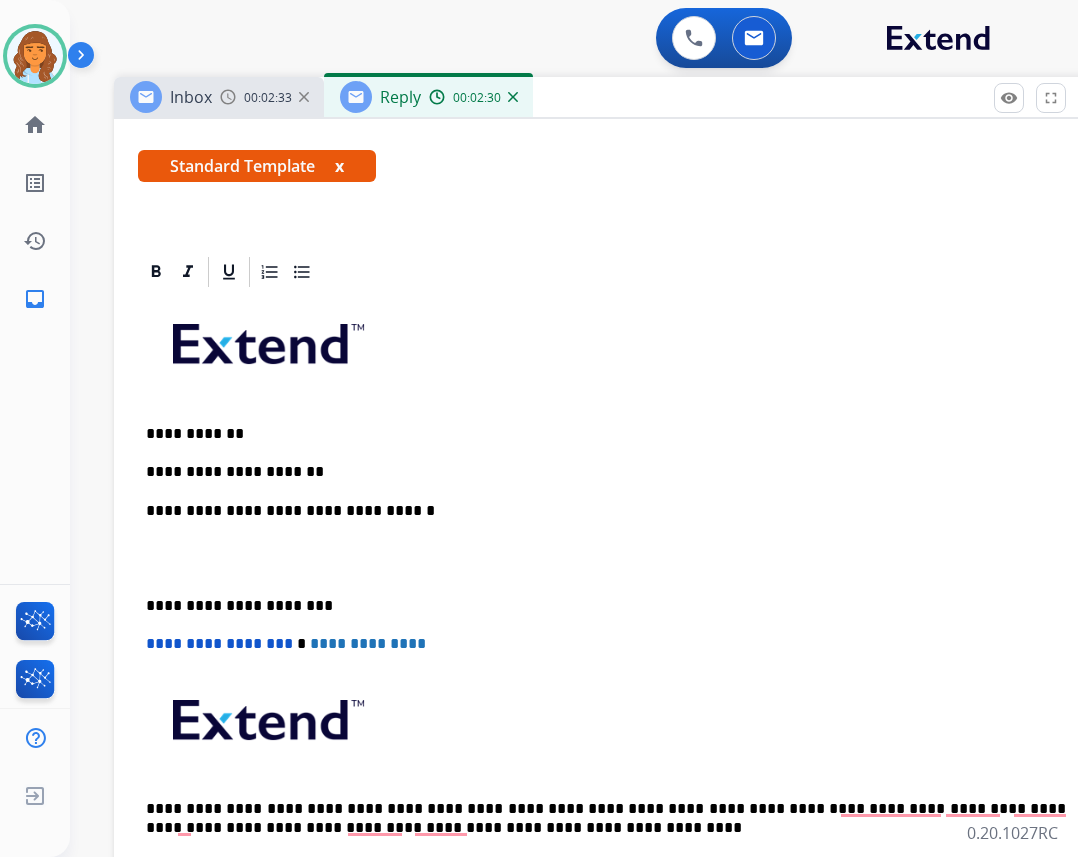 click on "**********" at bounding box center [606, 472] 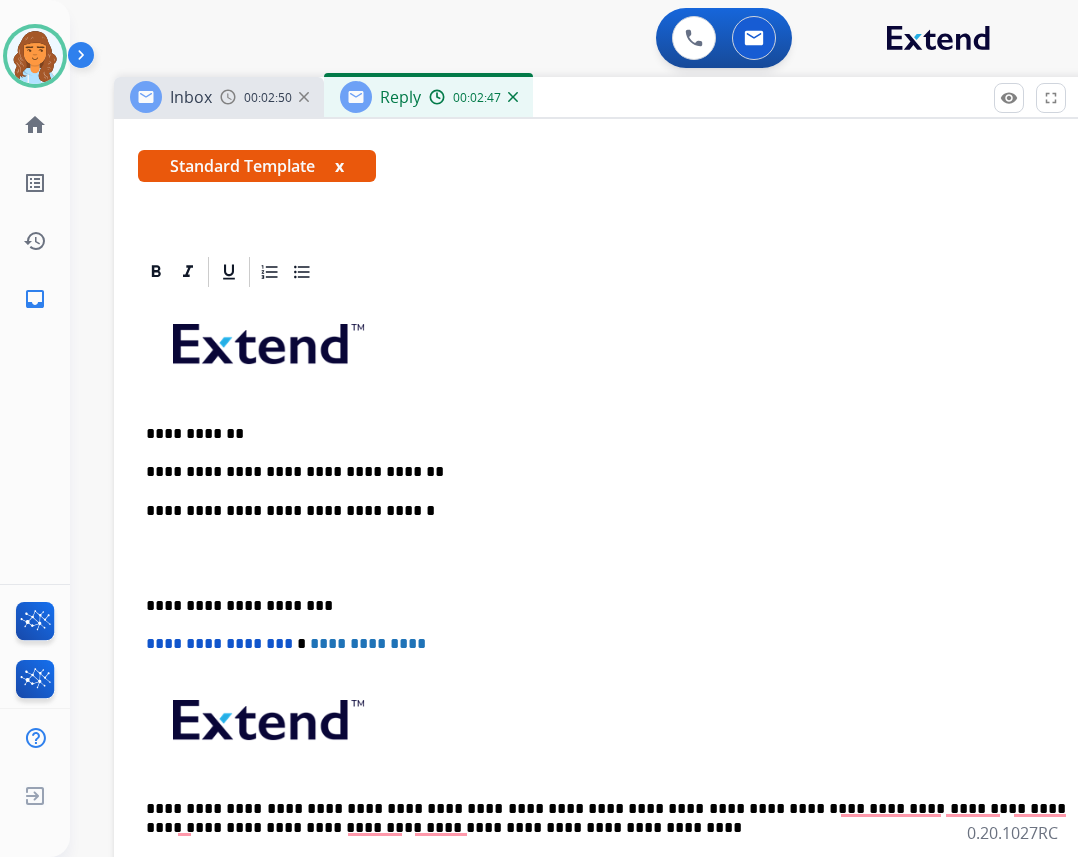scroll, scrollTop: 363, scrollLeft: 0, axis: vertical 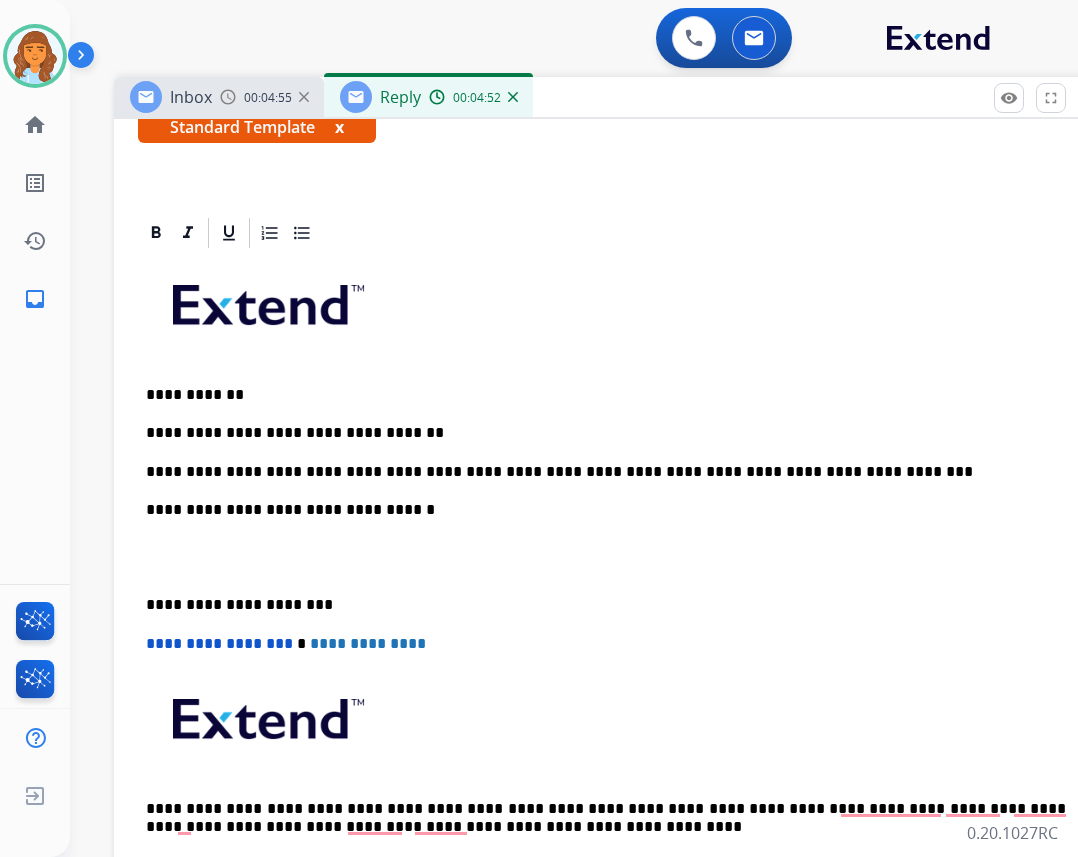 click on "**********" at bounding box center [614, 576] 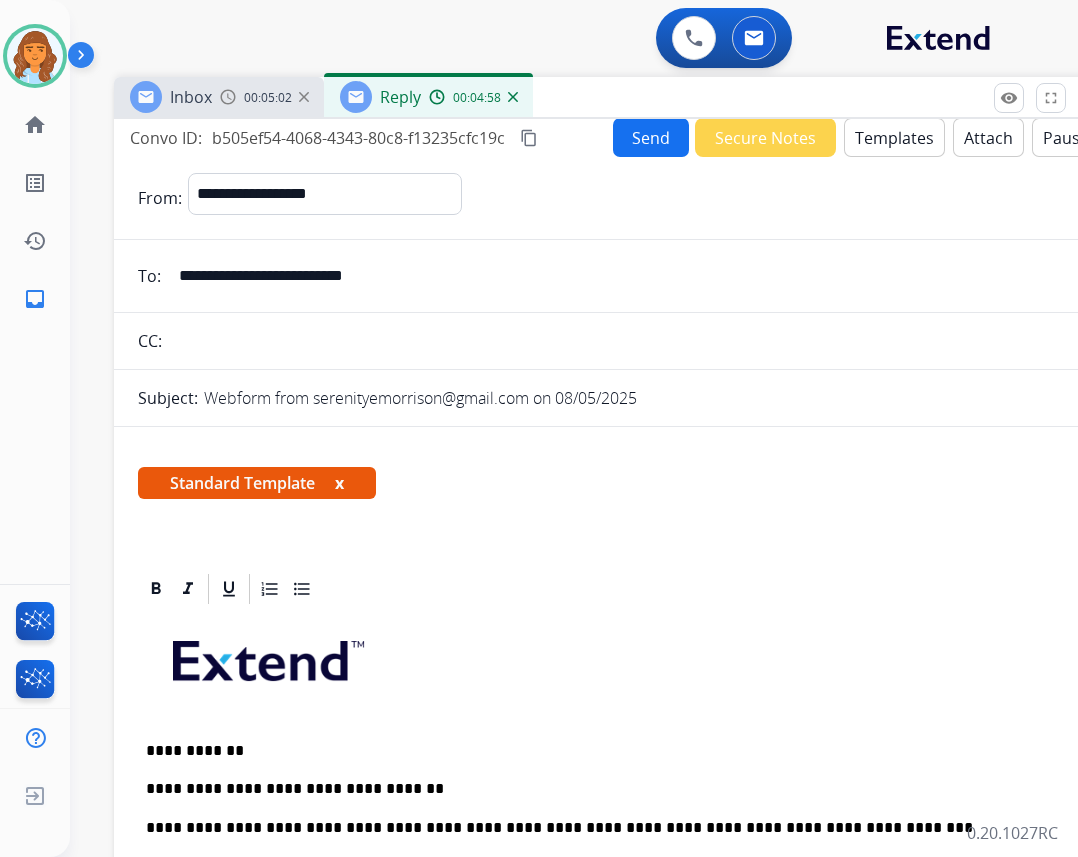 scroll, scrollTop: 6, scrollLeft: 0, axis: vertical 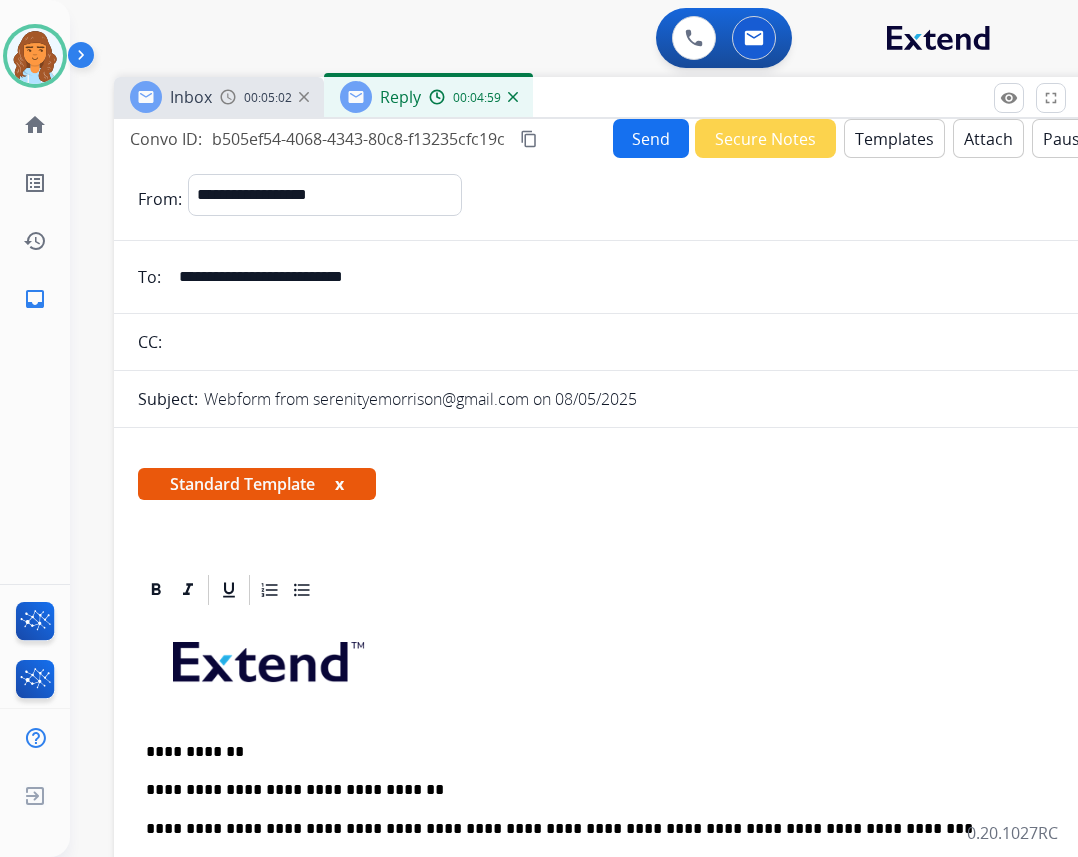 click on "Send" at bounding box center [651, 138] 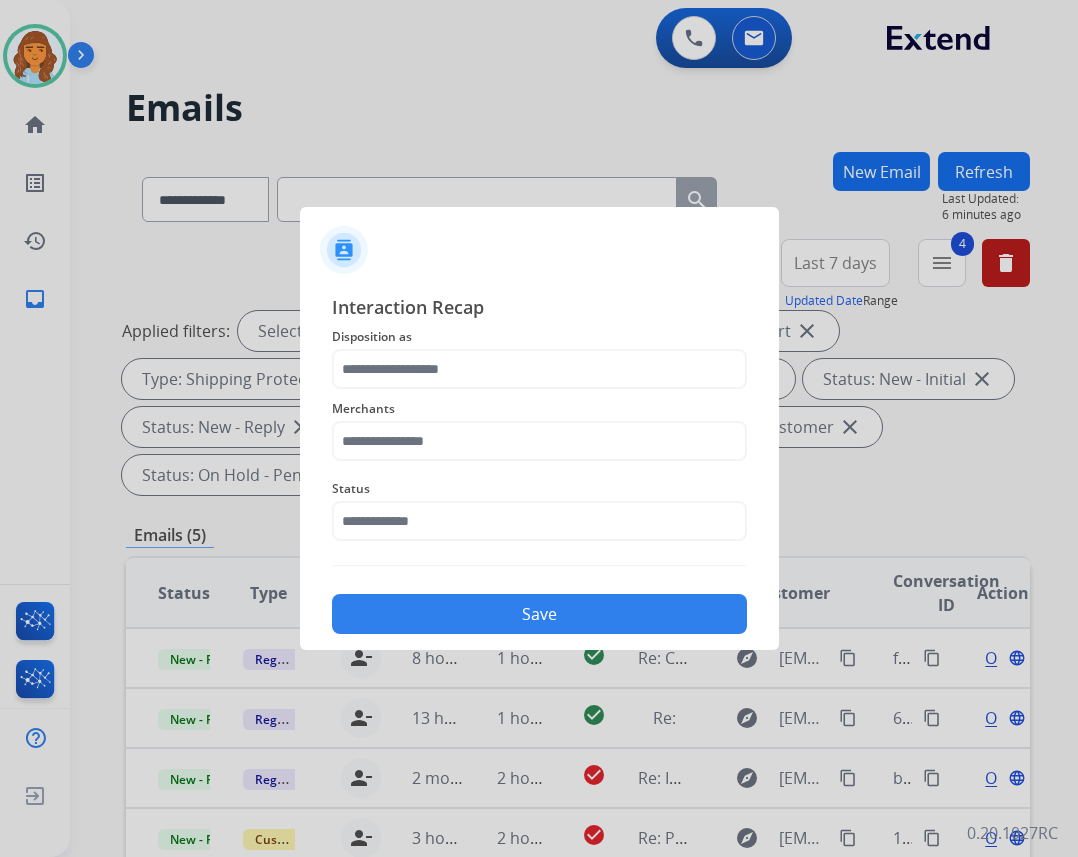 click on "Merchants" 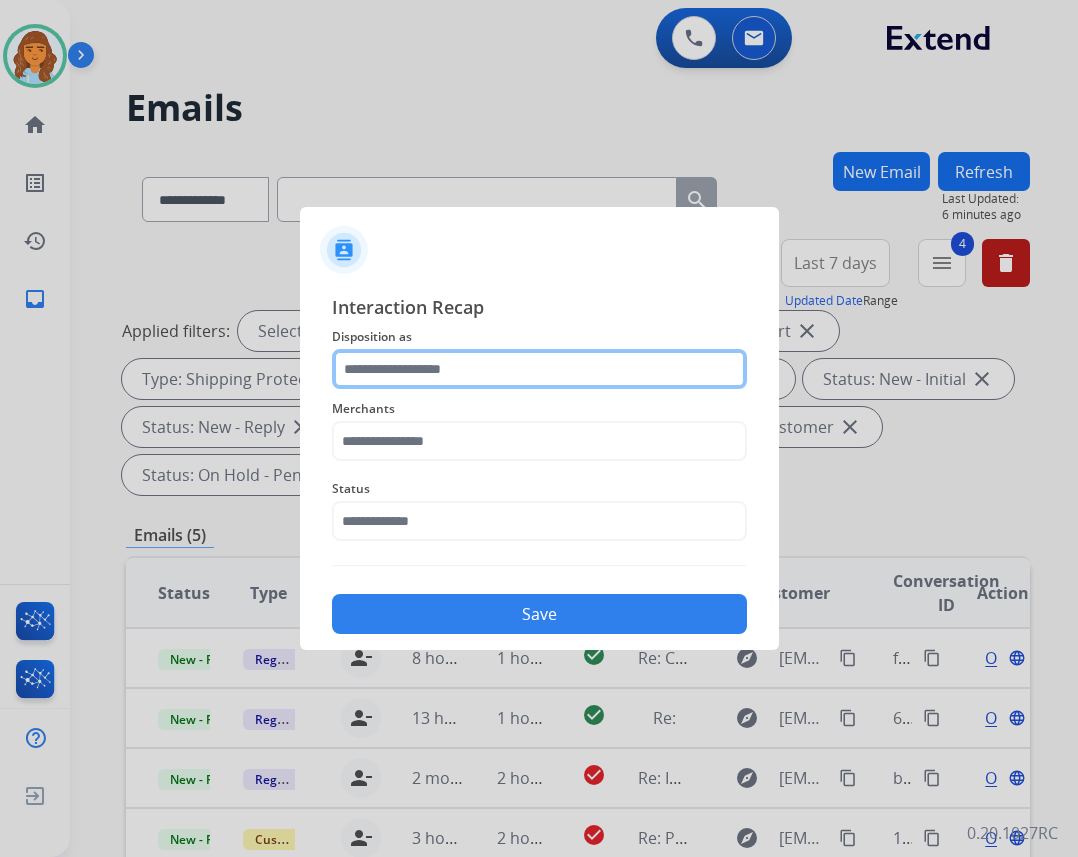 click 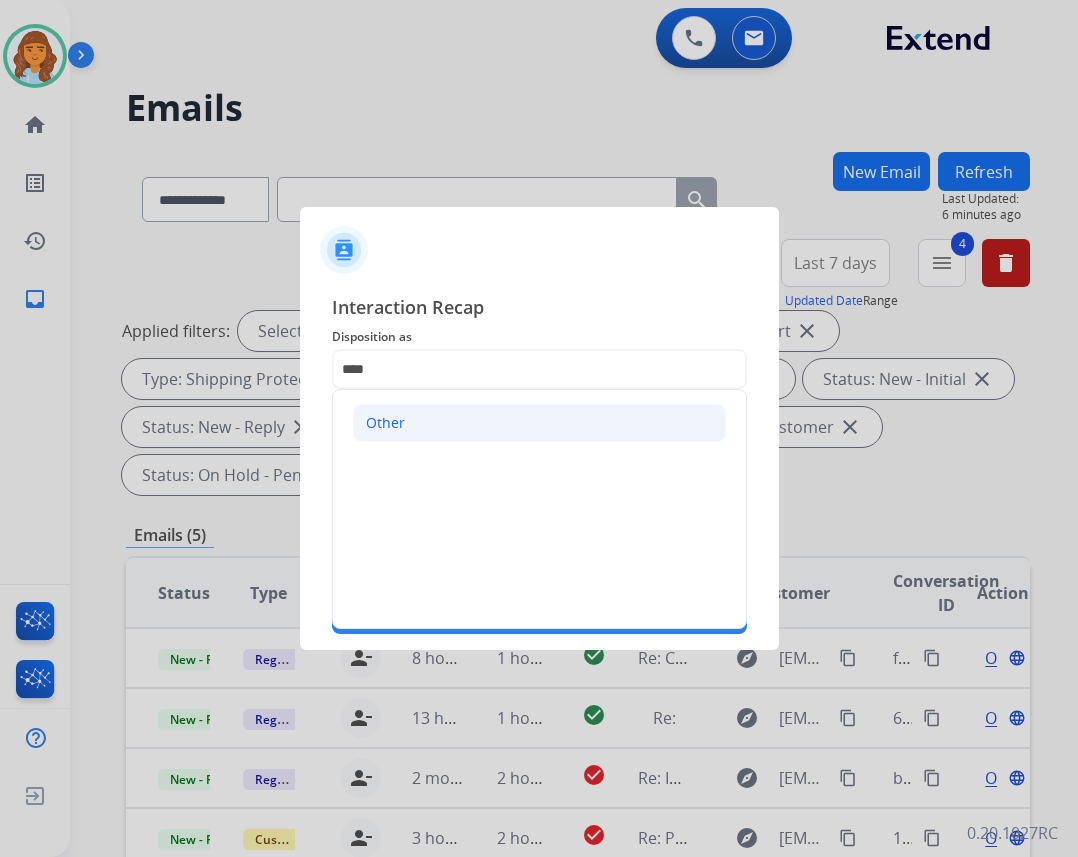 click on "Other" 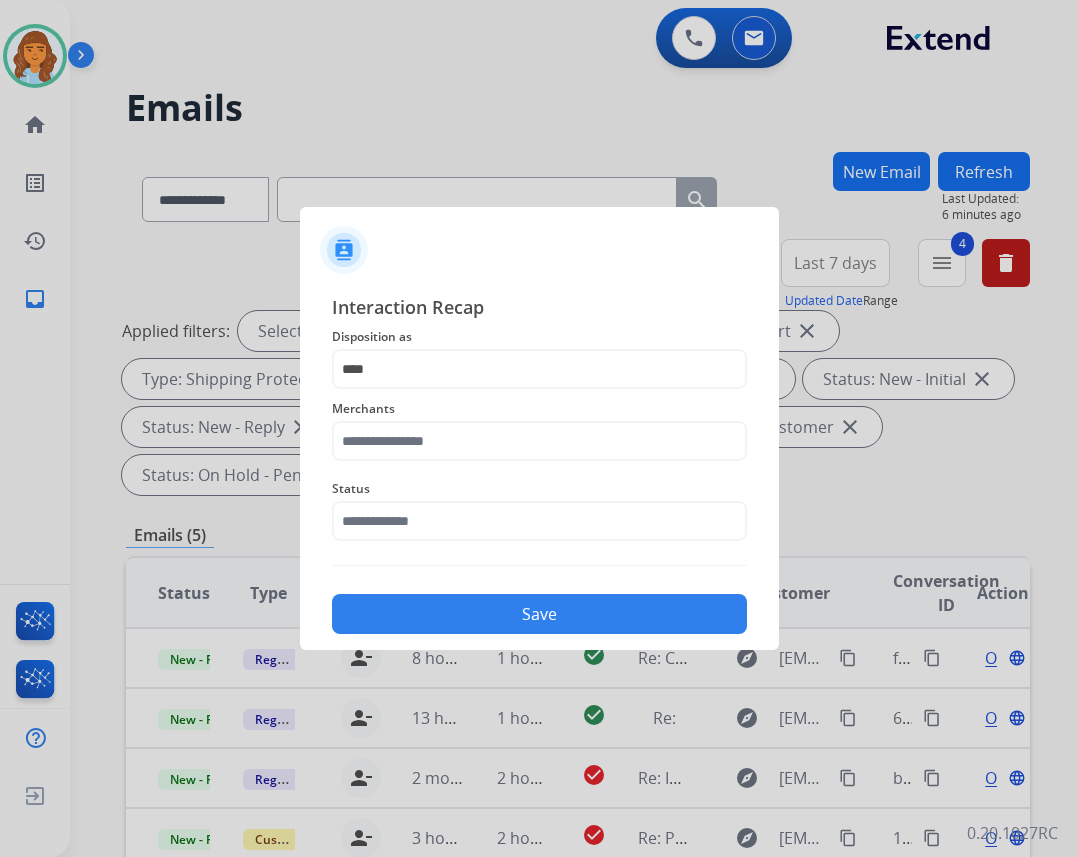 type on "*****" 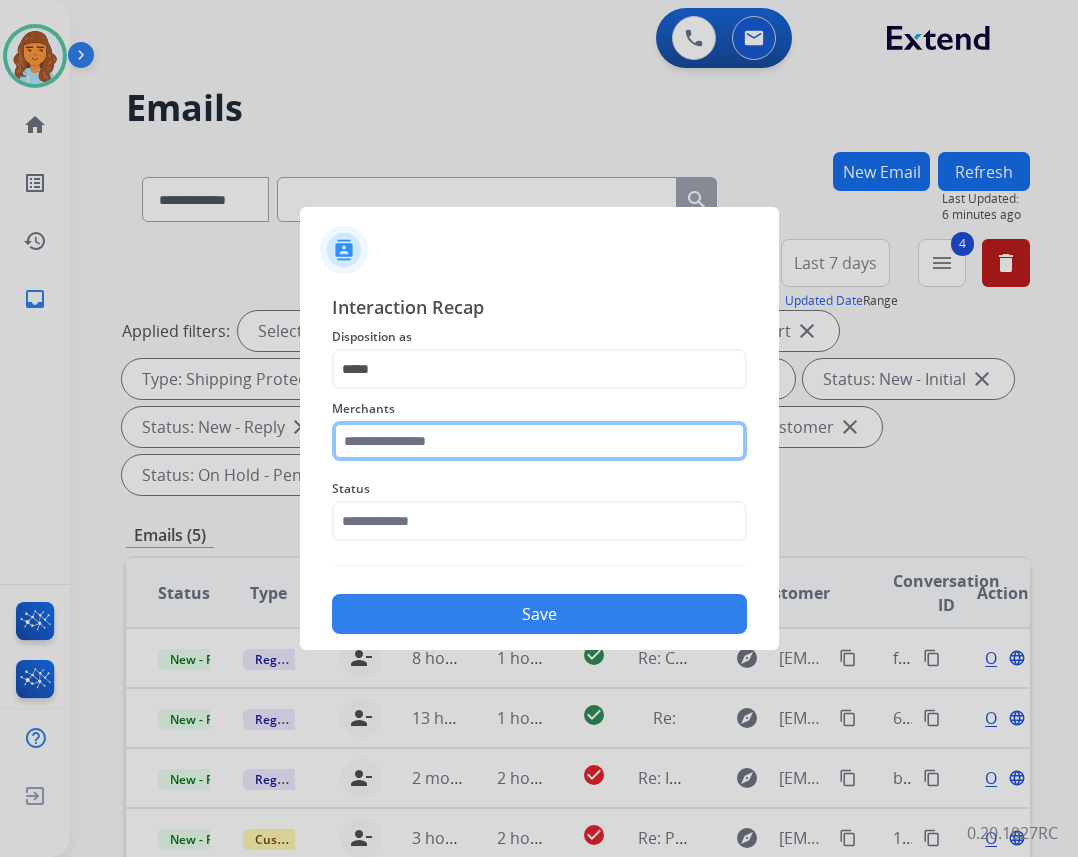 click 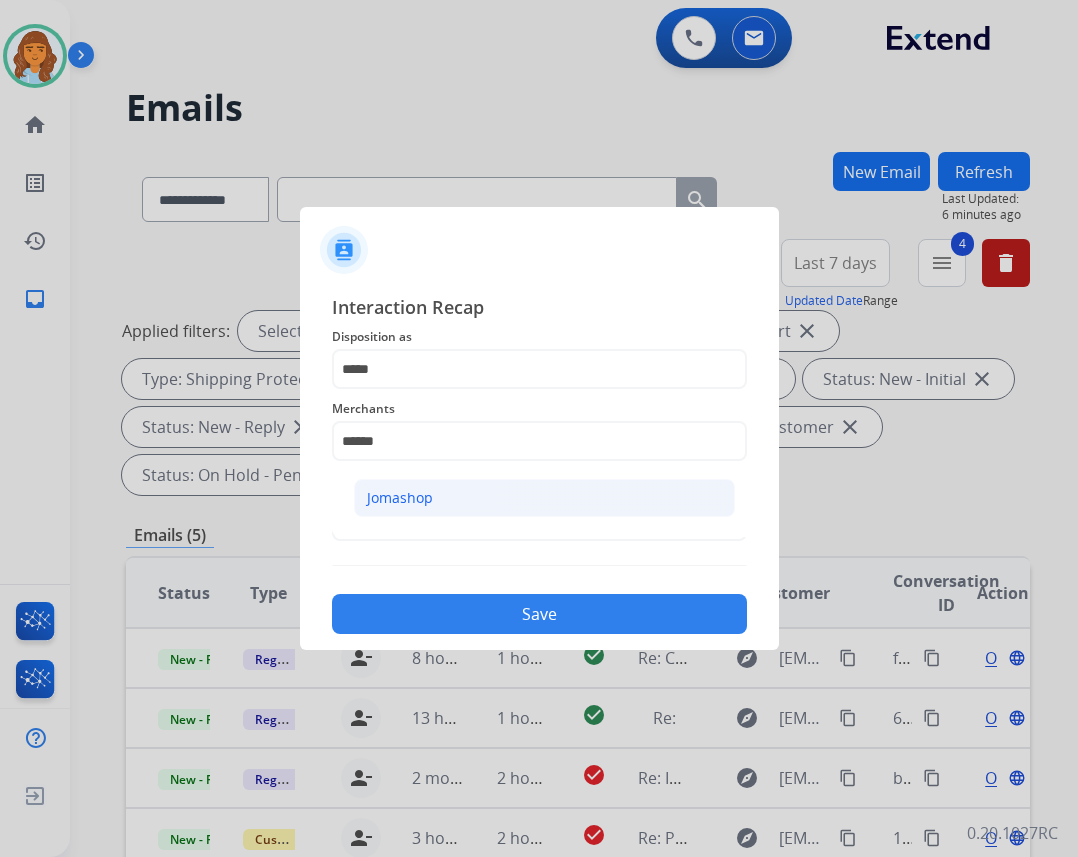 drag, startPoint x: 565, startPoint y: 505, endPoint x: 538, endPoint y: 536, distance: 41.109608 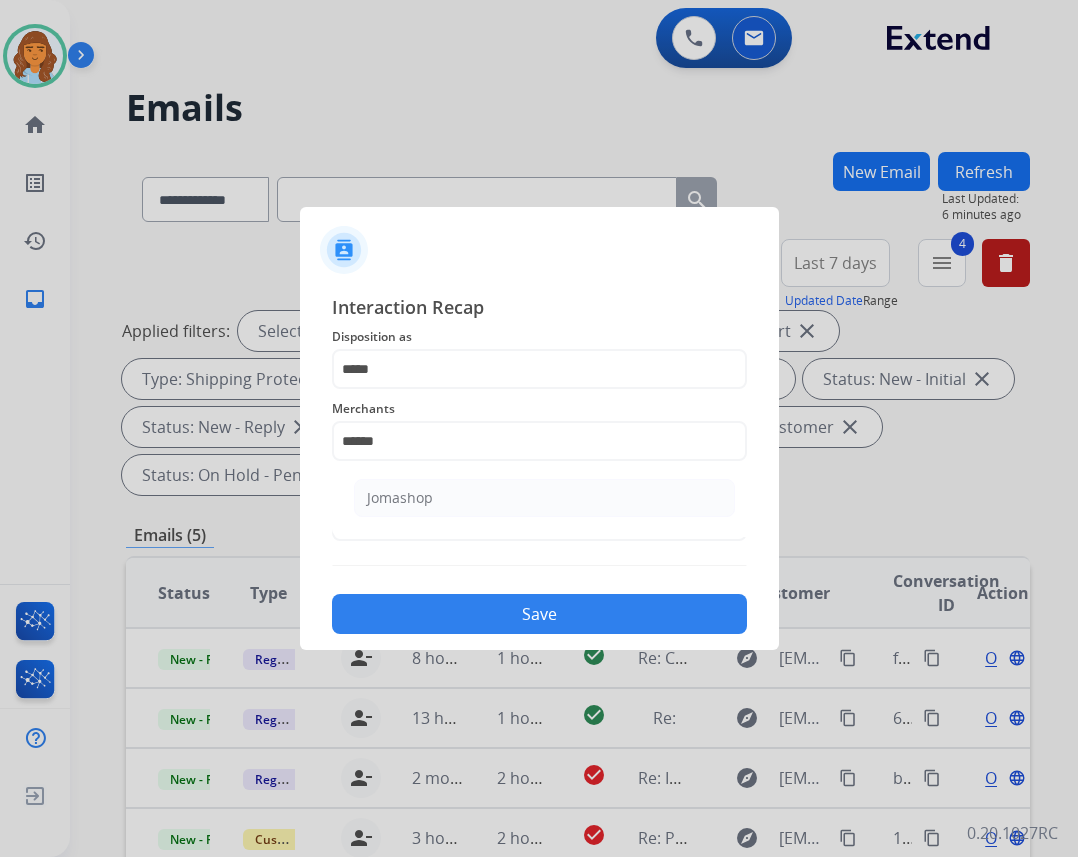 click on "Jomashop" 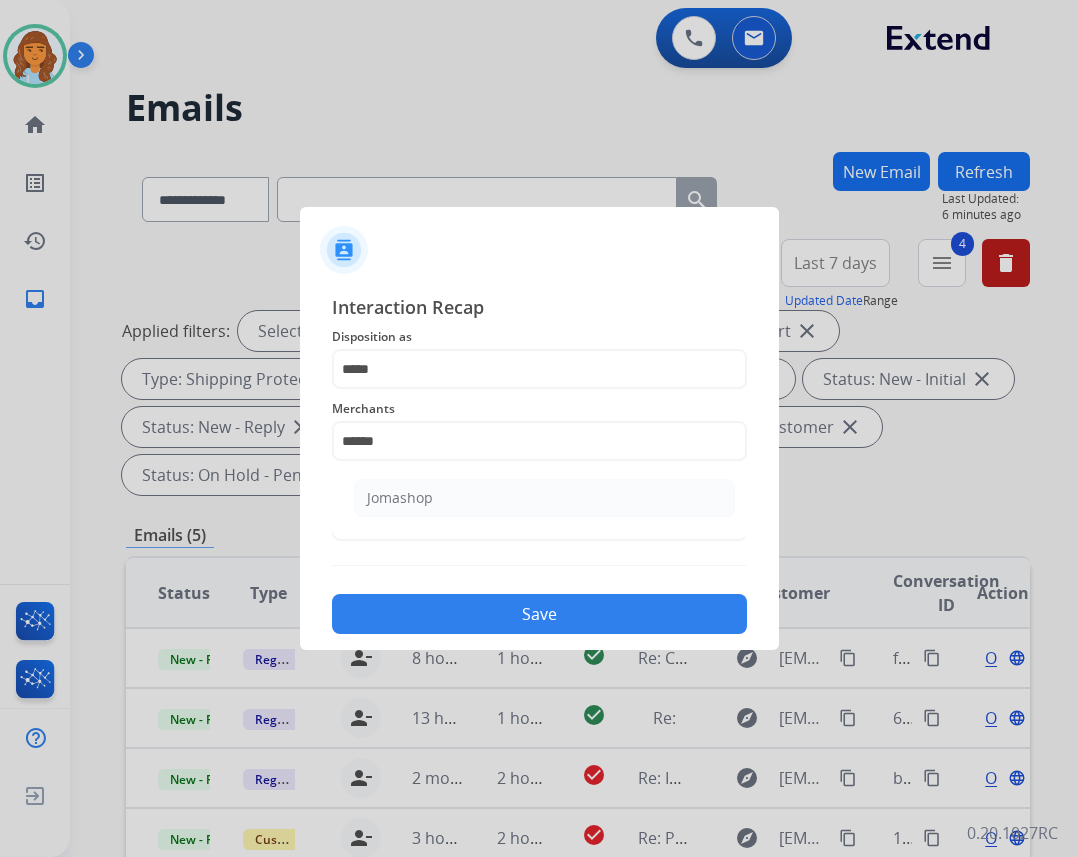 type on "********" 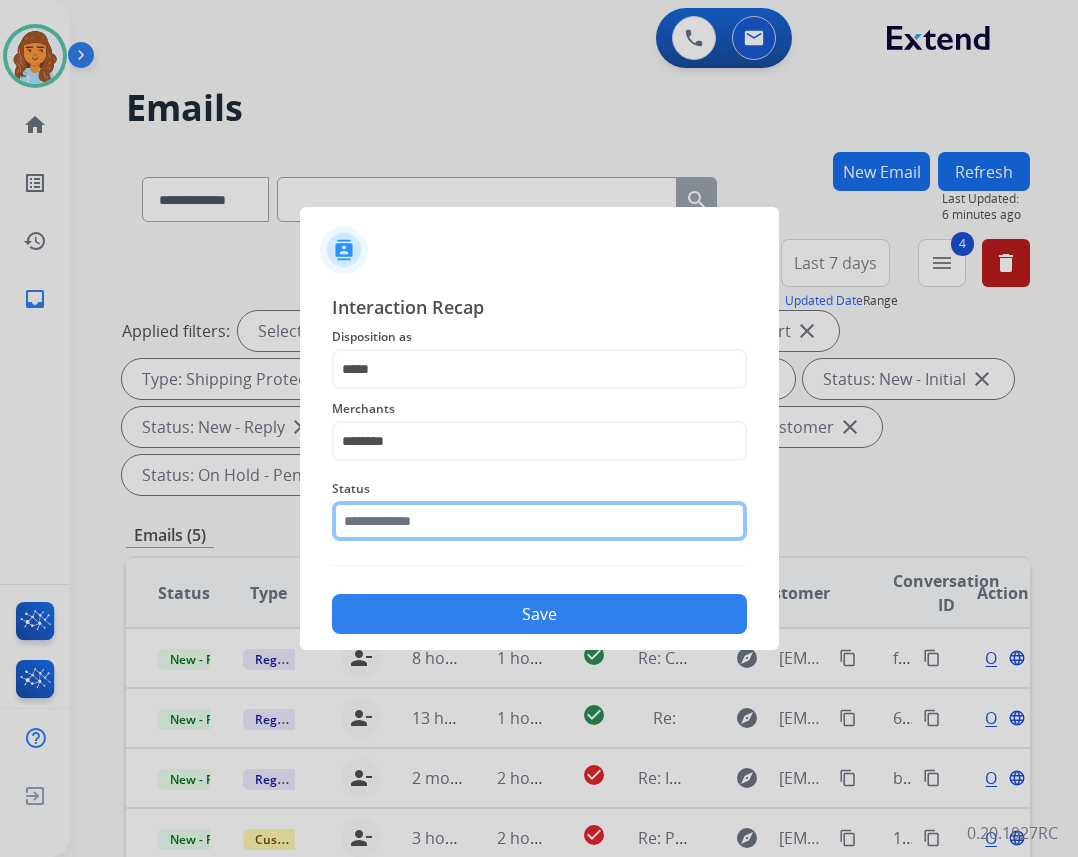 click 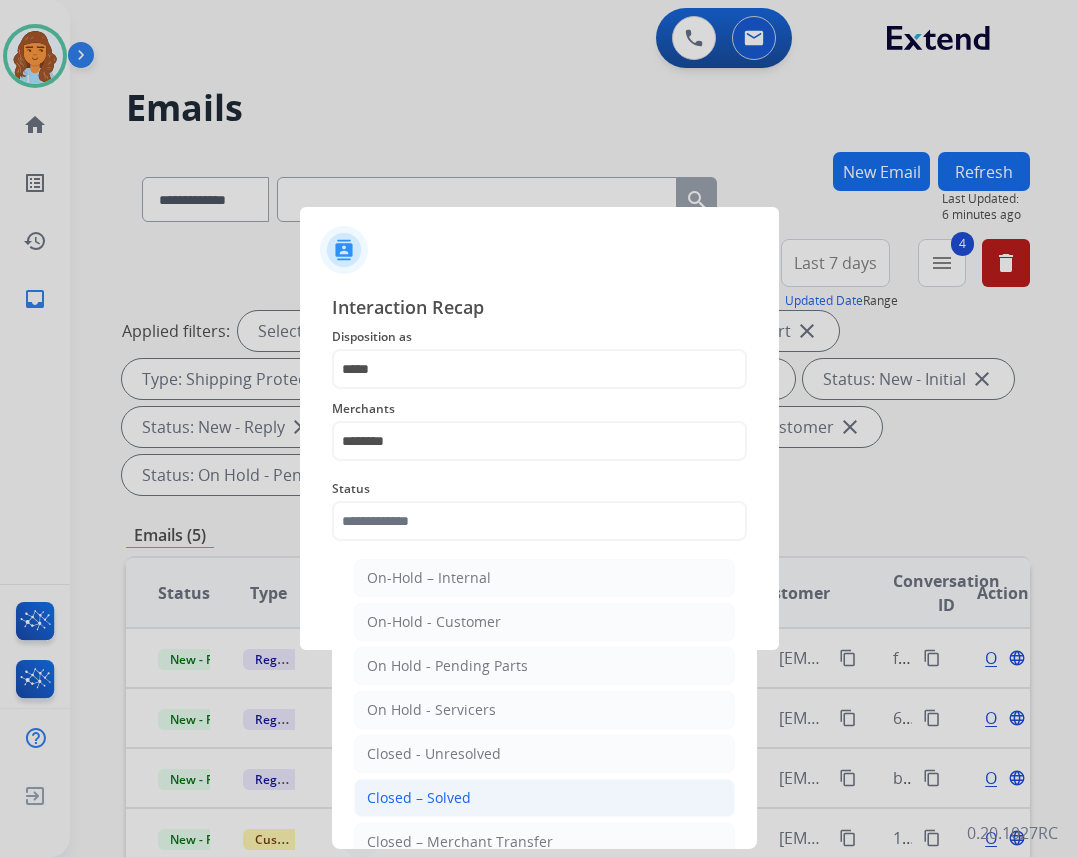 click on "Closed – Solved" 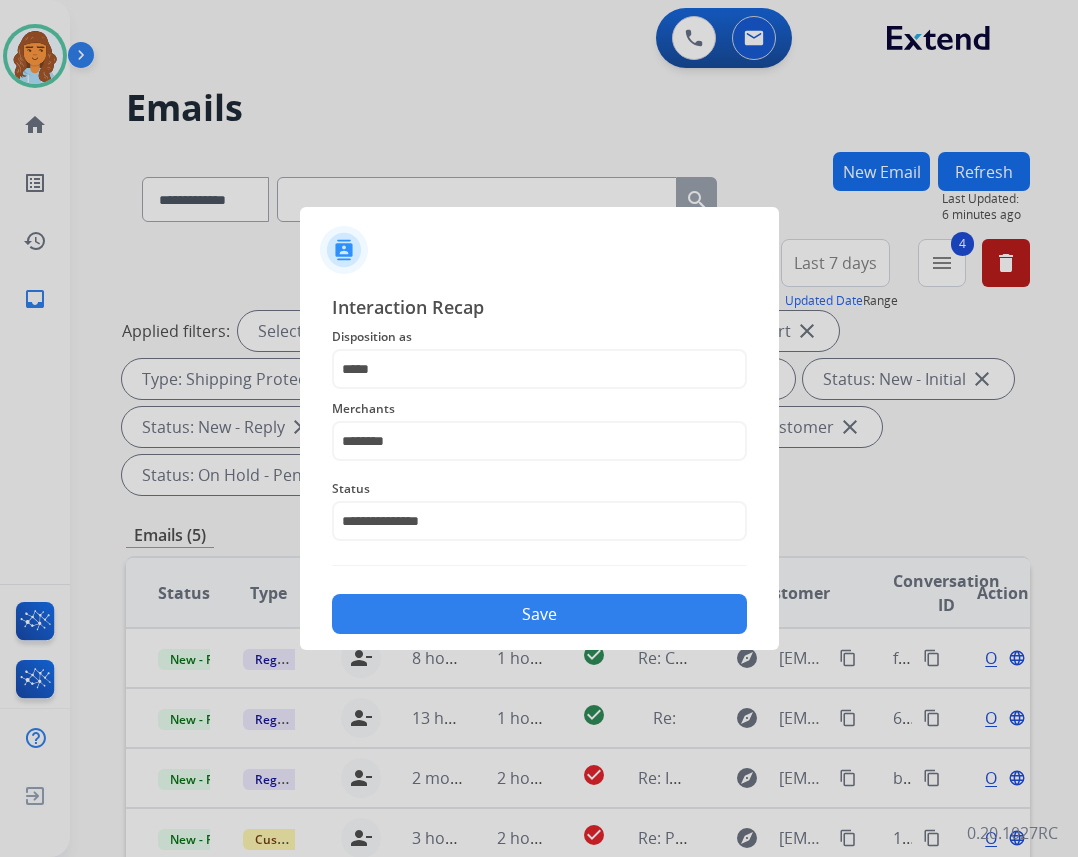 click on "Save" 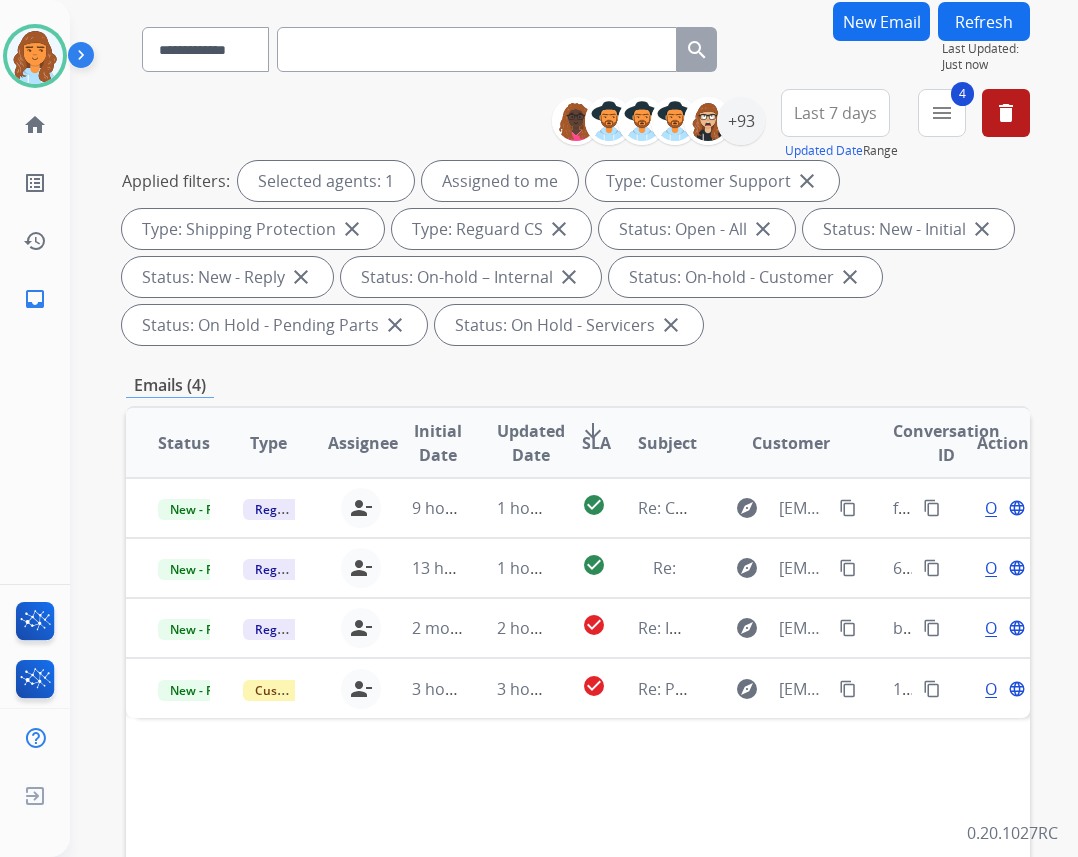 scroll, scrollTop: 473, scrollLeft: 0, axis: vertical 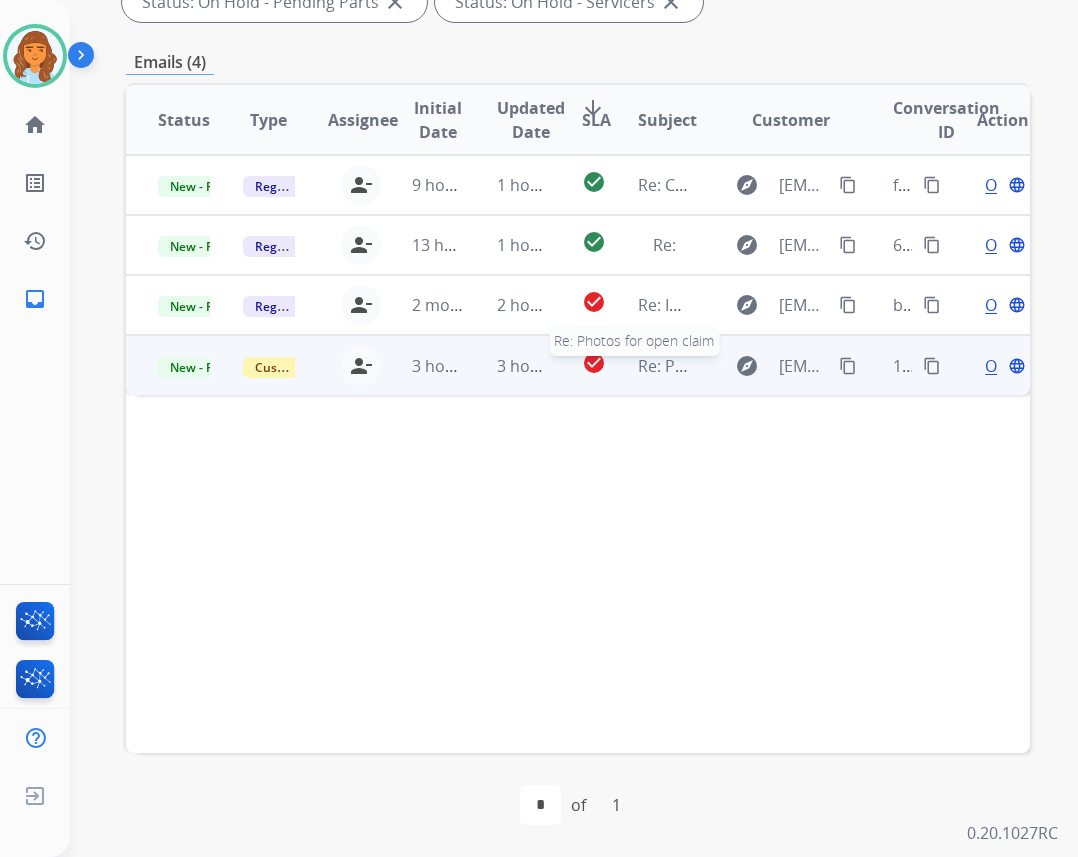 click on "Re: Photos for open claim" at bounding box center (664, 366) 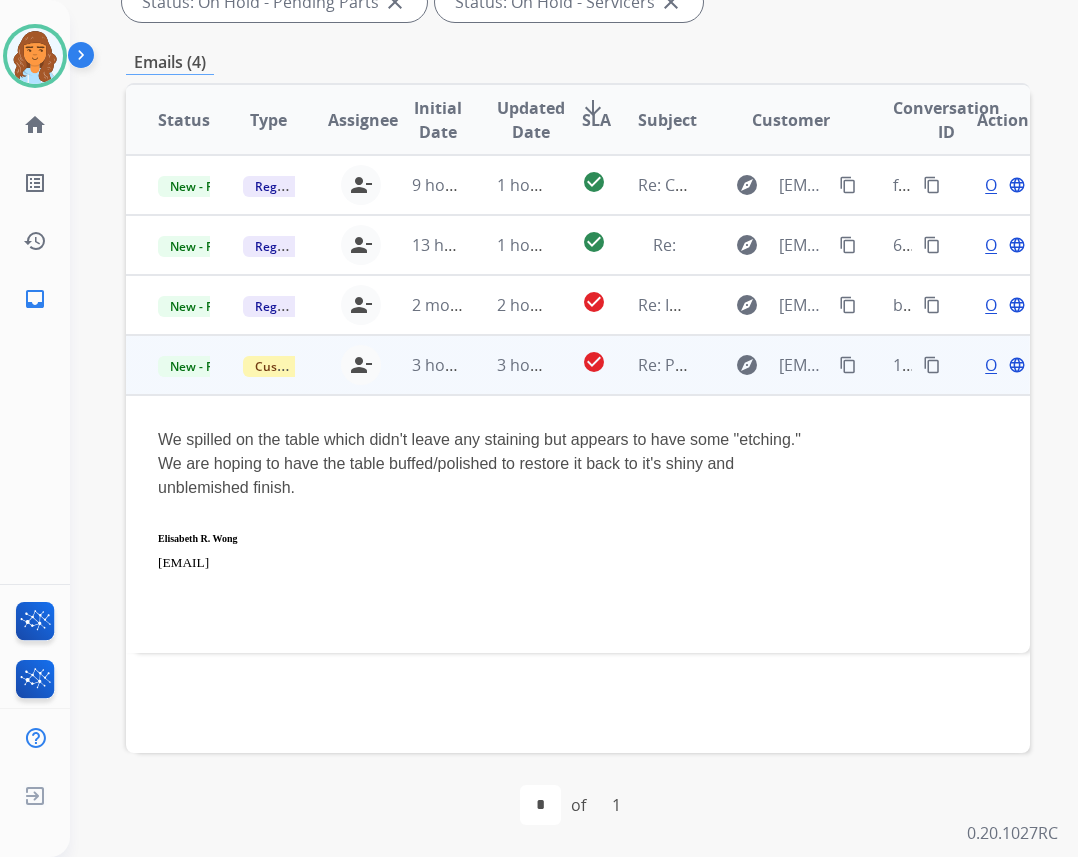 click on "Open language" at bounding box center [1003, 365] 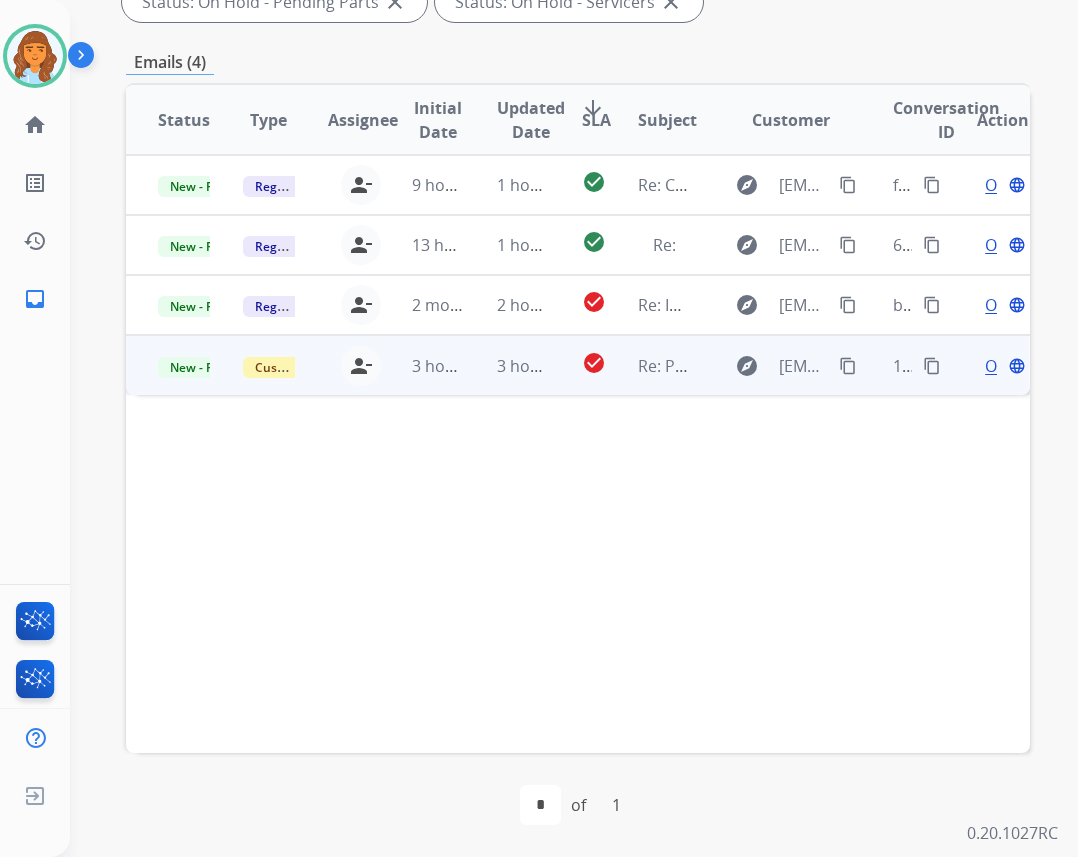 click on "Open" at bounding box center [1005, 366] 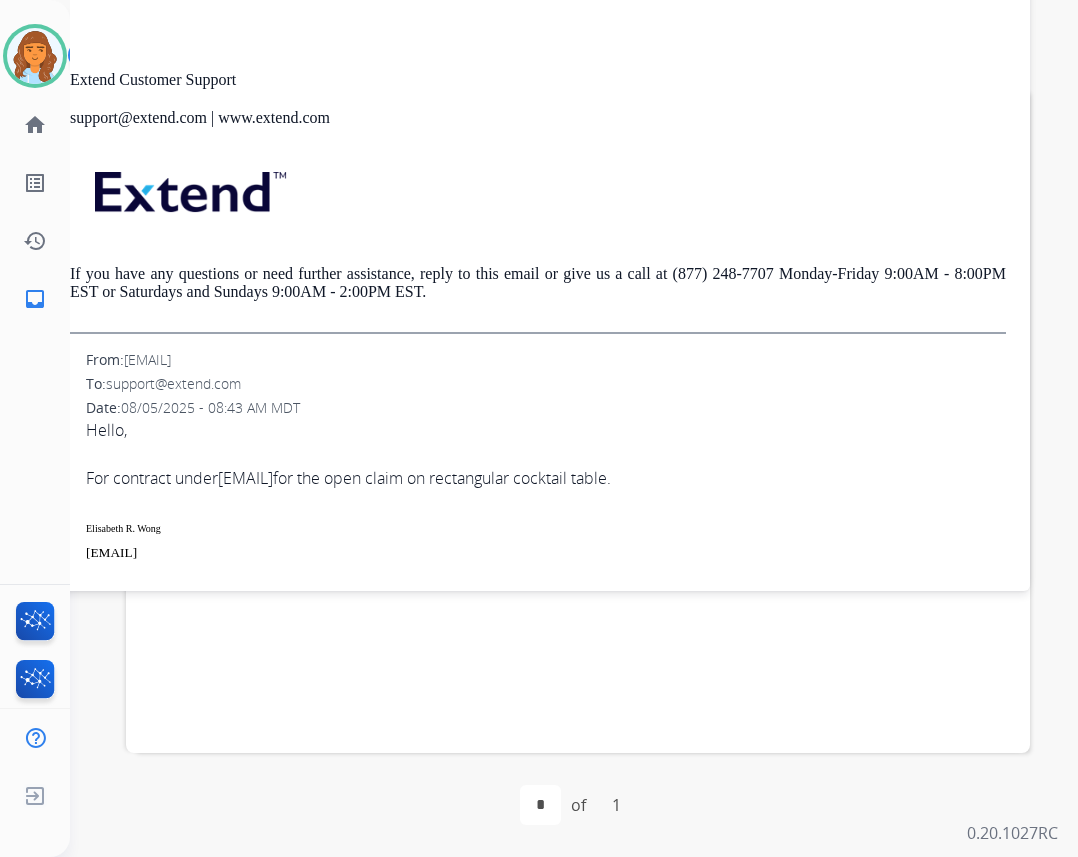 scroll, scrollTop: 636, scrollLeft: 0, axis: vertical 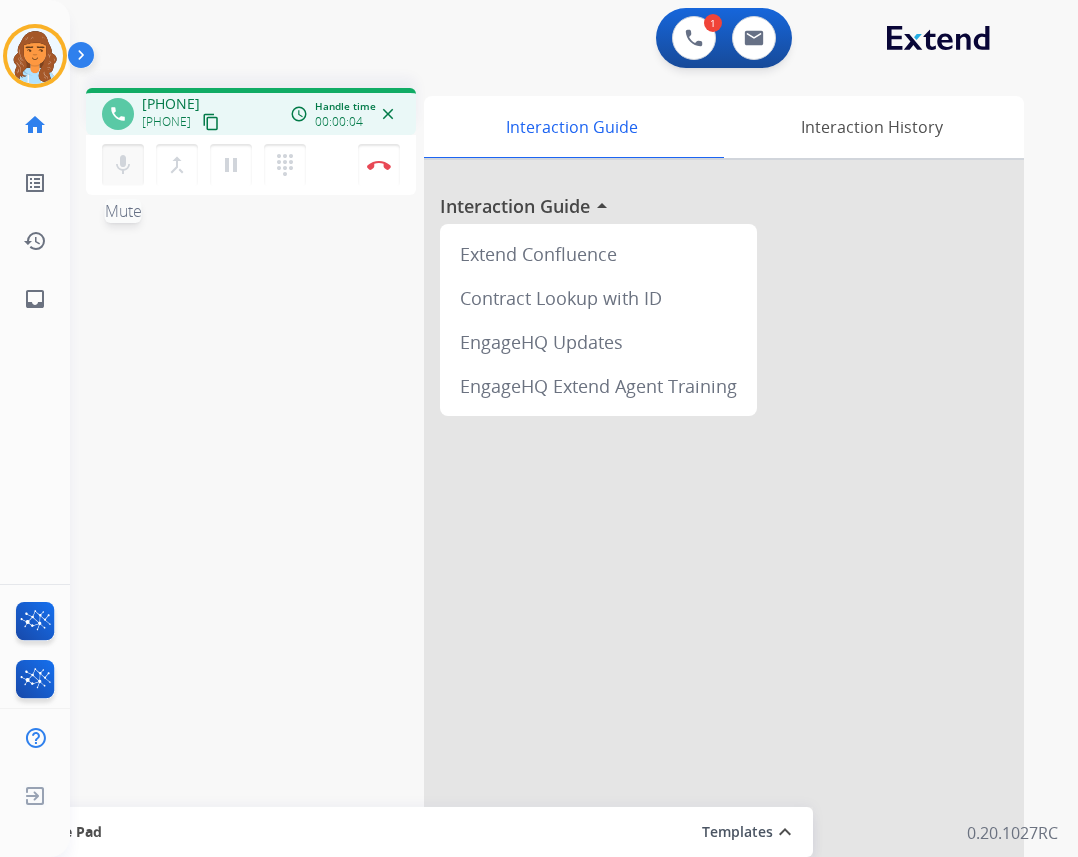 click on "mic Mute" at bounding box center (123, 165) 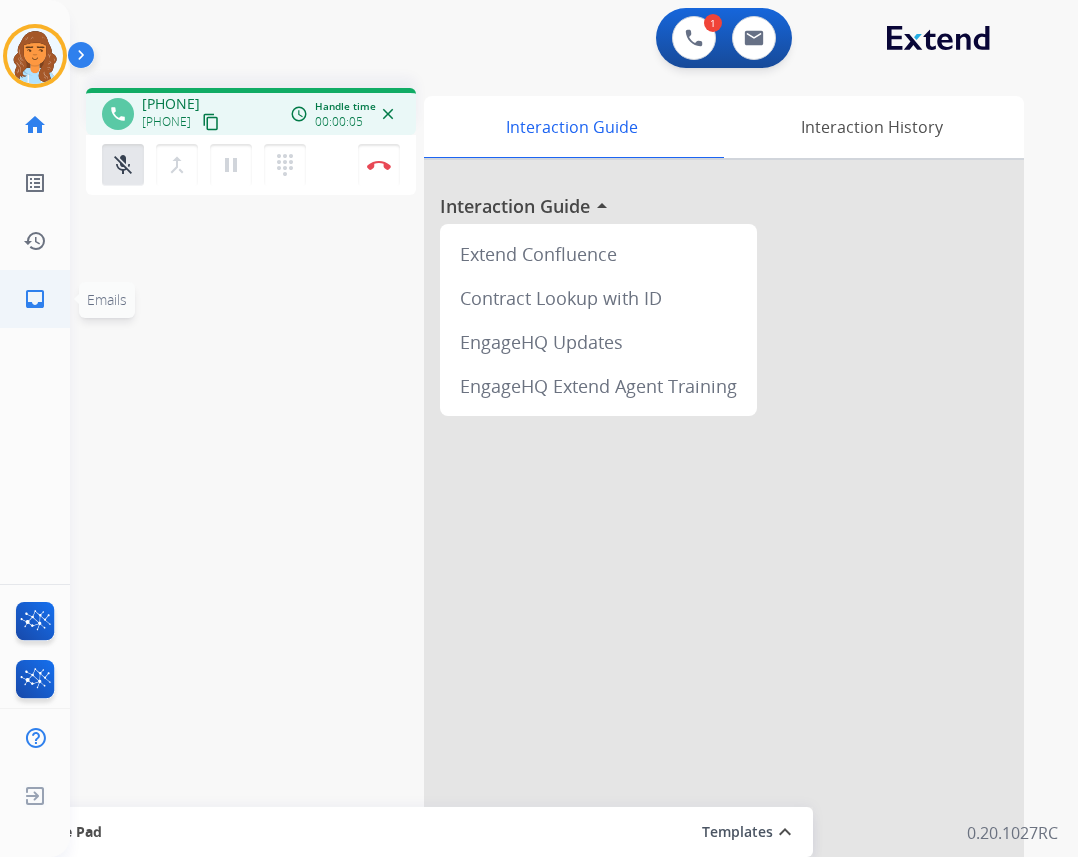 click on "inbox  Emails" 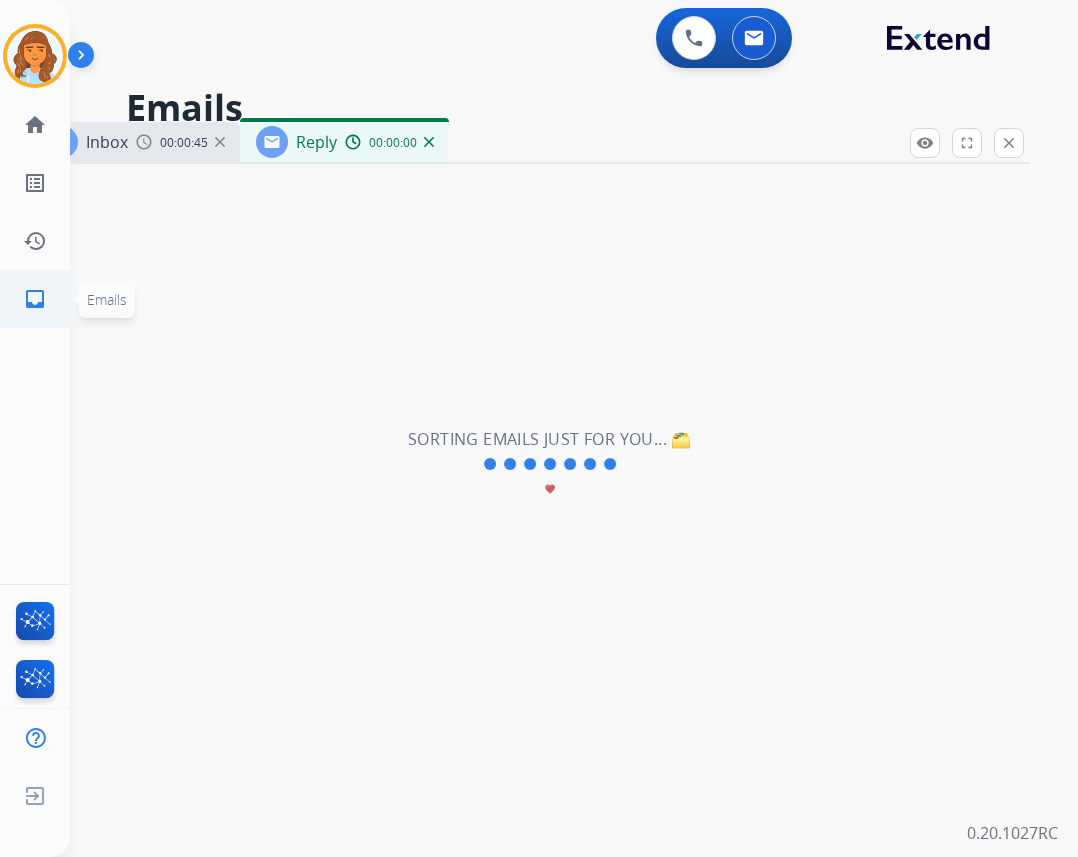select on "**********" 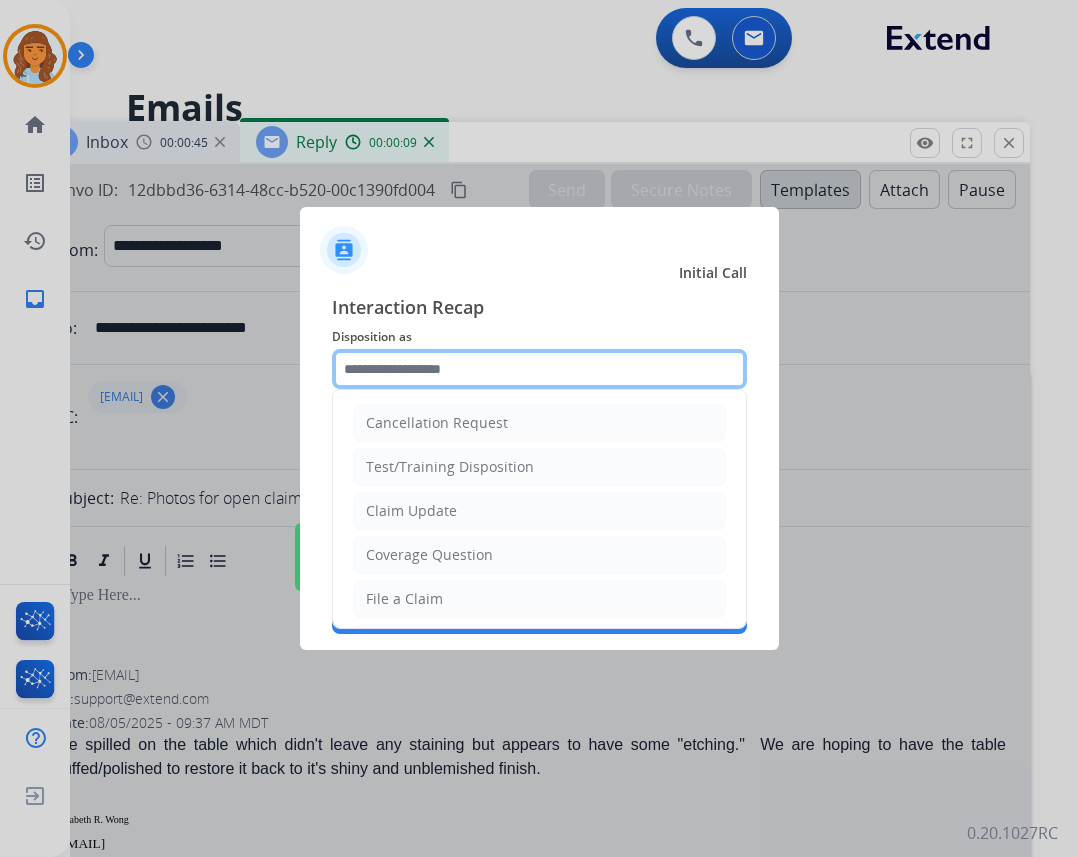 click 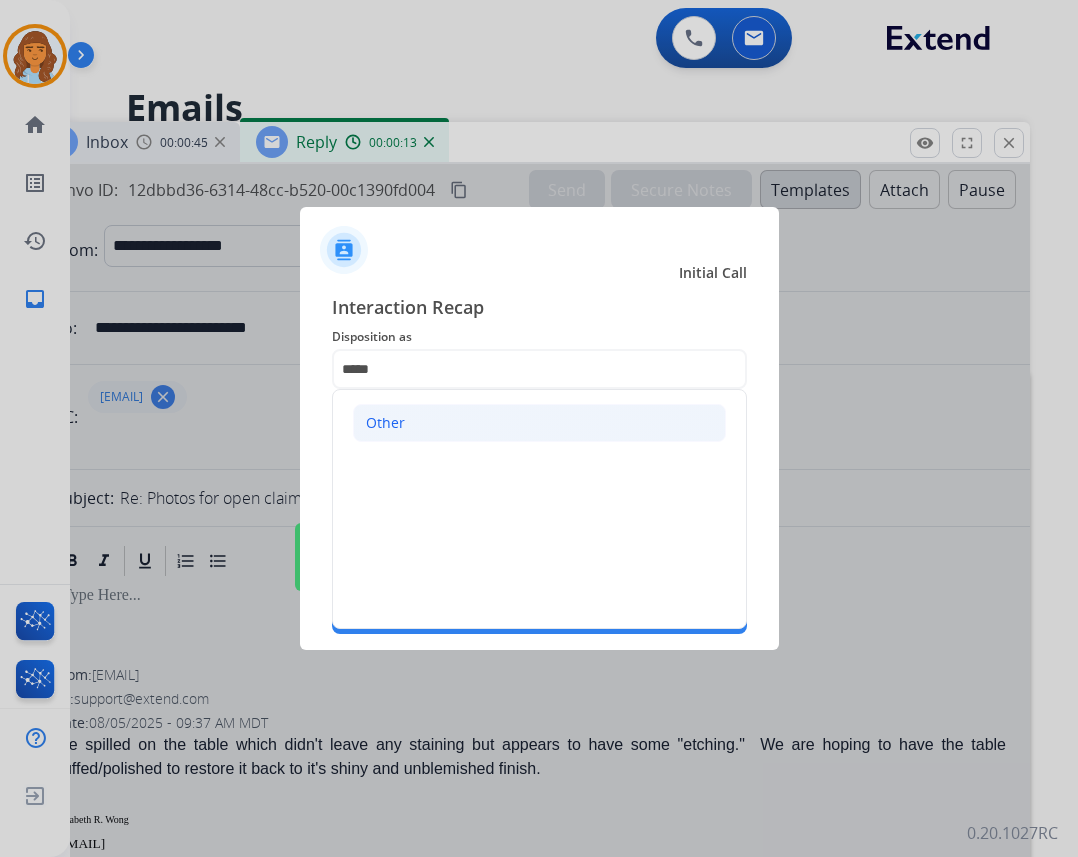 click on "Other" 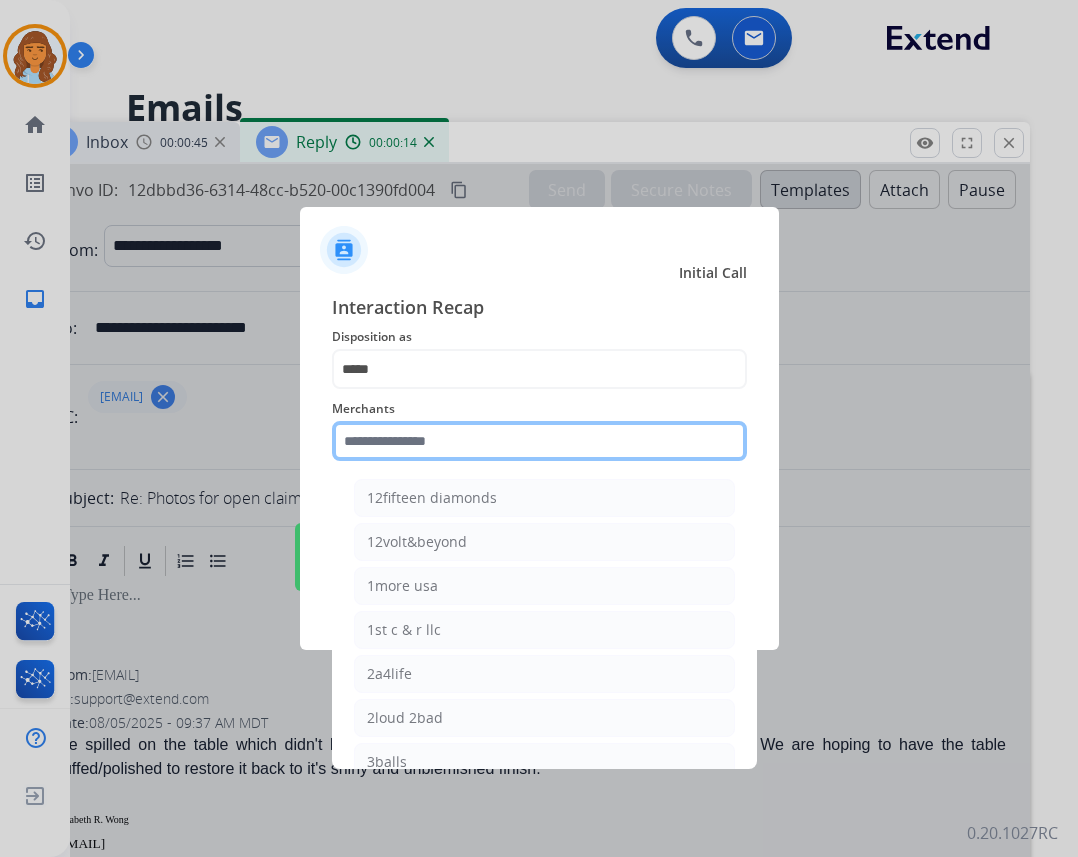 click 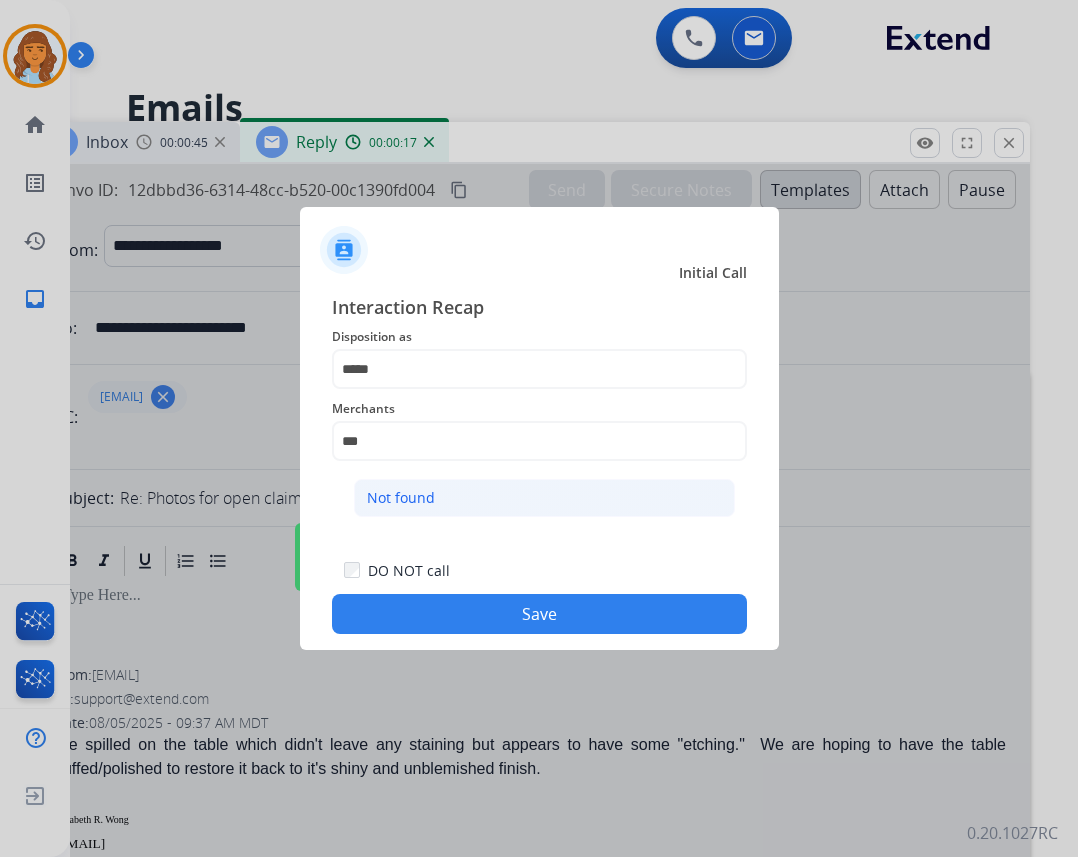 click on "Not found" 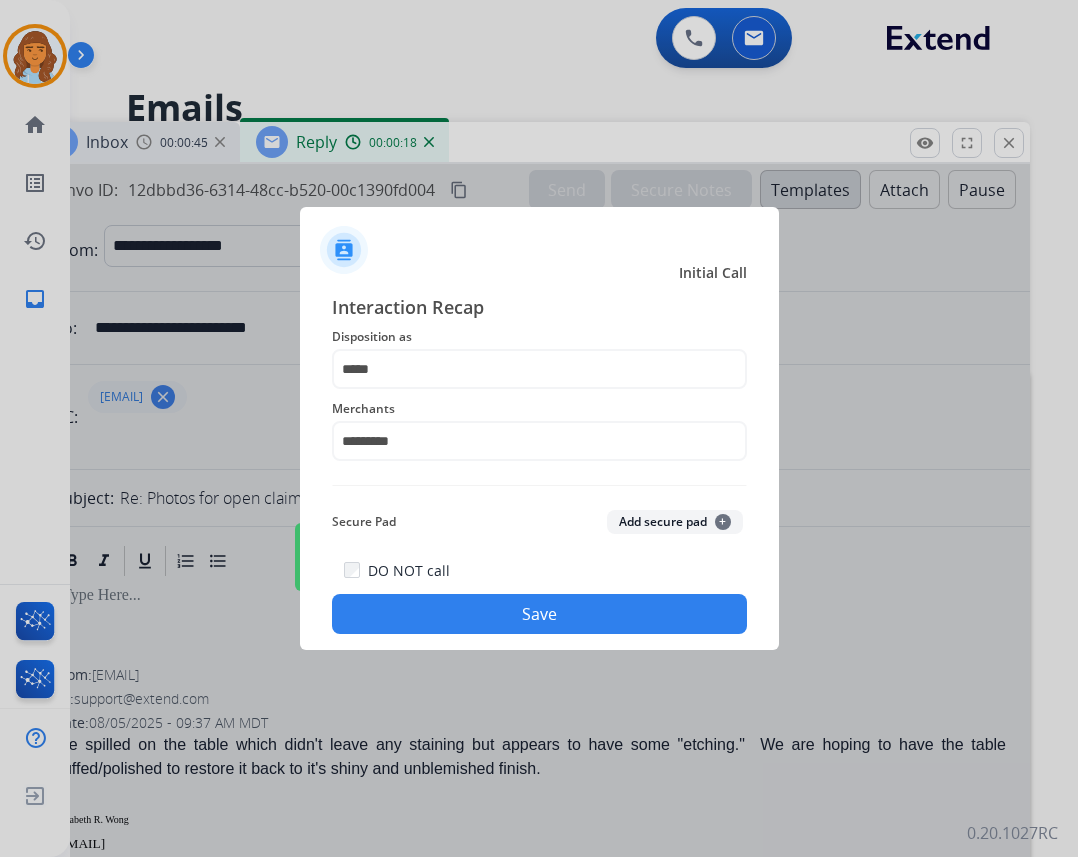 click on "Save" 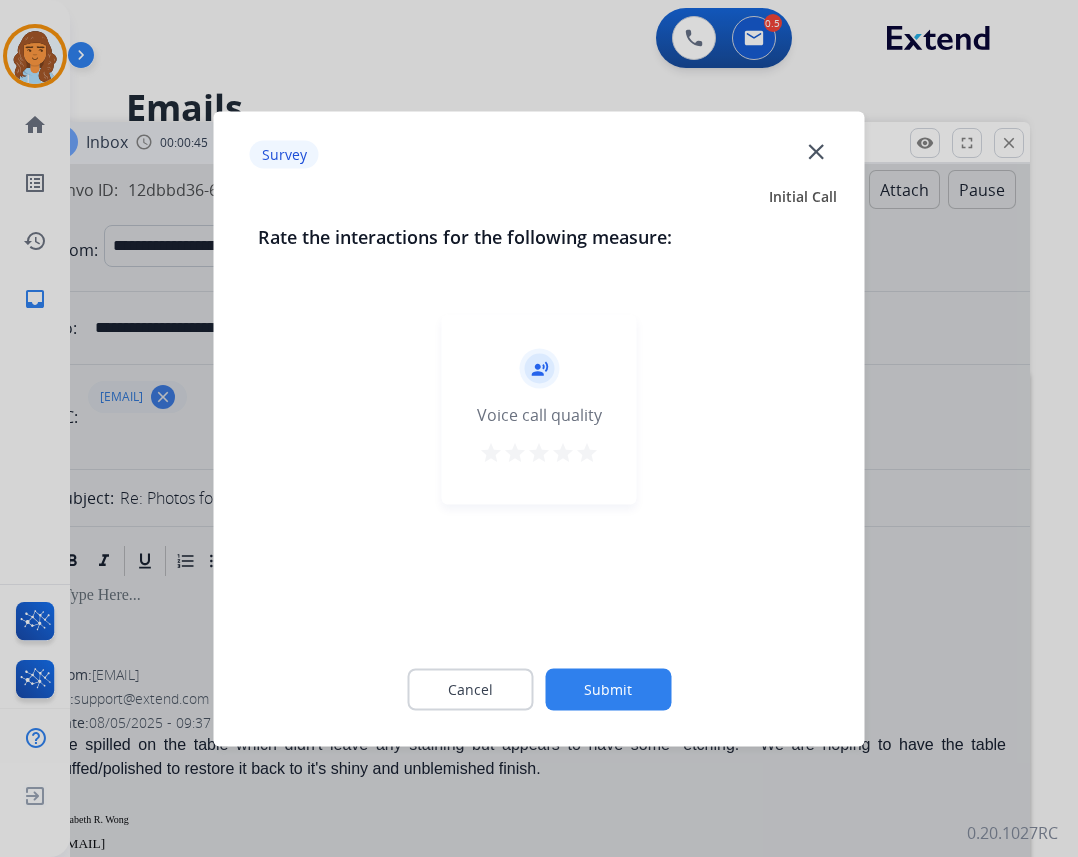 click on "close" 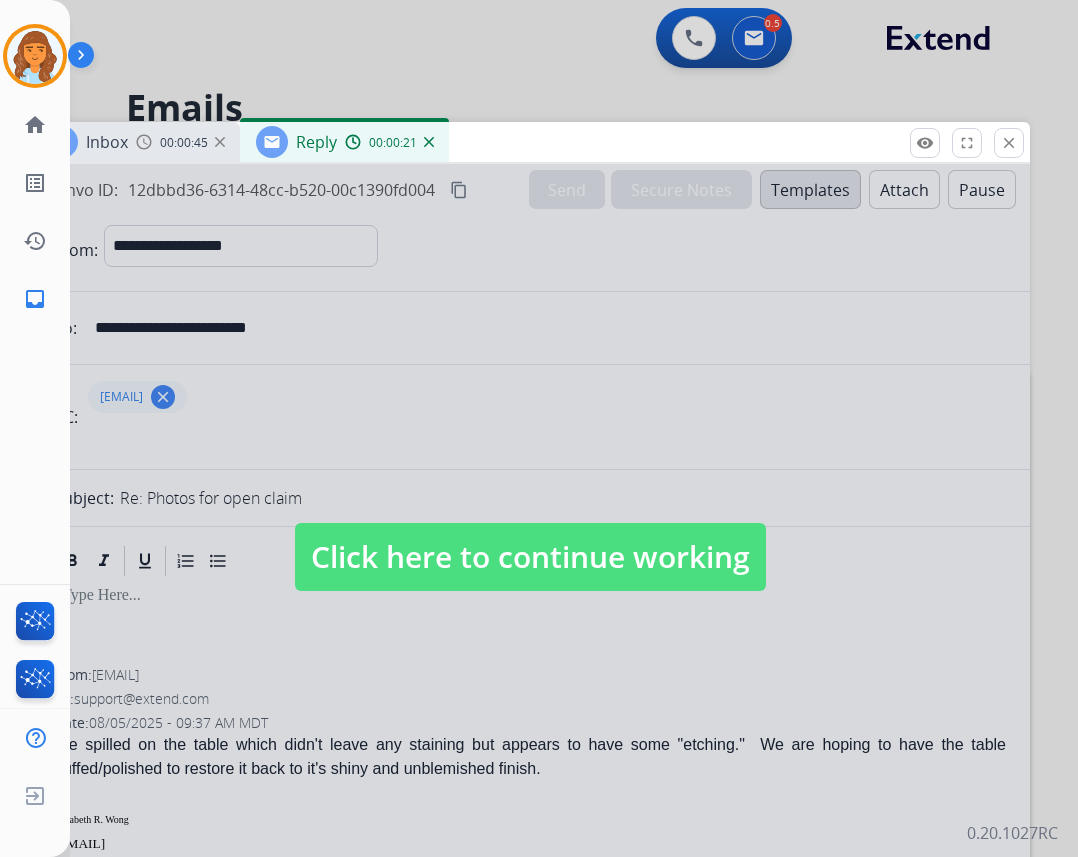 click on "Click here to continue working" at bounding box center [530, 557] 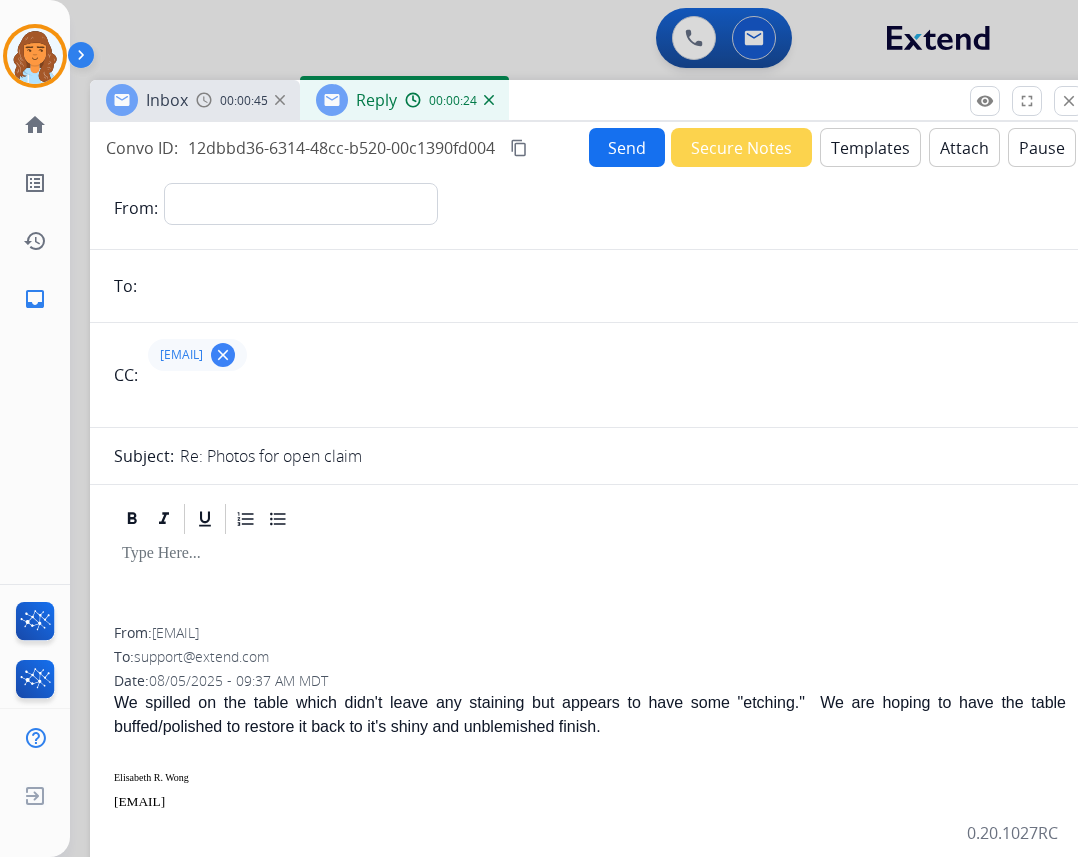 drag, startPoint x: 619, startPoint y: 151, endPoint x: 679, endPoint y: 109, distance: 73.239334 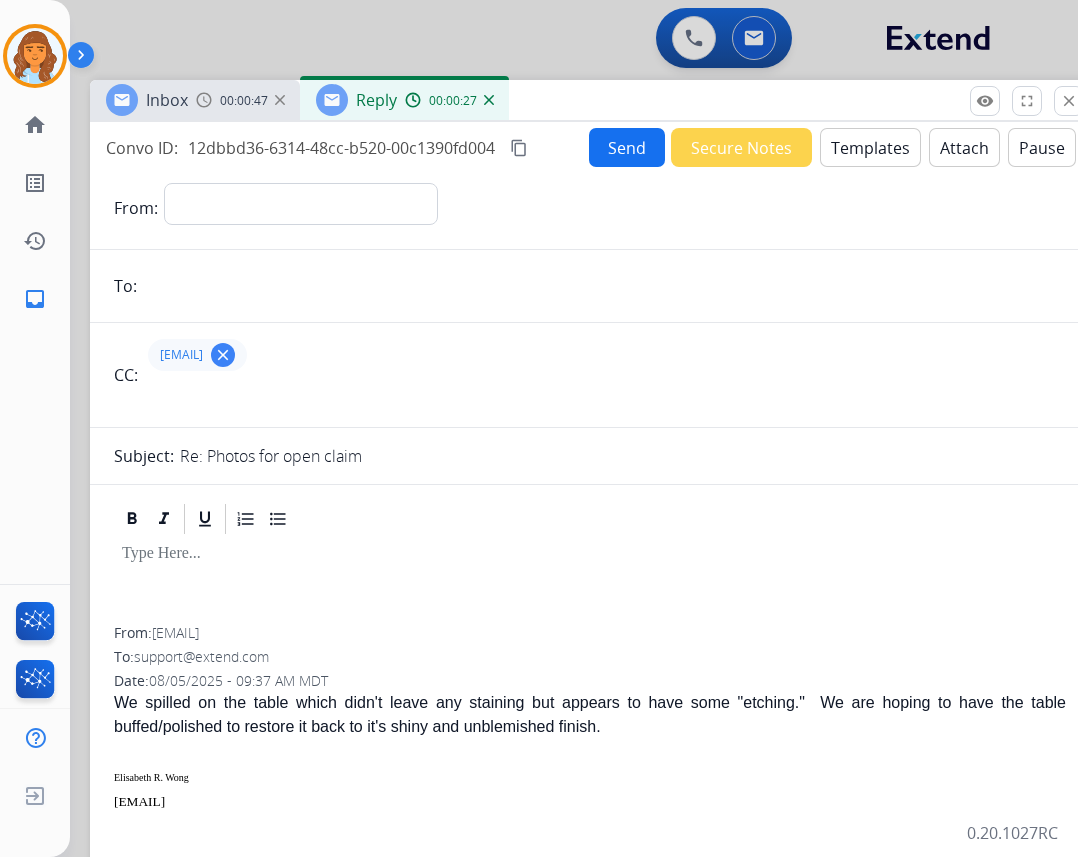 click on "Templates" at bounding box center (870, 147) 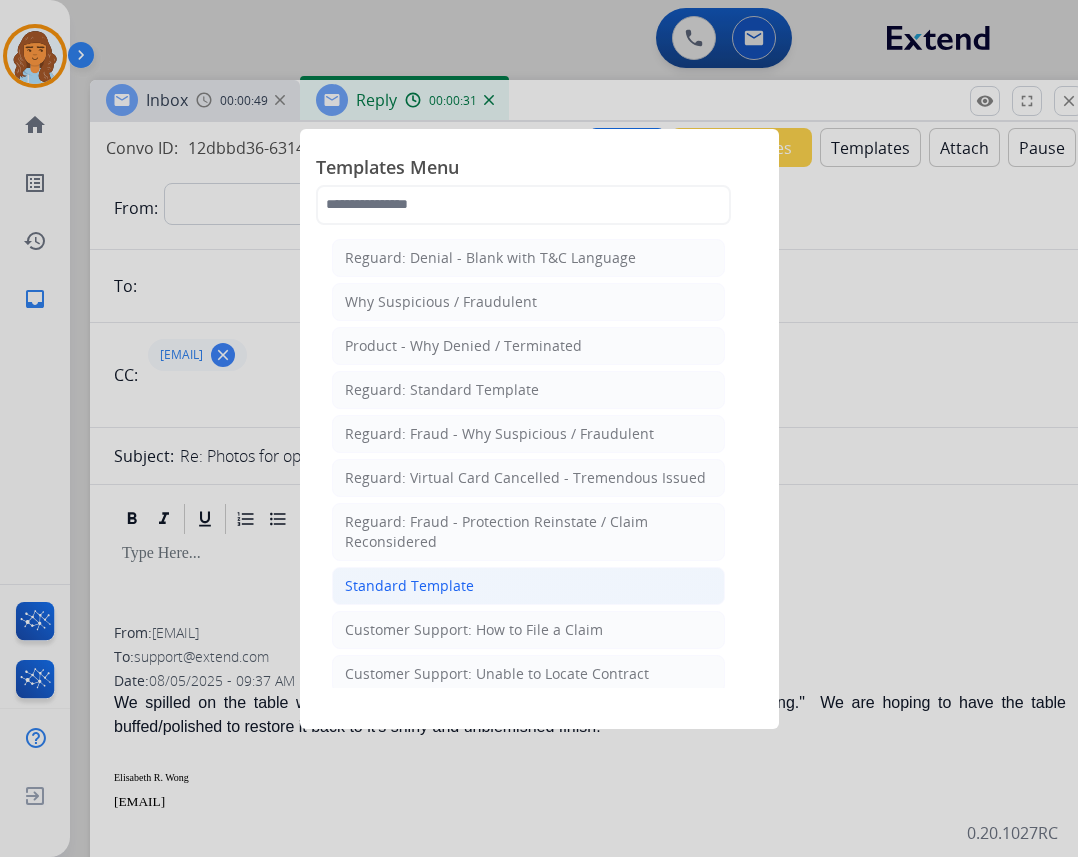 click on "Standard Template" 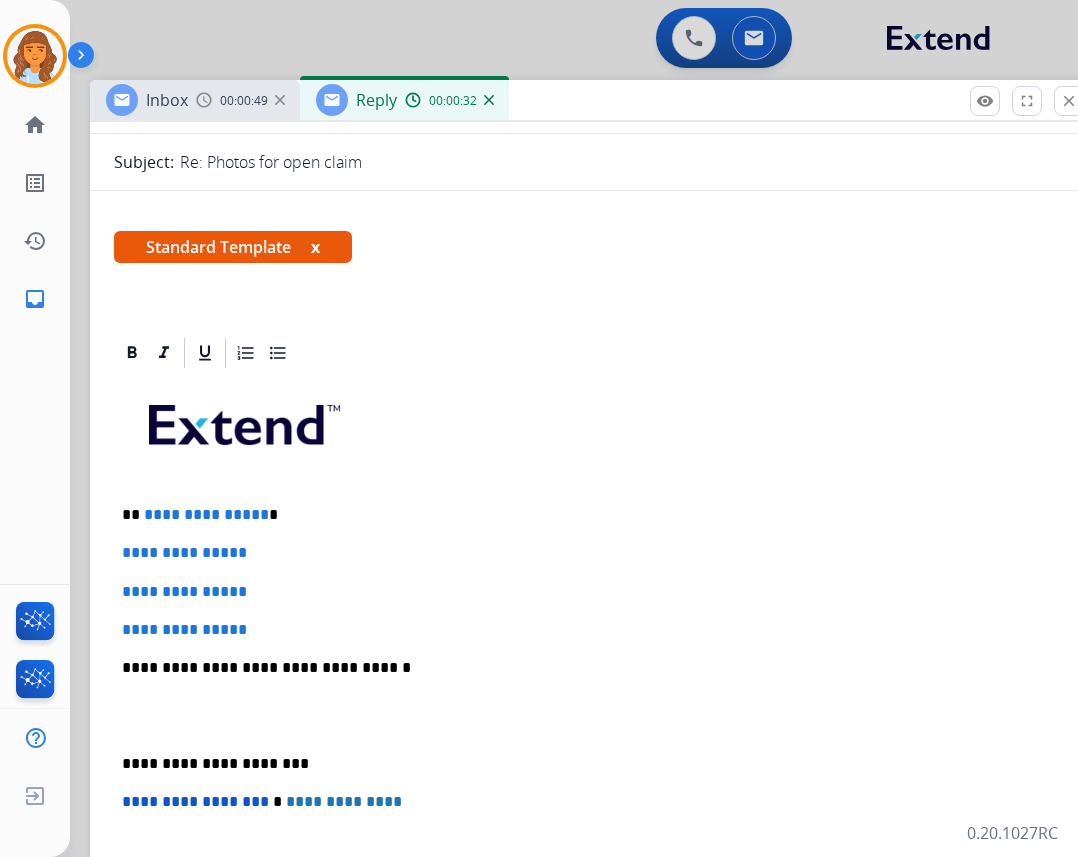 scroll, scrollTop: 300, scrollLeft: 0, axis: vertical 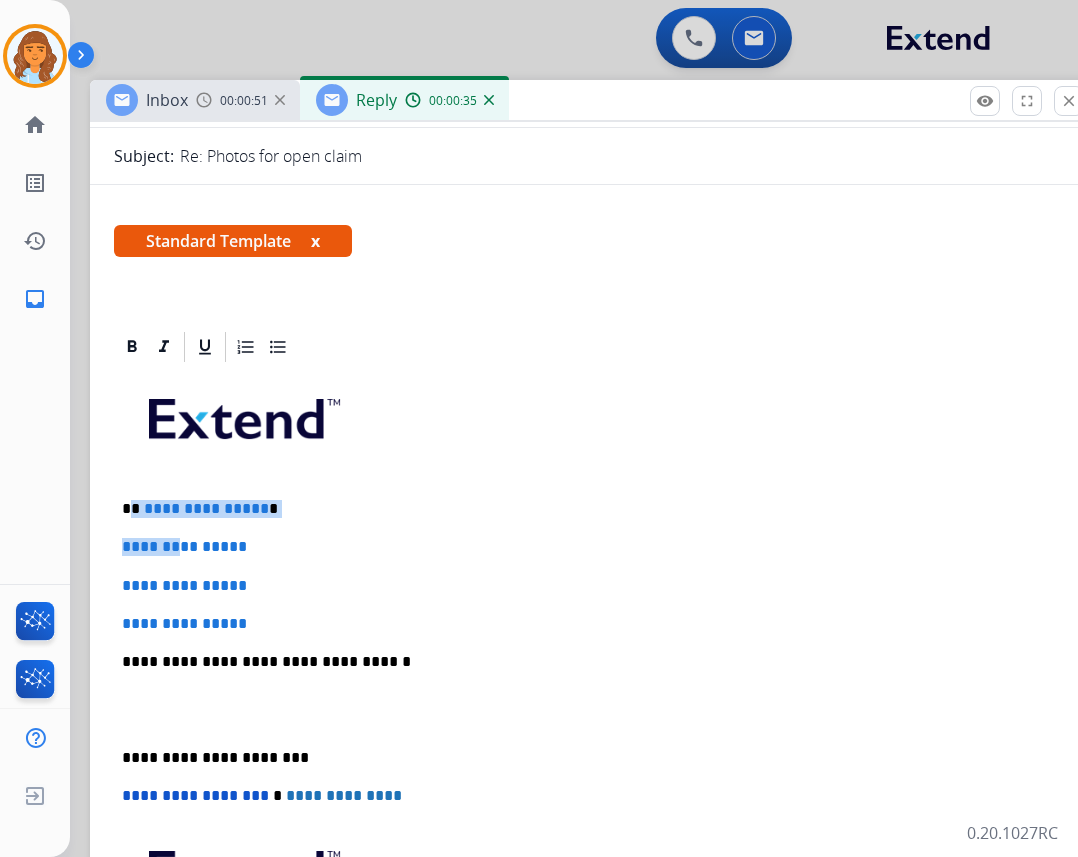 drag, startPoint x: 135, startPoint y: 497, endPoint x: 183, endPoint y: 542, distance: 65.795135 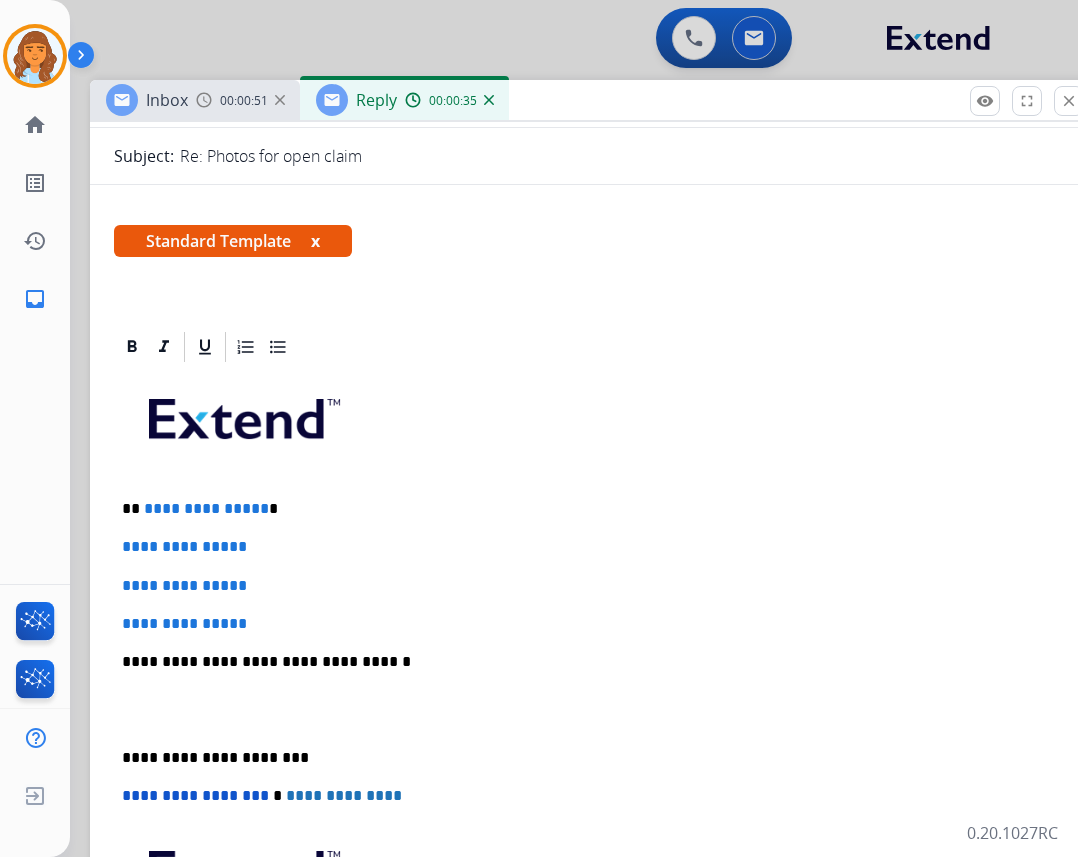 click on "**********" at bounding box center [184, 585] 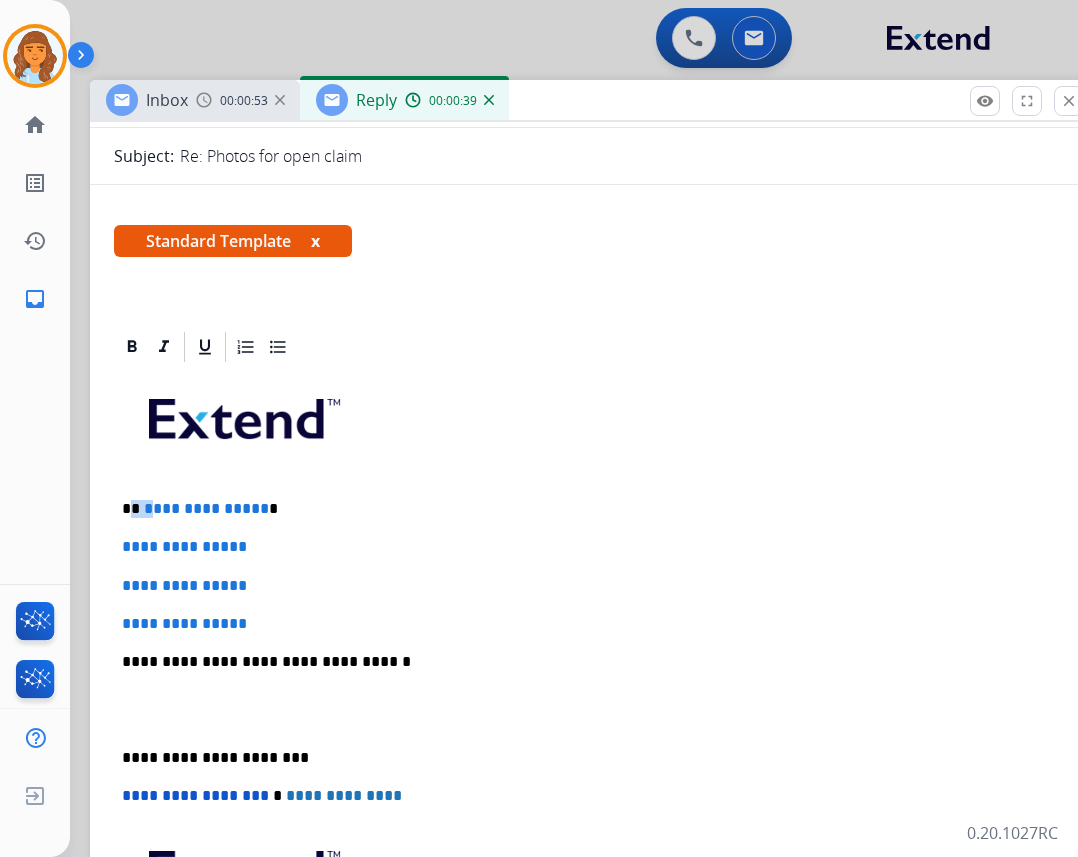 drag, startPoint x: 135, startPoint y: 507, endPoint x: 150, endPoint y: 503, distance: 15.524175 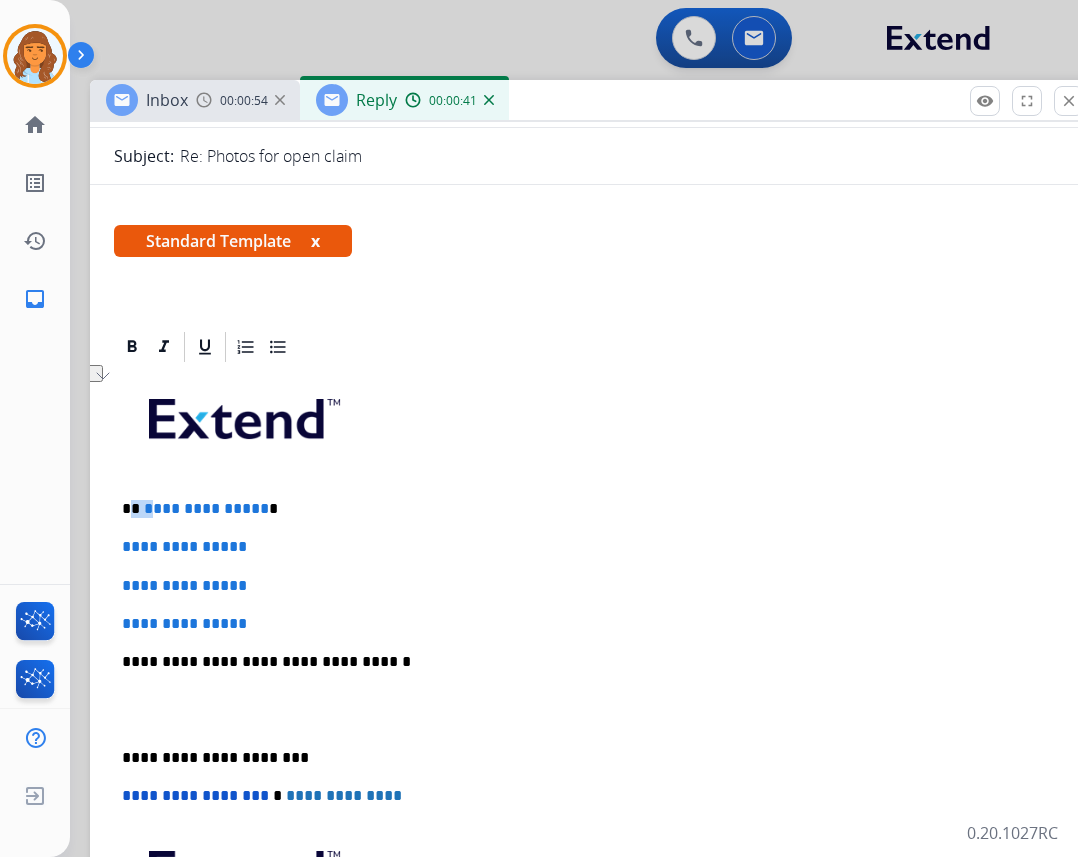 click on "**********" at bounding box center [206, 508] 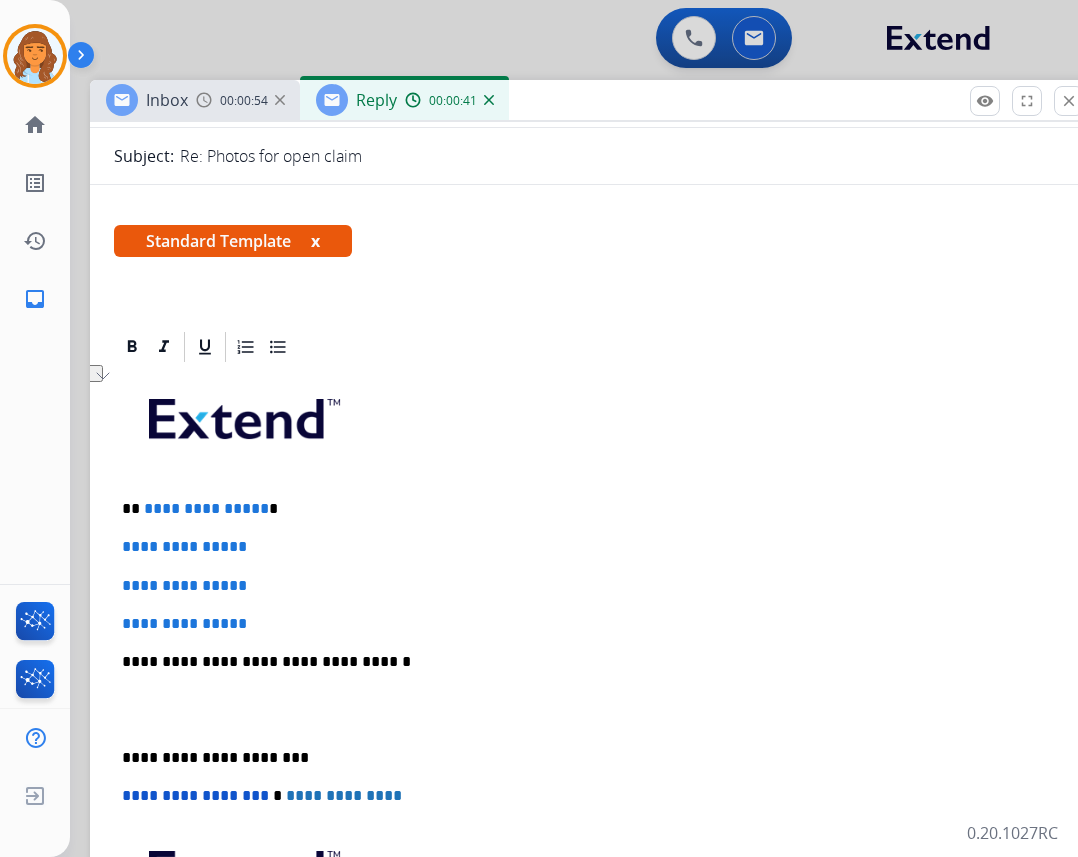 click on "**********" at bounding box center (590, 709) 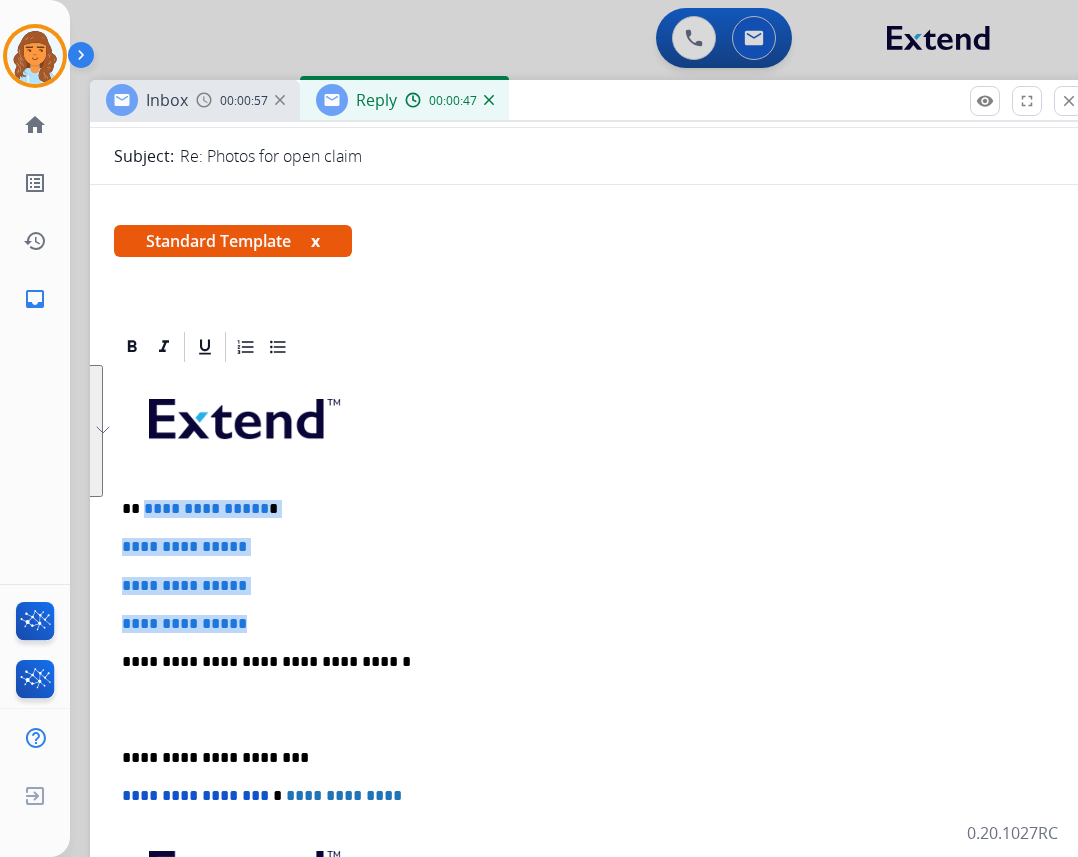 drag, startPoint x: 143, startPoint y: 503, endPoint x: 275, endPoint y: 611, distance: 170.55205 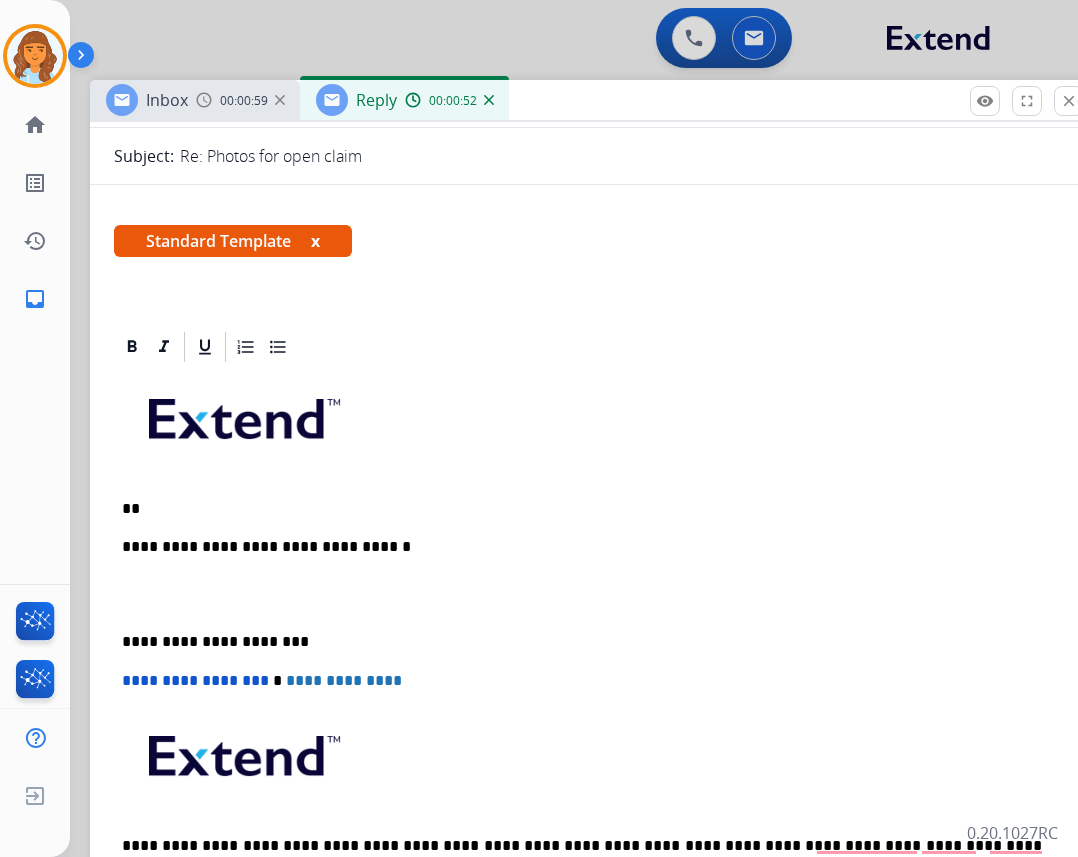 type 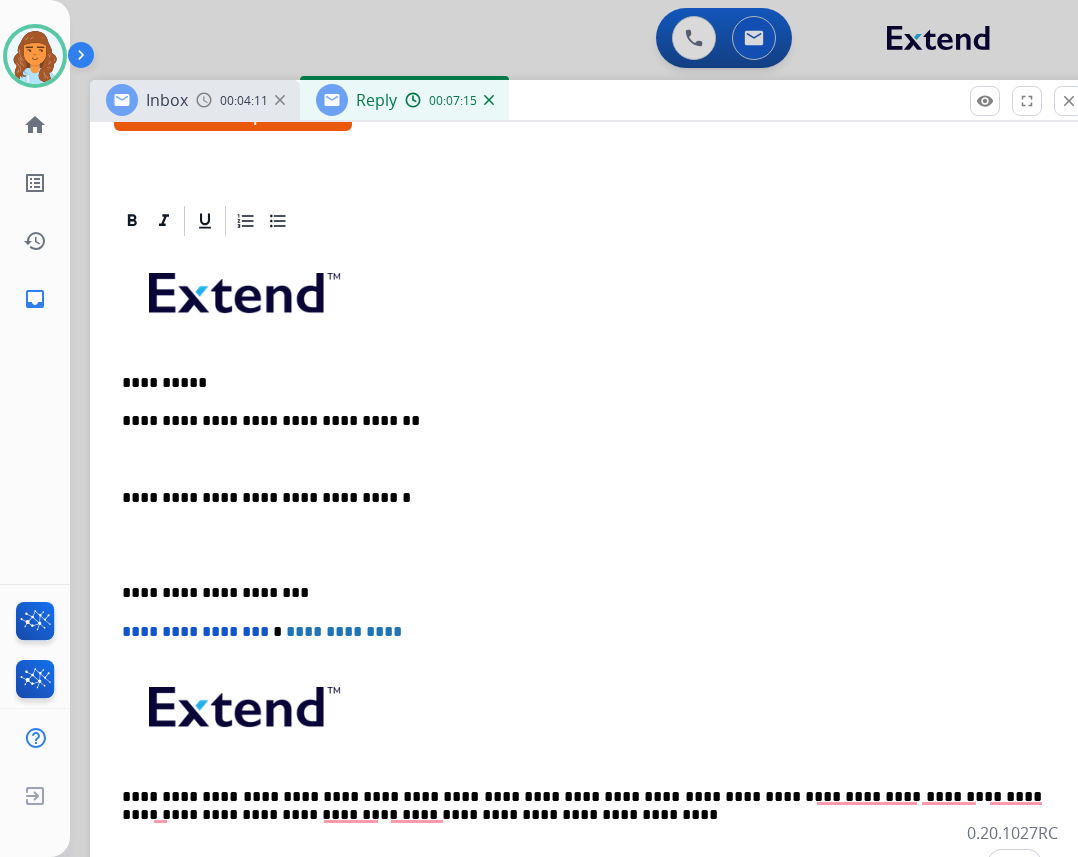 scroll, scrollTop: 400, scrollLeft: 0, axis: vertical 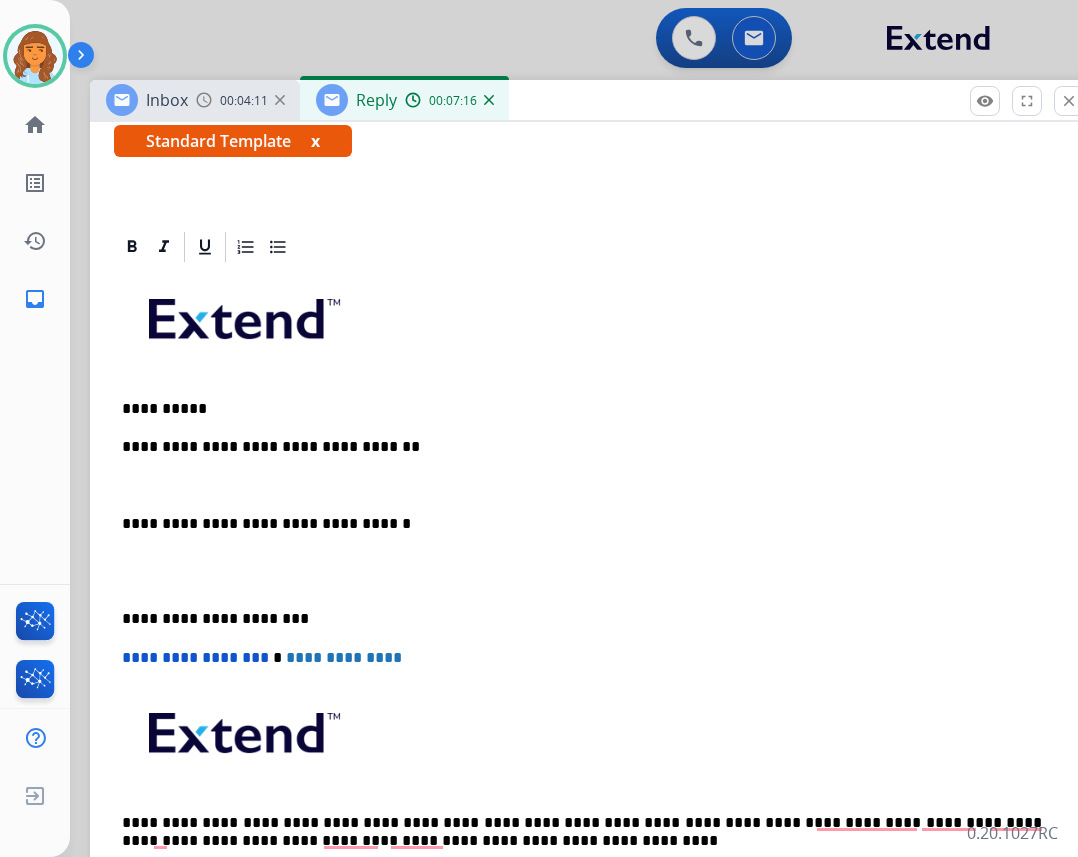 click on "**********" at bounding box center (582, 447) 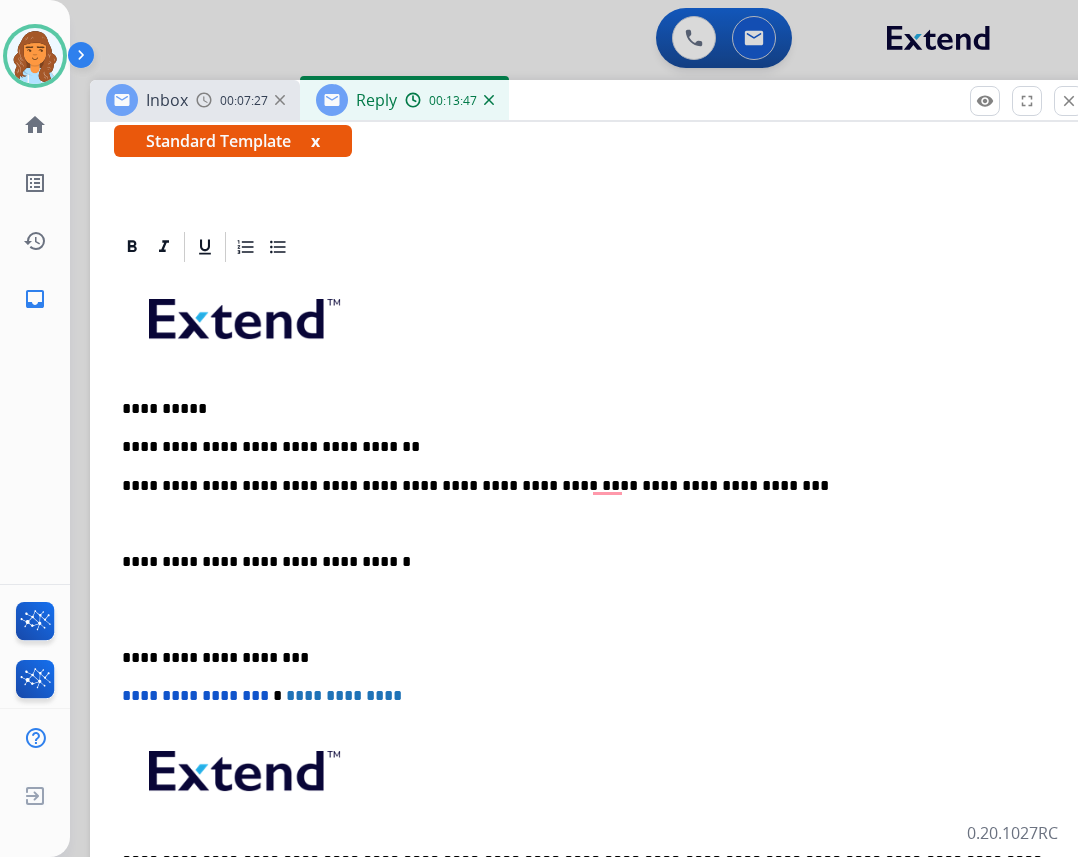 click on "**********" at bounding box center (582, 486) 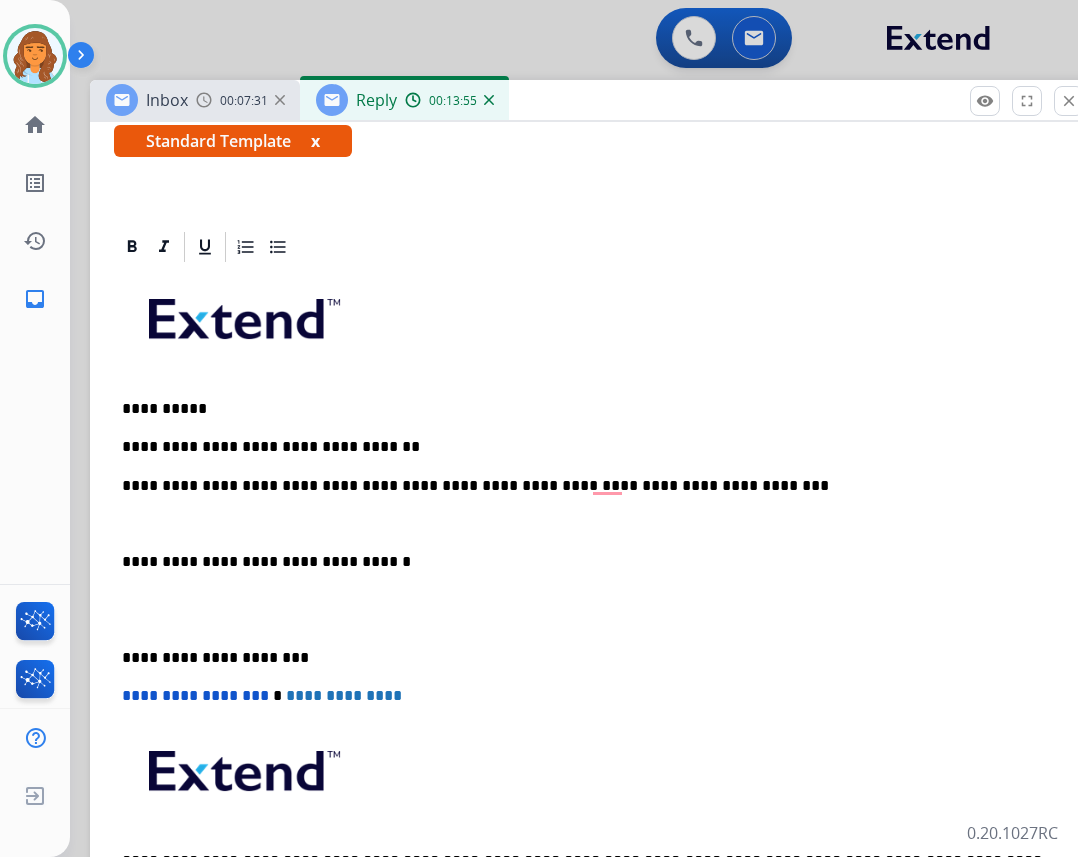 drag, startPoint x: 608, startPoint y: 493, endPoint x: 598, endPoint y: 484, distance: 13.453624 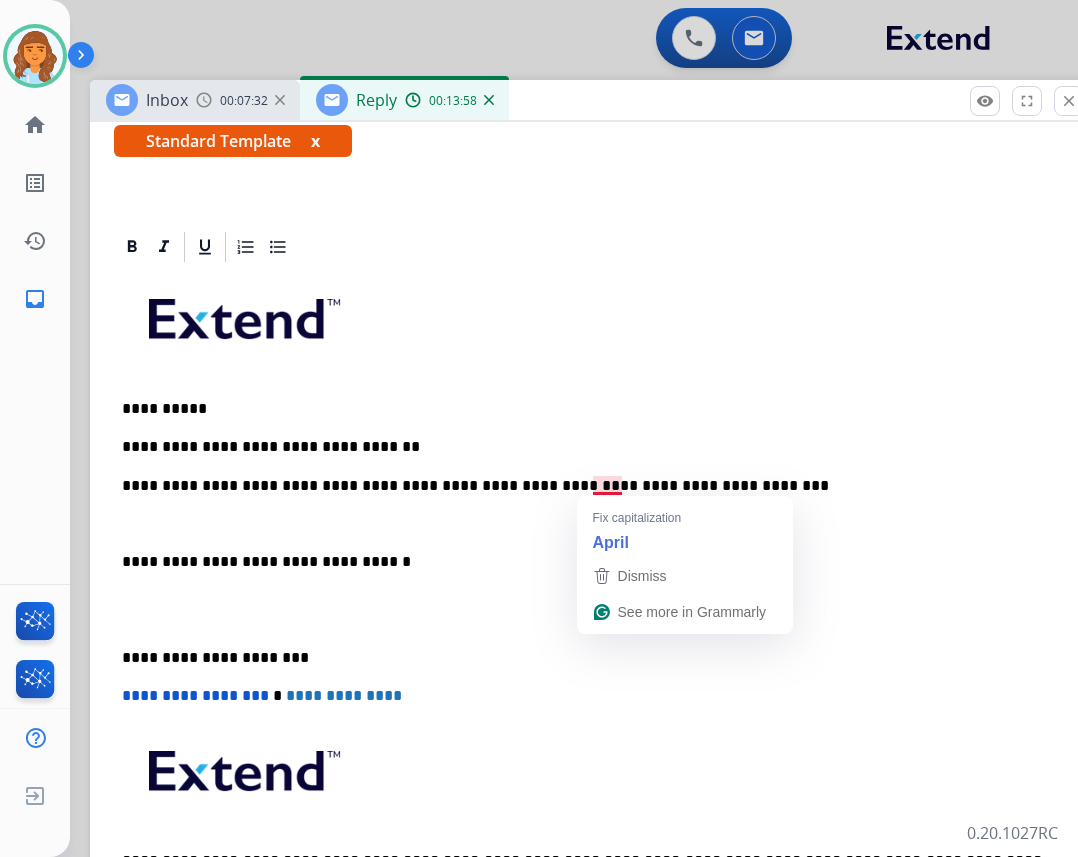 click on "**********" at bounding box center (582, 486) 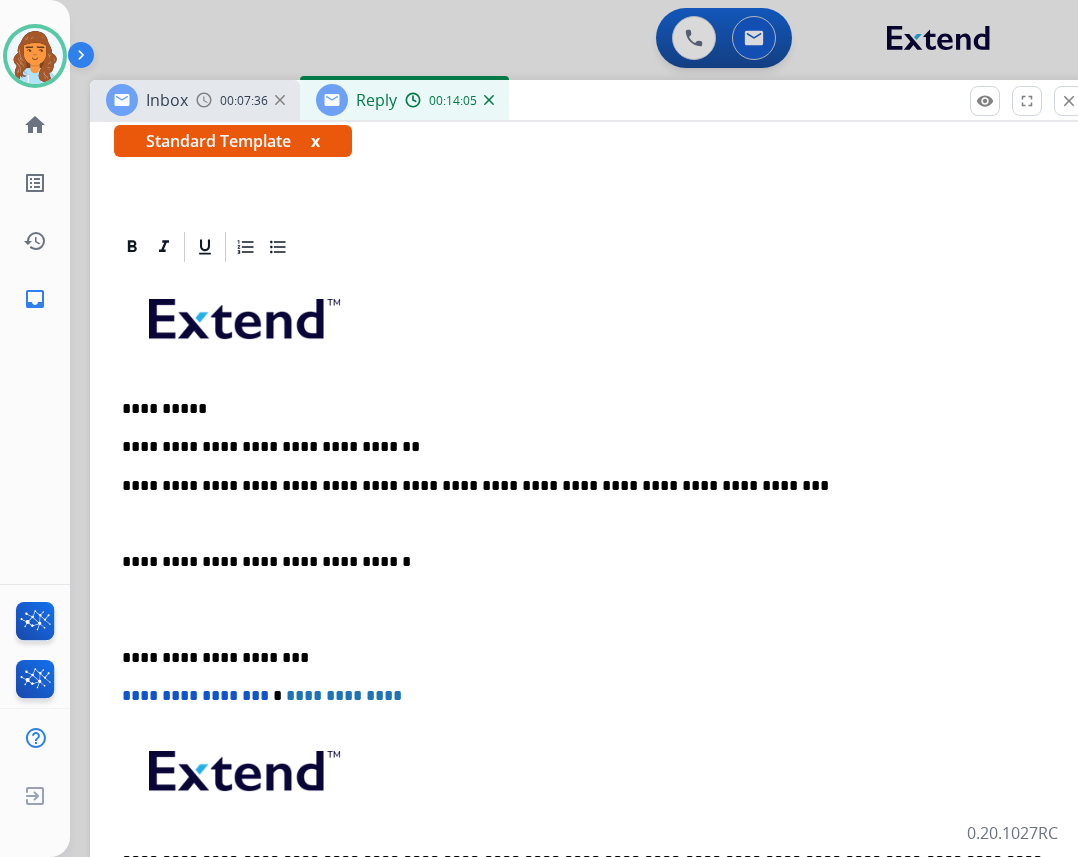 click on "**********" at bounding box center (582, 486) 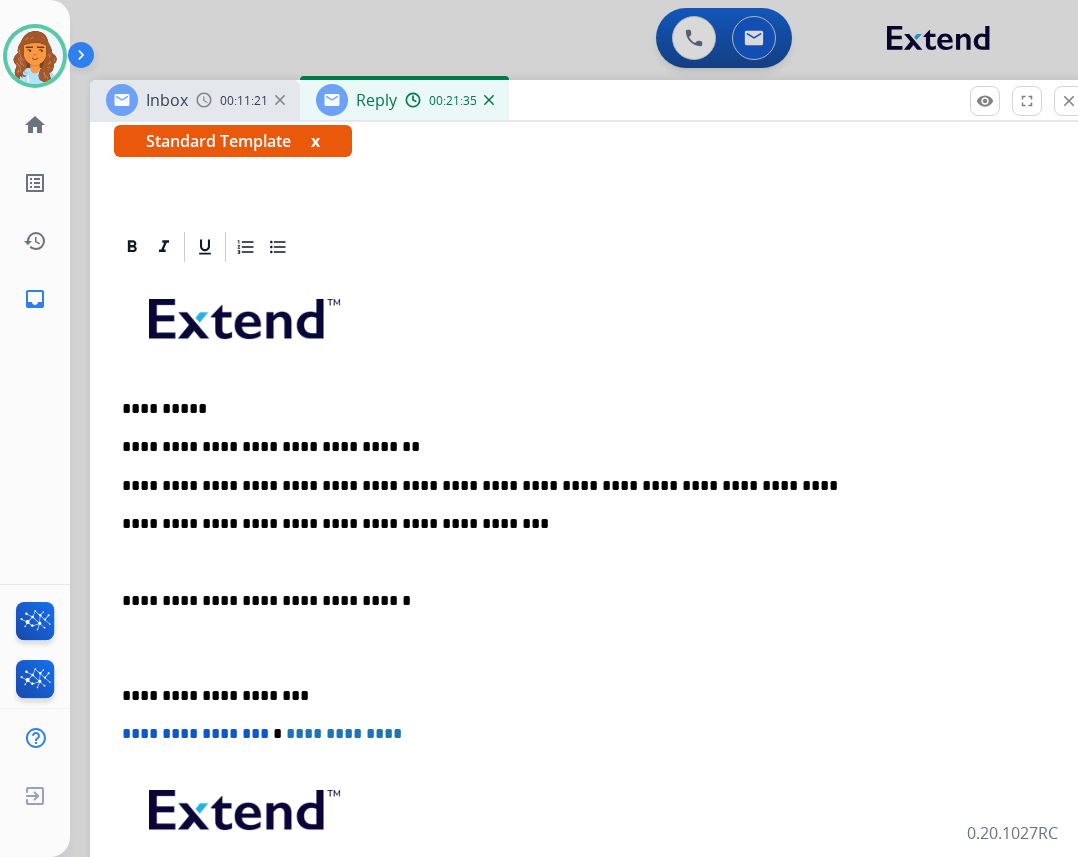 click on "**********" at bounding box center (582, 524) 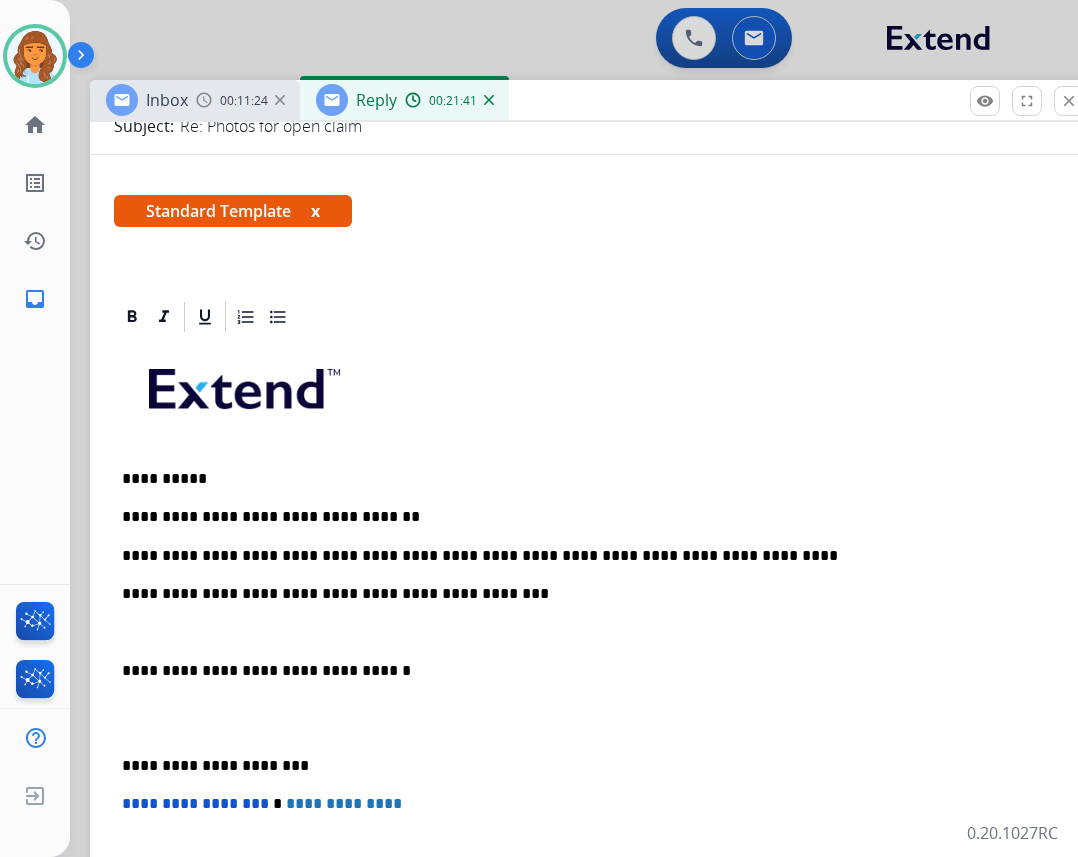 scroll, scrollTop: 300, scrollLeft: 0, axis: vertical 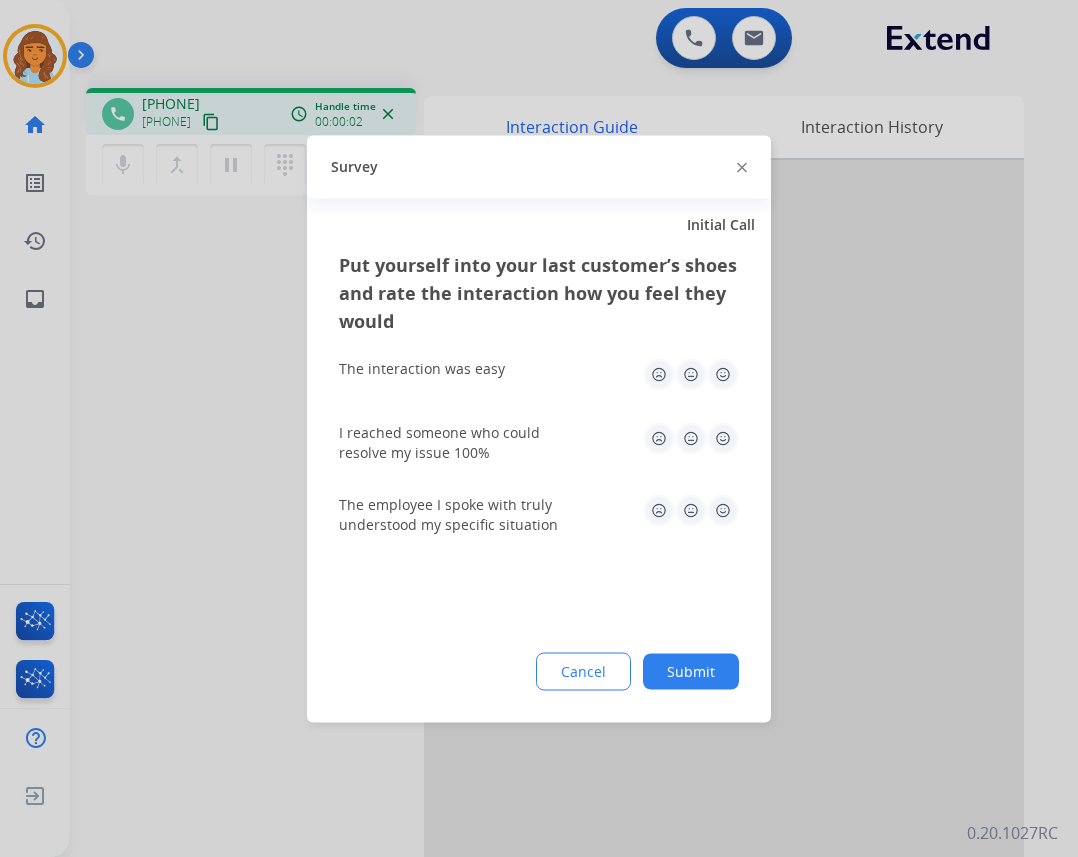 click on "Survey" 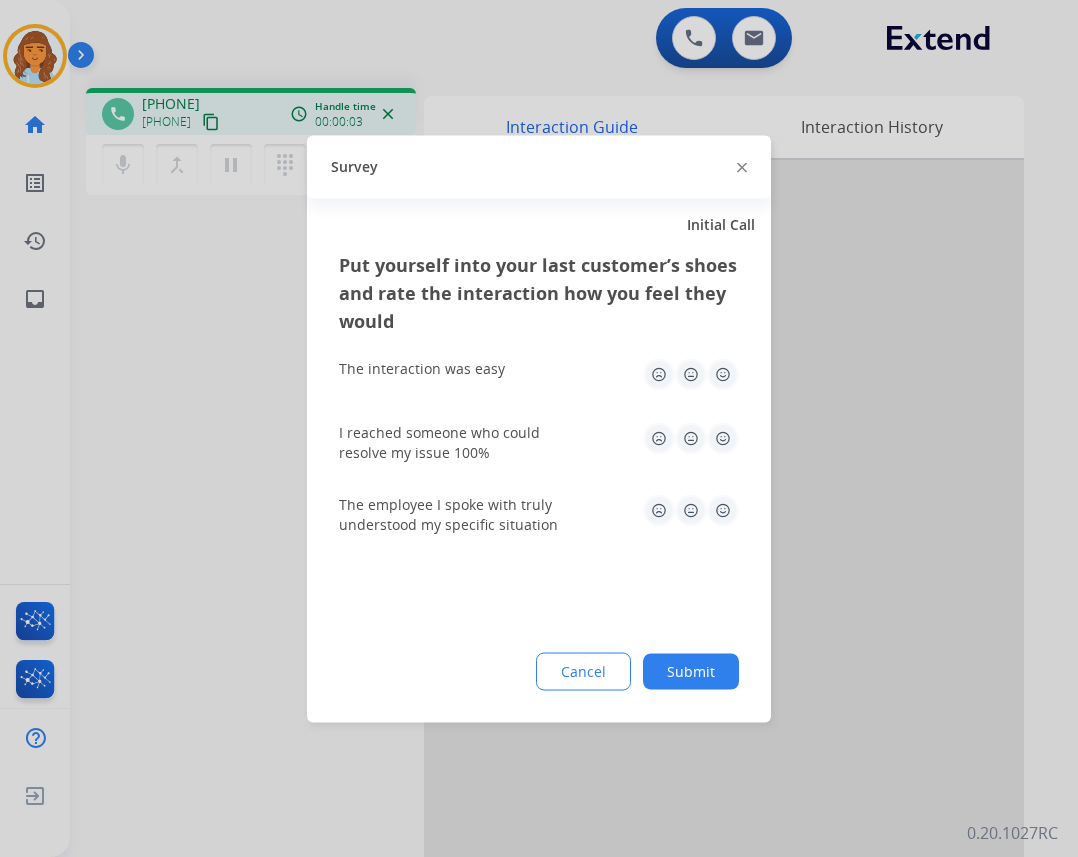 click on "Survey" 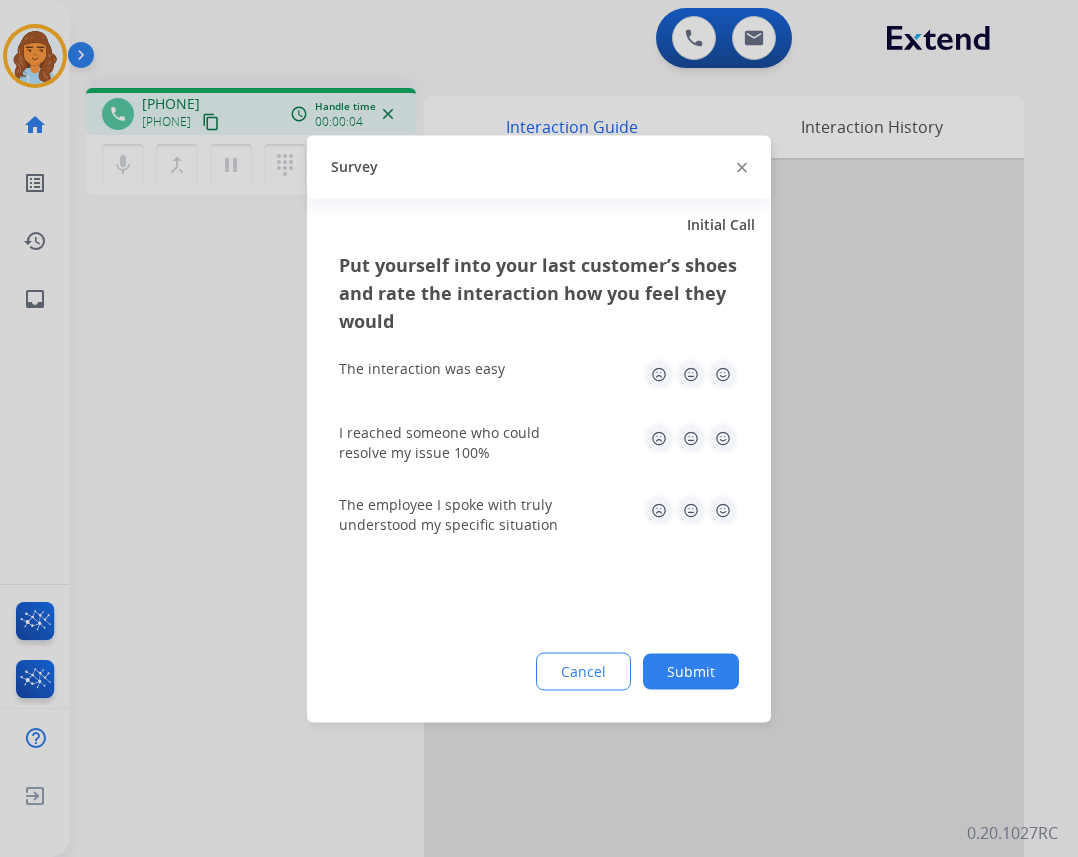 click 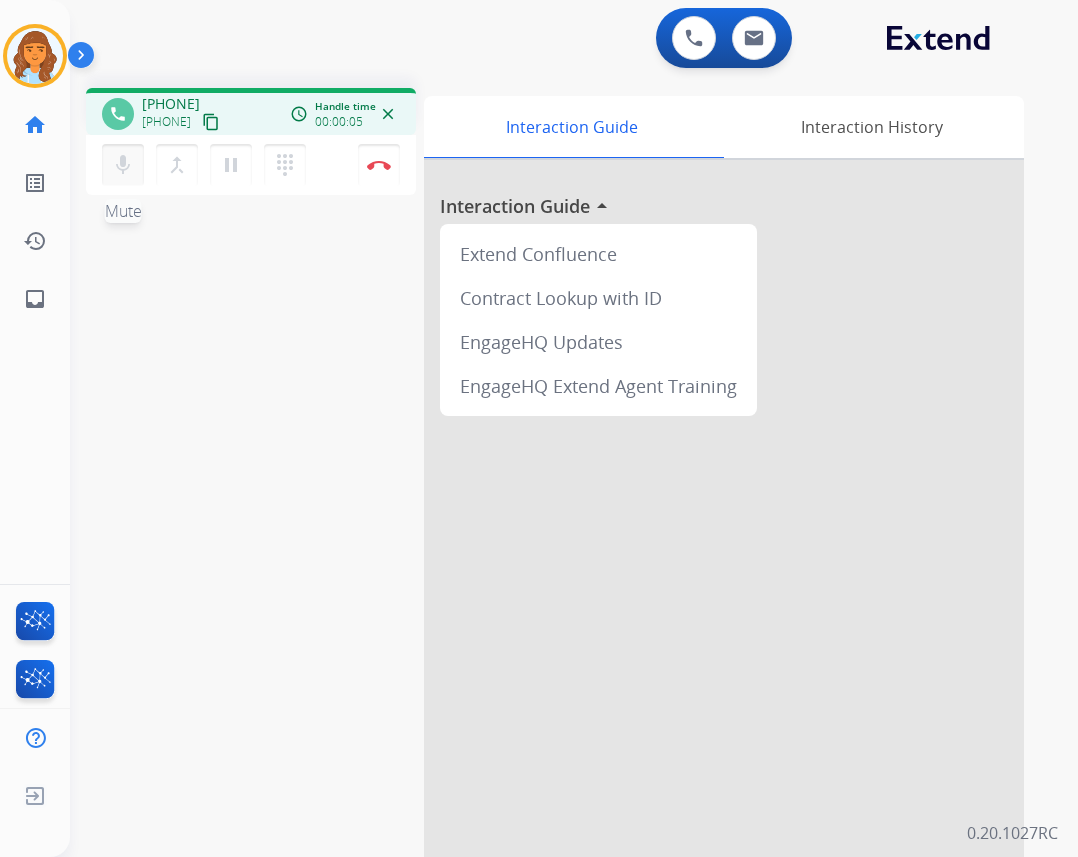 click on "mic" at bounding box center (123, 165) 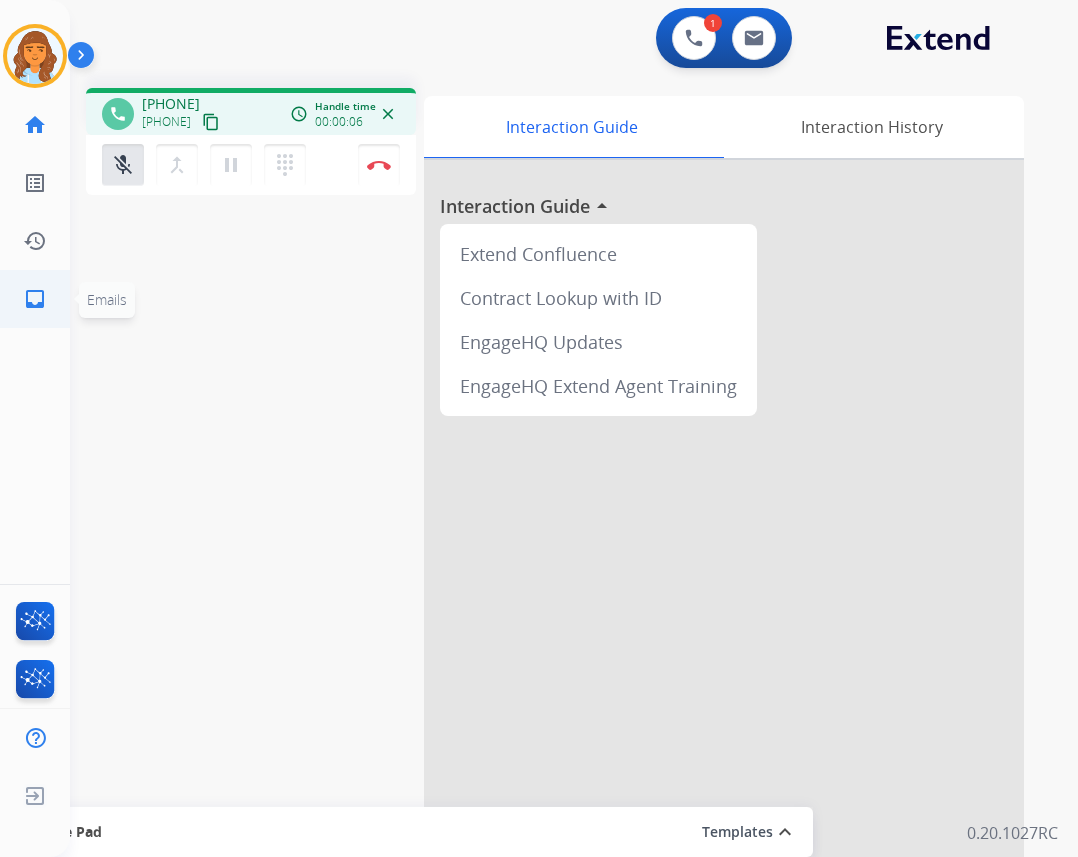 click on "inbox  Emails" 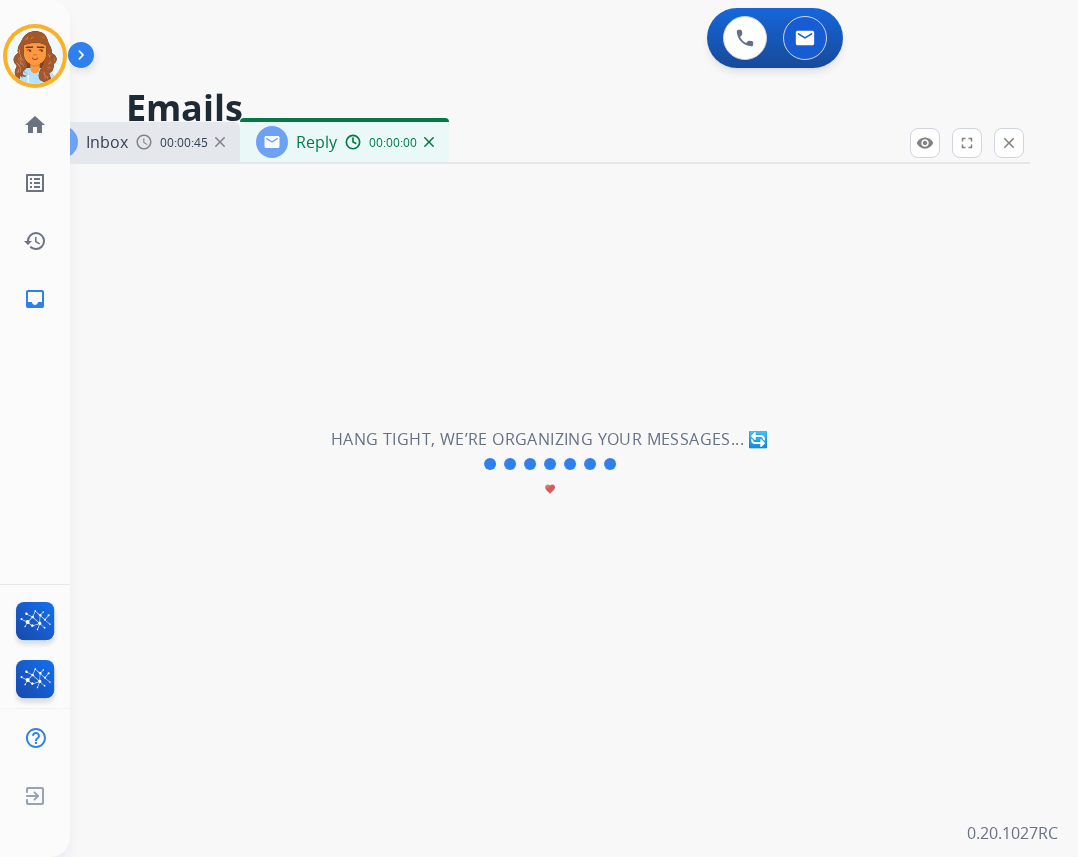 select on "**********" 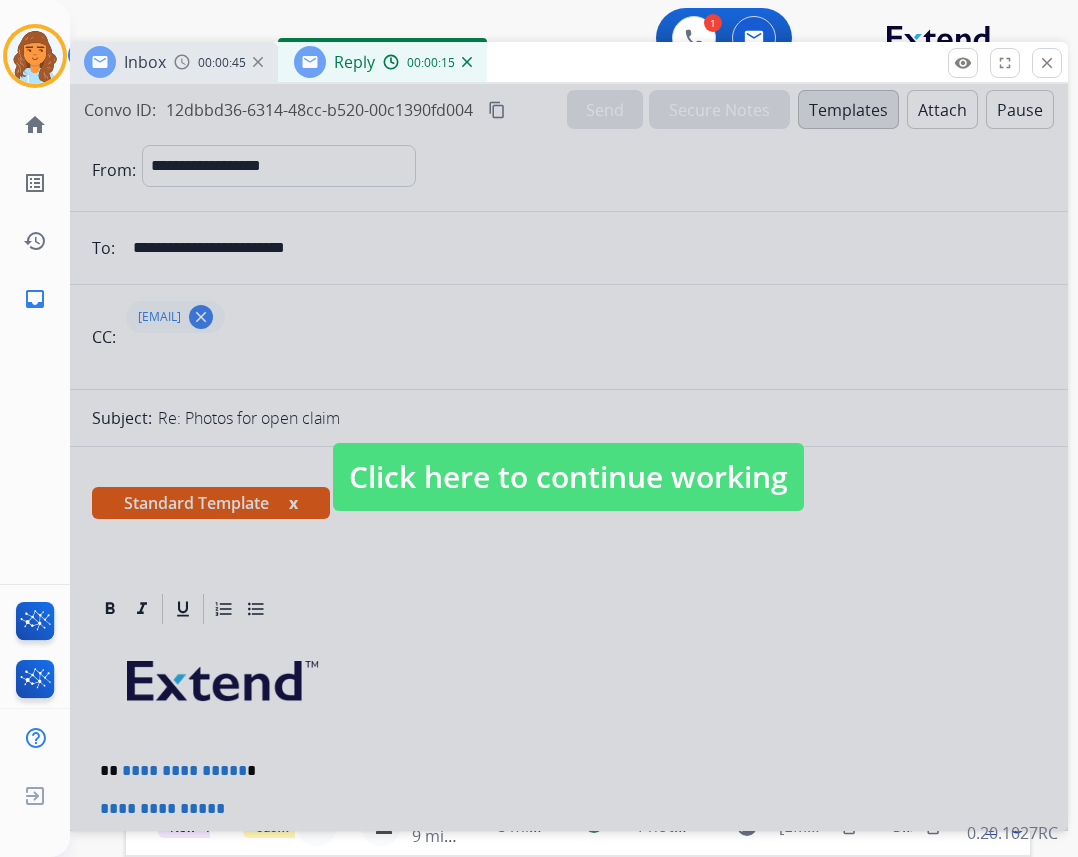 drag, startPoint x: 579, startPoint y: 137, endPoint x: 617, endPoint y: 57, distance: 88.56636 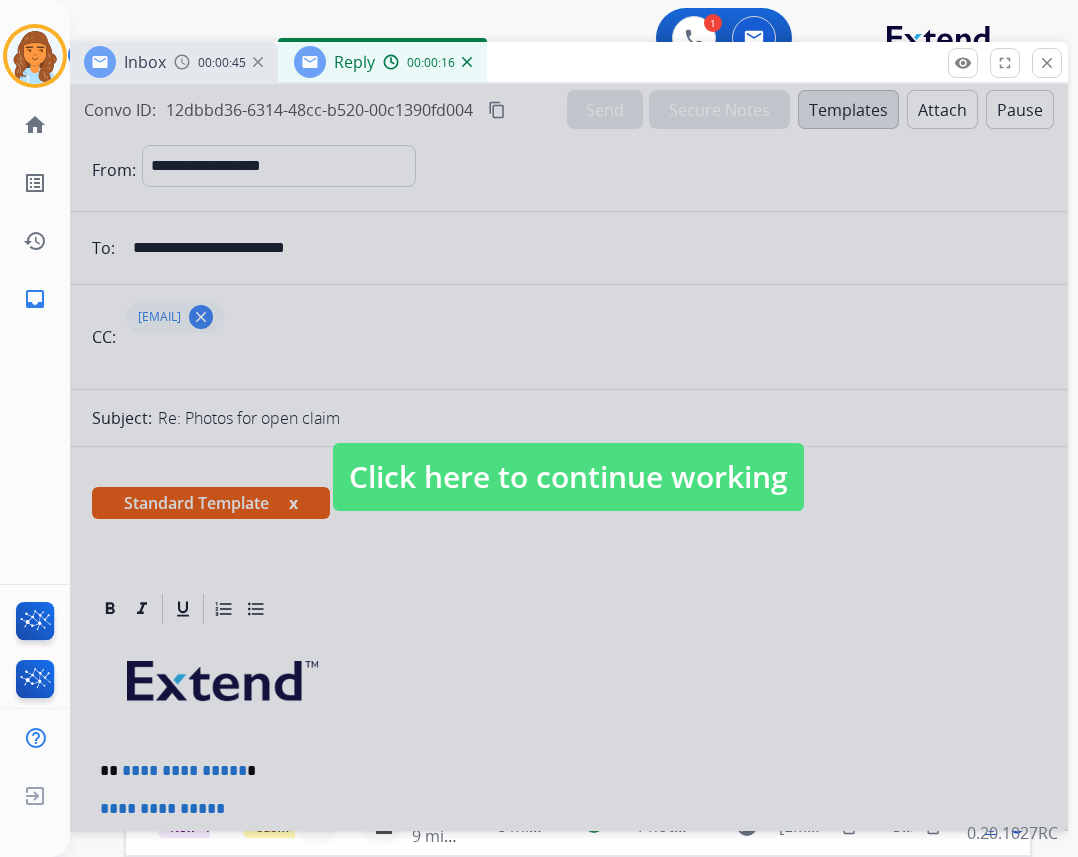 click on "Click here to continue working" at bounding box center [568, 477] 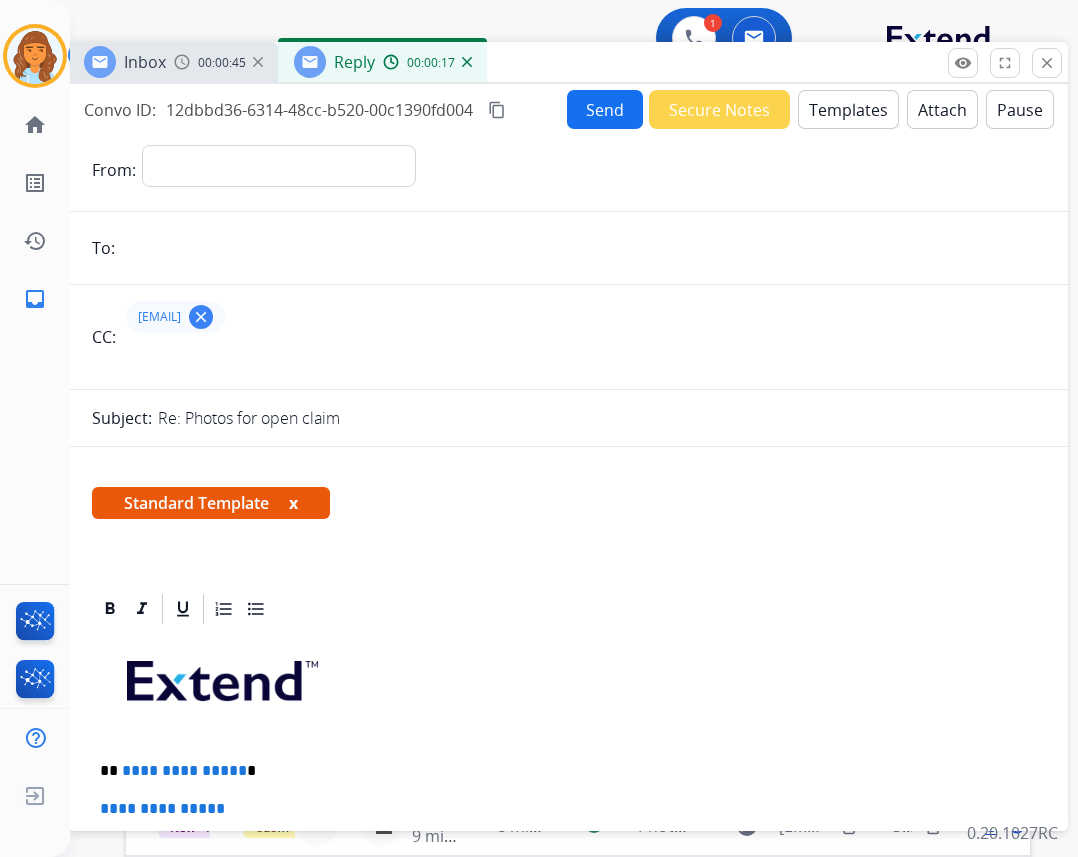 scroll, scrollTop: 300, scrollLeft: 0, axis: vertical 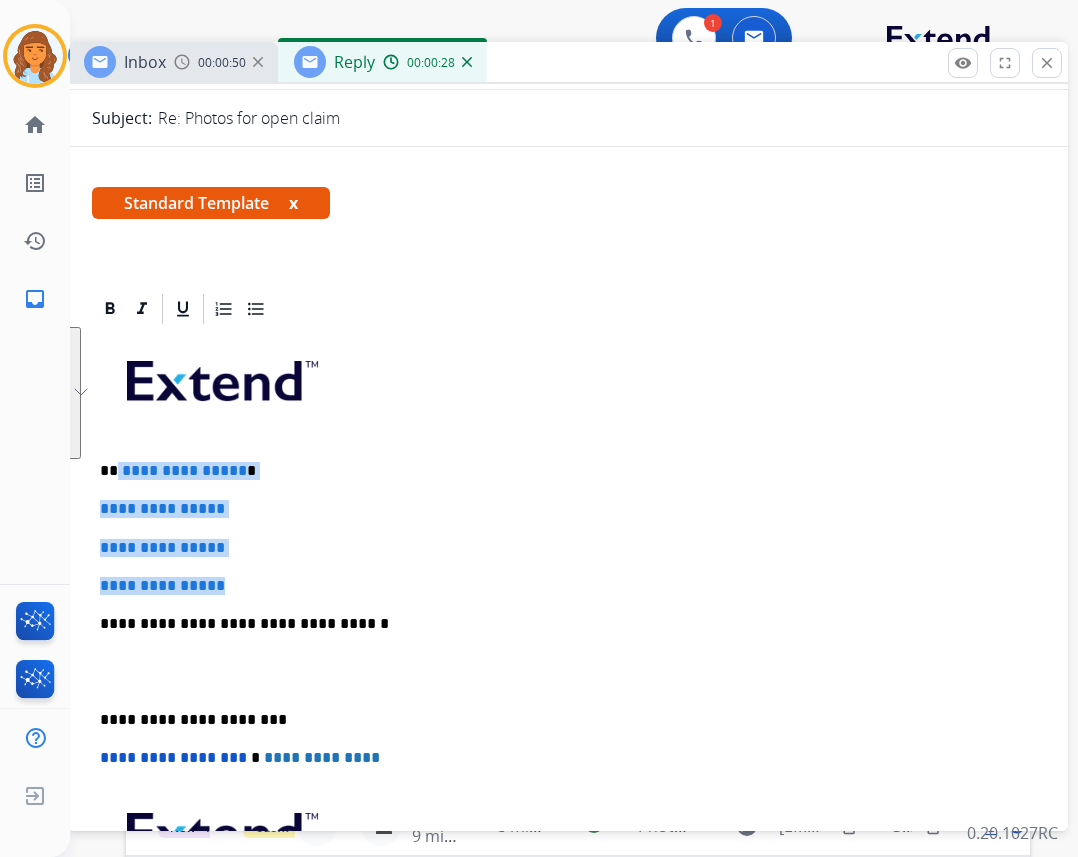 drag, startPoint x: 118, startPoint y: 468, endPoint x: 235, endPoint y: 582, distance: 163.35544 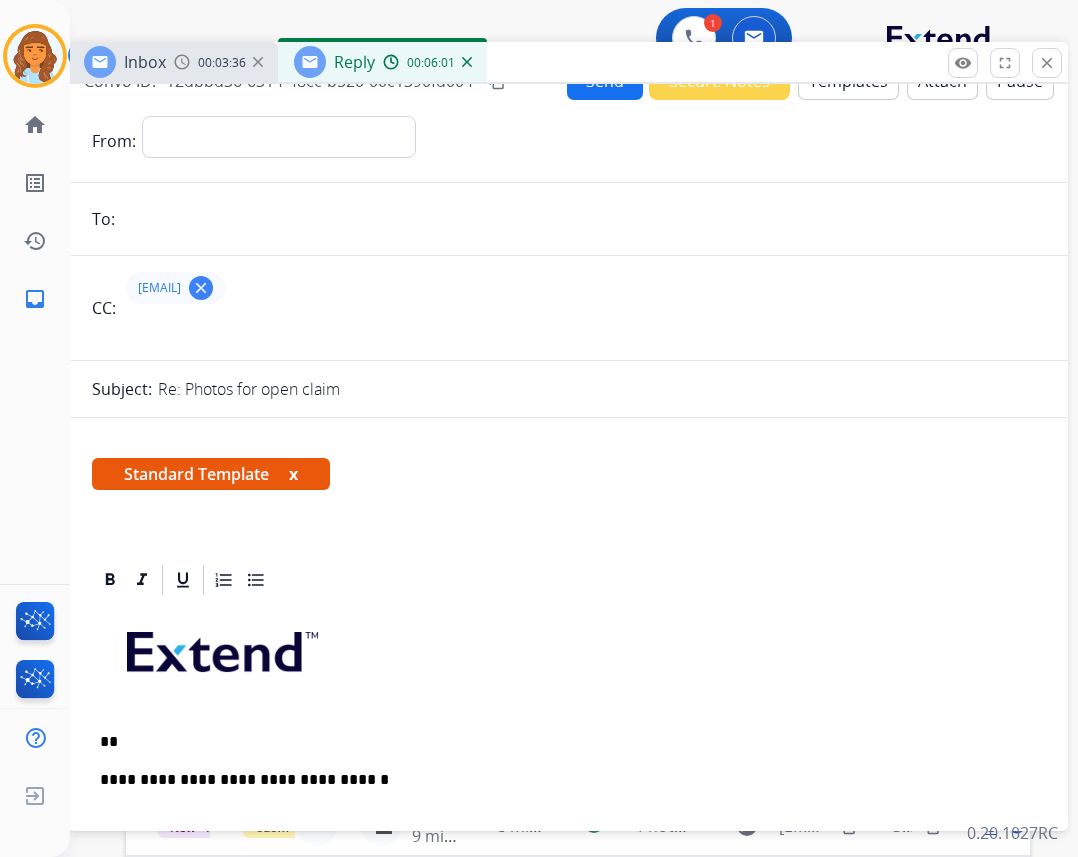 scroll, scrollTop: 0, scrollLeft: 0, axis: both 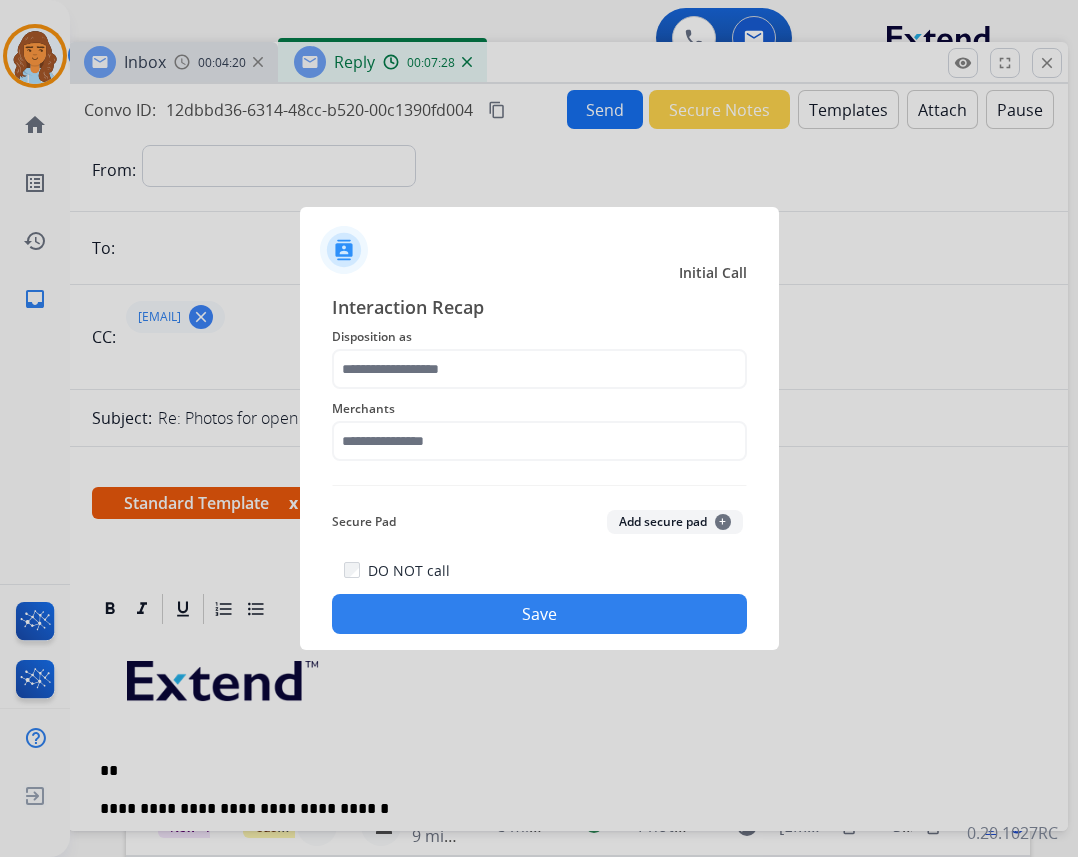 click on "Interaction Recap Disposition as    Merchants   Secure Pad  Add secure pad  +  DO NOT call   Save" 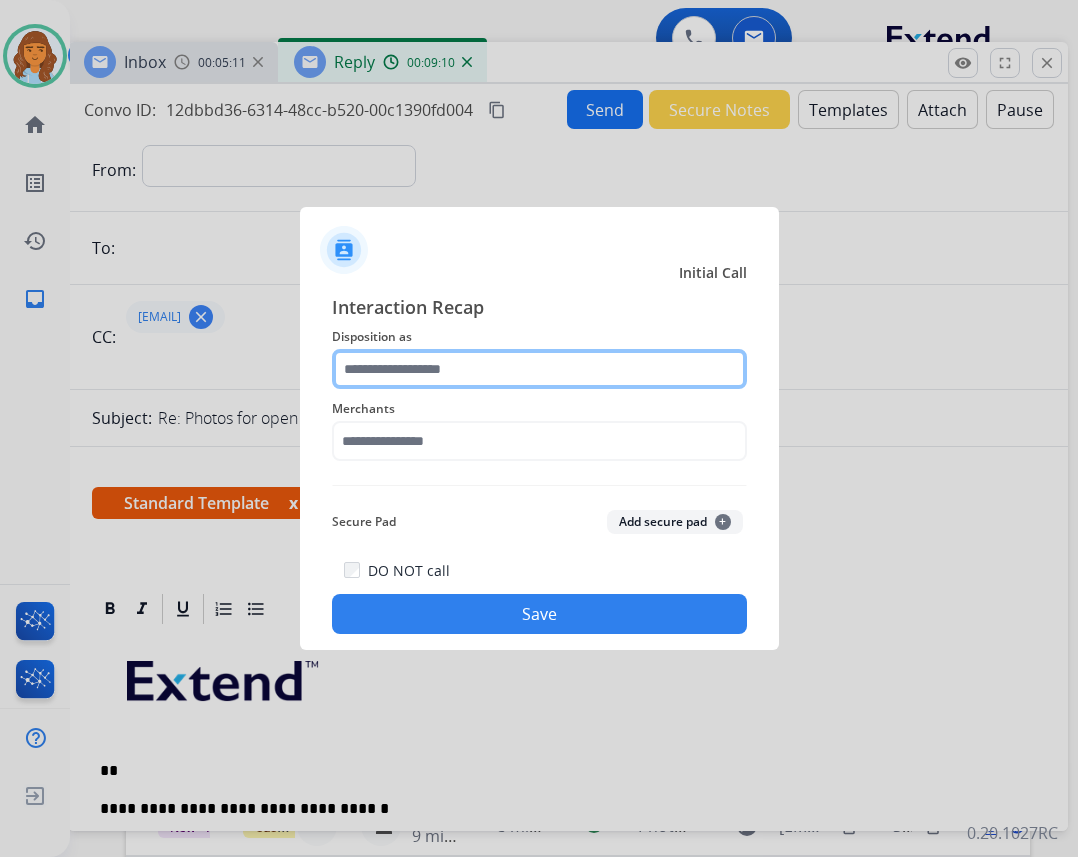 click 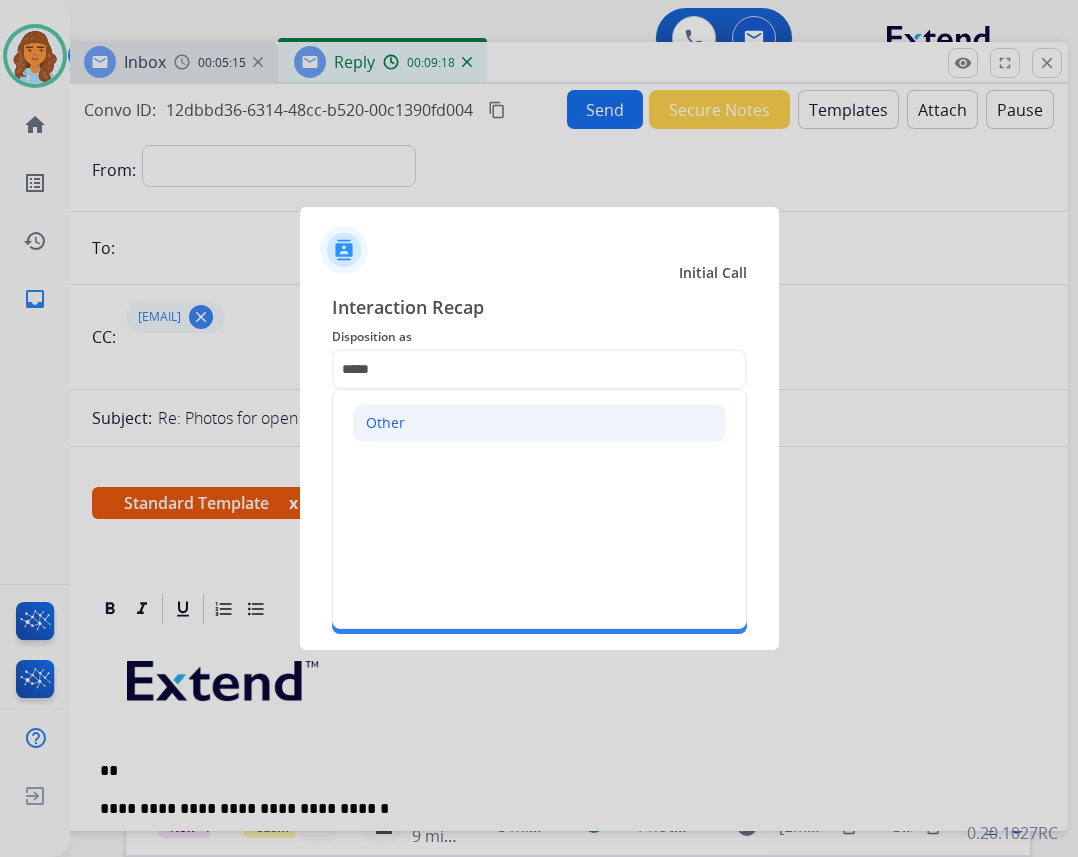 click on "Other" 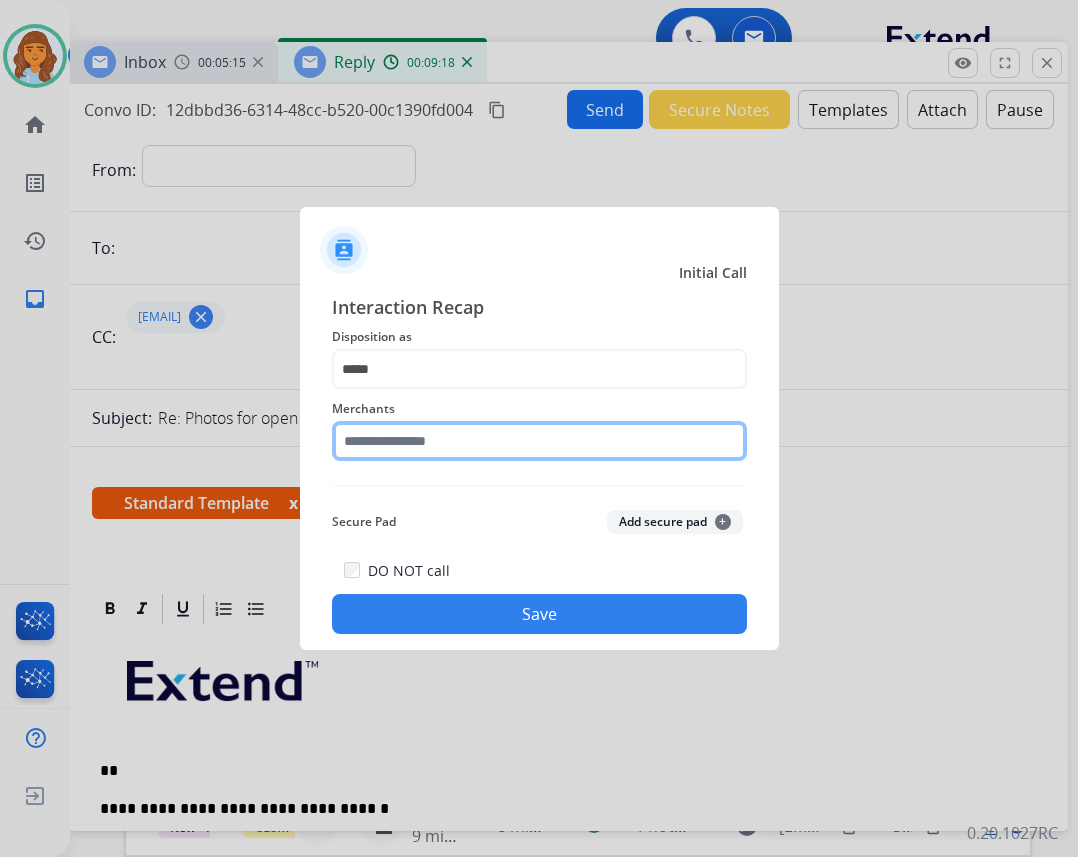 click 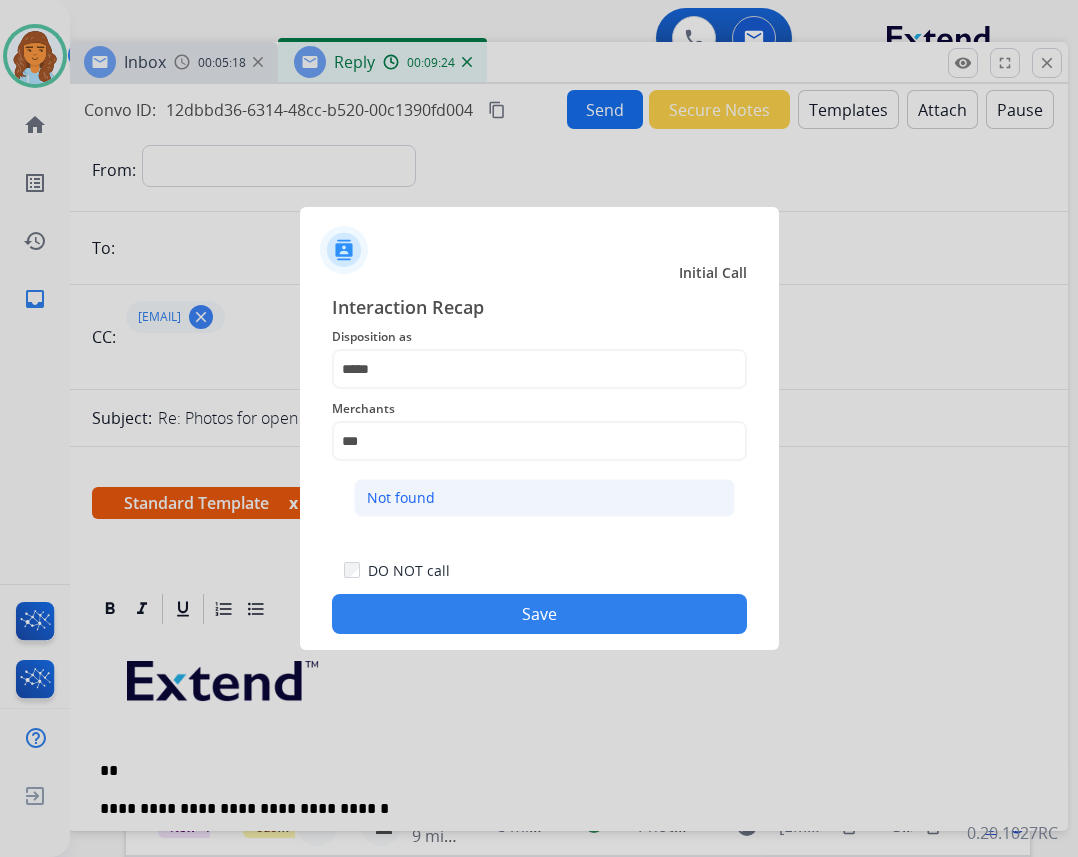 click on "Not found" 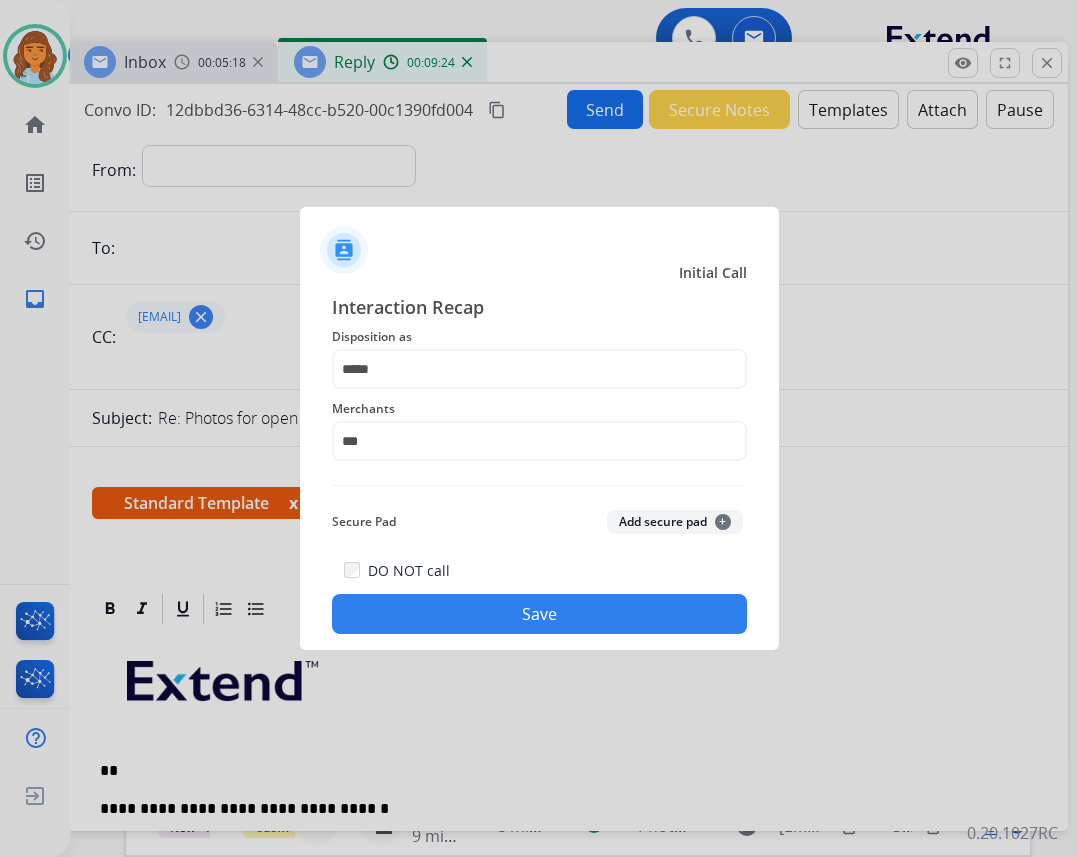 type on "*********" 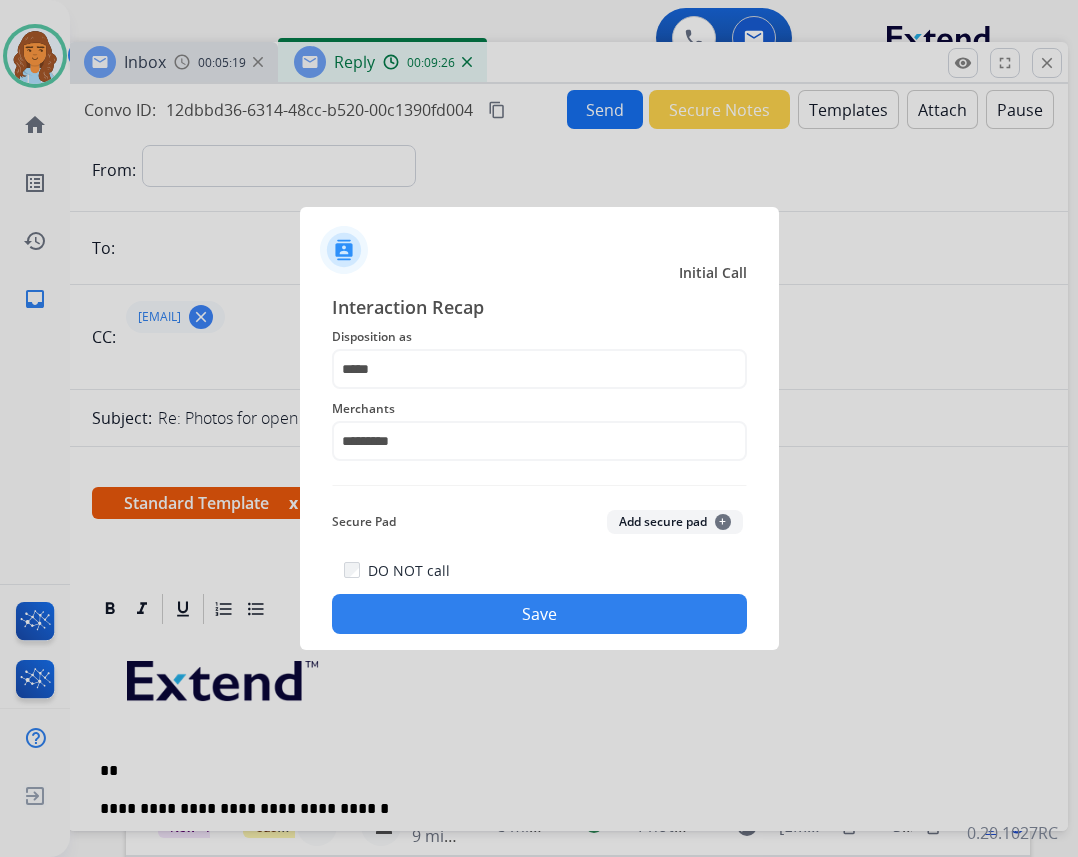 click on "Save" 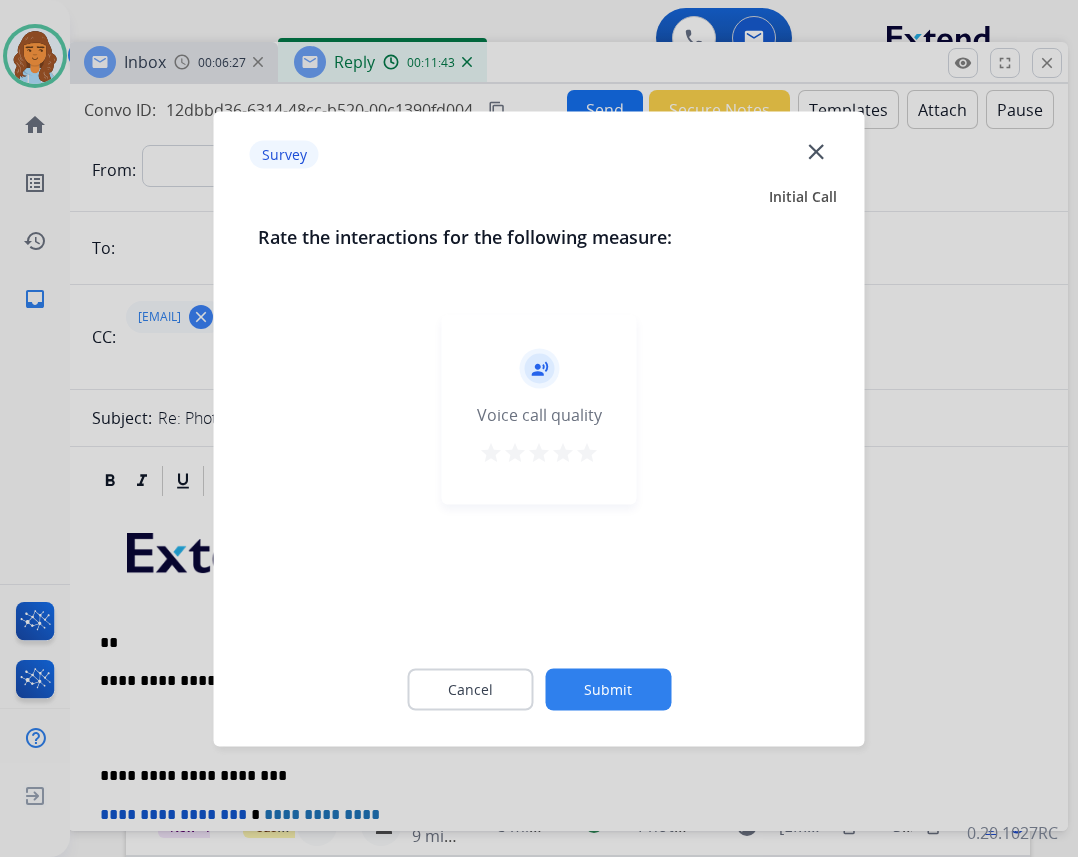 click on "close" 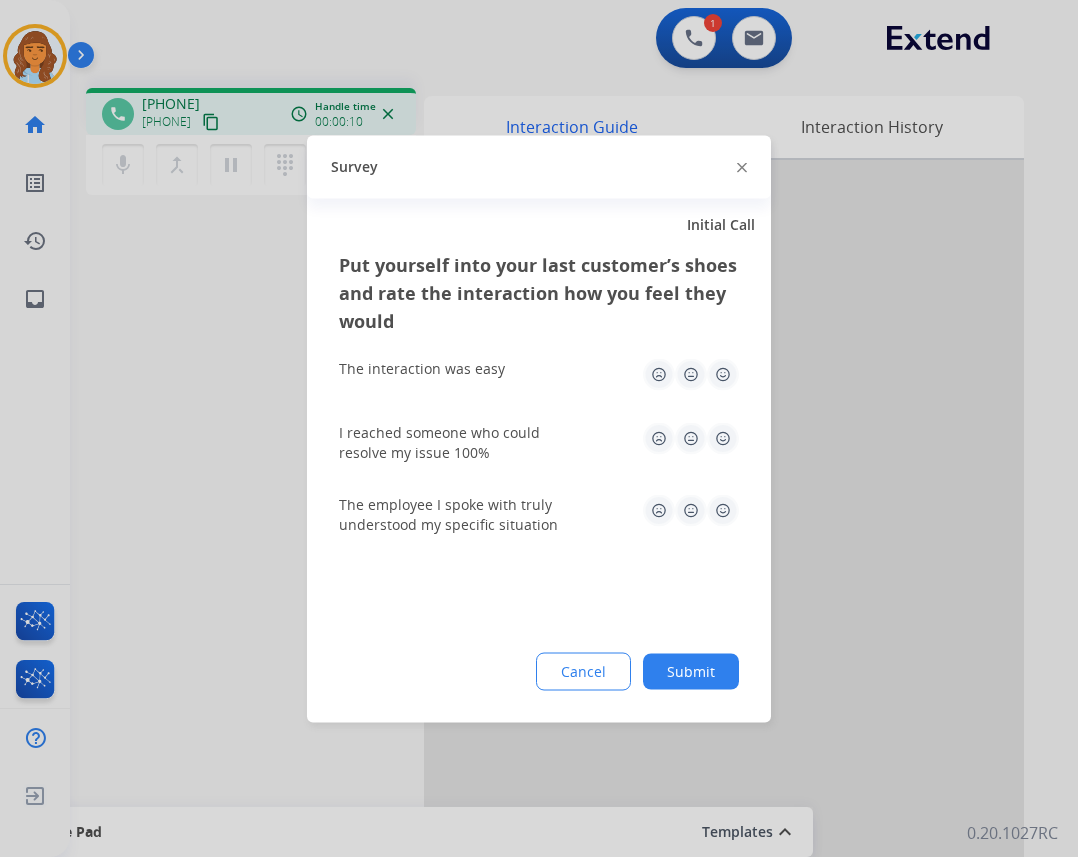 click on "Survey" 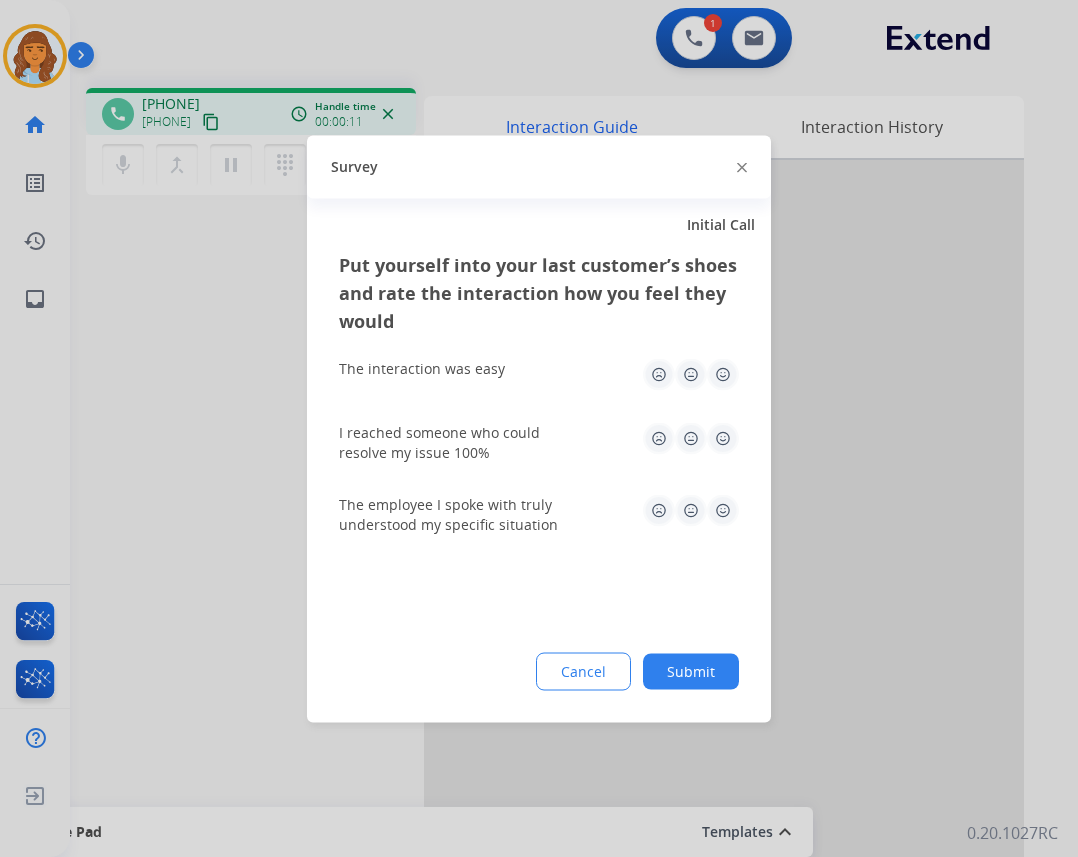click 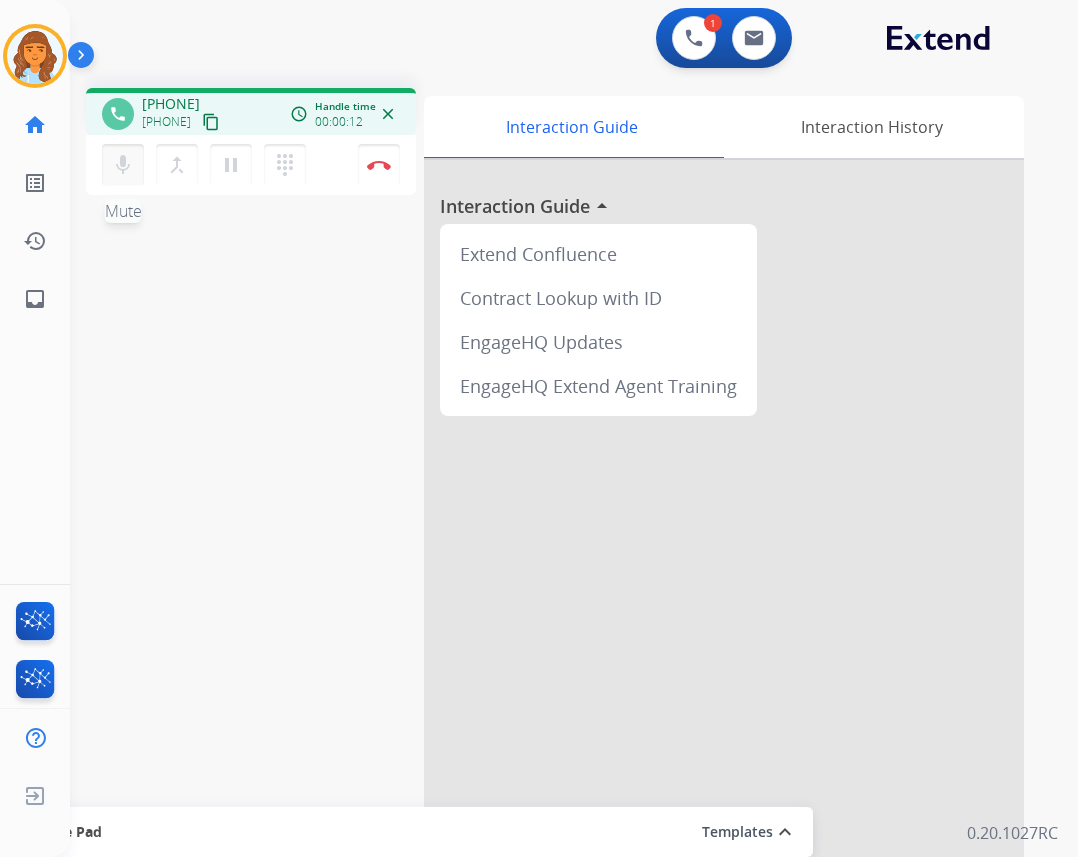 click on "mic Mute" at bounding box center (123, 165) 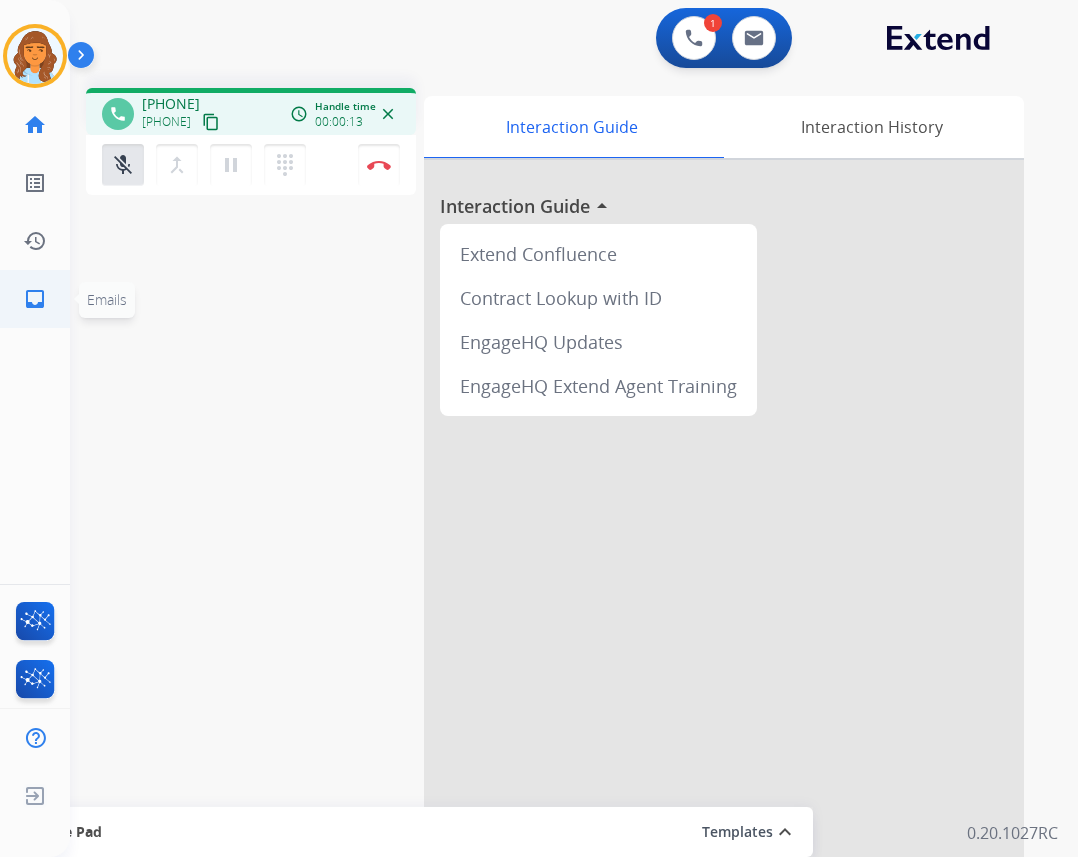click on "inbox" 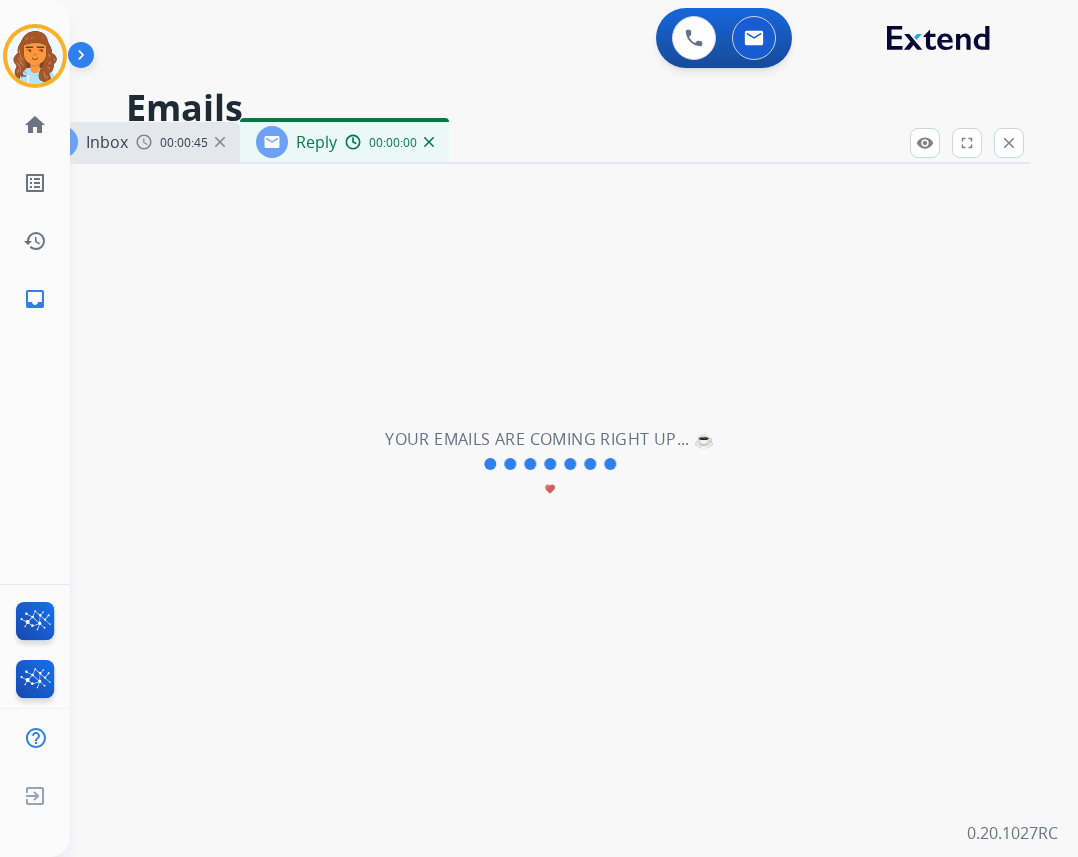 select on "**********" 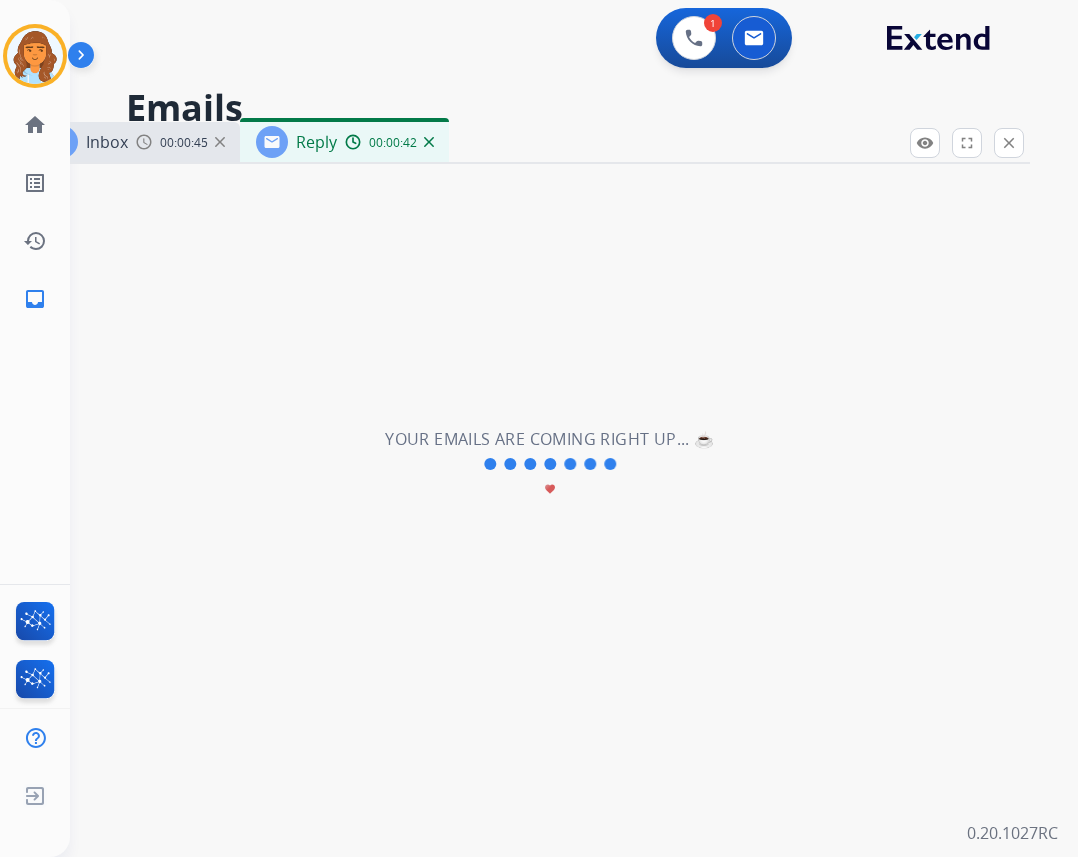 click on "Inbox  00:00:45  Reply  00:00:42" at bounding box center (530, 143) 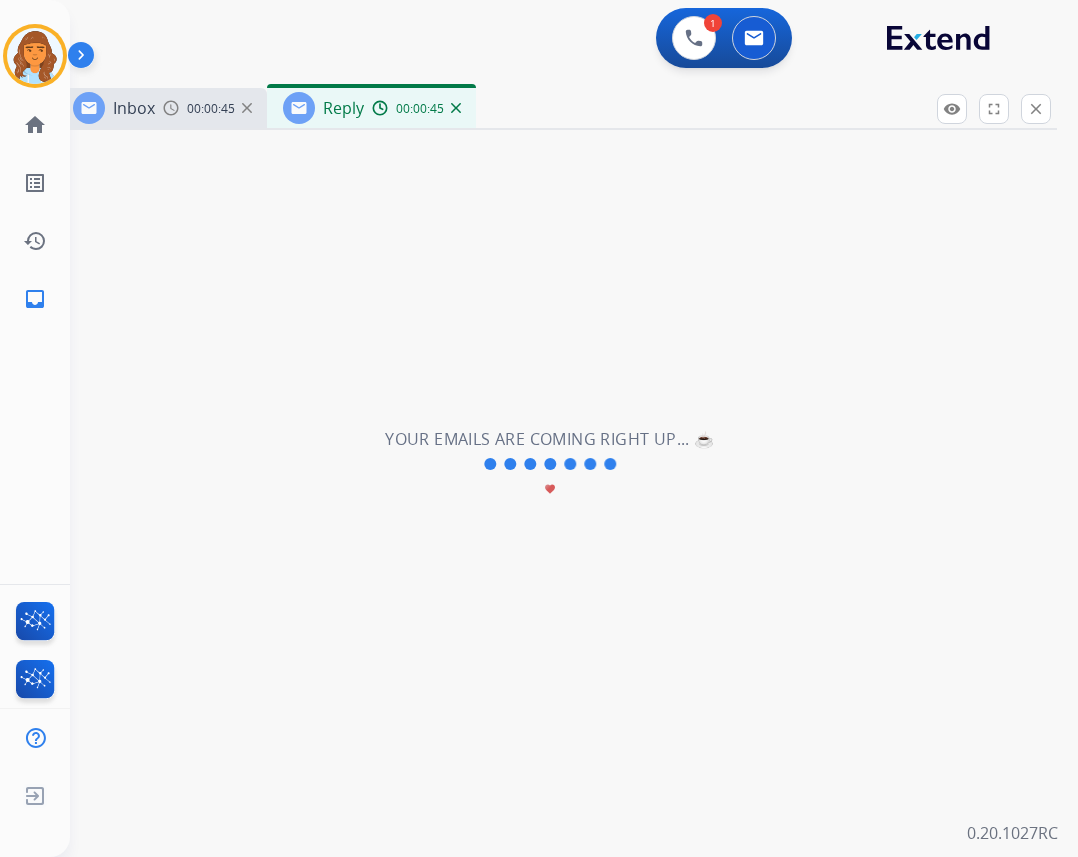 drag, startPoint x: 476, startPoint y: 132, endPoint x: 503, endPoint y: 98, distance: 43.416588 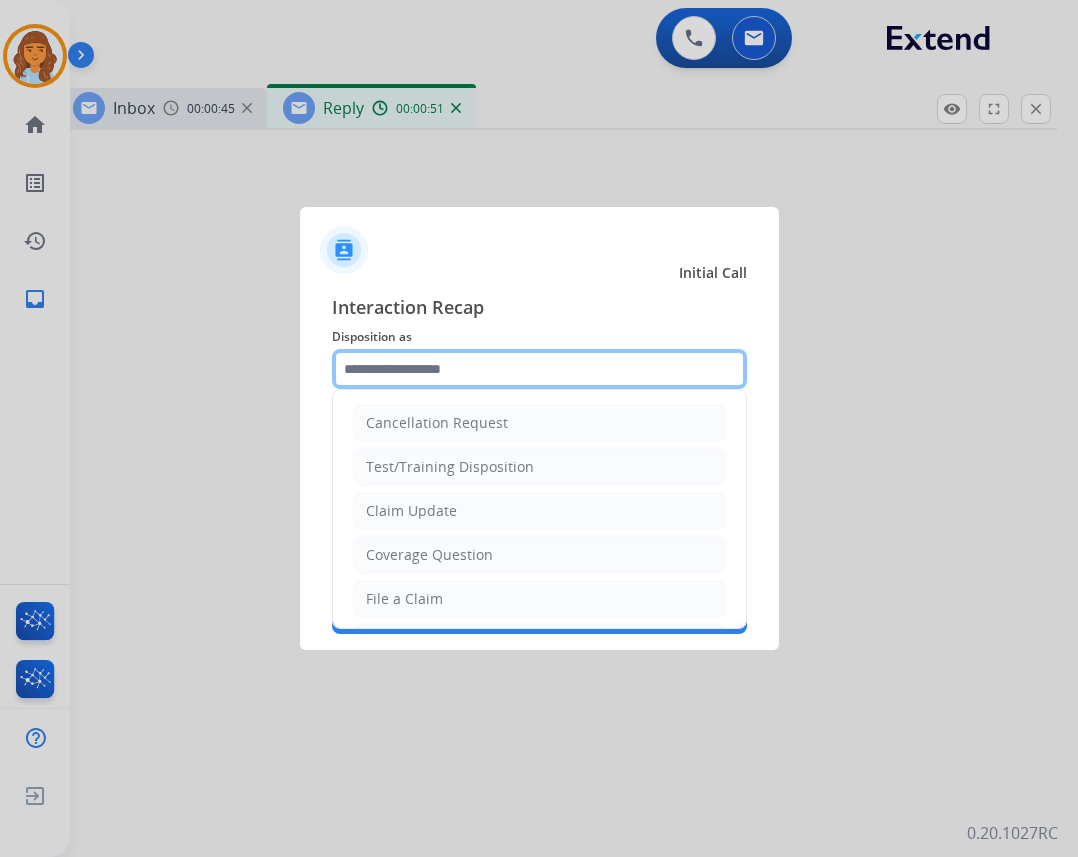 click 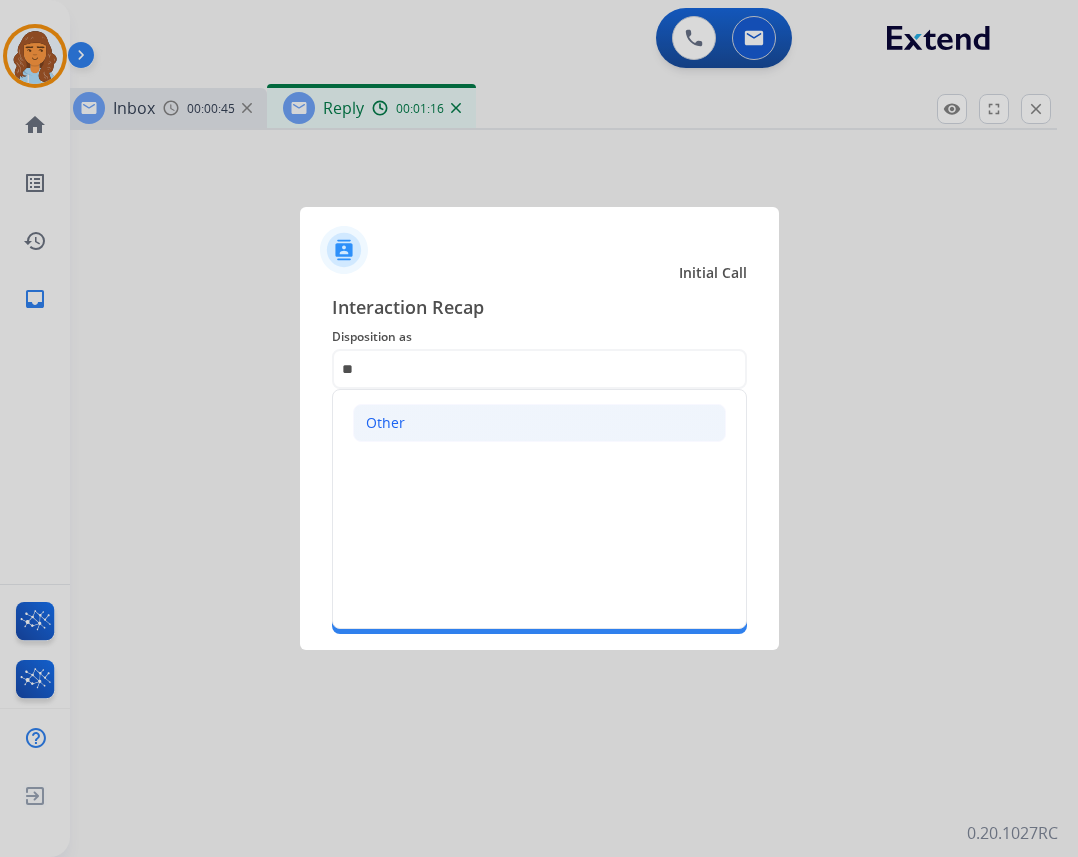 click on "Other" 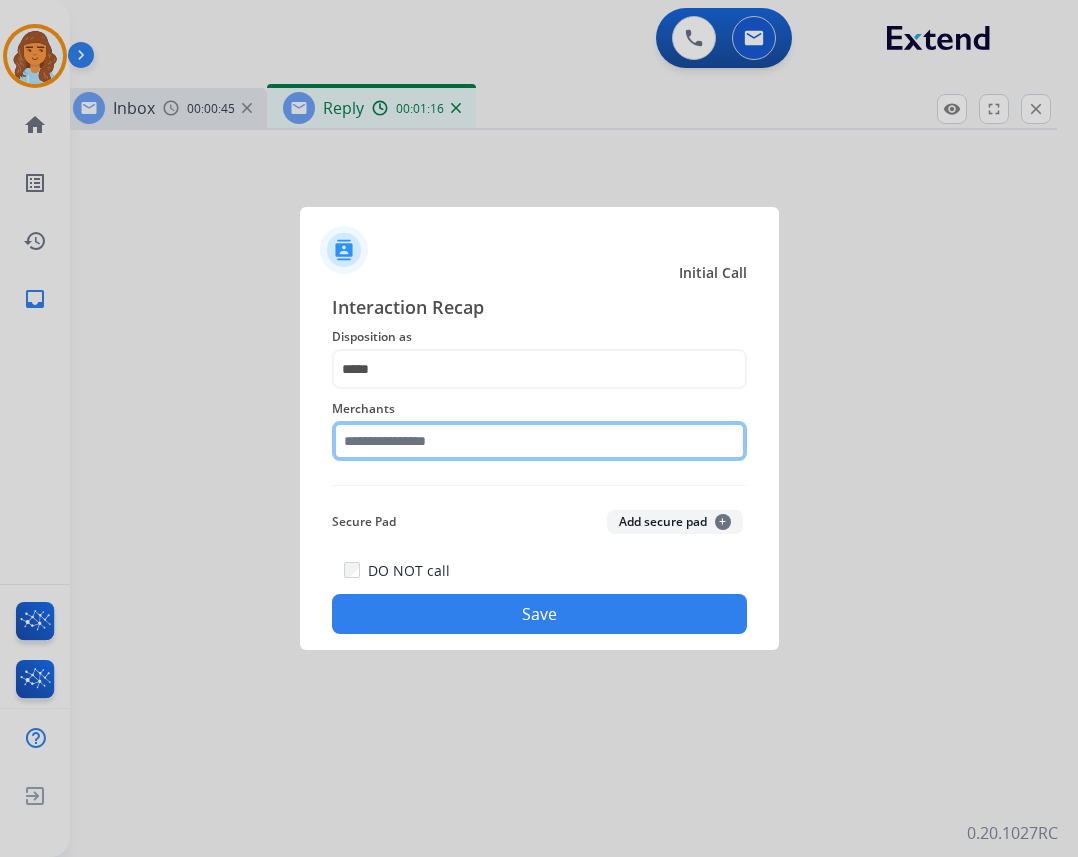 click 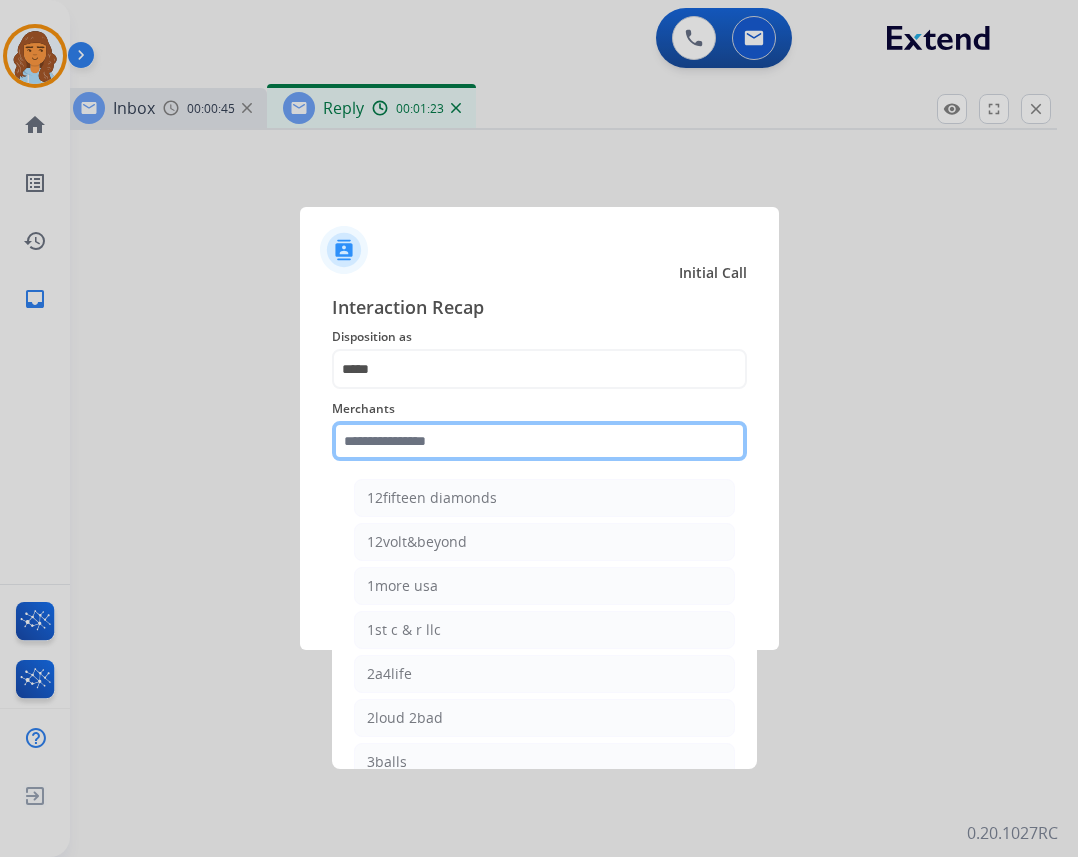 click 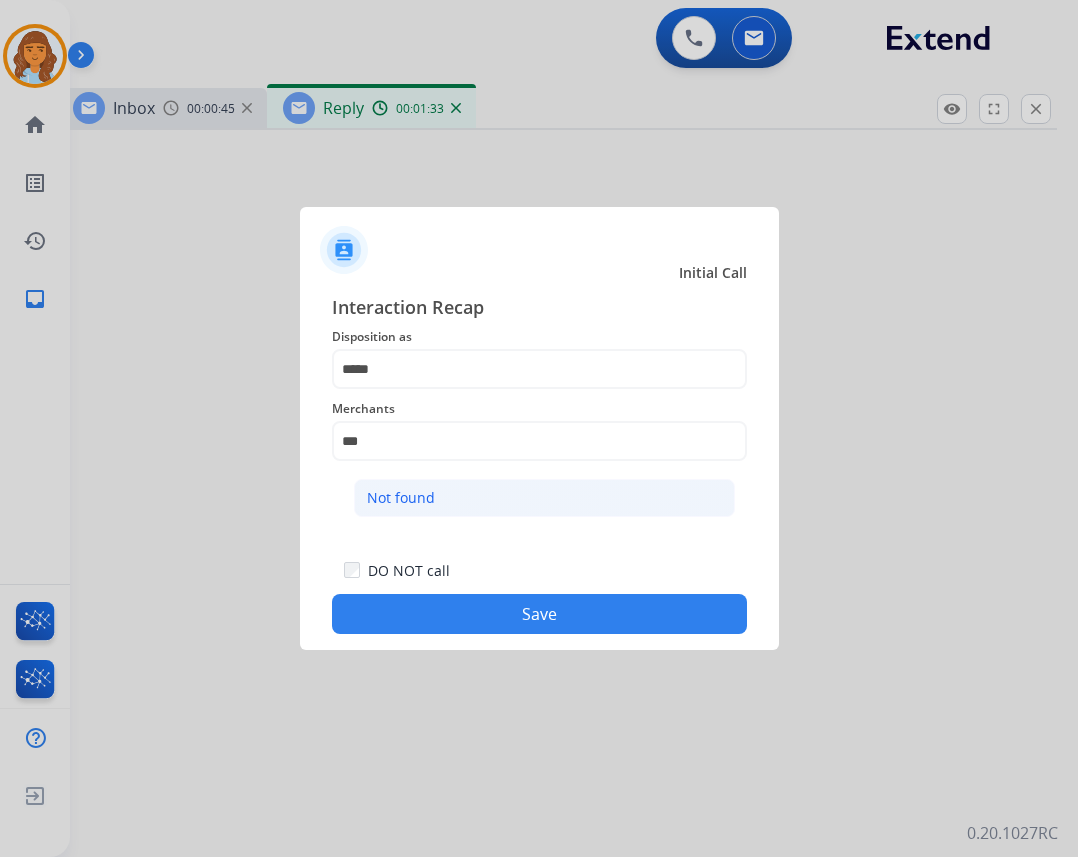 click on "Not found" 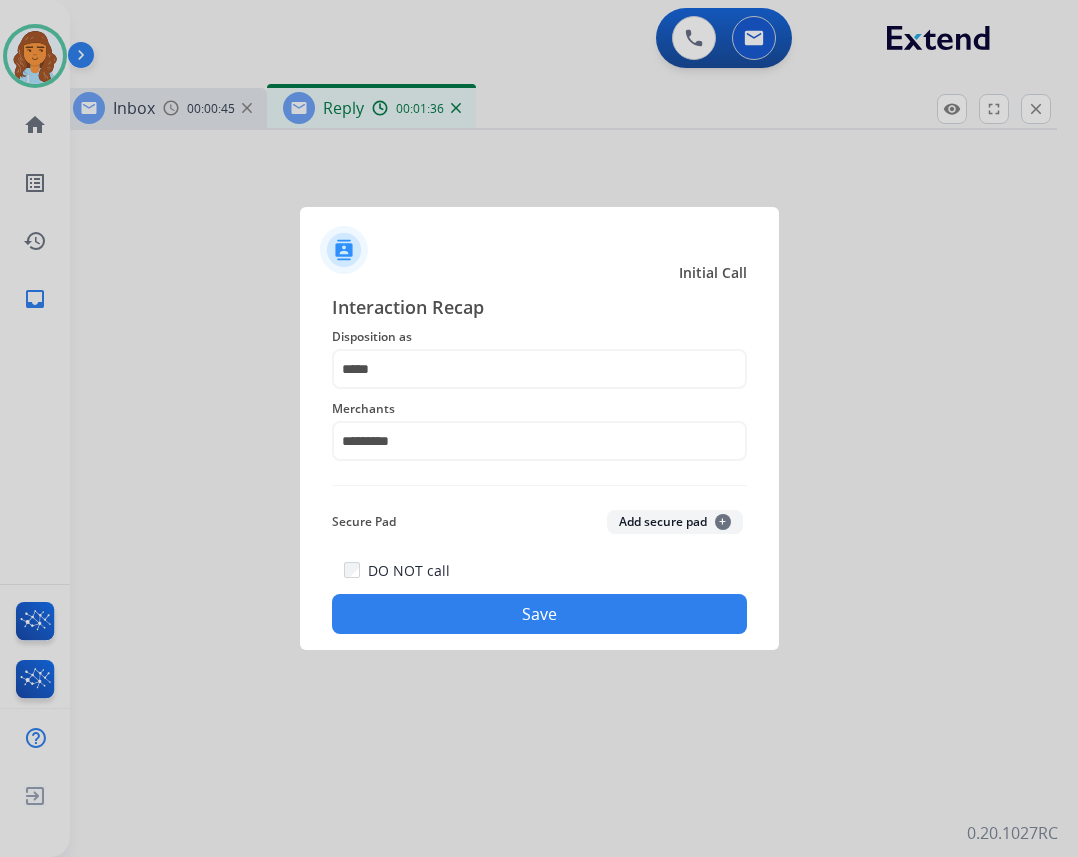 click on "Save" 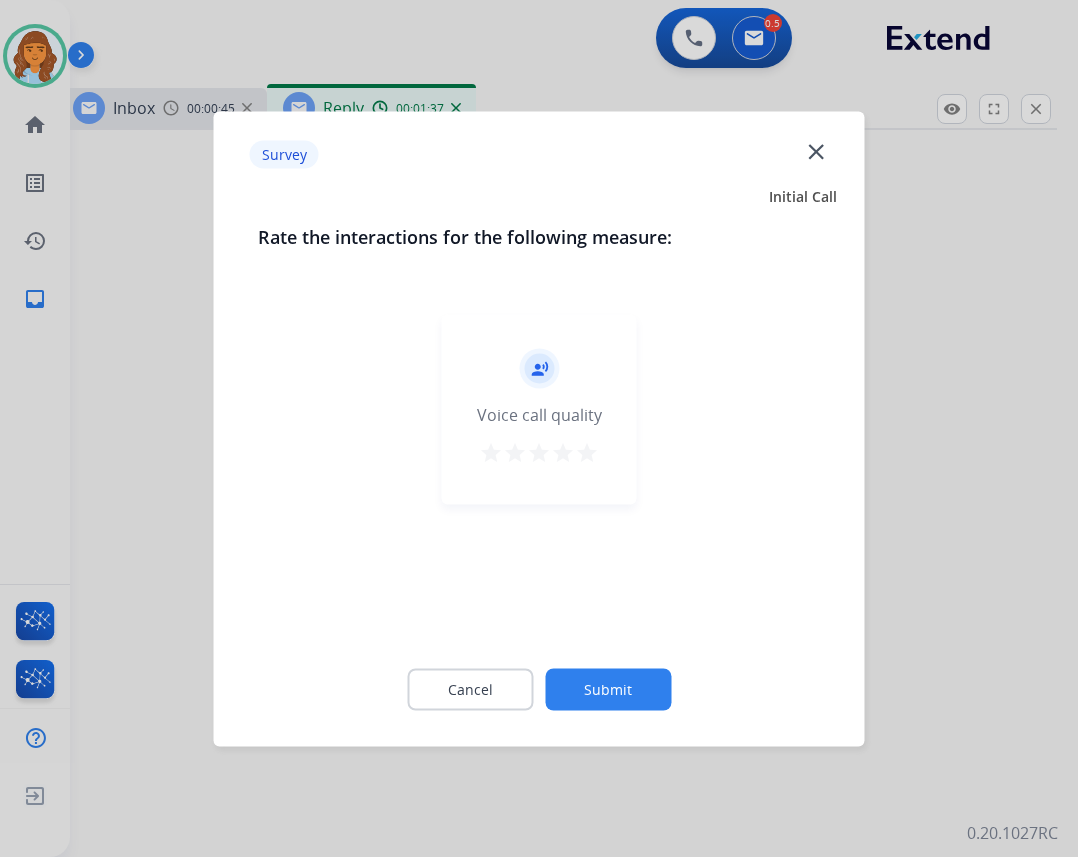 click on "close" 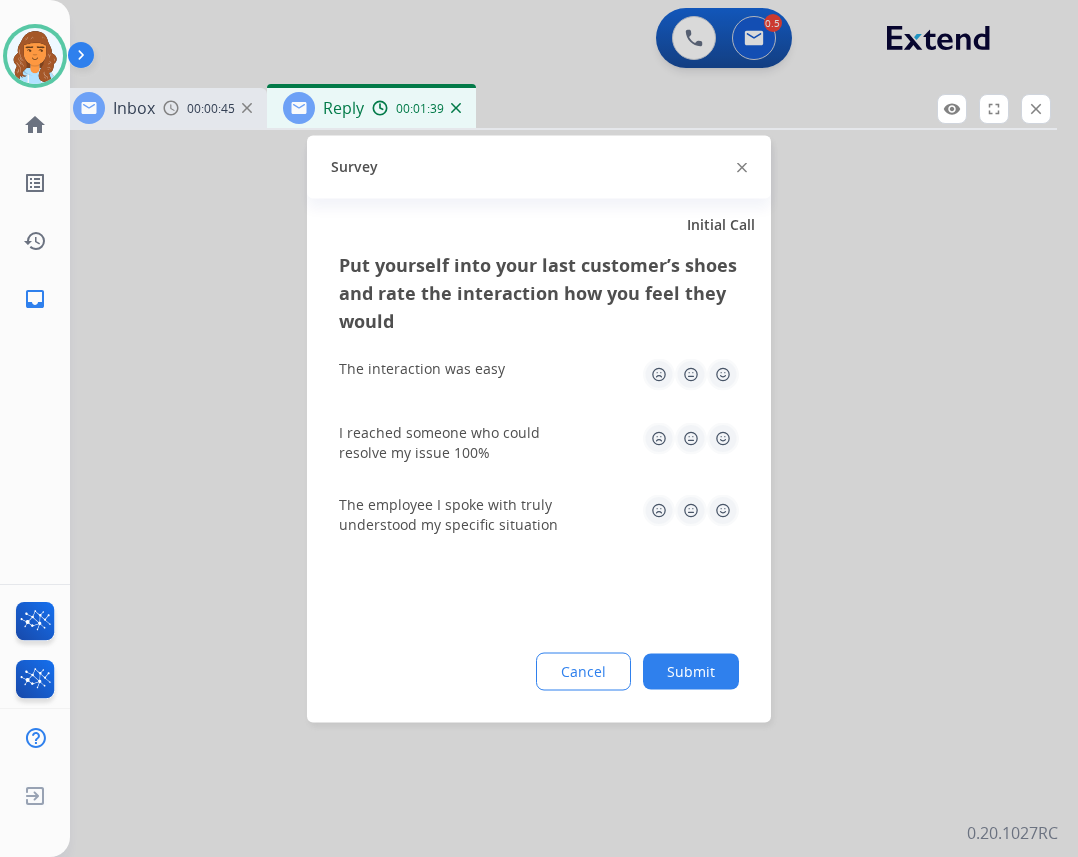 drag, startPoint x: 755, startPoint y: 156, endPoint x: 743, endPoint y: 170, distance: 18.439089 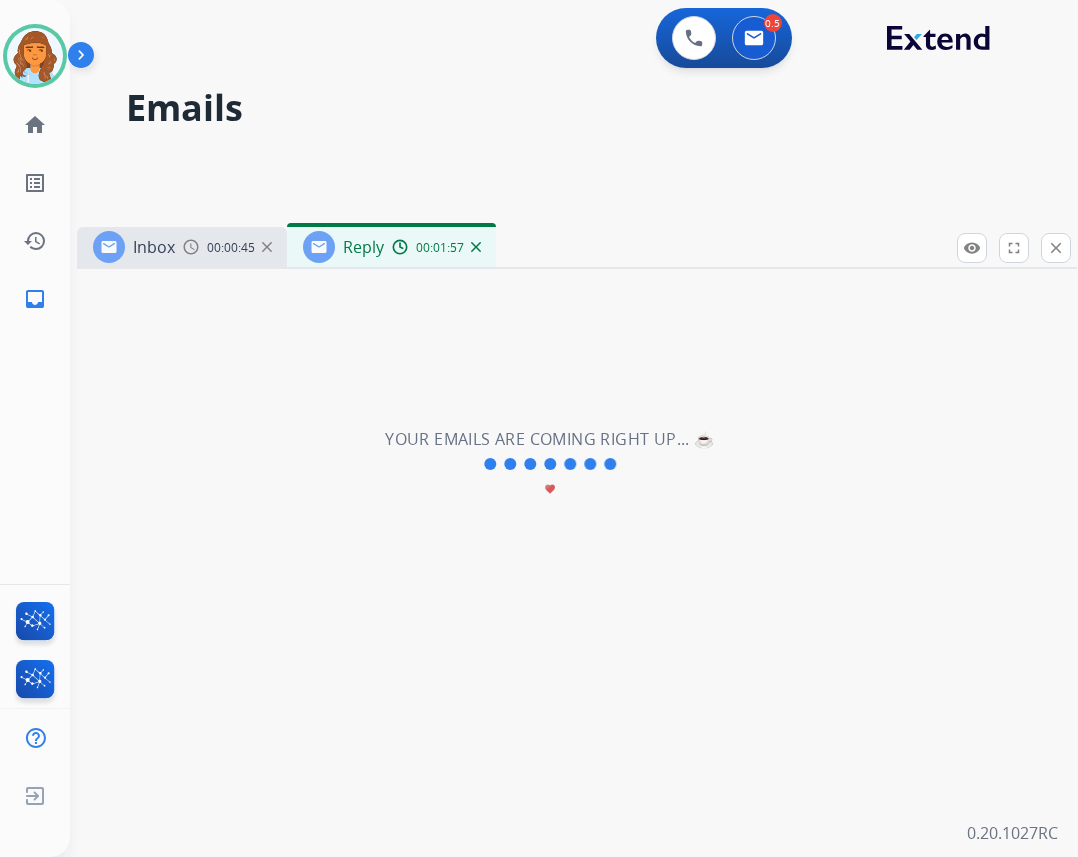 drag, startPoint x: 531, startPoint y: 114, endPoint x: 551, endPoint y: 265, distance: 152.31874 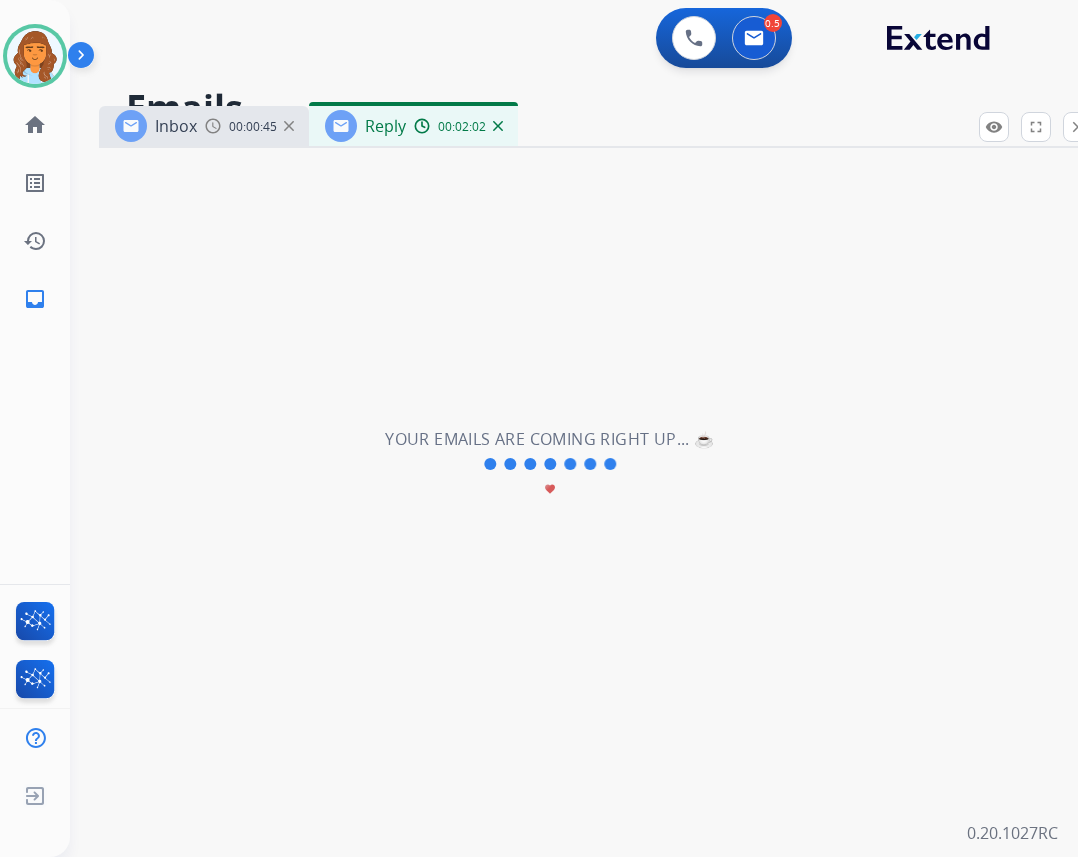 drag, startPoint x: 573, startPoint y: 263, endPoint x: 595, endPoint y: 130, distance: 134.80727 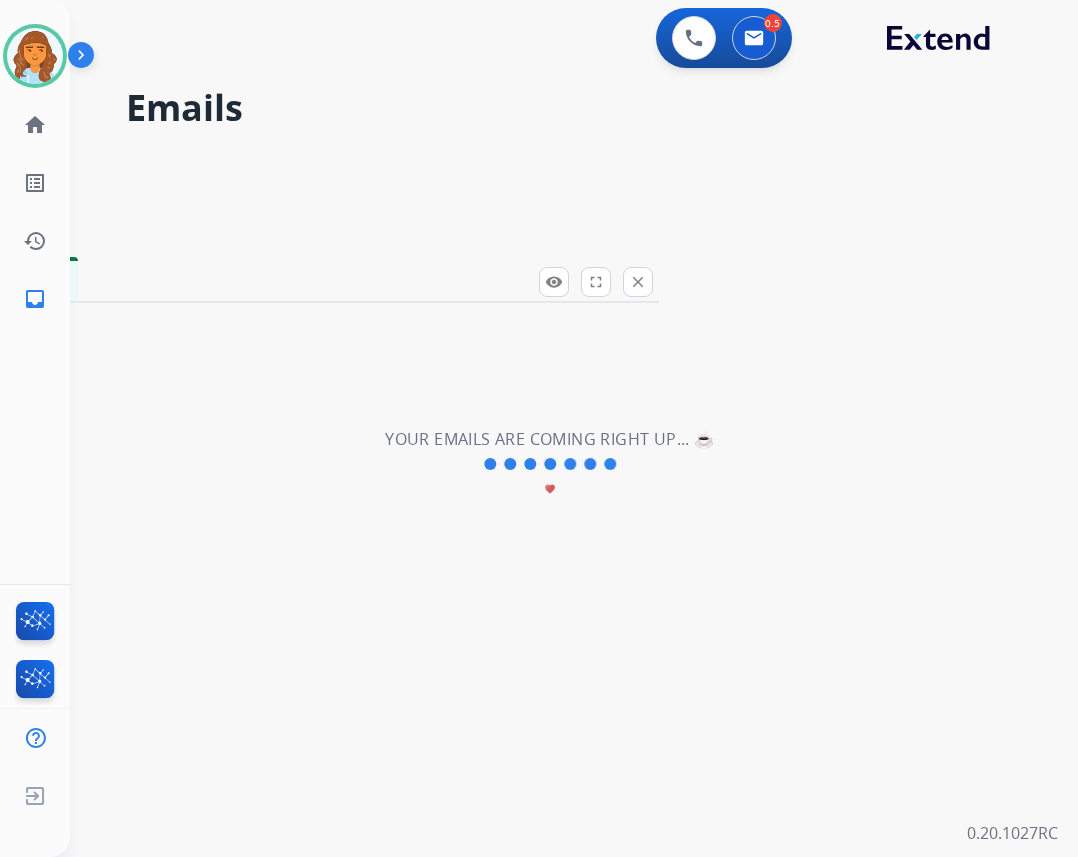 drag, startPoint x: 932, startPoint y: 124, endPoint x: 544, endPoint y: 256, distance: 409.839 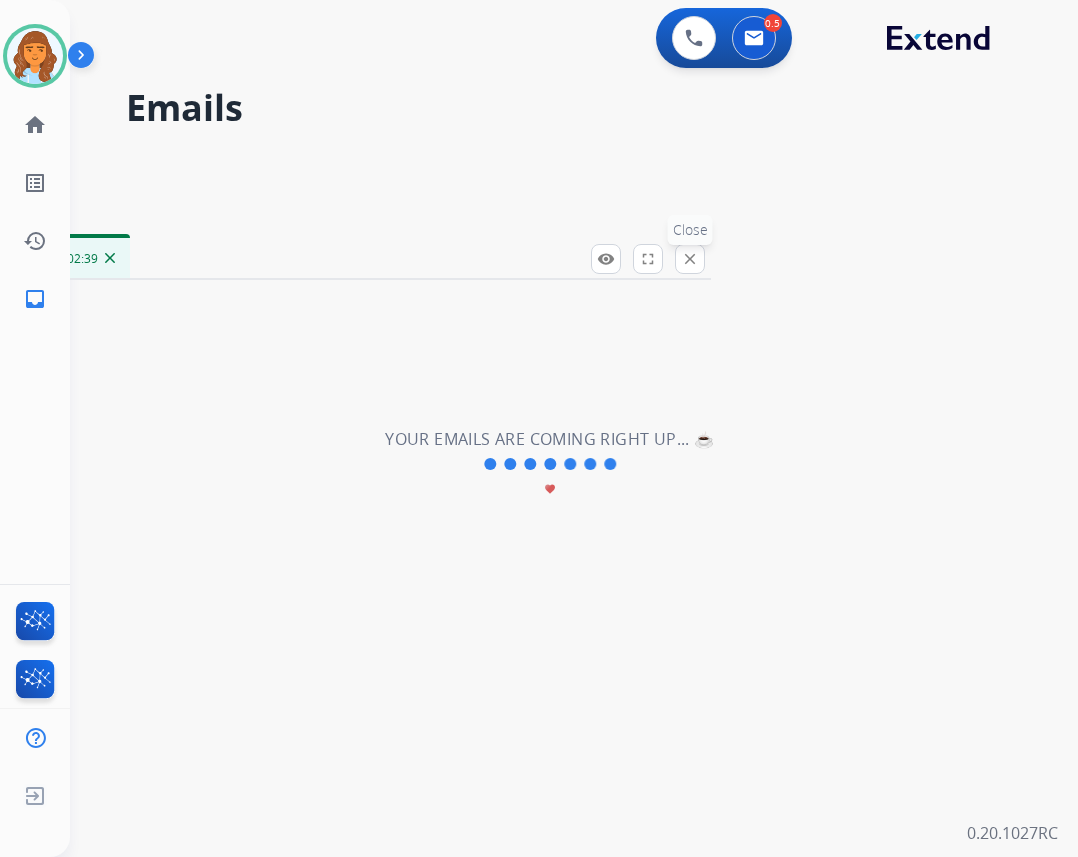 click on "close" at bounding box center (690, 259) 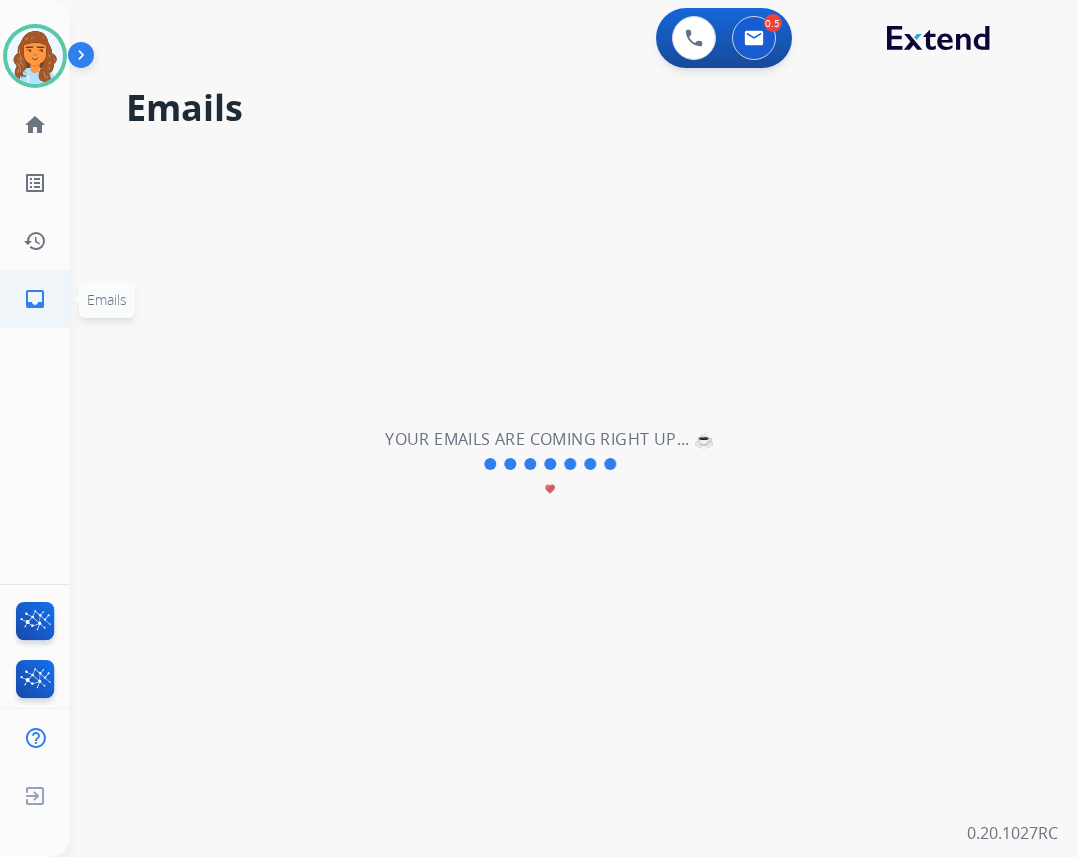 click on "inbox" 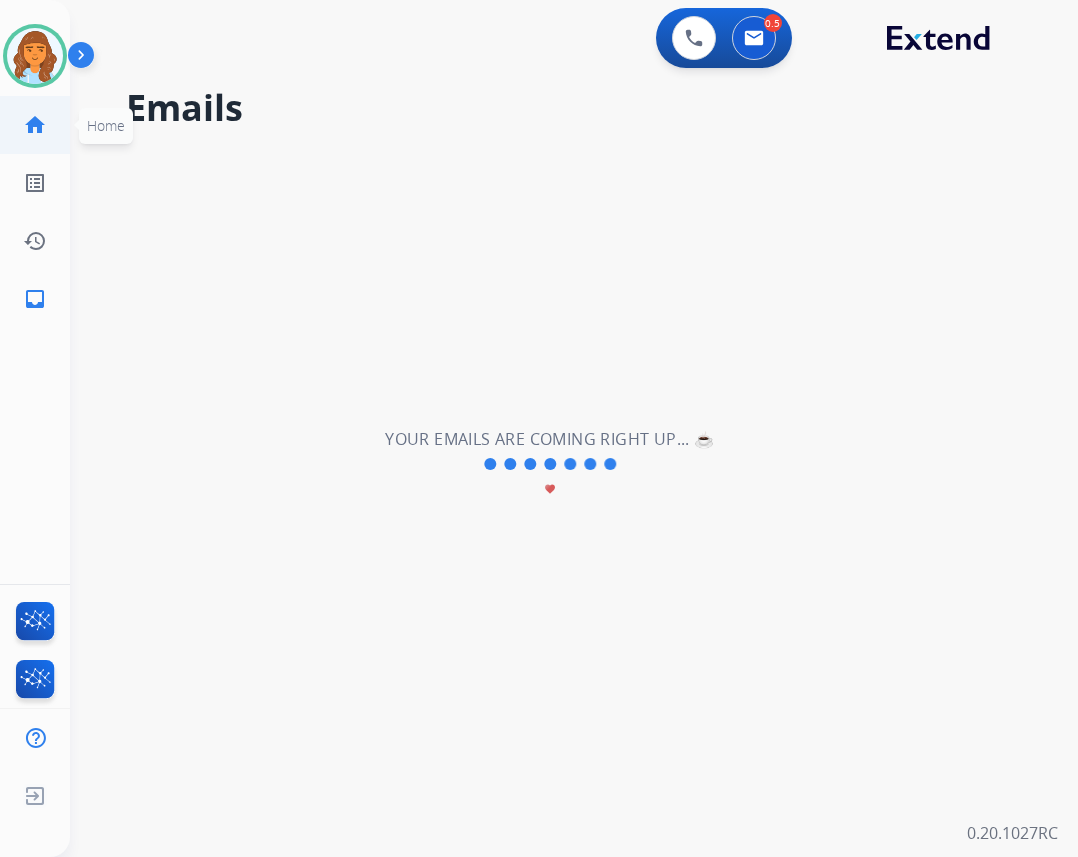 click on "home  Home" 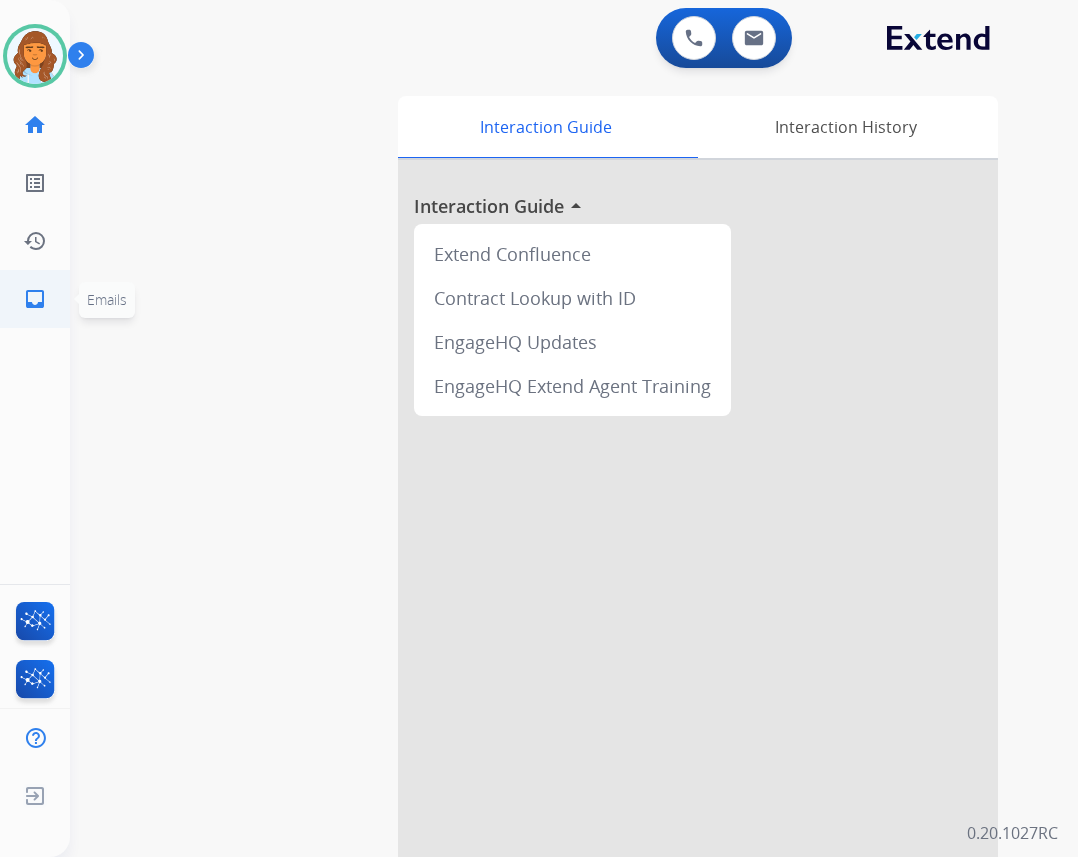 click on "inbox" 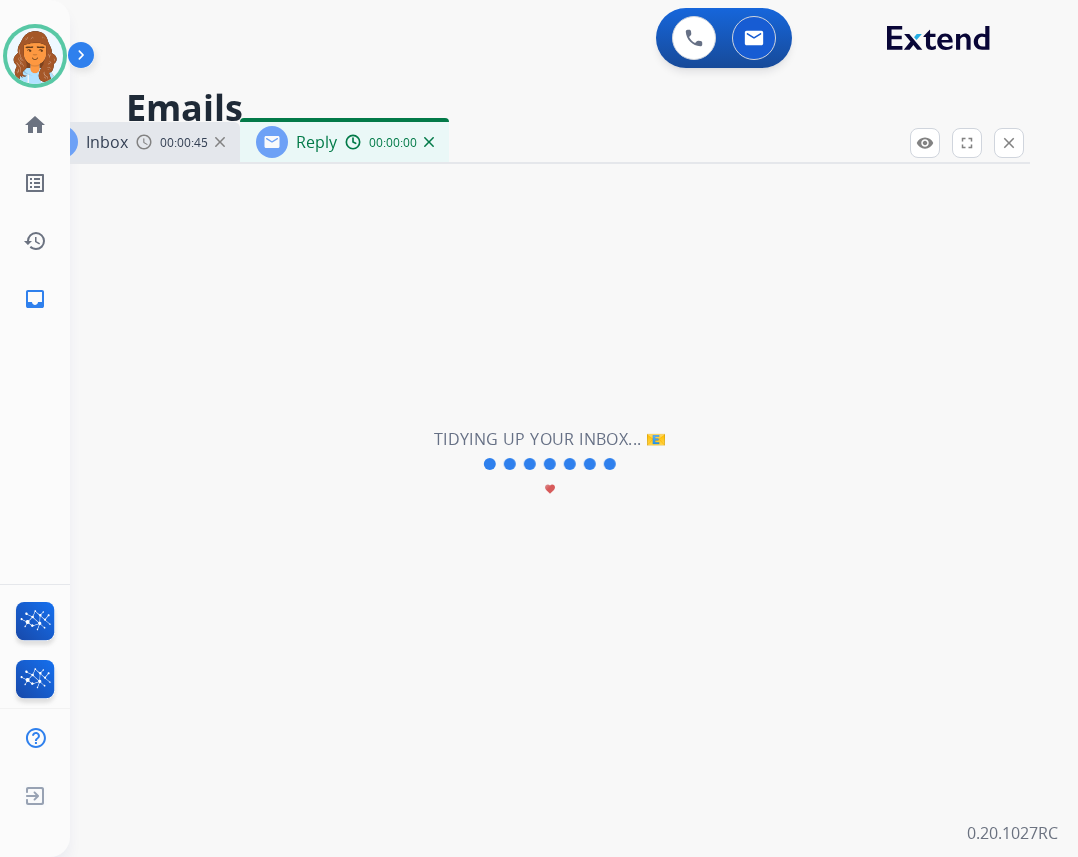 select on "**********" 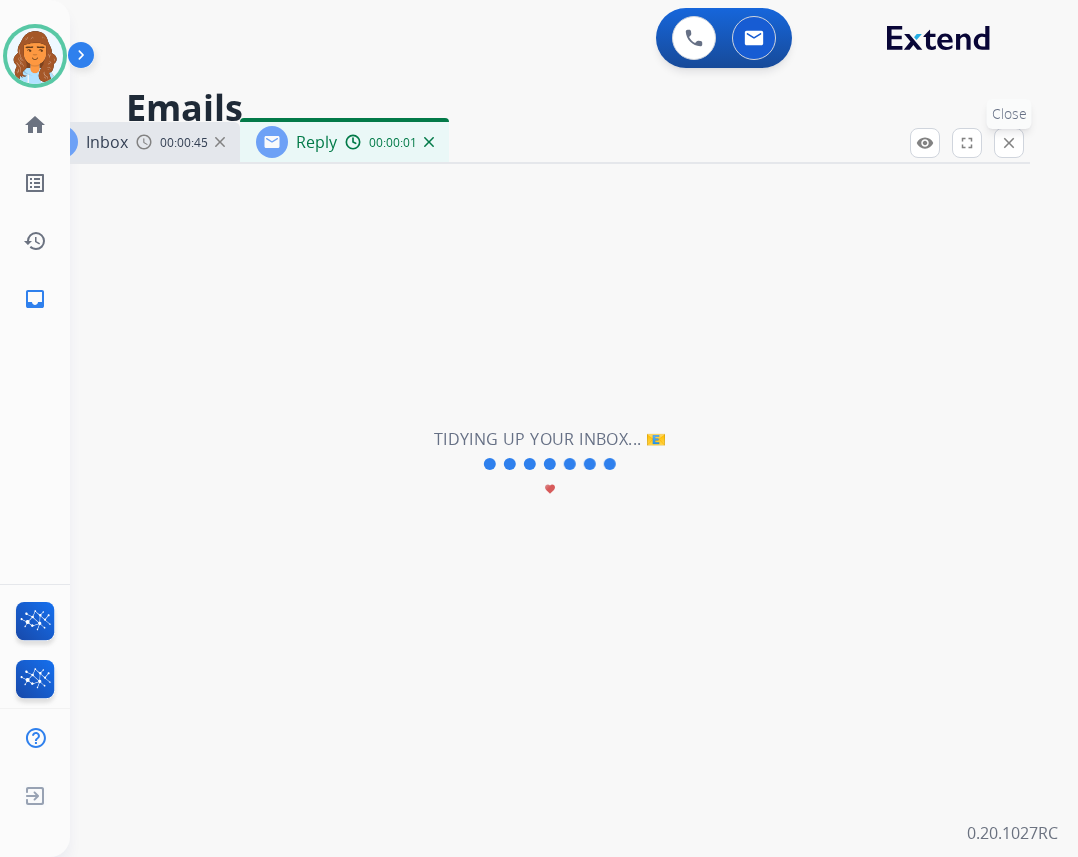 click on "close Close" at bounding box center (1009, 143) 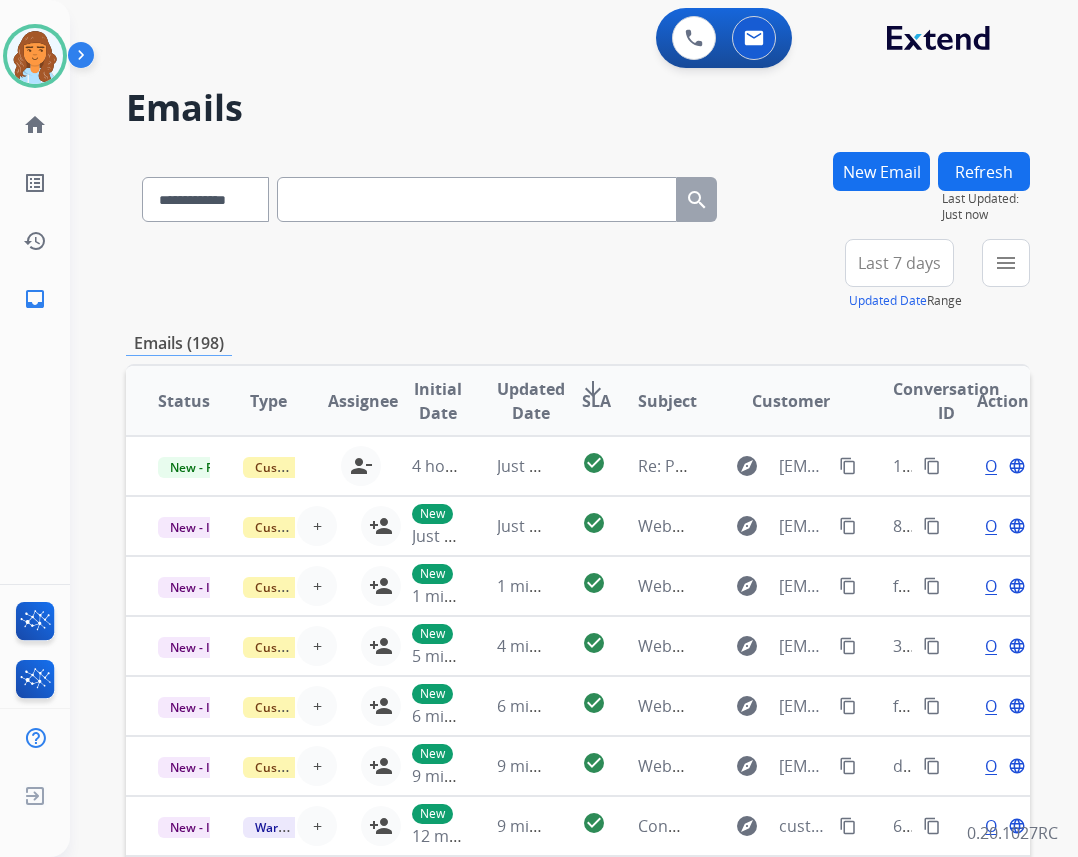 click on "**********" at bounding box center (929, 275) 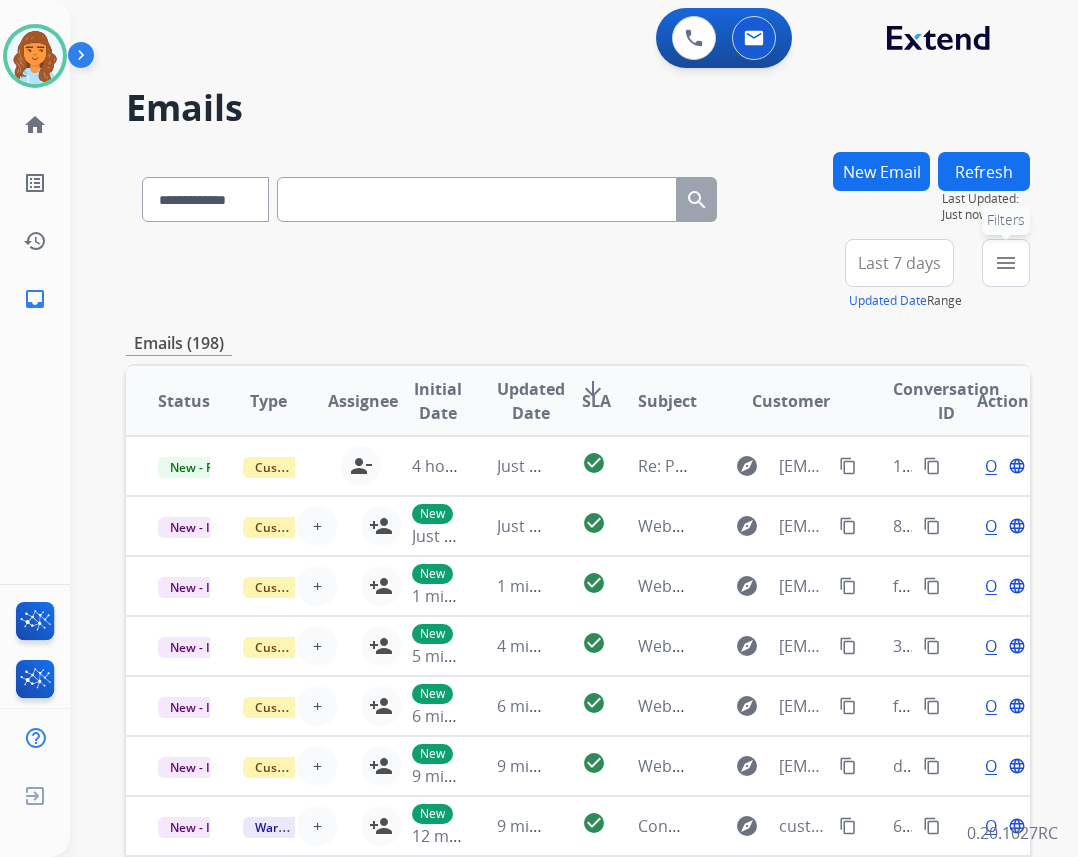 click on "menu" at bounding box center (1006, 263) 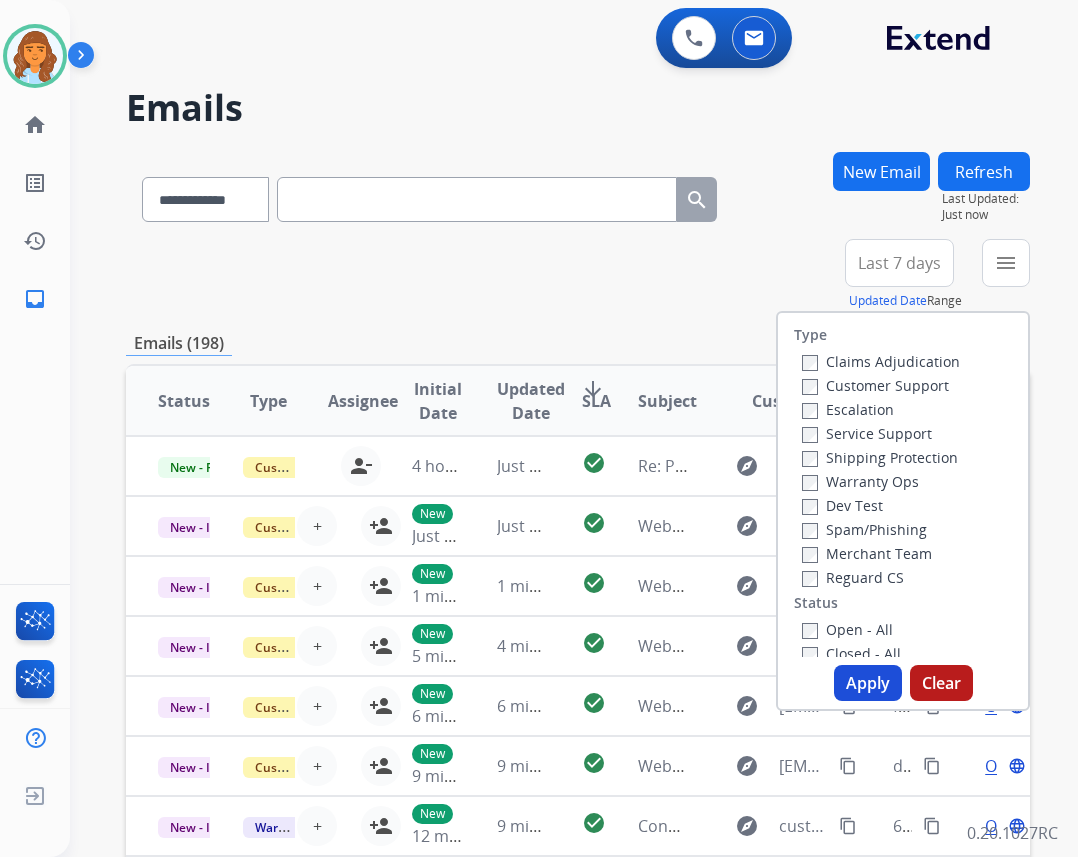 click on "Customer Support" at bounding box center (875, 385) 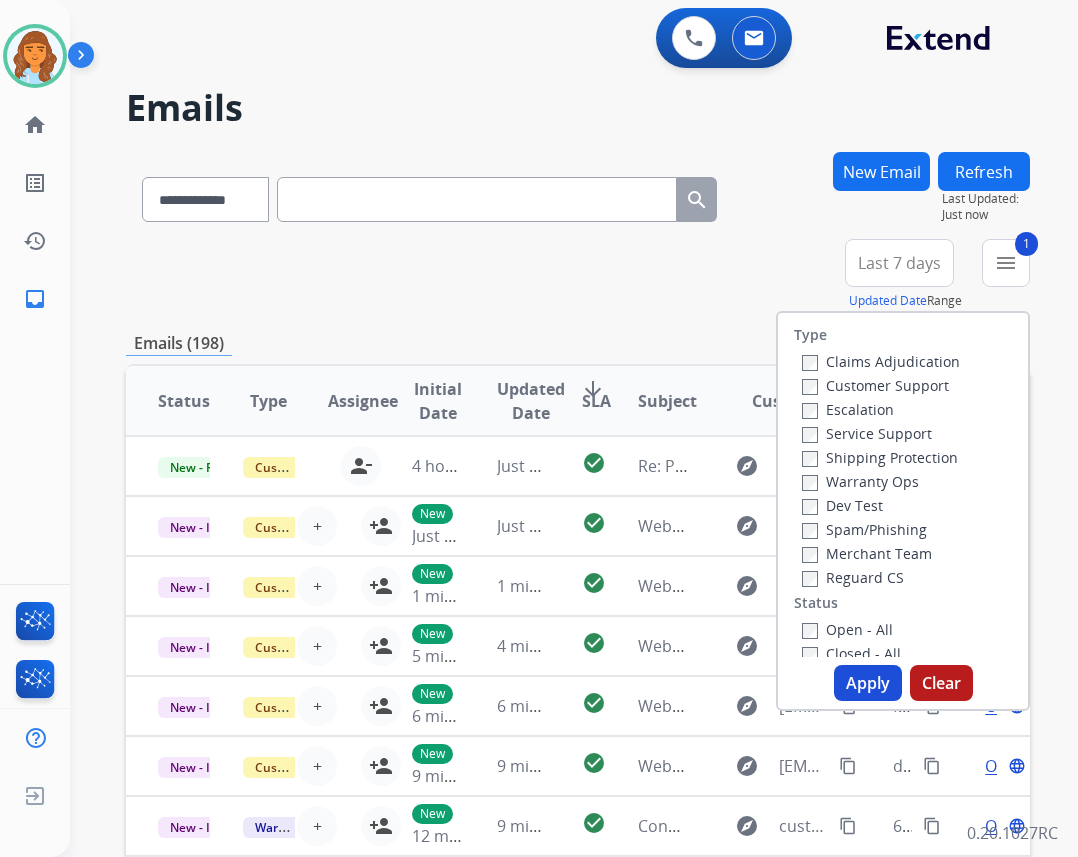 click on "Status" at bounding box center (816, 603) 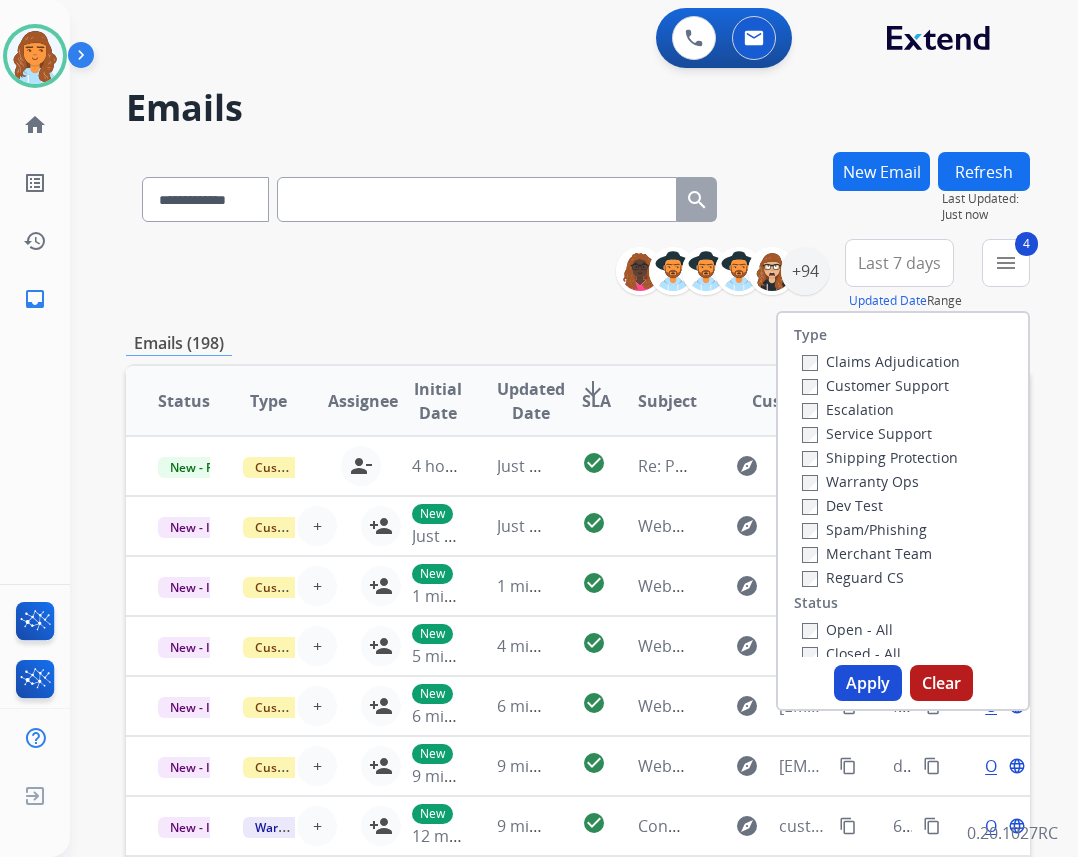 click on "Apply" at bounding box center [868, 683] 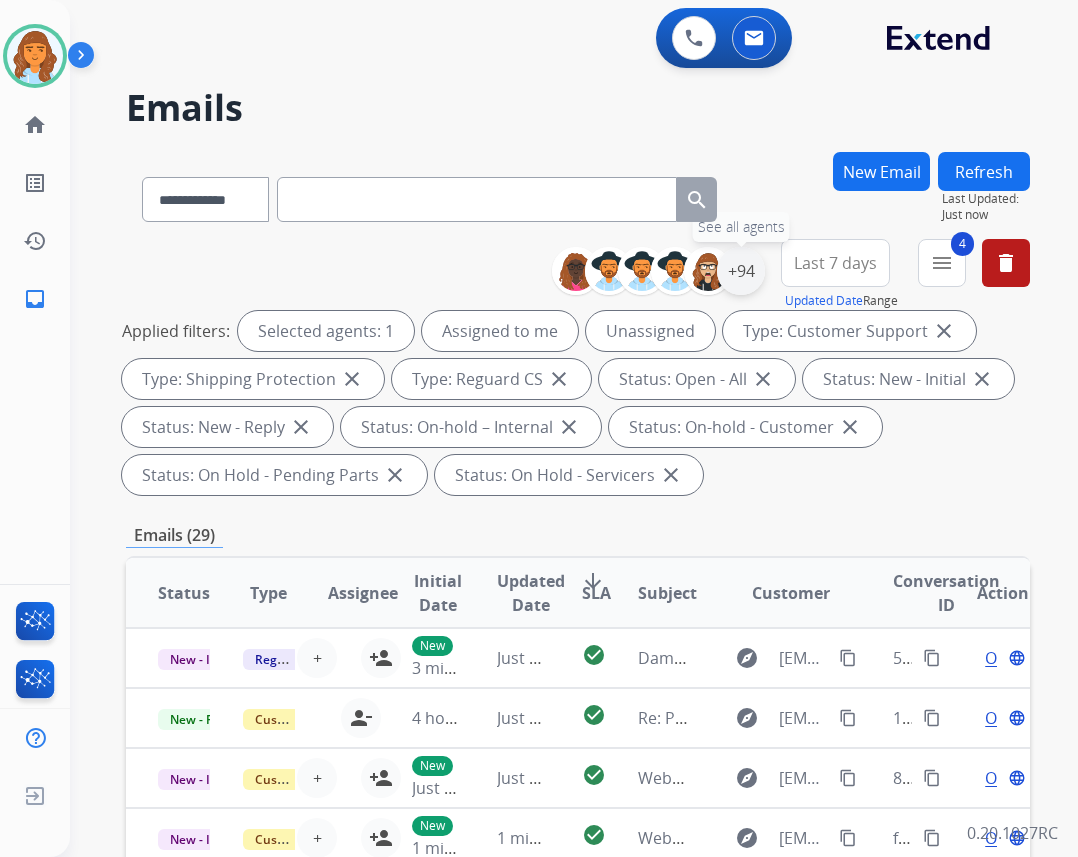 click on "+94" at bounding box center [741, 271] 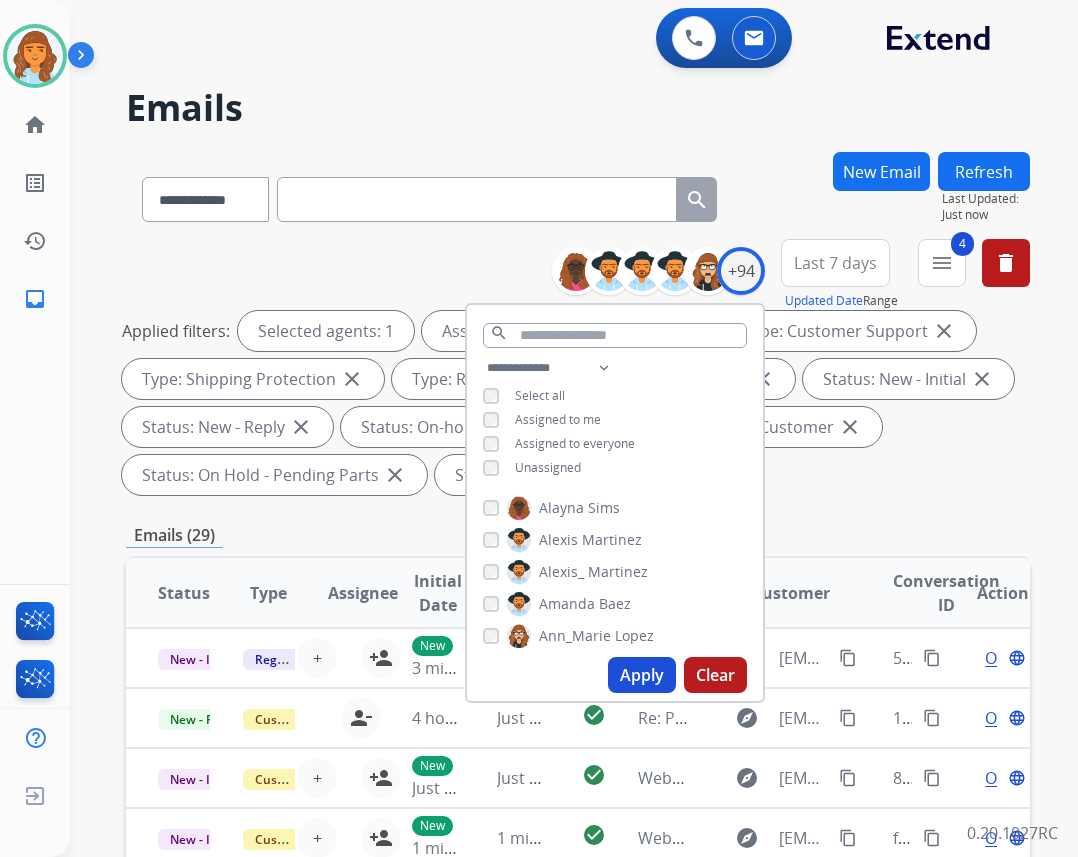 click on "Unassigned" at bounding box center [548, 467] 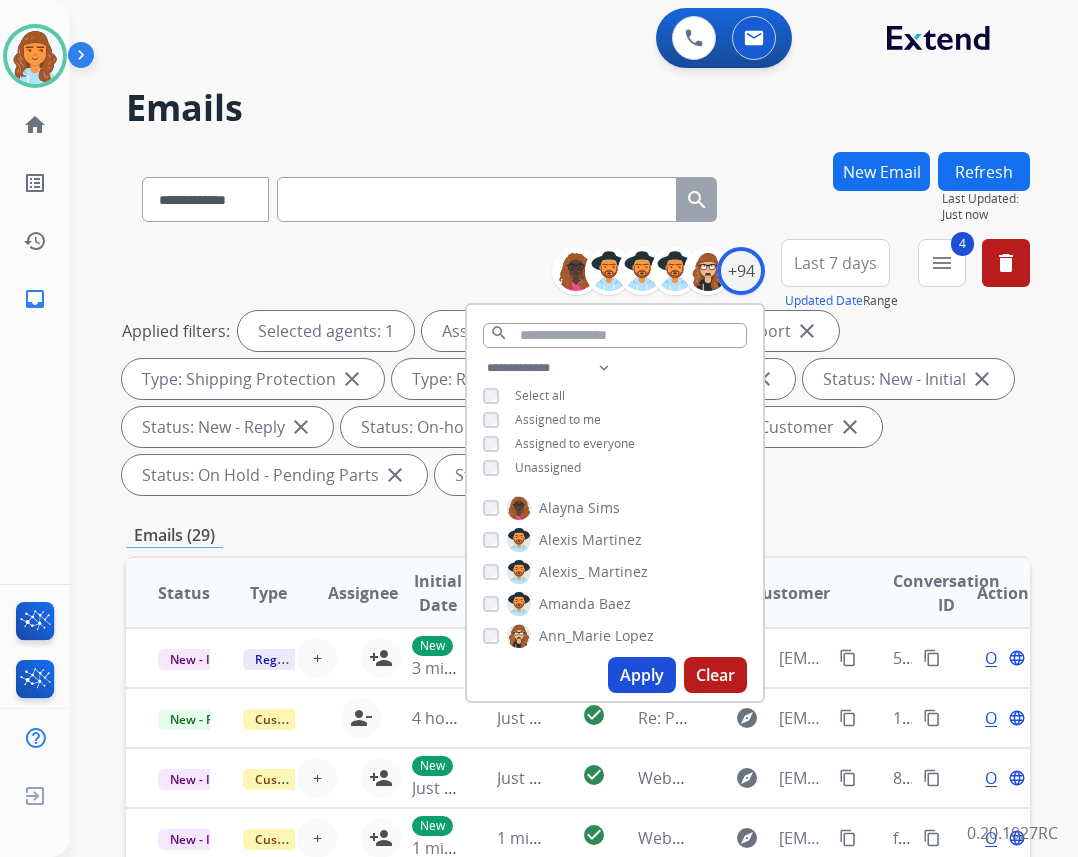 click on "Apply" at bounding box center [642, 675] 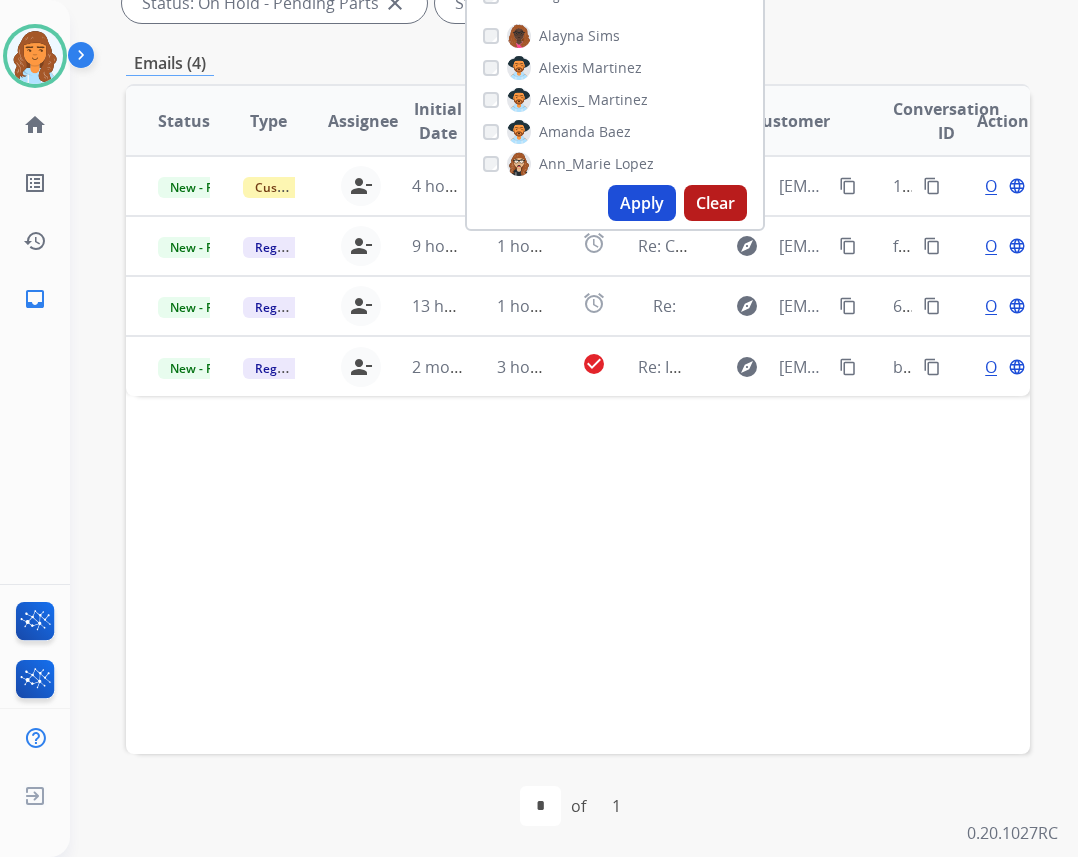scroll, scrollTop: 473, scrollLeft: 0, axis: vertical 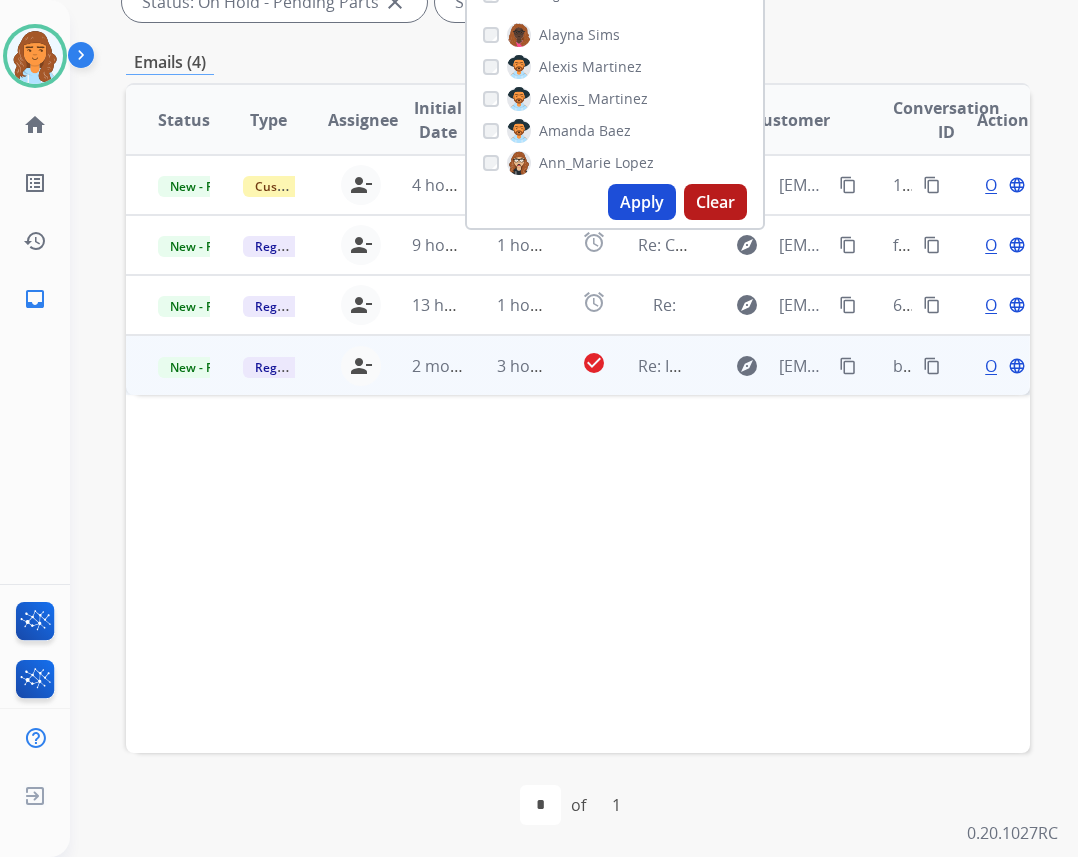 click on "3 hours ago" at bounding box center [507, 365] 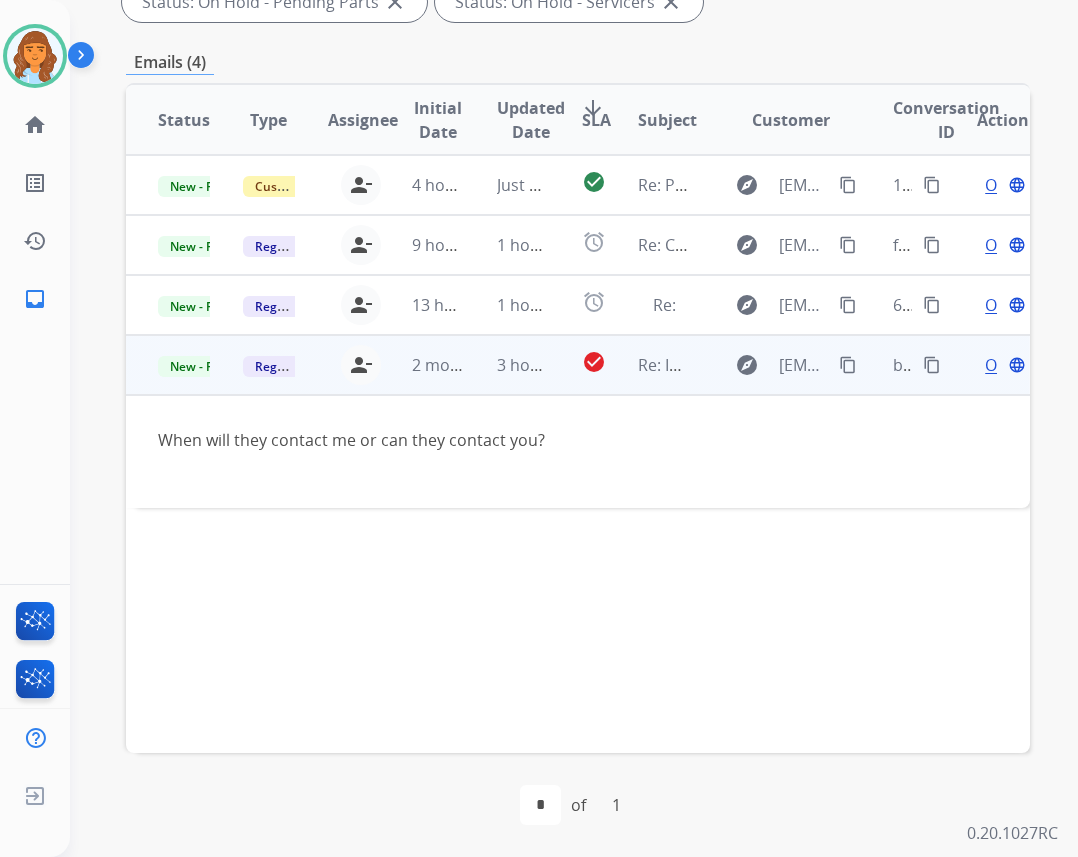 click on "Open" at bounding box center [1005, 365] 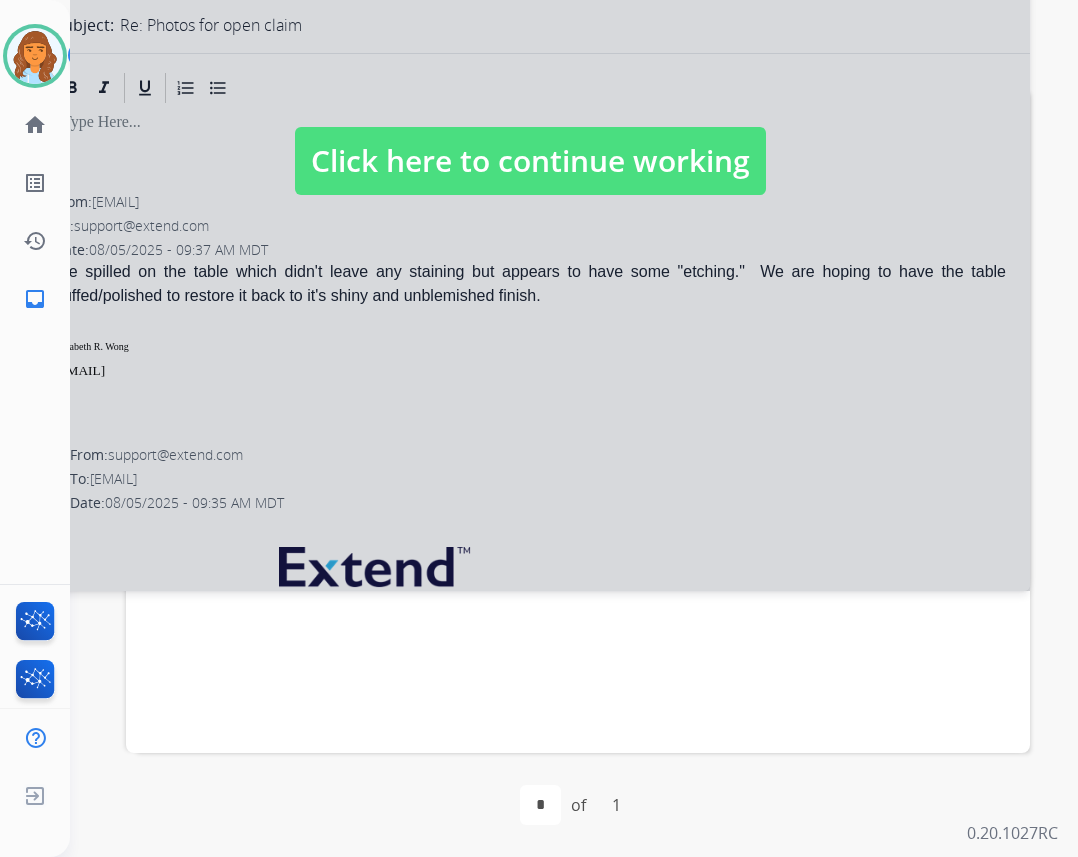 select on "**********" 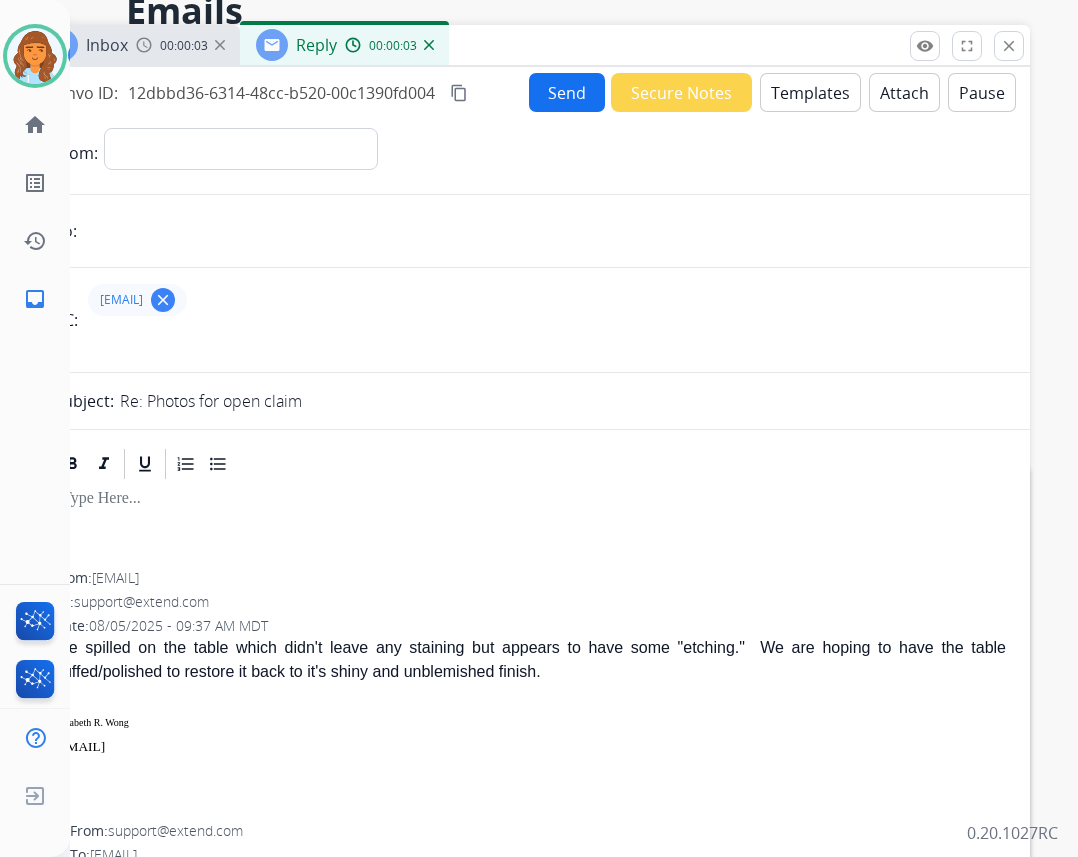 scroll, scrollTop: 0, scrollLeft: 0, axis: both 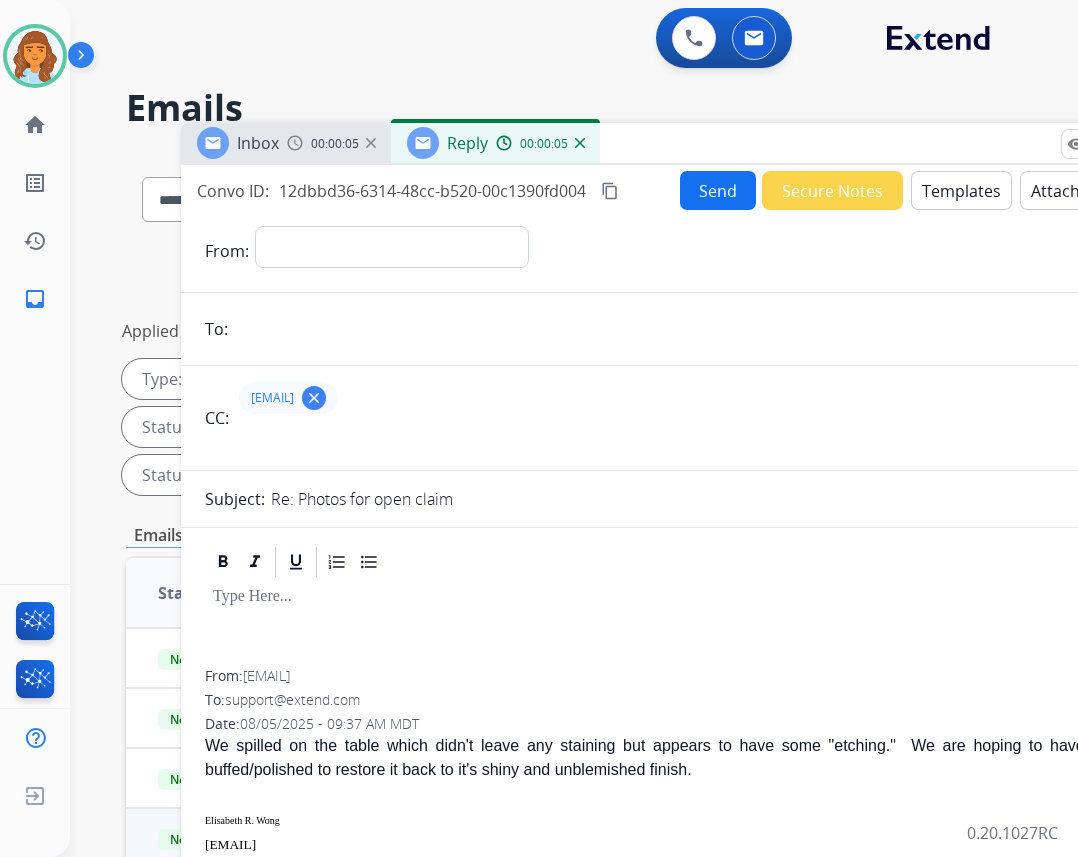 drag, startPoint x: 487, startPoint y: 140, endPoint x: 638, endPoint y: 141, distance: 151.00331 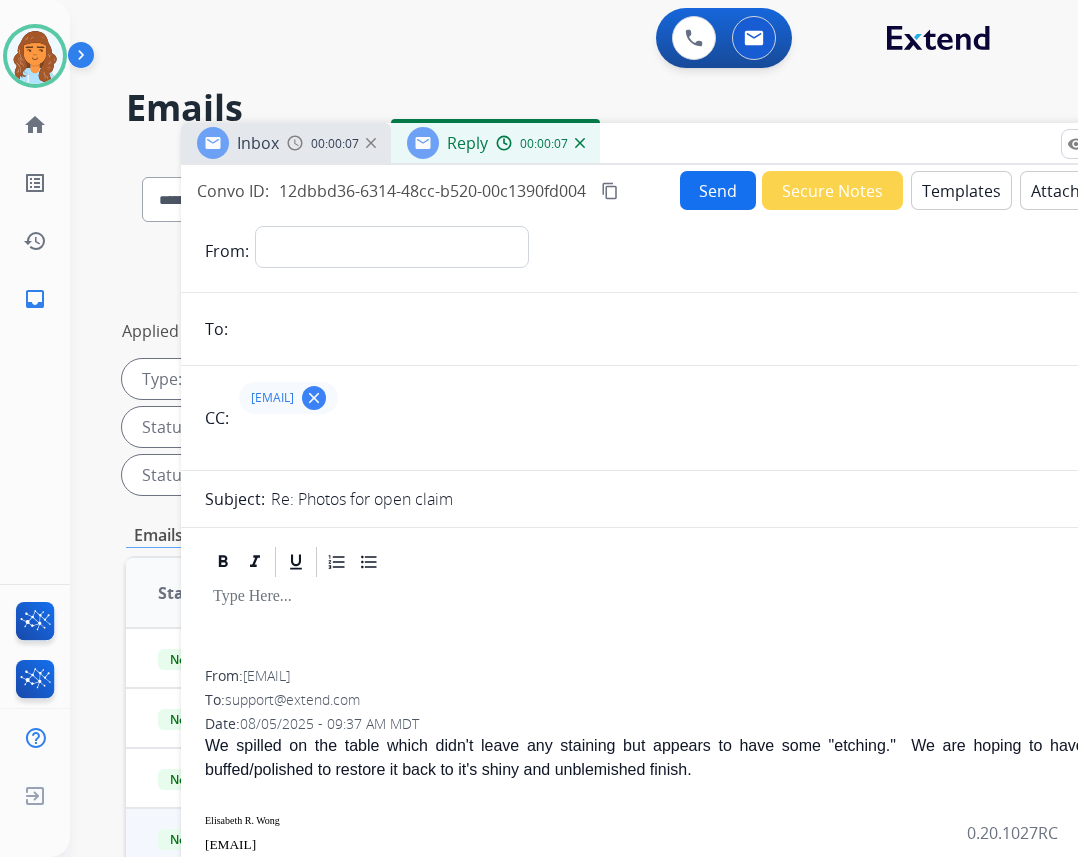 click on "00:00:07" at bounding box center [540, 143] 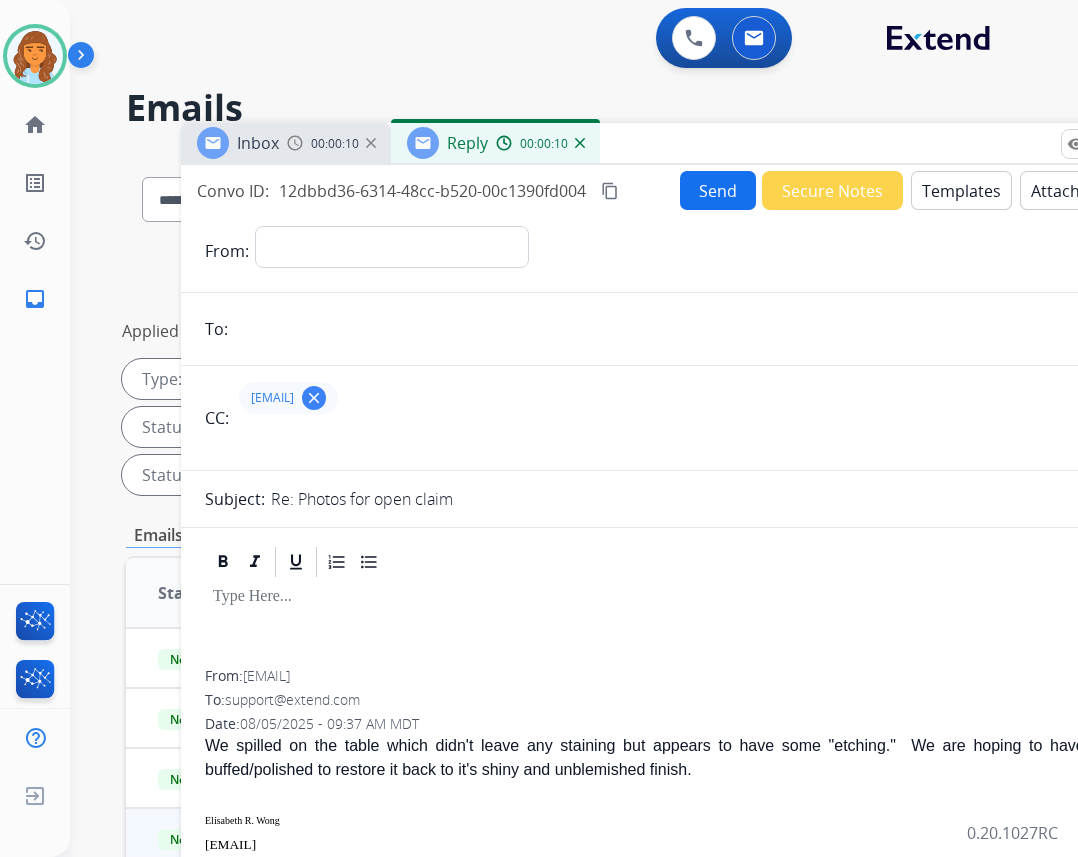click on "00:00:10" at bounding box center [540, 143] 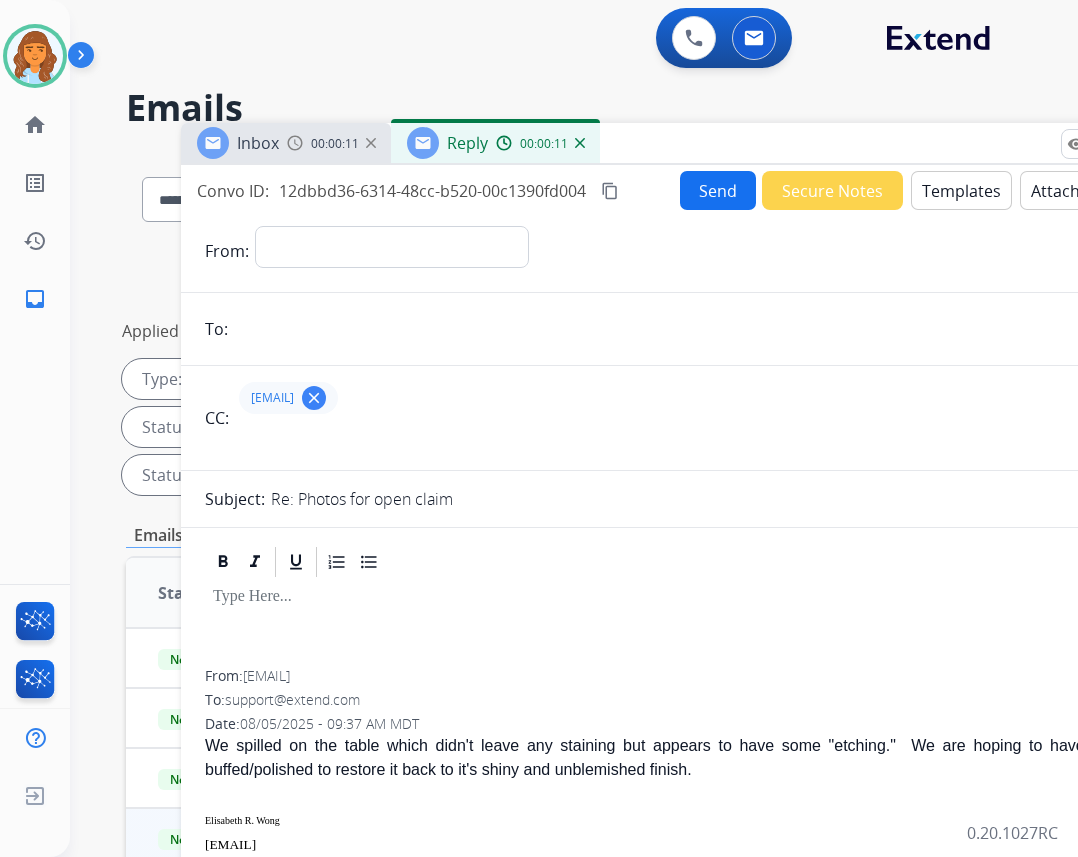 click on "00:00:11" at bounding box center [540, 143] 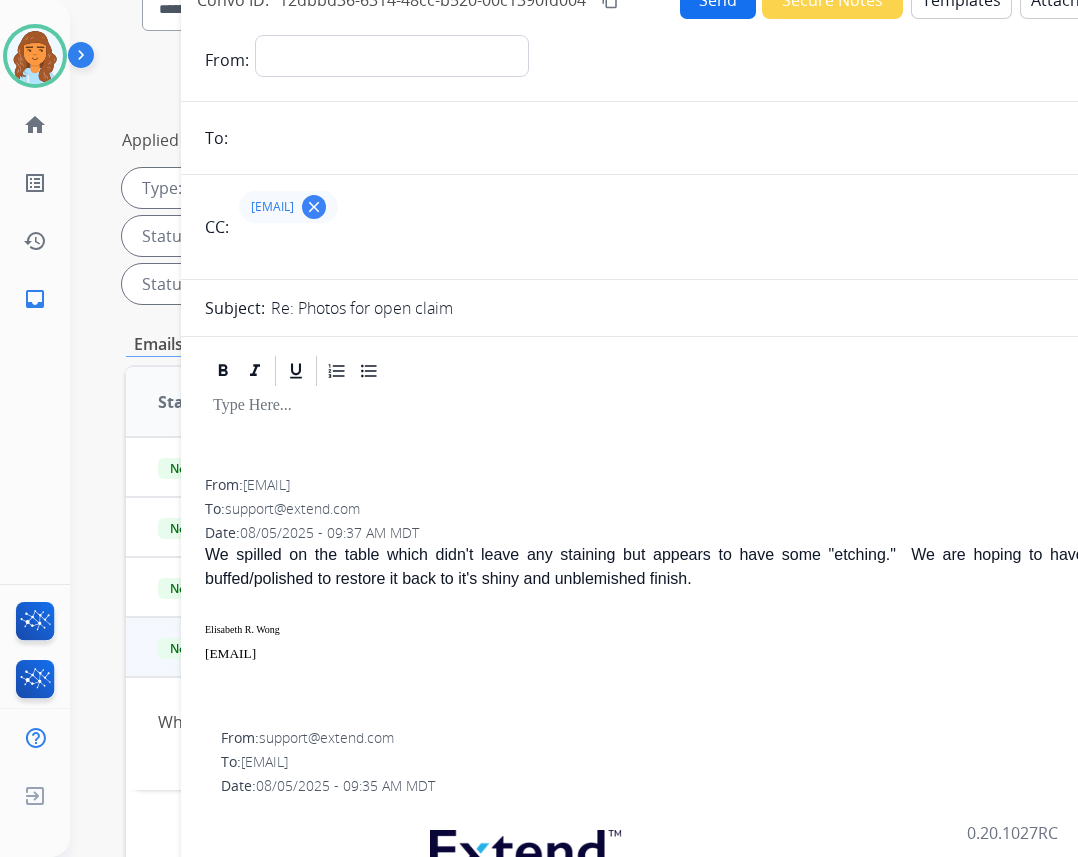 scroll, scrollTop: 0, scrollLeft: 0, axis: both 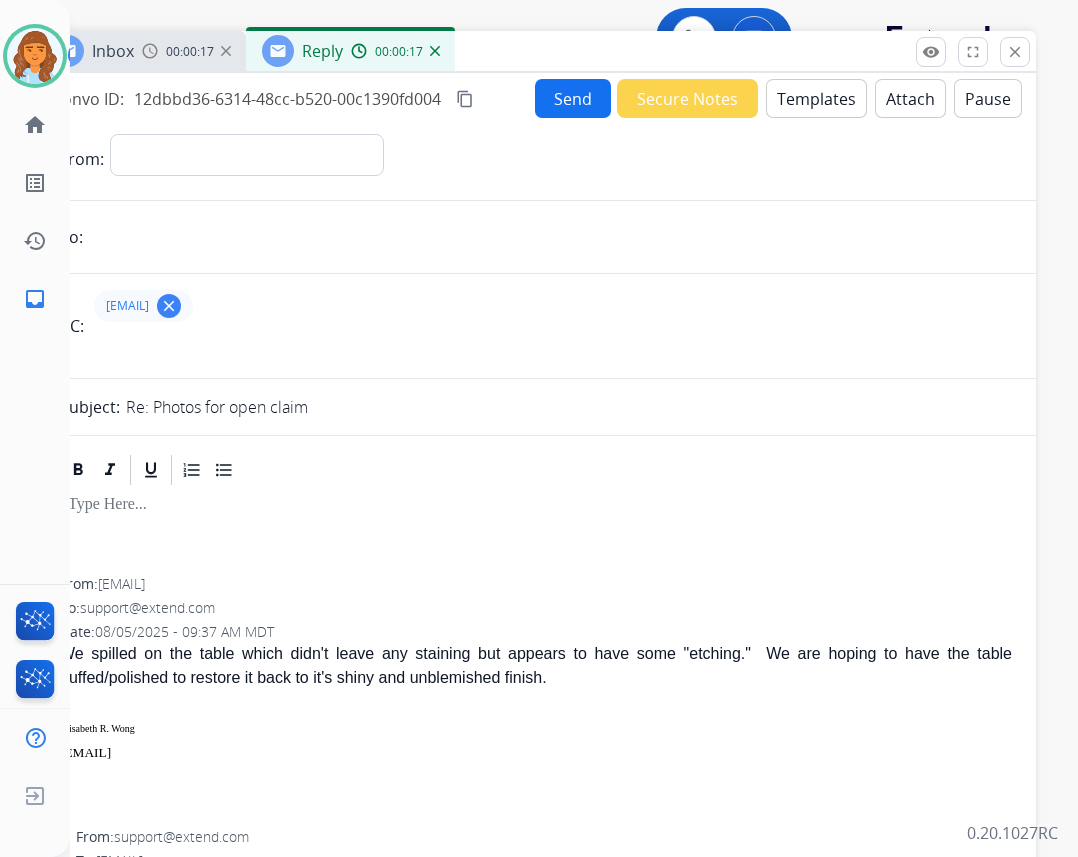 drag, startPoint x: 649, startPoint y: 133, endPoint x: 504, endPoint y: 41, distance: 171.72362 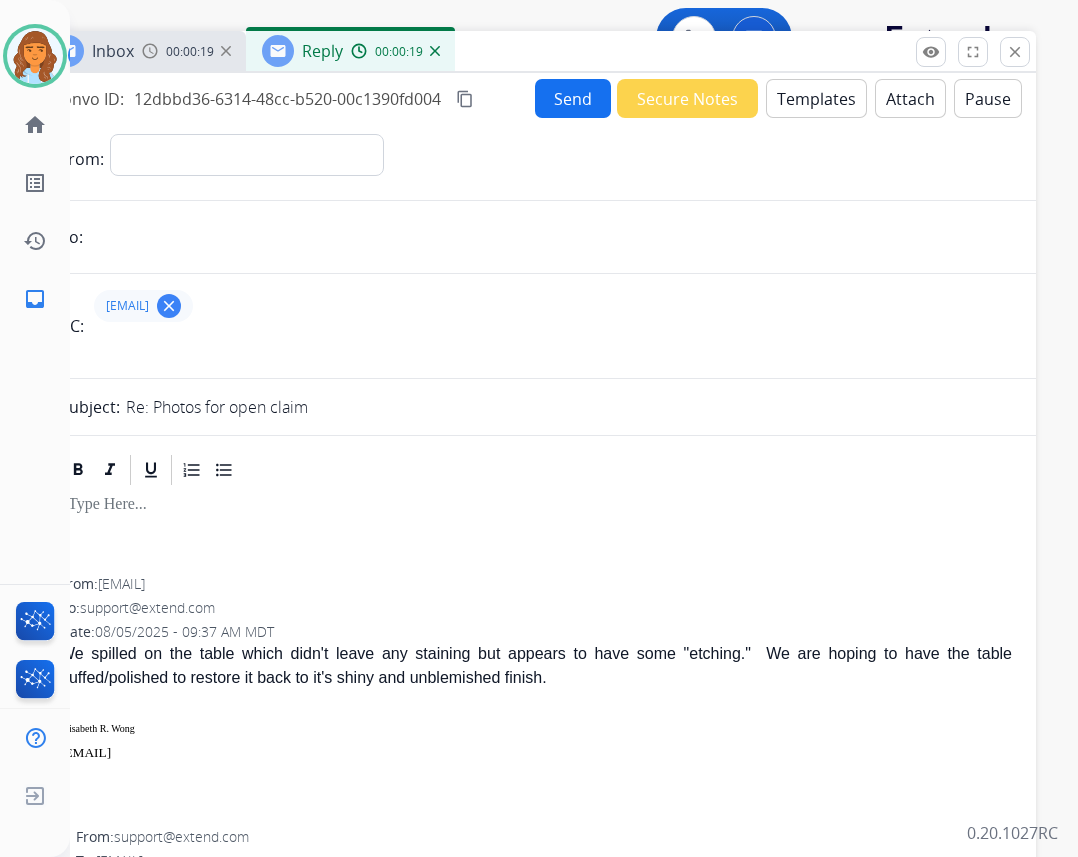 click on "Templates" at bounding box center [816, 98] 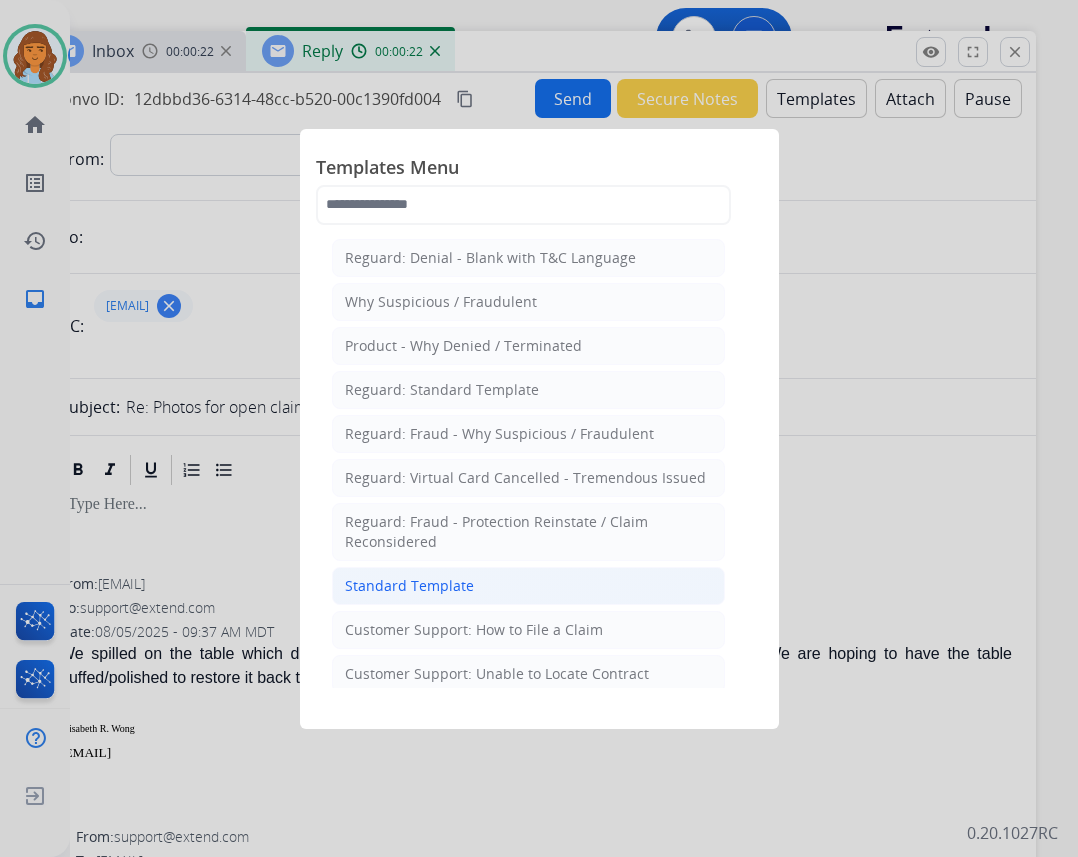 click on "Standard Template" 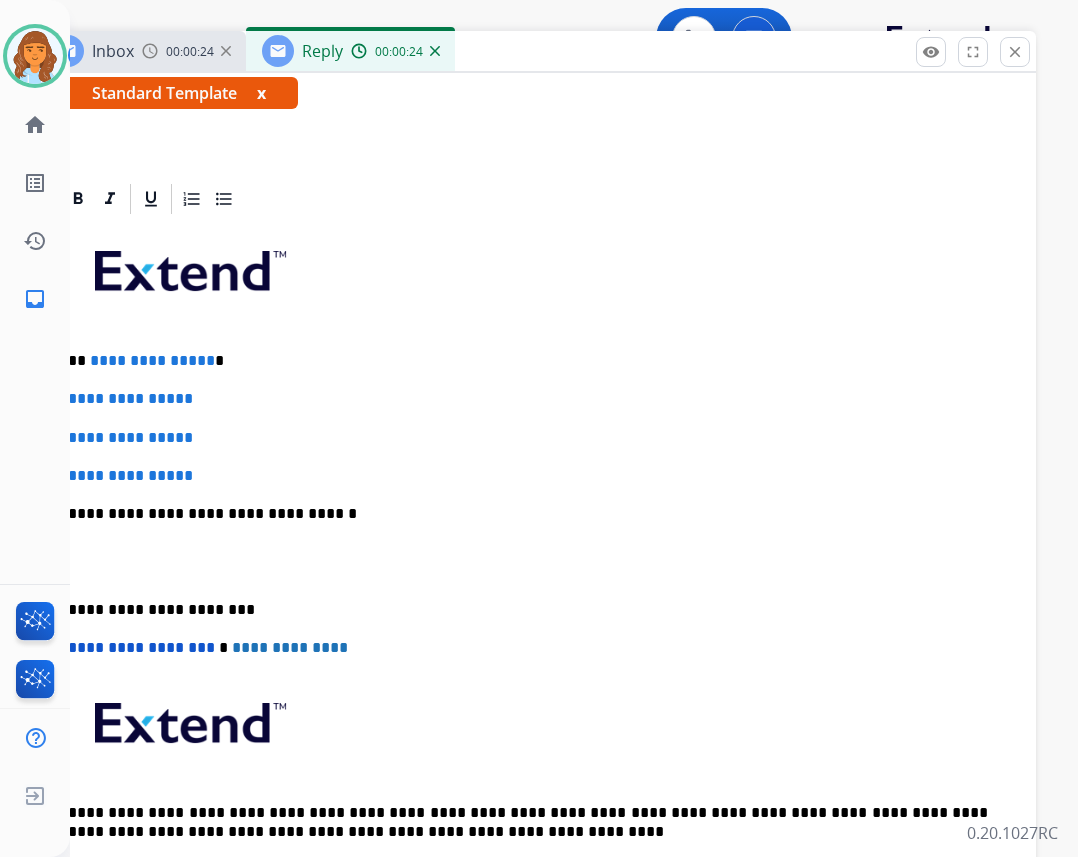 scroll, scrollTop: 400, scrollLeft: 0, axis: vertical 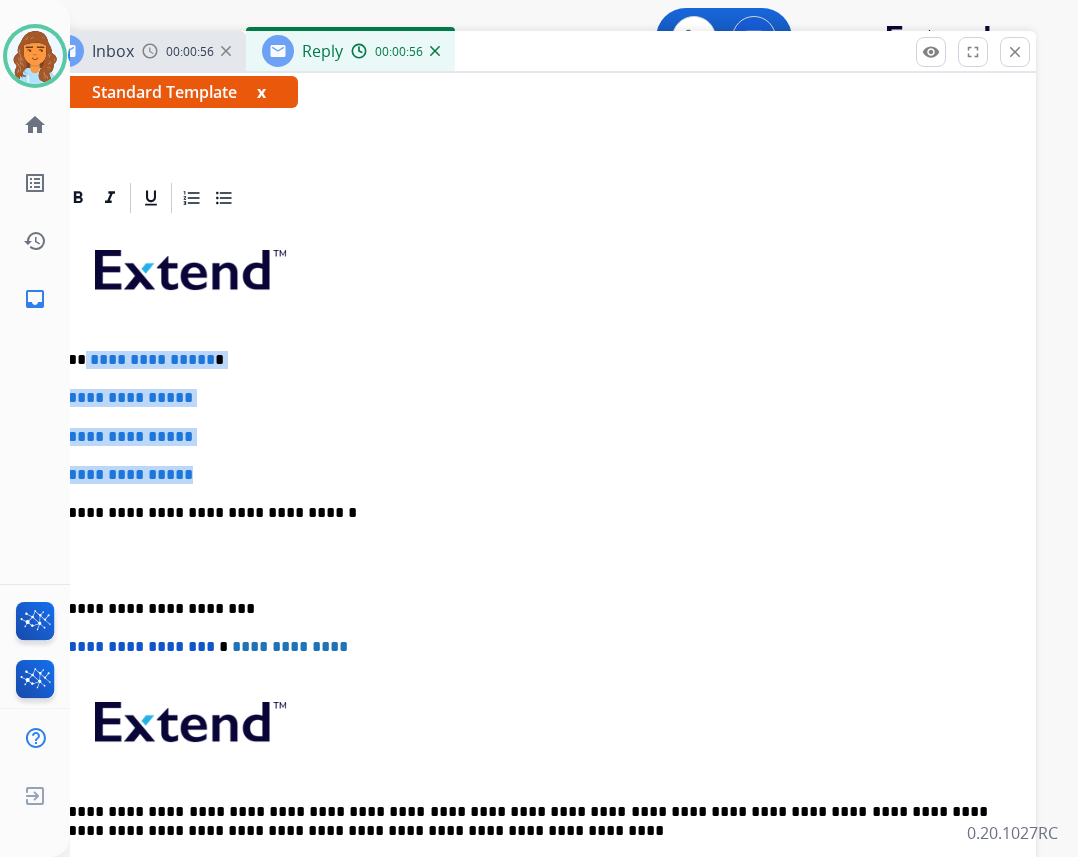 drag, startPoint x: 84, startPoint y: 358, endPoint x: 227, endPoint y: 469, distance: 181.02486 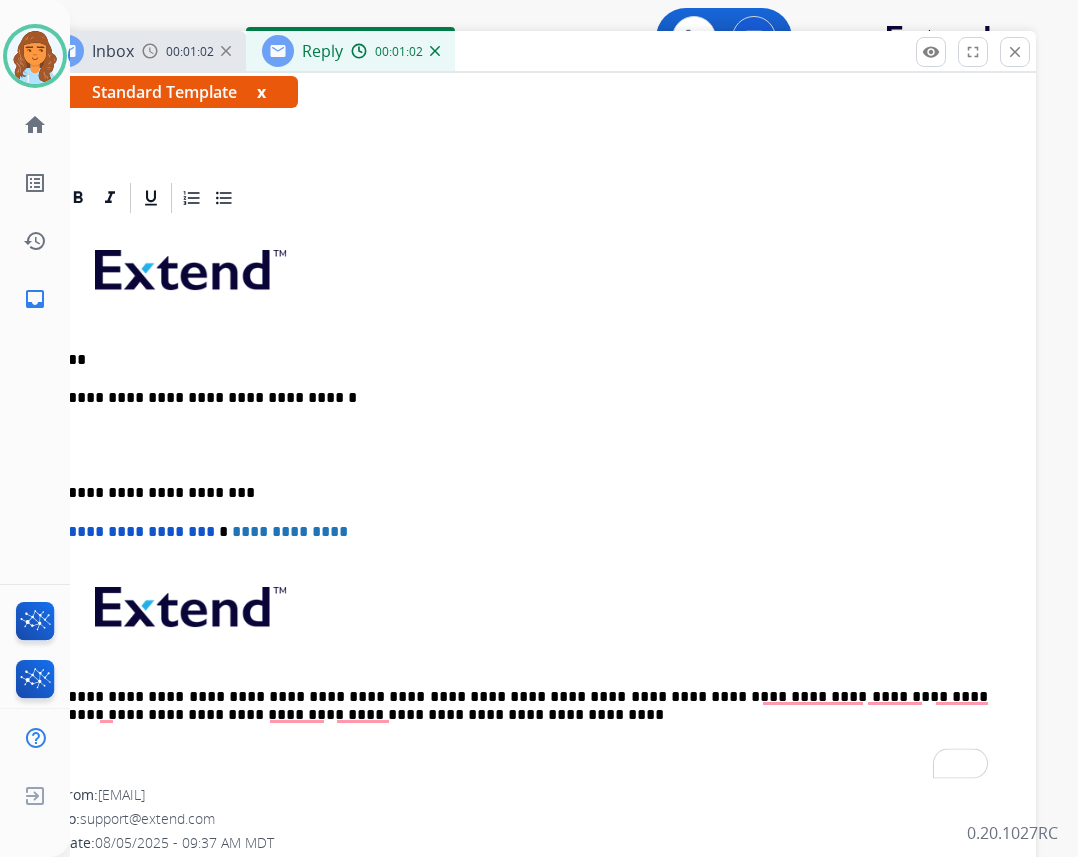 type 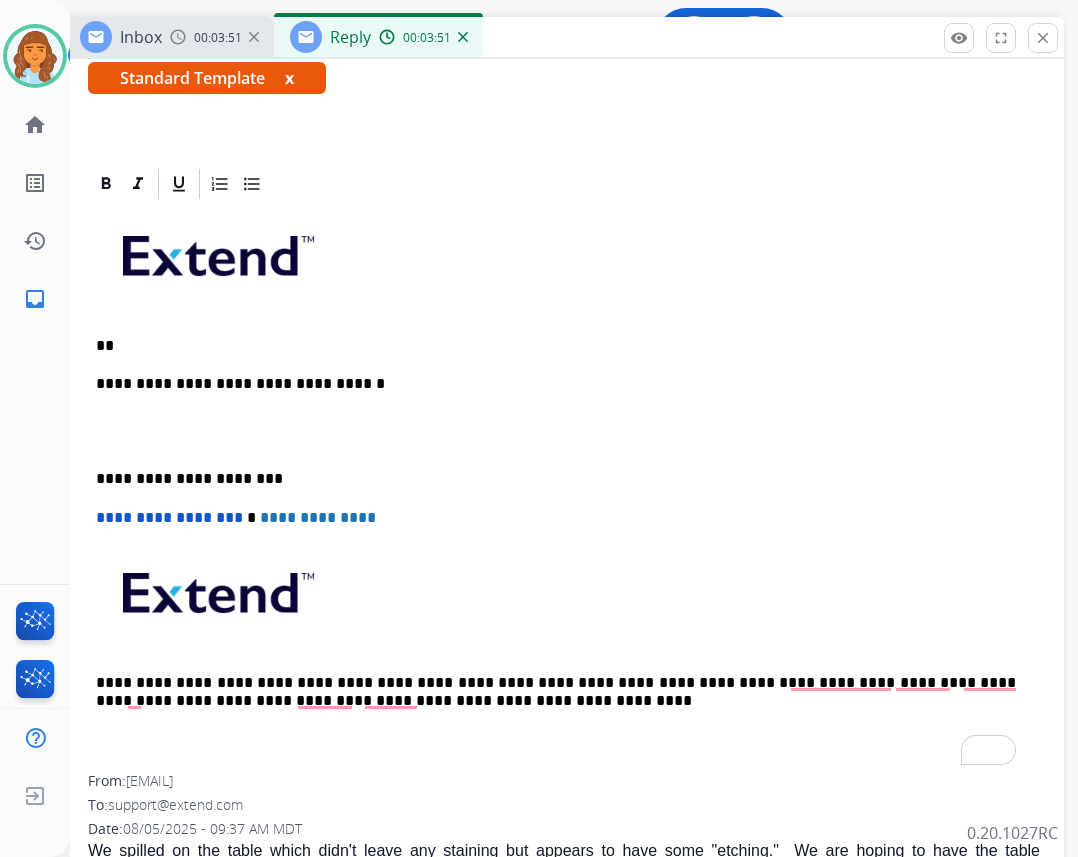 drag, startPoint x: 536, startPoint y: 59, endPoint x: 564, endPoint y: 45, distance: 31.304953 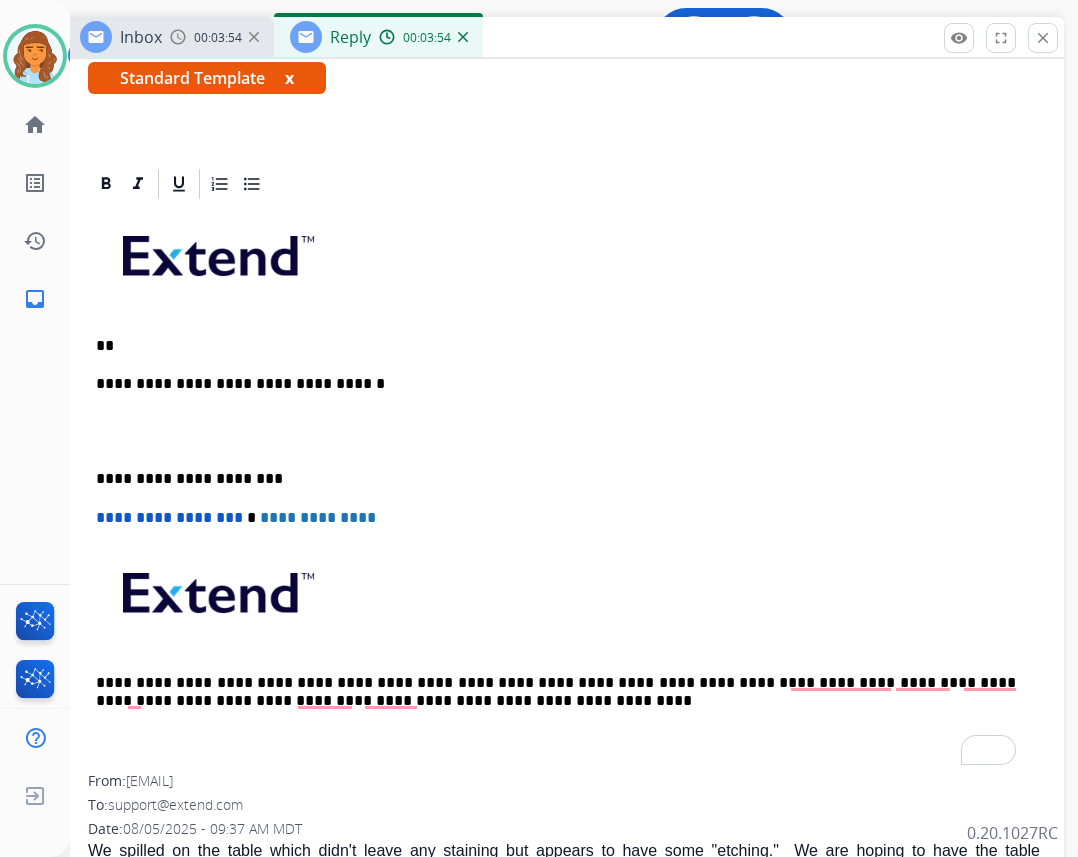 click on "**" at bounding box center [556, 346] 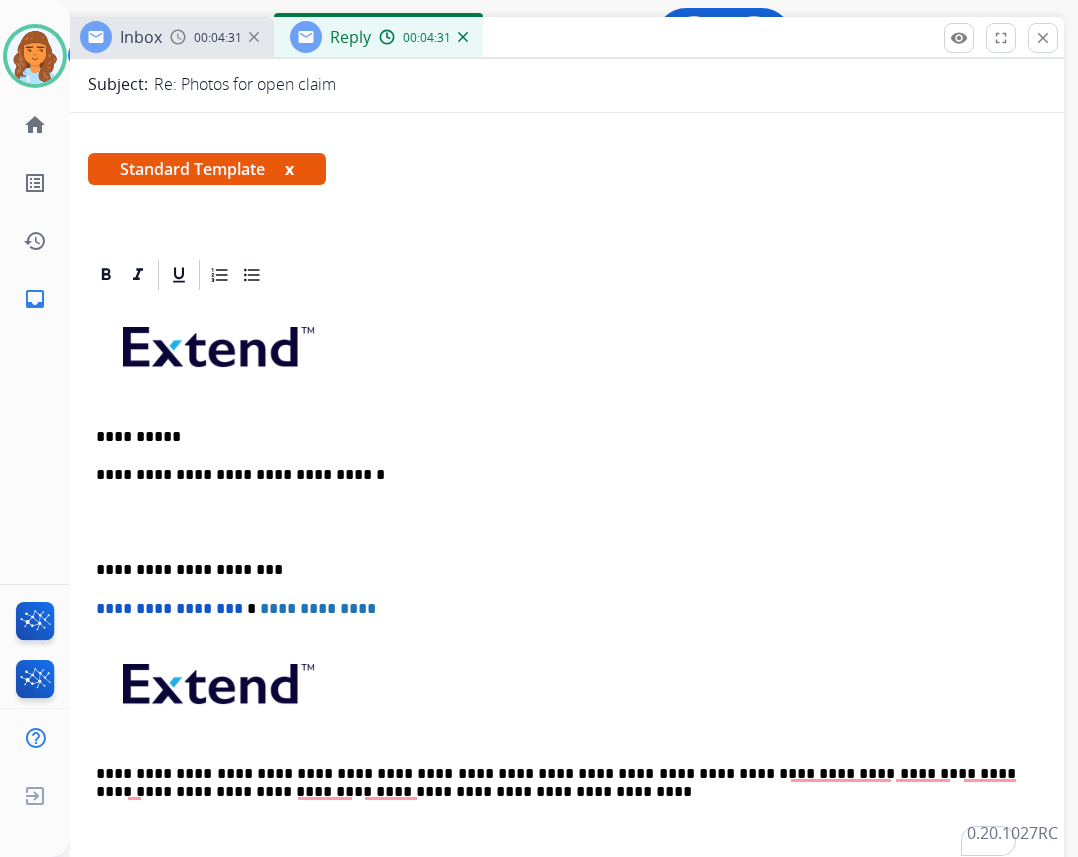 scroll, scrollTop: 300, scrollLeft: 0, axis: vertical 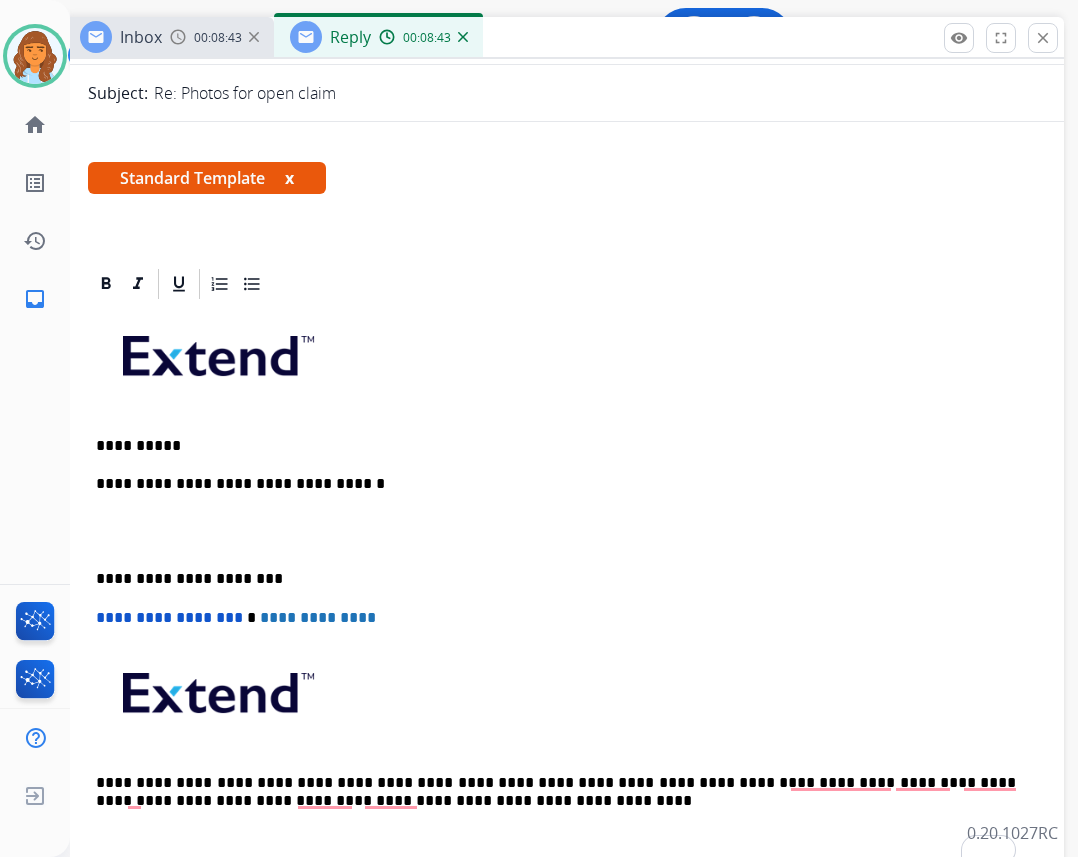click on "**********" at bounding box center [556, 484] 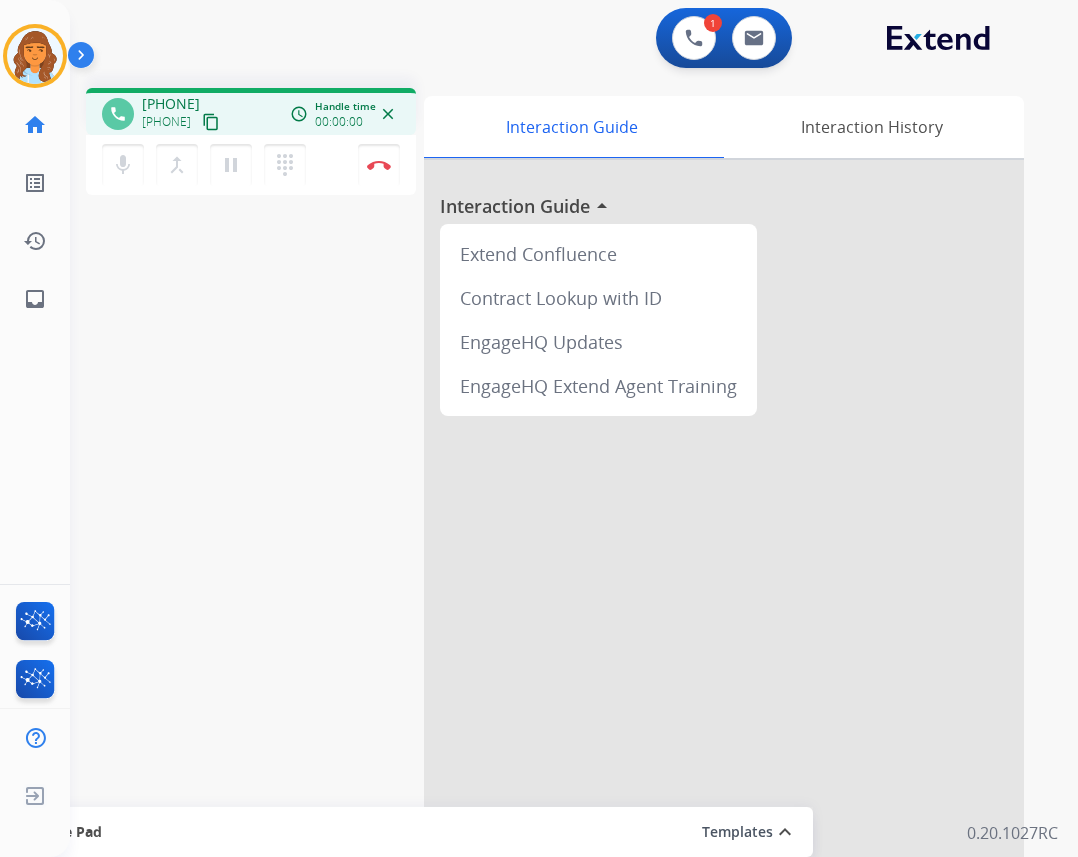 click on "mic Mute merge_type Bridge pause Hold dialpad Dialpad" at bounding box center [210, 165] 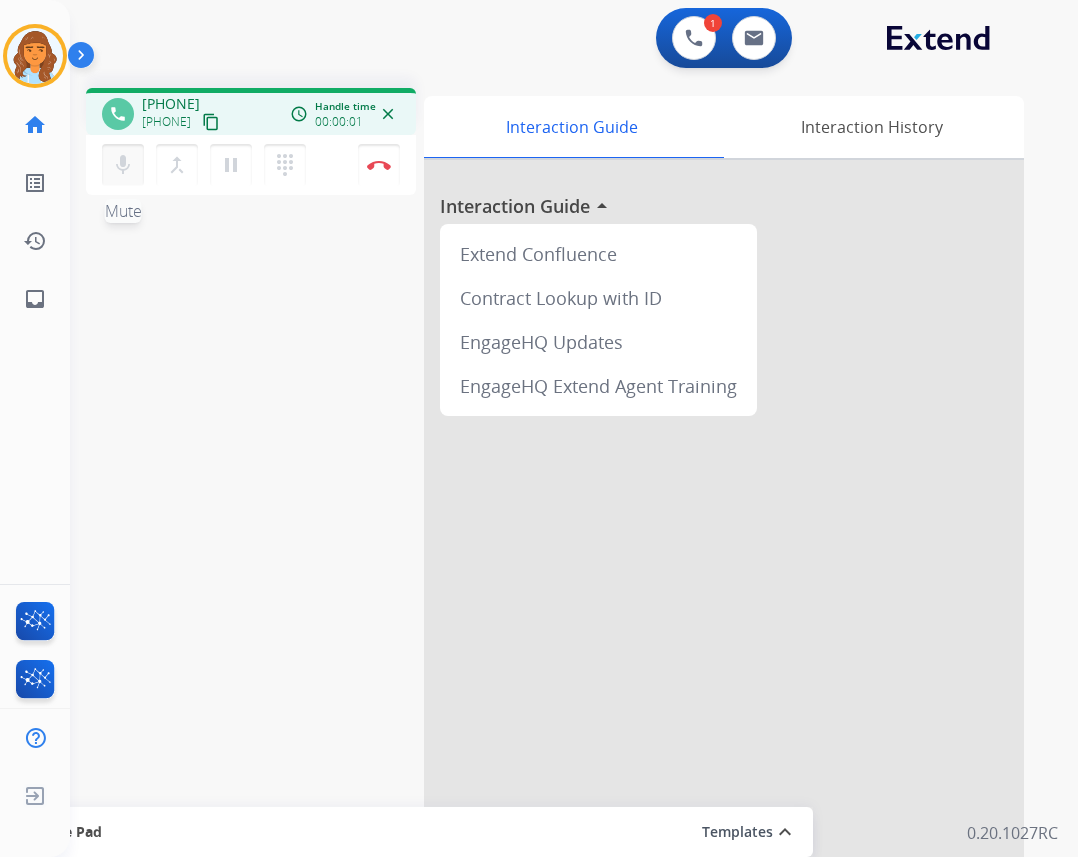 click on "mic Mute" at bounding box center (123, 165) 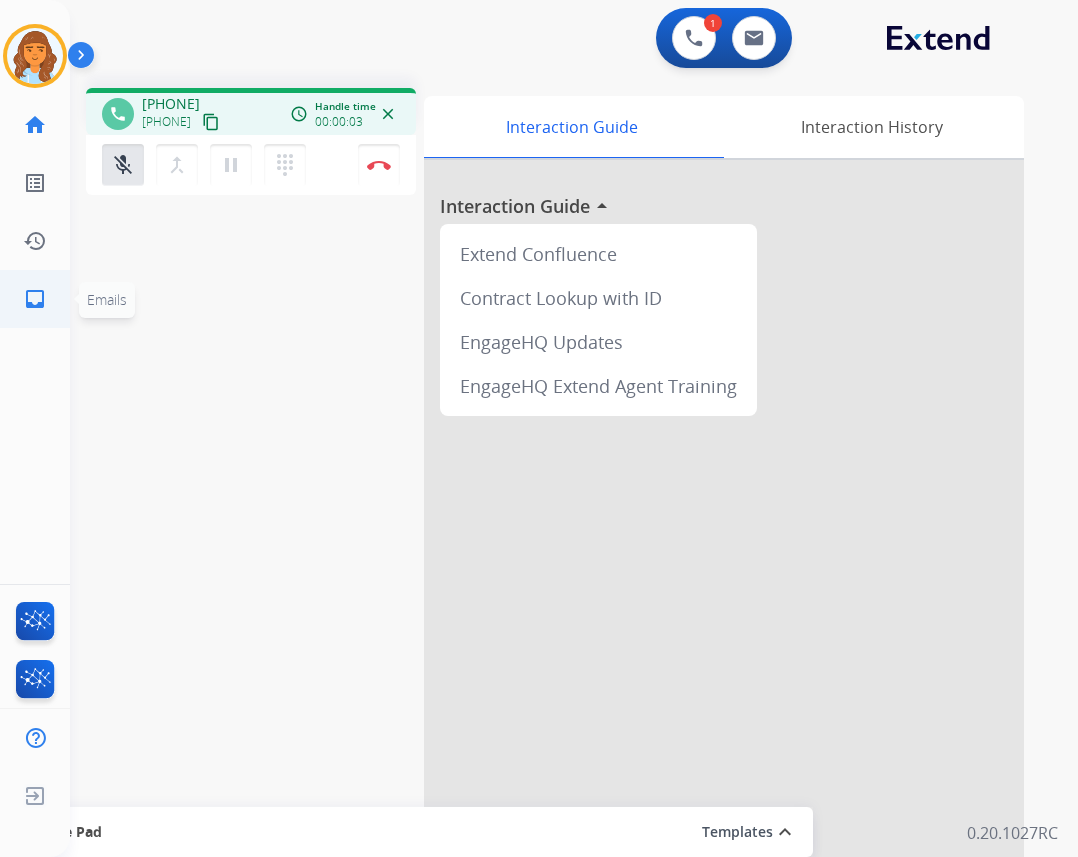 click on "inbox  Emails" 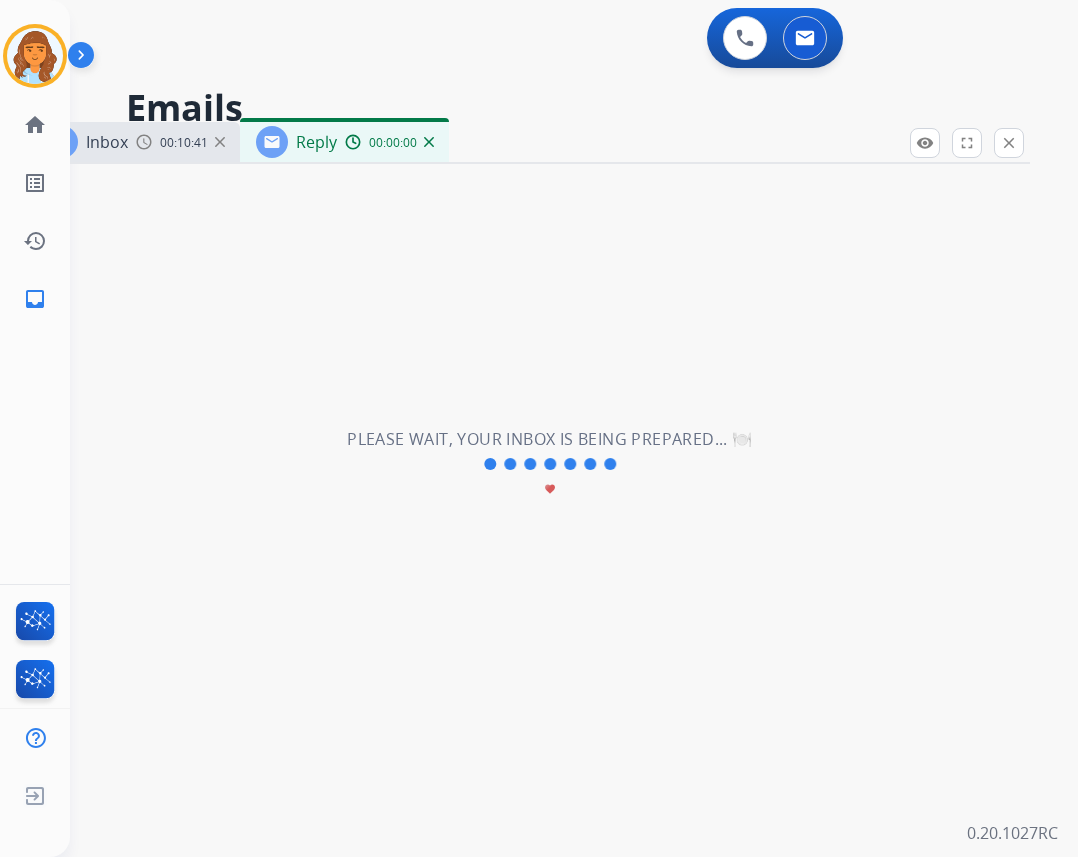 select on "**********" 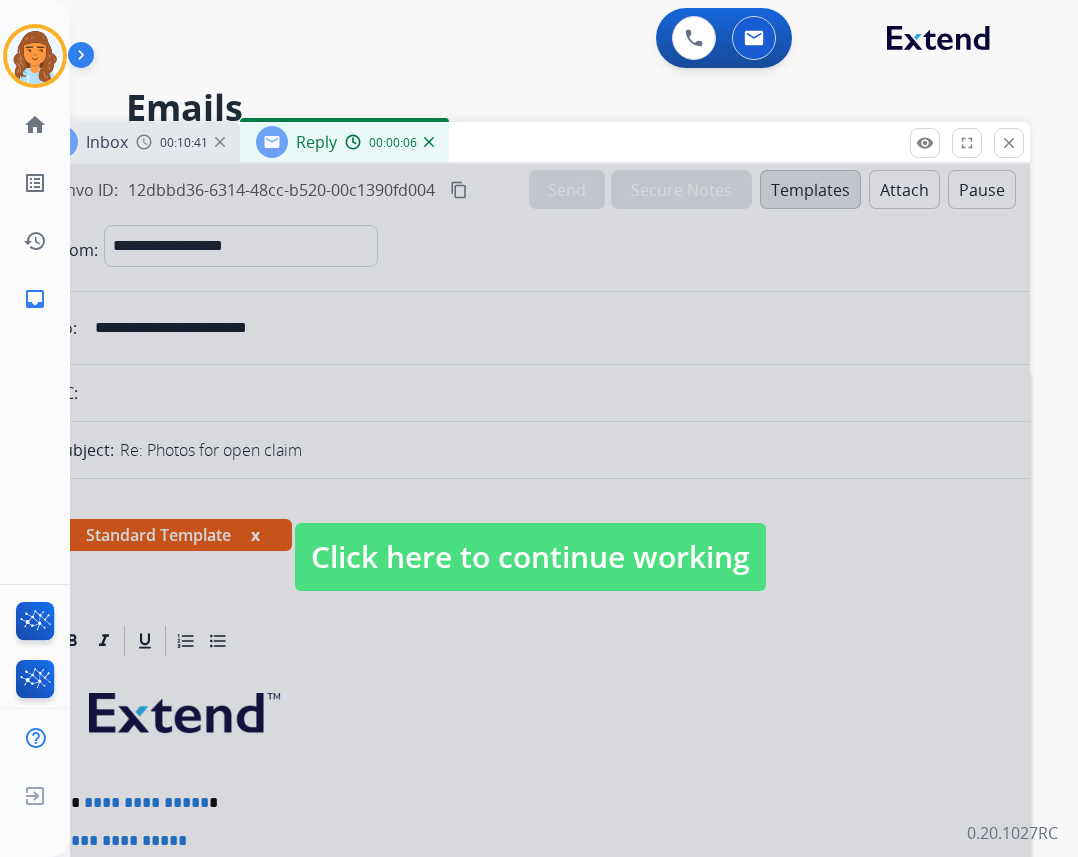 click on "Click here to continue working" at bounding box center (530, 557) 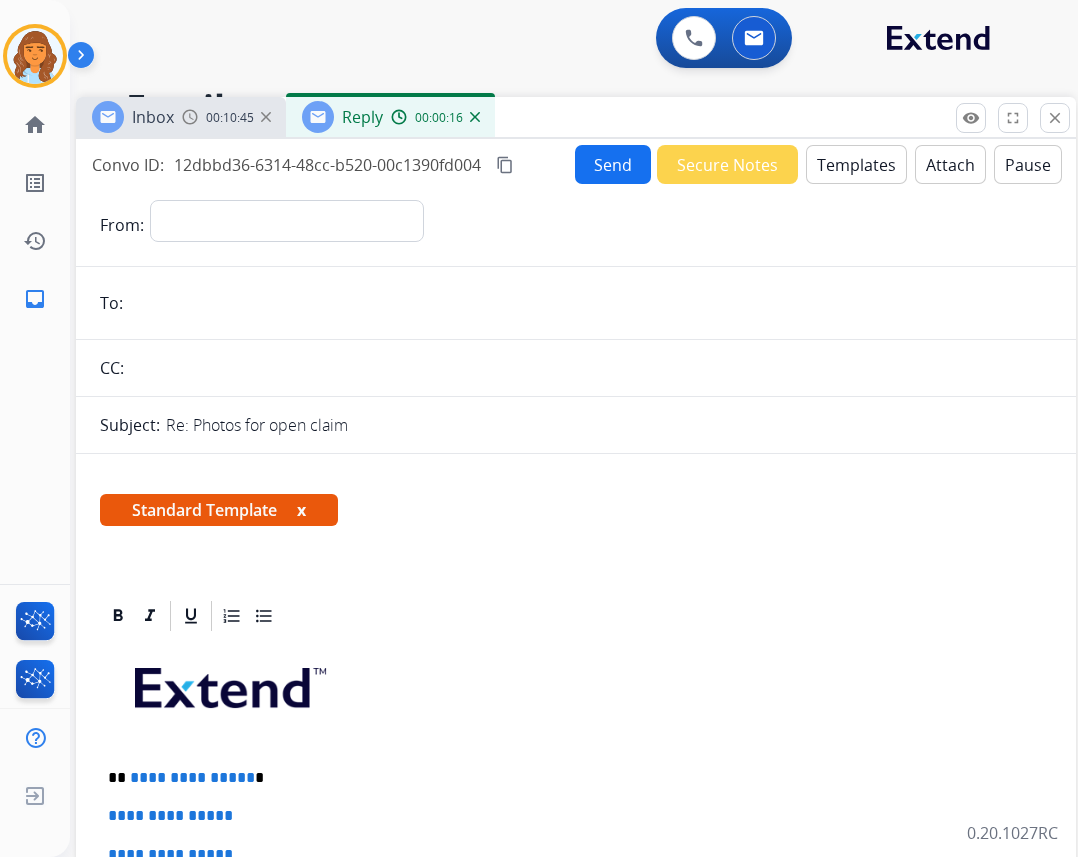 drag, startPoint x: 473, startPoint y: 143, endPoint x: 524, endPoint y: 124, distance: 54.42426 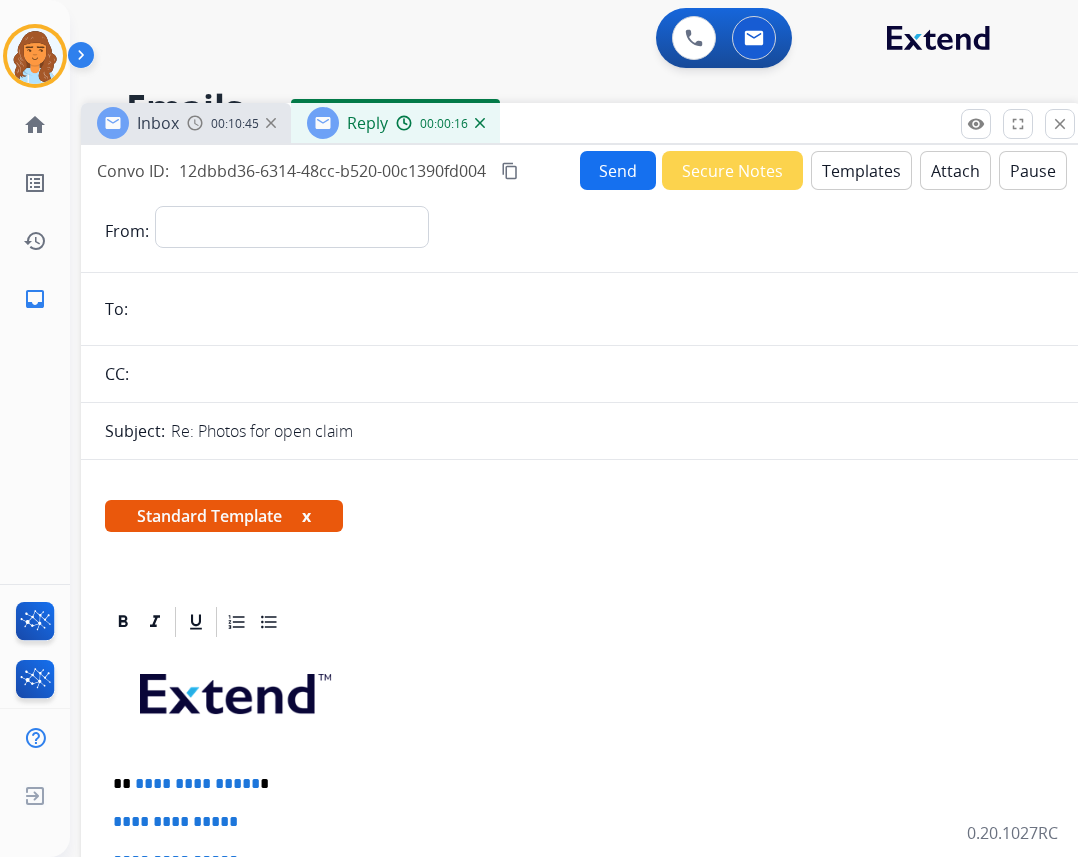 click on "Inbox  00:10:45  Reply  00:00:16" at bounding box center (581, 124) 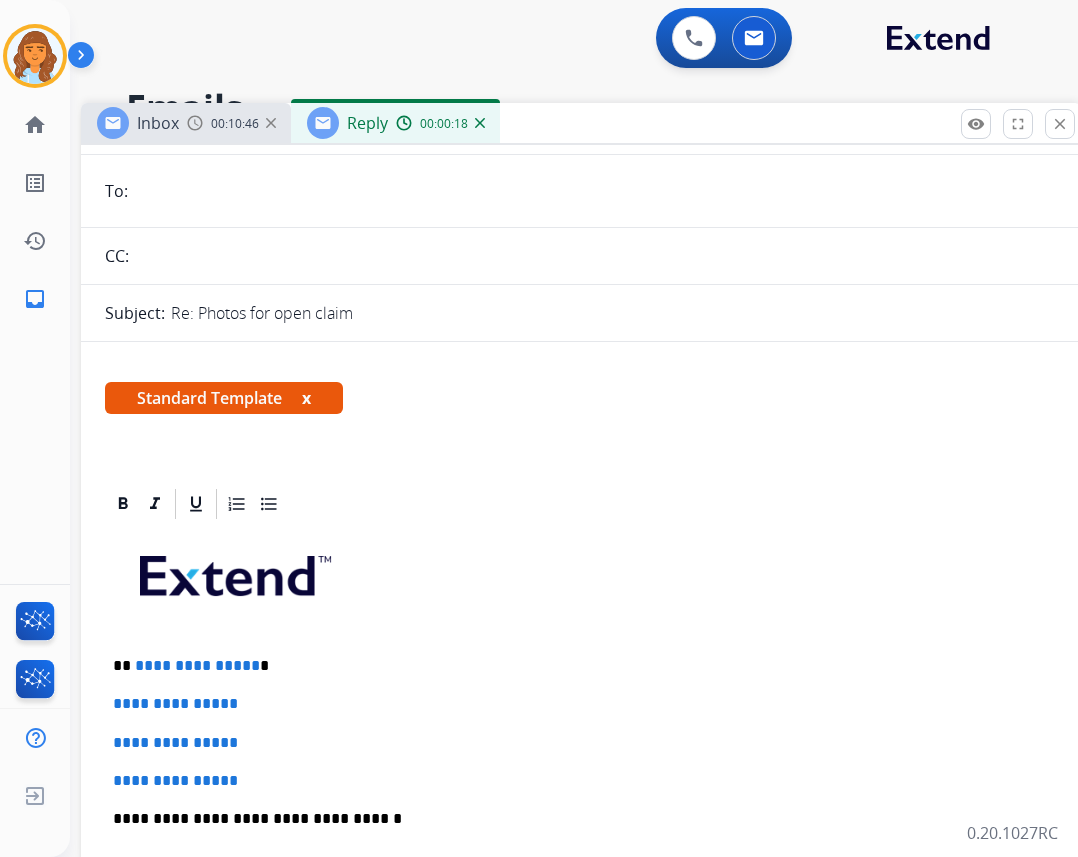 scroll, scrollTop: 400, scrollLeft: 0, axis: vertical 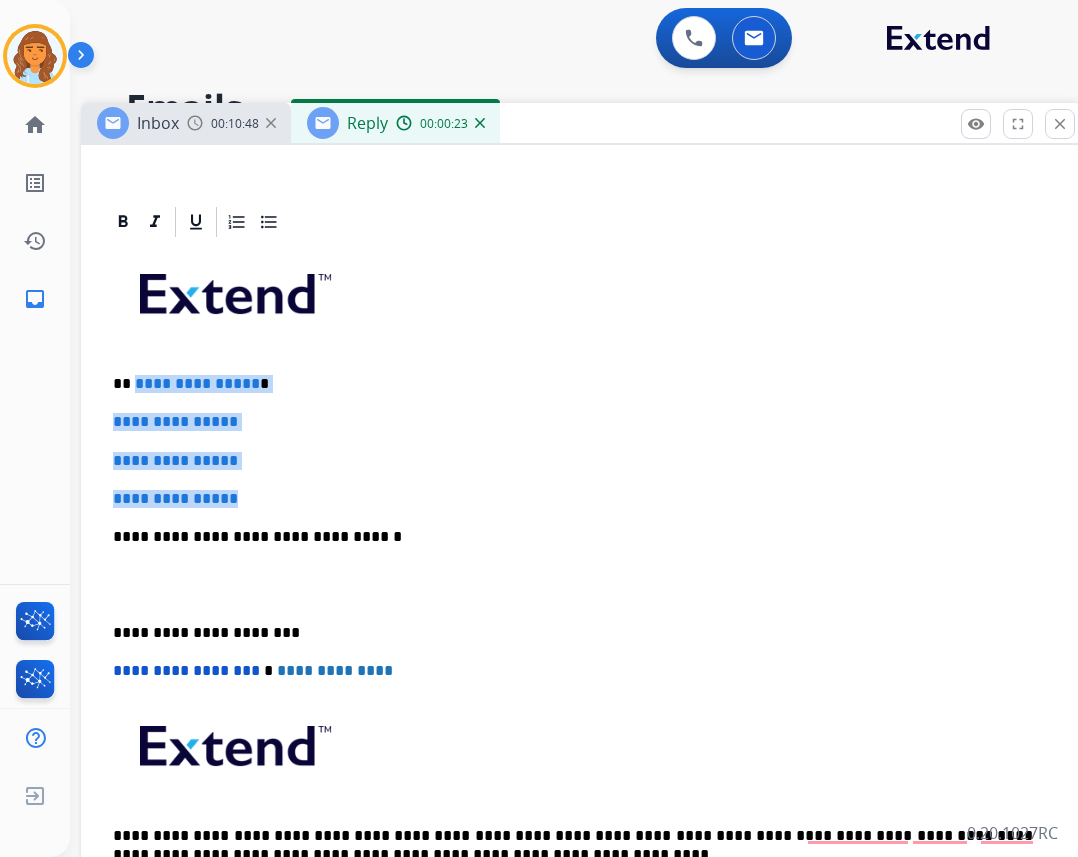 drag, startPoint x: 134, startPoint y: 376, endPoint x: 253, endPoint y: 485, distance: 161.37534 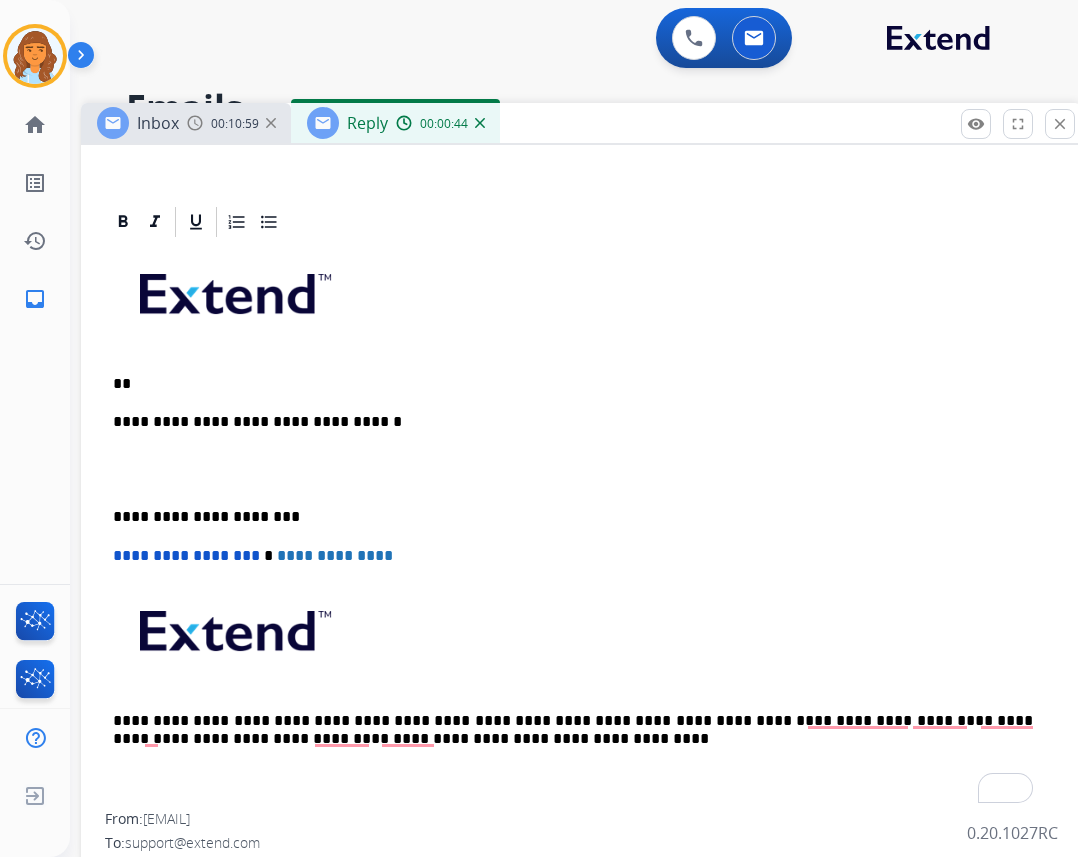 type 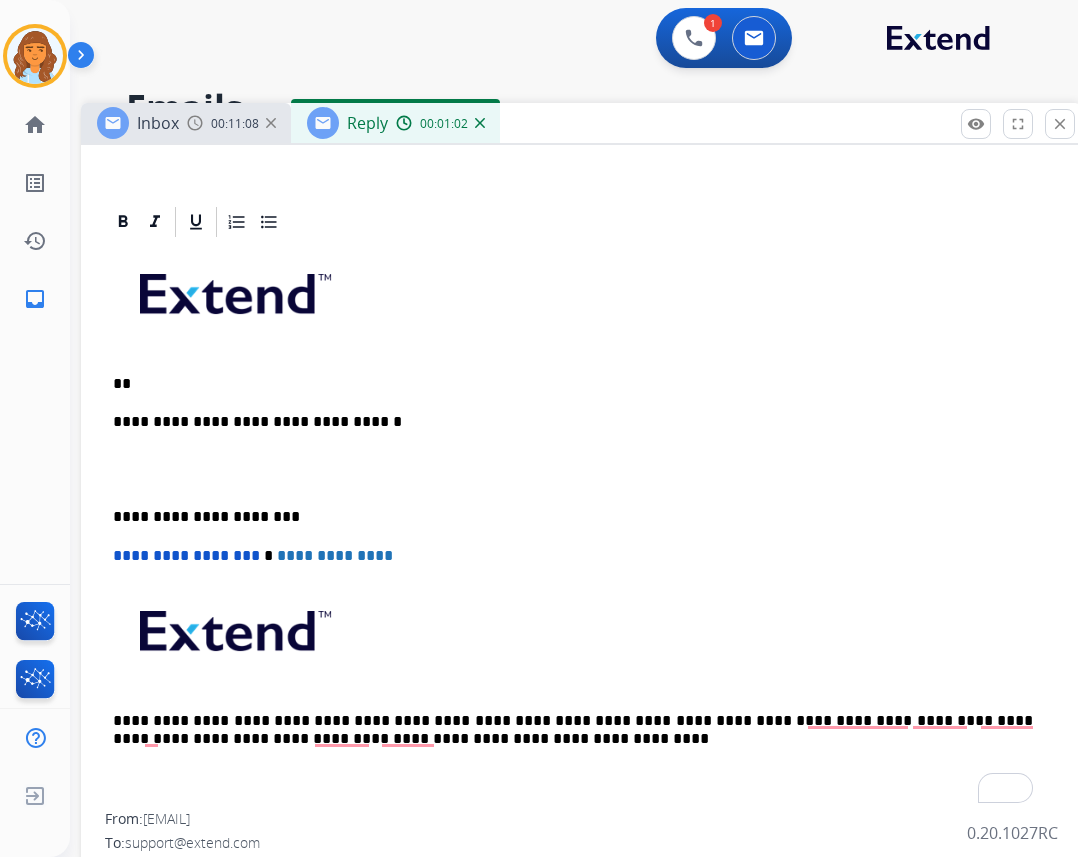 click on "**" at bounding box center (573, 384) 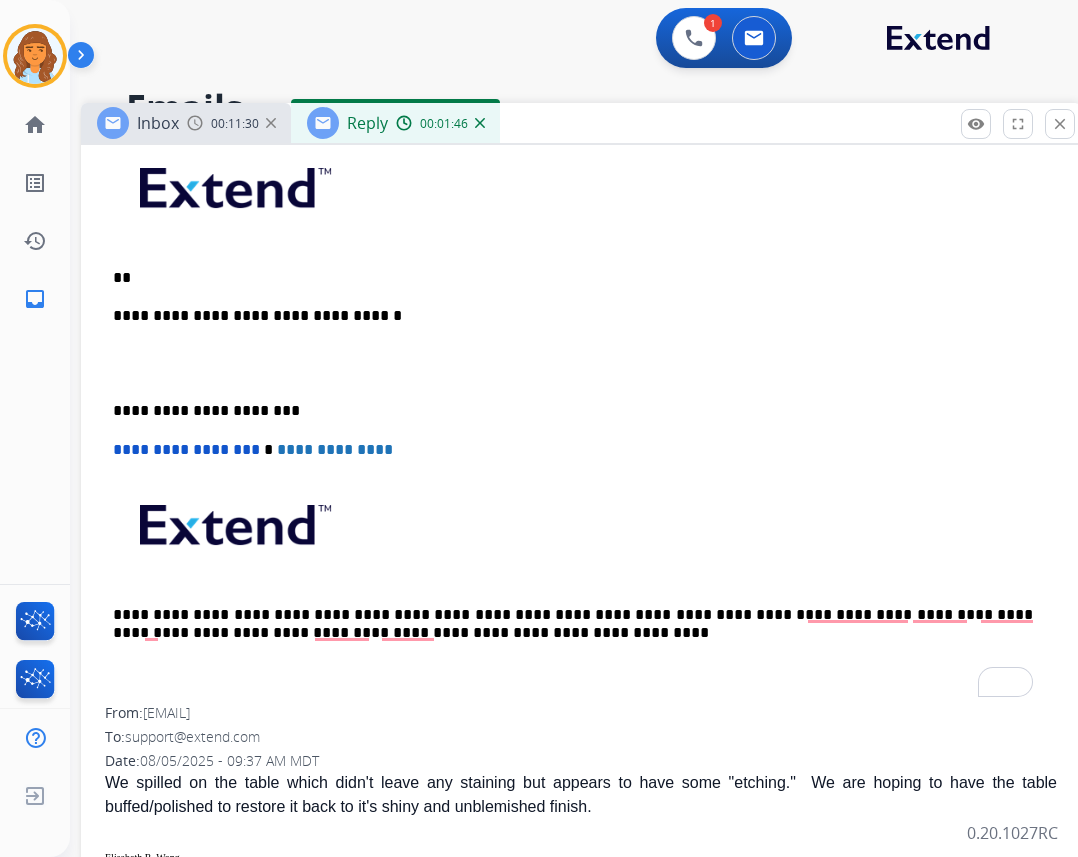 scroll, scrollTop: 500, scrollLeft: 0, axis: vertical 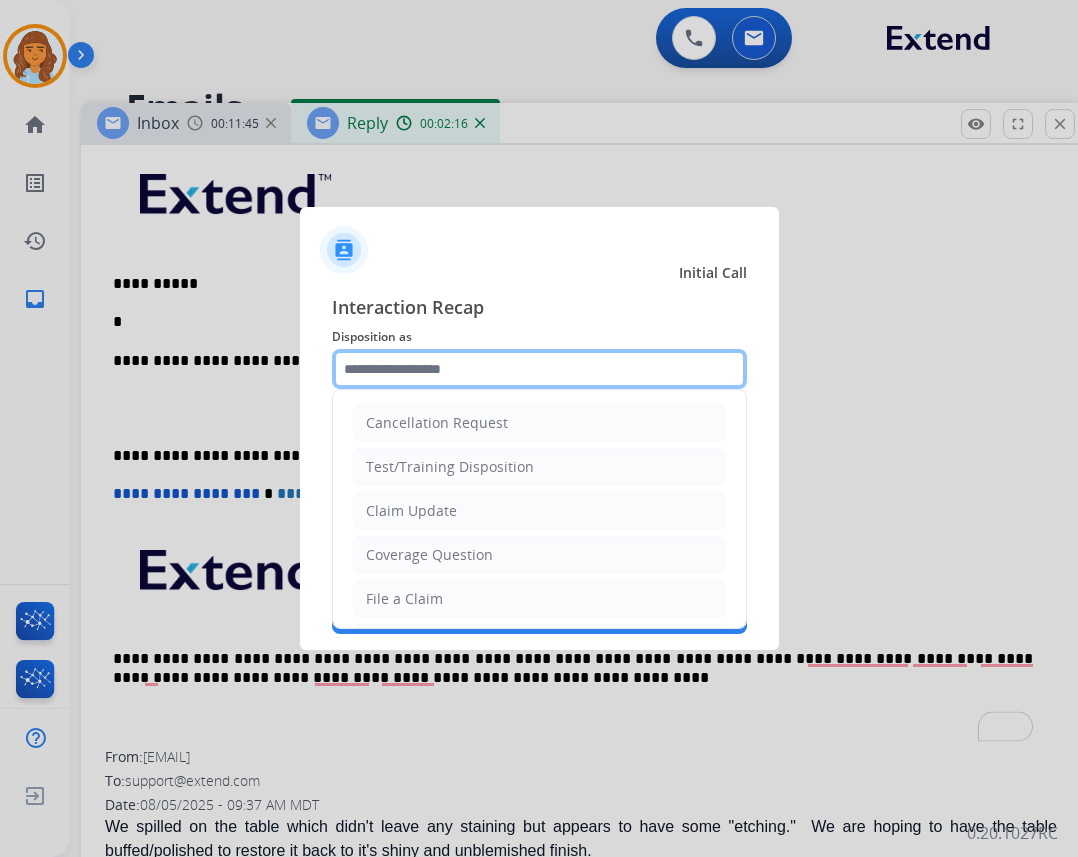 click 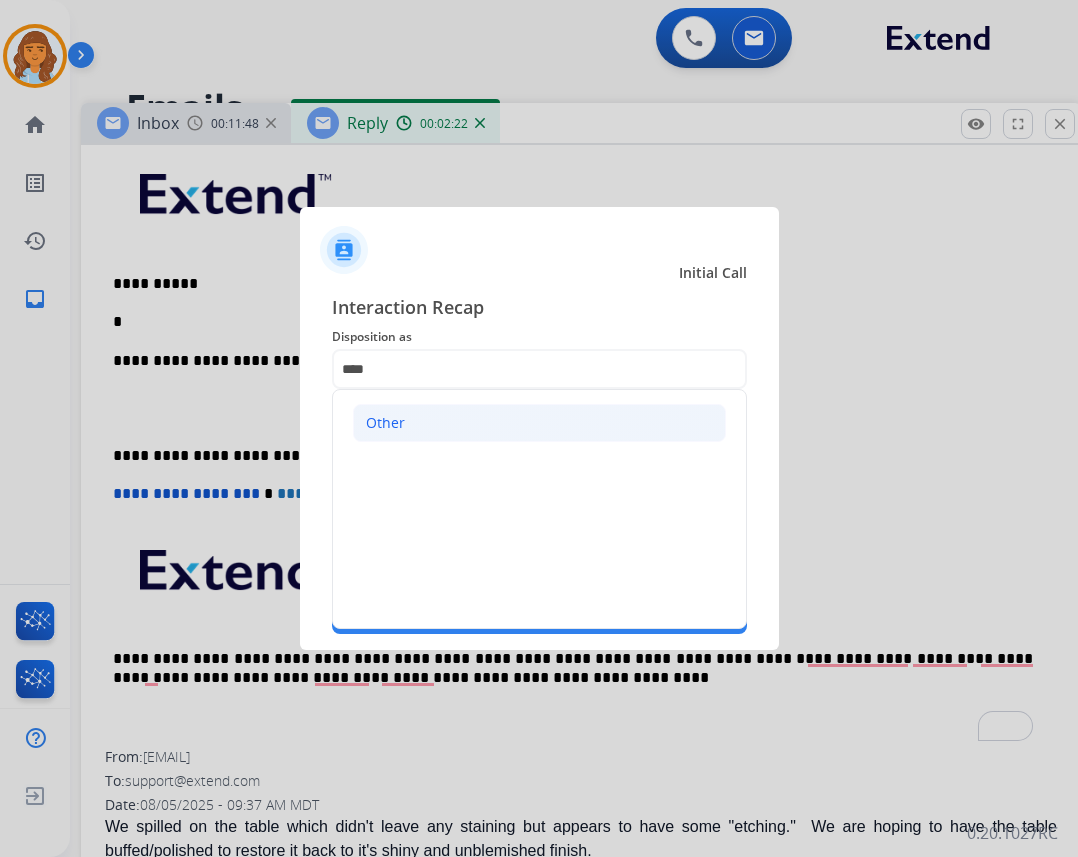 drag, startPoint x: 424, startPoint y: 430, endPoint x: 438, endPoint y: 432, distance: 14.142136 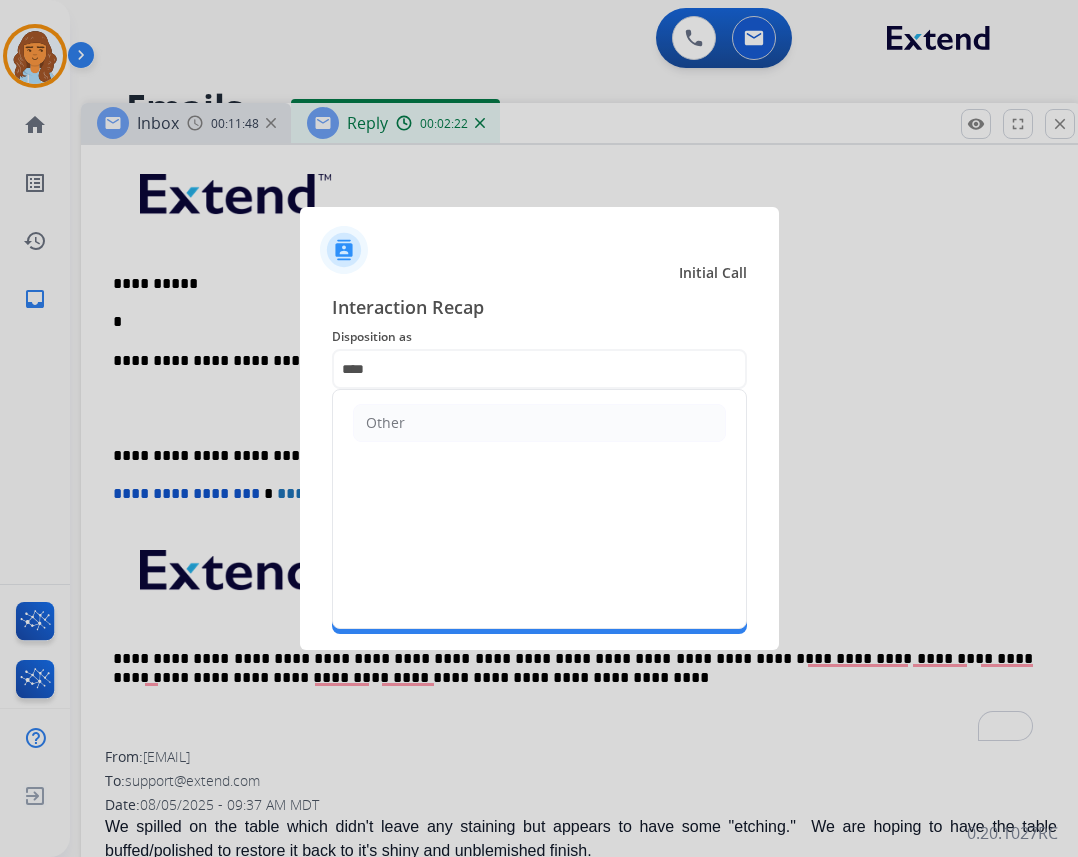 click on "Other" 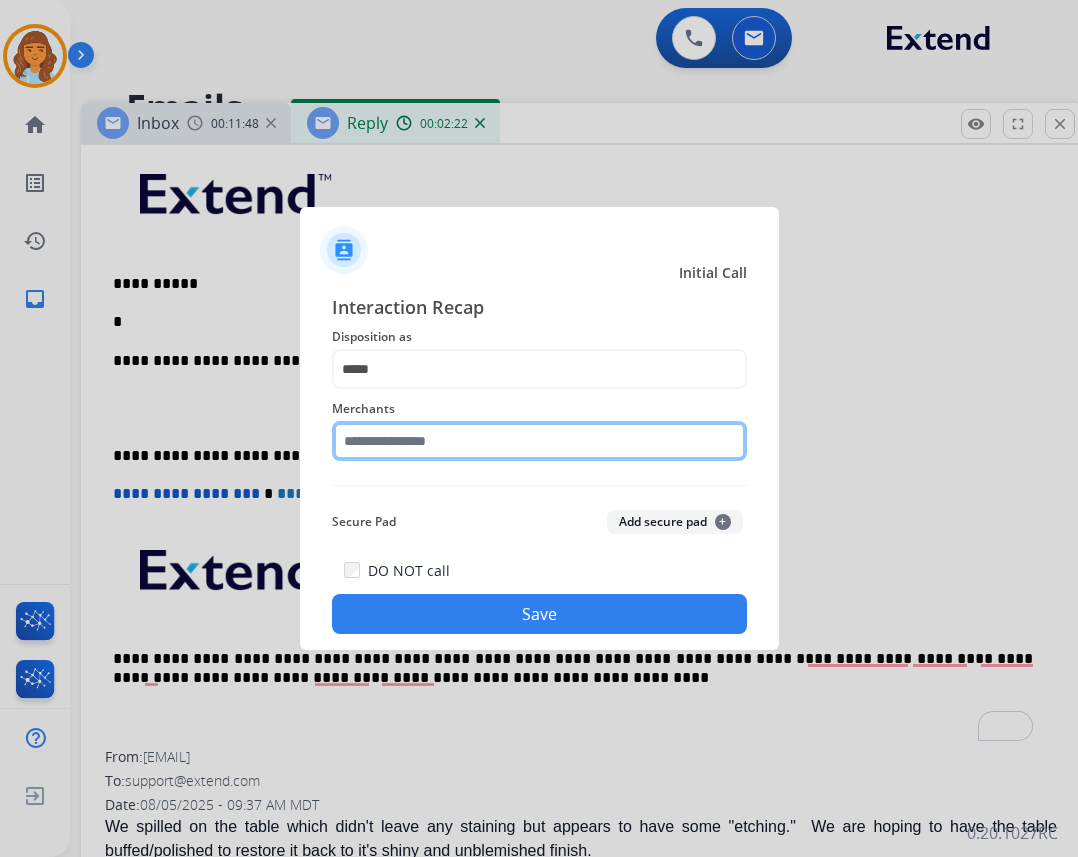 click 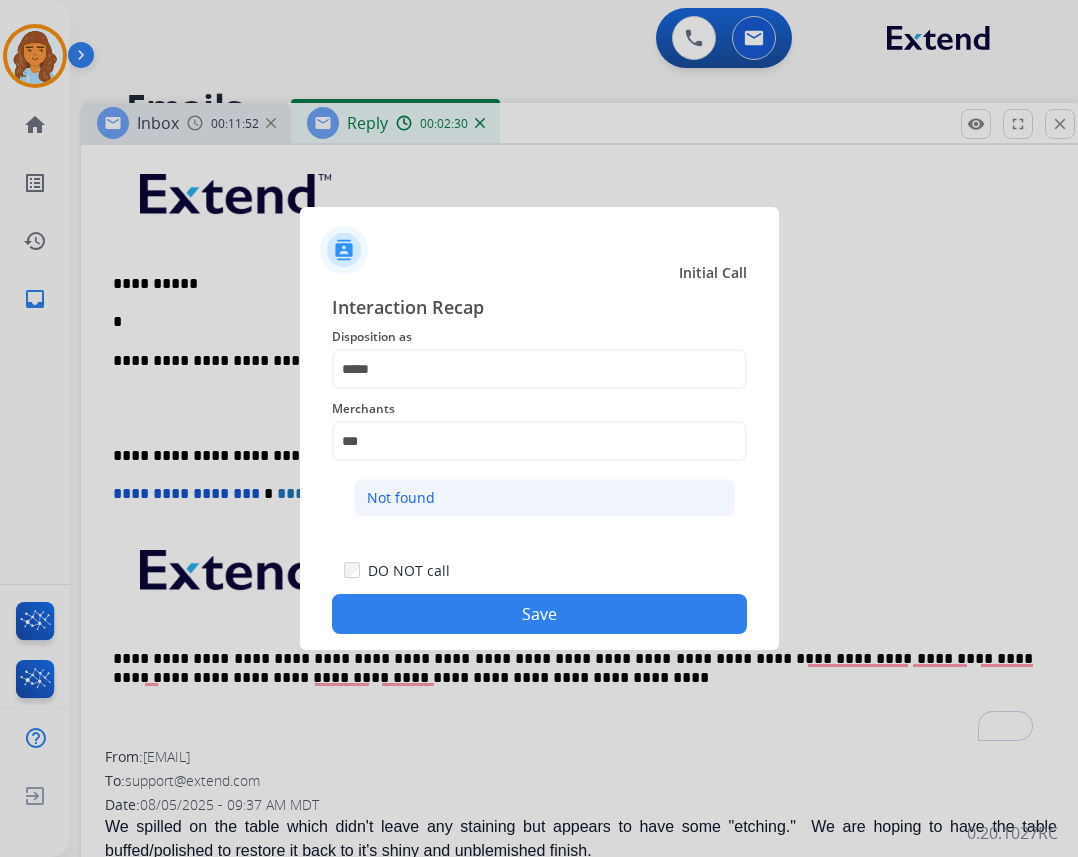 click on "Not found" 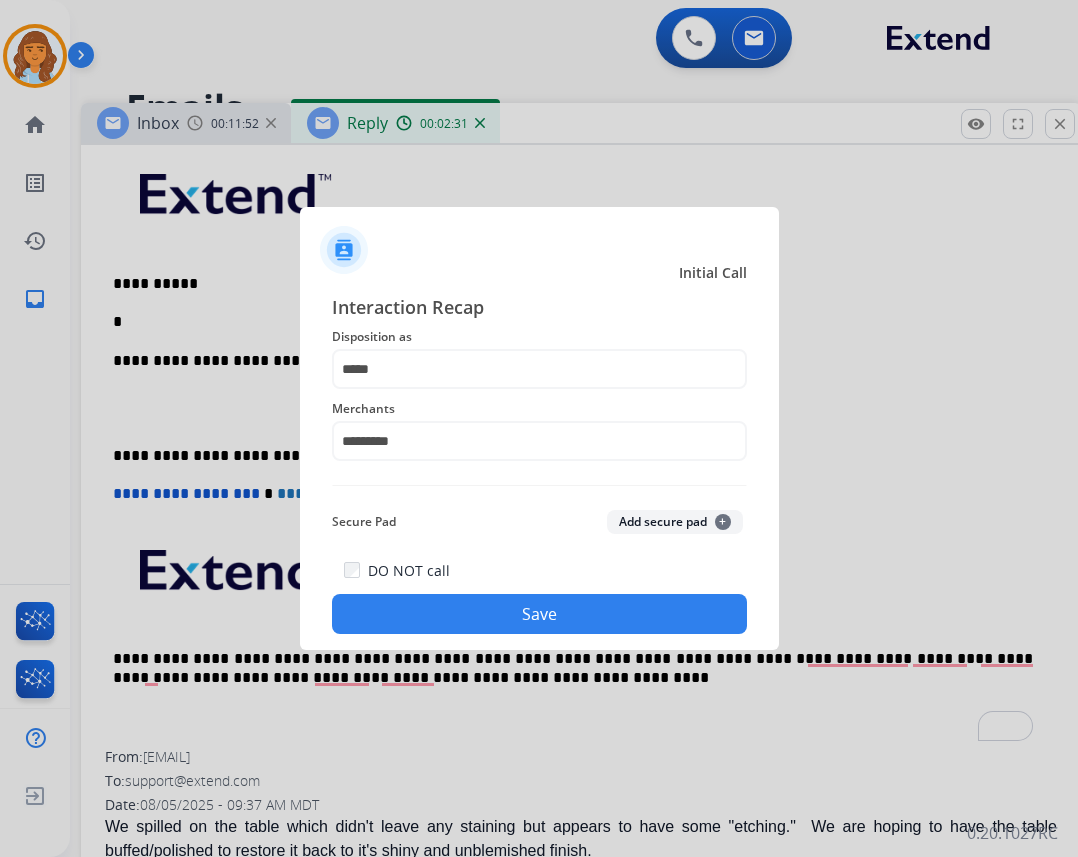 click on "Save" 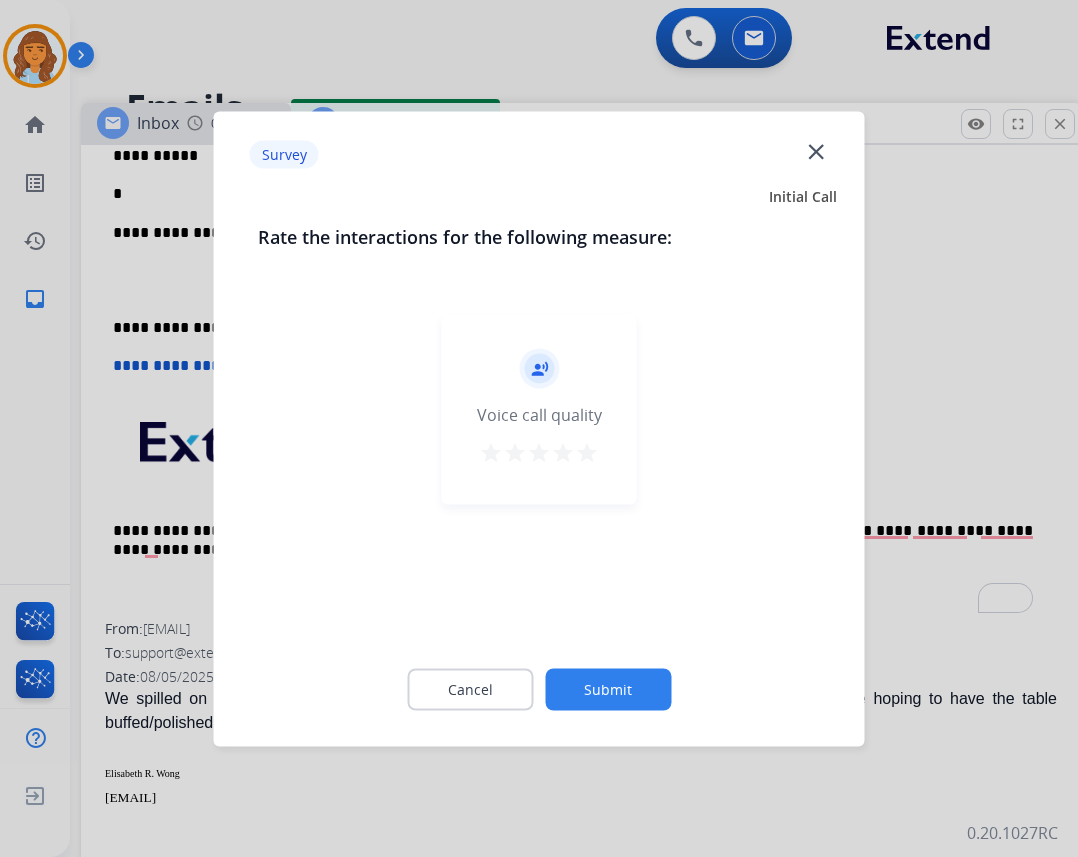 scroll, scrollTop: 372, scrollLeft: 0, axis: vertical 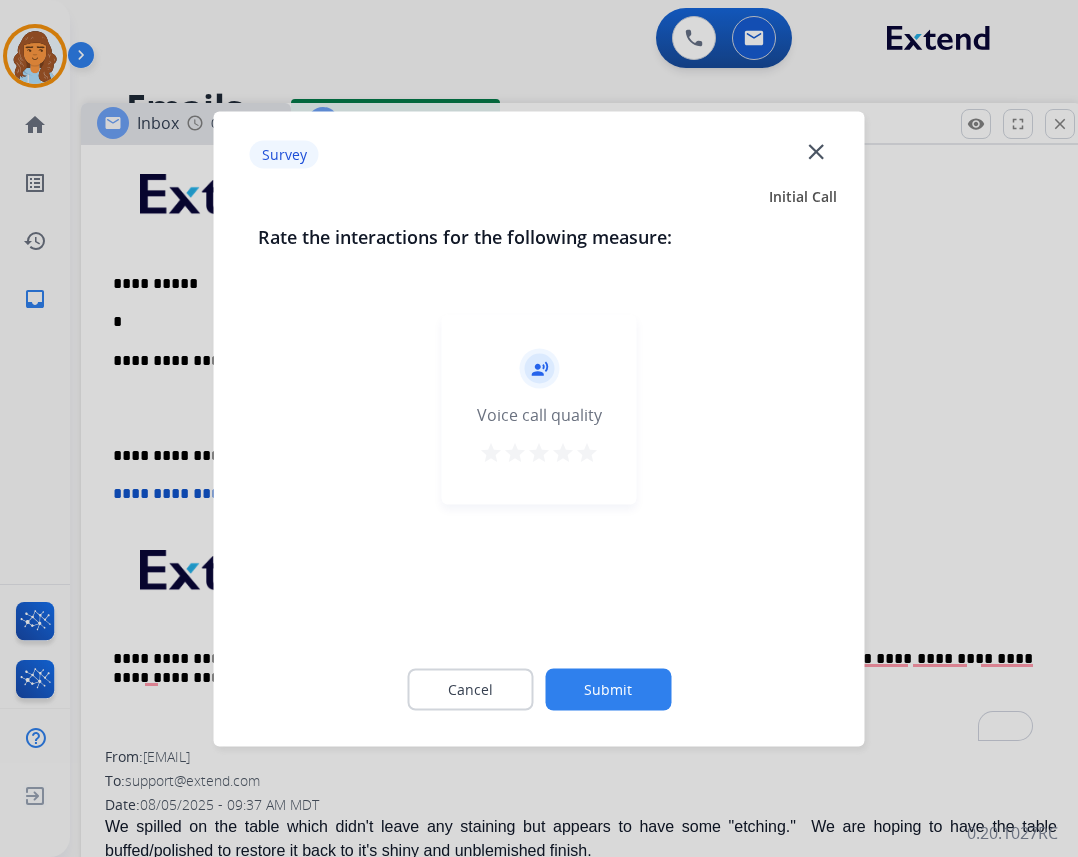 click on "close" 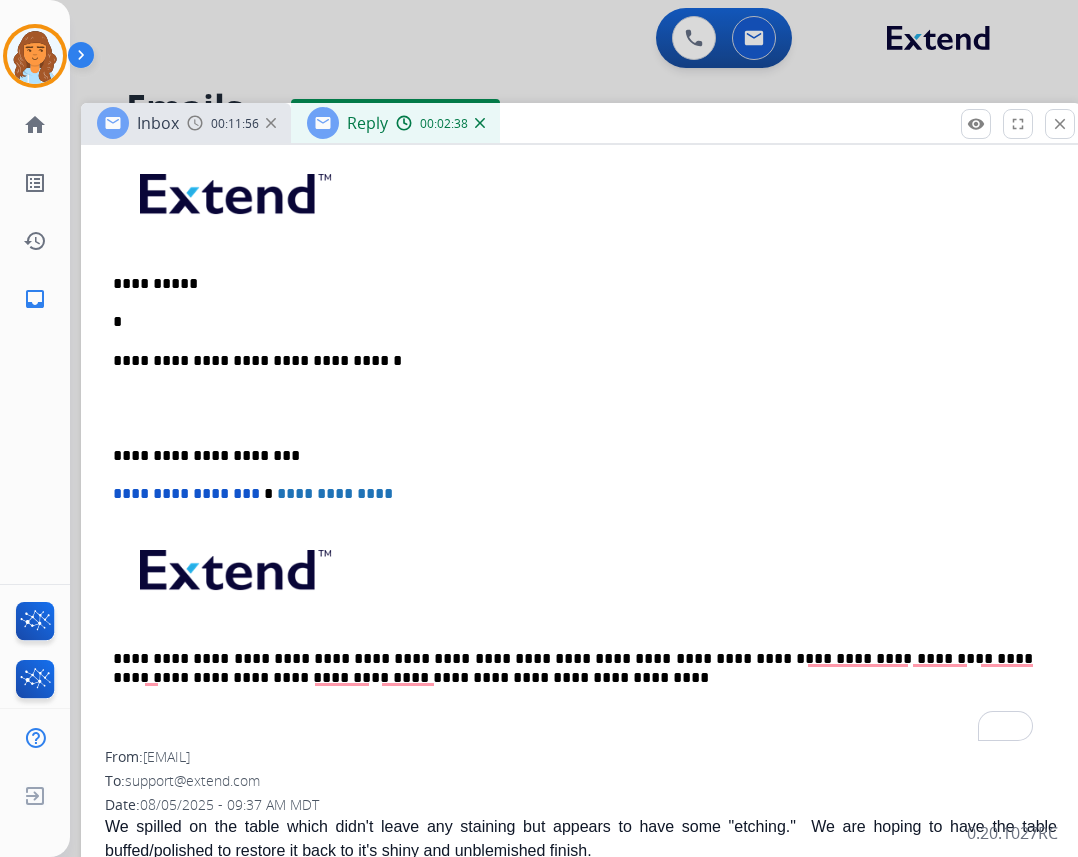 click on "*" at bounding box center [573, 322] 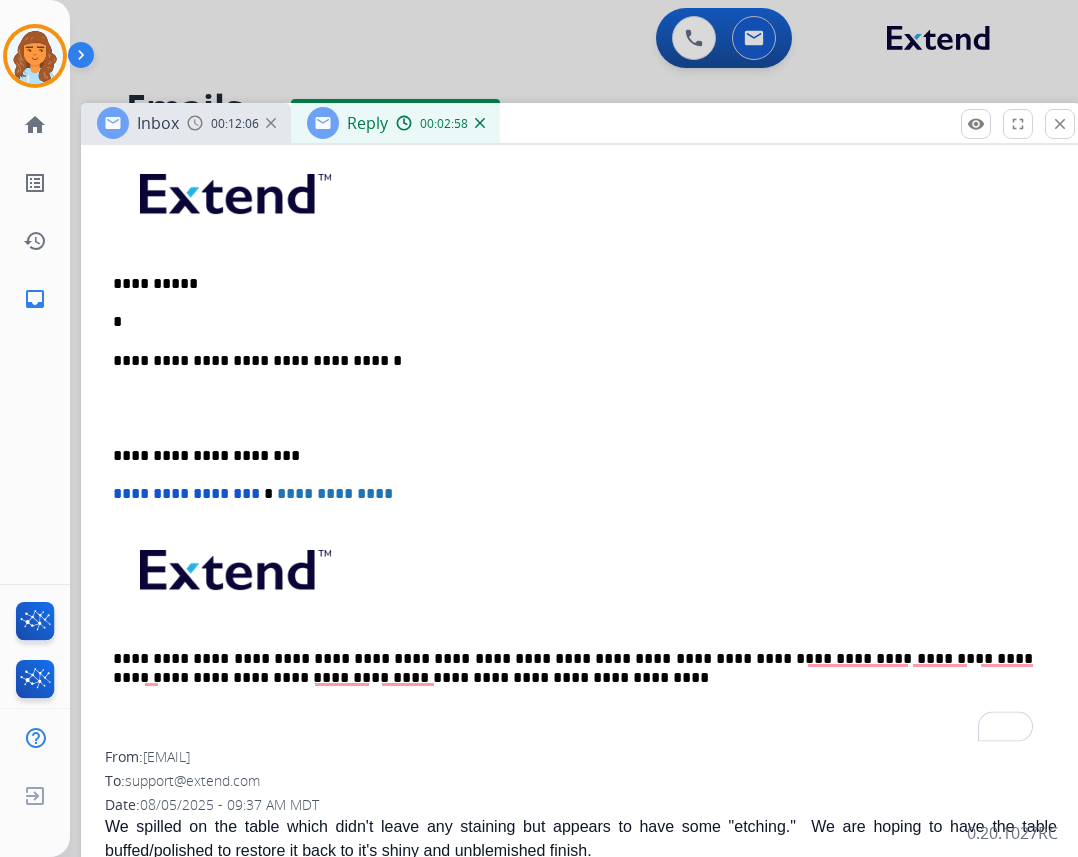 click on "*" at bounding box center [573, 322] 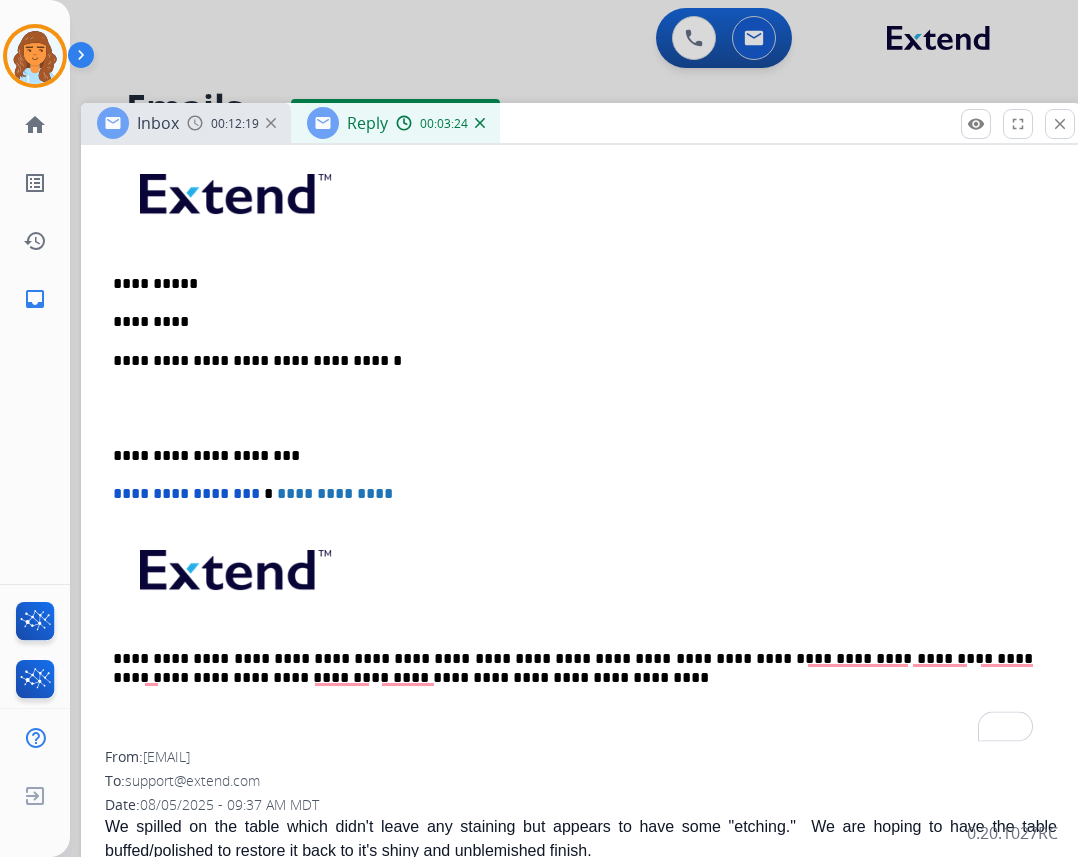 click on "*********" at bounding box center [573, 322] 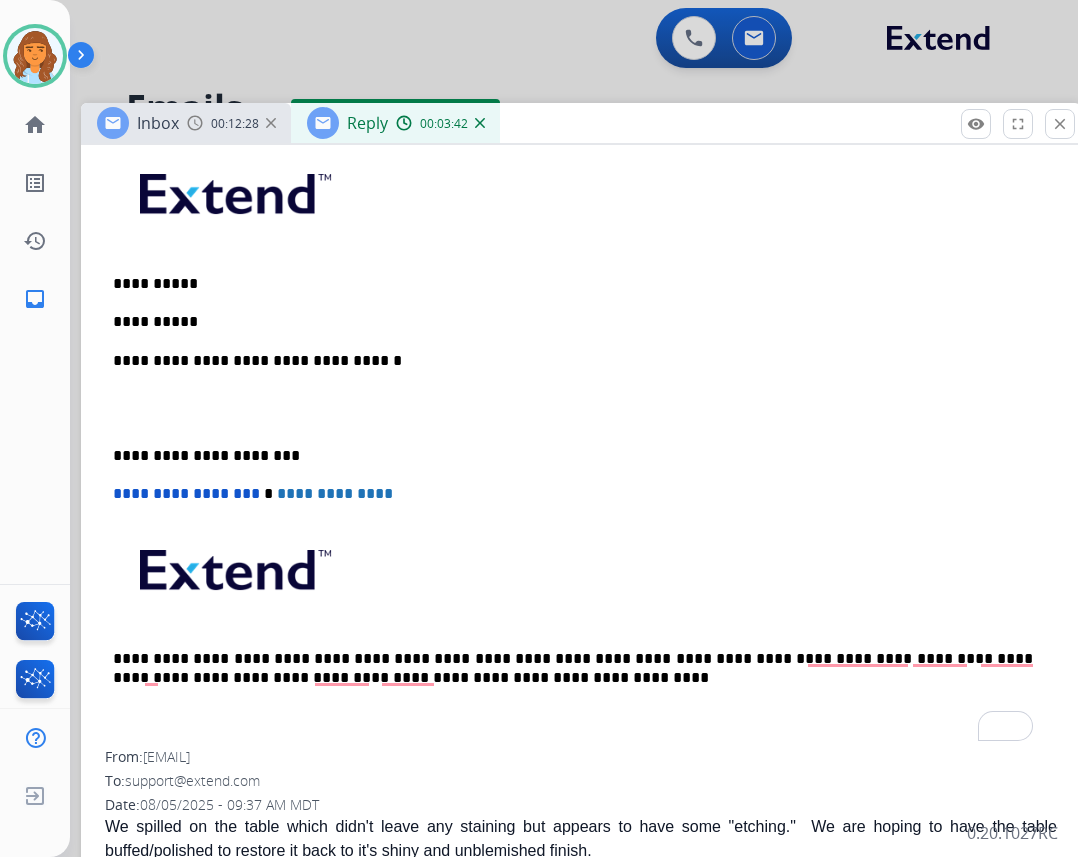 click on "**********" at bounding box center [581, 445] 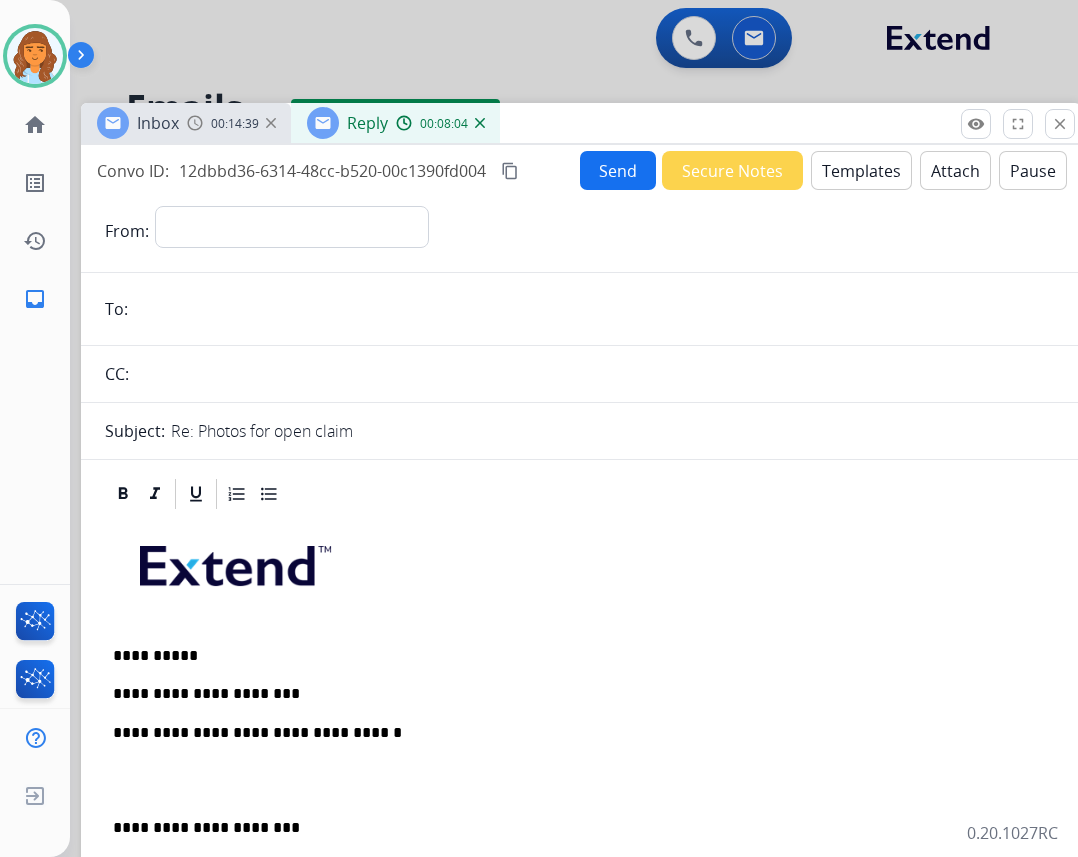 select 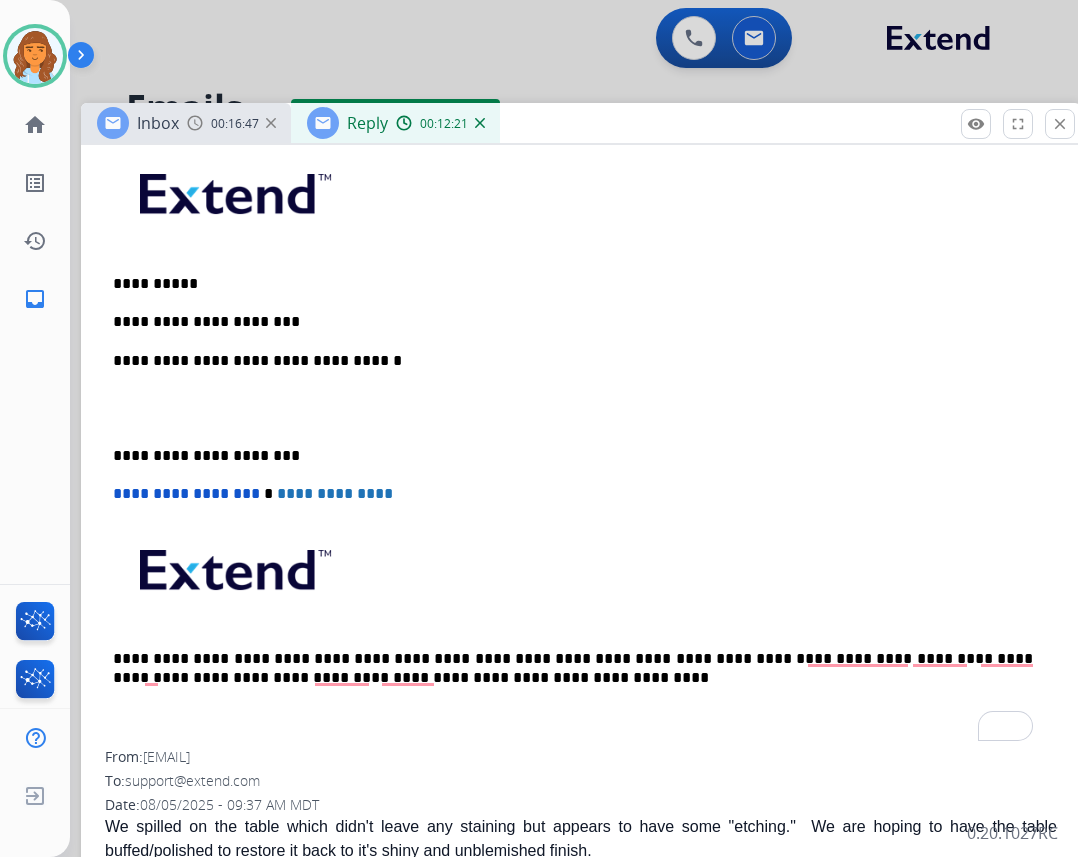 click on "**********" at bounding box center (573, 322) 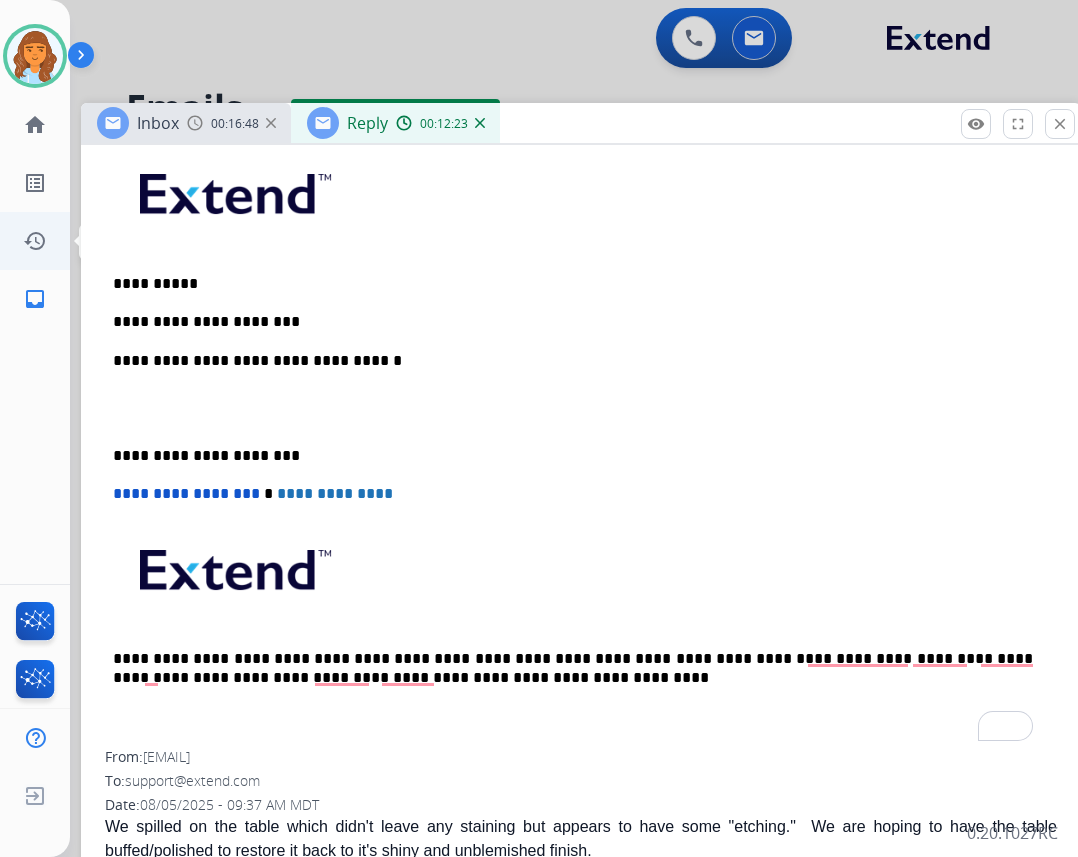 type 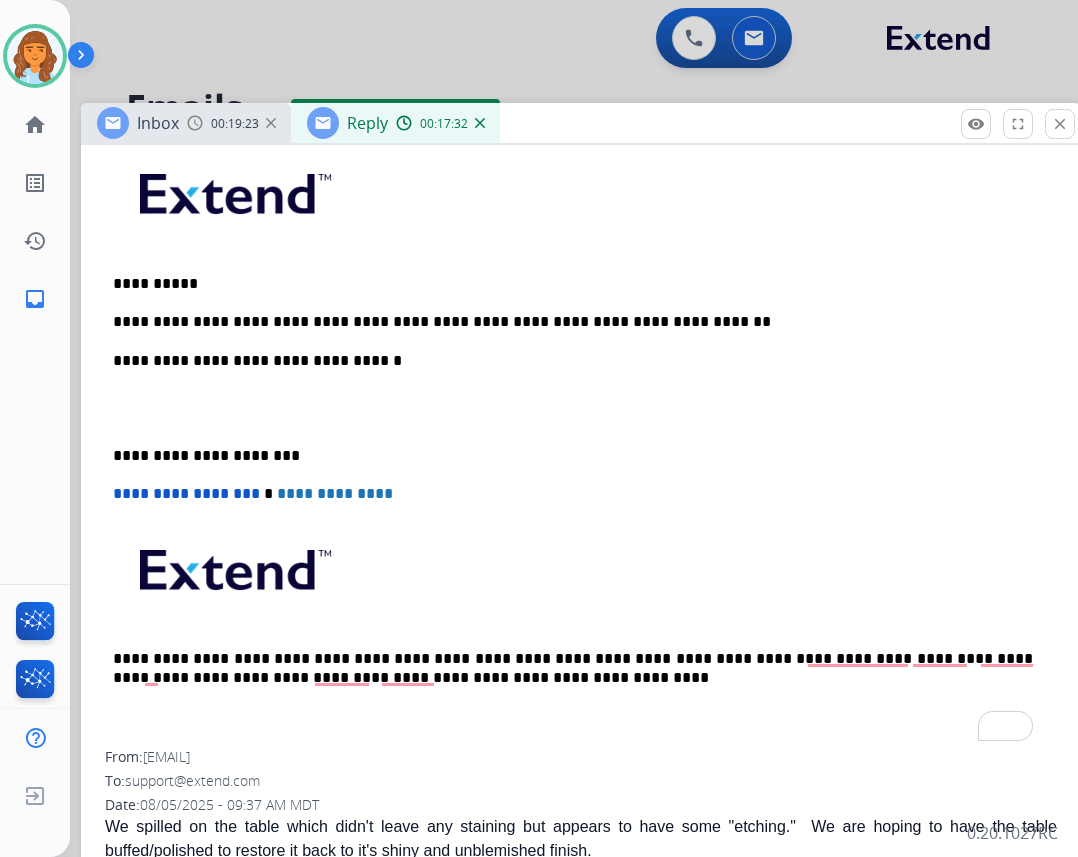click on "**********" at bounding box center [573, 322] 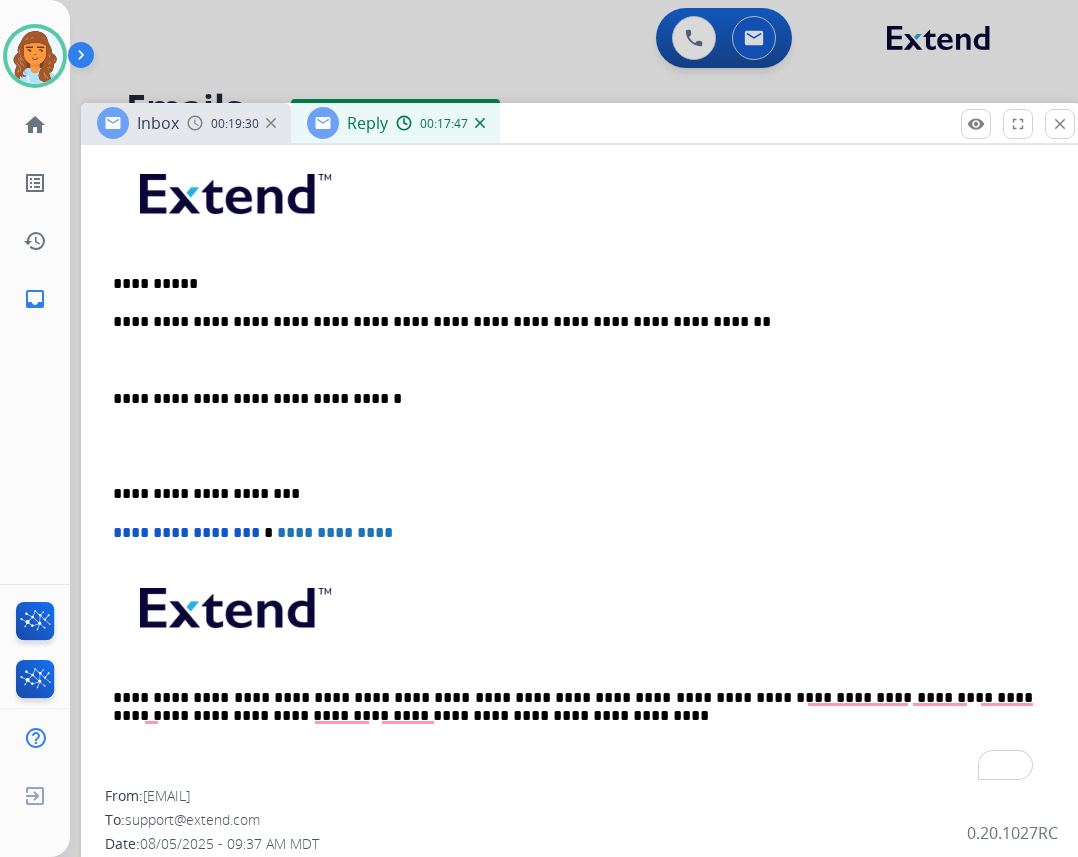 click on "**********" at bounding box center (573, 322) 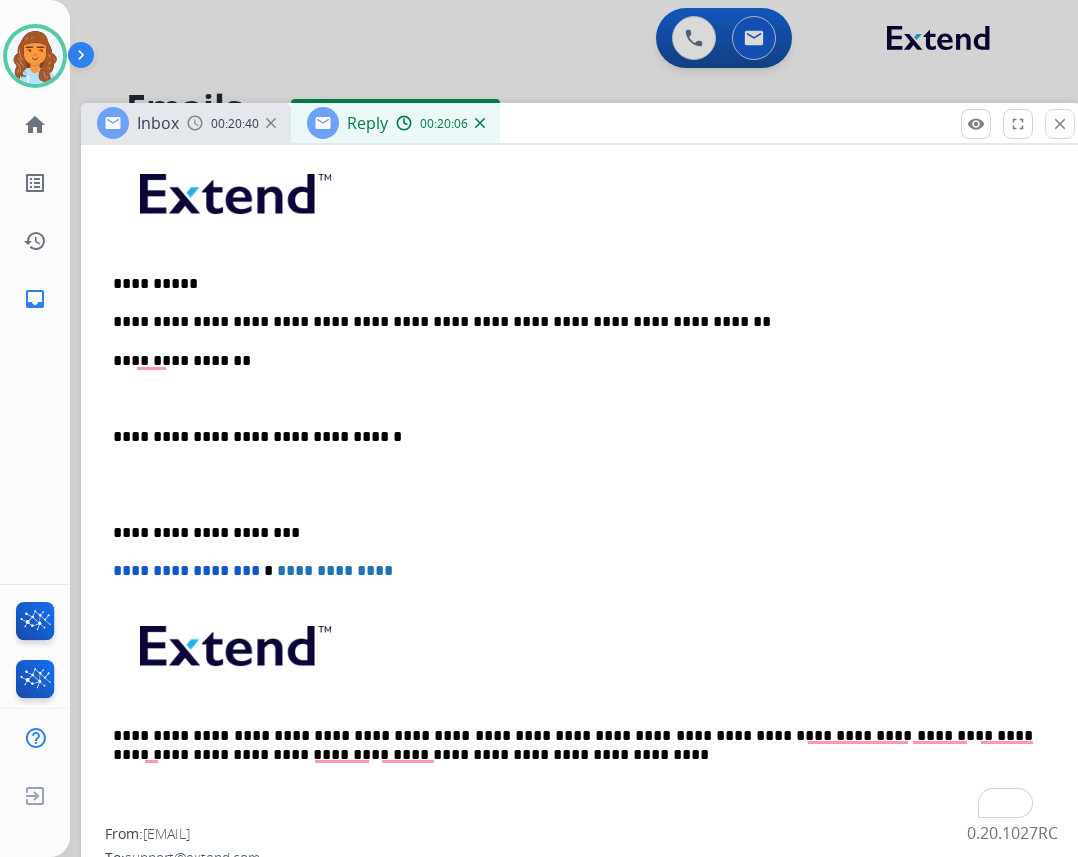 click on "**********" at bounding box center (573, 361) 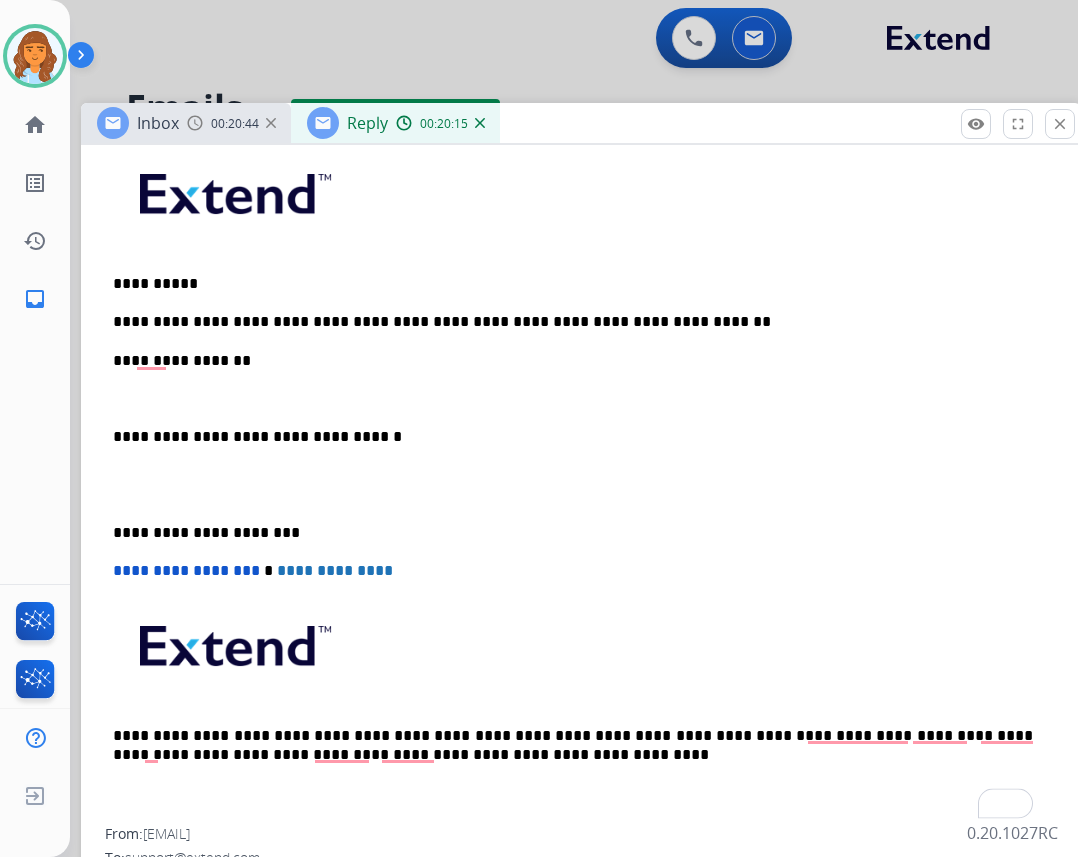 click on "**********" at bounding box center (573, 361) 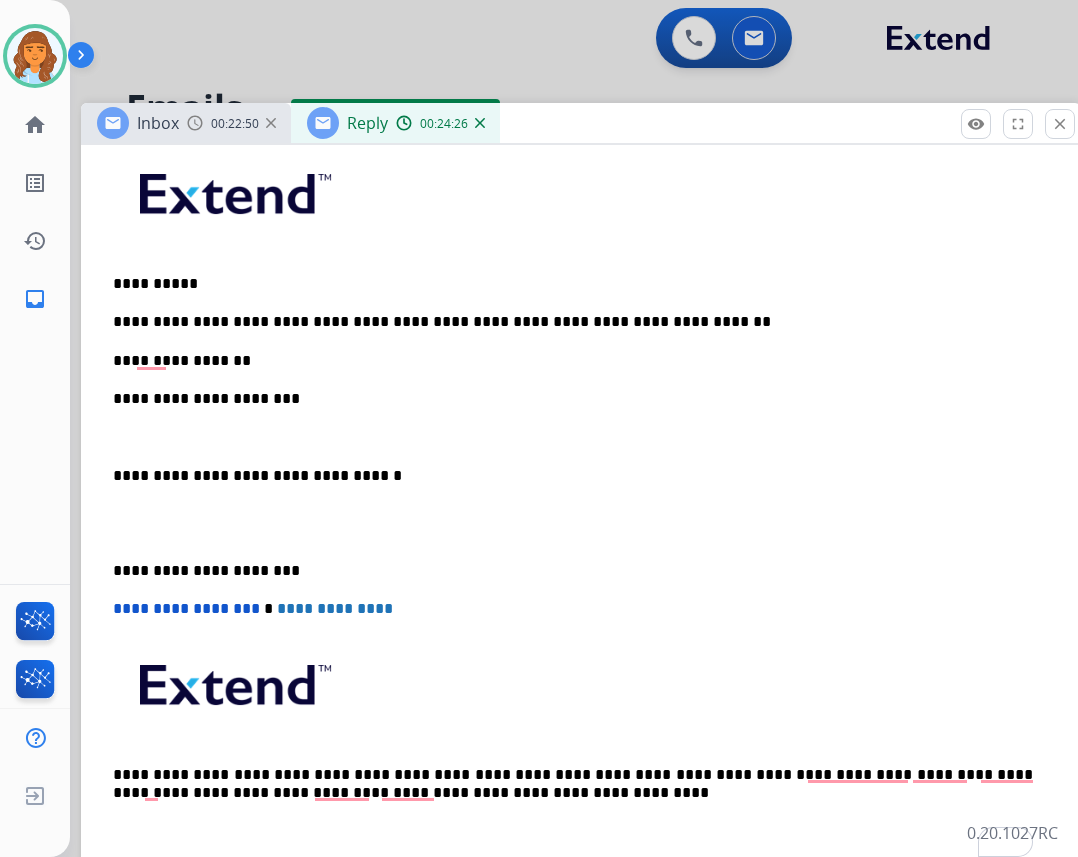 click on "**********" at bounding box center [581, 503] 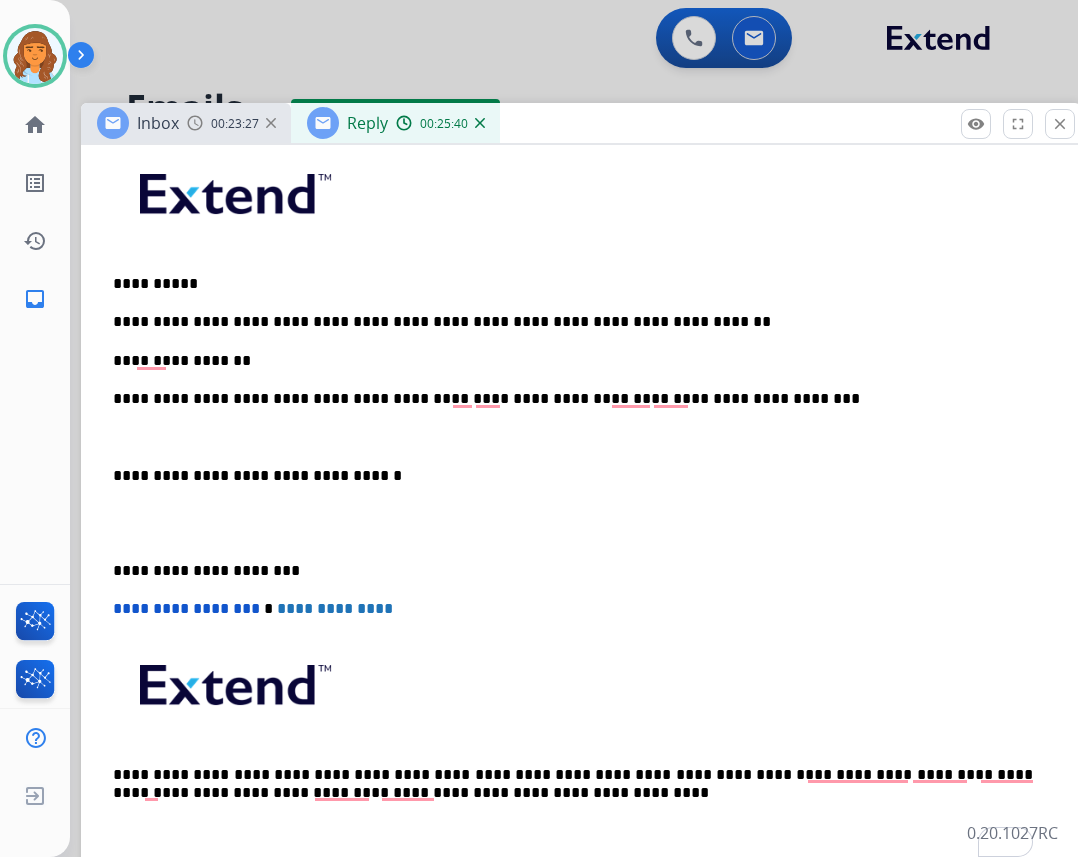 click on "**********" at bounding box center [581, 503] 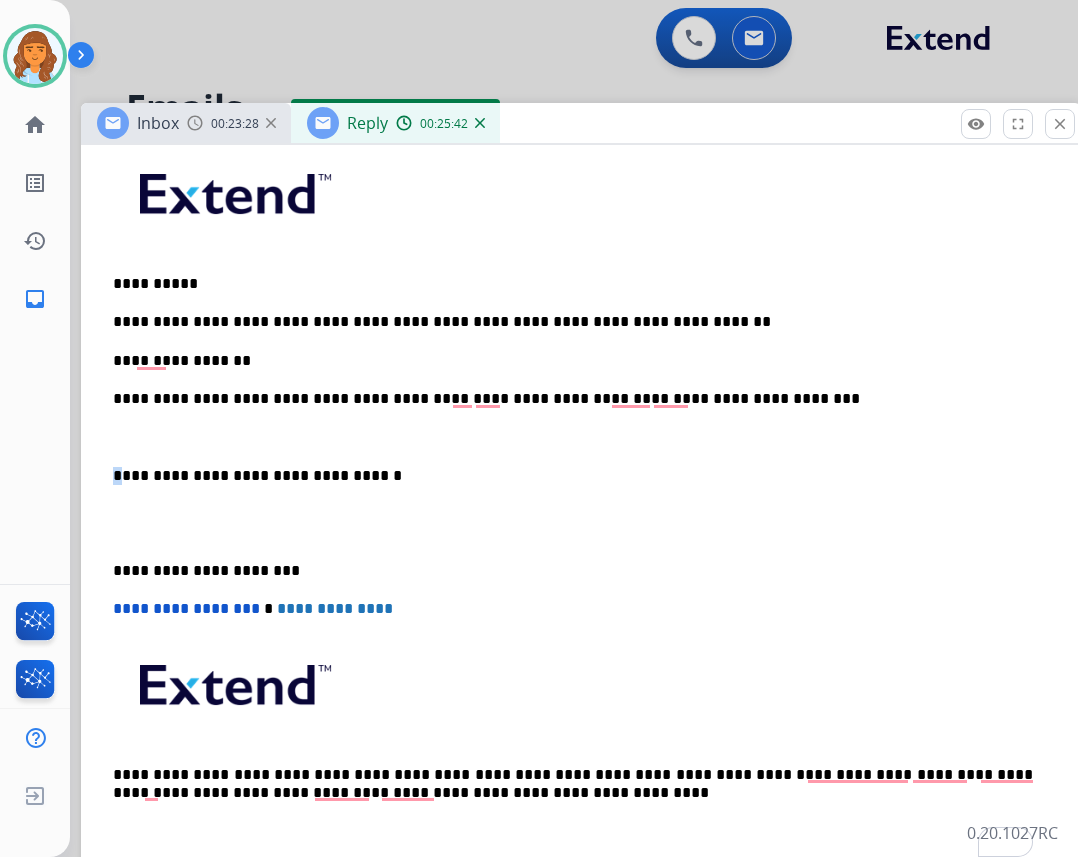 click on "**********" at bounding box center (573, 476) 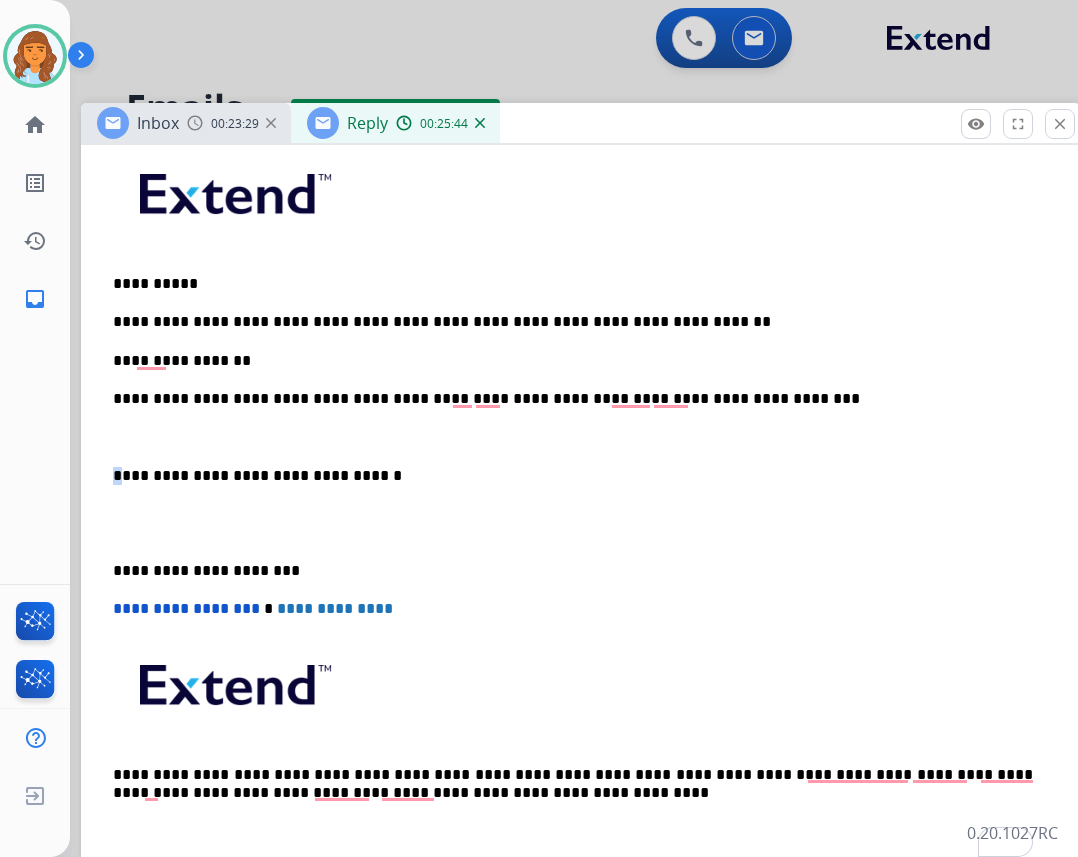 click on "**********" at bounding box center [581, 503] 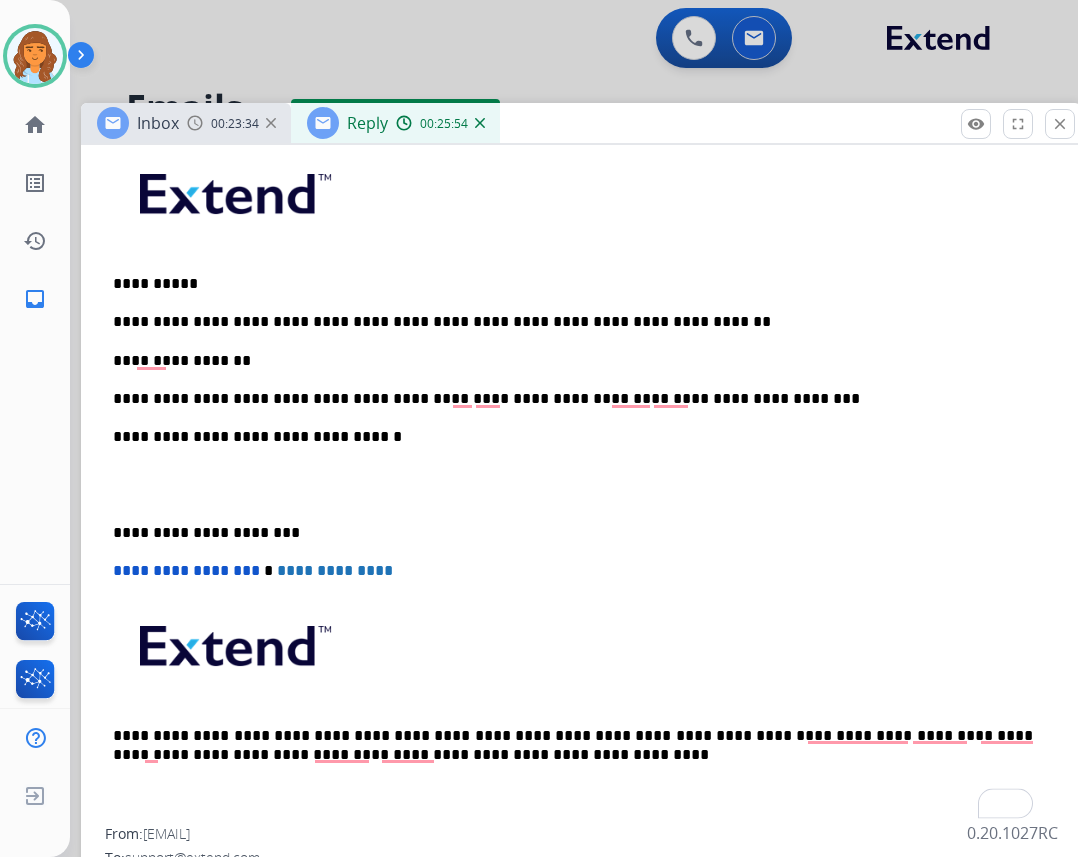 click on "**********" at bounding box center (581, 1047) 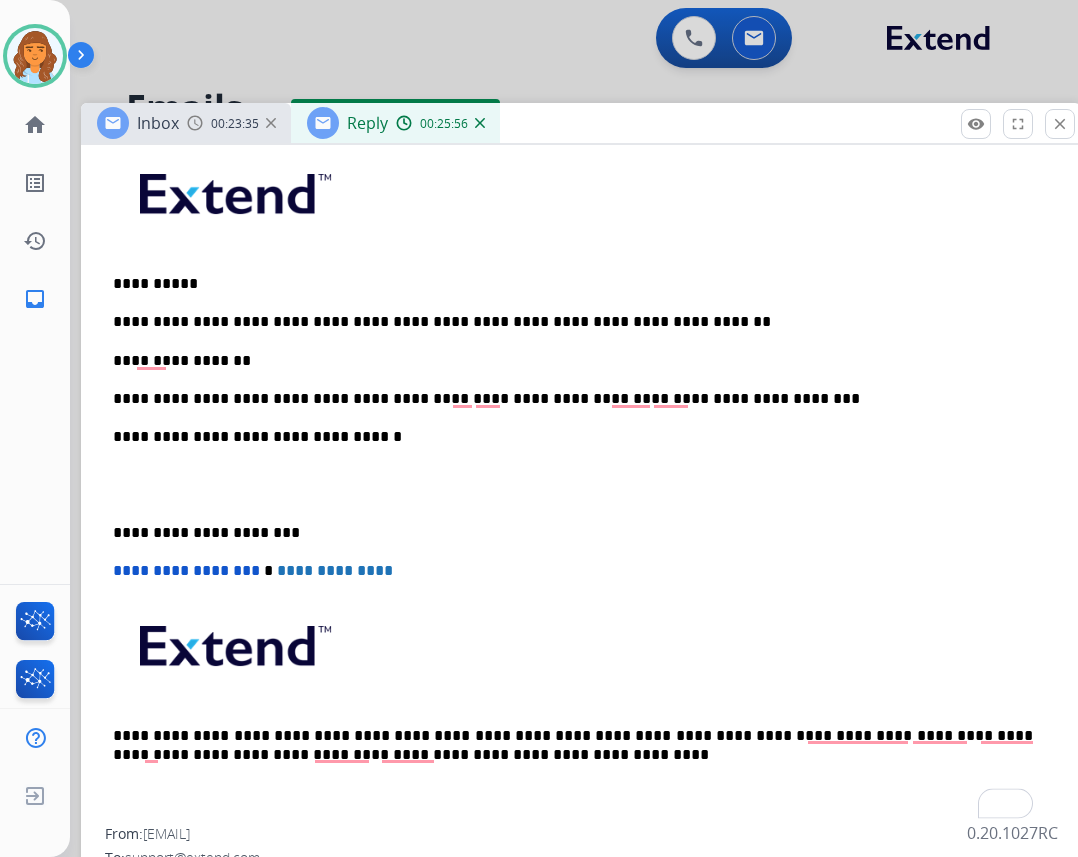 click on "**********" at bounding box center (581, 484) 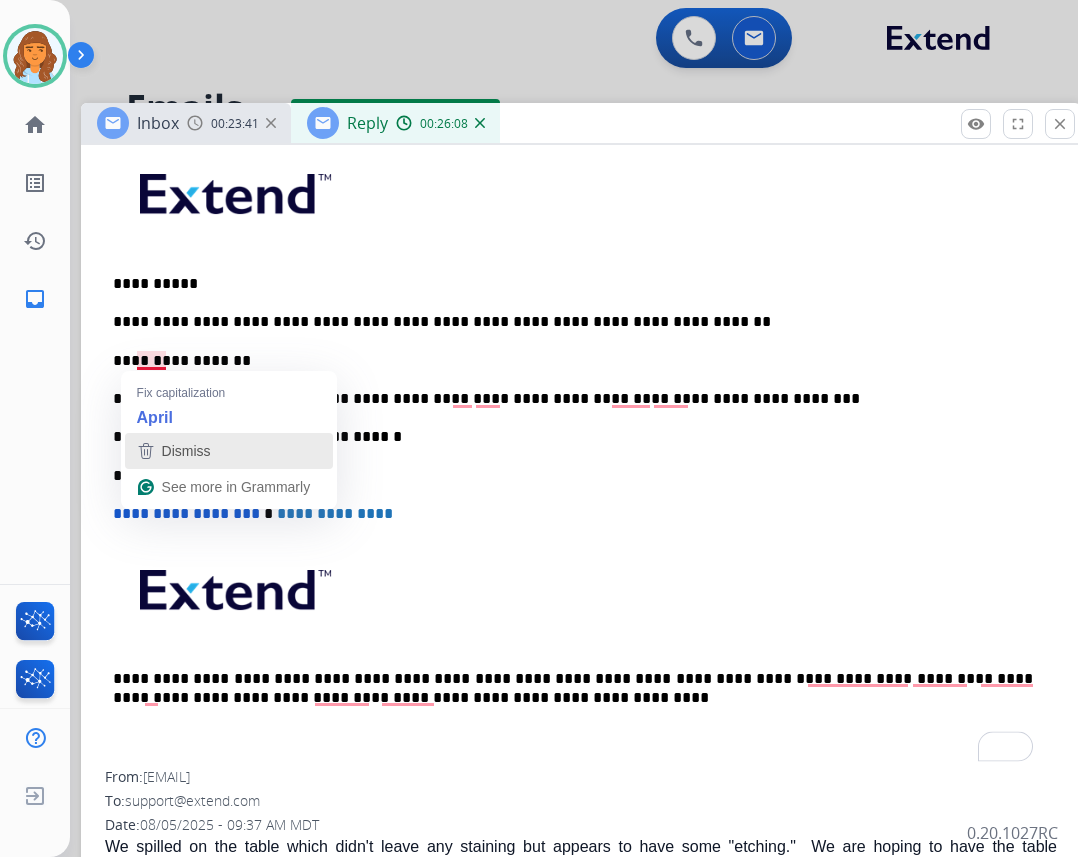 click on "Dismiss" at bounding box center [186, 451] 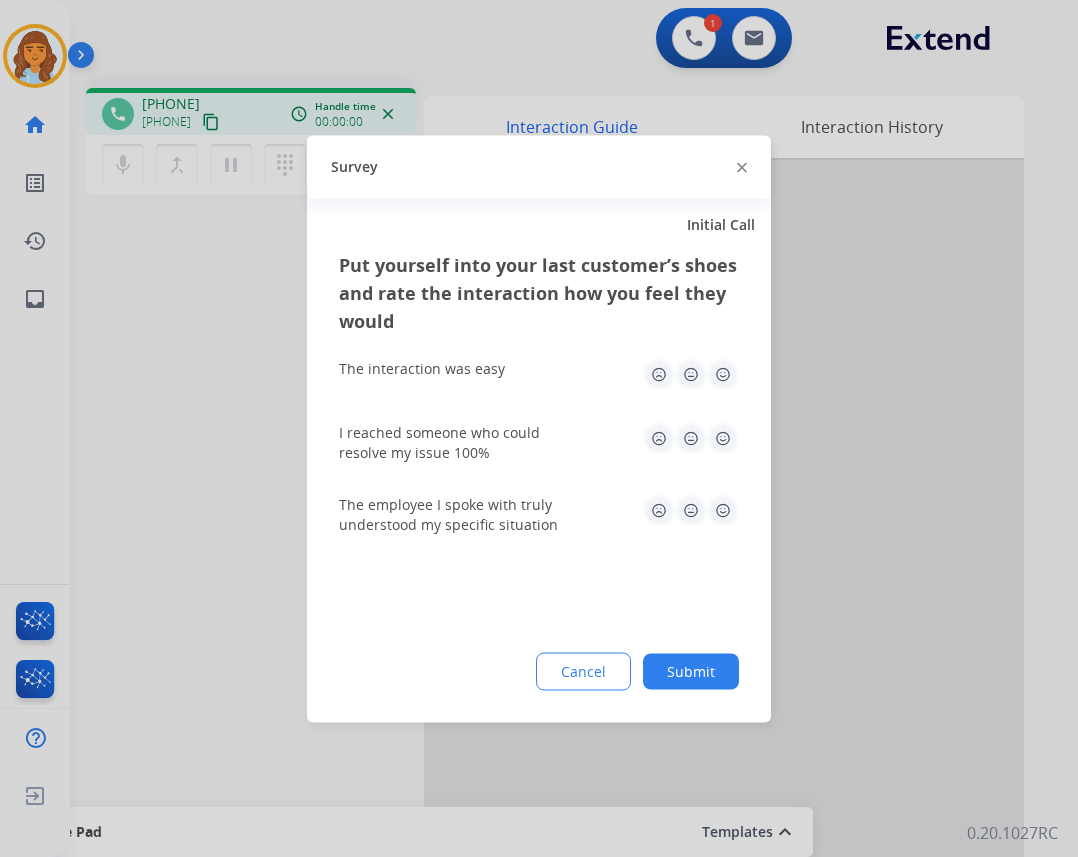 drag, startPoint x: 741, startPoint y: 165, endPoint x: 716, endPoint y: 171, distance: 25.70992 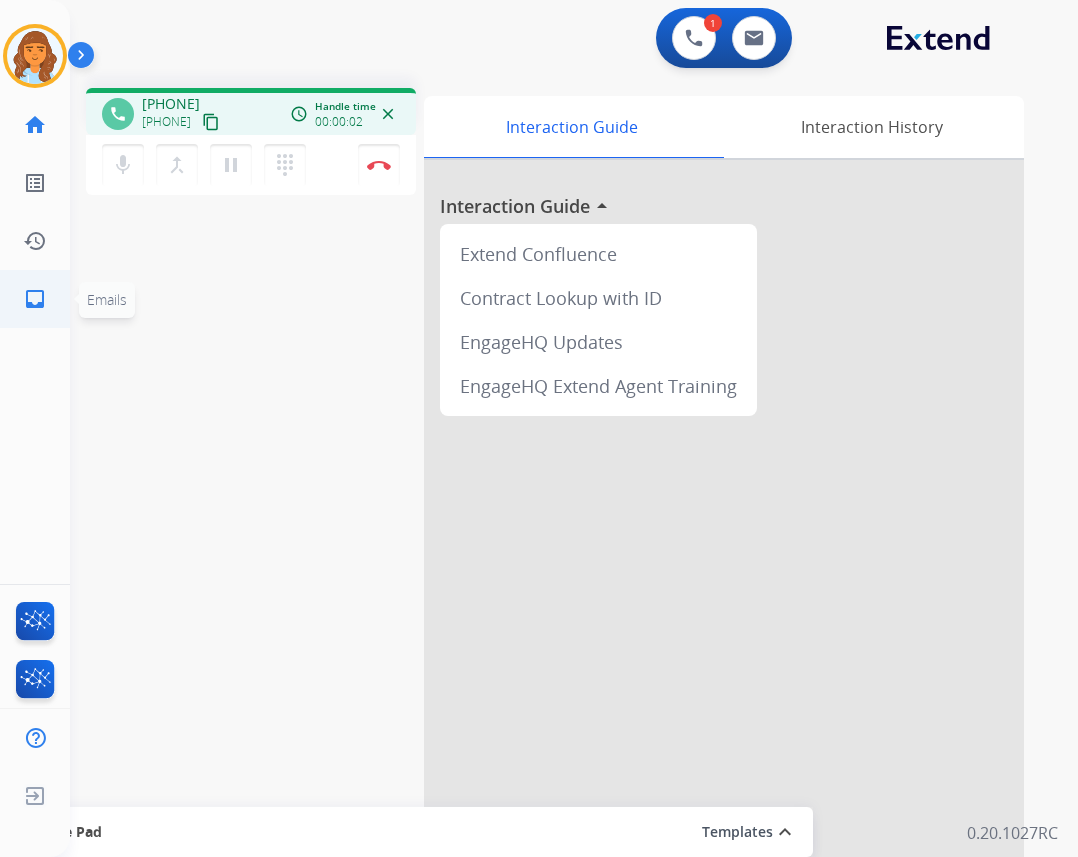 click on "inbox" 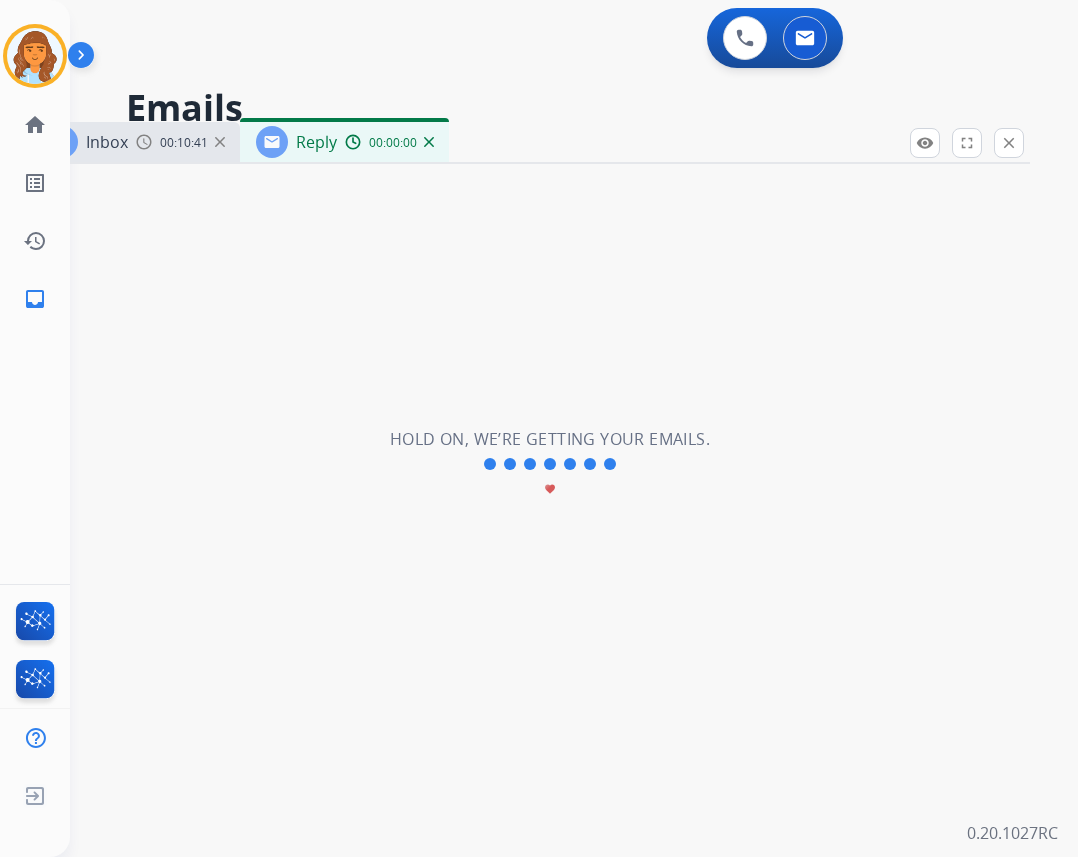 select on "**********" 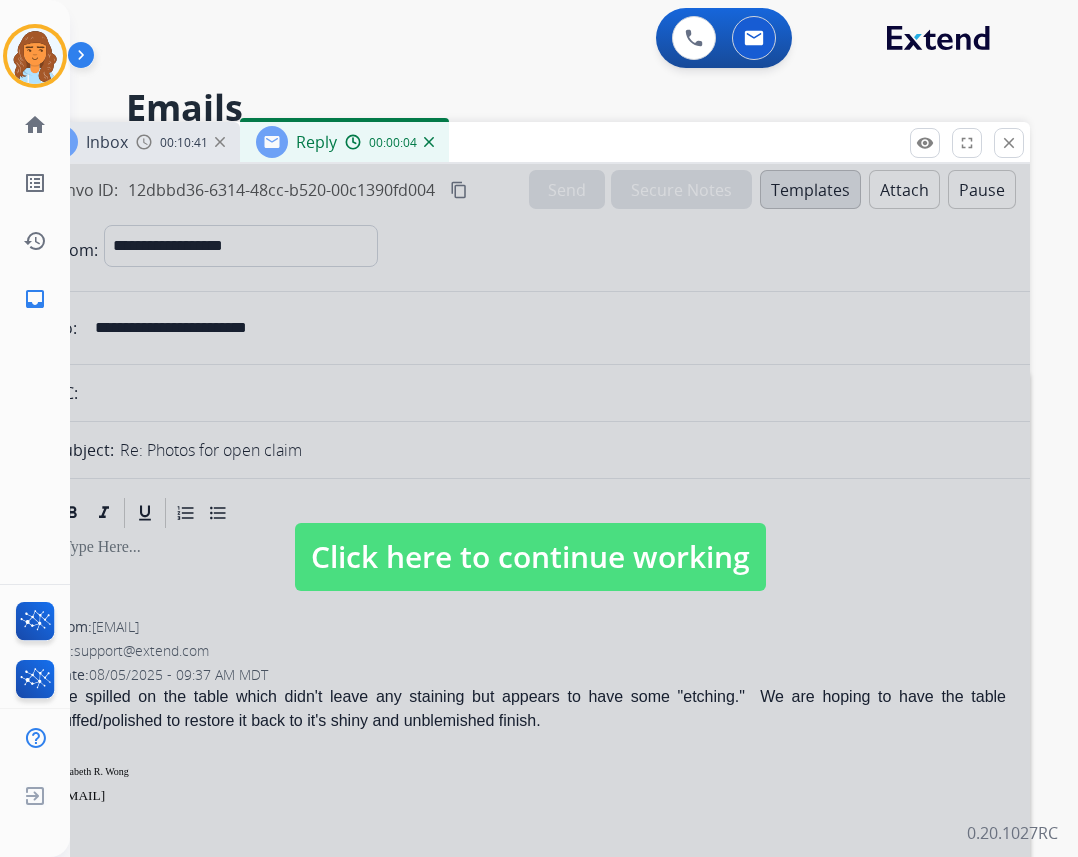 click on "Click here to continue working" at bounding box center [530, 557] 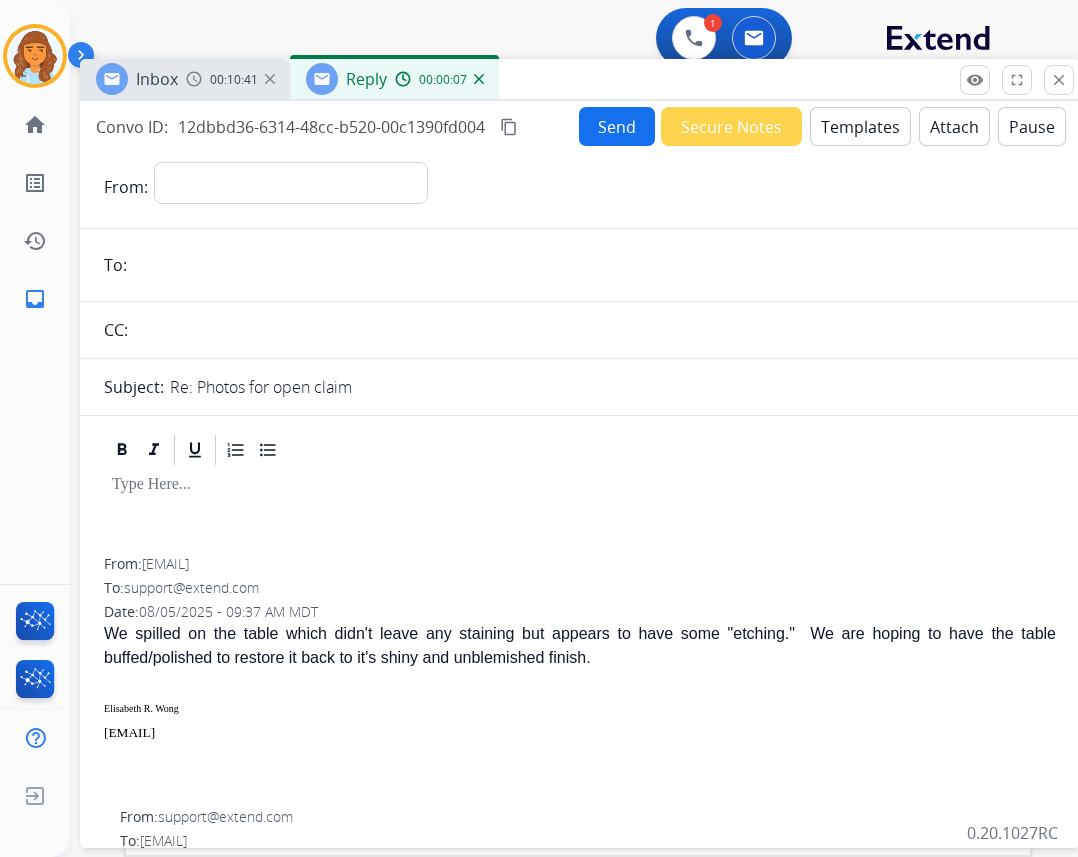 drag, startPoint x: 635, startPoint y: 126, endPoint x: 685, endPoint y: 63, distance: 80.43009 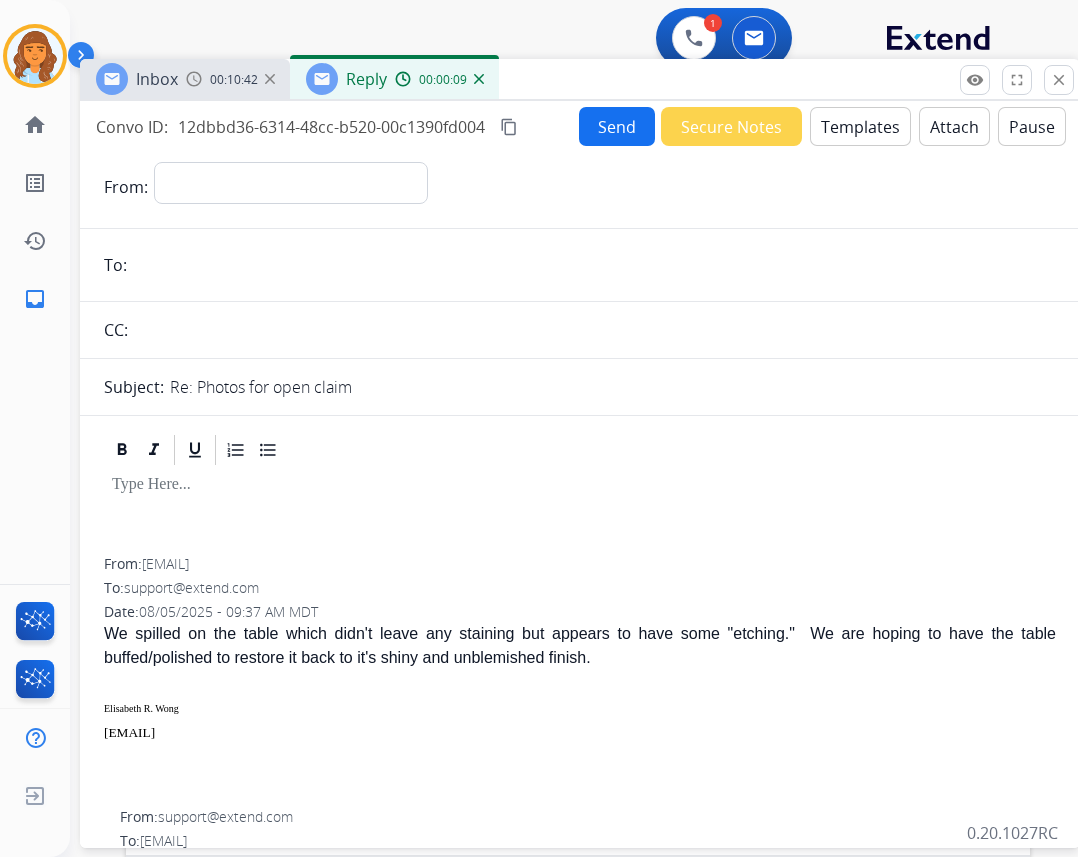 click on "Templates" at bounding box center (860, 126) 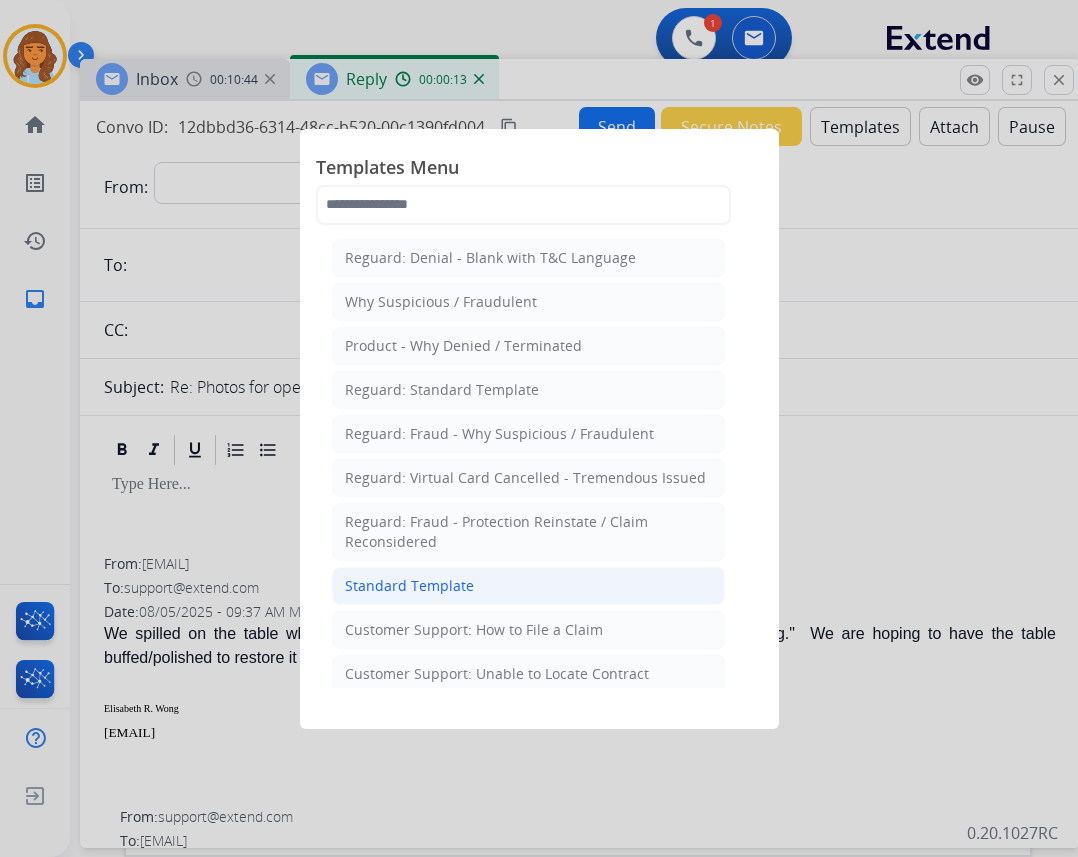 click on "Standard Template" 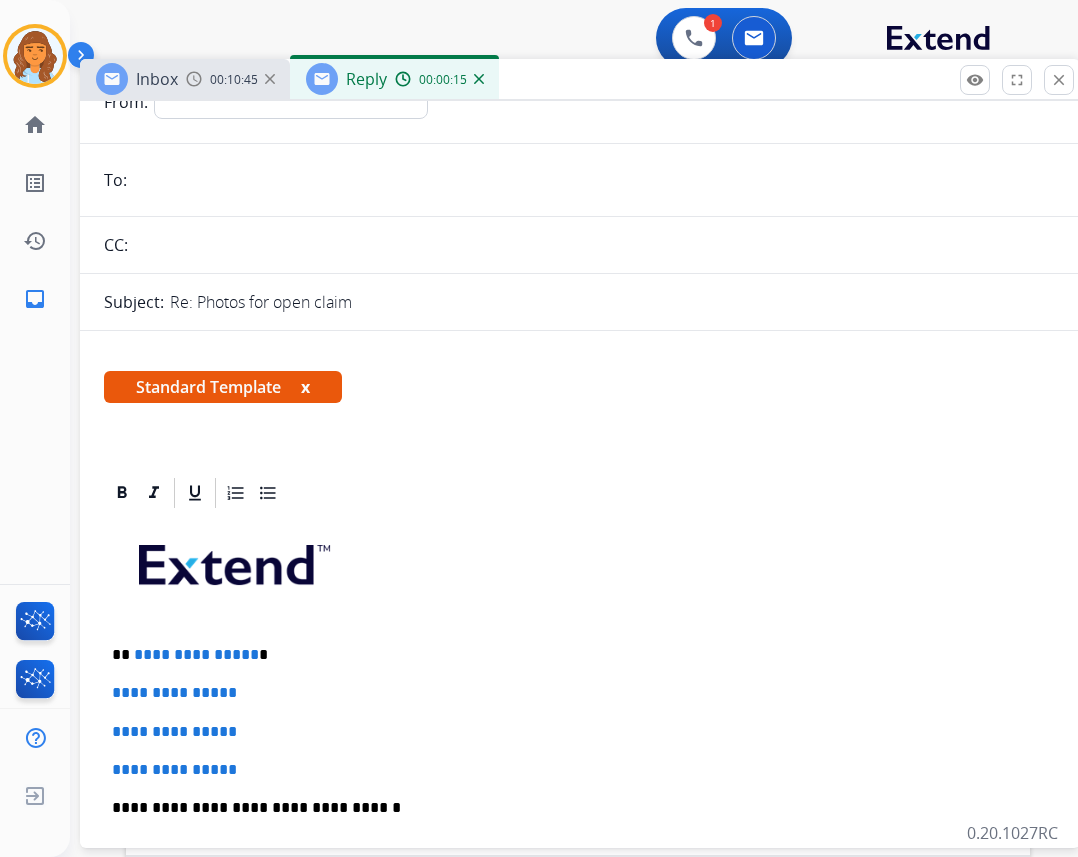 scroll, scrollTop: 200, scrollLeft: 0, axis: vertical 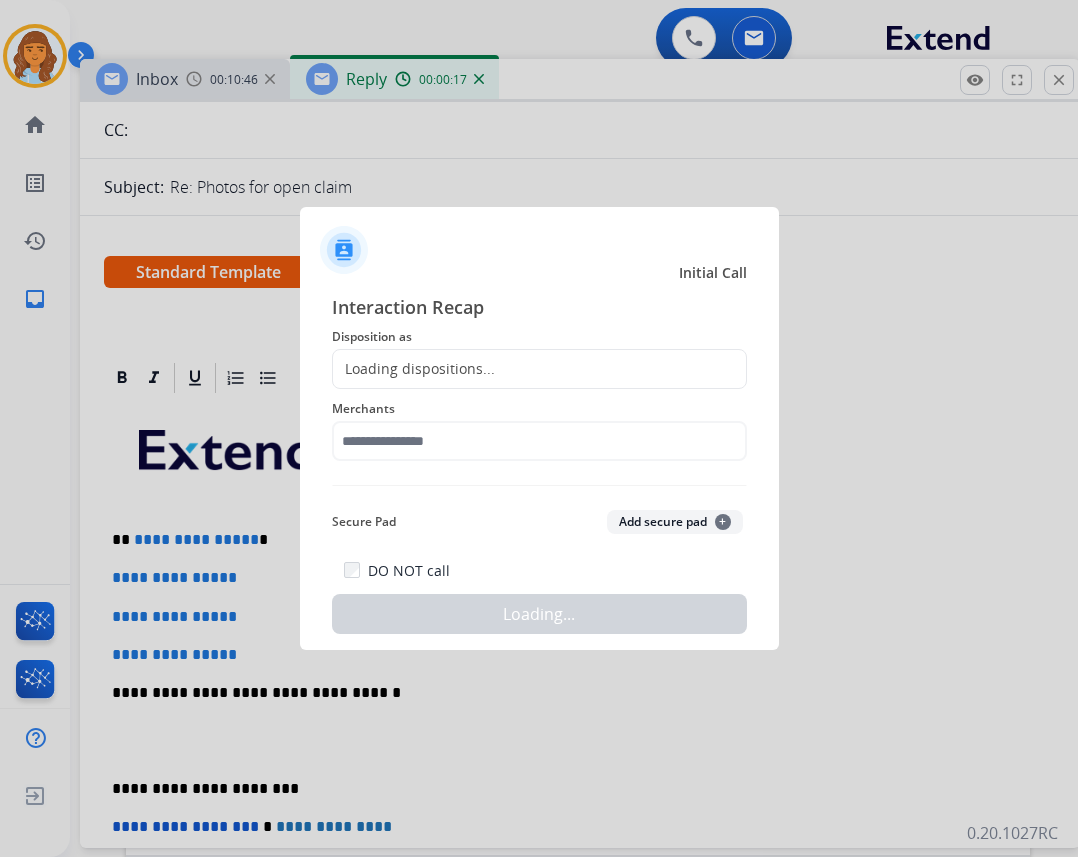 click at bounding box center [539, 428] 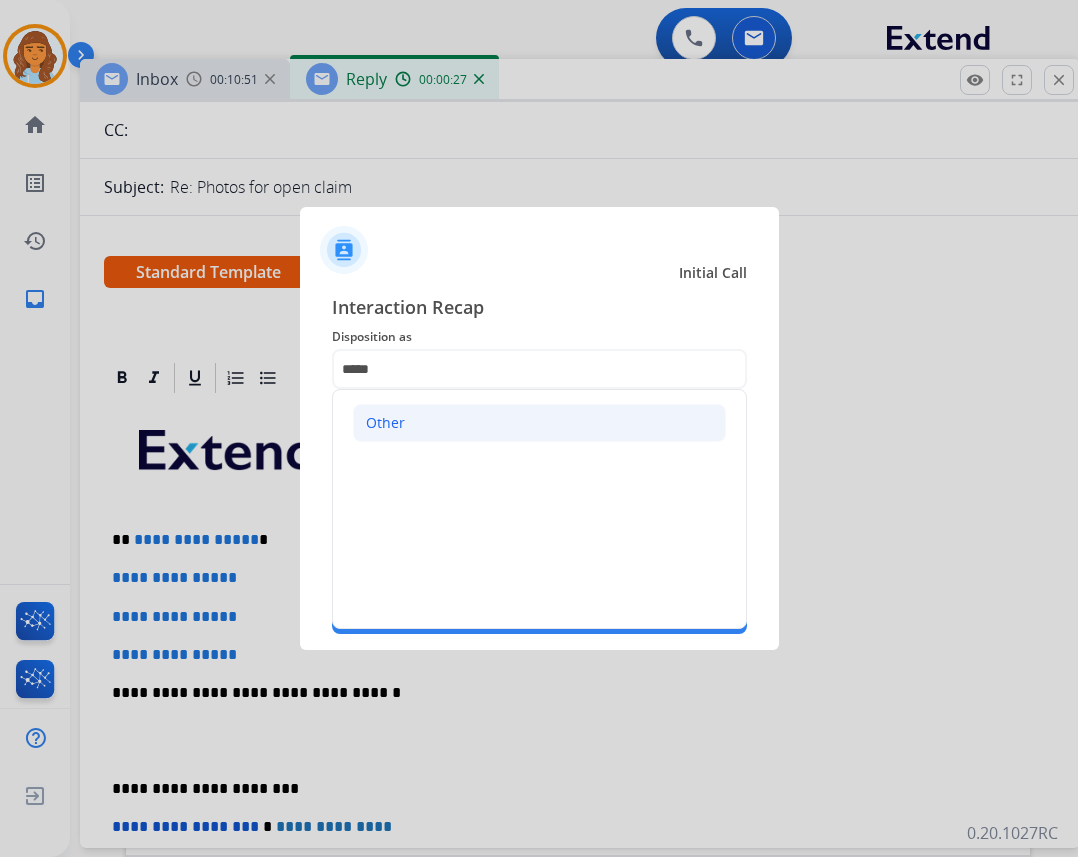 click on "Other" 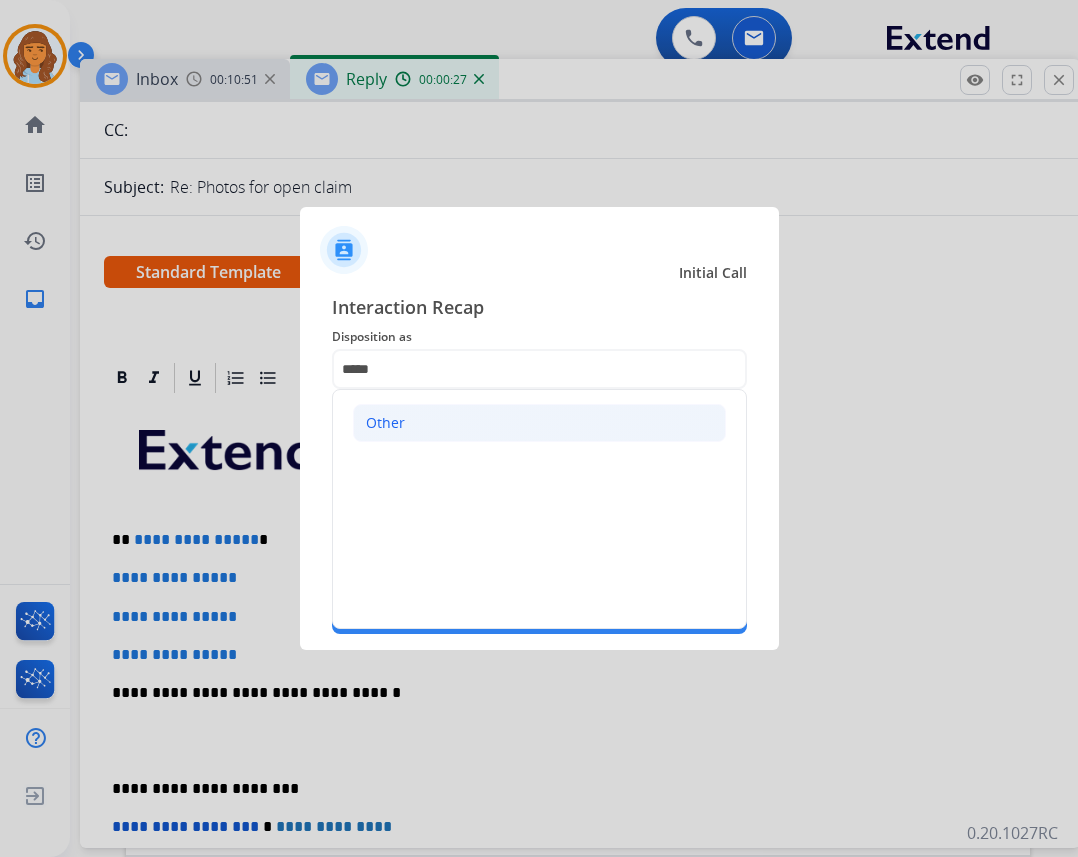 type on "*****" 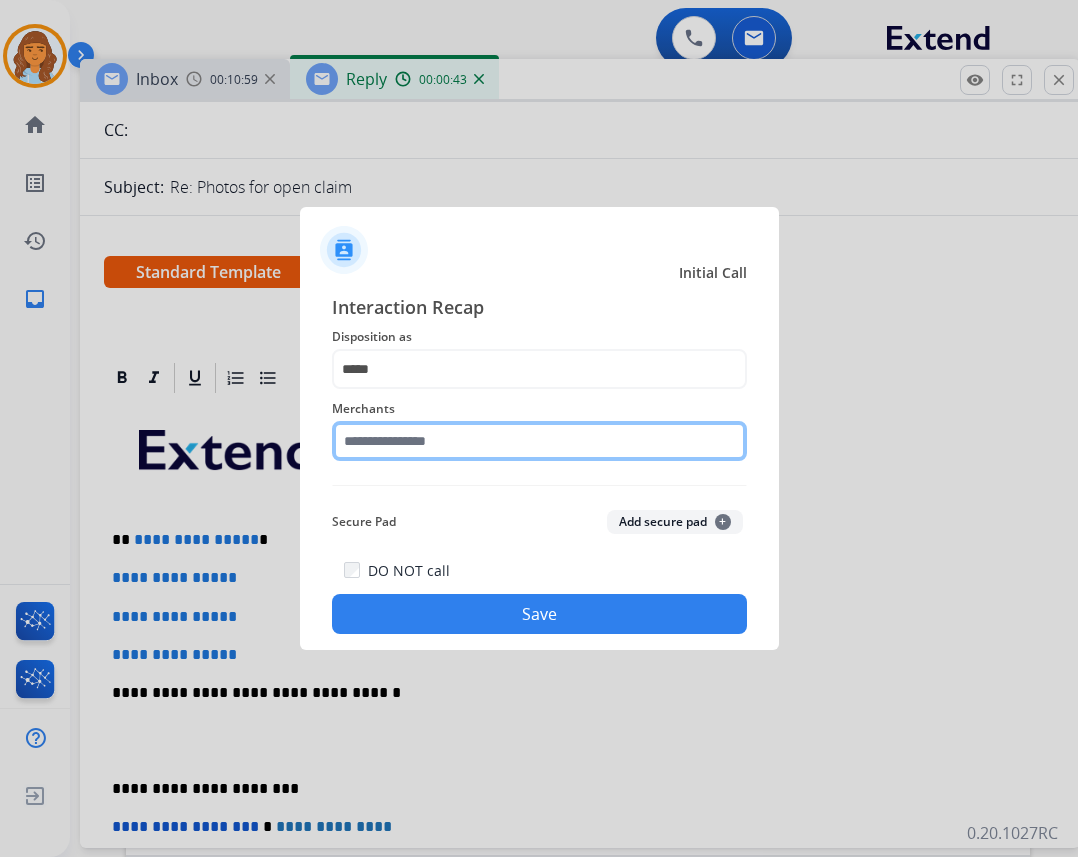 click 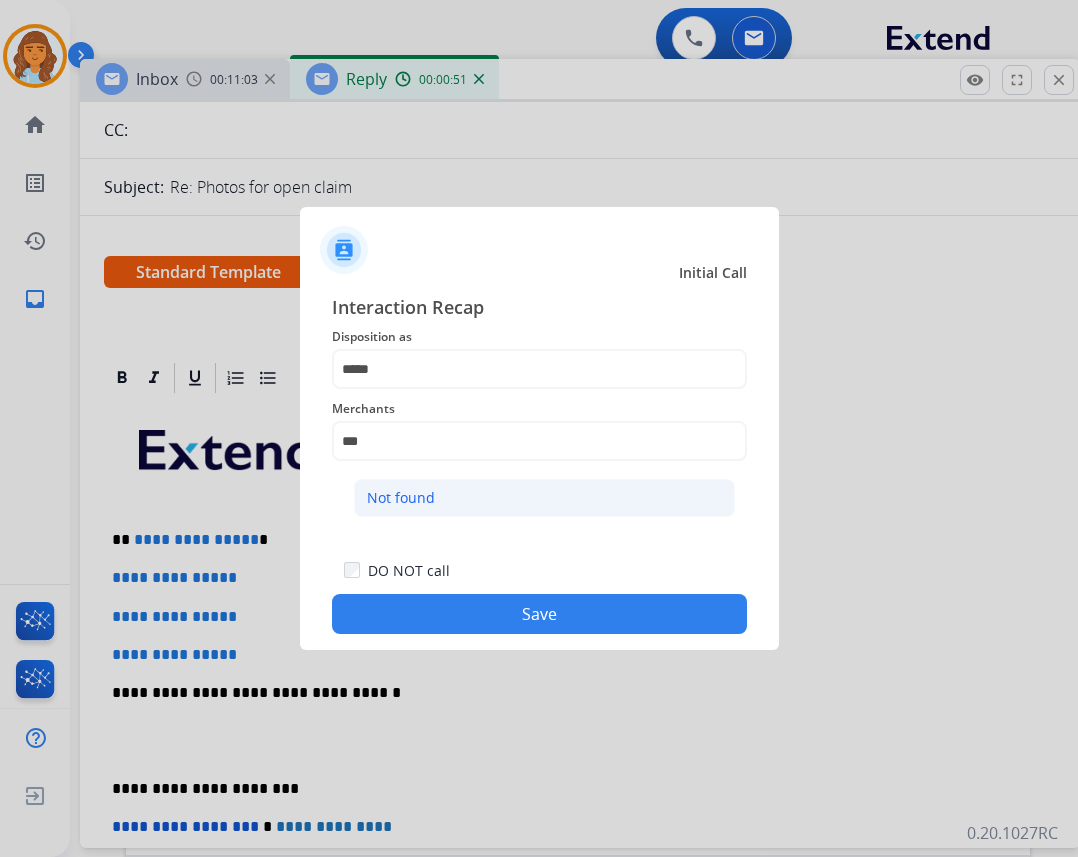 click on "Not found" 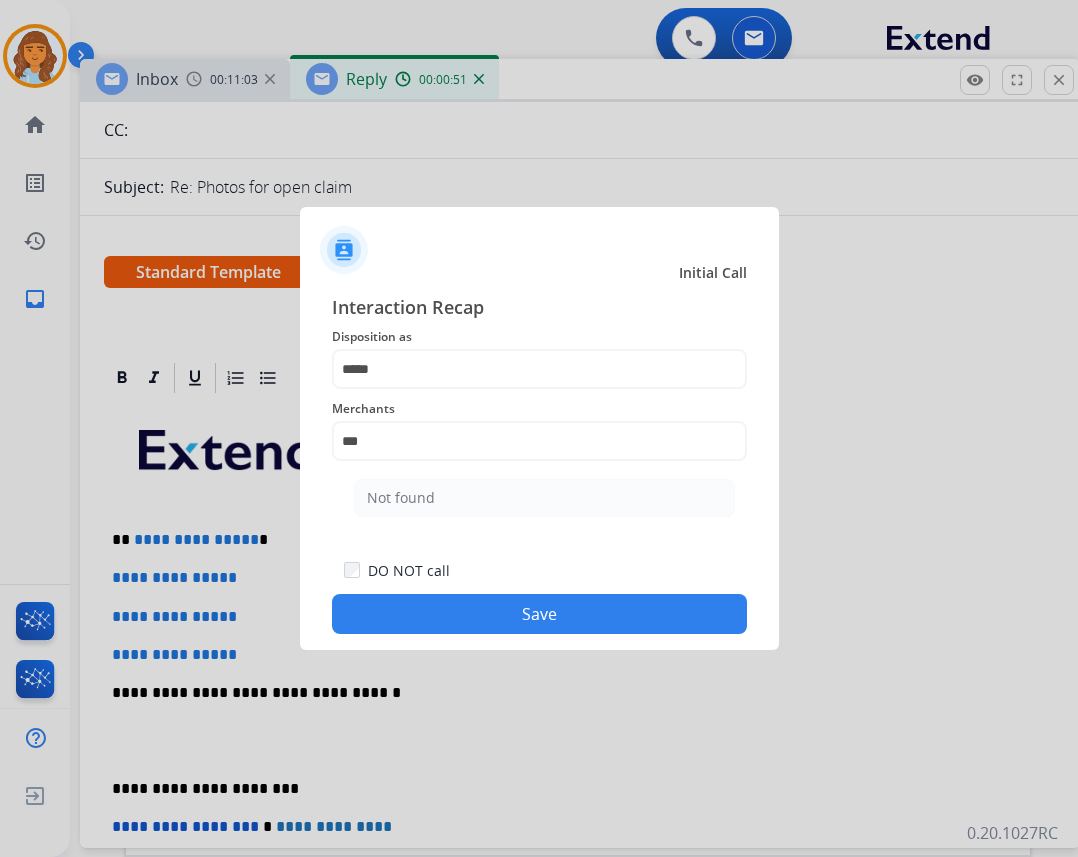type on "*********" 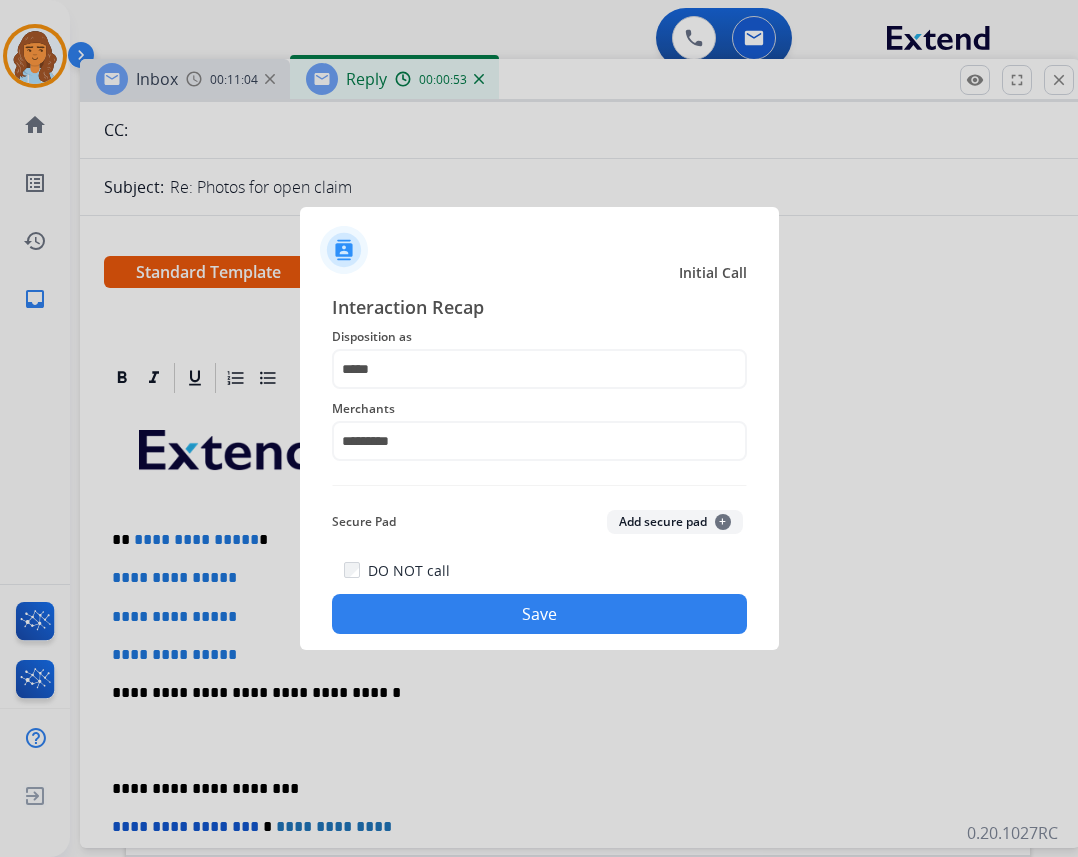 drag, startPoint x: 477, startPoint y: 604, endPoint x: 462, endPoint y: 607, distance: 15.297058 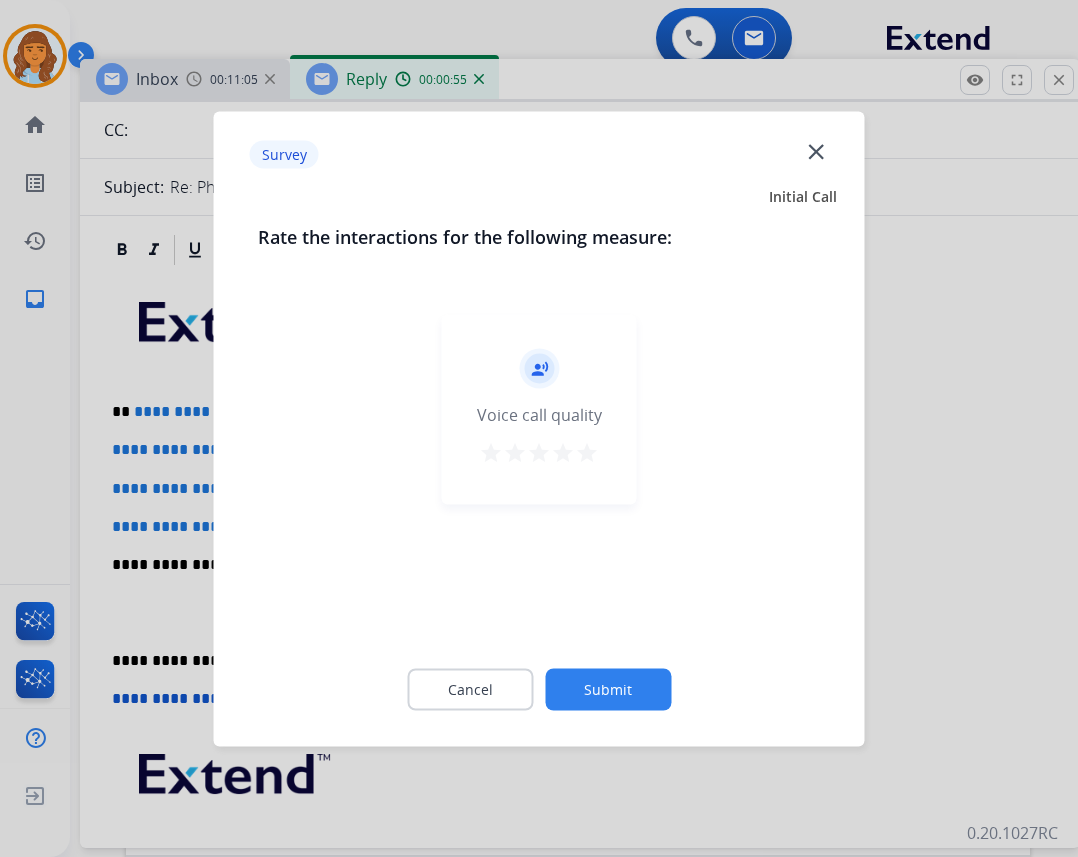 click on "close" 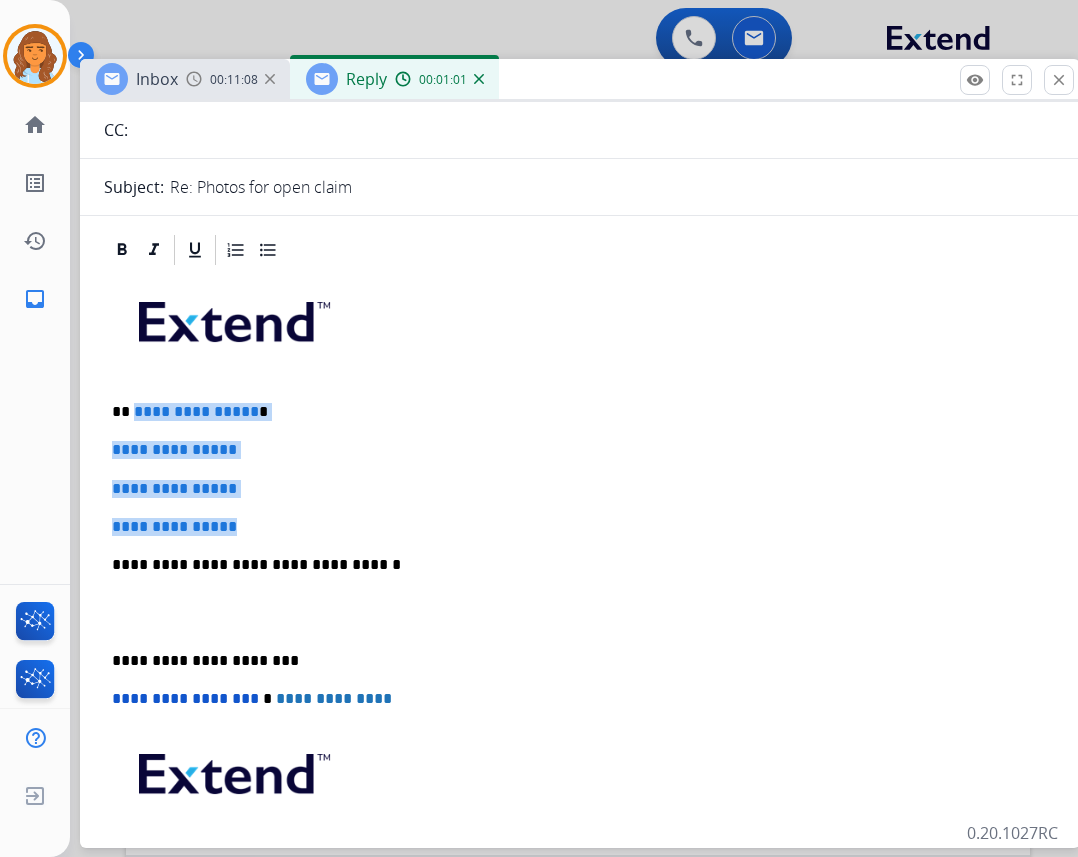 drag, startPoint x: 132, startPoint y: 413, endPoint x: 252, endPoint y: 517, distance: 158.79547 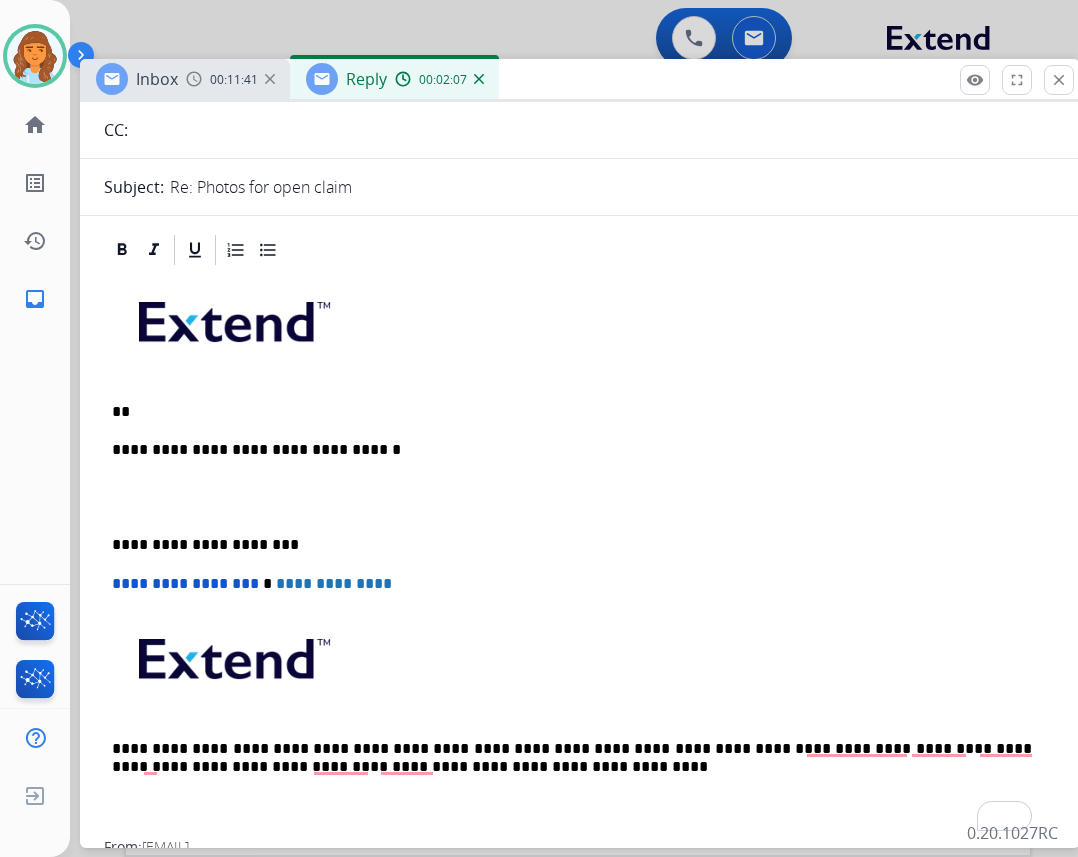 type 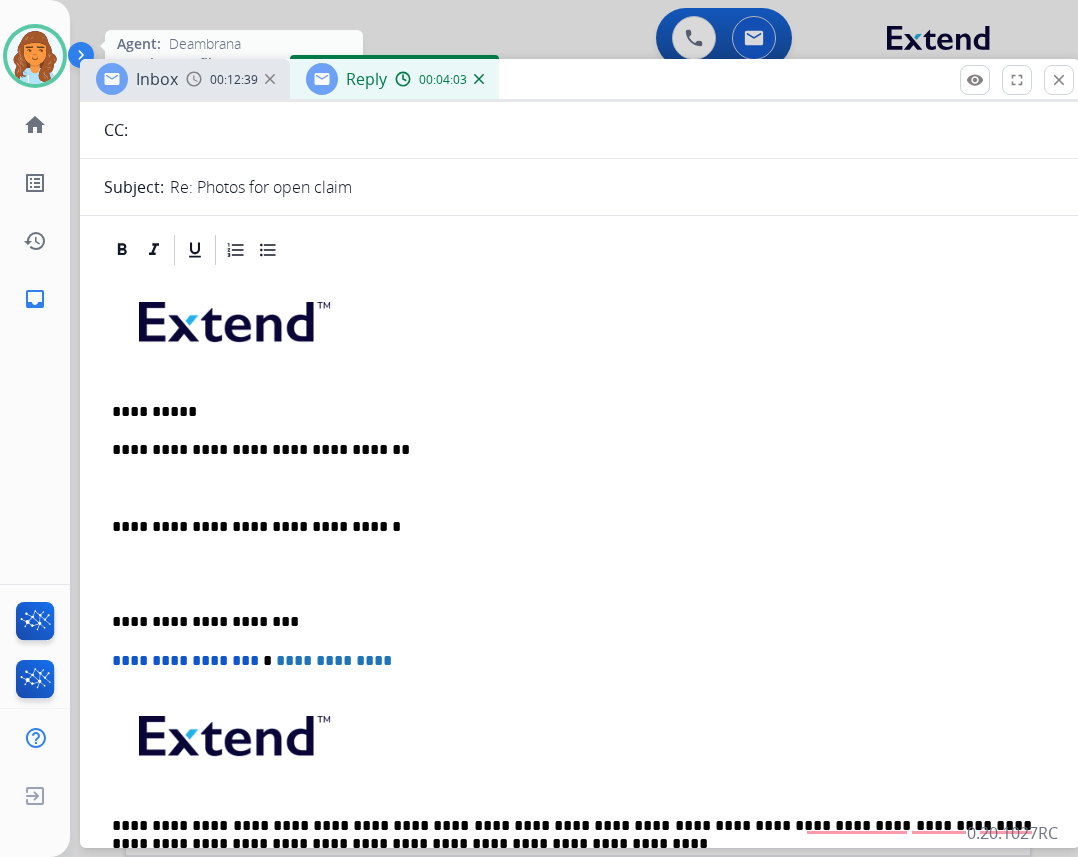 click at bounding box center (35, 56) 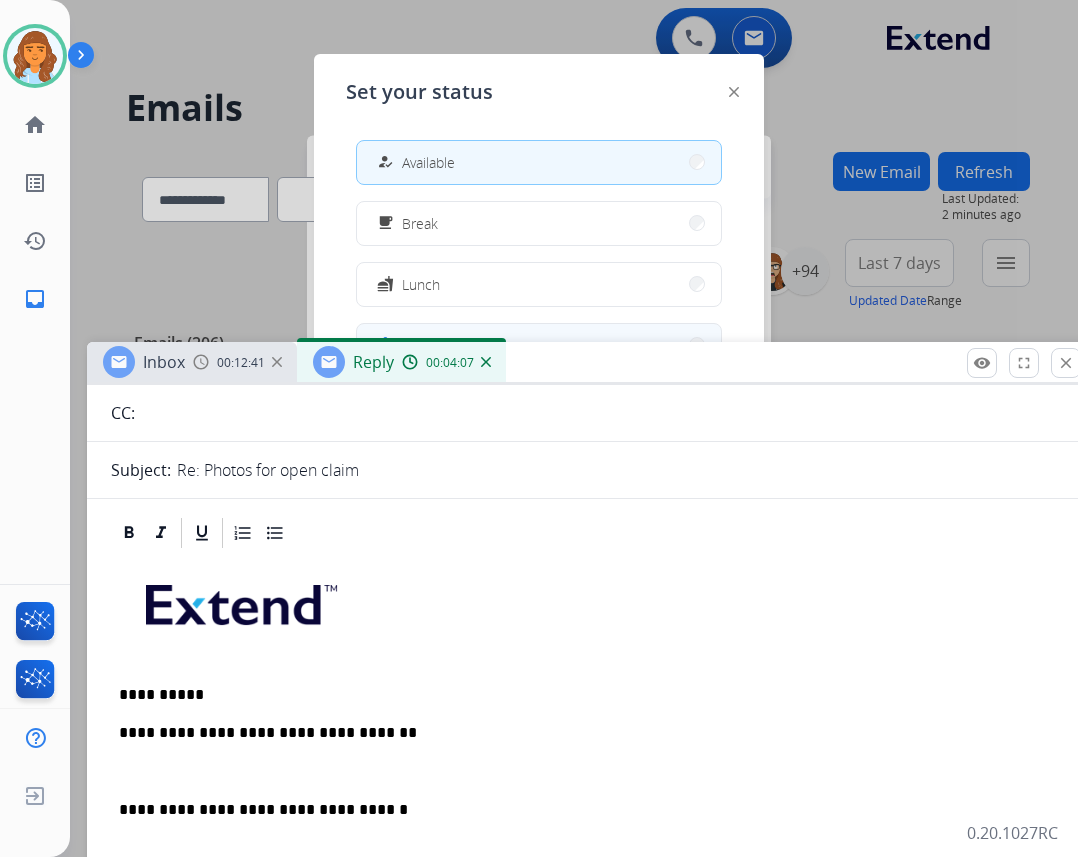 drag, startPoint x: 615, startPoint y: 92, endPoint x: 601, endPoint y: 323, distance: 231.42386 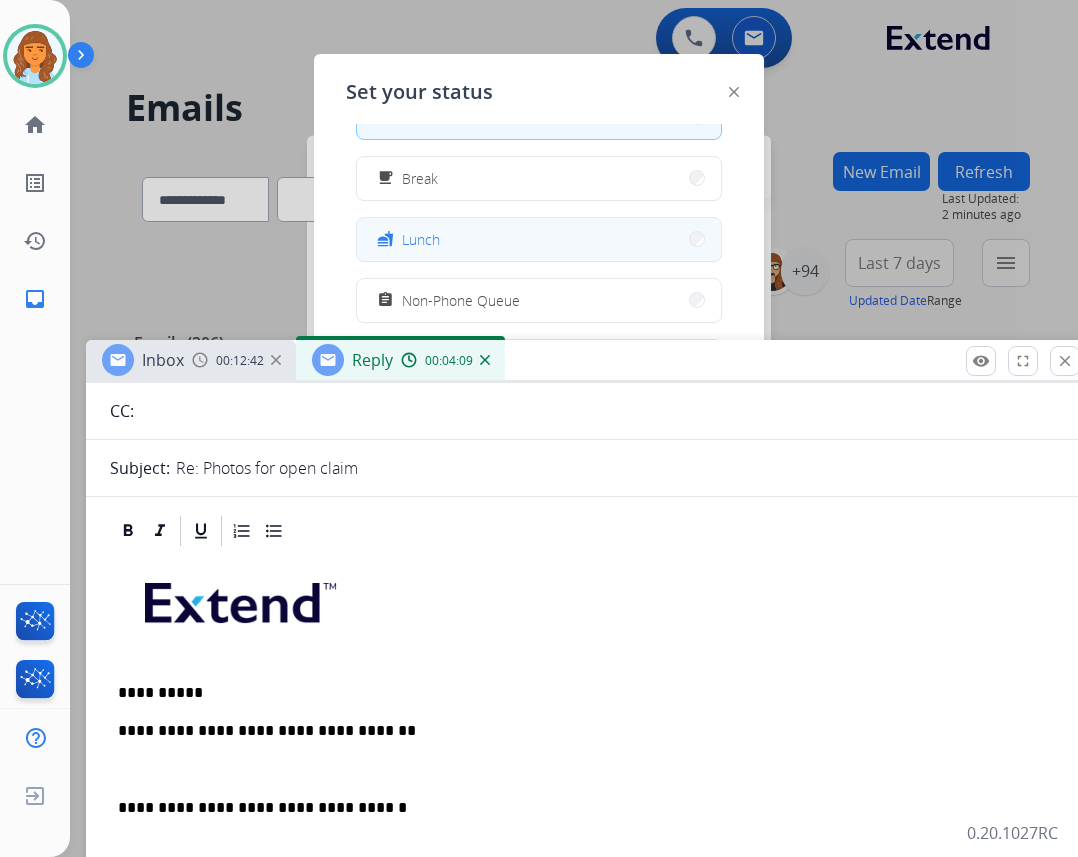 scroll, scrollTop: 67, scrollLeft: 0, axis: vertical 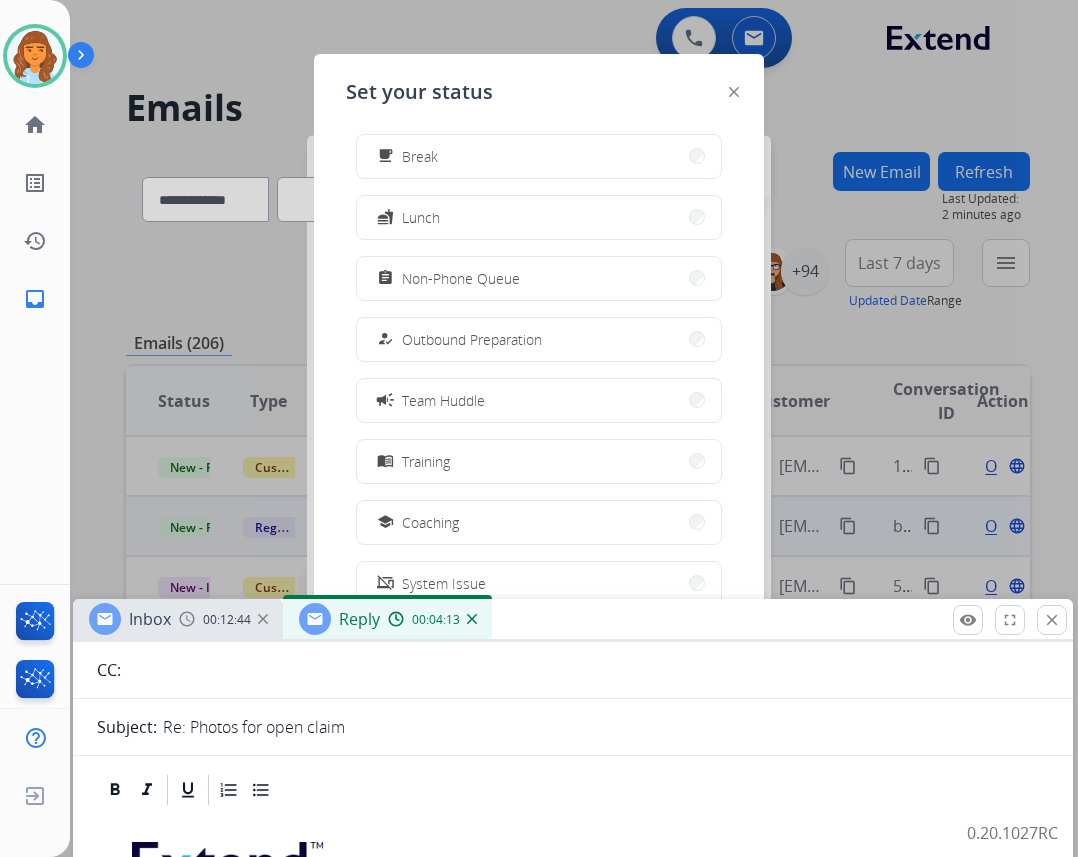 drag, startPoint x: 714, startPoint y: 365, endPoint x: 701, endPoint y: 624, distance: 259.32605 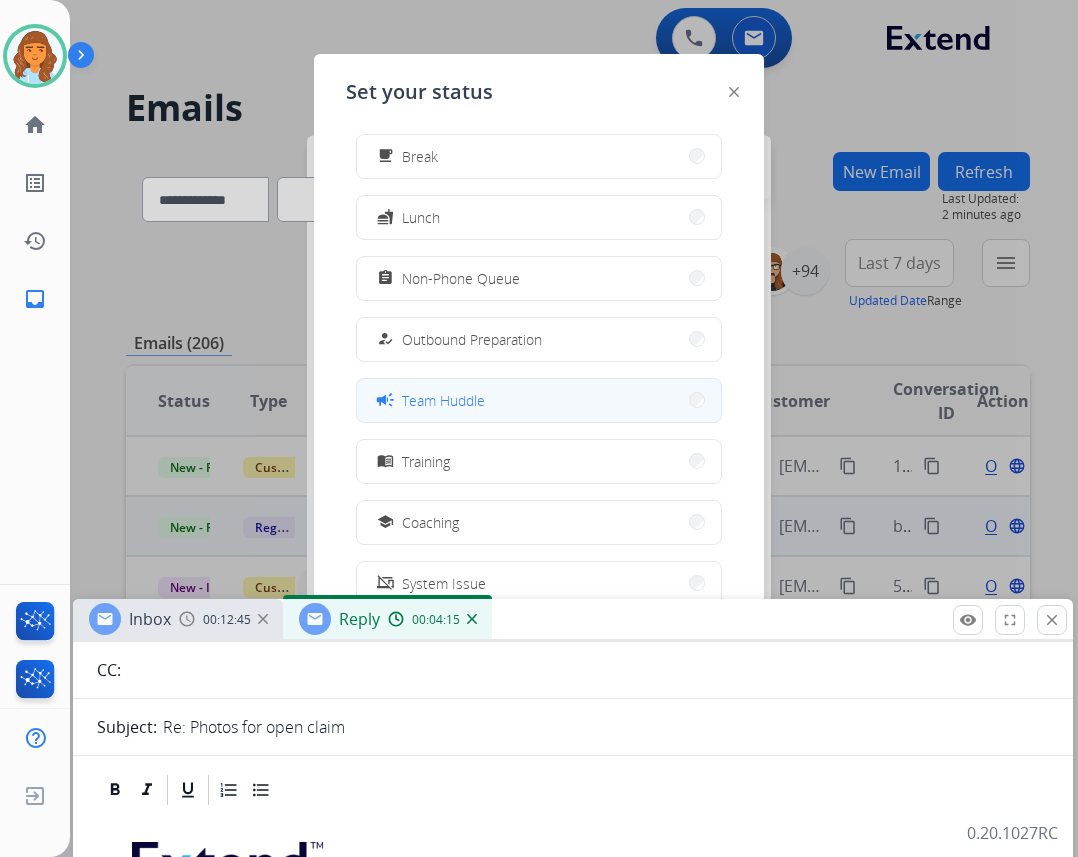 click on "campaign Team Huddle" at bounding box center (539, 400) 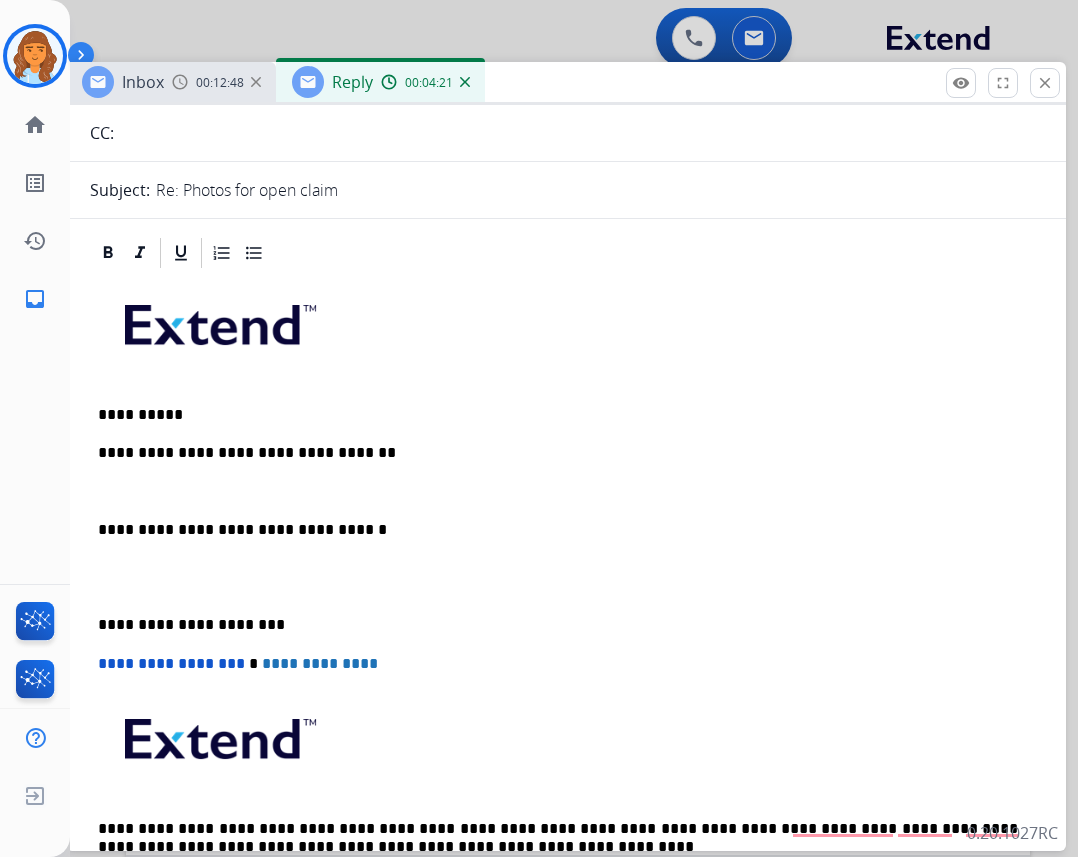 drag, startPoint x: 563, startPoint y: 626, endPoint x: 556, endPoint y: 89, distance: 537.0456 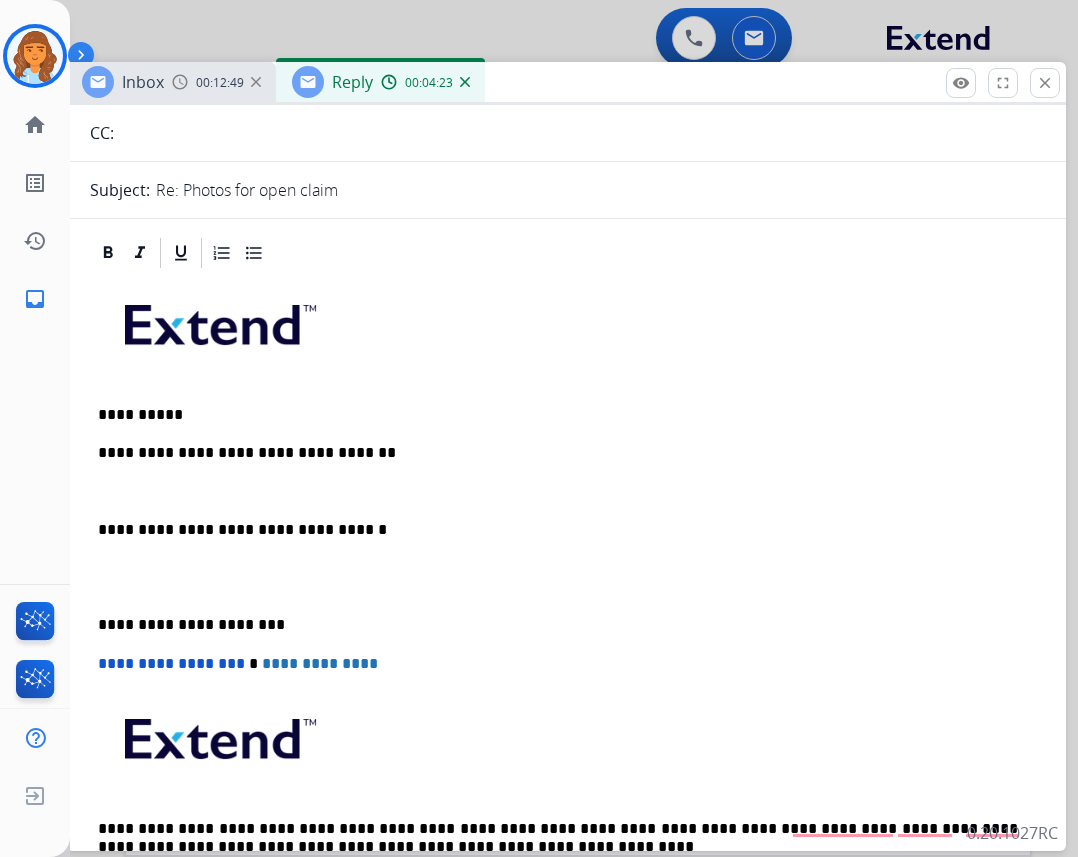 click on "**********" at bounding box center [558, 453] 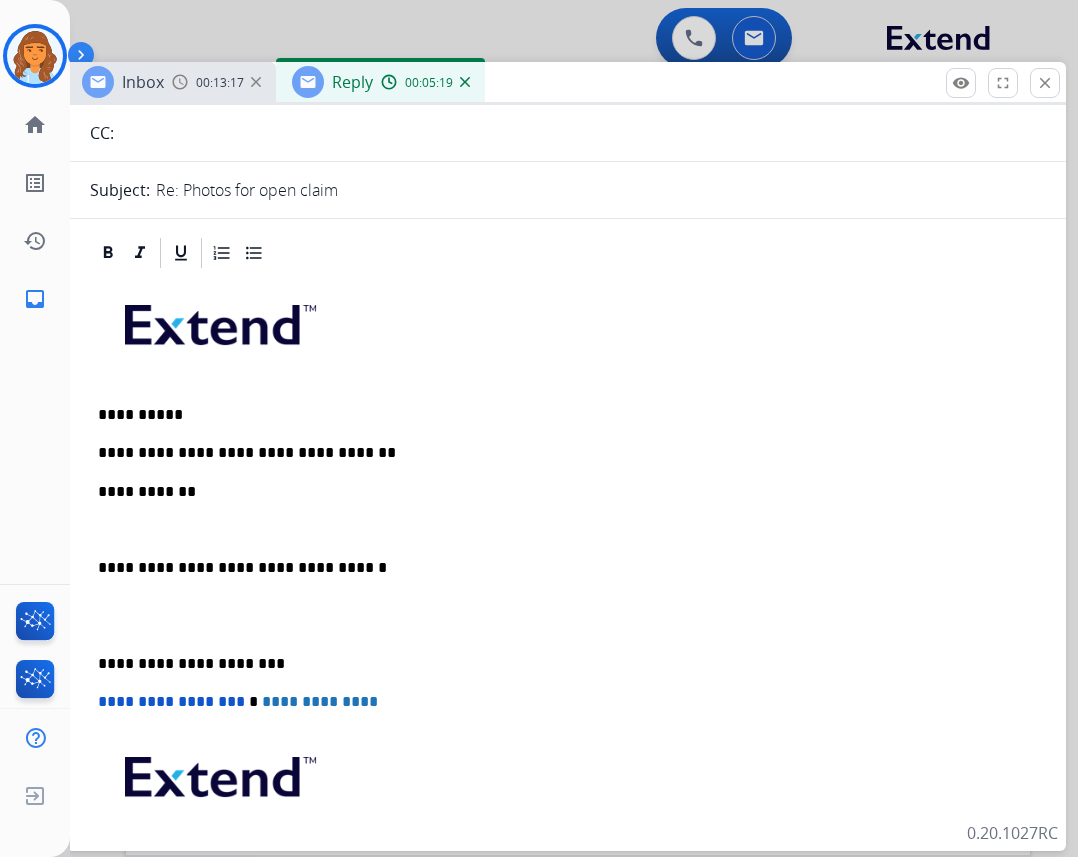 click on "**********" at bounding box center (566, 615) 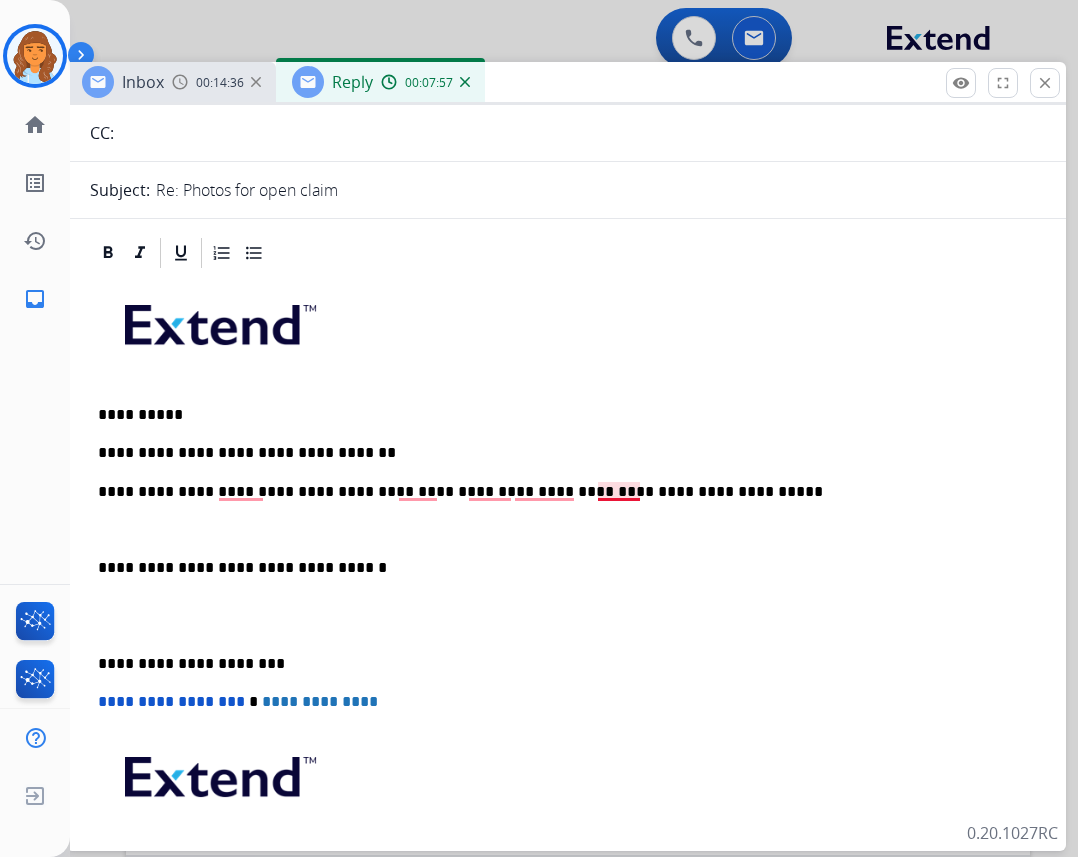 click on "**********" at bounding box center [558, 492] 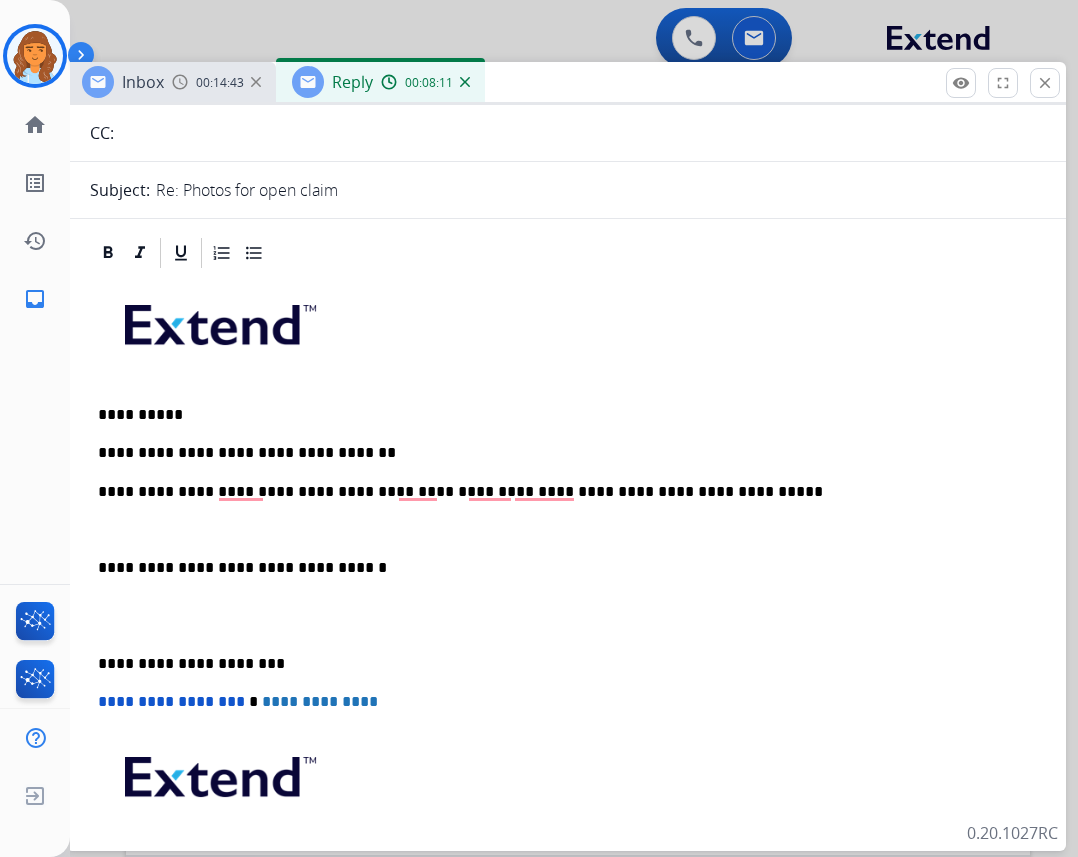 drag, startPoint x: 632, startPoint y: 490, endPoint x: 644, endPoint y: 489, distance: 12.0415945 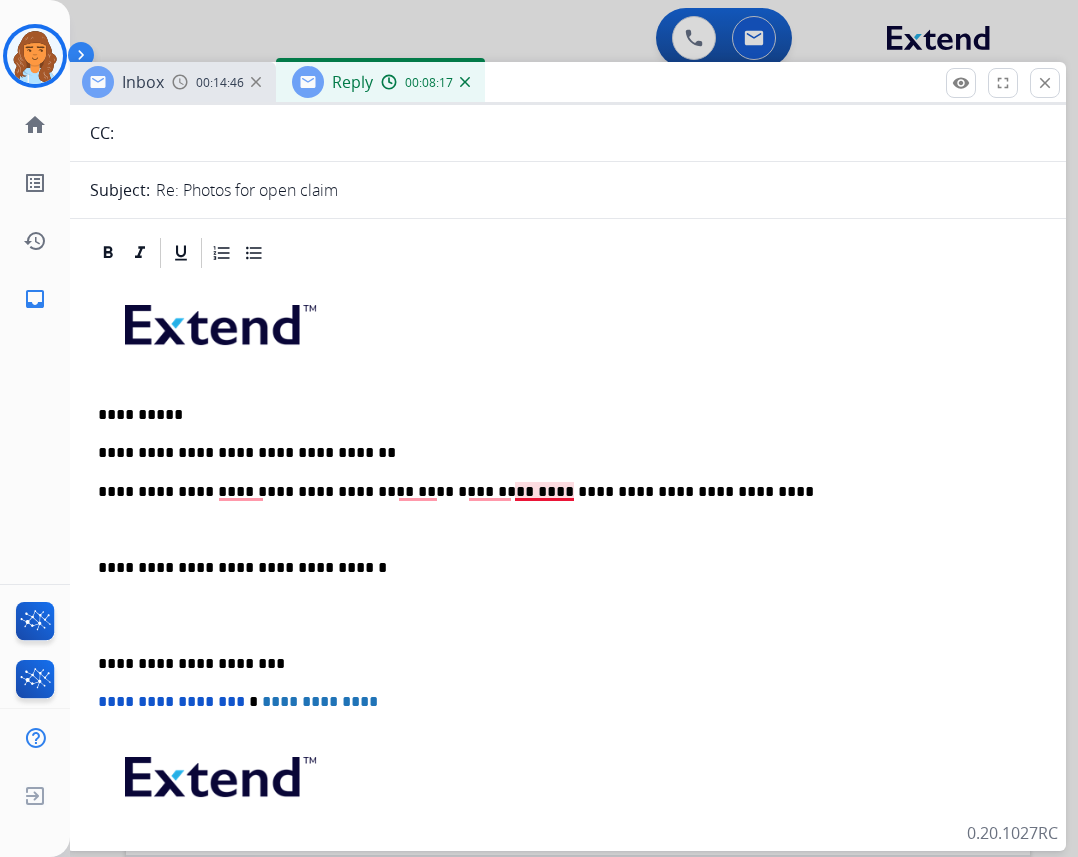 click on "**********" at bounding box center (558, 492) 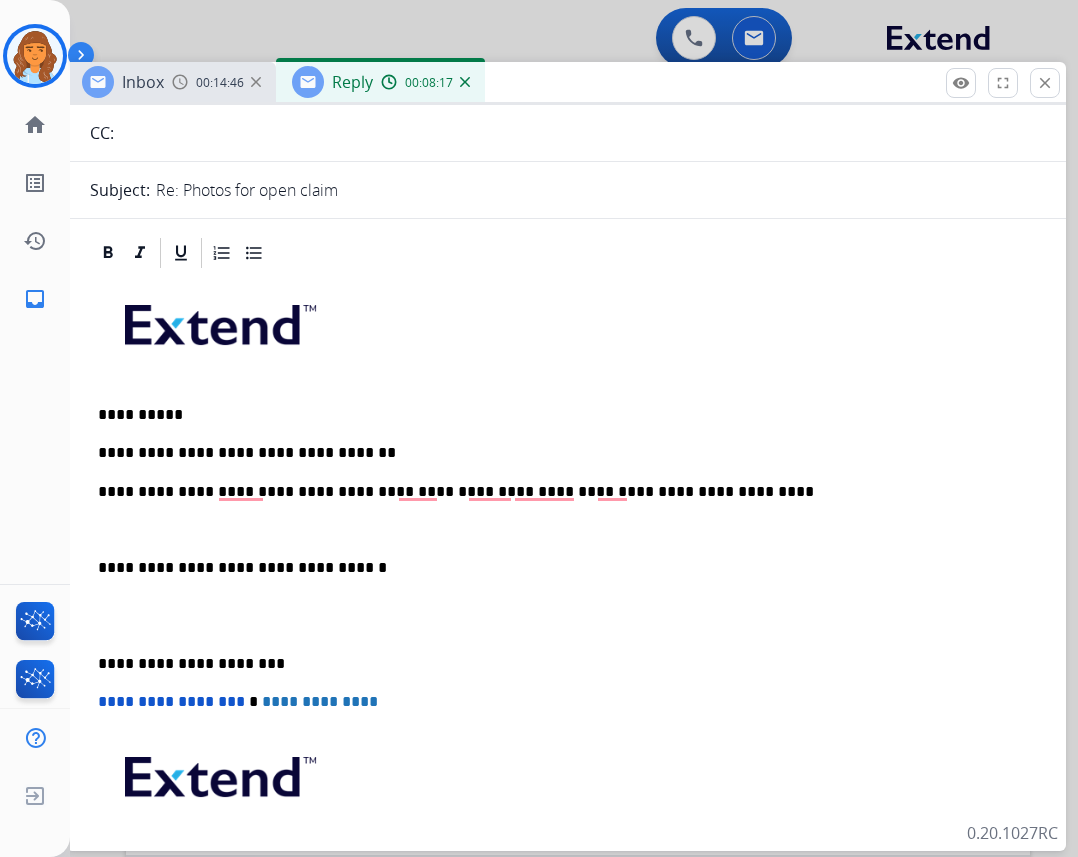 click at bounding box center (566, 530) 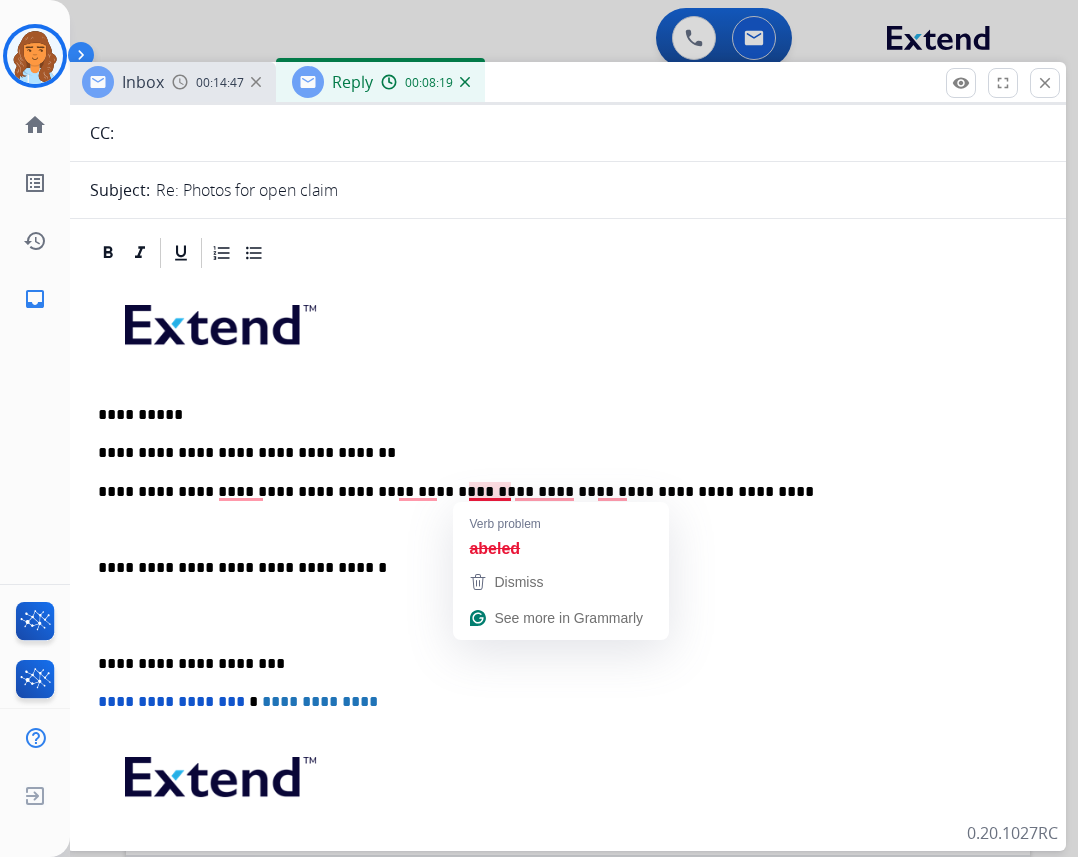 click on "**********" at bounding box center [558, 492] 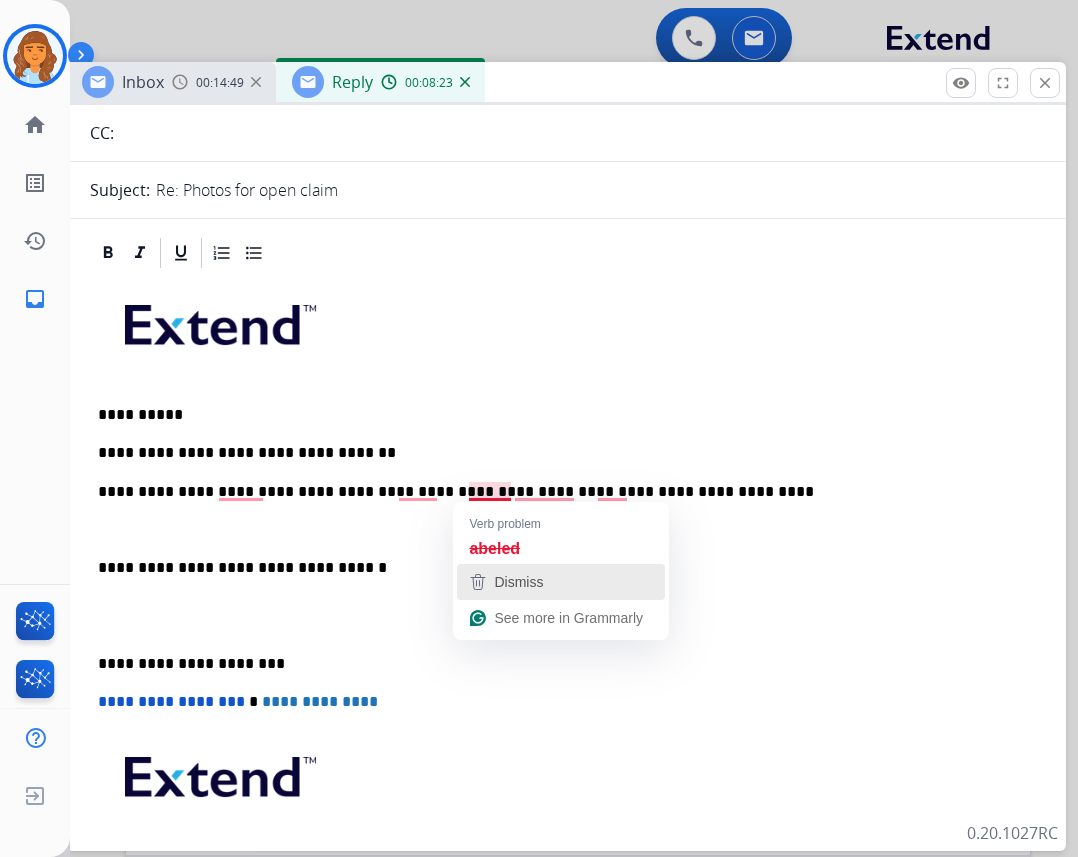 click on "Dismiss" at bounding box center (516, 582) 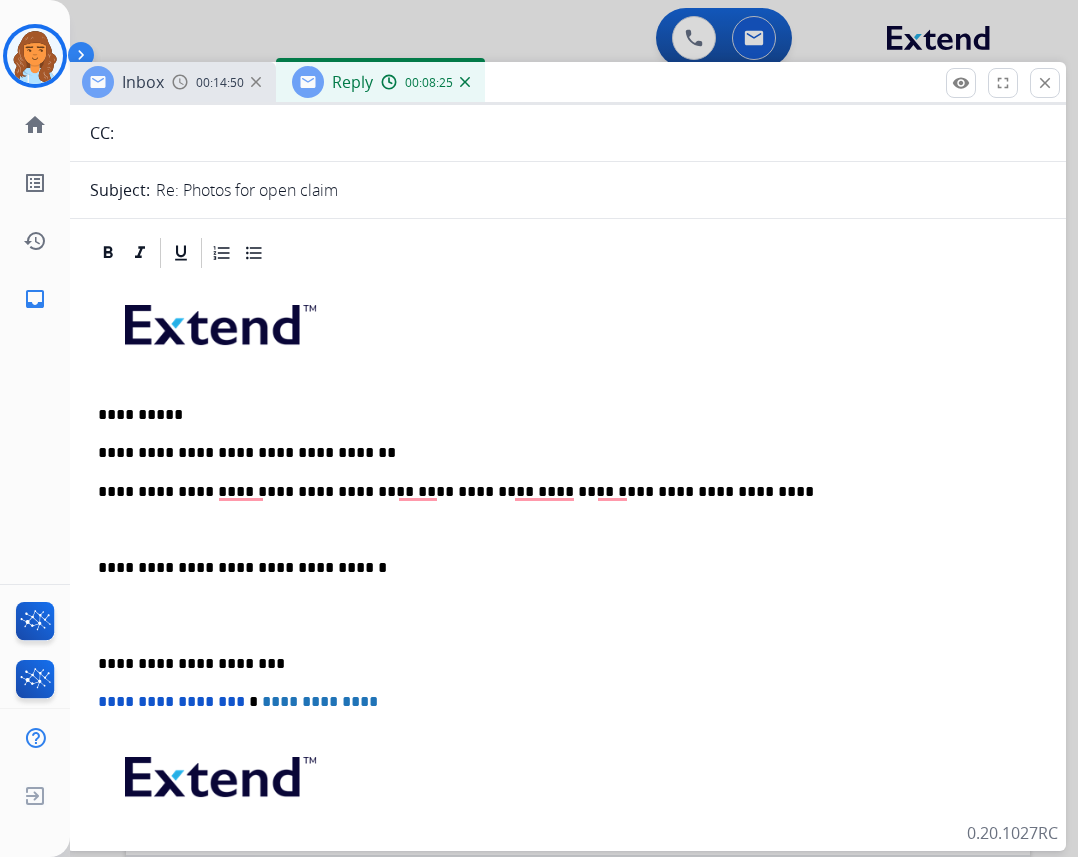 click on "**********" at bounding box center (558, 492) 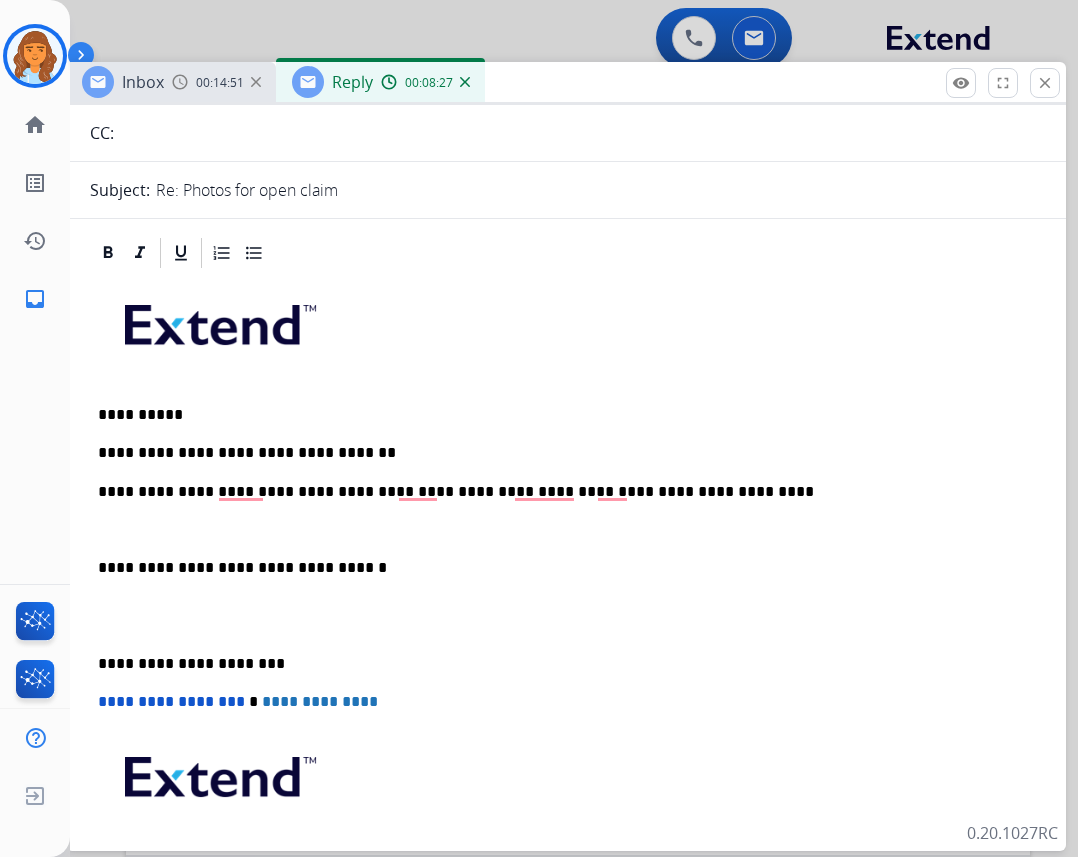 click on "**********" at bounding box center [558, 492] 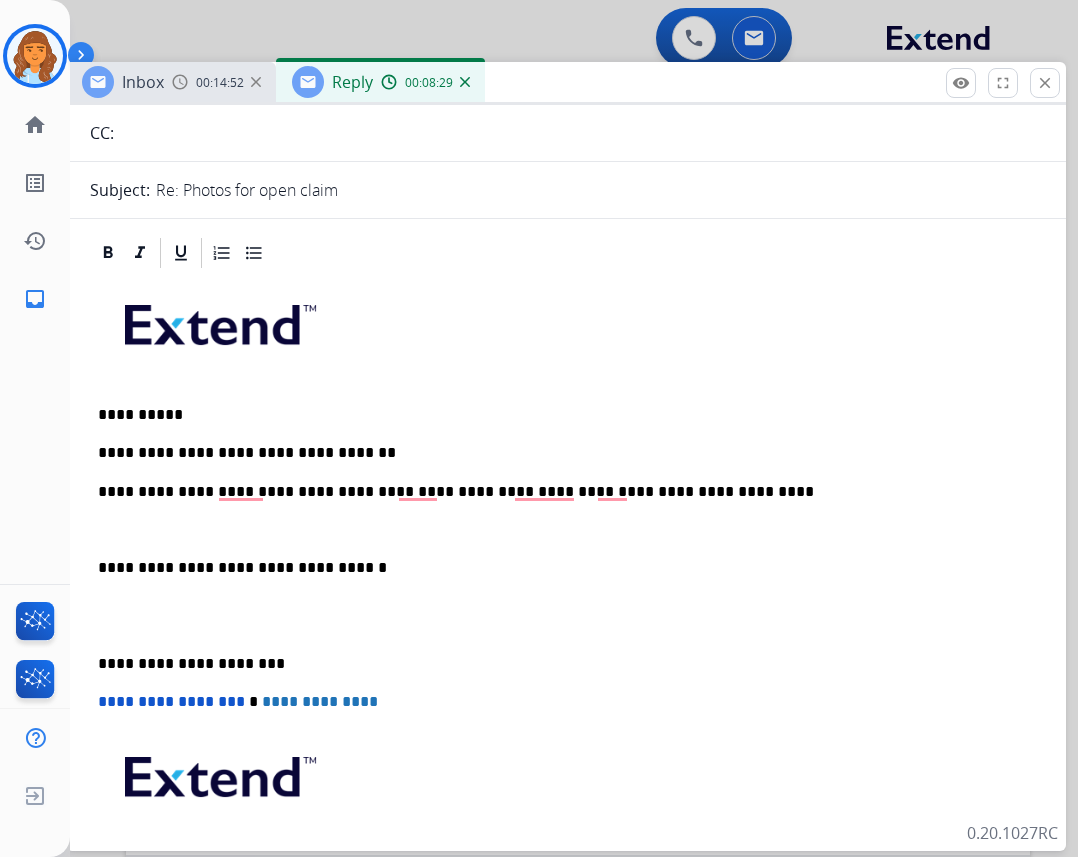 click on "**********" at bounding box center [558, 492] 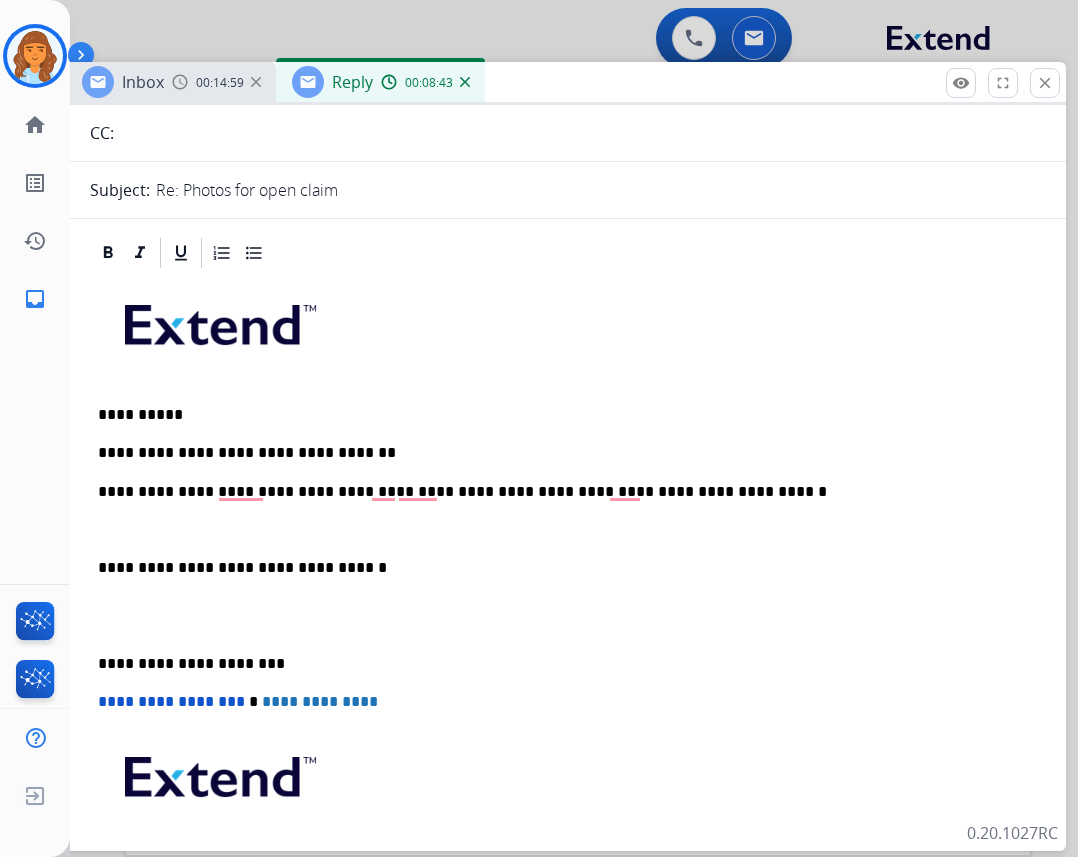 click at bounding box center (566, 530) 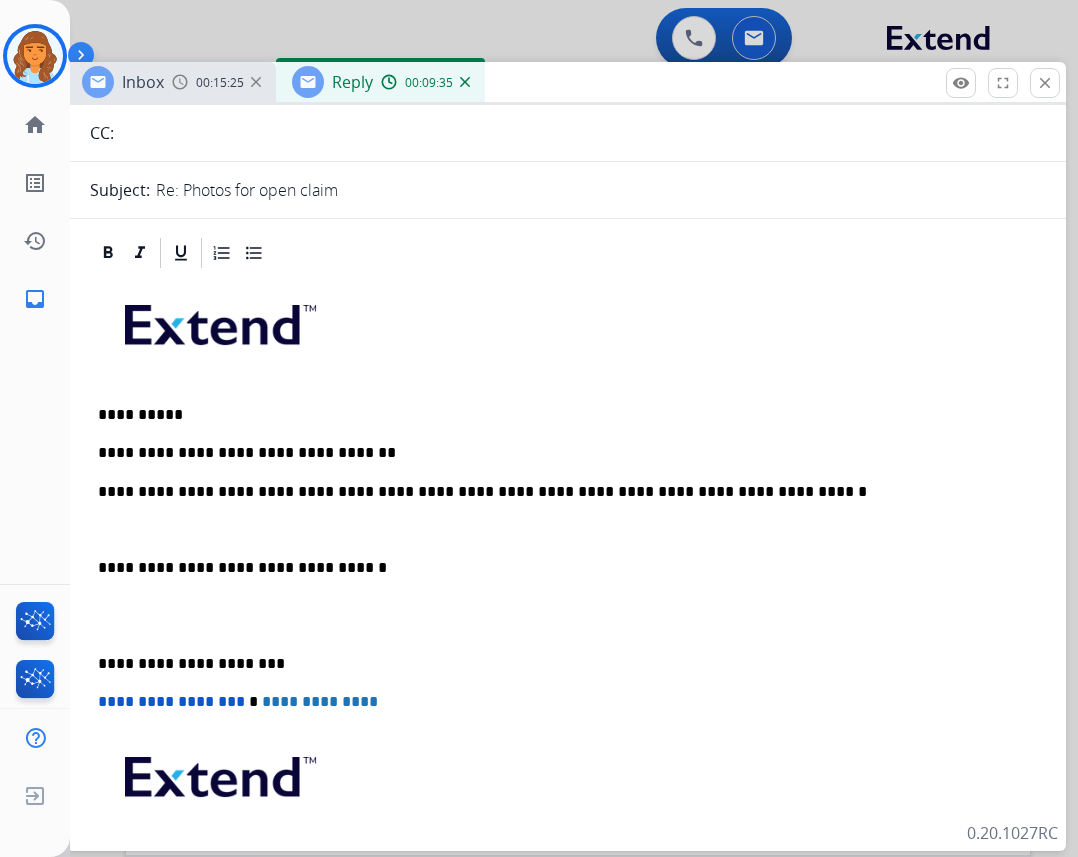 drag, startPoint x: 751, startPoint y: 483, endPoint x: 739, endPoint y: 485, distance: 12.165525 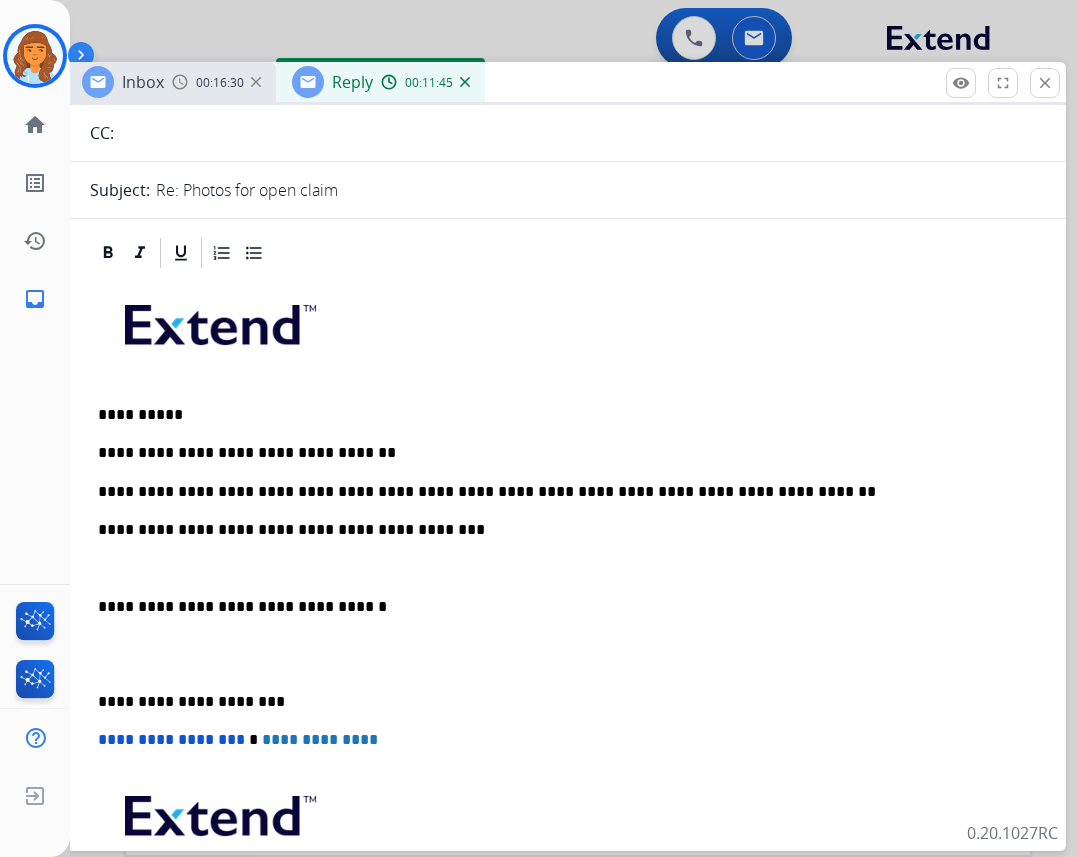 drag, startPoint x: 101, startPoint y: 599, endPoint x: 254, endPoint y: 592, distance: 153.16005 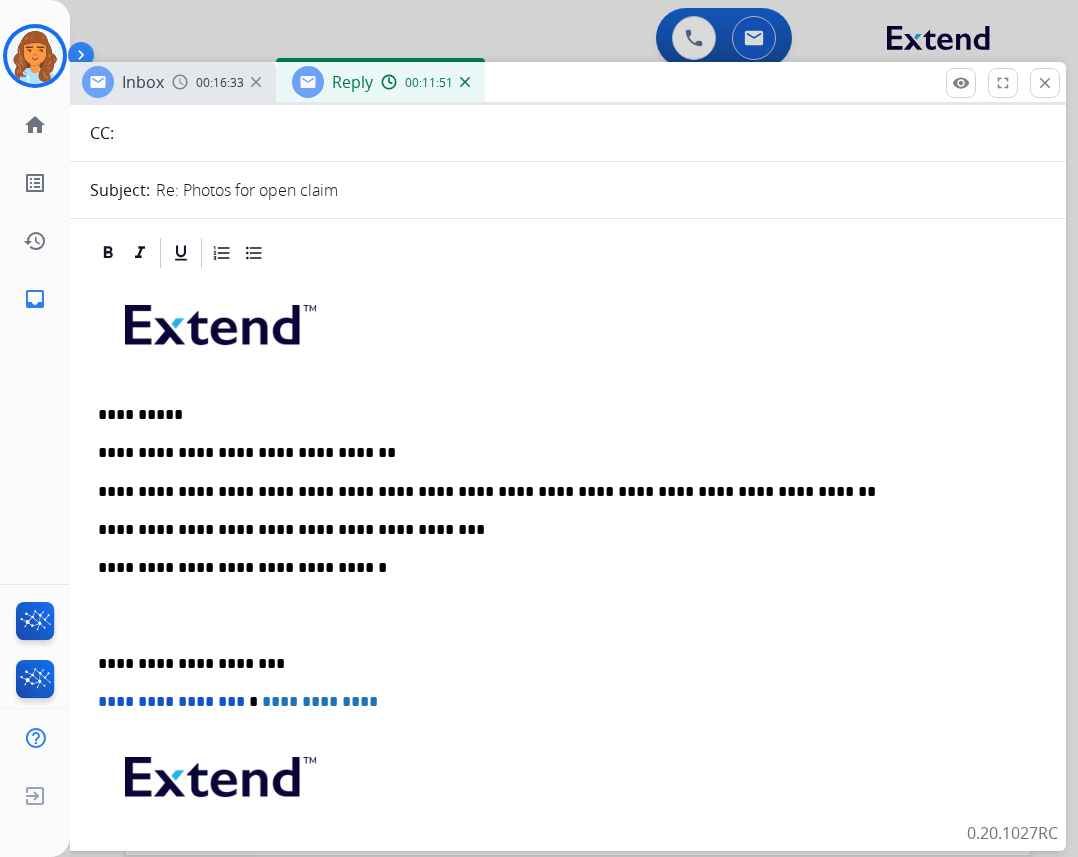 click on "**********" at bounding box center [558, 664] 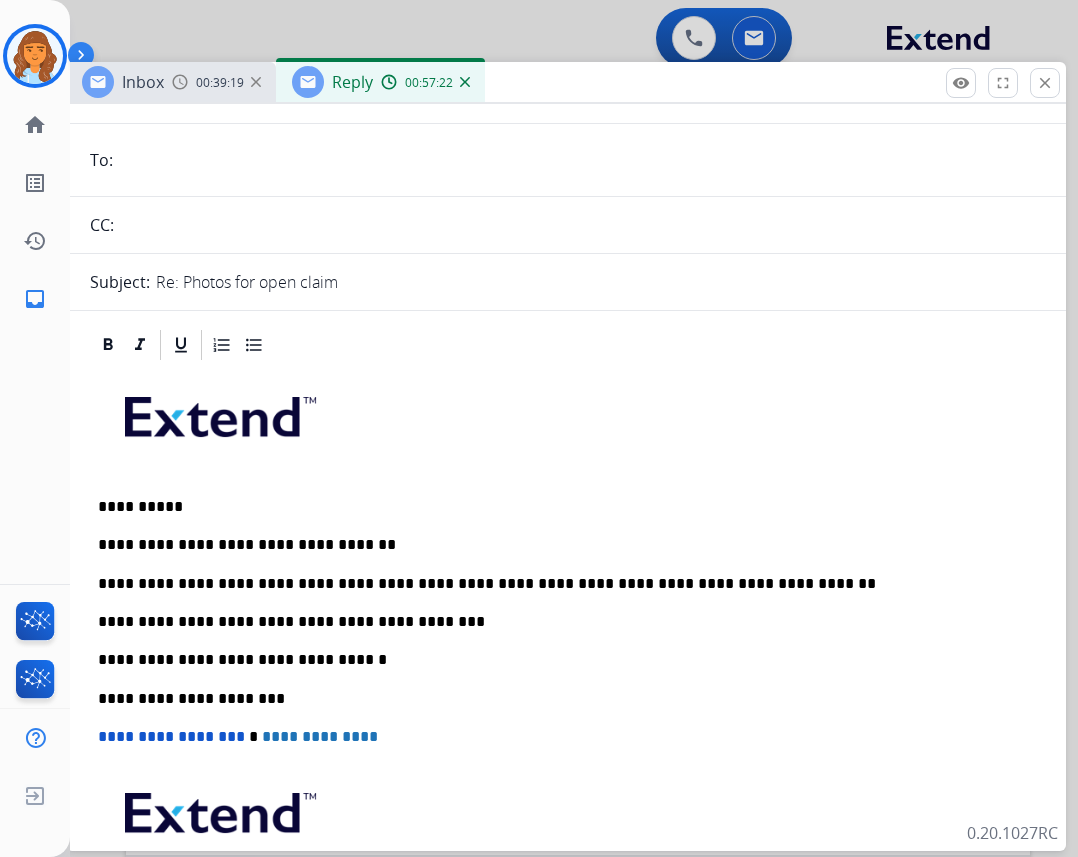 scroll, scrollTop: 0, scrollLeft: 0, axis: both 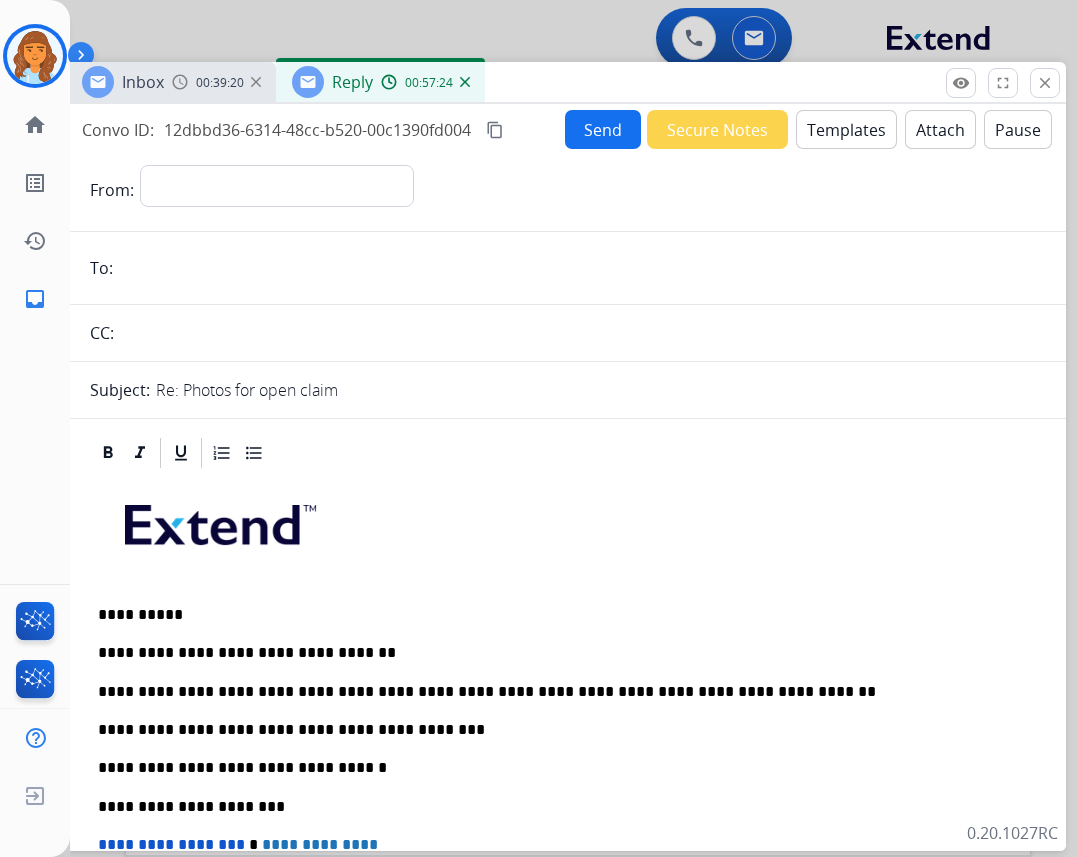 drag, startPoint x: 591, startPoint y: 116, endPoint x: 577, endPoint y: 198, distance: 83.18654 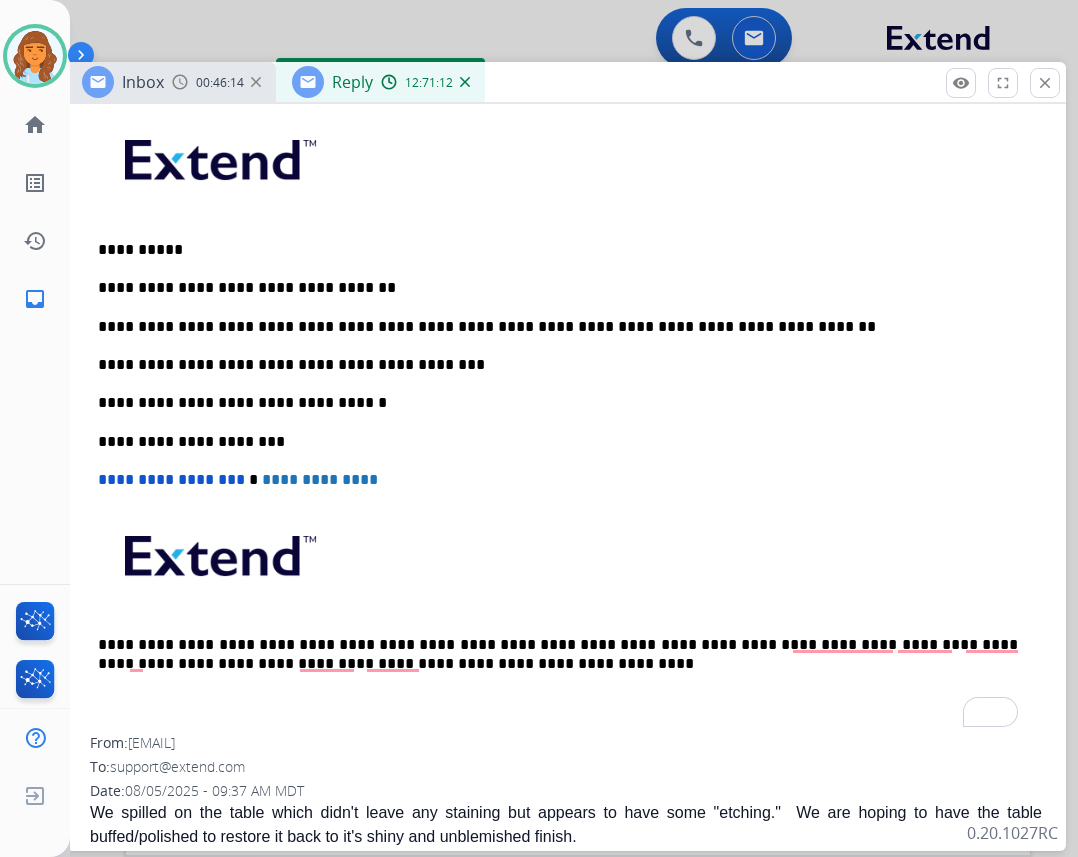 scroll, scrollTop: 500, scrollLeft: 0, axis: vertical 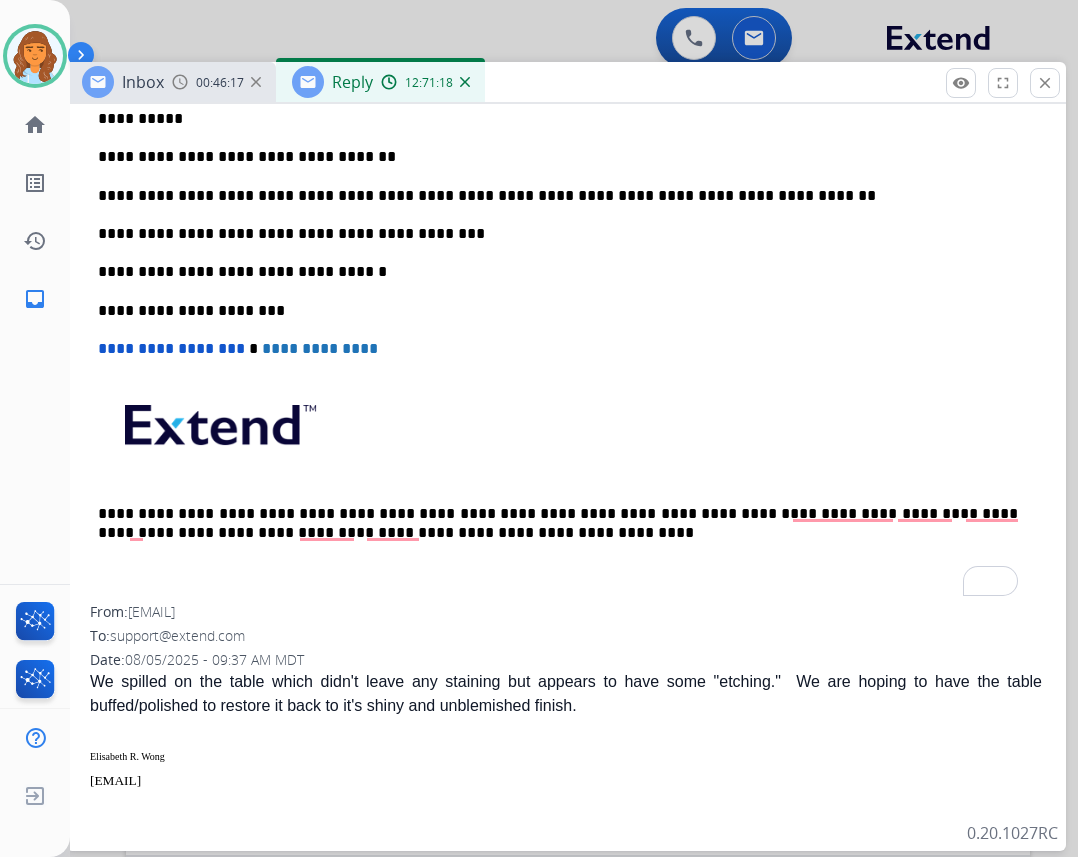 drag, startPoint x: 199, startPoint y: 612, endPoint x: 314, endPoint y: 610, distance: 115.01739 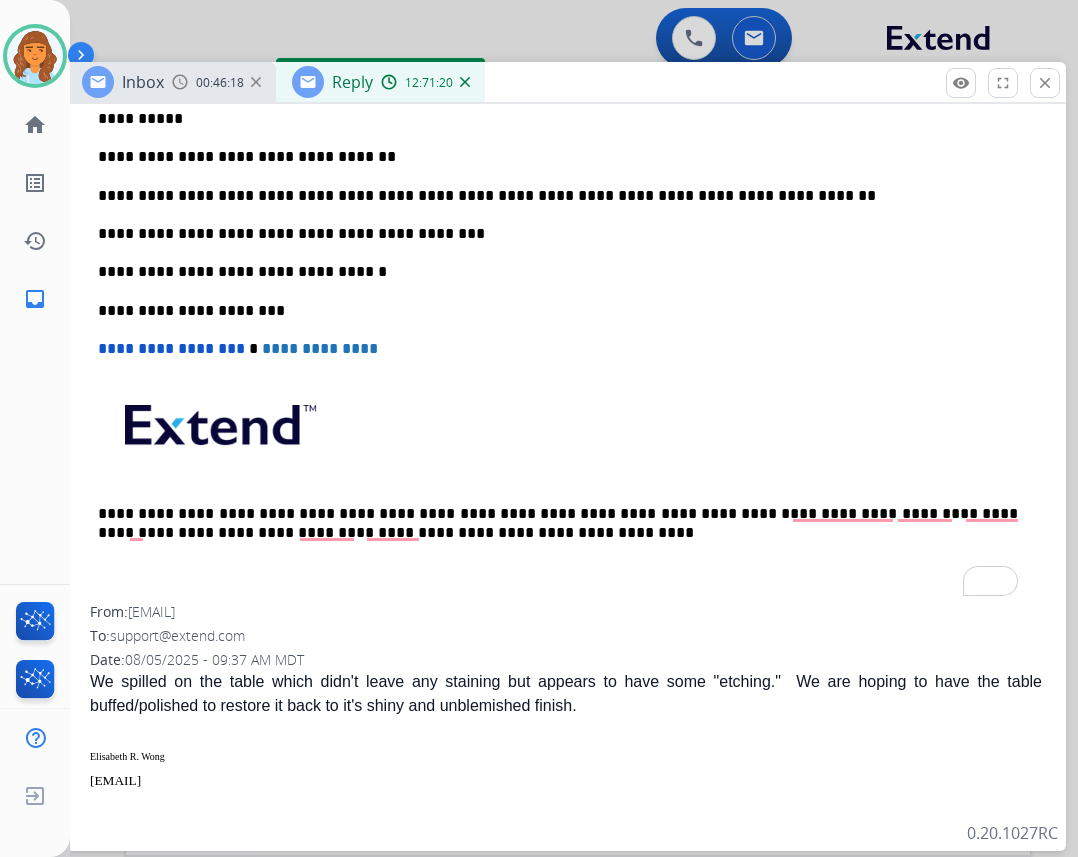 copy on "[EMAIL]@gmail.com" 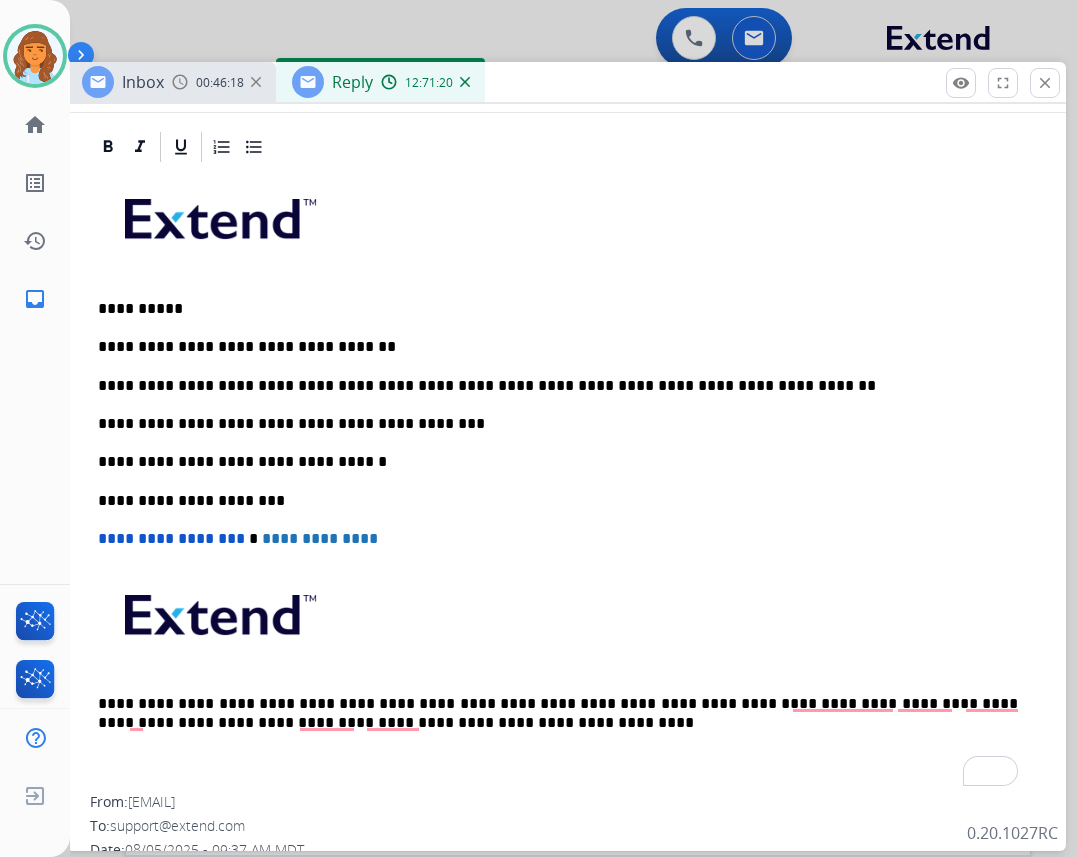 scroll, scrollTop: 0, scrollLeft: 0, axis: both 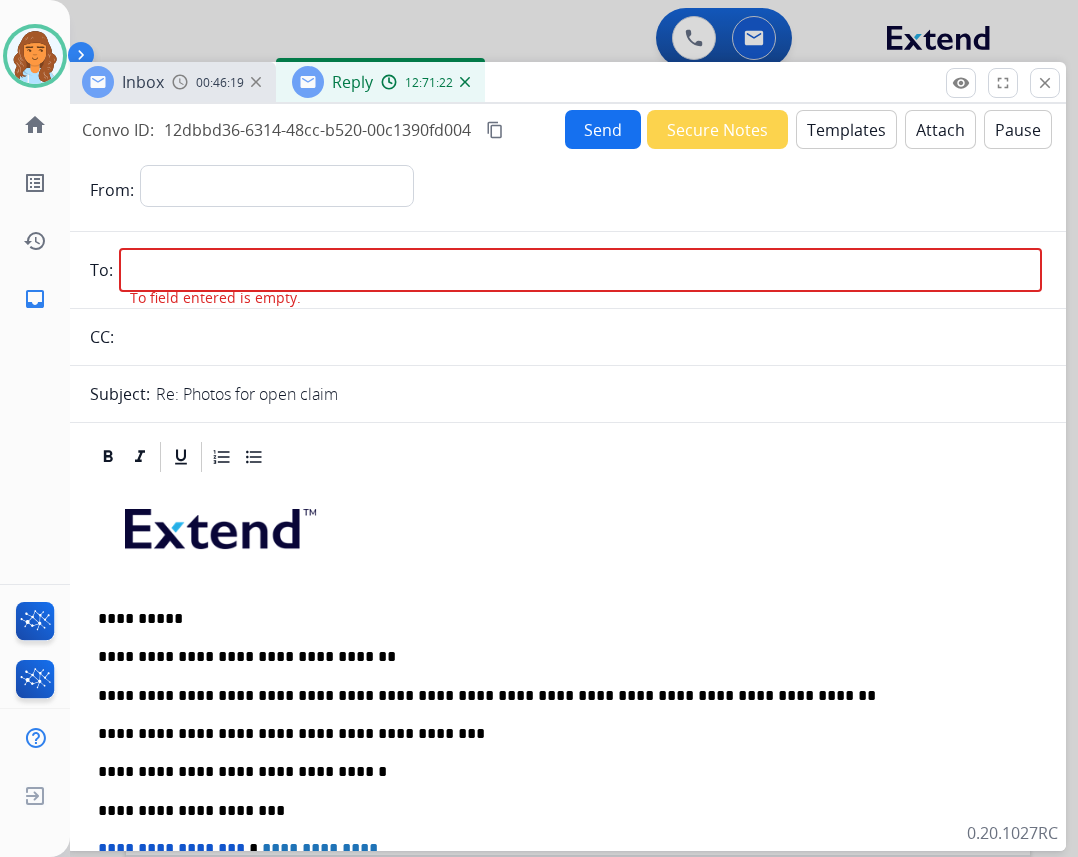 click at bounding box center (580, 270) 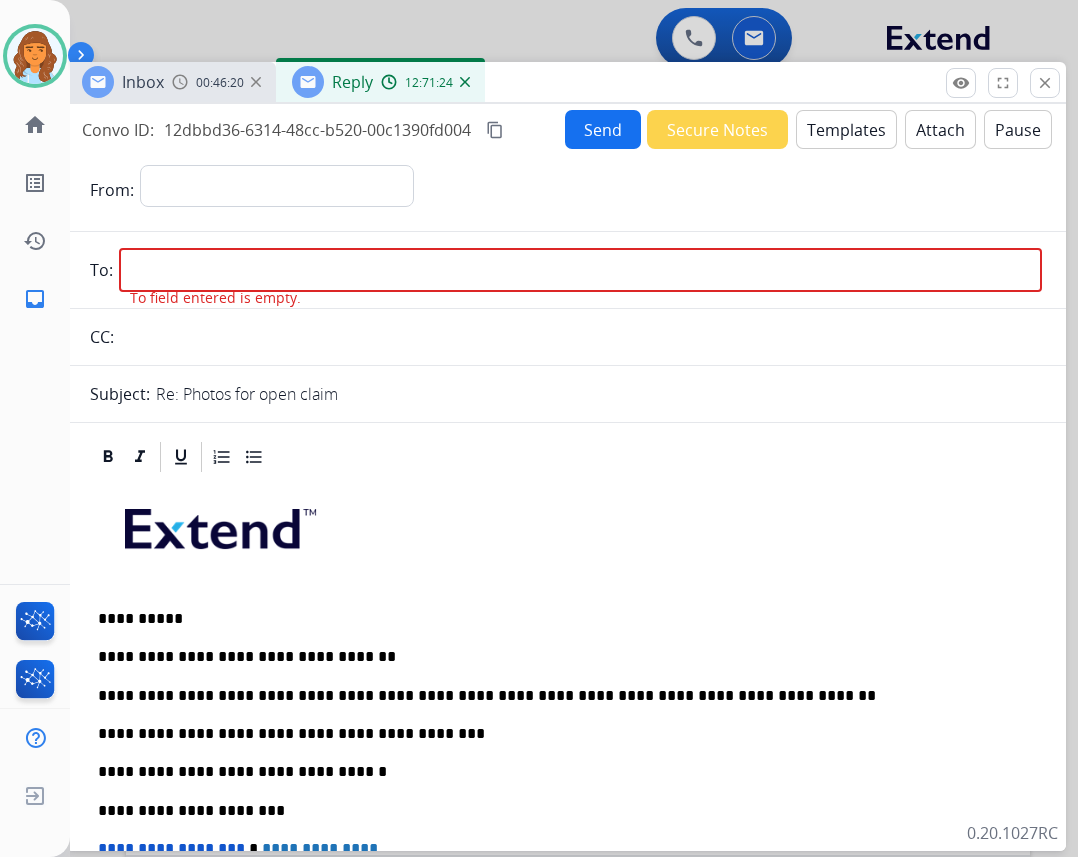 drag, startPoint x: 200, startPoint y: 266, endPoint x: 200, endPoint y: 282, distance: 16 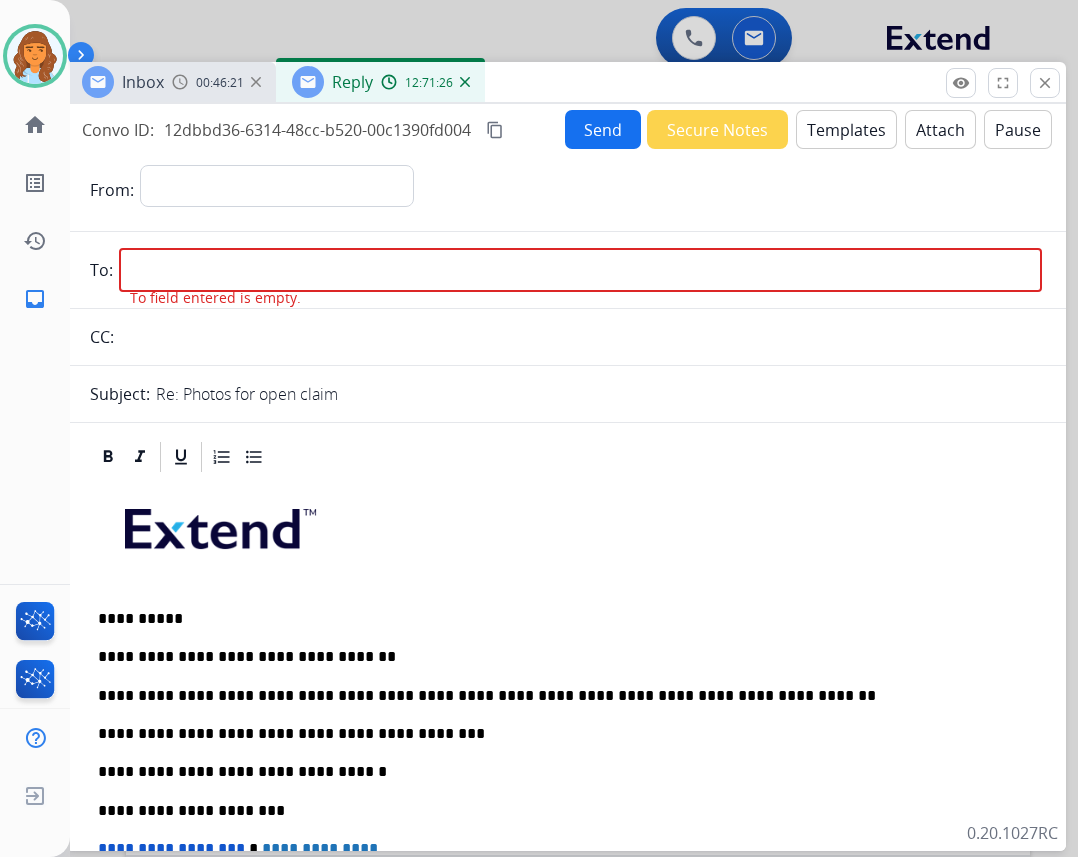 paste on "**********" 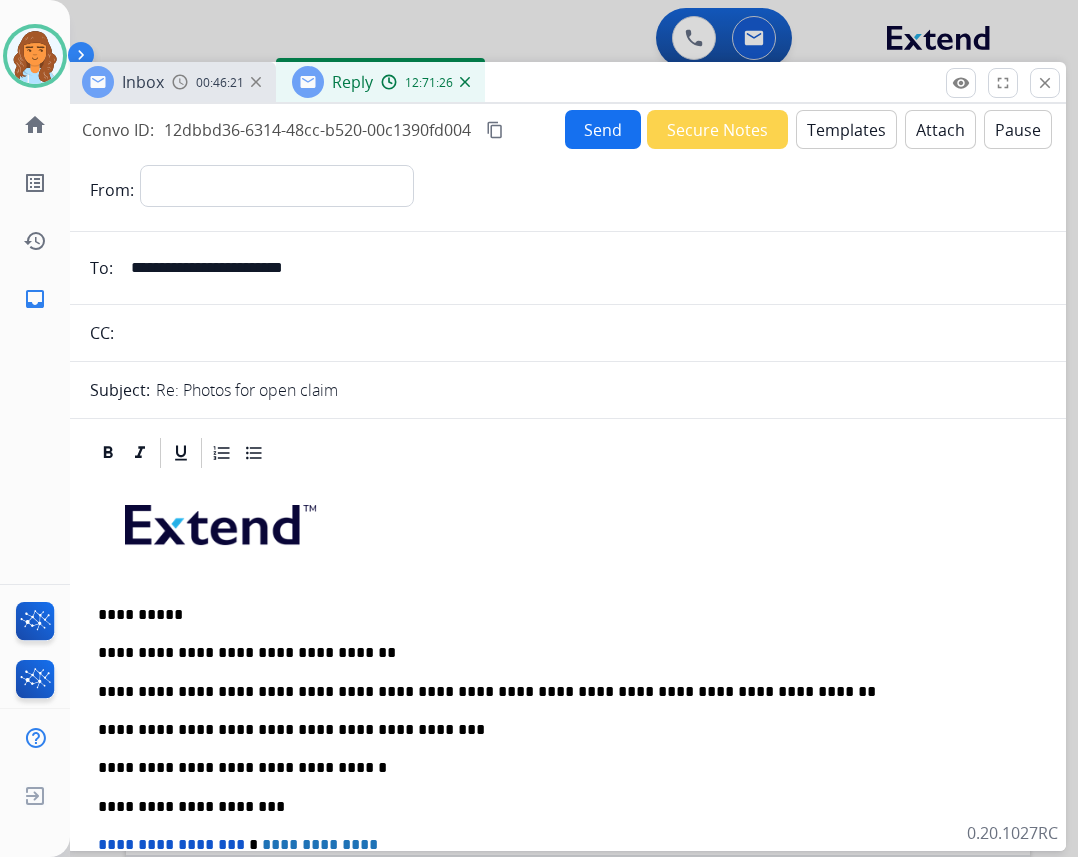 type on "**********" 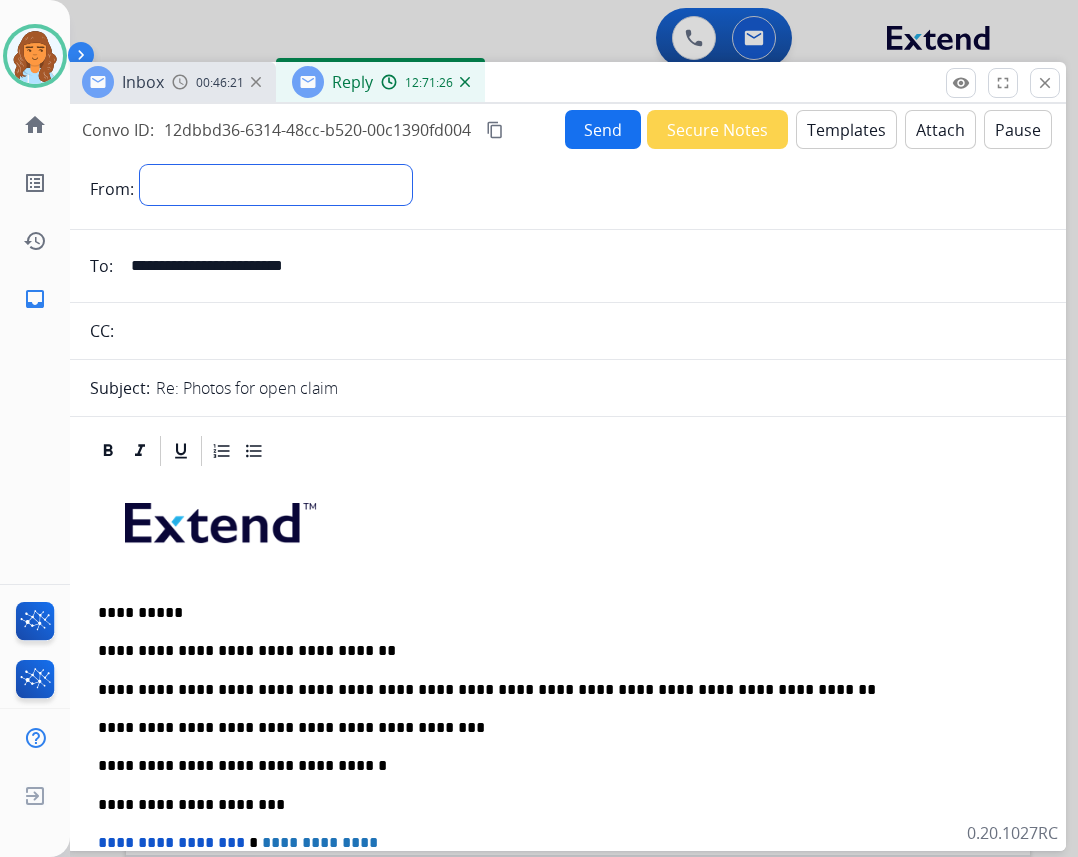 click on "**********" at bounding box center [276, 185] 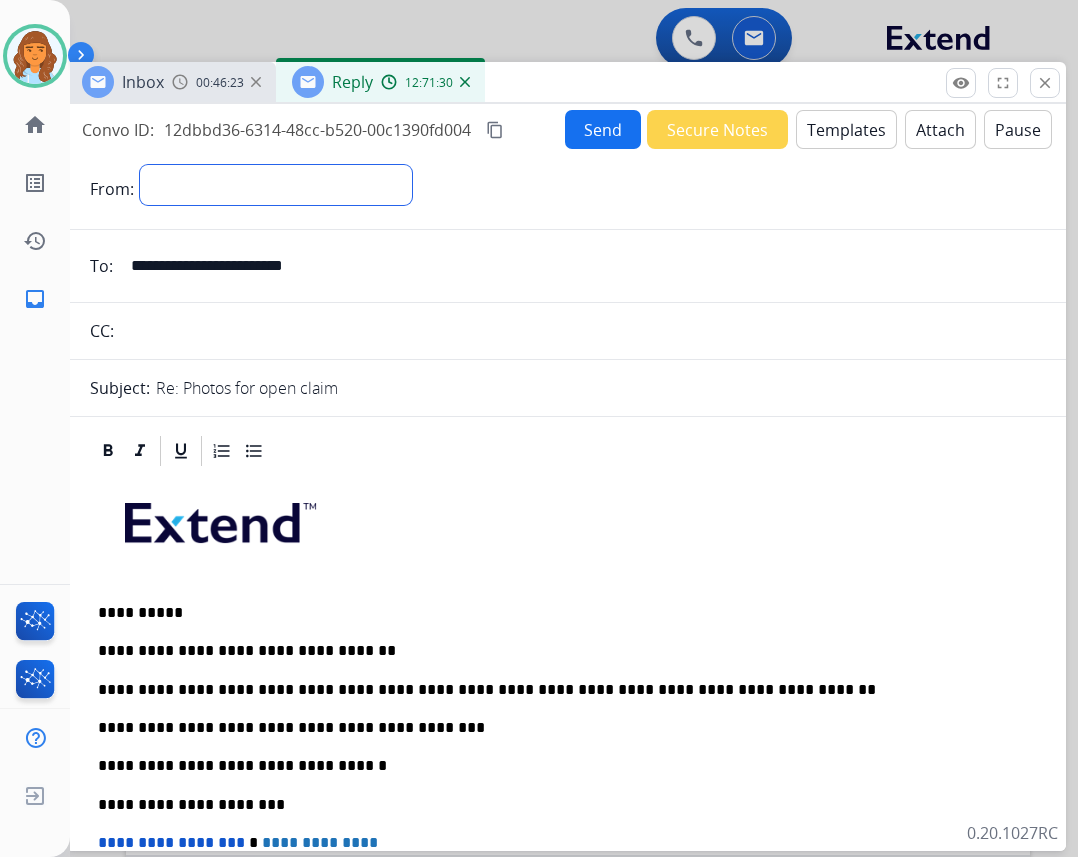 select on "**********" 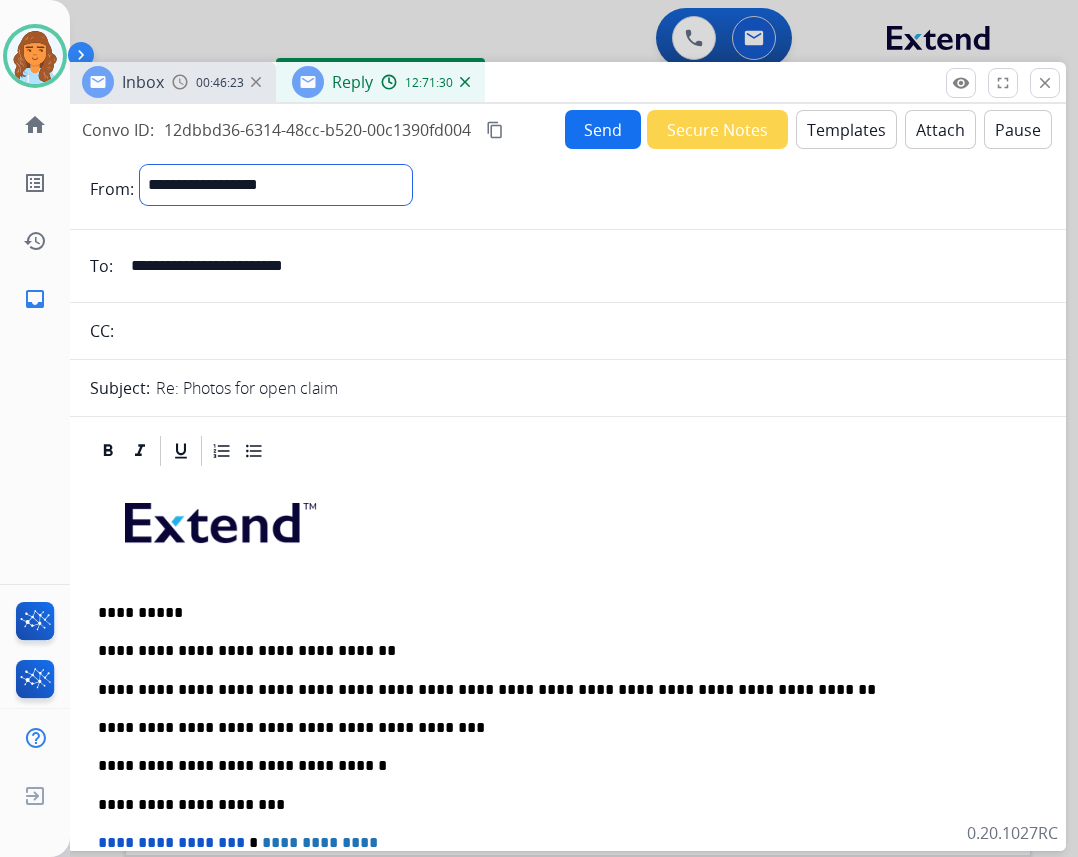 click on "**********" at bounding box center (276, 185) 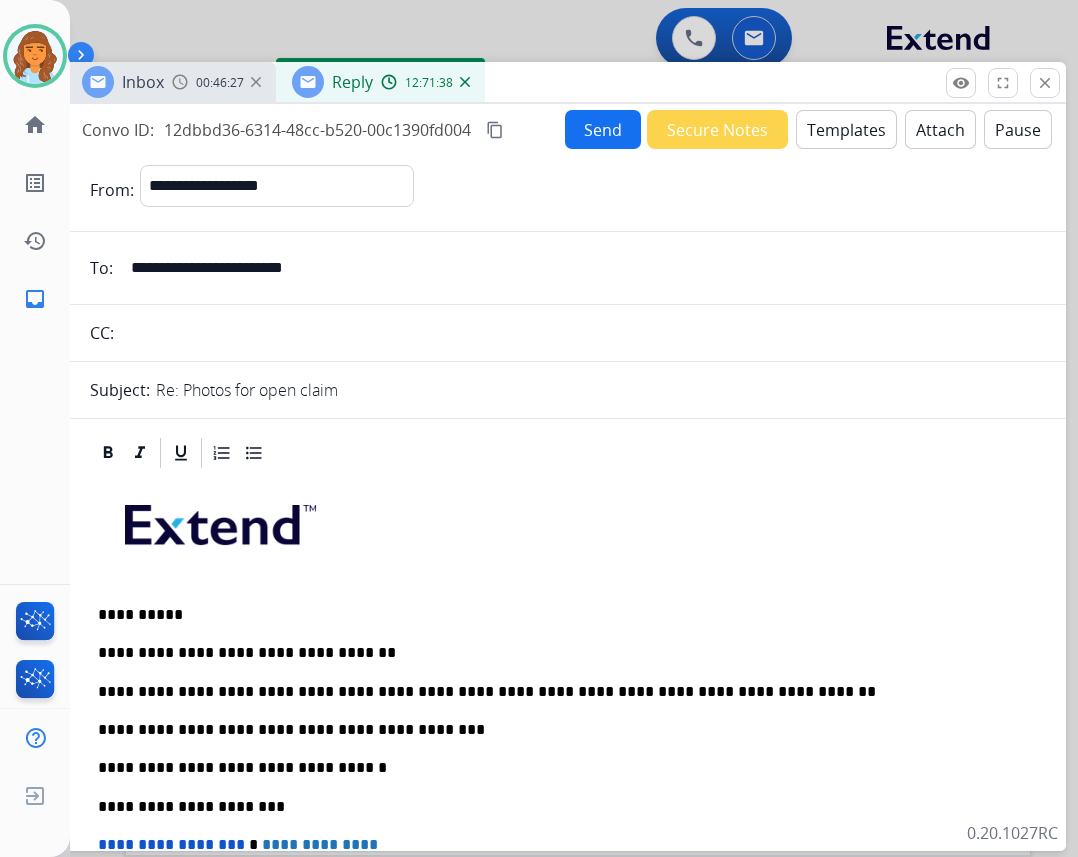 click on "Send" at bounding box center [603, 129] 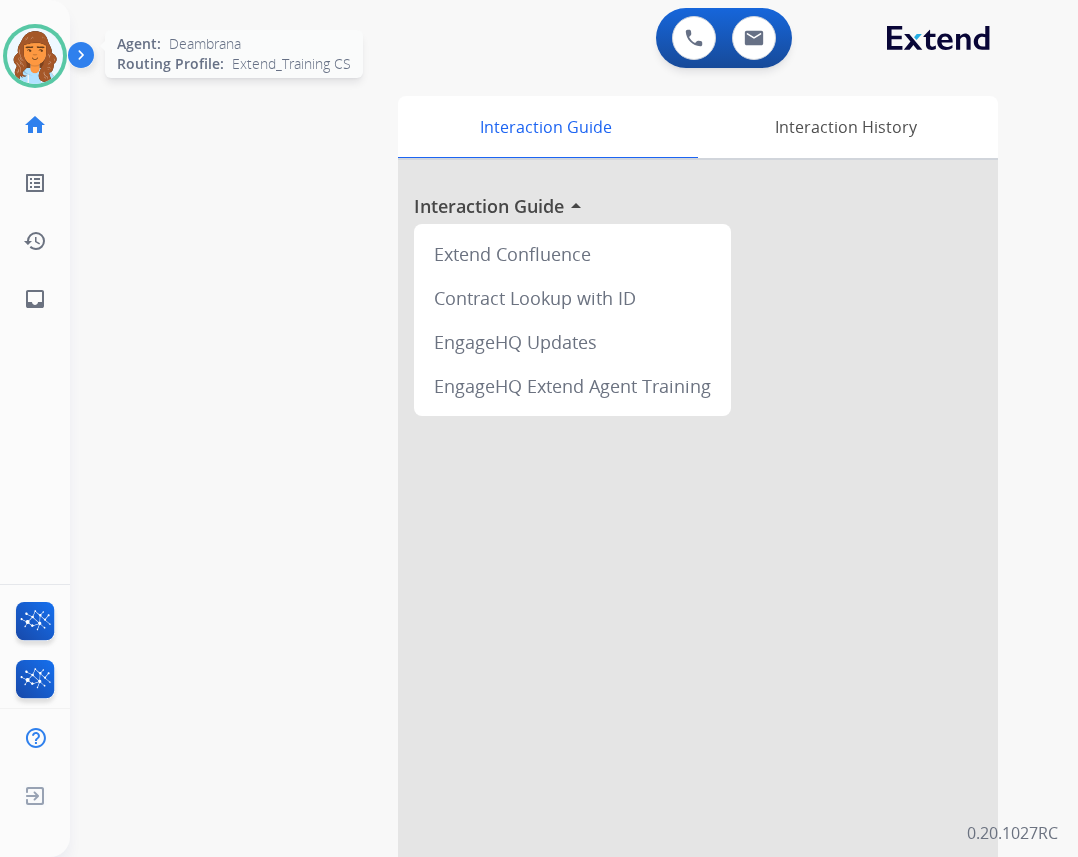 click at bounding box center (35, 56) 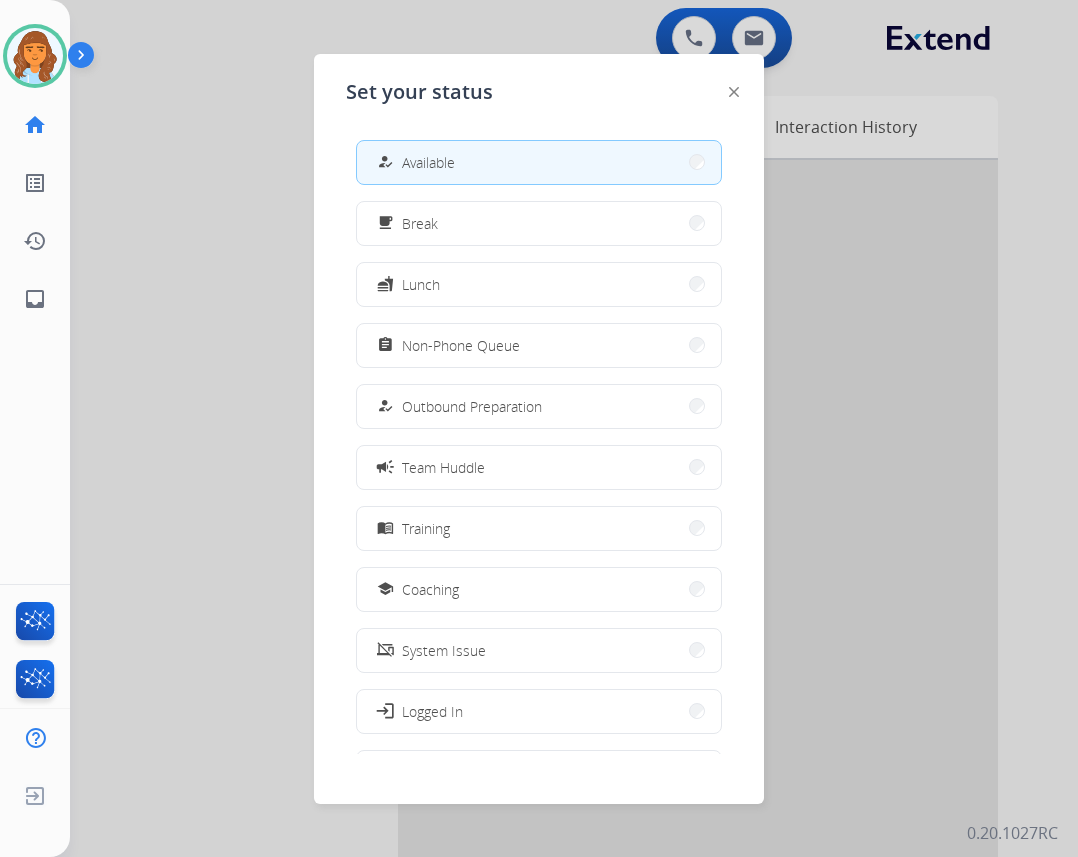 drag, startPoint x: 209, startPoint y: 108, endPoint x: 181, endPoint y: 78, distance: 41.036568 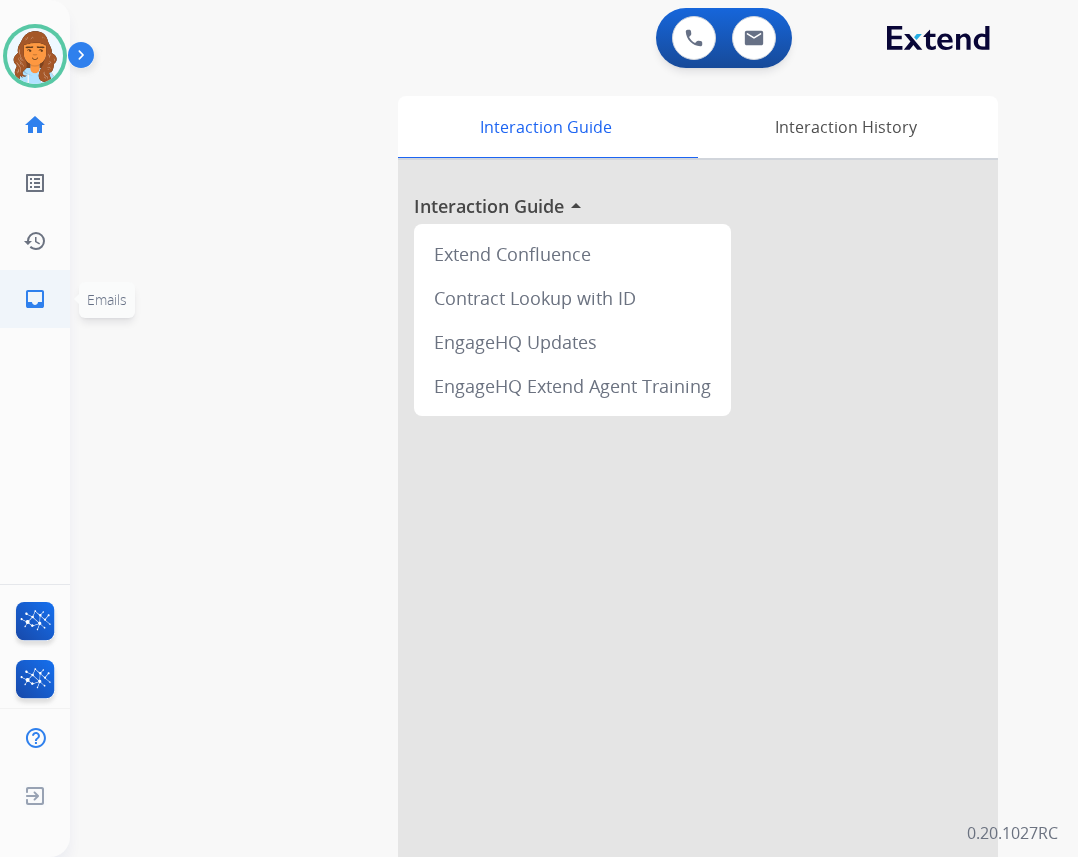 click on "inbox" 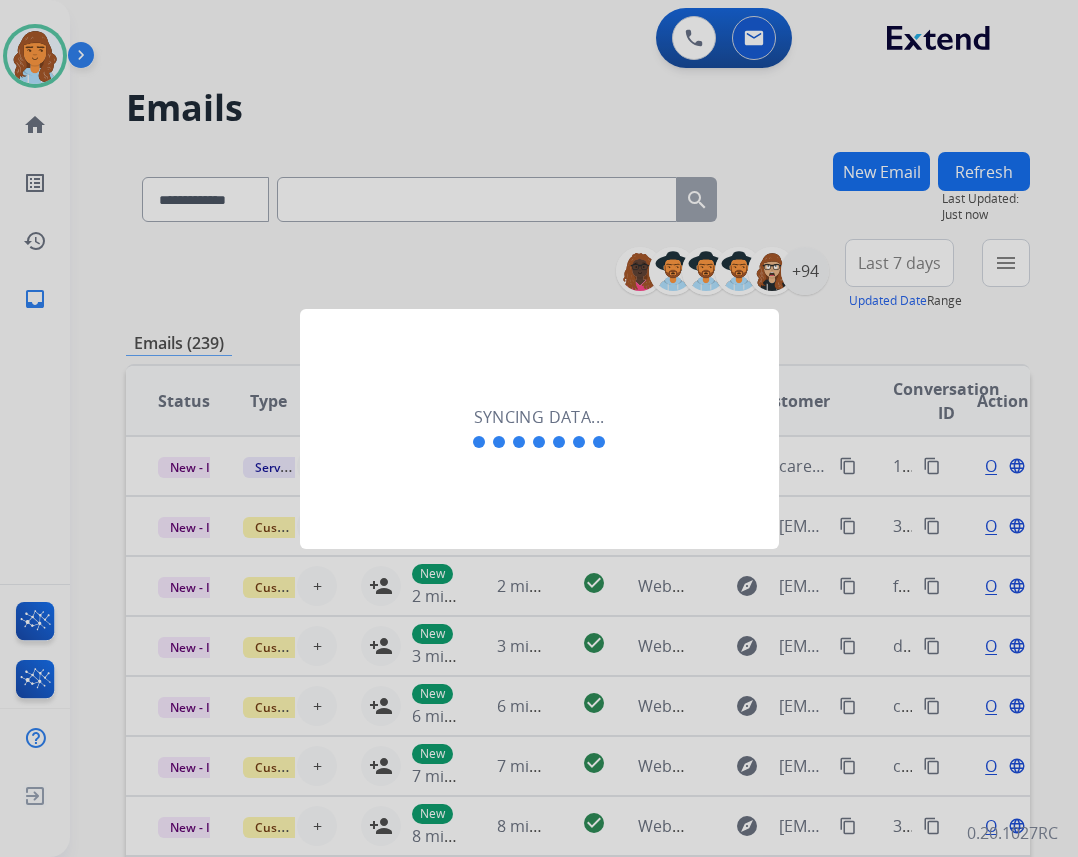 drag, startPoint x: 49, startPoint y: 126, endPoint x: 39, endPoint y: 130, distance: 10.770329 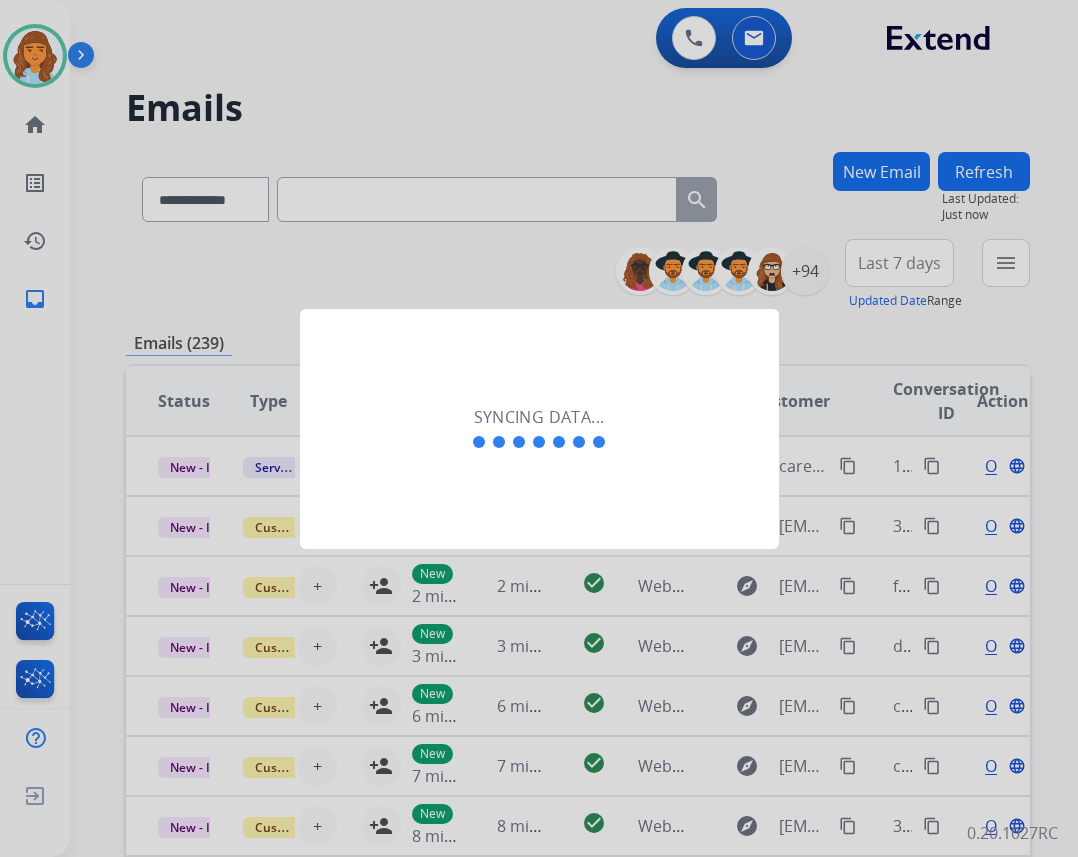 click at bounding box center [539, 428] 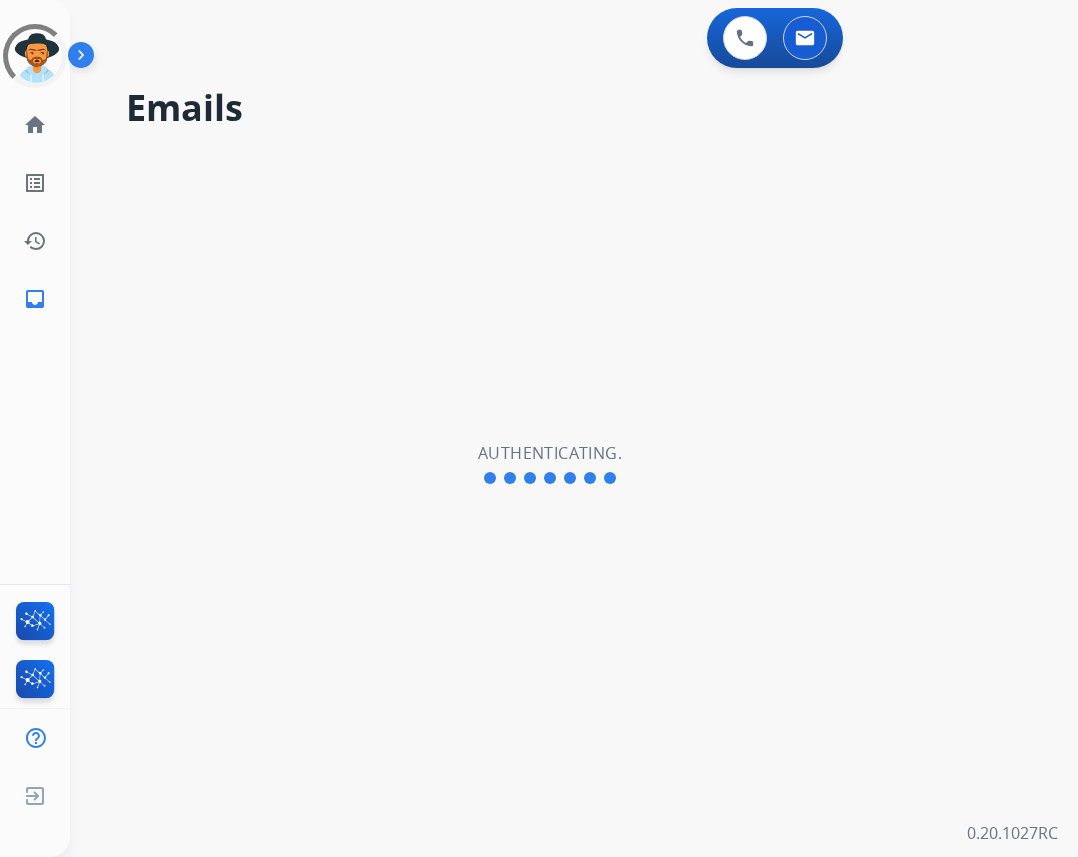 scroll, scrollTop: 0, scrollLeft: 0, axis: both 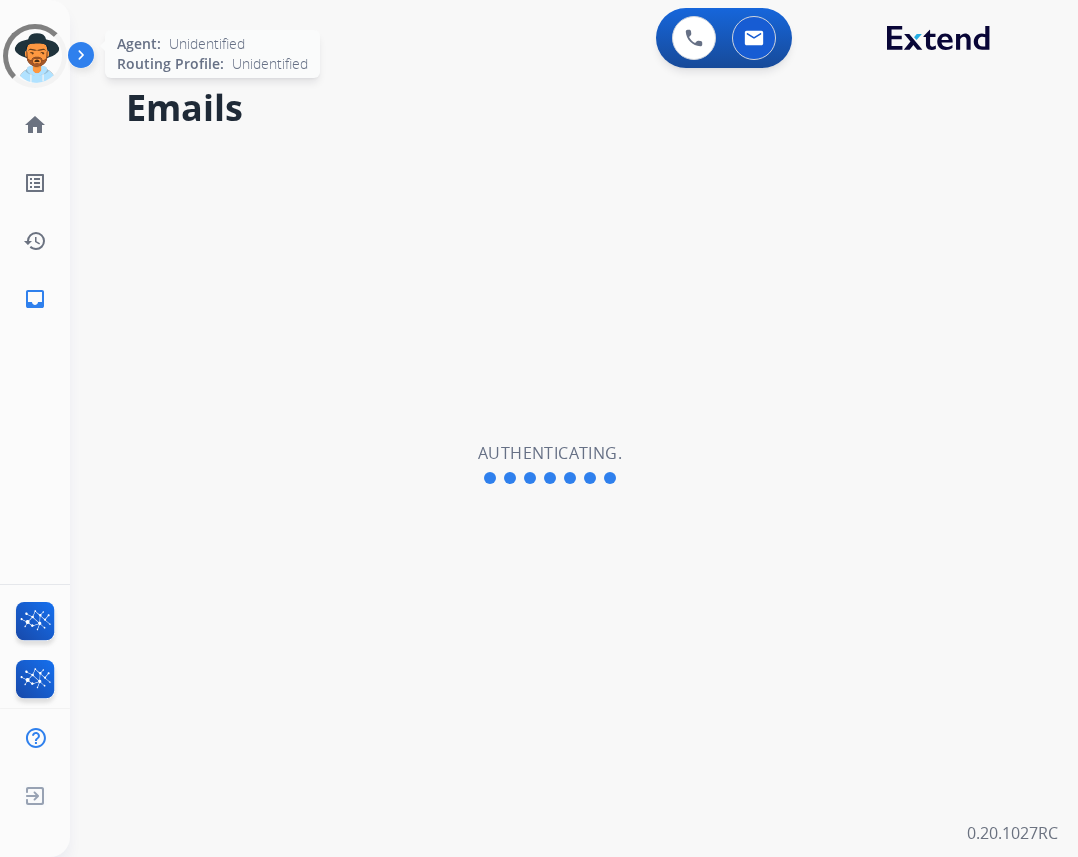 click 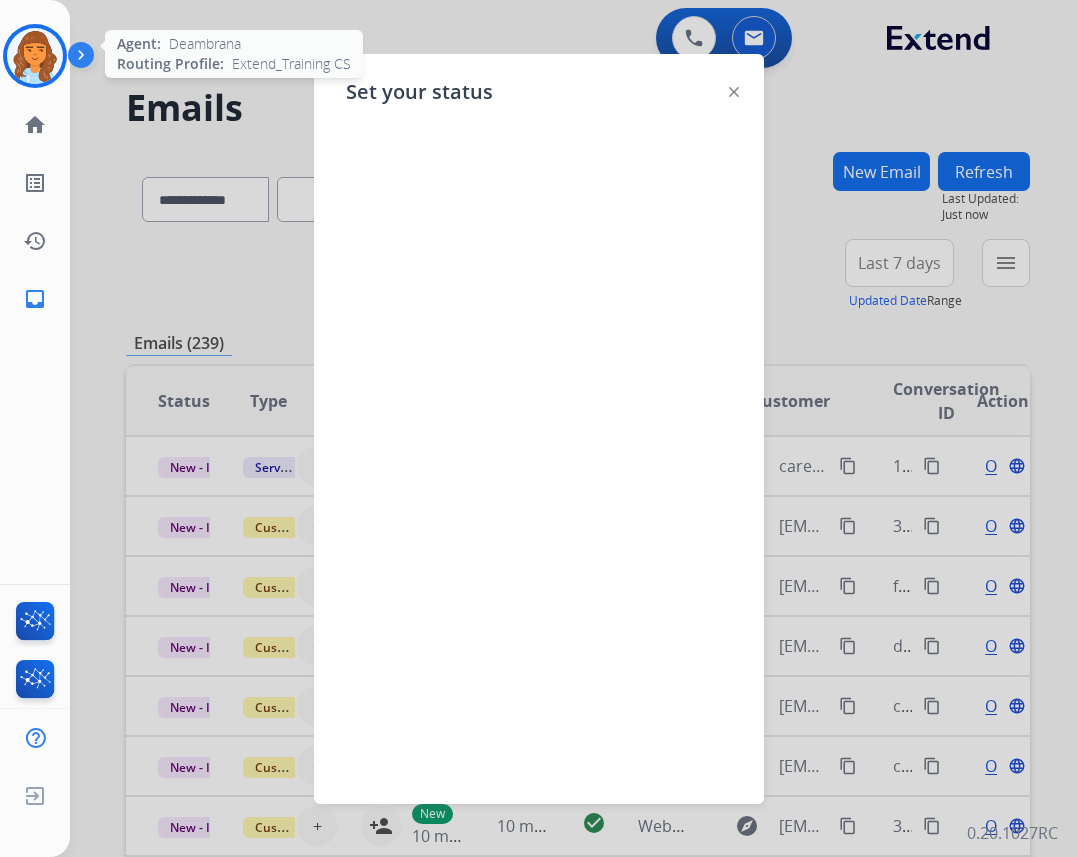 click at bounding box center (35, 56) 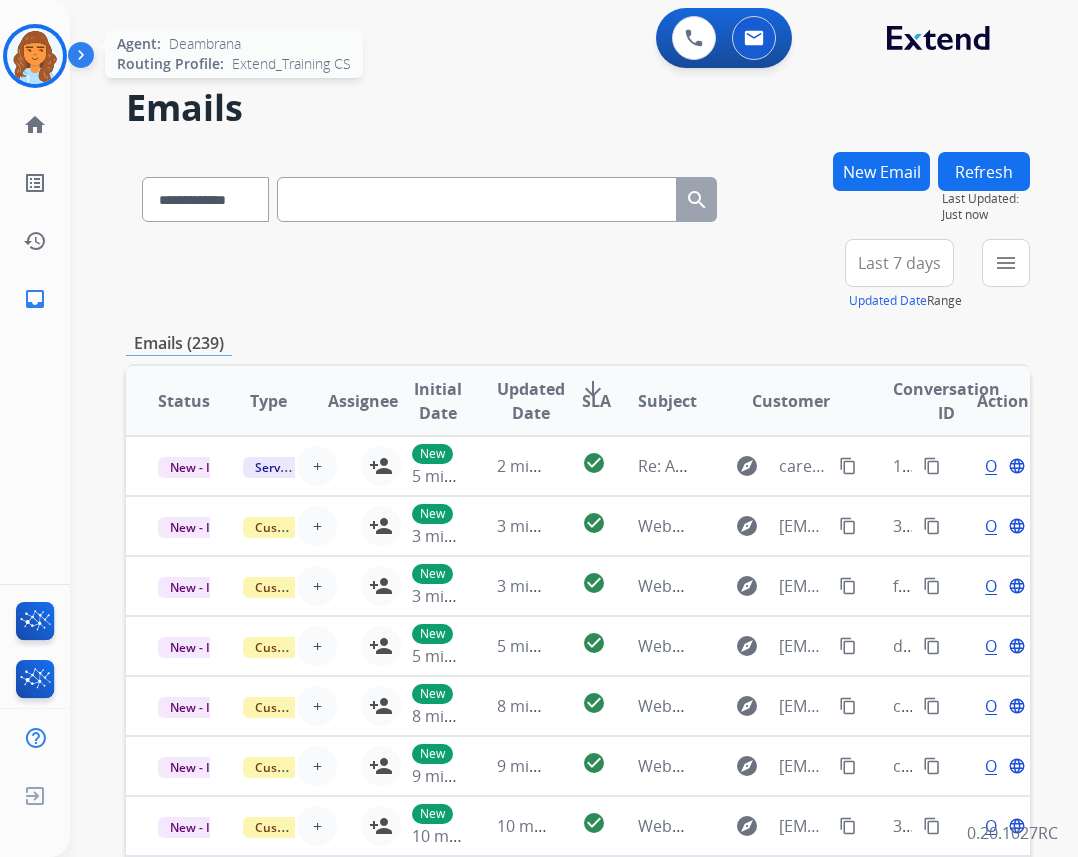 click at bounding box center [35, 56] 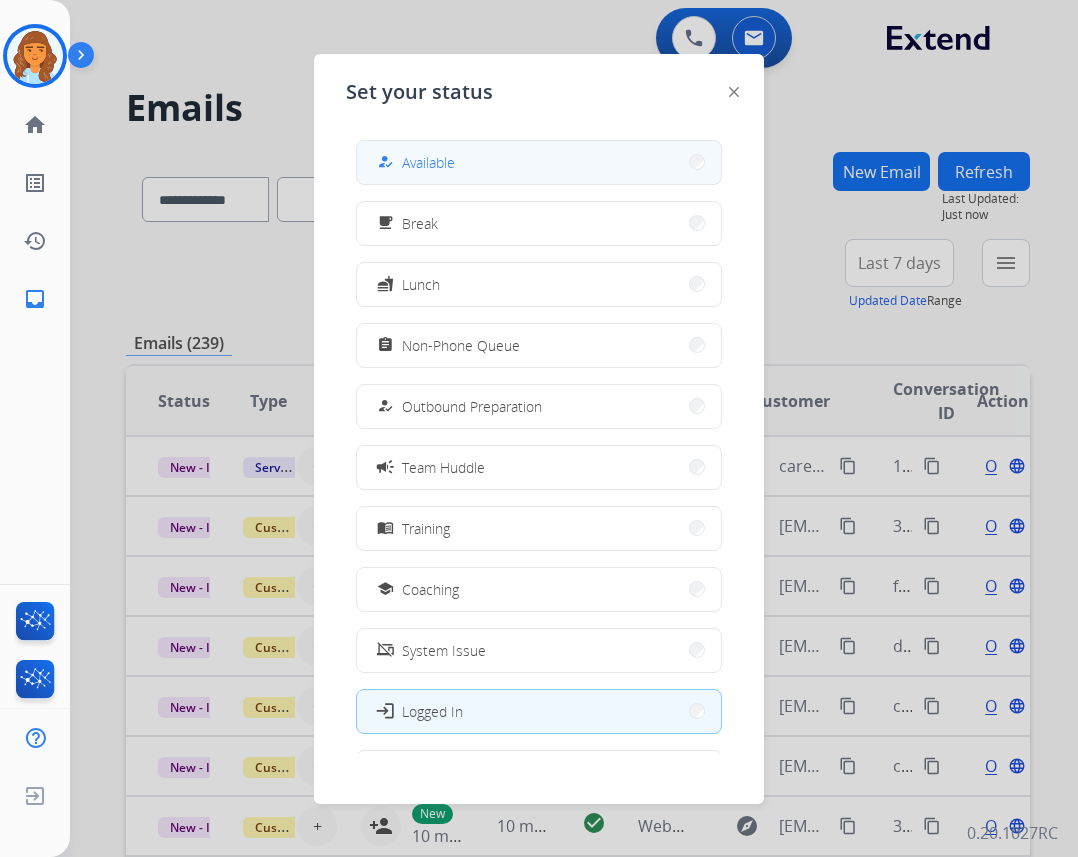 click on "how_to_reg Available" at bounding box center (539, 162) 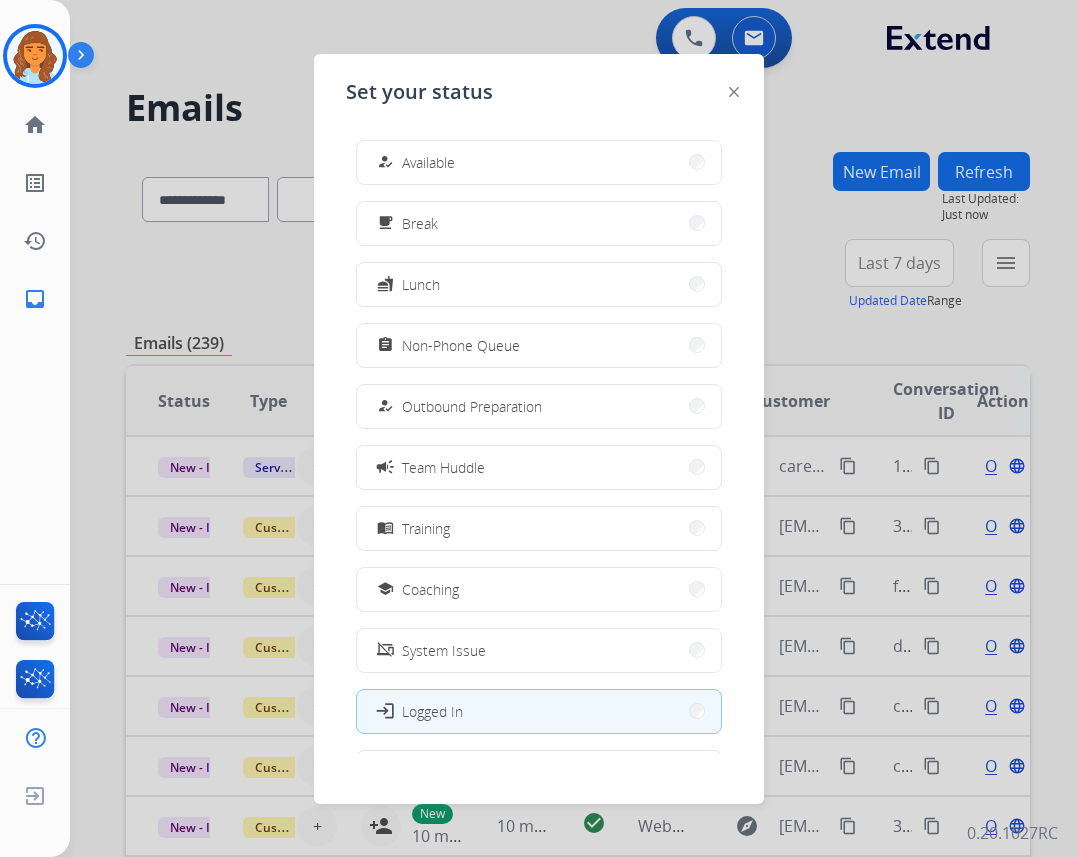 click on "how_to_reg Available" at bounding box center [539, 162] 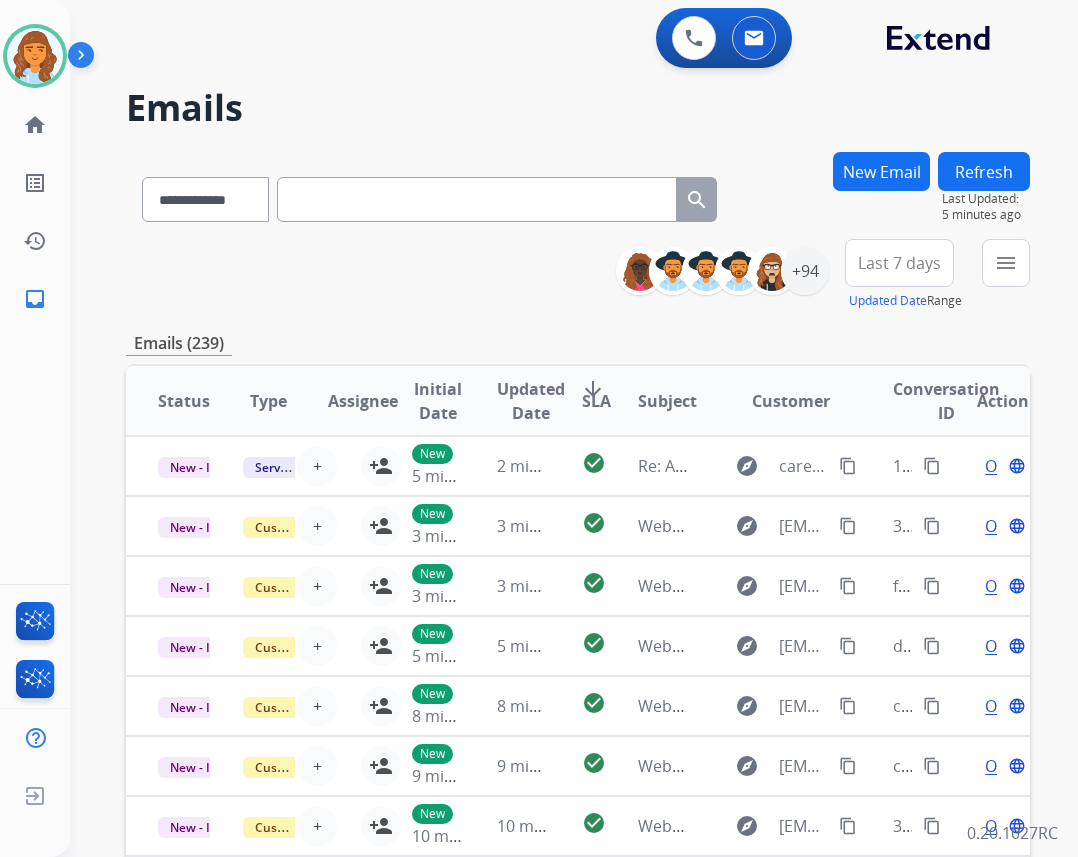 scroll, scrollTop: 2, scrollLeft: 0, axis: vertical 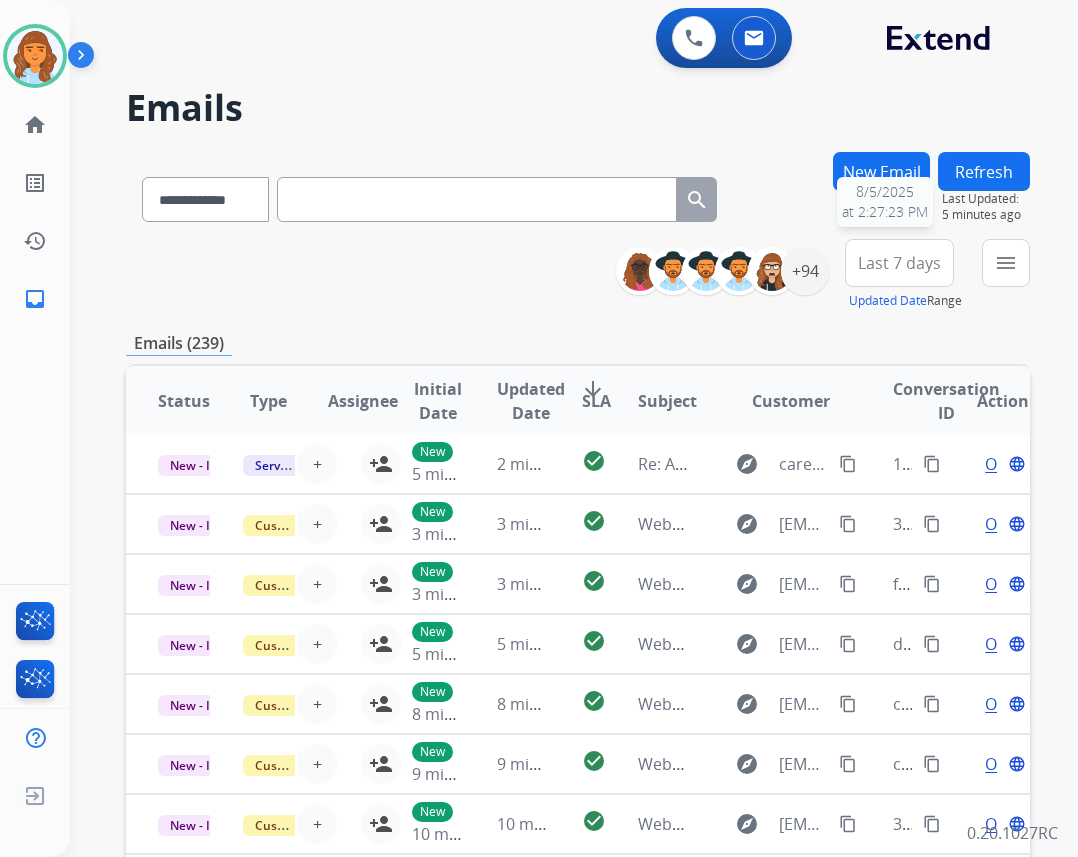 click on "Refresh" at bounding box center [984, 171] 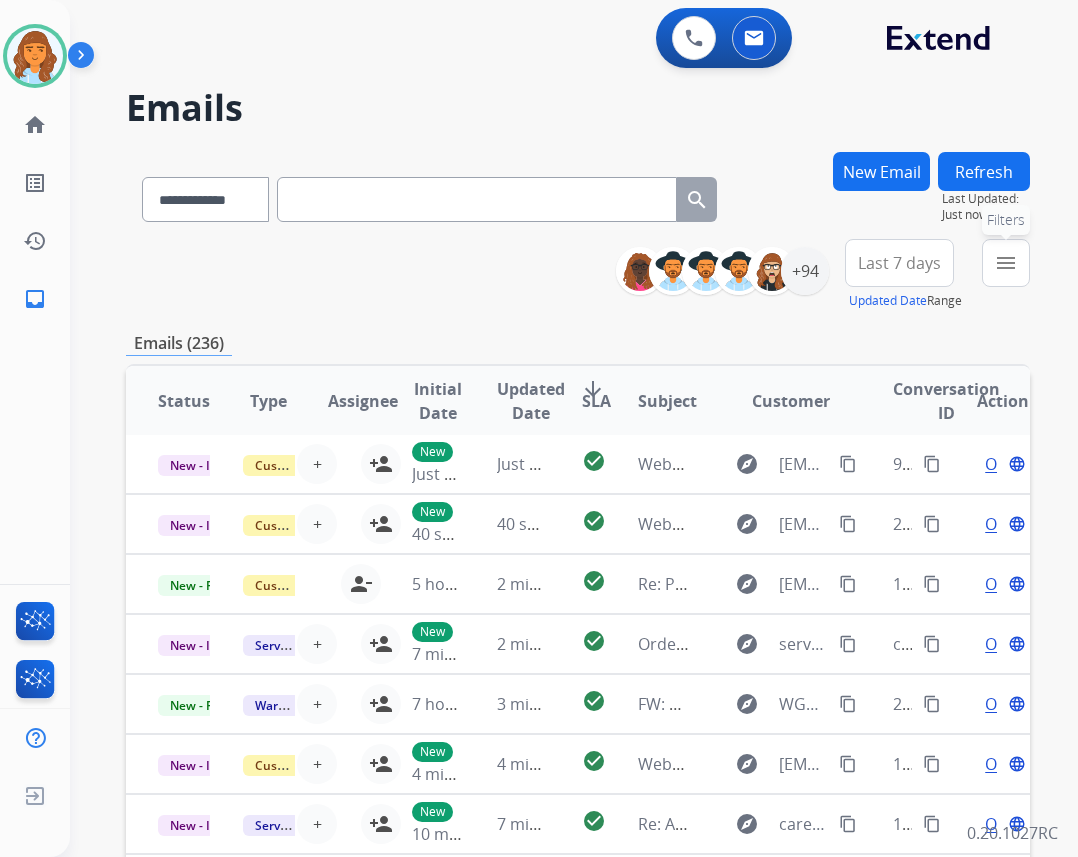 click on "menu  Filters" at bounding box center [1006, 263] 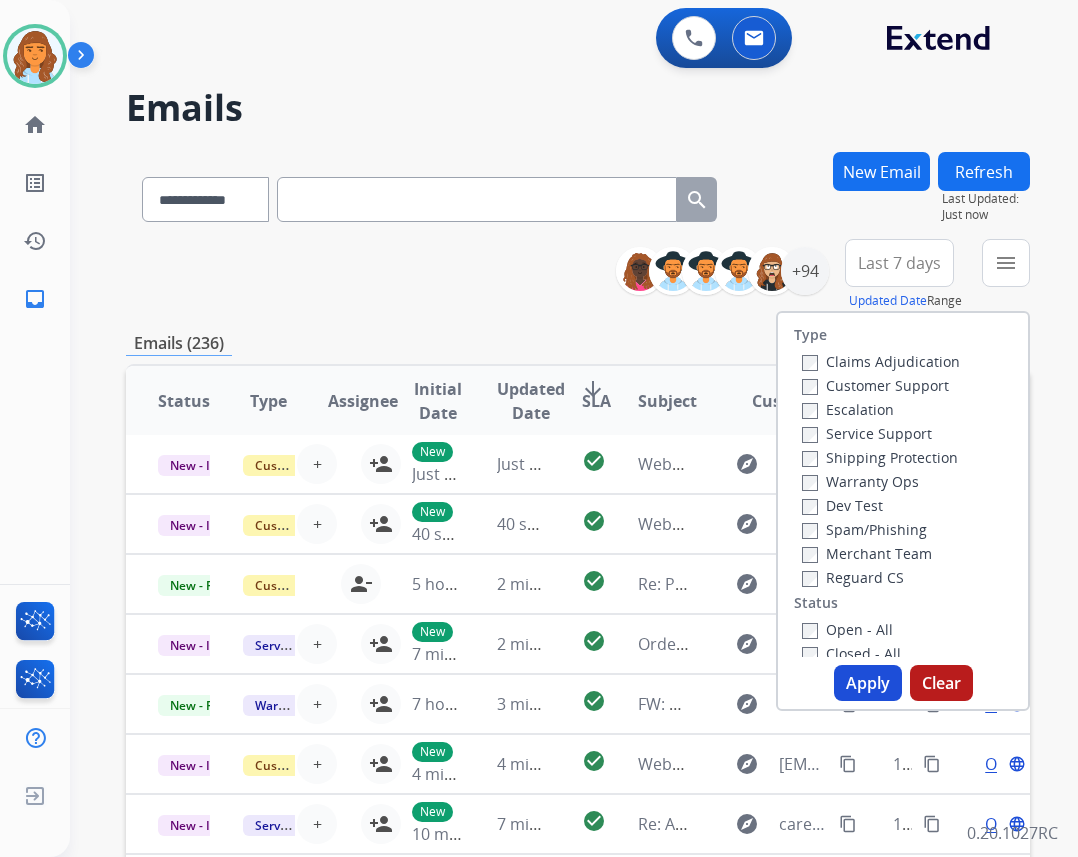 click on "Type  Claims Adjudication   Customer Support   Escalation   Service Support   Shipping Protection   Warranty Ops   Dev Test   Spam/Phishing   Merchant Team   Reguard CS  Status  Open - All   Closed - All   New - Initial   New - Reply   On-hold – Internal   On-hold - Customer   On Hold - Pending Parts   On Hold - Servicers   Closed - Unresolved   Closed – Solved   Closed – Merchant Transfer  SLA  Within SLA   Nearing SLA   Past SLA   Critical   On Hold   Closed  Processed  Migration   Webhook   Polling   Extend.com (API)" at bounding box center [903, 485] 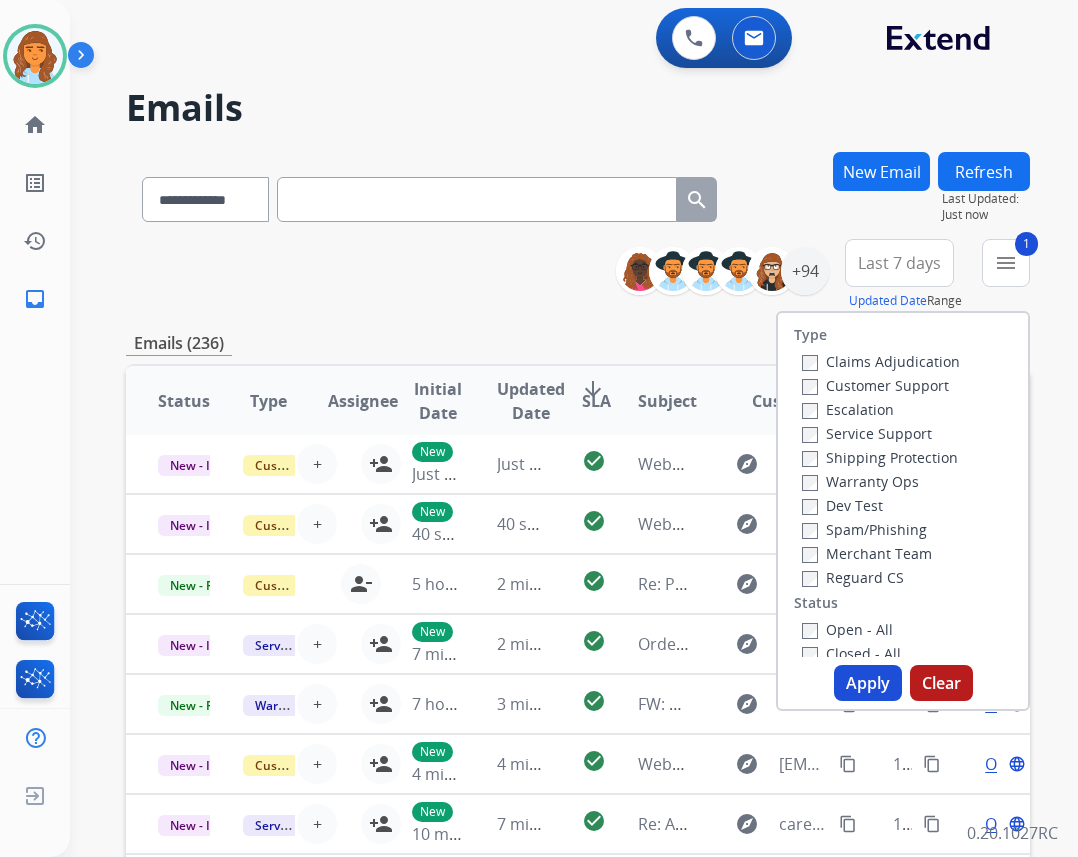 click on "Reguard CS" at bounding box center (853, 577) 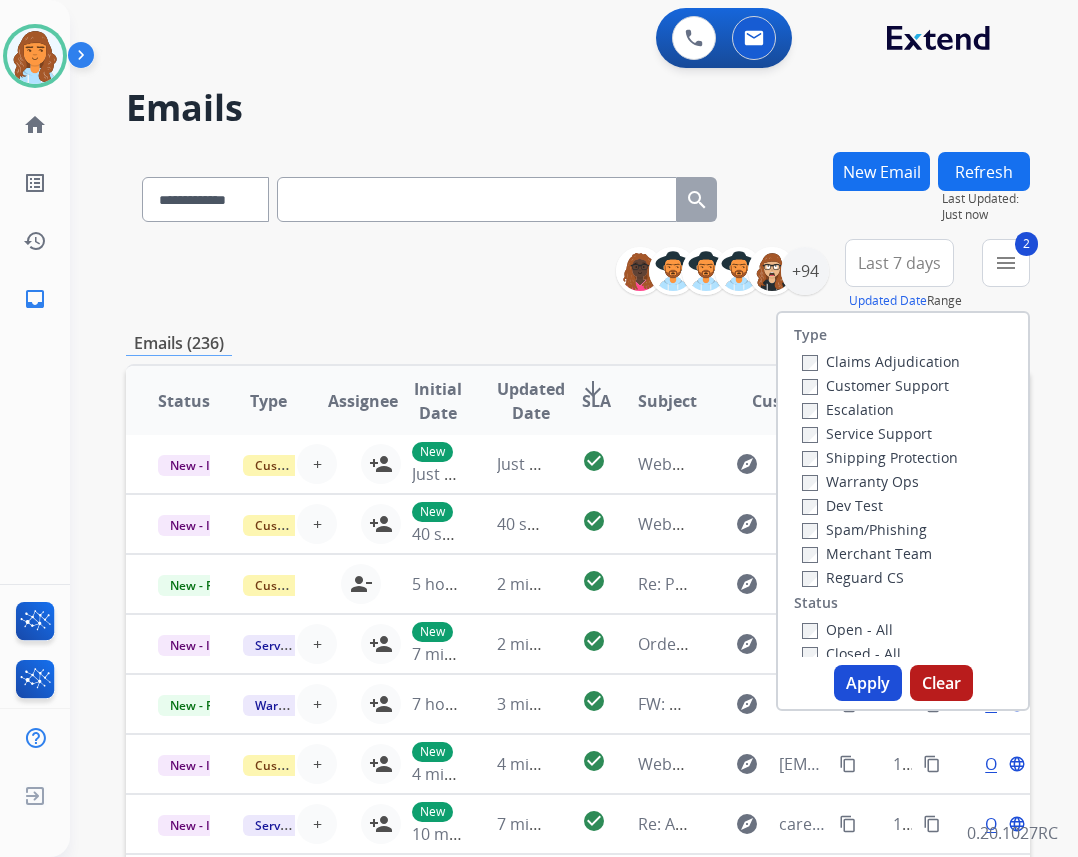 click on "Shipping Protection" at bounding box center [880, 457] 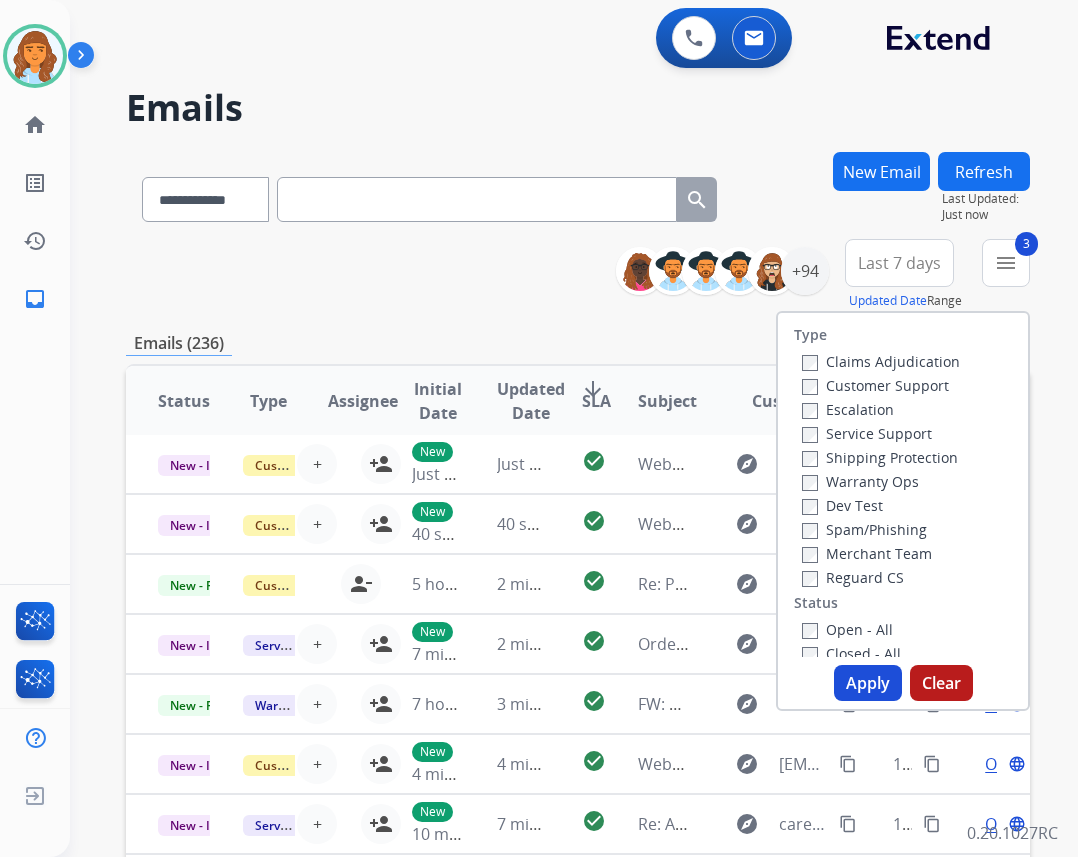 click on "Customer Support" at bounding box center (875, 385) 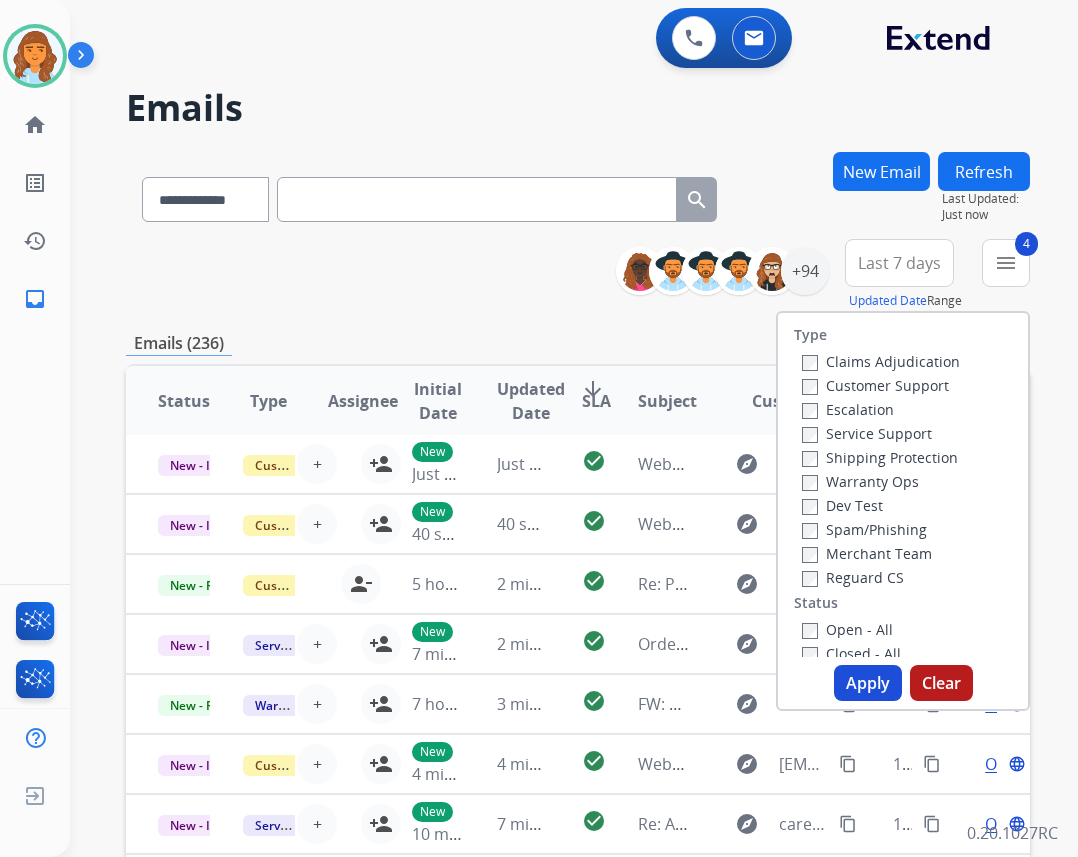 click on "Apply" at bounding box center (868, 683) 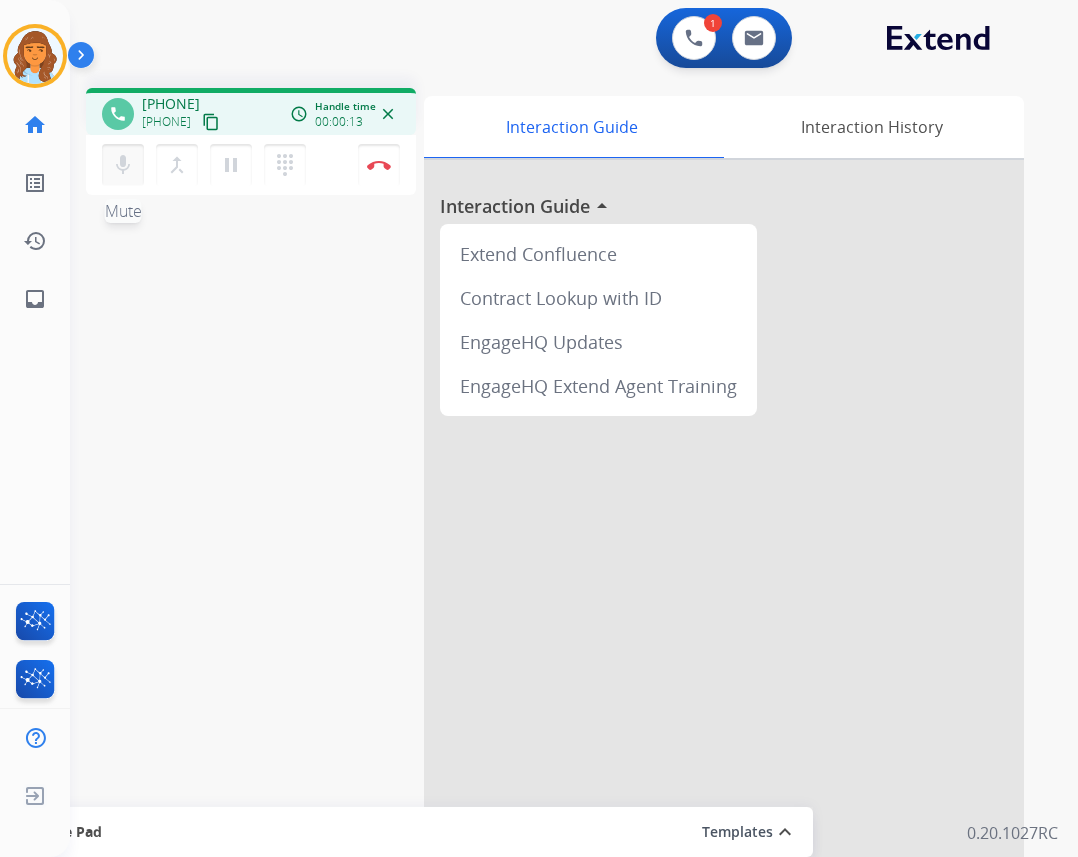 click on "mic" at bounding box center (123, 165) 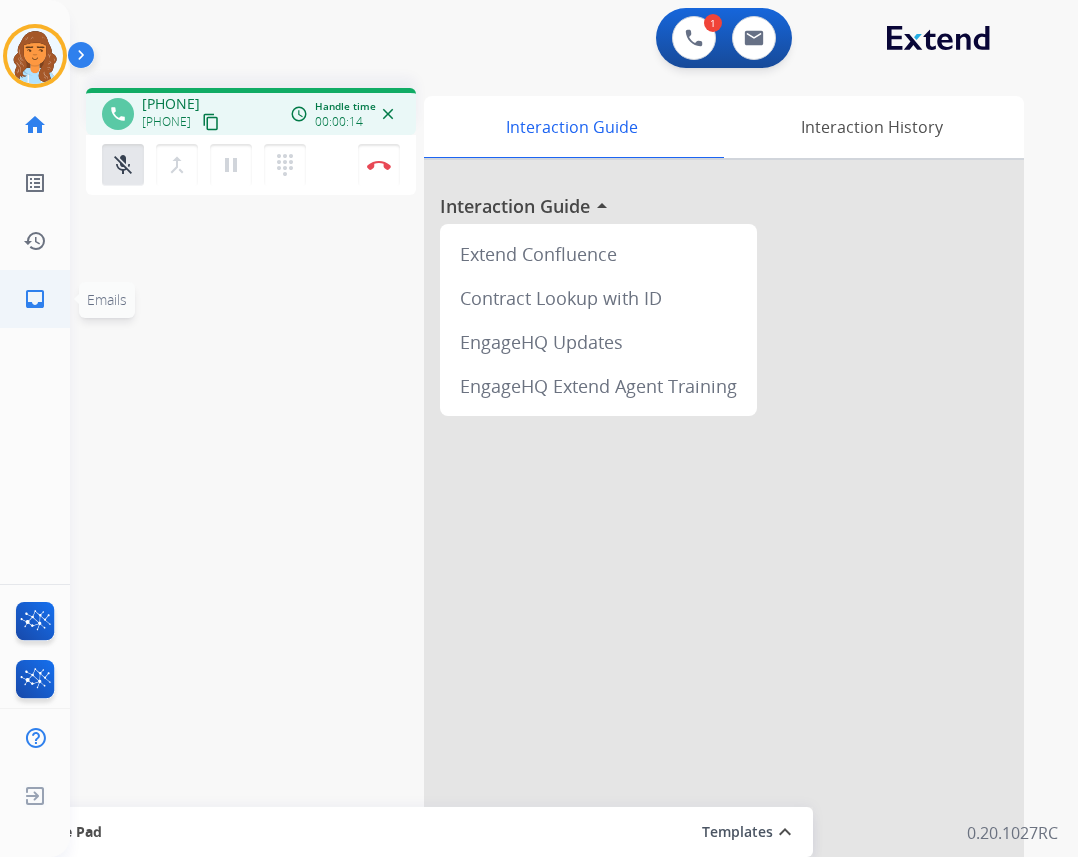 click on "inbox" 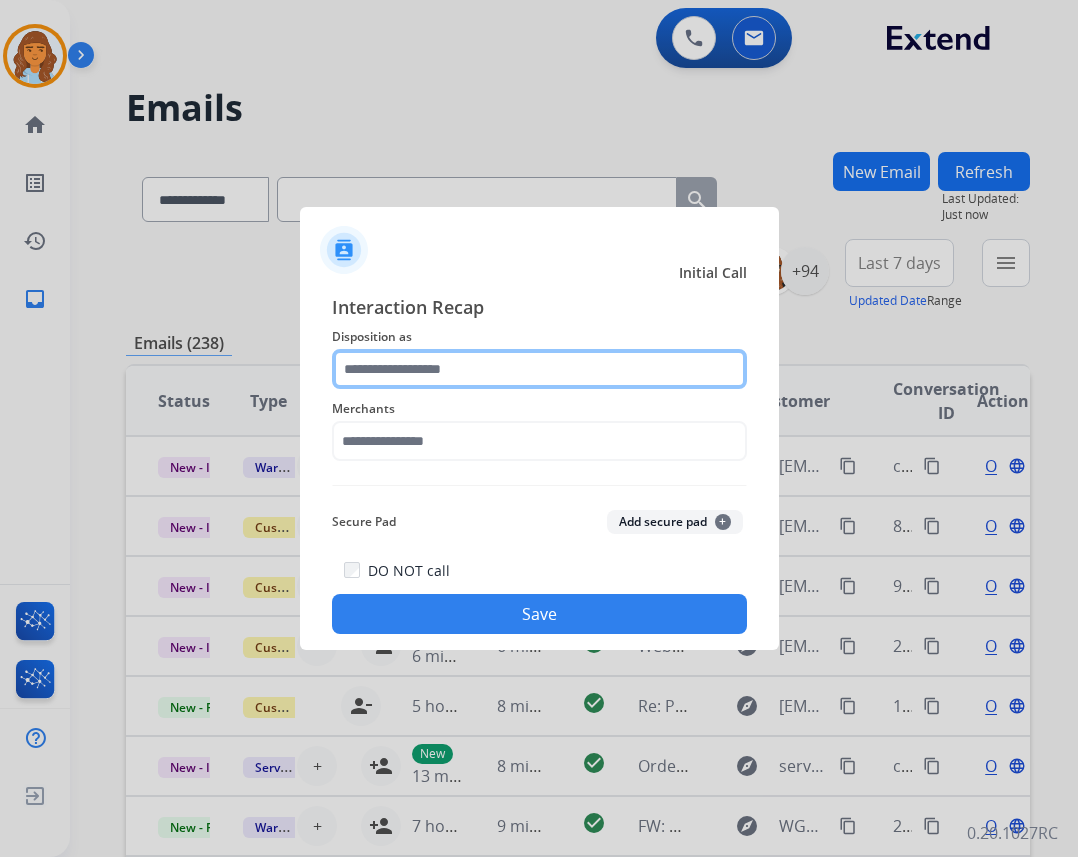 click 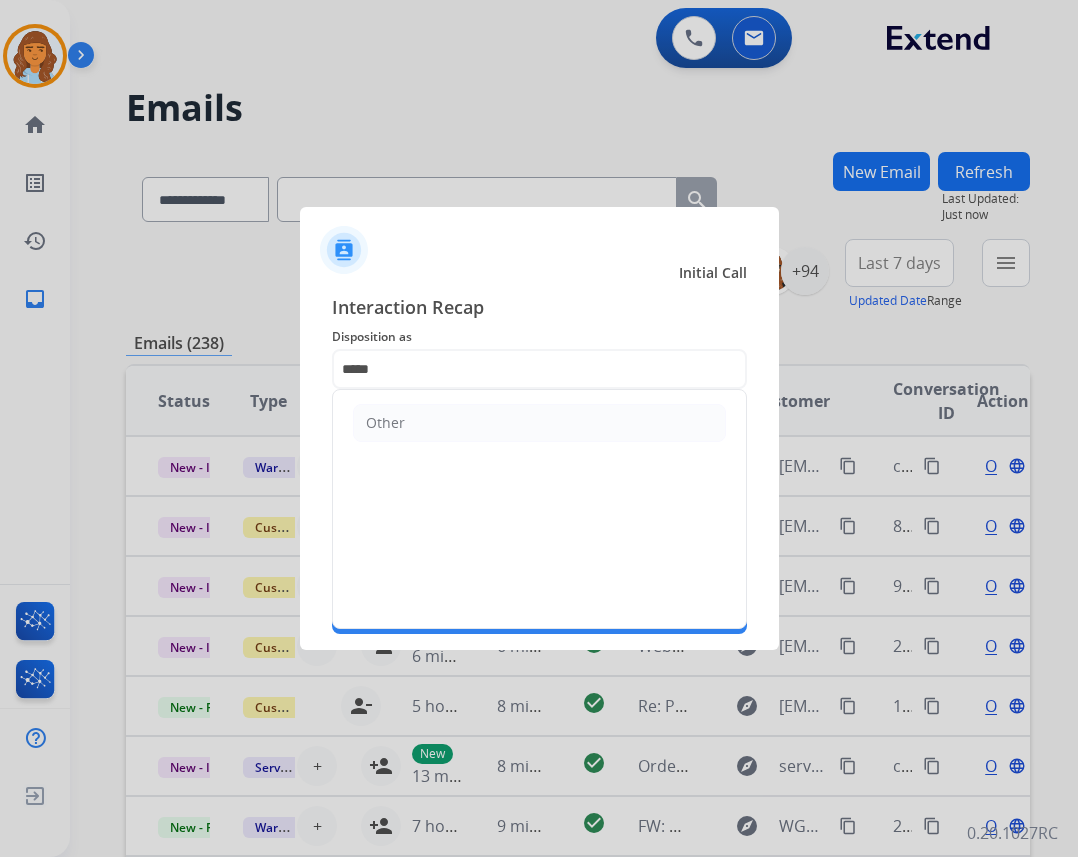 drag, startPoint x: 542, startPoint y: 425, endPoint x: 498, endPoint y: 498, distance: 85.23497 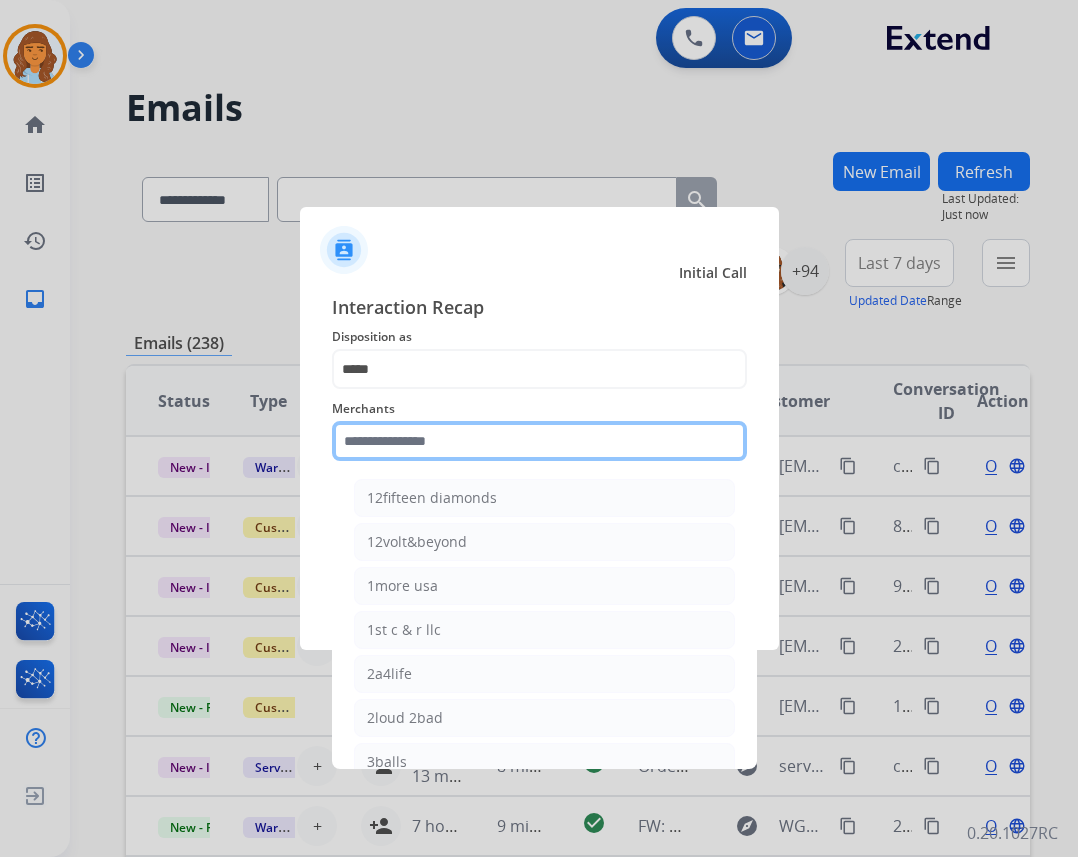 click 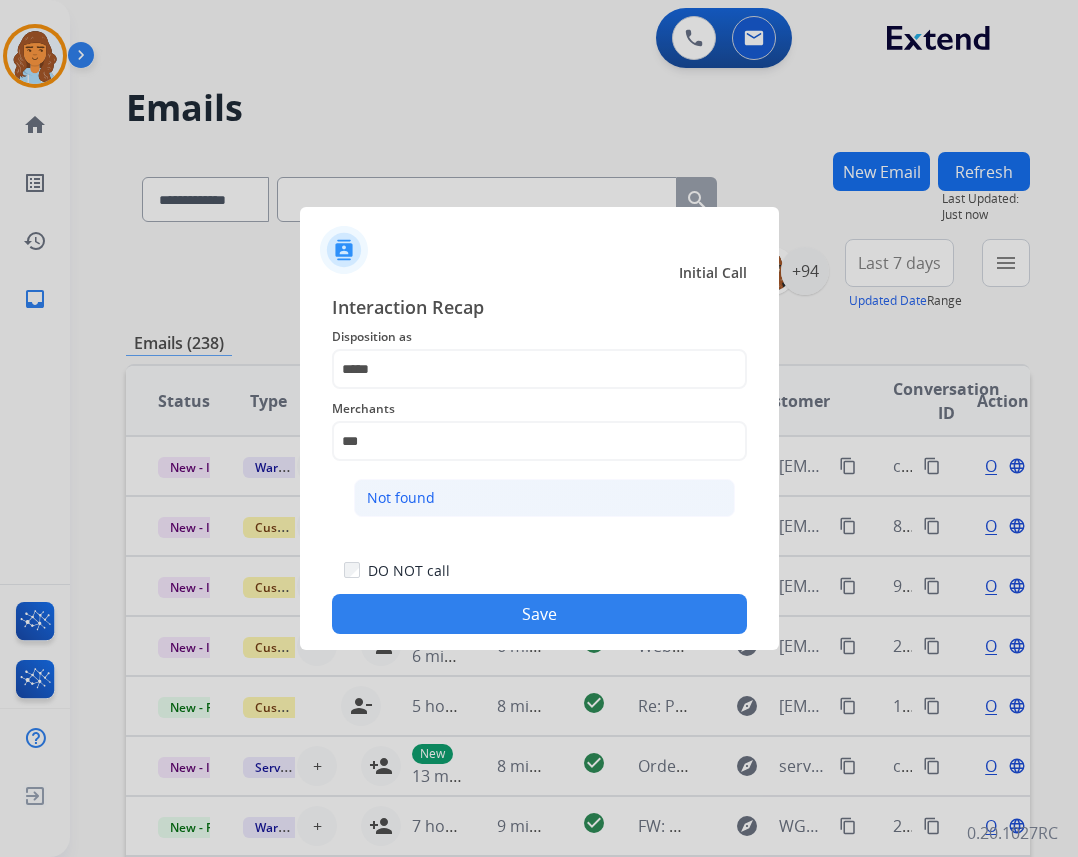 click on "Not found" 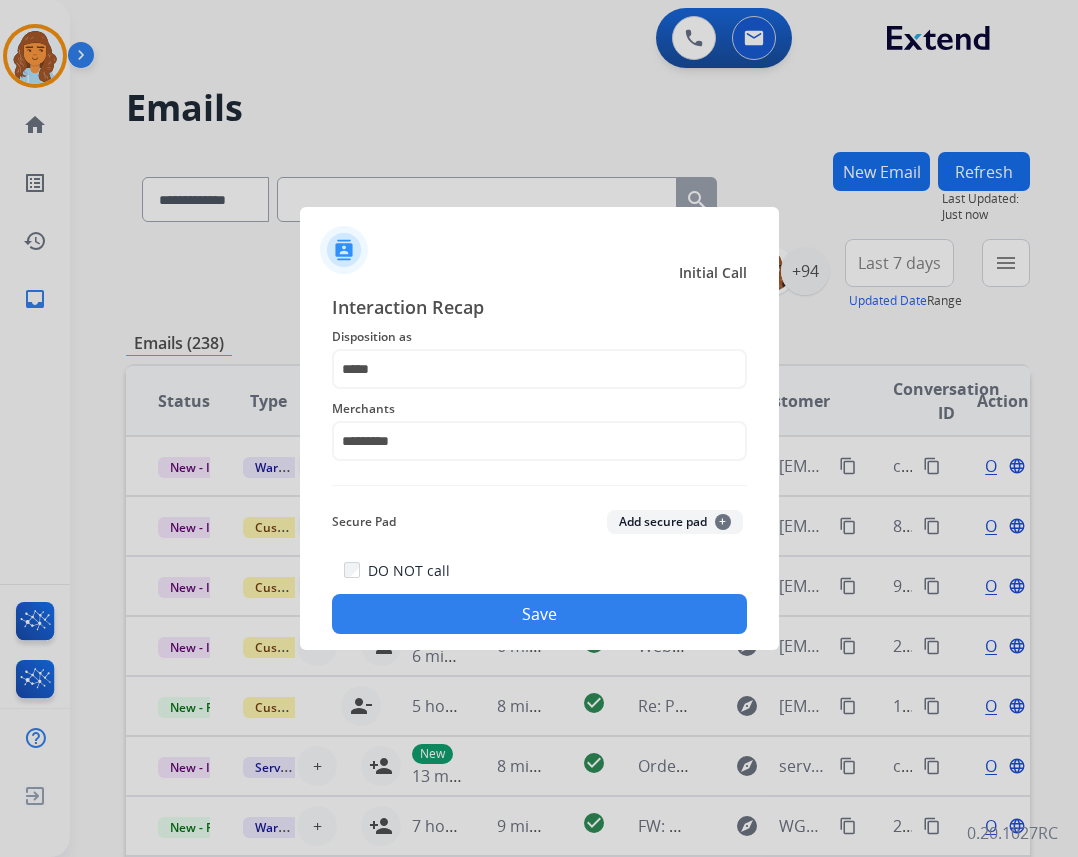 click on "Save" 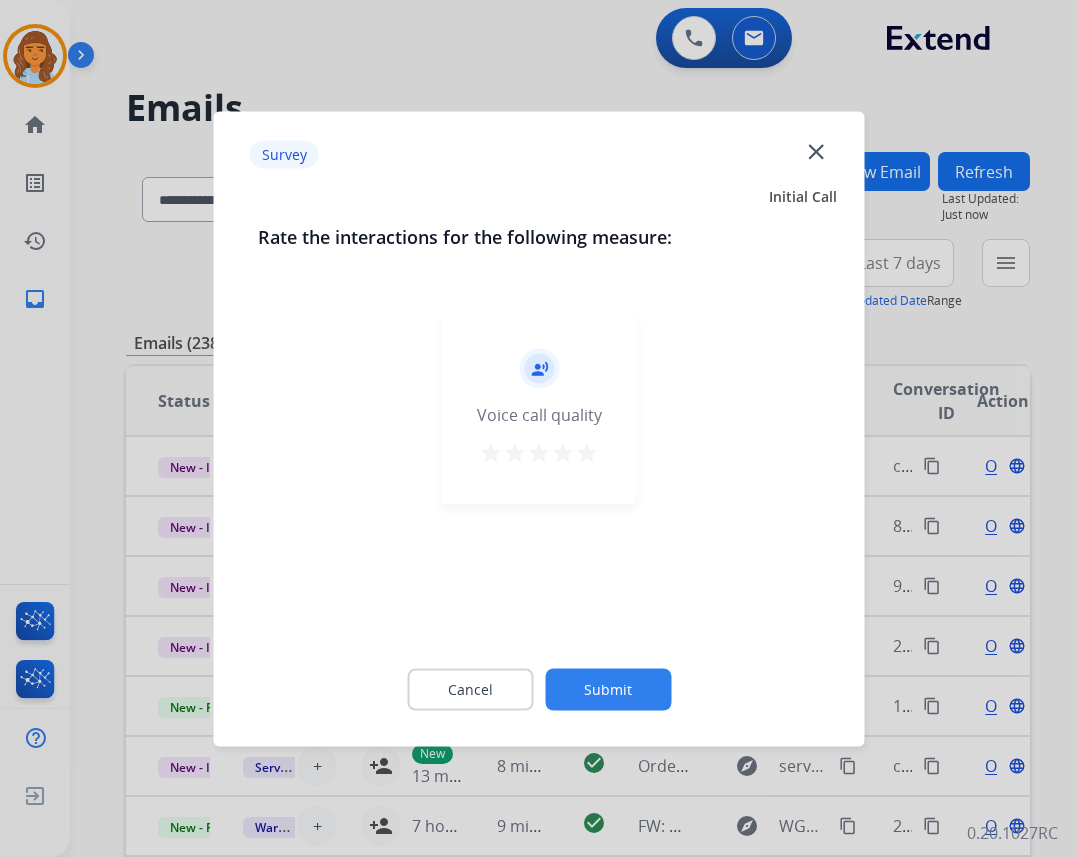 click on "close" 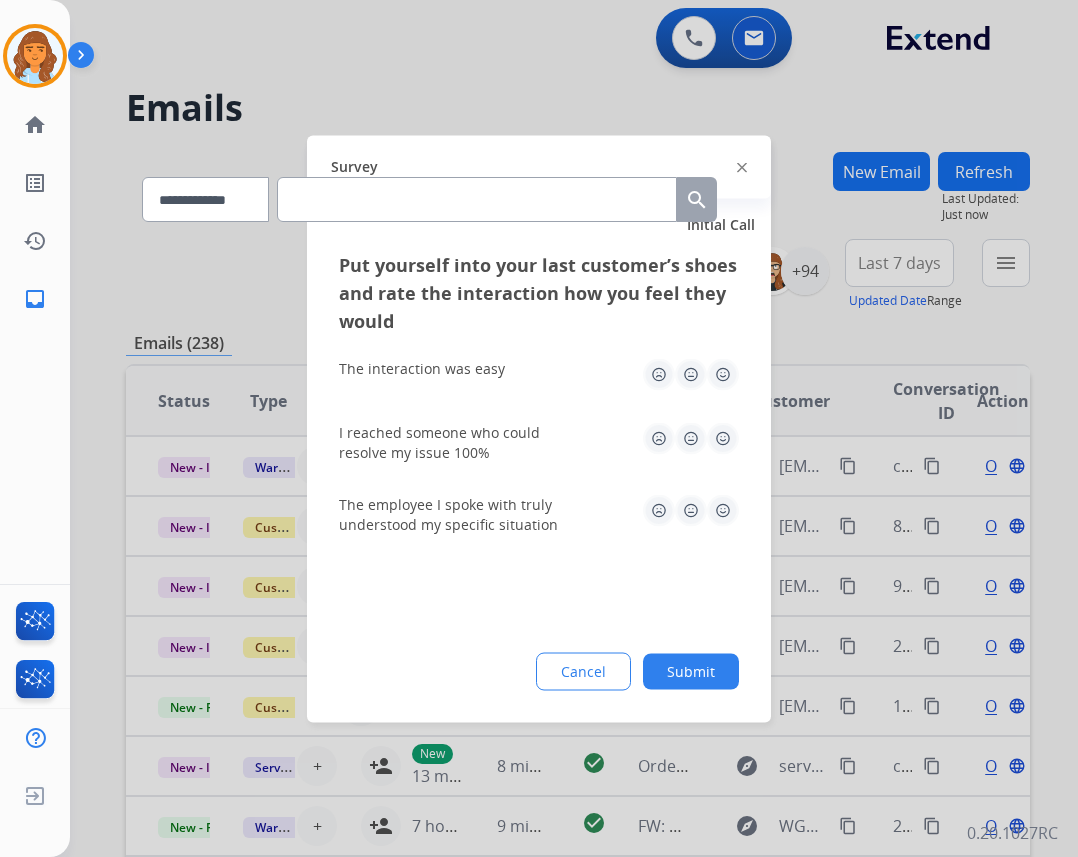 drag, startPoint x: 693, startPoint y: 153, endPoint x: 714, endPoint y: 162, distance: 22.847319 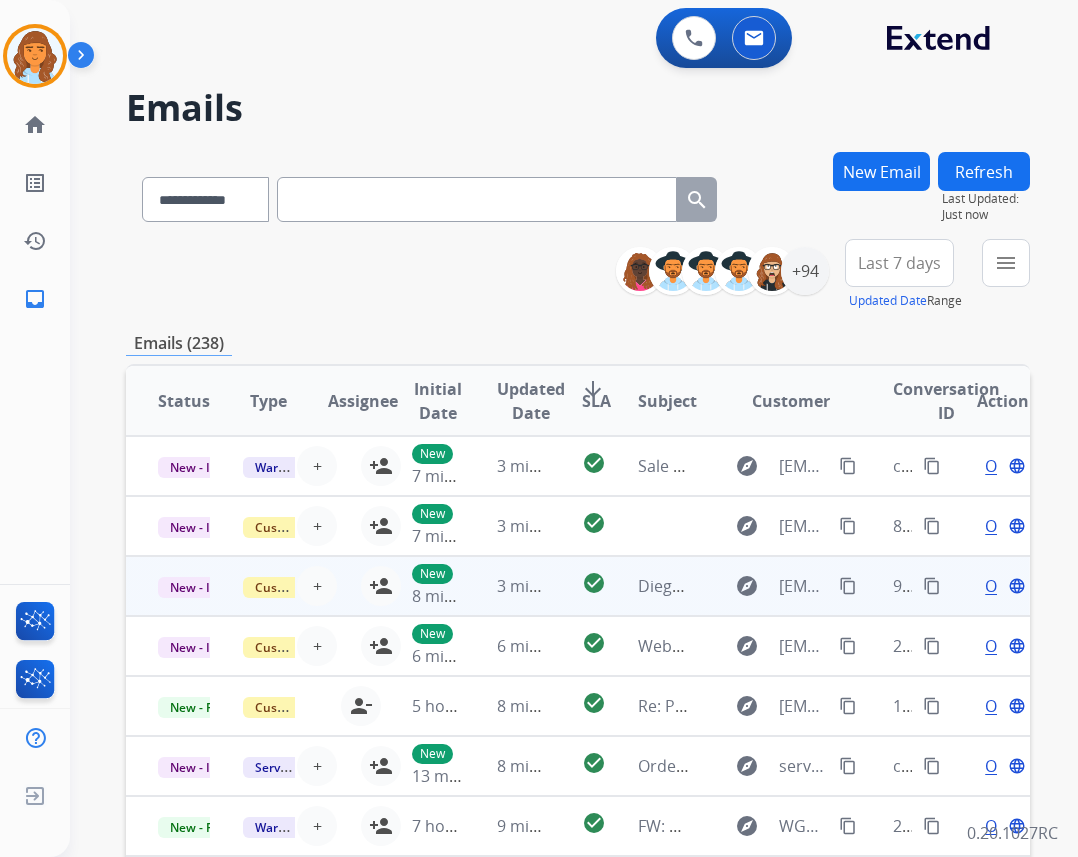 scroll, scrollTop: 2, scrollLeft: 0, axis: vertical 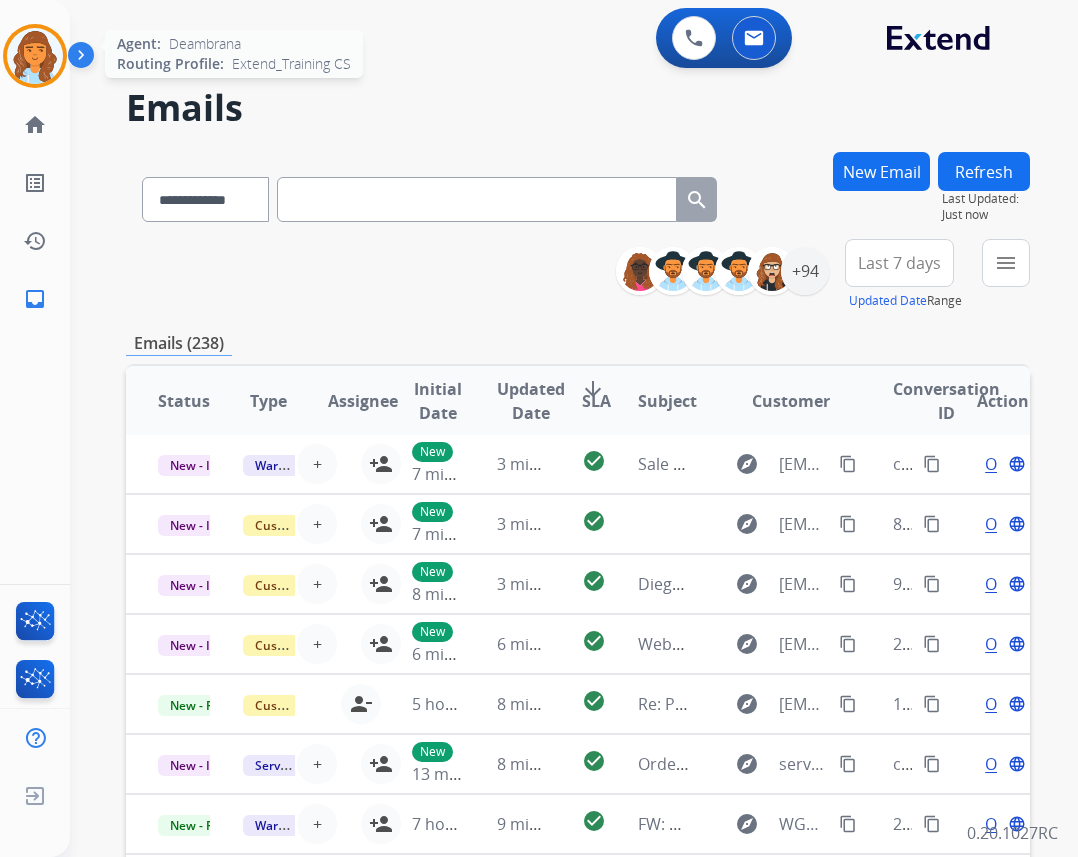 click at bounding box center [35, 56] 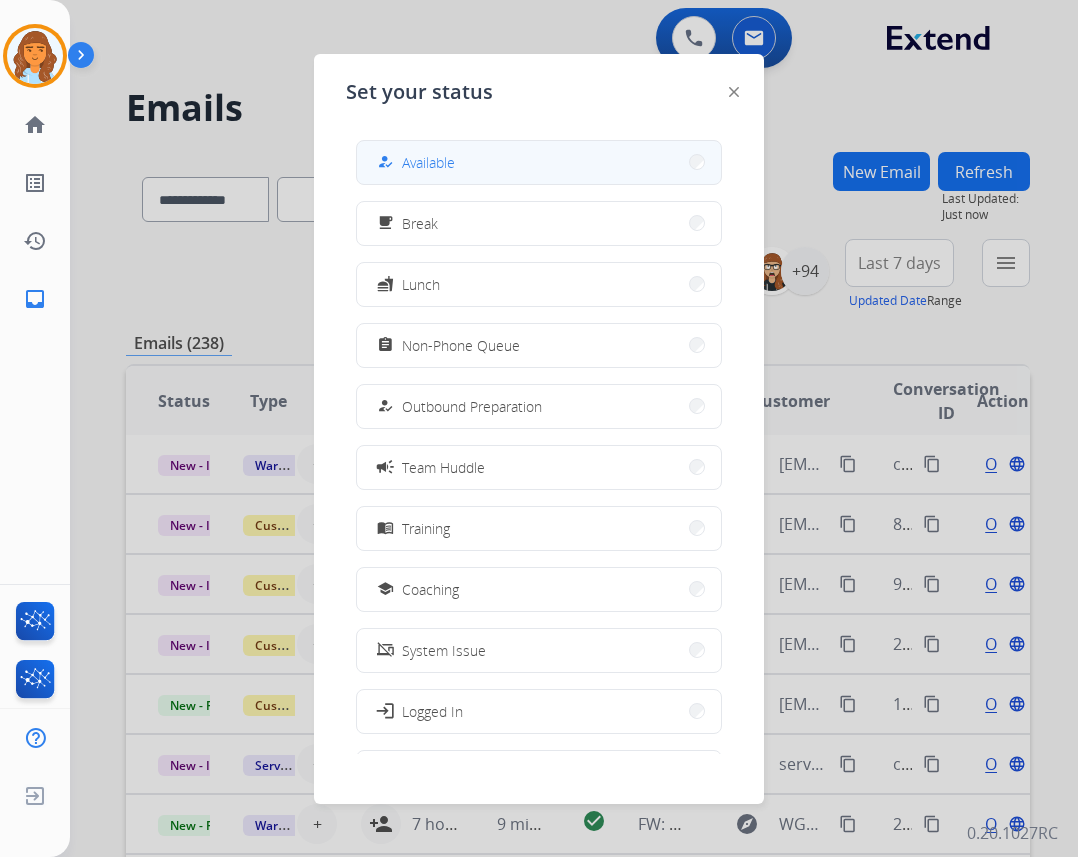 click on "how_to_reg Available" at bounding box center (539, 162) 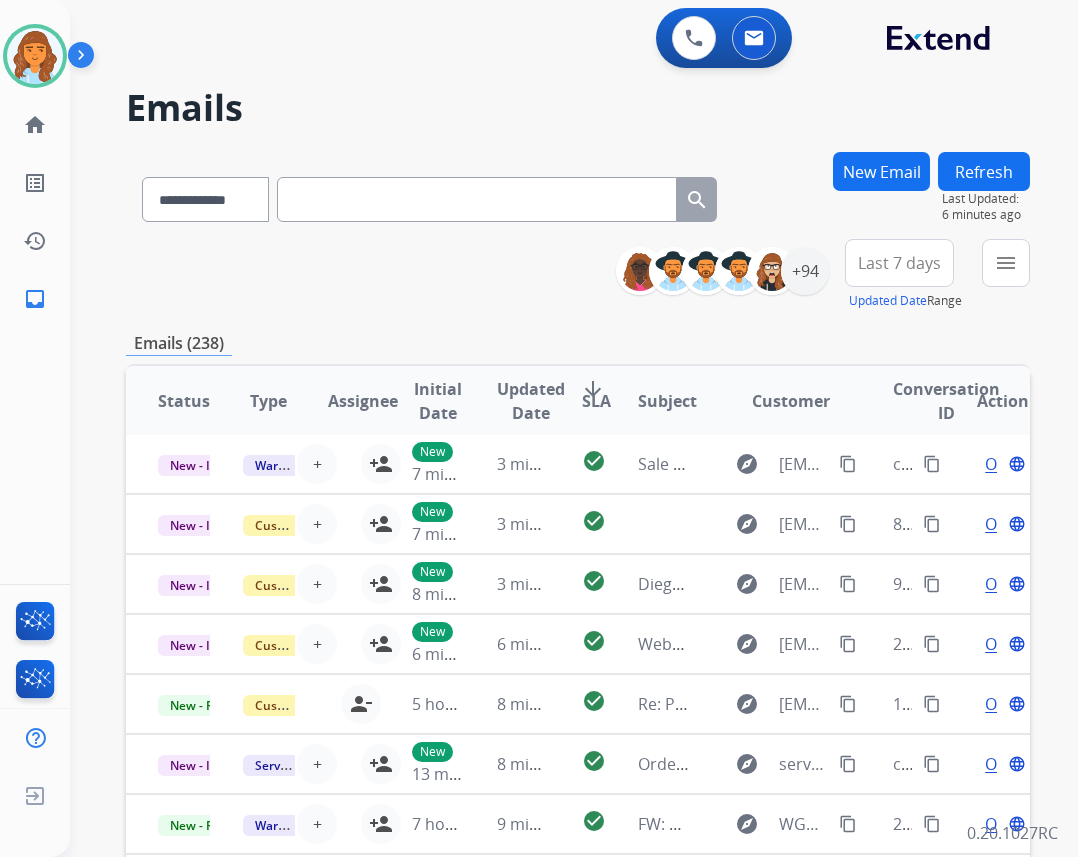 click on "**********" at bounding box center (830, 275) 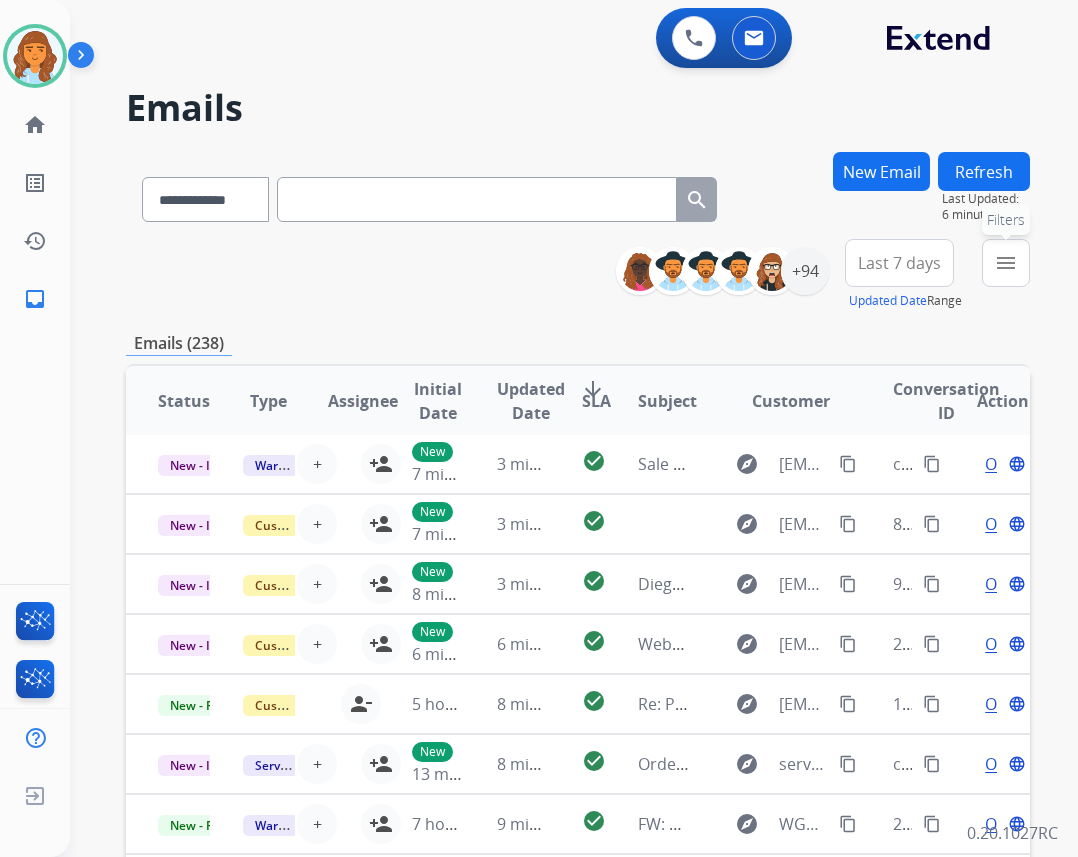 click on "menu" at bounding box center [1006, 263] 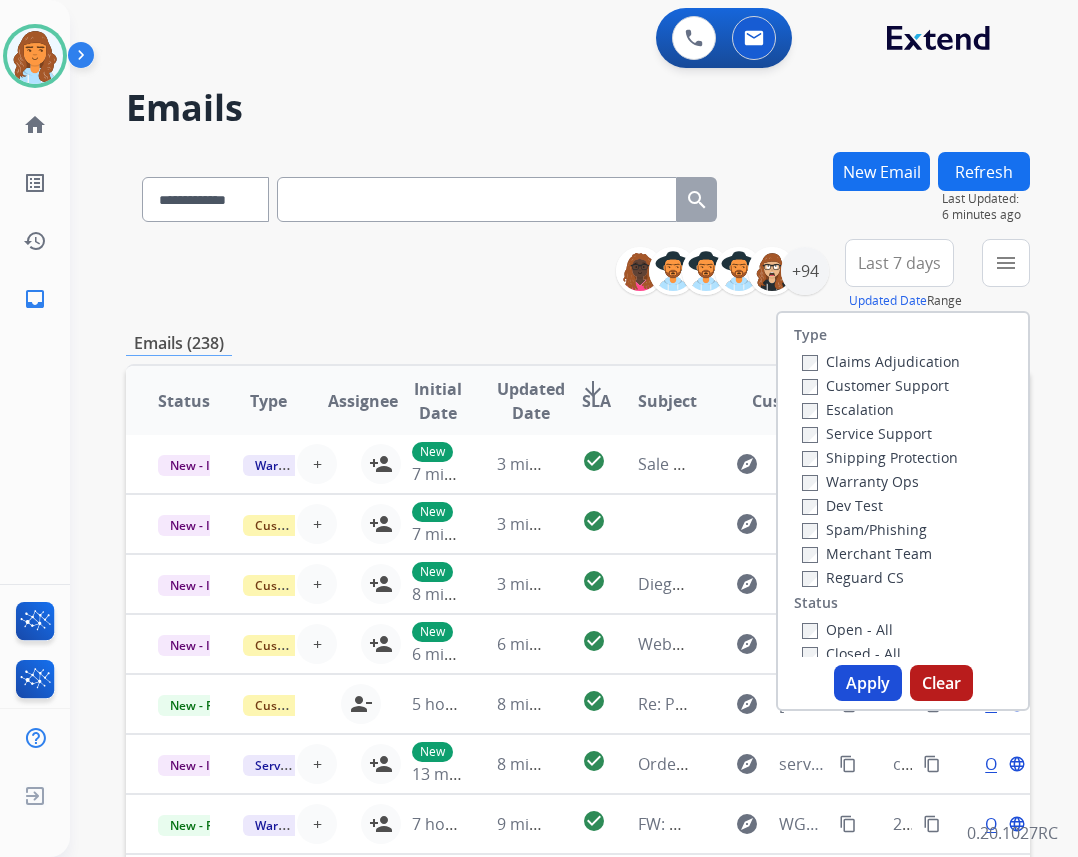 click on "Reguard CS" at bounding box center (853, 577) 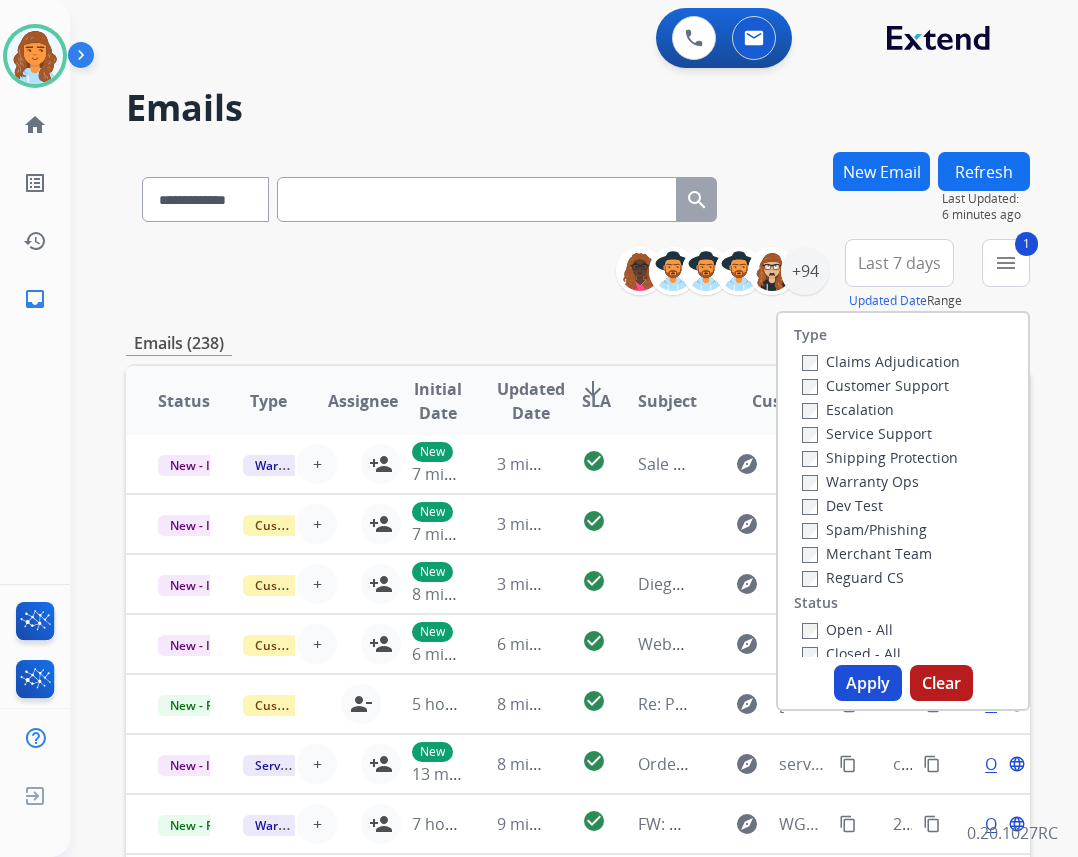 click on "Shipping Protection" at bounding box center (880, 457) 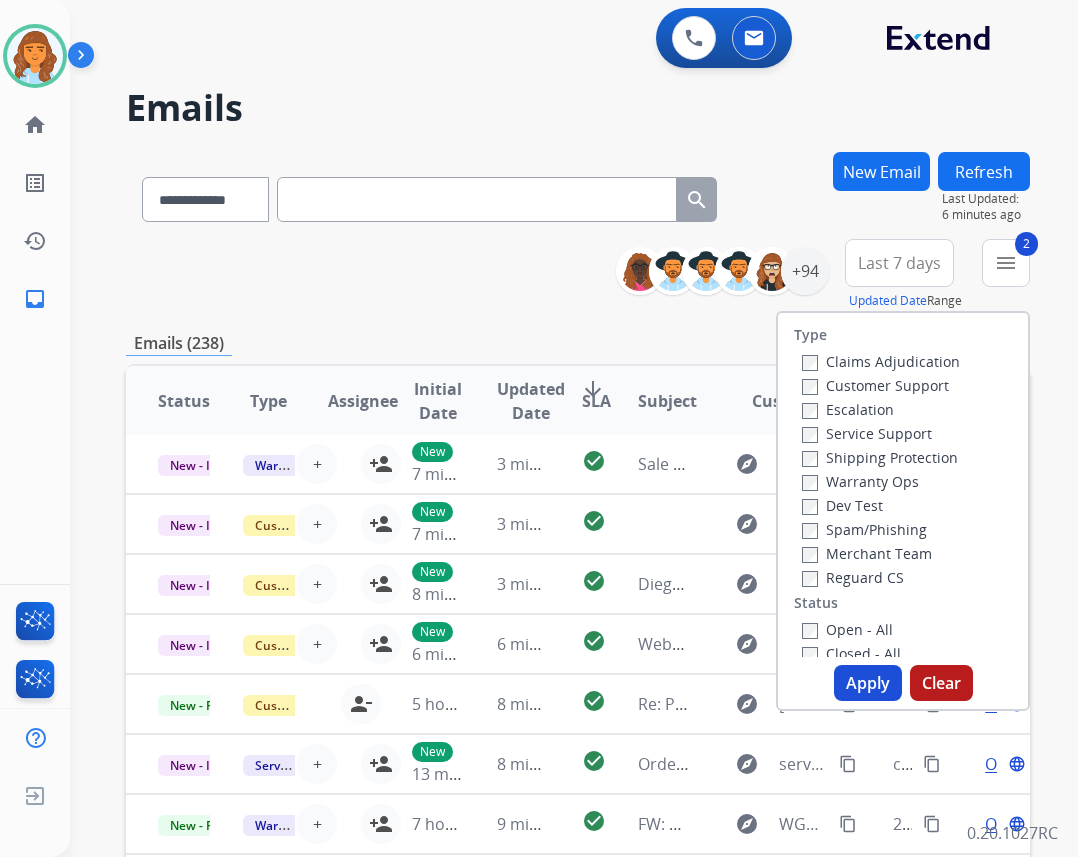 click on "Customer Support" at bounding box center [875, 385] 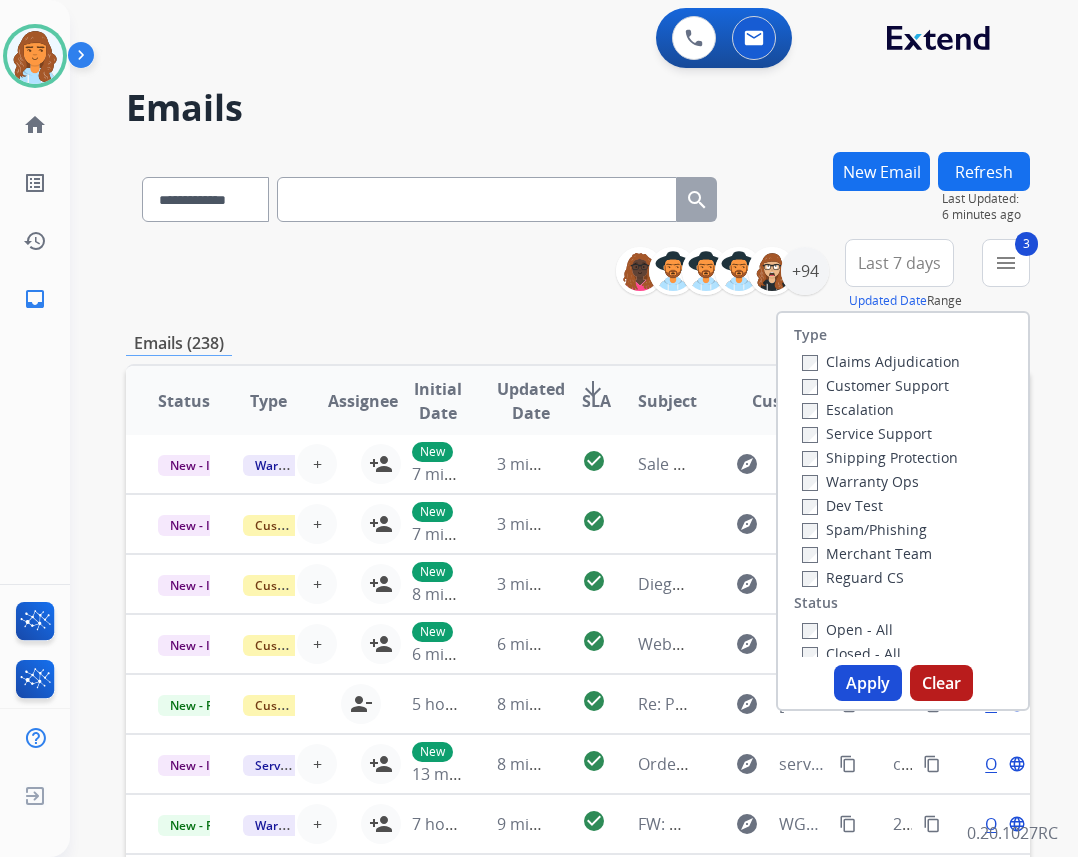 click on "Open - All" at bounding box center [847, 629] 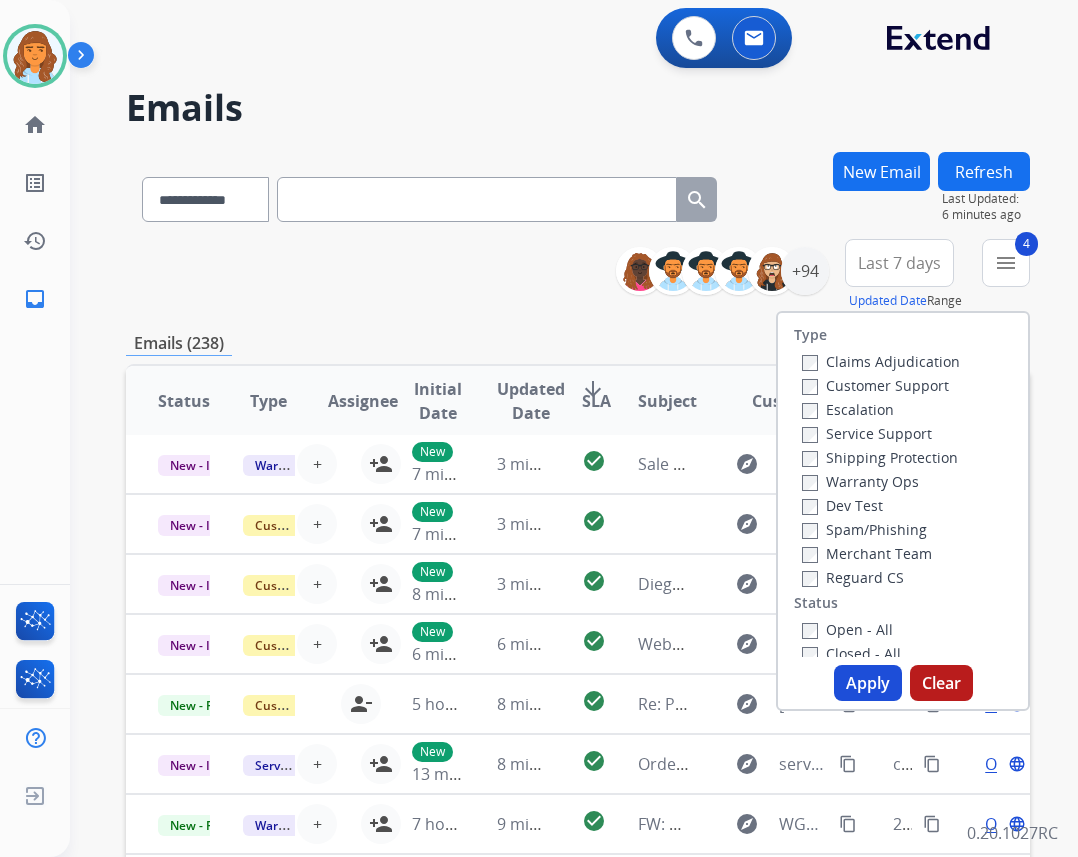 click on "Apply" at bounding box center (868, 683) 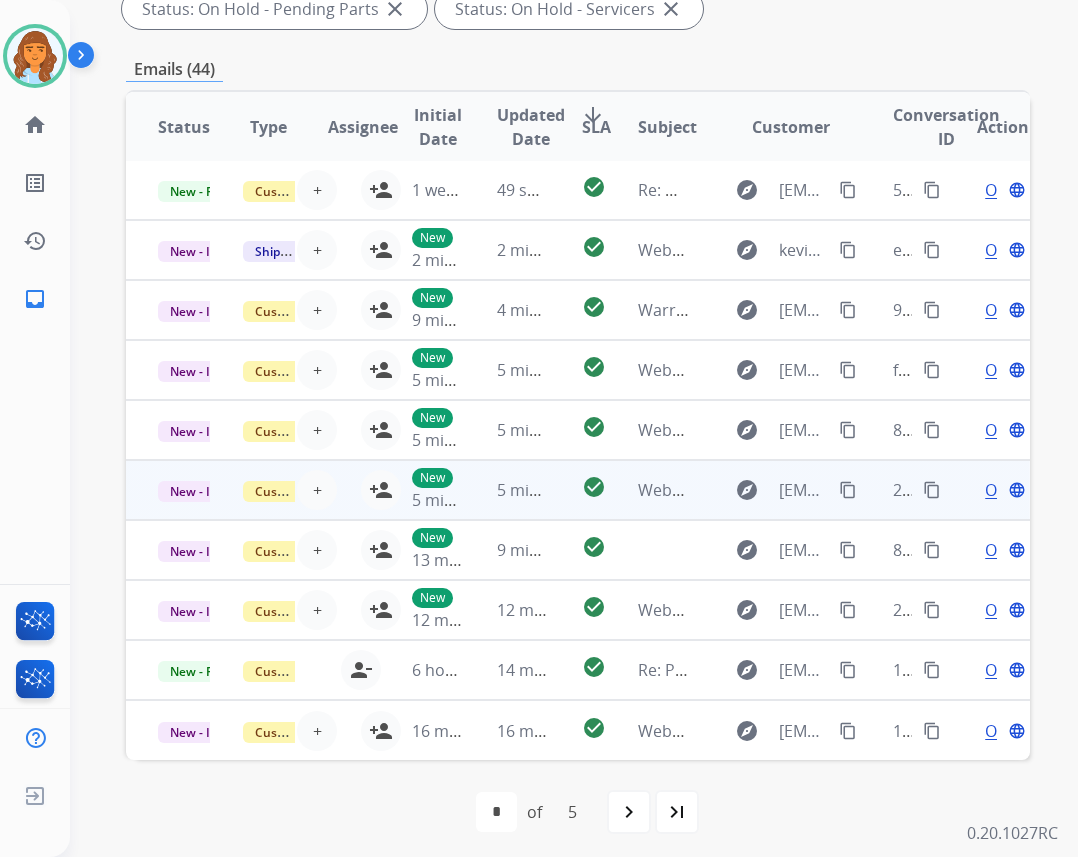 scroll, scrollTop: 473, scrollLeft: 0, axis: vertical 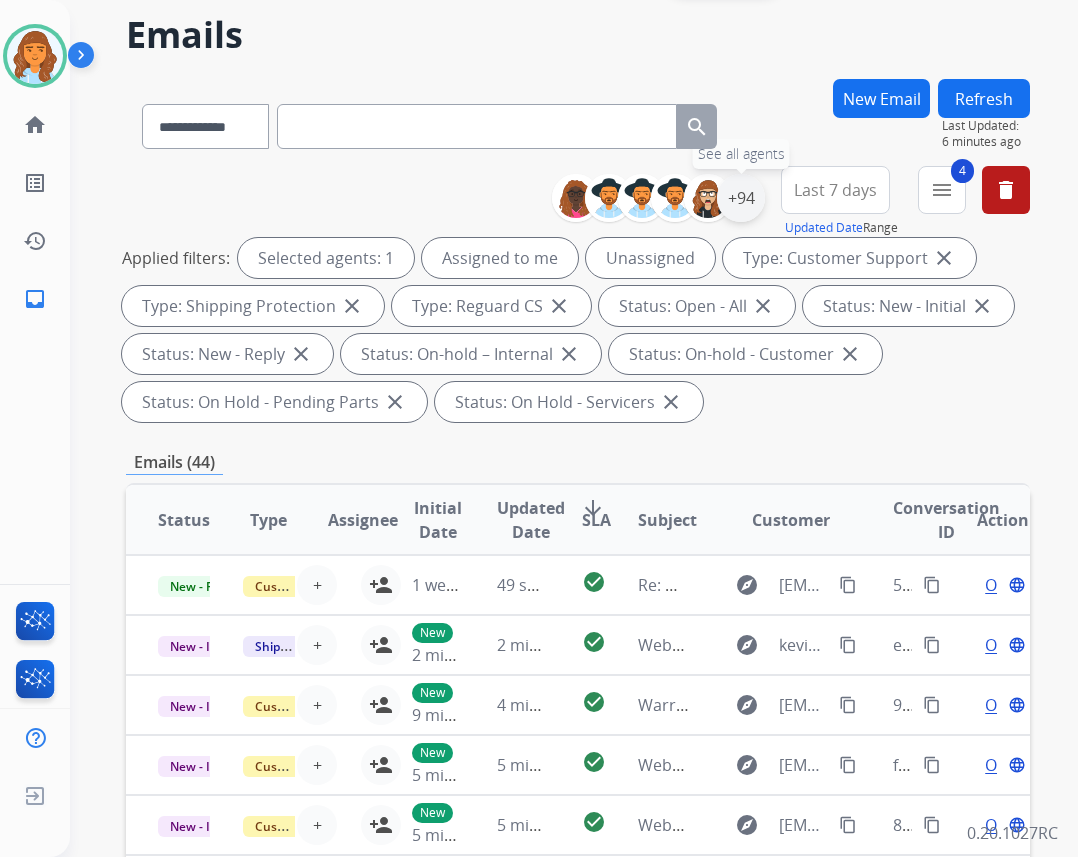 click on "+94" at bounding box center [741, 198] 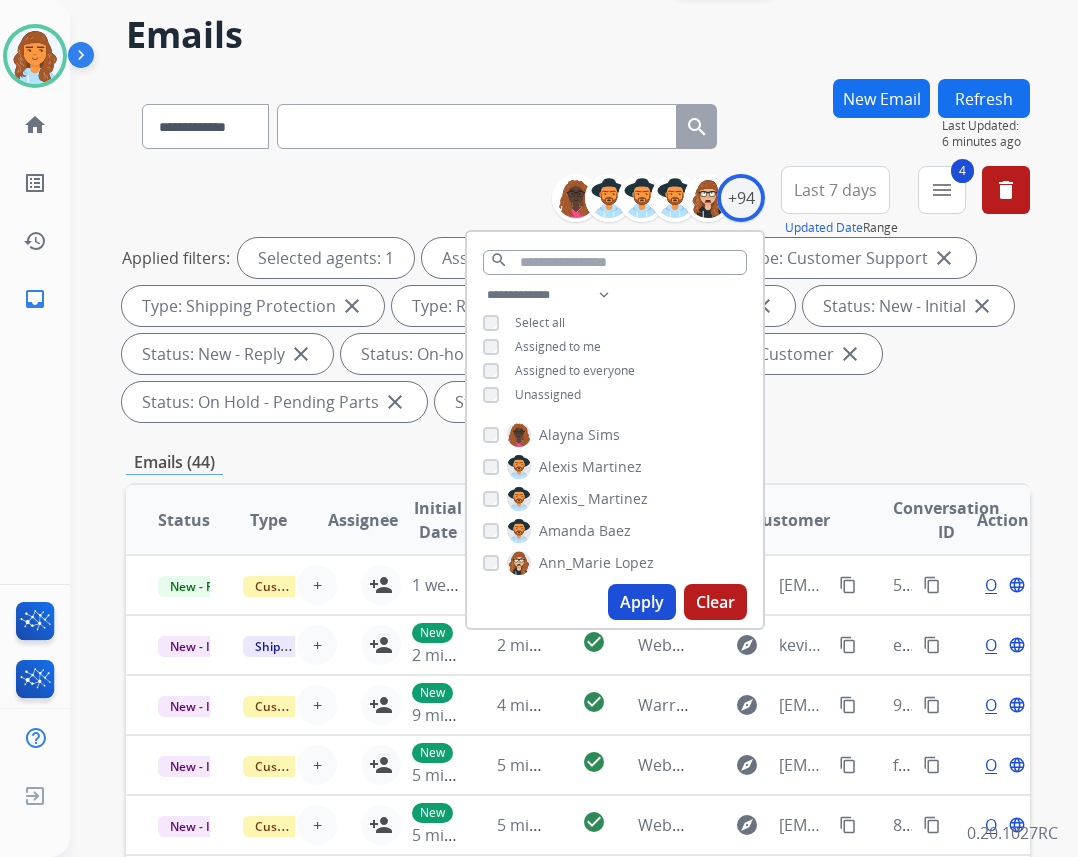 click on "Unassigned" at bounding box center [548, 394] 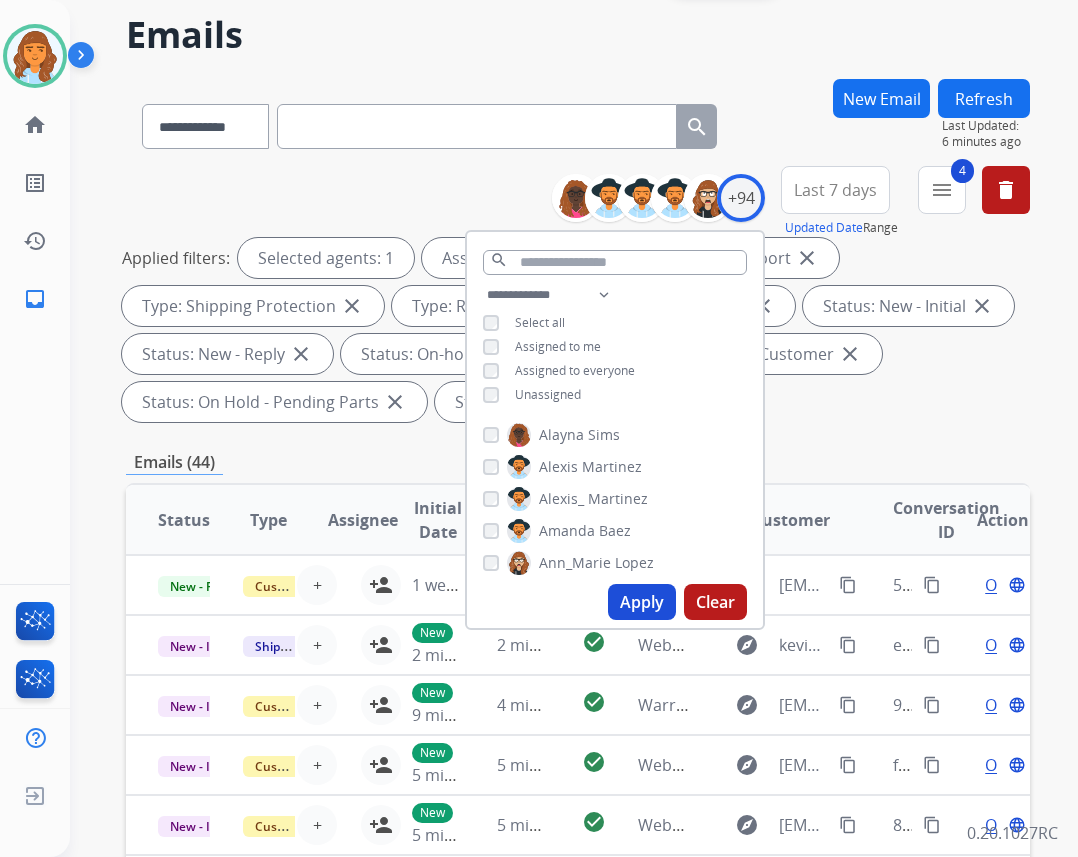 click on "Apply" at bounding box center (642, 602) 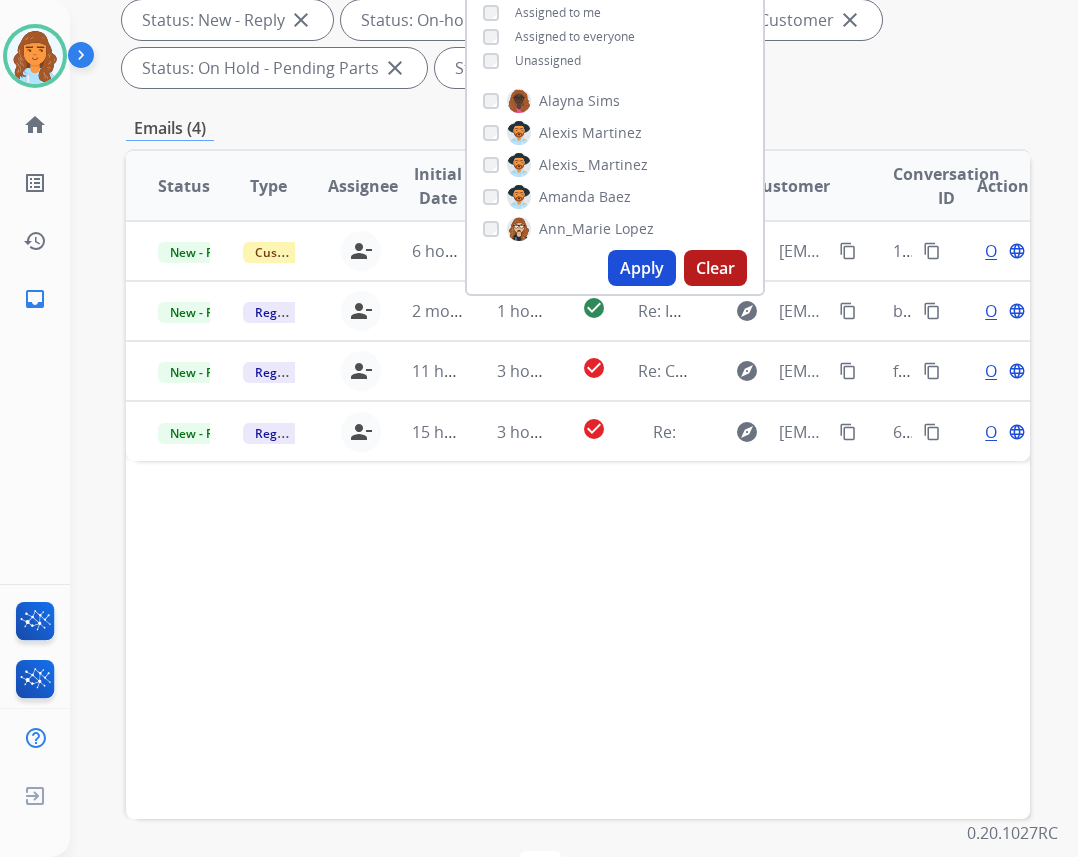 scroll, scrollTop: 473, scrollLeft: 0, axis: vertical 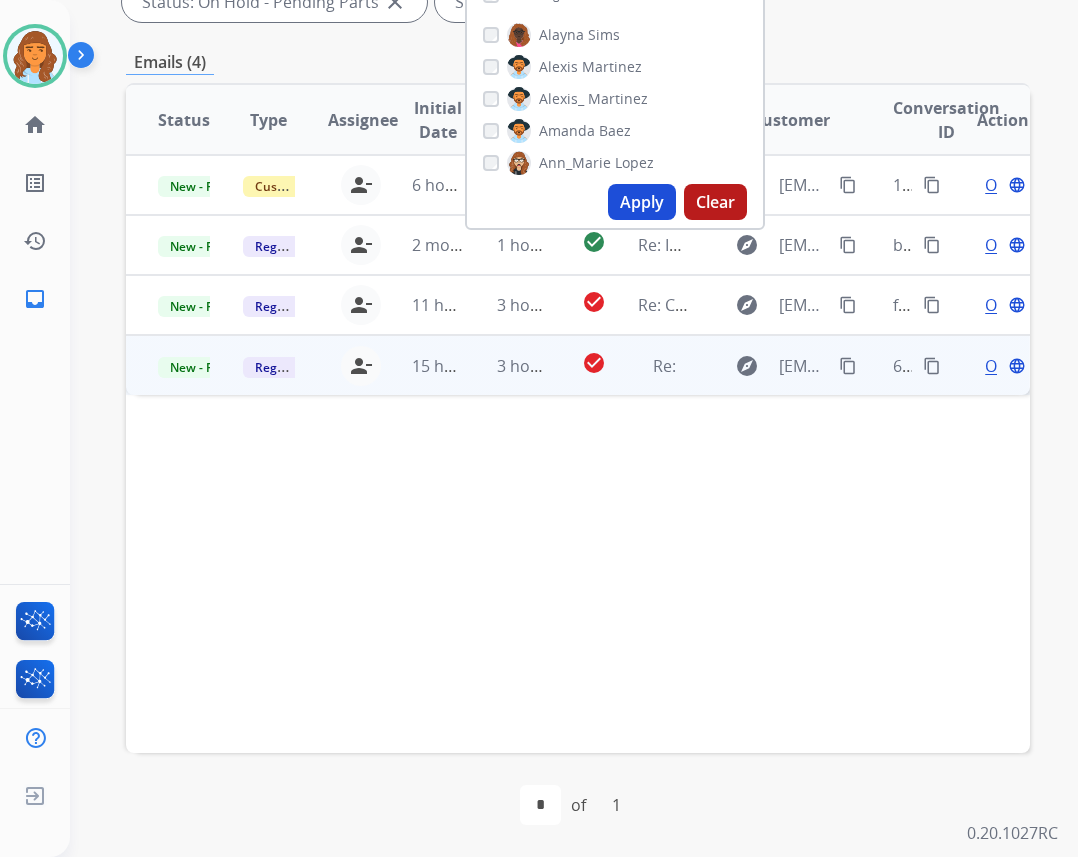 click on "3 hours ago" at bounding box center [507, 365] 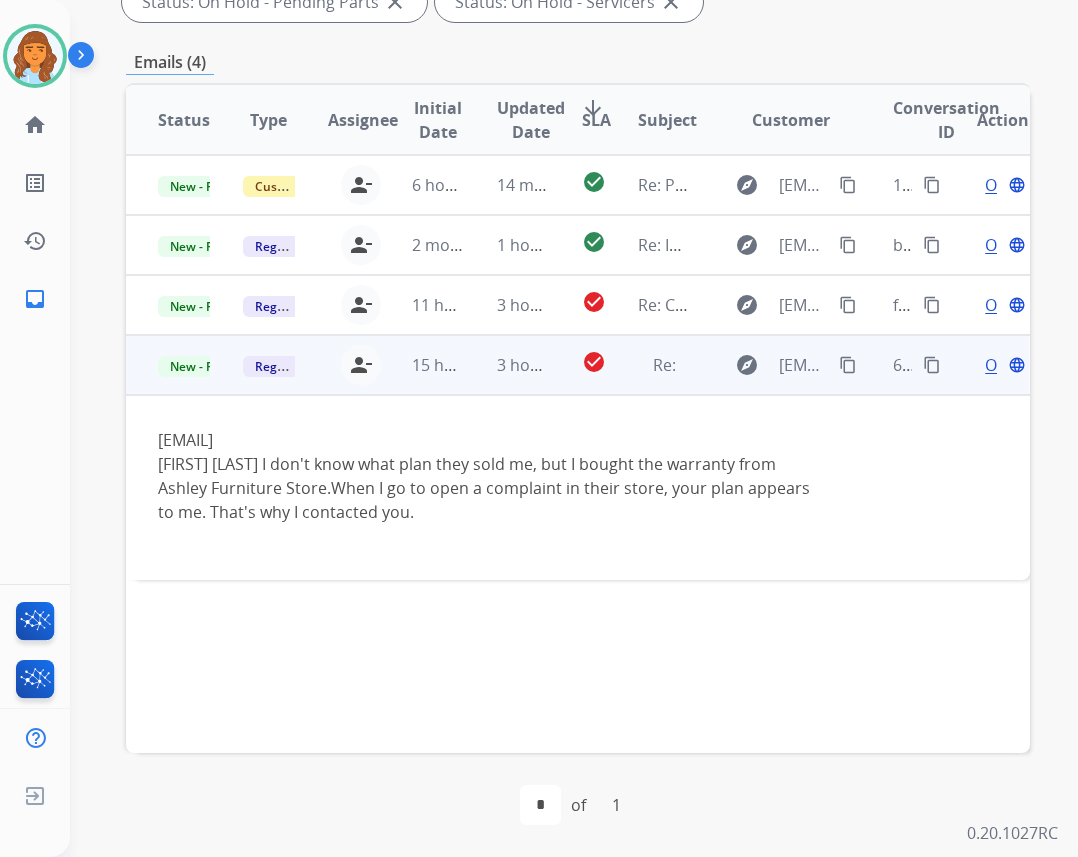 click on "Open" at bounding box center (1005, 365) 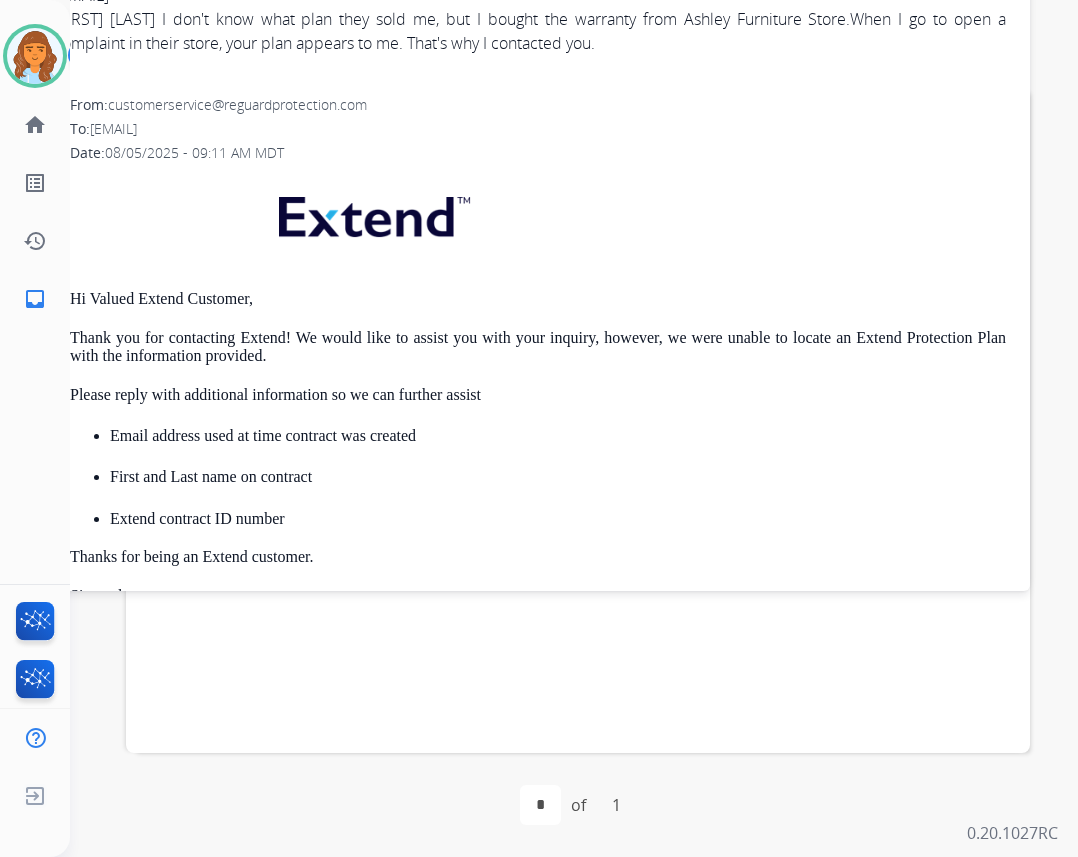 scroll, scrollTop: 0, scrollLeft: 0, axis: both 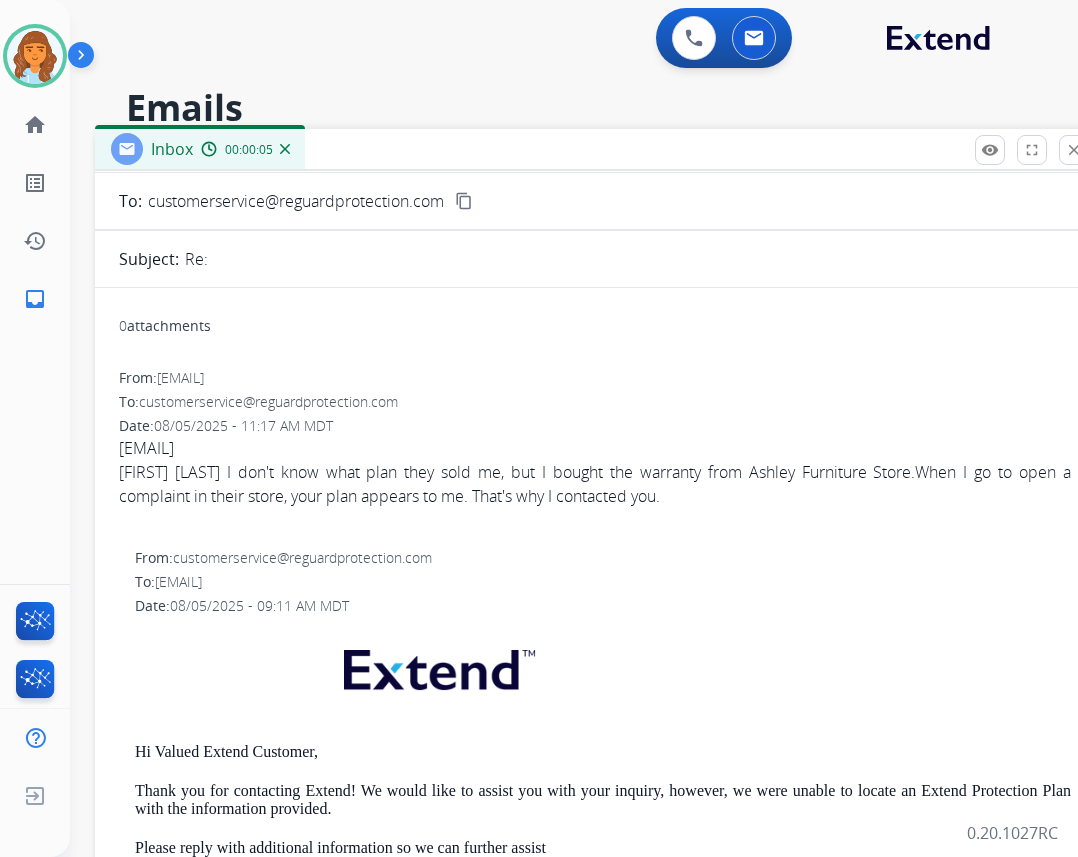 drag, startPoint x: 285, startPoint y: 133, endPoint x: 350, endPoint y: 140, distance: 65.37584 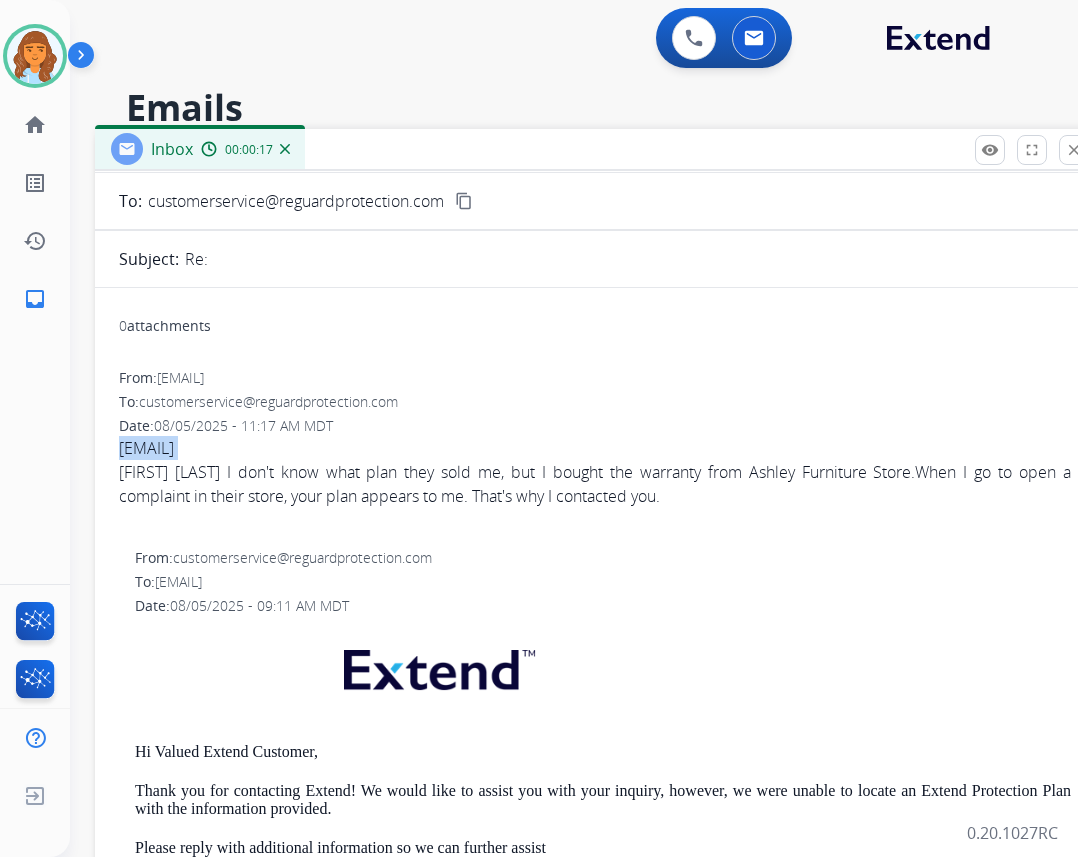 drag, startPoint x: 109, startPoint y: 442, endPoint x: 312, endPoint y: 452, distance: 203.24615 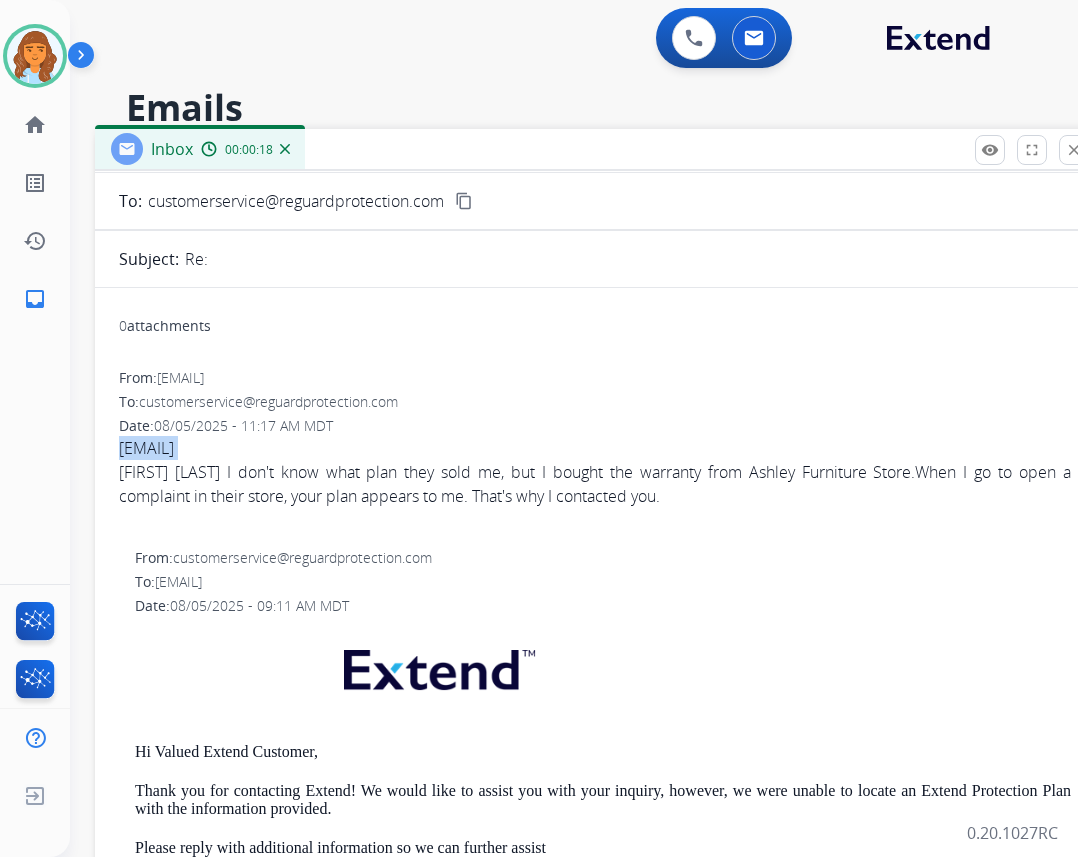 copy on "Den04031994@gmail.com" 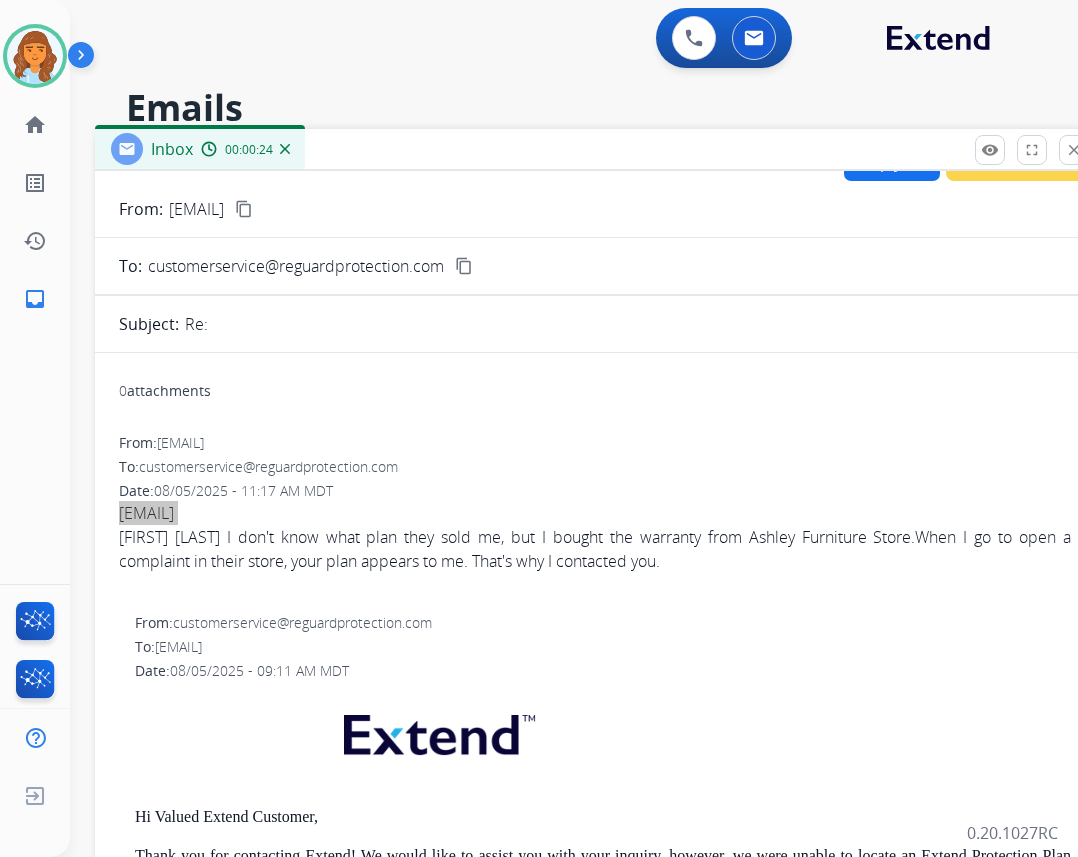 scroll, scrollTop: 0, scrollLeft: 0, axis: both 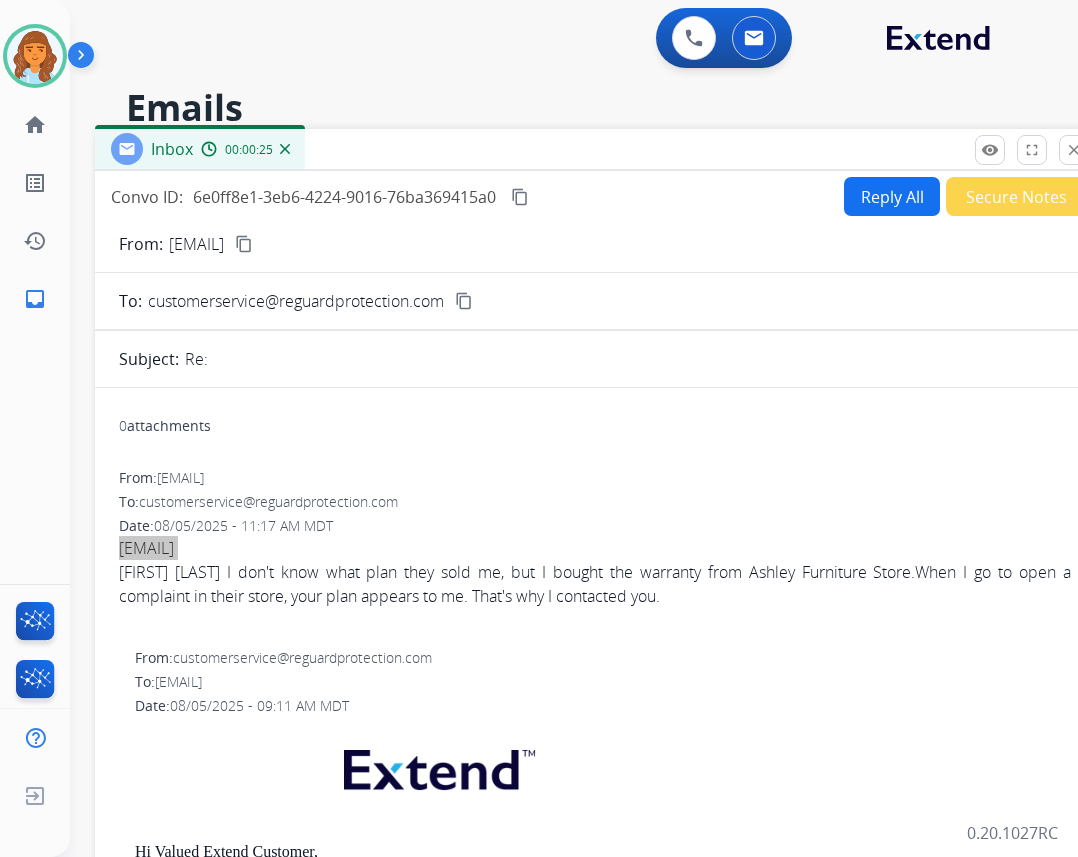click on "Reply All" at bounding box center [892, 196] 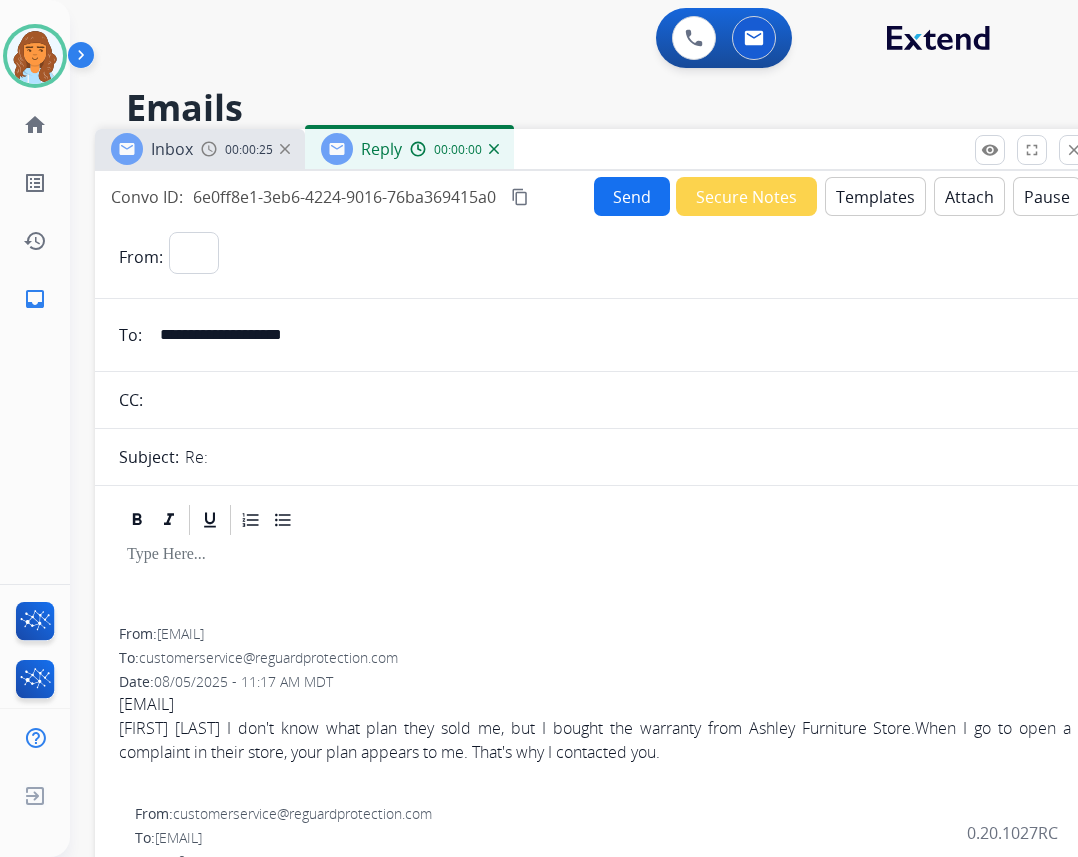 select on "**********" 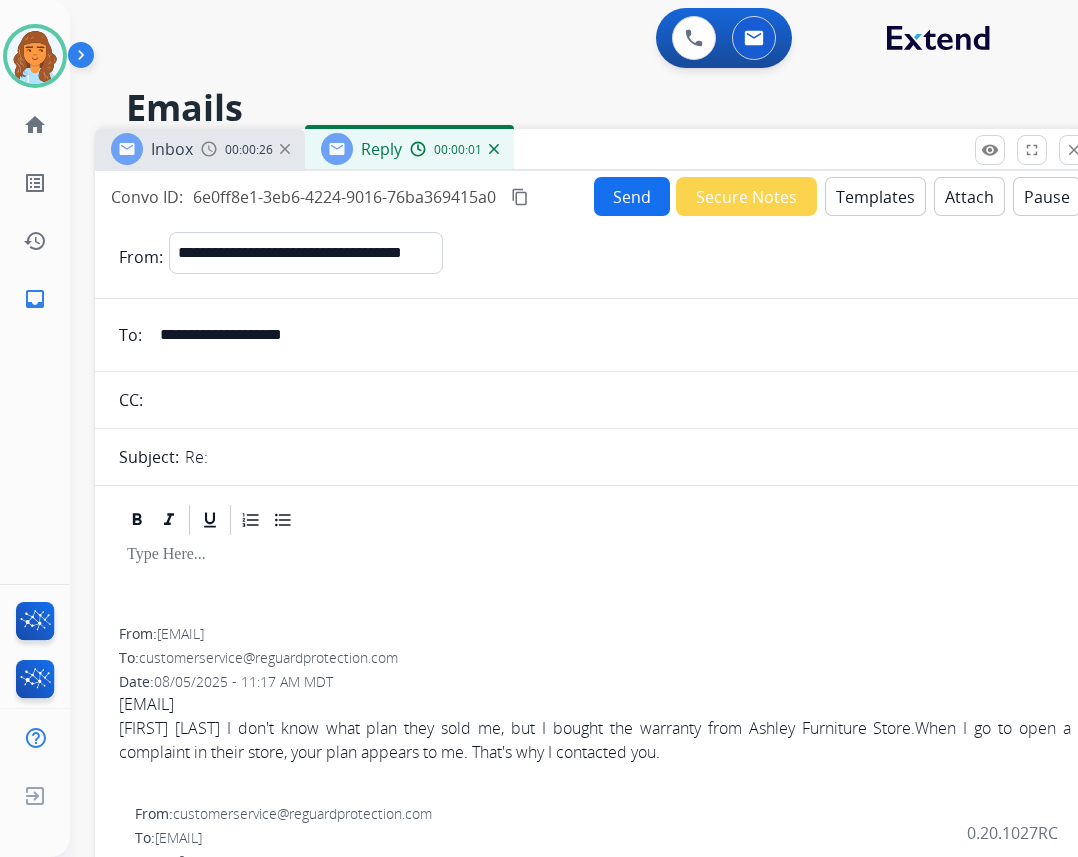 click on "Templates" at bounding box center (875, 196) 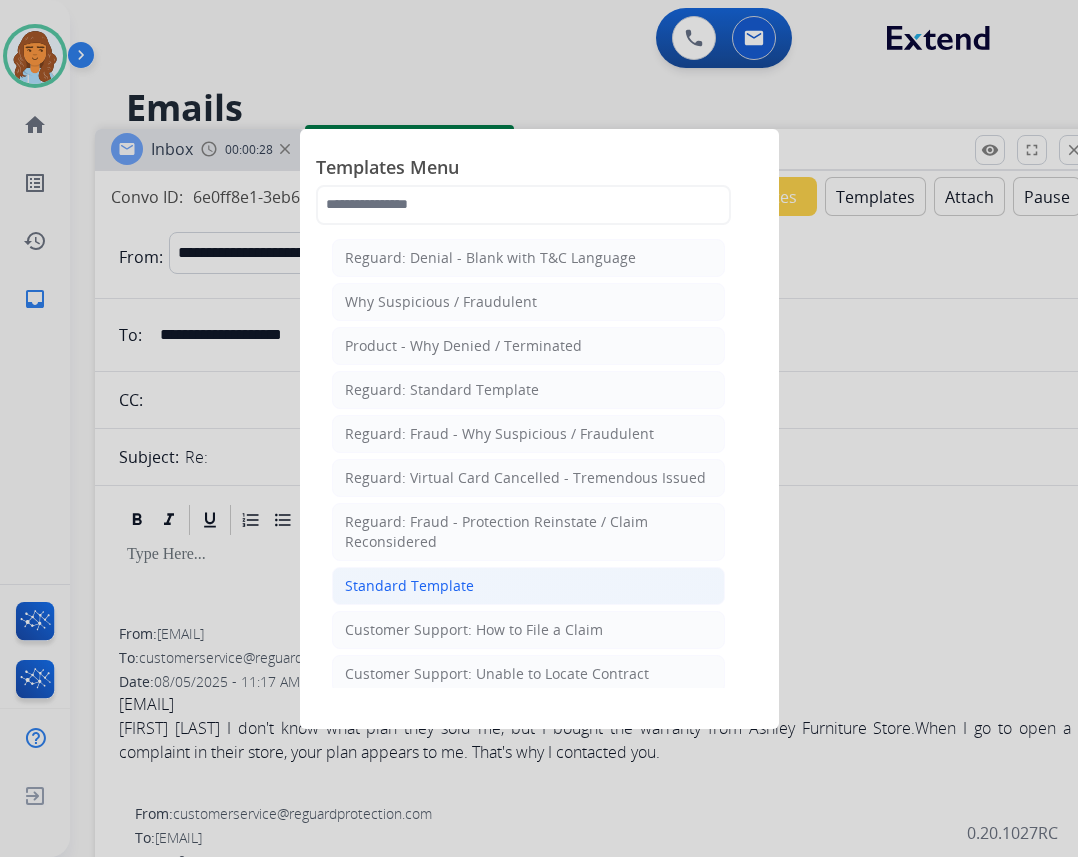 click on "Standard Template" 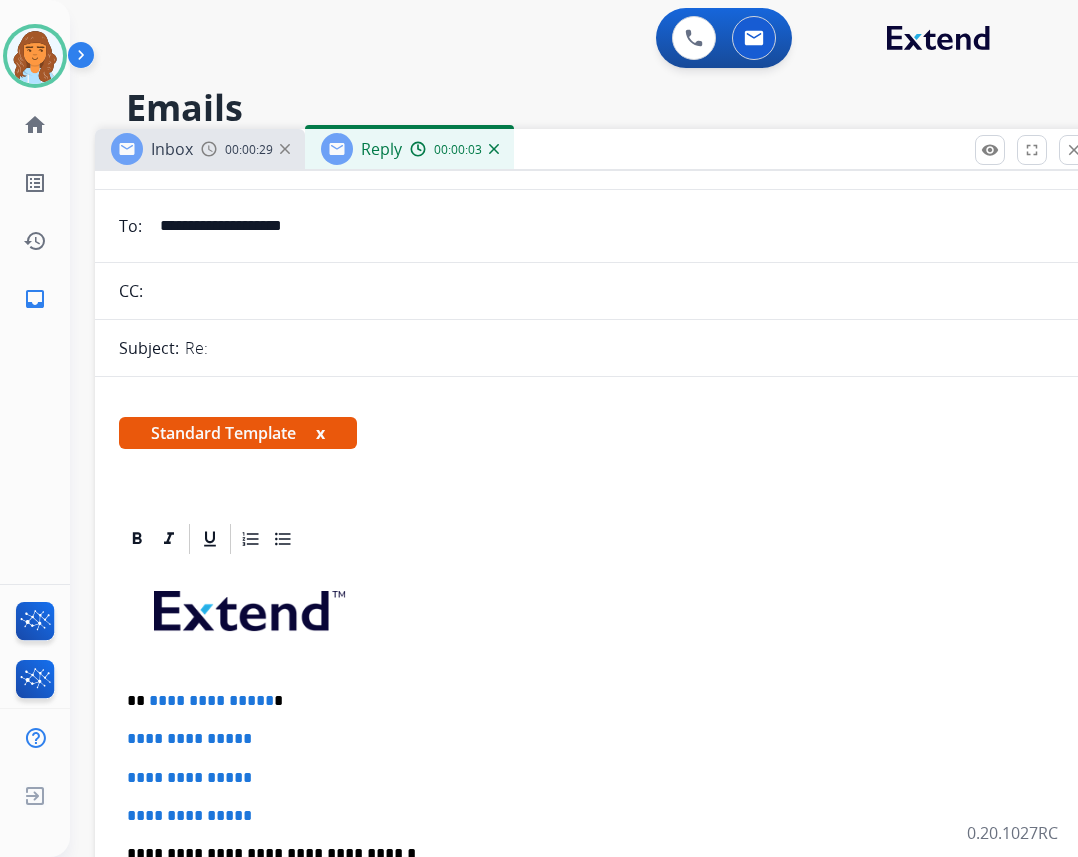 scroll, scrollTop: 300, scrollLeft: 0, axis: vertical 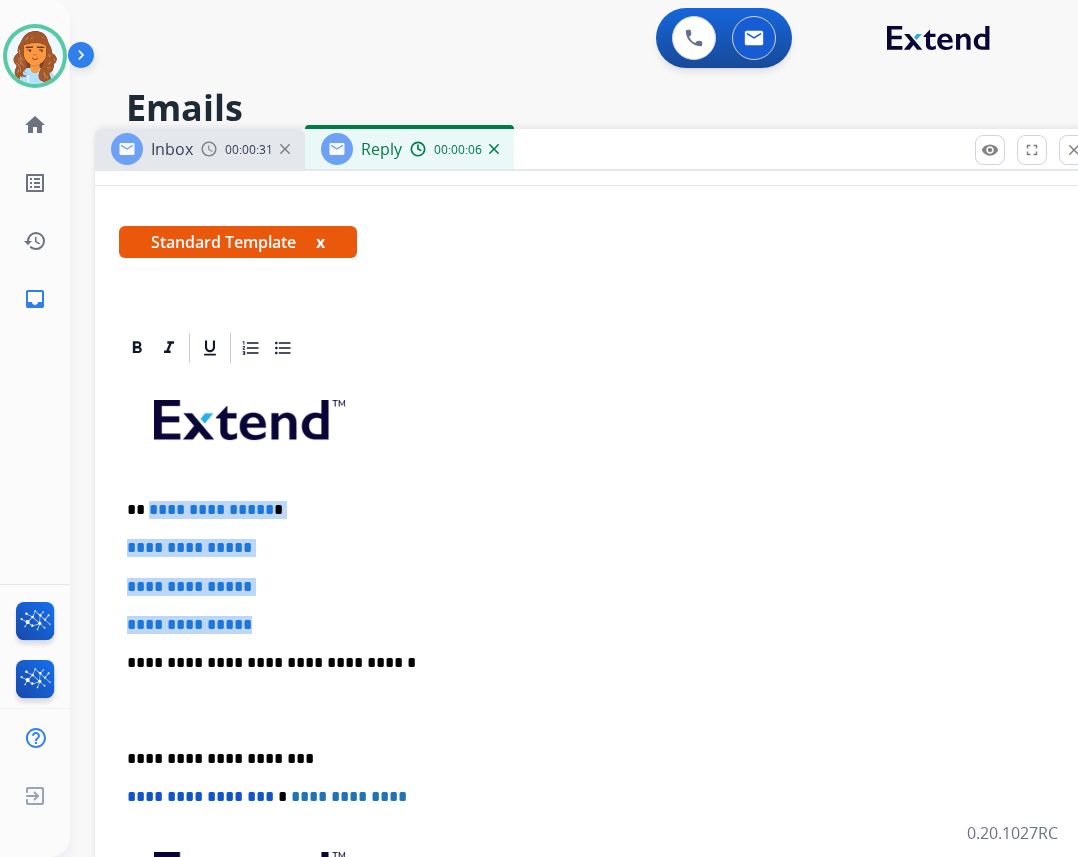 drag, startPoint x: 147, startPoint y: 511, endPoint x: 302, endPoint y: 625, distance: 192.40842 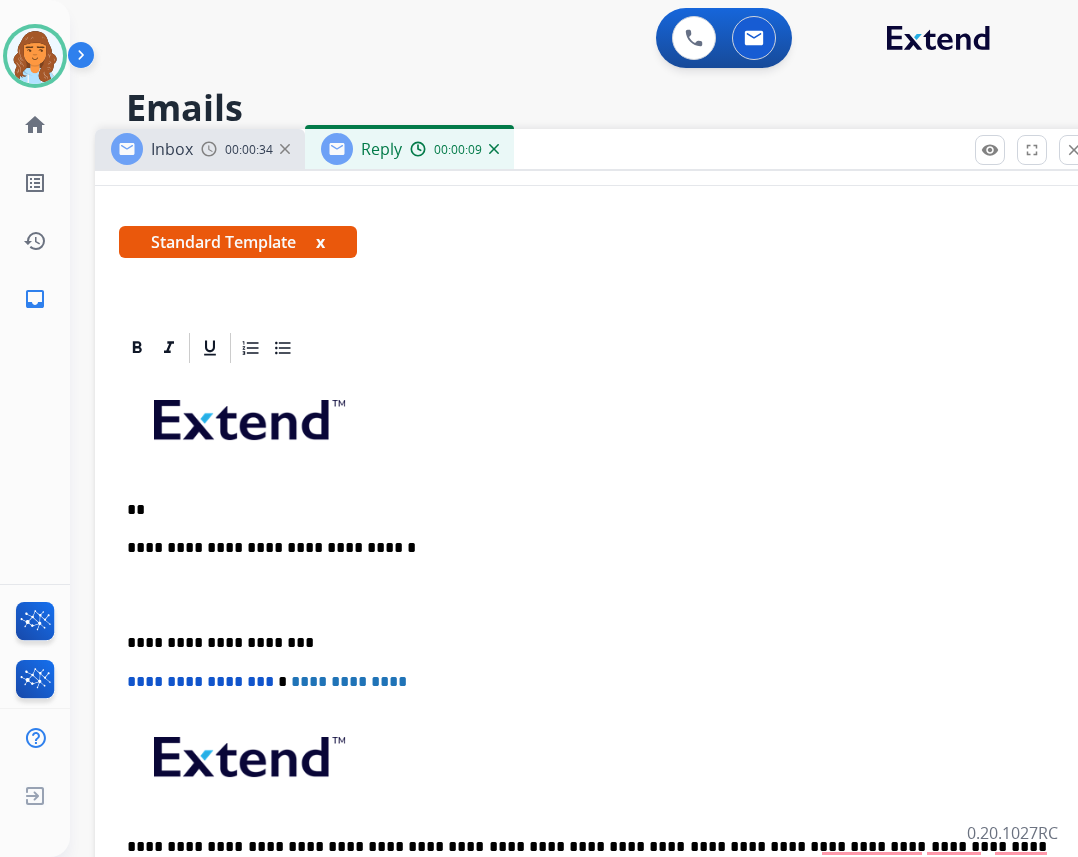 type 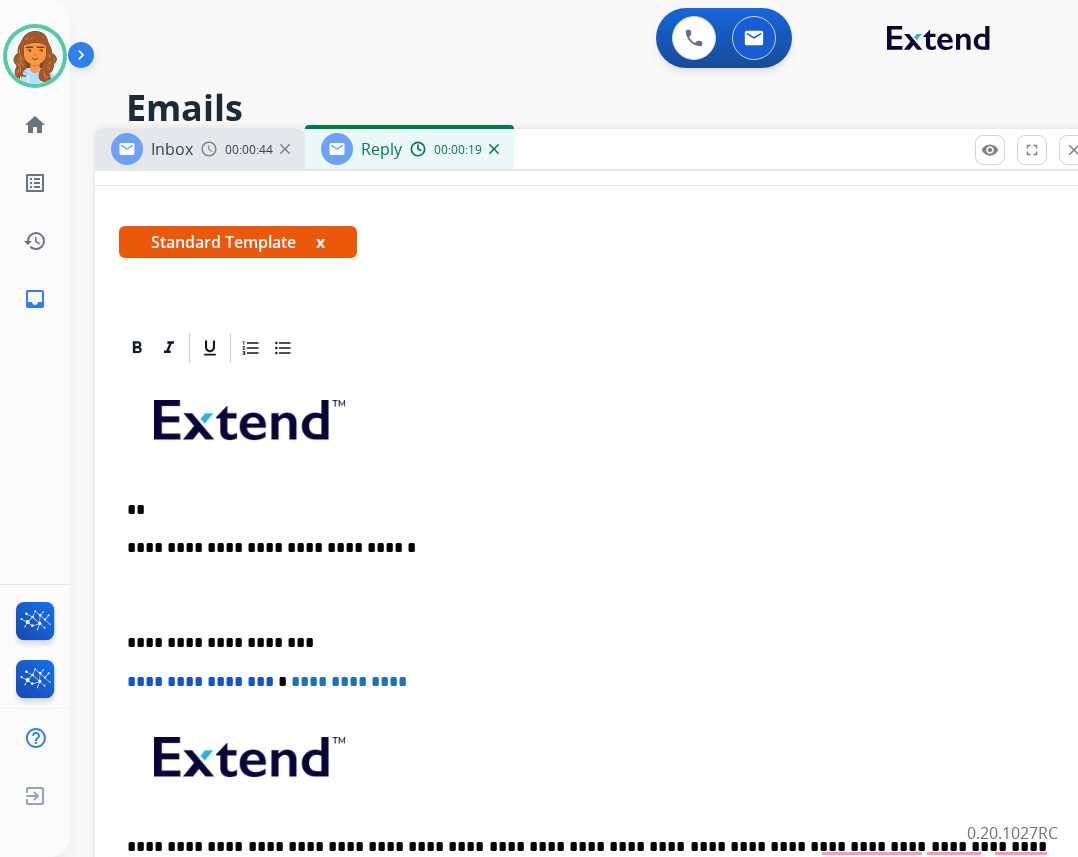 click on "**********" at bounding box center [595, 652] 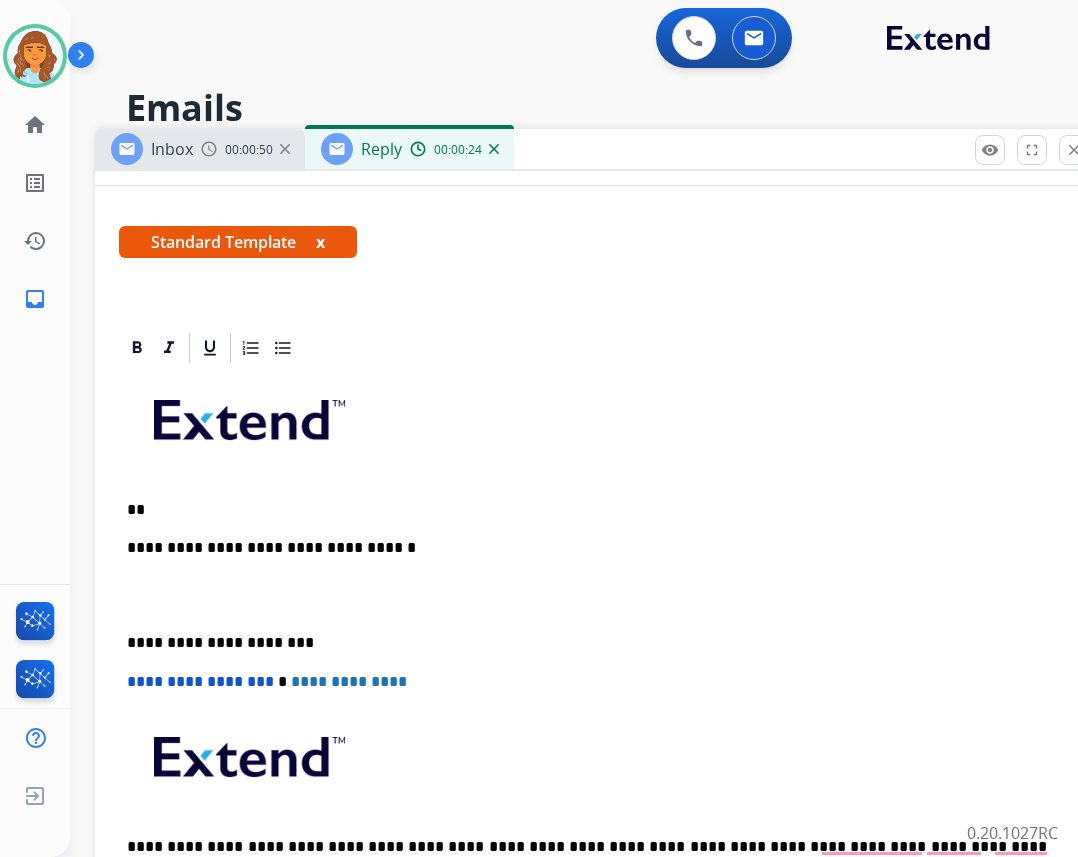 click on "**********" at bounding box center [595, 652] 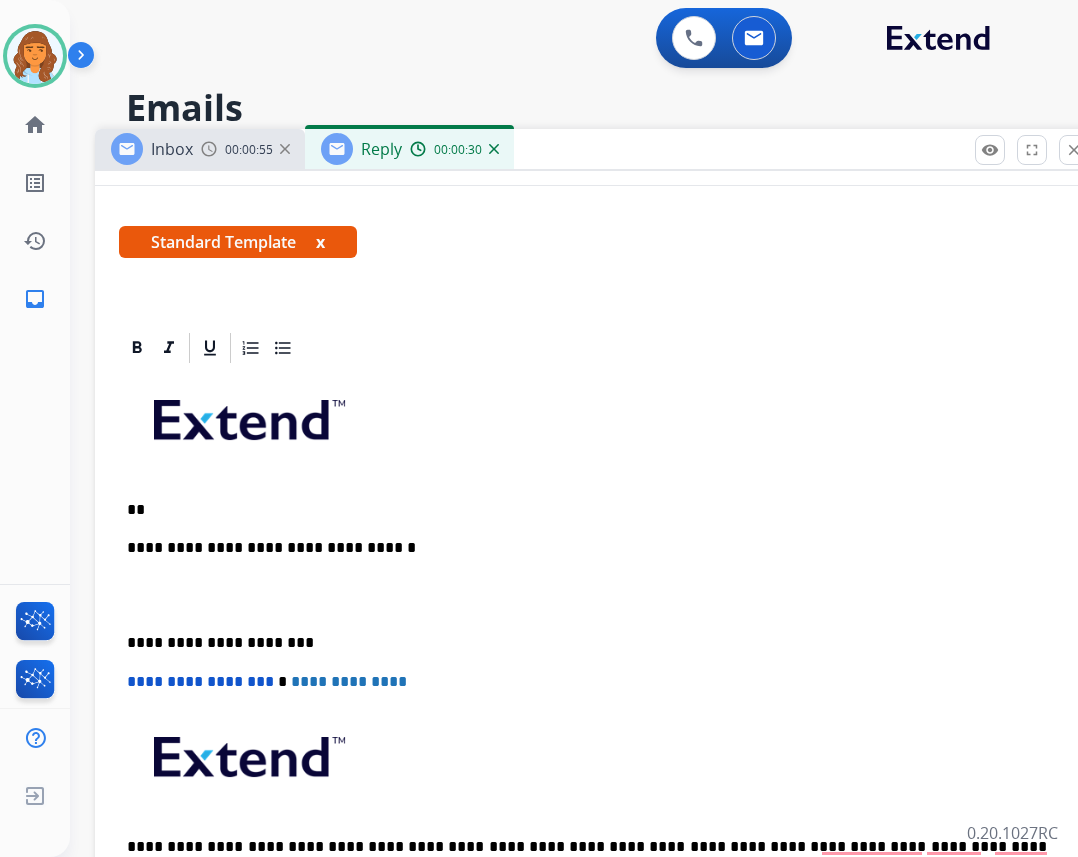 click on "**" at bounding box center [587, 510] 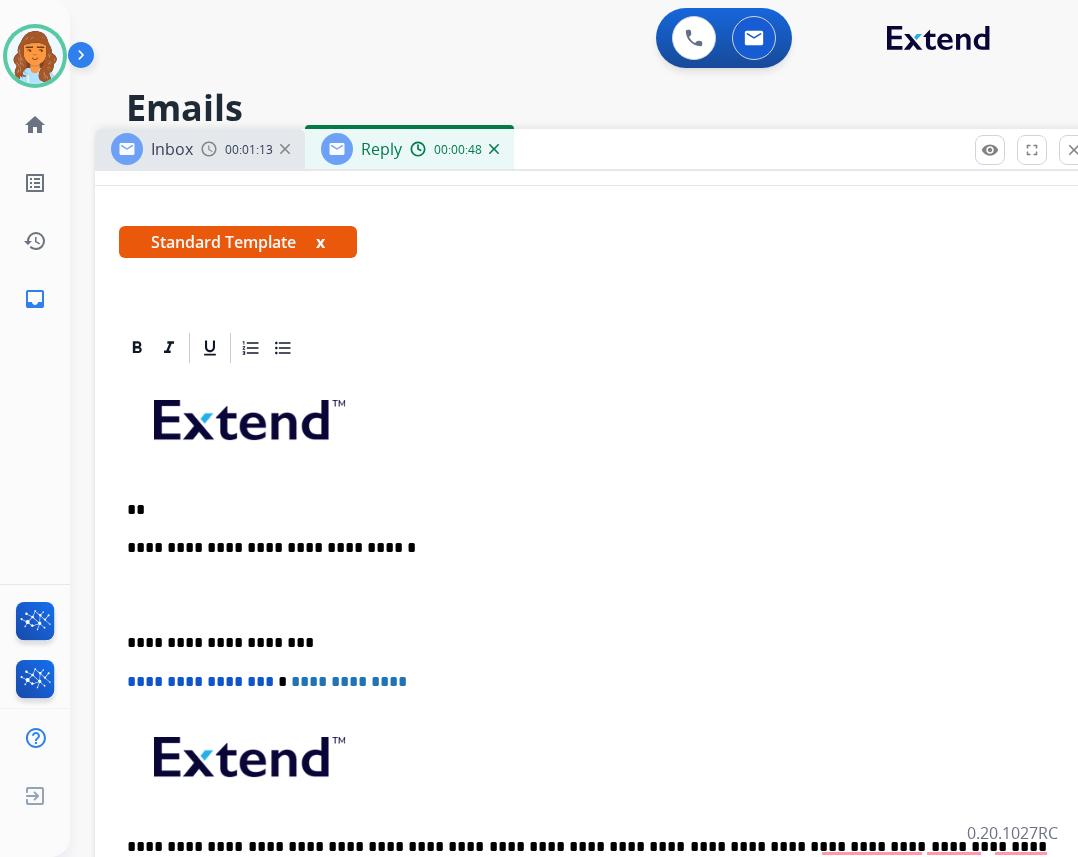 click on "**" at bounding box center (587, 510) 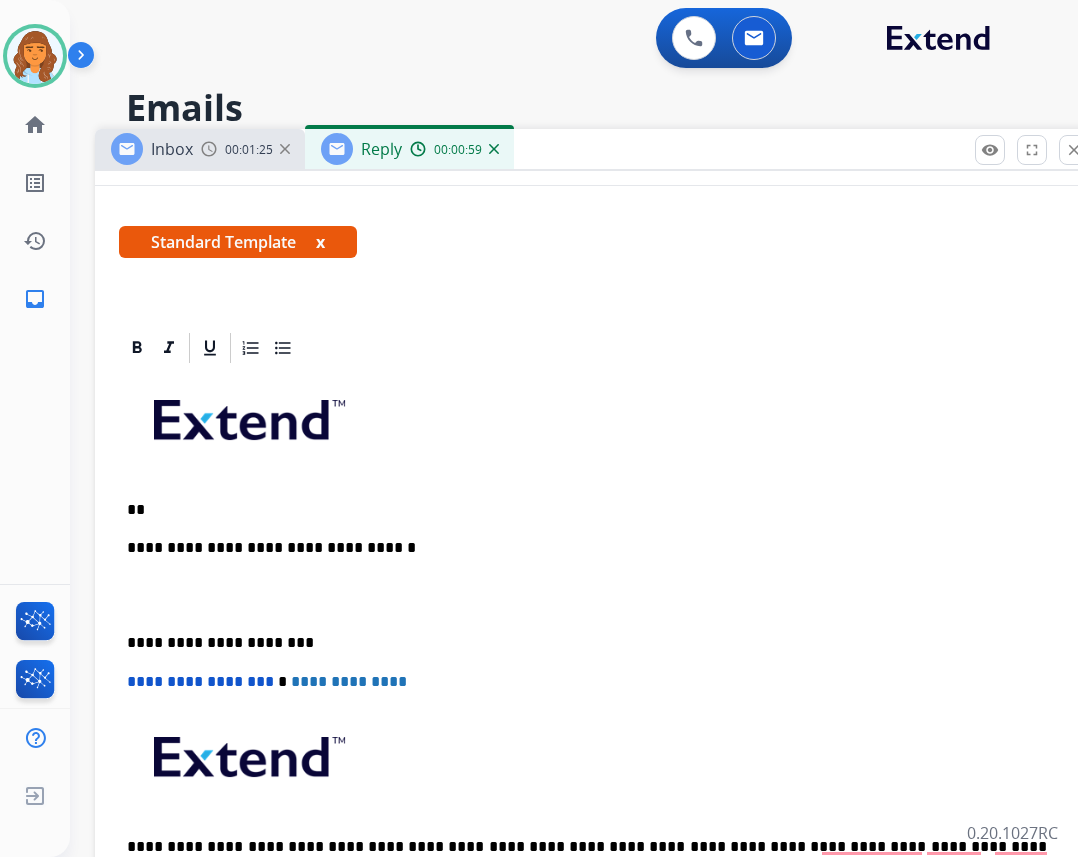 click on "**" at bounding box center (587, 510) 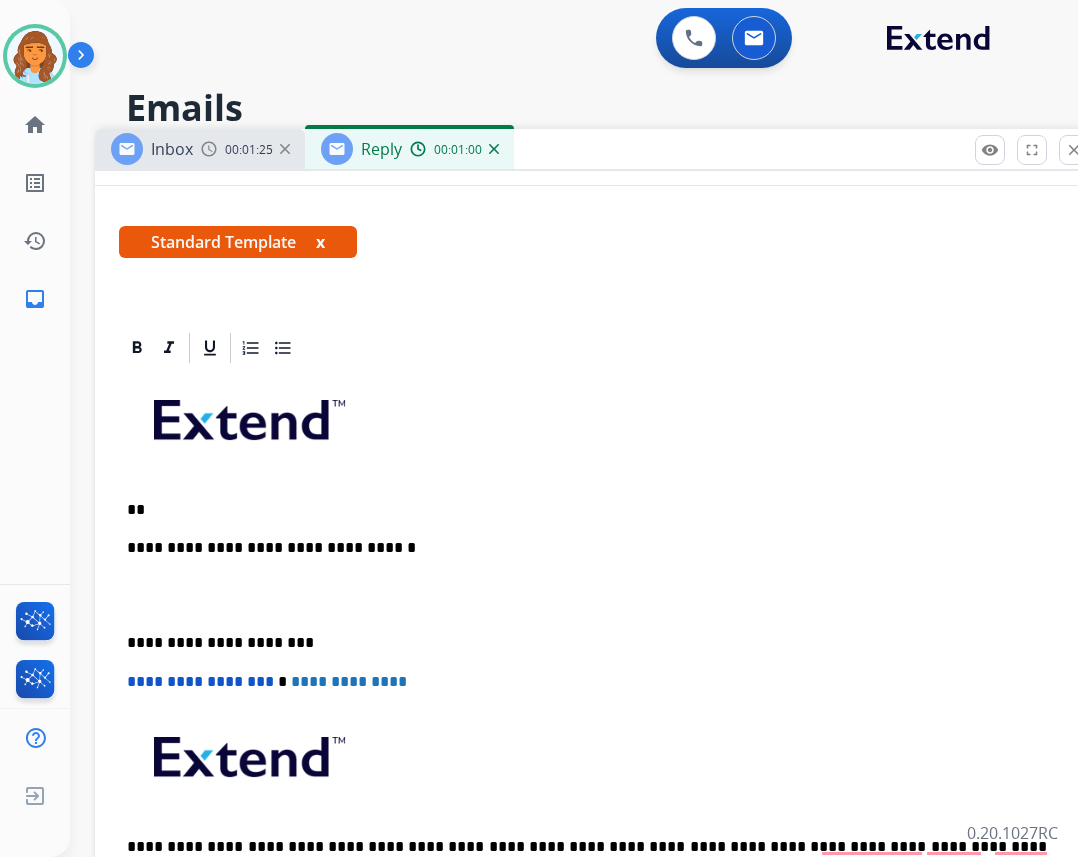 click on "**" at bounding box center (587, 510) 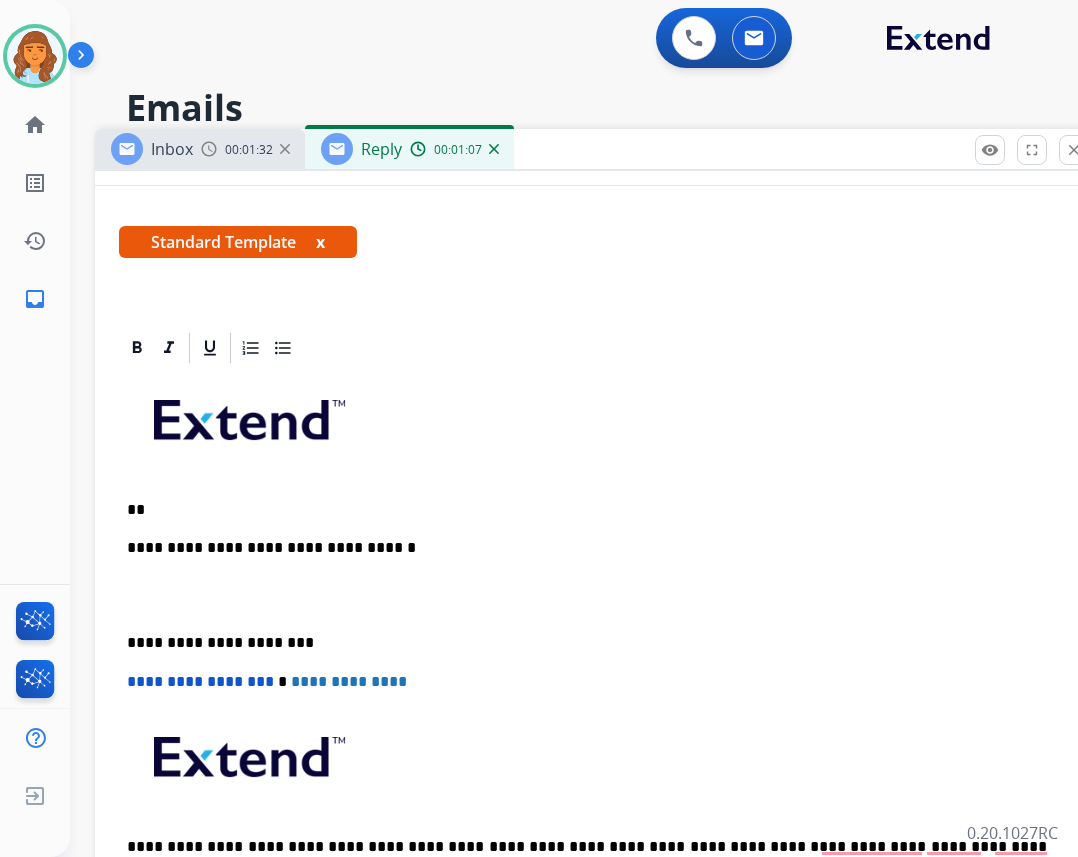 click on "**" at bounding box center [587, 510] 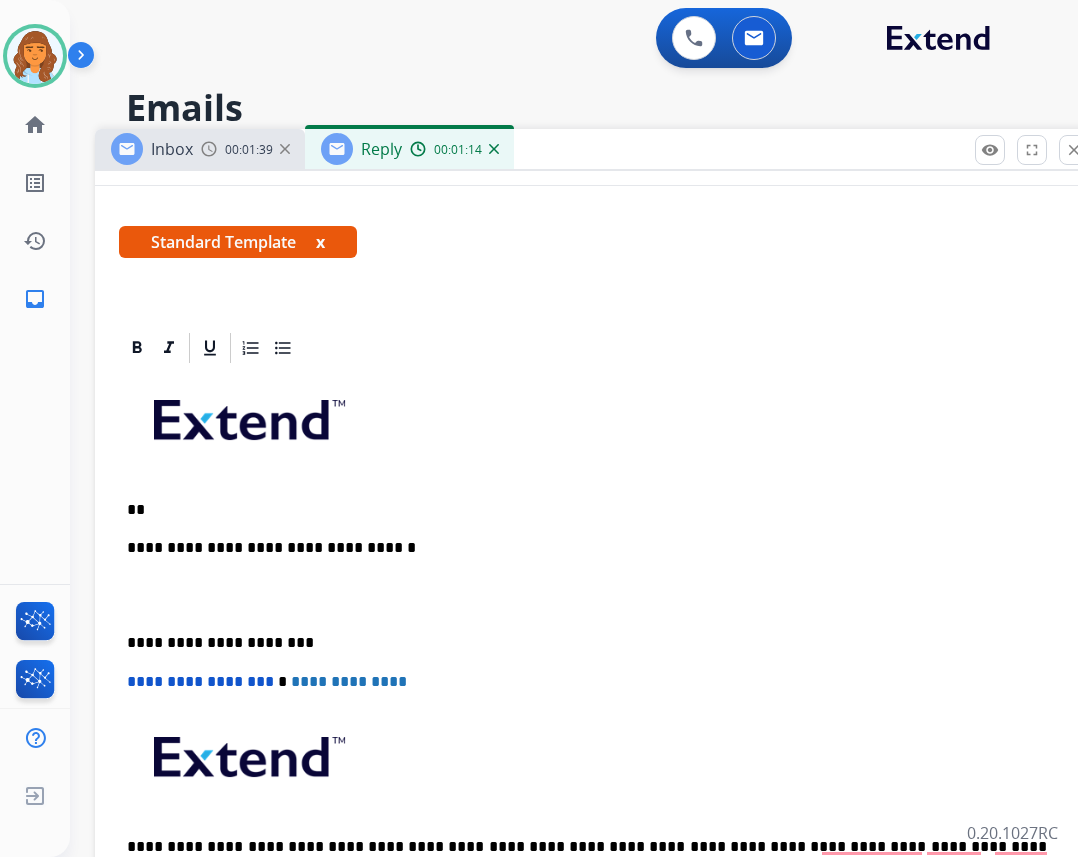 click on "**********" at bounding box center [595, 652] 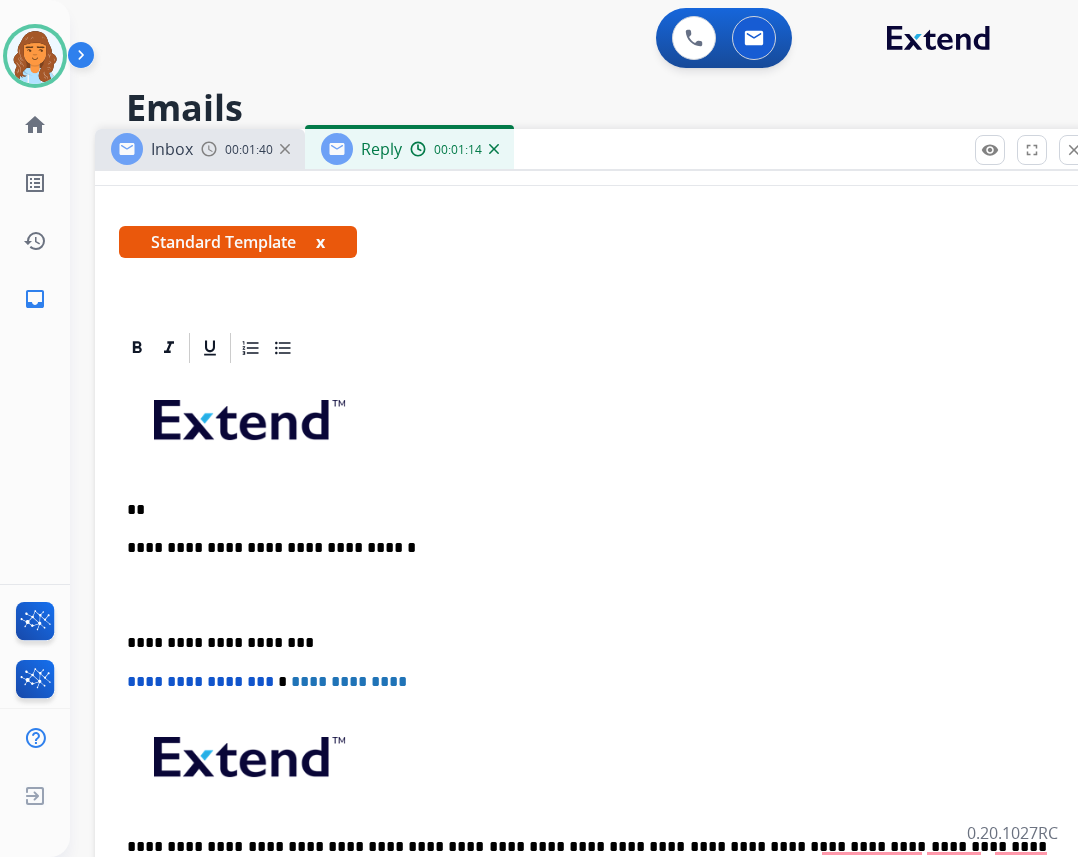 click on "**" at bounding box center [587, 510] 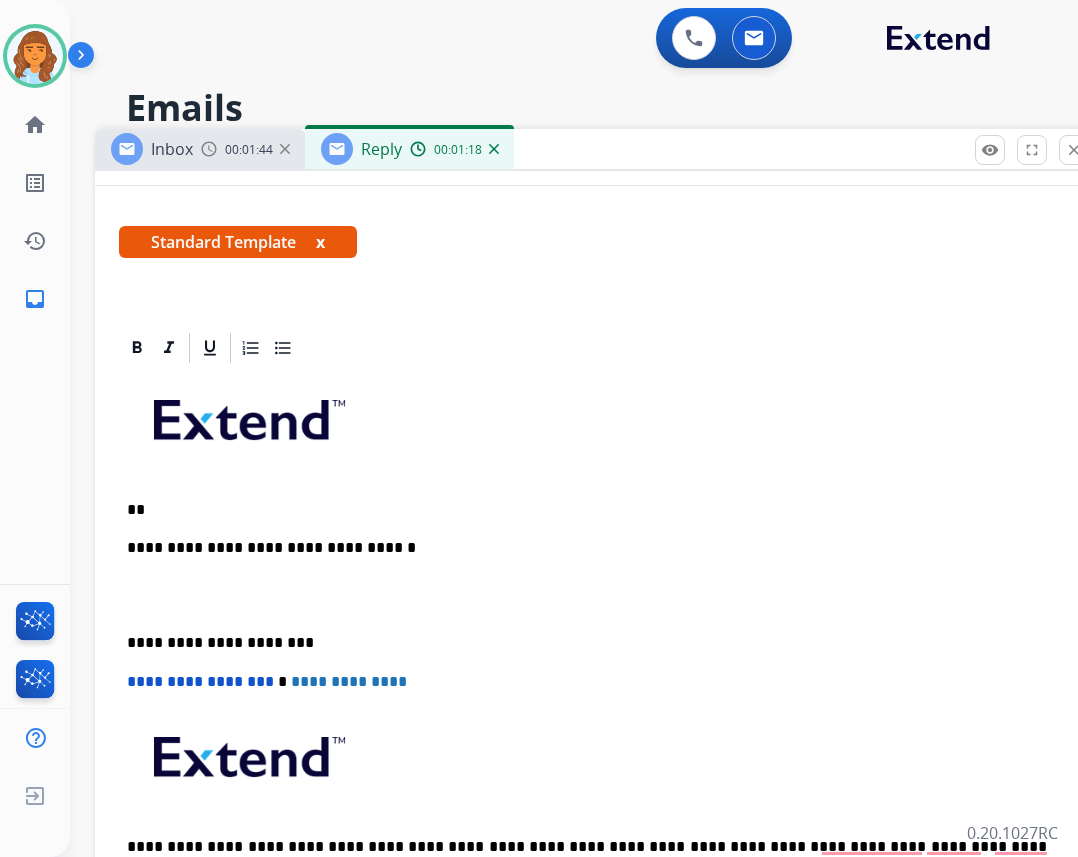 click on "**" at bounding box center (587, 510) 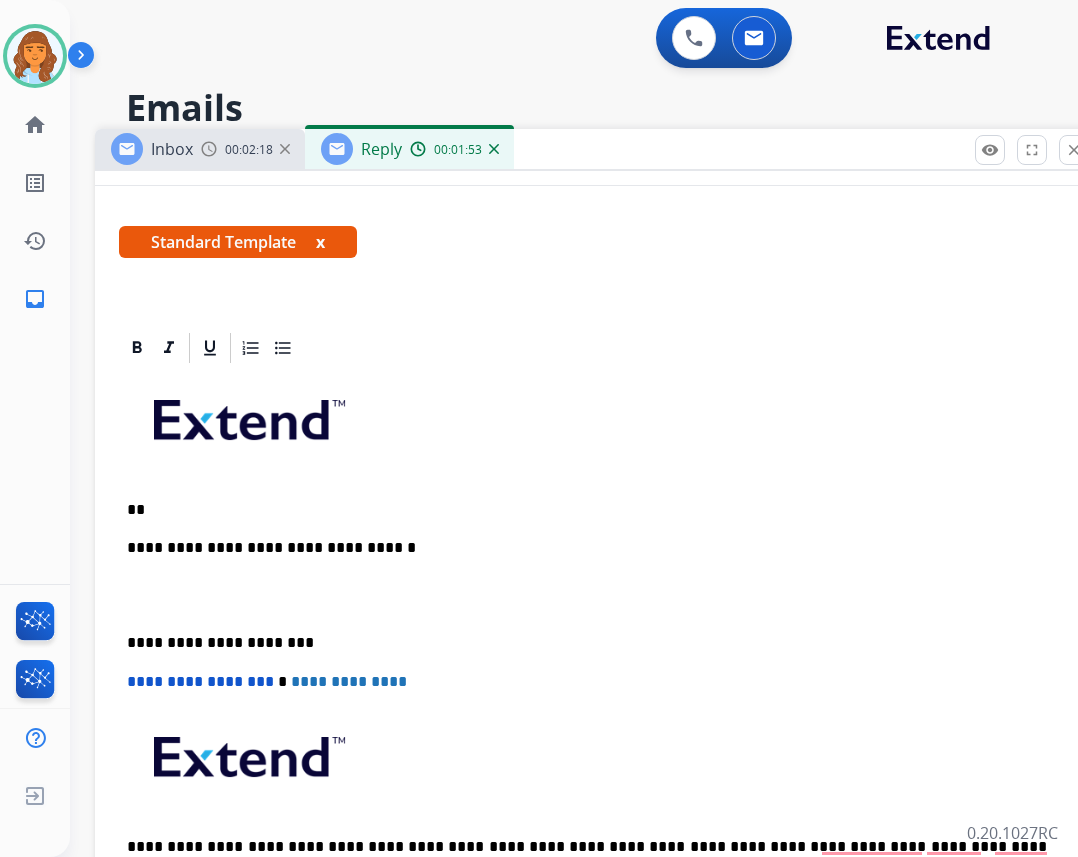 click on "**" at bounding box center (587, 510) 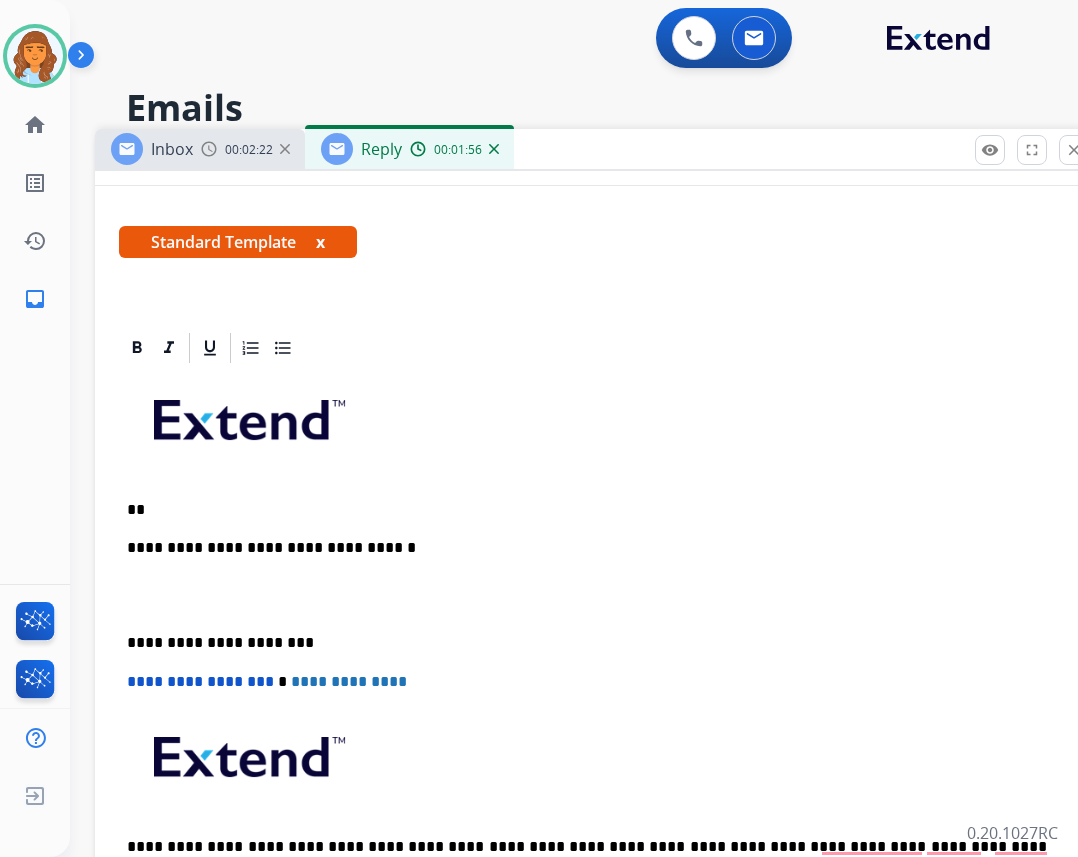 click on "**" at bounding box center (587, 510) 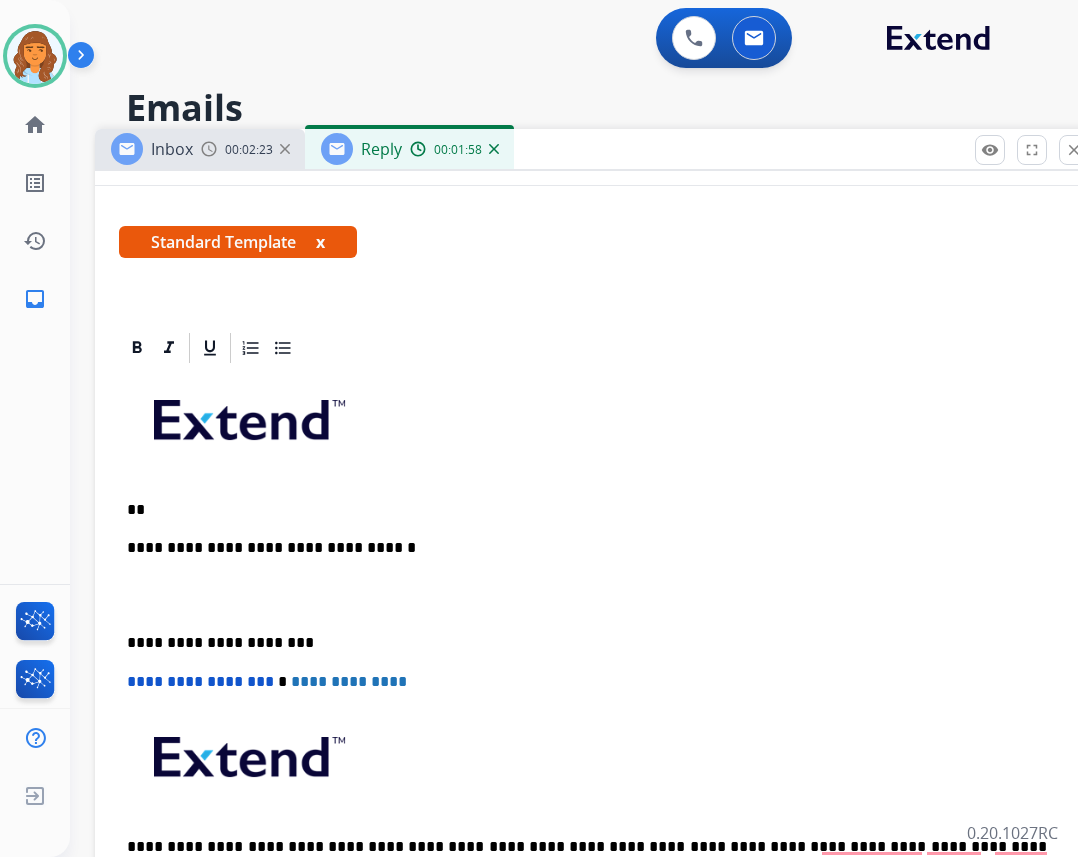 click on "**********" at bounding box center (595, 652) 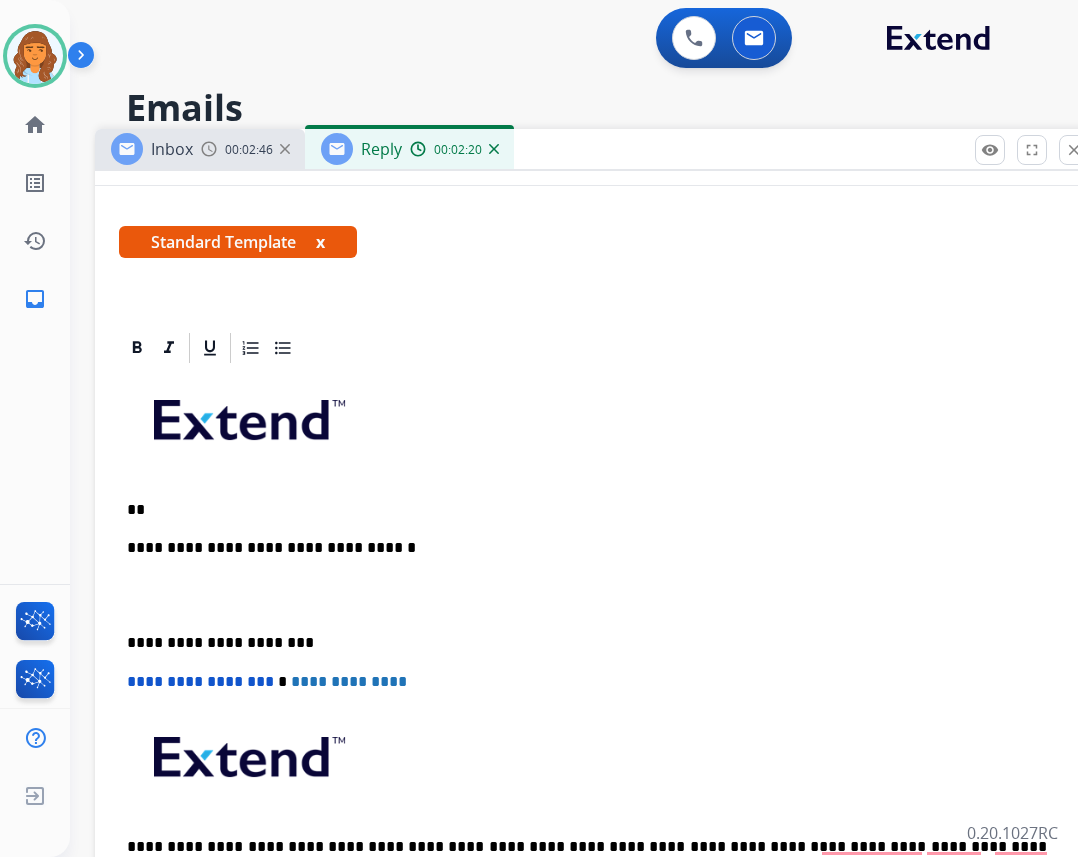 click on "**" at bounding box center (587, 510) 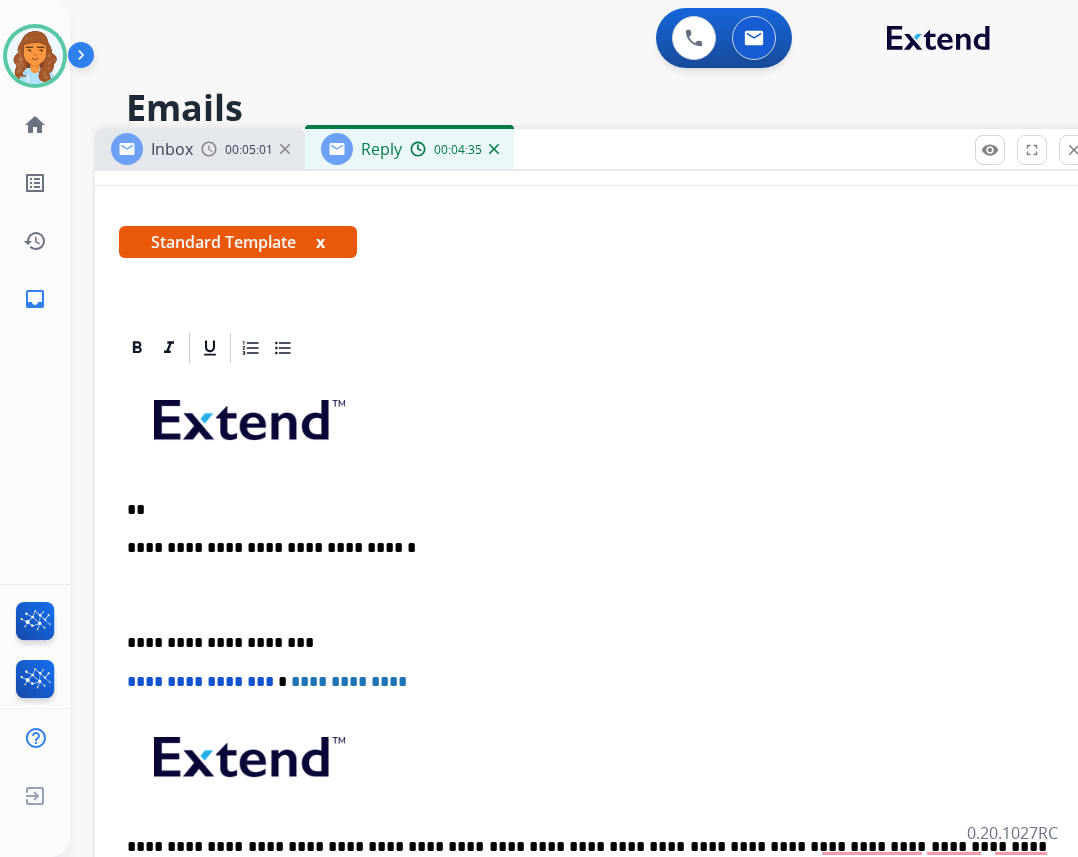 click on "**" at bounding box center [587, 510] 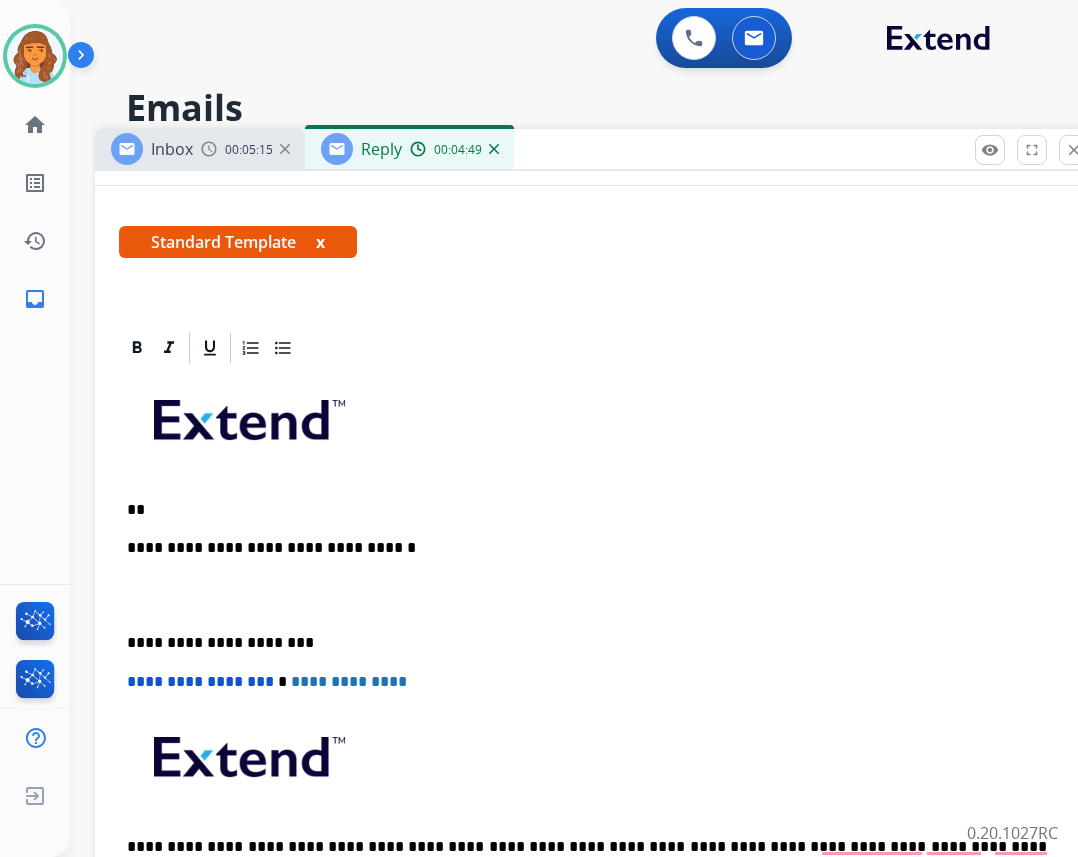 click on "**********" at bounding box center (595, 652) 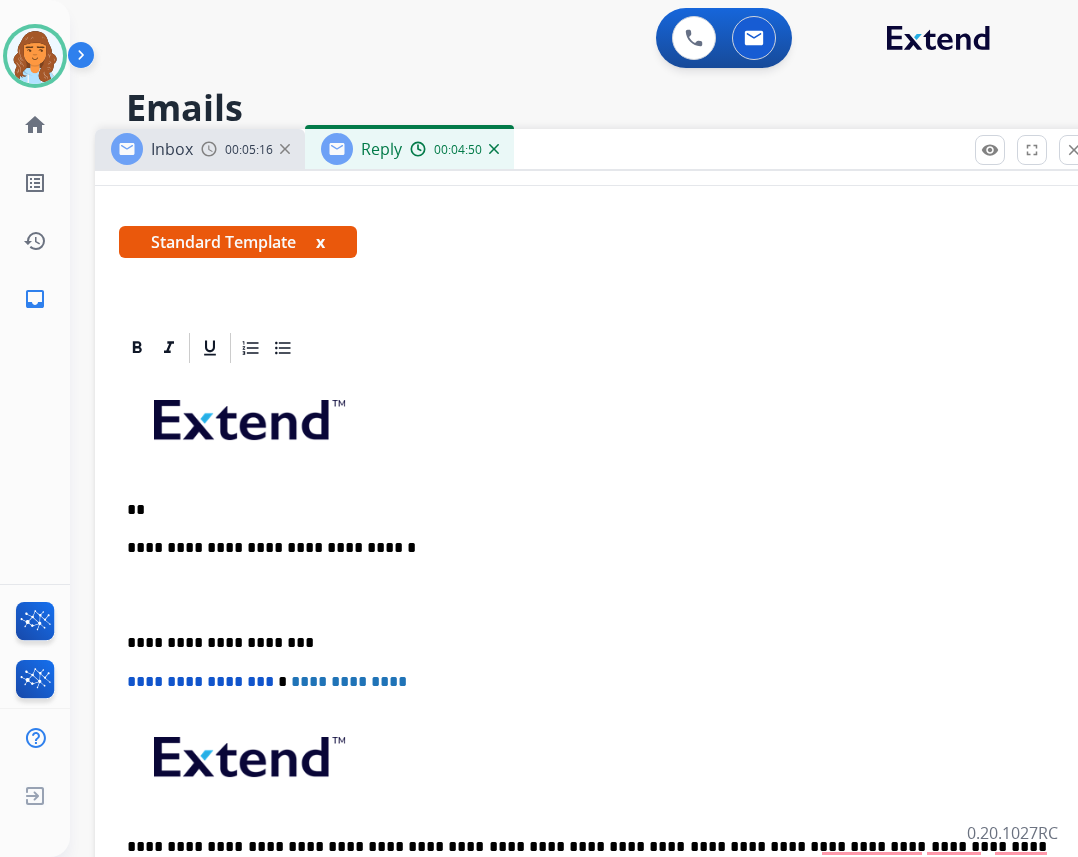 click on "**" at bounding box center [587, 510] 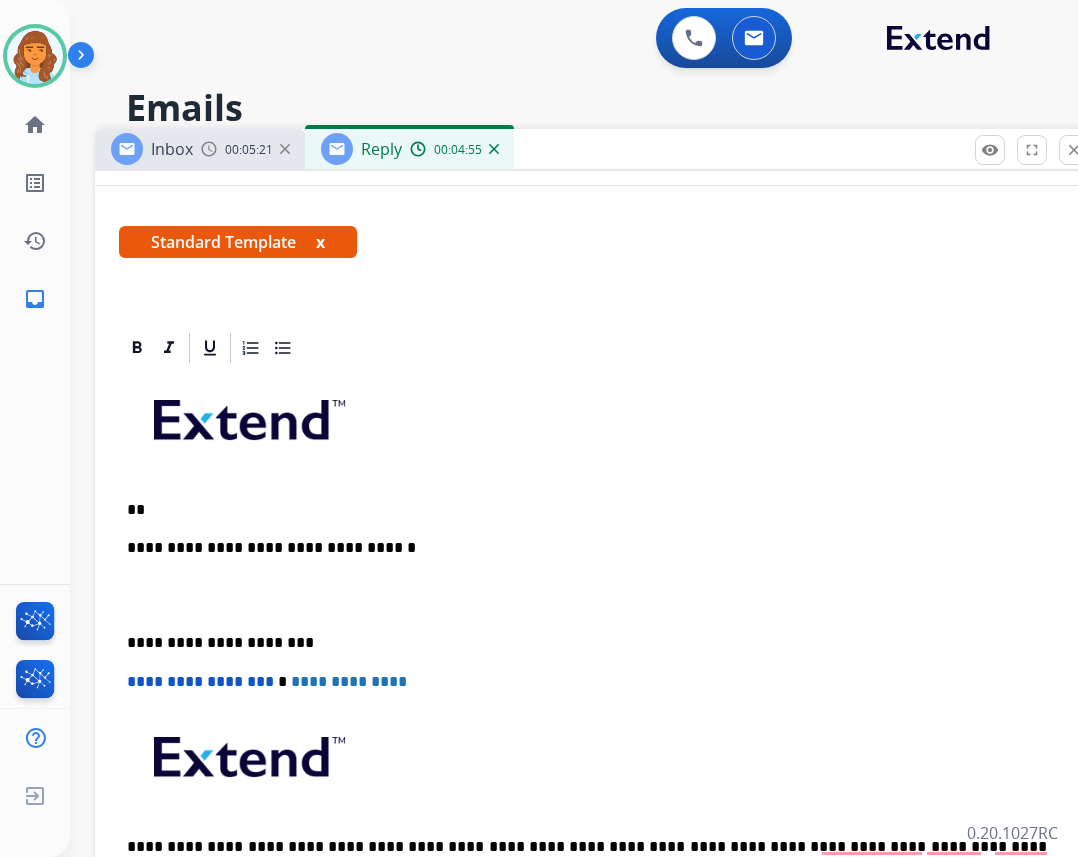 click on "**" at bounding box center (587, 510) 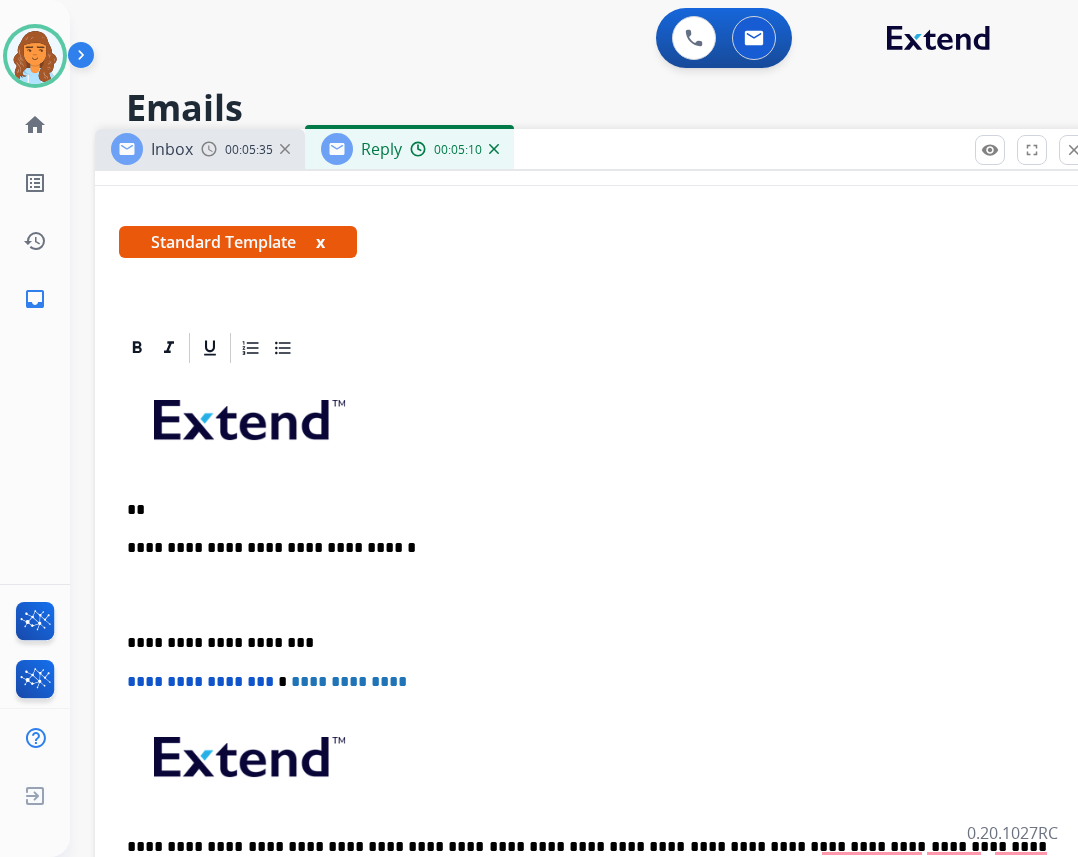 click on "**" at bounding box center (587, 510) 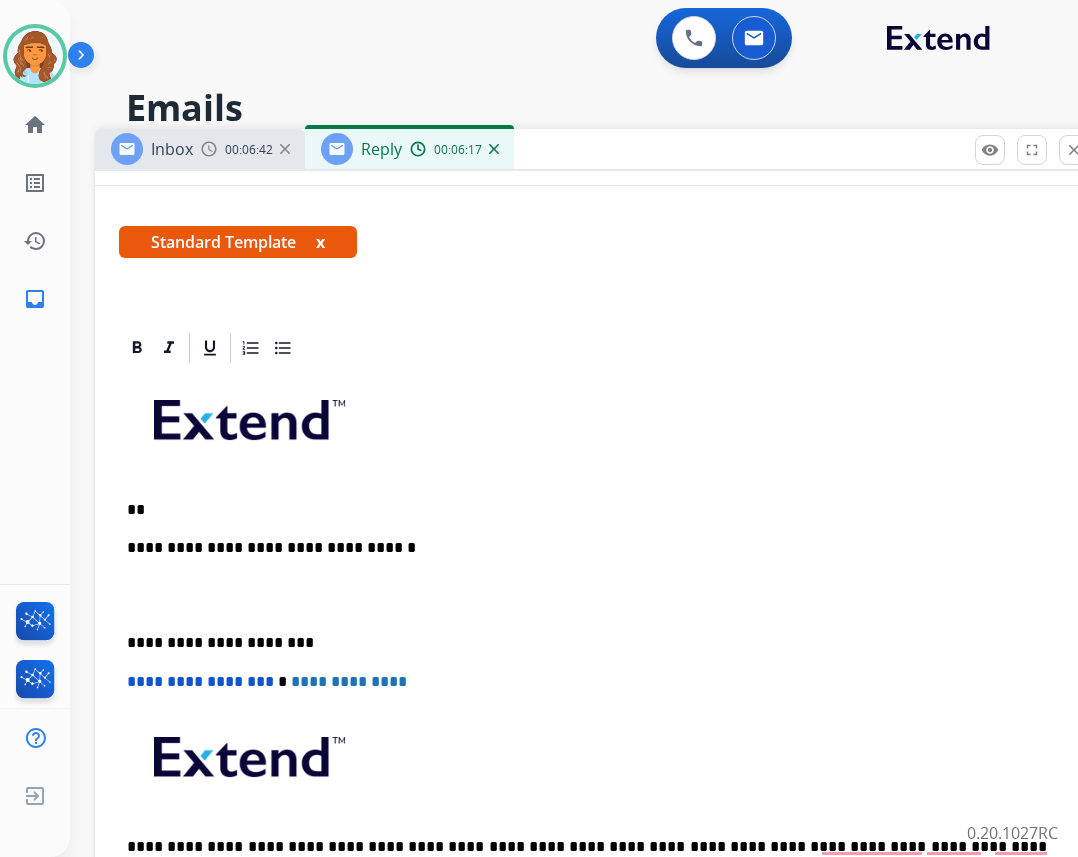 click on "**" at bounding box center (587, 510) 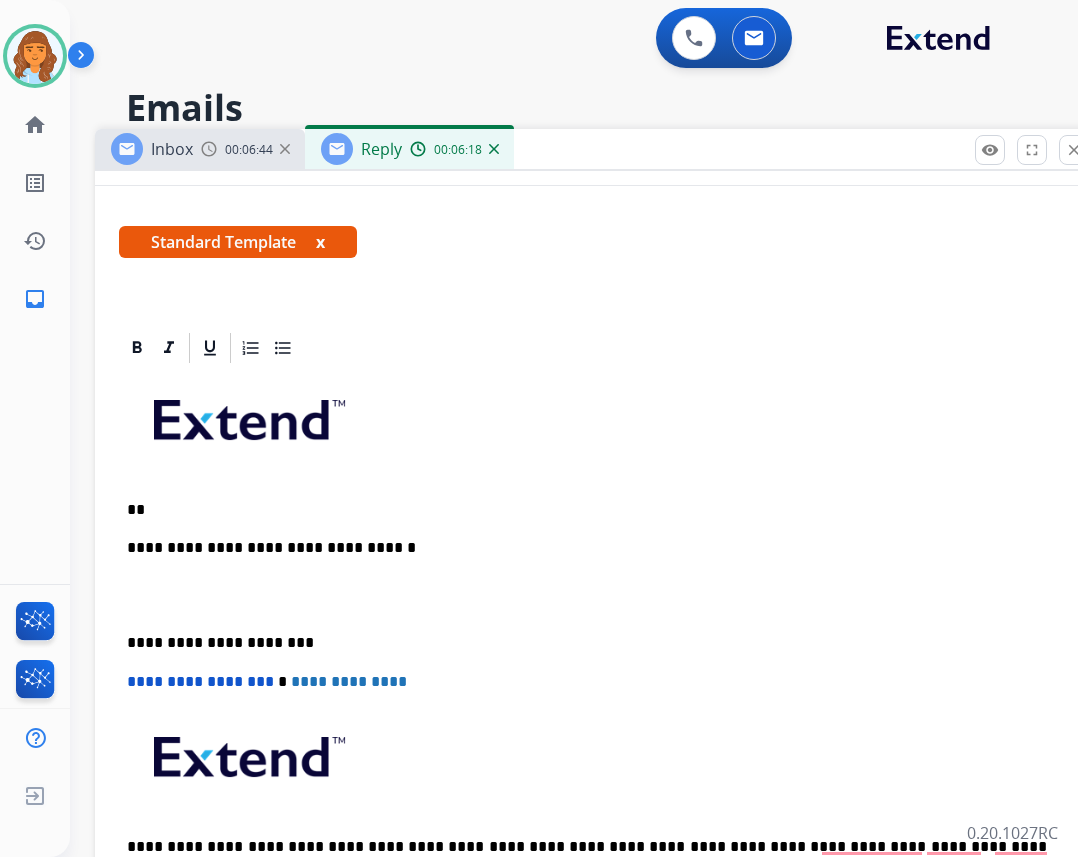 click on "**" at bounding box center (587, 510) 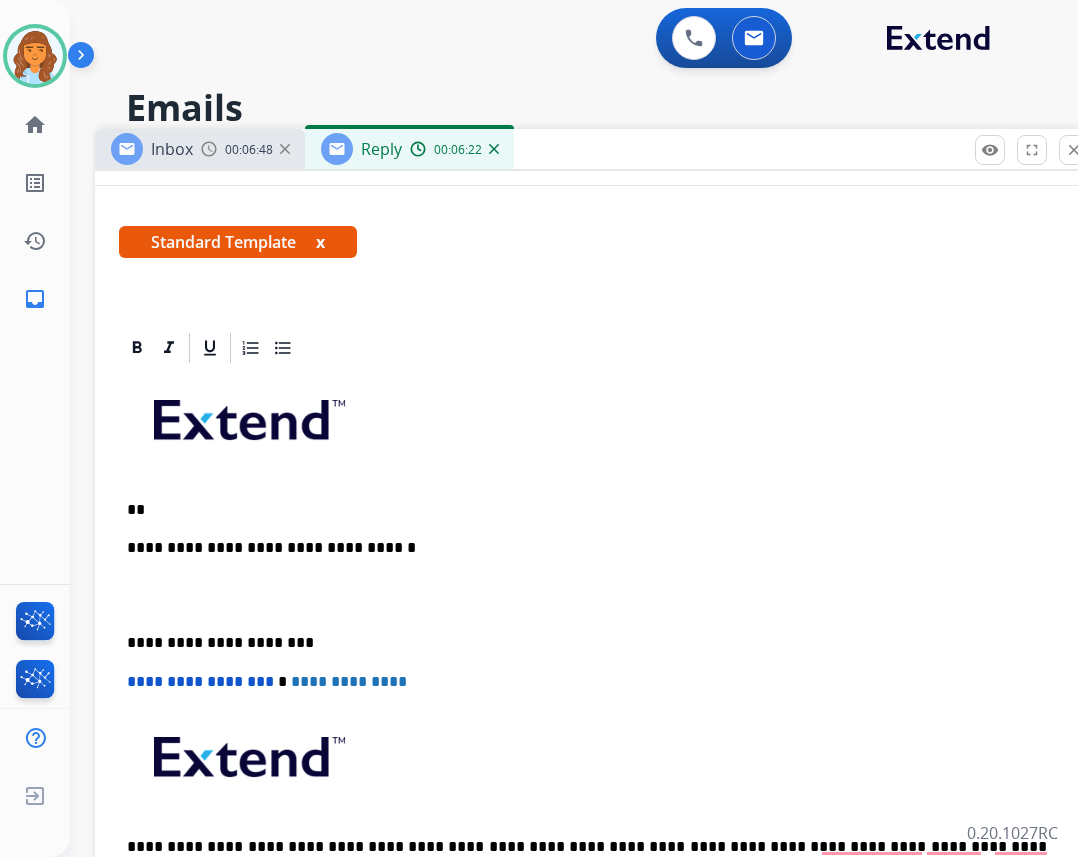 click on "**********" at bounding box center [595, 652] 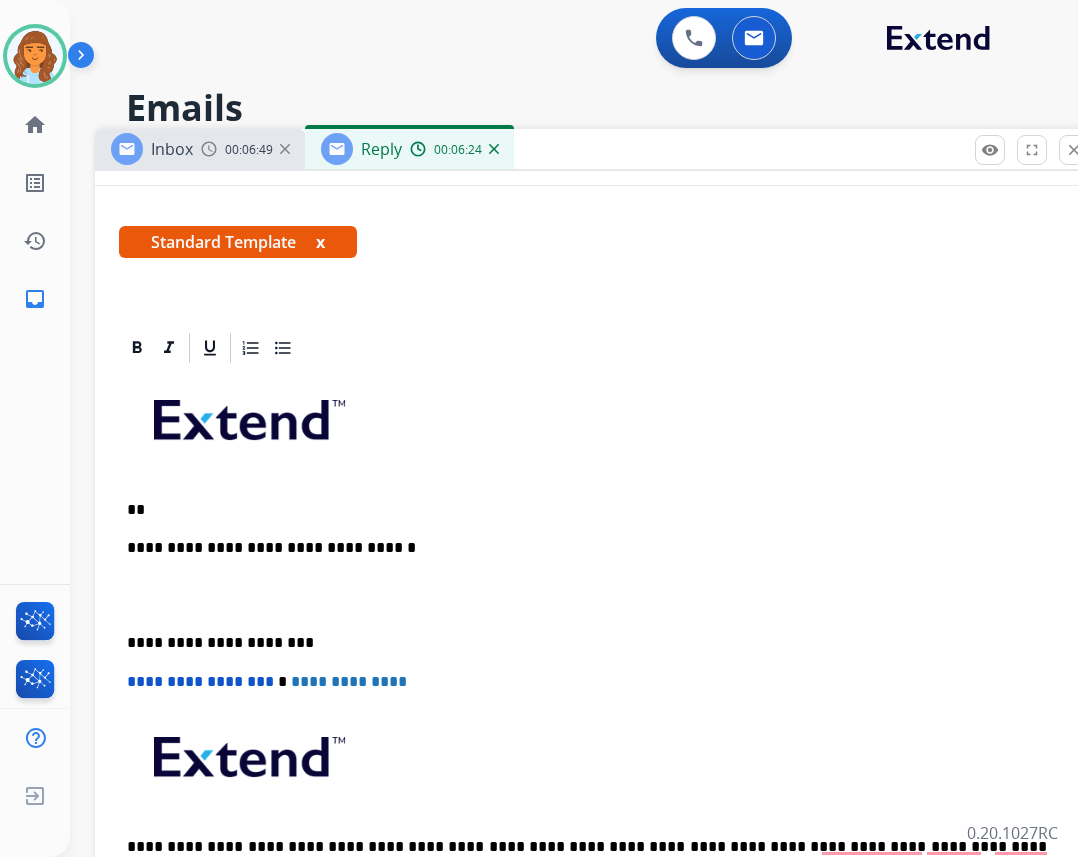 click on "**" at bounding box center (587, 510) 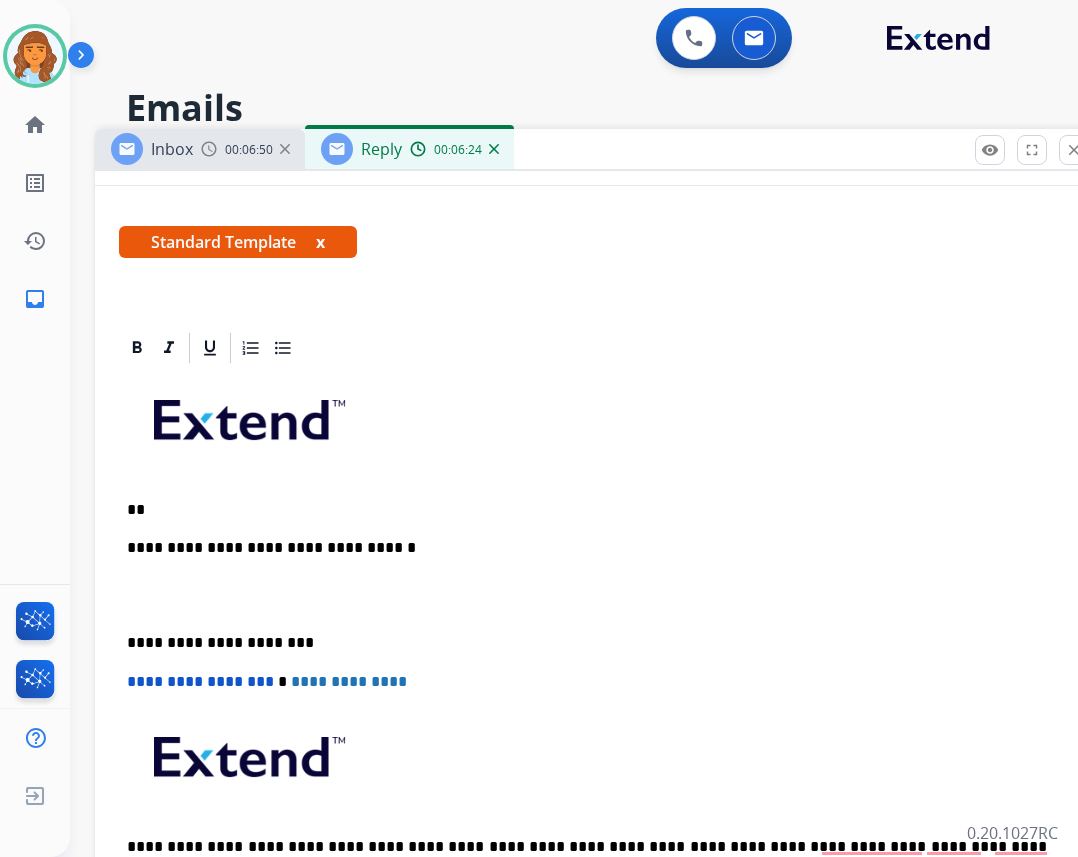 click on "**" at bounding box center (587, 510) 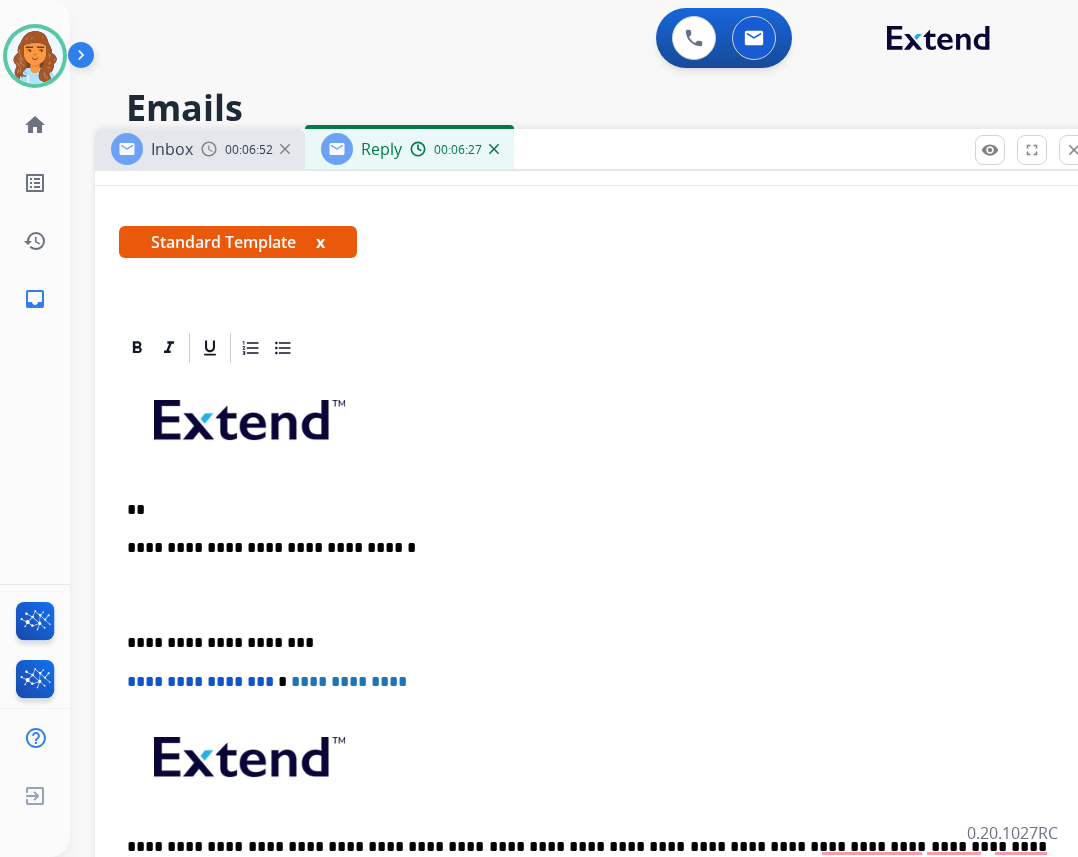 click on "**********" at bounding box center (595, 652) 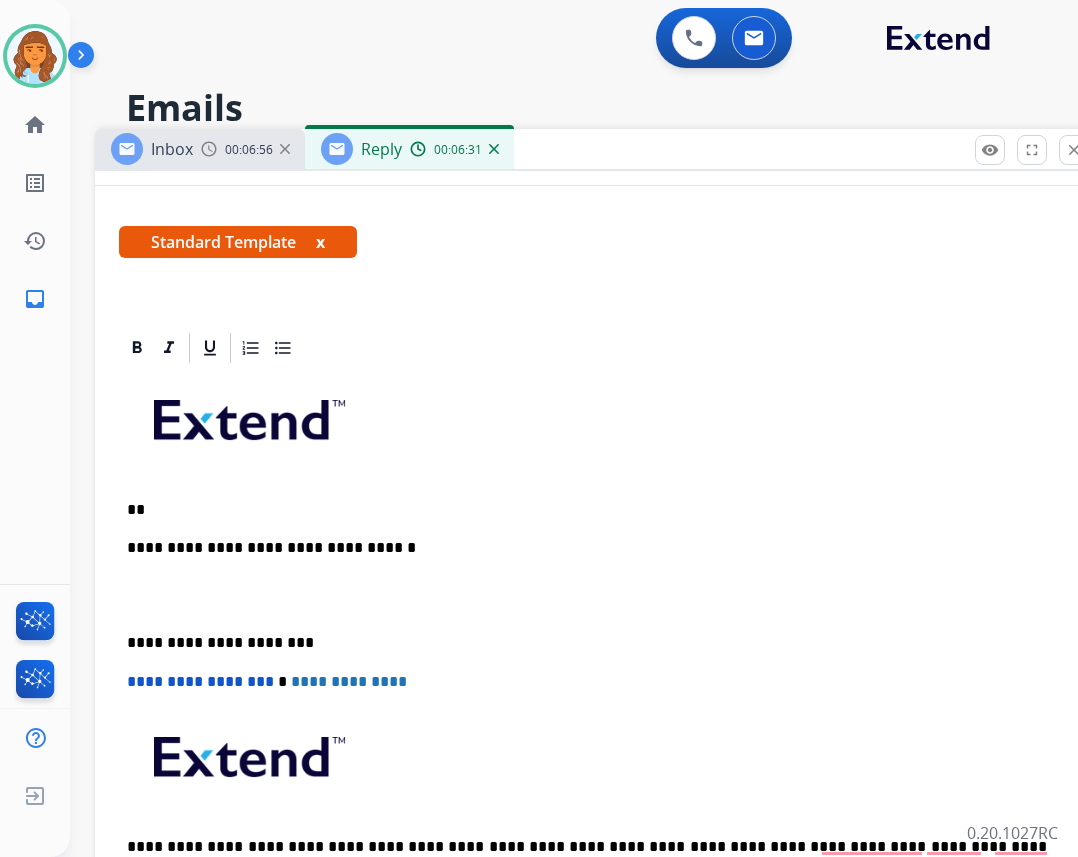 click on "**" at bounding box center (587, 510) 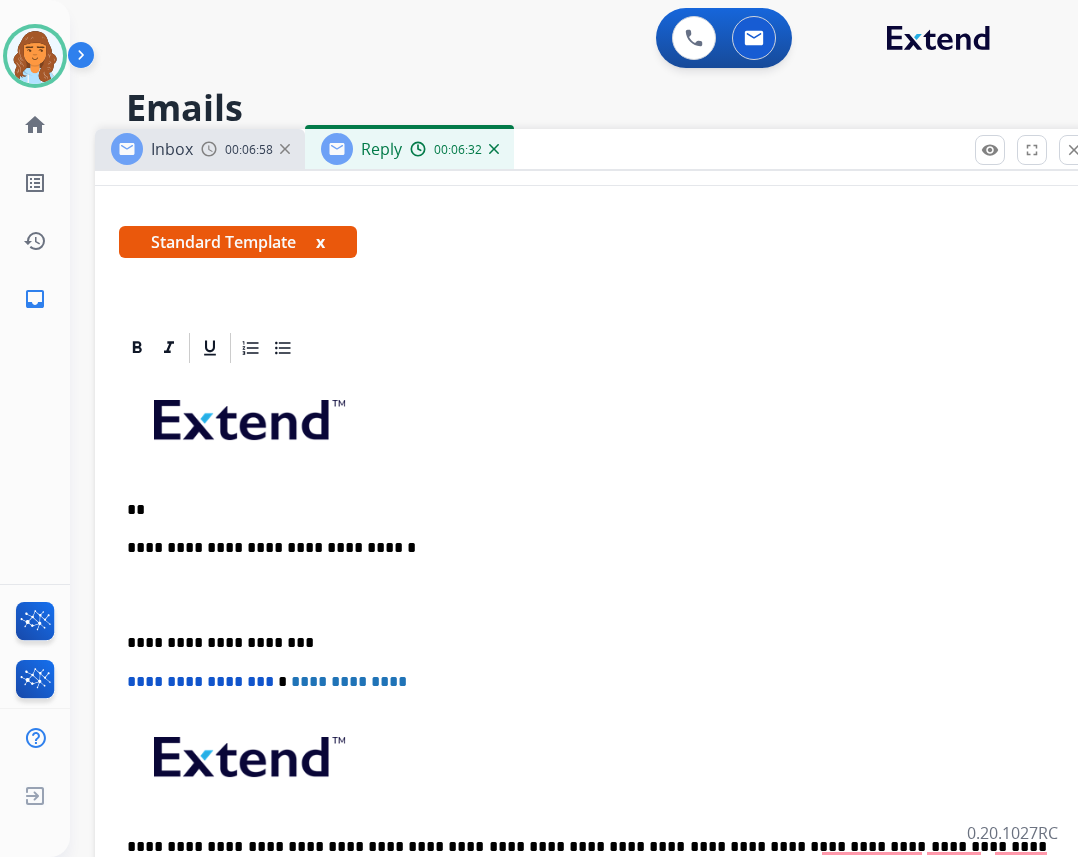click on "**" at bounding box center (587, 510) 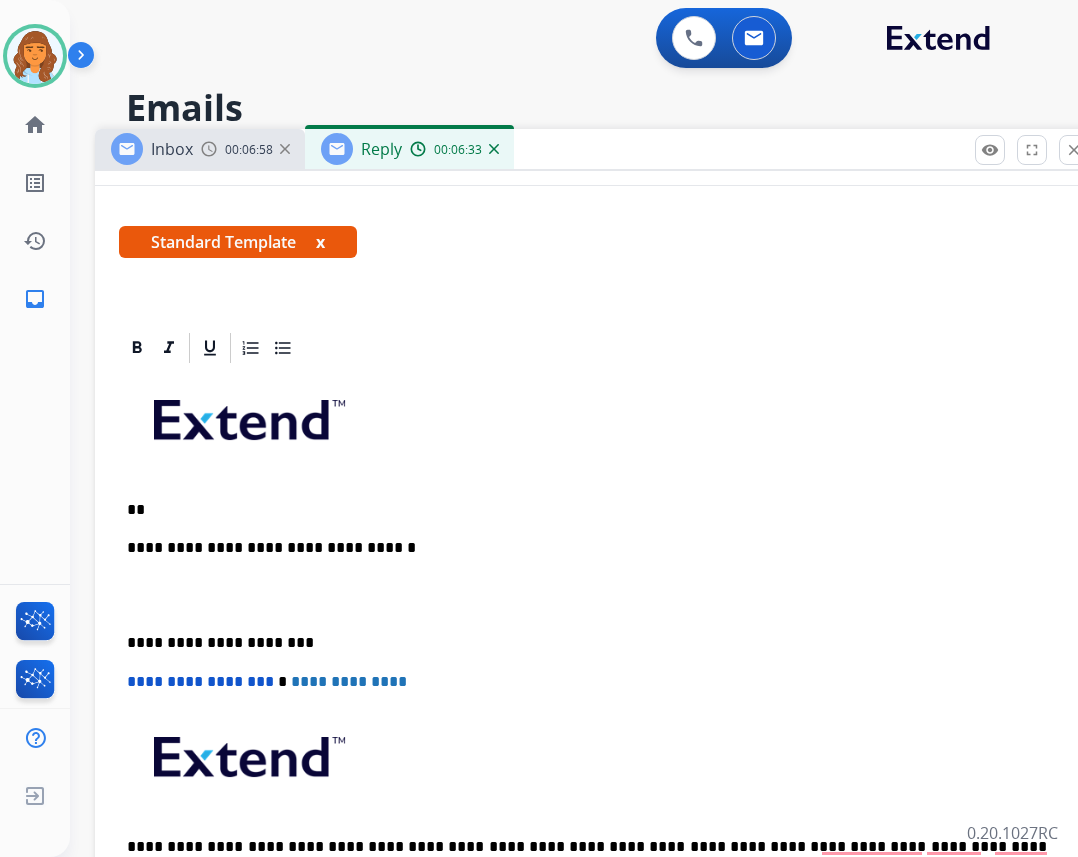 click on "**********" at bounding box center [595, 652] 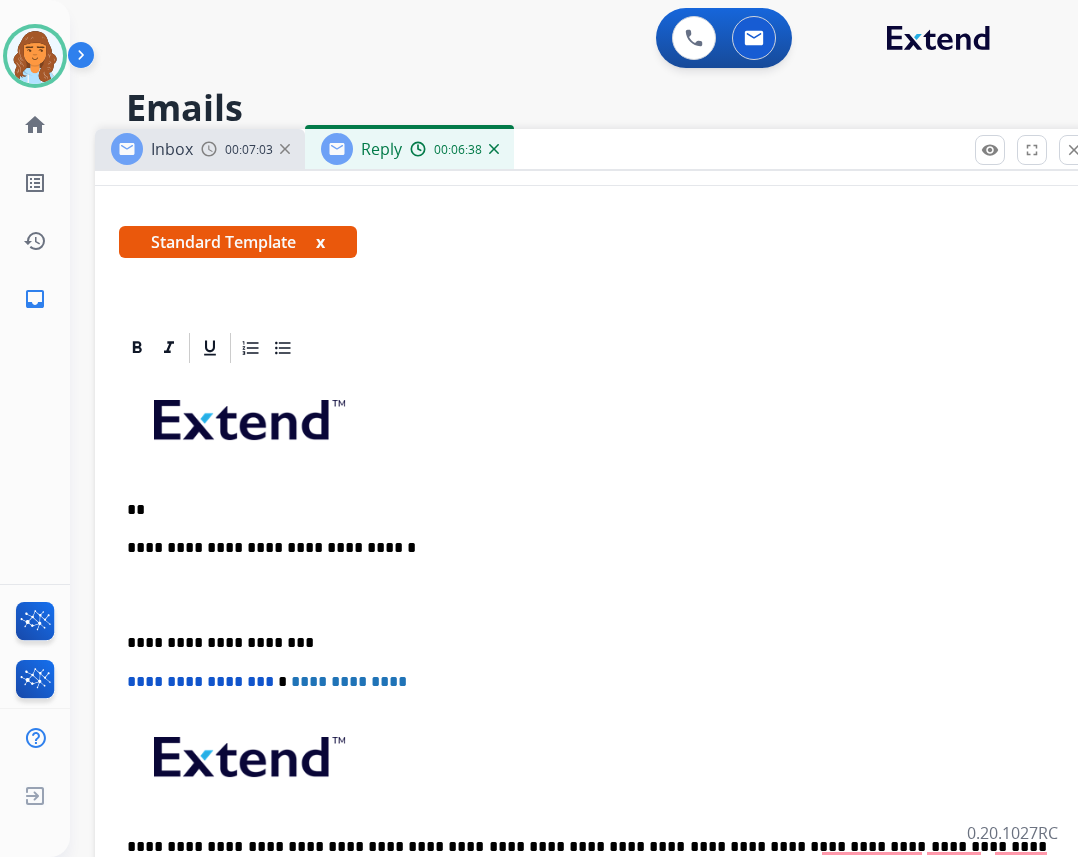 click on "**********" at bounding box center (595, 652) 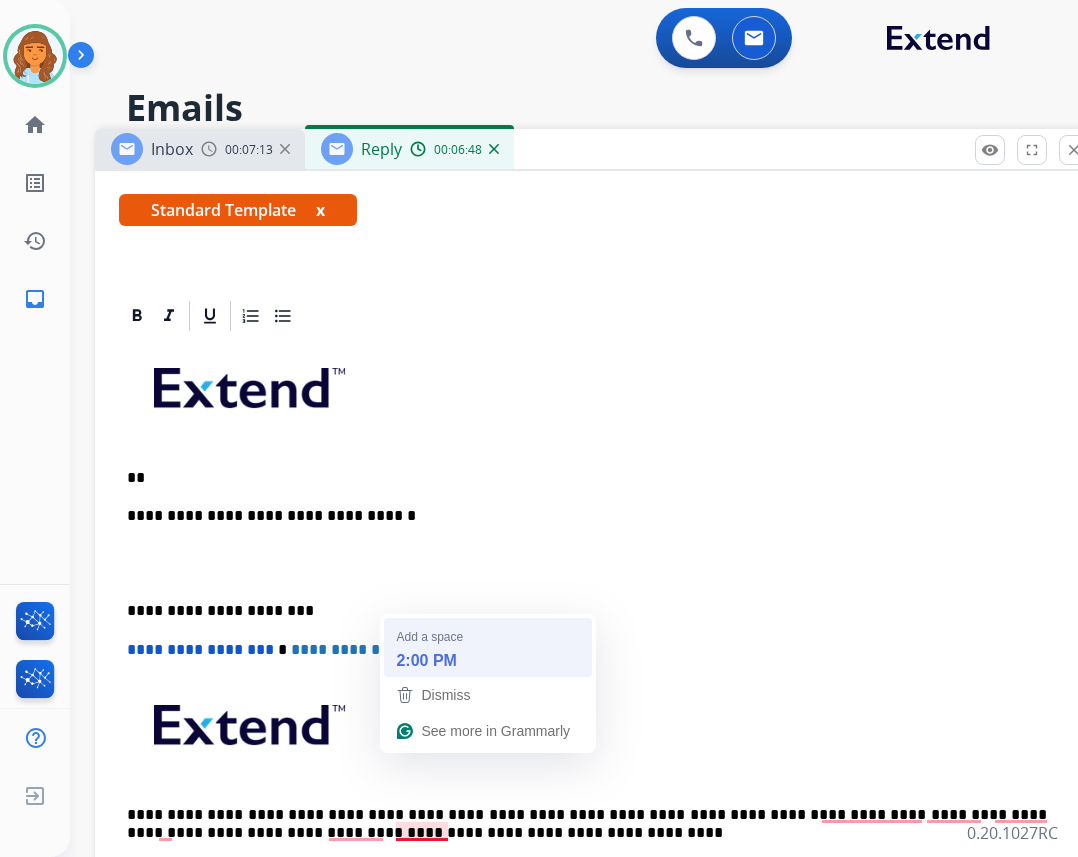 scroll, scrollTop: 300, scrollLeft: 0, axis: vertical 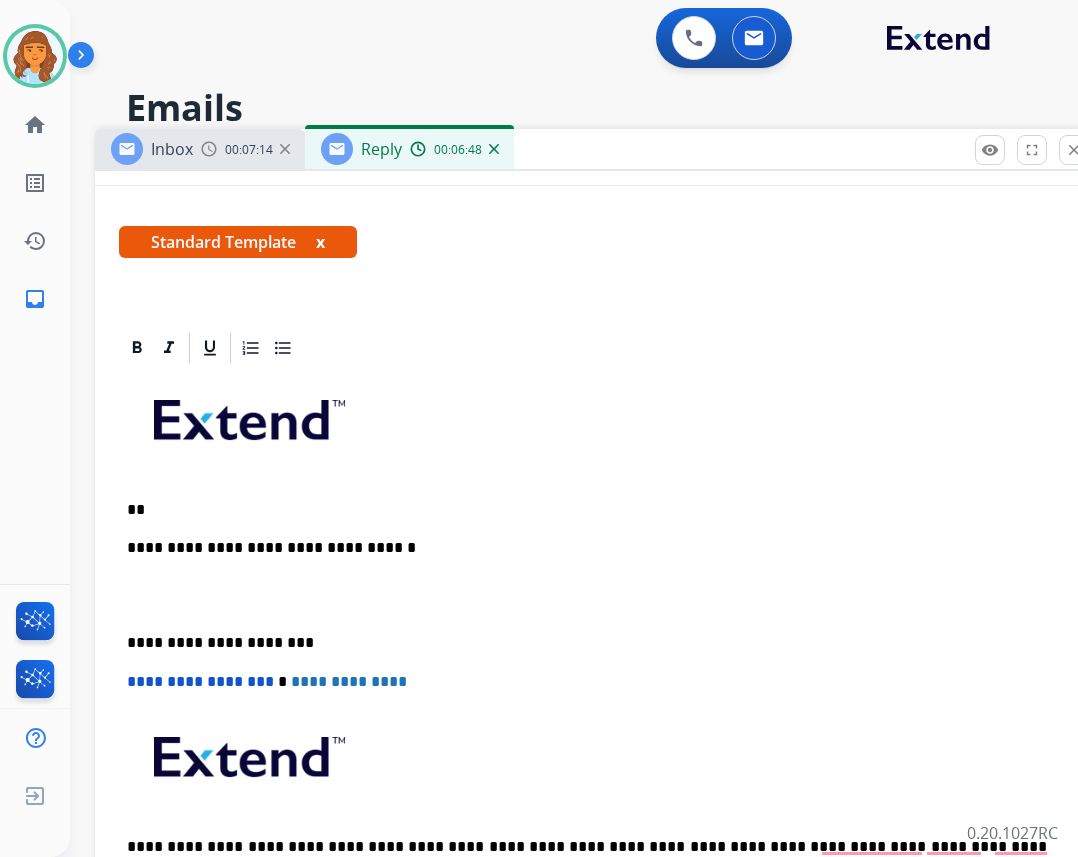 click on "**" at bounding box center [587, 510] 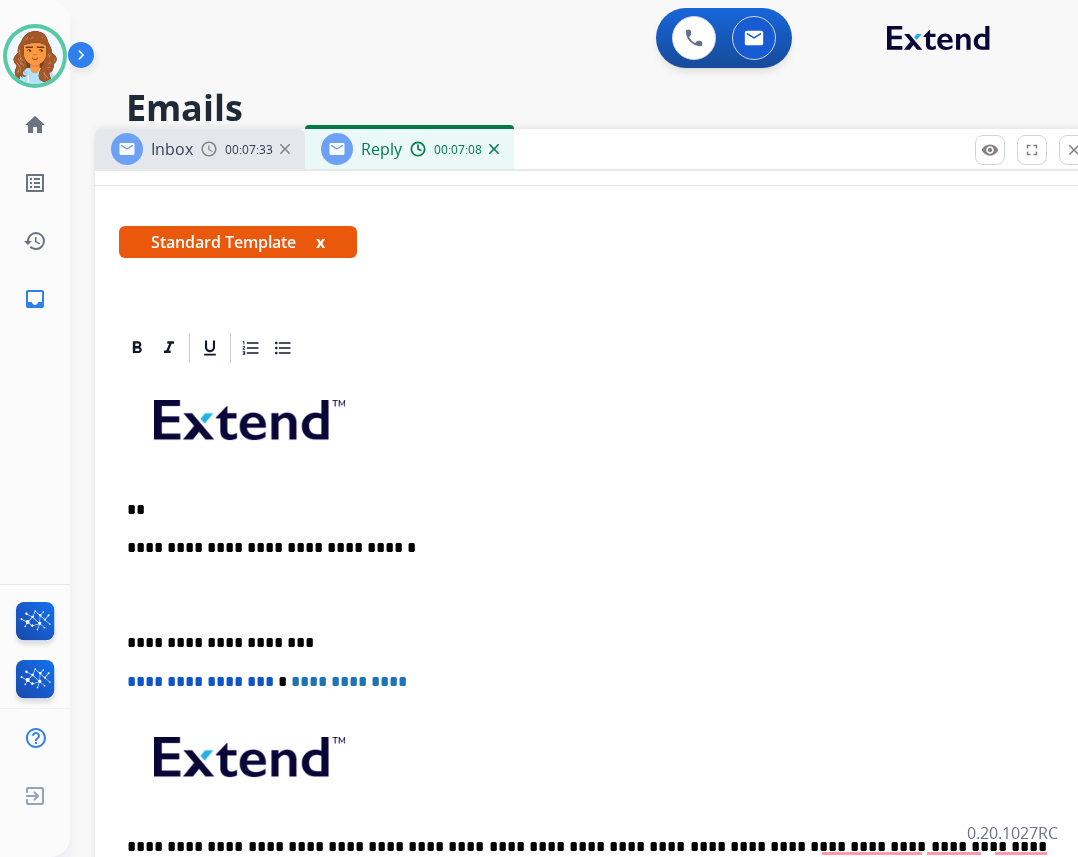 click on "**********" at bounding box center [595, 652] 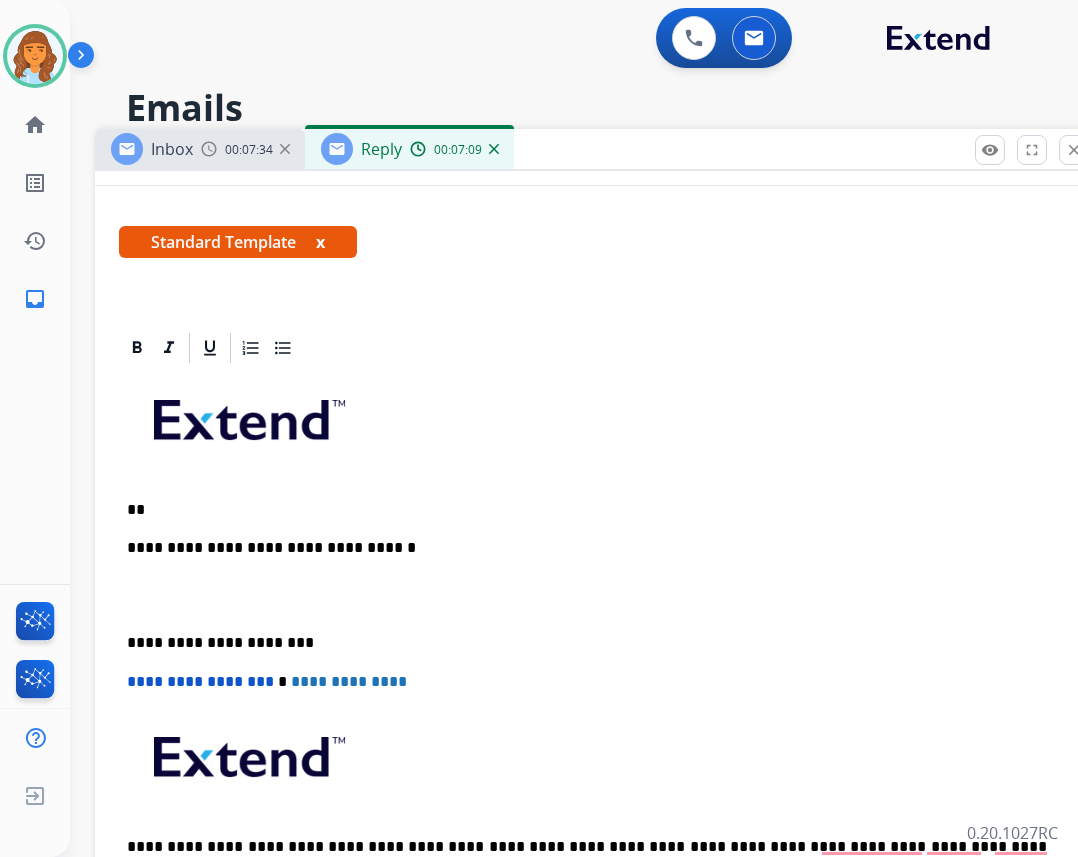 click on "**" at bounding box center [587, 510] 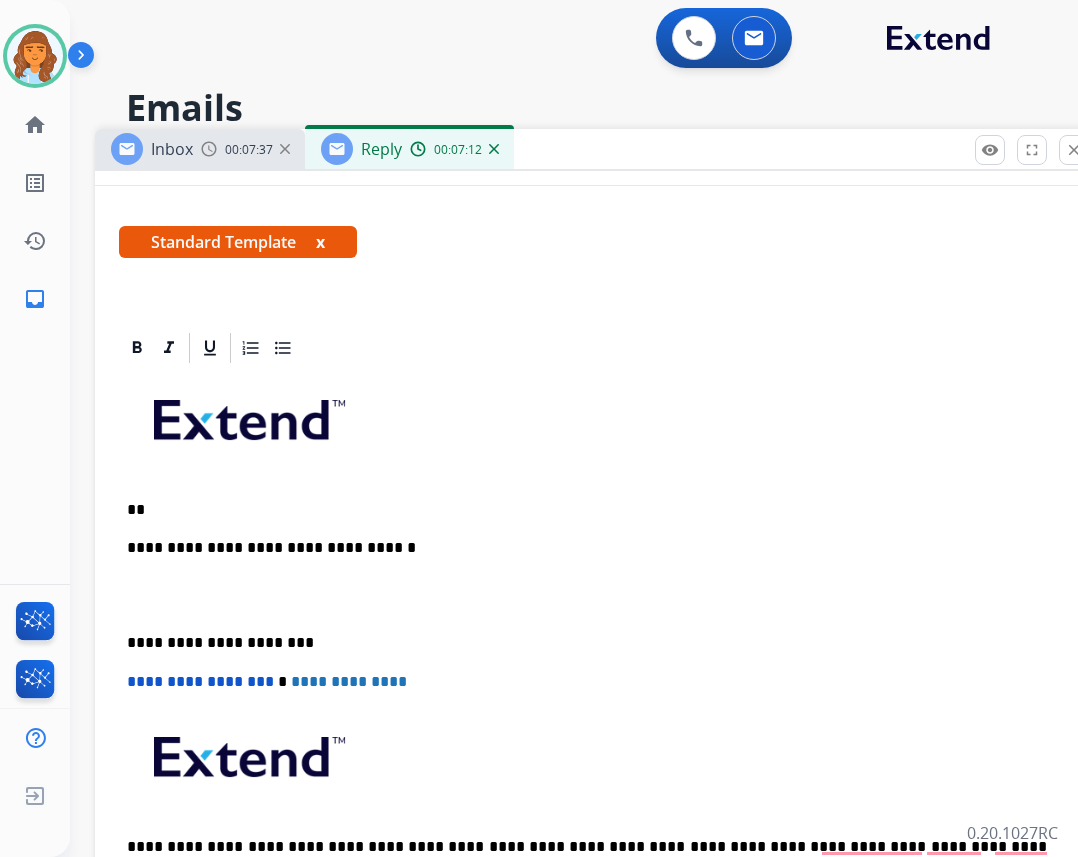 click on "**" at bounding box center (587, 510) 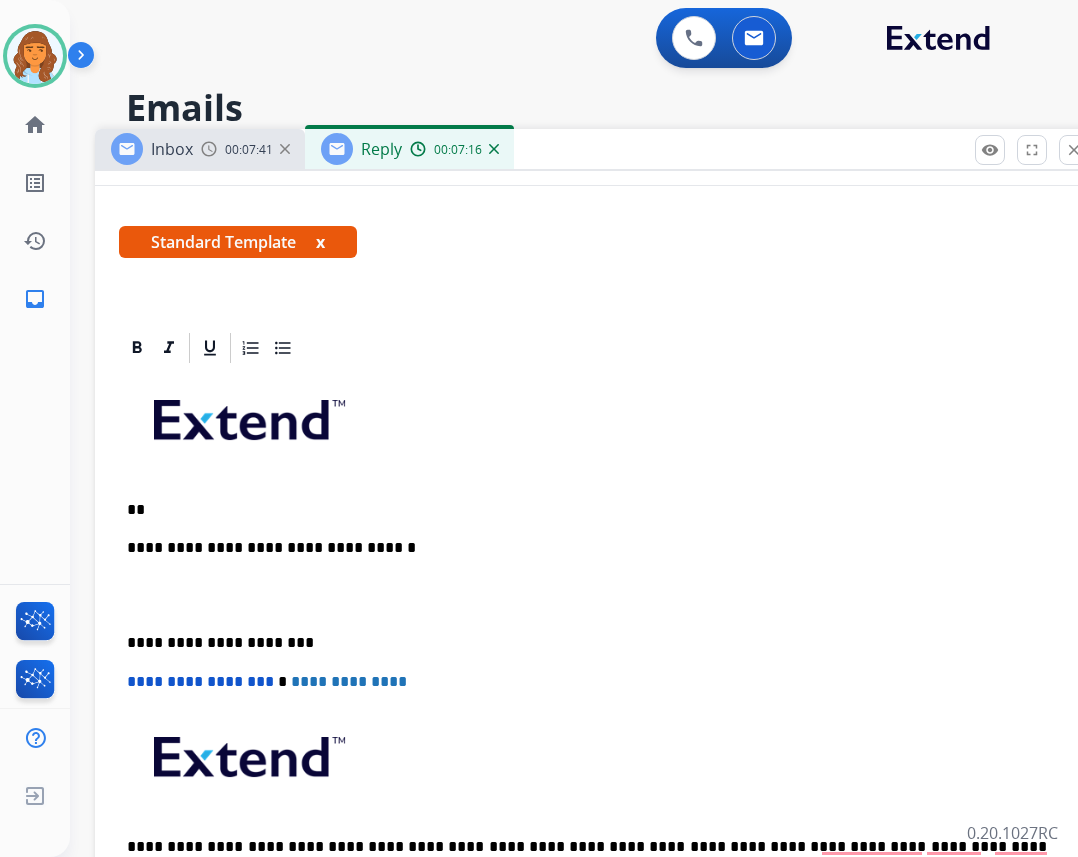 click on "**" at bounding box center [587, 510] 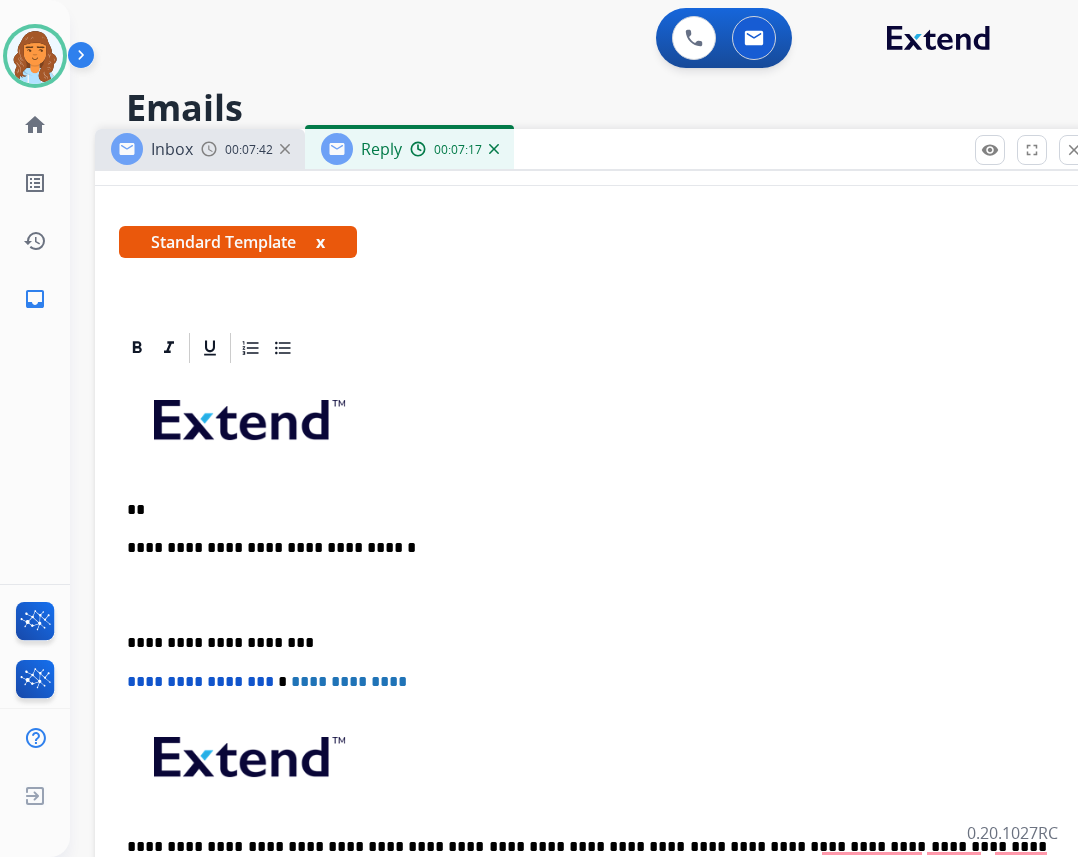 click on "**" at bounding box center [587, 510] 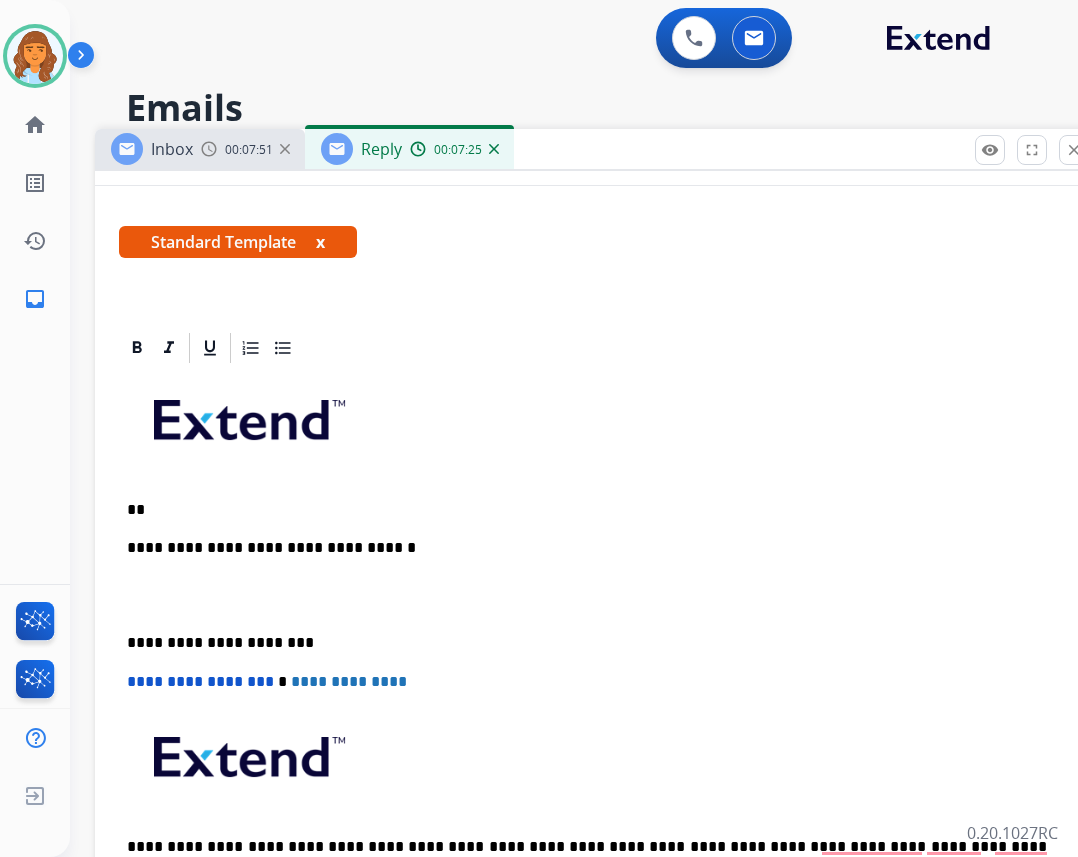 click on "**" at bounding box center [587, 510] 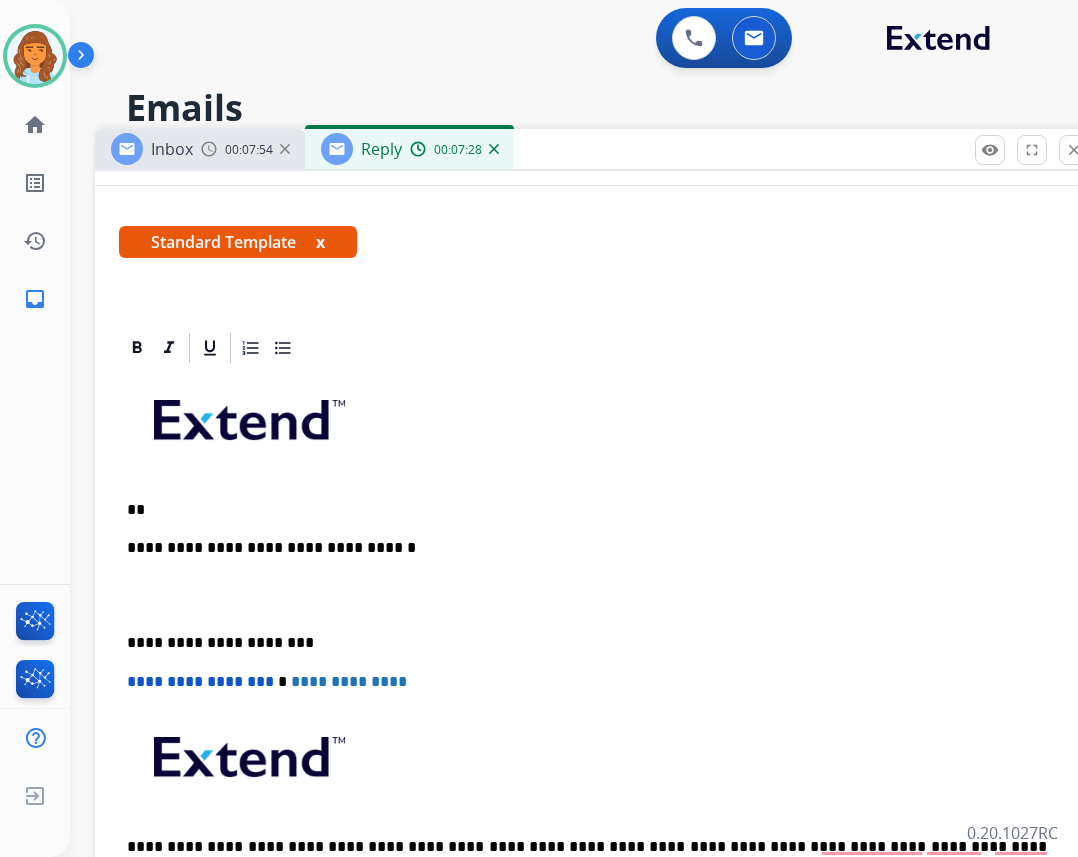 click on "**" at bounding box center (587, 510) 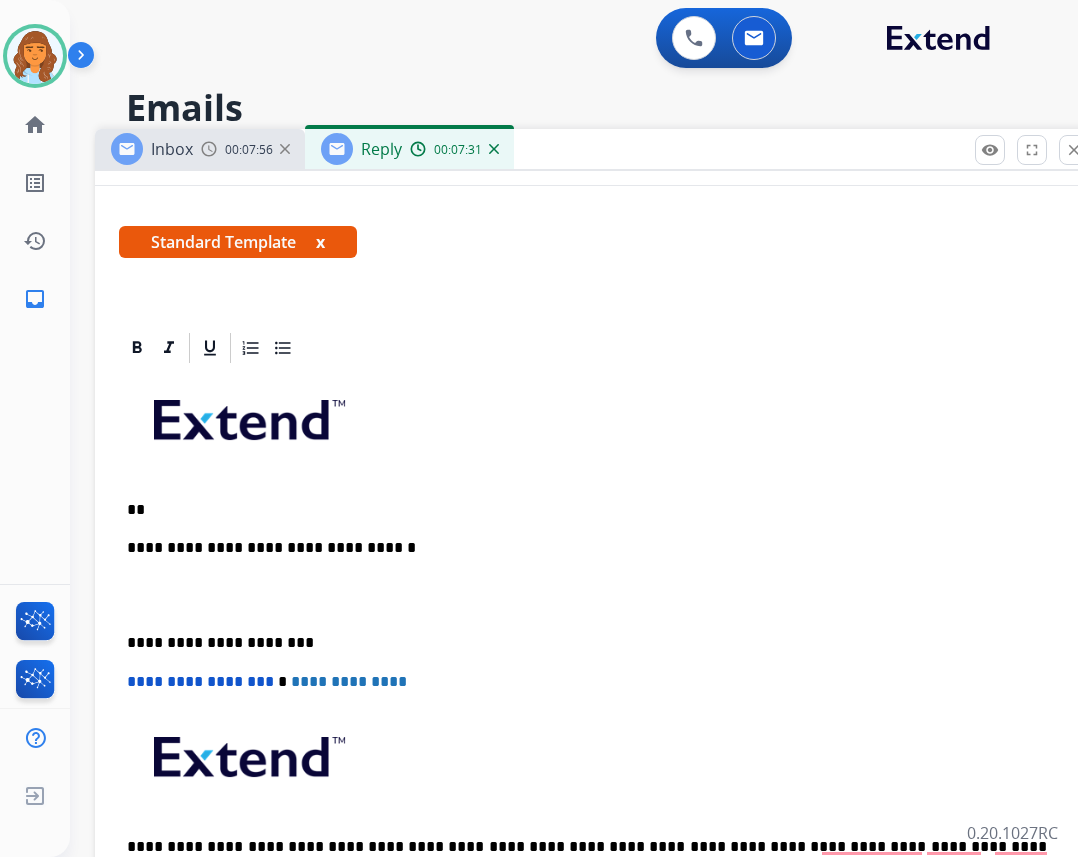 click on "**" at bounding box center [587, 510] 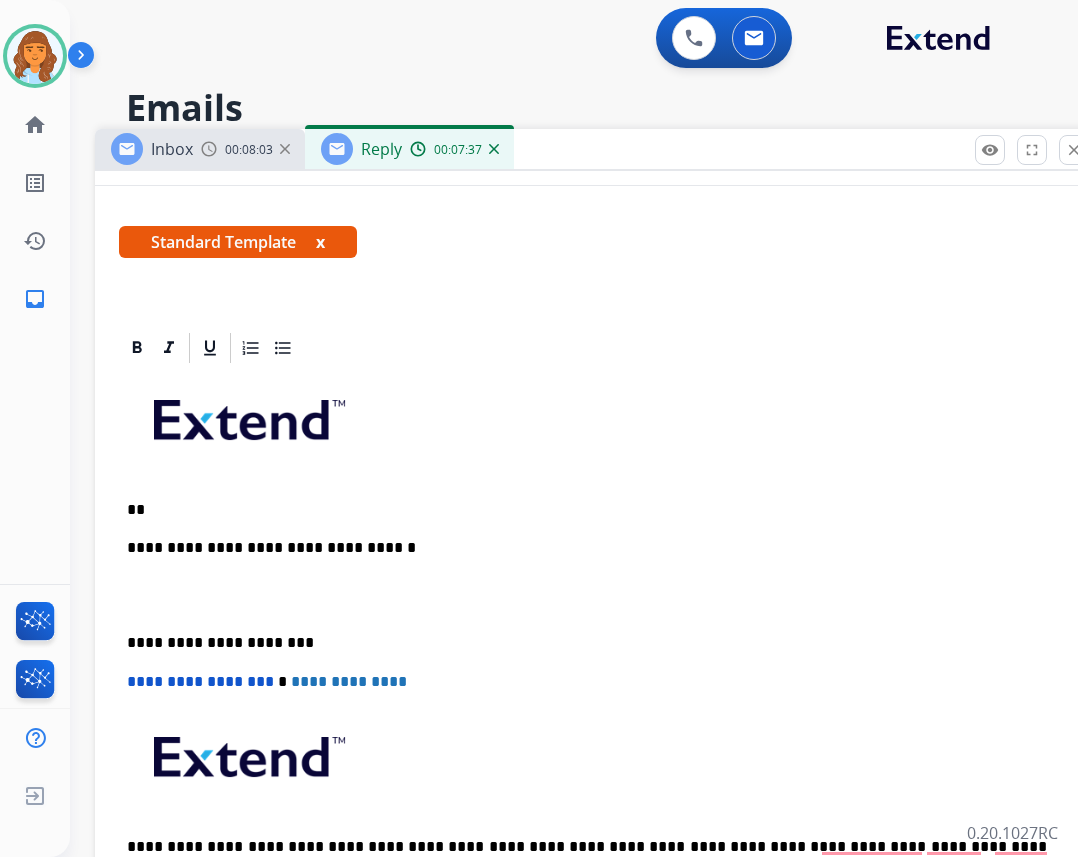 click on "**" at bounding box center [587, 510] 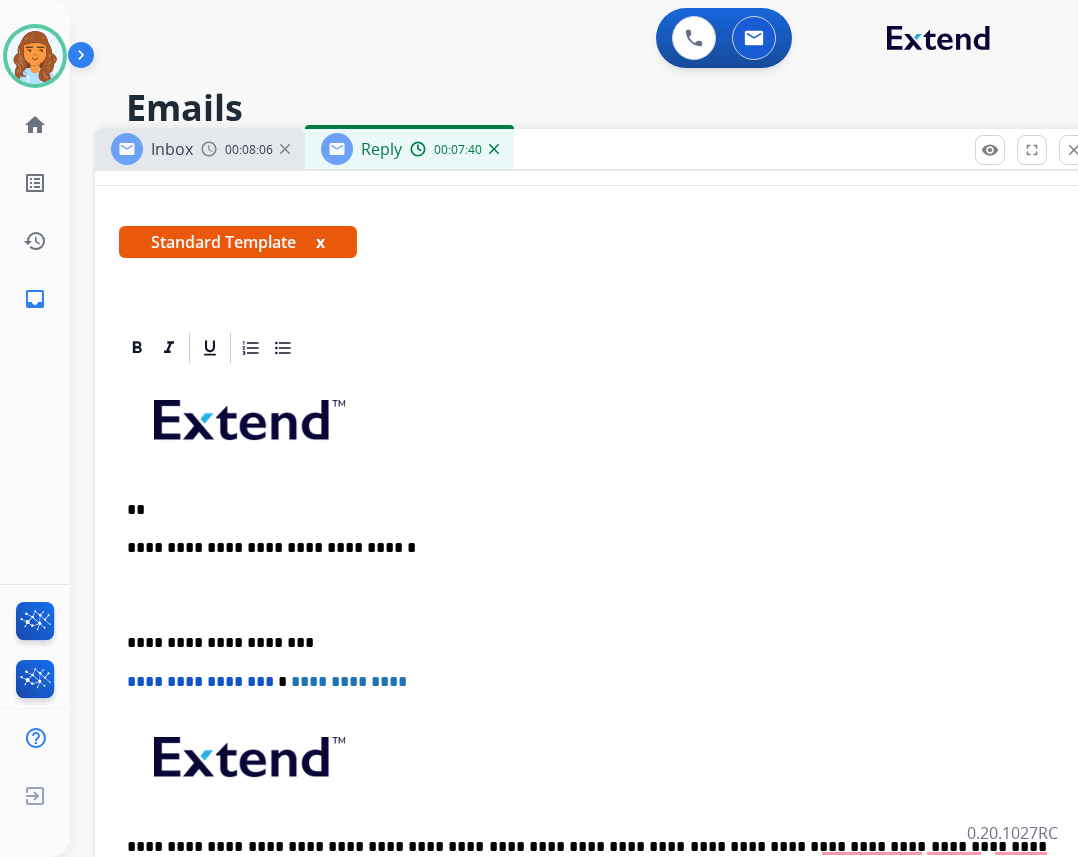 click on "**" at bounding box center (587, 510) 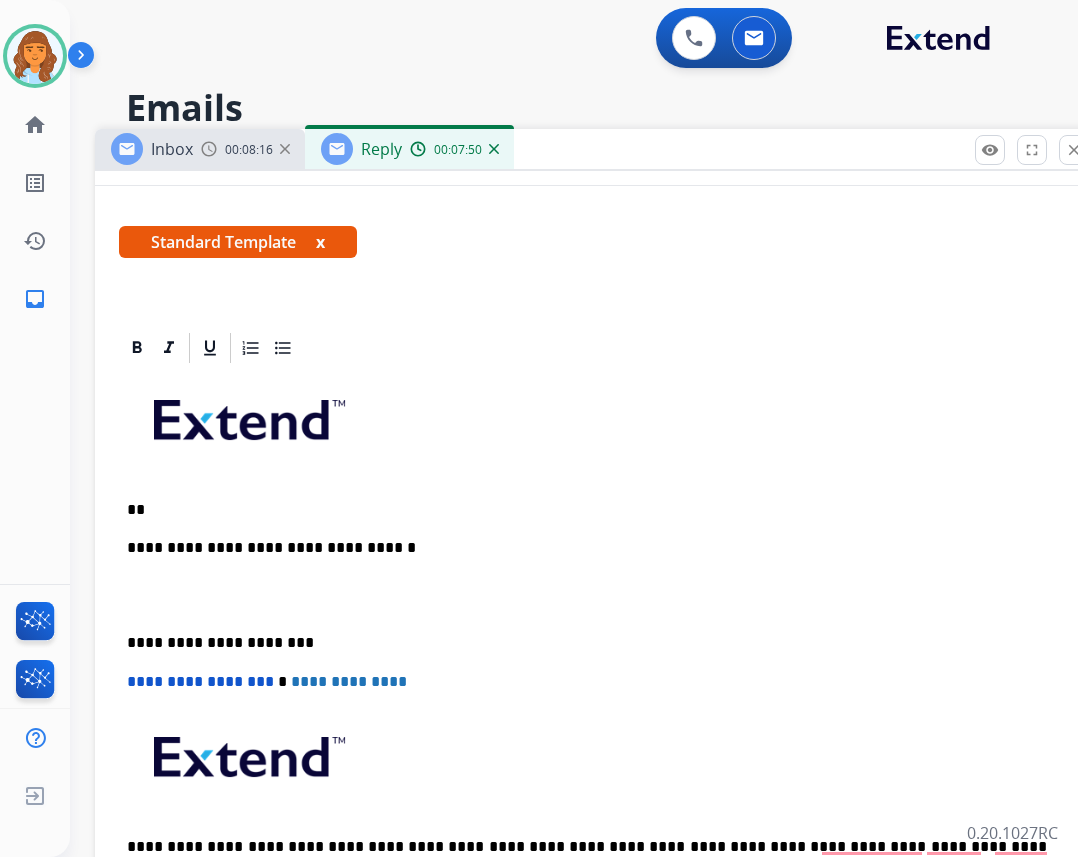 click on "**" at bounding box center (587, 510) 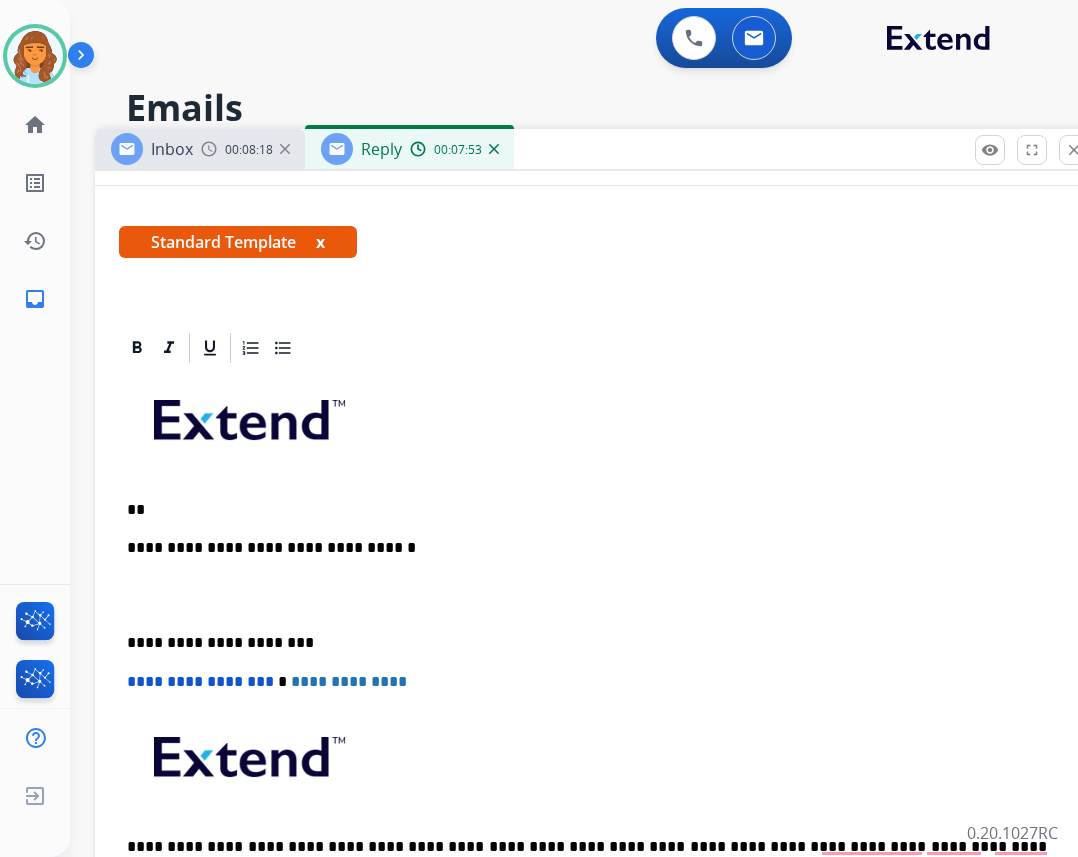 click on "**" at bounding box center [587, 510] 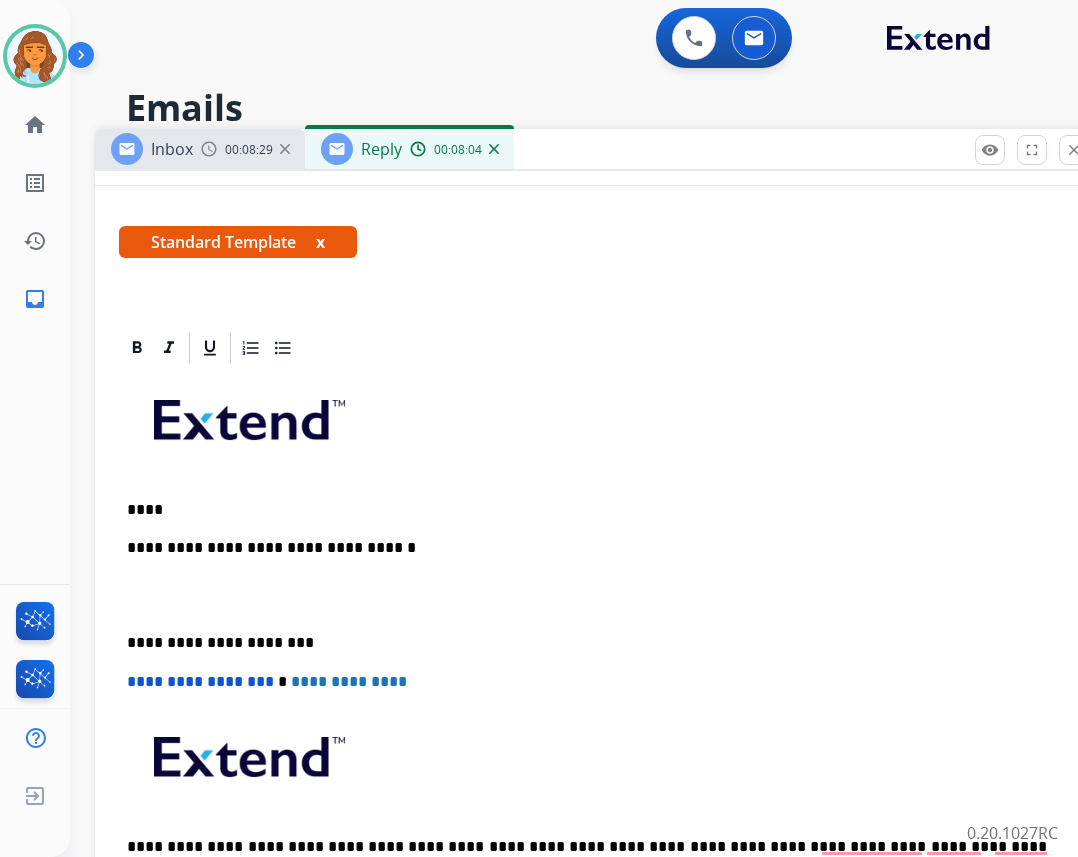 click on "**********" at bounding box center [595, 652] 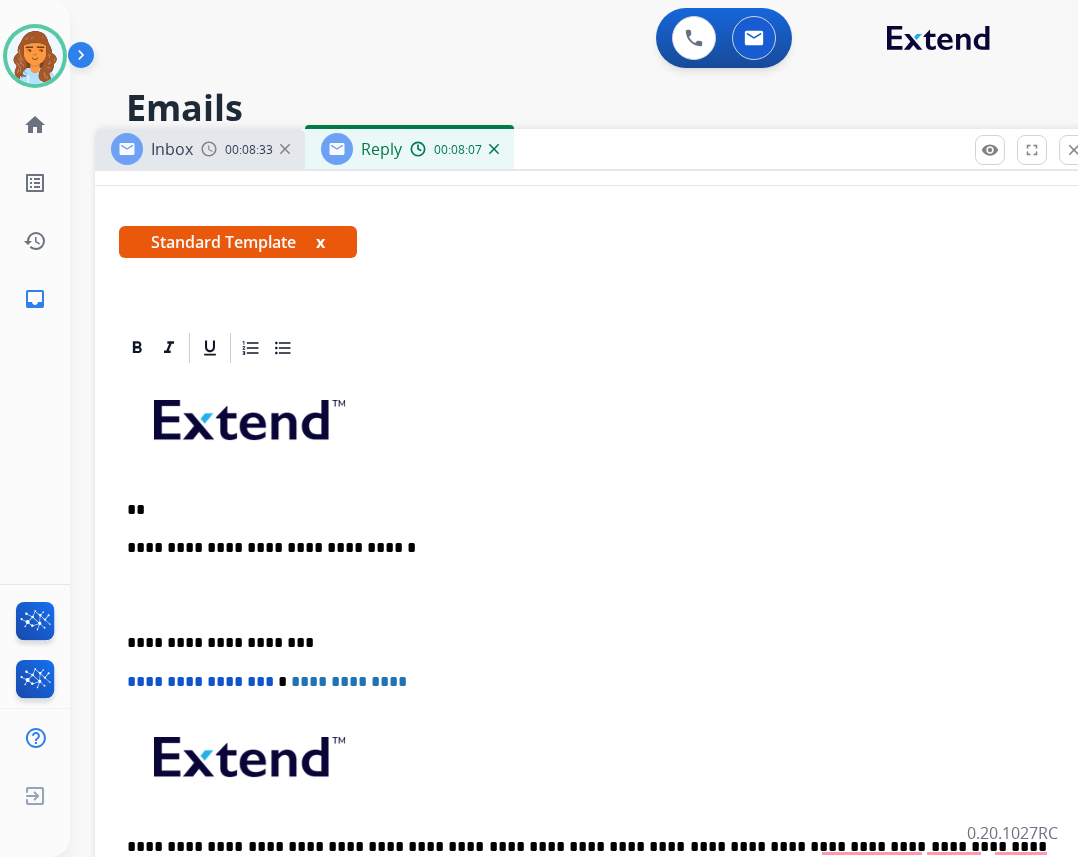 drag, startPoint x: 169, startPoint y: 511, endPoint x: 179, endPoint y: 512, distance: 10.049875 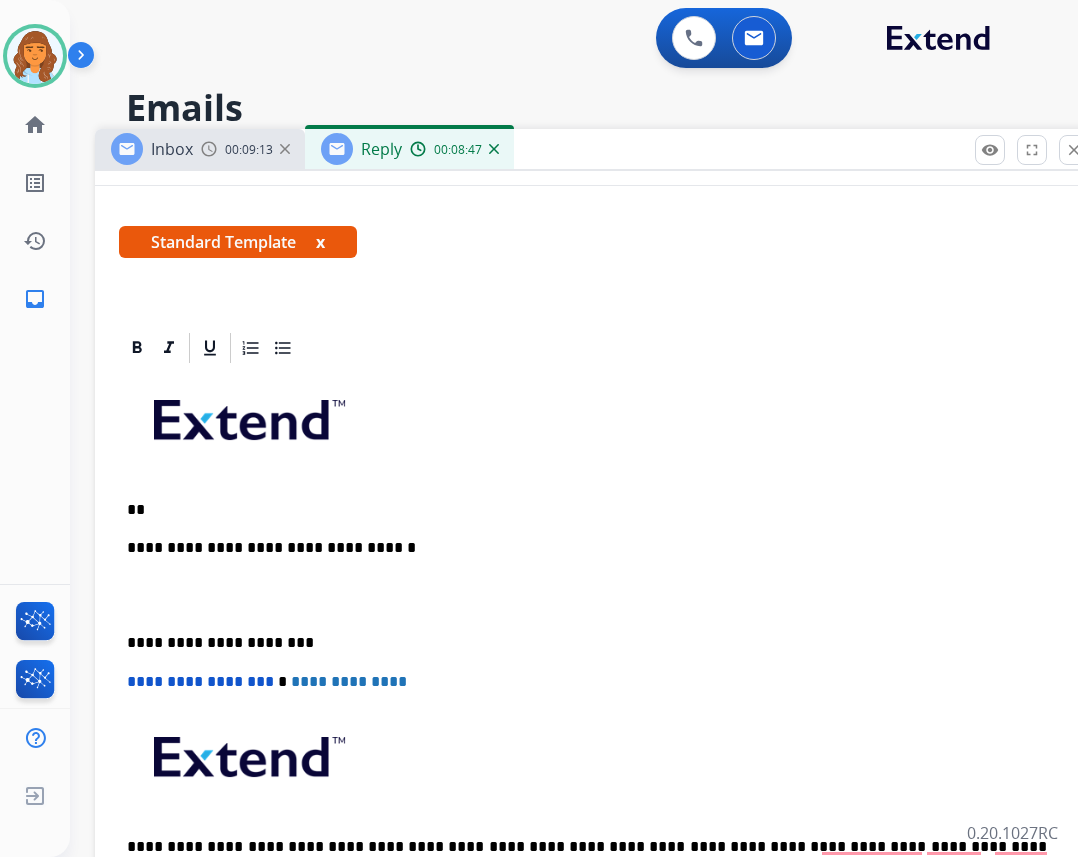 click on "**" at bounding box center [587, 510] 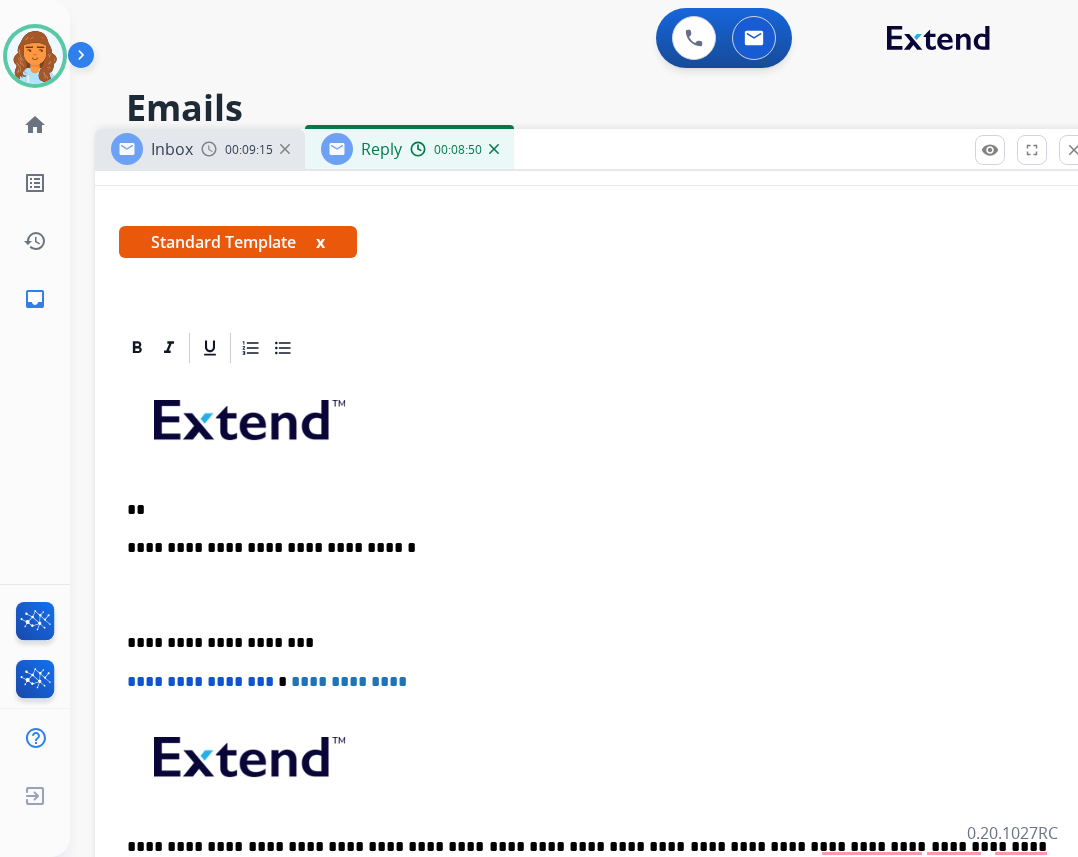 drag, startPoint x: 163, startPoint y: 510, endPoint x: 184, endPoint y: 482, distance: 35 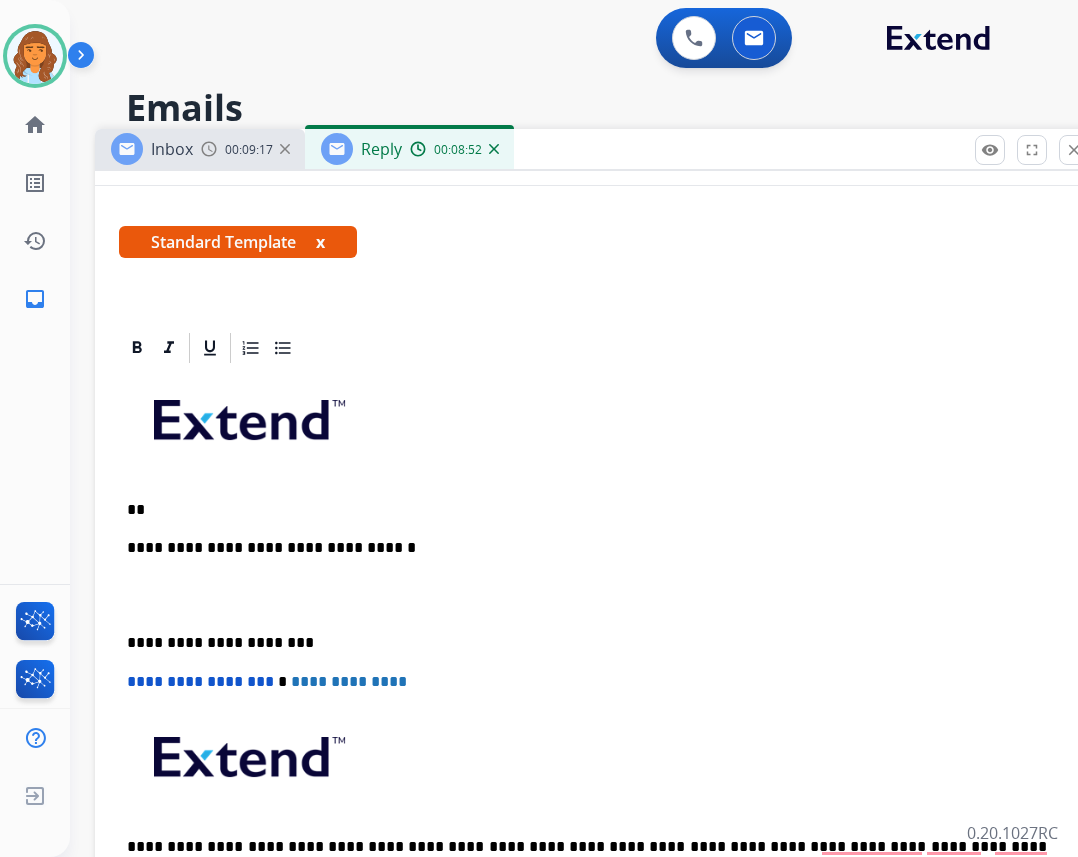 click on "**" at bounding box center (587, 510) 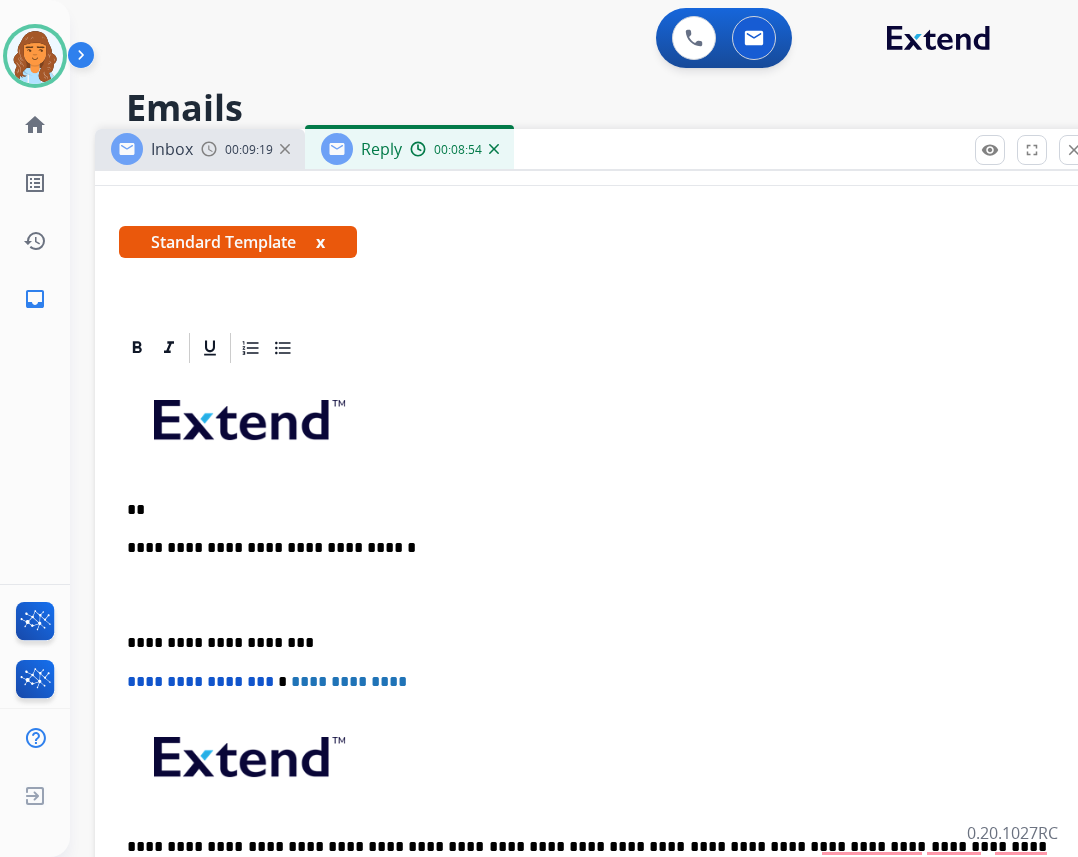 click on "**" at bounding box center (587, 510) 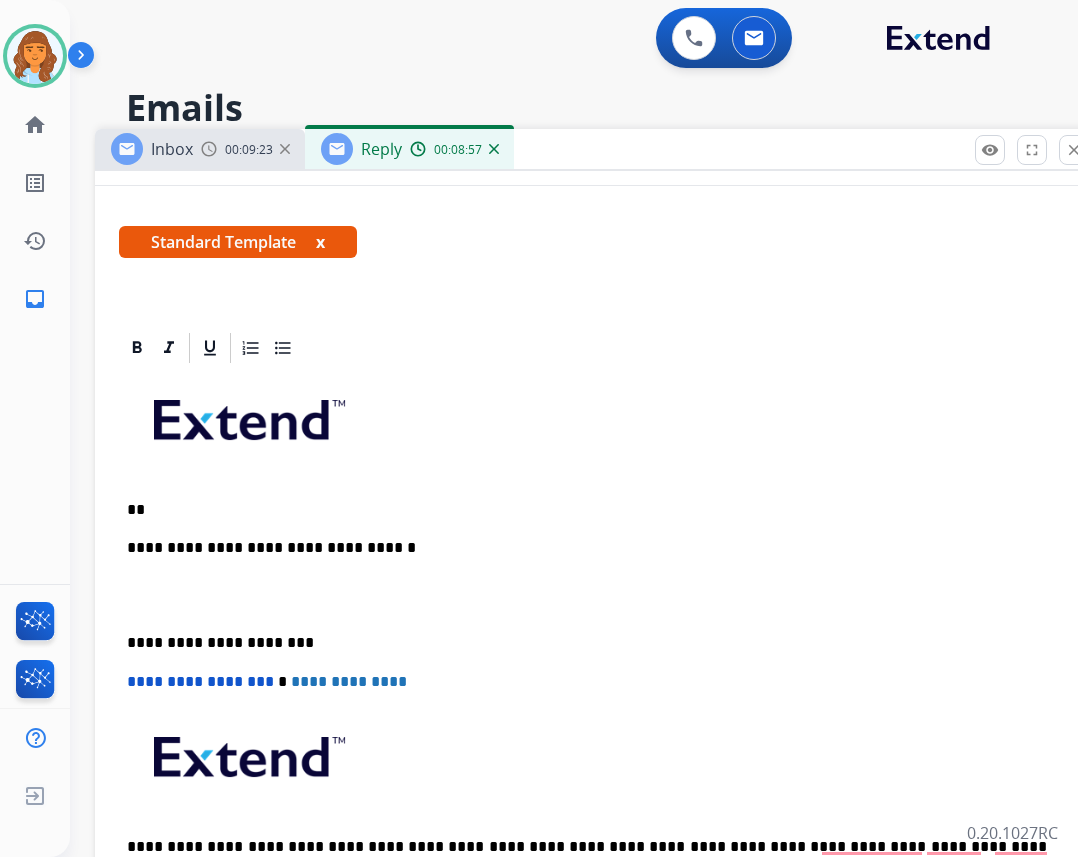 click on "**" at bounding box center [587, 510] 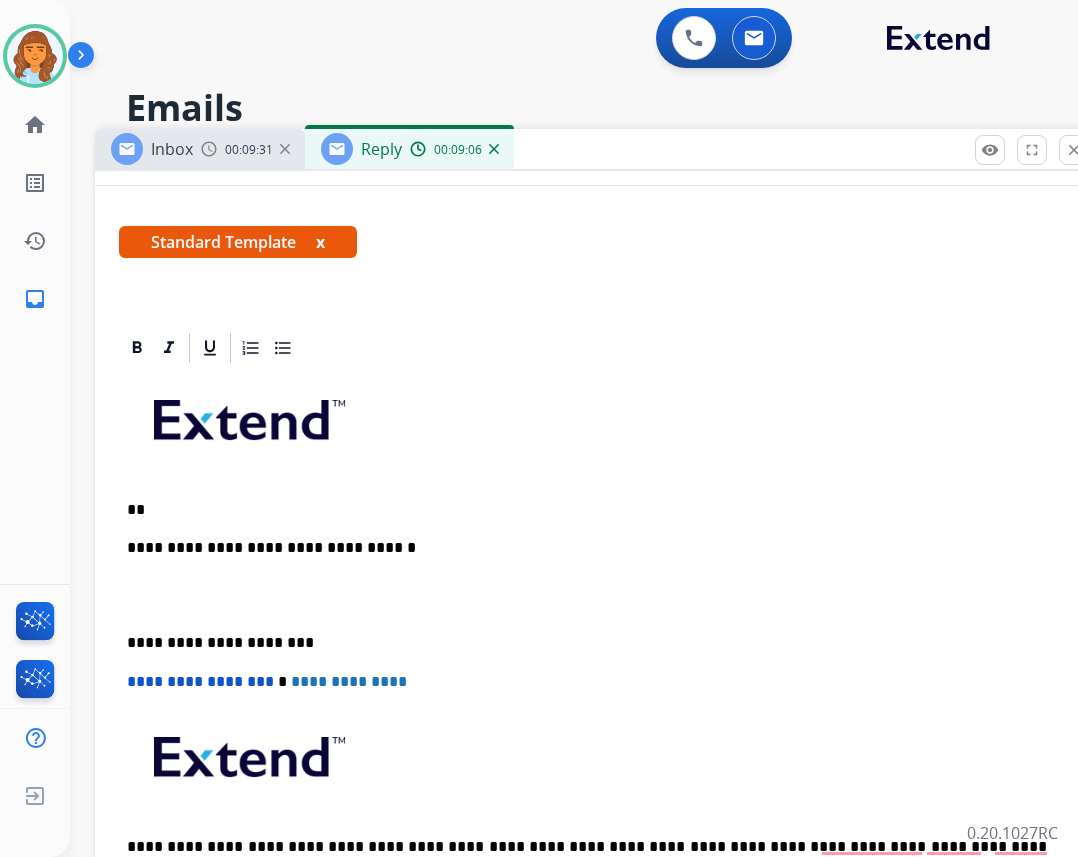 click on "**********" at bounding box center [595, 652] 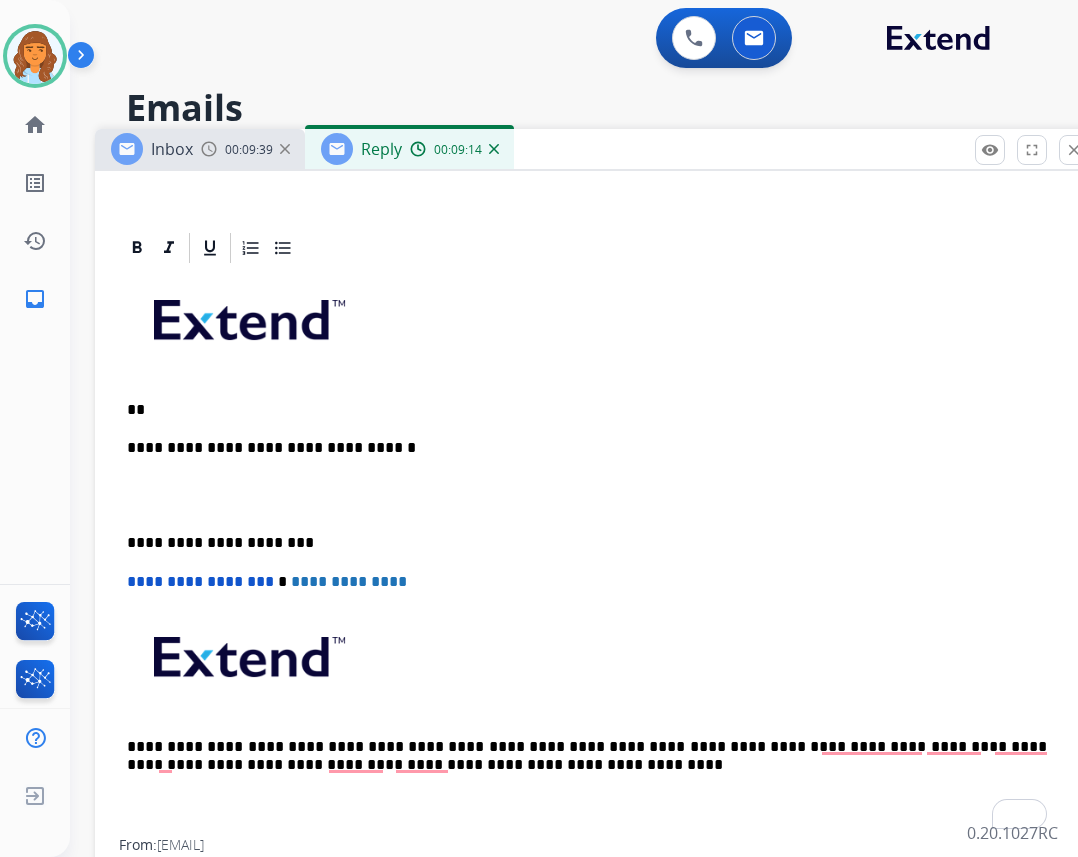 scroll, scrollTop: 700, scrollLeft: 0, axis: vertical 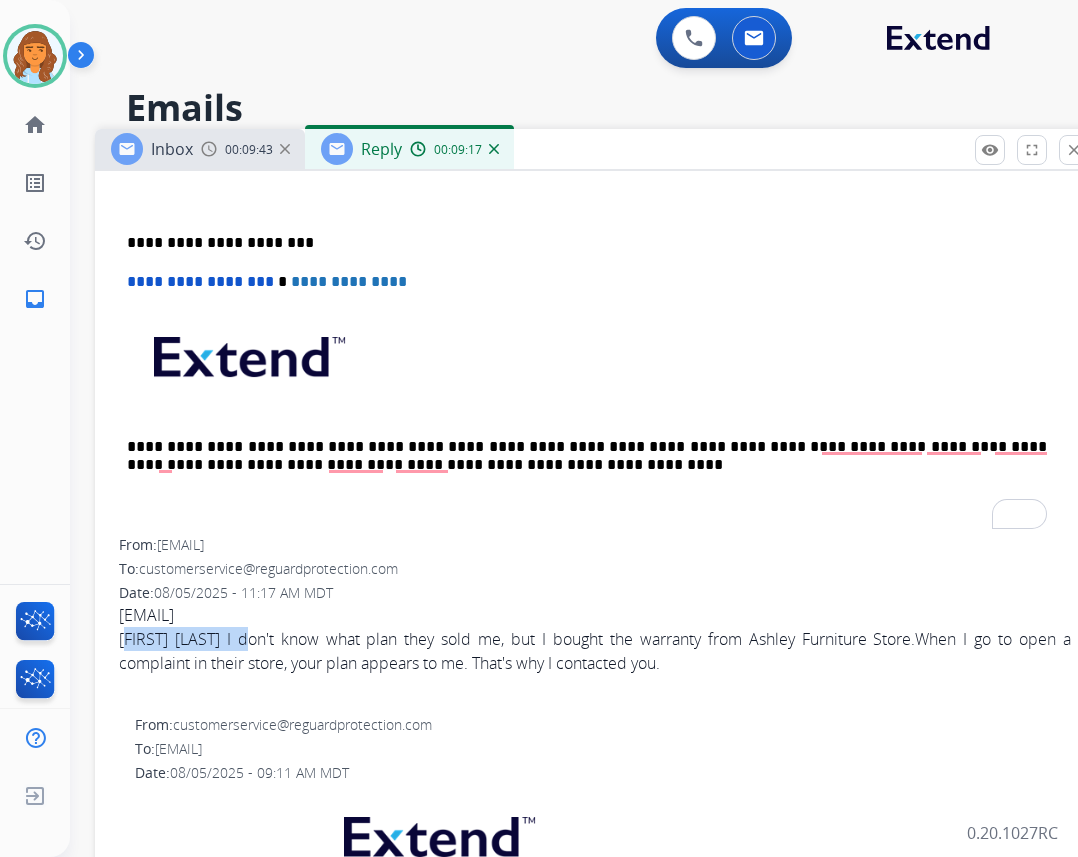 drag, startPoint x: 122, startPoint y: 632, endPoint x: 246, endPoint y: 639, distance: 124.197426 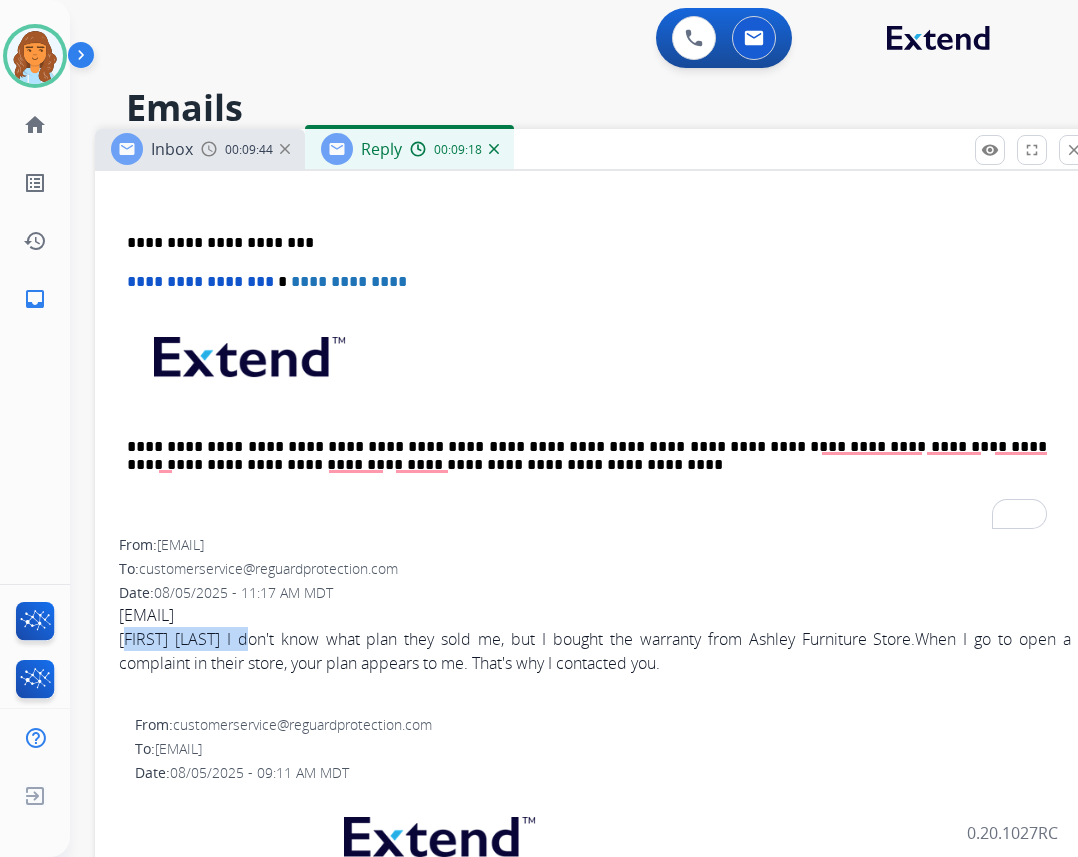 copy on "Dzianis Liavoshyk" 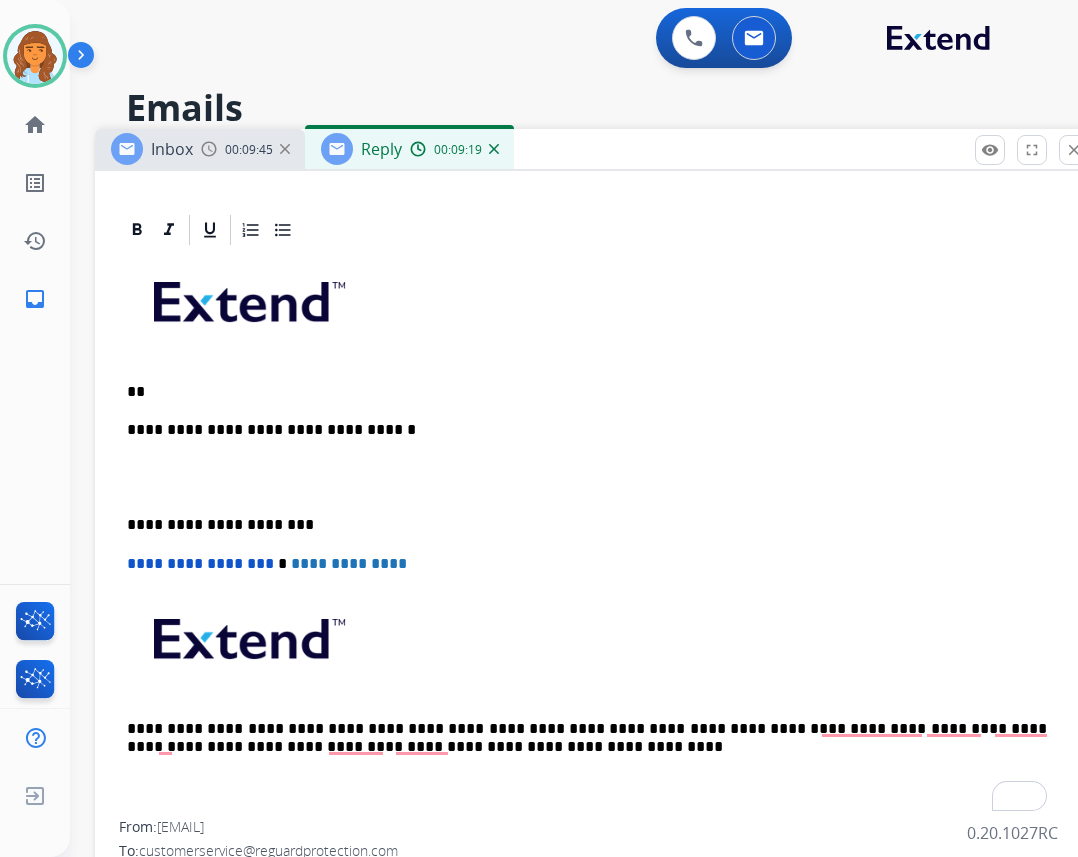 scroll, scrollTop: 400, scrollLeft: 0, axis: vertical 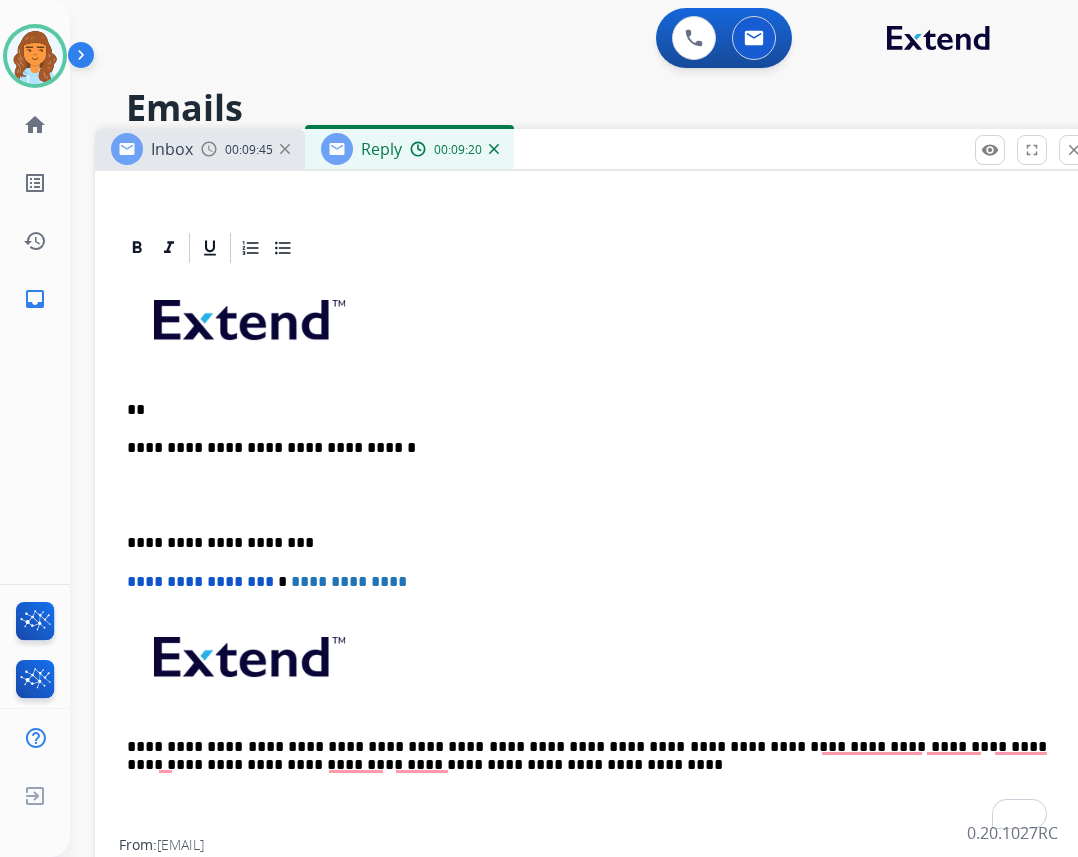 click on "**" at bounding box center [587, 410] 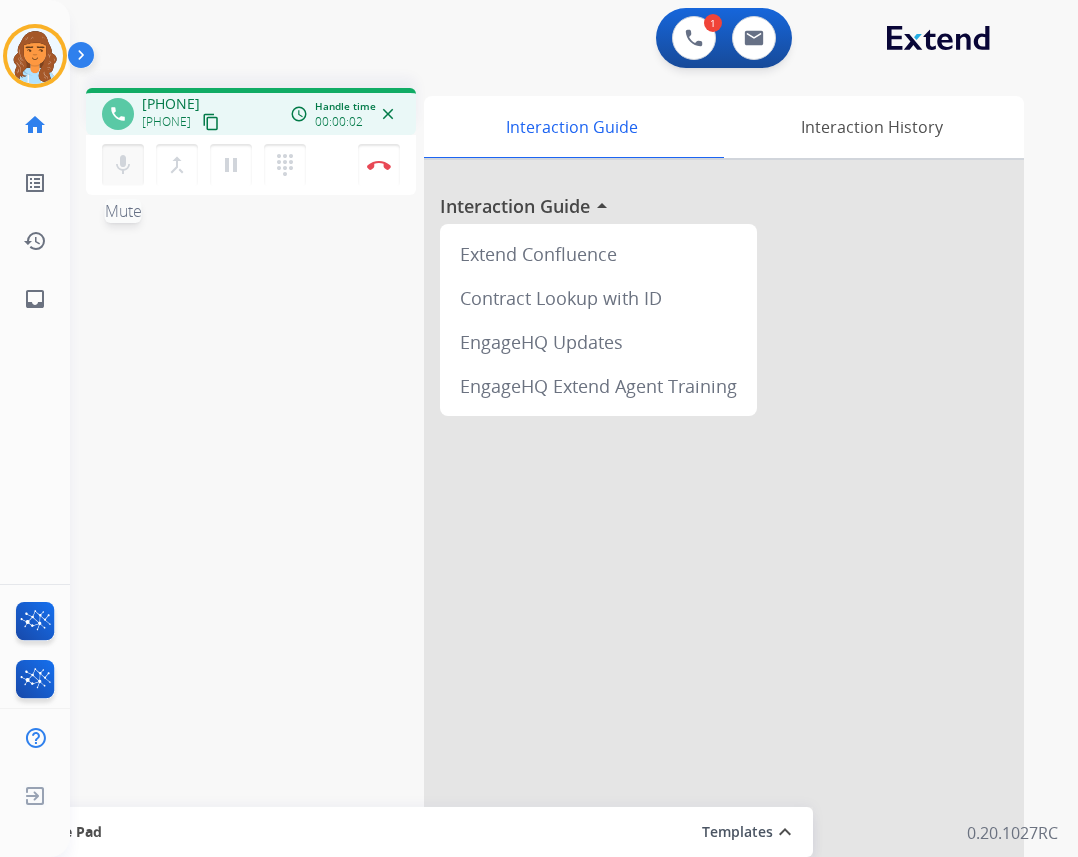 click on "mic Mute" at bounding box center [123, 165] 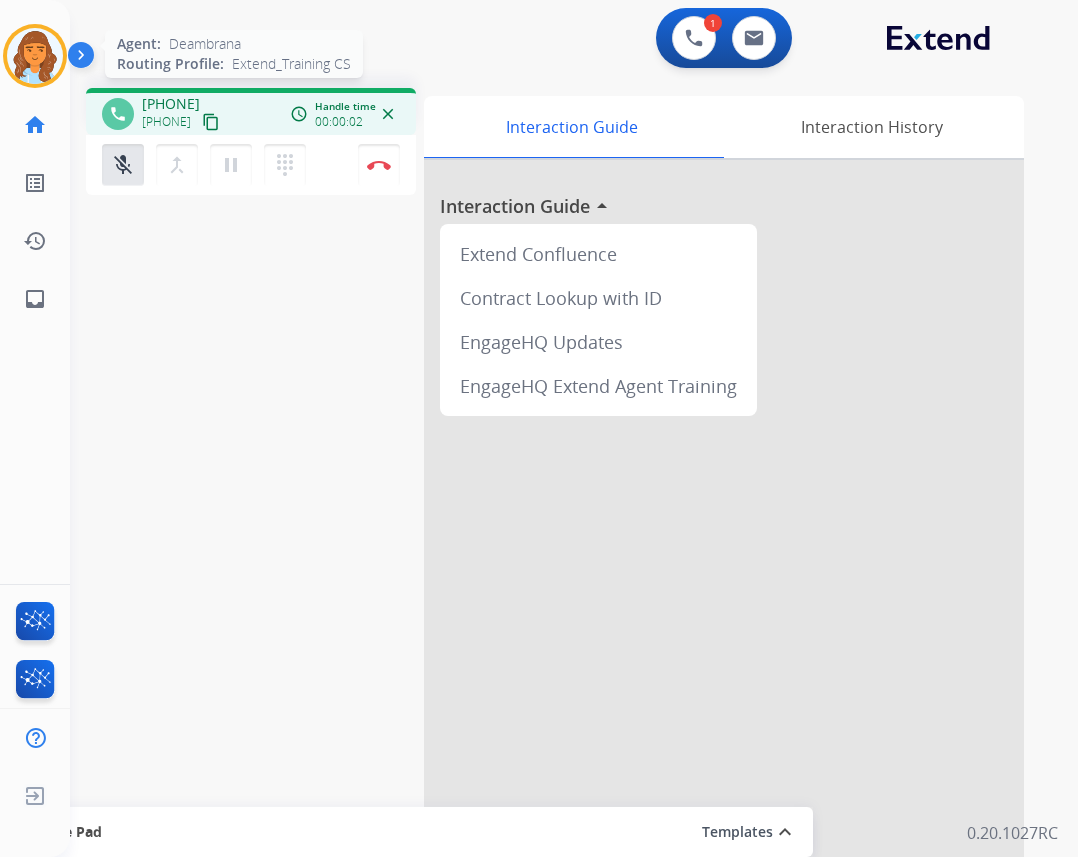 click at bounding box center [35, 56] 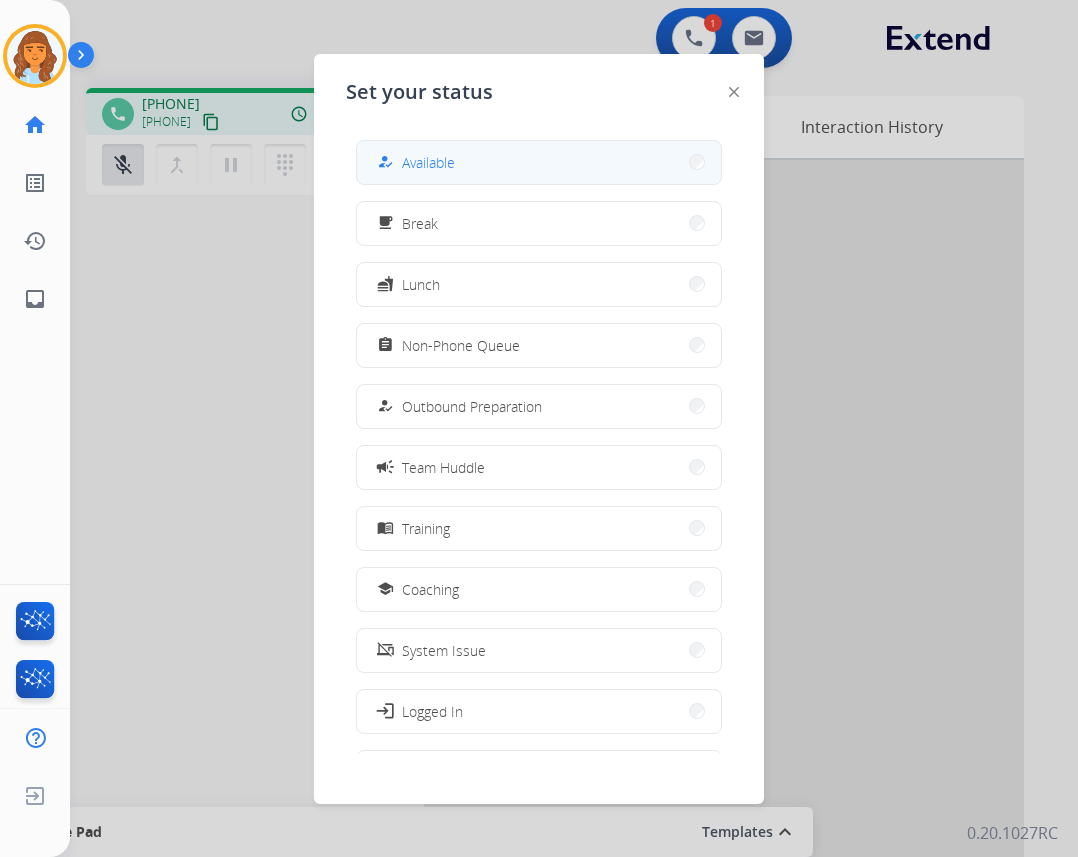 click on "Available" at bounding box center [428, 162] 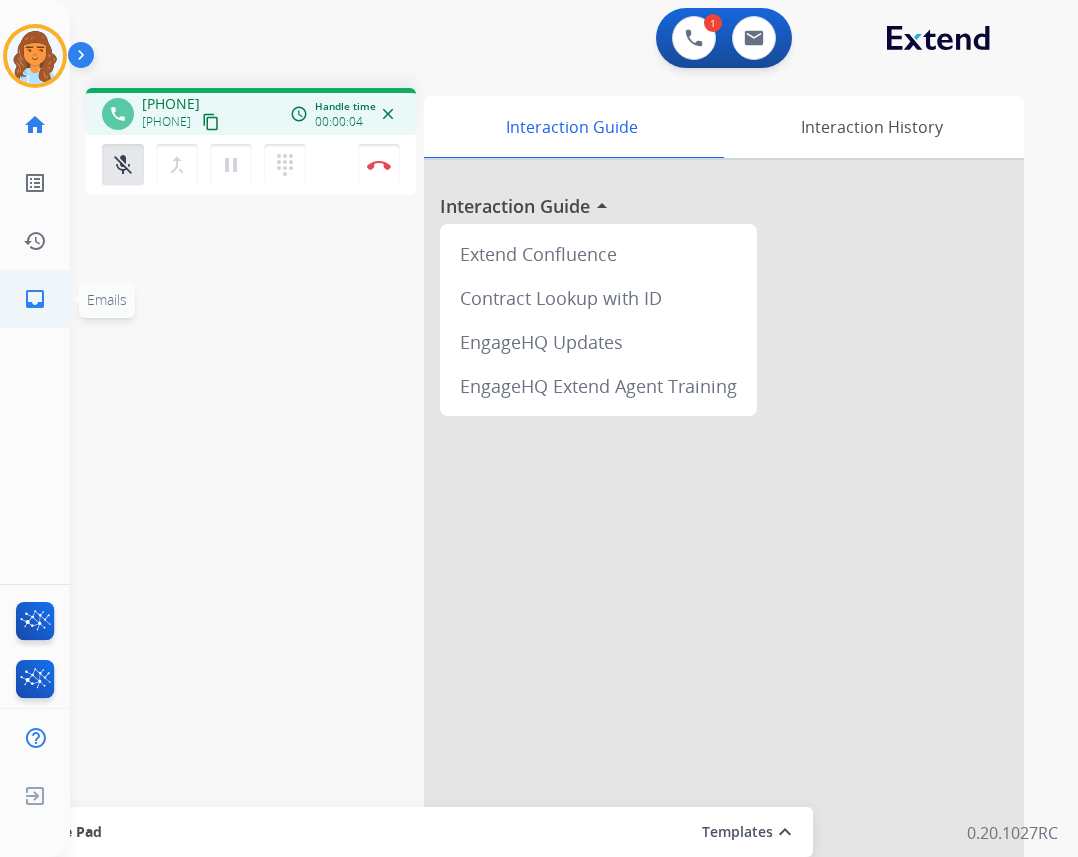 click on "inbox" 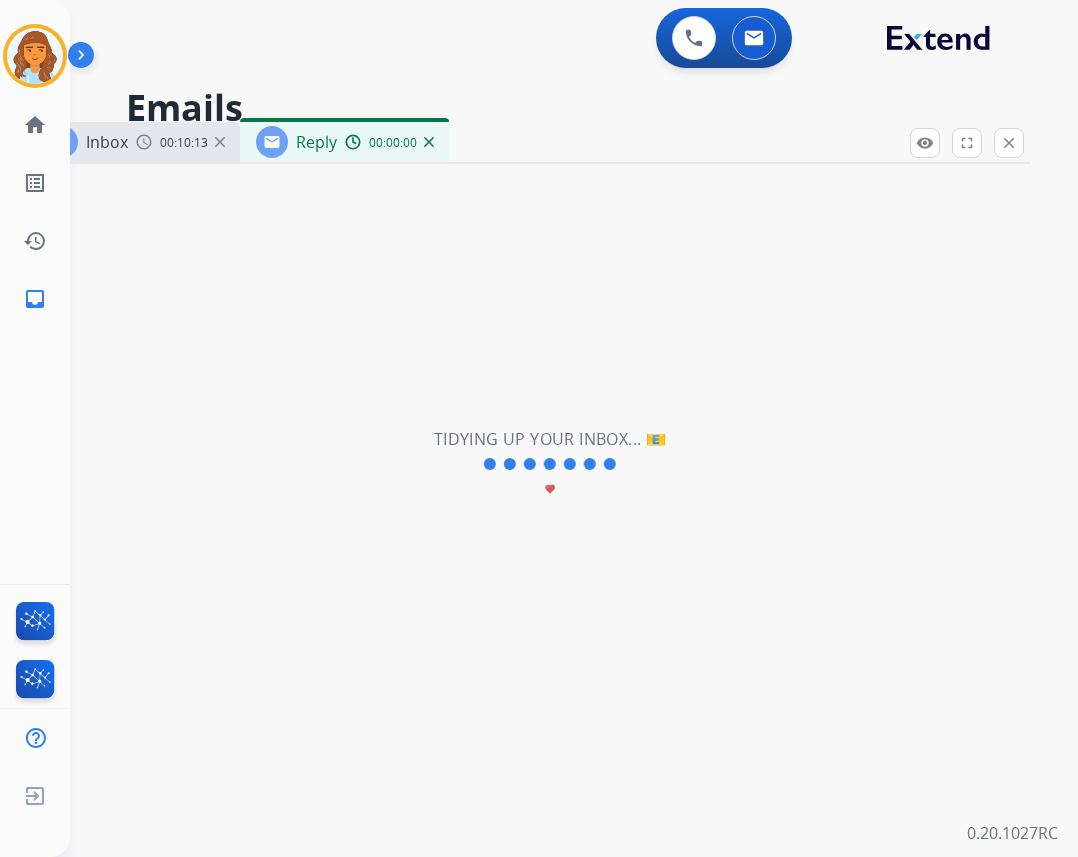 select on "**********" 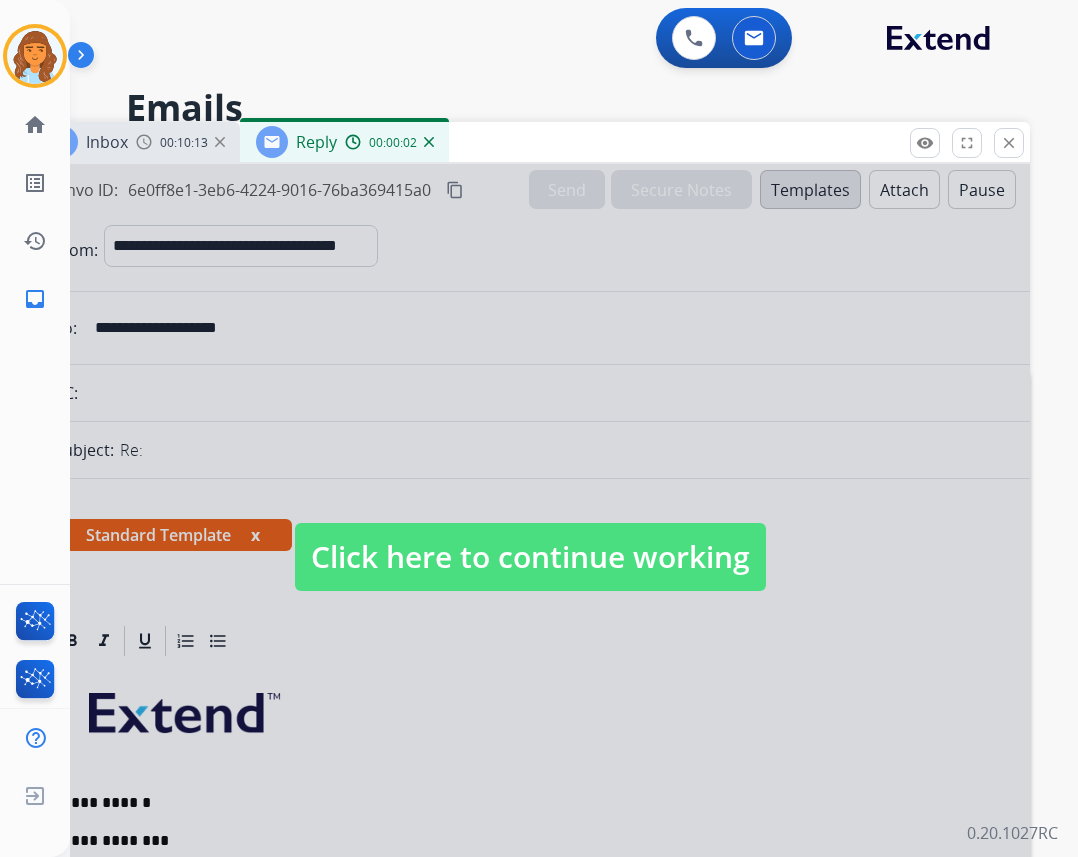 click on "Click here to continue working" at bounding box center (530, 557) 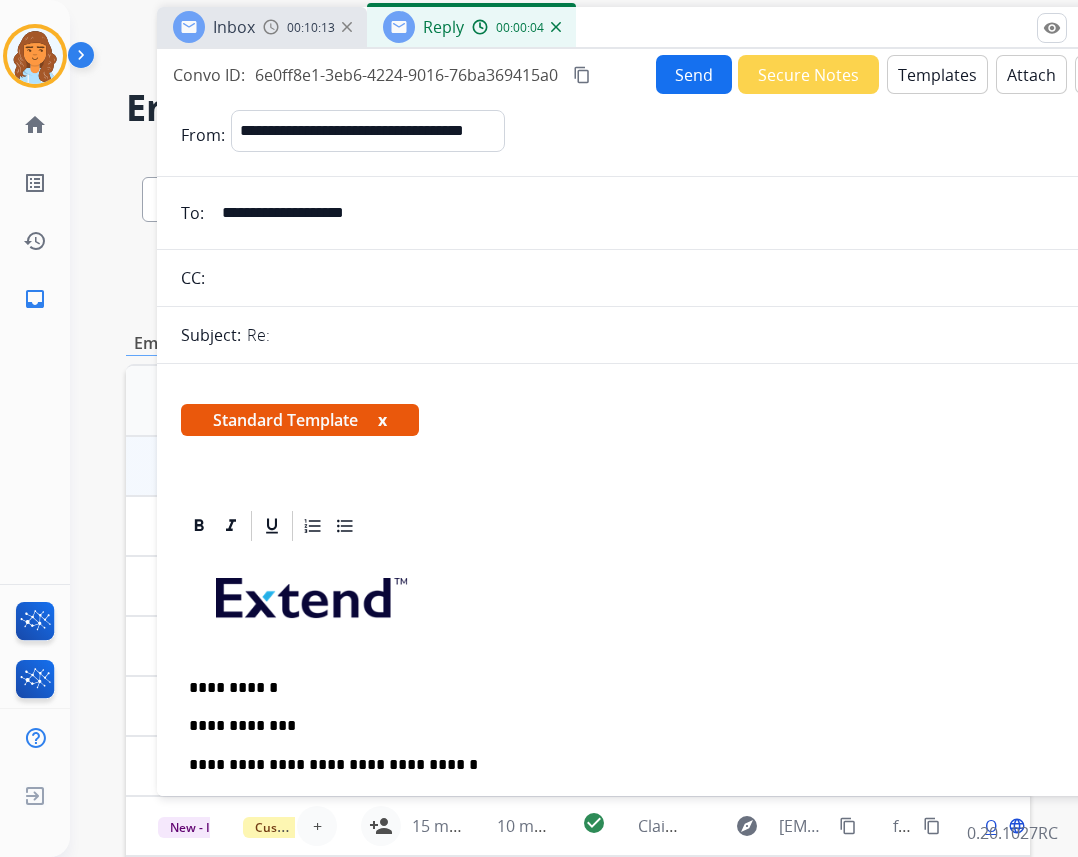 drag, startPoint x: 491, startPoint y: 144, endPoint x: 618, endPoint y: 29, distance: 171.3301 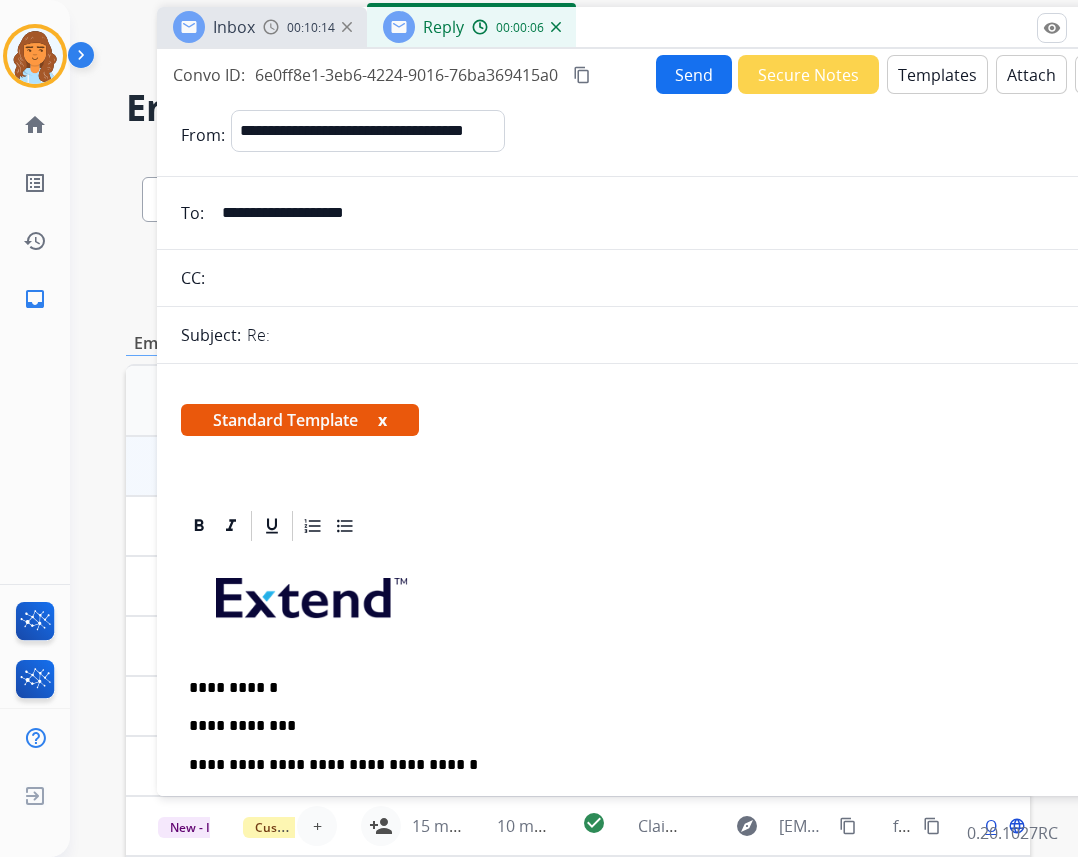 click on "**********" at bounding box center (649, 726) 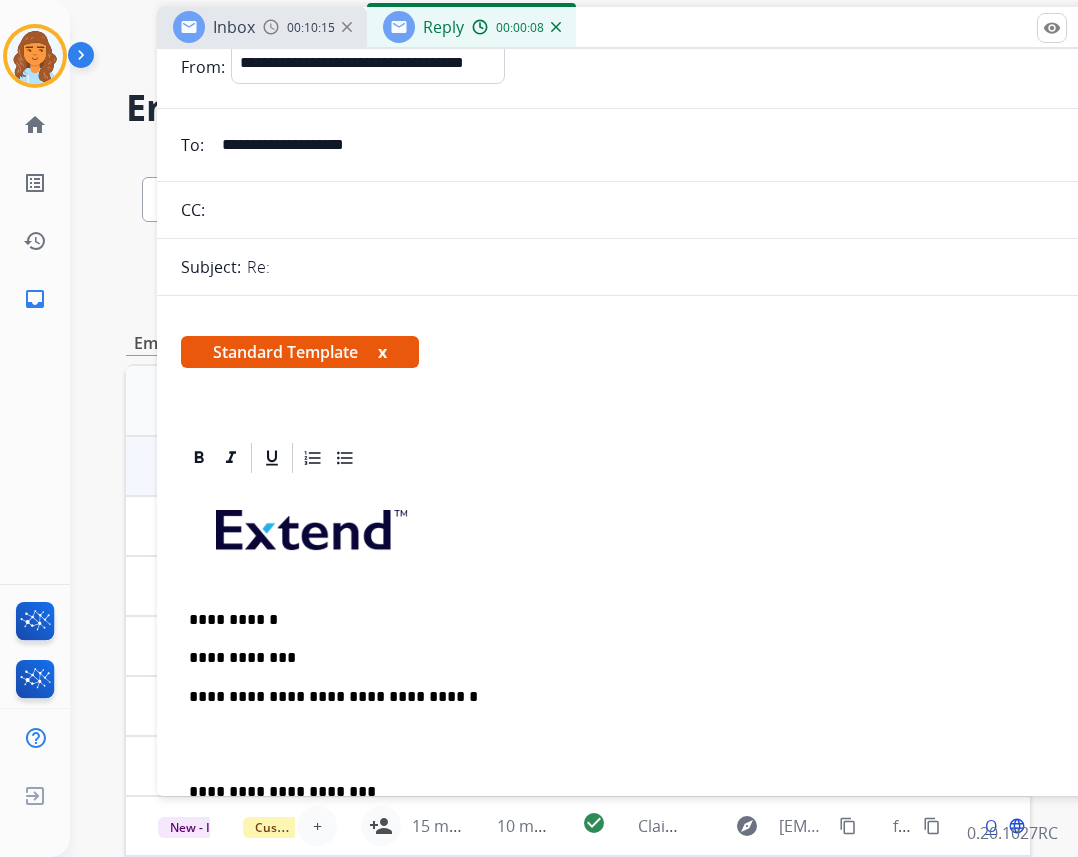 scroll, scrollTop: 100, scrollLeft: 0, axis: vertical 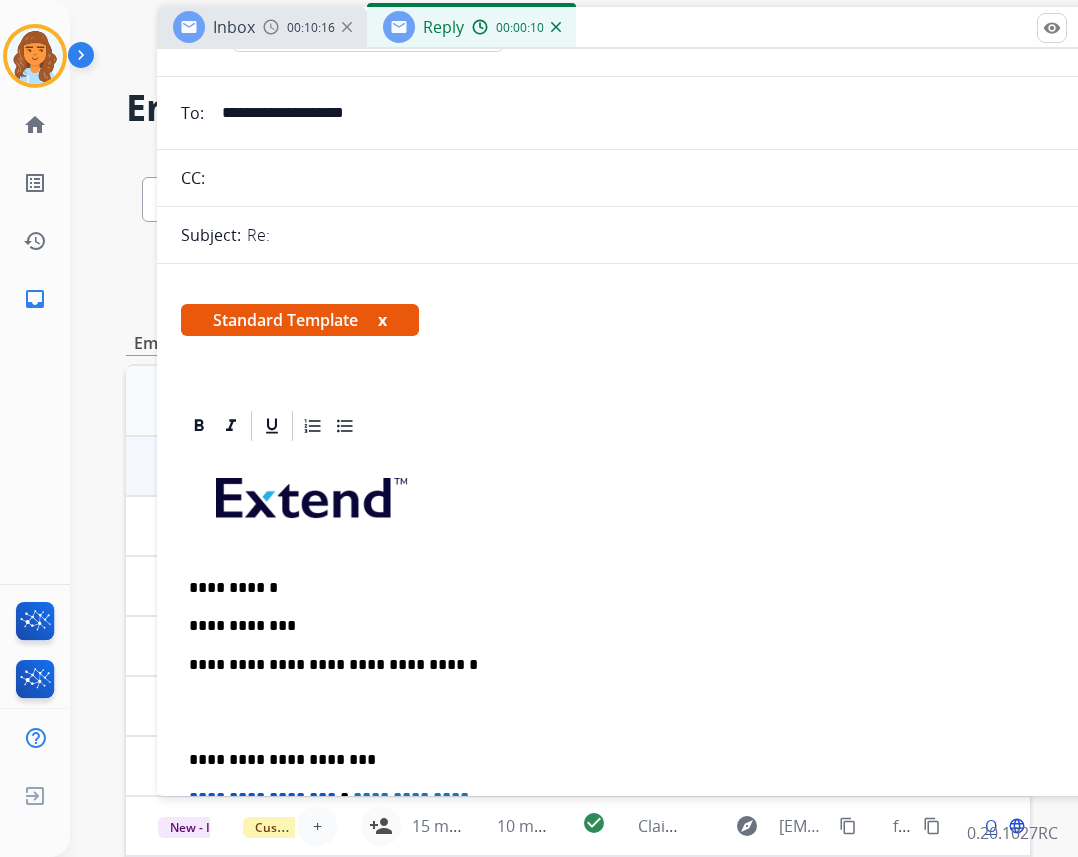 type 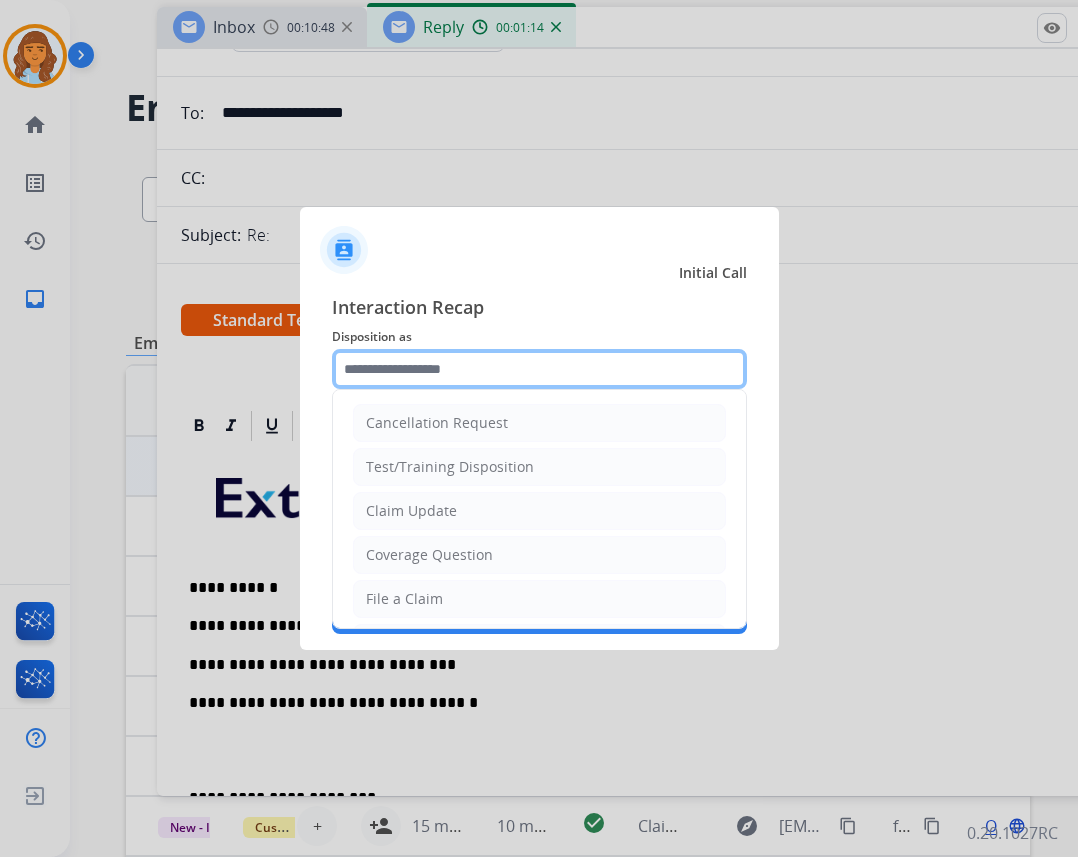 click 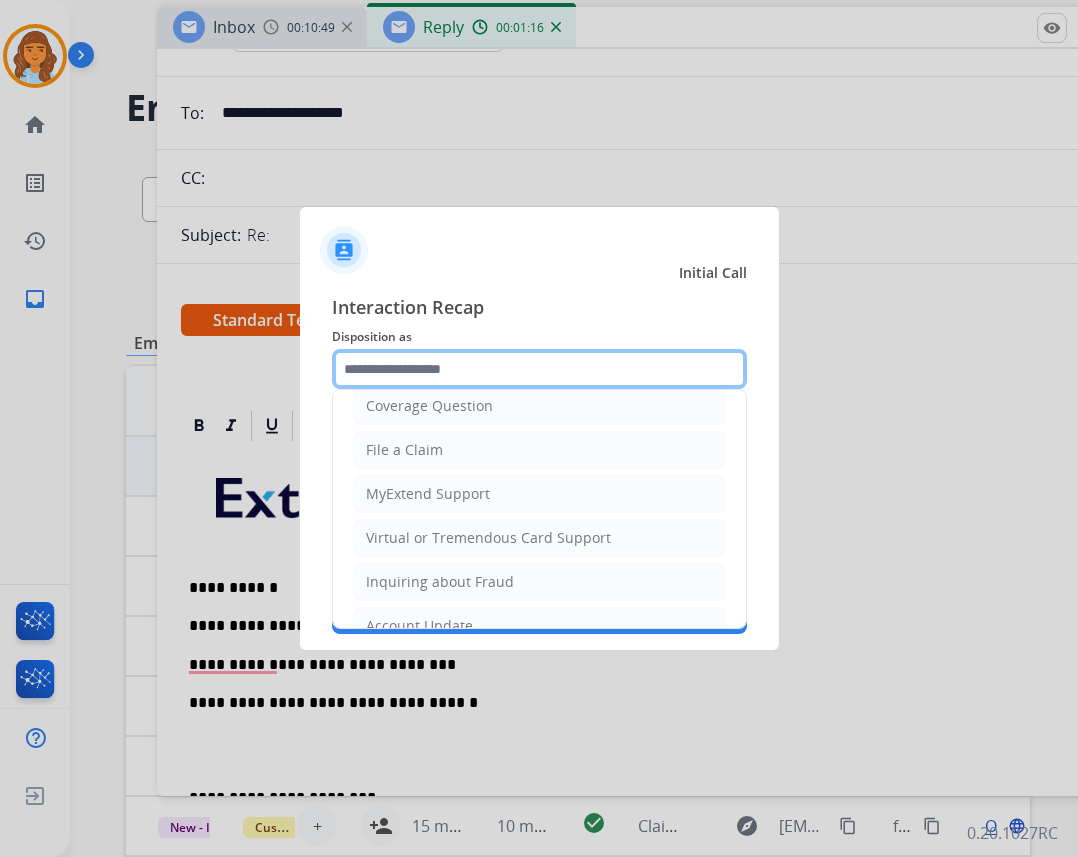 scroll, scrollTop: 312, scrollLeft: 0, axis: vertical 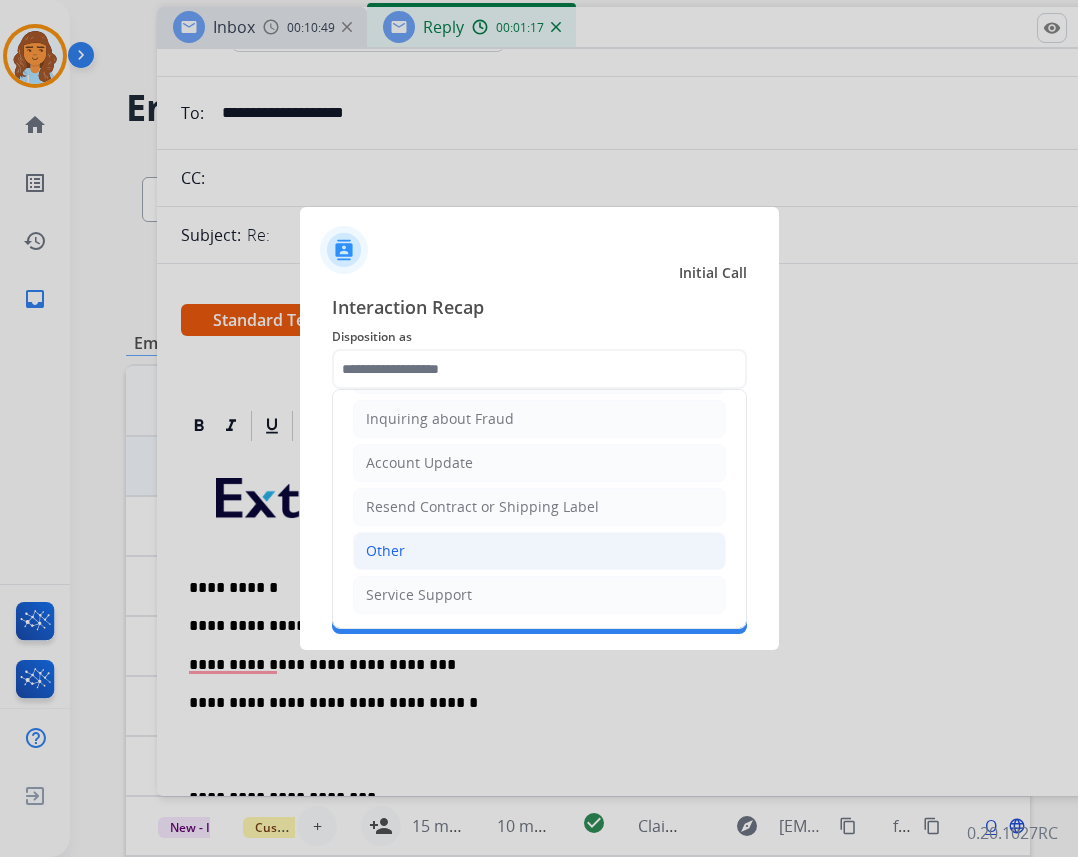 drag, startPoint x: 414, startPoint y: 549, endPoint x: 350, endPoint y: 472, distance: 100.12492 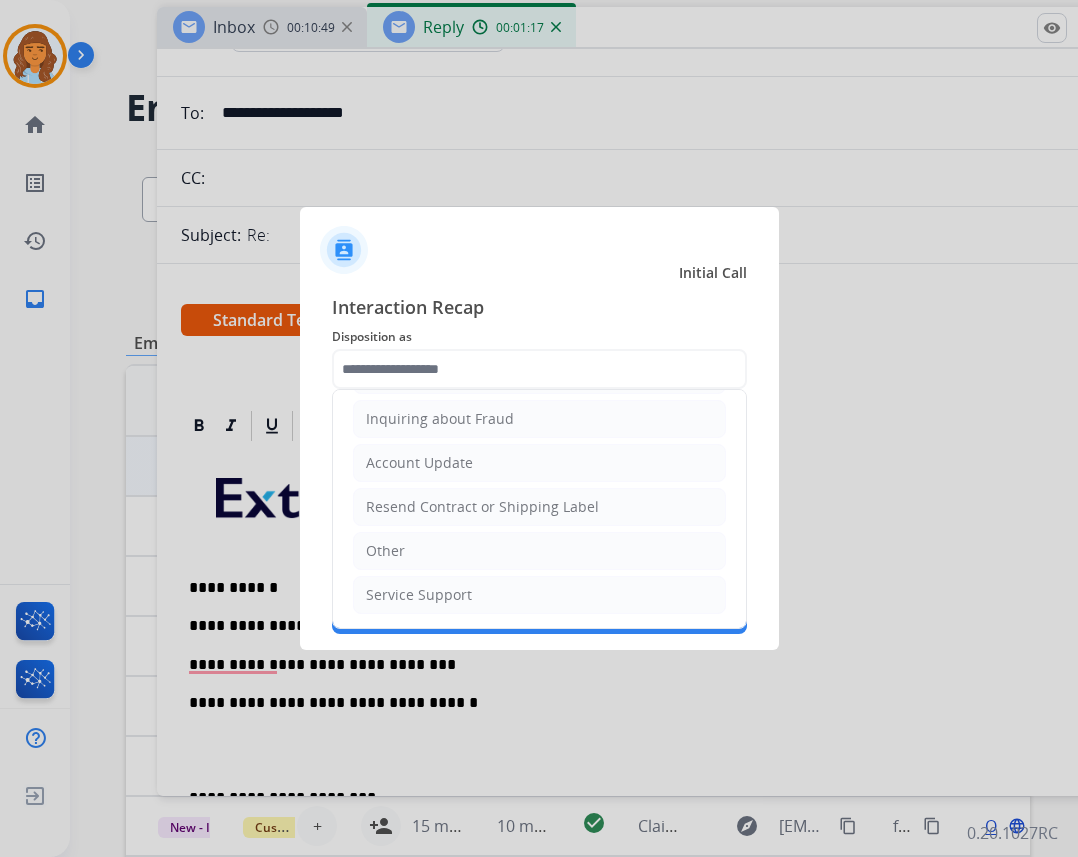 click on "Other" 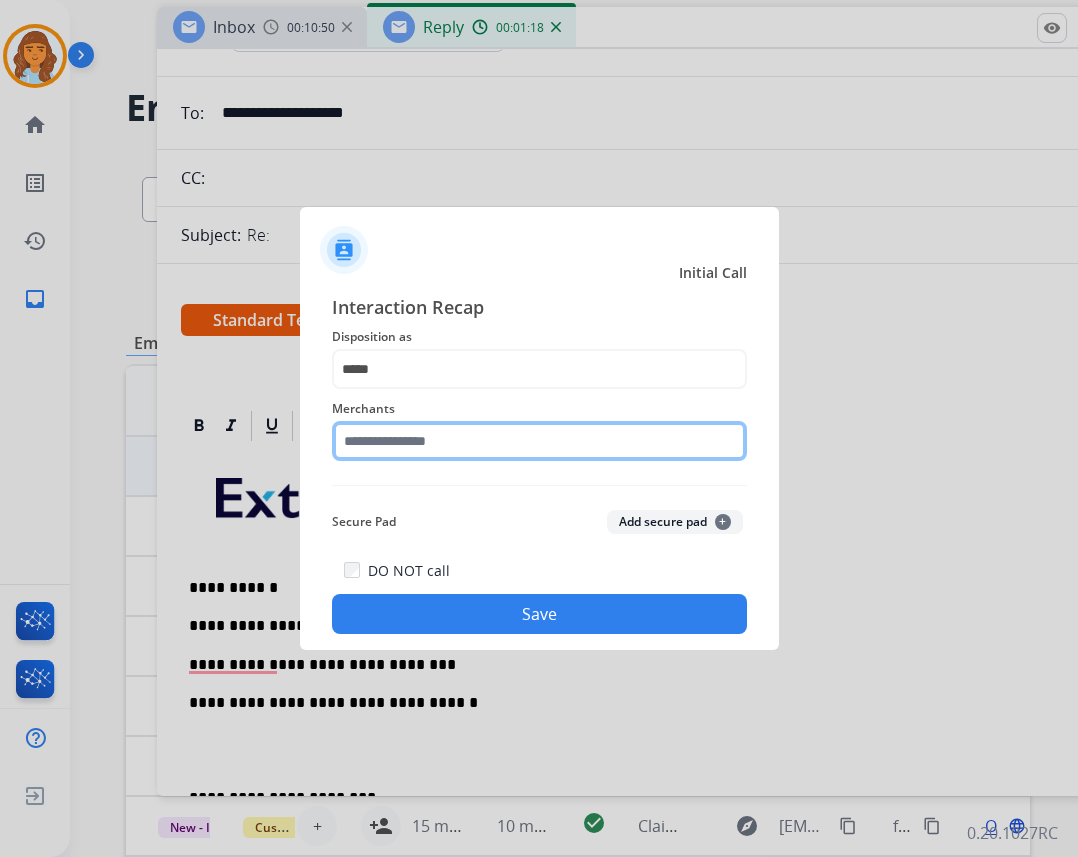 click 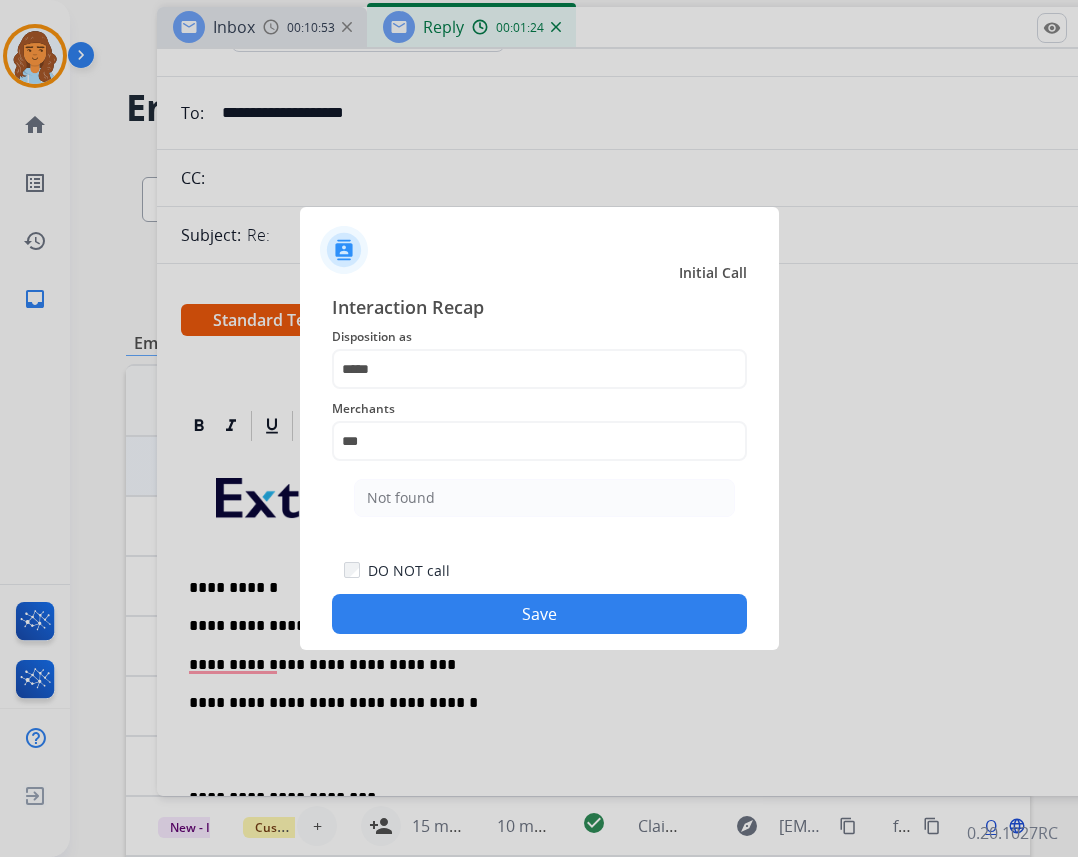 click on "Not found" 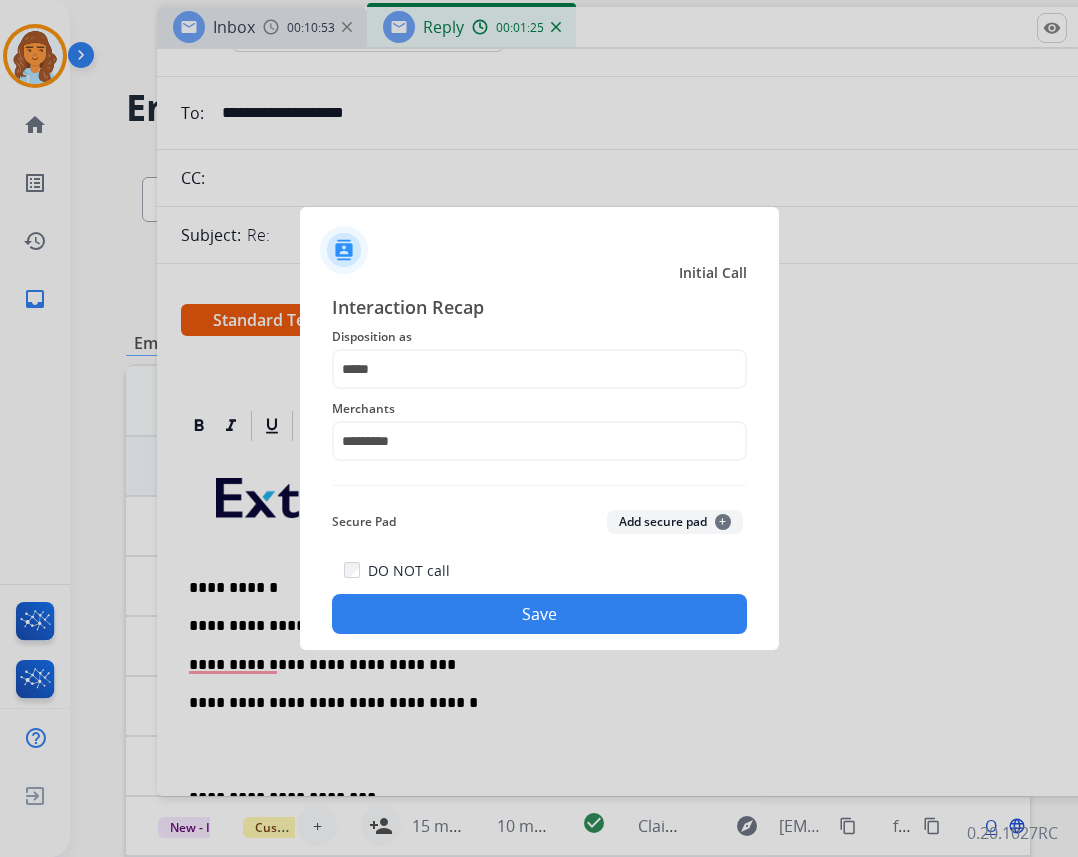 click on "Save" 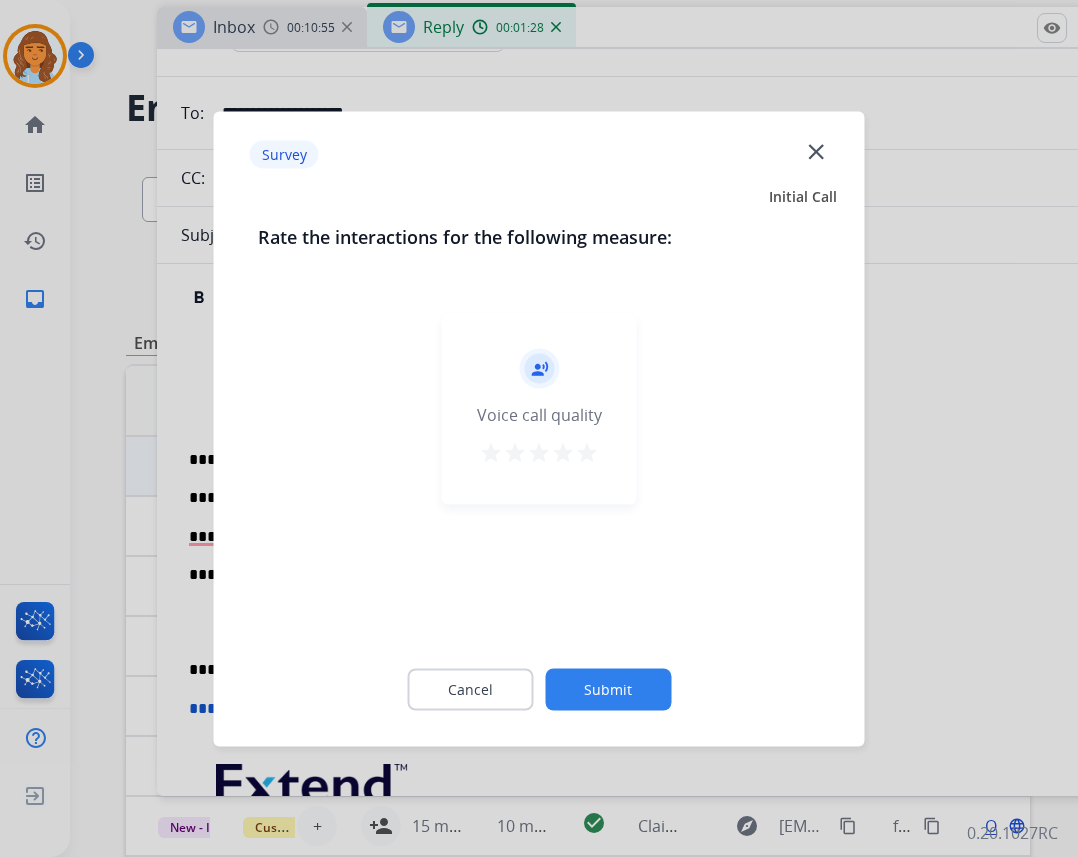 click on "close" 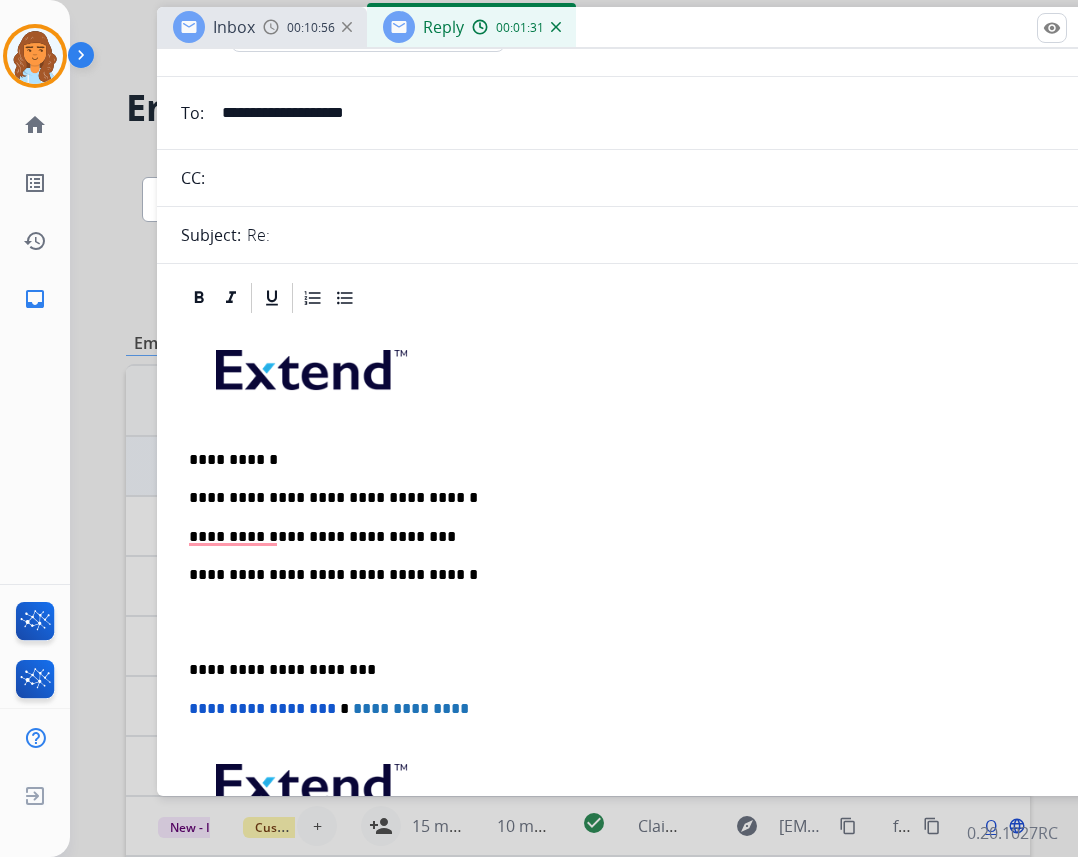 click on "**********" at bounding box center (649, 537) 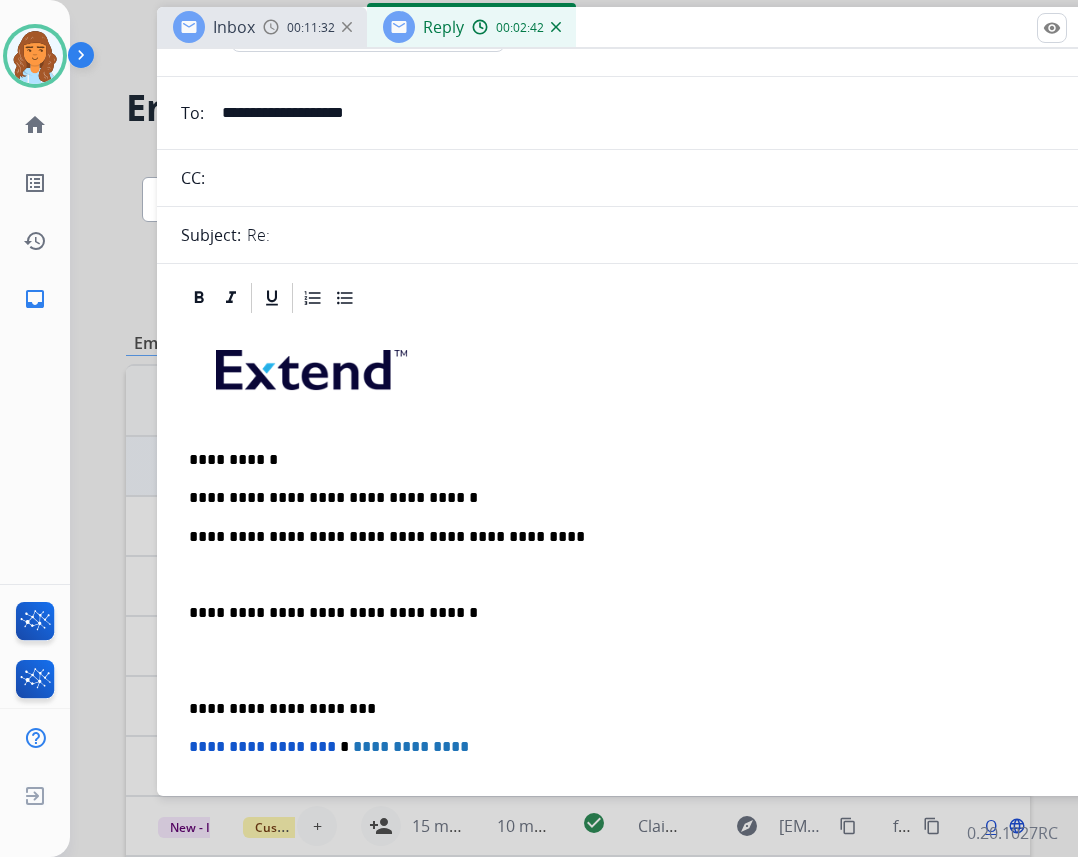 click on "**********" at bounding box center [649, 537] 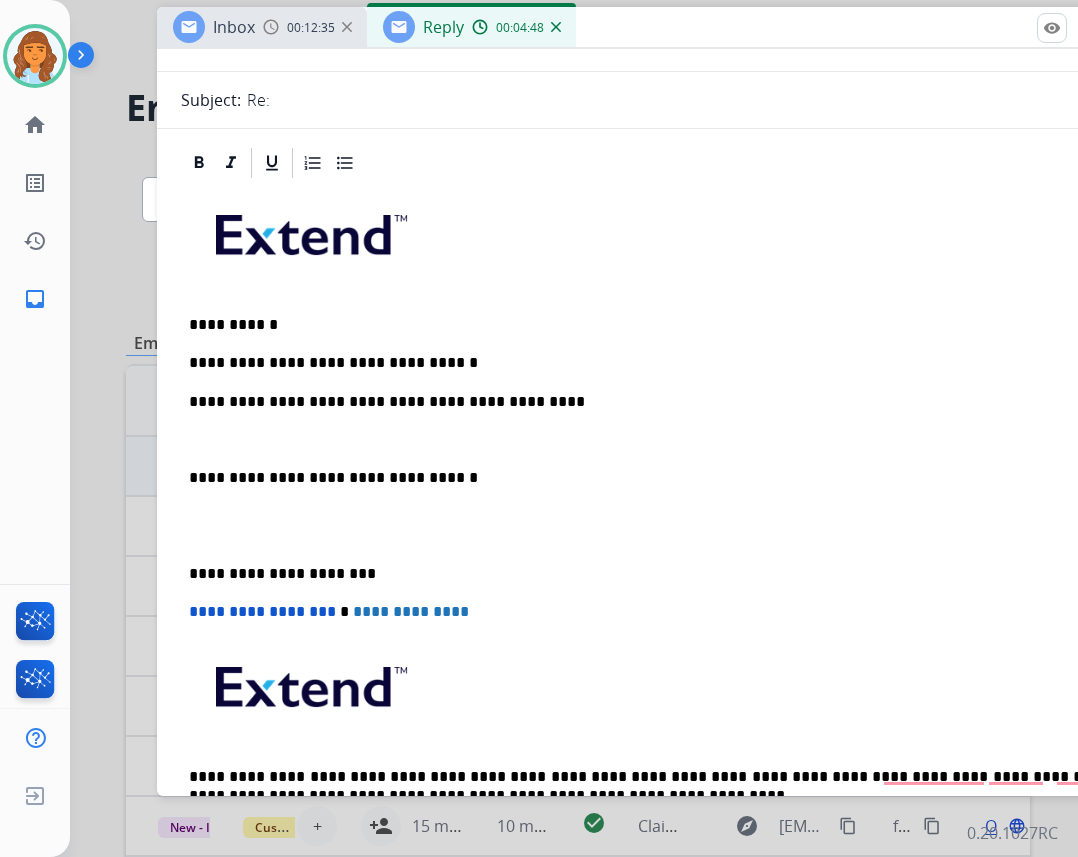 scroll, scrollTop: 200, scrollLeft: 0, axis: vertical 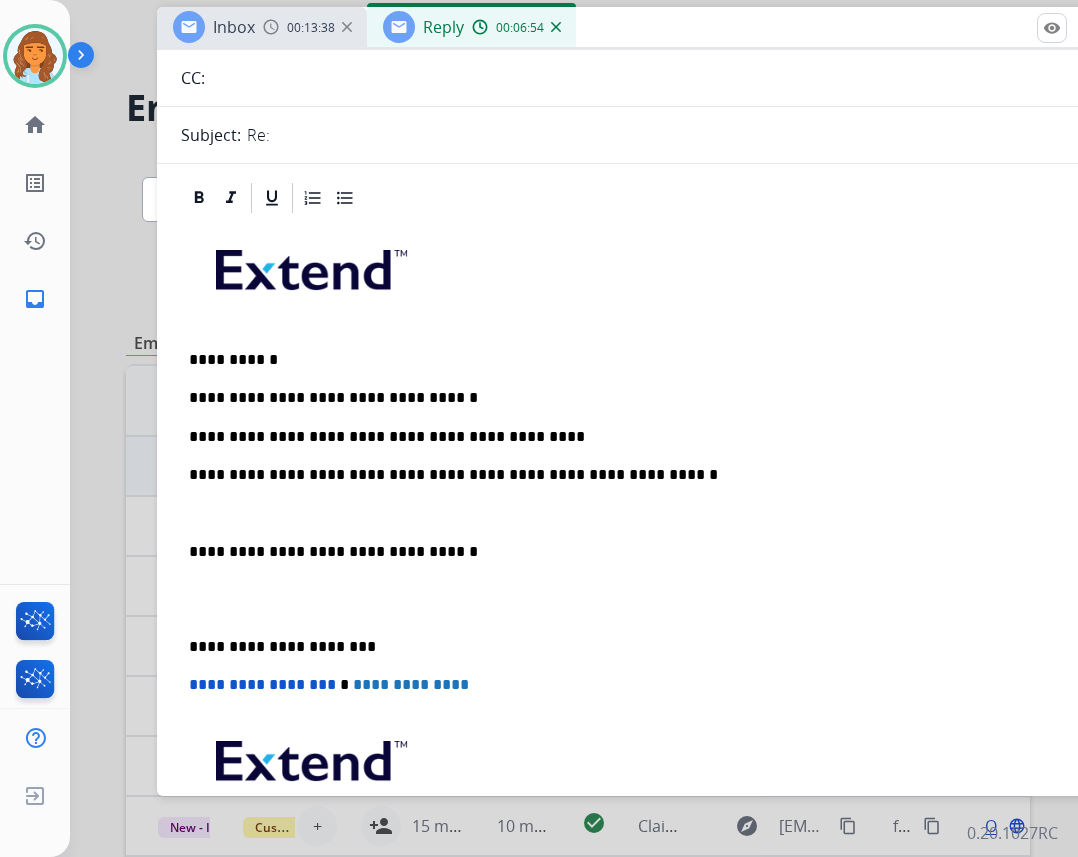 click on "**********" at bounding box center (649, 552) 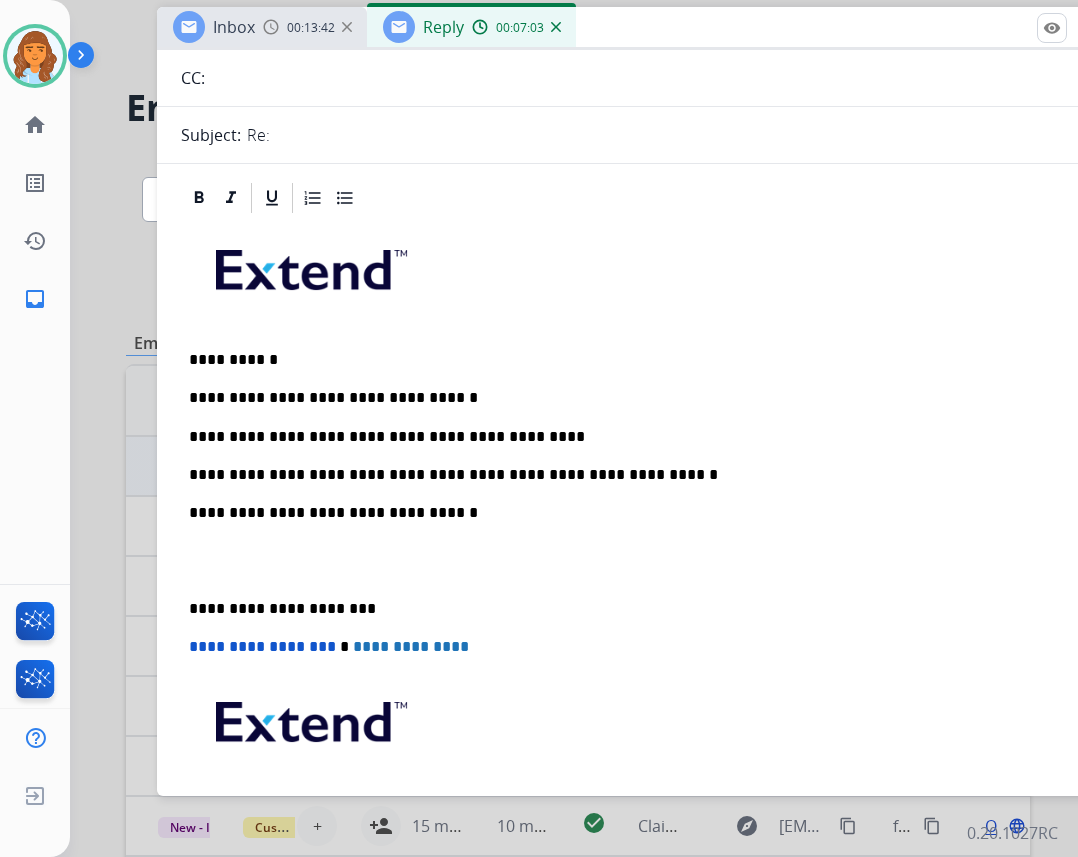 click on "**********" at bounding box center (649, 609) 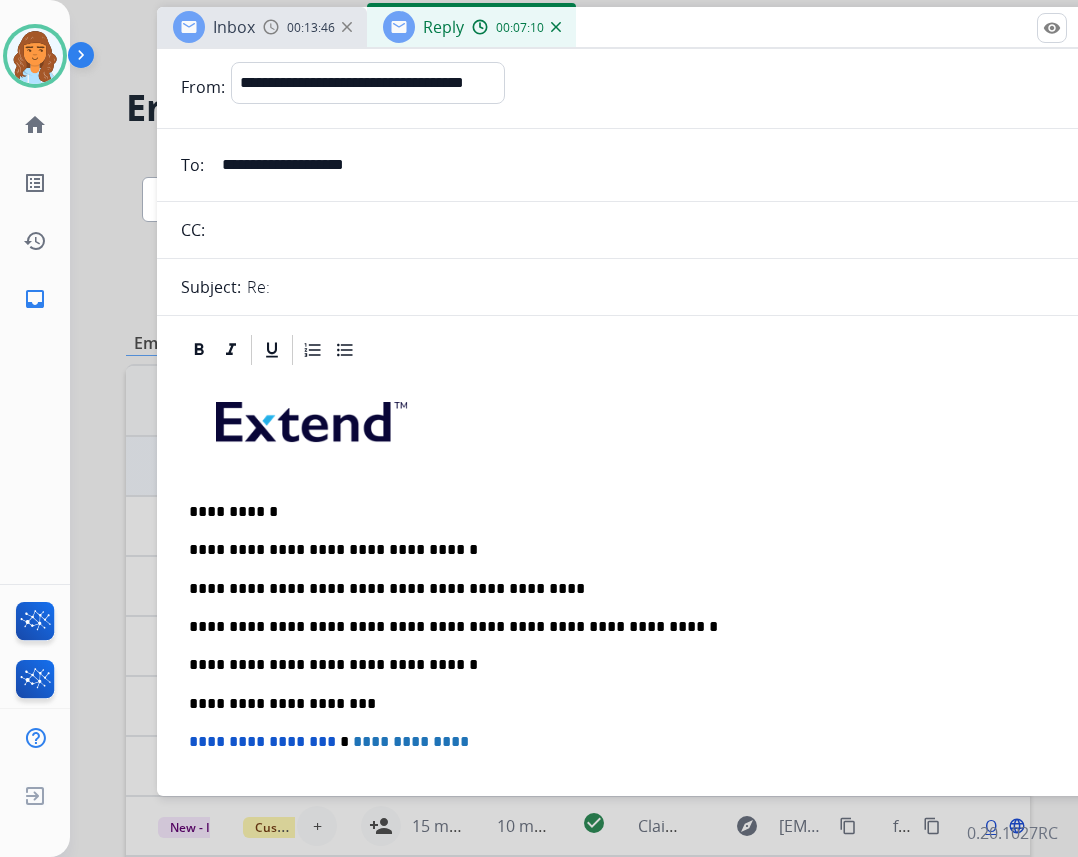 scroll, scrollTop: 0, scrollLeft: 0, axis: both 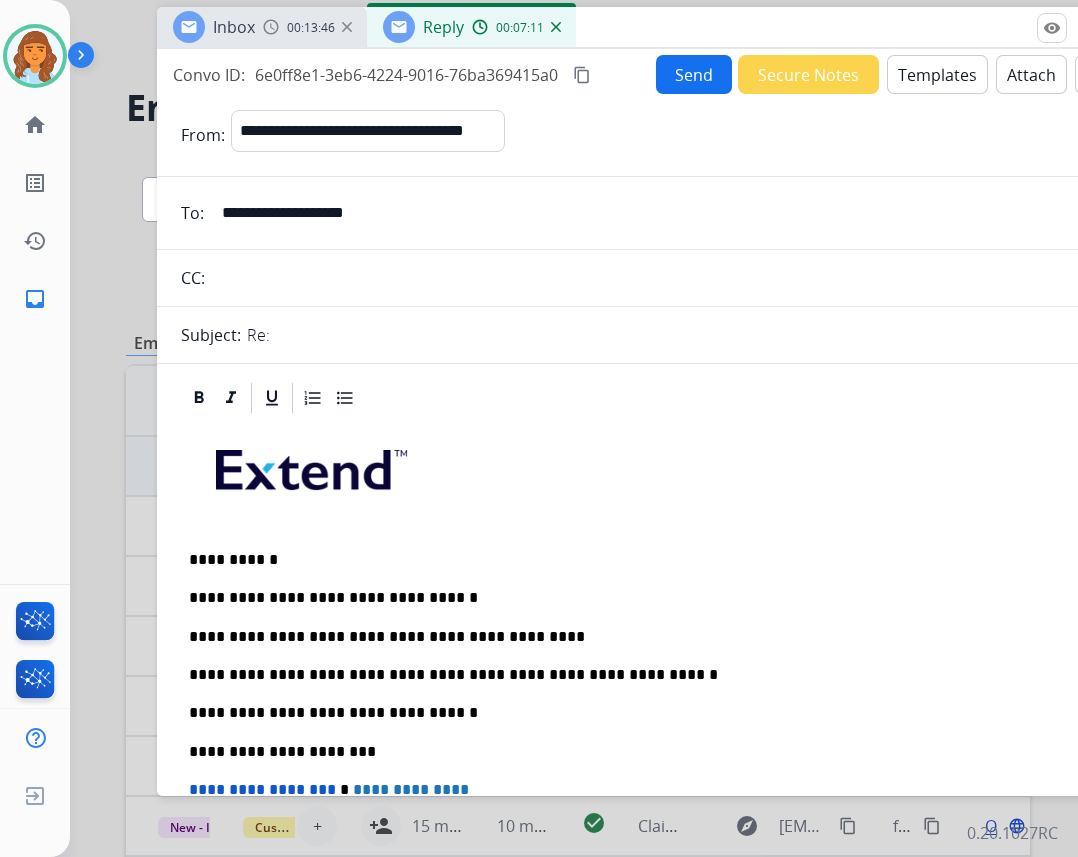 click on "Send" at bounding box center [694, 74] 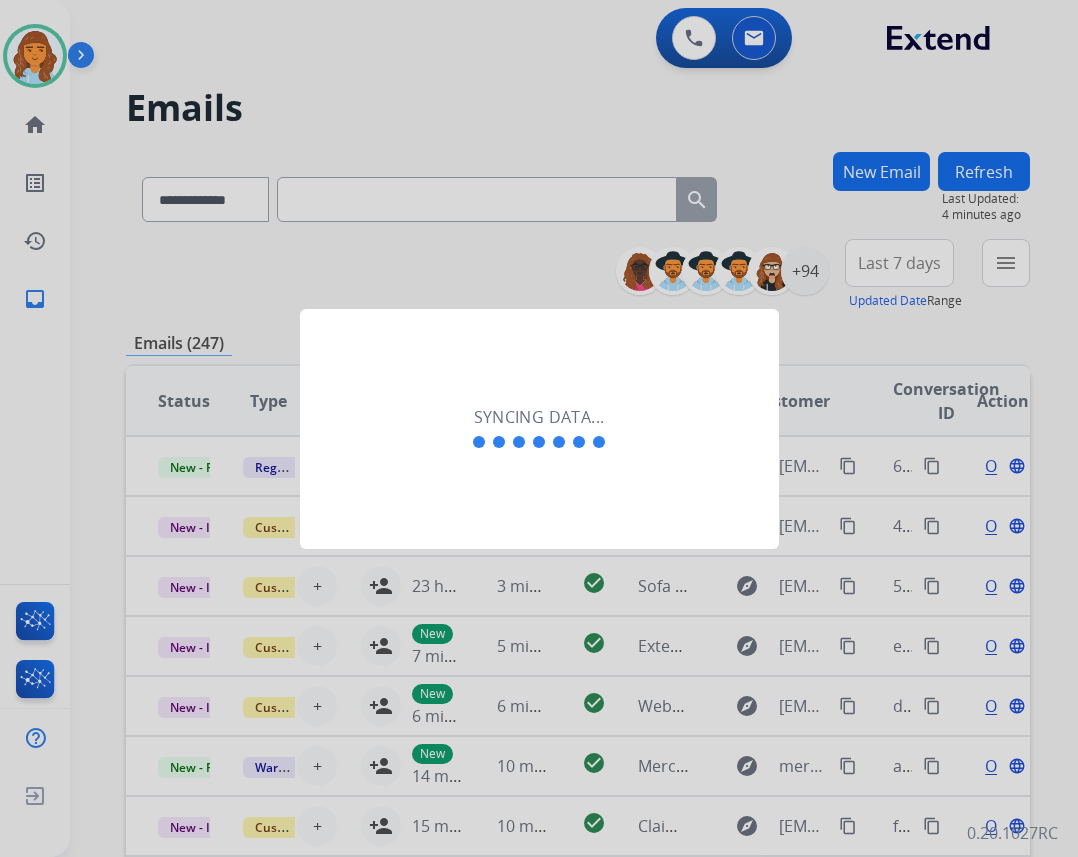 click on "Syncing data..." 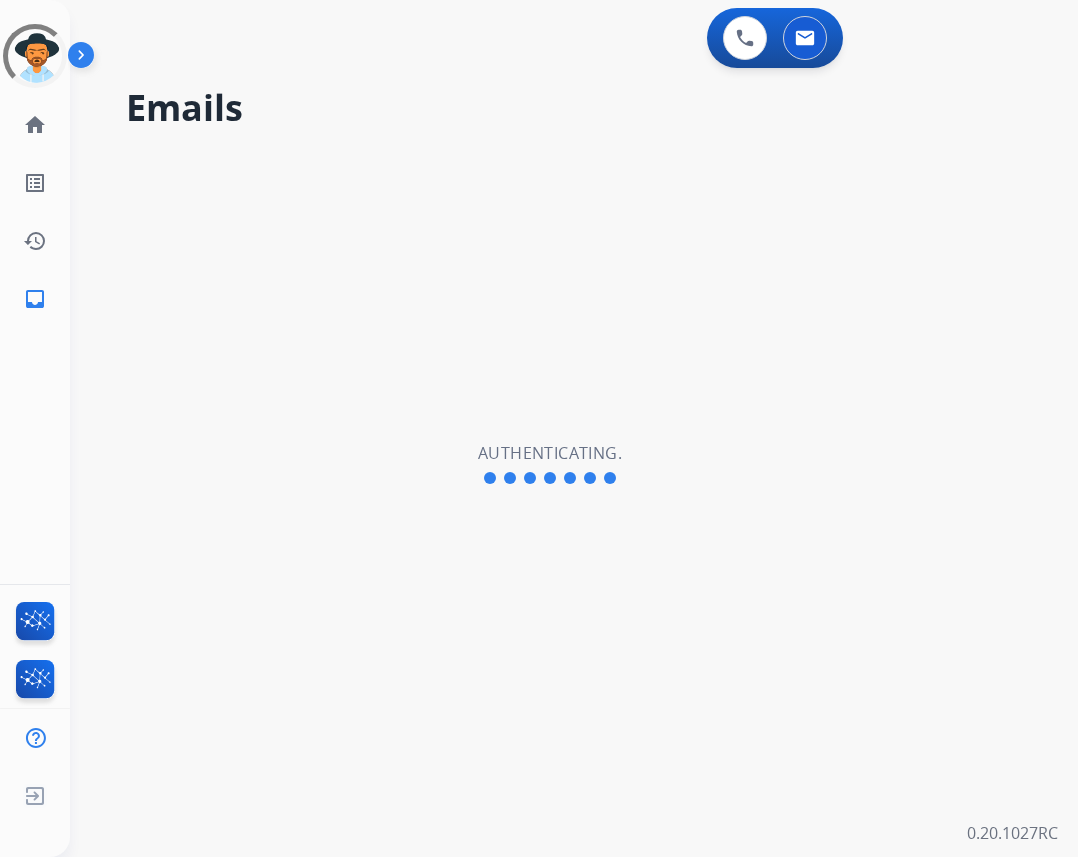 scroll, scrollTop: 0, scrollLeft: 0, axis: both 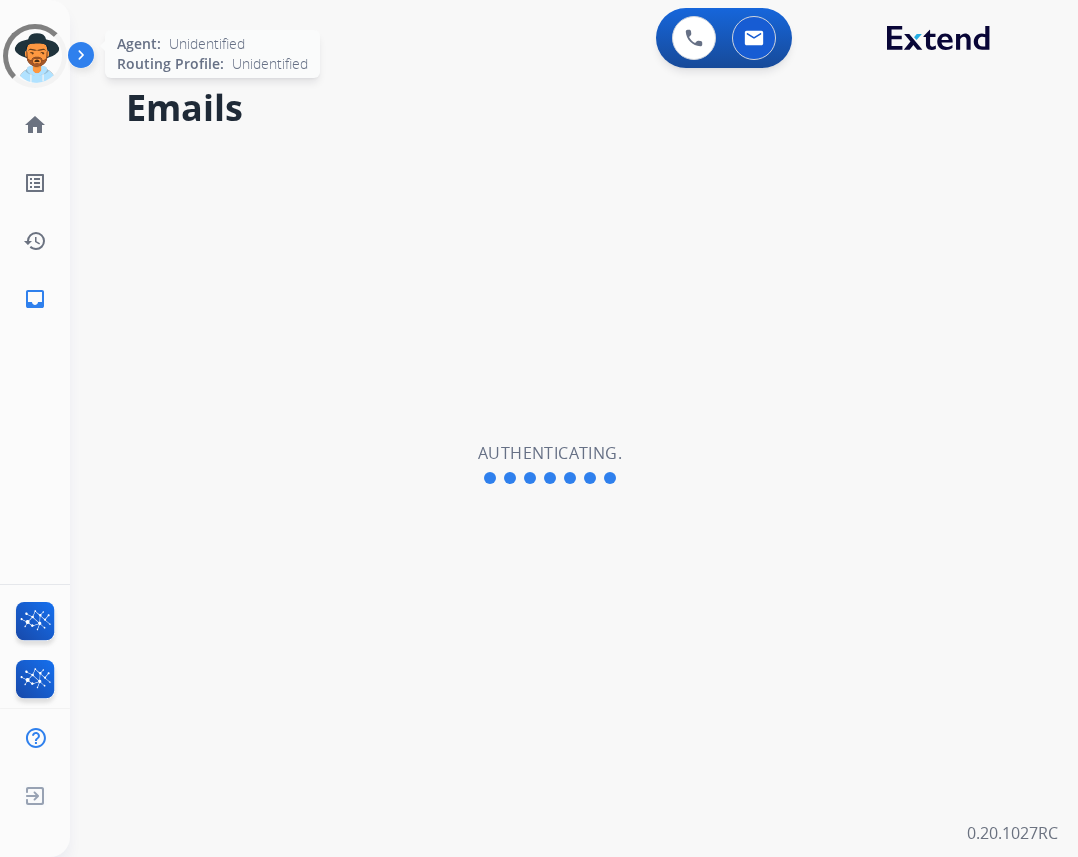 click 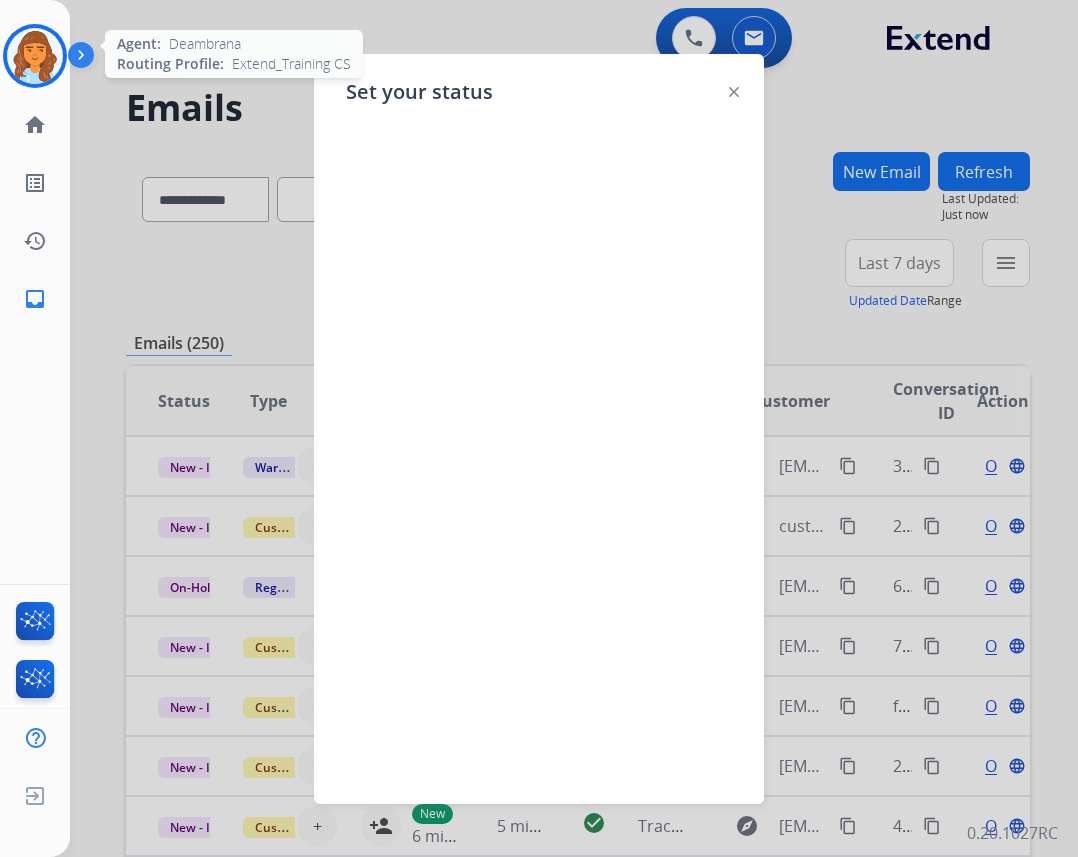 click 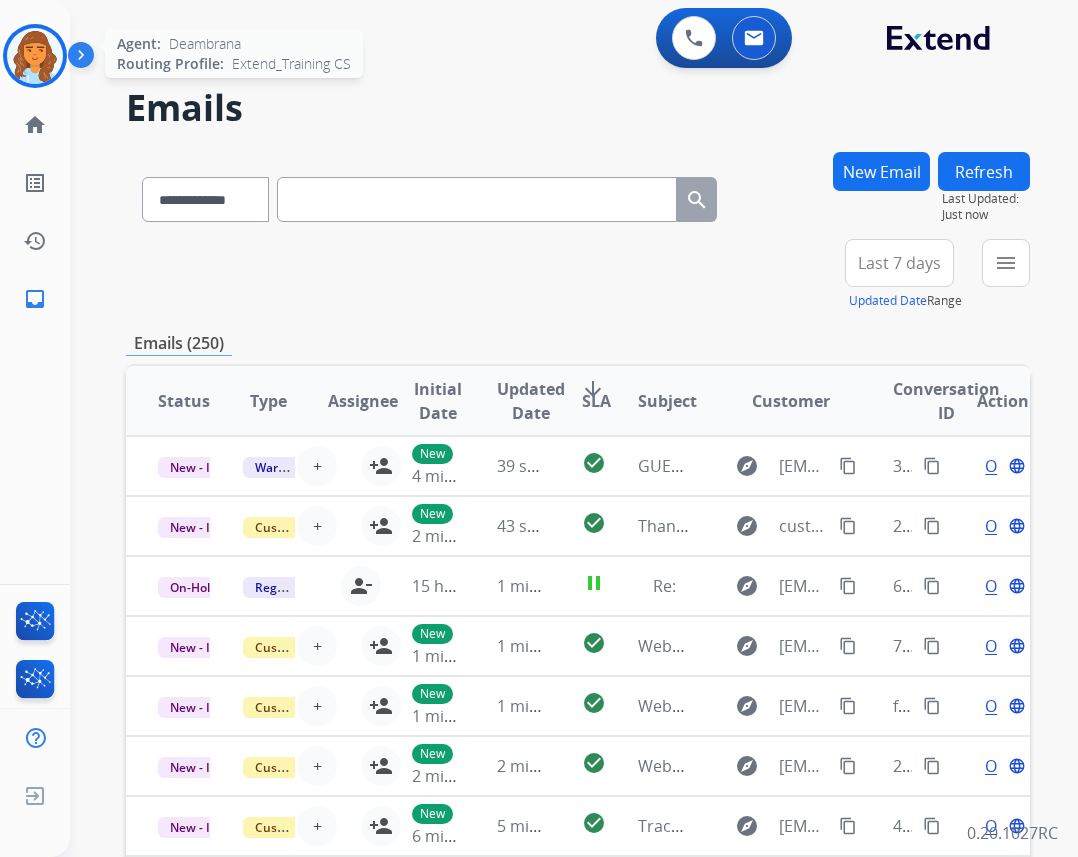 click on "Agent:   [FIRST]  Routing Profile:  Extend_Training CS" 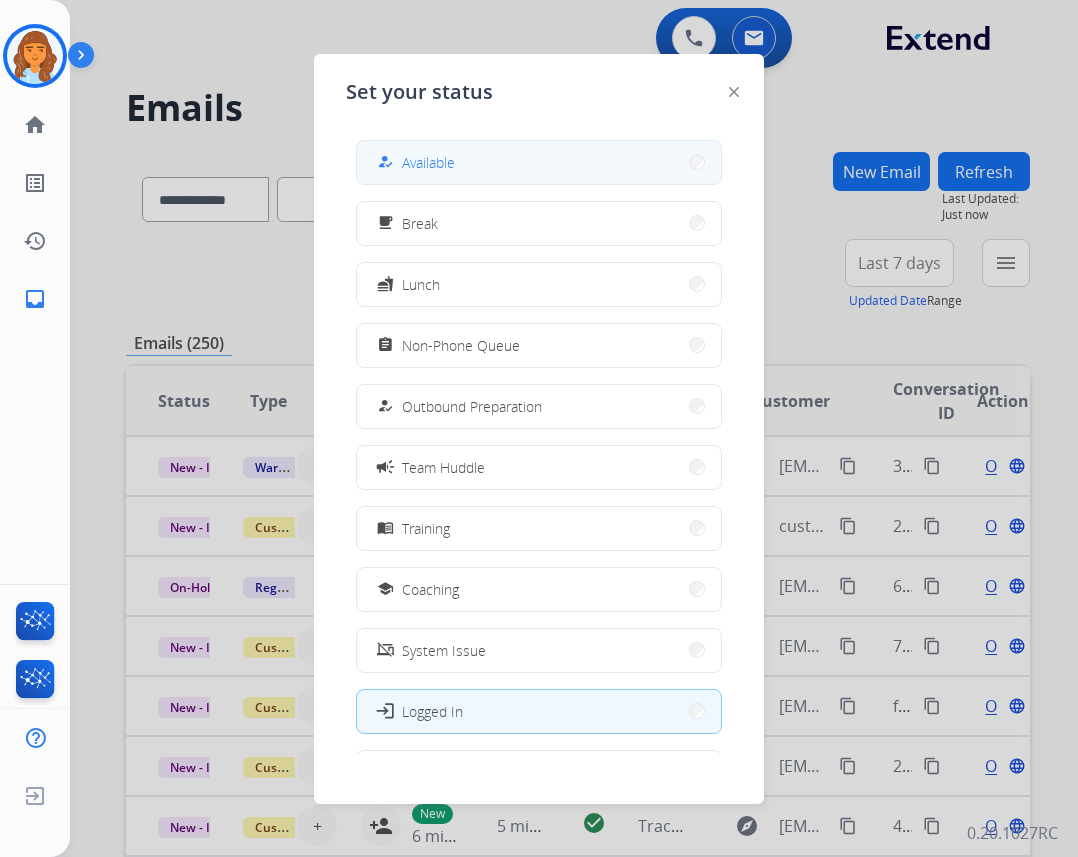 click on "Available" at bounding box center (428, 162) 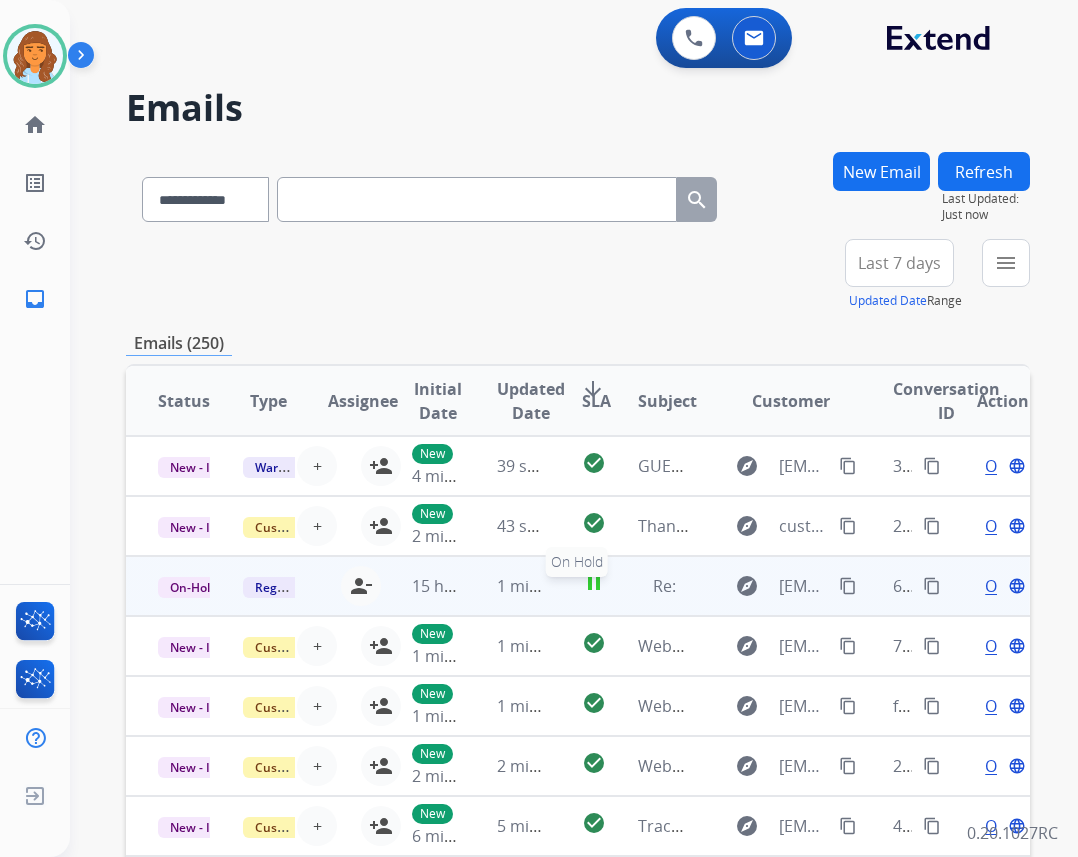 click on "pause" at bounding box center (594, 583) 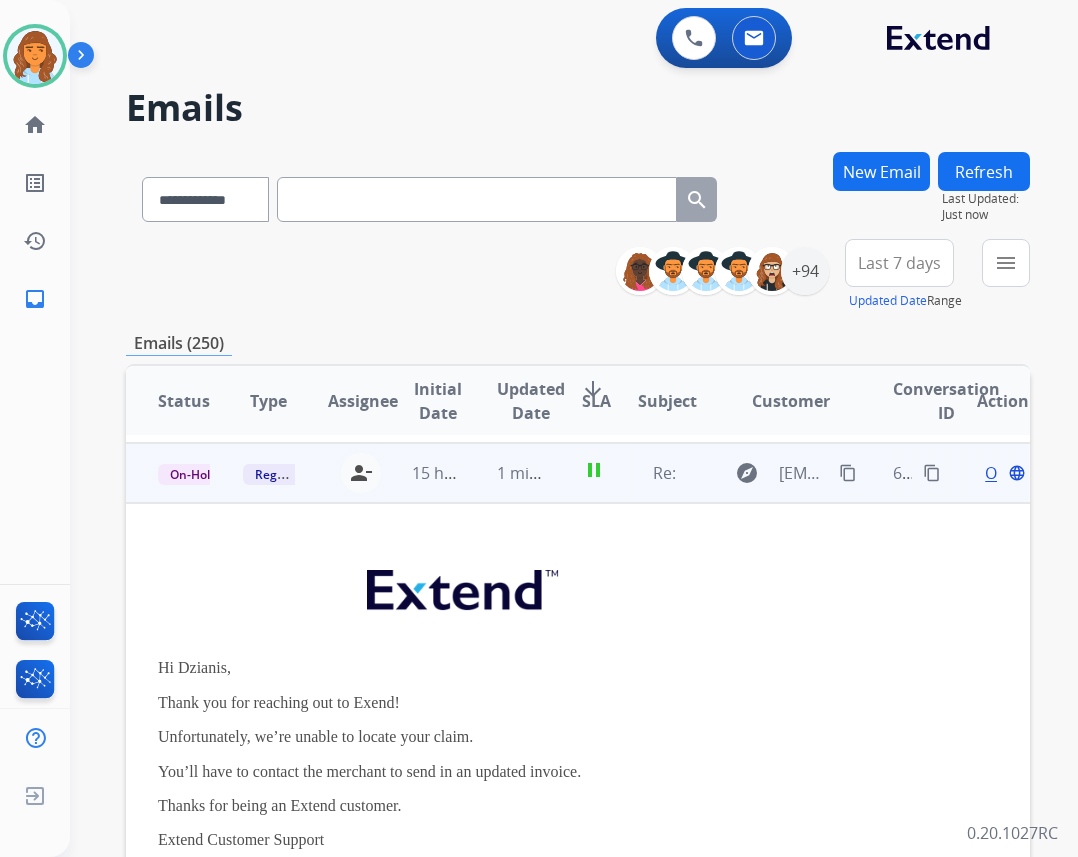 scroll, scrollTop: 120, scrollLeft: 0, axis: vertical 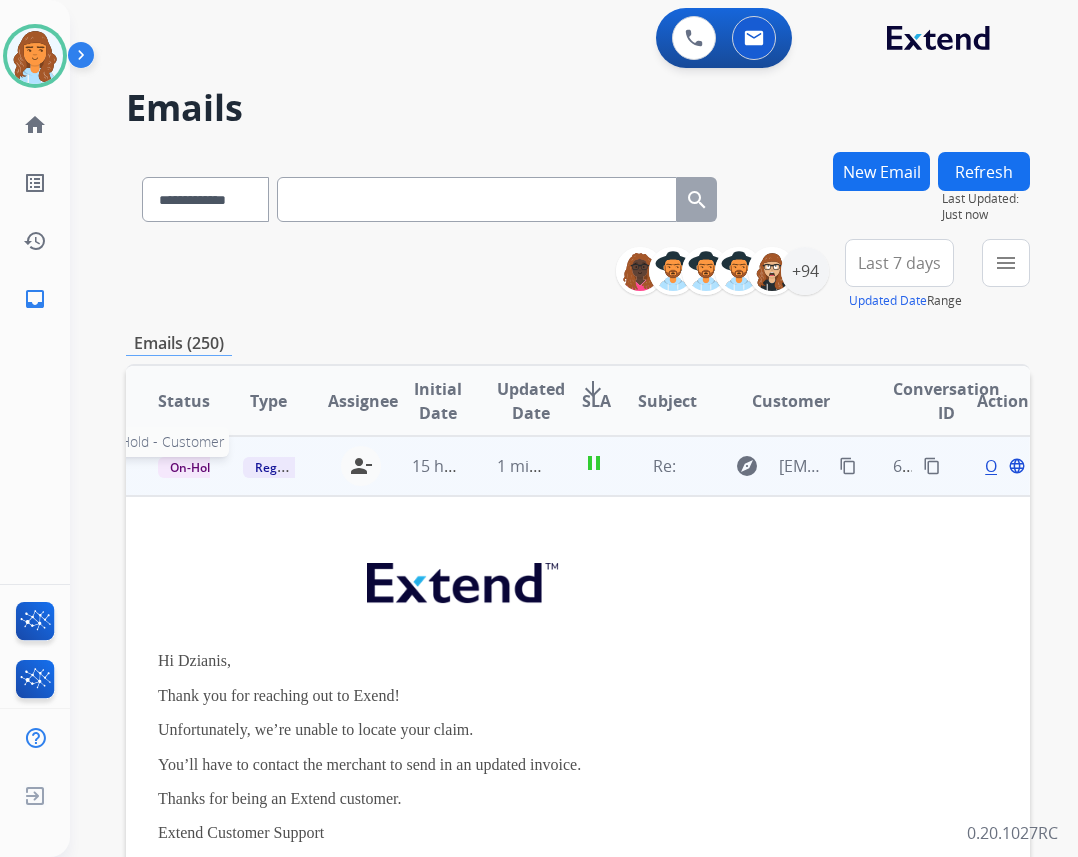 click on "On-Hold - Customer" at bounding box center (227, 467) 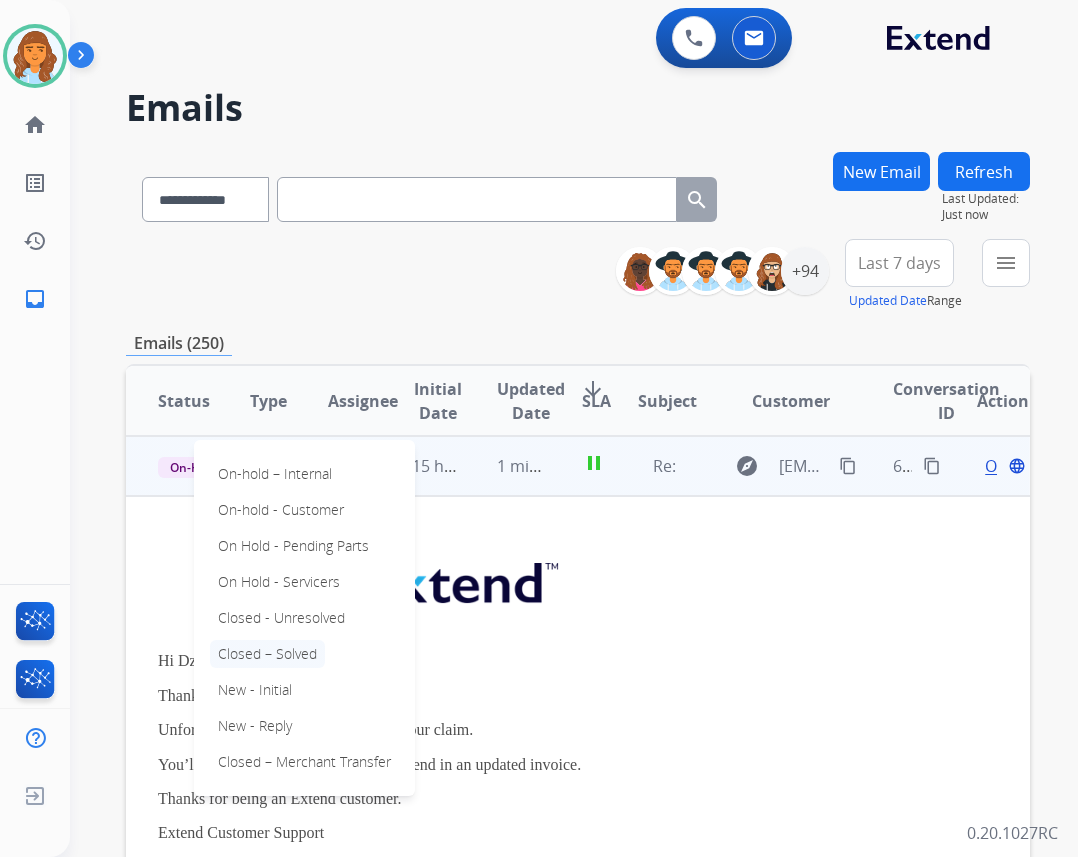 click on "Closed – Solved" at bounding box center (267, 654) 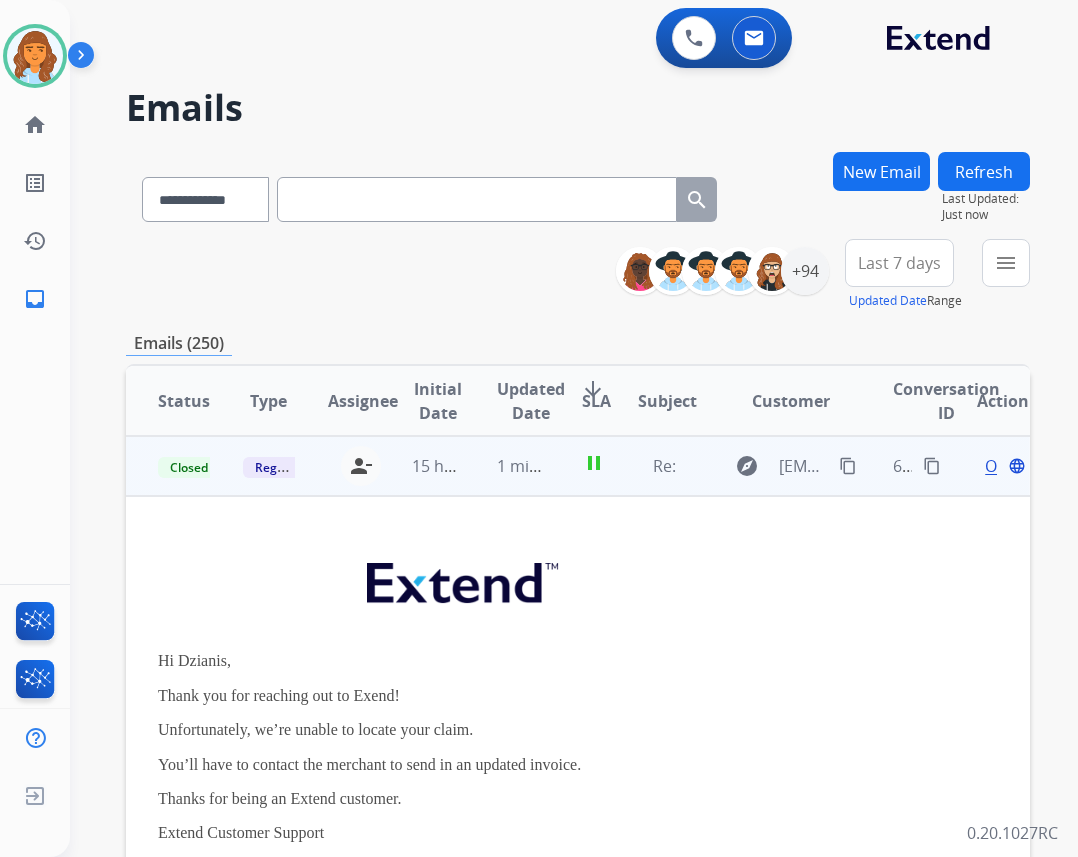 click on "Refresh" at bounding box center [984, 171] 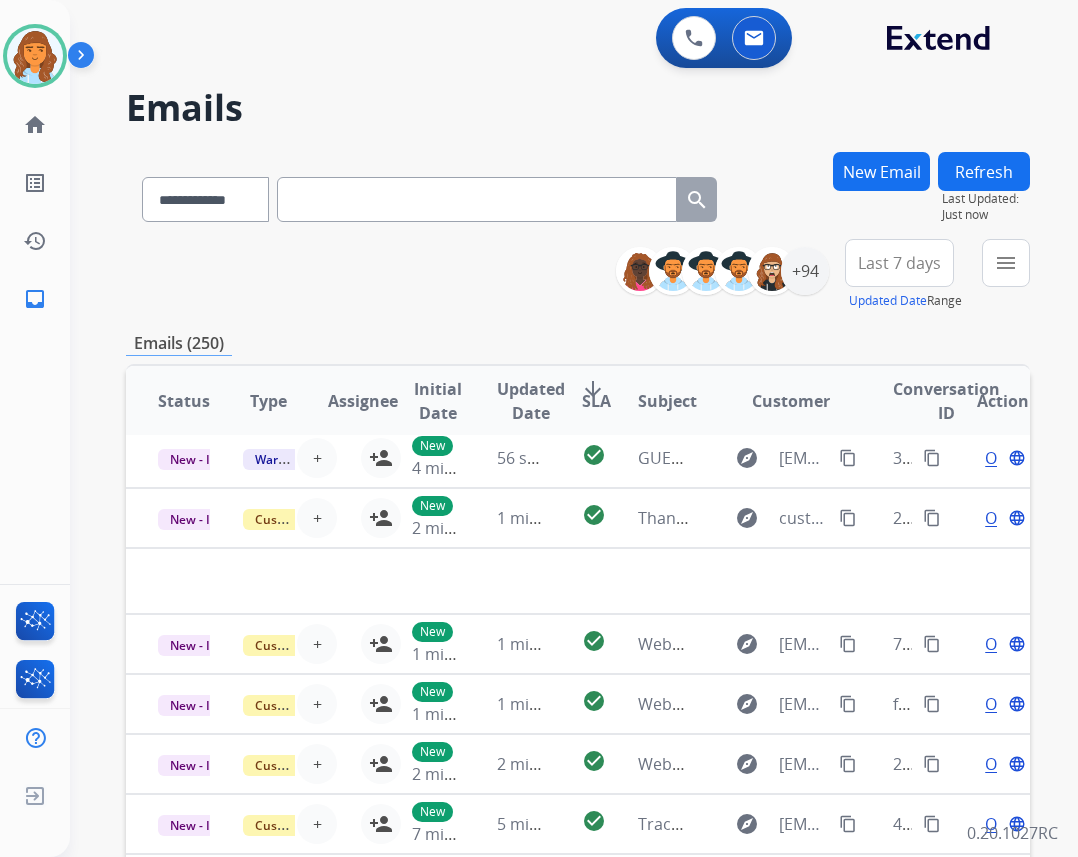 scroll, scrollTop: 68, scrollLeft: 0, axis: vertical 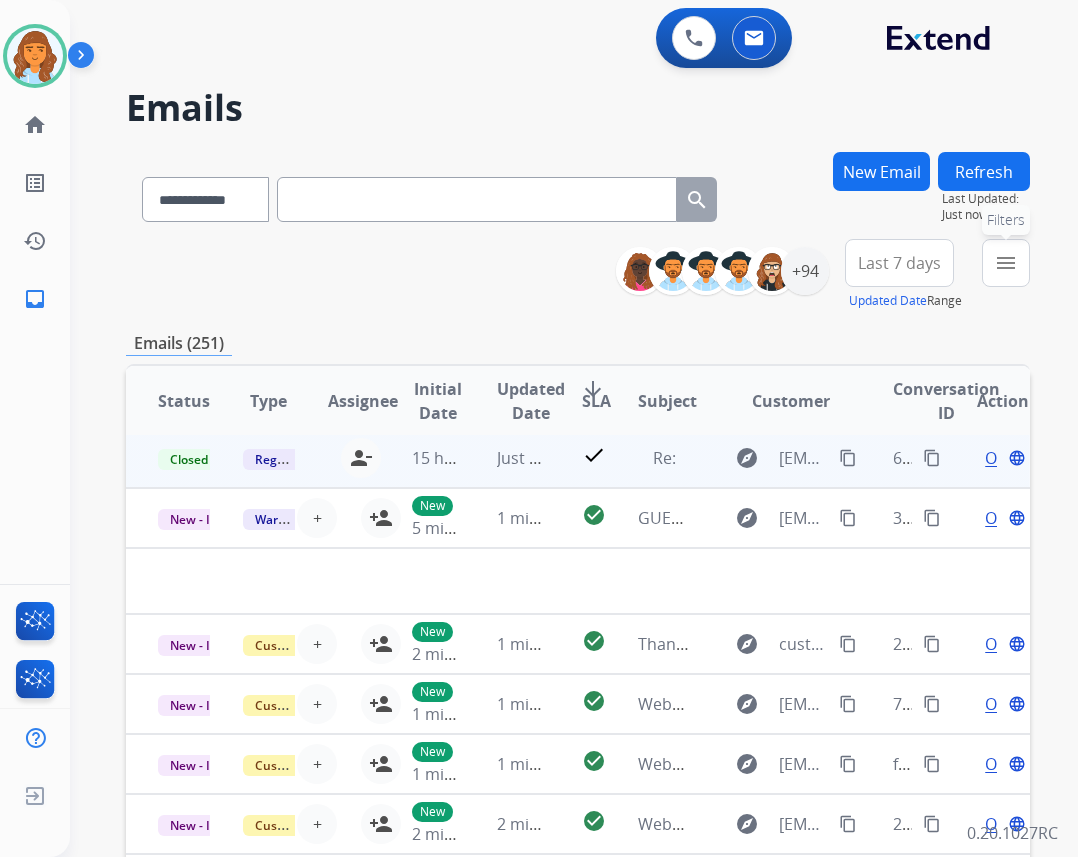 click on "menu" at bounding box center (1006, 263) 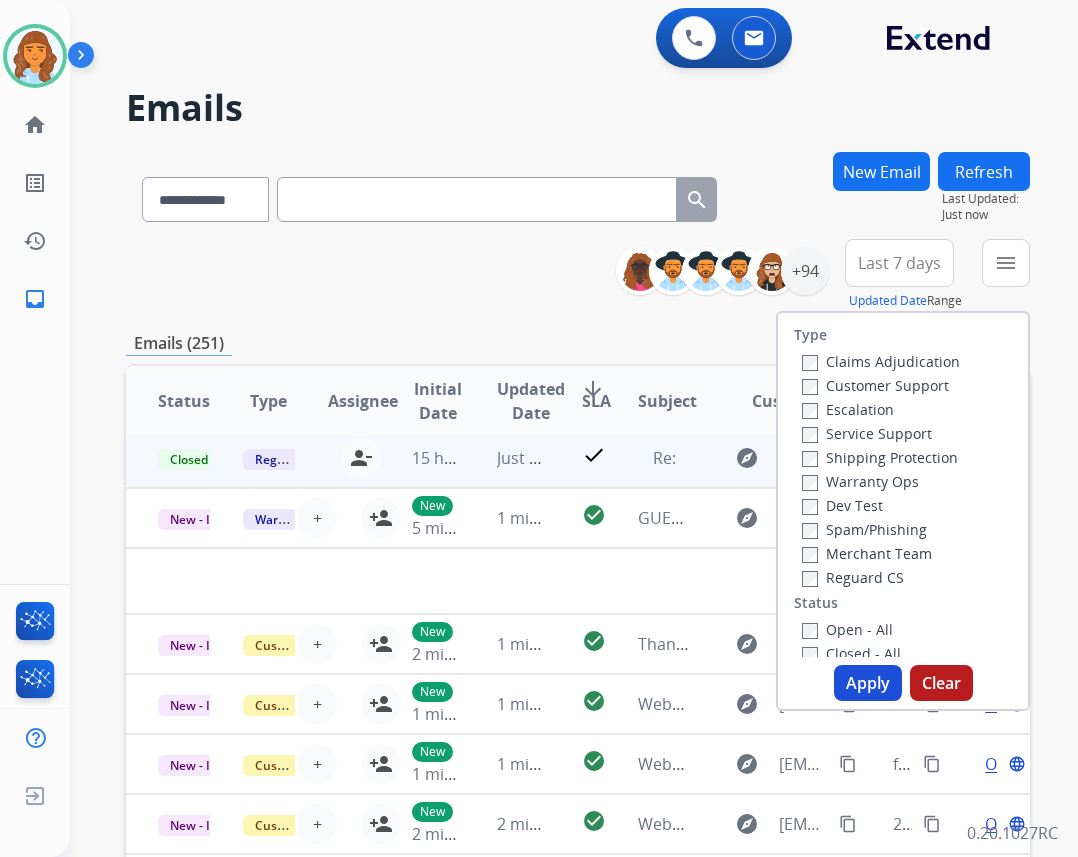 click on "Open - All" at bounding box center [847, 629] 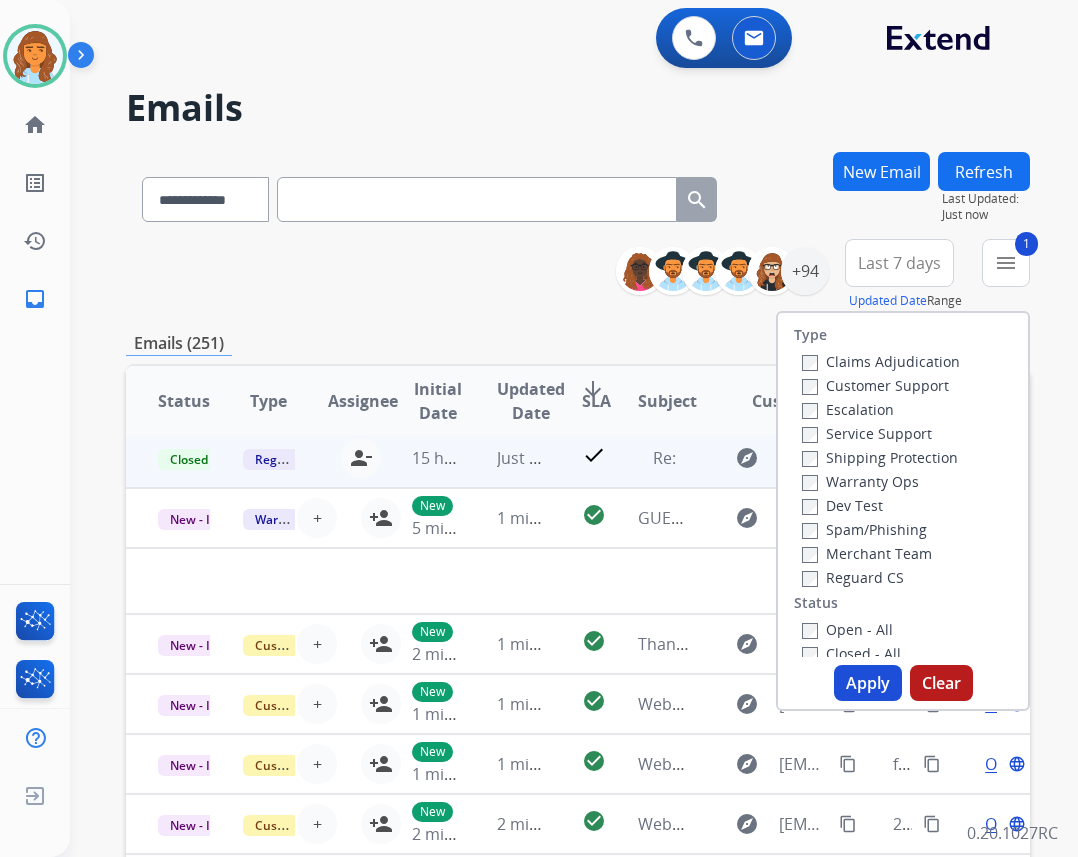 click on "Reguard CS" at bounding box center (853, 577) 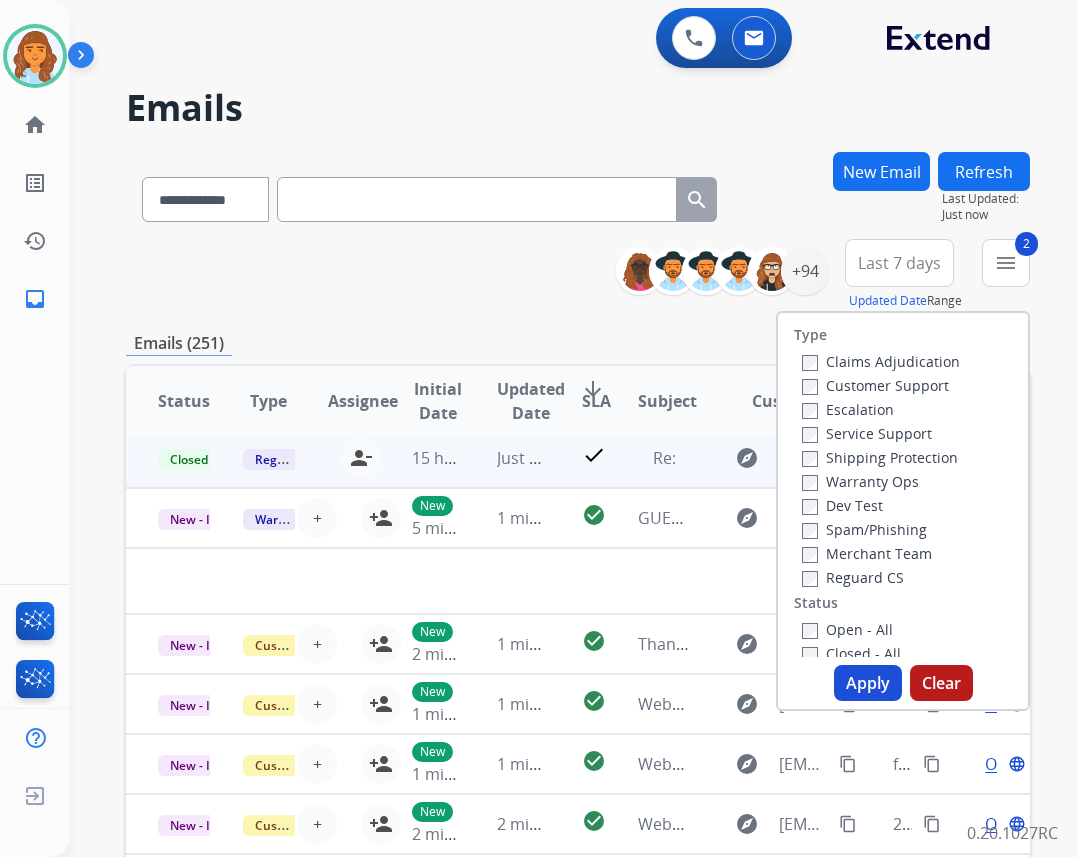 click on "Shipping Protection" at bounding box center [880, 457] 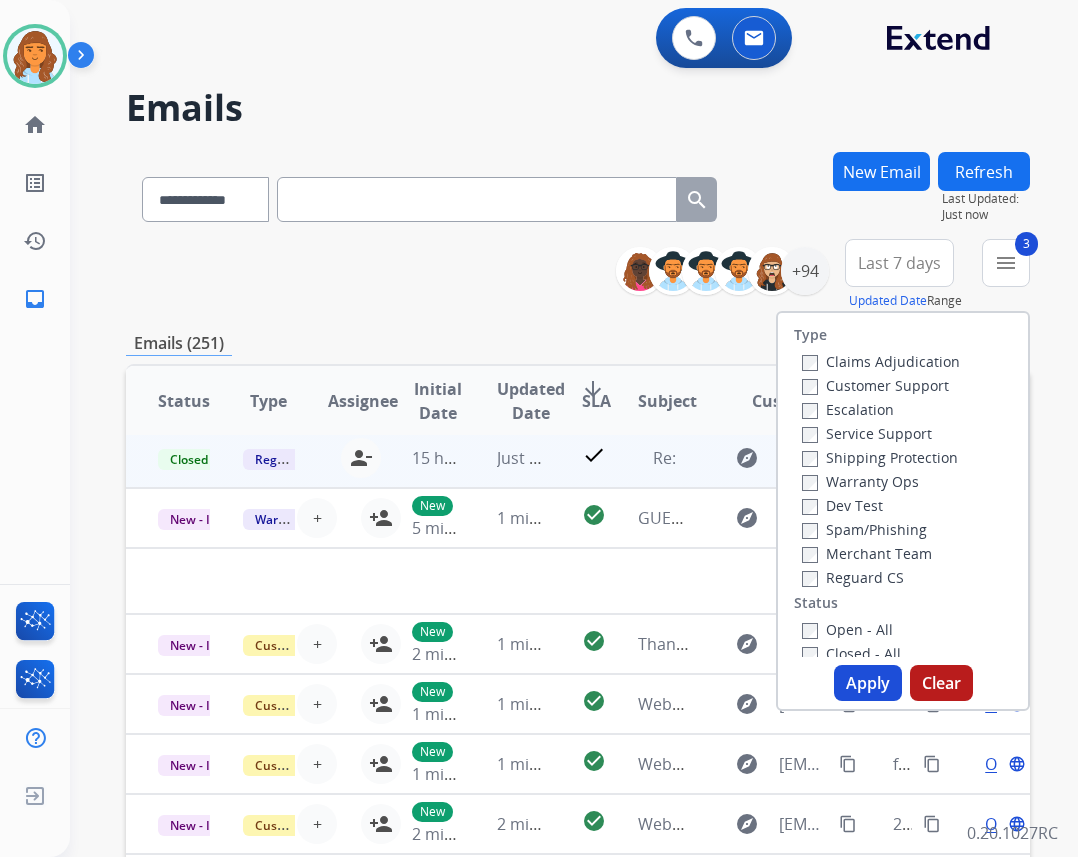 click on "Customer Support" at bounding box center (875, 385) 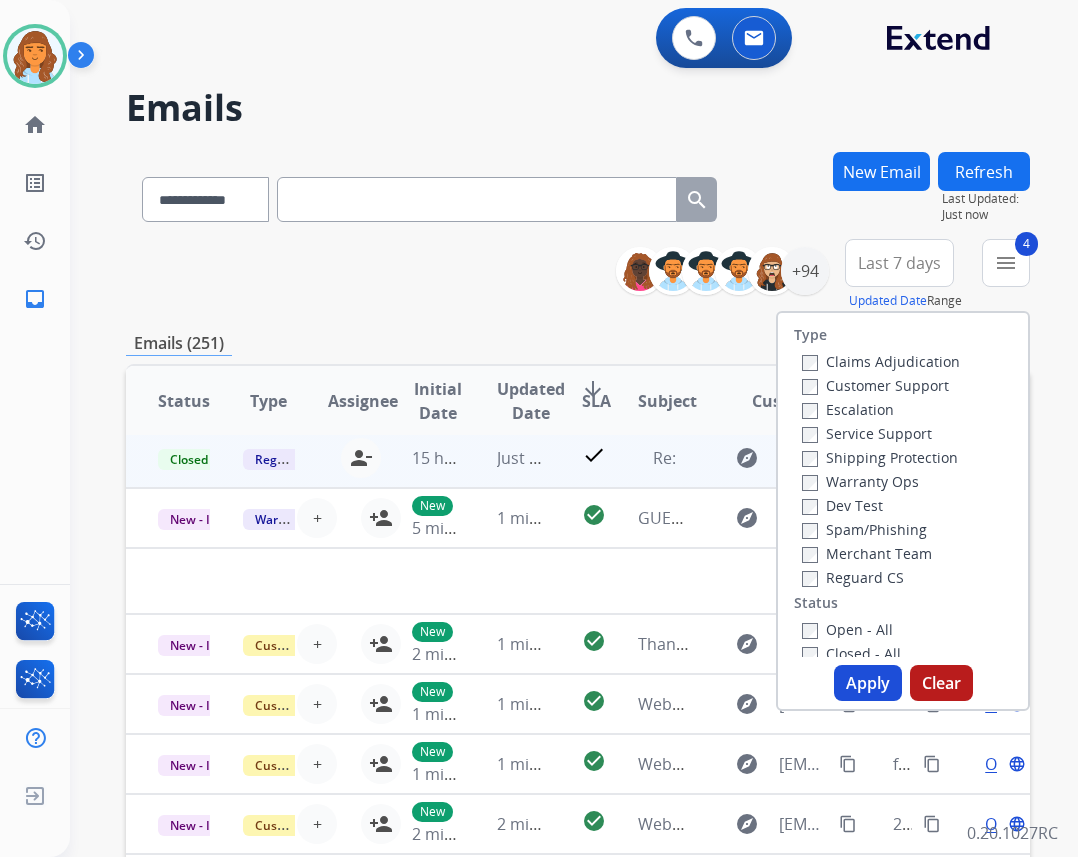 click on "Apply" at bounding box center (868, 683) 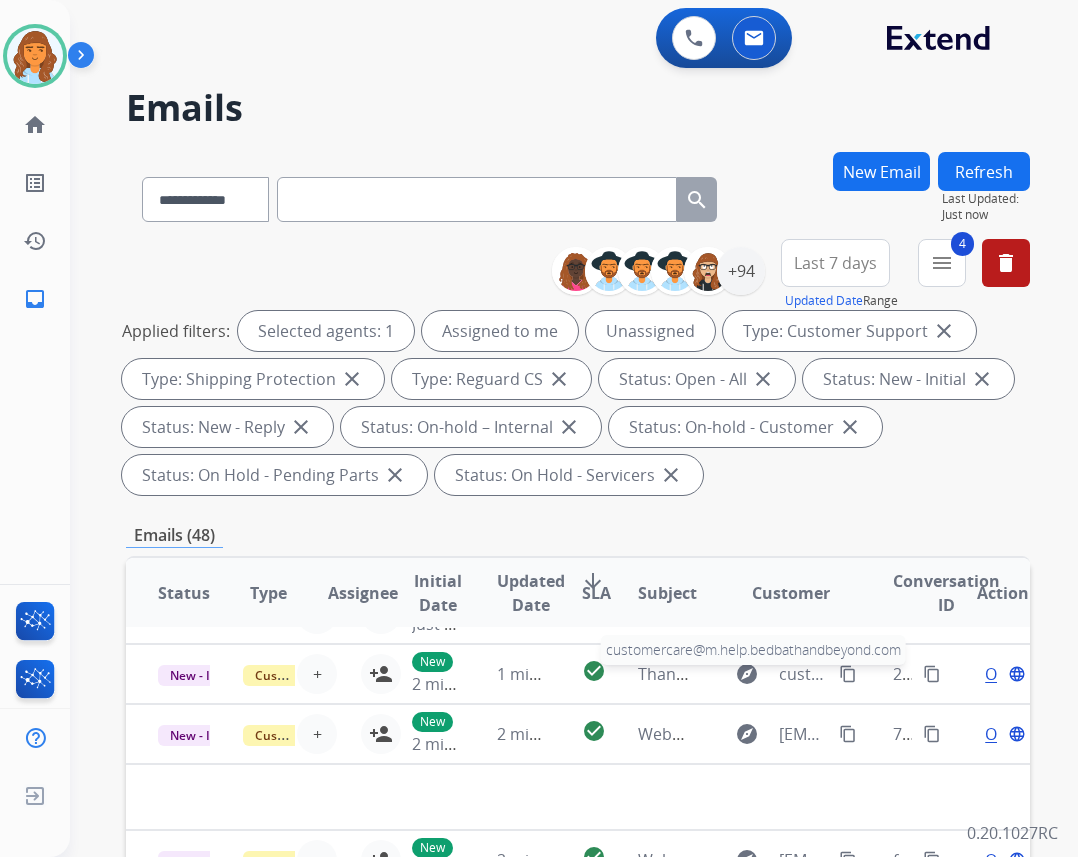 scroll, scrollTop: 68, scrollLeft: 0, axis: vertical 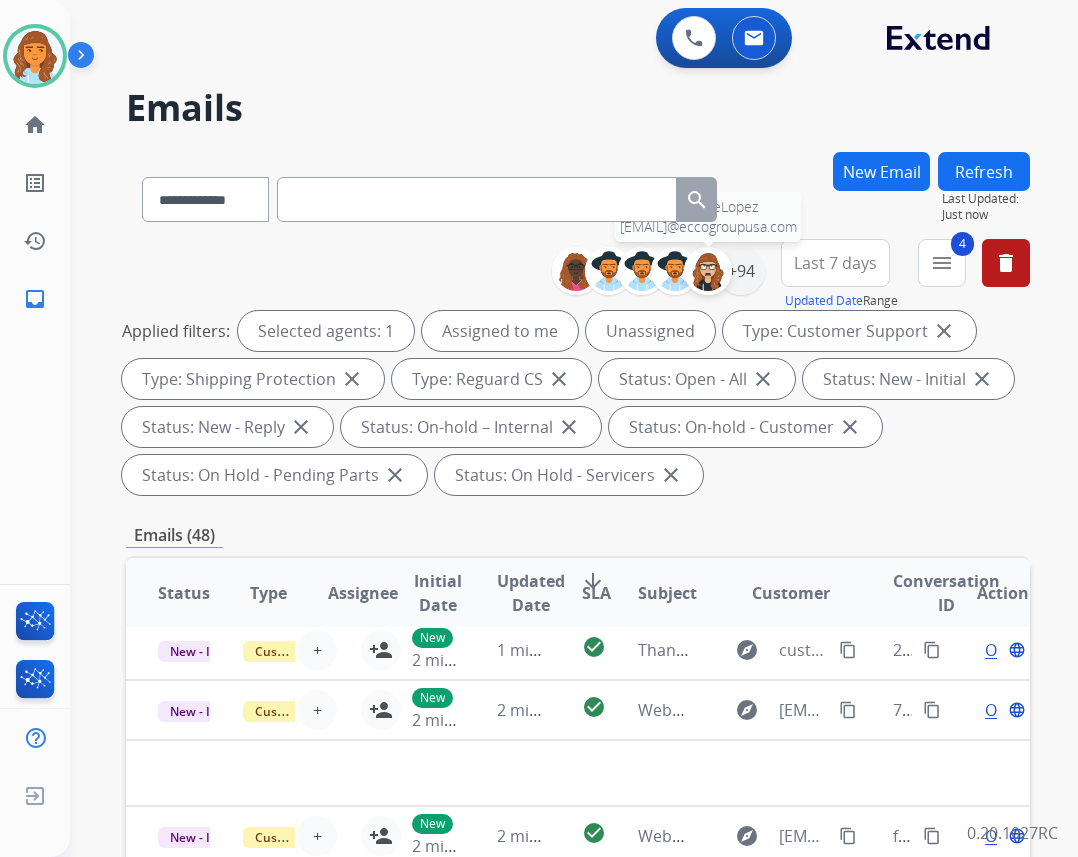 click at bounding box center [708, 271] 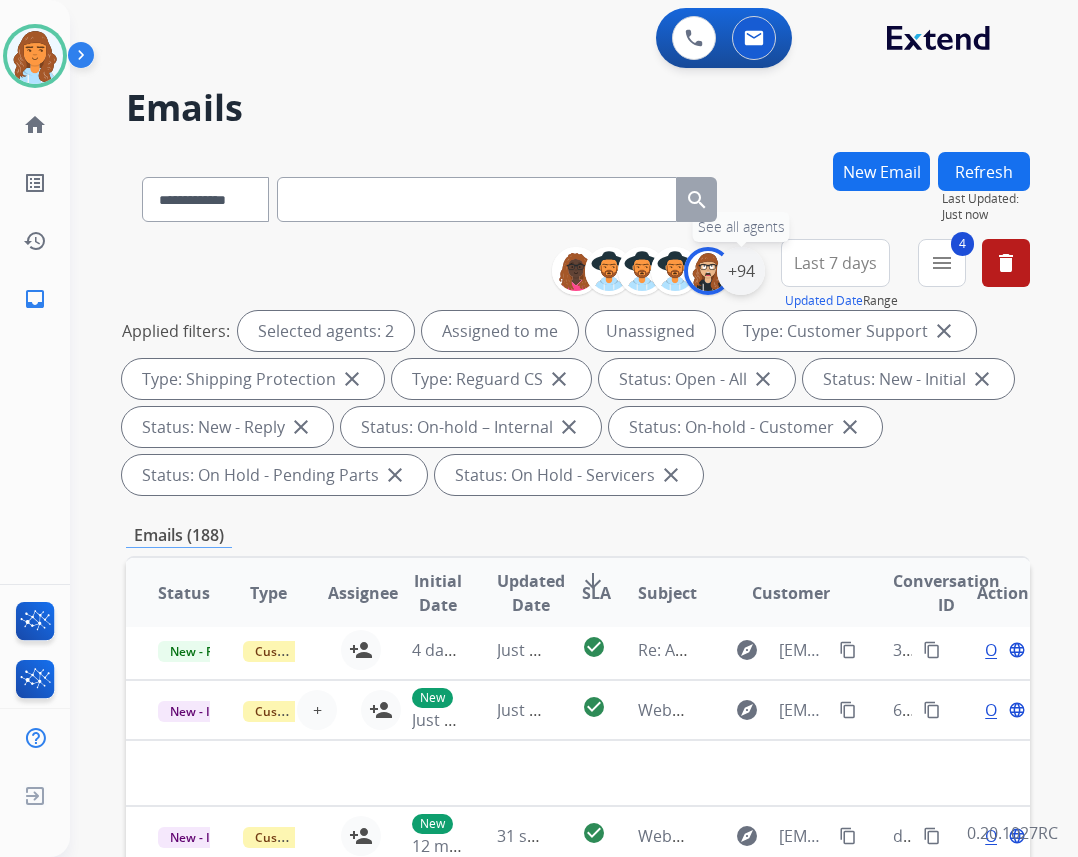 click on "+94" at bounding box center (741, 271) 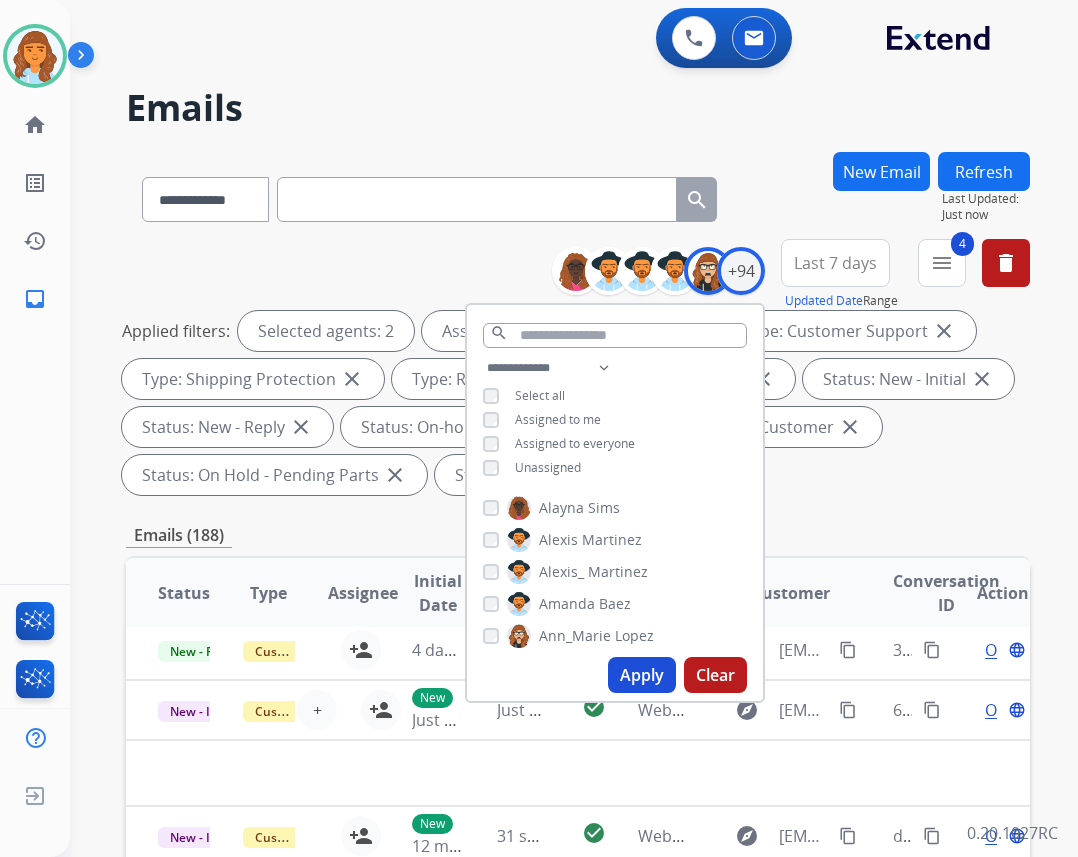 click on "Ann_Marie" at bounding box center [575, 636] 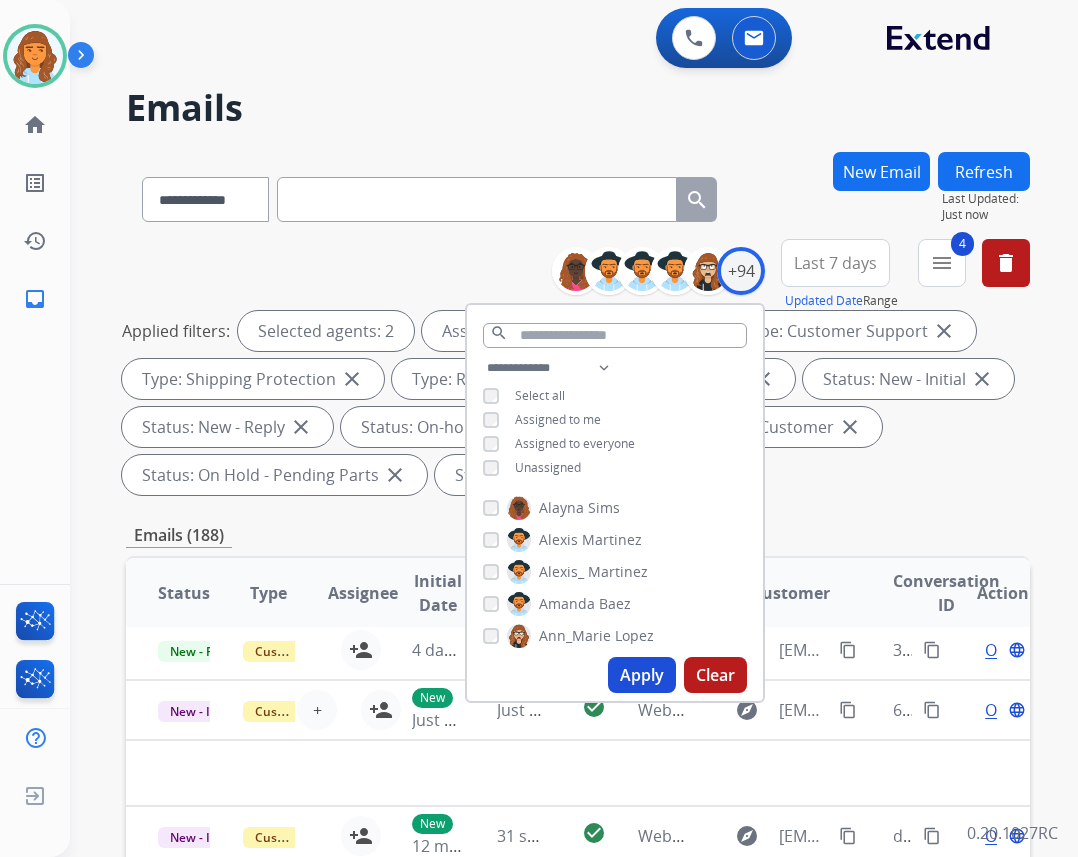 click on "Unassigned" at bounding box center (548, 467) 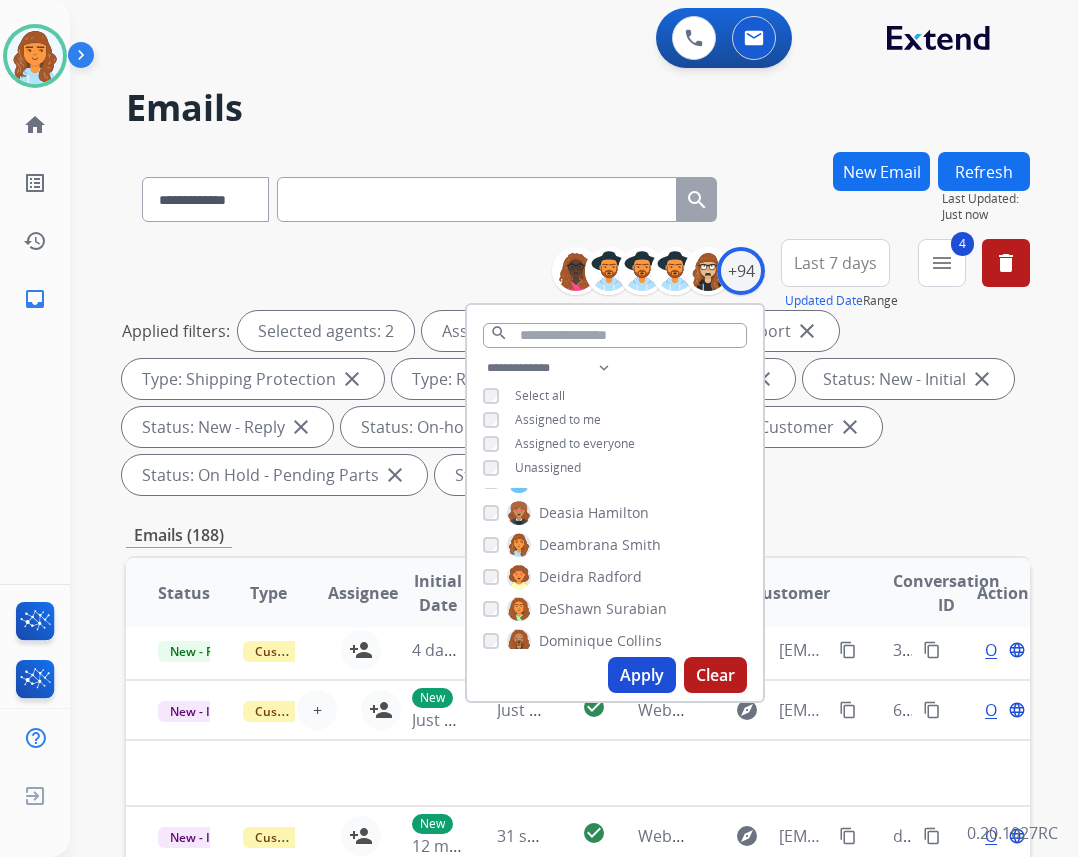 scroll, scrollTop: 600, scrollLeft: 0, axis: vertical 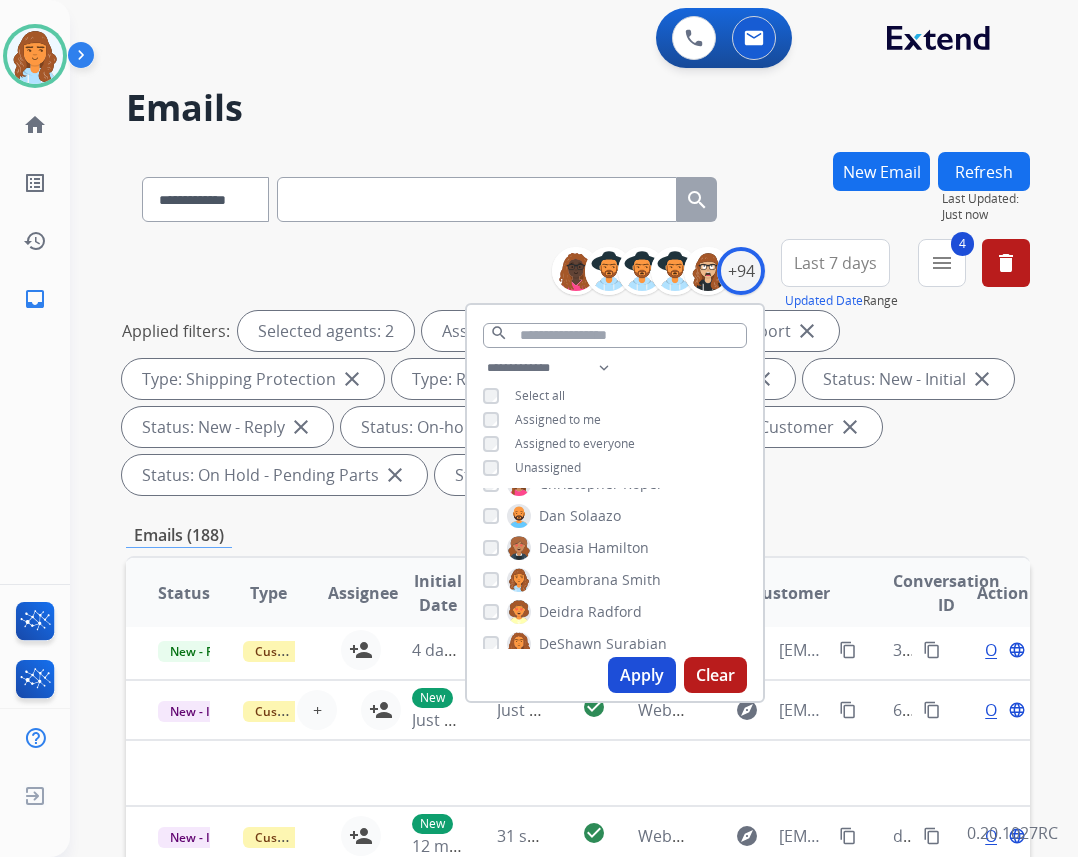 click on "Apply" at bounding box center (642, 675) 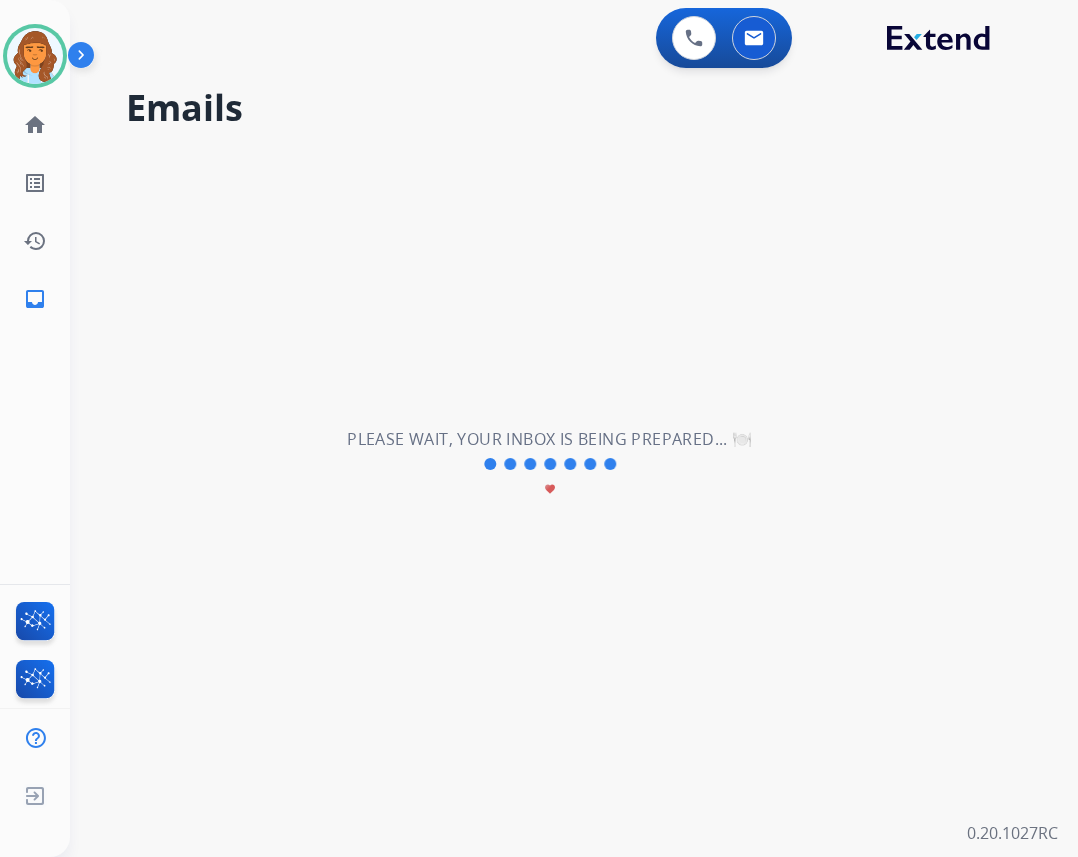 scroll, scrollTop: 0, scrollLeft: 0, axis: both 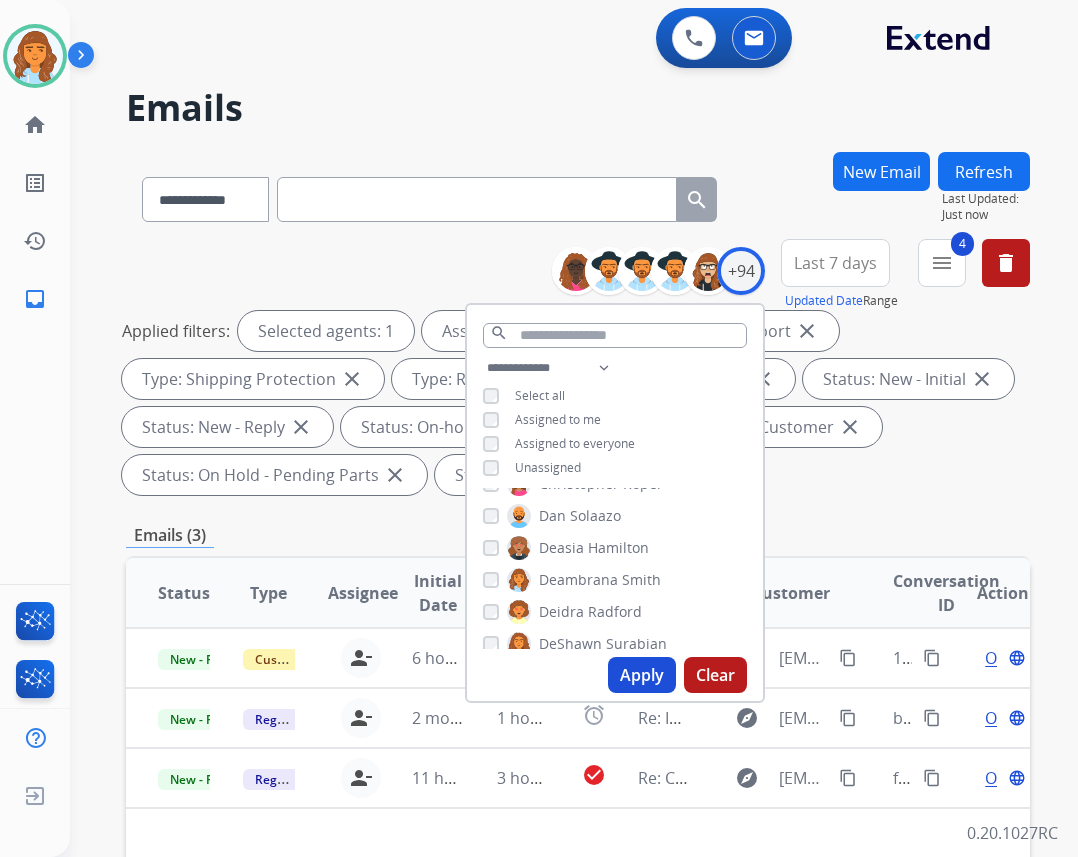 click on "Applied filters:  Selected agents: 1  Assigned to me  Type: Customer Support  close  Type: Shipping Protection  close  Type: Reguard CS  close  Status: Open - All  close  Status: New - Initial  close  Status: New - Reply  close  Status: On-hold – Internal  close  Status: On-hold - Customer  close  Status: On Hold - Pending Parts  close  Status: On Hold - Servicers  close" at bounding box center (574, 403) 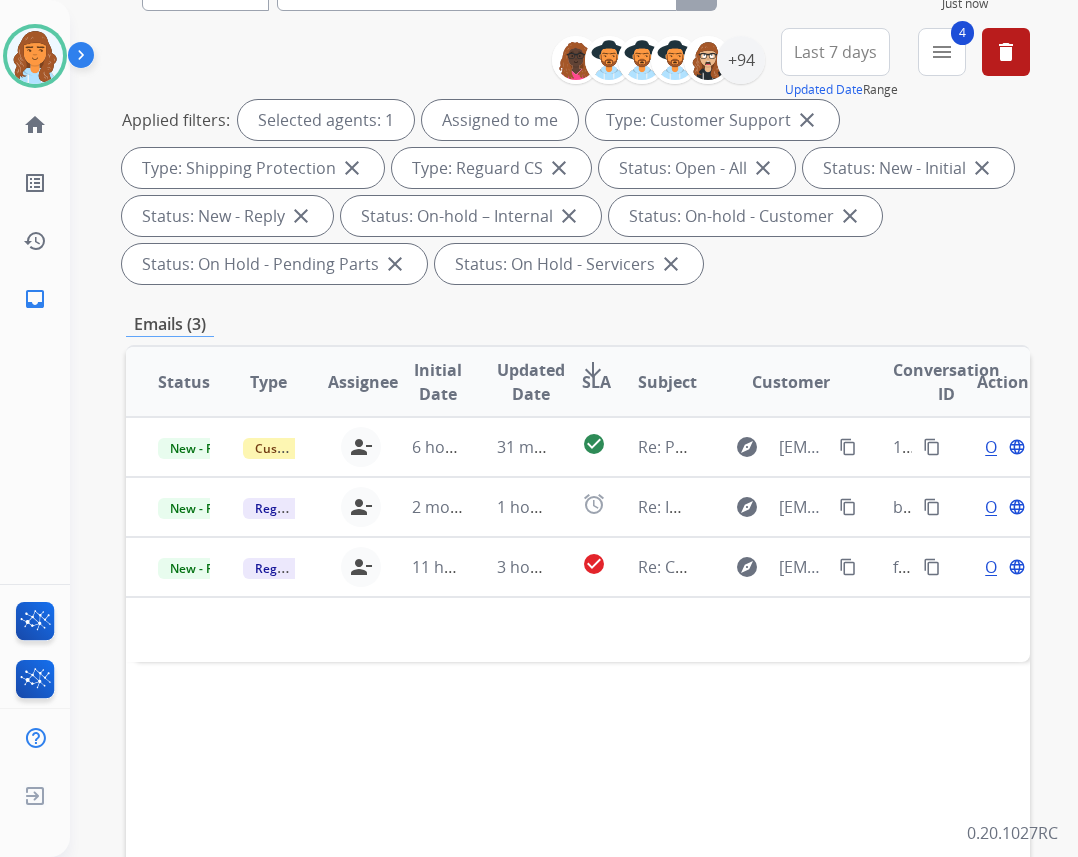 scroll, scrollTop: 400, scrollLeft: 0, axis: vertical 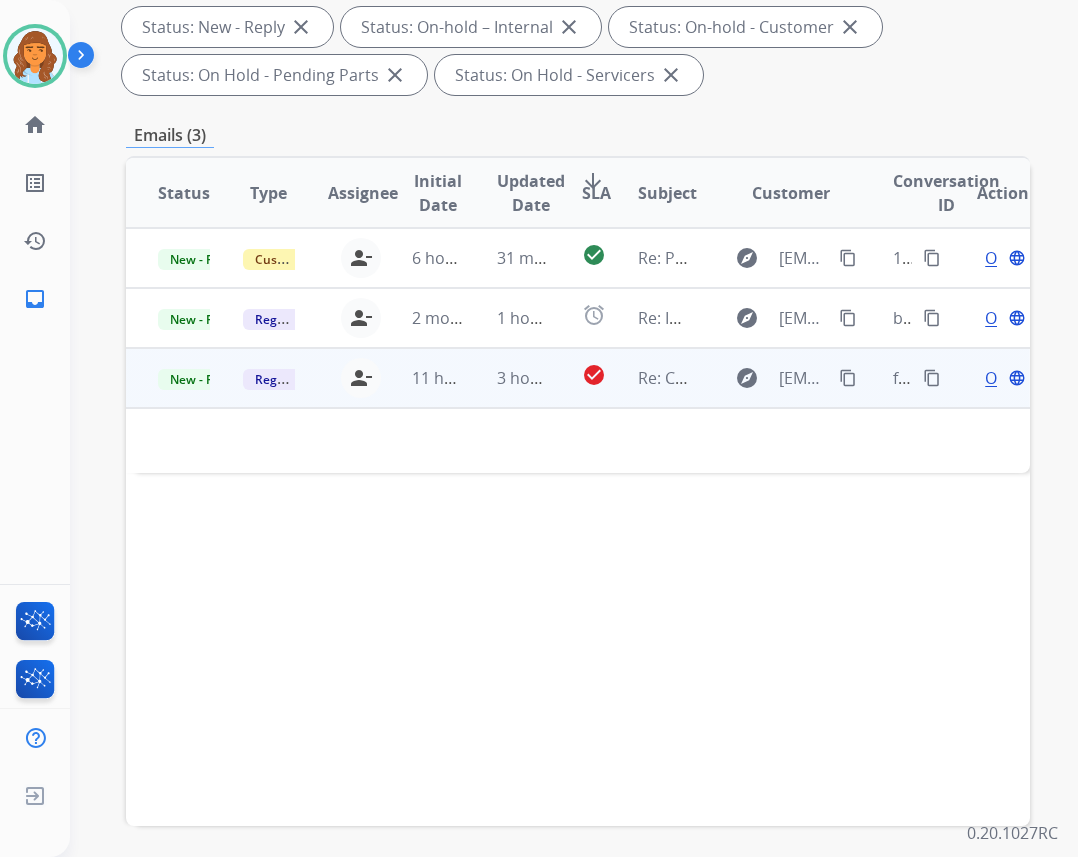 click on "Re: Claim issue" at bounding box center [648, 378] 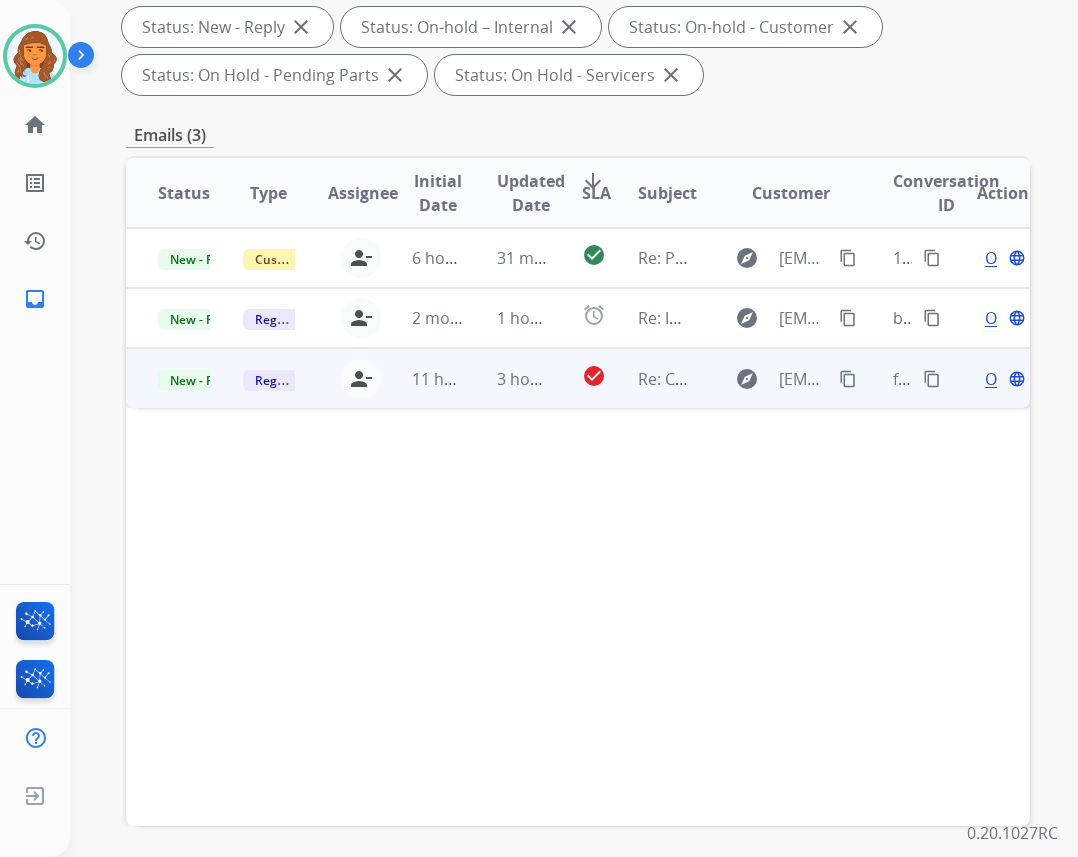 click on "Re: Claim issue" at bounding box center (648, 378) 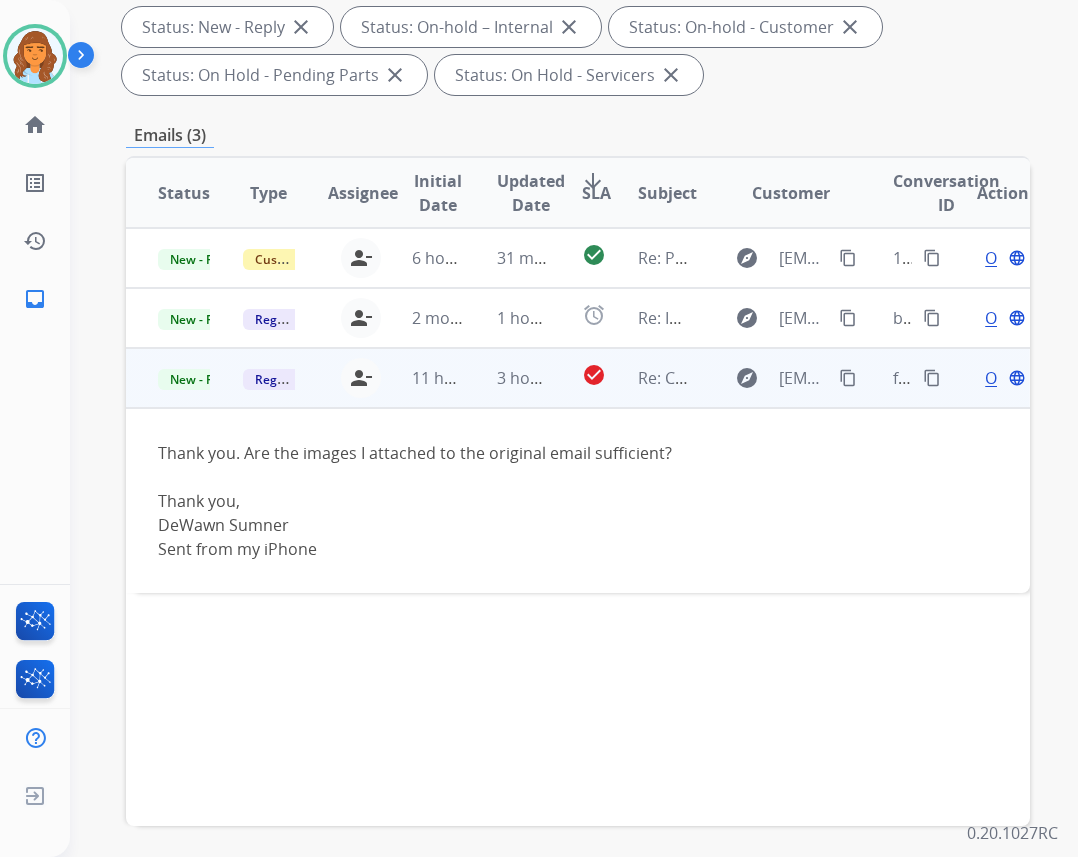 click on "Open" at bounding box center [1005, 378] 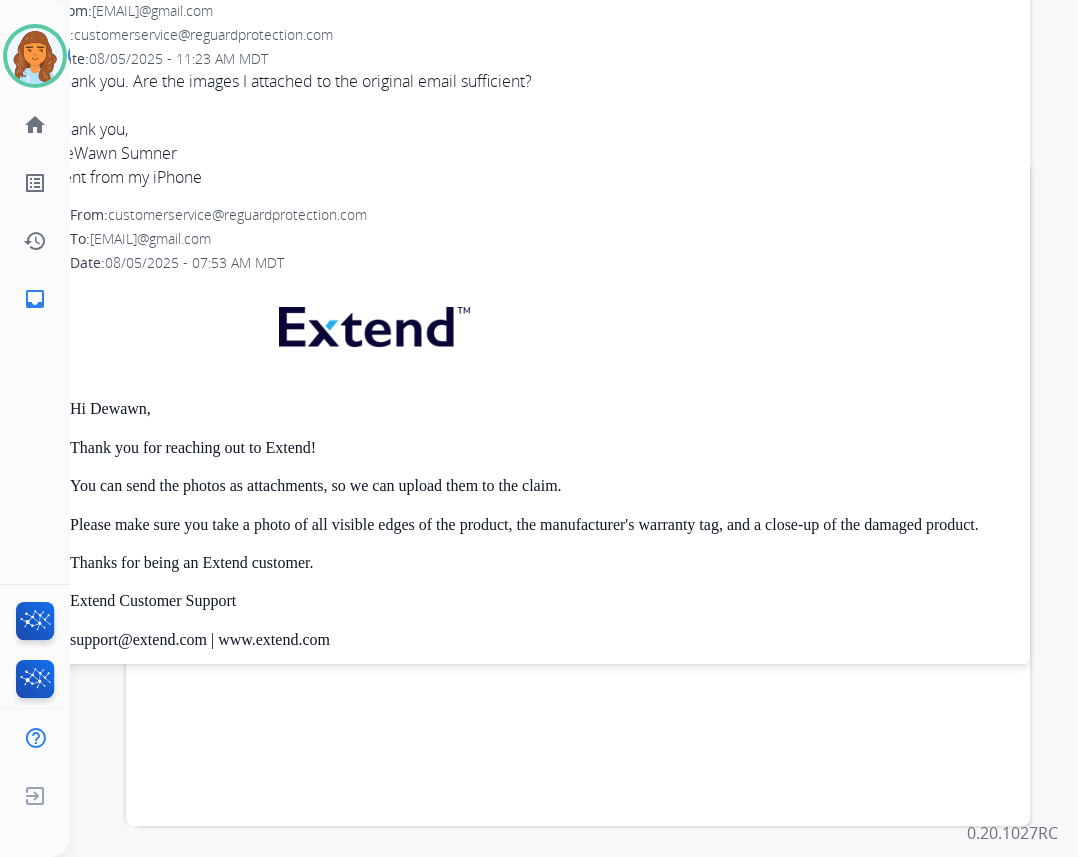 scroll, scrollTop: 0, scrollLeft: 0, axis: both 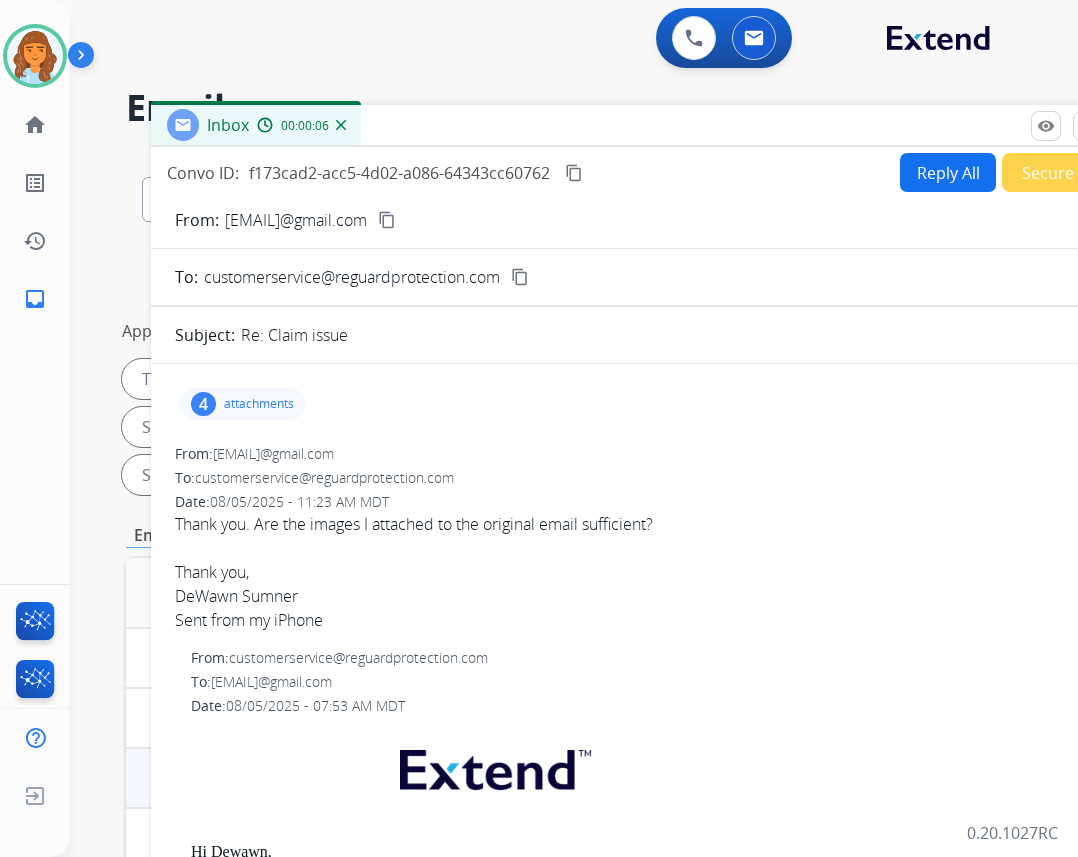 drag, startPoint x: 462, startPoint y: 145, endPoint x: 529, endPoint y: 163, distance: 69.375786 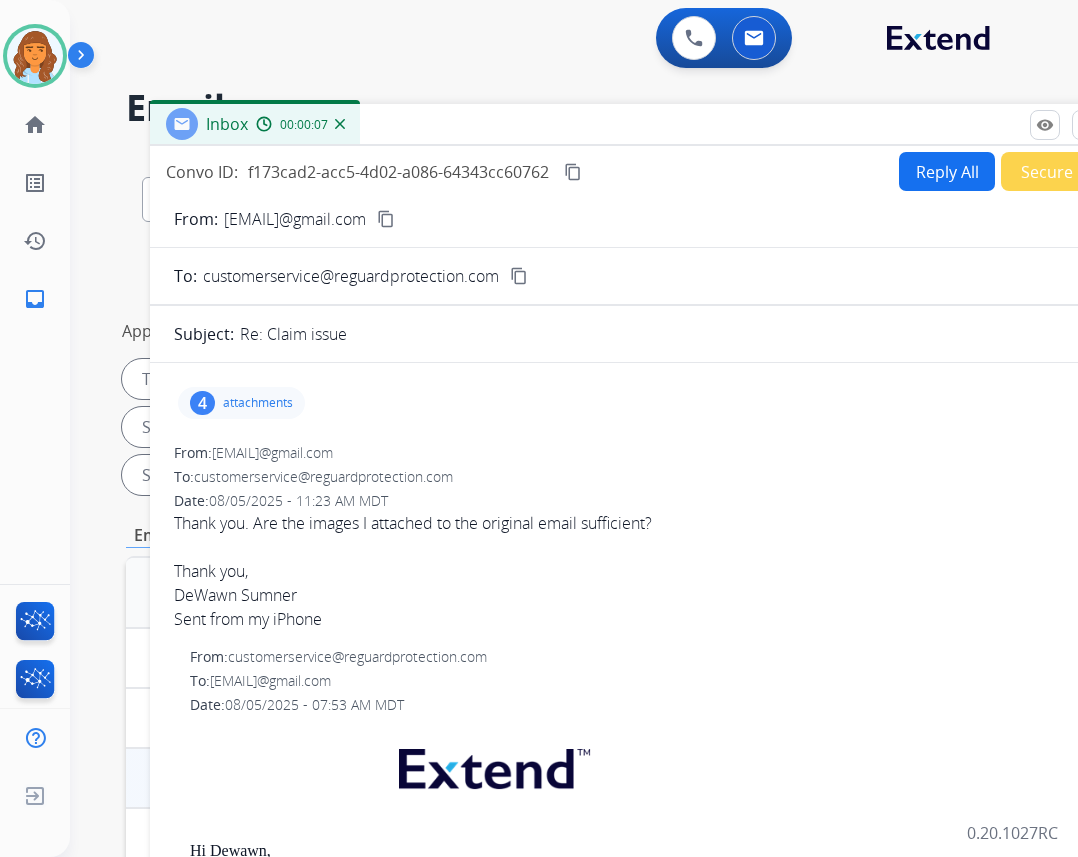 click on "content_copy" at bounding box center [386, 219] 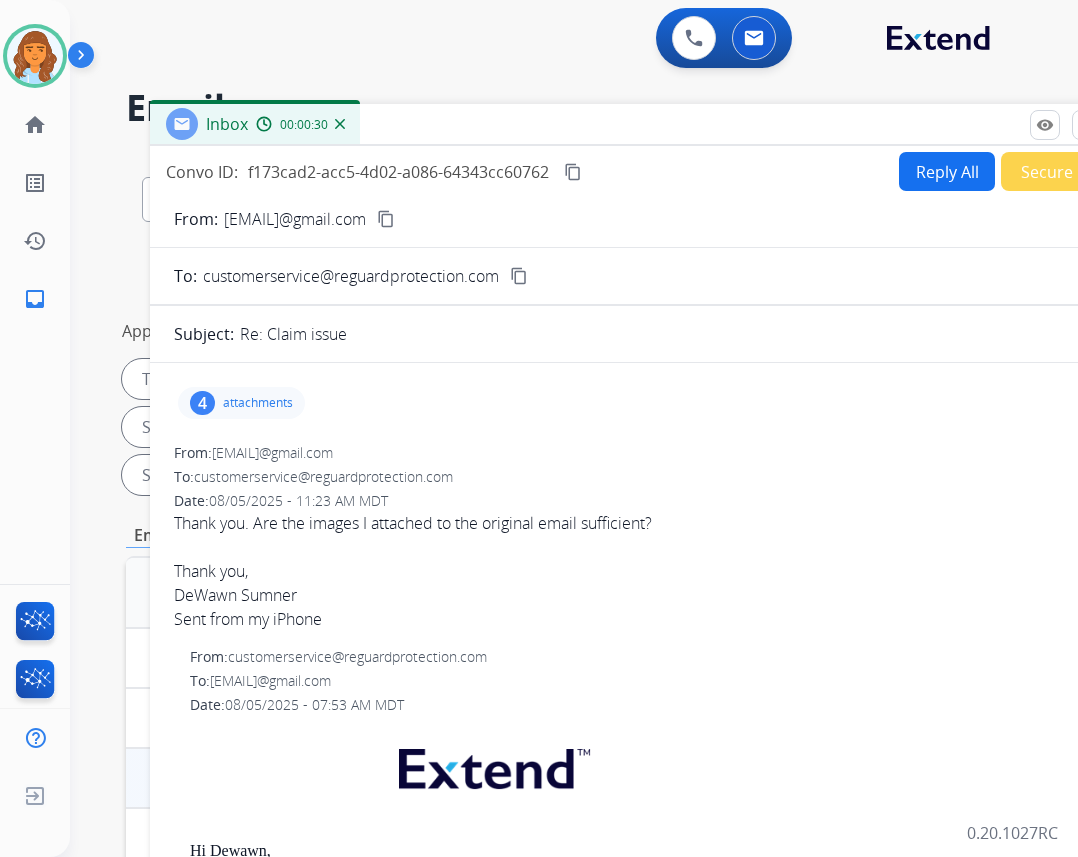 click on "attachments" at bounding box center (258, 403) 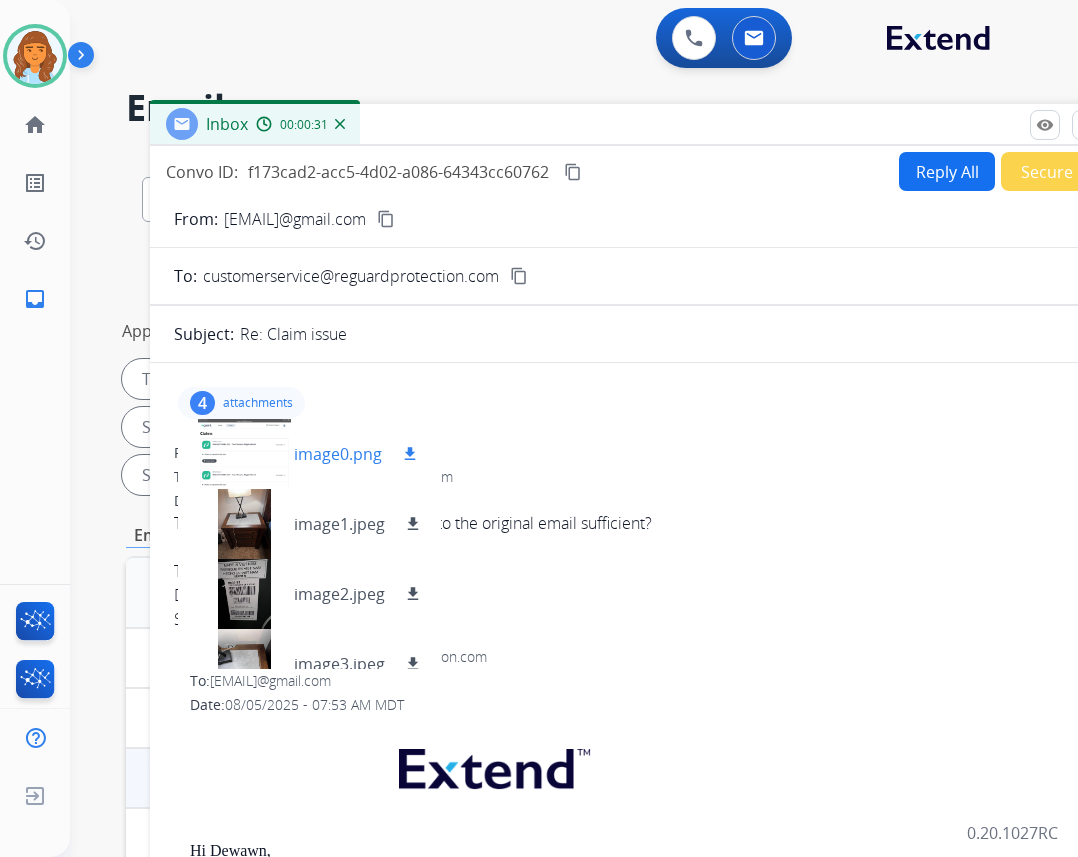 click at bounding box center (244, 454) 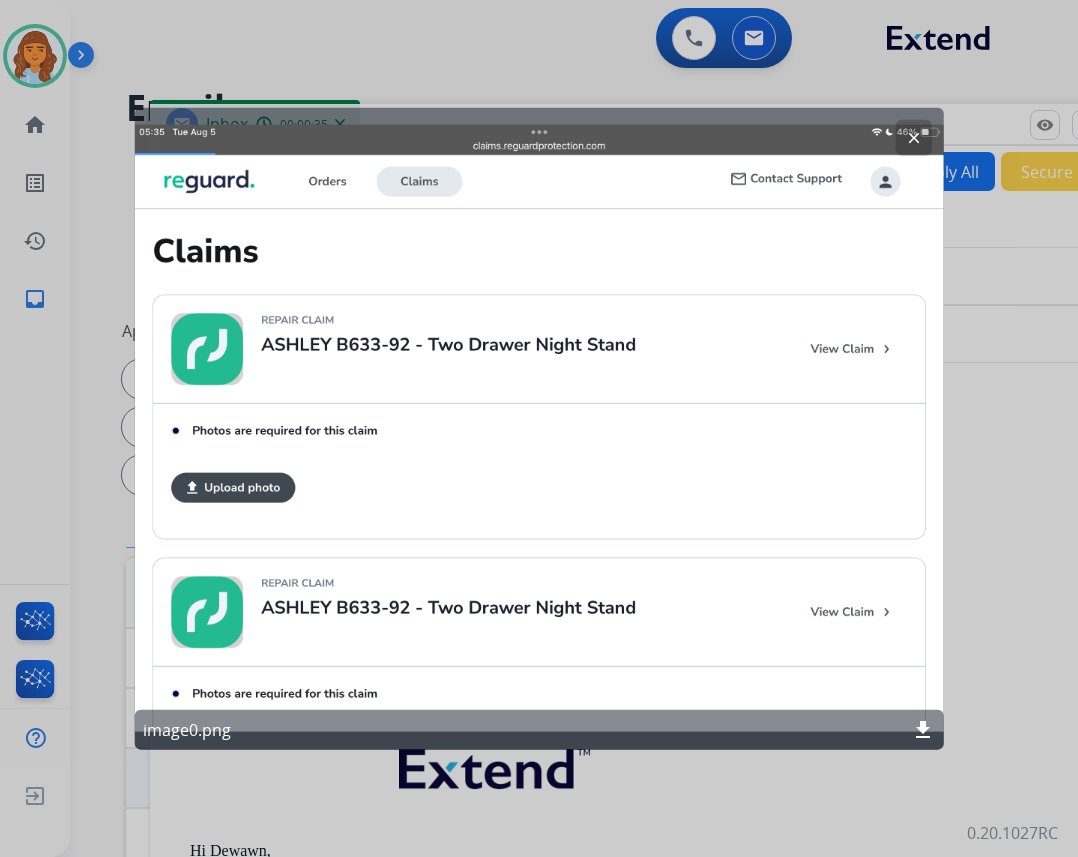 click on "clear" 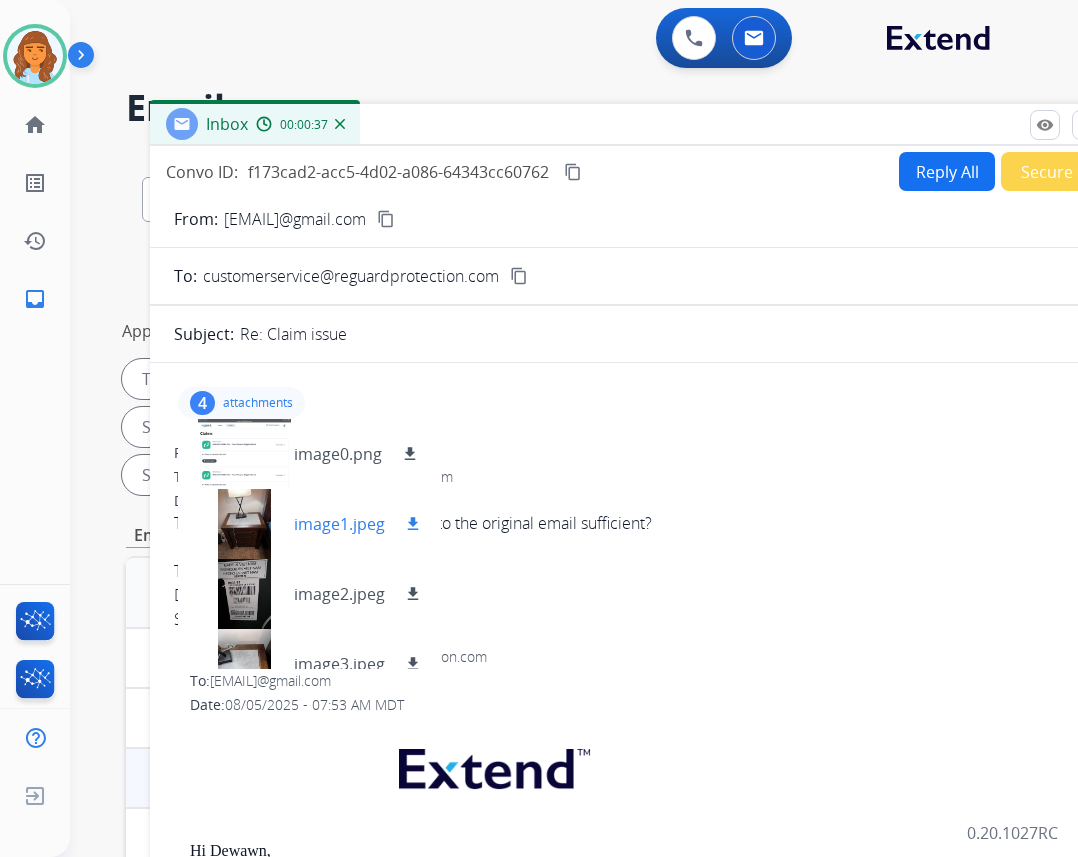 click at bounding box center [244, 524] 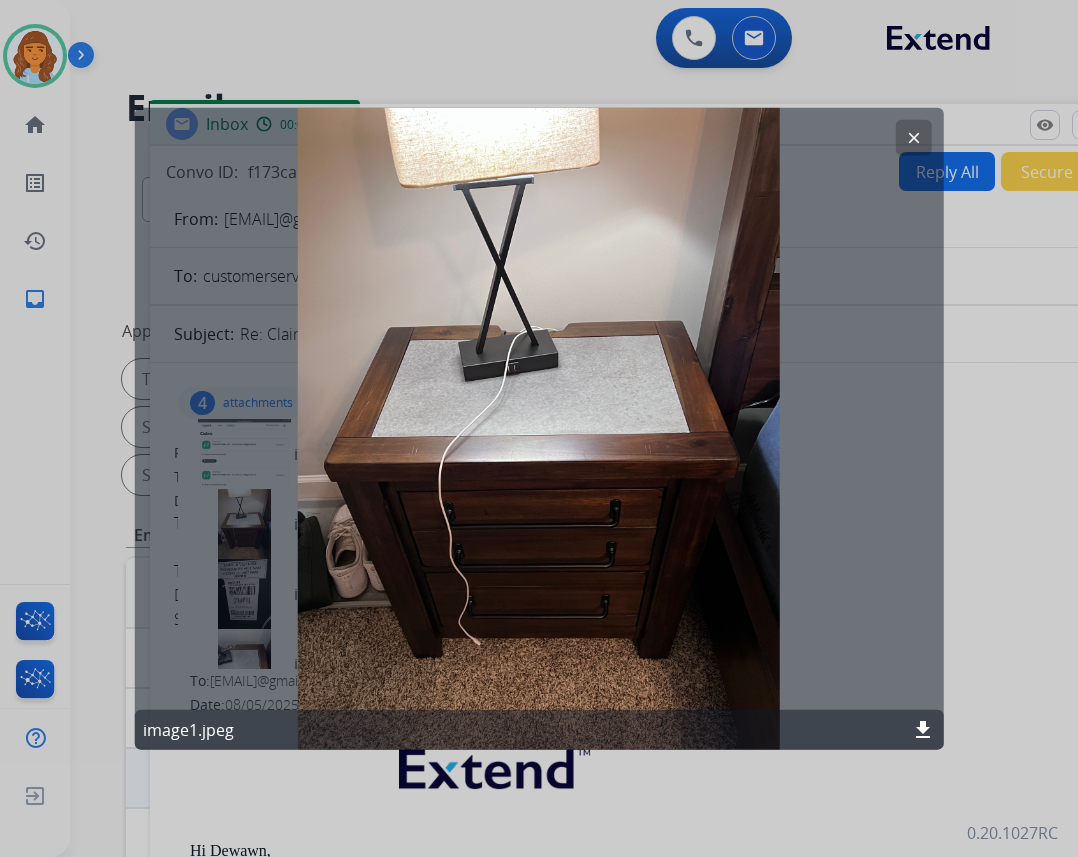 click on "download" 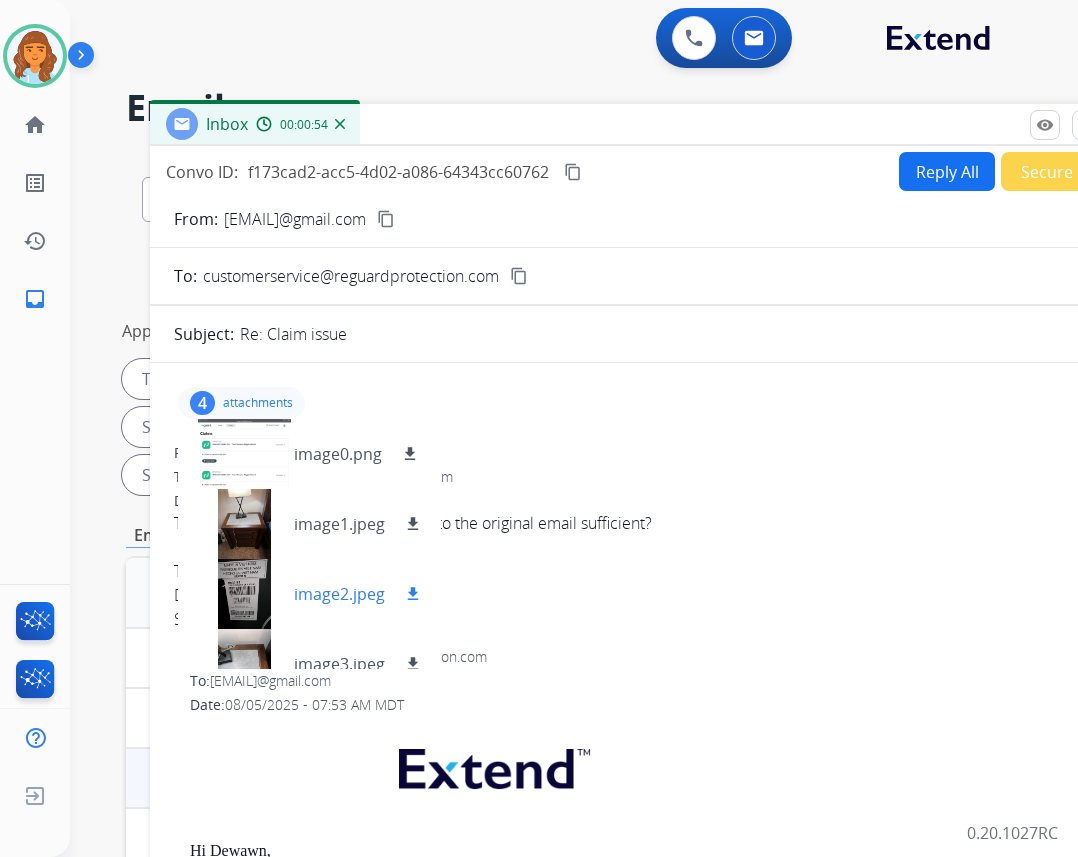click at bounding box center [244, 594] 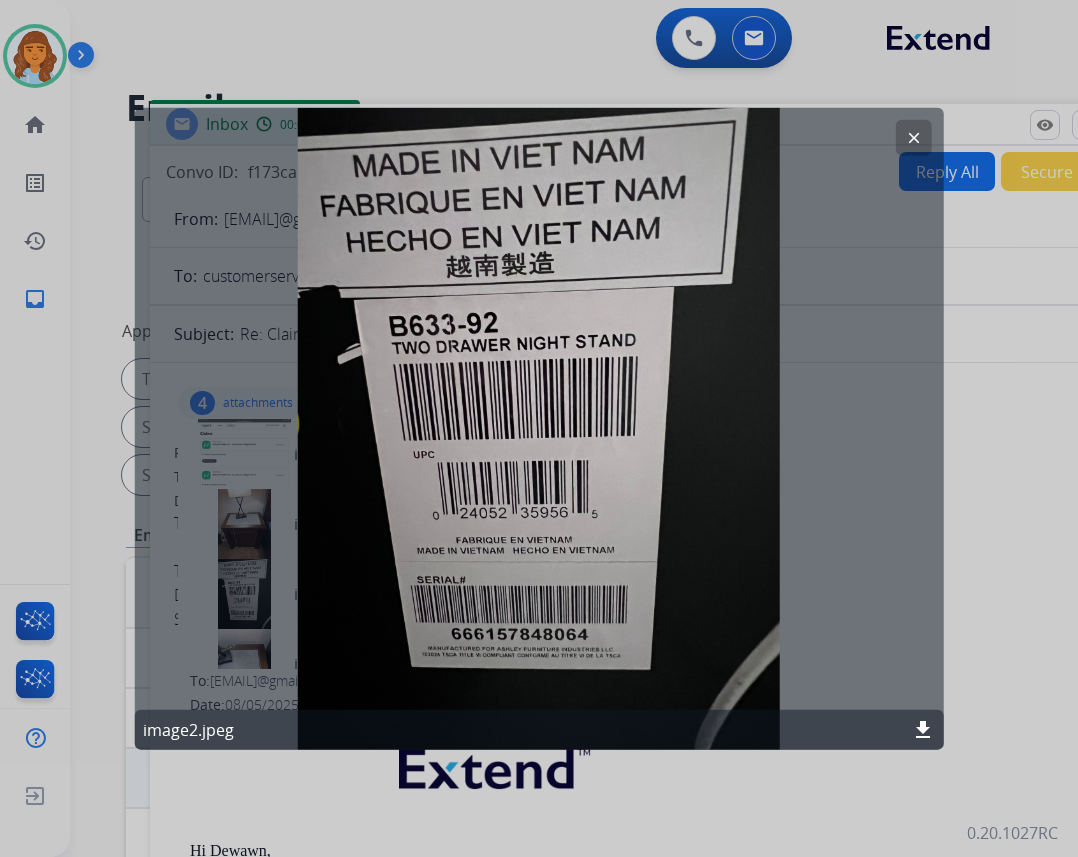 click on "clear image2.jpeg download" 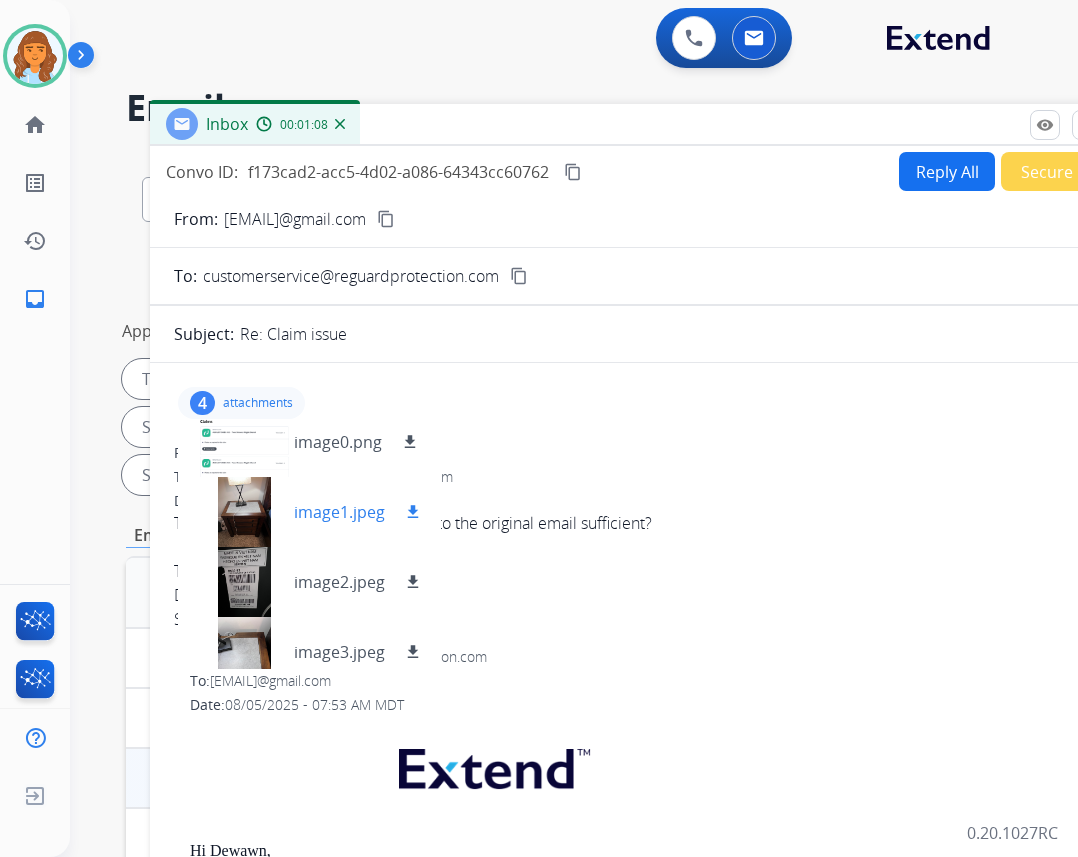 scroll, scrollTop: 30, scrollLeft: 0, axis: vertical 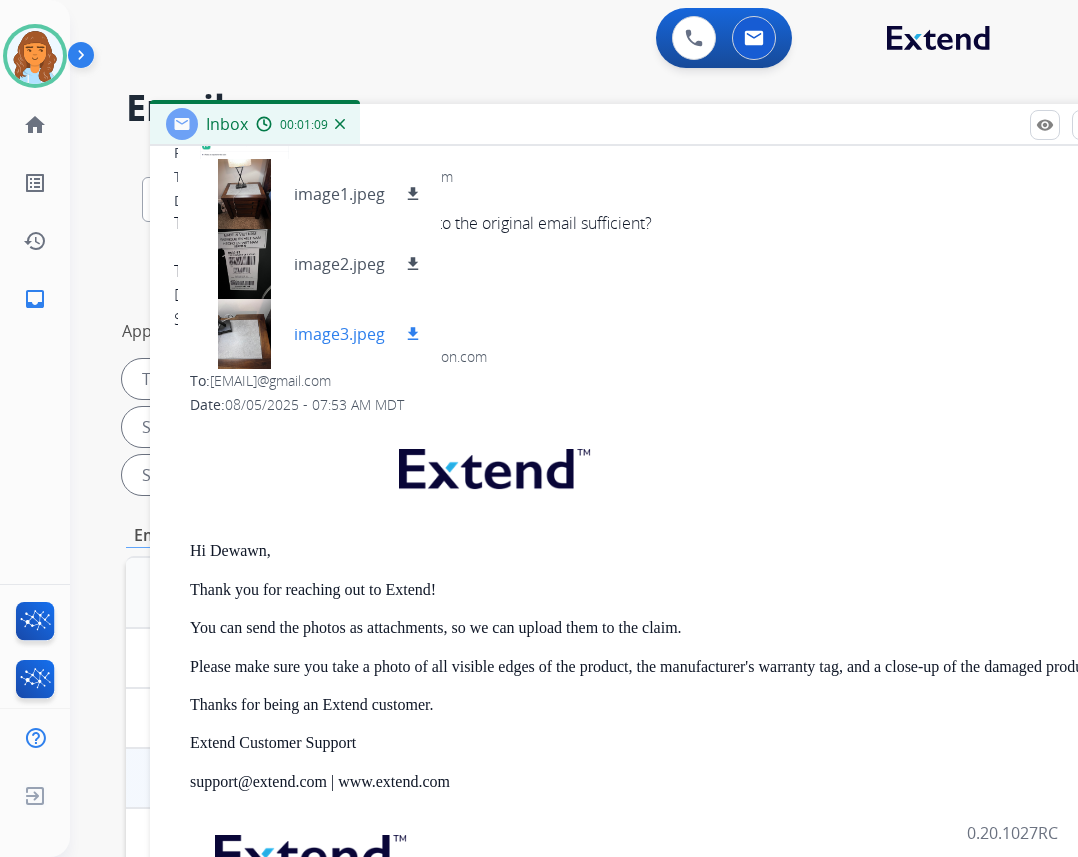 click on "image3.jpeg" at bounding box center (339, 334) 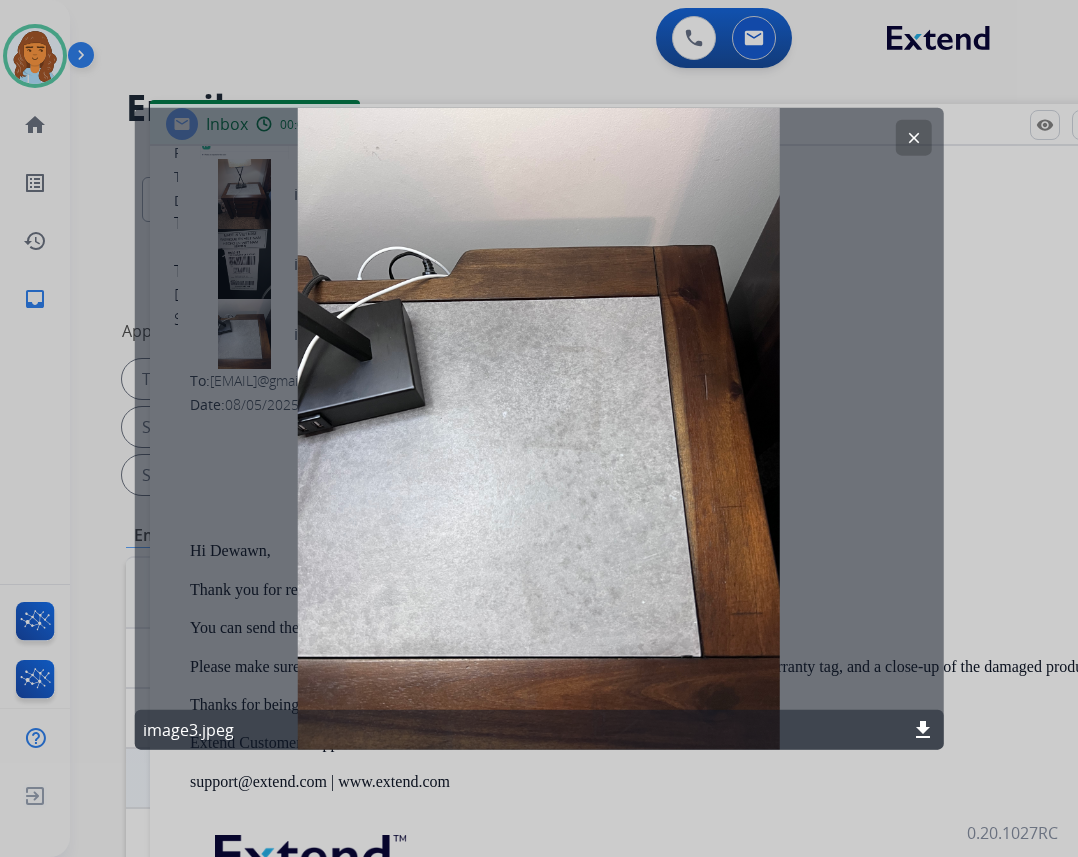click on "download" 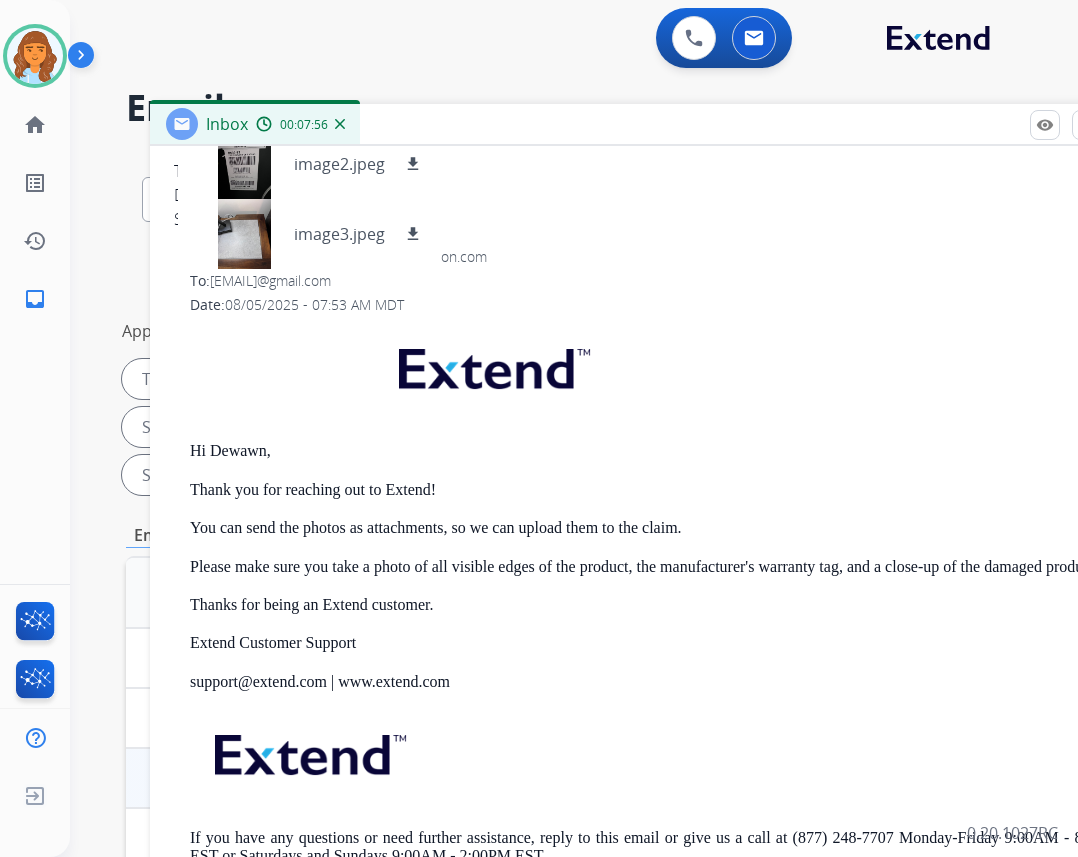 scroll, scrollTop: 439, scrollLeft: 0, axis: vertical 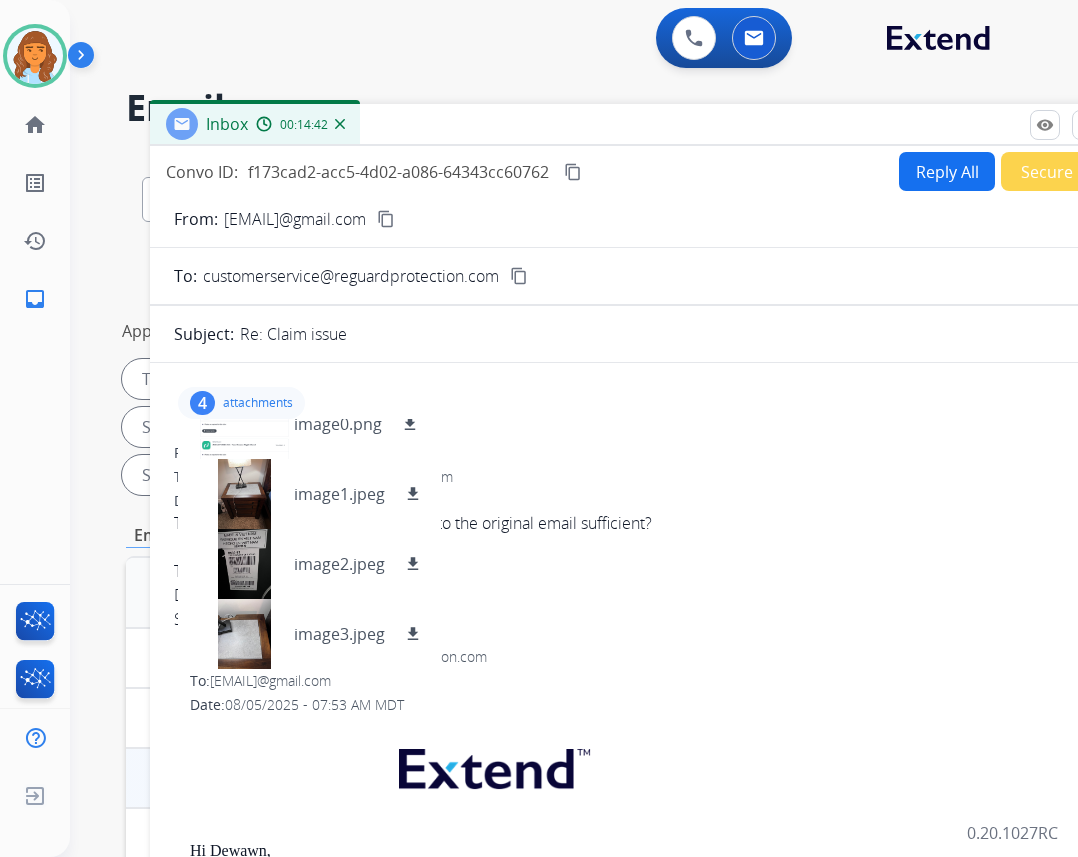 click on "4 attachments  image0.png  download  image1.jpeg  download  image2.jpeg  download  image3.jpeg  download  From:  [EMAIL]   To:  customerservice@reguardprotection.com  Date:  08/05/2025 - 11:23 AM MDT Thank you. Are the images I attached to the original email sufficient?  Thank you, [FIRST] [LAST]  Sent from my iPhone  From:  customerservice@reguardprotection.com   To:  [EMAIL]  Date:  08/05/2025 - 07:53 AM MDT Hi [FIRST], Thank you for reaching out to Extend! You can send the photos as attachments, so we can upload them to the claim. Please make sure you take a photo of all visible edges of the product, the manufacturer's warranty tag, and a close-up of the damaged product.  Thanks for being an Extend customer. Extend Customer Support support@extend.com | www.extend.com If you have any questions or need further assistance, reply to this email or give us a call at (877) 248-7707 Monday-Friday 9:00AM - 8:00PM EST or Saturdays and Sundays 9:00AM - 2:00PM EST.  From:  [EMAIL]" at bounding box center (650, 924) 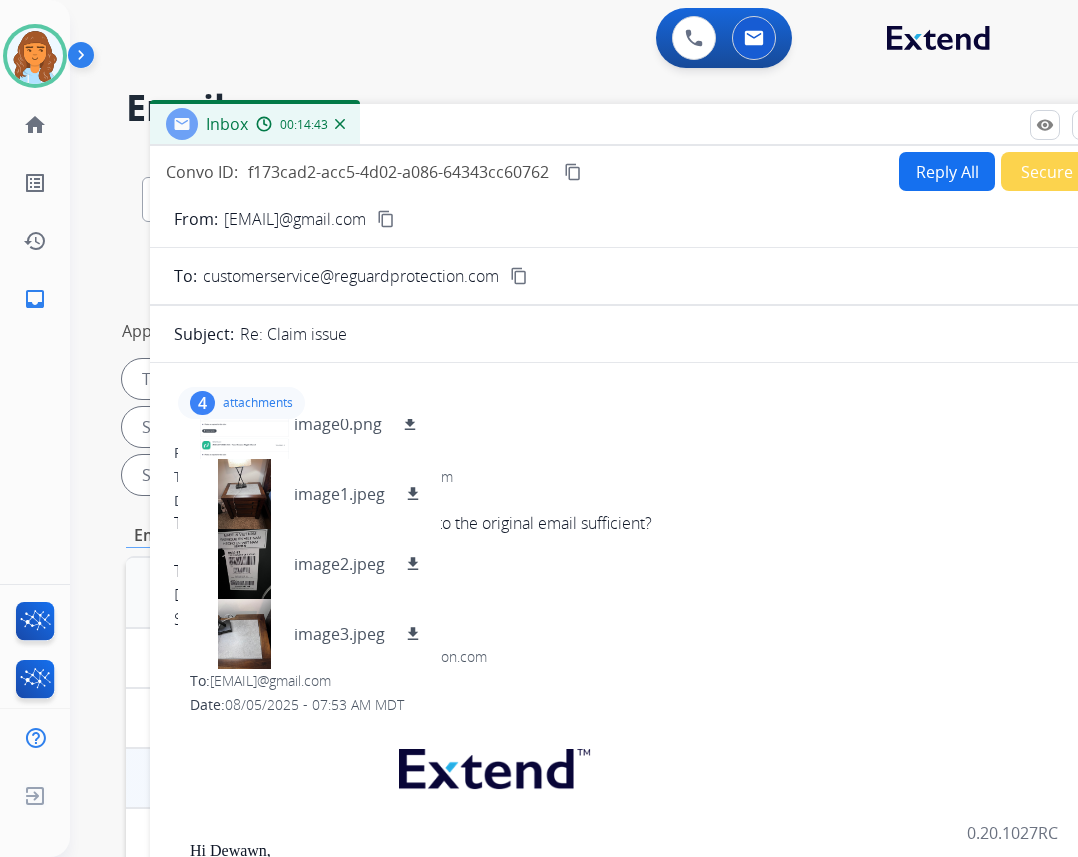 click on "Reply All" at bounding box center [947, 171] 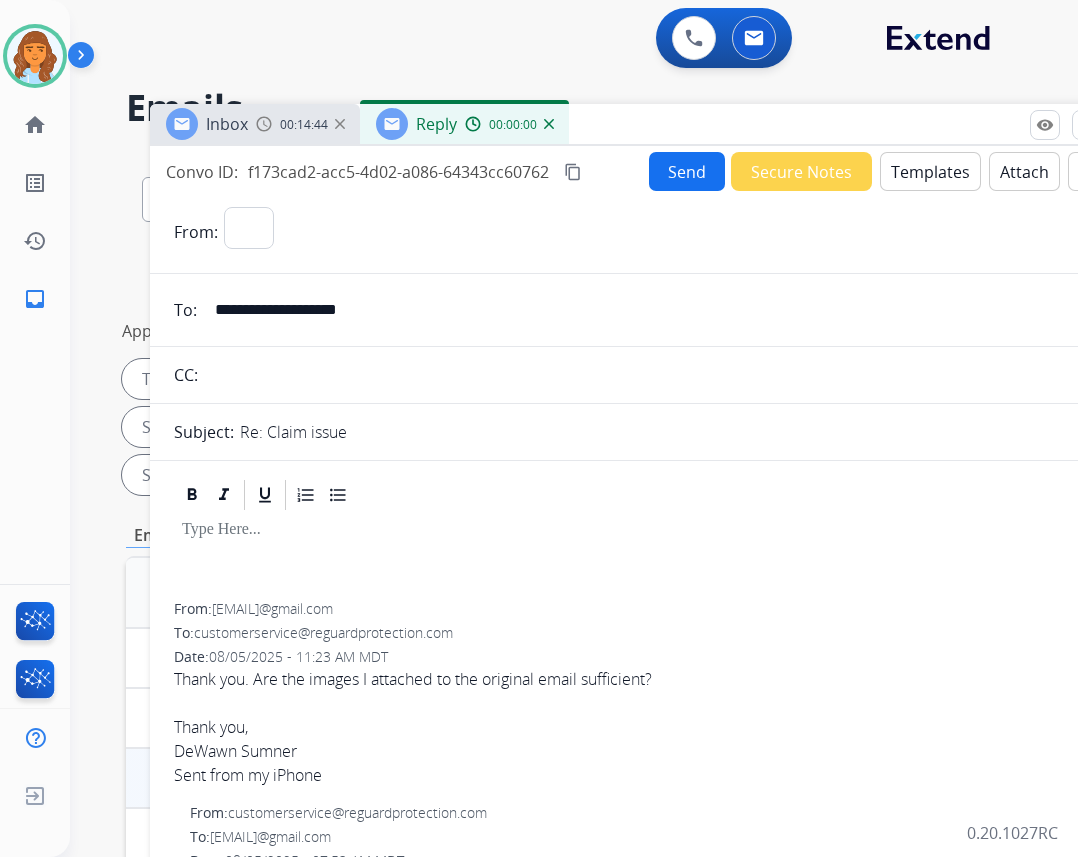 select on "**********" 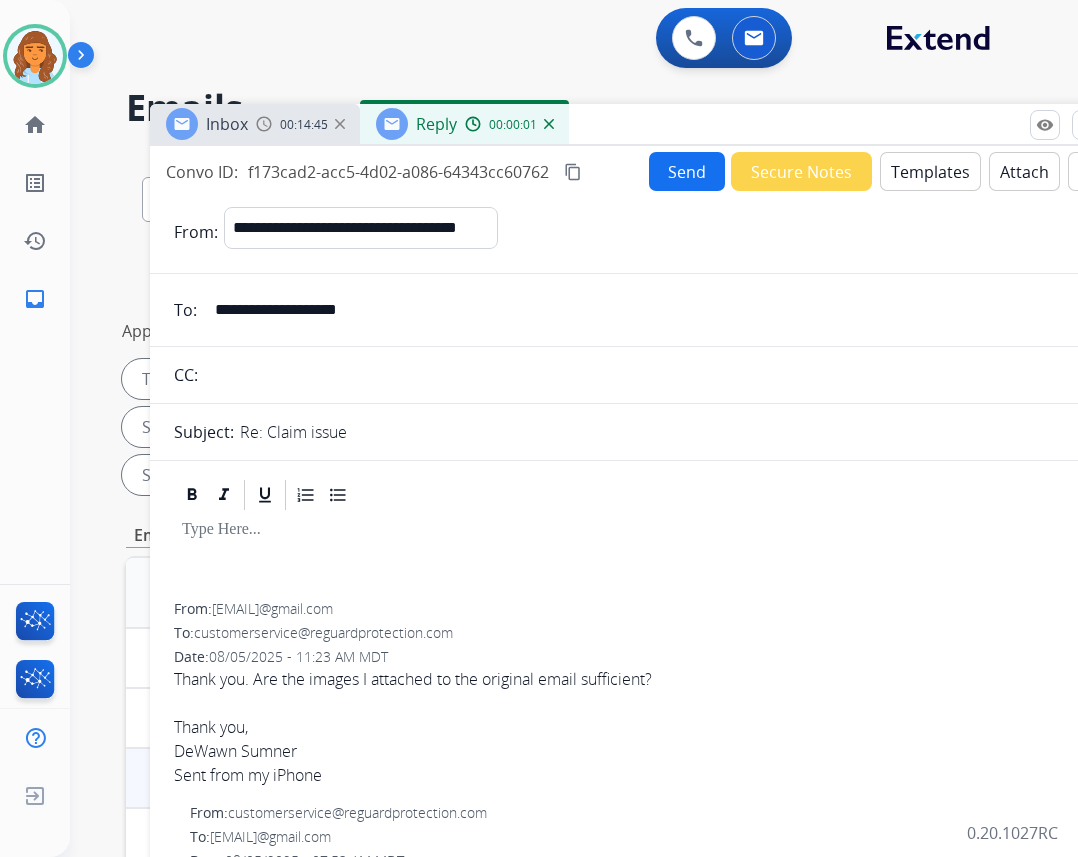 click at bounding box center (650, 558) 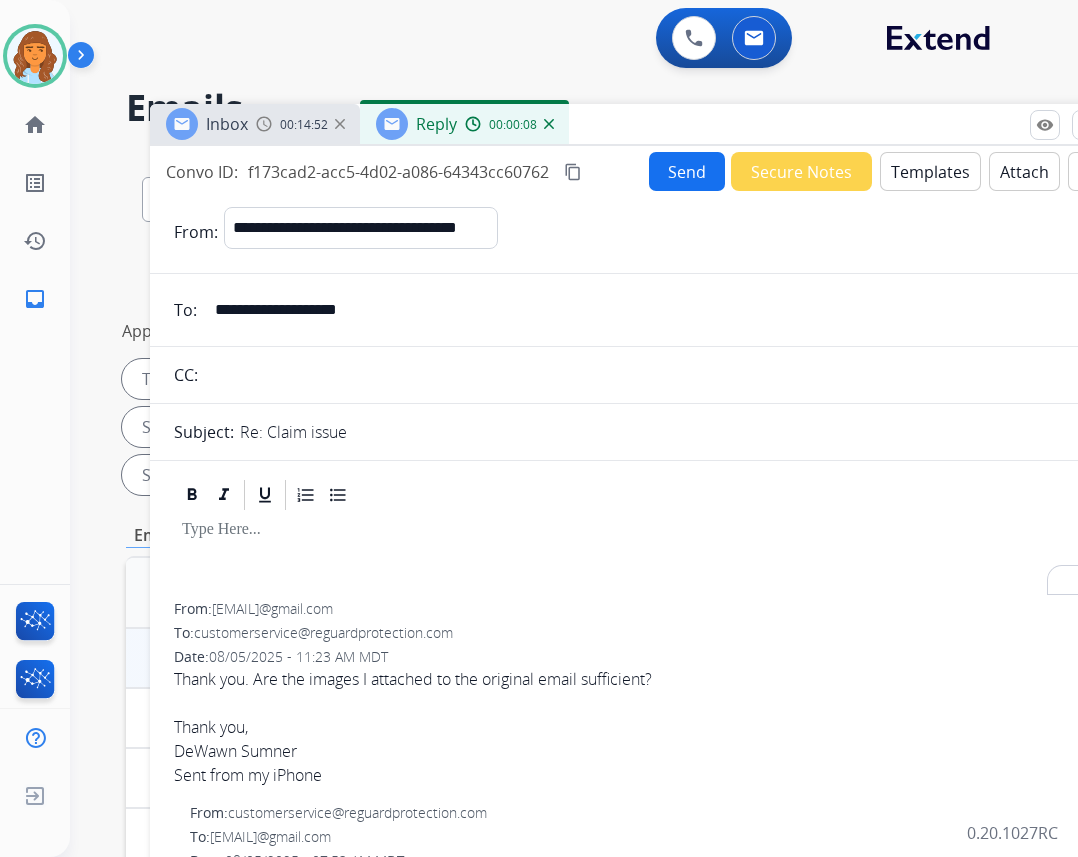 click on "Templates" at bounding box center [930, 171] 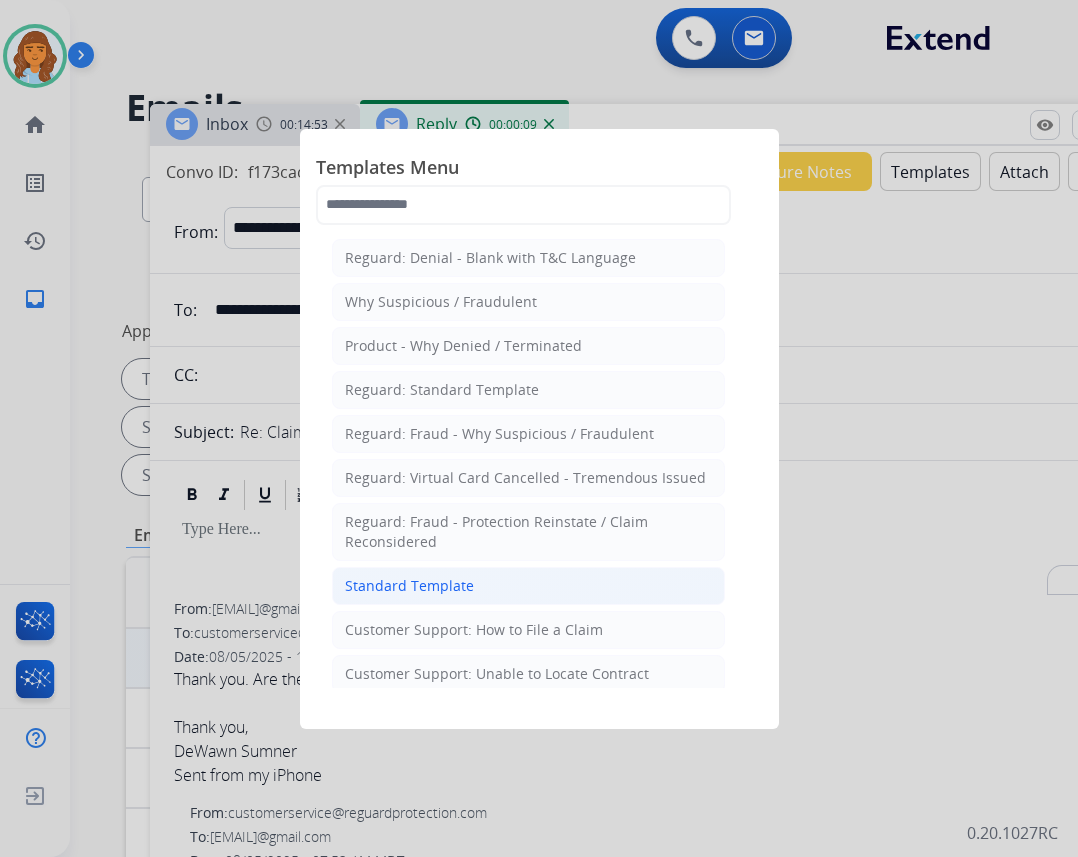 click on "Standard Template" 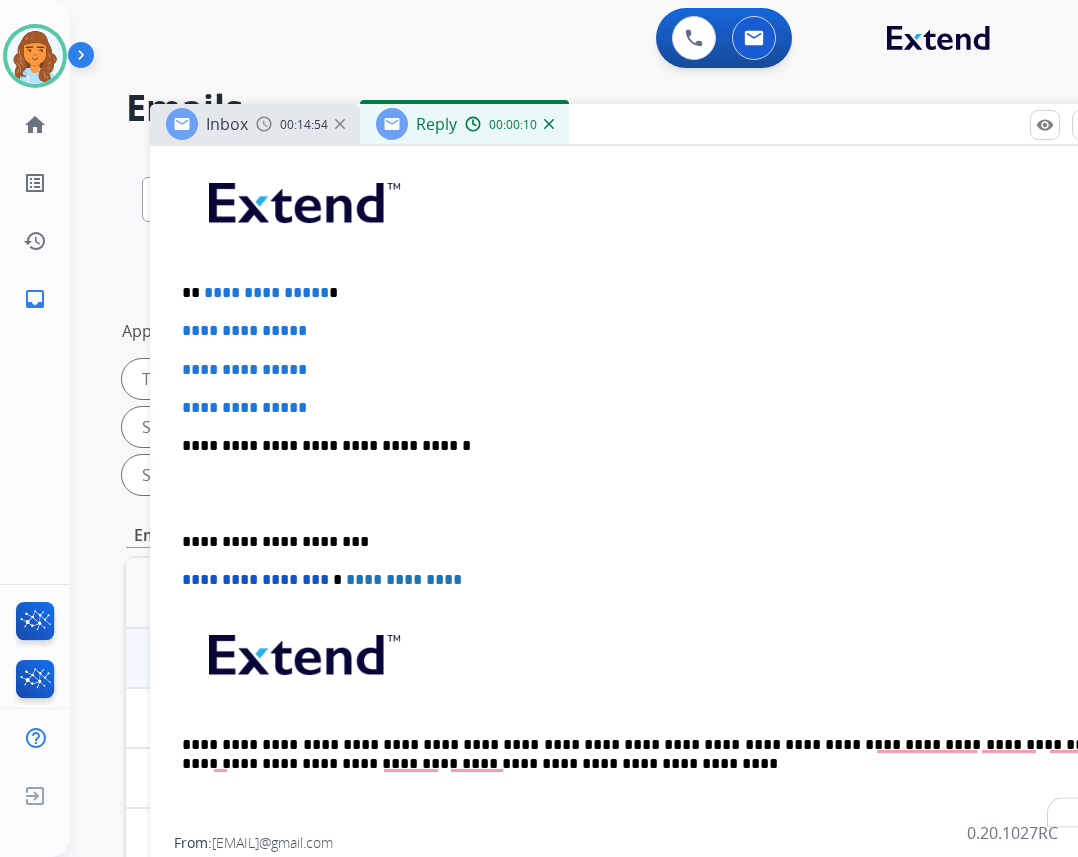 scroll, scrollTop: 500, scrollLeft: 0, axis: vertical 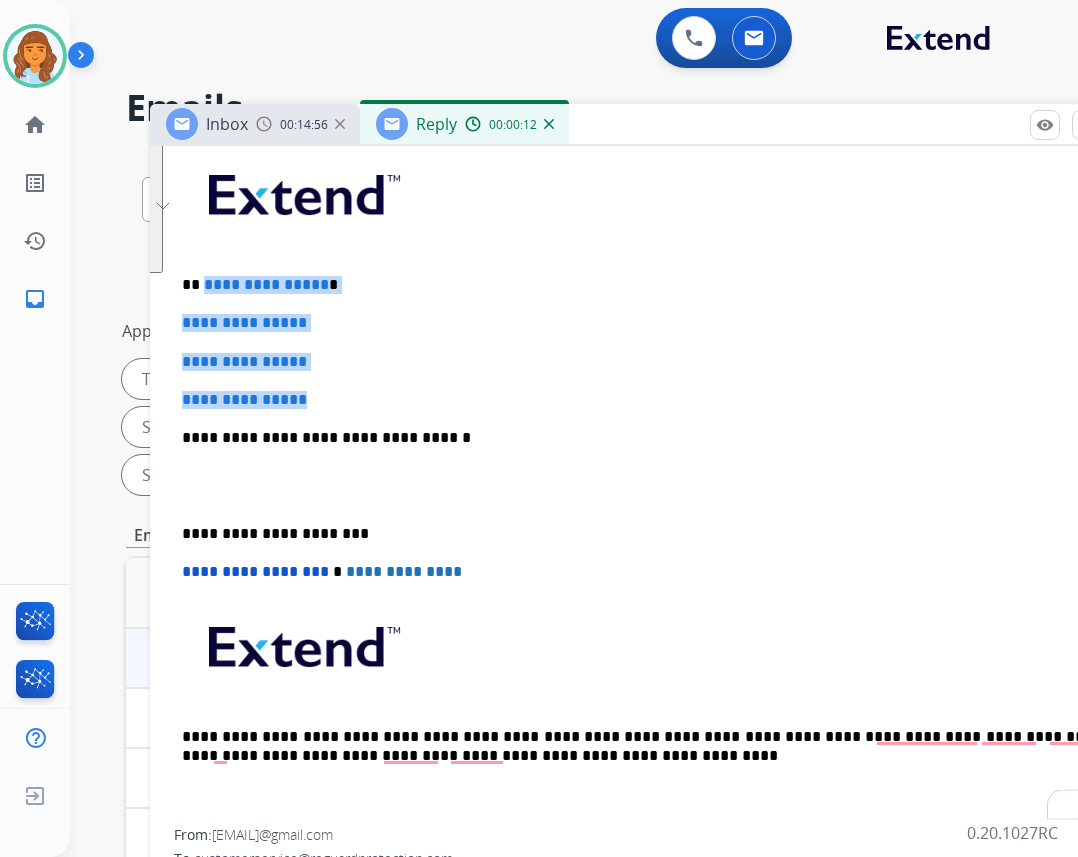 drag, startPoint x: 201, startPoint y: 276, endPoint x: 328, endPoint y: 399, distance: 176.79932 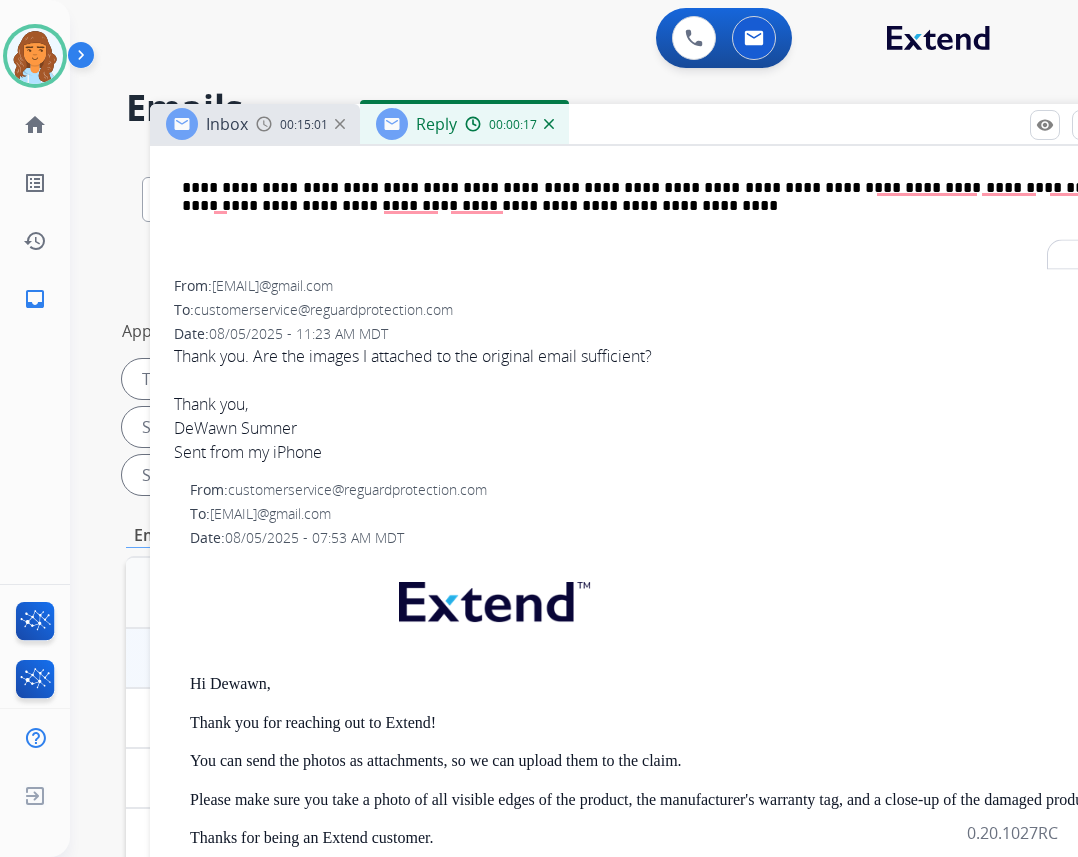 scroll, scrollTop: 800, scrollLeft: 0, axis: vertical 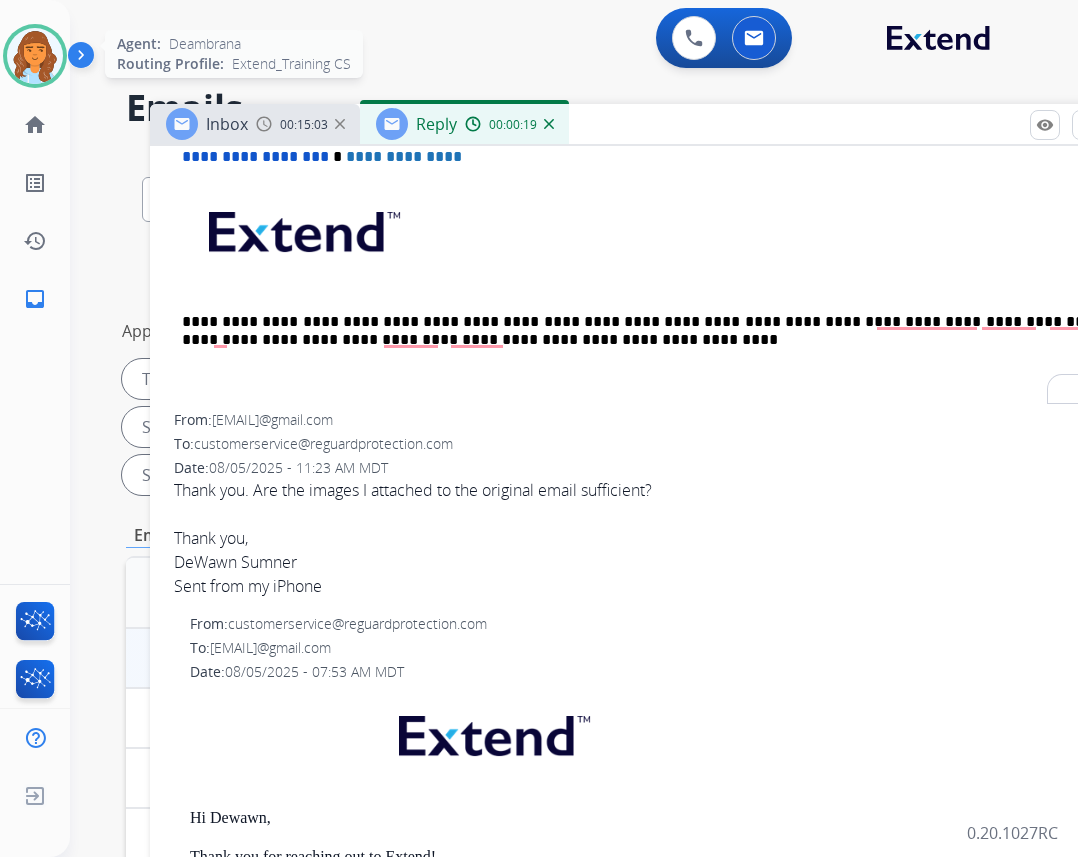 click at bounding box center (35, 56) 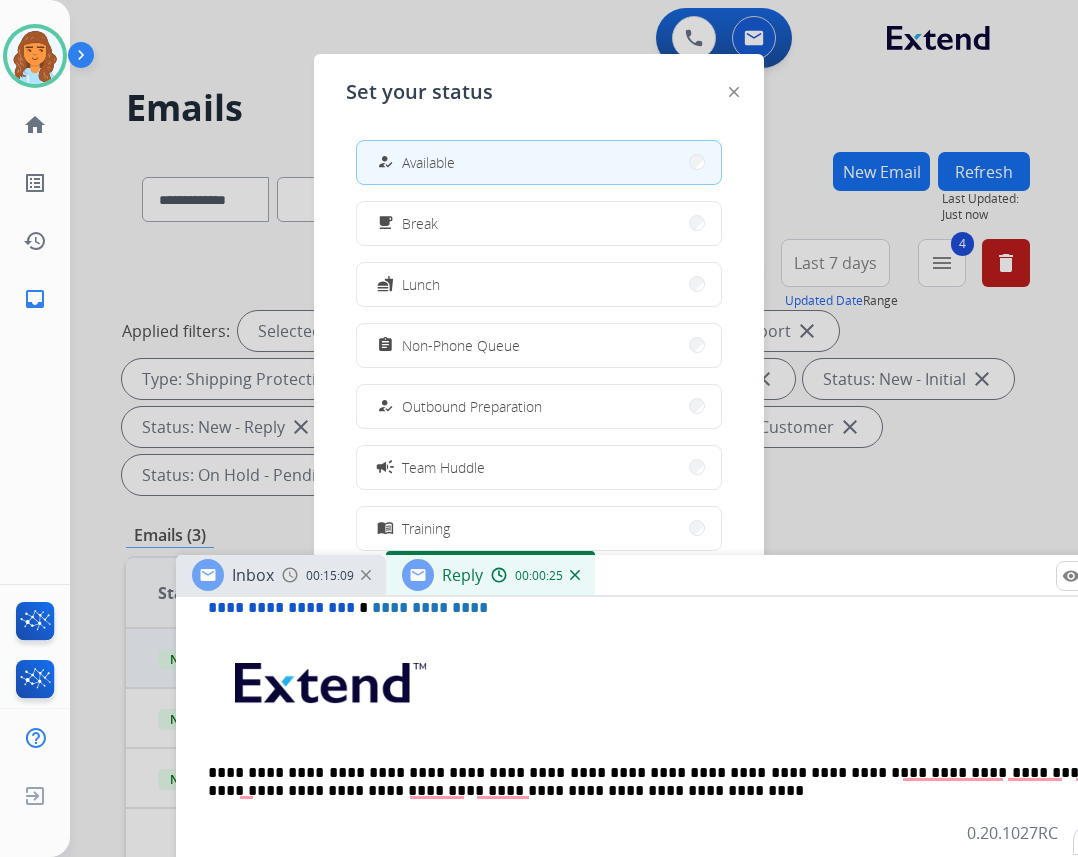 drag, startPoint x: 680, startPoint y: 119, endPoint x: 697, endPoint y: 550, distance: 431.33514 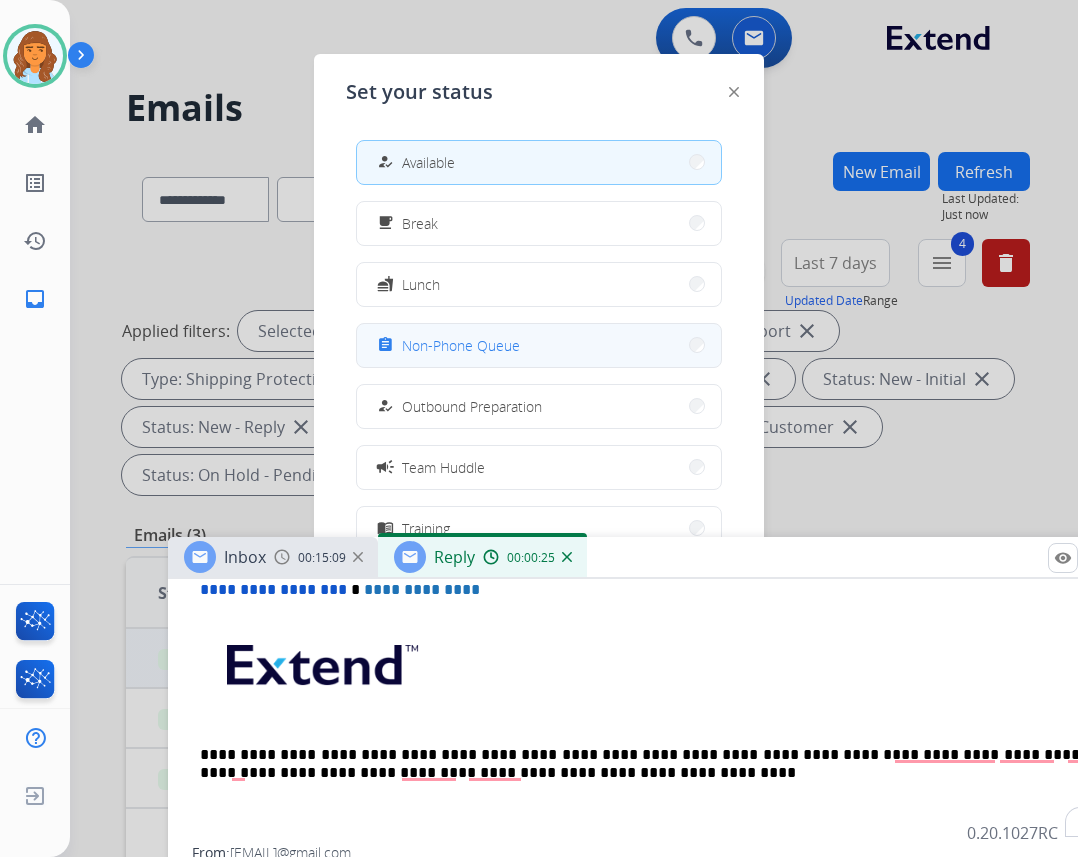 click on "assignment Non-Phone Queue" at bounding box center [539, 345] 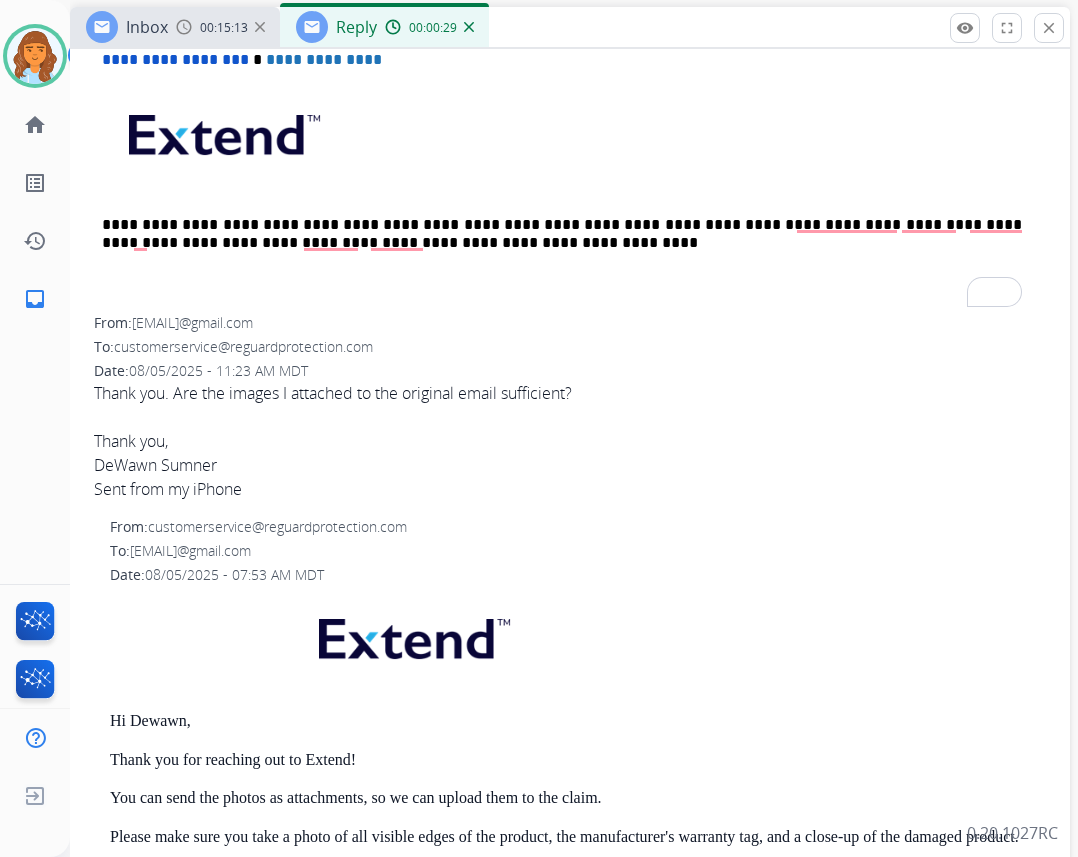 drag, startPoint x: 659, startPoint y: 540, endPoint x: 561, endPoint y: 10, distance: 538.98425 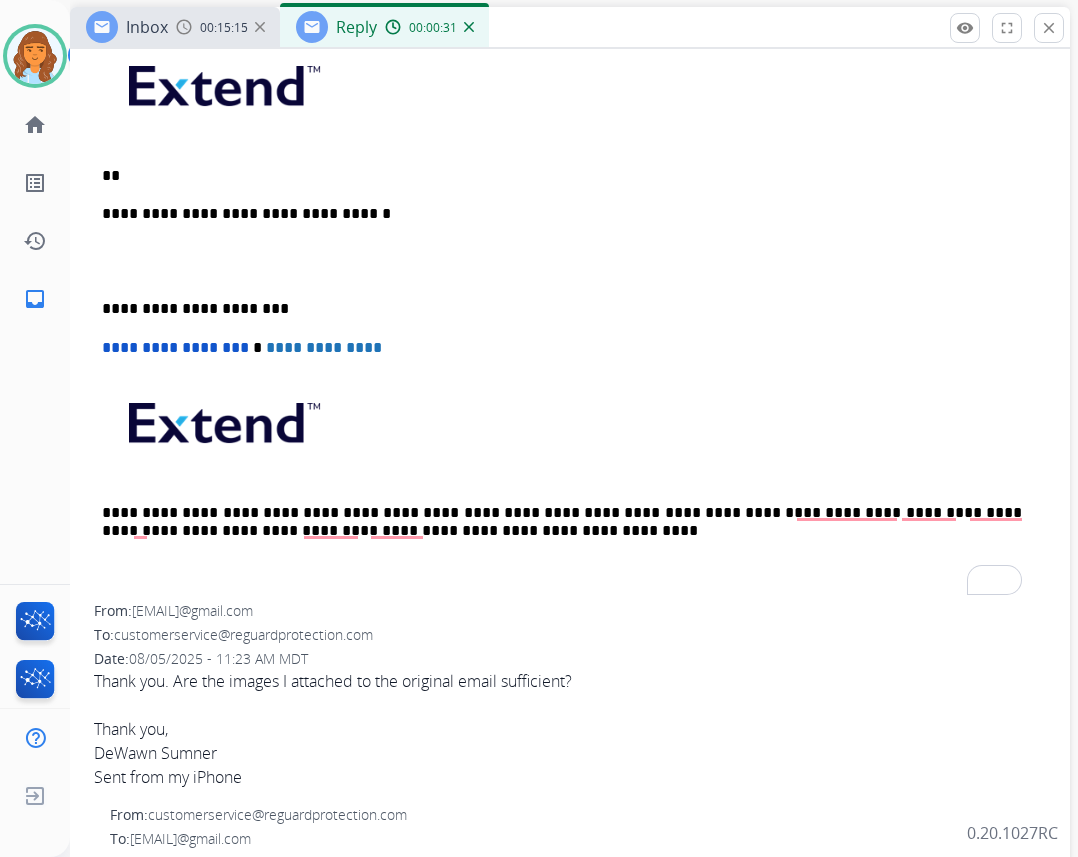 scroll, scrollTop: 500, scrollLeft: 0, axis: vertical 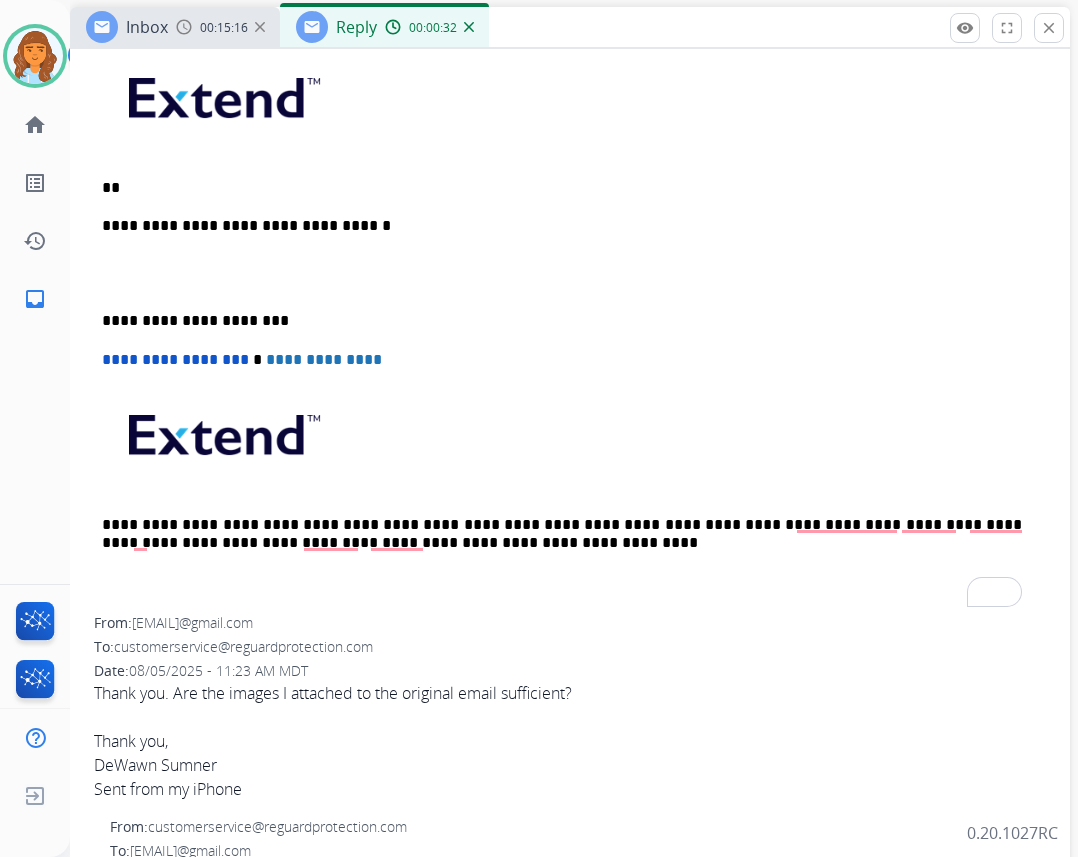 click on "**" at bounding box center [562, 188] 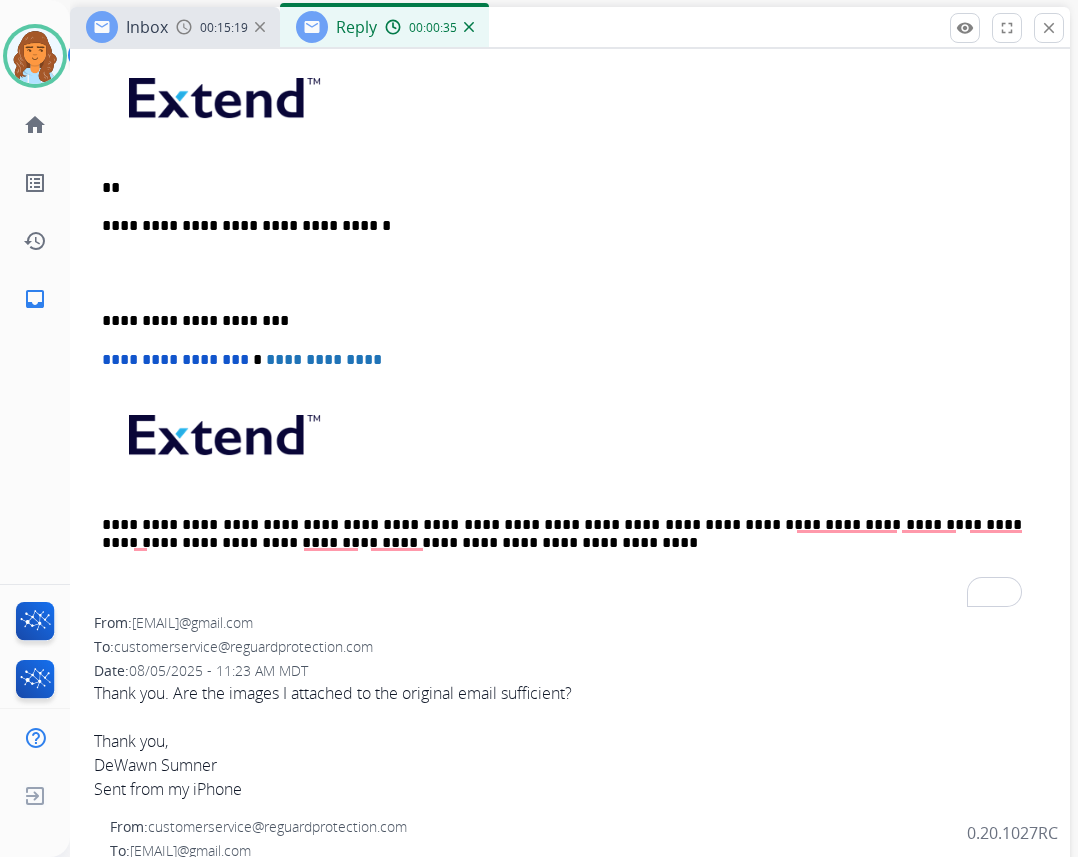 type 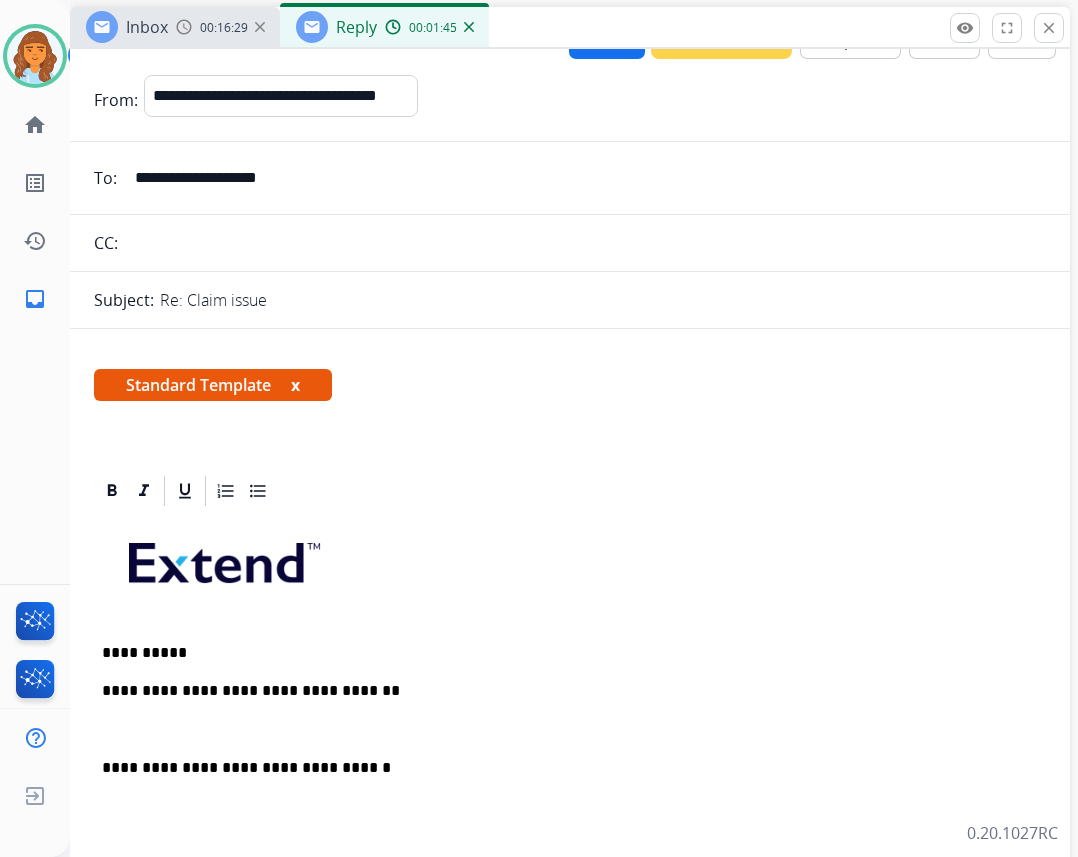 scroll, scrollTop: 0, scrollLeft: 0, axis: both 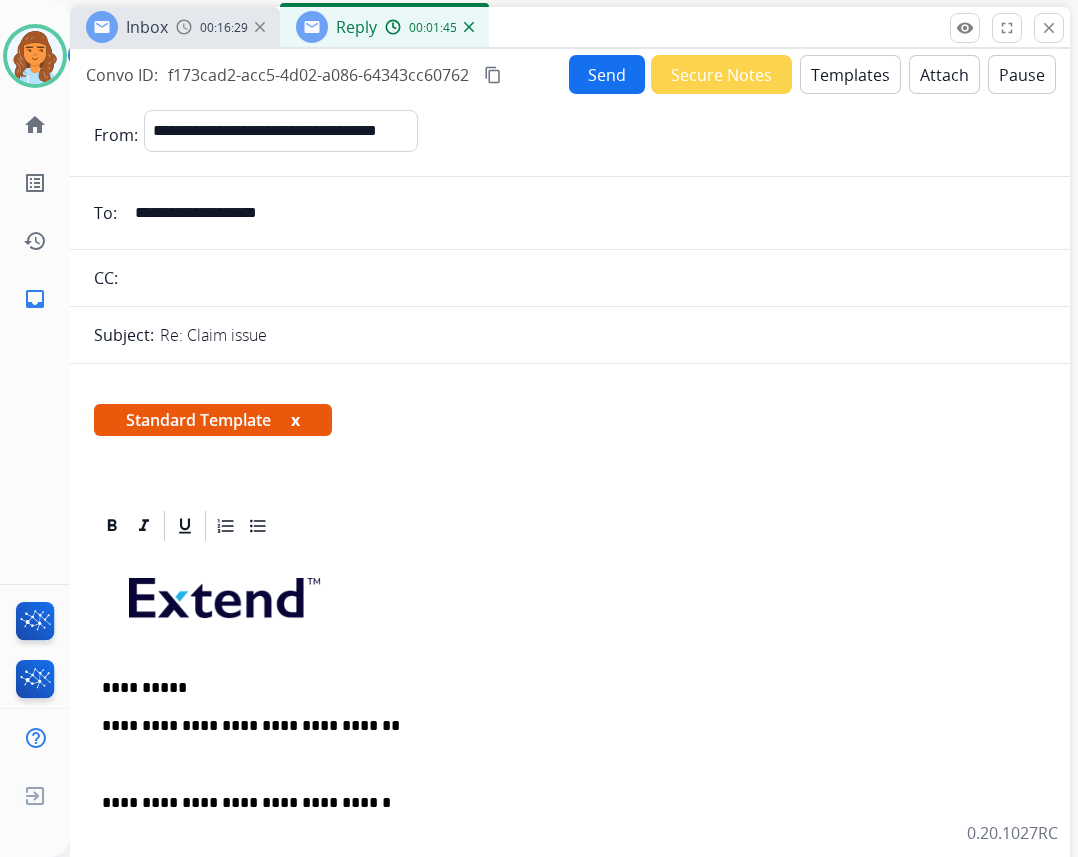 click on "Templates" at bounding box center [850, 74] 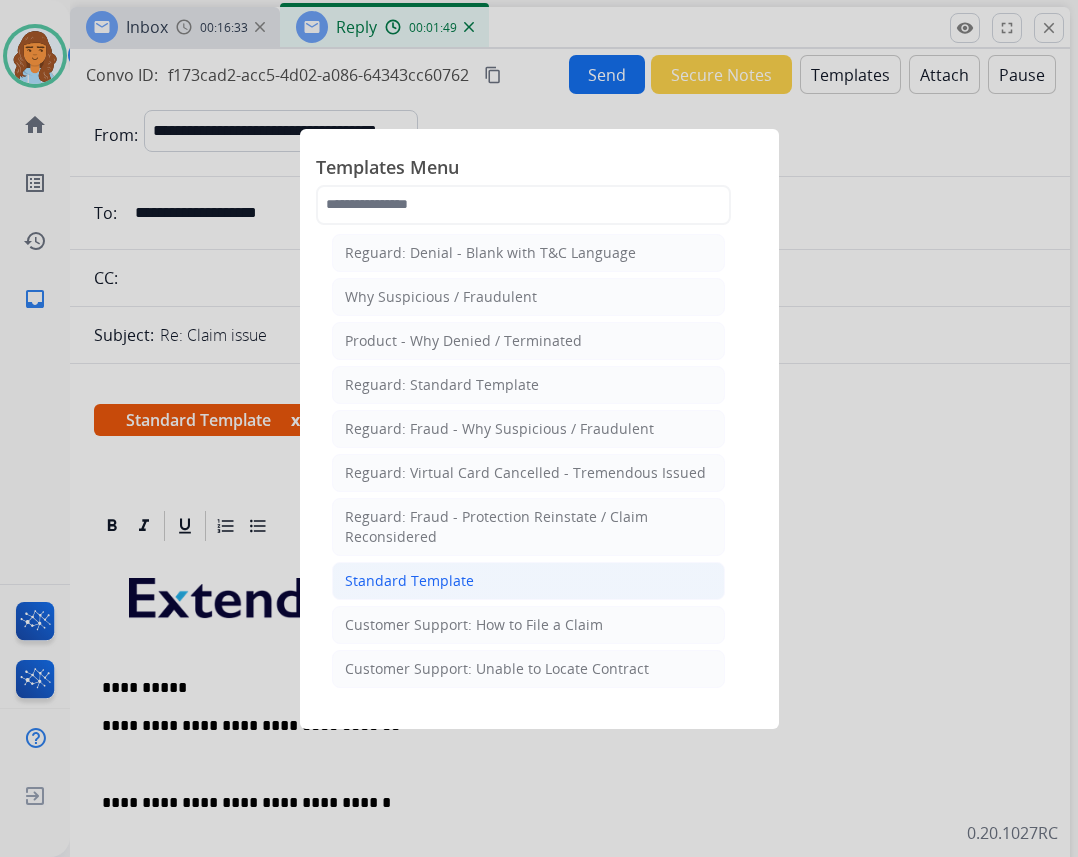 scroll, scrollTop: 0, scrollLeft: 0, axis: both 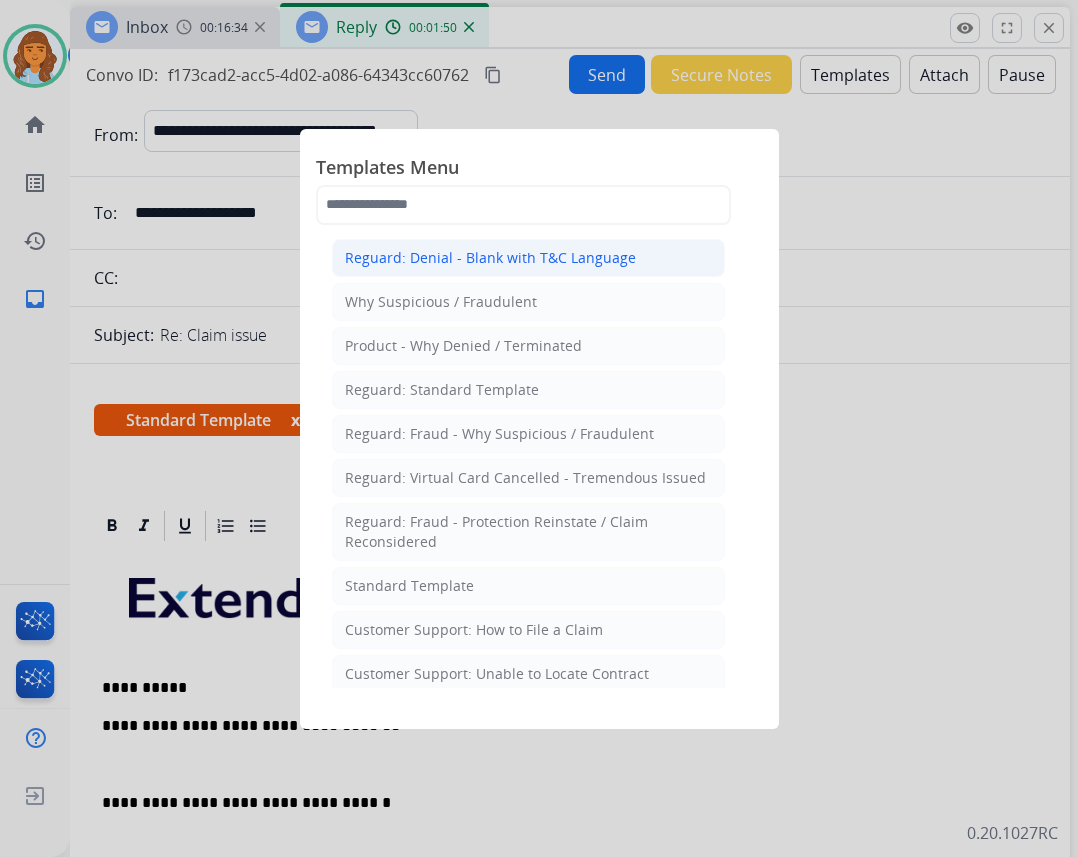 click on "Reguard: Denial - Blank with T&C Language" 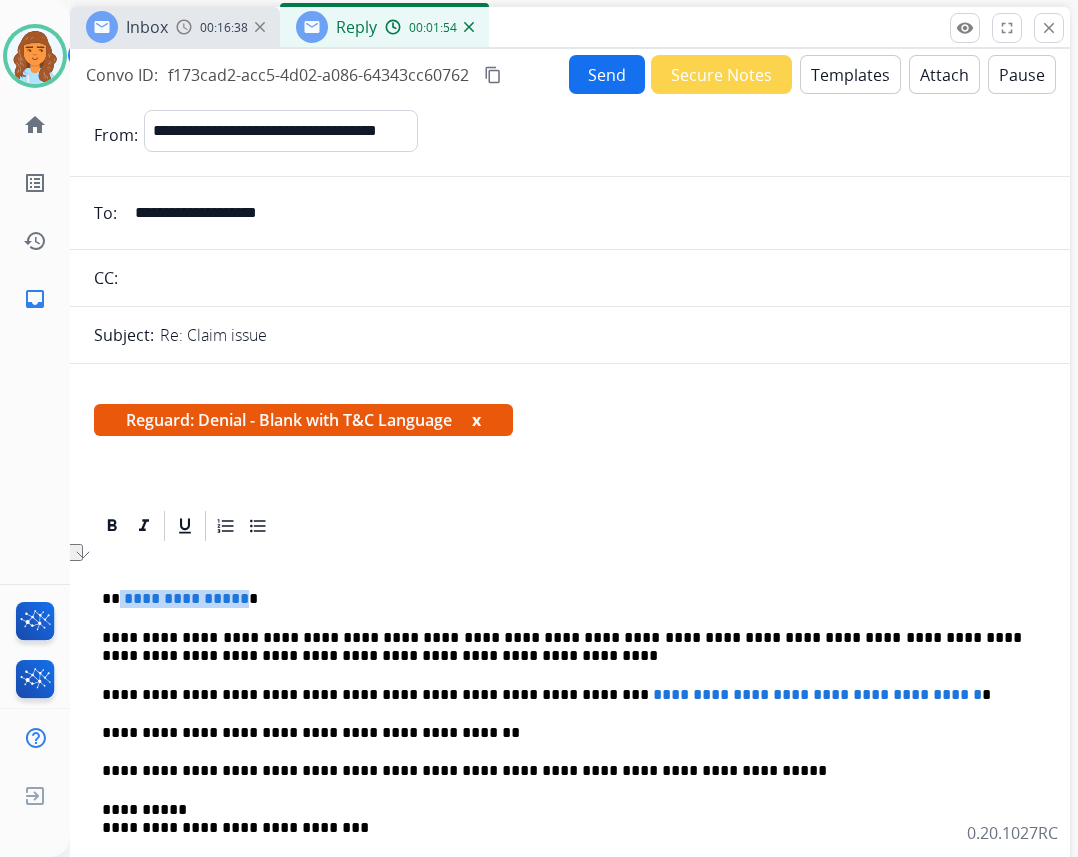 drag, startPoint x: 118, startPoint y: 596, endPoint x: 236, endPoint y: 595, distance: 118.004234 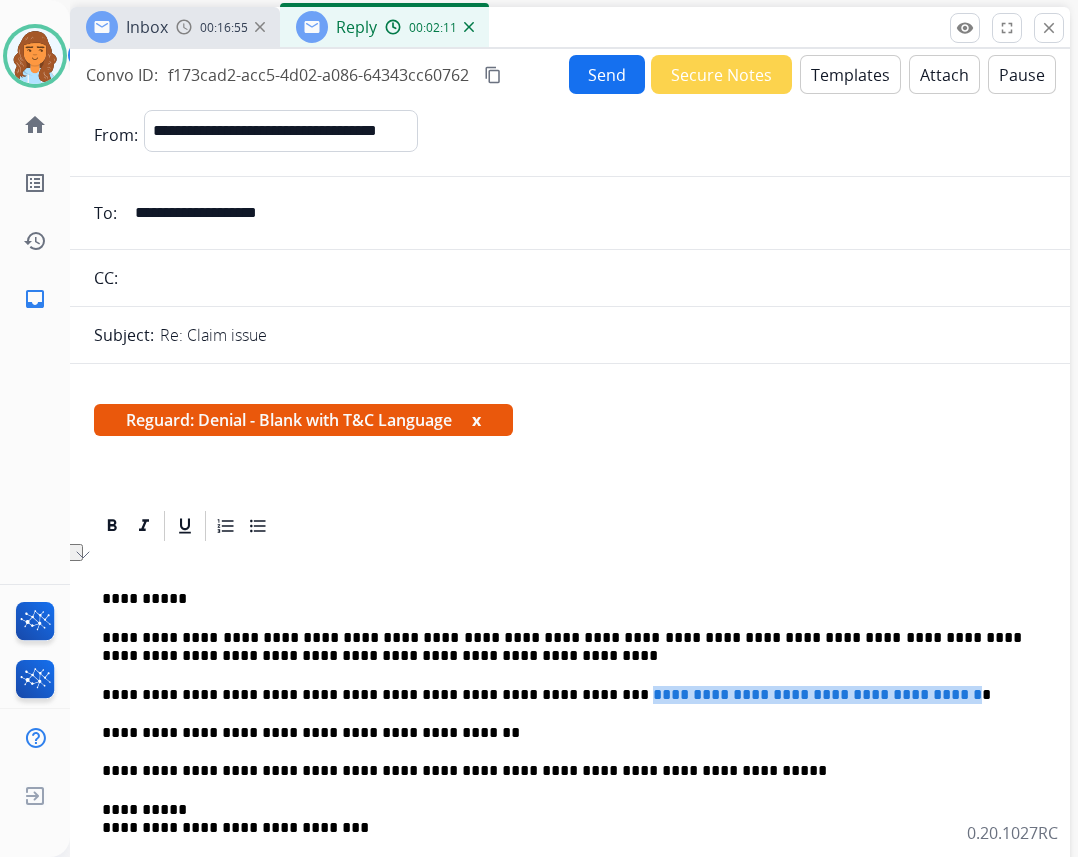 drag, startPoint x: 540, startPoint y: 695, endPoint x: 932, endPoint y: 701, distance: 392.04593 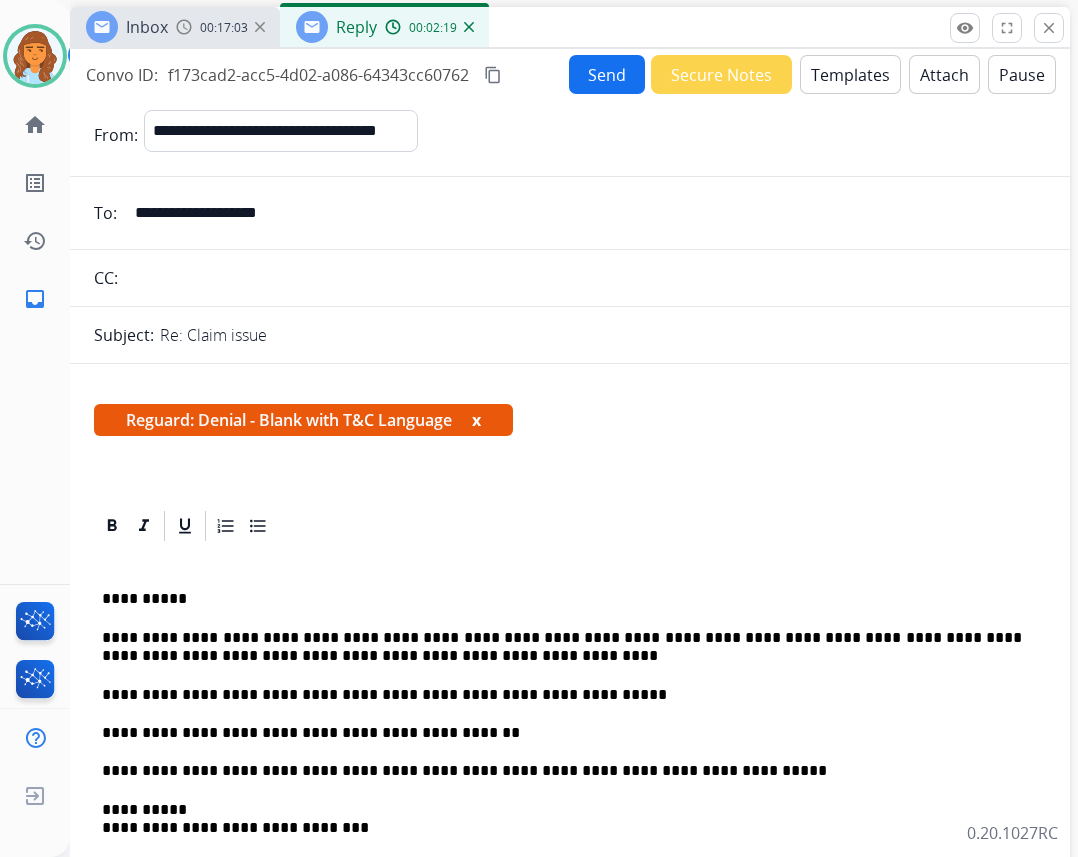 click on "**********" at bounding box center [562, 695] 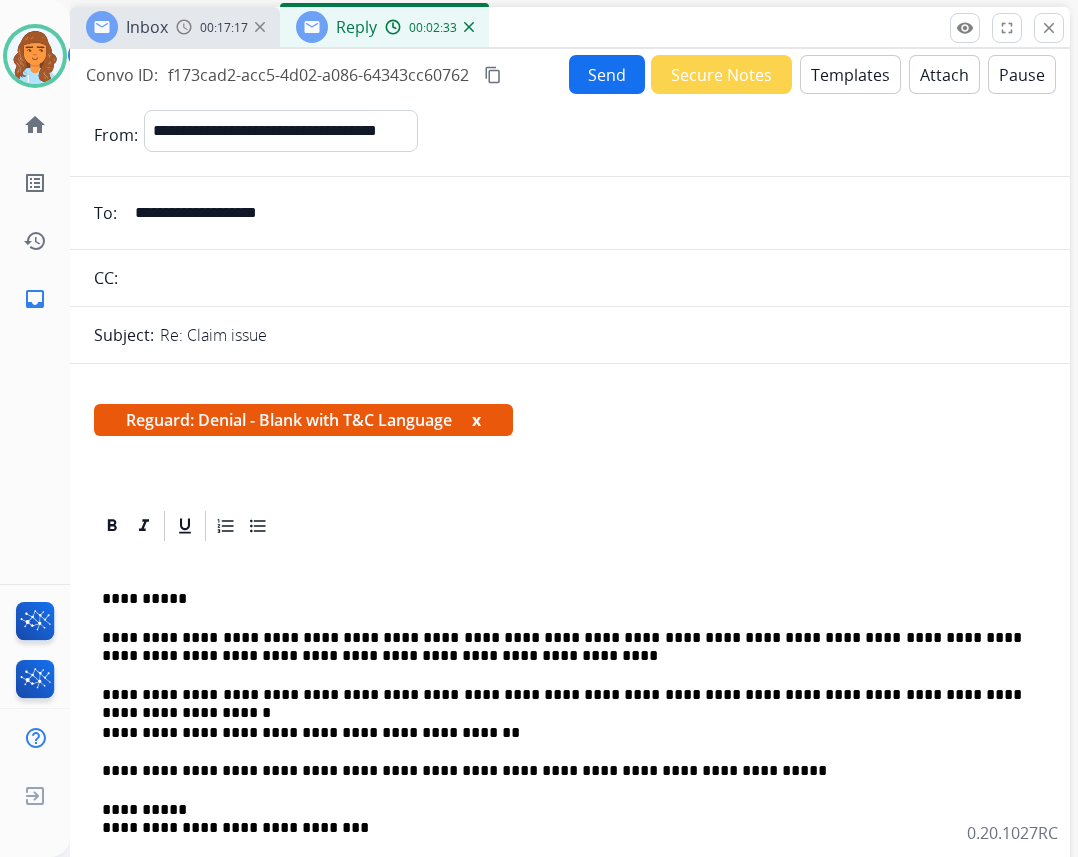 click on "Attach" at bounding box center [944, 74] 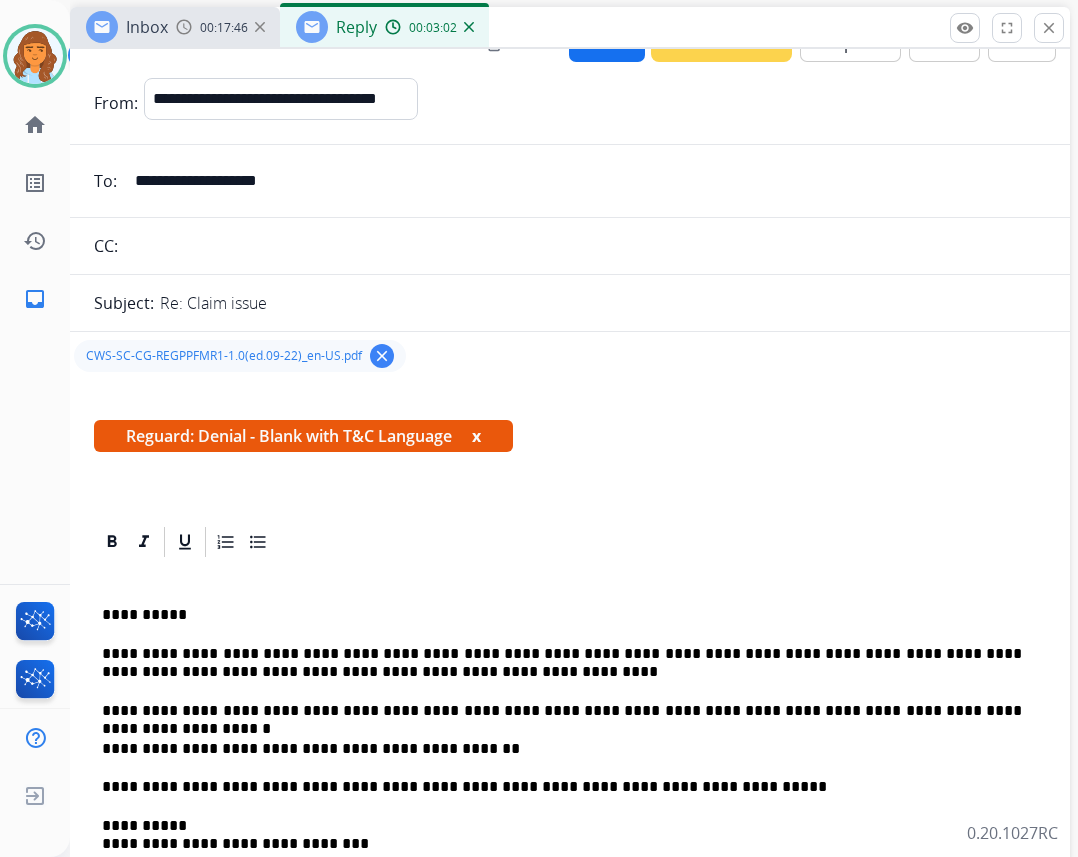 scroll, scrollTop: 0, scrollLeft: 0, axis: both 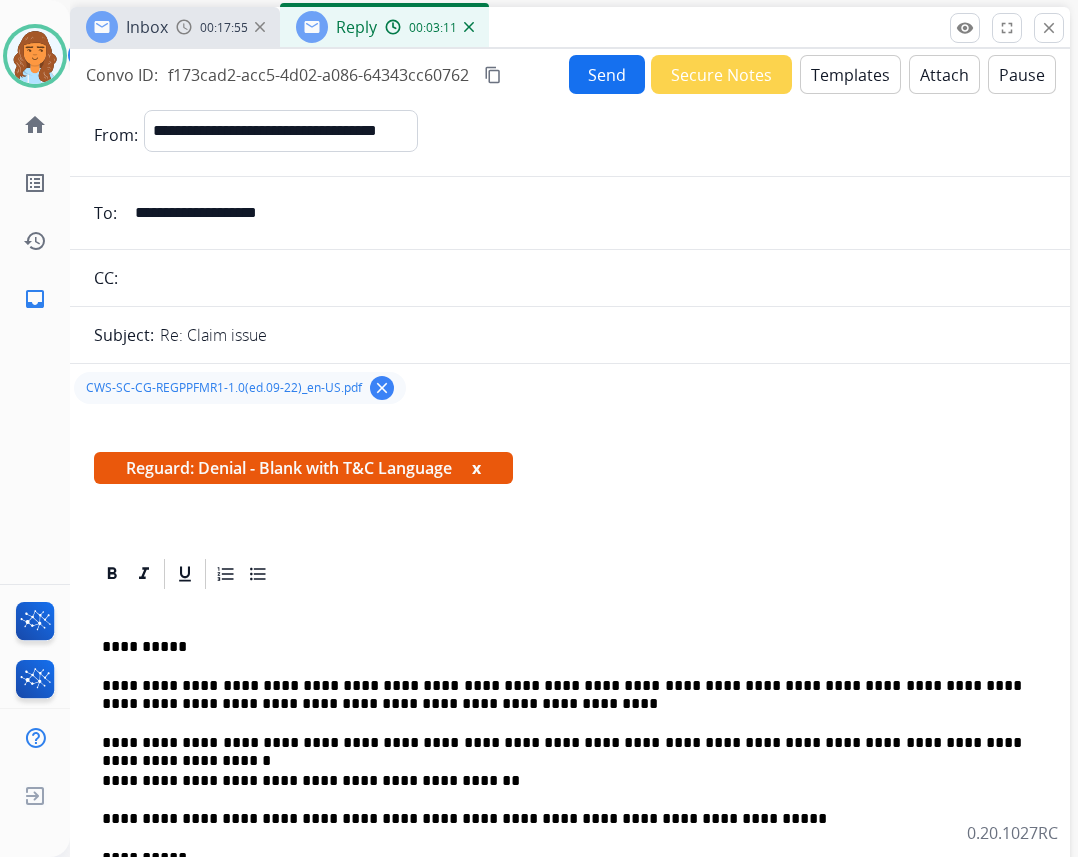 click on "Send" at bounding box center [607, 74] 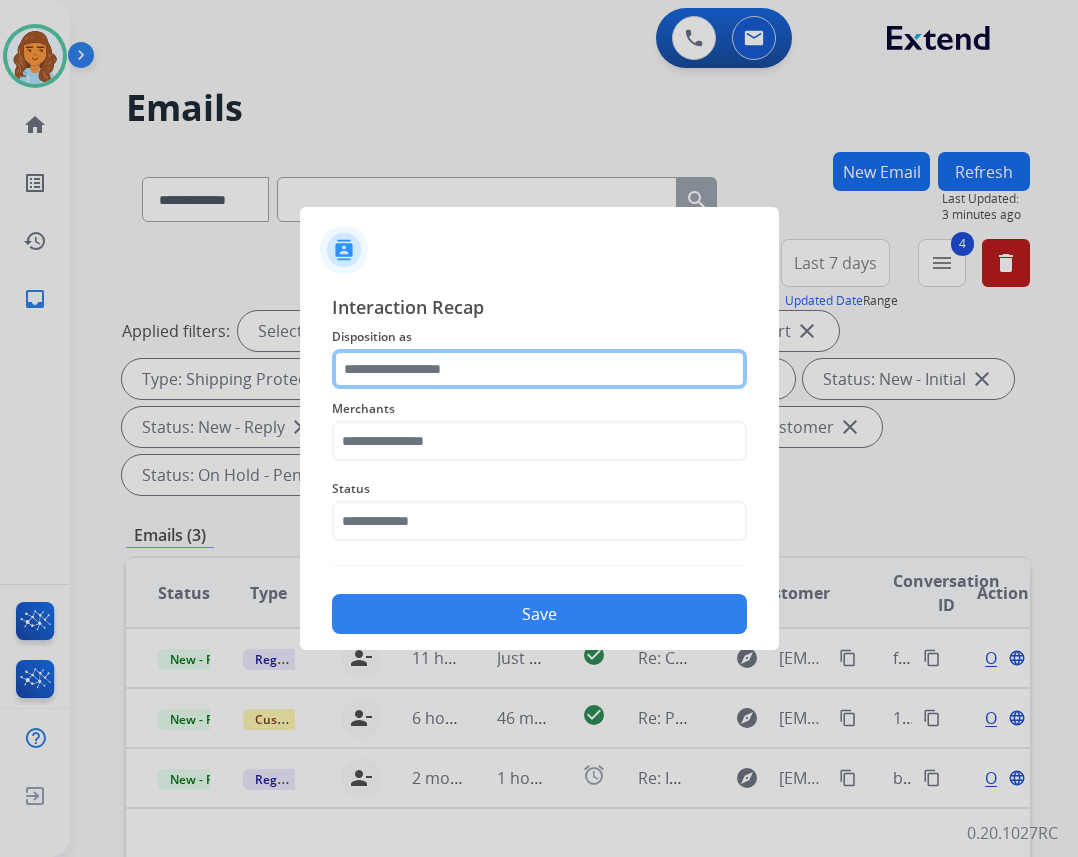click 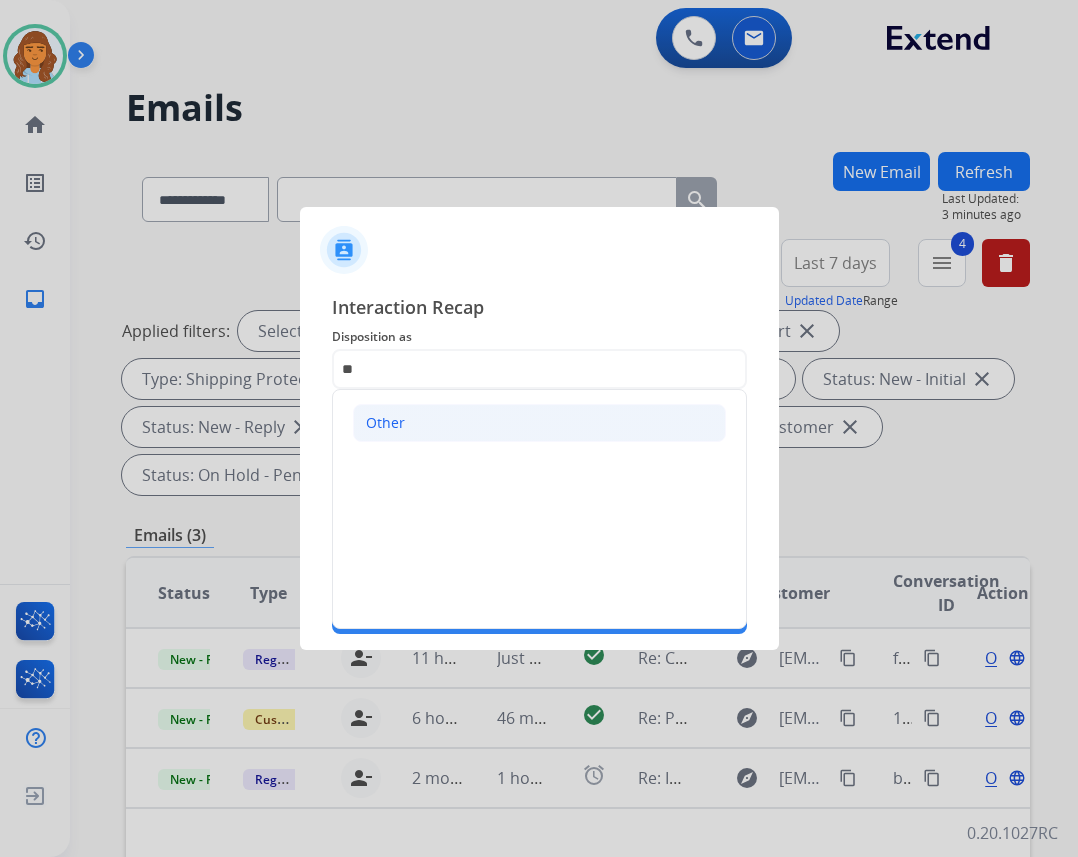 click on "Other" 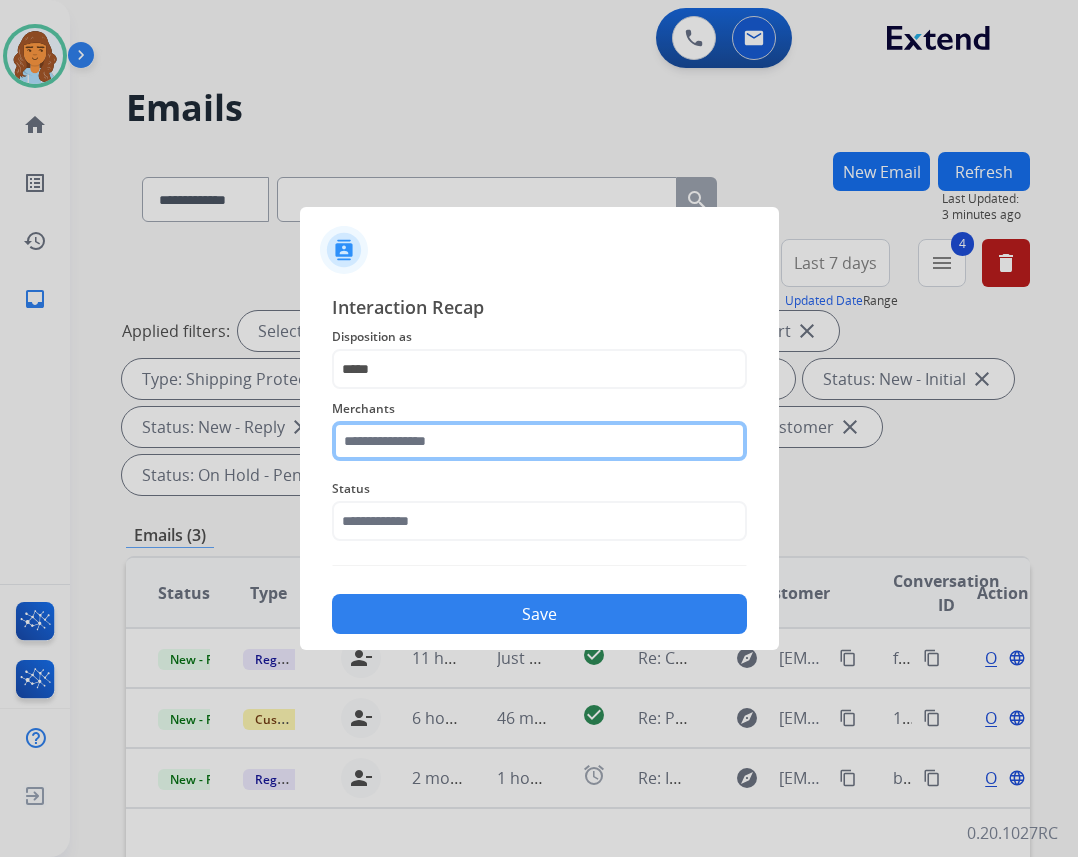 drag, startPoint x: 450, startPoint y: 447, endPoint x: 446, endPoint y: 419, distance: 28.284271 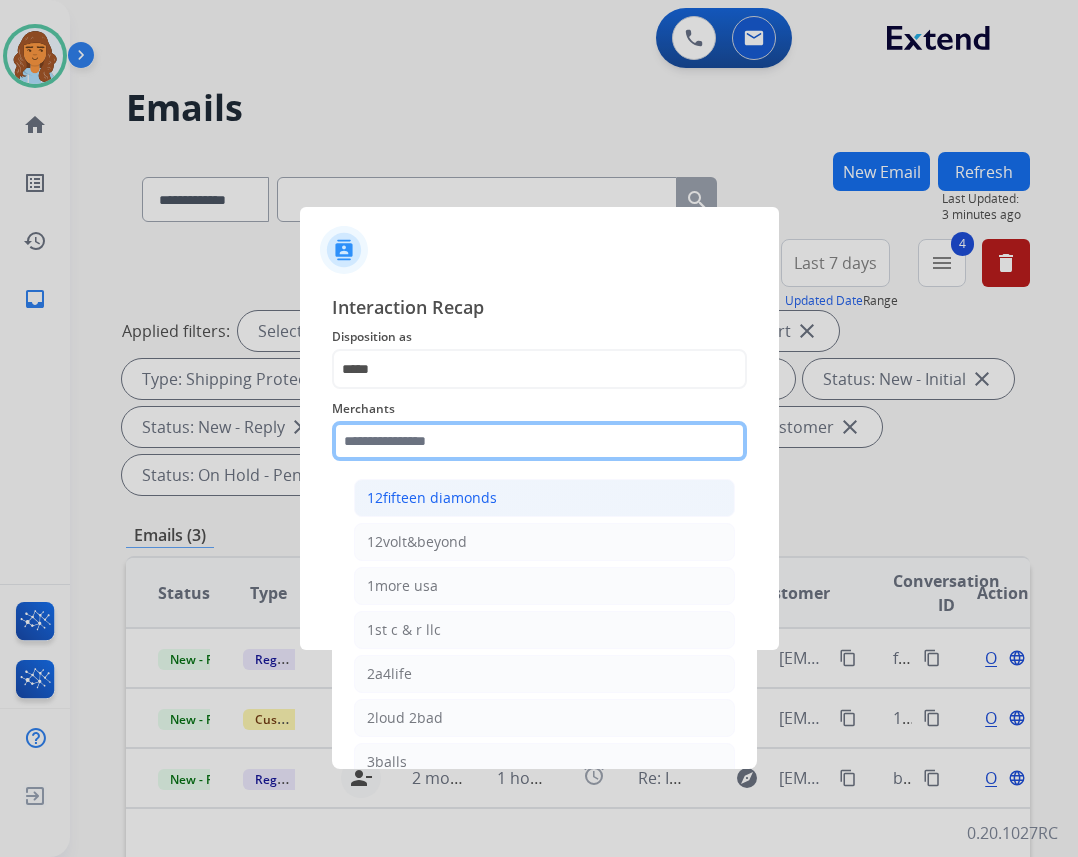 drag, startPoint x: 472, startPoint y: 438, endPoint x: 441, endPoint y: 517, distance: 84.8646 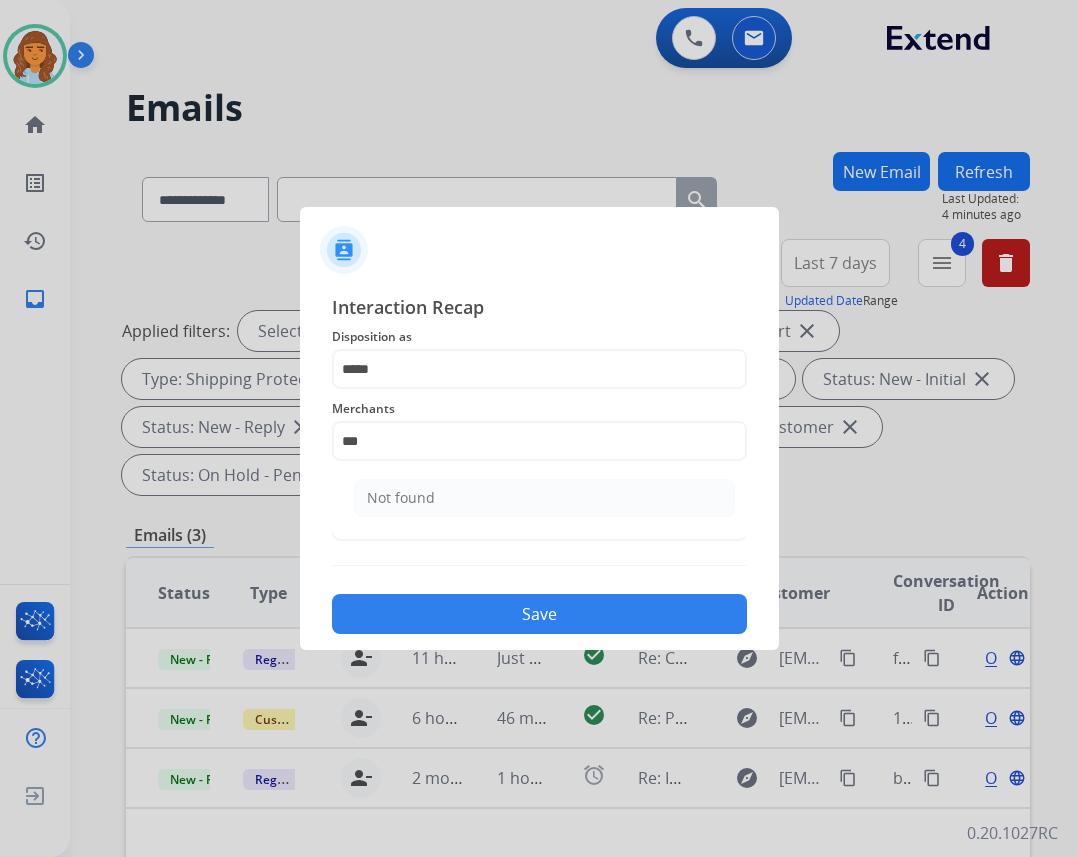 click on "Not found" 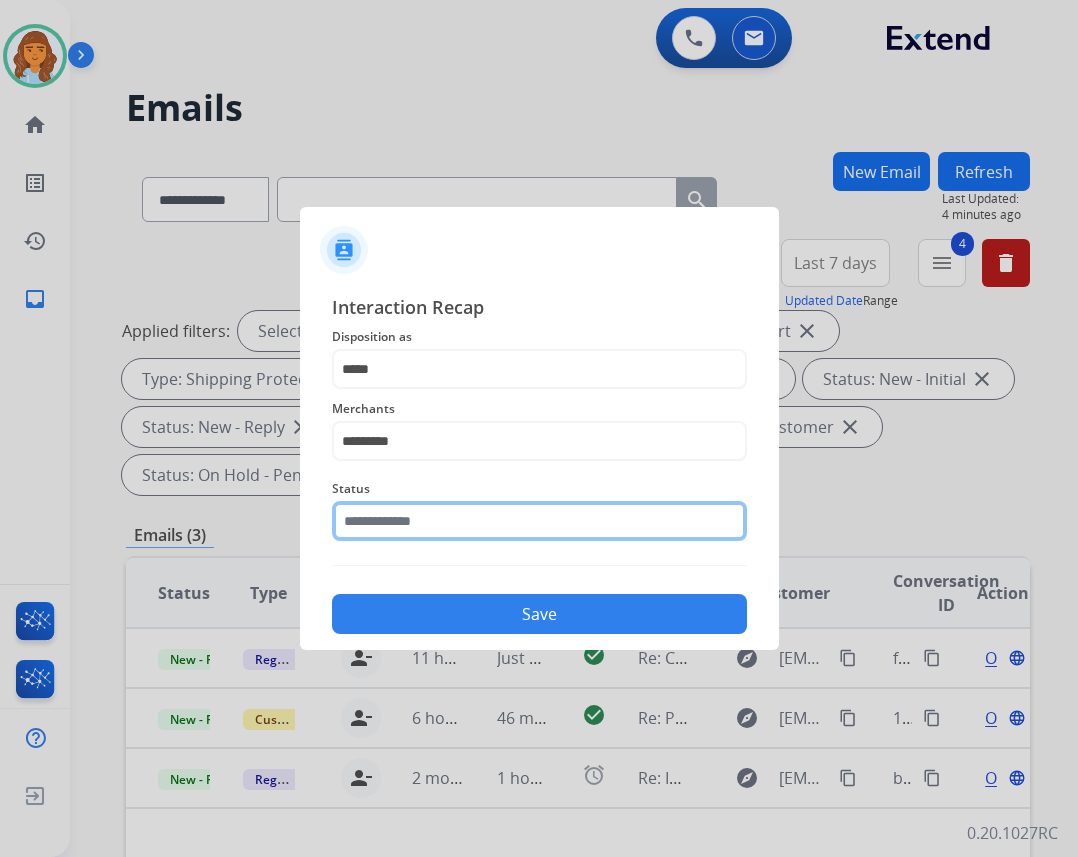 click 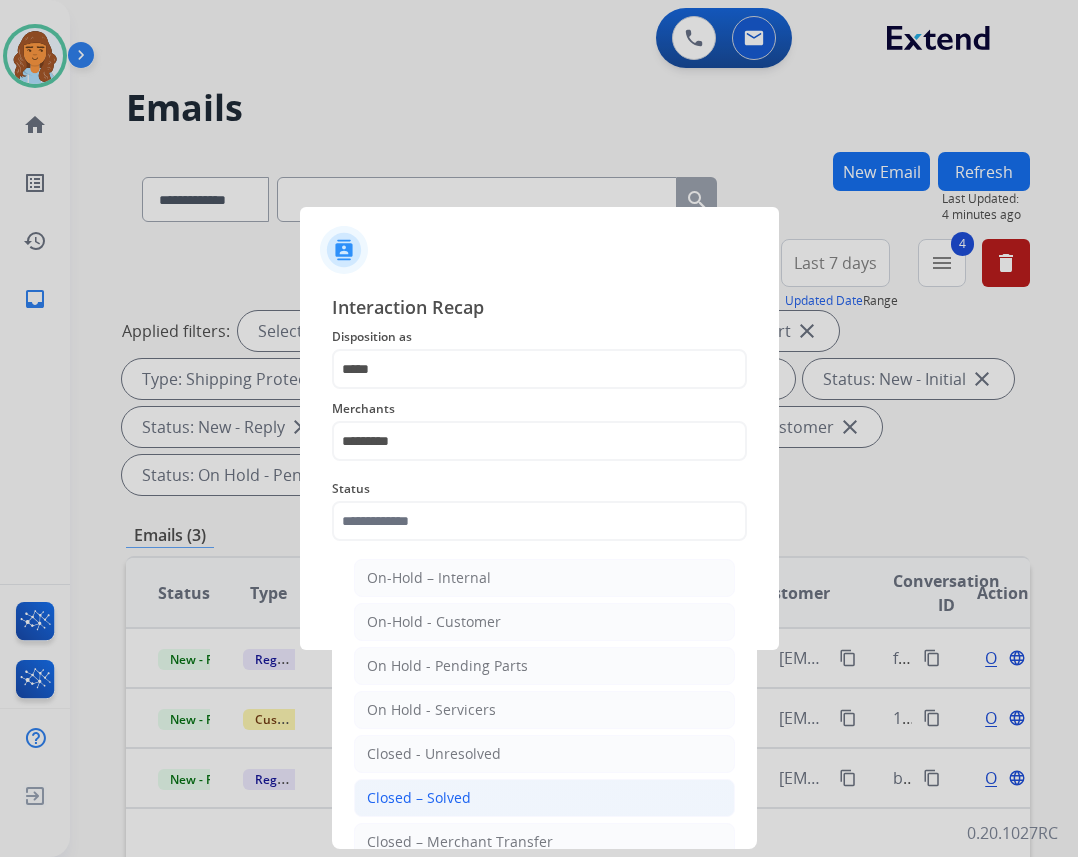 click on "Closed – Solved" 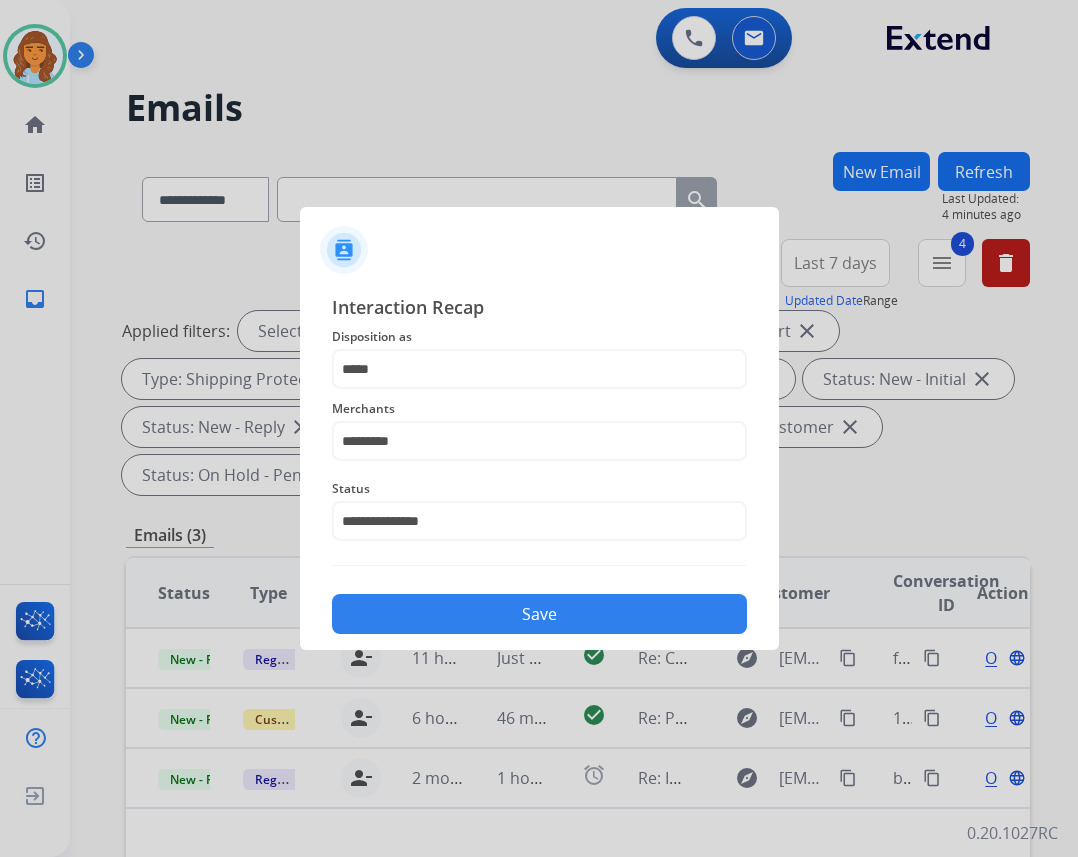 click on "Save" 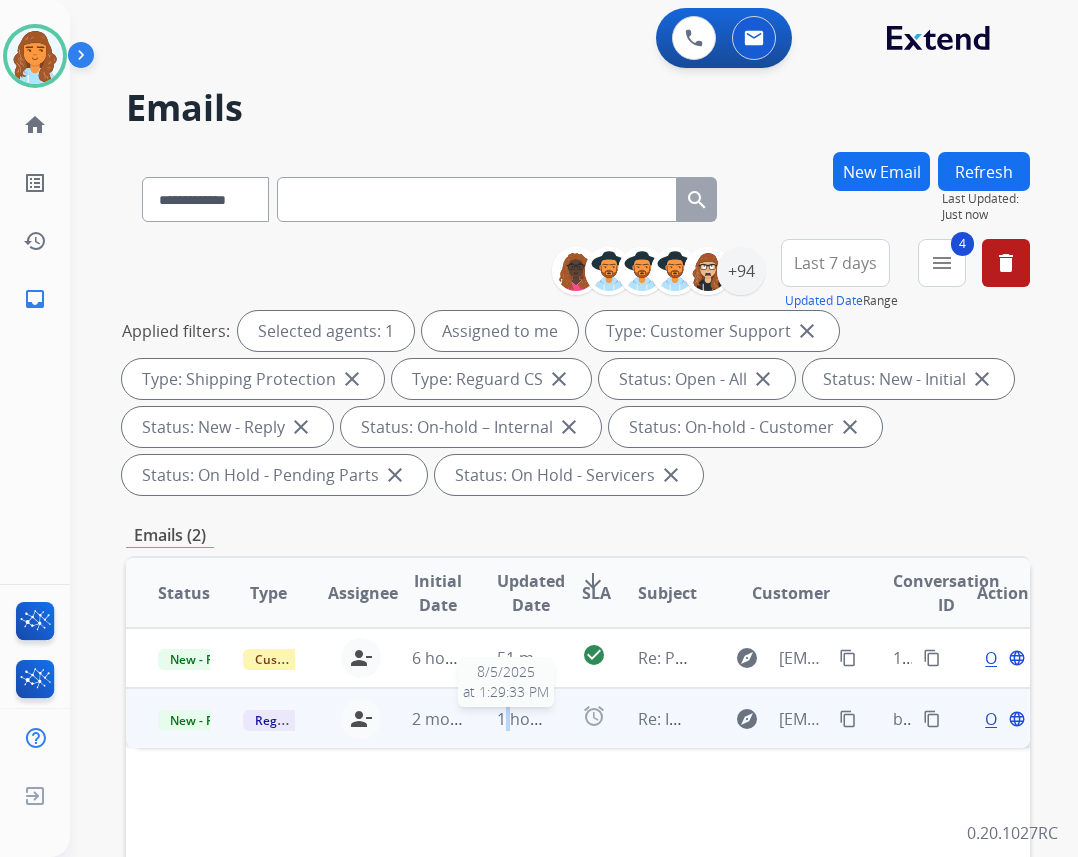 click on "1 hour ago" at bounding box center [538, 719] 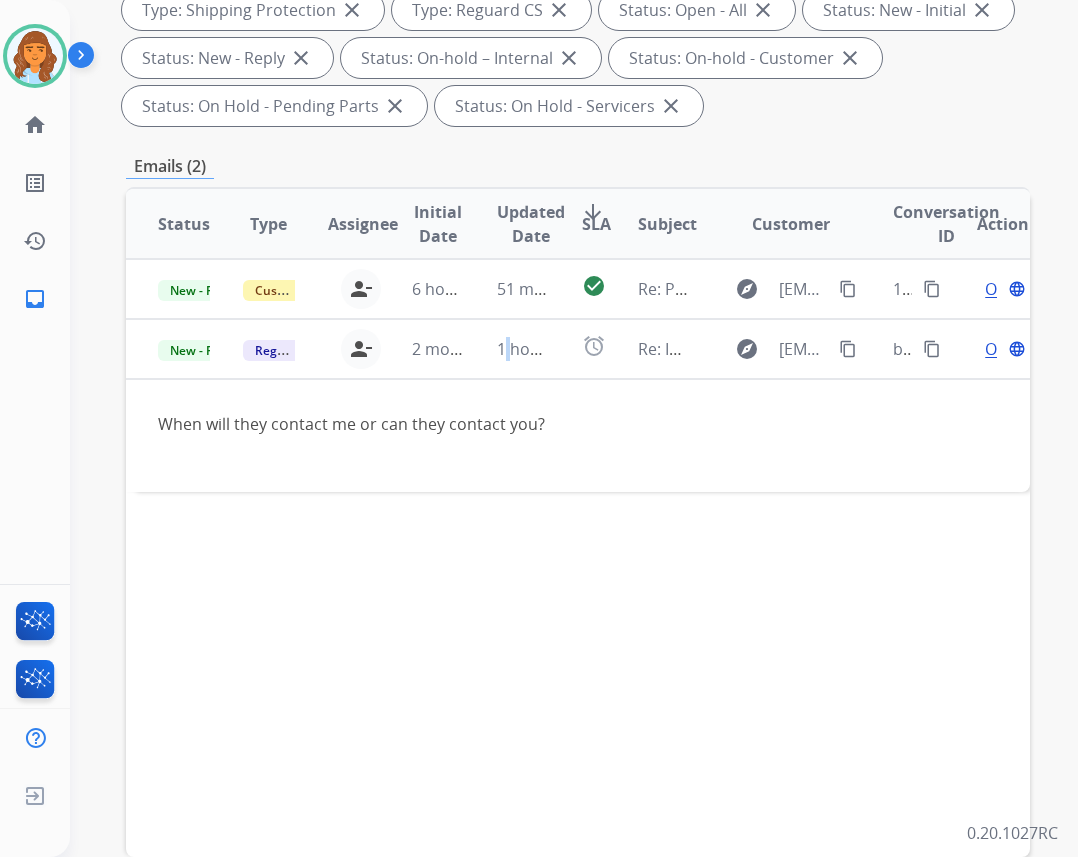 scroll, scrollTop: 400, scrollLeft: 0, axis: vertical 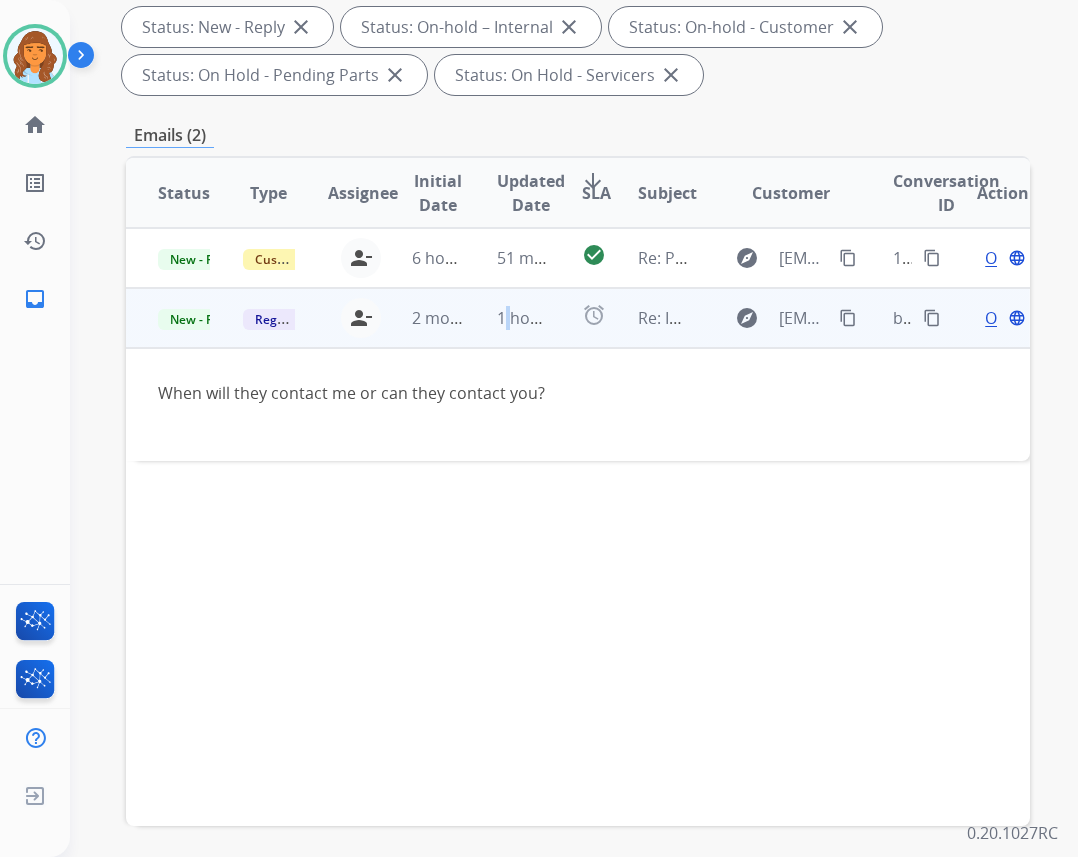 click on "content_copy" at bounding box center (848, 318) 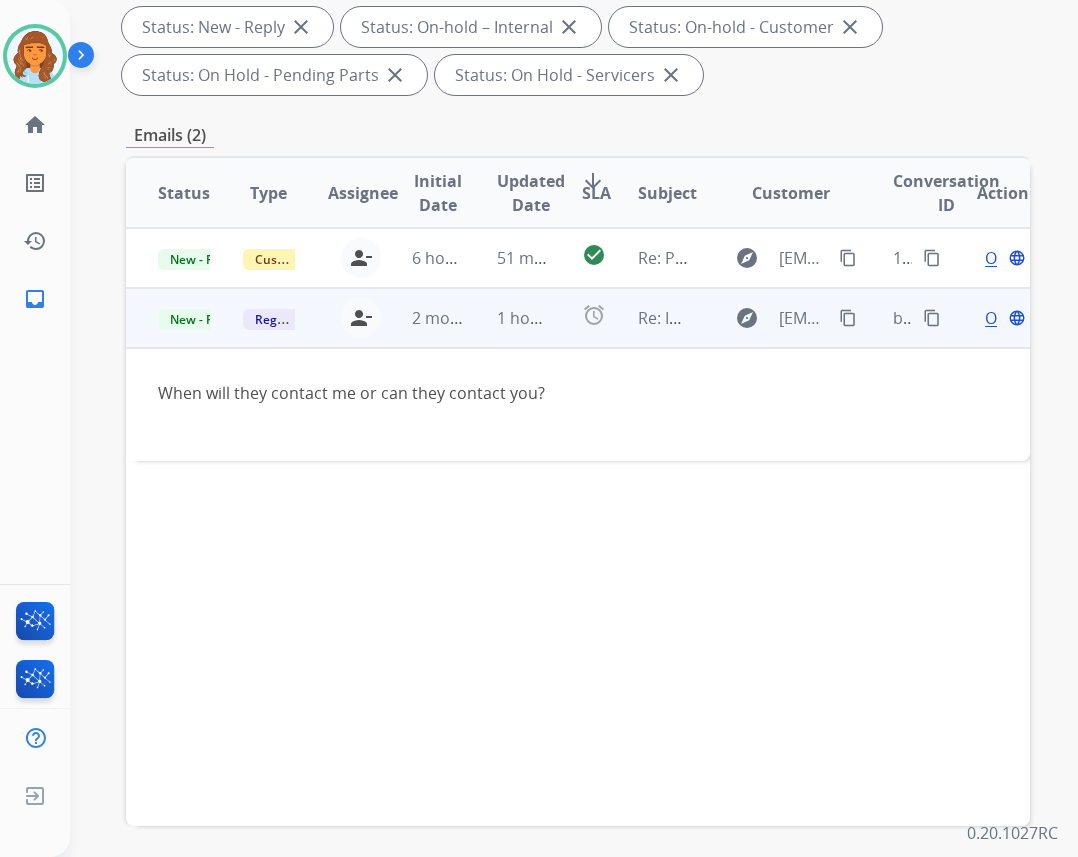 click on "Open language" at bounding box center (1003, 318) 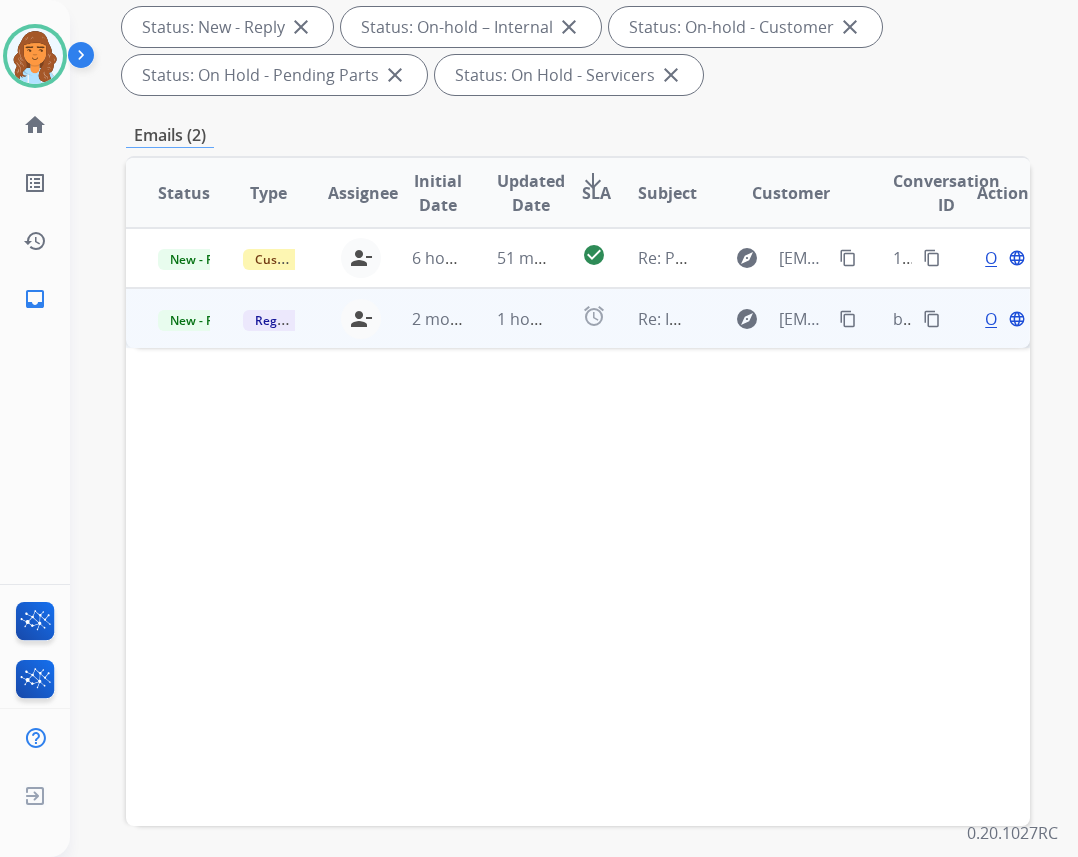 click on "Open language" at bounding box center (1003, 319) 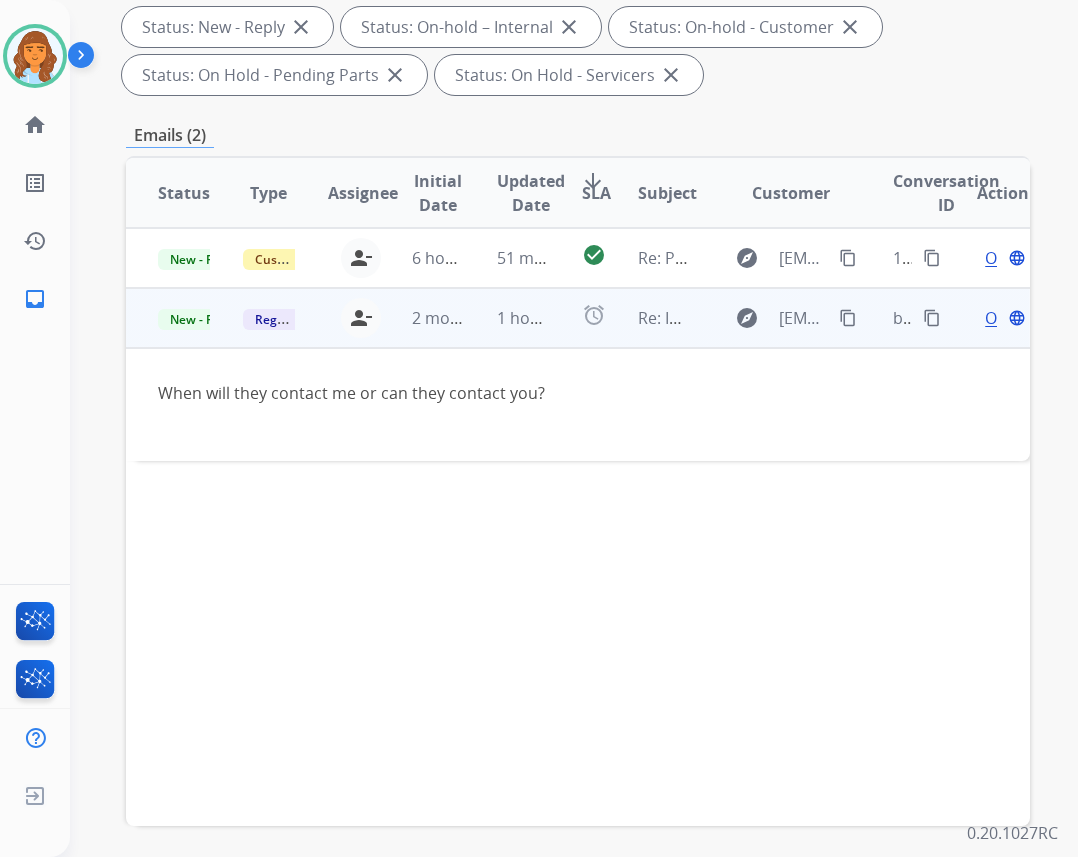 click on "Open" at bounding box center (1005, 318) 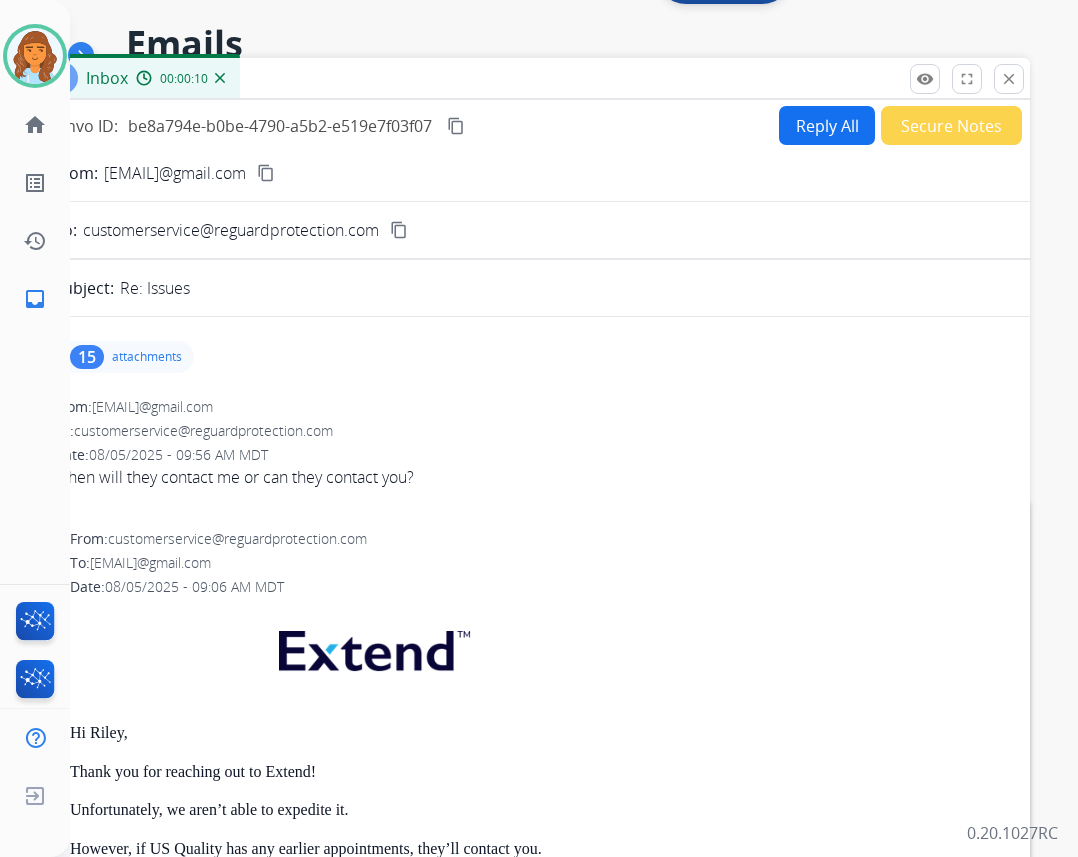 scroll, scrollTop: 0, scrollLeft: 0, axis: both 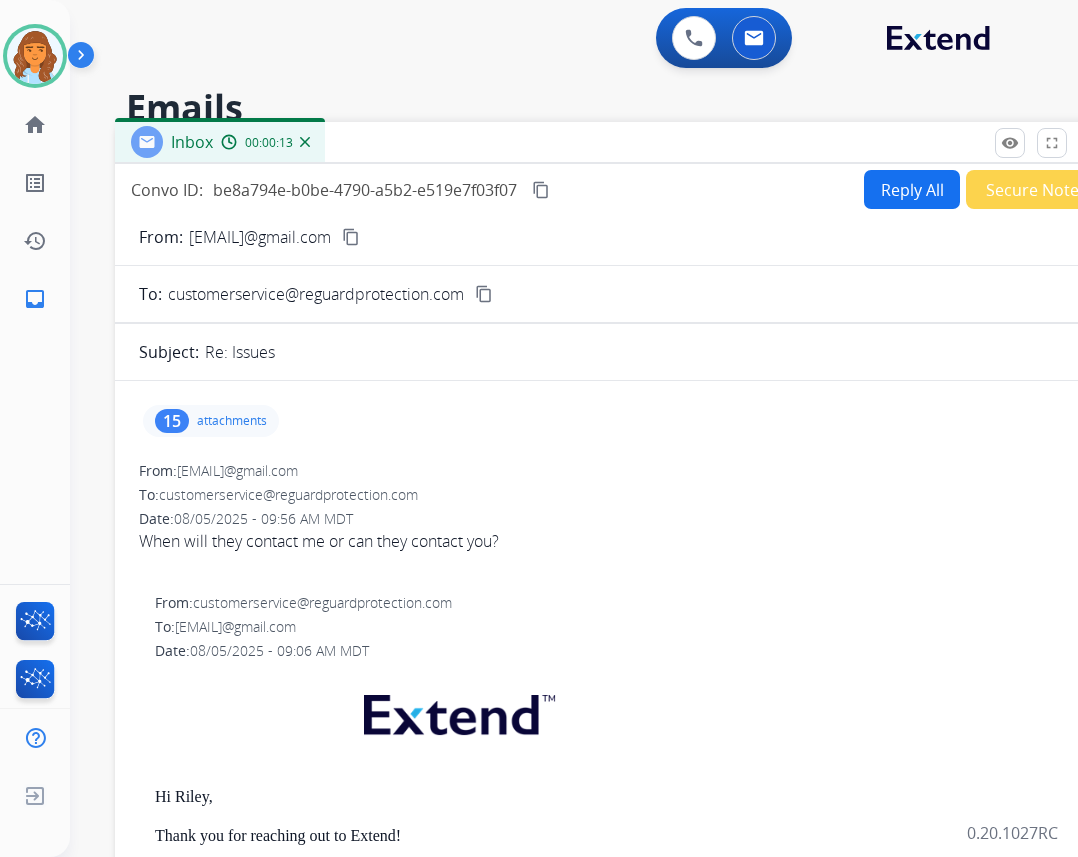 drag, startPoint x: 350, startPoint y: 150, endPoint x: 555, endPoint y: 168, distance: 205.78873 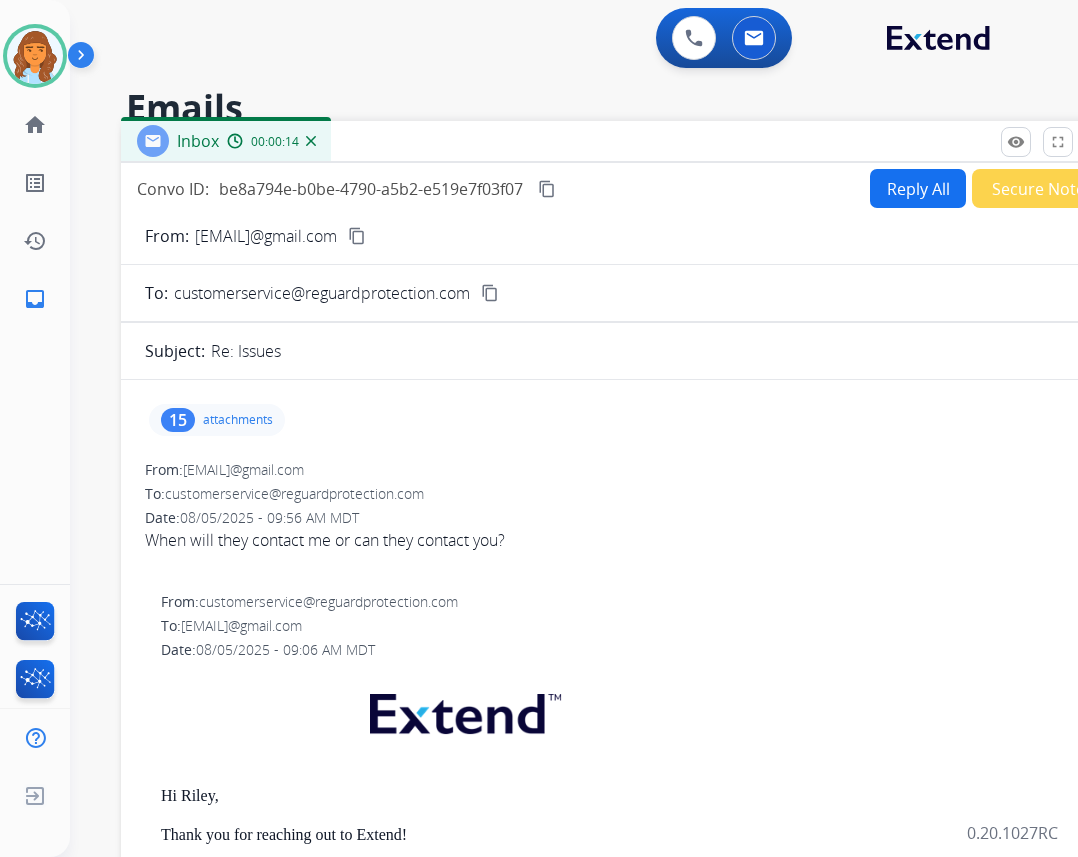 click on "Reply All" at bounding box center [918, 188] 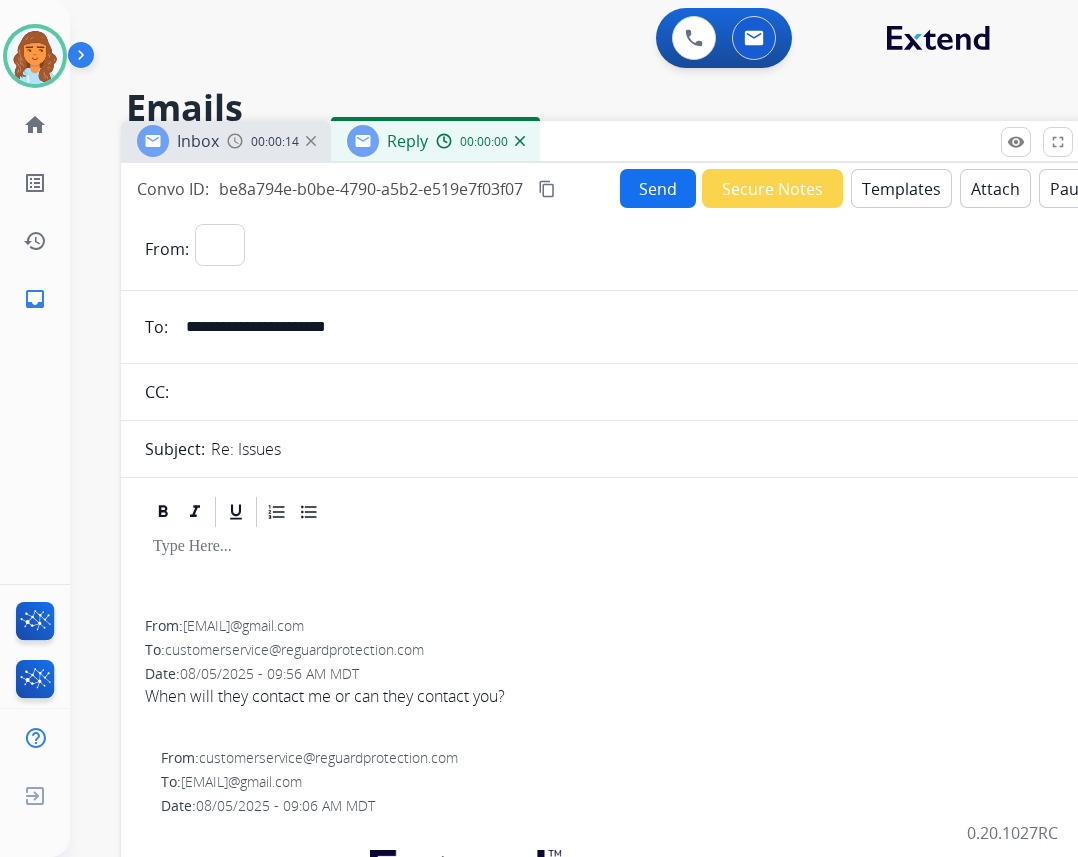 select on "**********" 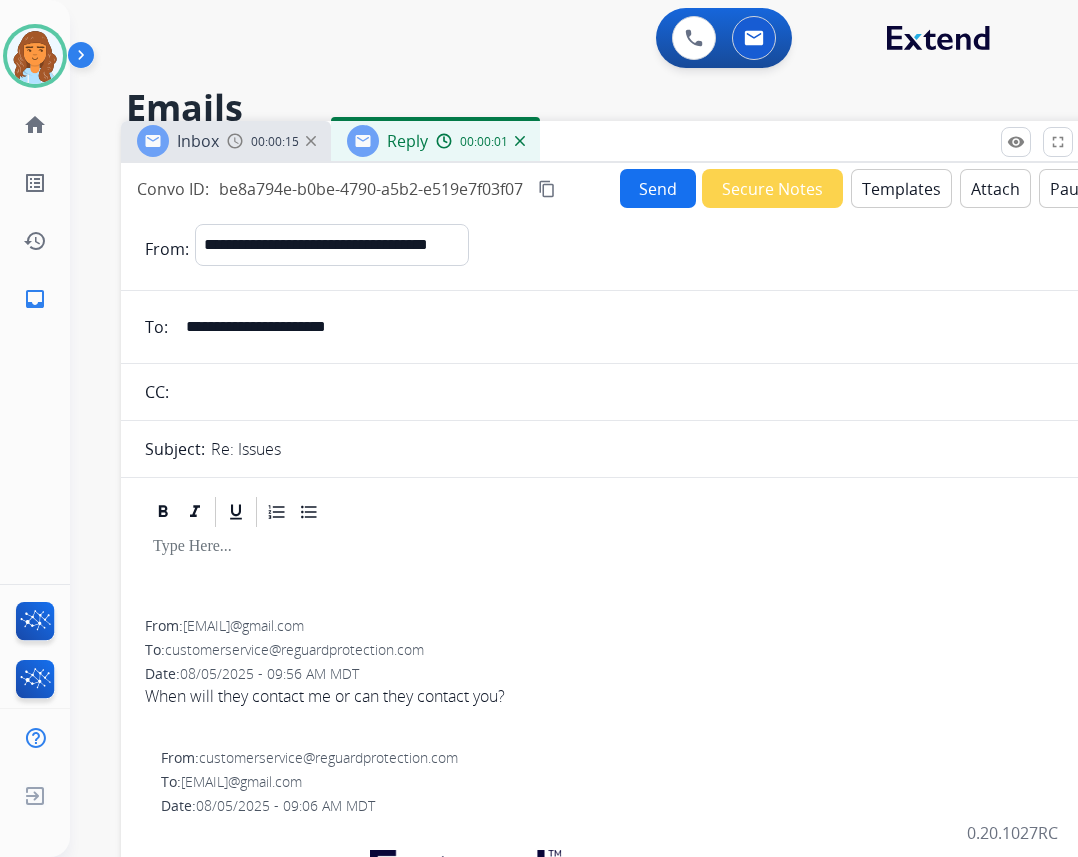 click on "Templates" at bounding box center [901, 188] 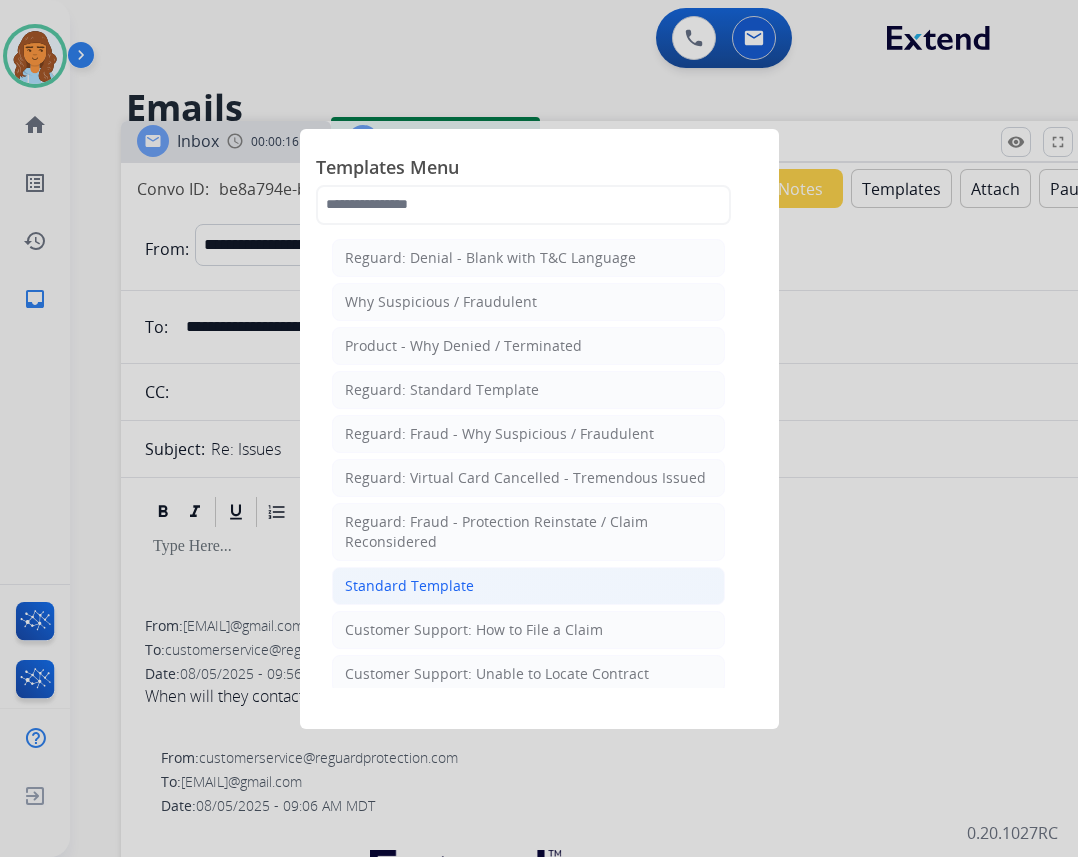 click on "Standard Template" 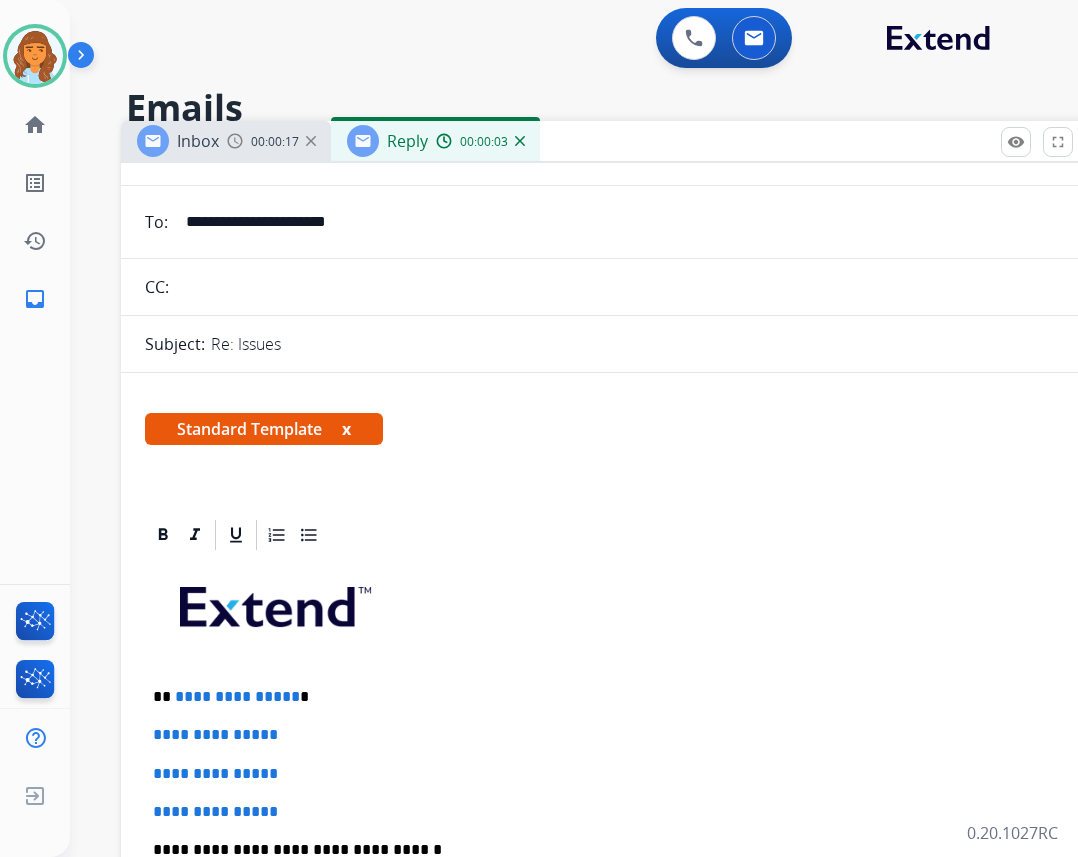 scroll, scrollTop: 200, scrollLeft: 0, axis: vertical 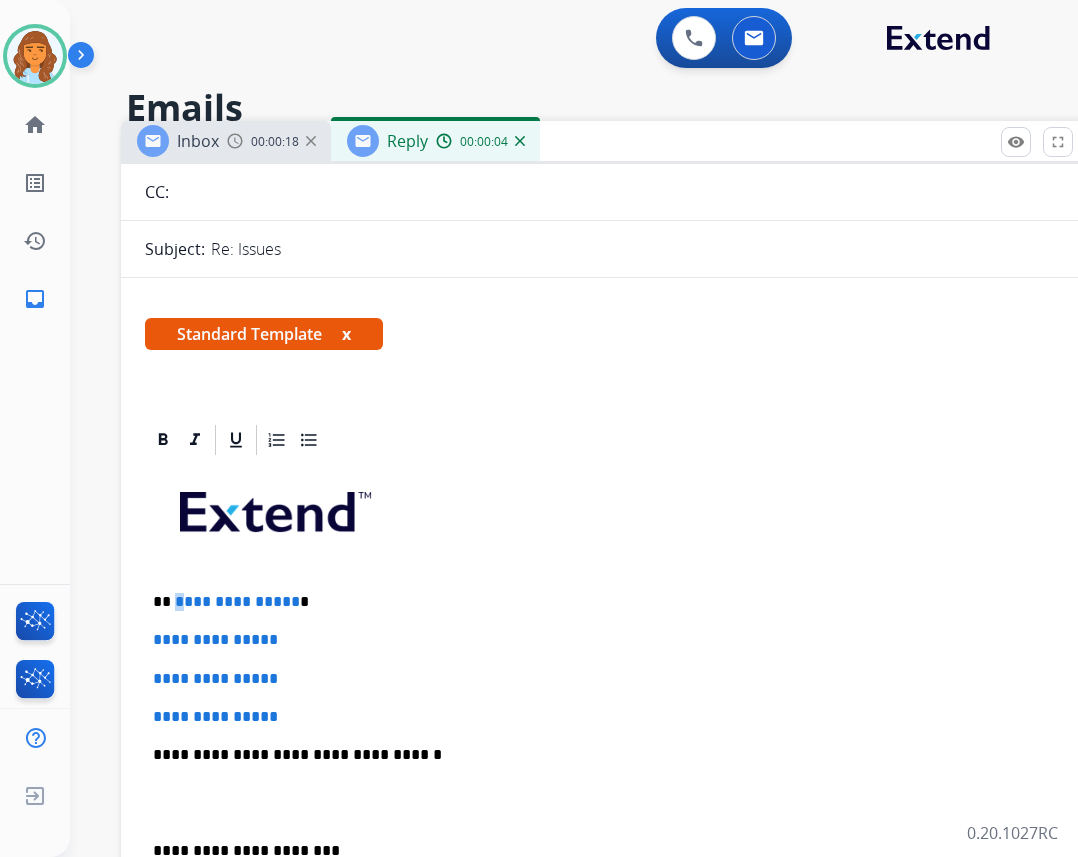 click on "**********" at bounding box center [237, 601] 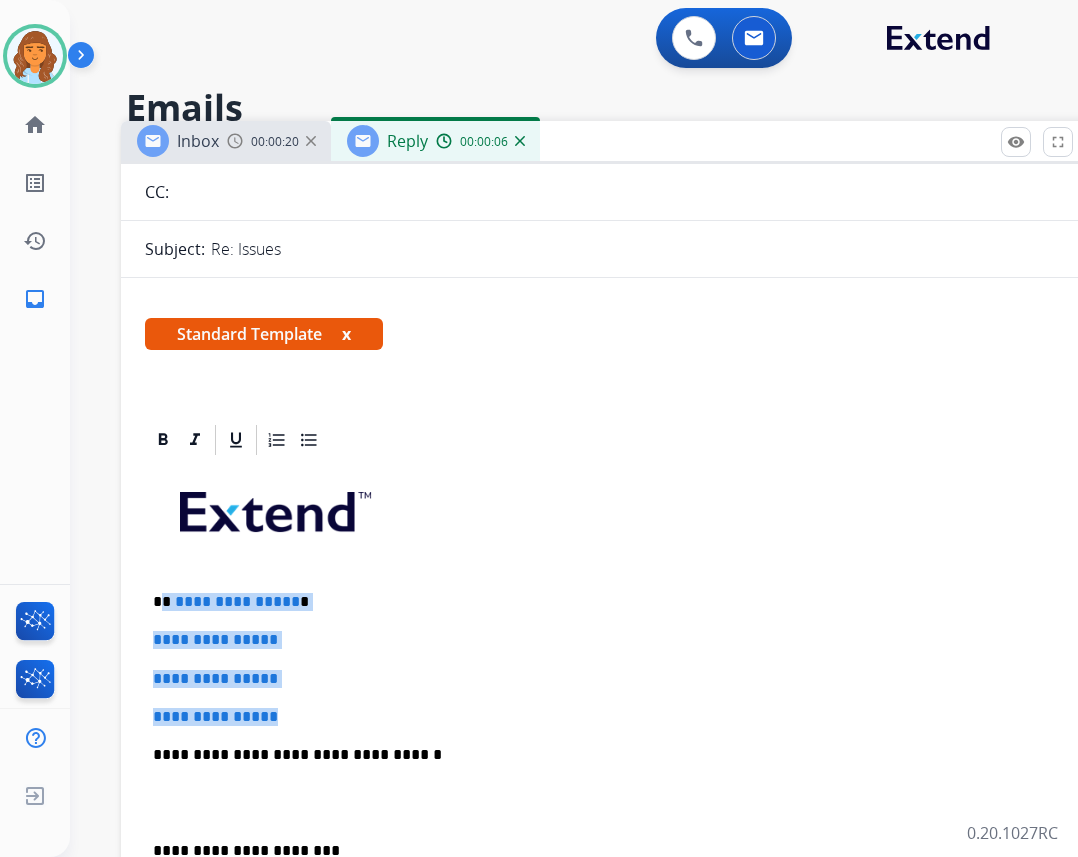 drag, startPoint x: 165, startPoint y: 597, endPoint x: 288, endPoint y: 703, distance: 162.37303 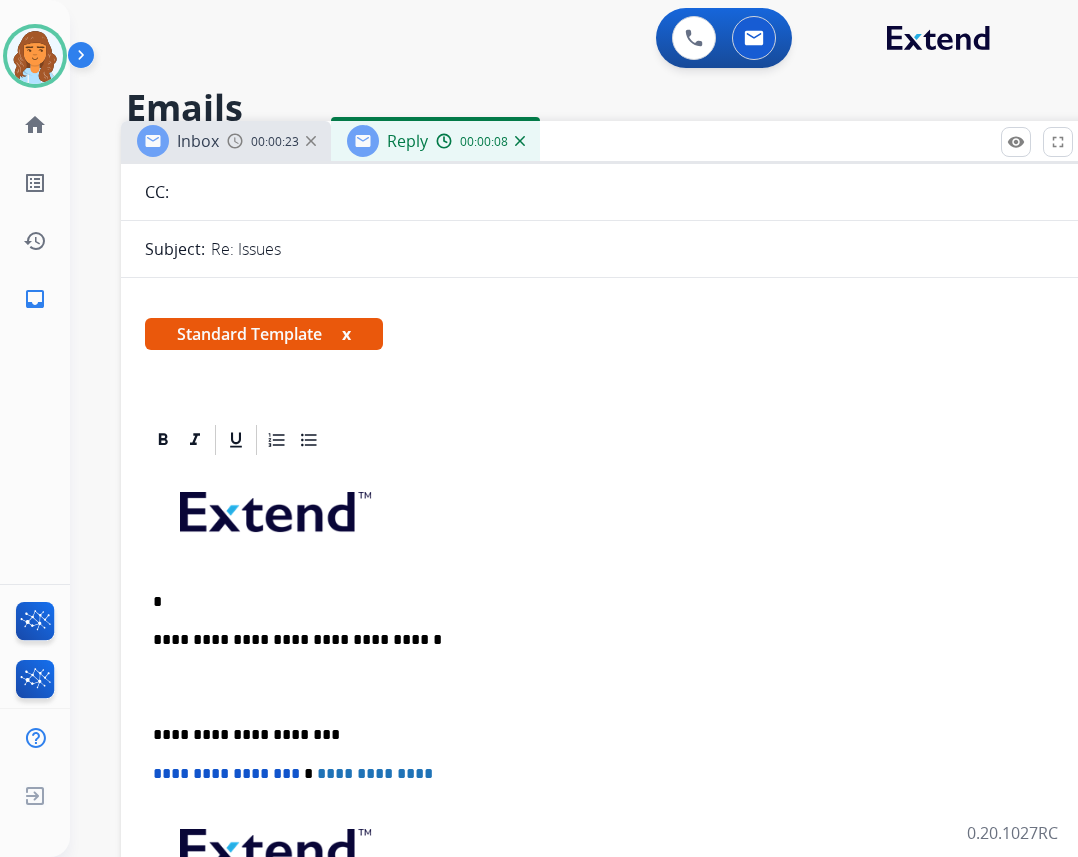 type 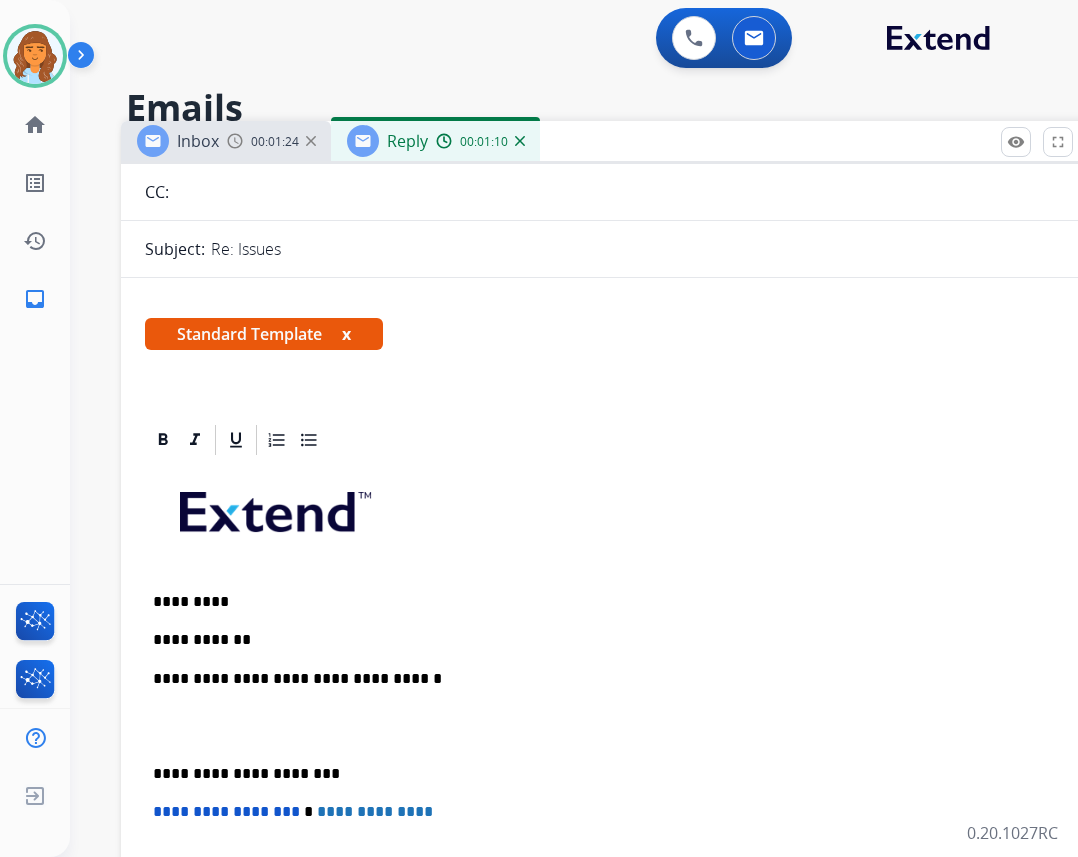 click on "**********" at bounding box center (621, 763) 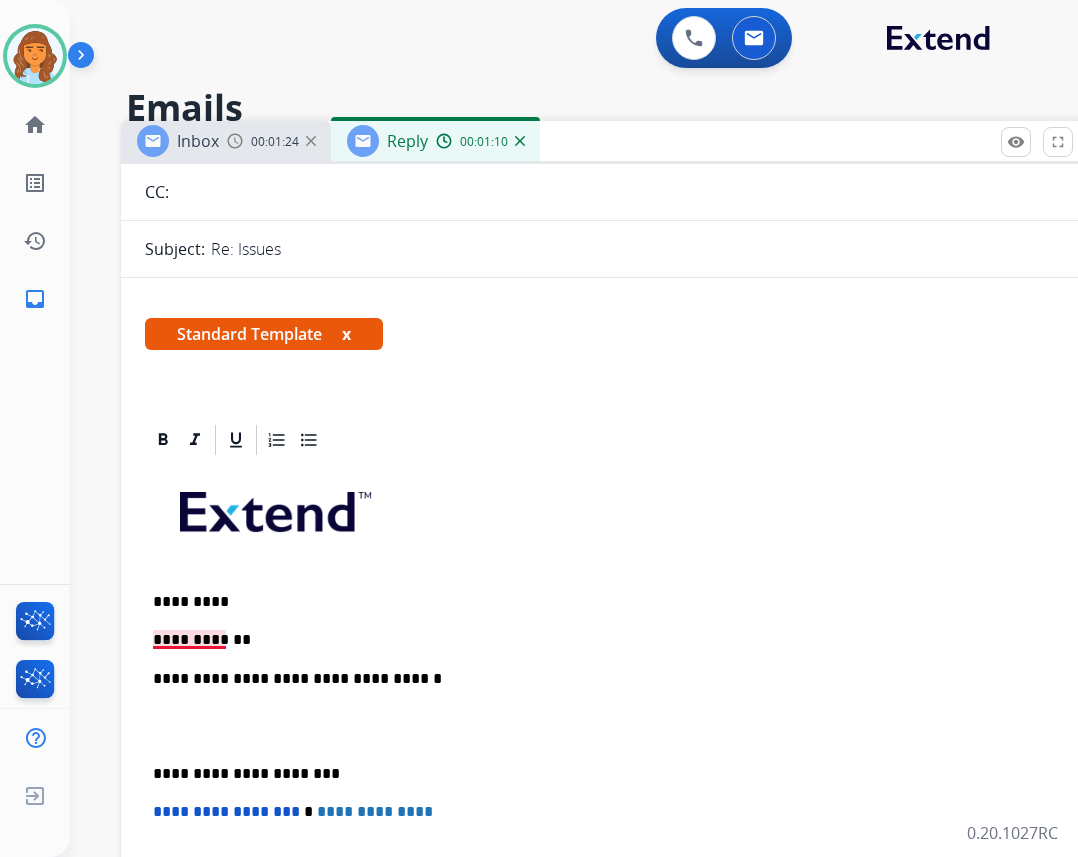 click on "**********" at bounding box center (613, 640) 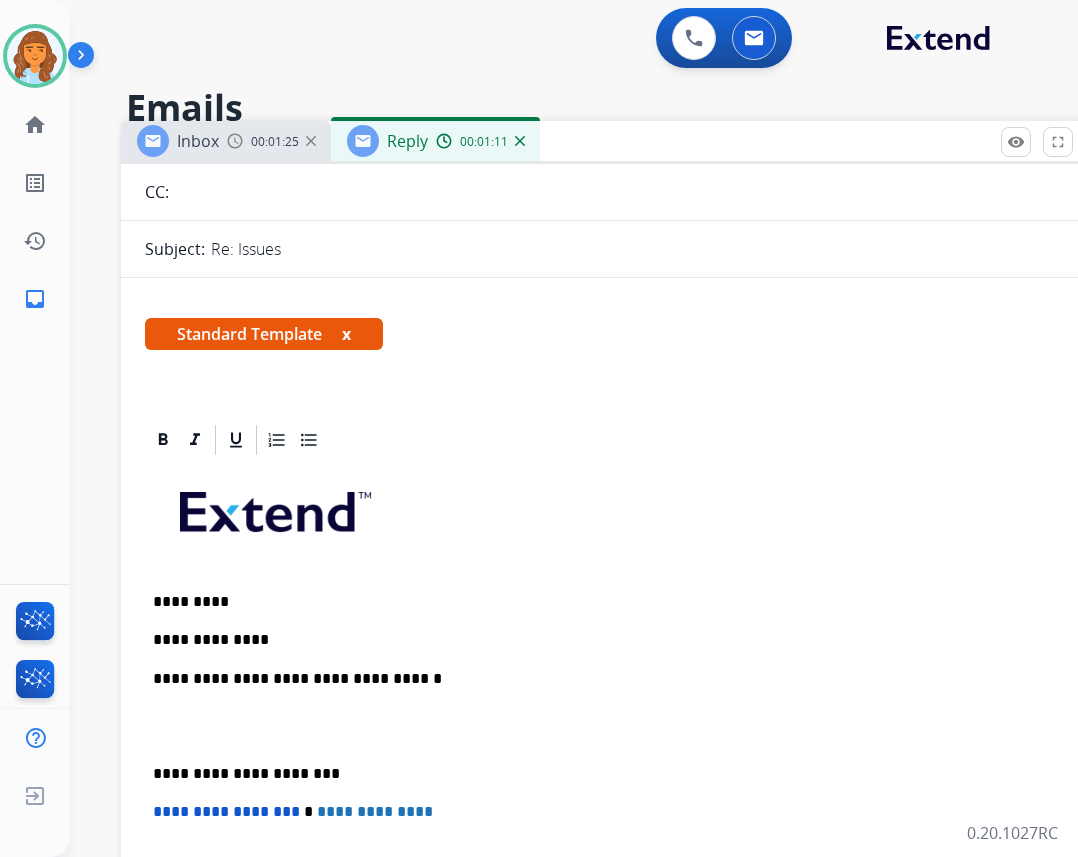 click on "**********" at bounding box center (613, 640) 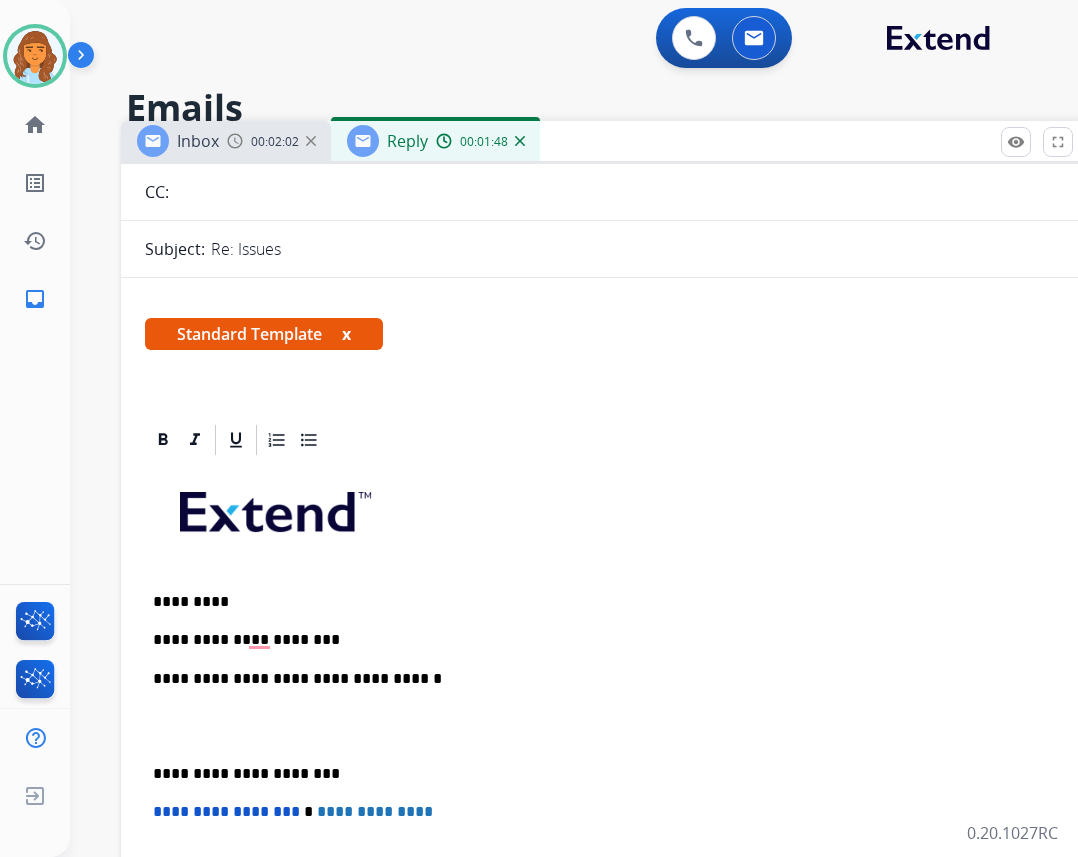 click on "**********" at bounding box center [613, 640] 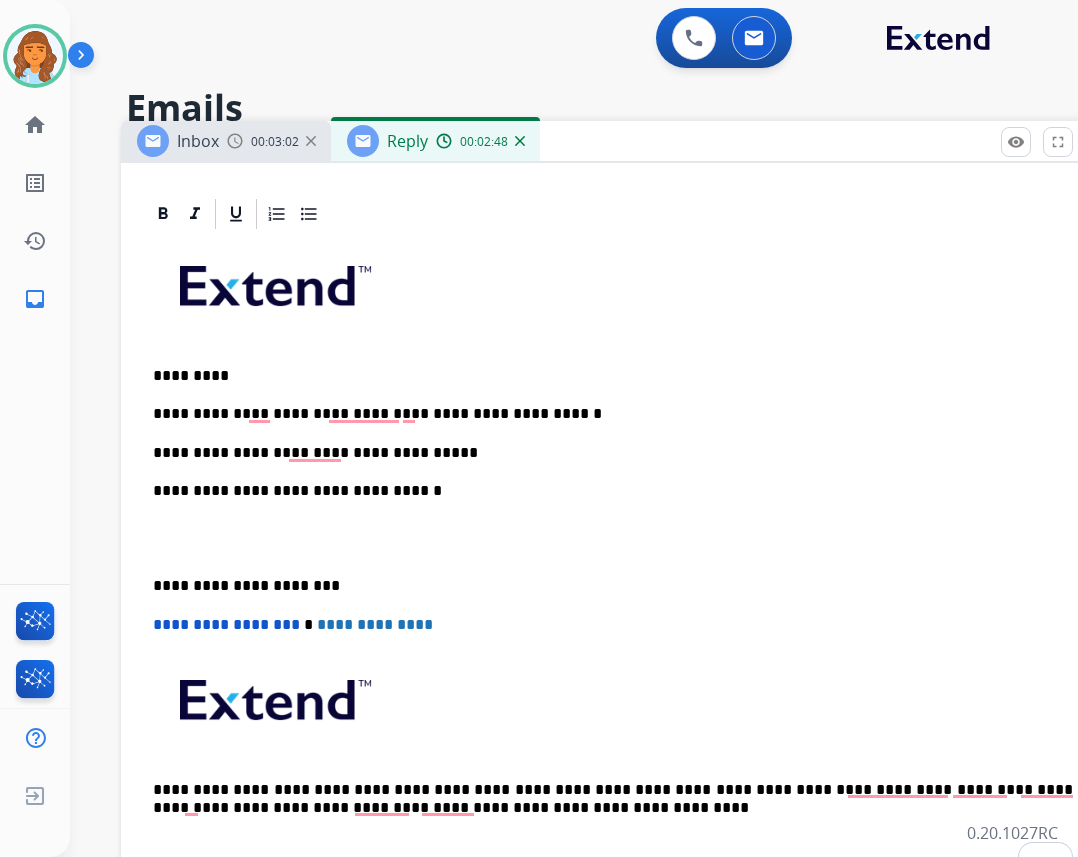 scroll, scrollTop: 400, scrollLeft: 0, axis: vertical 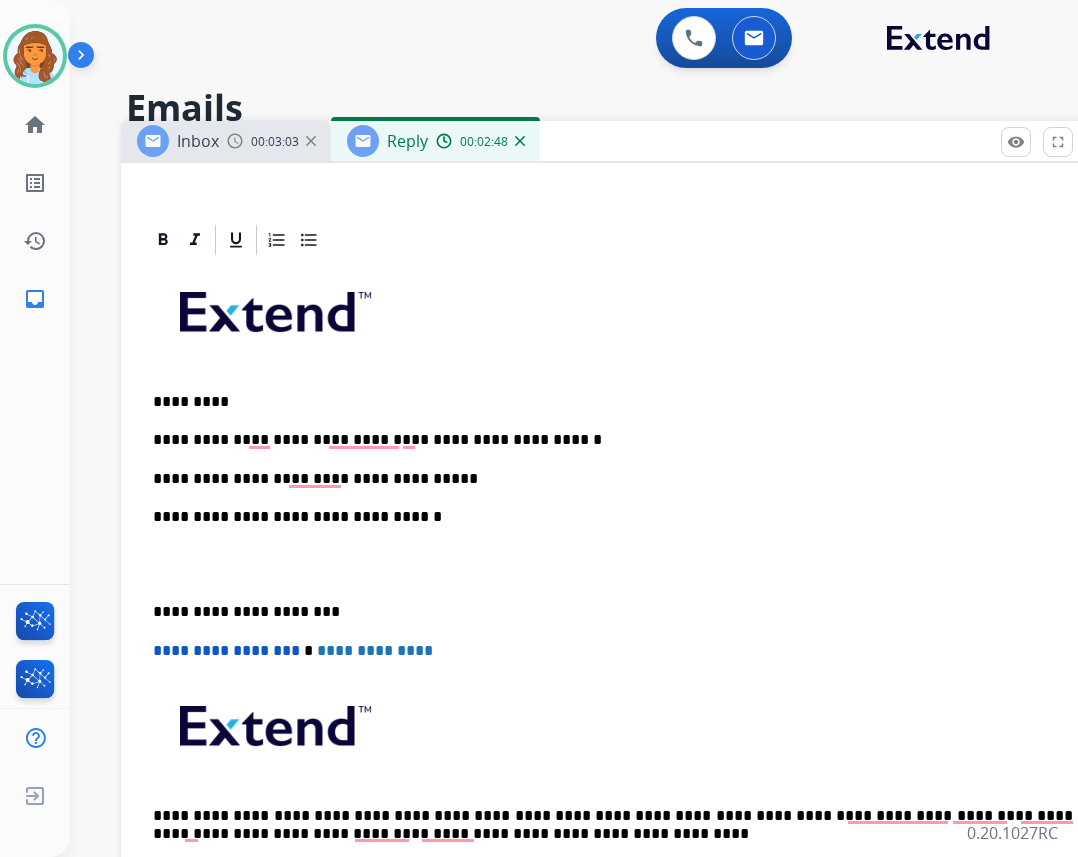 click on "**********" at bounding box center (613, 479) 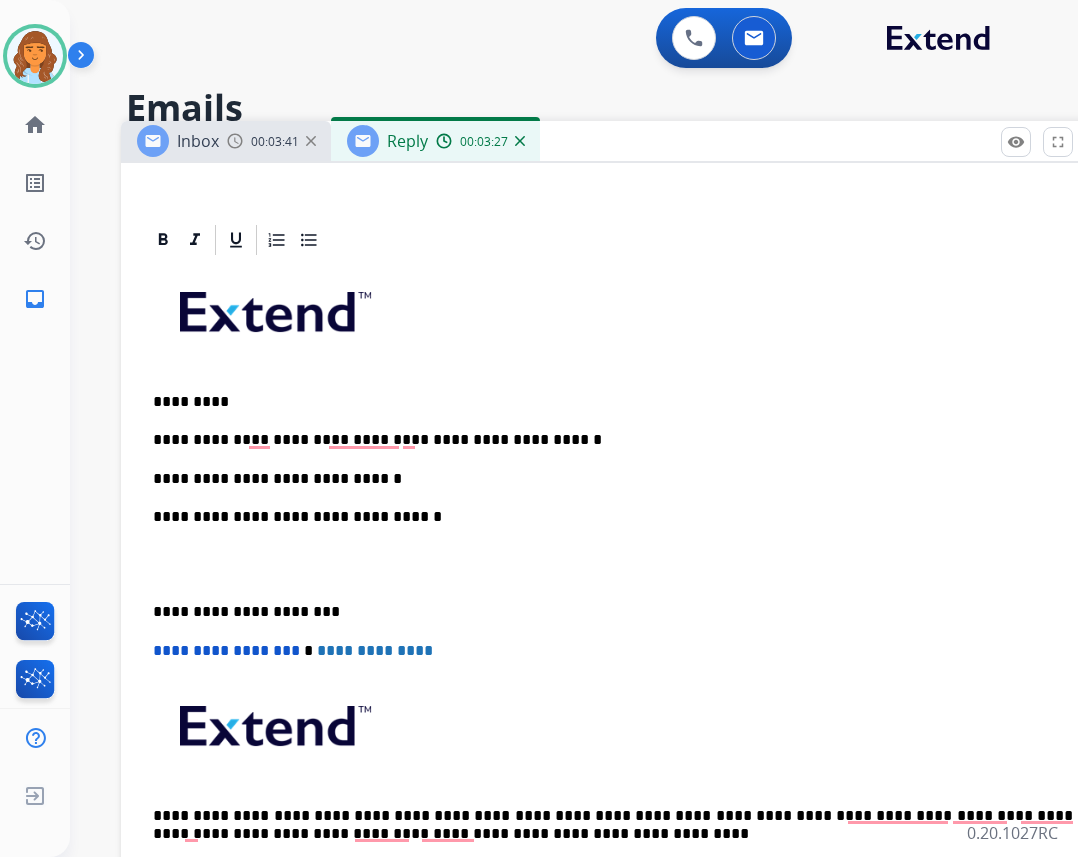 click on "**********" at bounding box center [613, 479] 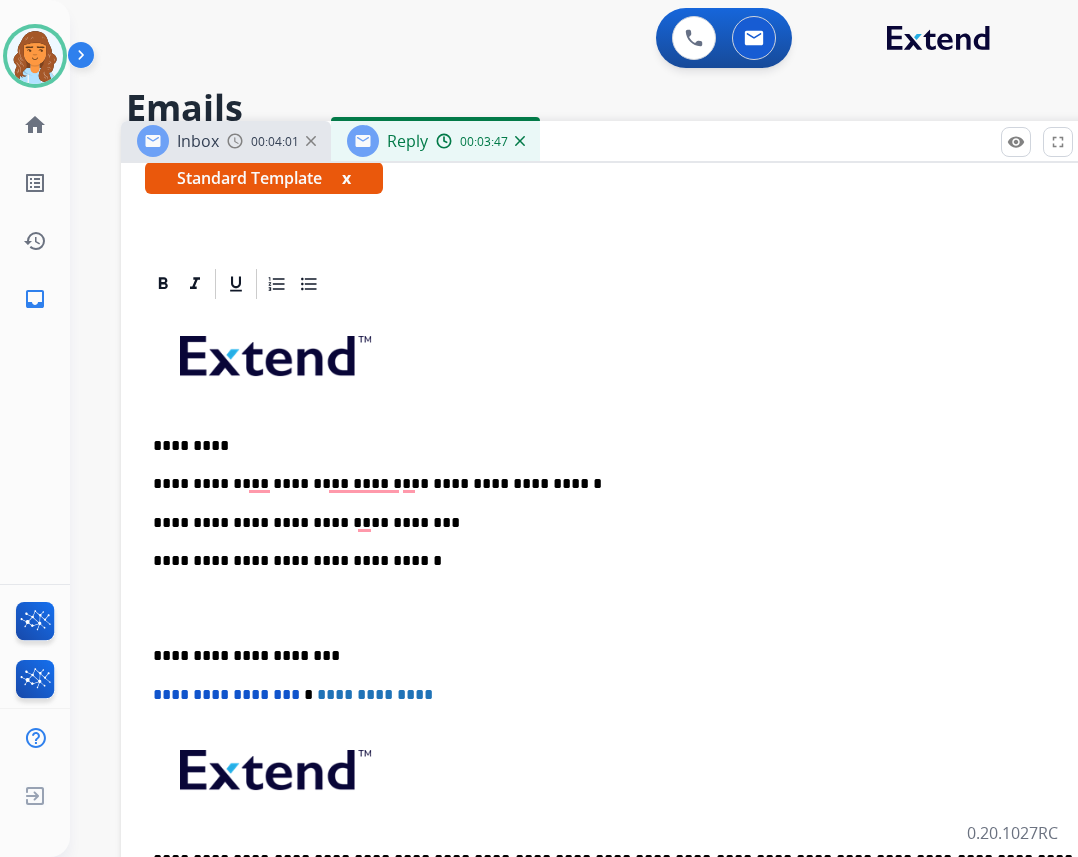 scroll, scrollTop: 300, scrollLeft: 0, axis: vertical 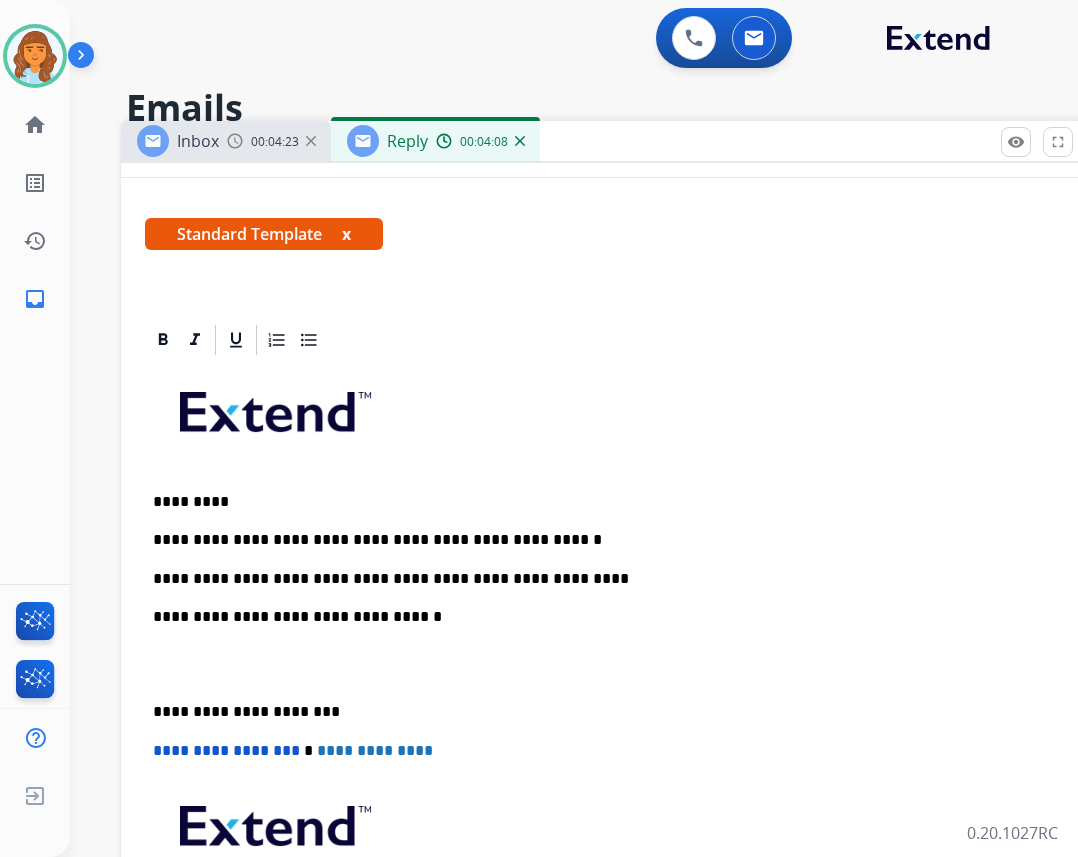 click on "**********" at bounding box center [621, 683] 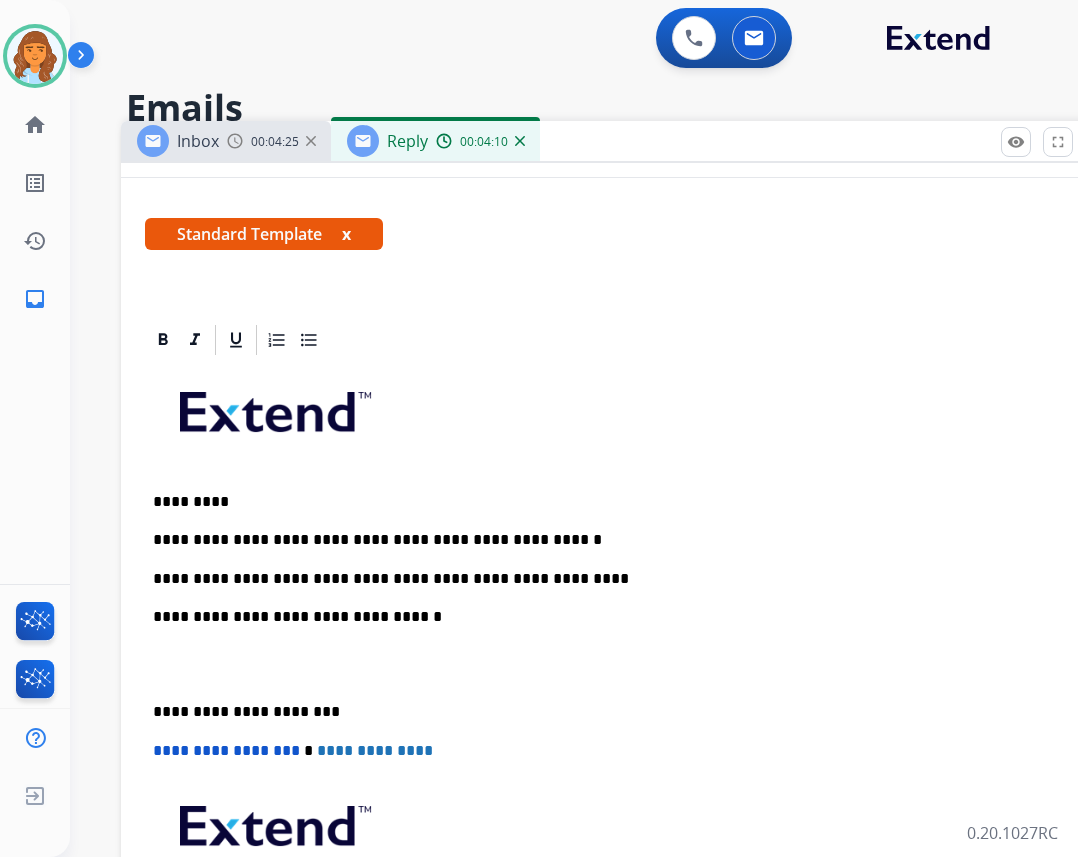 click on "**********" at bounding box center (613, 579) 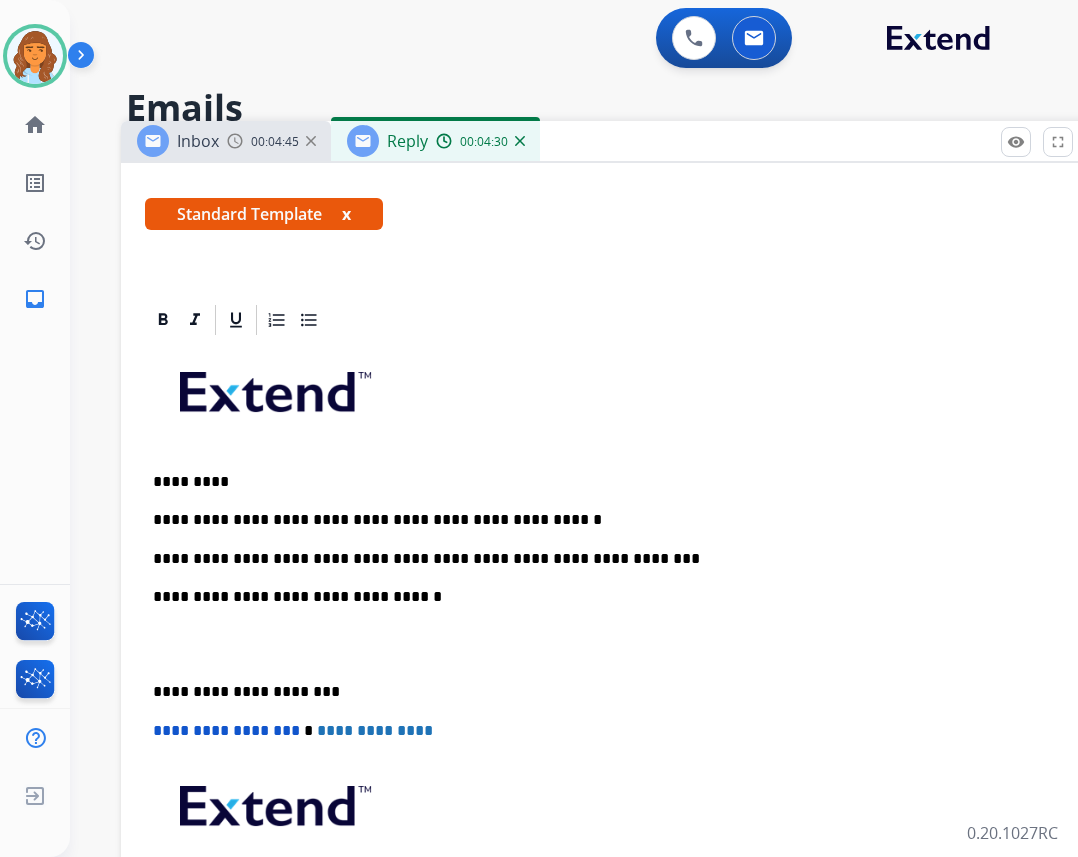 scroll, scrollTop: 300, scrollLeft: 0, axis: vertical 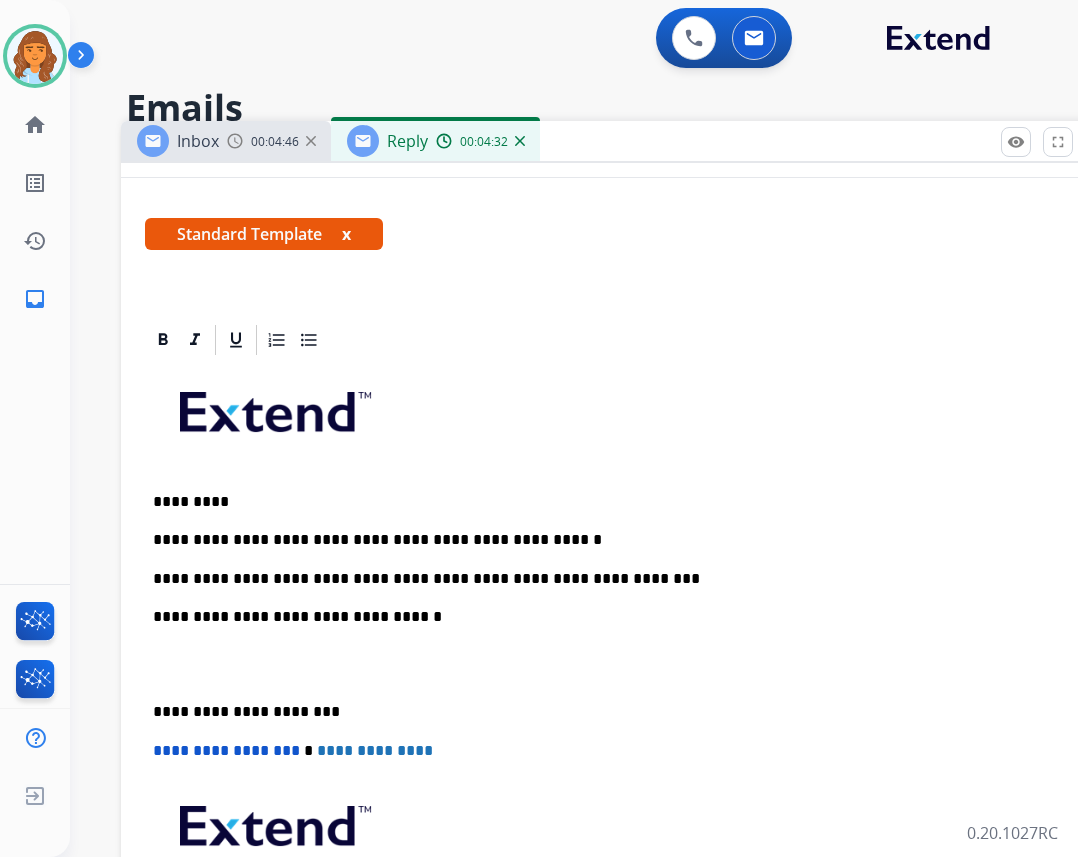 click on "**********" at bounding box center [613, 712] 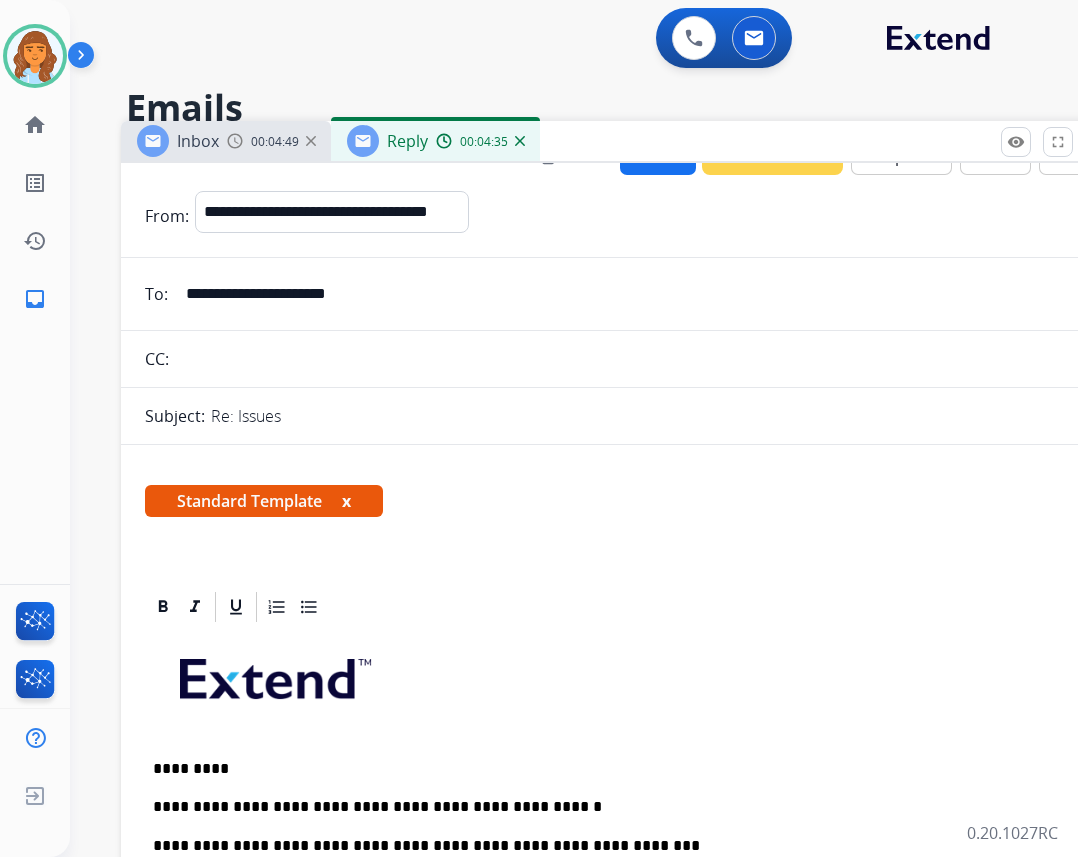 scroll, scrollTop: 0, scrollLeft: 0, axis: both 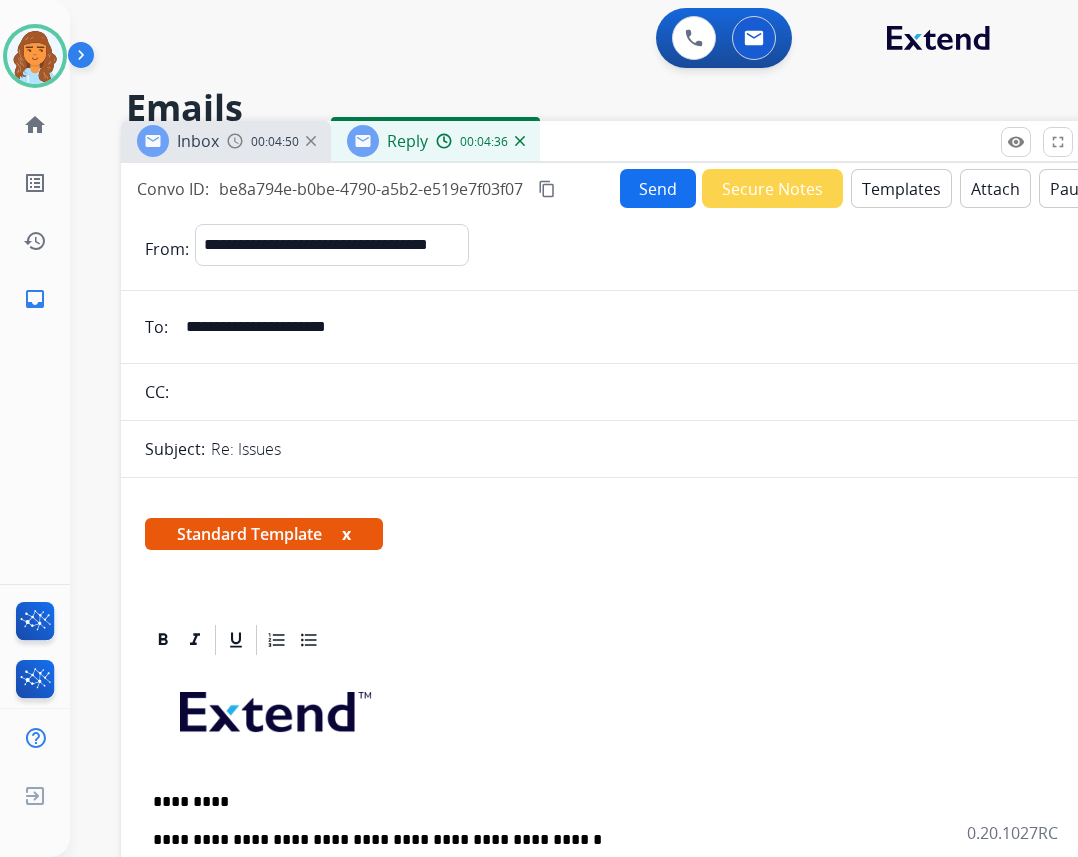 click on "Send" at bounding box center (658, 188) 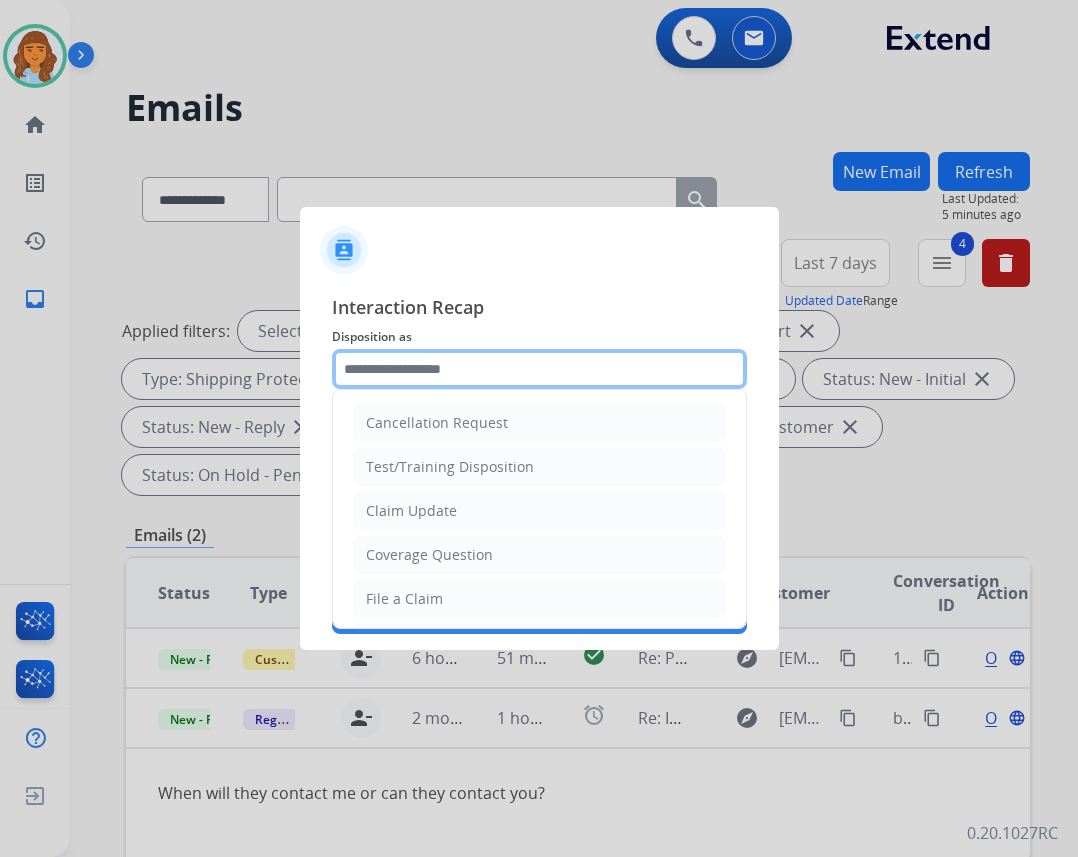 click 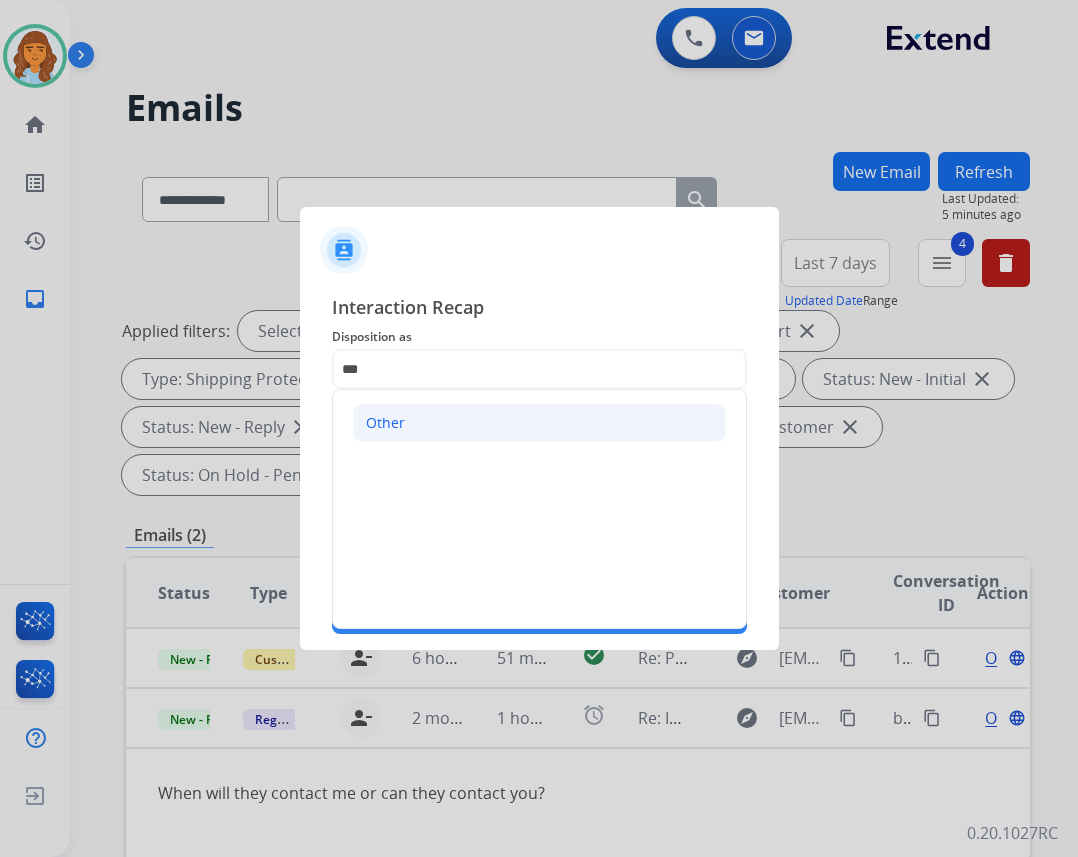 click on "Other" 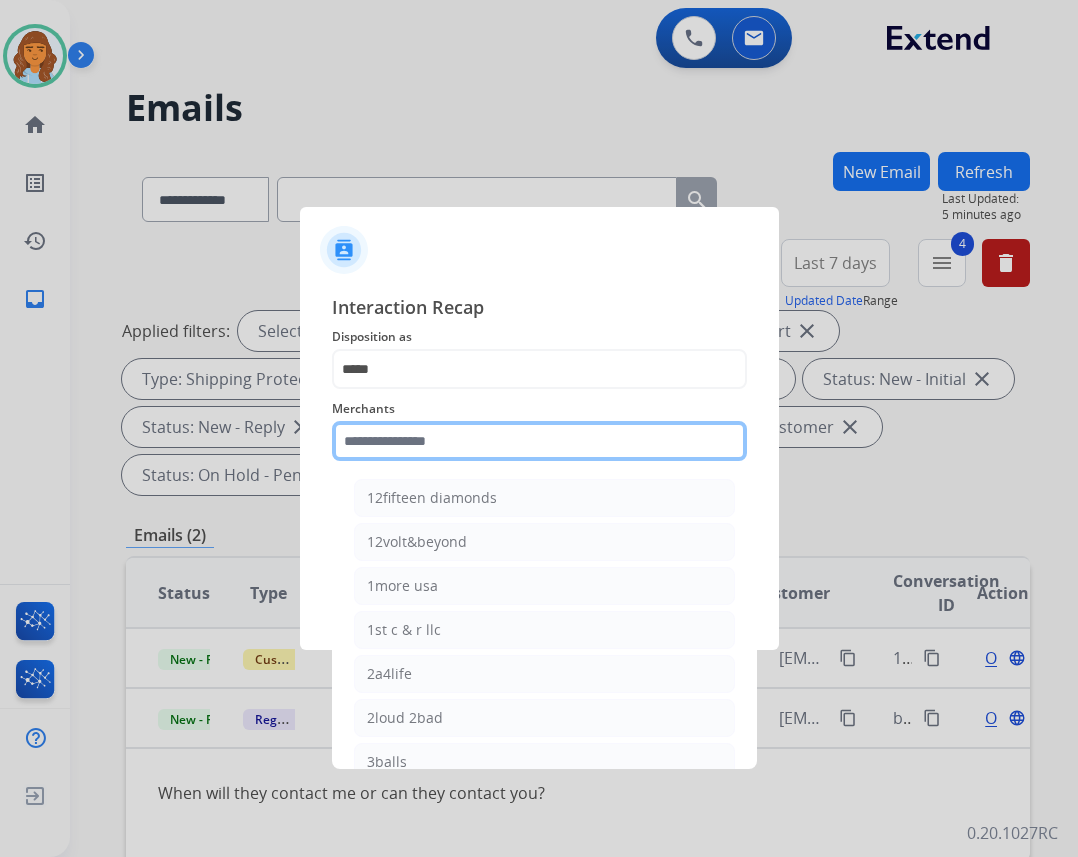 click 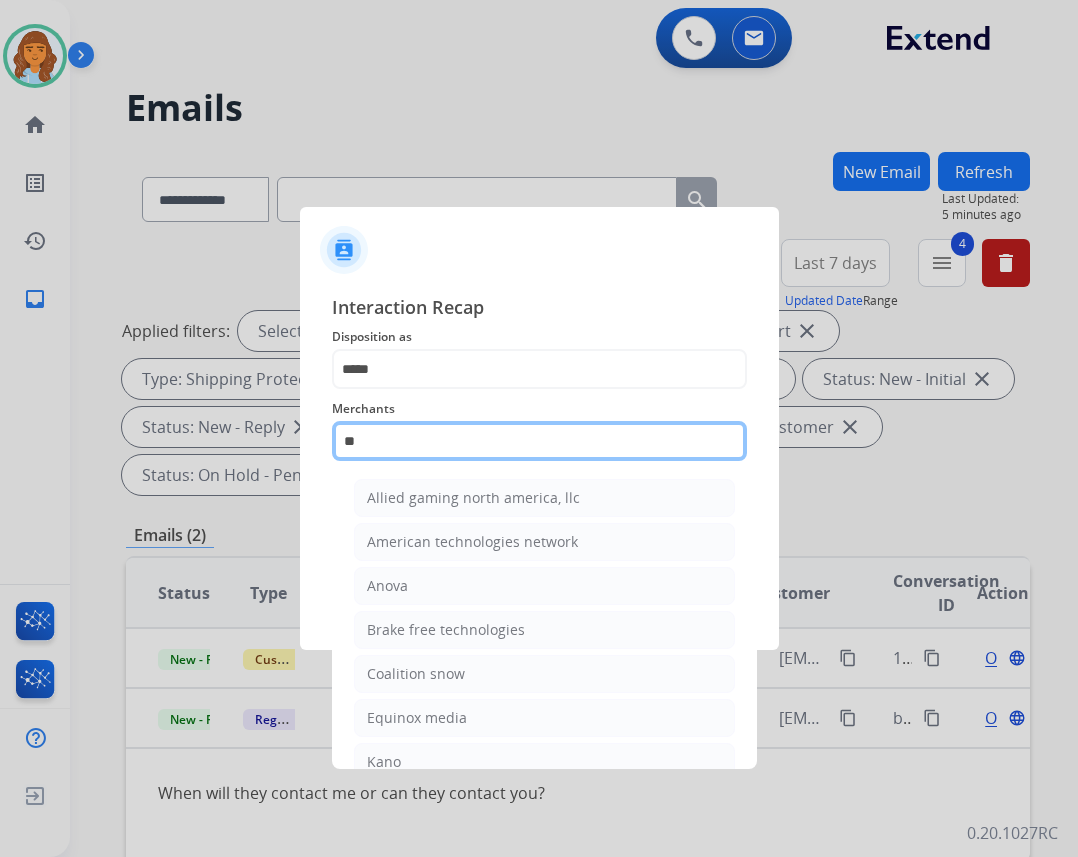 type on "*" 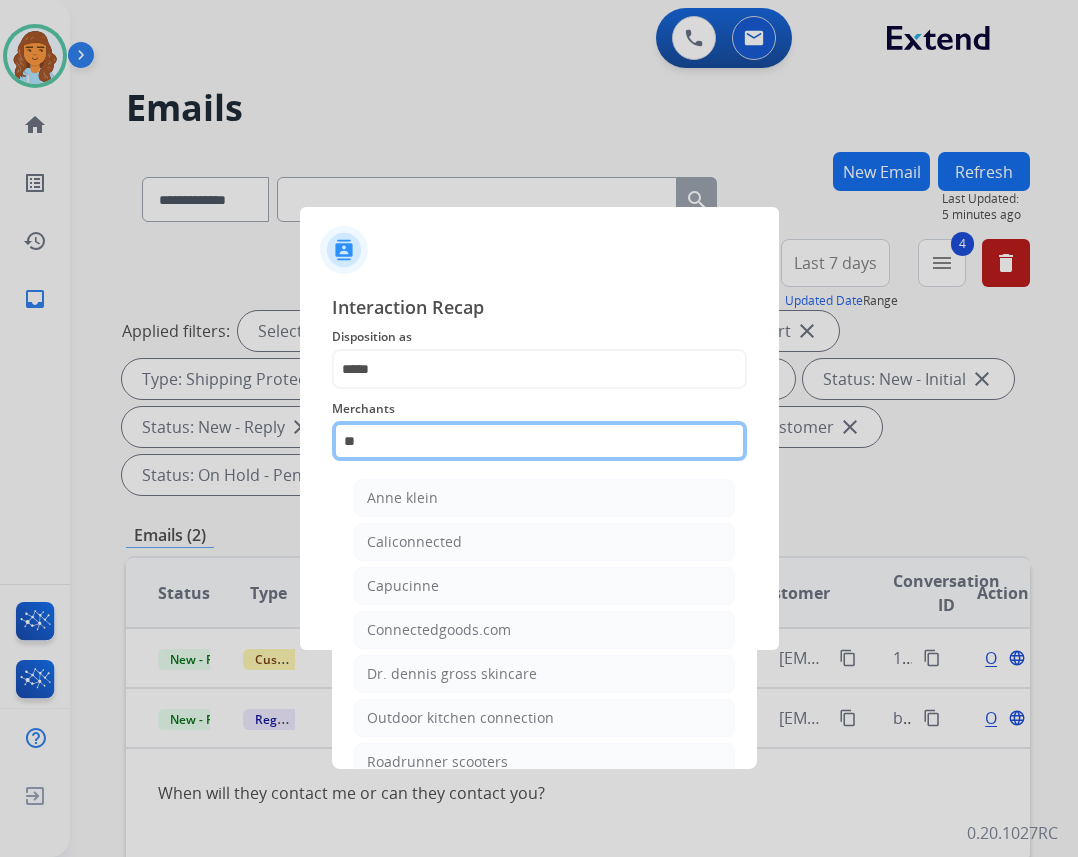 type on "*" 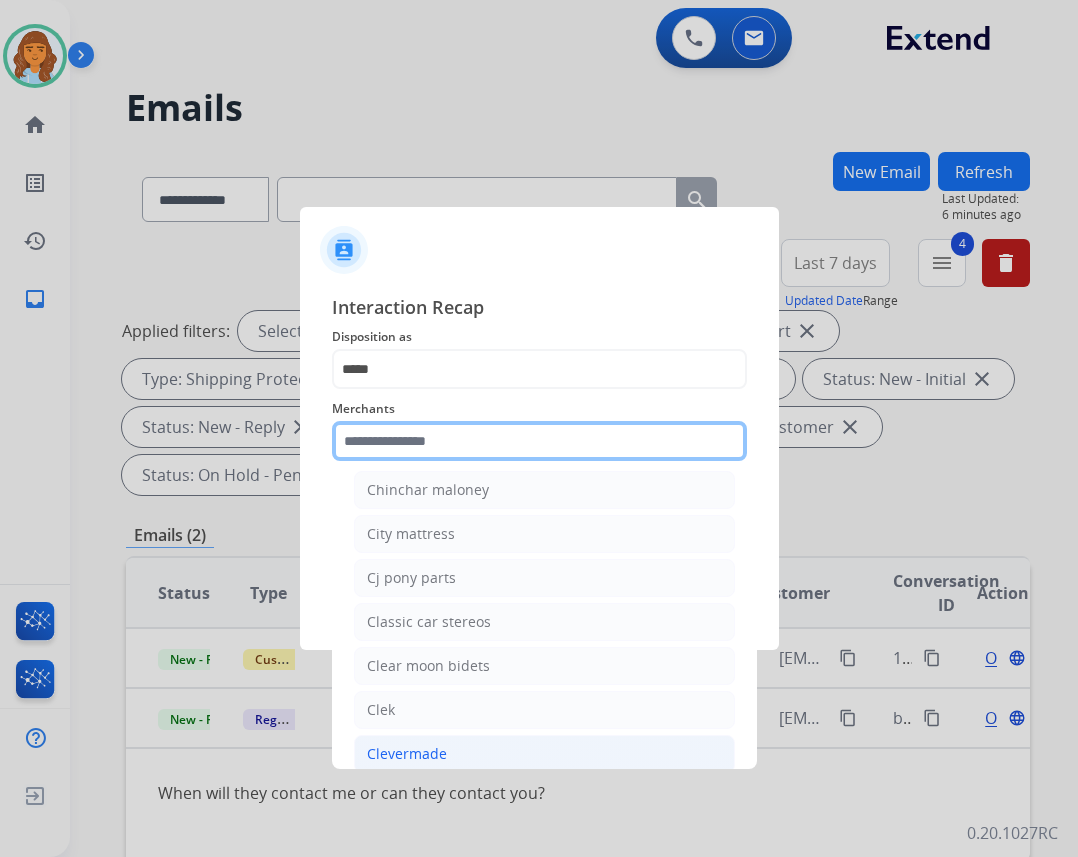 scroll, scrollTop: 7500, scrollLeft: 0, axis: vertical 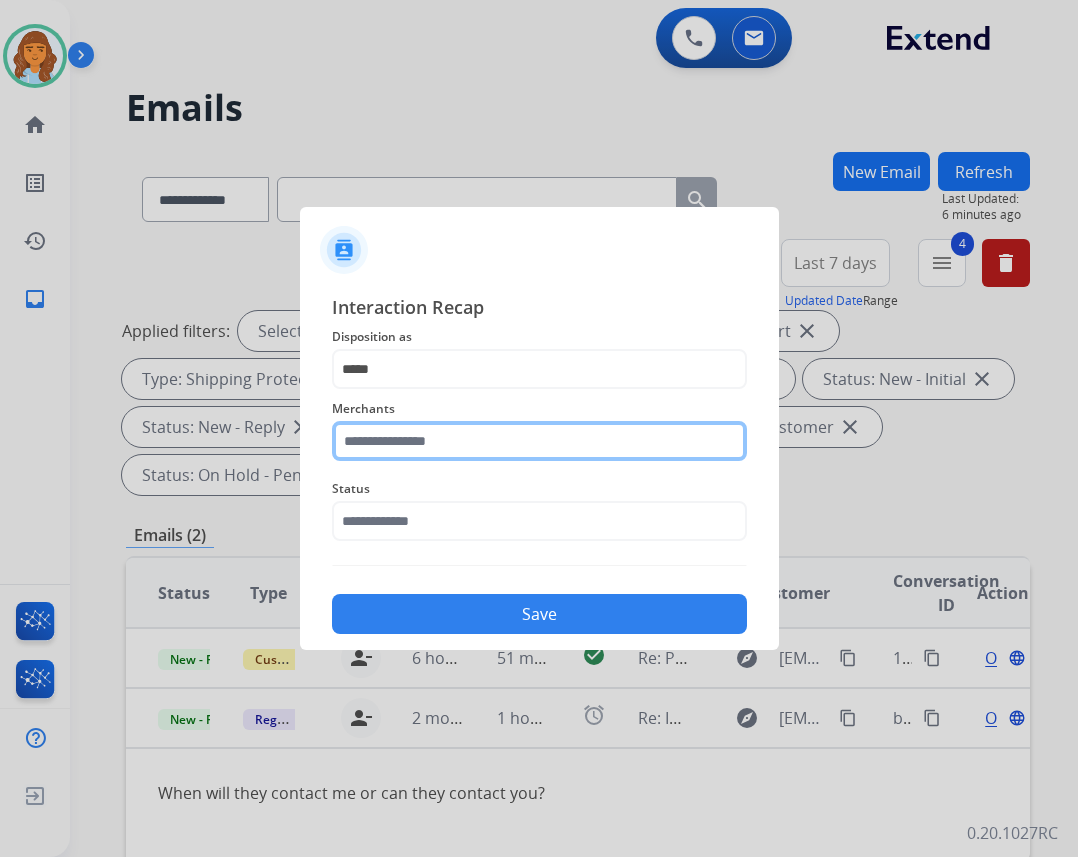 click 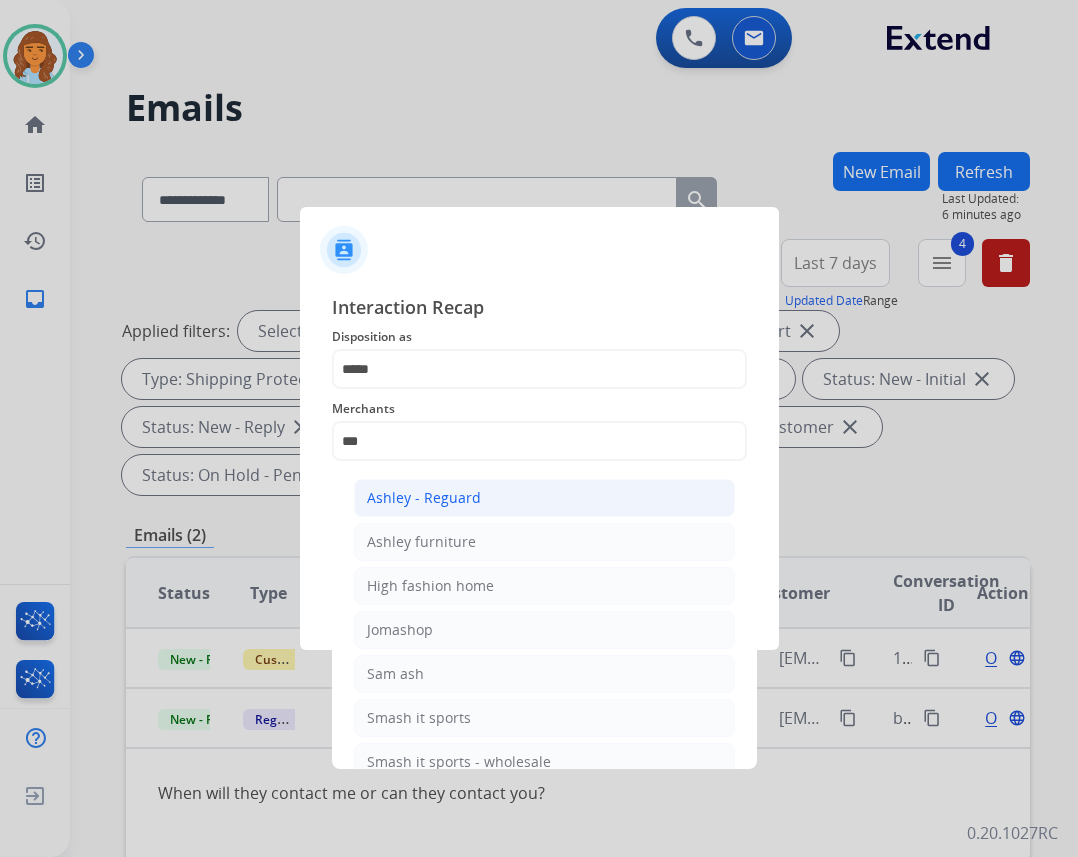 click on "Ashley - Reguard" 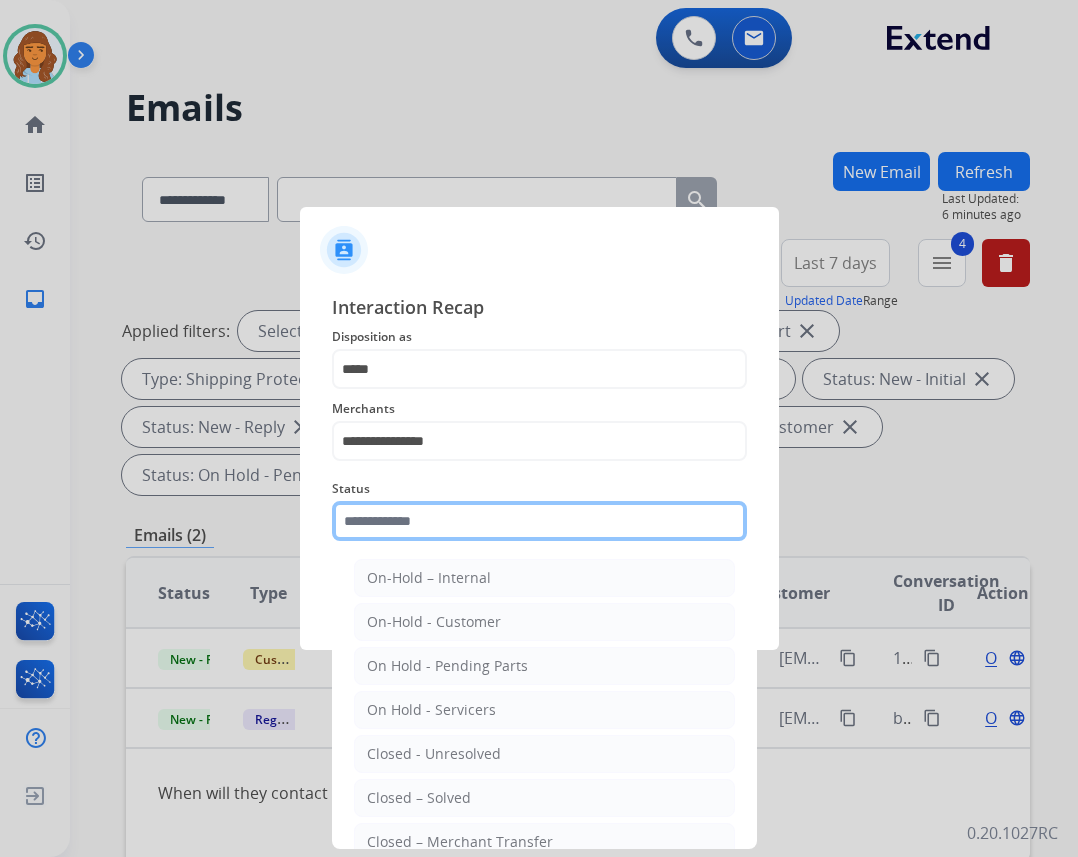click 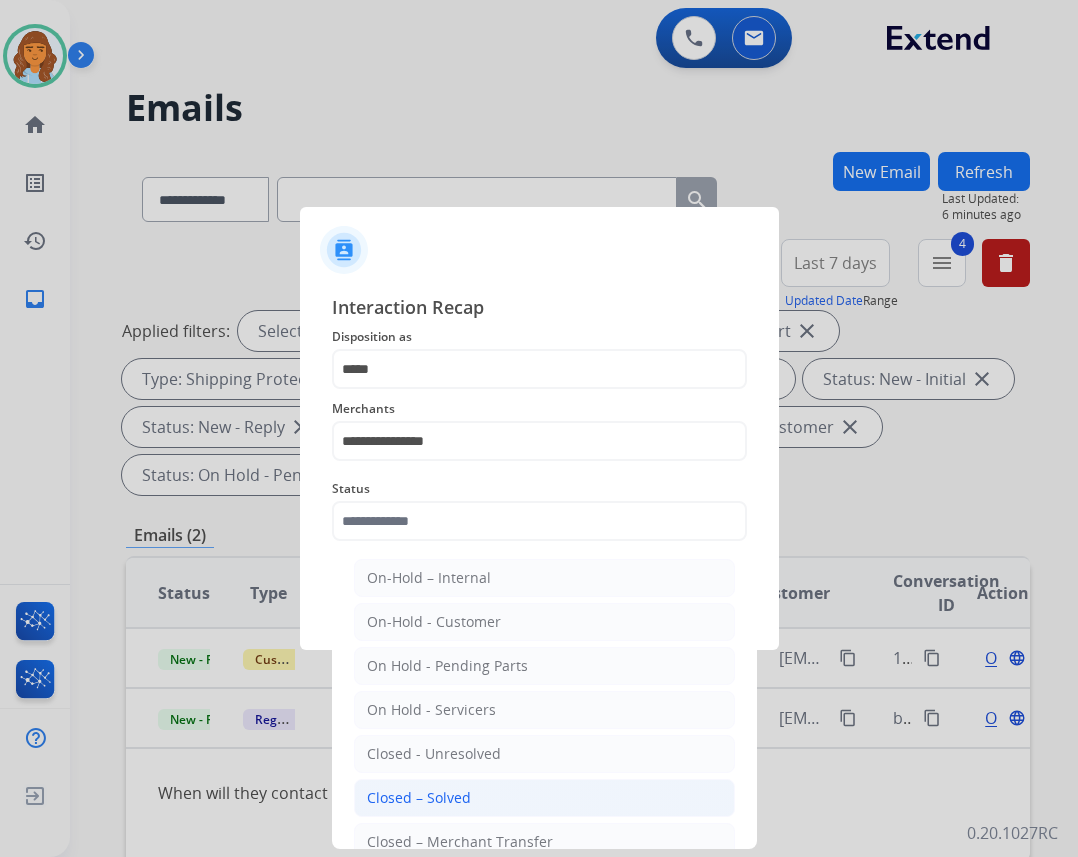 click on "Closed – Solved" 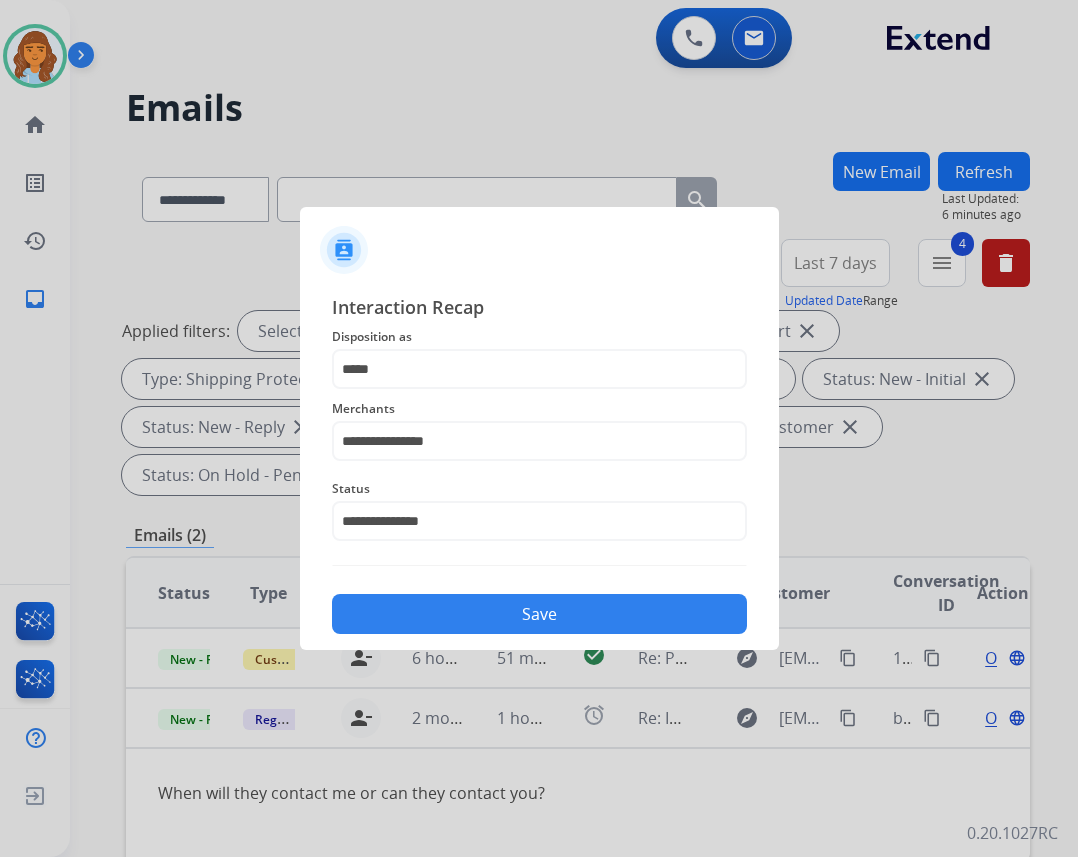 click on "Save" 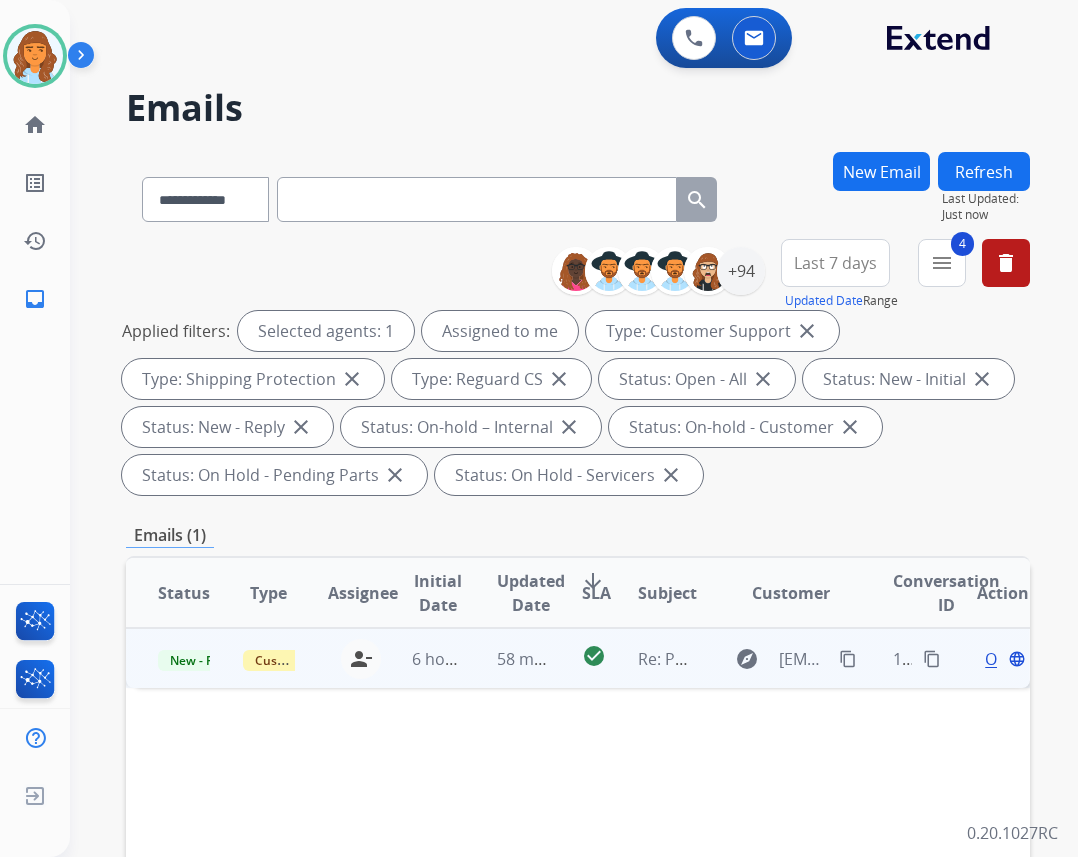 click on "explore elisabeth.wong1@gmail.com content_copy" at bounding box center [776, 658] 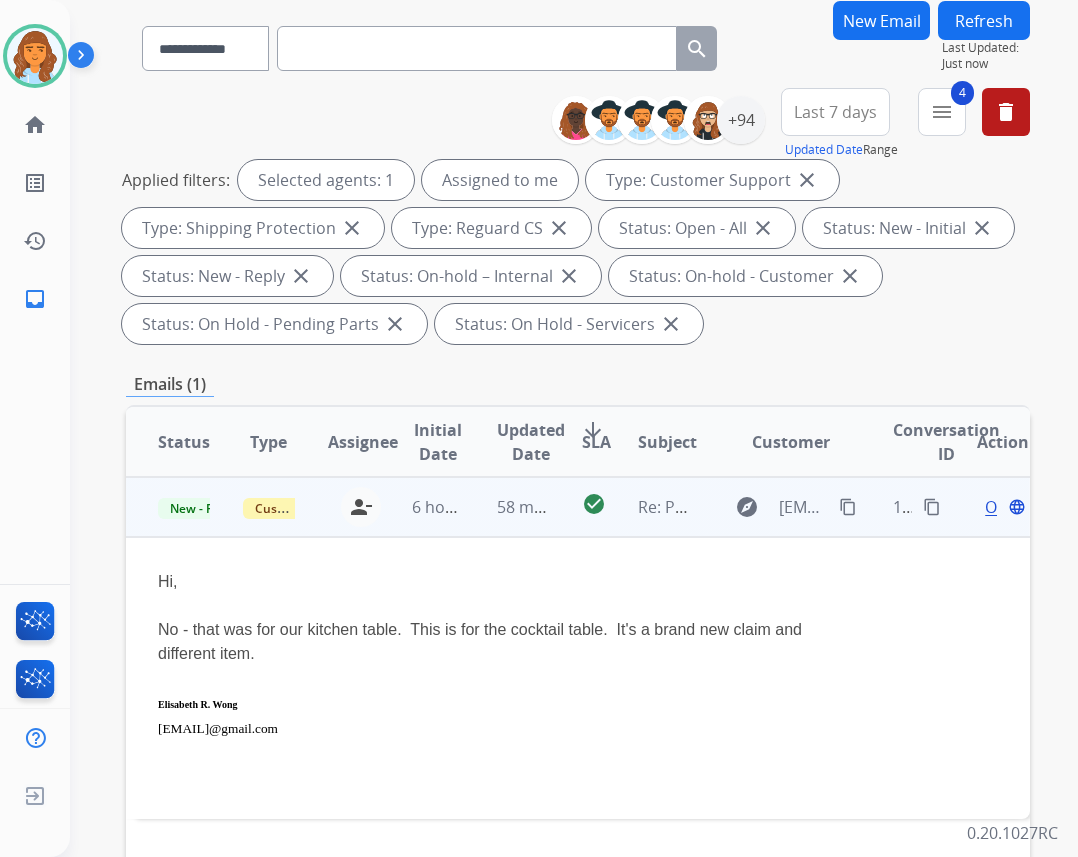 scroll, scrollTop: 300, scrollLeft: 0, axis: vertical 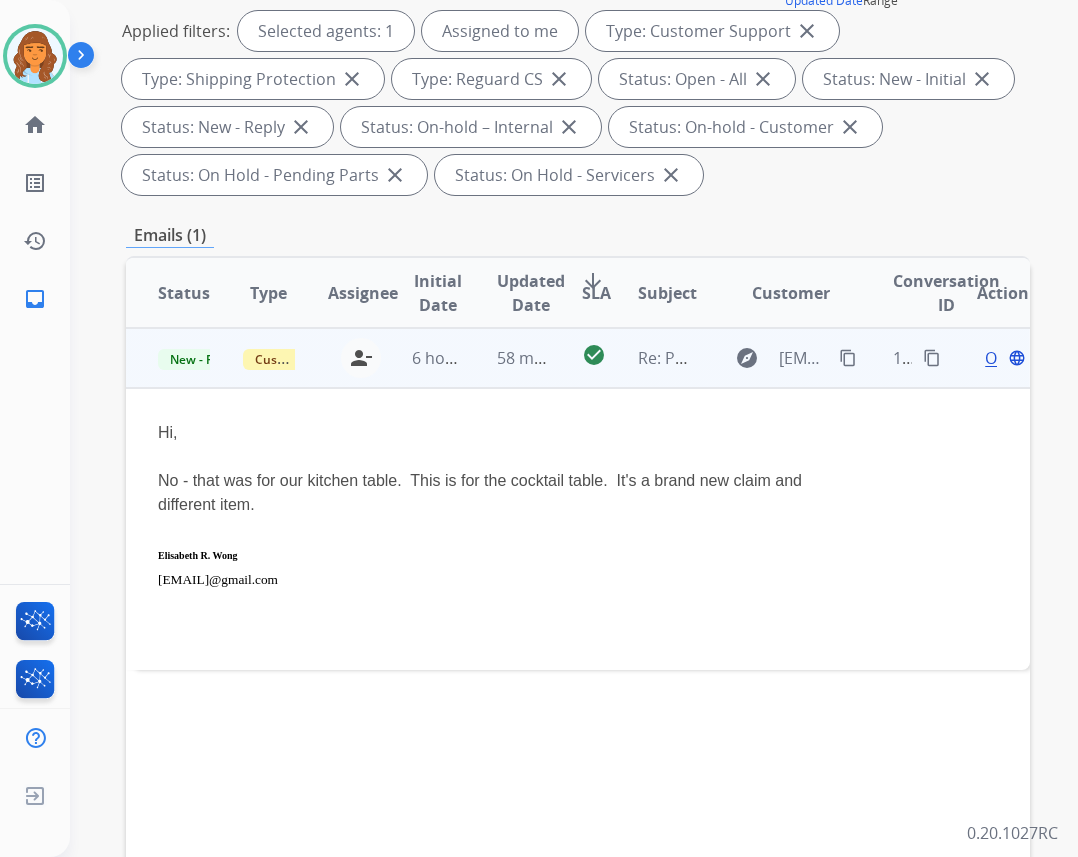 click on "Open language" at bounding box center [1003, 358] 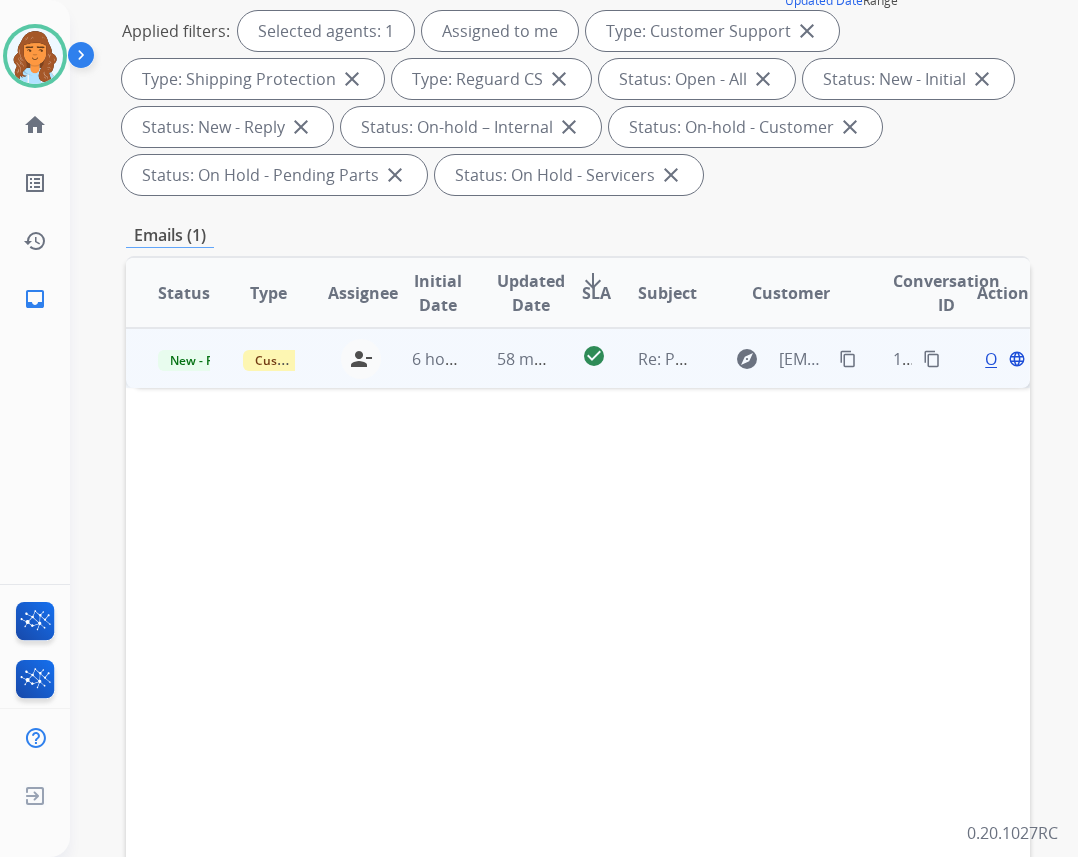 click on "Open language" at bounding box center [1003, 359] 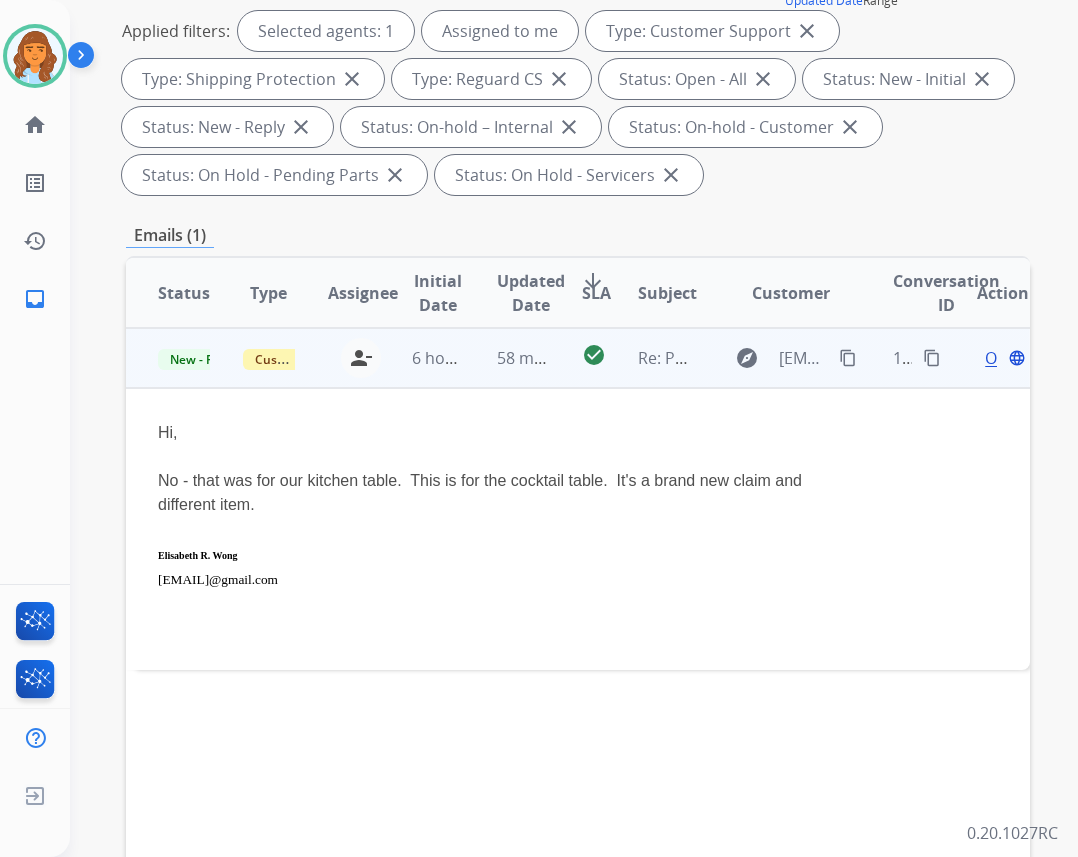 click on "Open" at bounding box center (1005, 358) 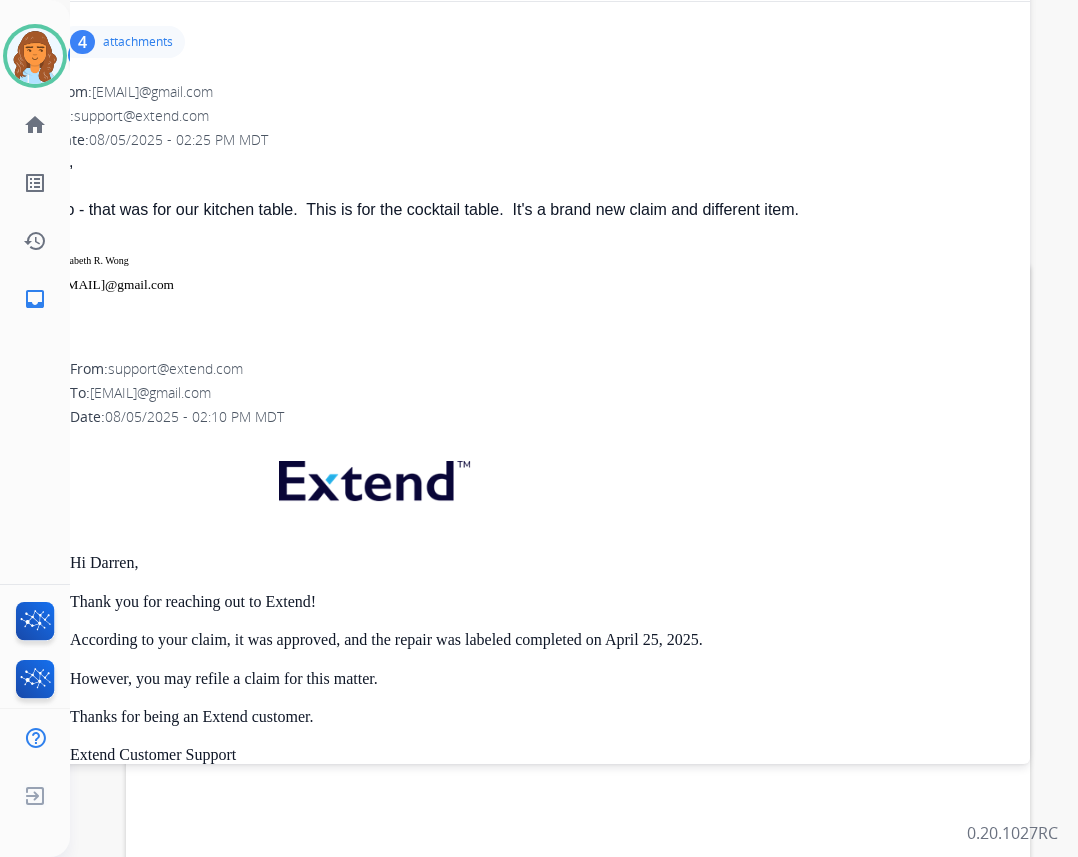scroll, scrollTop: 0, scrollLeft: 0, axis: both 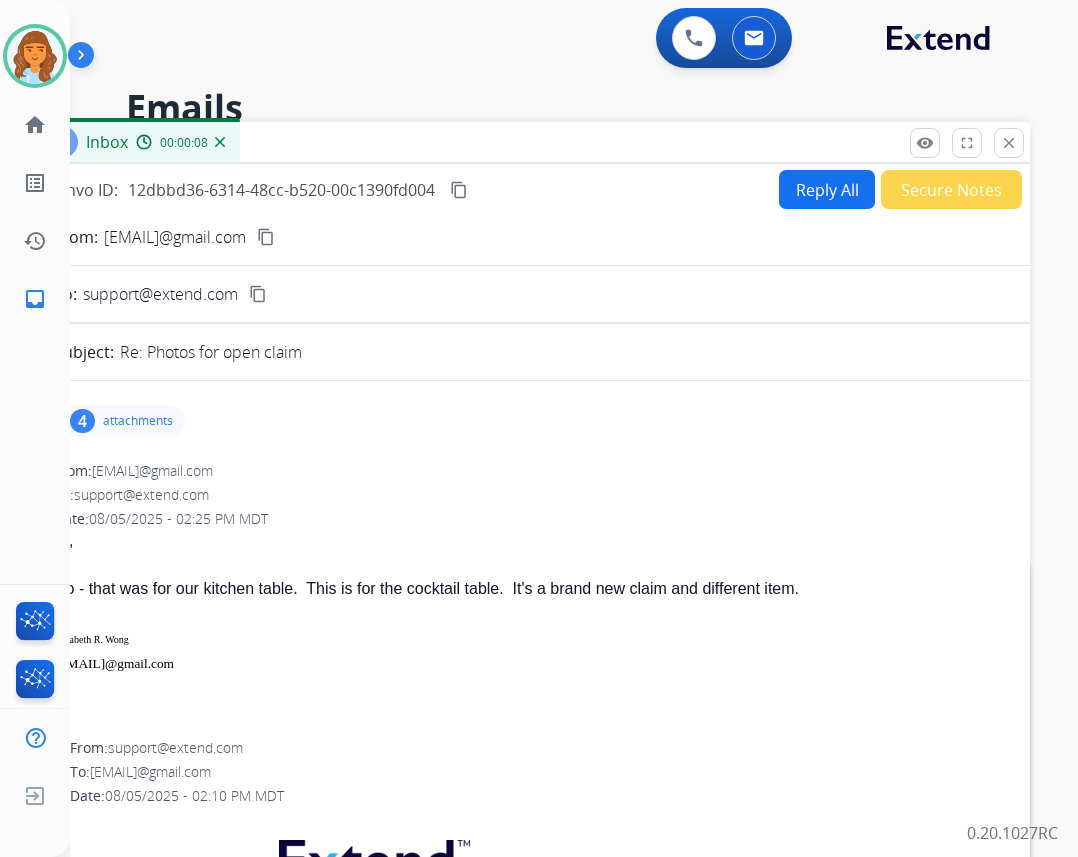 click on "Reply All" at bounding box center (827, 189) 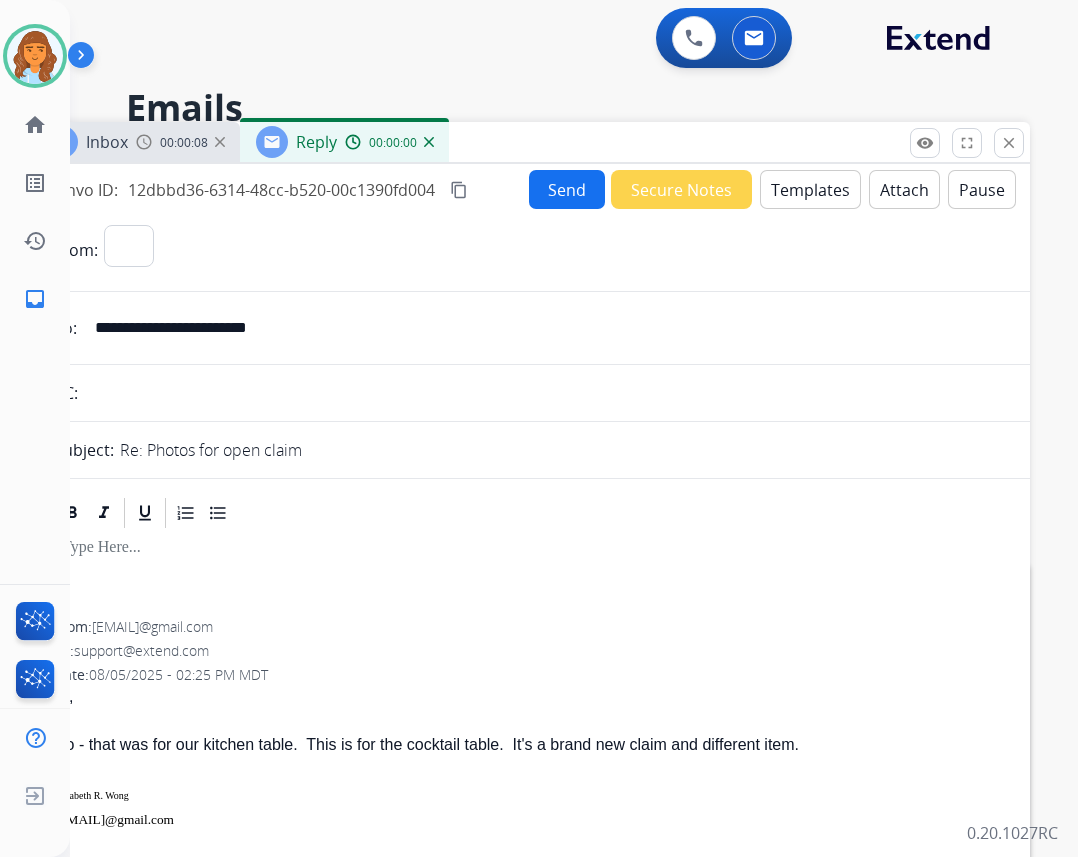 select on "**********" 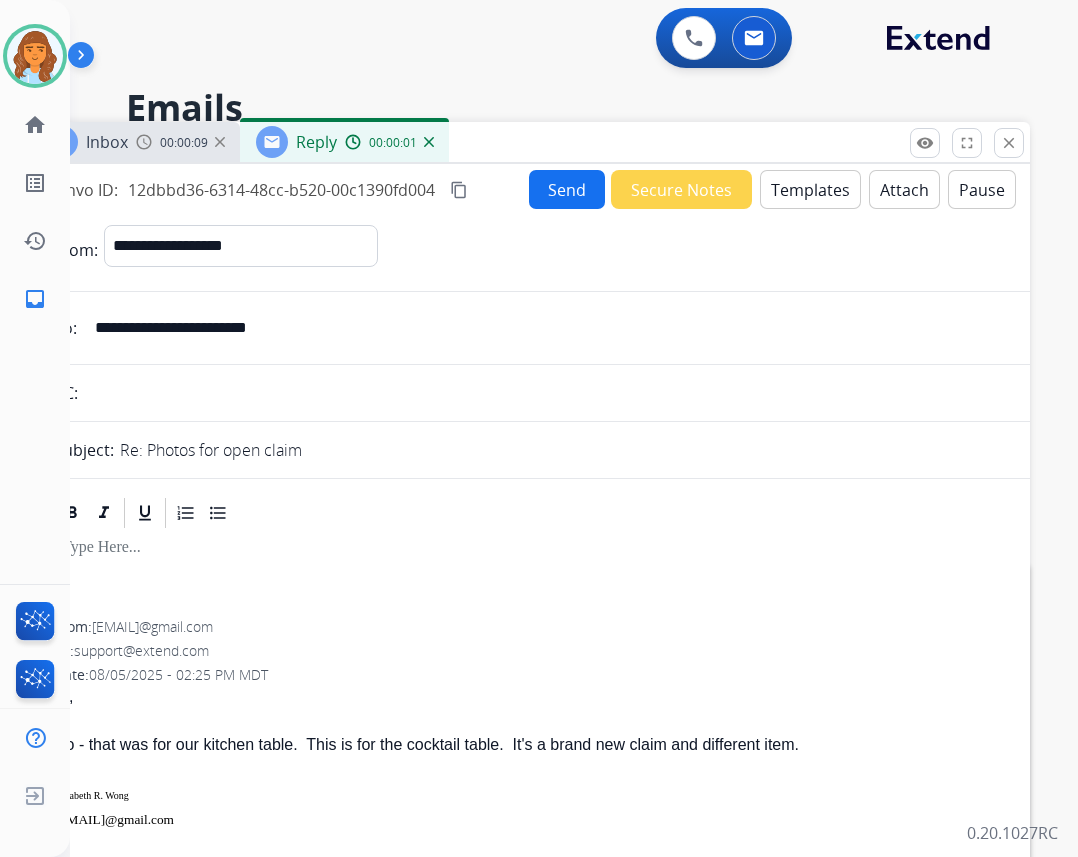 click on "Templates" at bounding box center [810, 189] 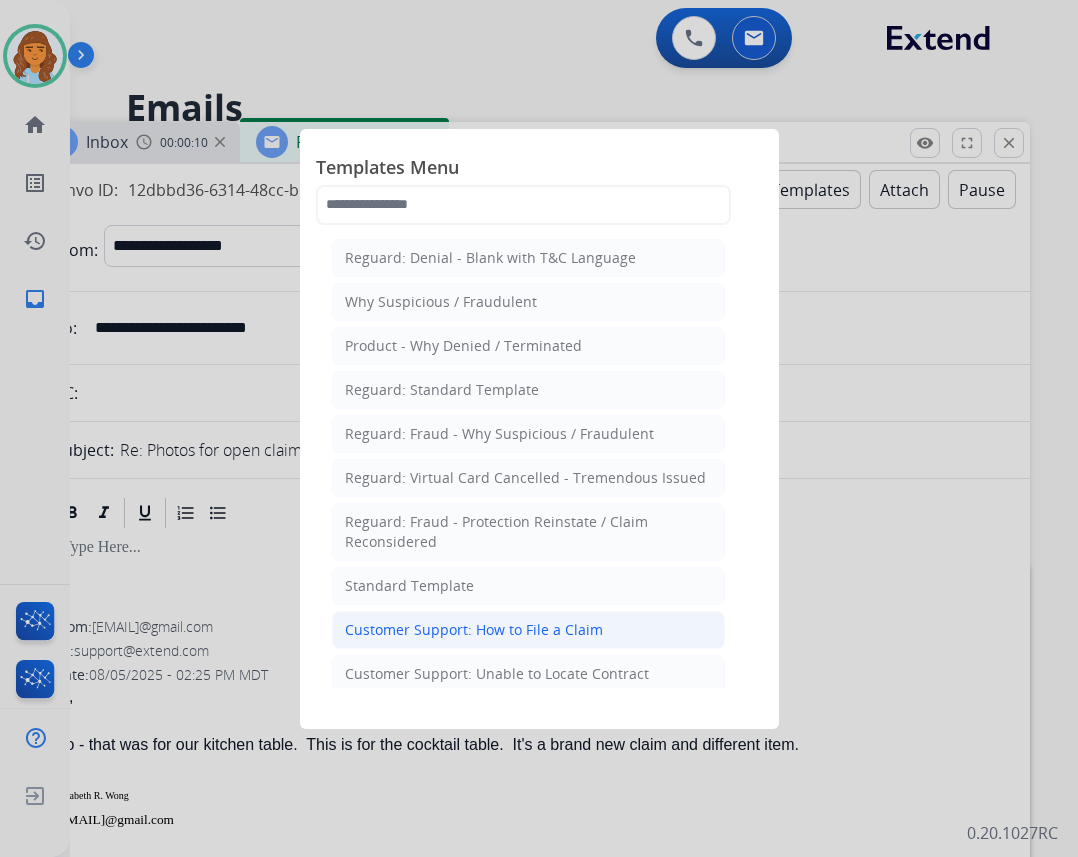 click on "Customer Support: How to File a Claim" 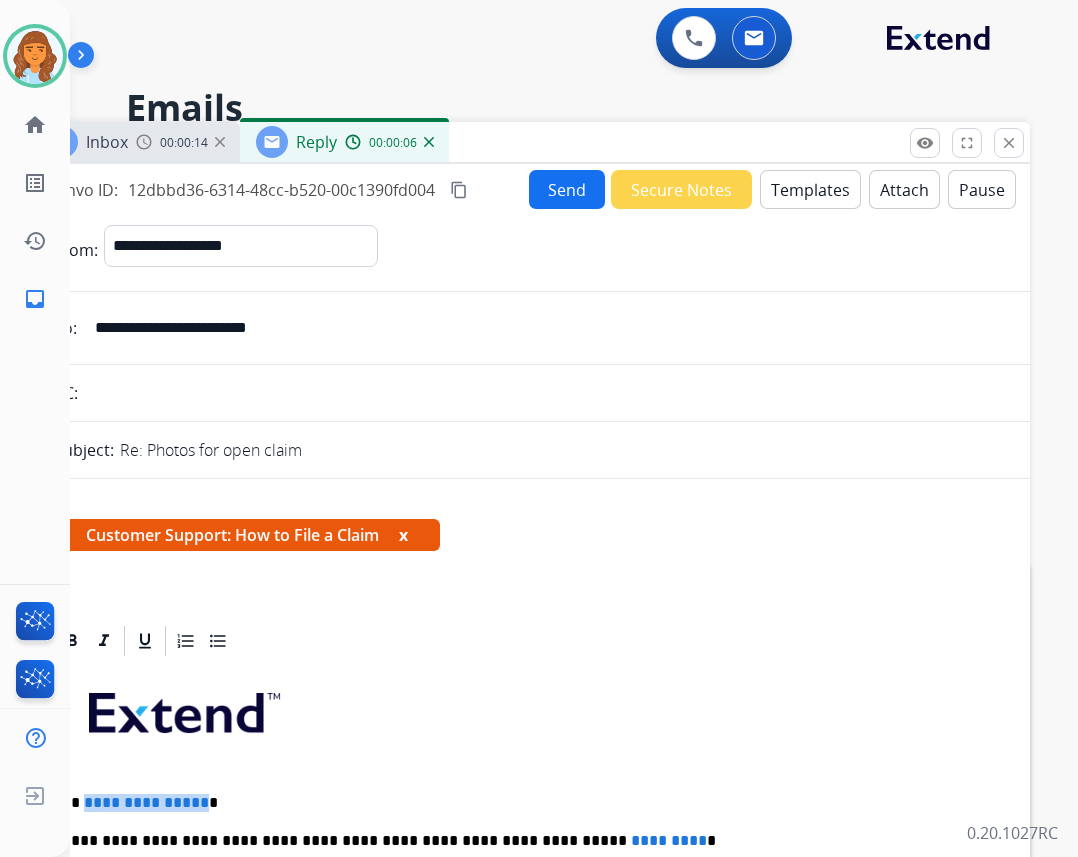 drag, startPoint x: 82, startPoint y: 798, endPoint x: 199, endPoint y: 799, distance: 117.00427 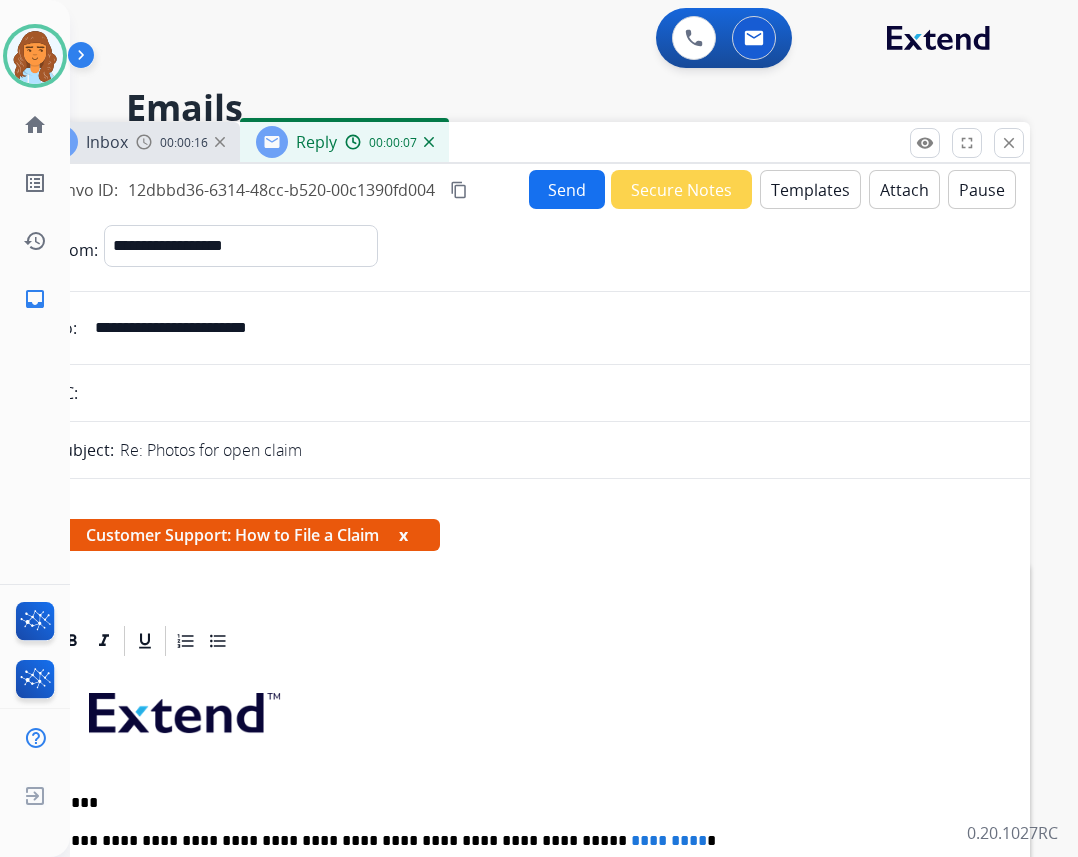 type 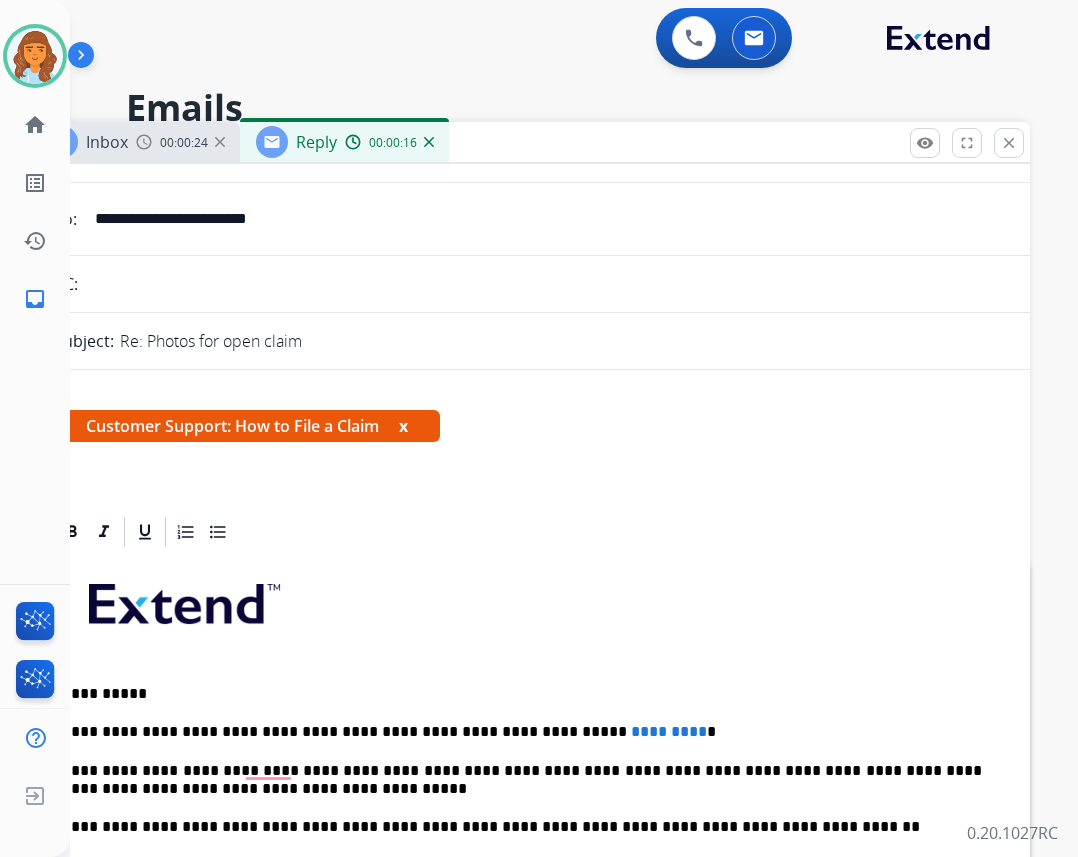 scroll, scrollTop: 300, scrollLeft: 0, axis: vertical 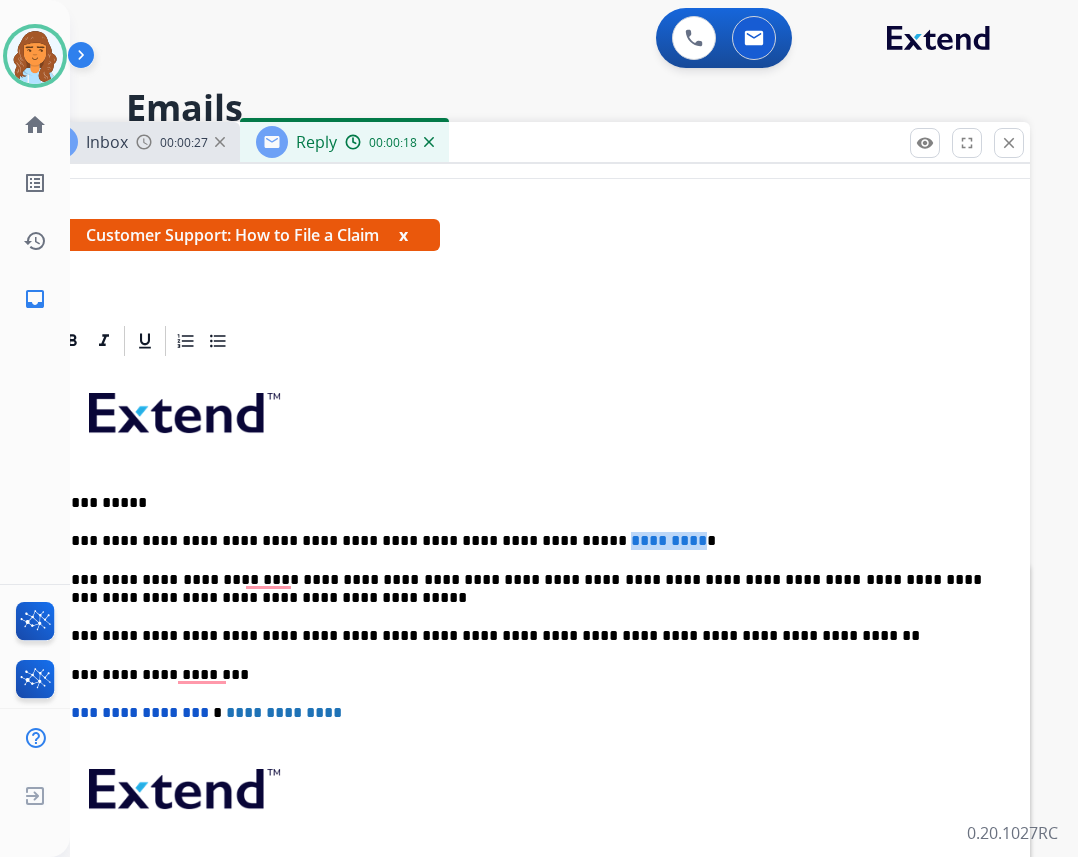 drag, startPoint x: 521, startPoint y: 540, endPoint x: 606, endPoint y: 540, distance: 85 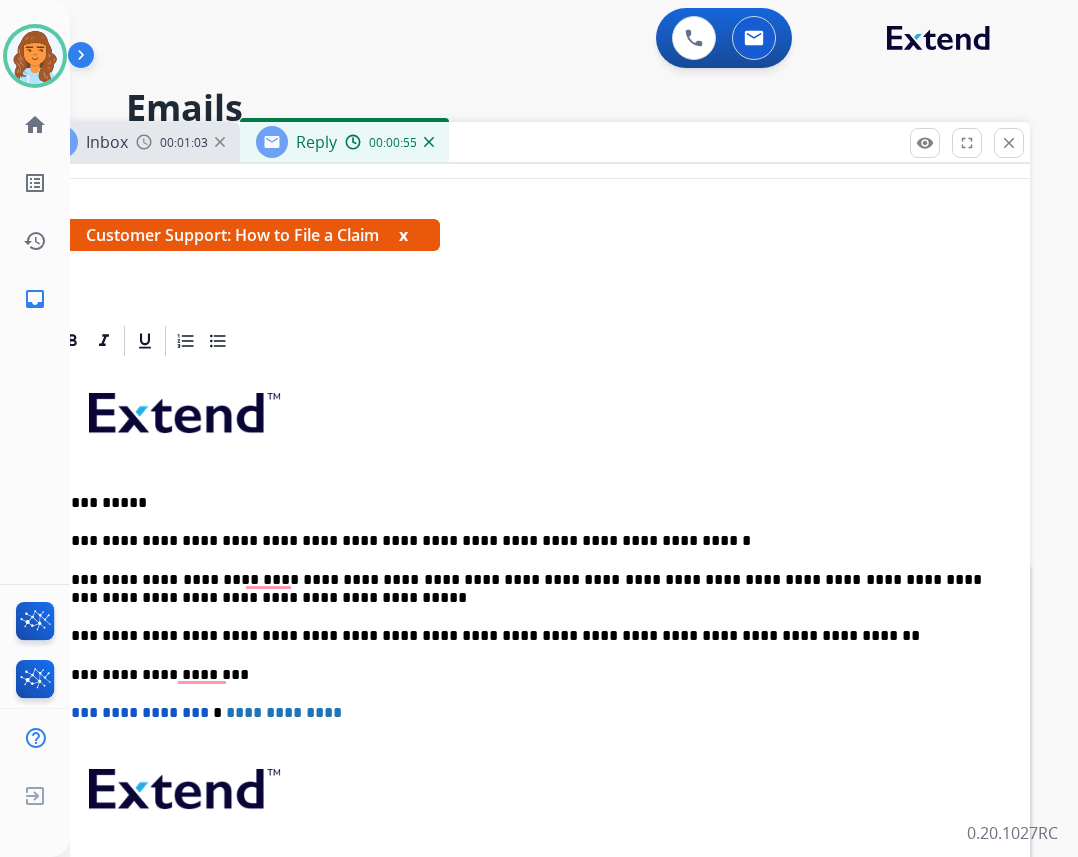 scroll, scrollTop: 0, scrollLeft: 0, axis: both 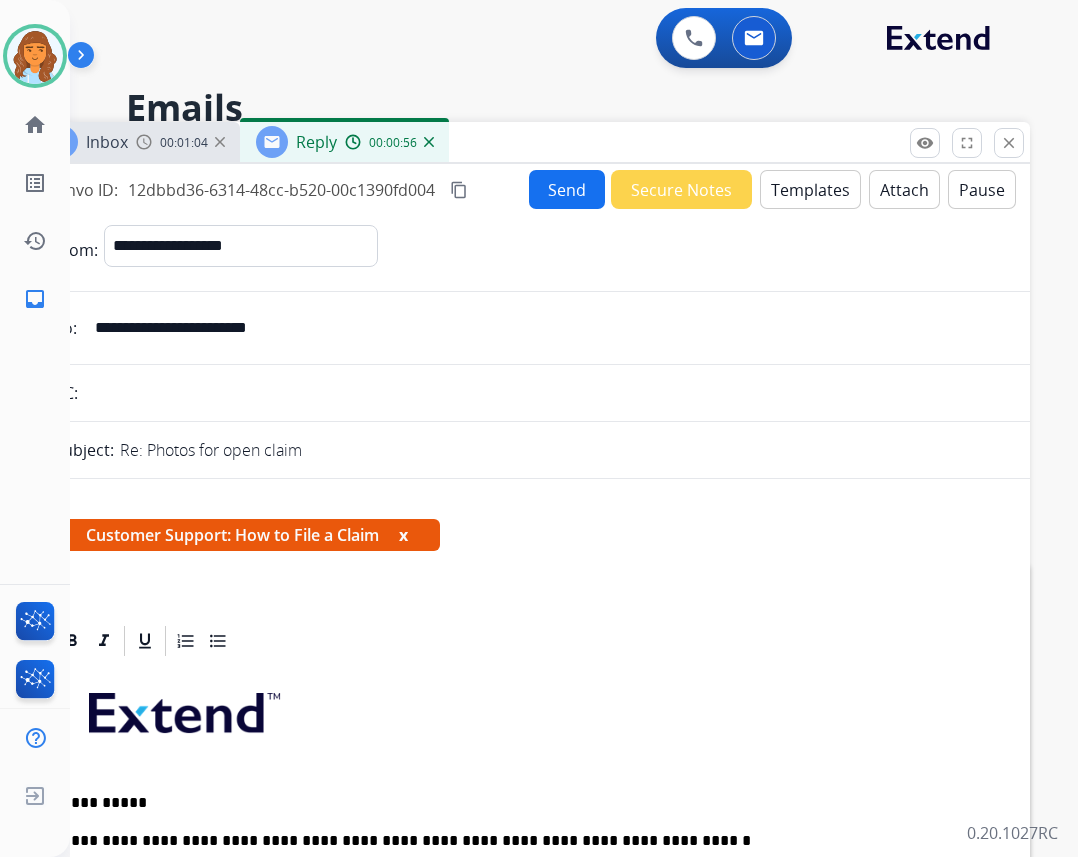 drag, startPoint x: 538, startPoint y: 200, endPoint x: 548, endPoint y: 193, distance: 12.206555 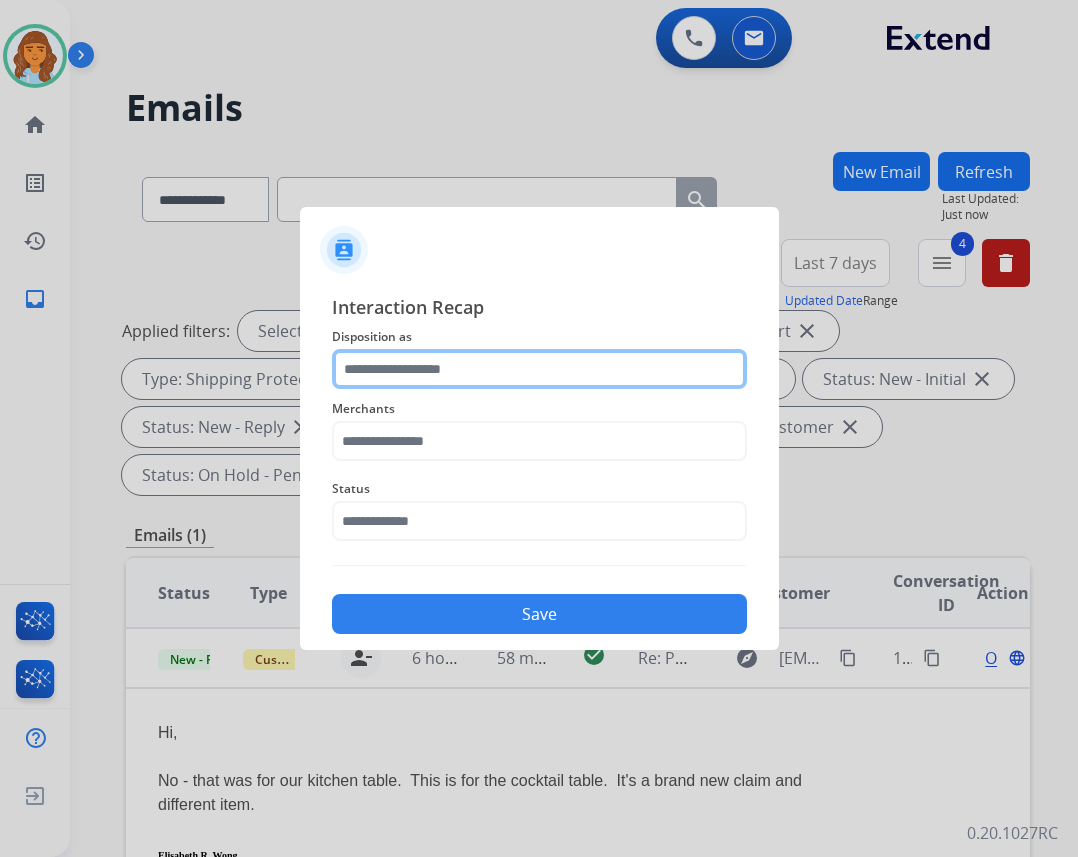 click 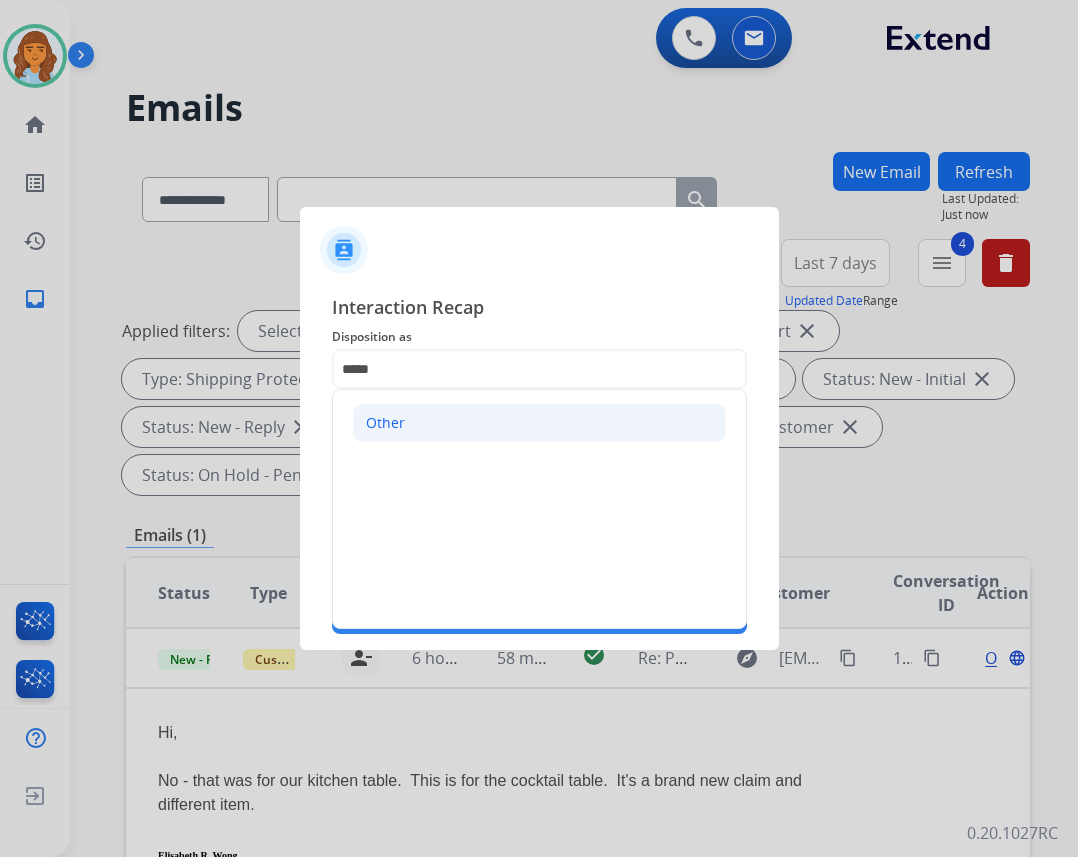 click on "Other" 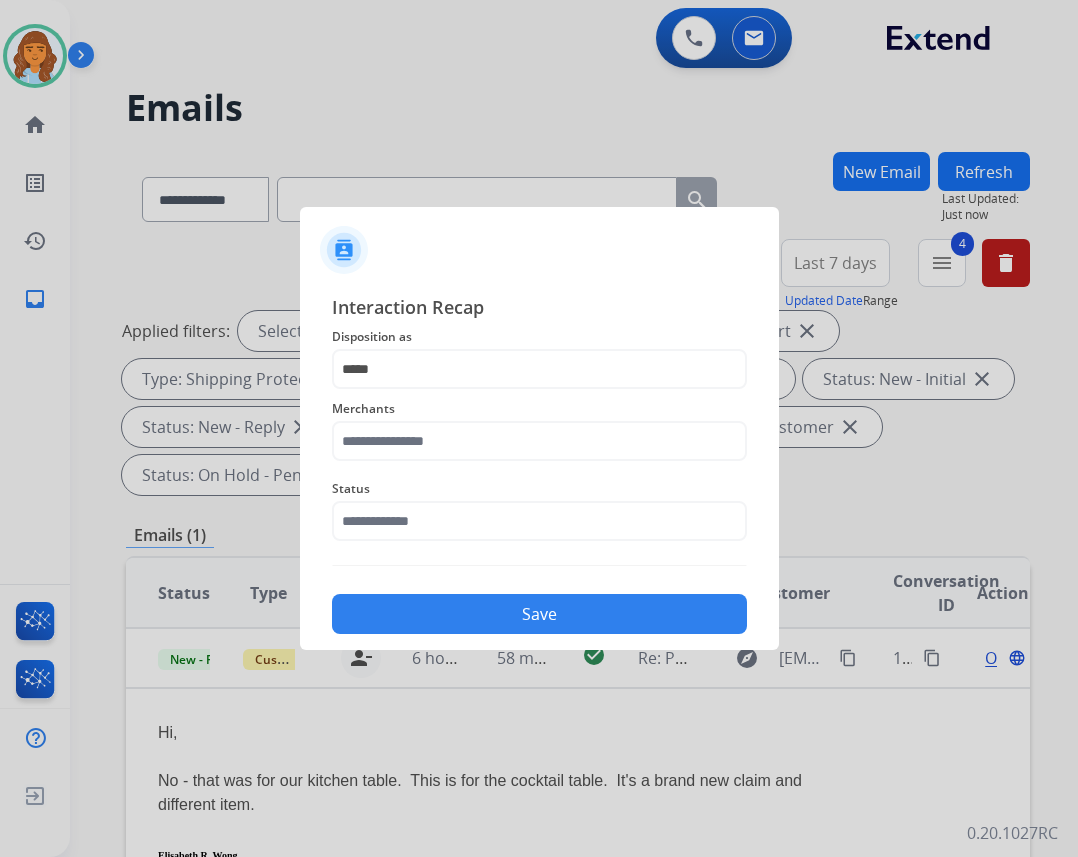 click on "Merchants" 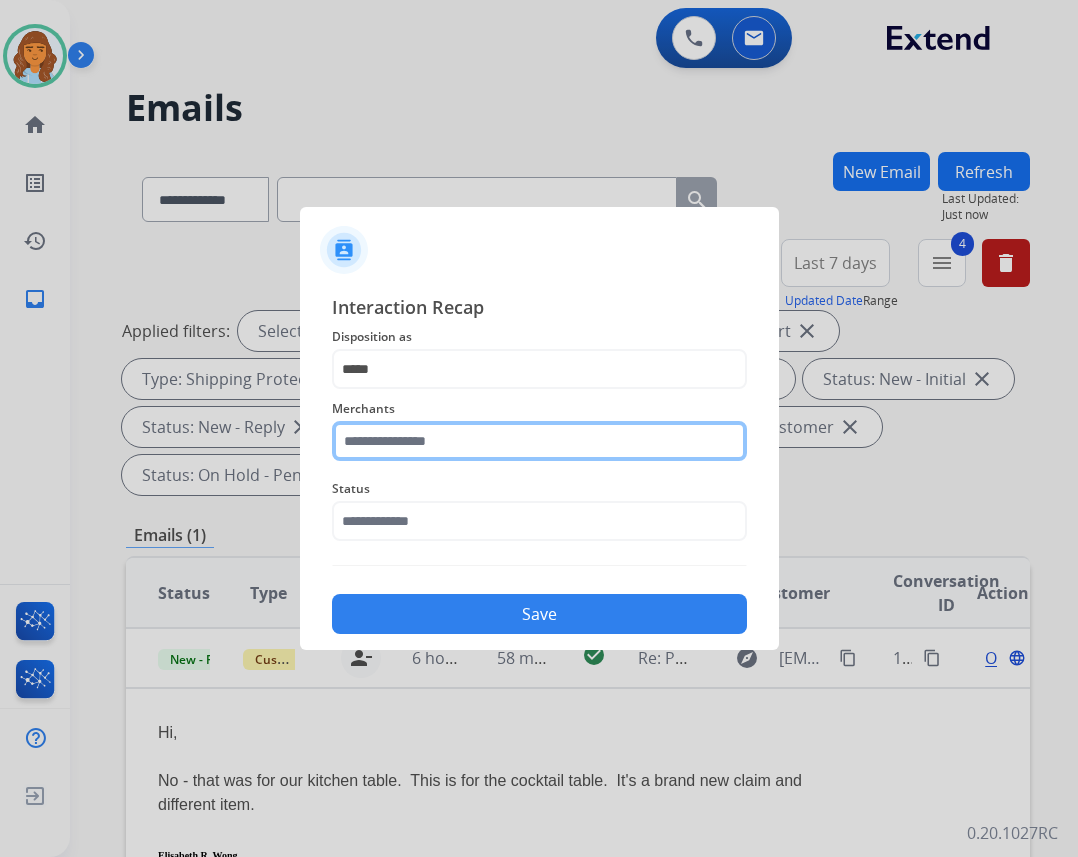 click 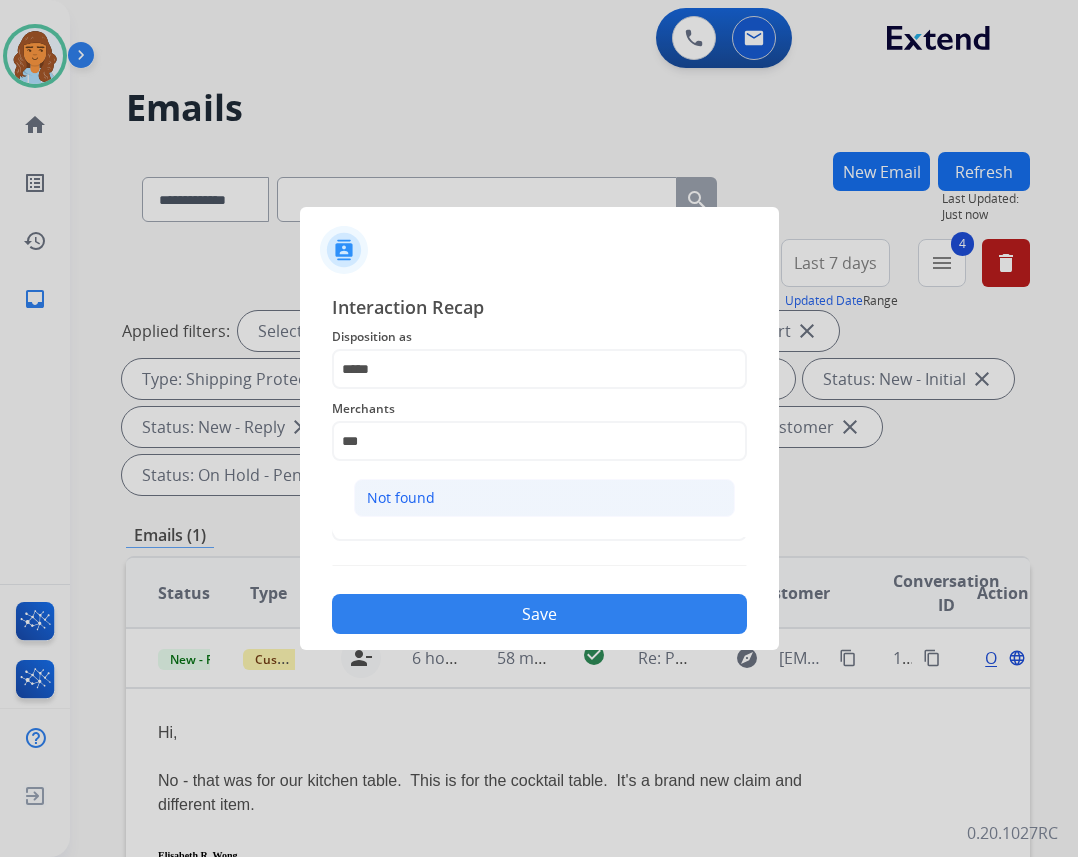 click on "Not found" 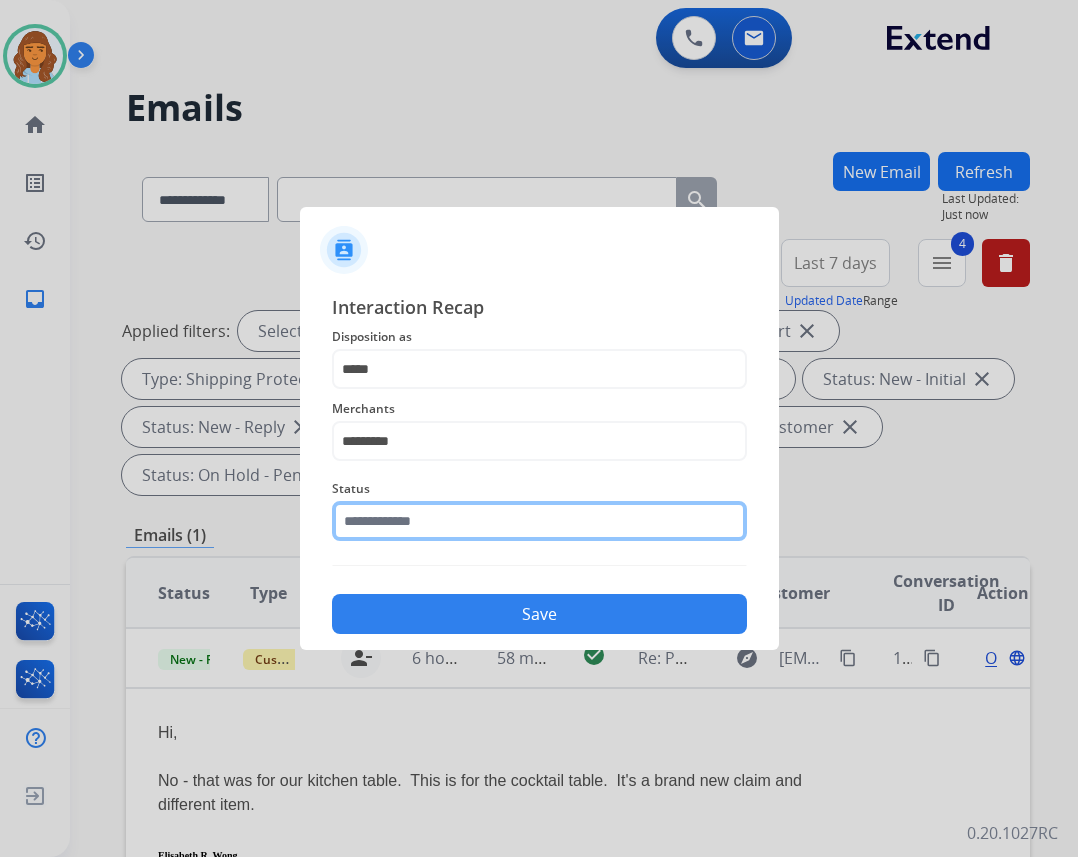 click 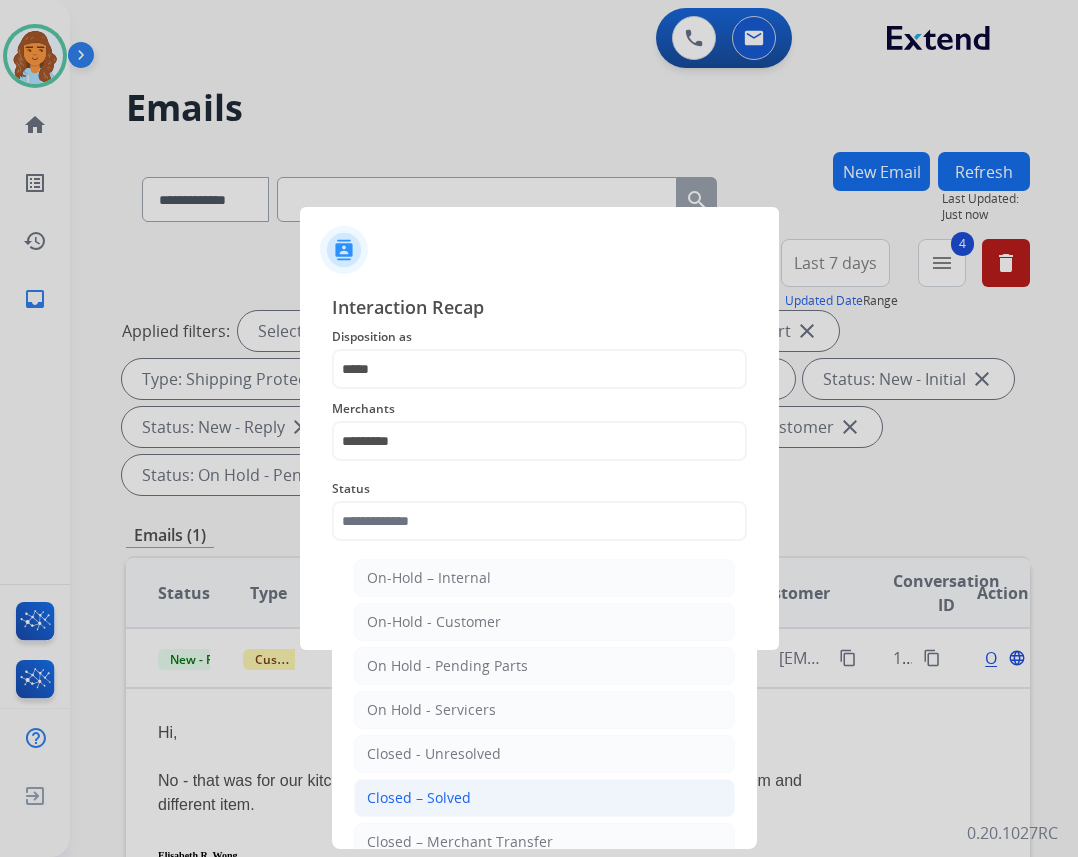 click on "Closed – Solved" 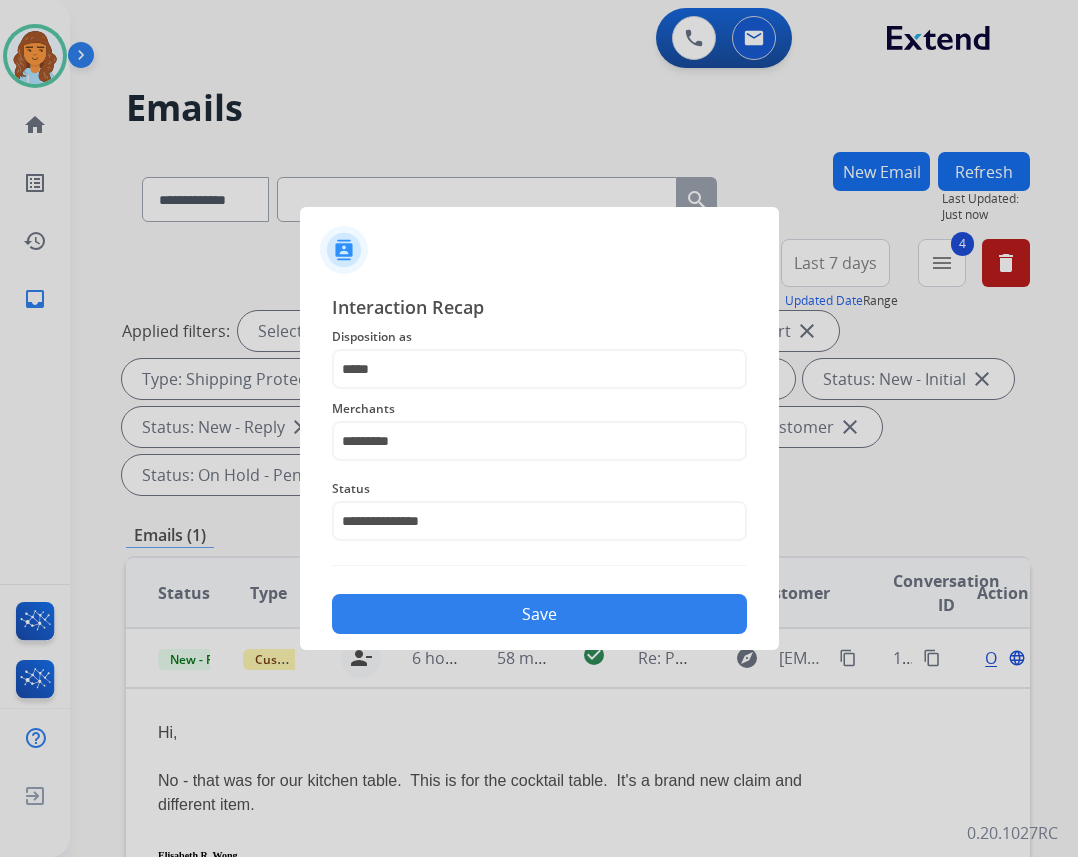 click on "Save" 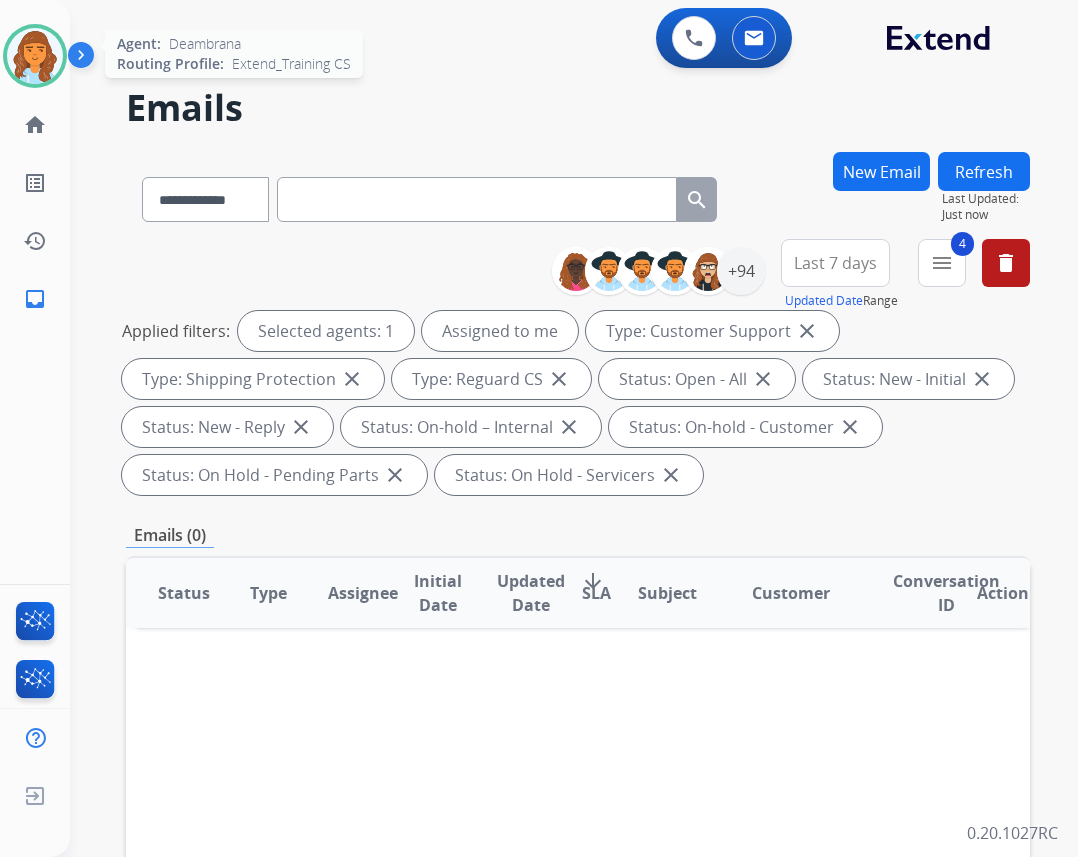 click at bounding box center (35, 56) 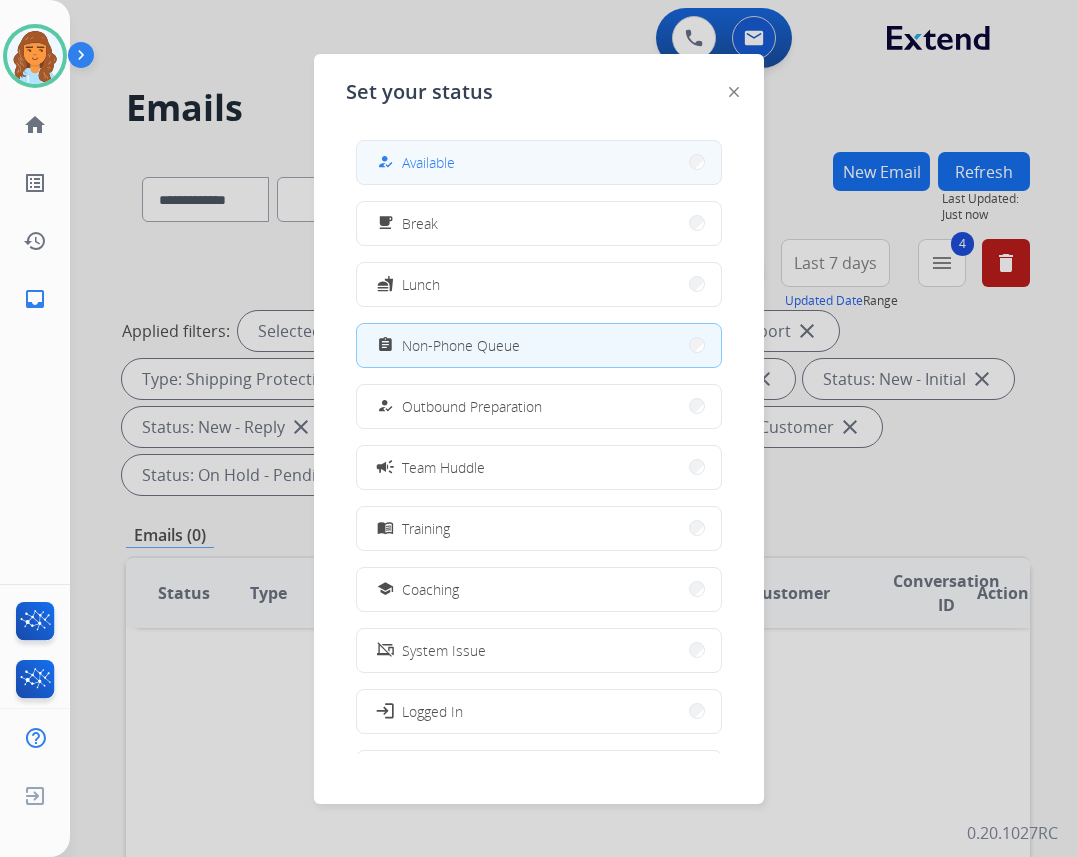 click on "how_to_reg Available" at bounding box center (539, 162) 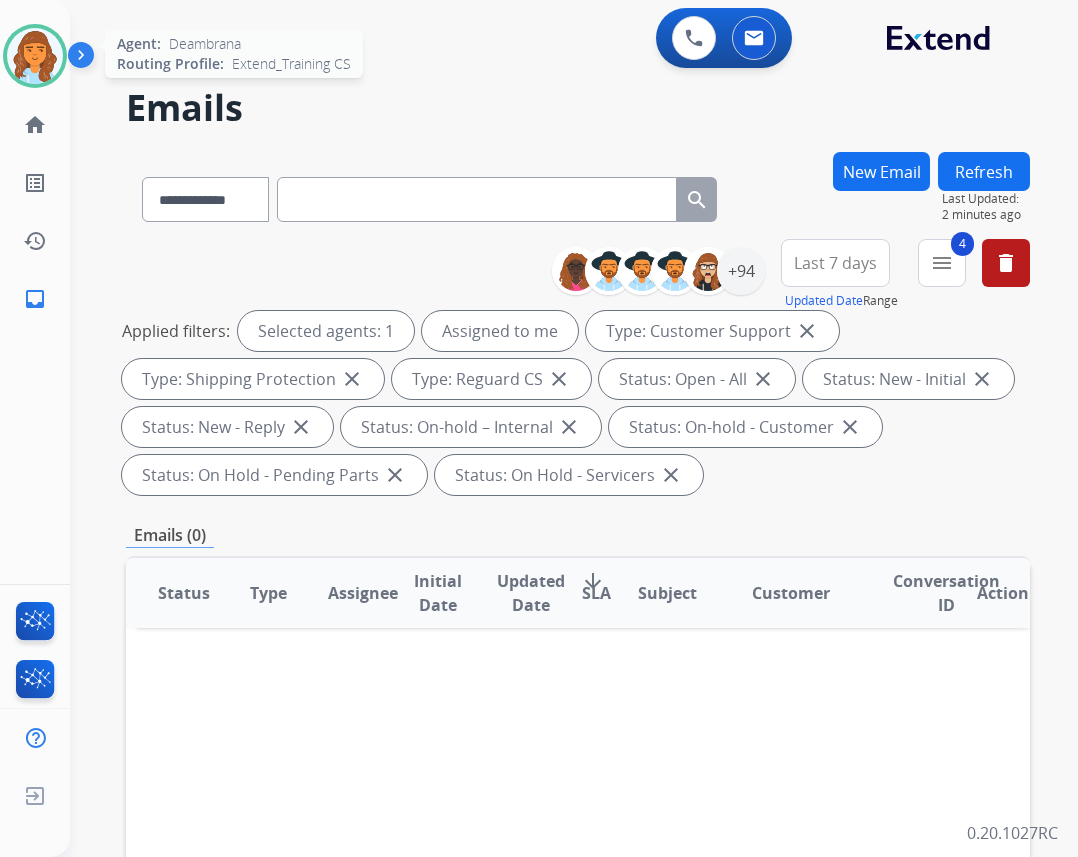 click at bounding box center (35, 56) 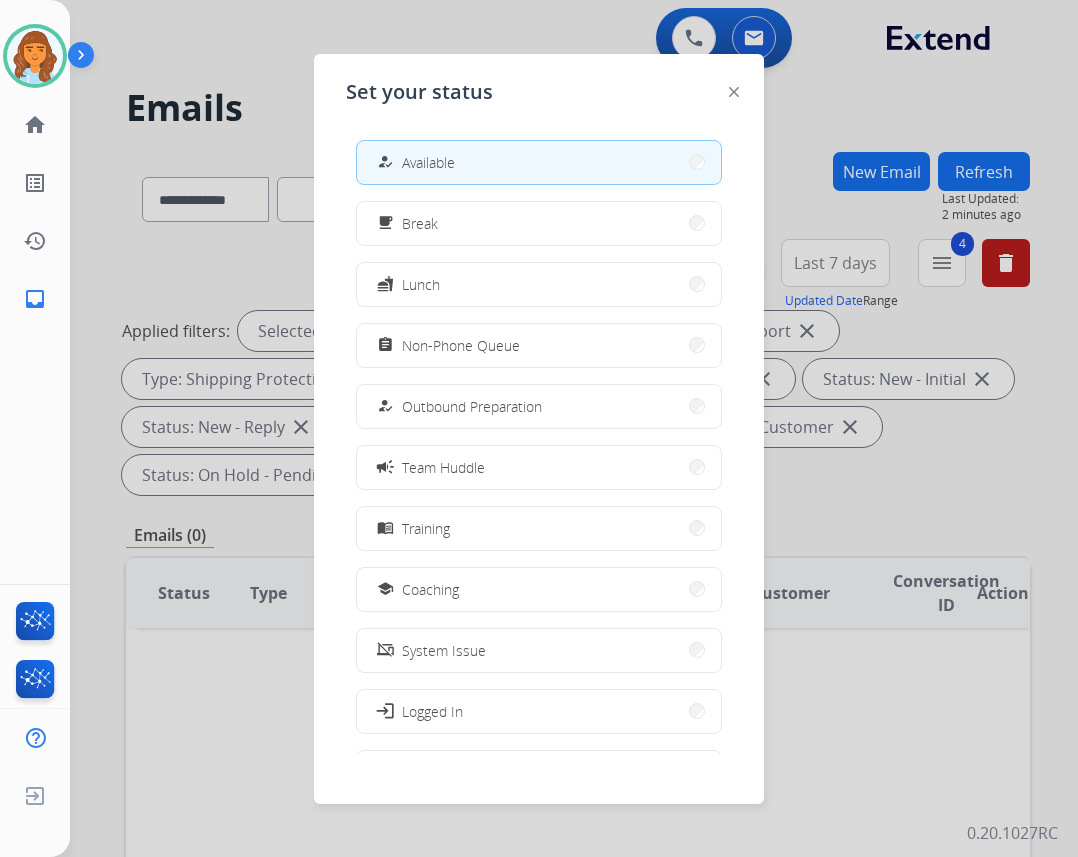 scroll, scrollTop: 67, scrollLeft: 0, axis: vertical 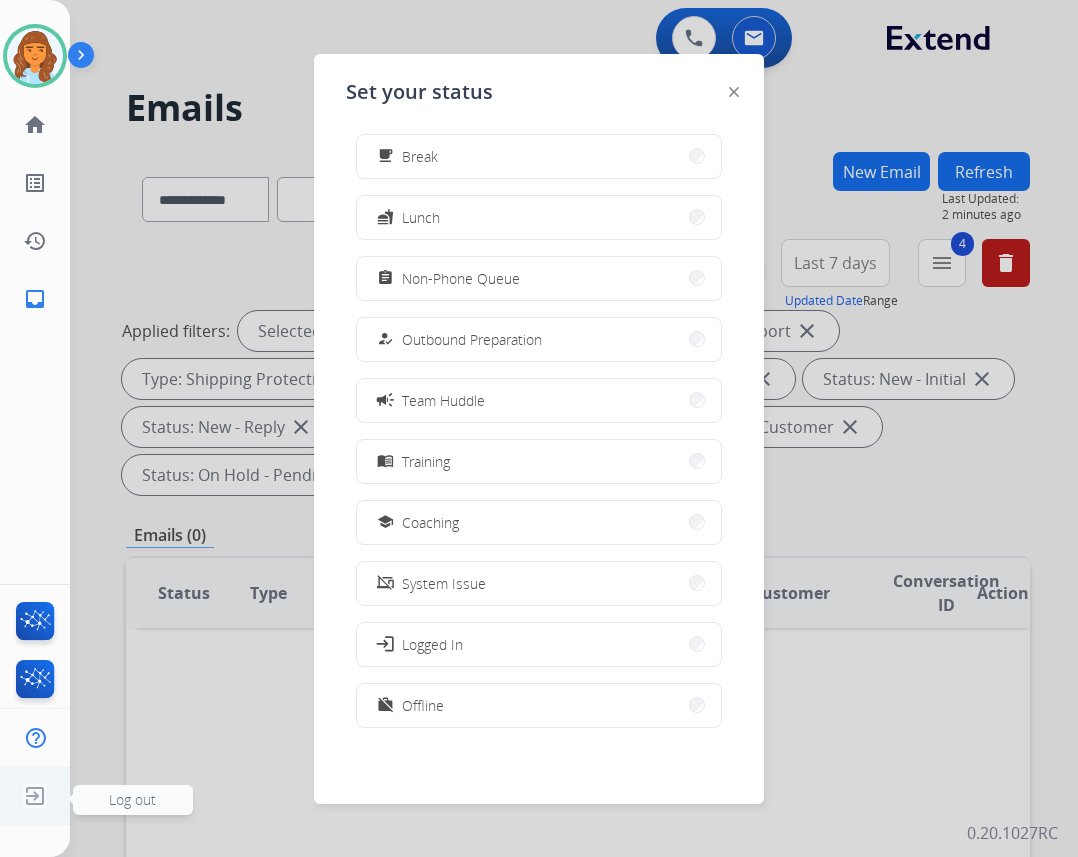 click 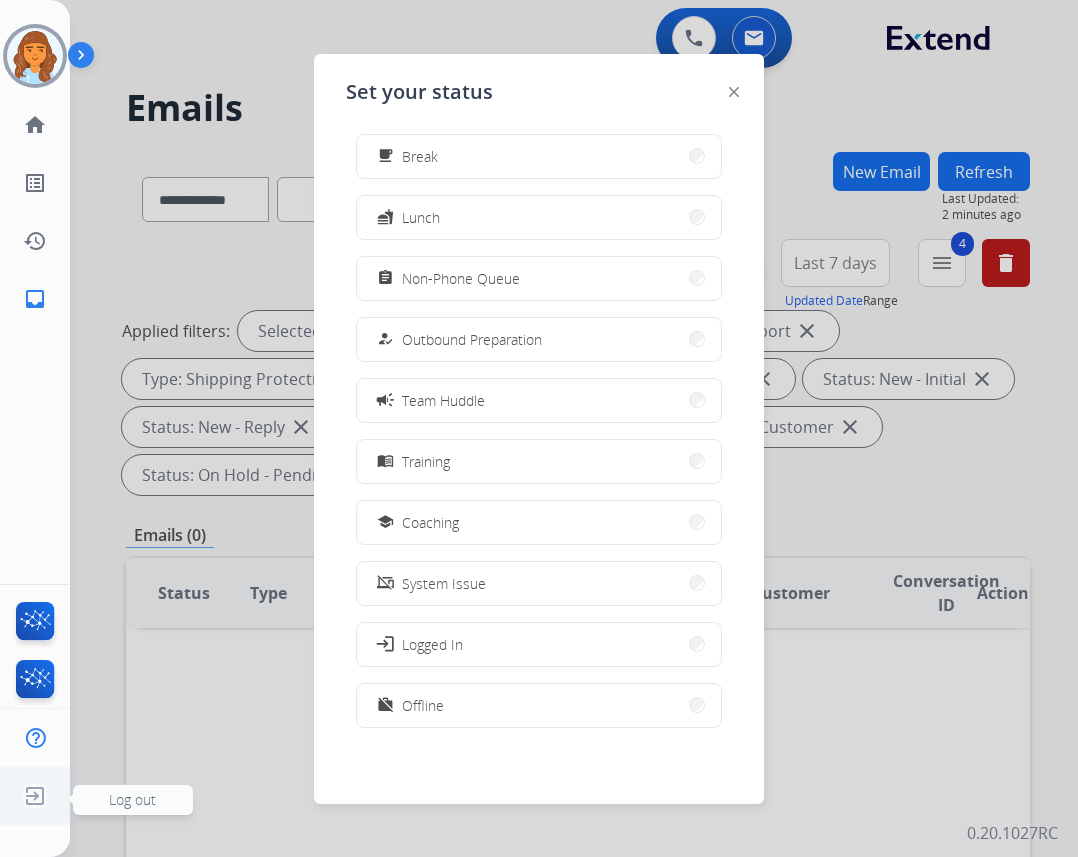 click on "Log out" 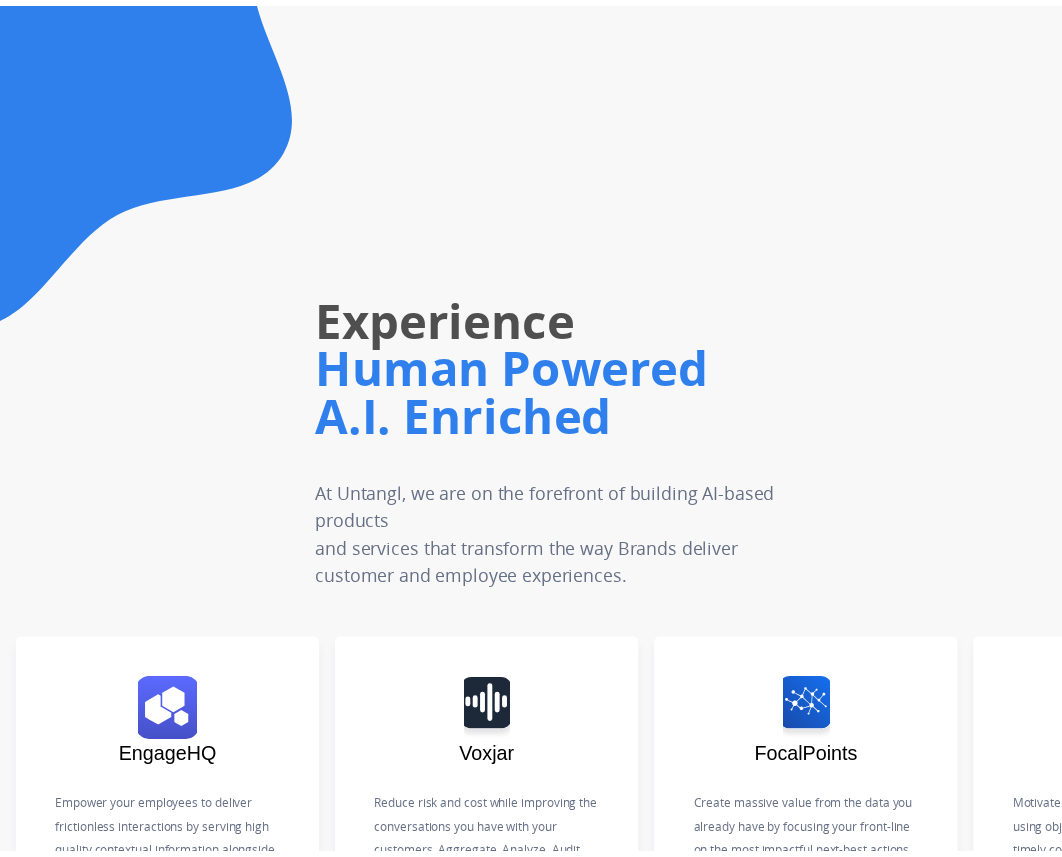 scroll, scrollTop: 0, scrollLeft: 0, axis: both 